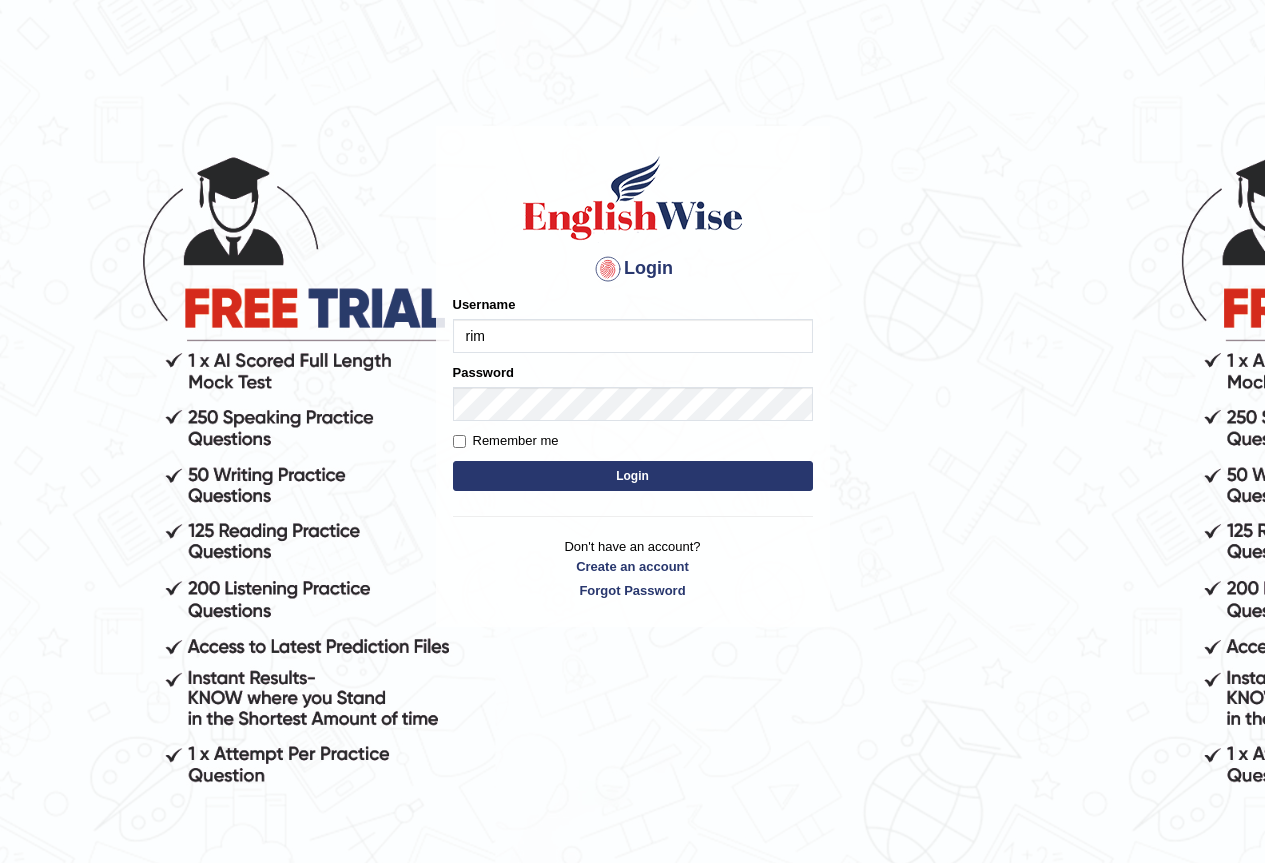 scroll, scrollTop: 0, scrollLeft: 0, axis: both 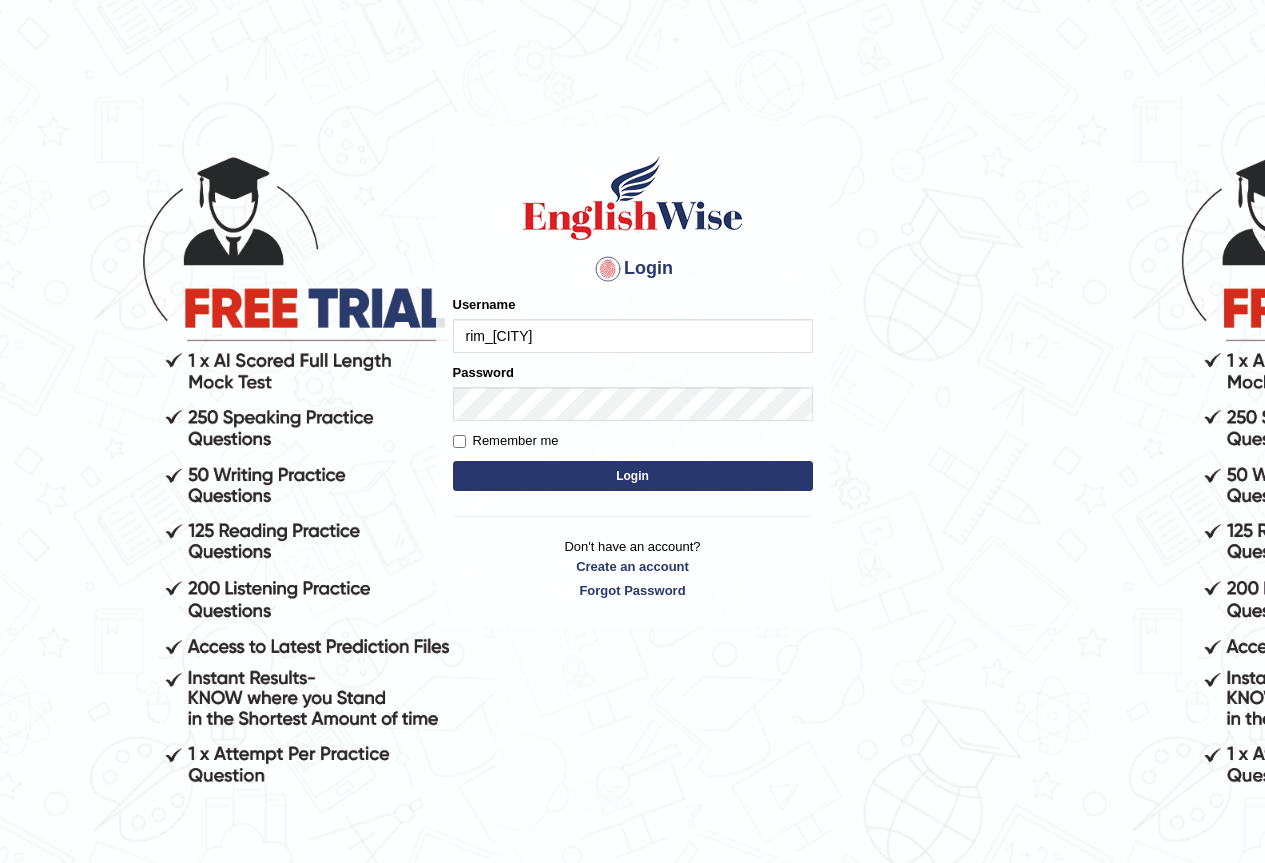 type on "rim_parramatta" 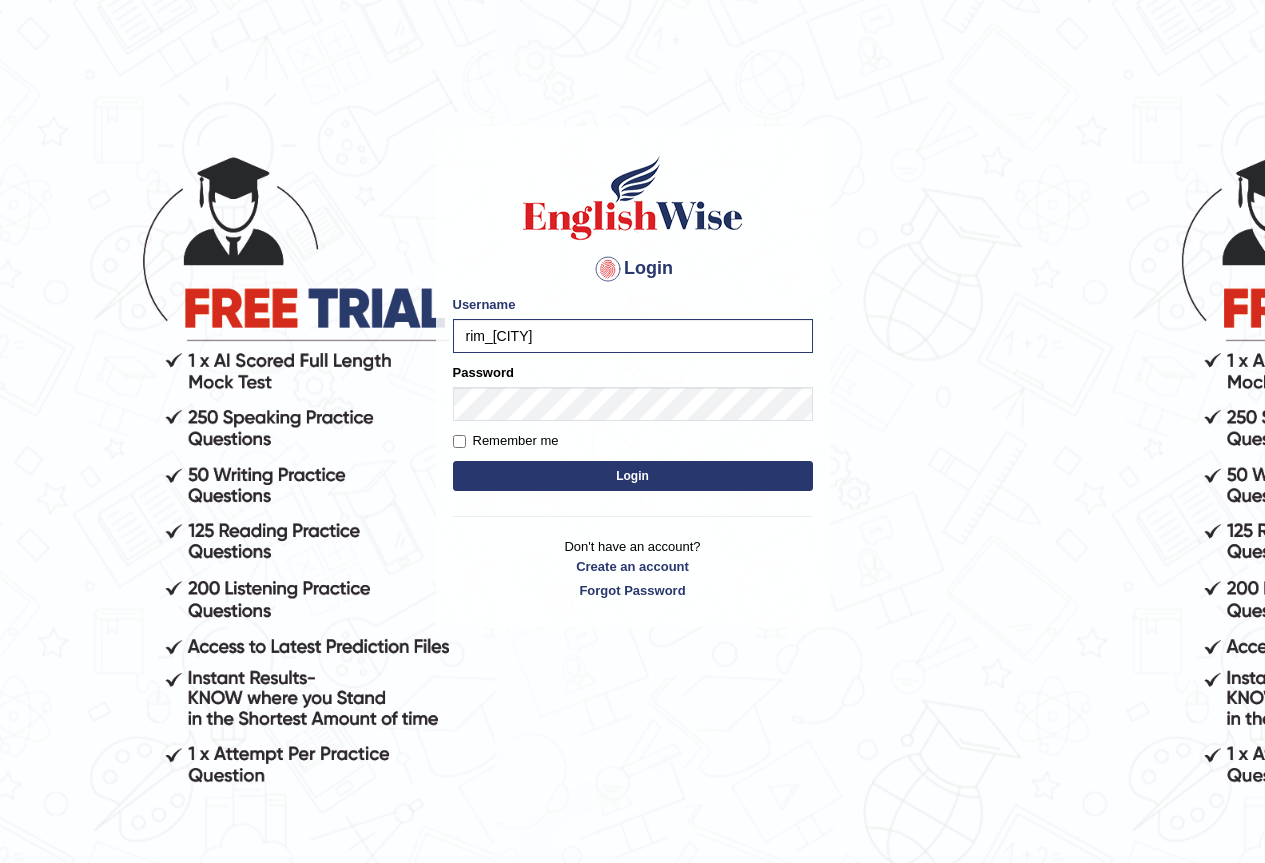 click on "Login" at bounding box center (633, 476) 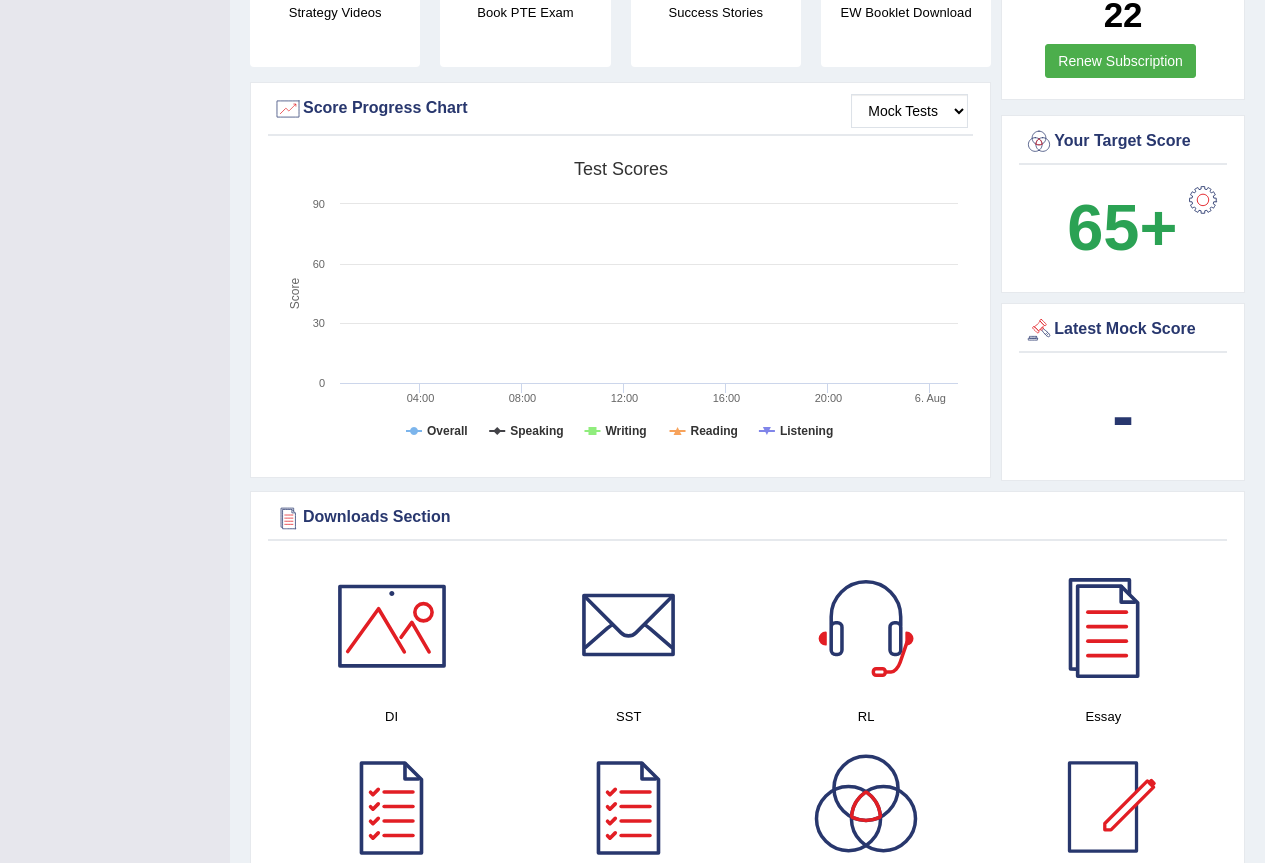 scroll, scrollTop: 95, scrollLeft: 0, axis: vertical 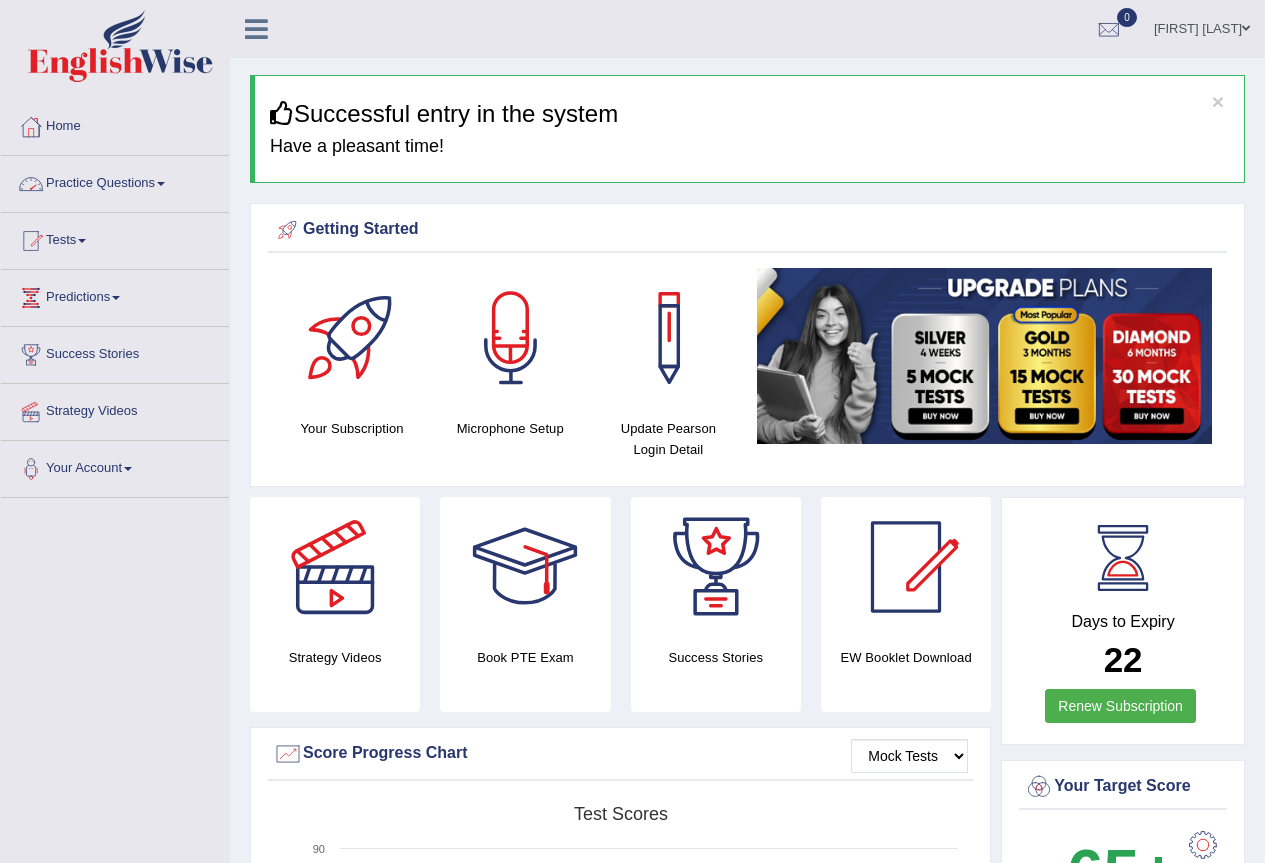 click on "Practice Questions" at bounding box center [115, 181] 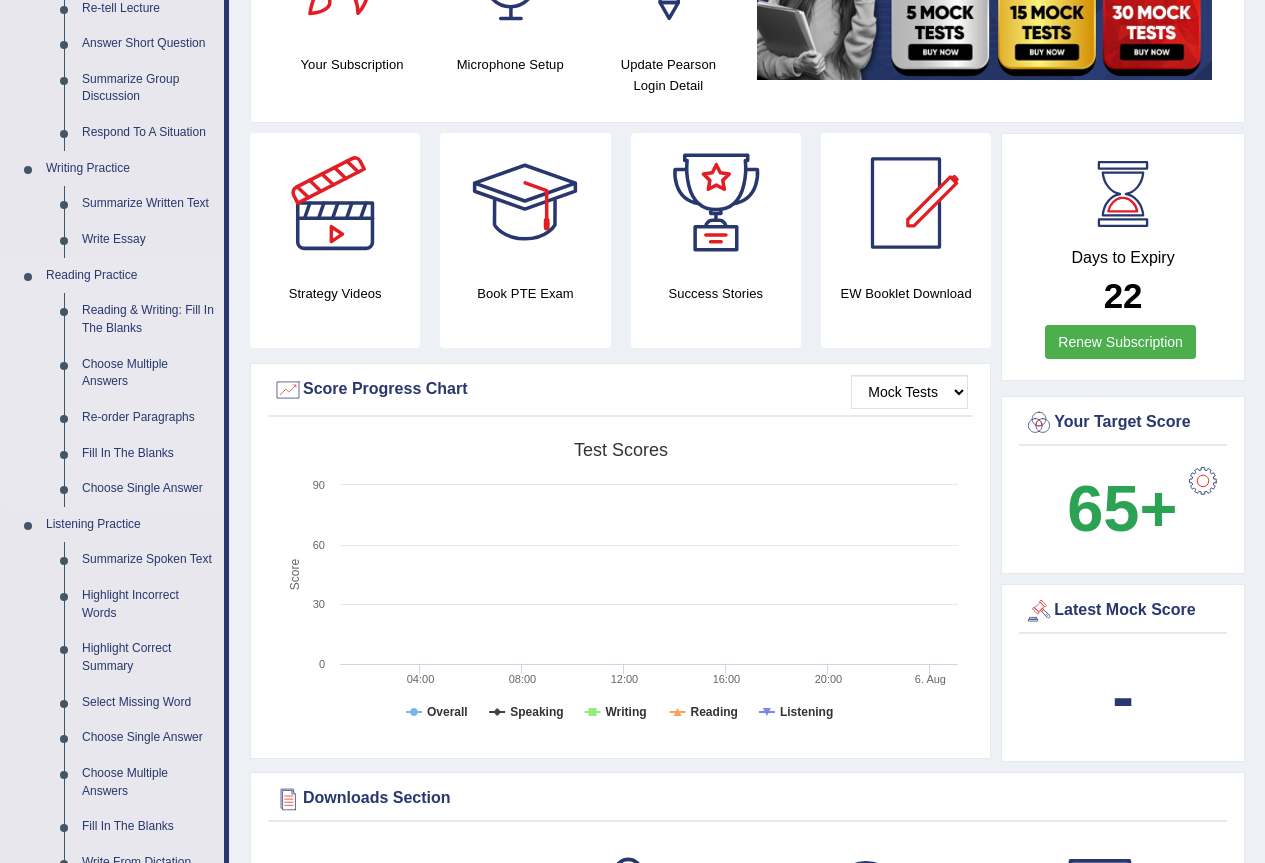 scroll, scrollTop: 400, scrollLeft: 0, axis: vertical 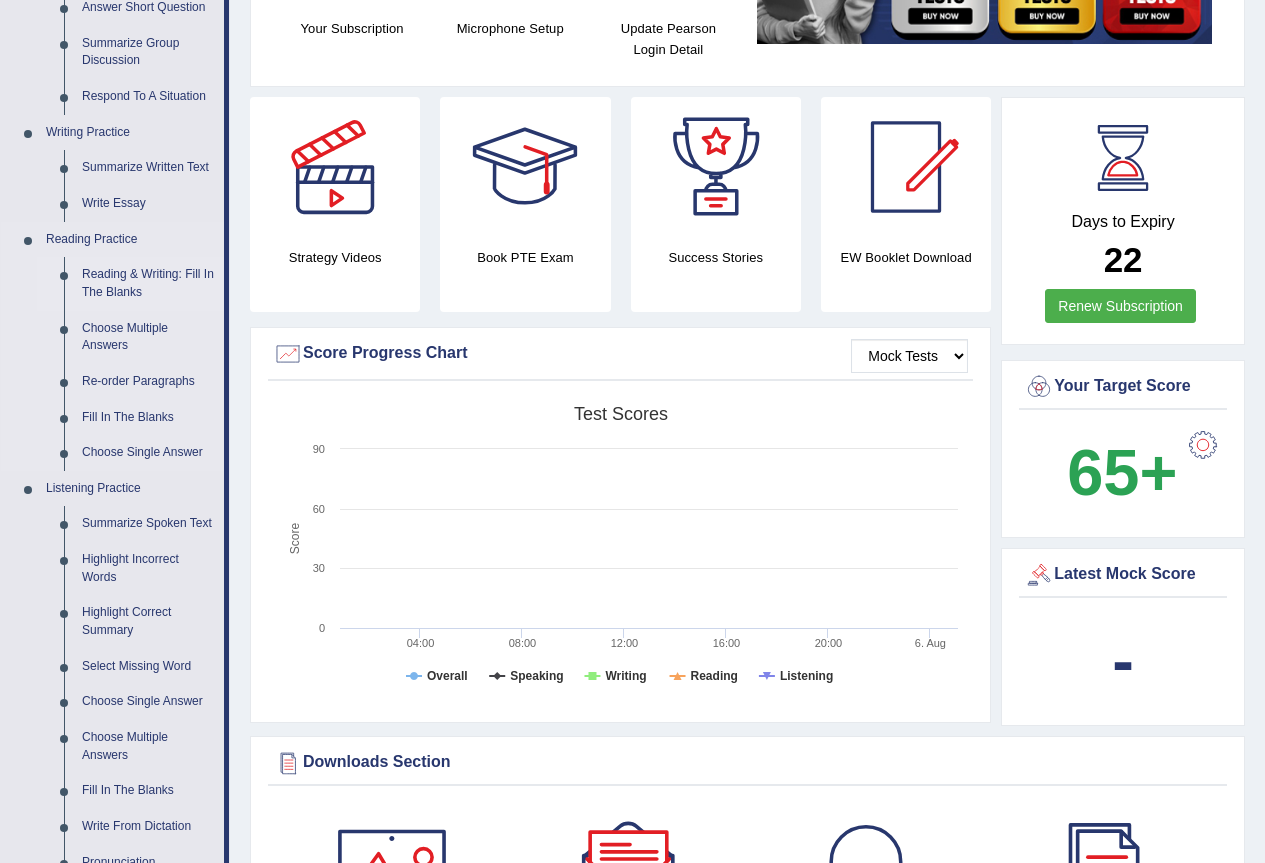 click on "Reading & Writing: Fill In The Blanks" at bounding box center [148, 283] 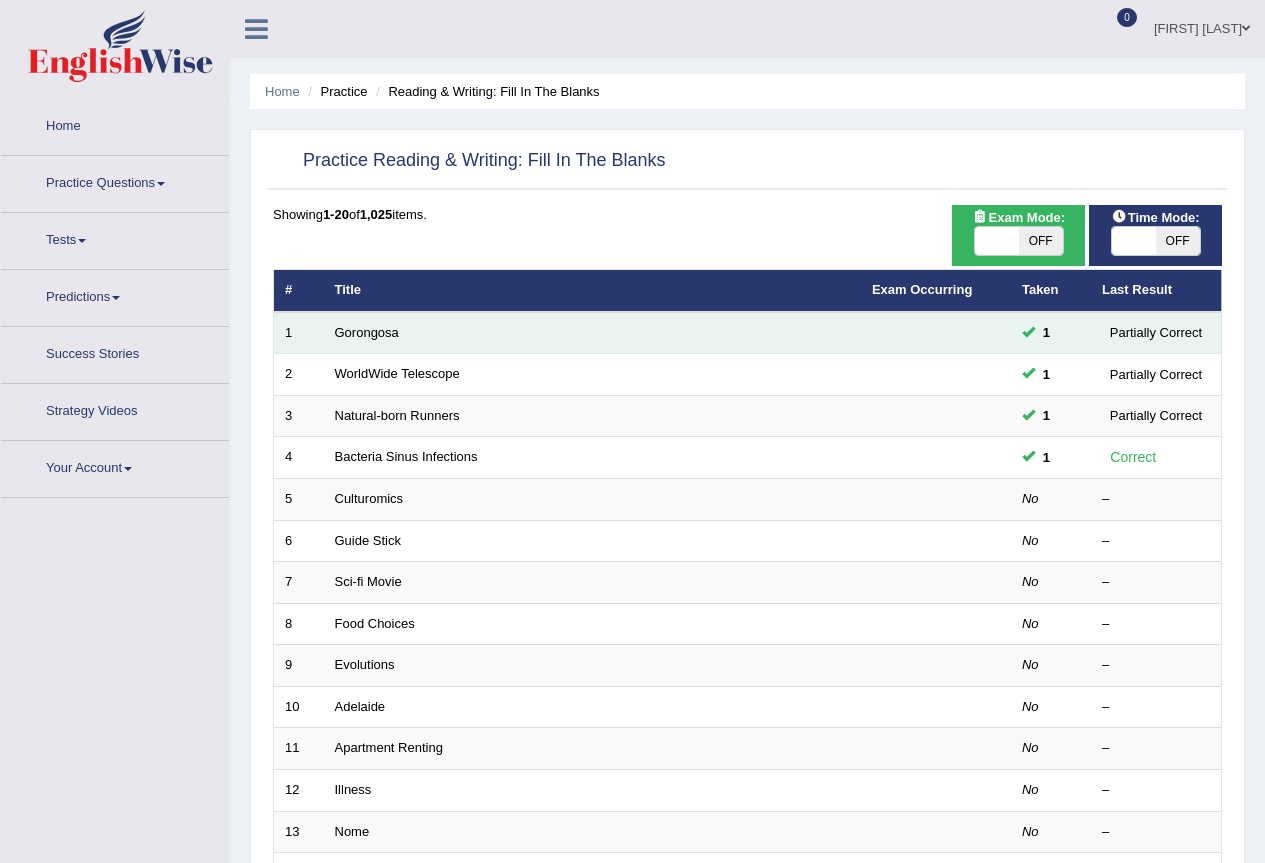 scroll, scrollTop: 0, scrollLeft: 0, axis: both 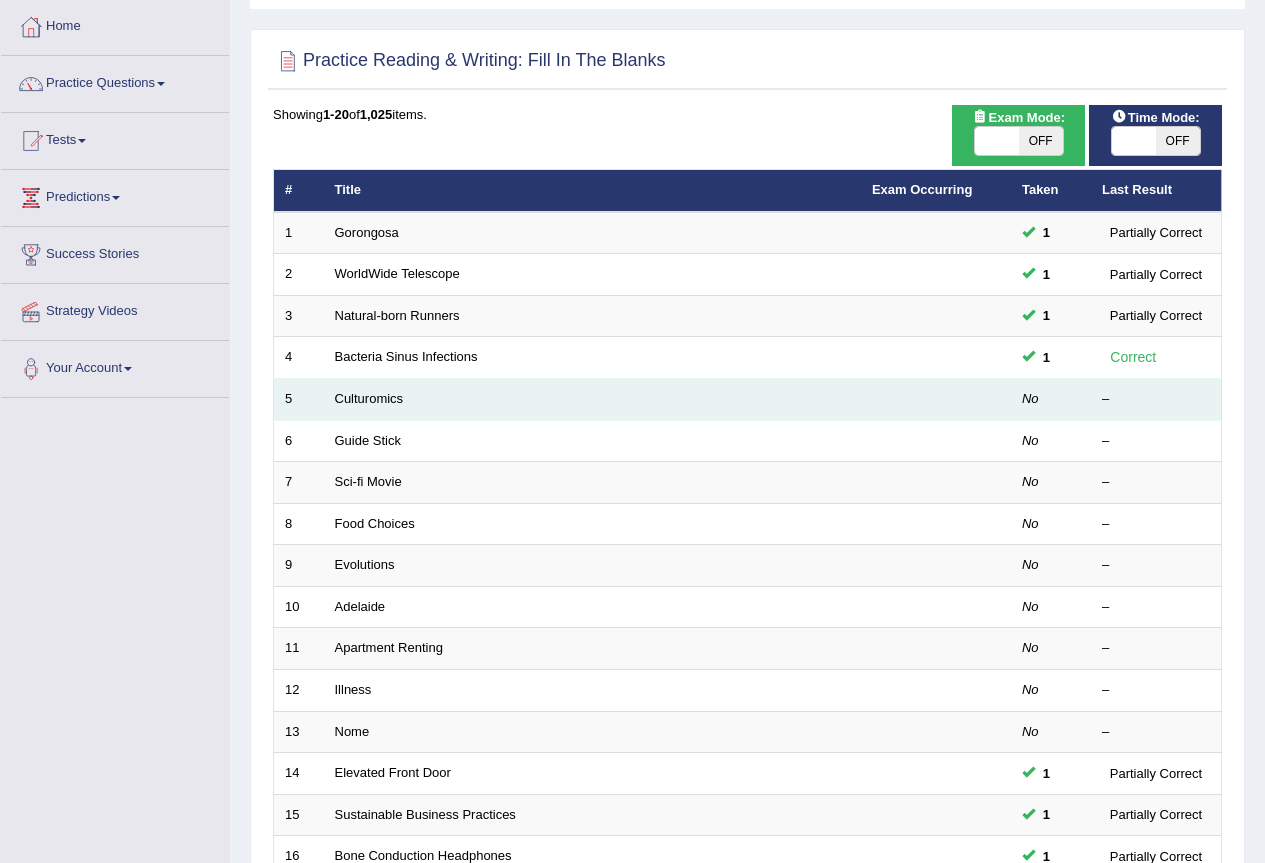 click on "Culturomics" at bounding box center (592, 400) 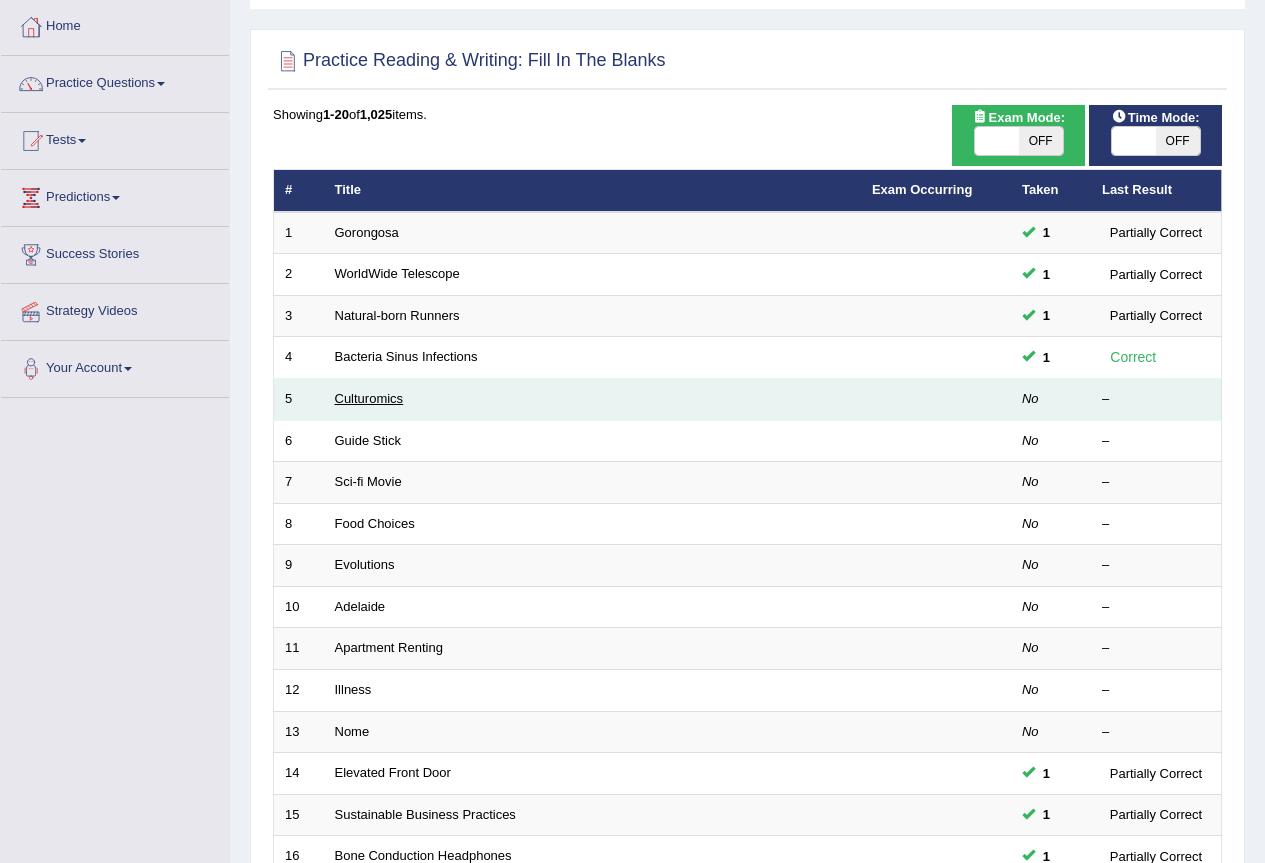 click on "Culturomics" at bounding box center (369, 398) 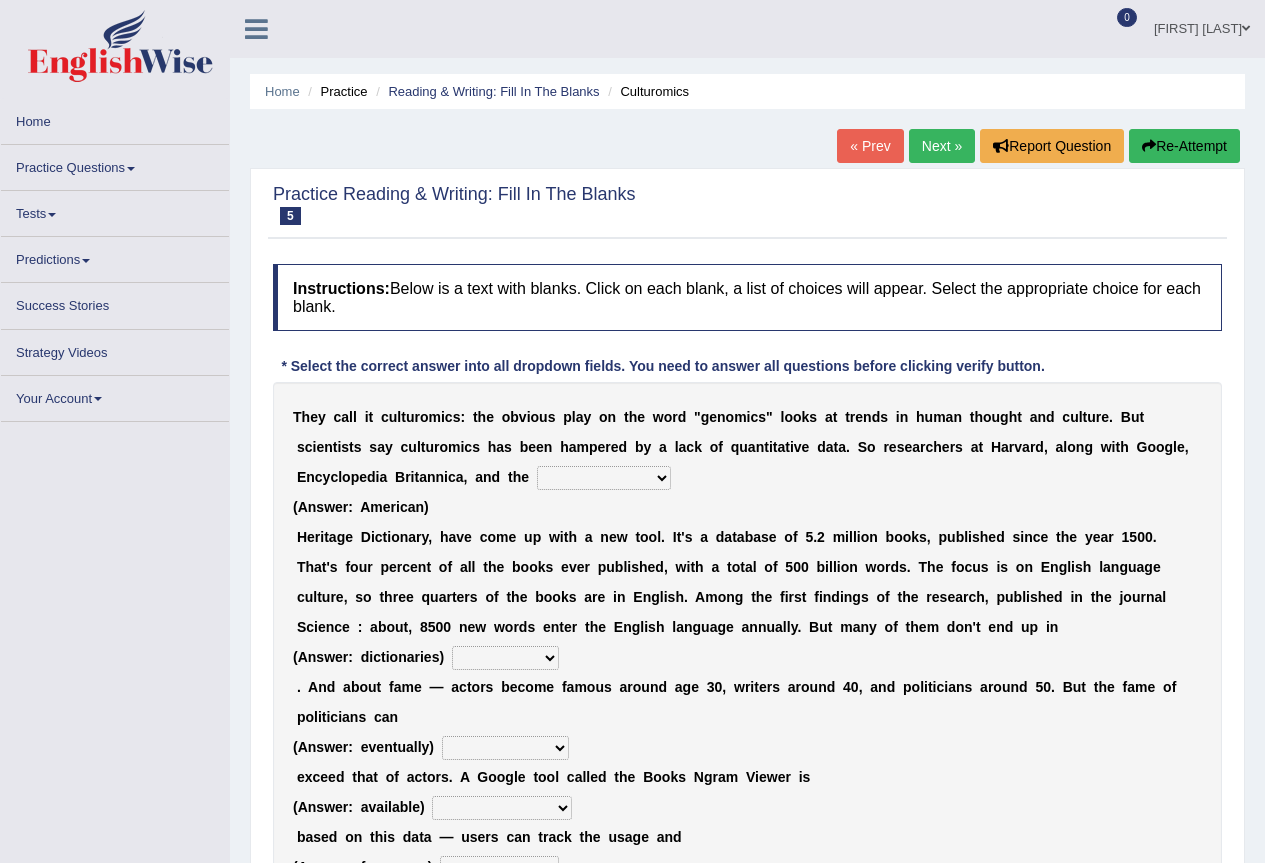 scroll, scrollTop: 200, scrollLeft: 0, axis: vertical 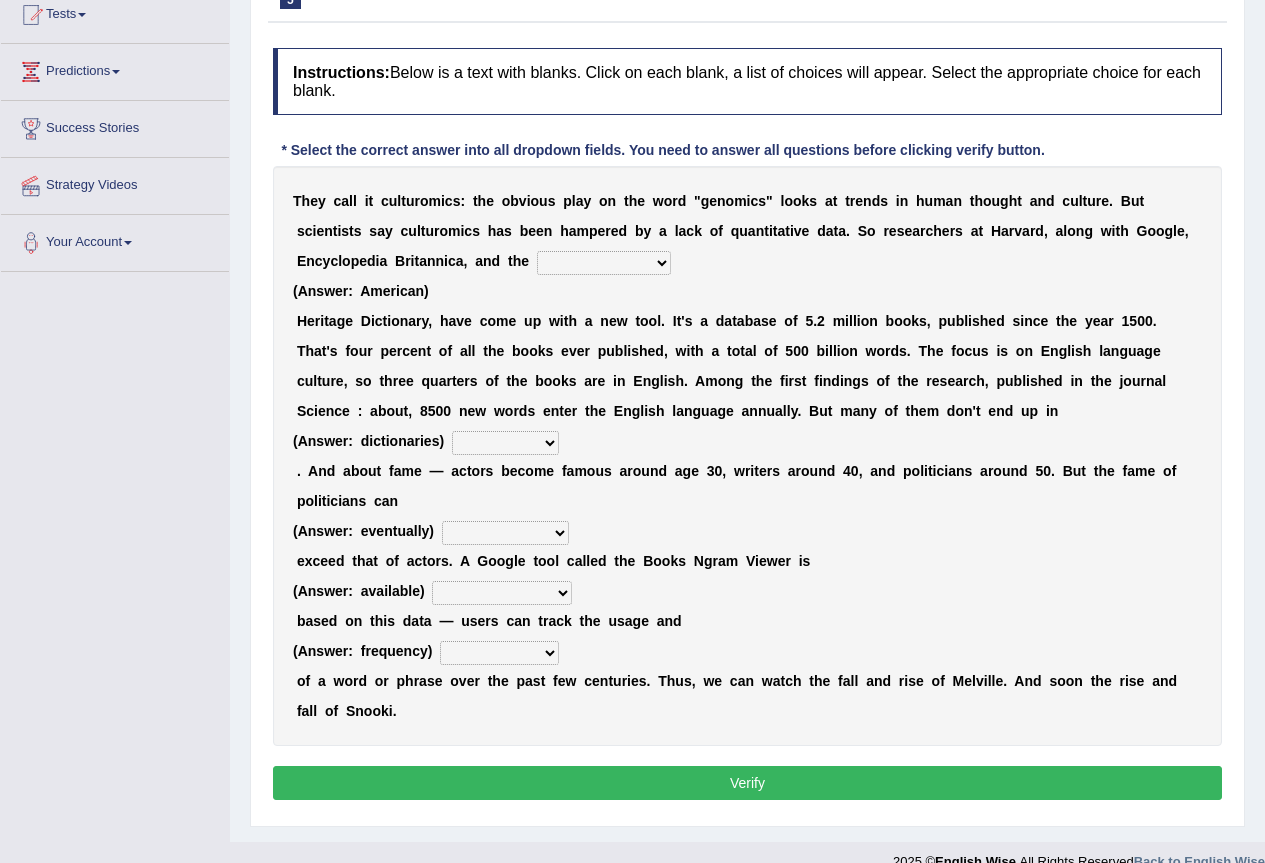 click on "Mettlesome Silicon Acetaminophen American" at bounding box center [604, 263] 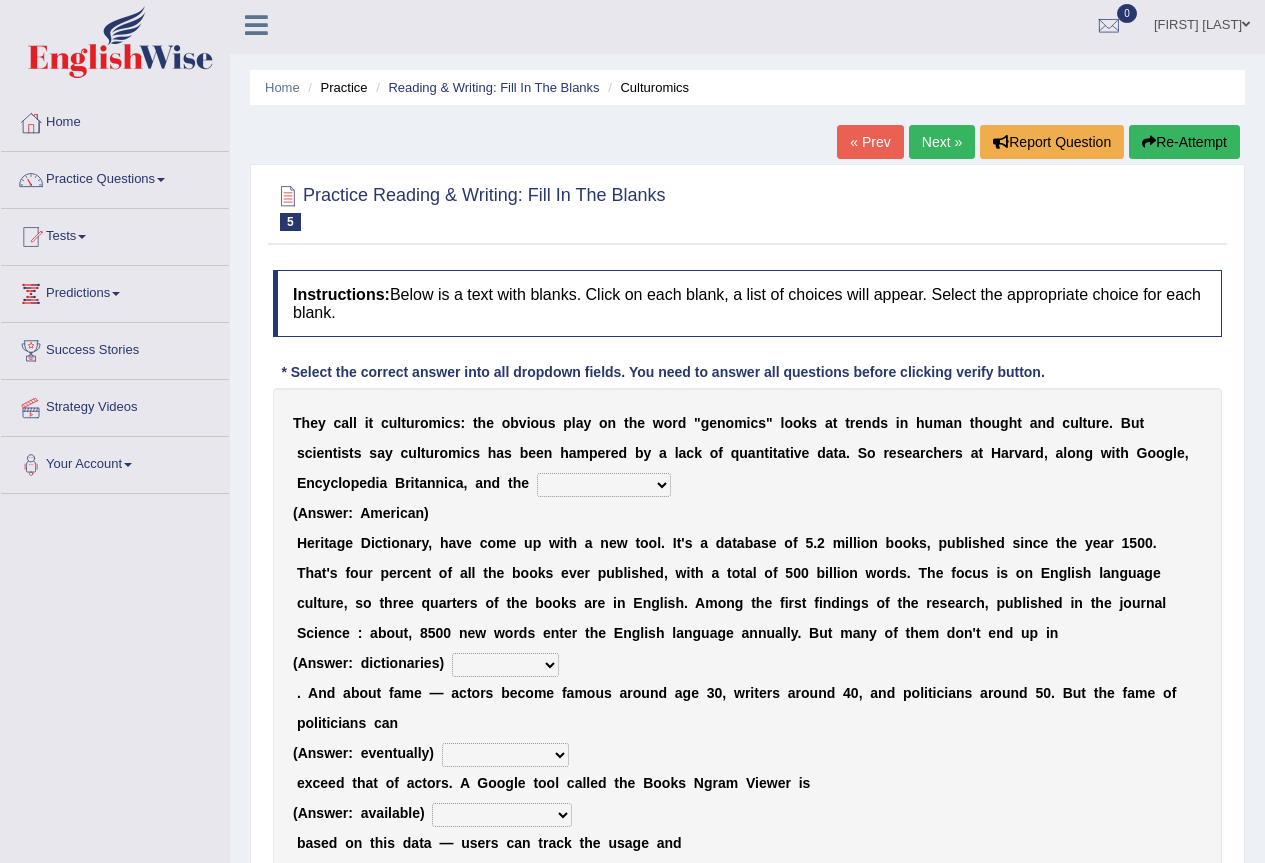 scroll, scrollTop: 0, scrollLeft: 0, axis: both 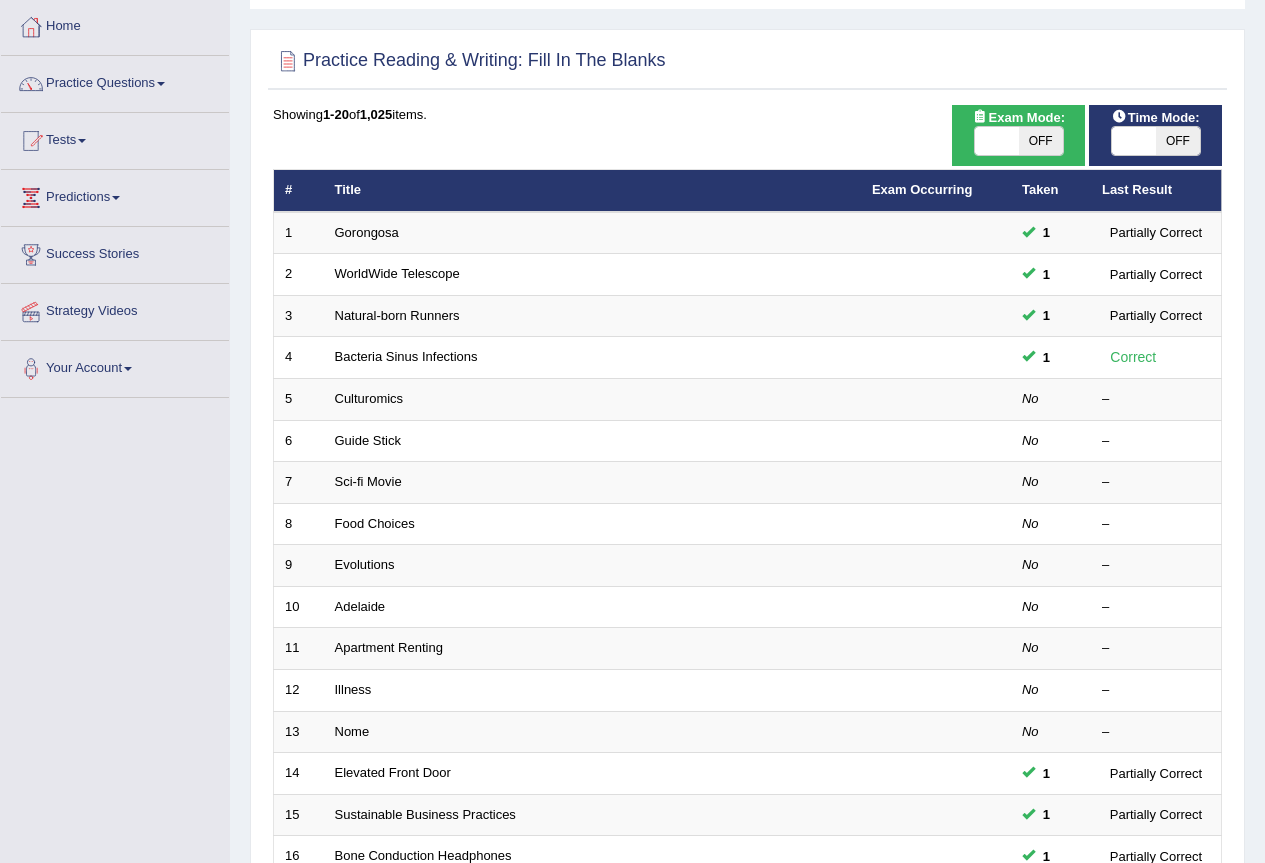 click on "OFF" at bounding box center (1178, 141) 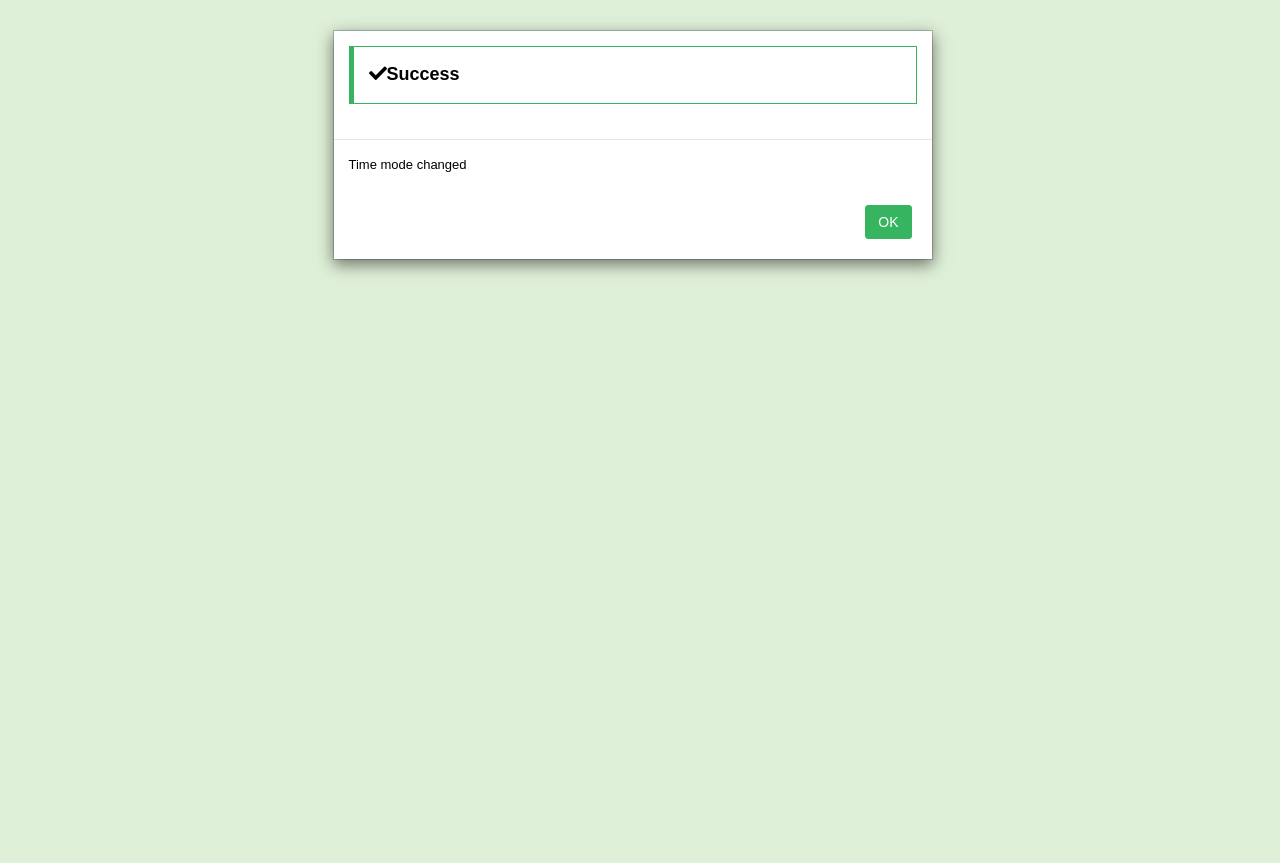 click on "OK" at bounding box center [888, 222] 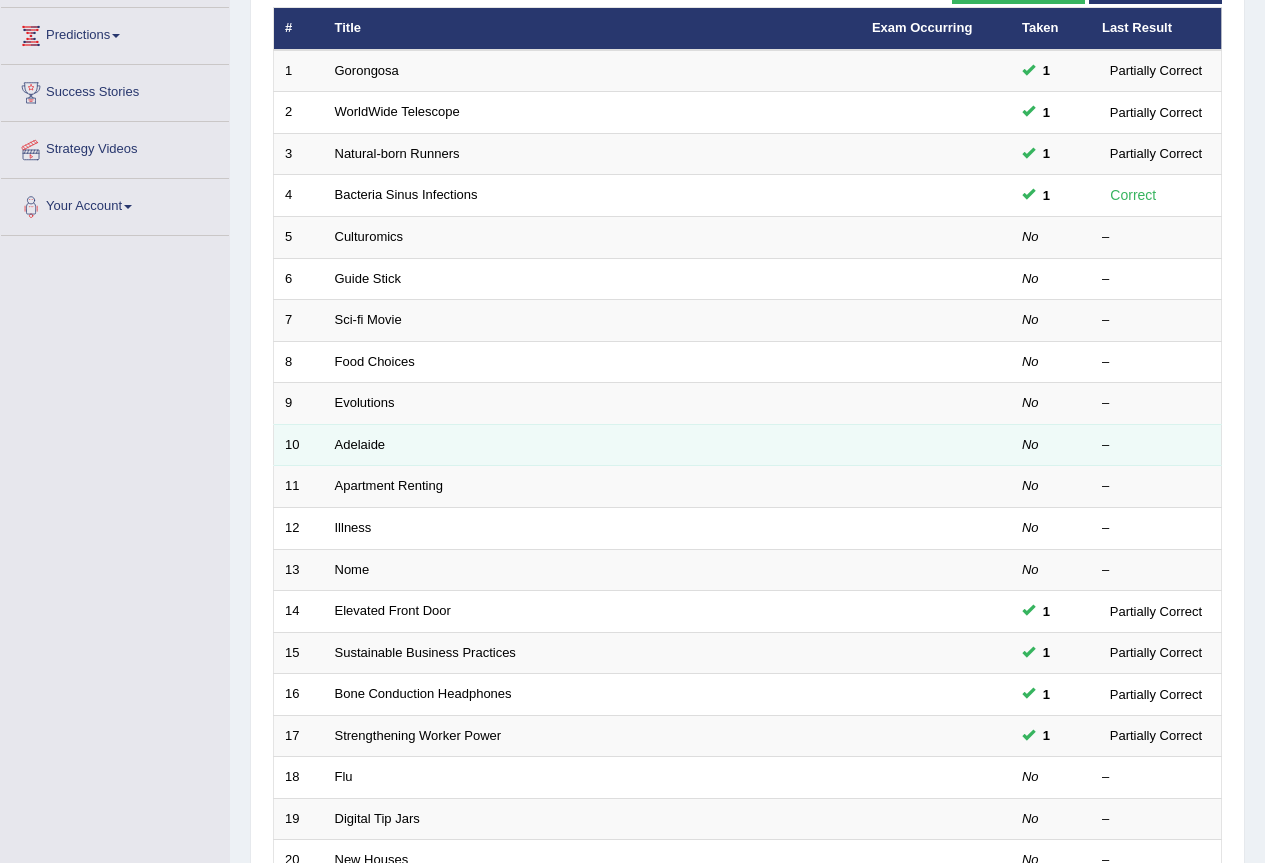 scroll, scrollTop: 261, scrollLeft: 0, axis: vertical 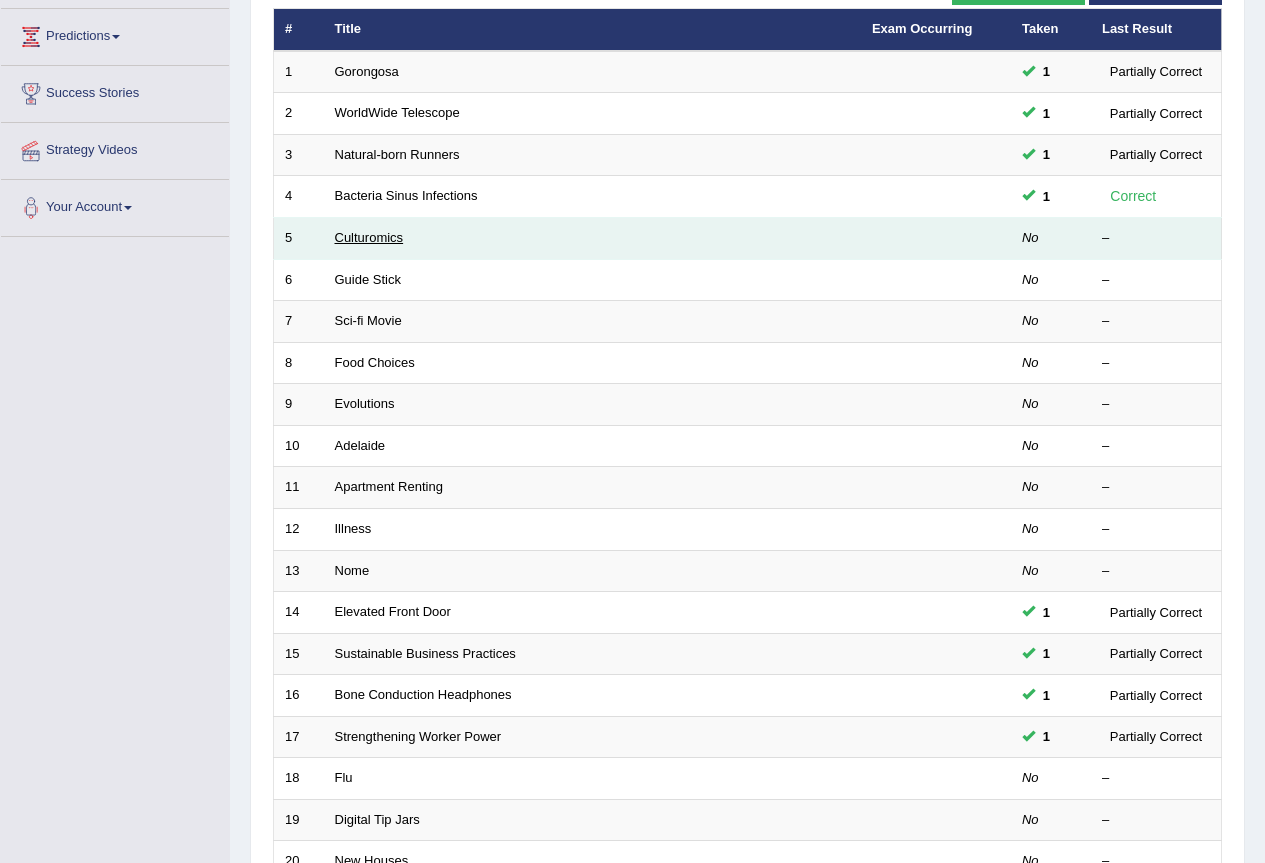click on "Culturomics" at bounding box center (369, 237) 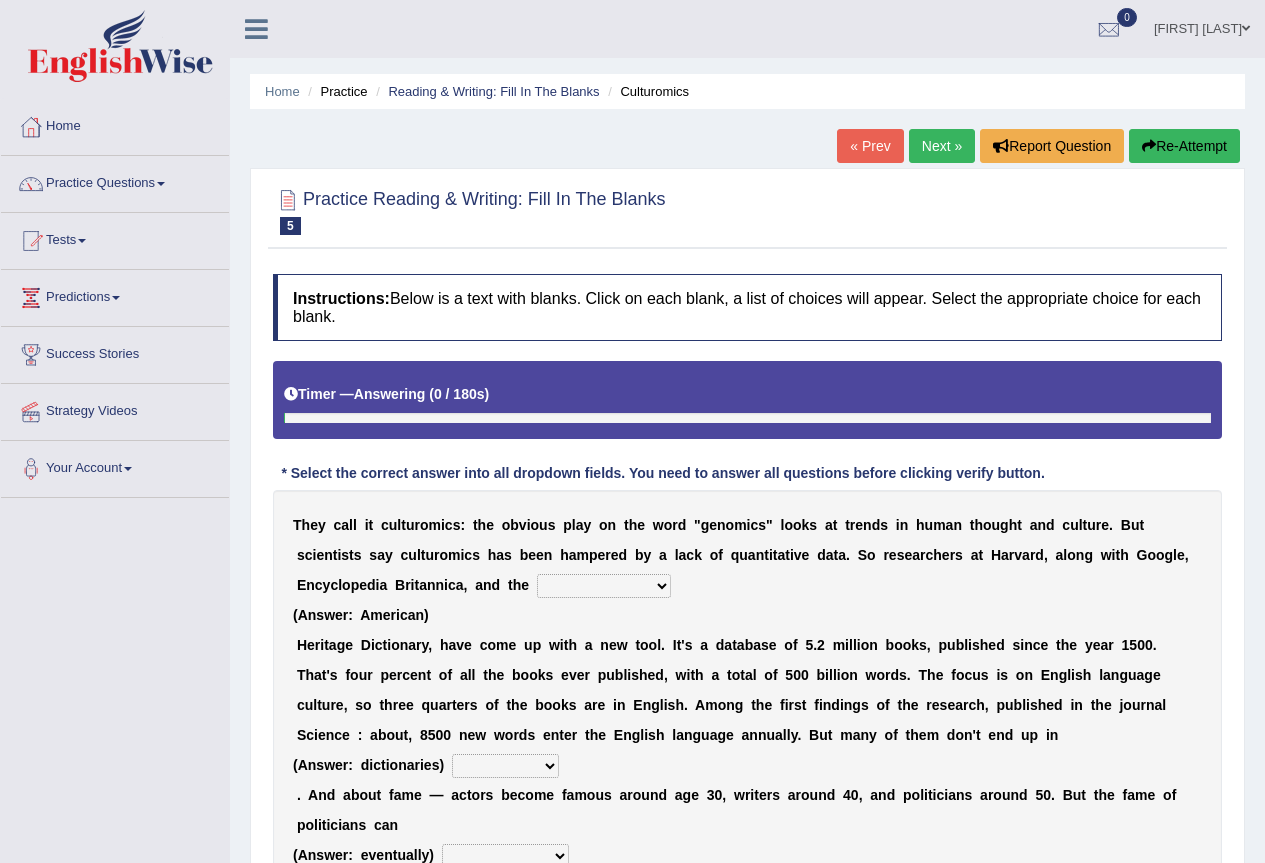 scroll, scrollTop: 0, scrollLeft: 0, axis: both 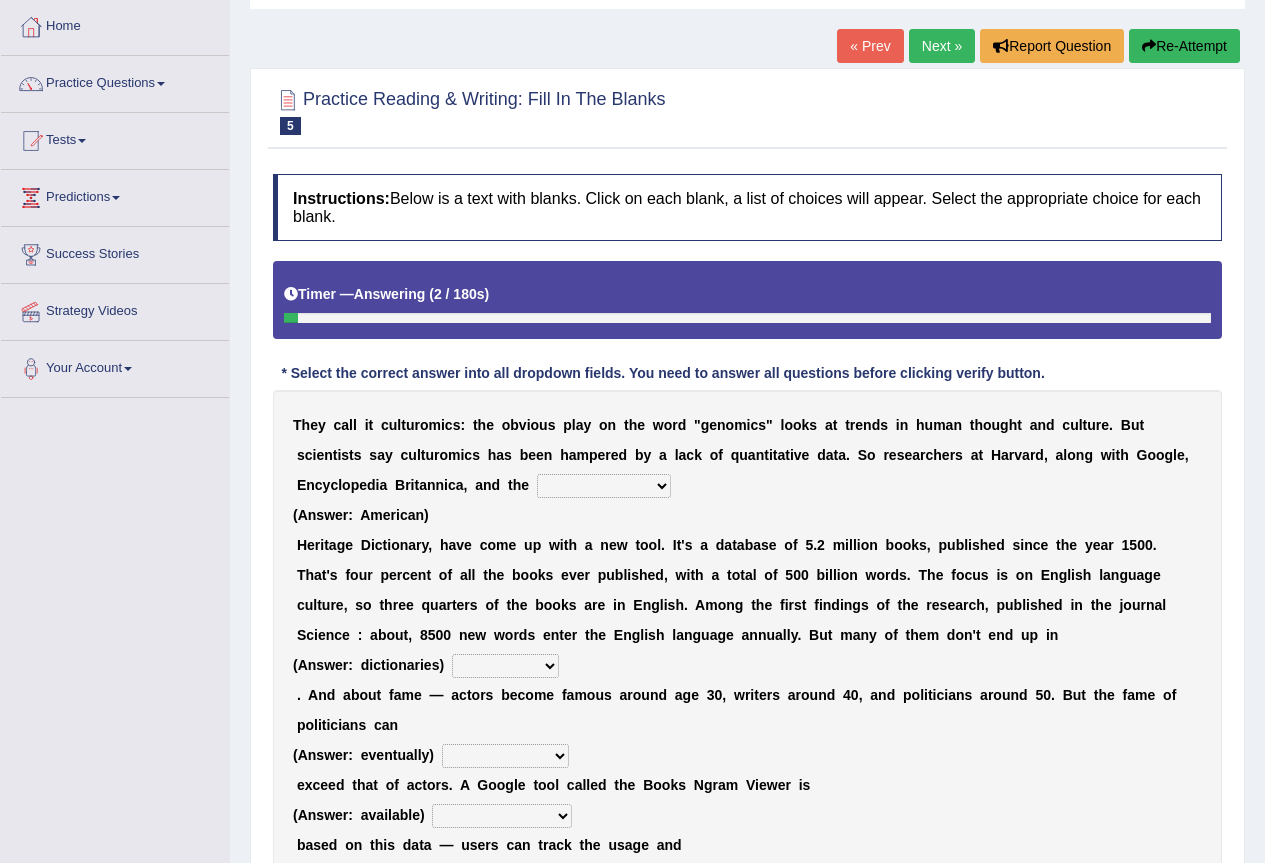 click on "veterinaries fairies dictionaries smithies" at bounding box center (505, 666) 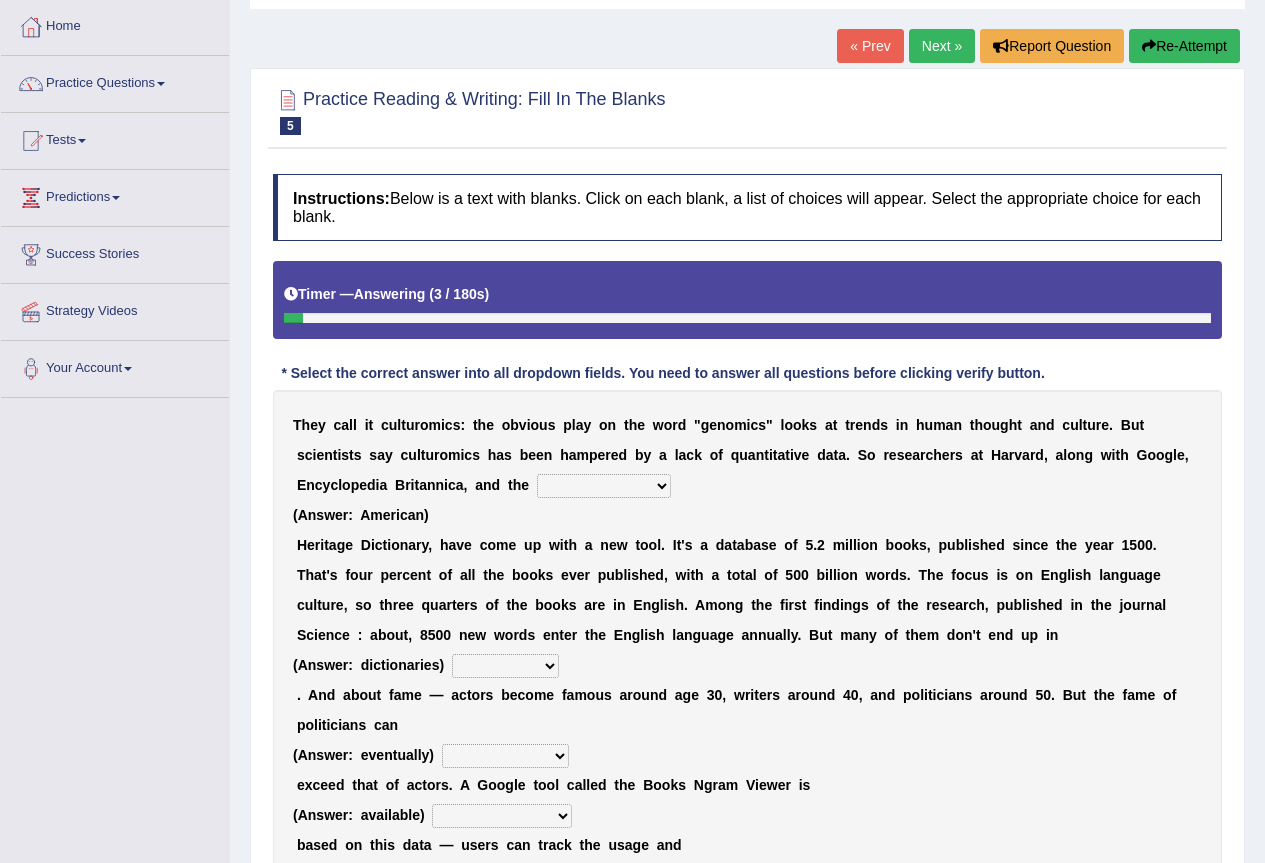 click on "e" at bounding box center [524, 605] 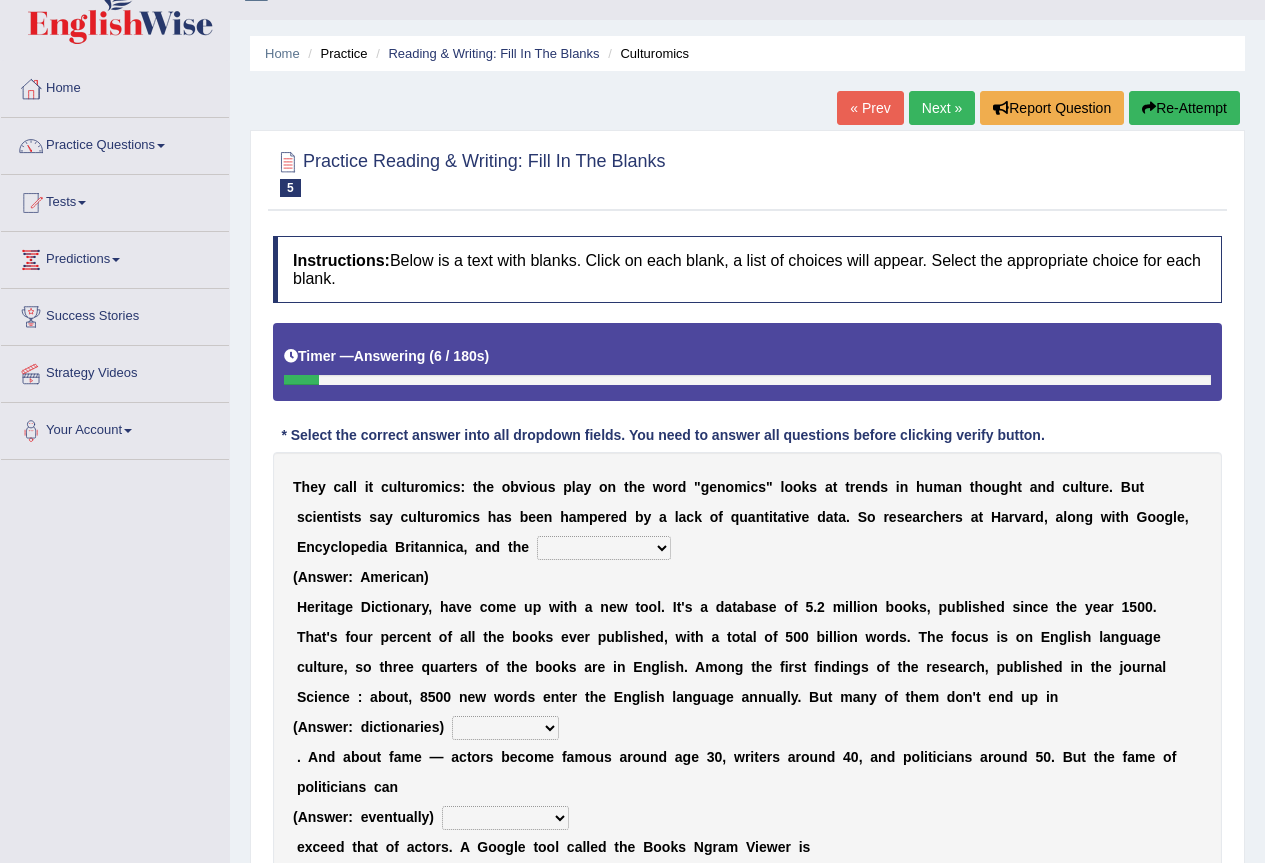 scroll, scrollTop: 0, scrollLeft: 0, axis: both 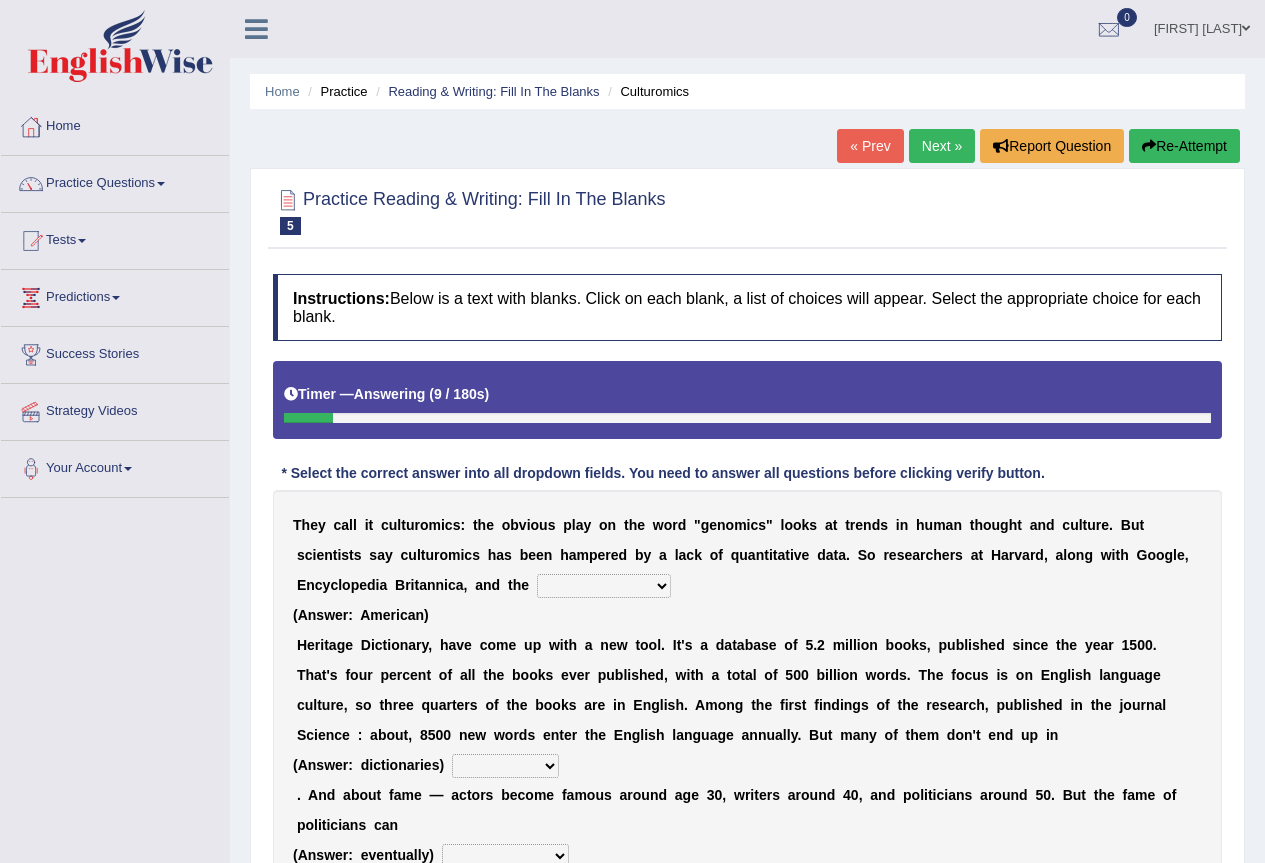 click on "« Prev" at bounding box center [870, 146] 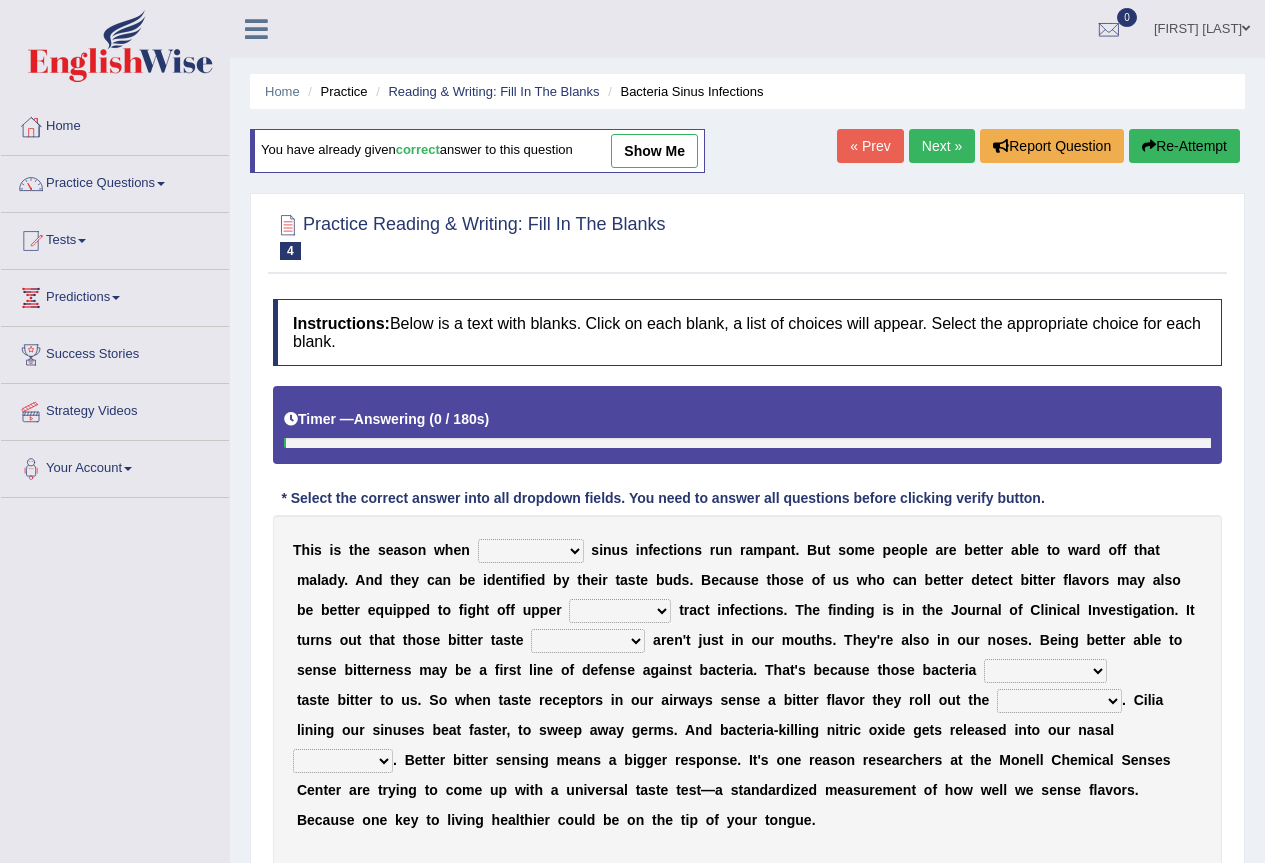 scroll, scrollTop: 0, scrollLeft: 0, axis: both 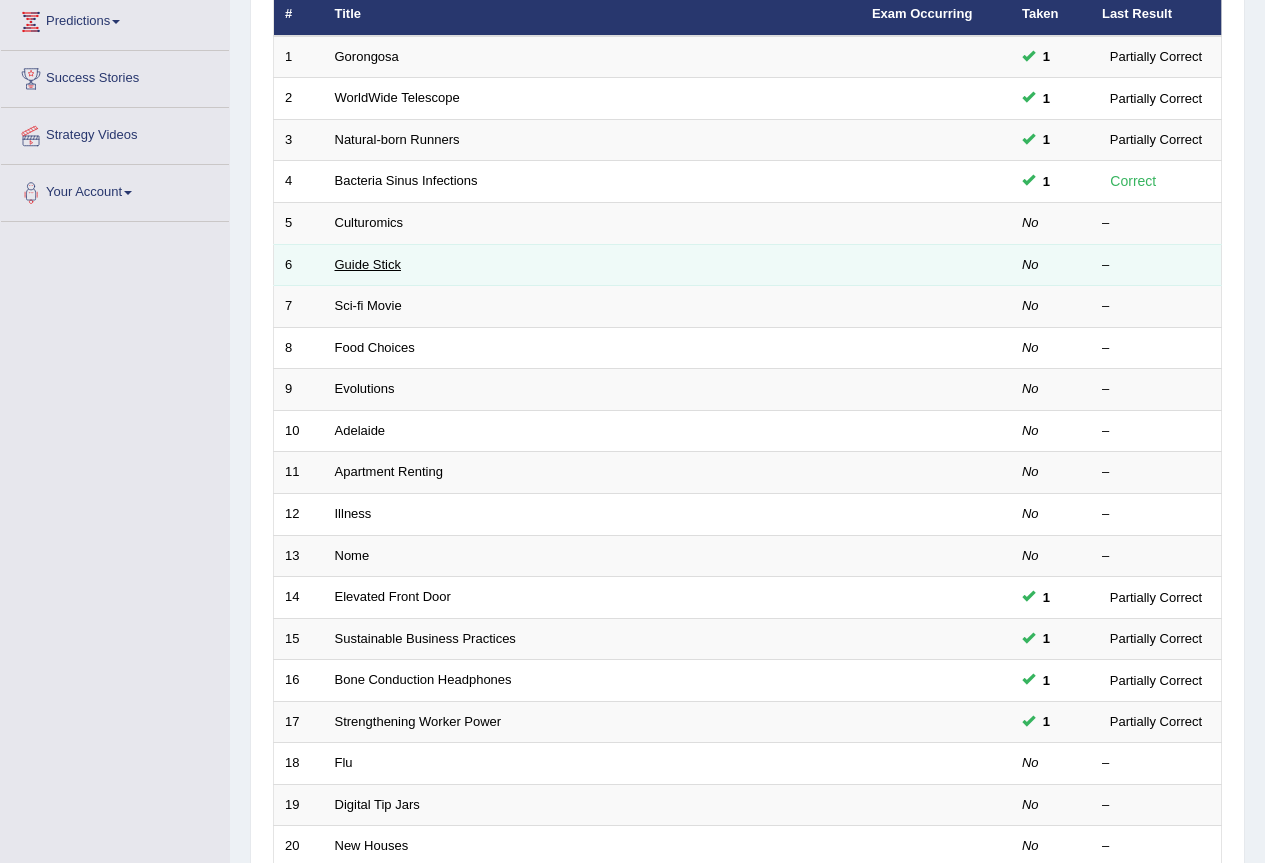 click on "Guide Stick" 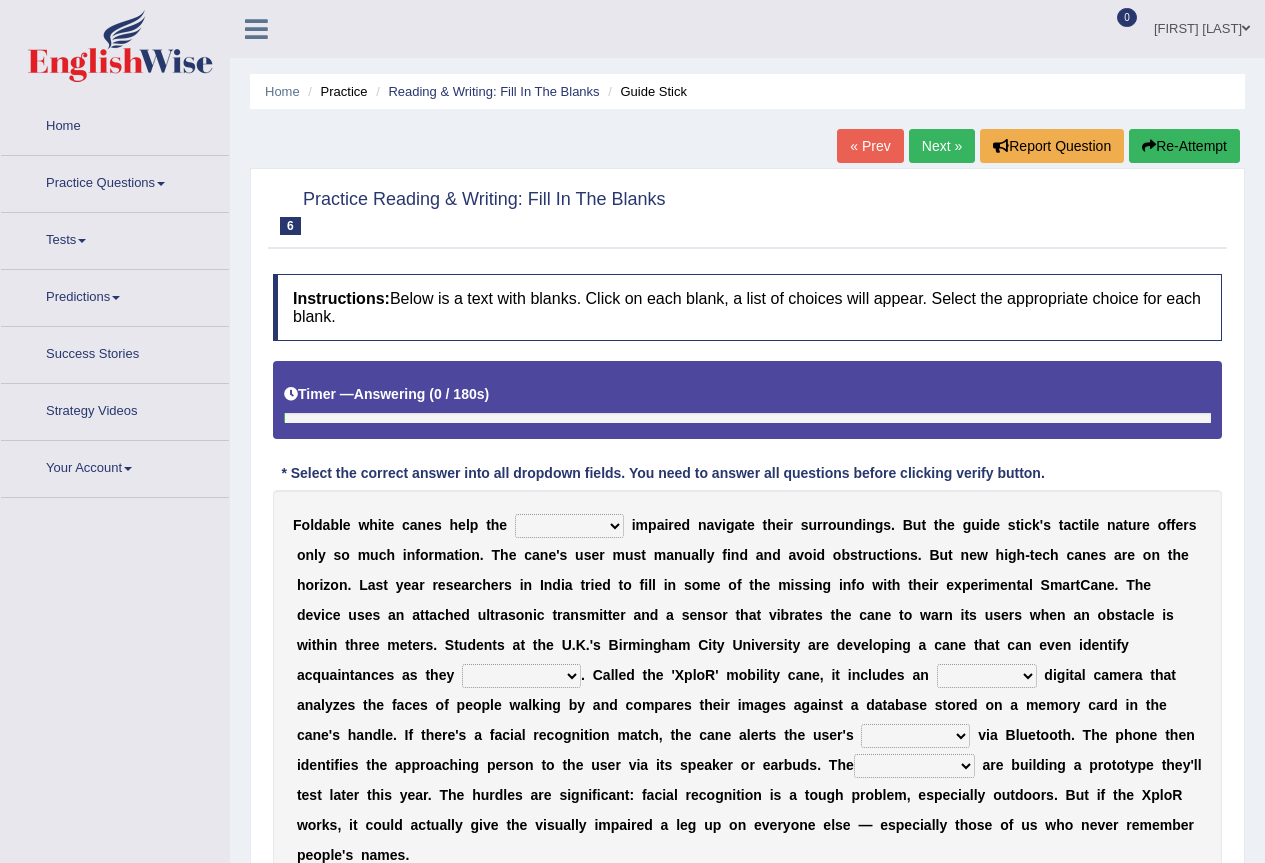 scroll, scrollTop: 0, scrollLeft: 0, axis: both 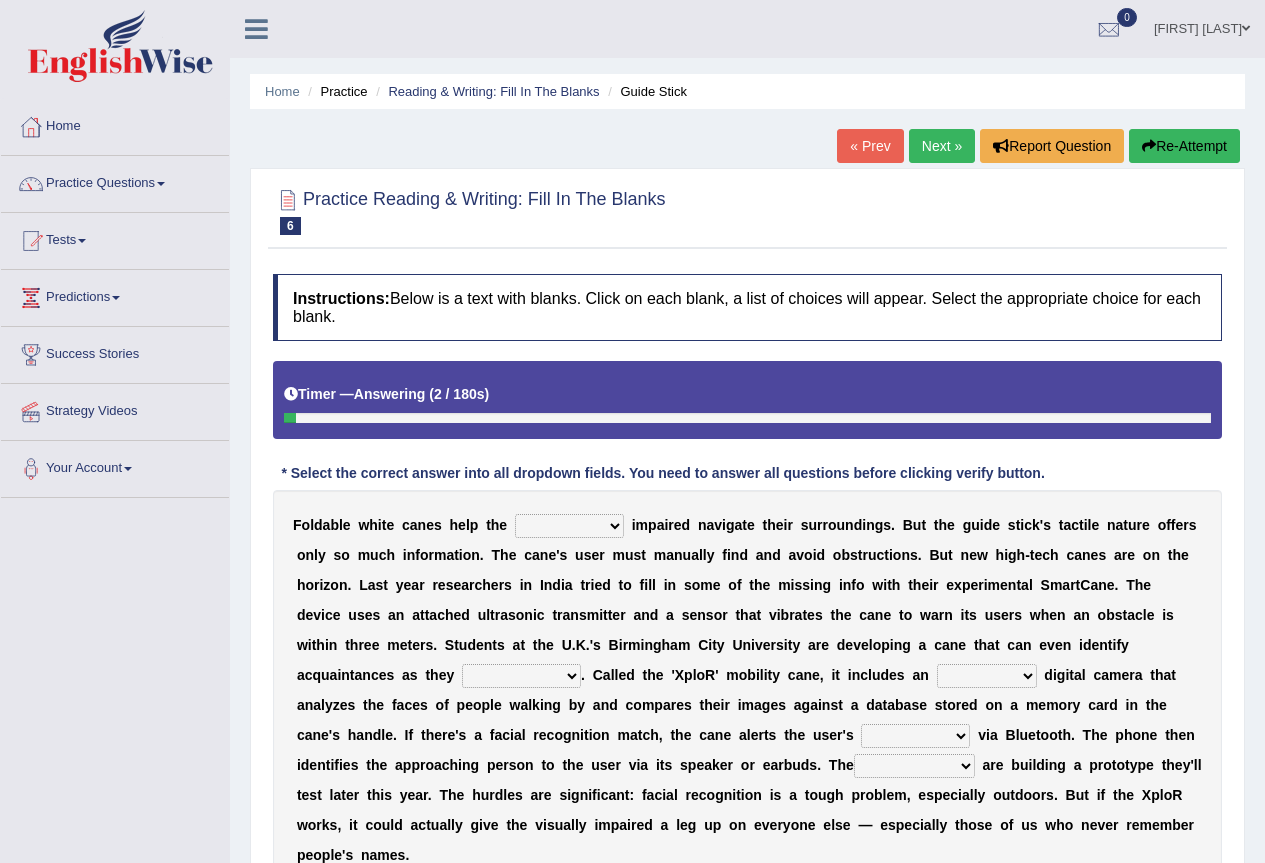 click on "felicity insensitivity visually malleability" at bounding box center [569, 526] 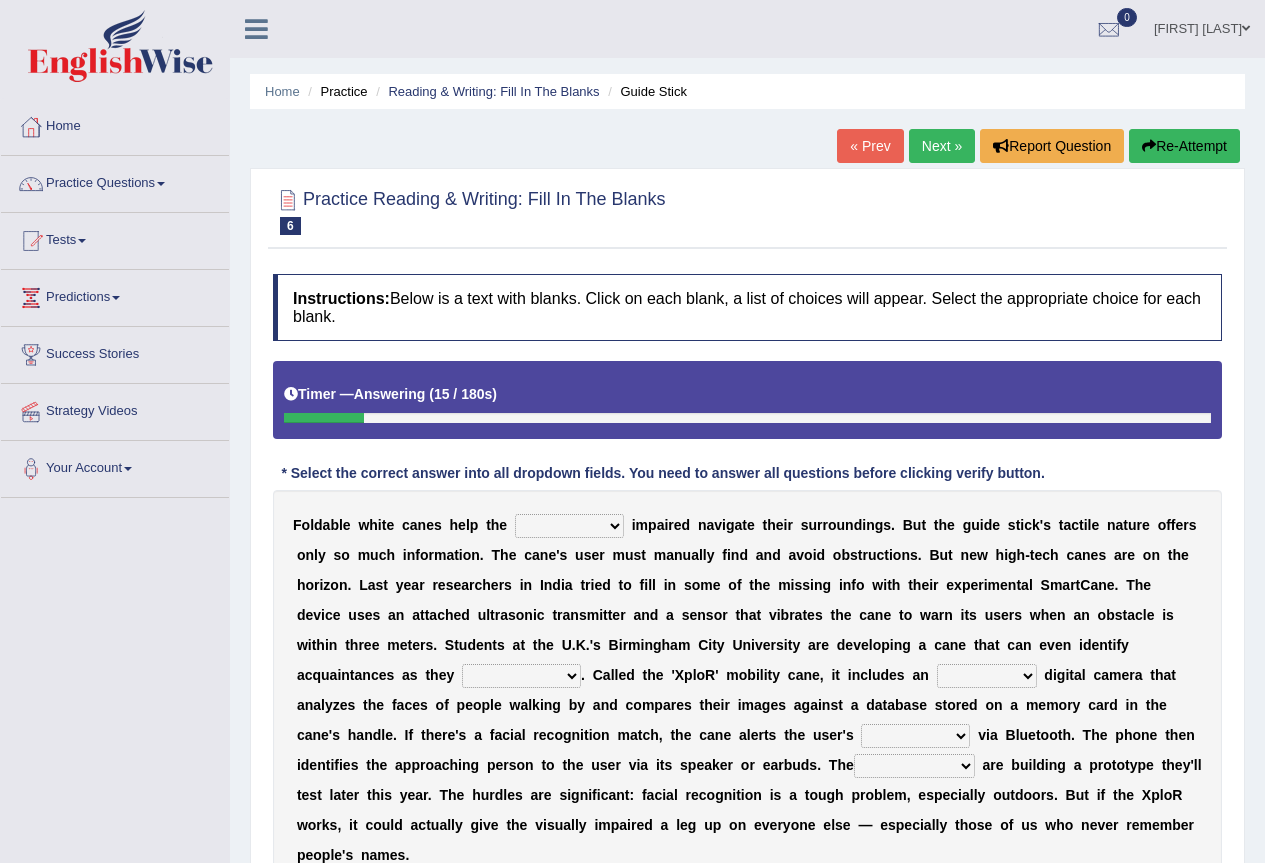 click on "Instructions:  Below is a text with blanks. Click on each blank, a list of choices will appear. Select the appropriate choice for each blank.
Timer —  Answering   ( 15 / 180s ) Skip * Select the correct answer into all dropdown fields. You need to answer all questions before clicking verify button. F o l d a b l e    w h i t e    c a n e s    h e l p    t h e    felicity insensitivity visually malleability    i m p a i r e d    n a v i g a t e    t h e i r    s u r r o u n d i n g s .    B u t    t h e    g u i d e    s t i c k ' s    t a c t i l e    n a t u r e    o f f e r s    o n l y    s o    m u c h    i n f o r m a t i o n .    T h e    c a n e ' s    u s e r    m u s t    m a n u a l l y    f i n d    a n d    a v o i d    o b s t r u c t i o n s .    B u t    n e w    h i g h - t e c h    c a n e s    a r e    o n    t h e    h o r i z o n .    L a s t    y e a r    r e s e a r c h e r s    i n    I n d i a    t r i e d    t o    f i l l" at bounding box center (747, 612) 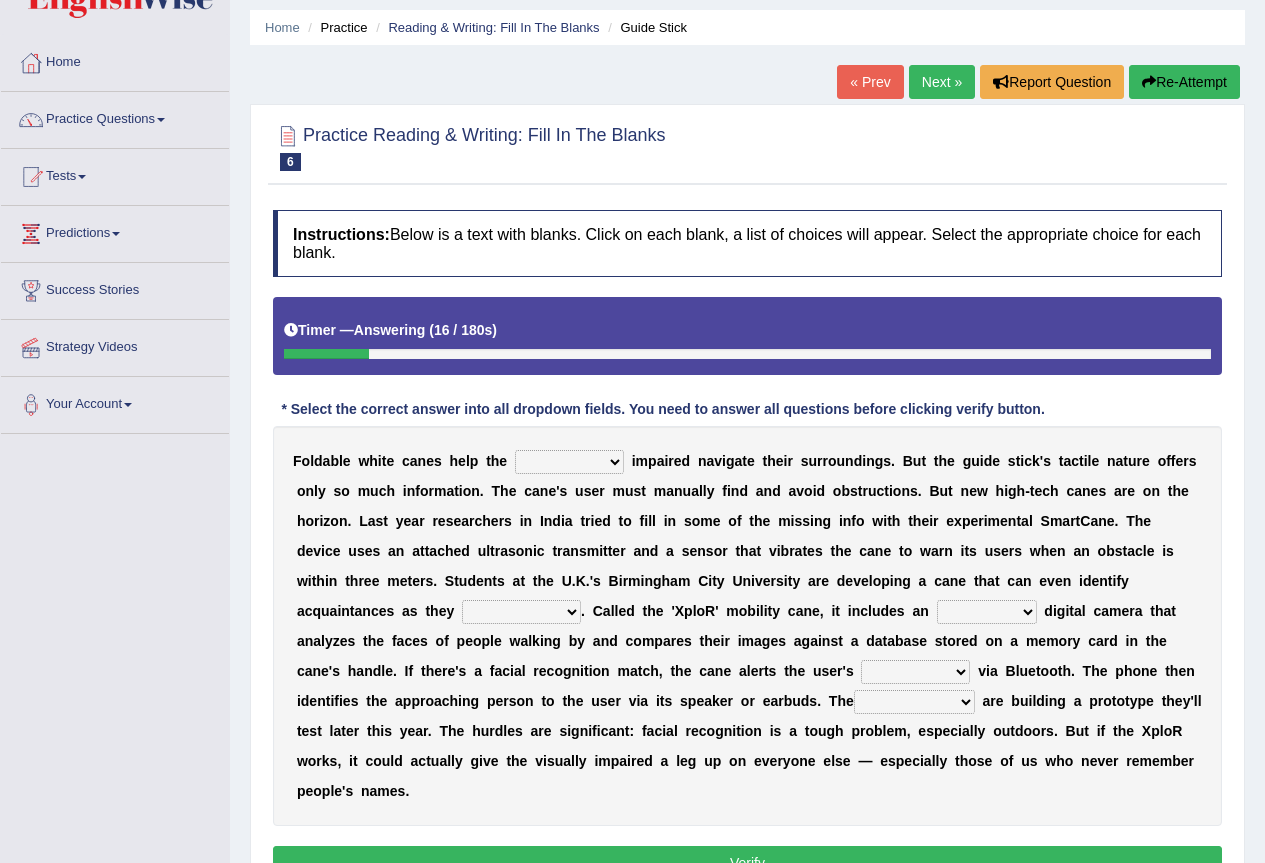 scroll, scrollTop: 100, scrollLeft: 0, axis: vertical 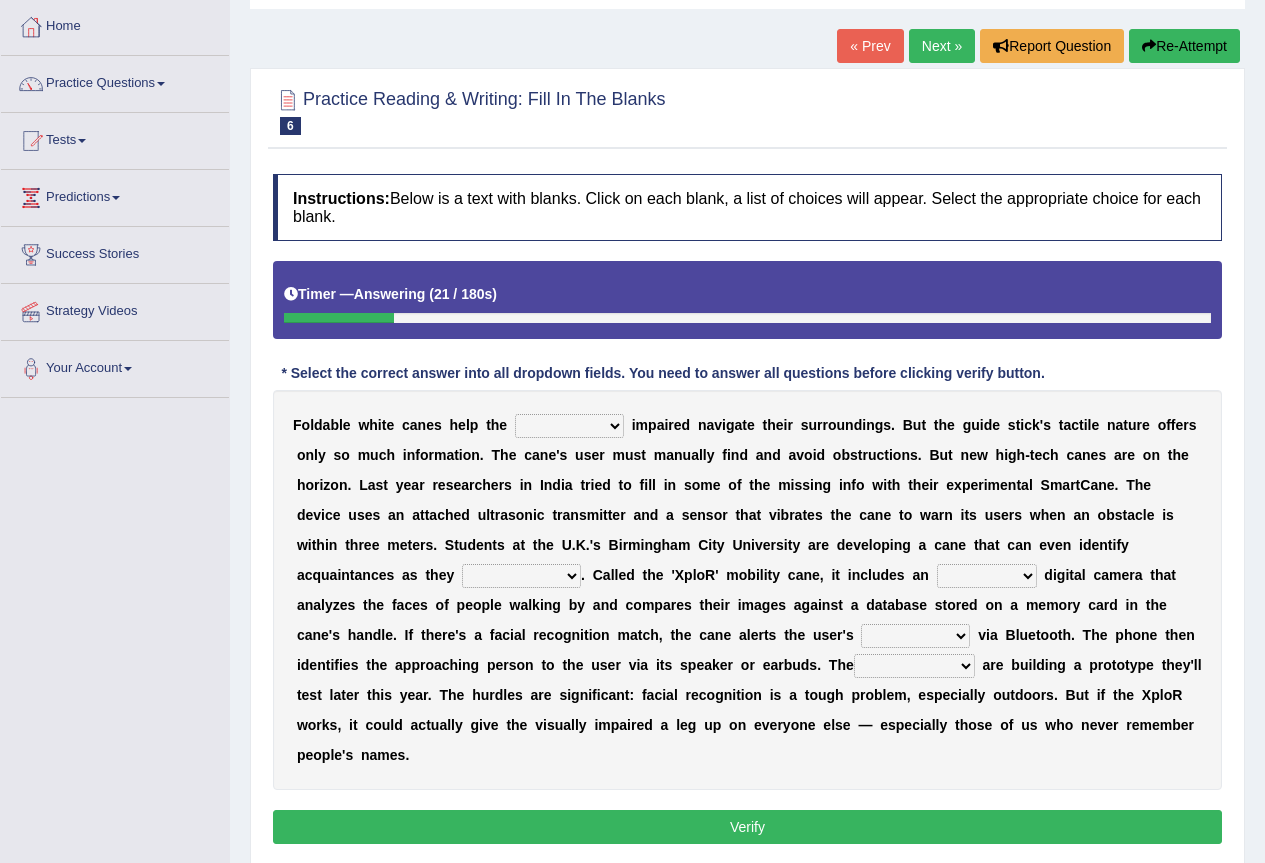click on "likelihood throat northernmost approach" at bounding box center [521, 576] 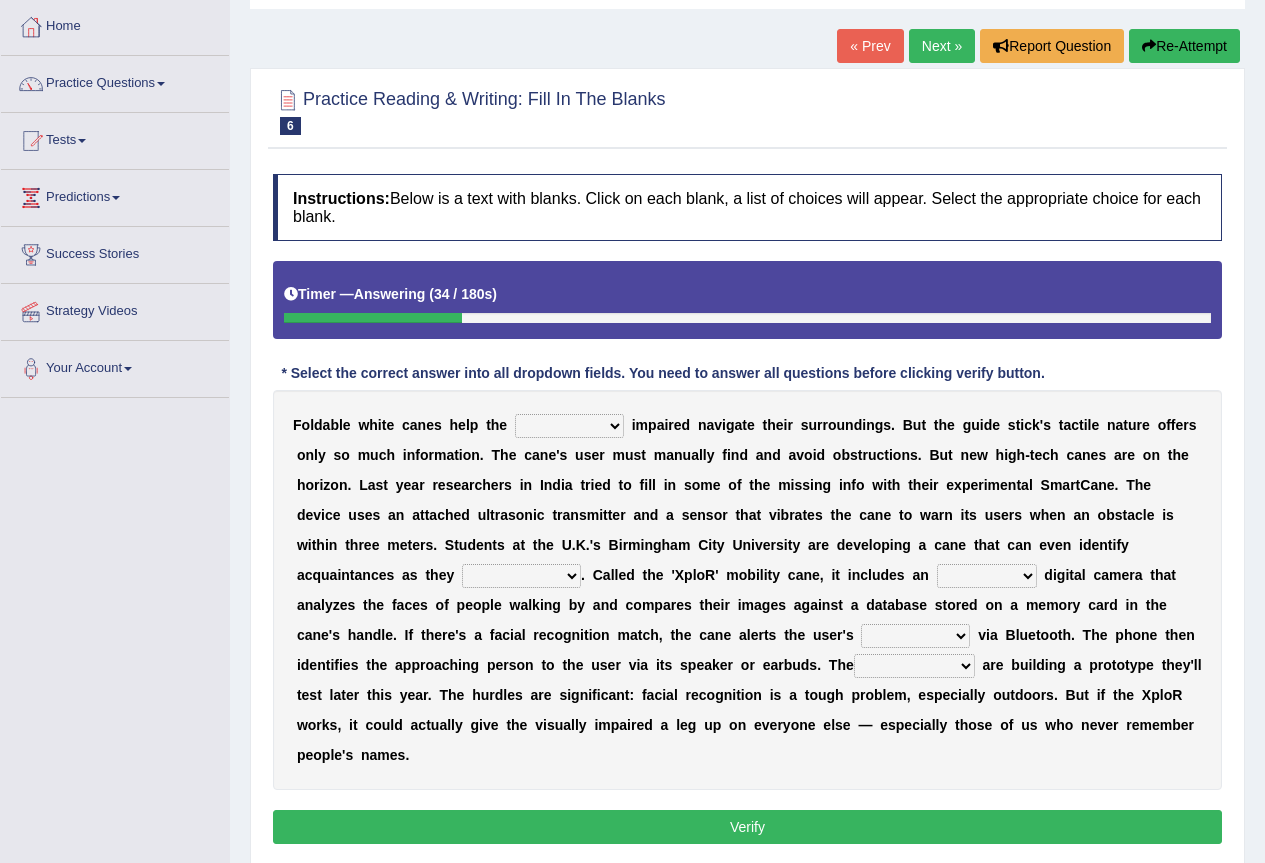click on "F o l d a b l e    w h i t e    c a n e s    h e l p    t h e    felicity insensitivity visually malleability    i m p a i r e d    n a v i g a t e    t h e i r    s u r r o u n d i n g s .    B u t    t h e    g u i d e    s t i c k ' s    t a c t i l e    n a t u r e    o f f e r s    o n l y    s o    m u c h    i n f o r m a t i o n .    T h e    c a n e ' s    u s e r    m u s t    m a n u a l l y    f i n d    a n d    a v o i d    o b s t r u c t i o n s .    B u t    n e w    h i g h - t e c h    c a n e s    a r e    o n    t h e    h o r i z o n .    L a s t    y e a r    r e s e a r c h e r s    i n    I n d i a    t r i e d    t o    f i l l    i n    s o m e    o f    t h e    m i s s i n g    i n f o    w i t h    t h e i r    e x p e r i m e n t a l    S m a r t C a n e .    T h e    d e v i c e    u s e s    a n    a t t a c h e d    u l t r a s o n i c    t r a n s m i t t e r    a n d    a    s e n s o r    t h a t    v i b r" at bounding box center [747, 590] 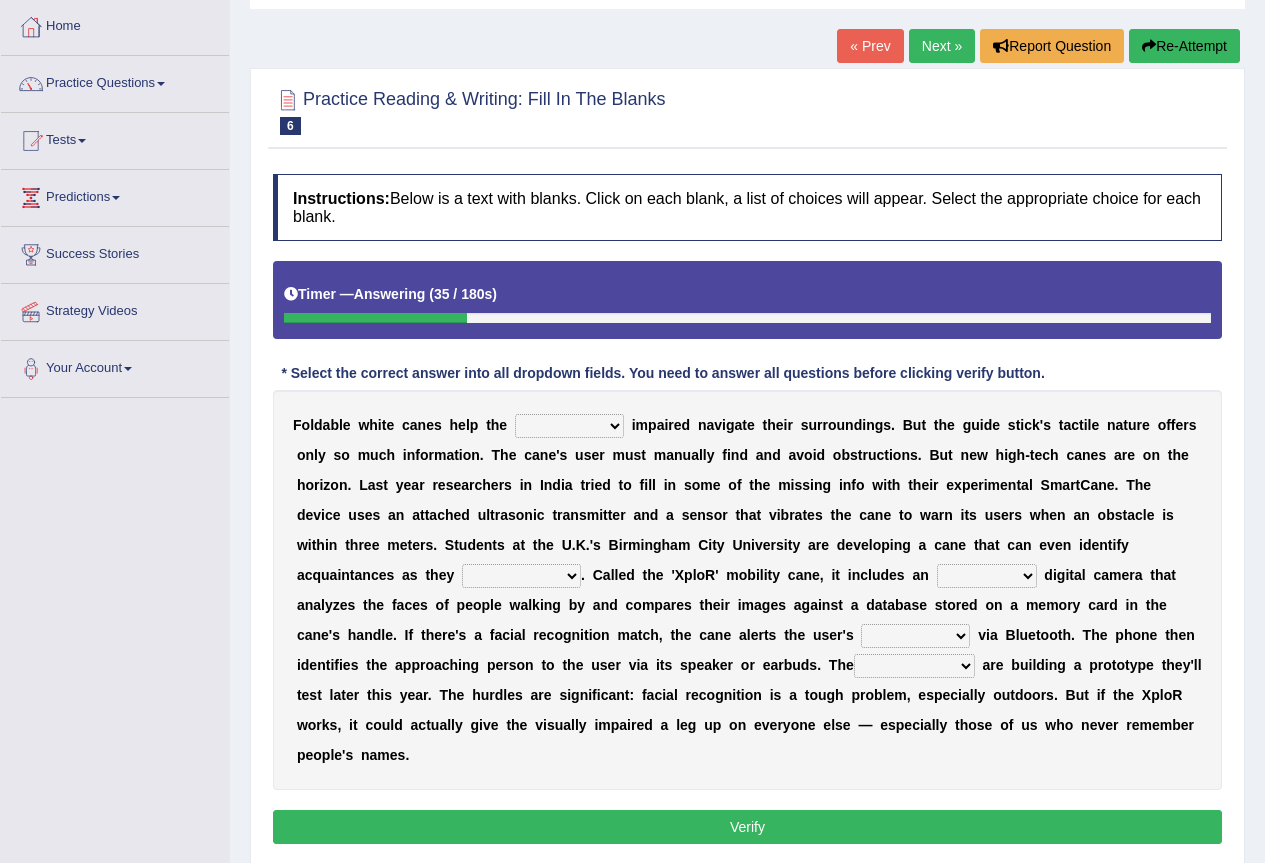 click on "likelihood throat northernmost approach" at bounding box center [521, 576] 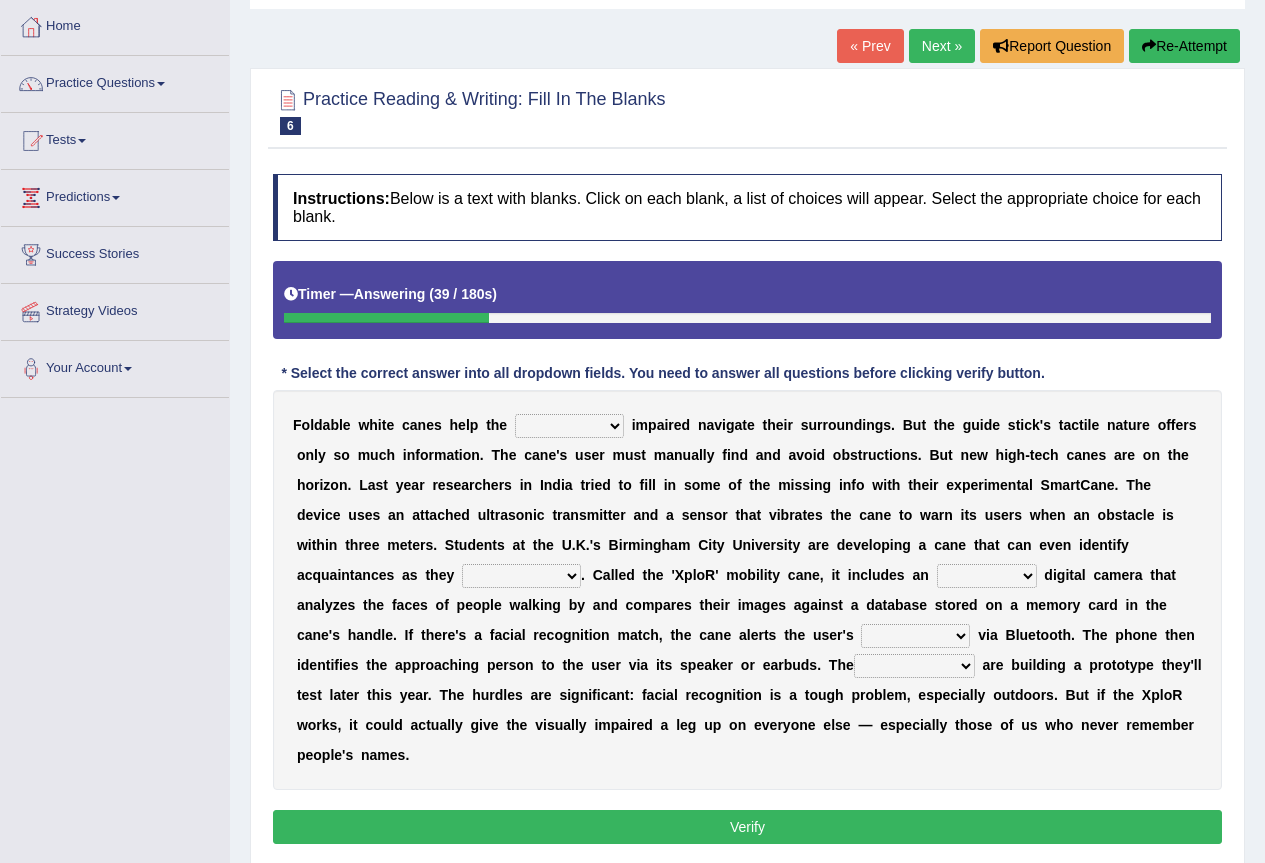 select on "approach" 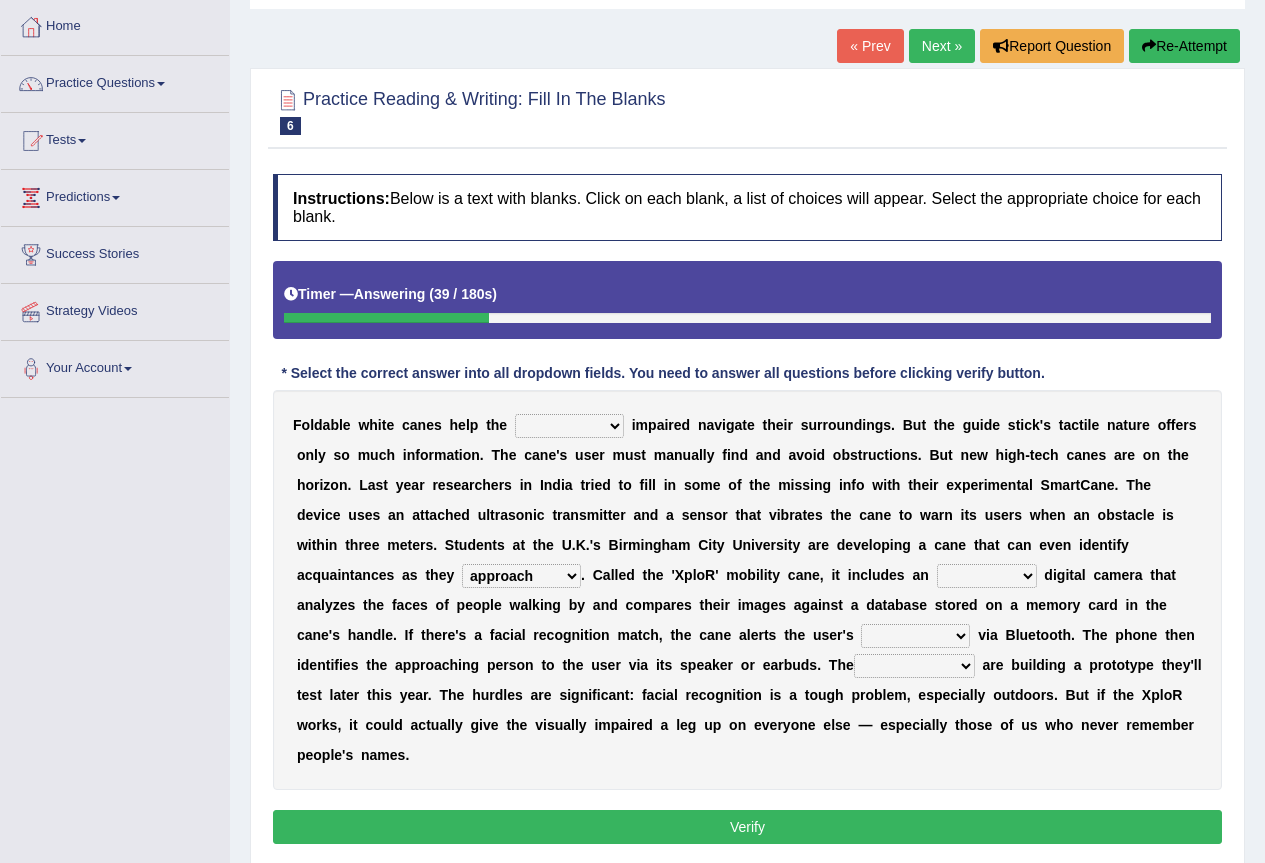 click on "likelihood throat northernmost approach" at bounding box center [521, 576] 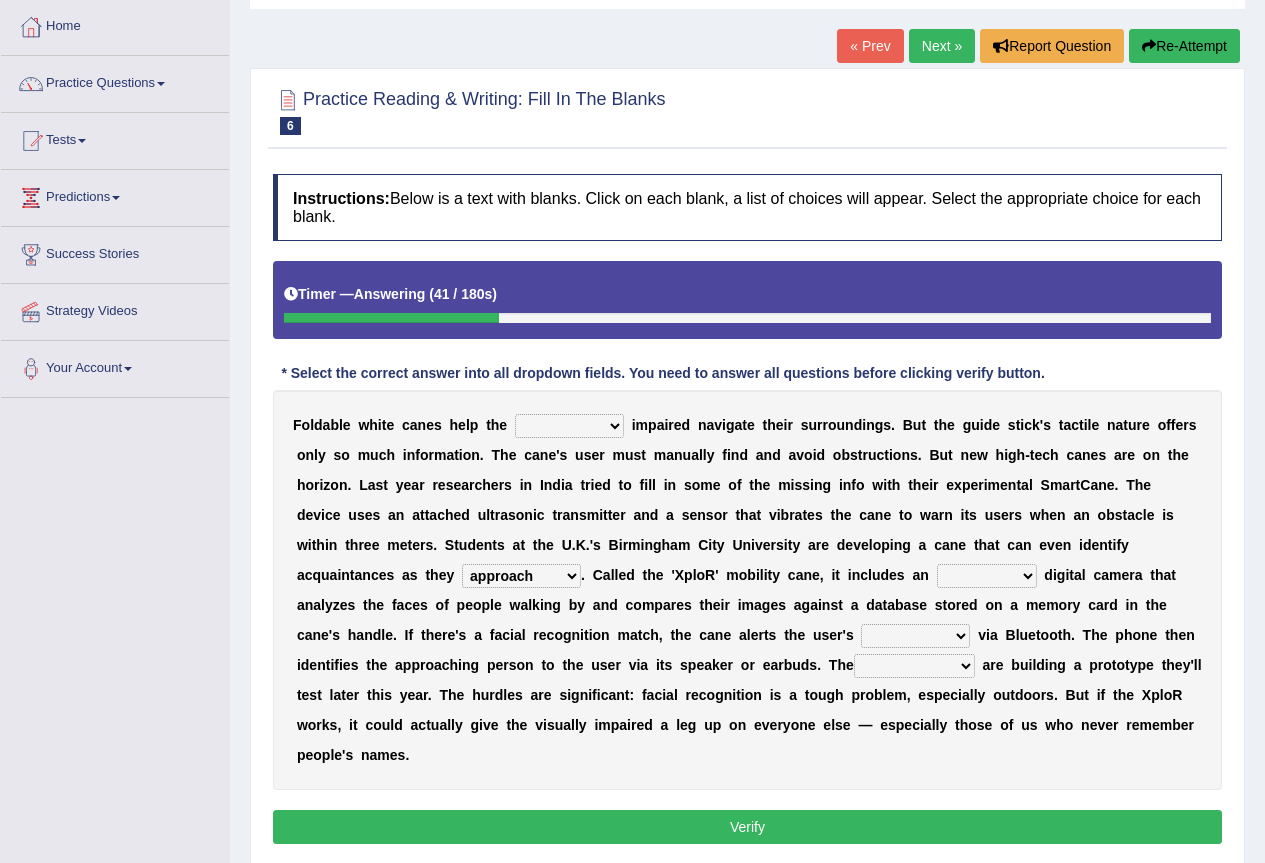 click on "untested embedded deadest skinhead" at bounding box center [987, 576] 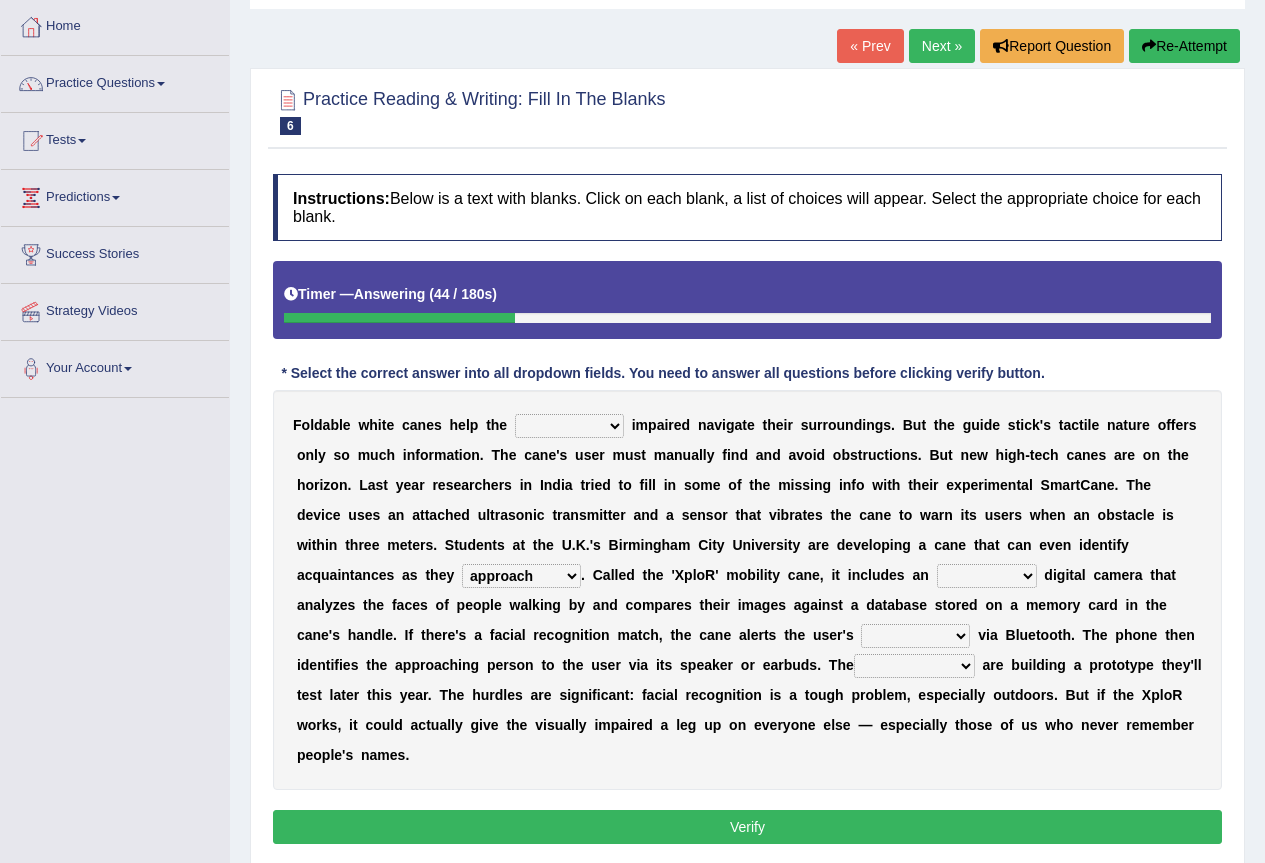 click on "s" at bounding box center (684, 665) 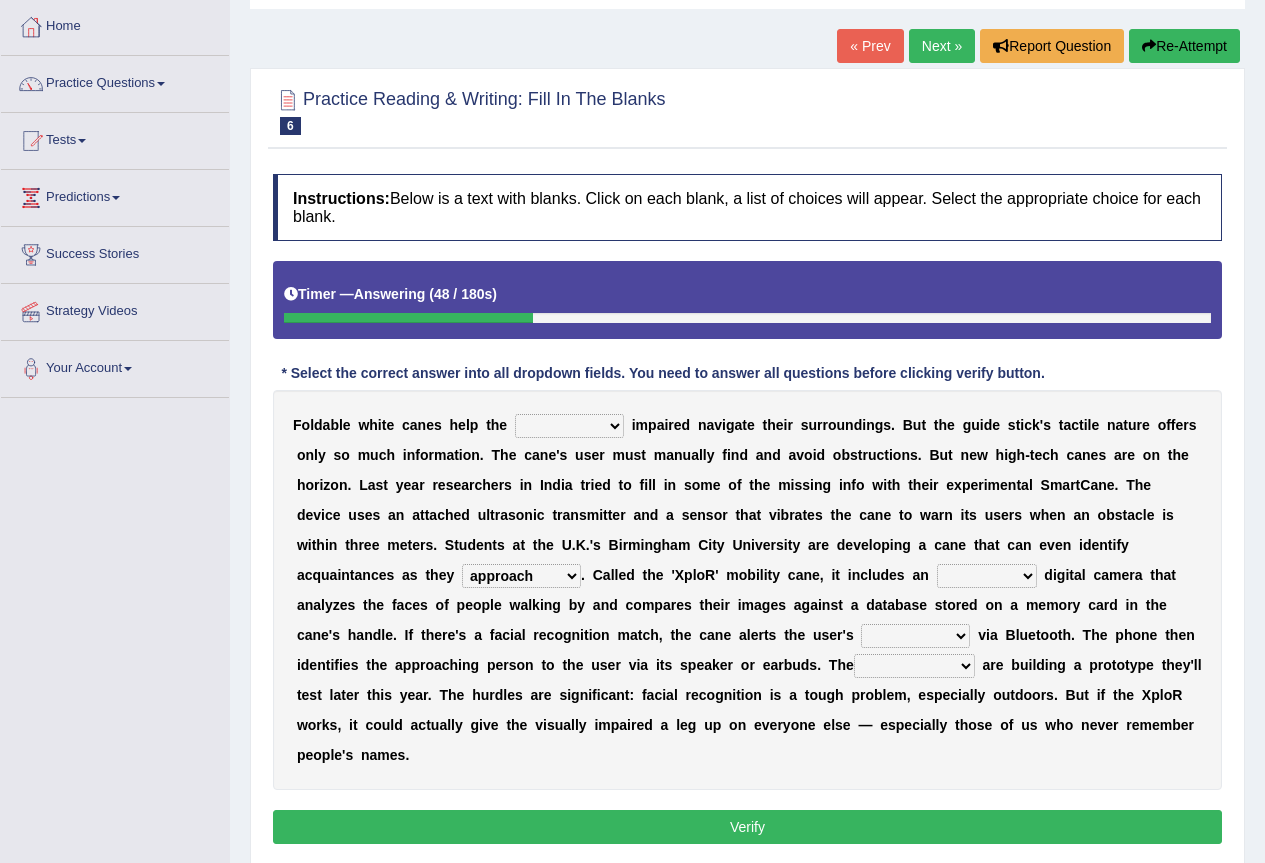 click on "untested embedded deadest skinhead" at bounding box center [987, 576] 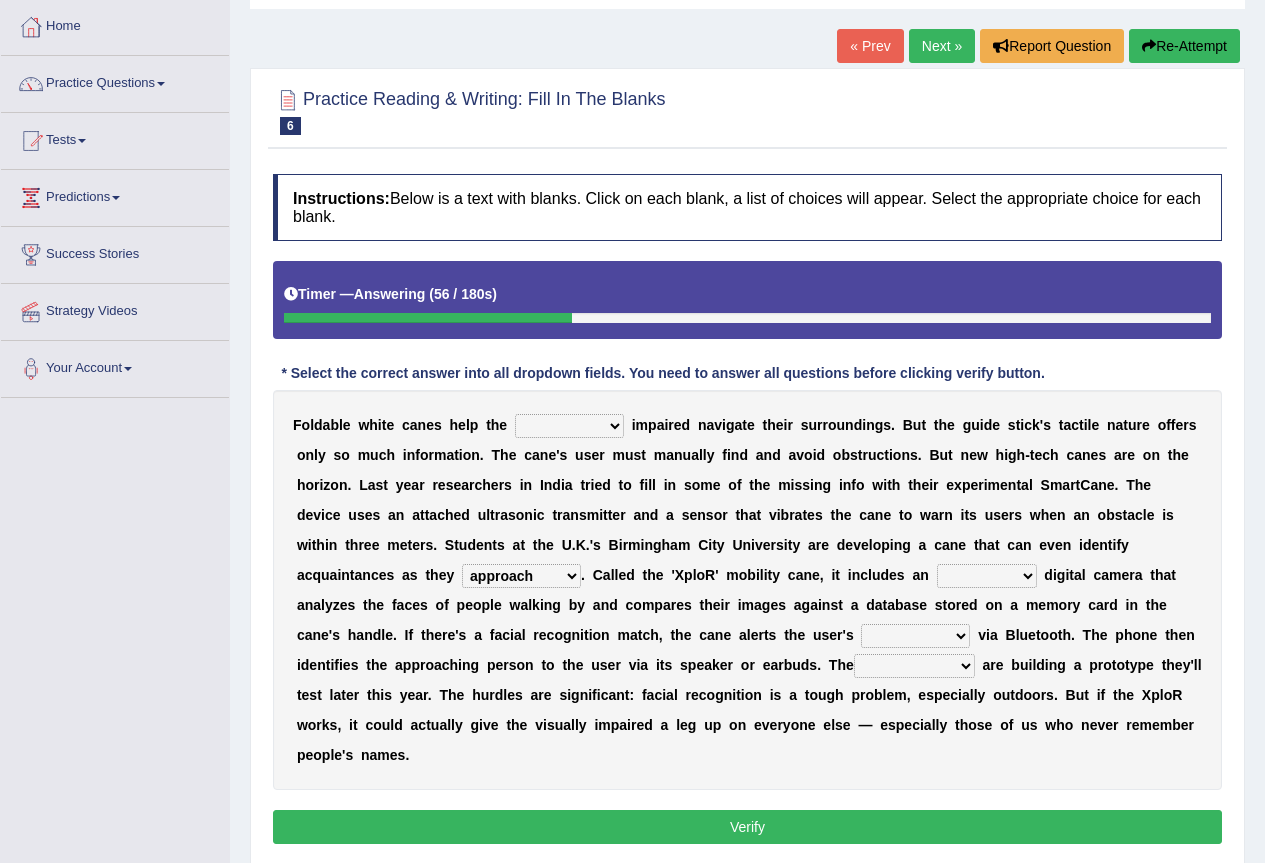 select on "untested" 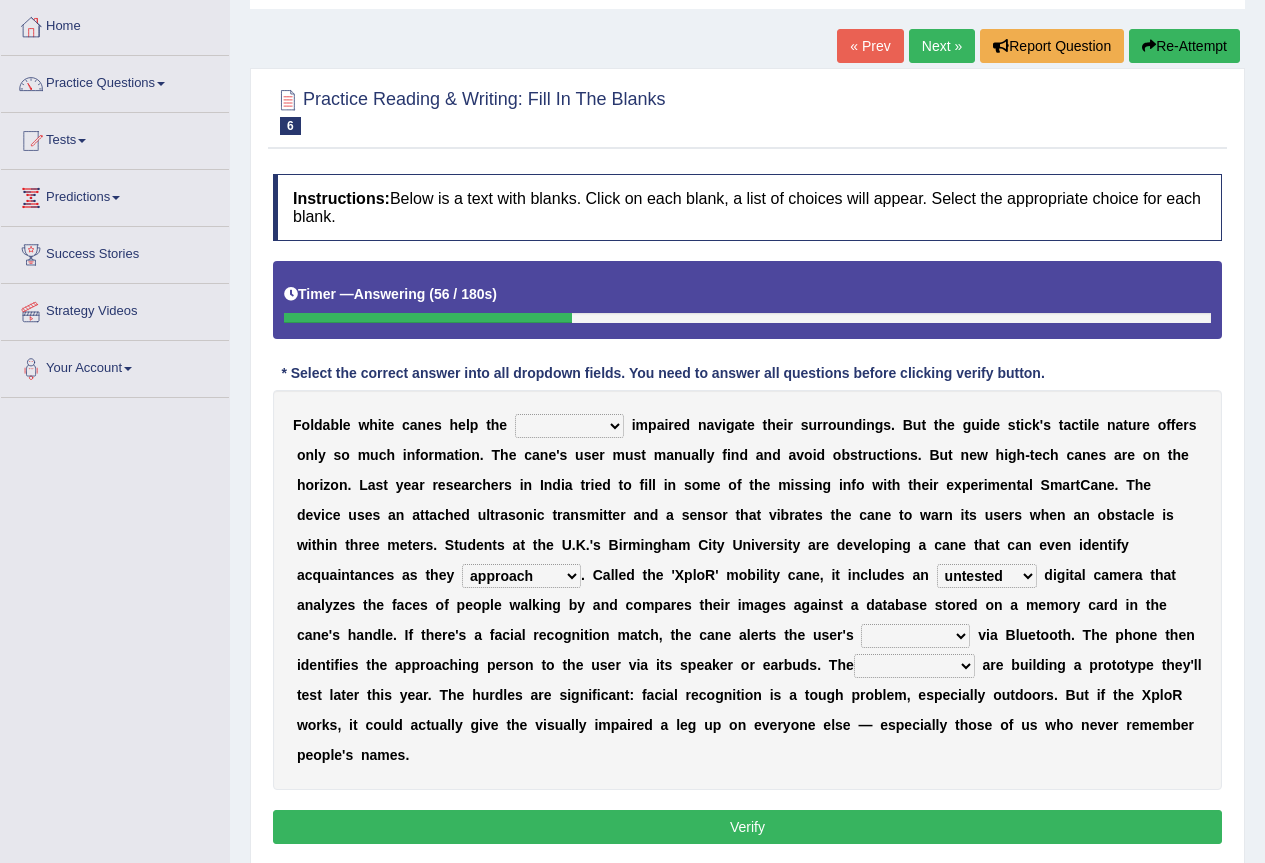 click on "untested embedded deadest skinhead" at bounding box center (987, 576) 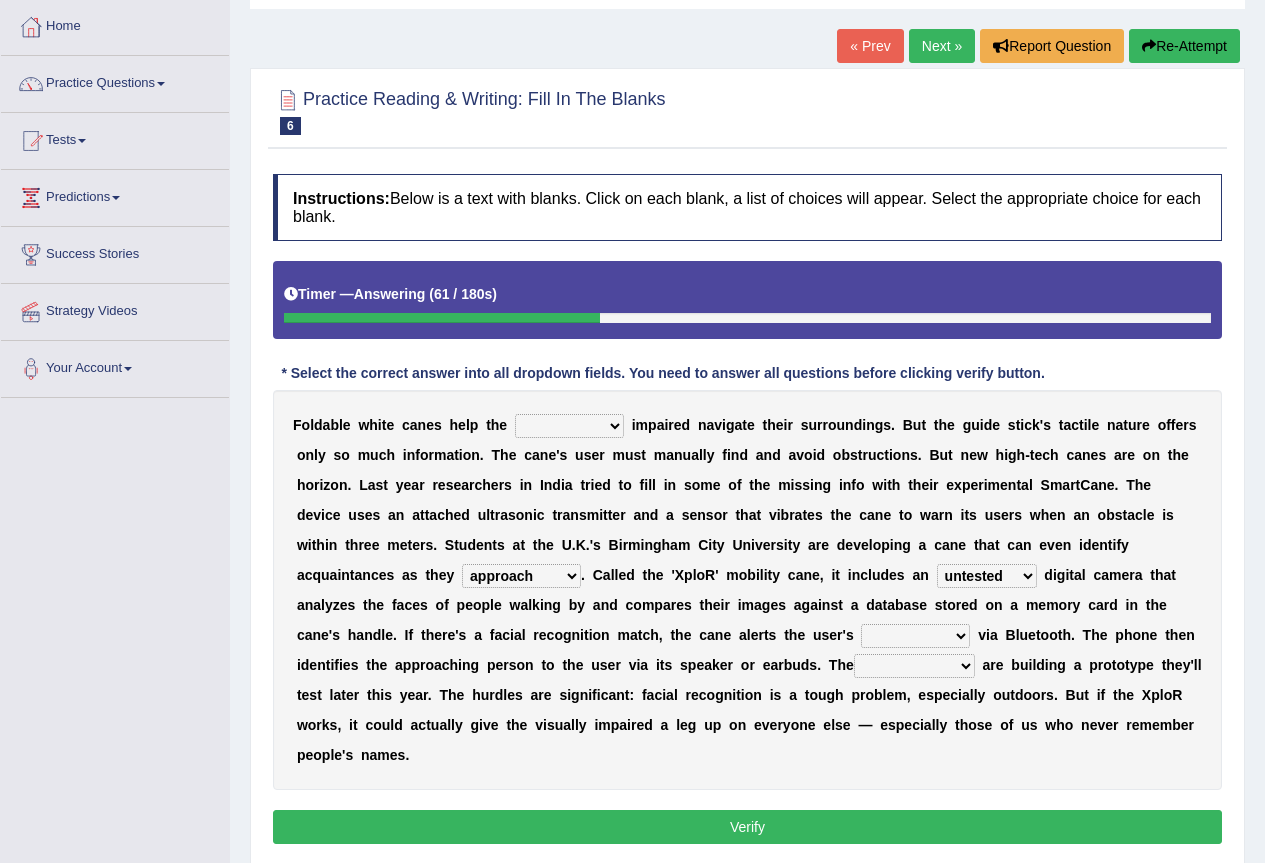 click on "waterborne alone smartphone postpone" at bounding box center [915, 636] 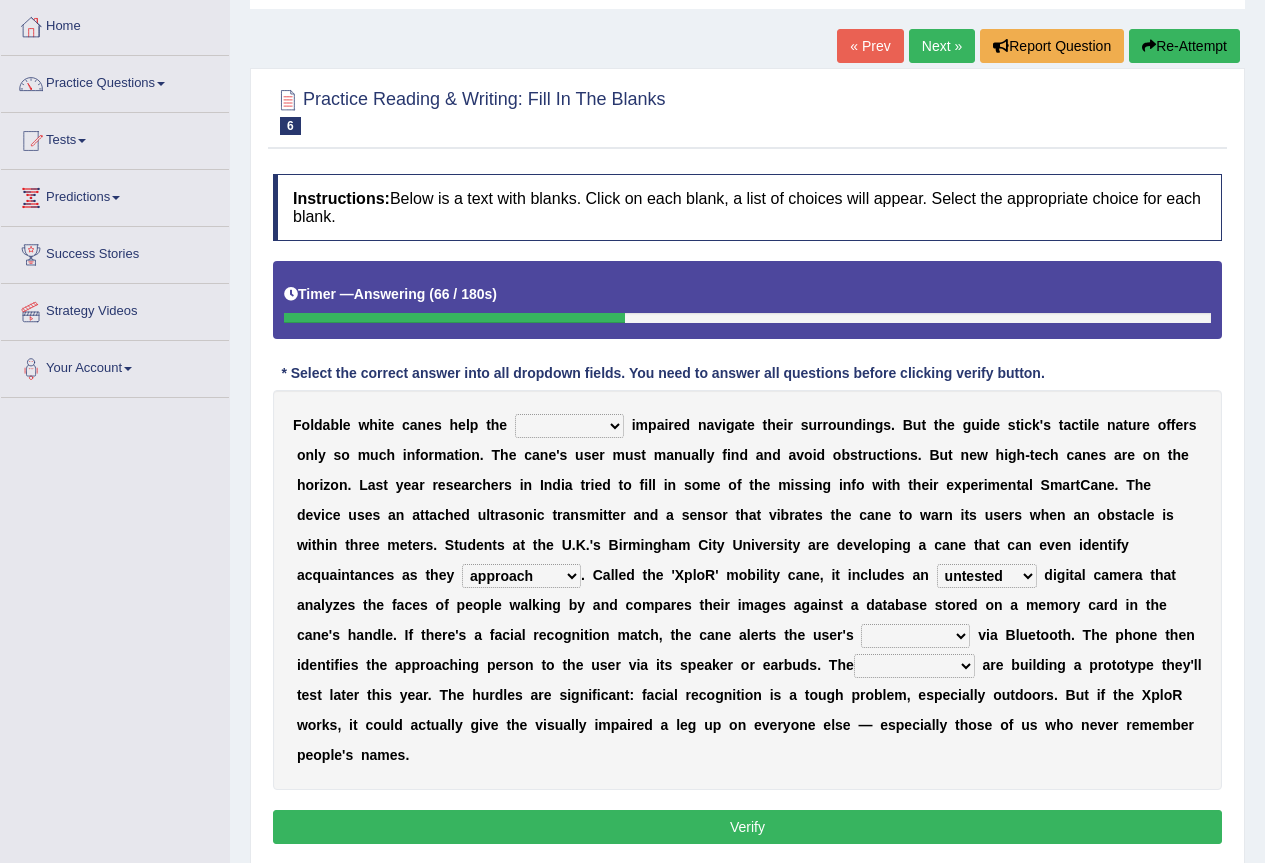 select on "smartphone" 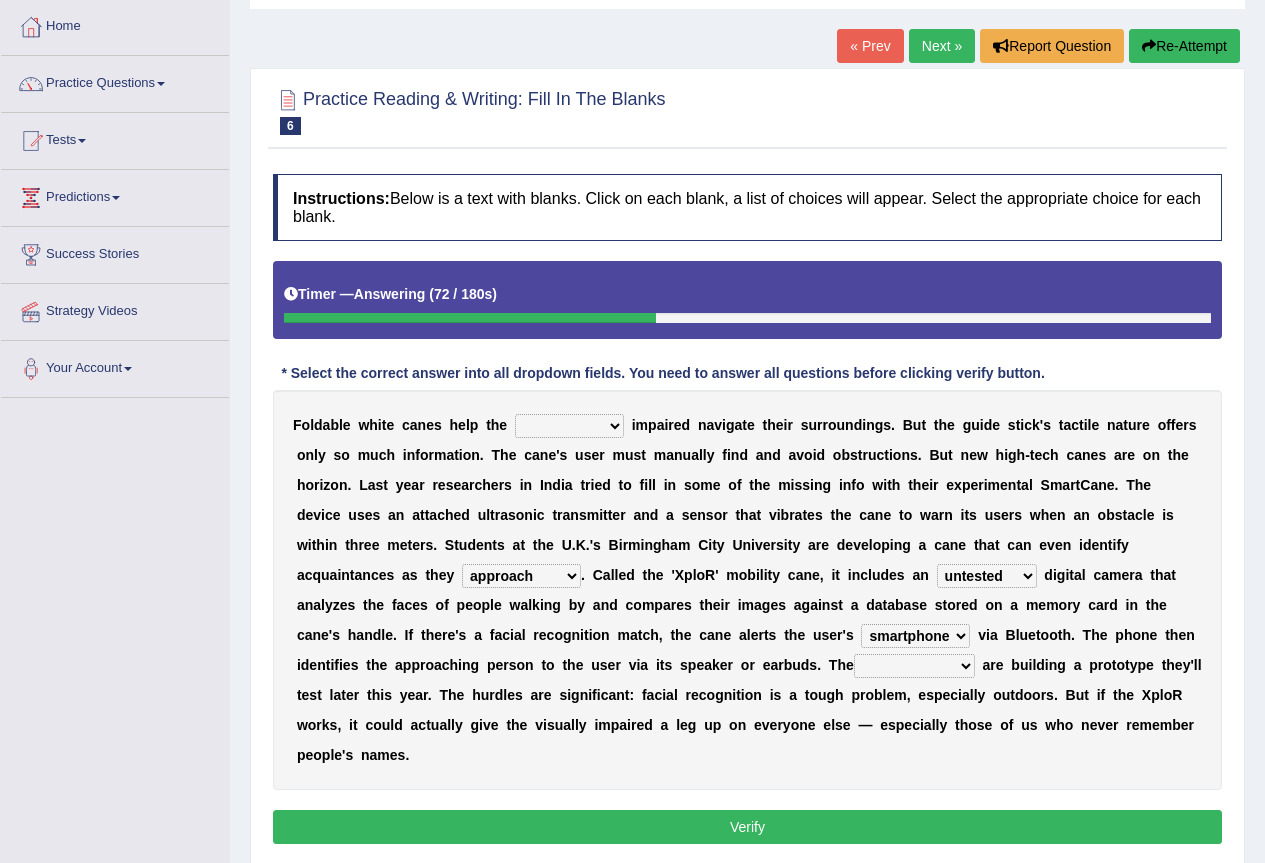 click on "jurisprudence bootless students jukebox" at bounding box center (914, 666) 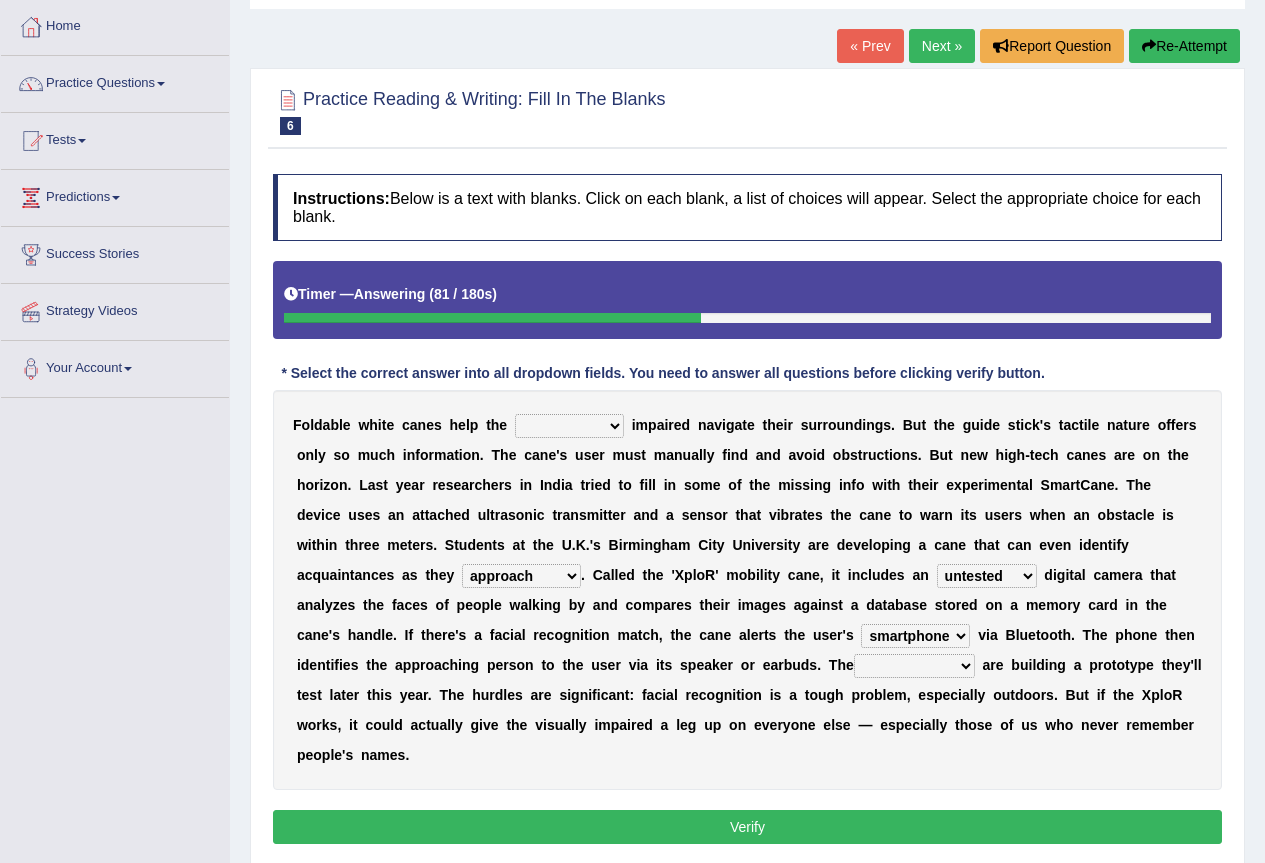 select on "students" 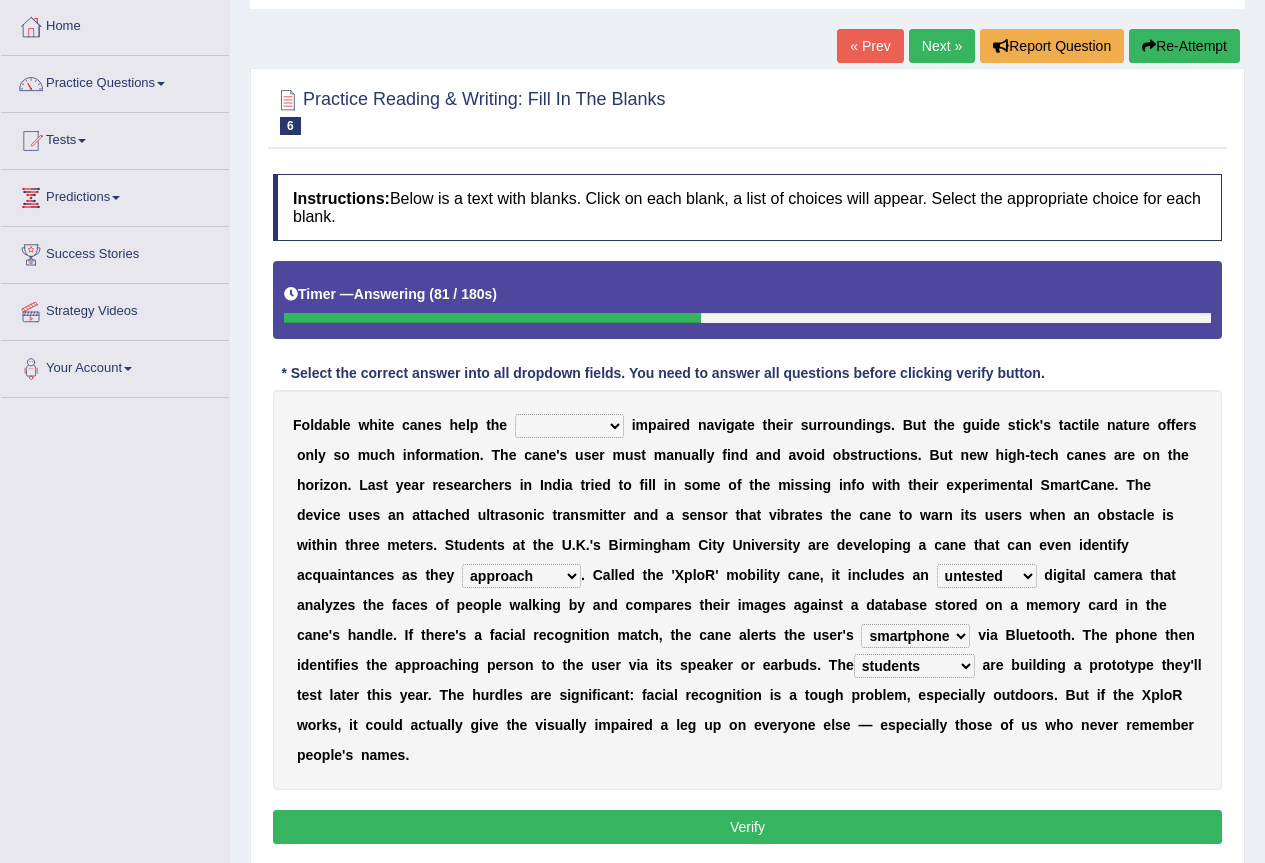 click on "jurisprudence bootless students jukebox" at bounding box center (914, 666) 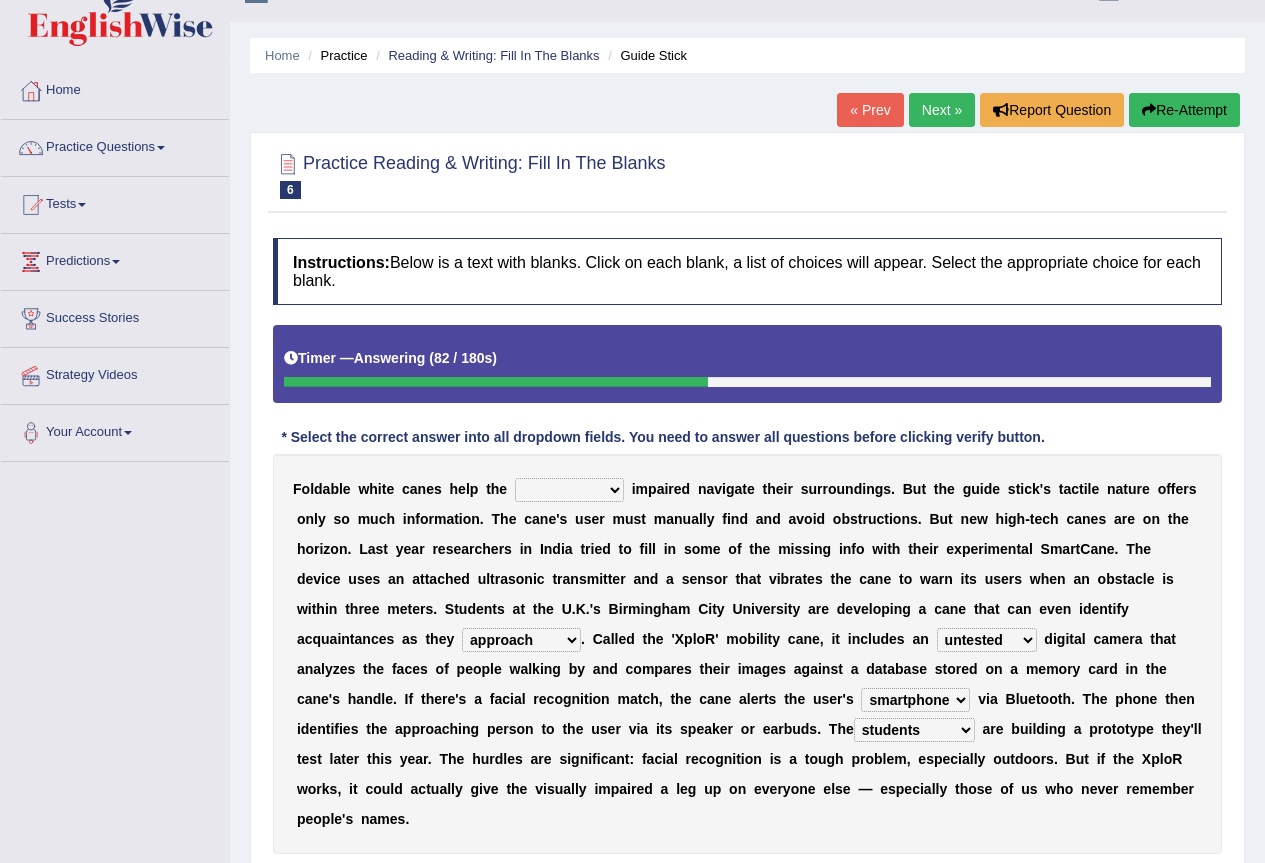 scroll, scrollTop: 0, scrollLeft: 0, axis: both 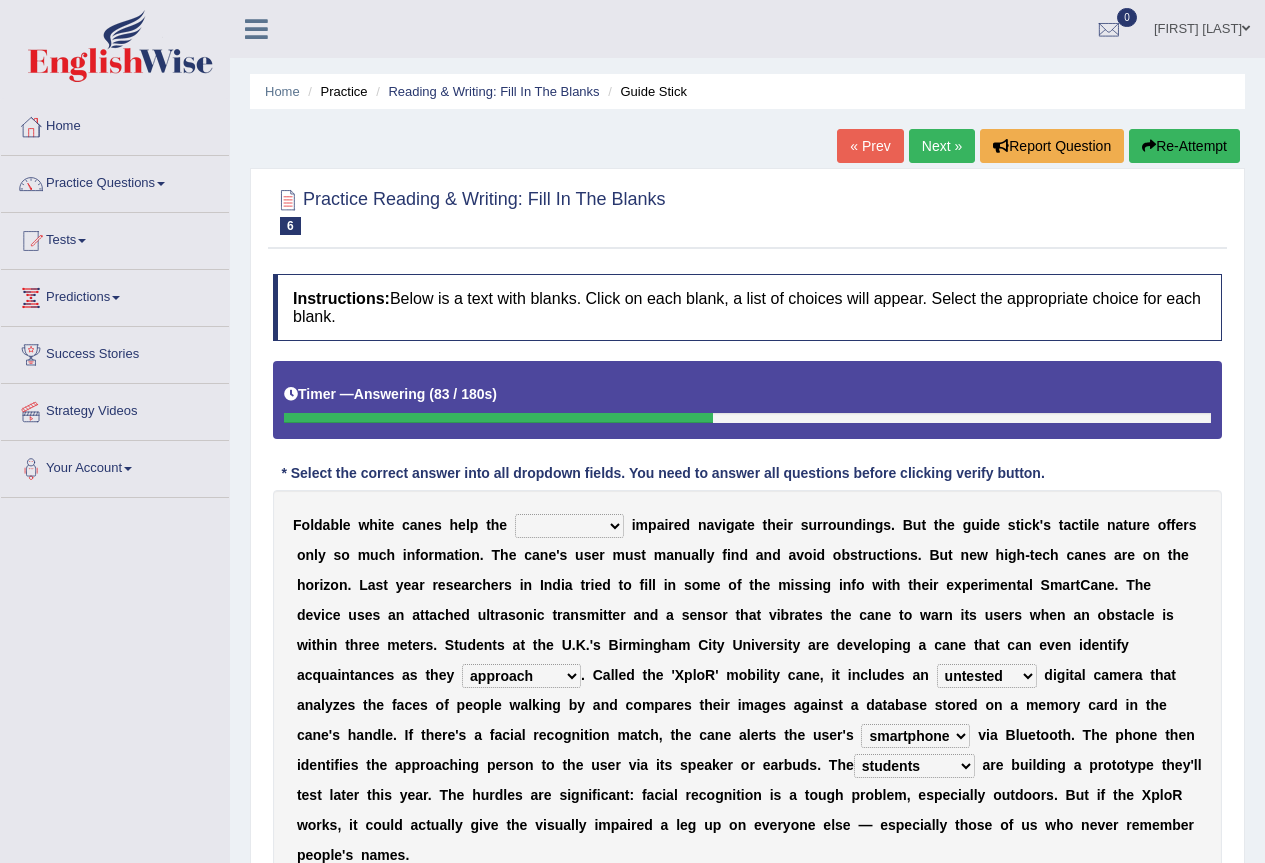 click on "felicity insensitivity visually malleability" at bounding box center (569, 526) 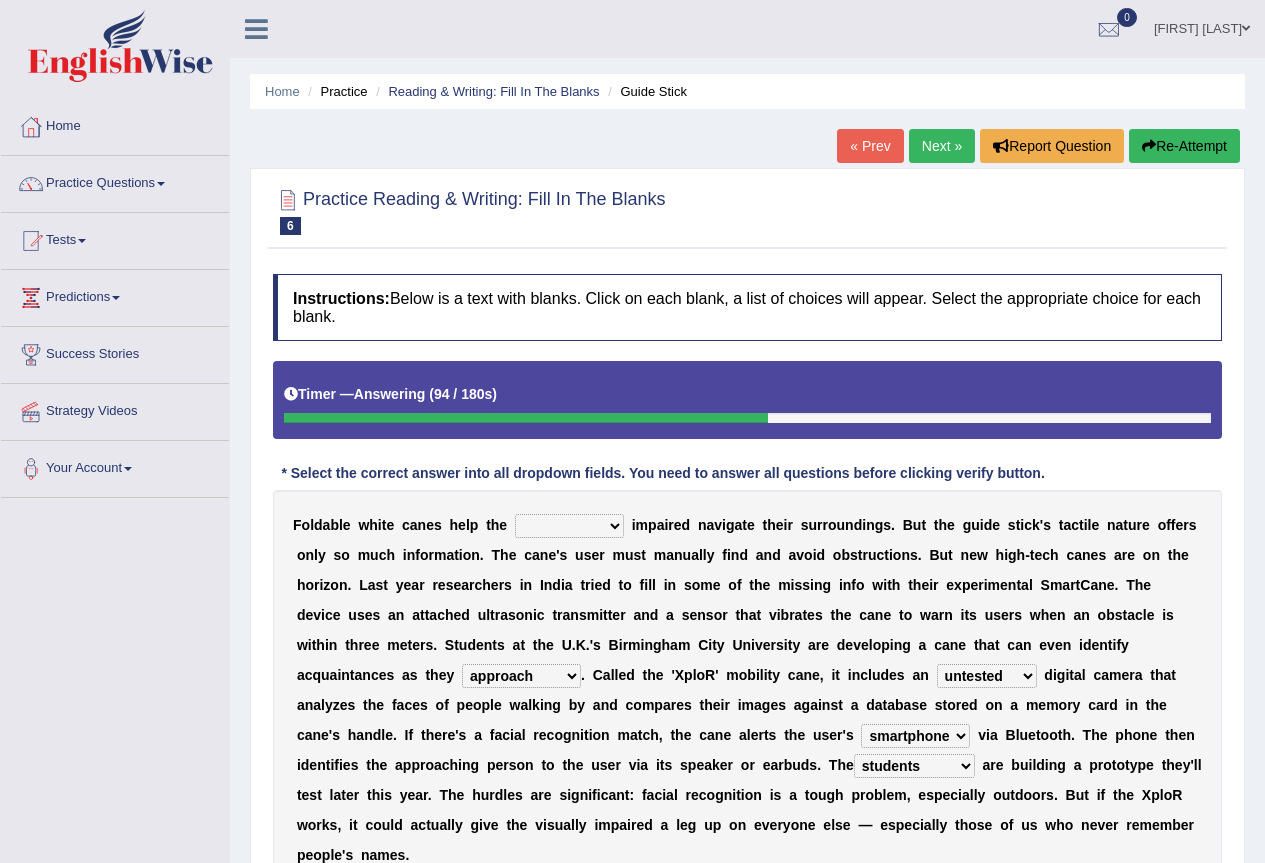 click on "n" at bounding box center (678, 555) 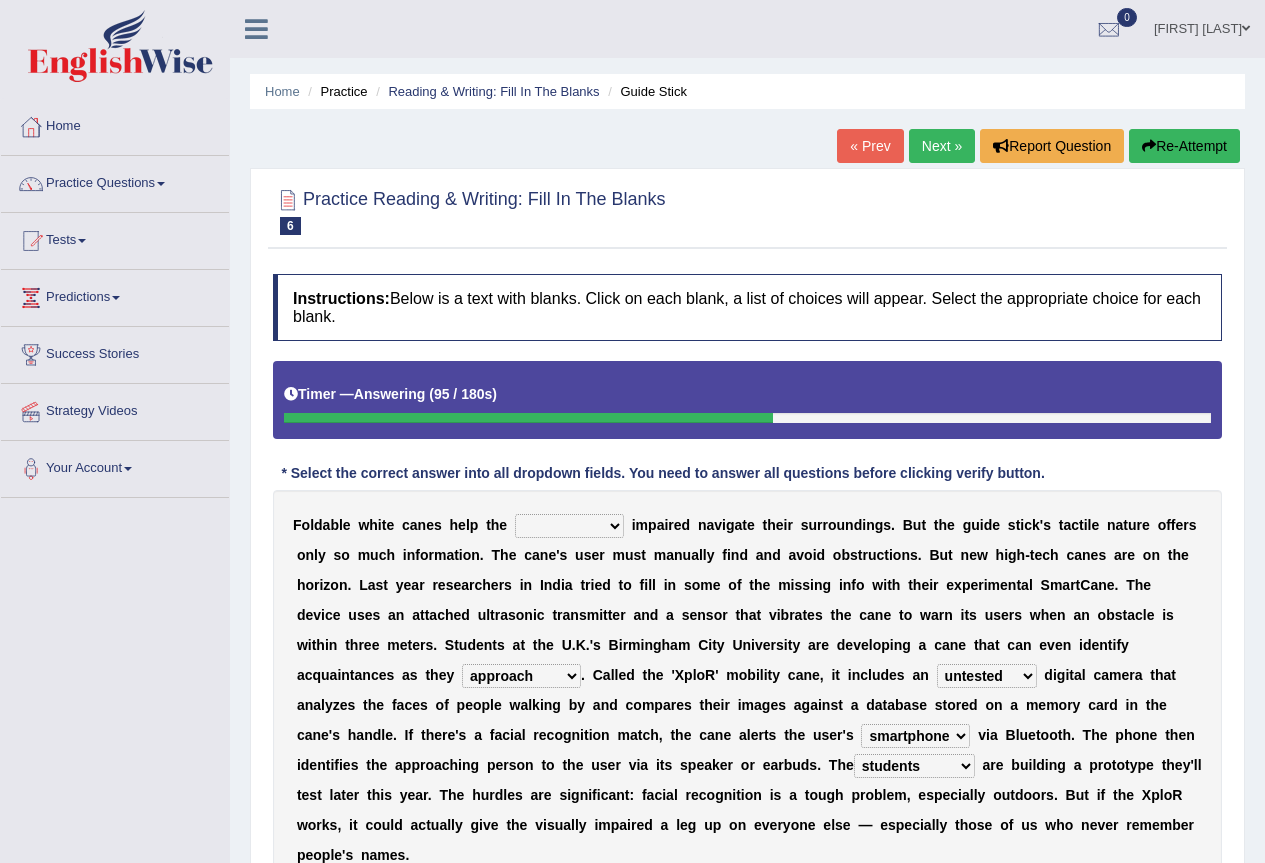 click on "felicity insensitivity visually malleability" at bounding box center (569, 526) 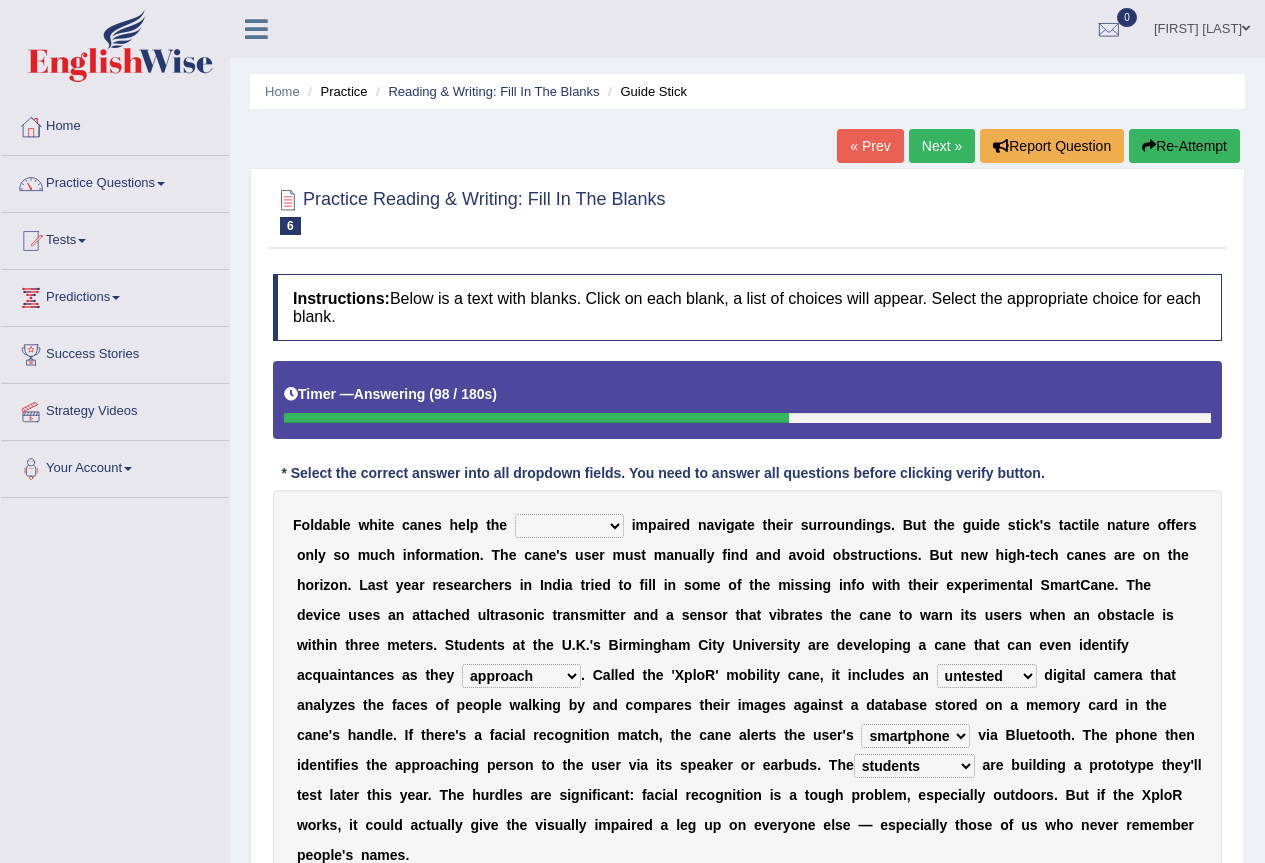 select on "insensitivity" 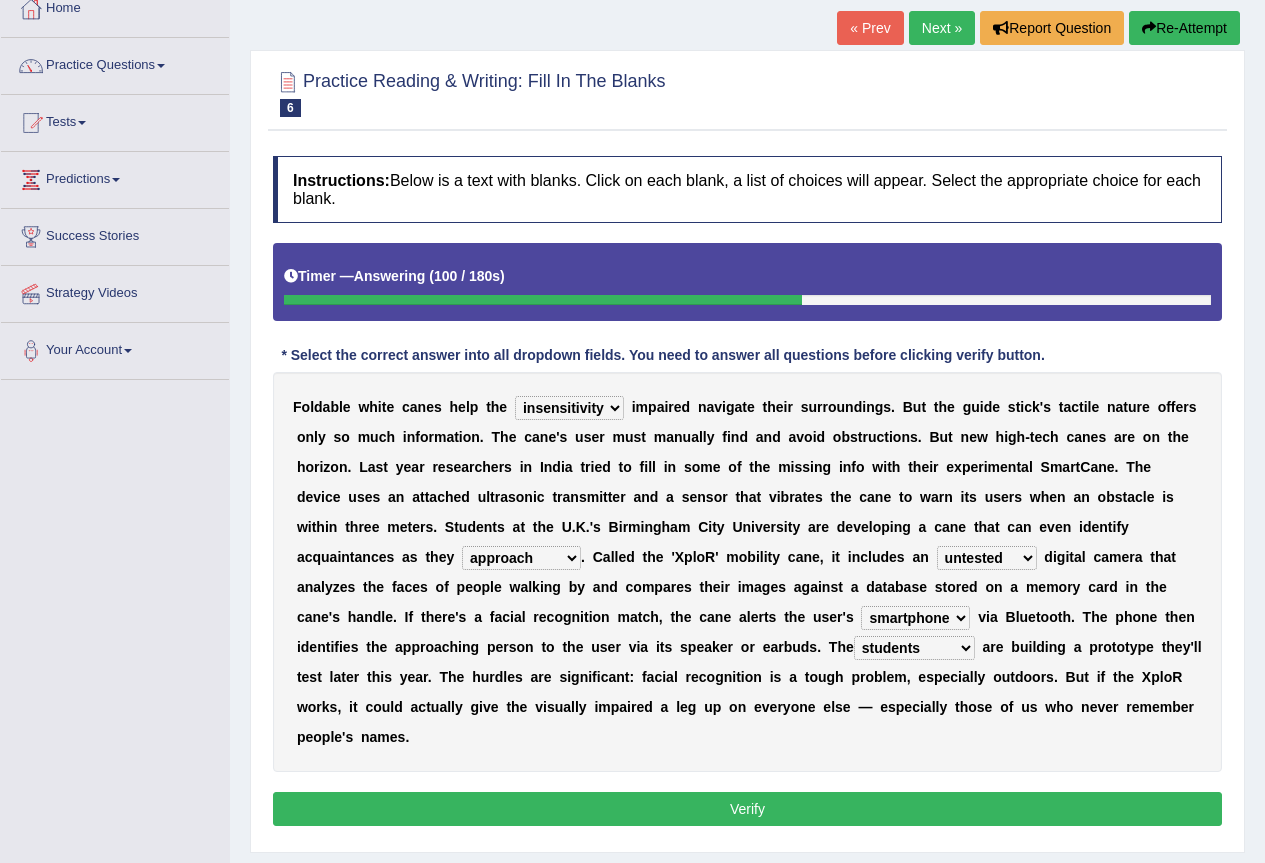 scroll, scrollTop: 187, scrollLeft: 0, axis: vertical 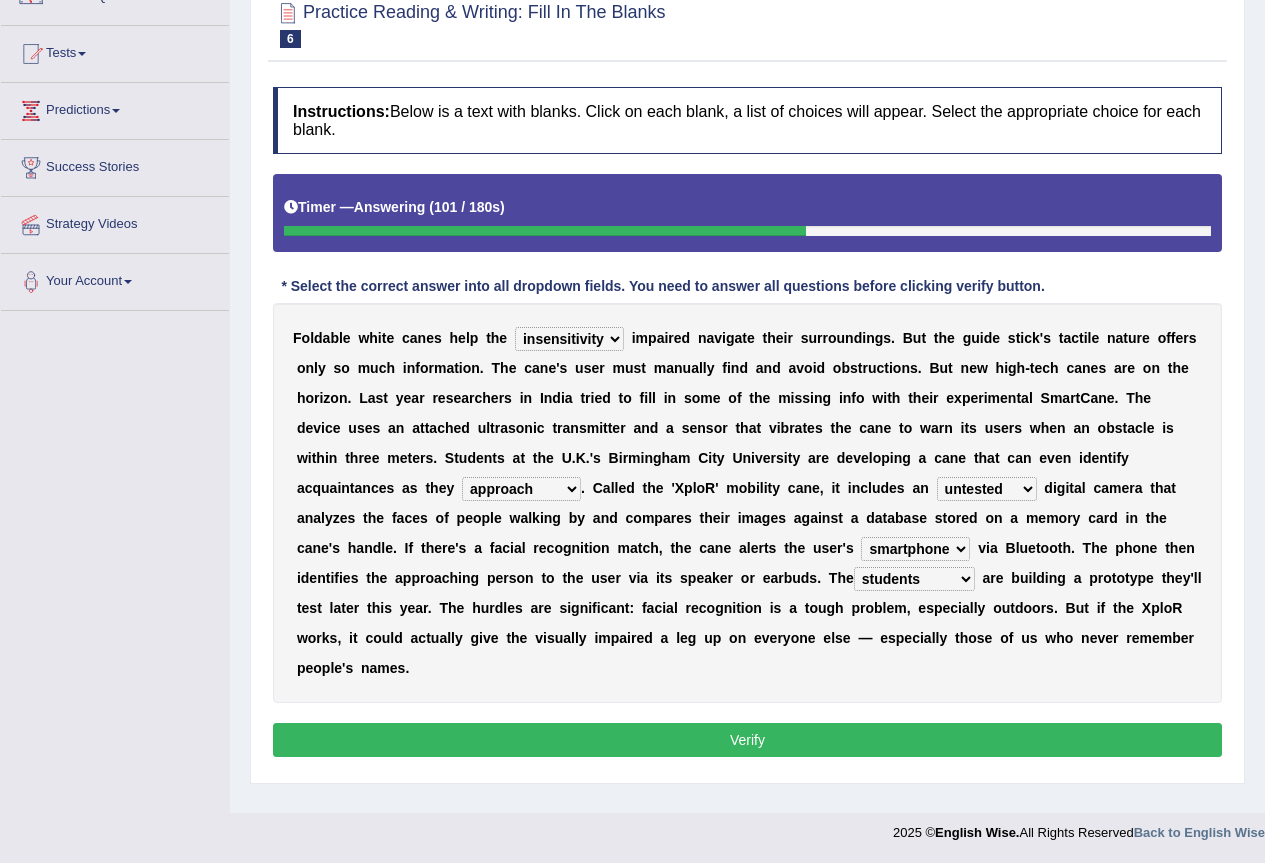click on "Verify" at bounding box center (747, 740) 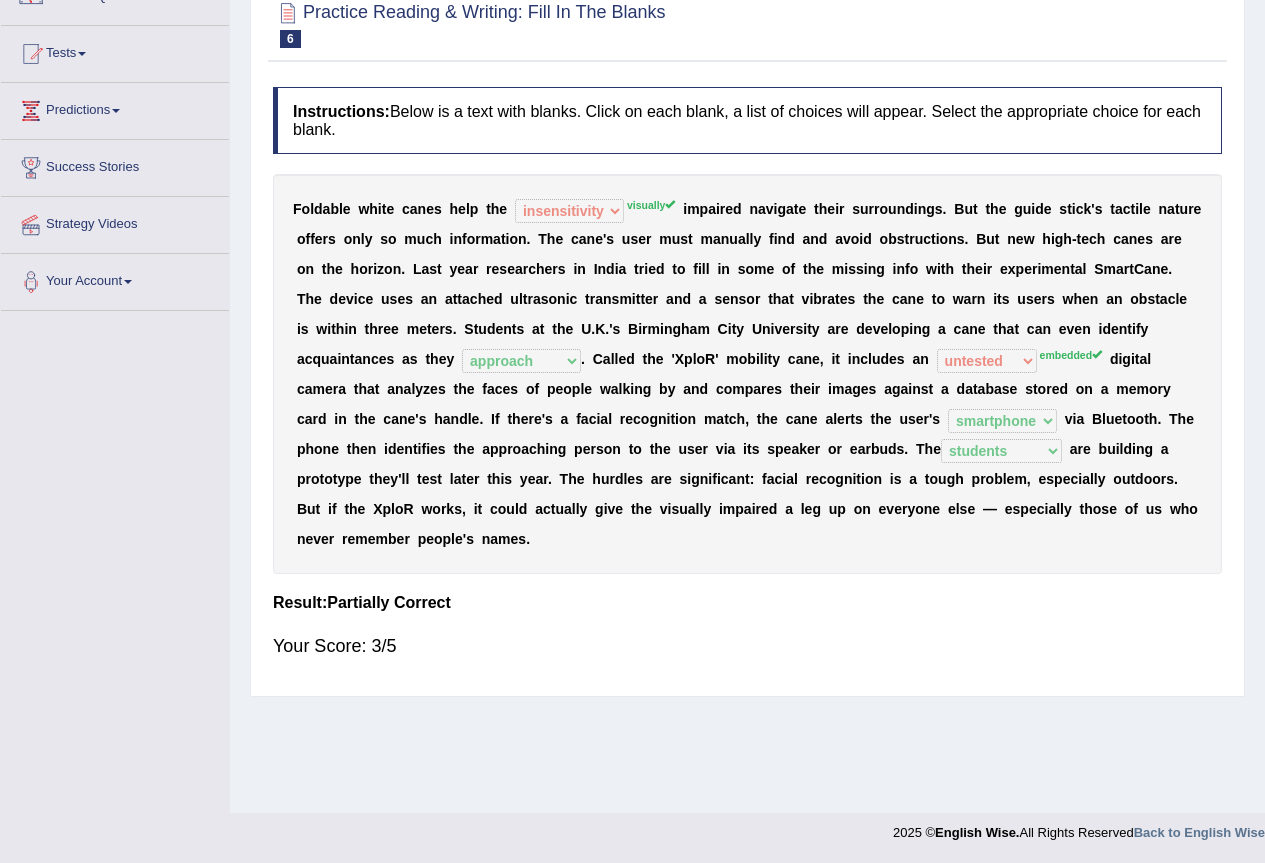 scroll, scrollTop: 87, scrollLeft: 0, axis: vertical 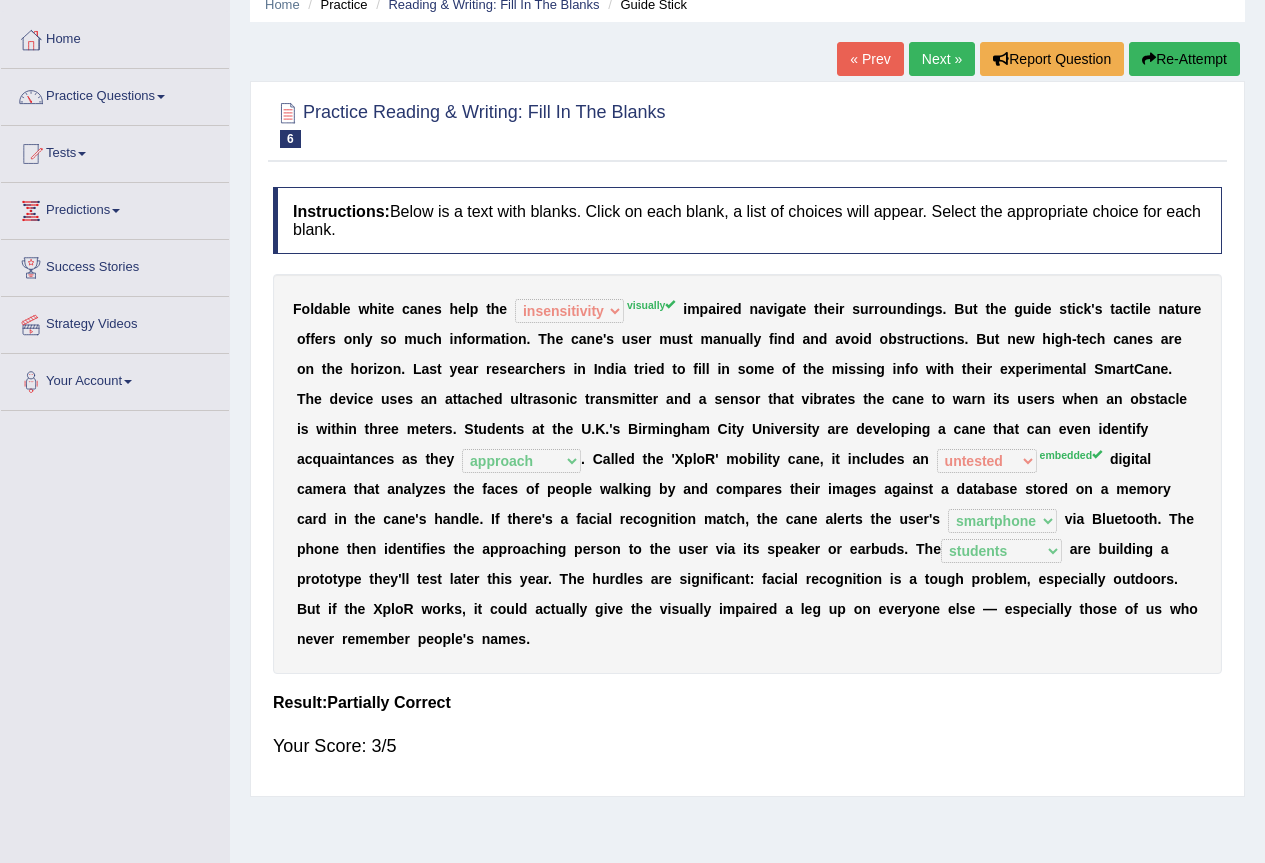 click on "Next »" at bounding box center [942, 59] 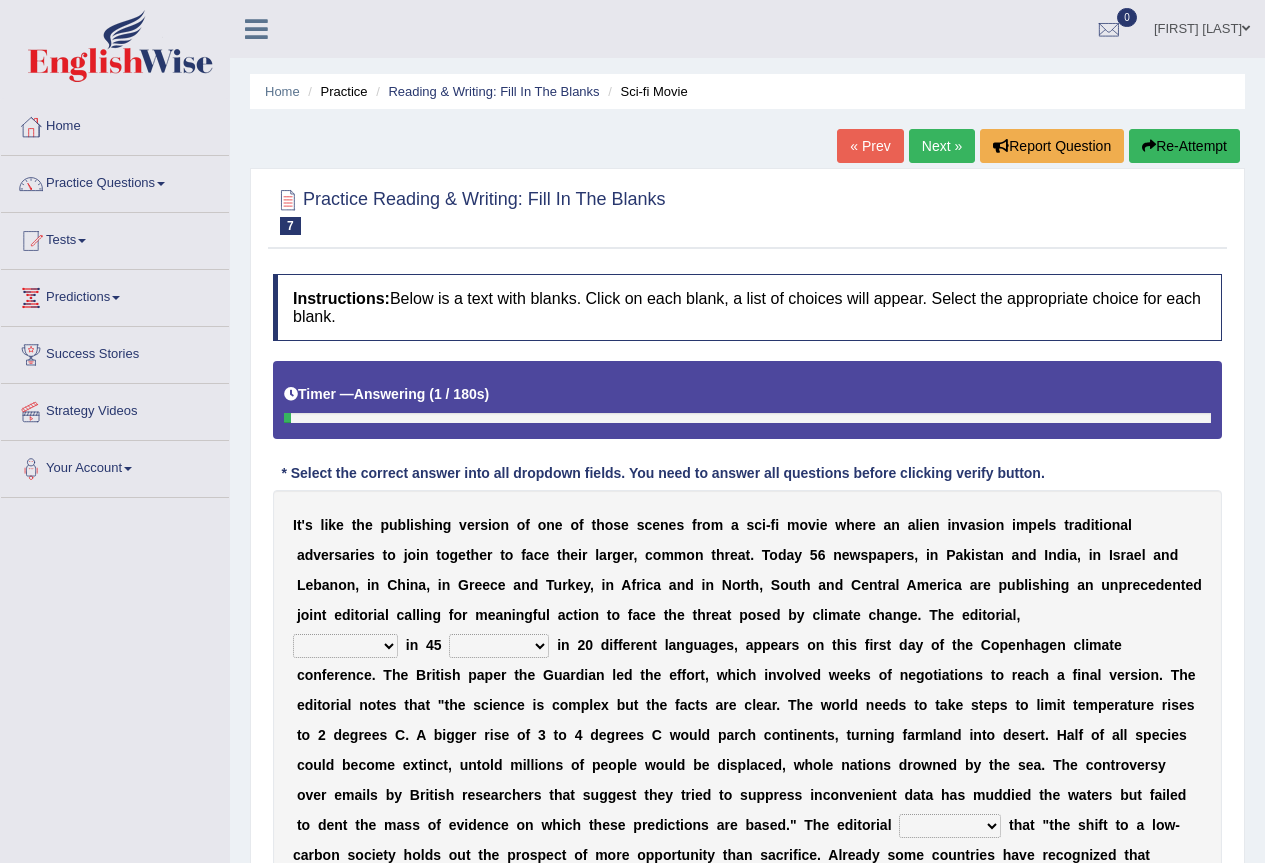 scroll, scrollTop: 100, scrollLeft: 0, axis: vertical 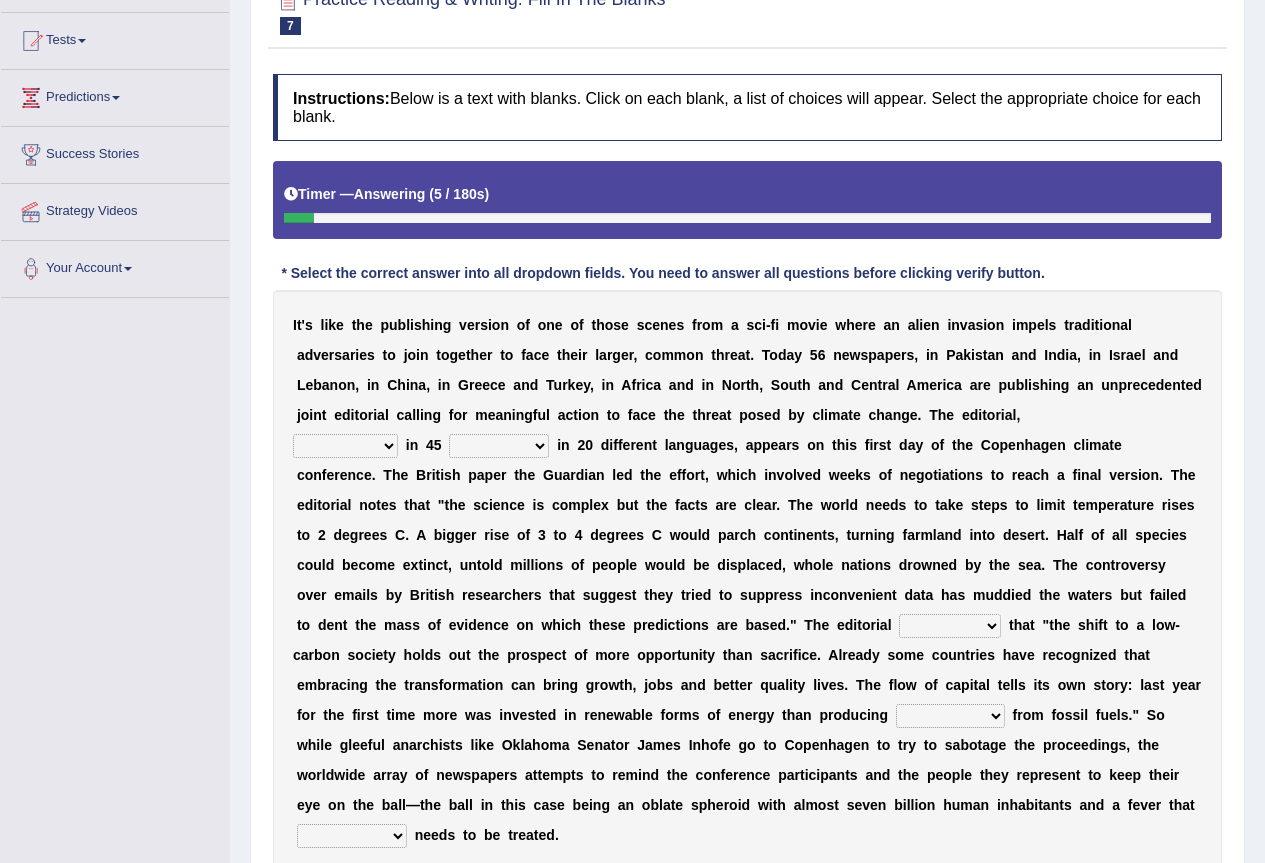 click on "published publicized burnished transmitted" at bounding box center [345, 446] 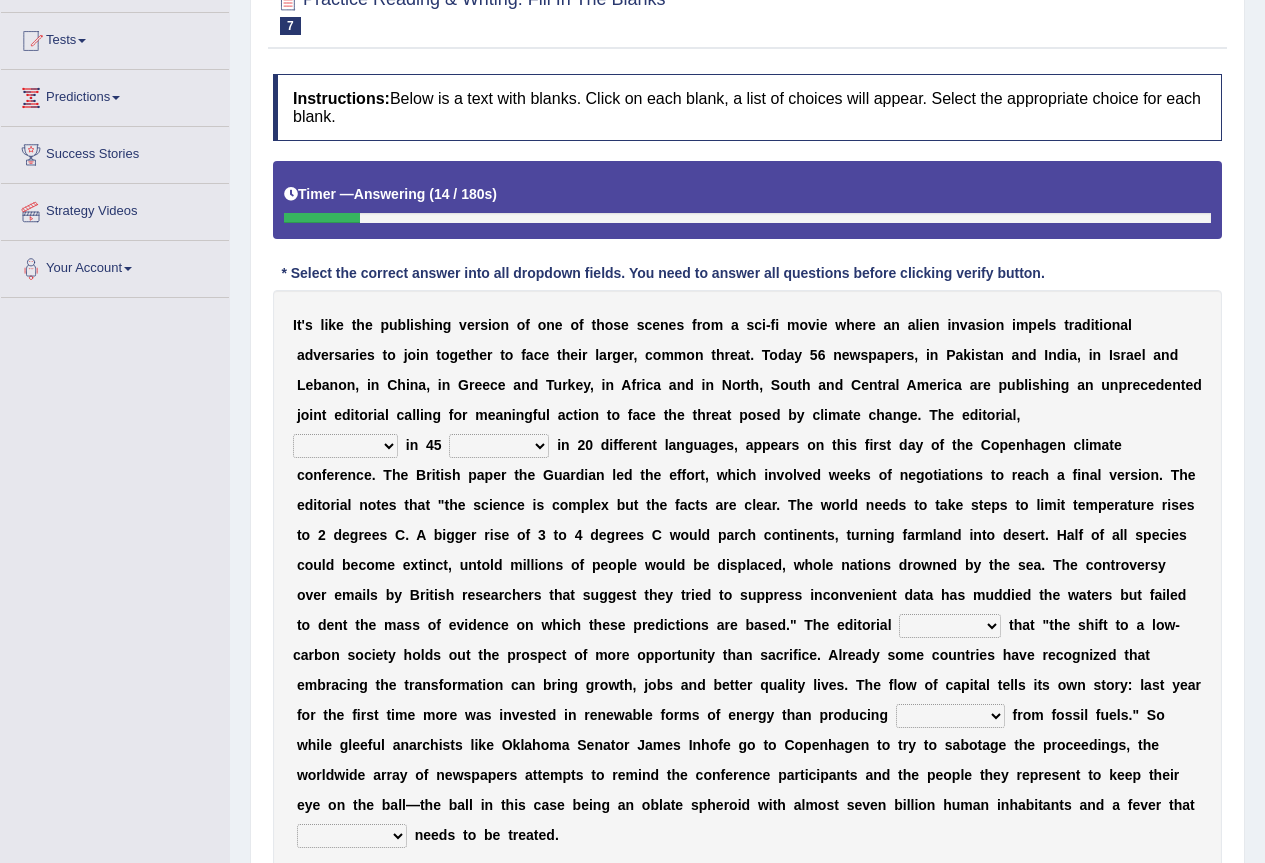 select on "published" 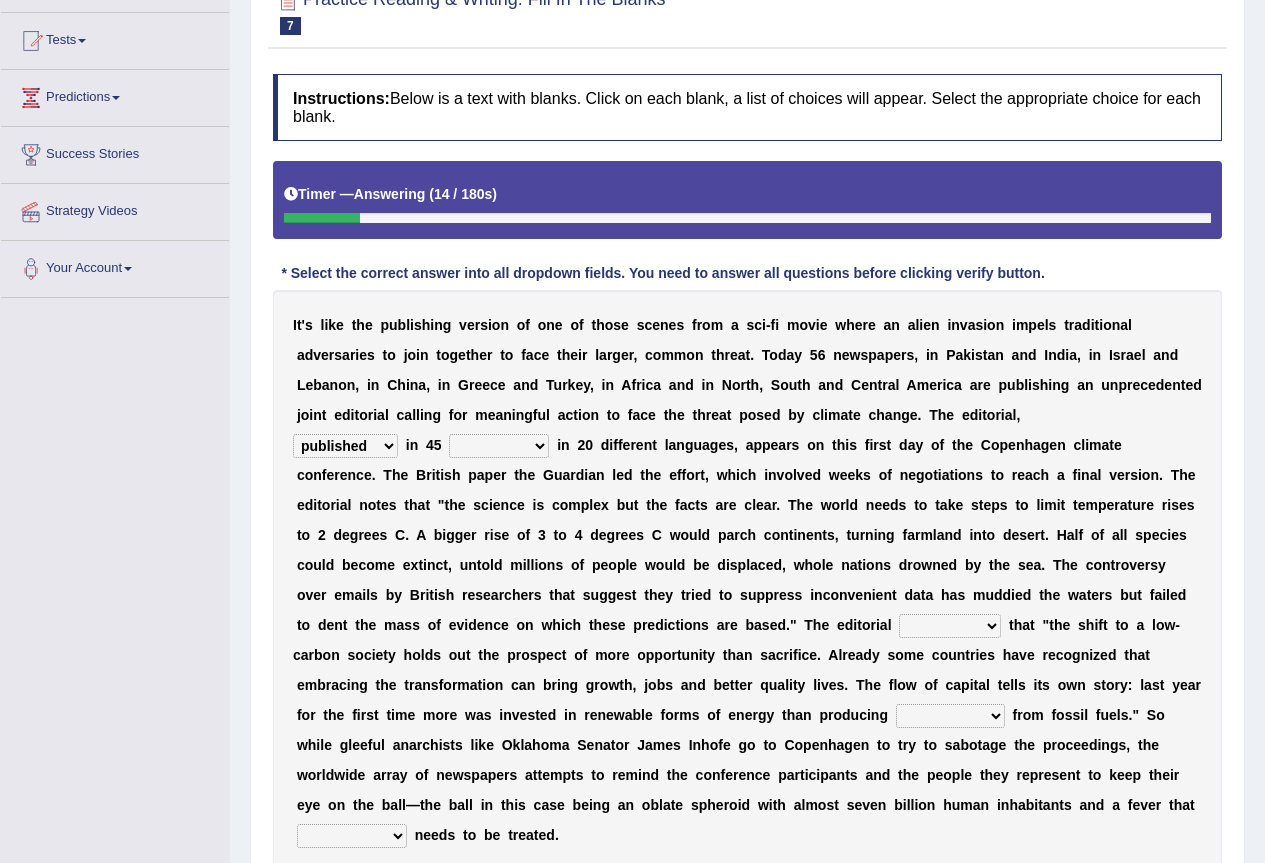 click on "published publicized burnished transmitted" at bounding box center (345, 446) 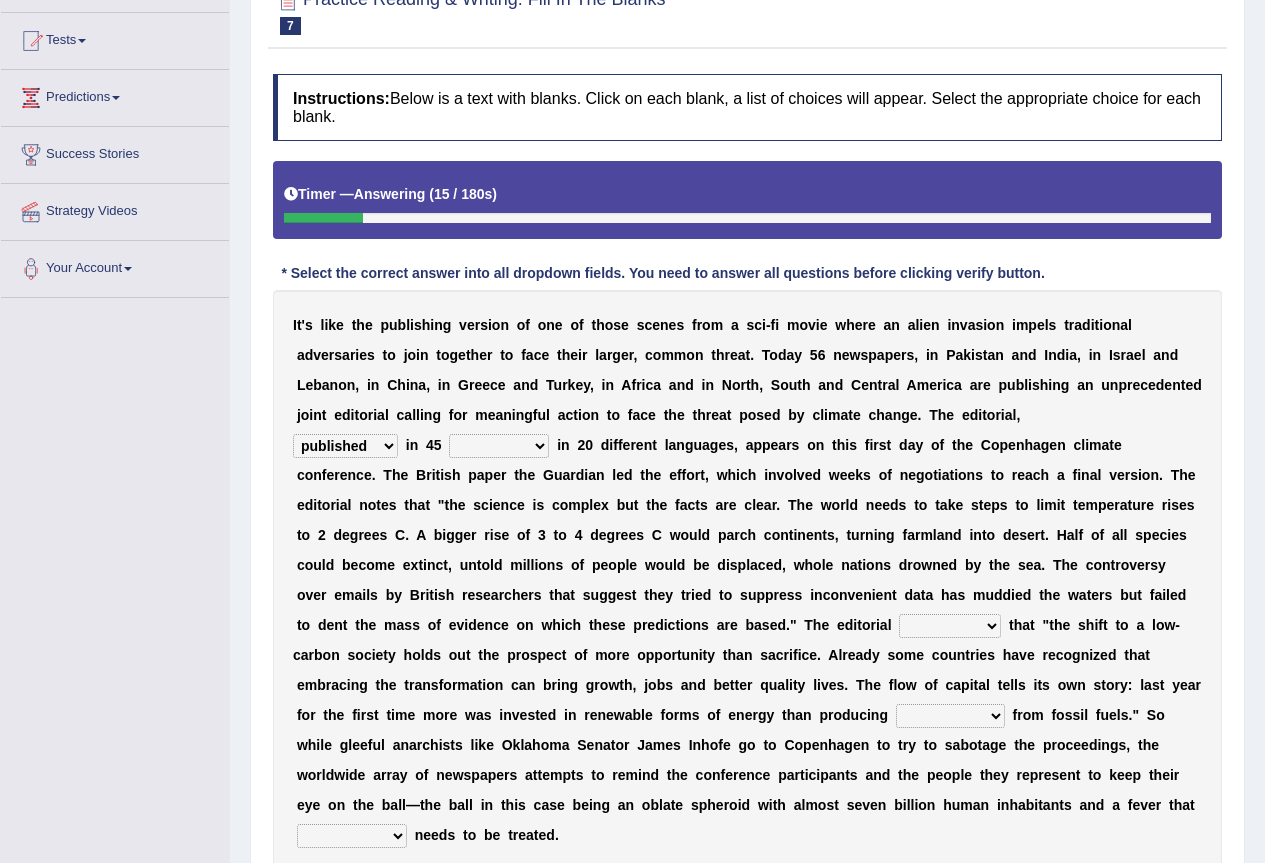click on "I t ' s    l i k e    t h e    p u b l i s h i n g    v e r s i o n    o f    o n e    o f    t h o s e    s c e n e s    f r o m    a    s c i - f i    m o v i e    w h e r e    a n    a l i e n    i n v a s i o n    i m p e l s    t r a d i t i o n a l    a d v e r s a r i e s    t o    j o i n    t o g e t h e r    t o    f a c e    t h e i r    l a r g e r ,    c o m m o n    t h r e a t .    T o d a y    5 6    n e w s p a p e r s ,    i n    P a k i s t a n    a n d    I n d i a ,    i n    I s r a e l    a n d    L e b a n o n ,    i n    C h i n a ,    i n    G r e e c e    a n d    T u r k e y ,    i n    A f r i c a    a n d    i n    N o r t h ,    S o u t h    a n d    C e n t r a l    A m e r i c a    a r e    p u b l i s h i n g    a n    u n p r e c e d e n t e d    j o i n t    e d i t o r i a l    c a l l i n g    f o r    m e a n i n g f u l    a c t i o n    t o    f a c e    t h e    t h r e a t    p o s e d    b y" at bounding box center [747, 580] 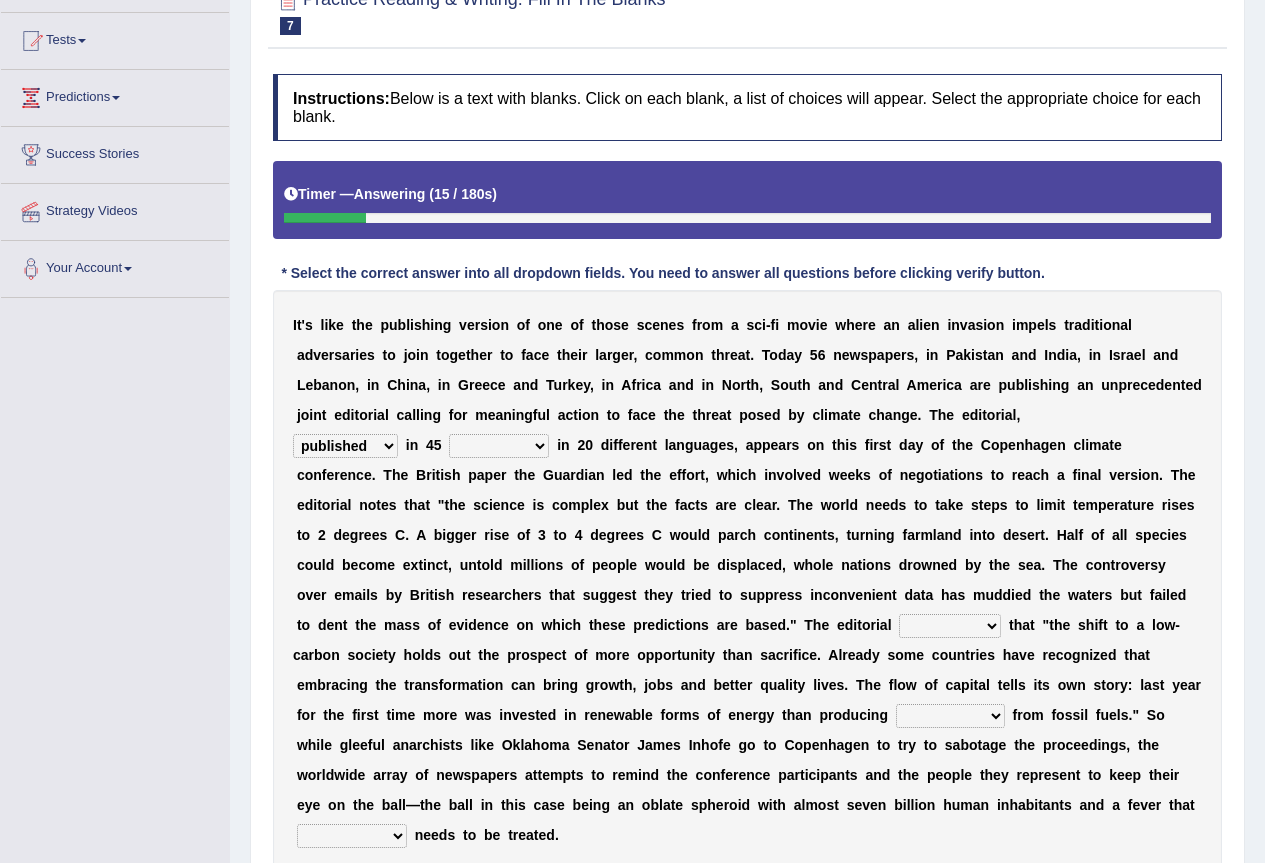 click on "clans countries continents terraces" at bounding box center (499, 446) 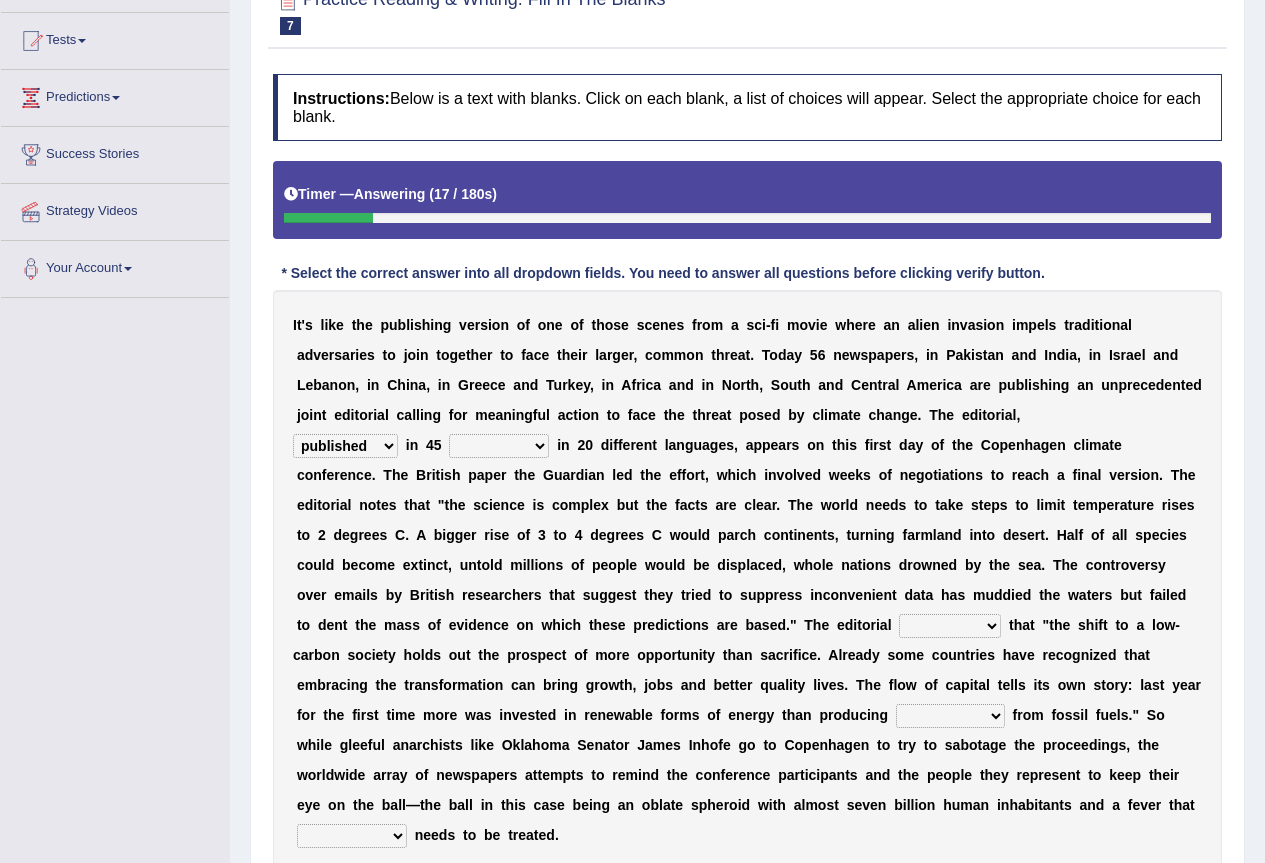select on "countries" 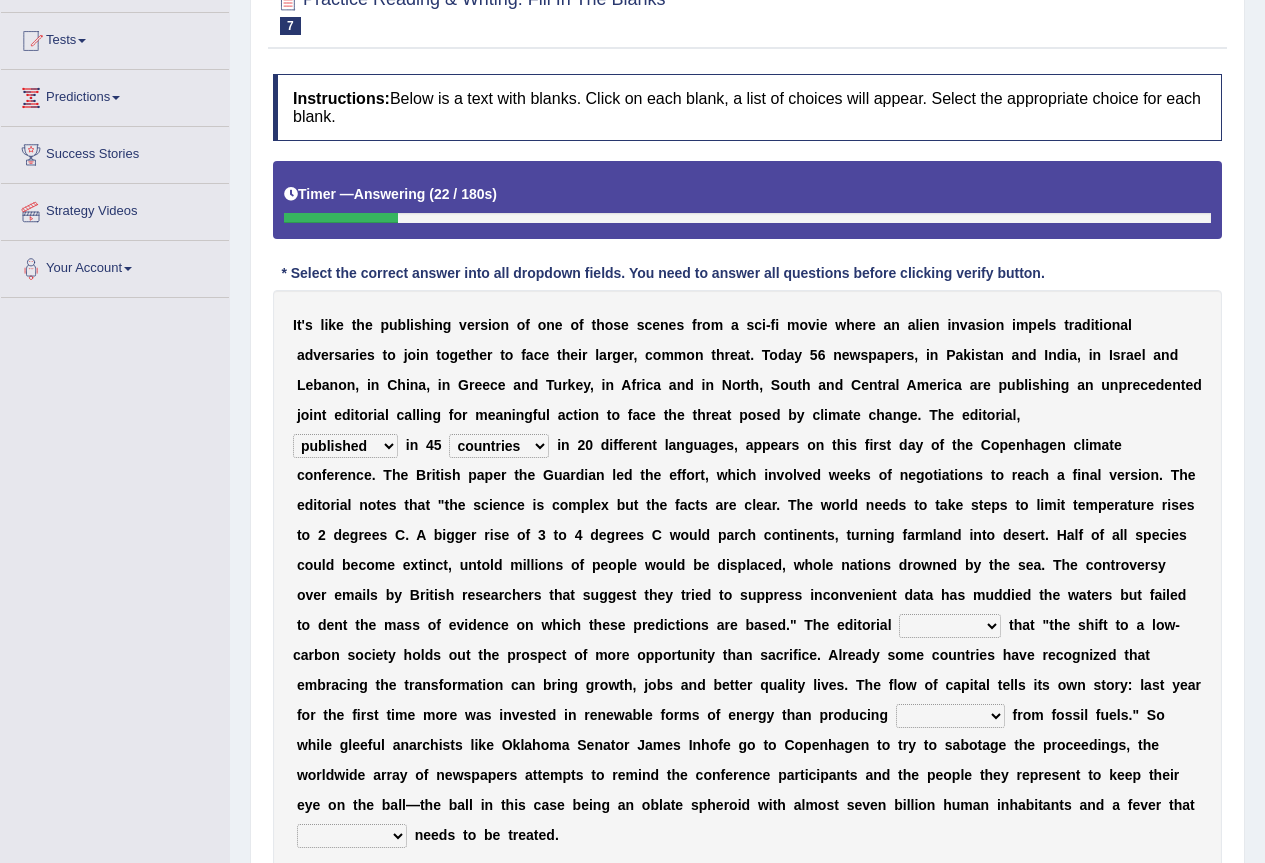 click on "modified protested recognized declined" at bounding box center (950, 626) 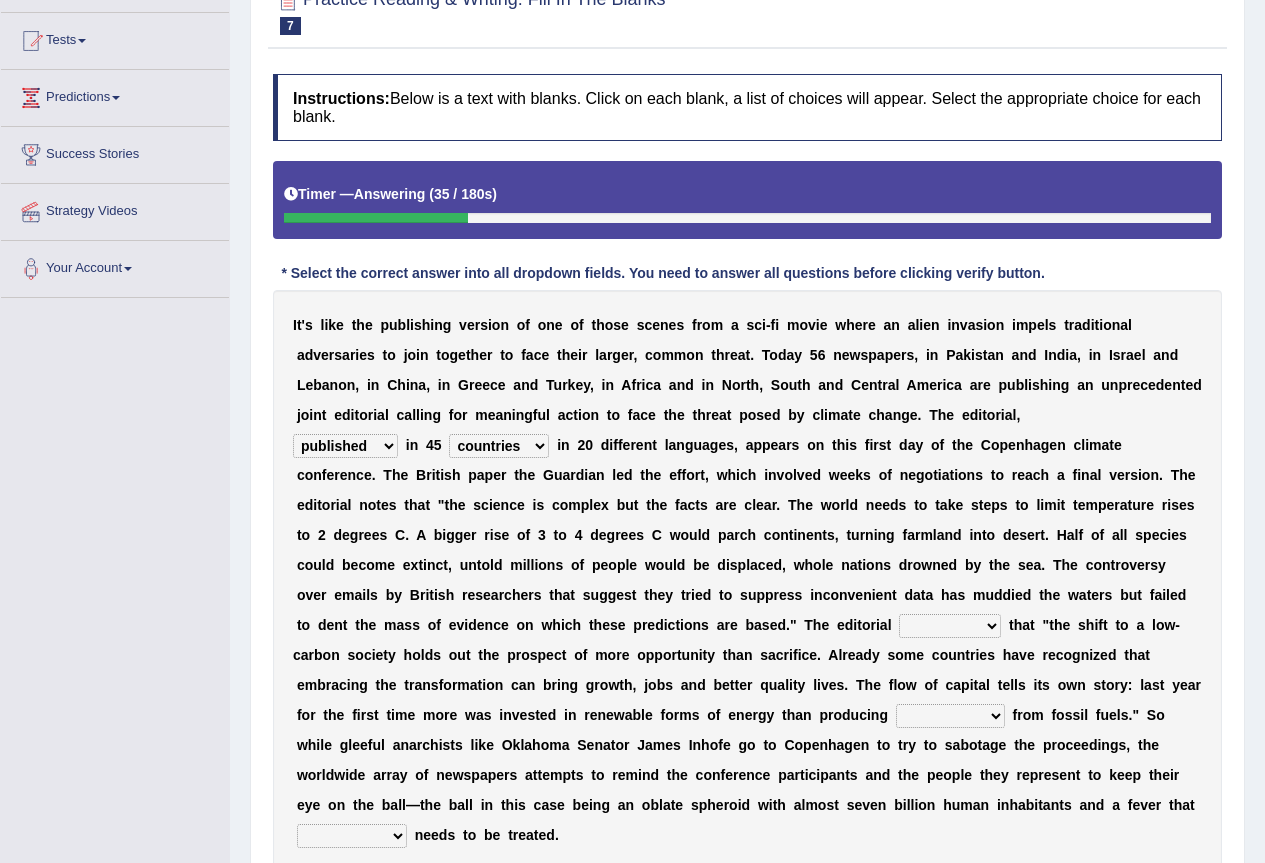 select on "recognized" 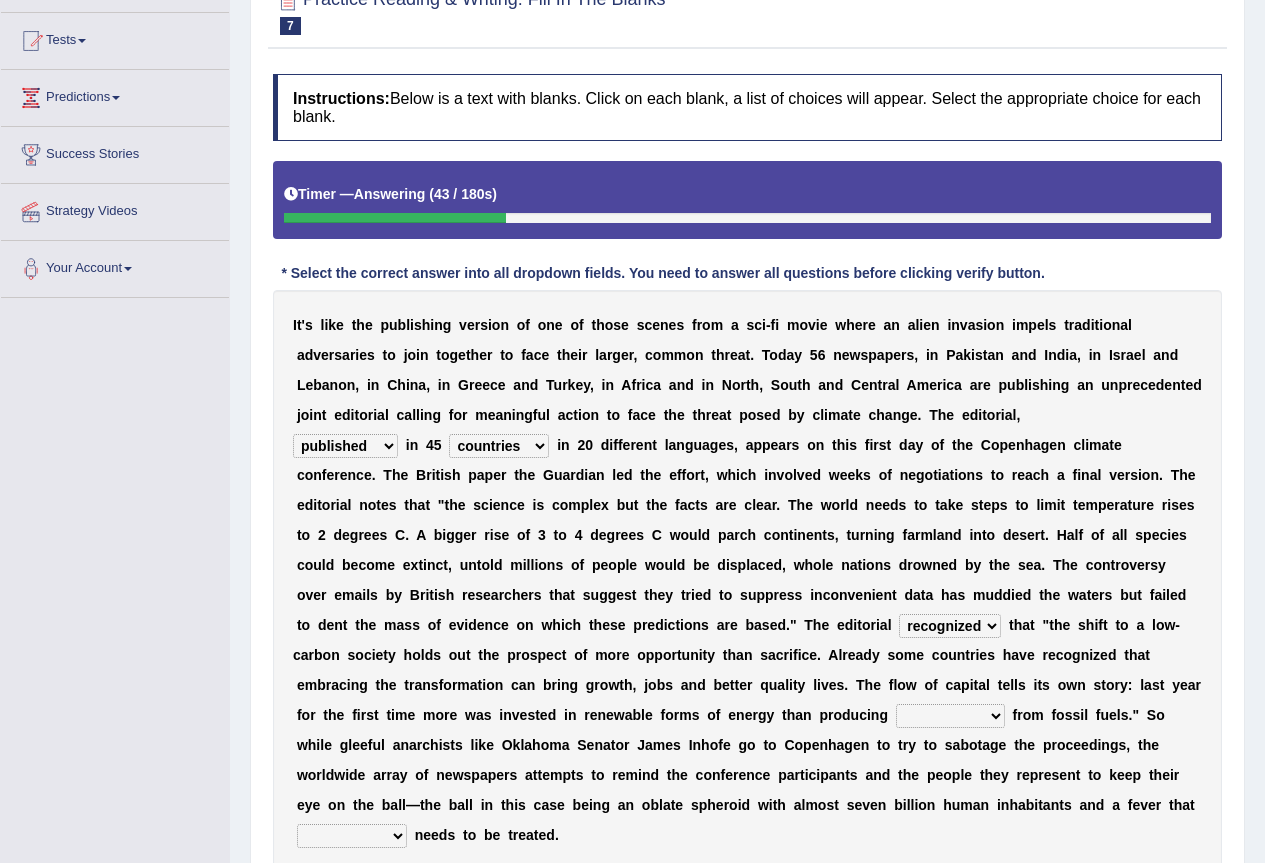 click on "modified protested recognized declined" at bounding box center (950, 626) 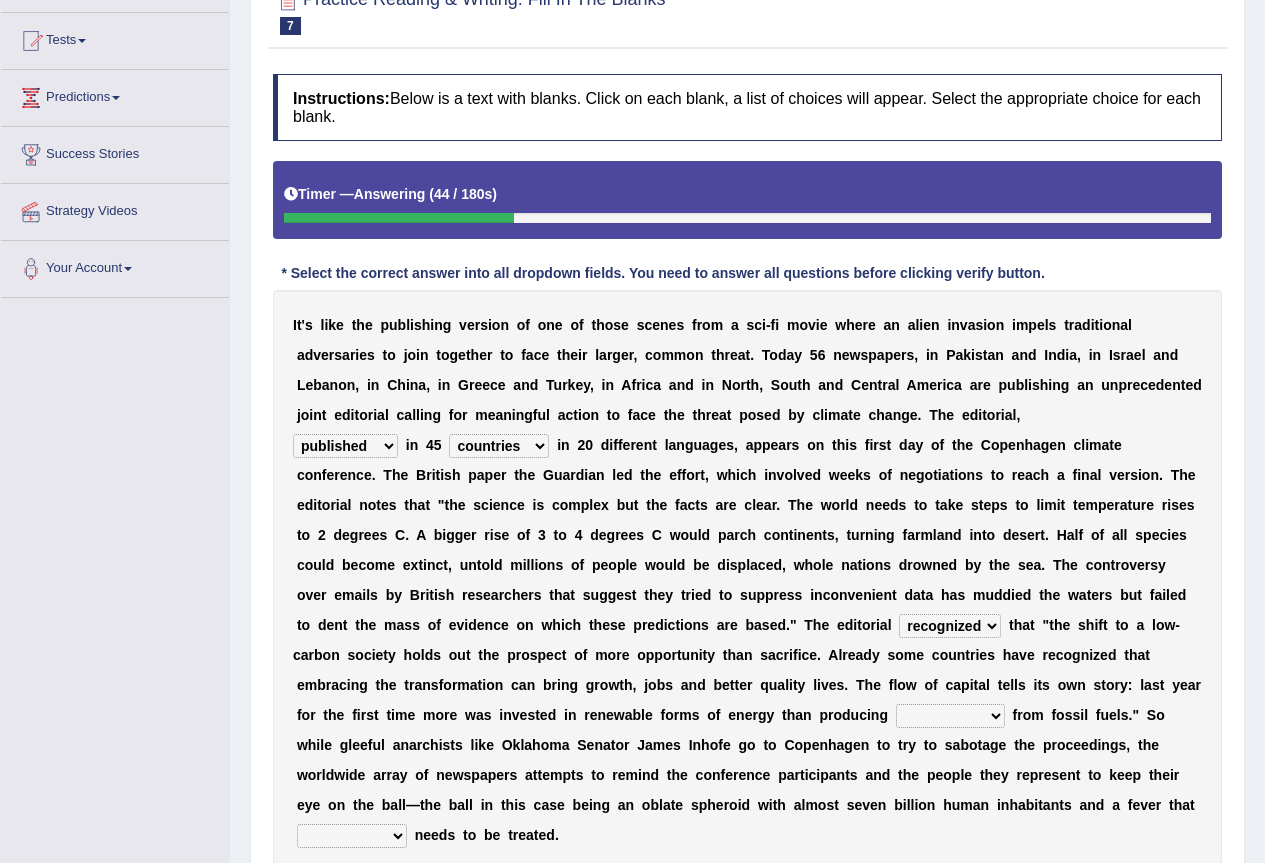 click on "modified protested recognized declined" at bounding box center [950, 626] 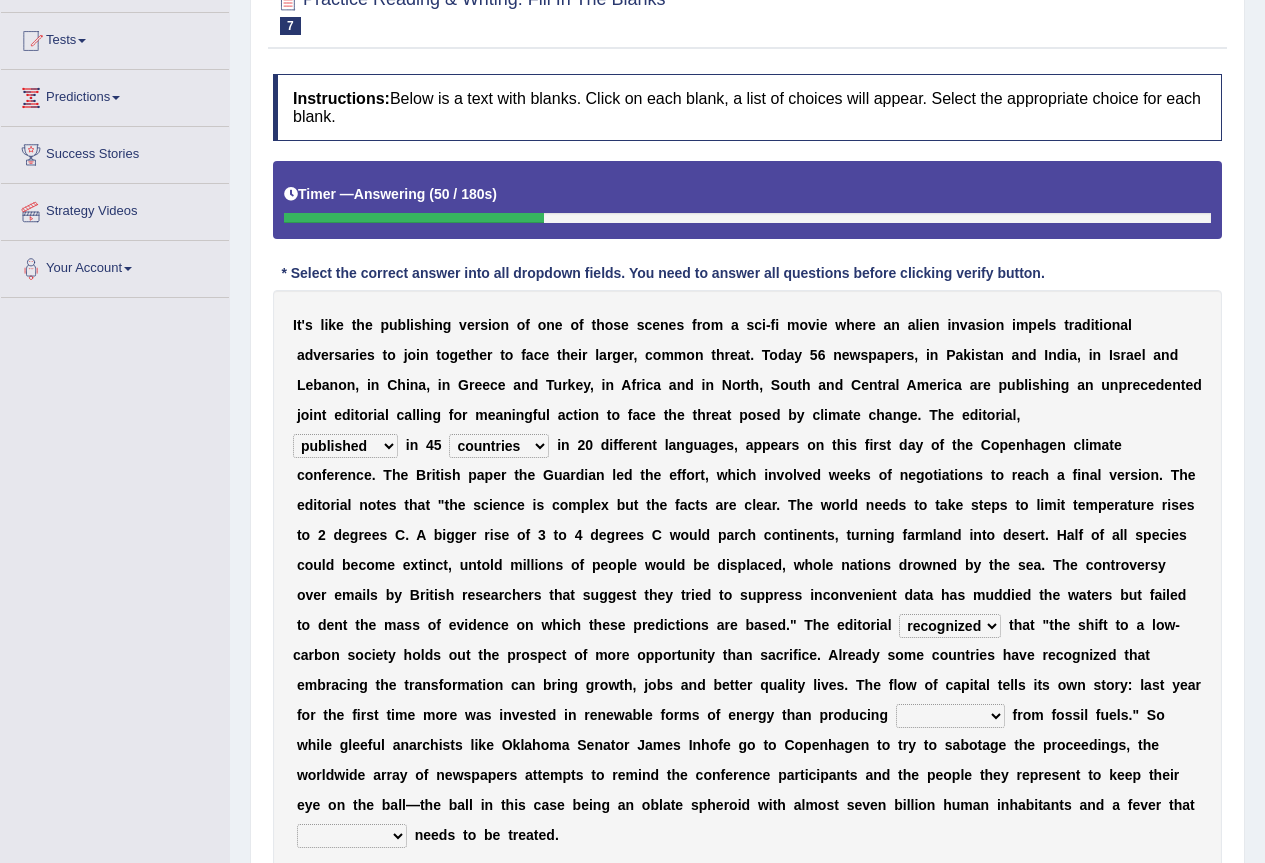 click on "electricity indivisibility negativity significance" at bounding box center [950, 716] 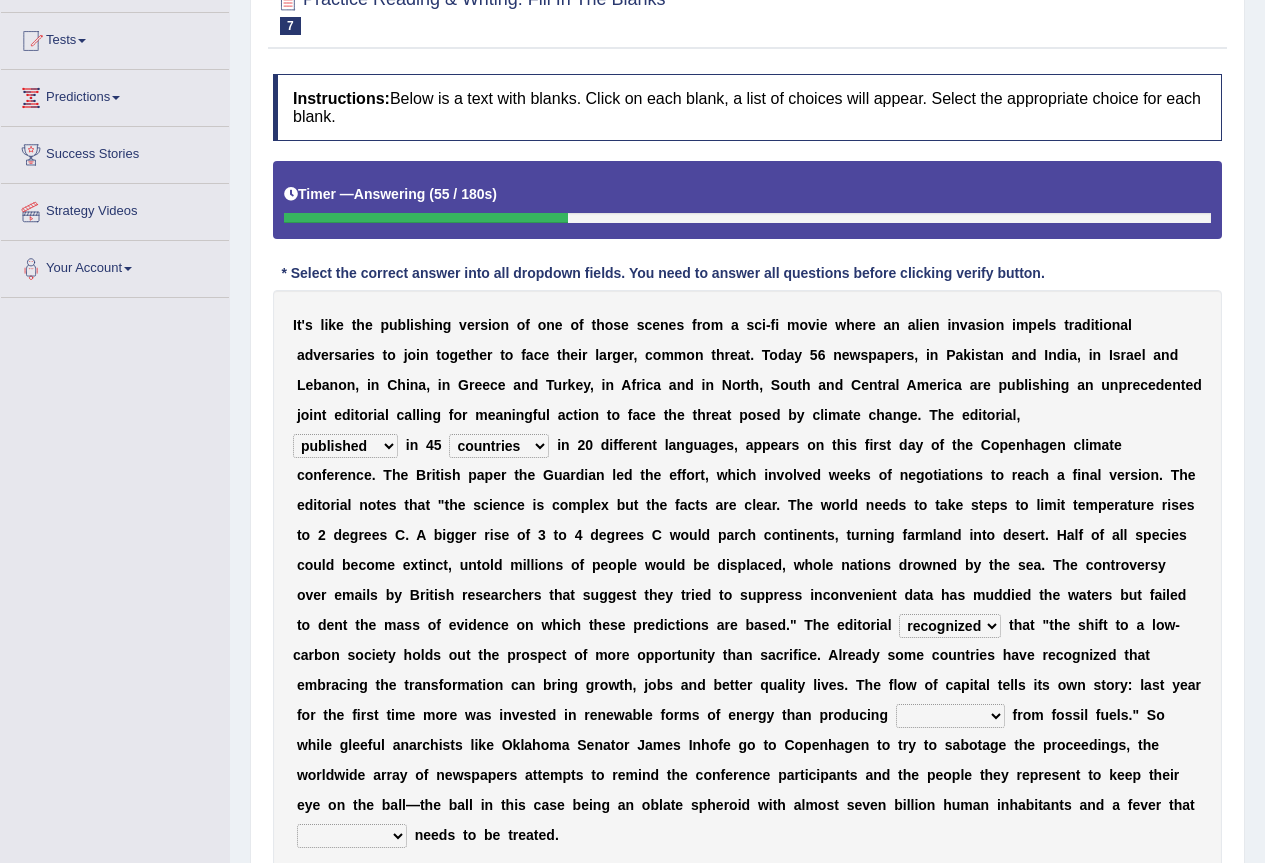 select on "electricity" 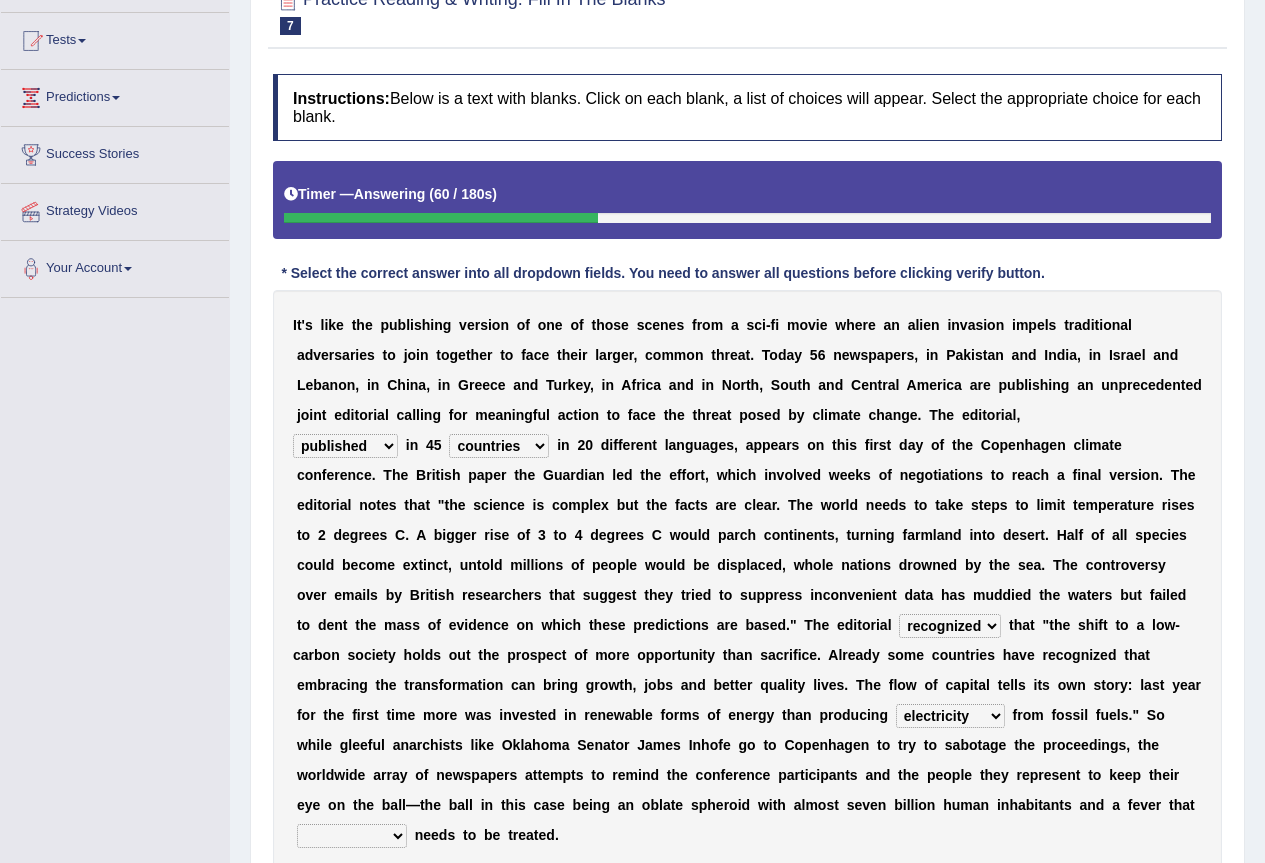 click on "solicitously desperately ephemerally peripherally" at bounding box center (352, 836) 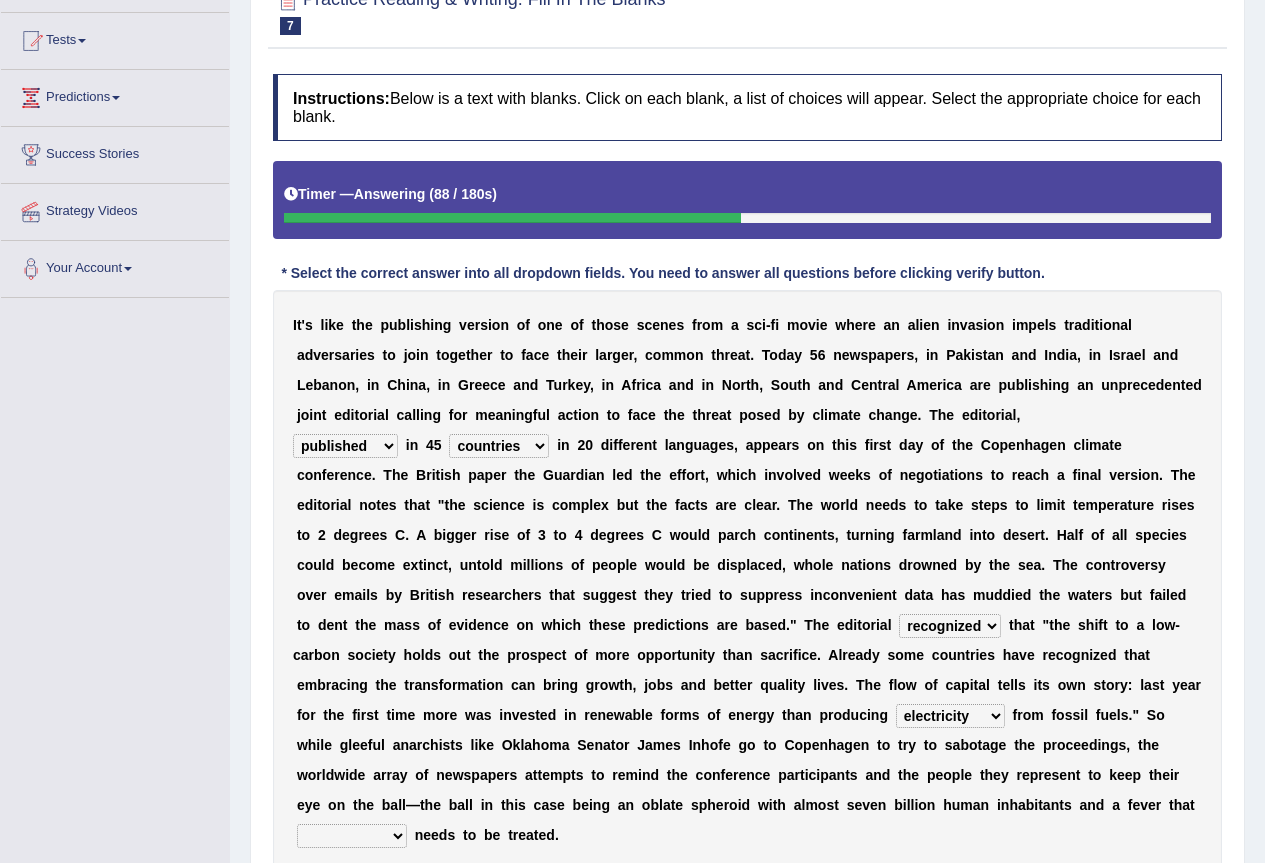 select on "desperately" 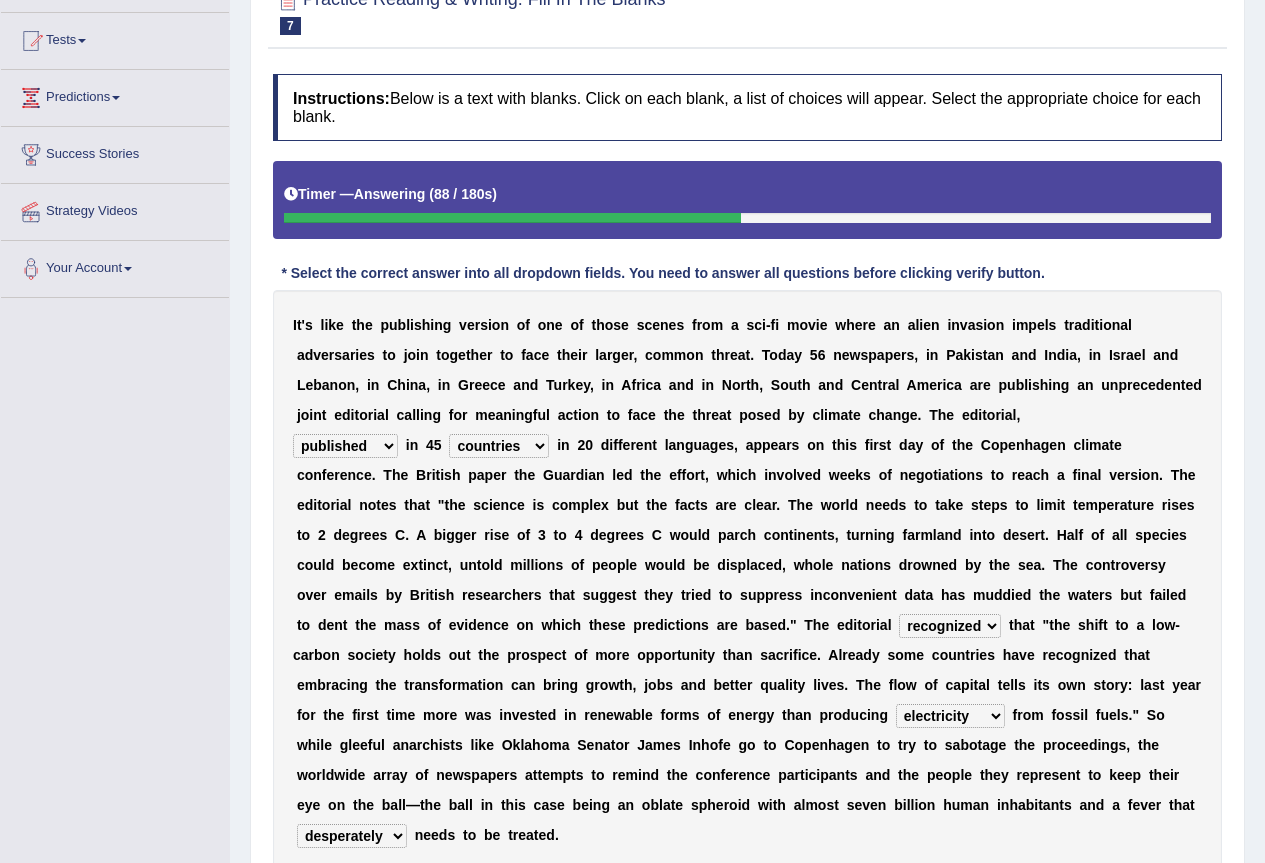 click on "solicitously desperately ephemerally peripherally" at bounding box center [352, 836] 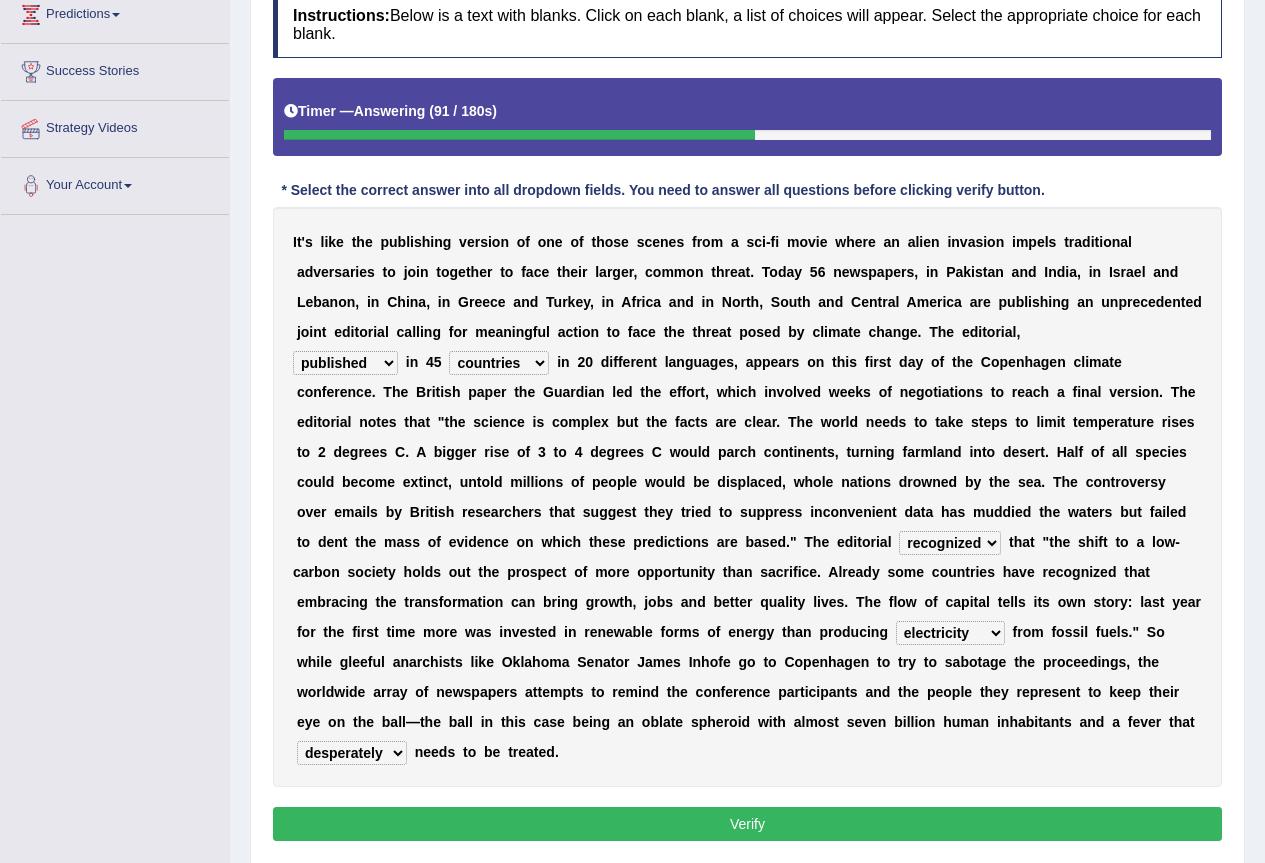 scroll, scrollTop: 300, scrollLeft: 0, axis: vertical 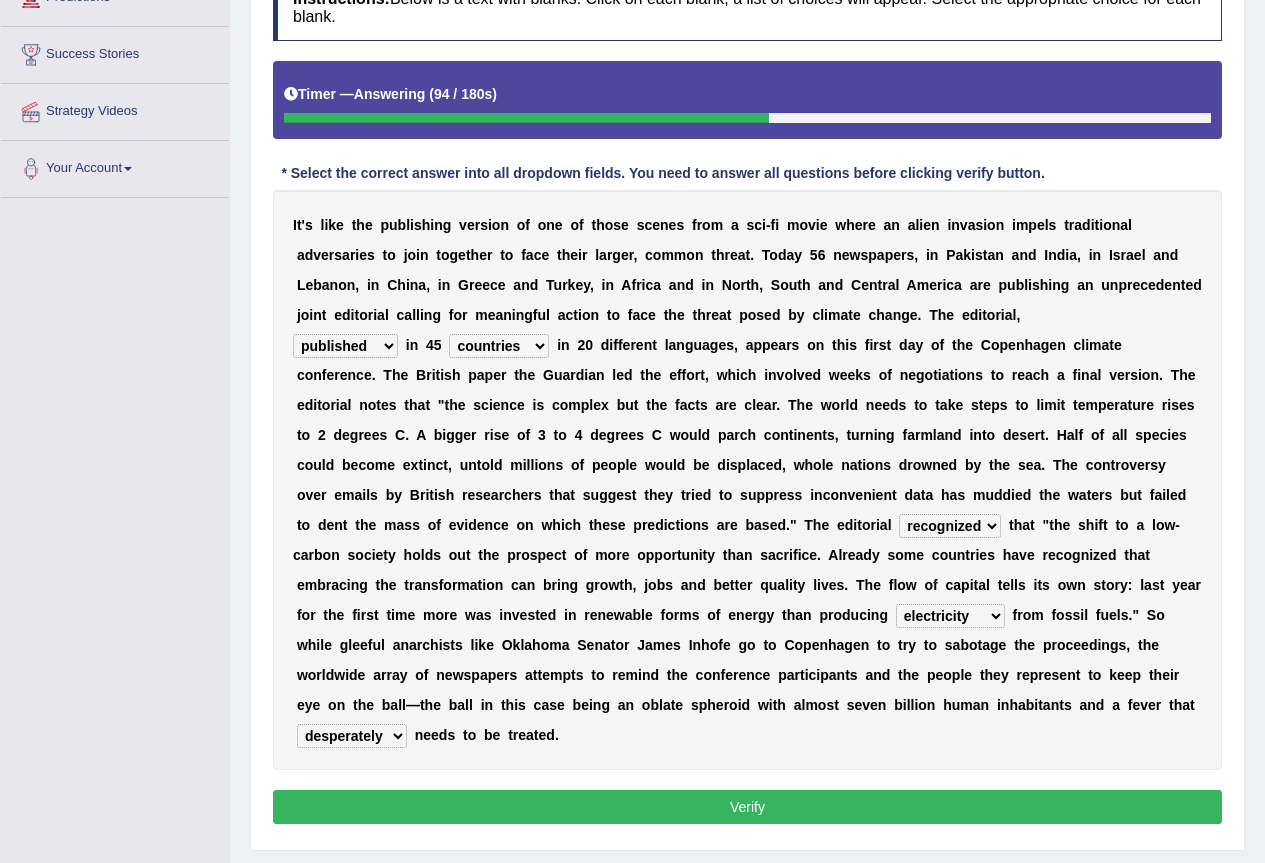 click on "modified protested recognized declined" at bounding box center [950, 526] 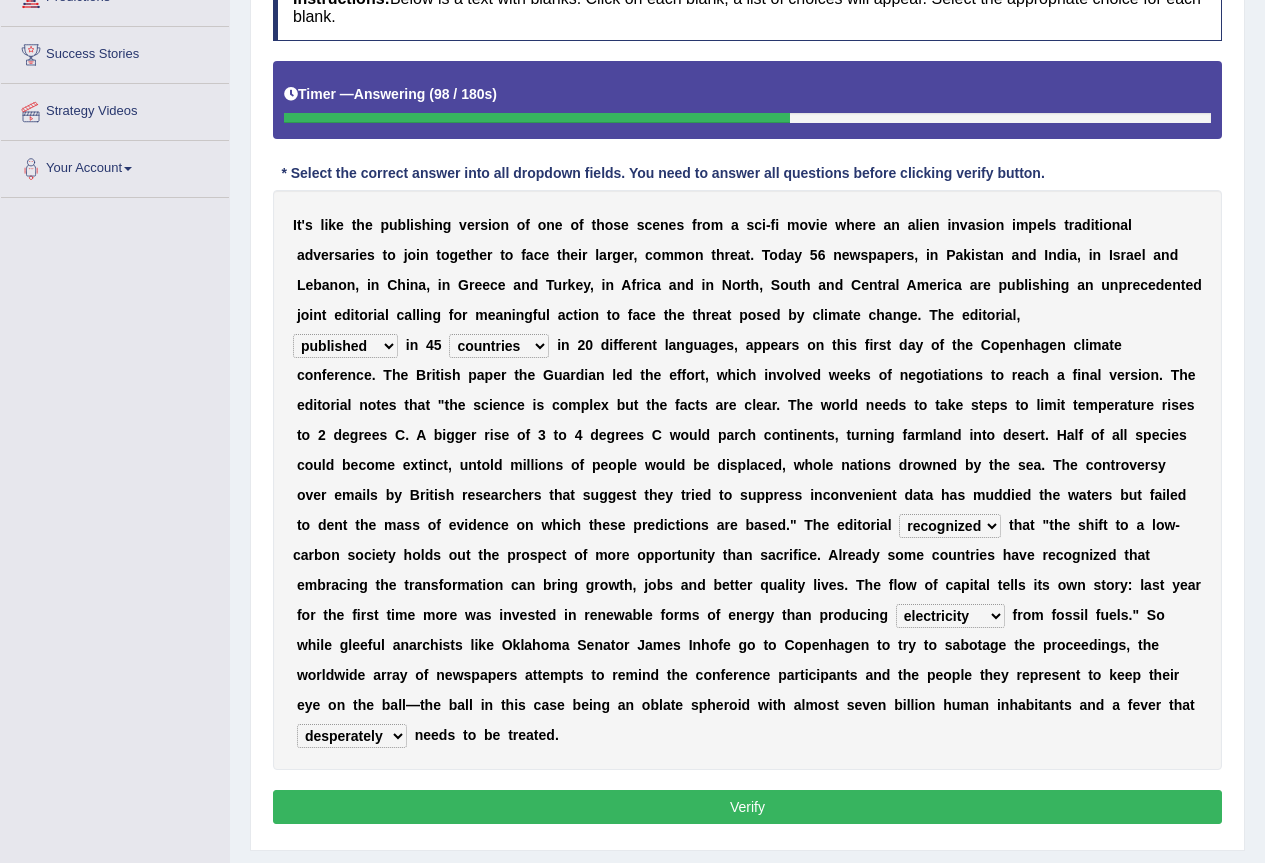 click on "modified protested recognized declined" at bounding box center [950, 526] 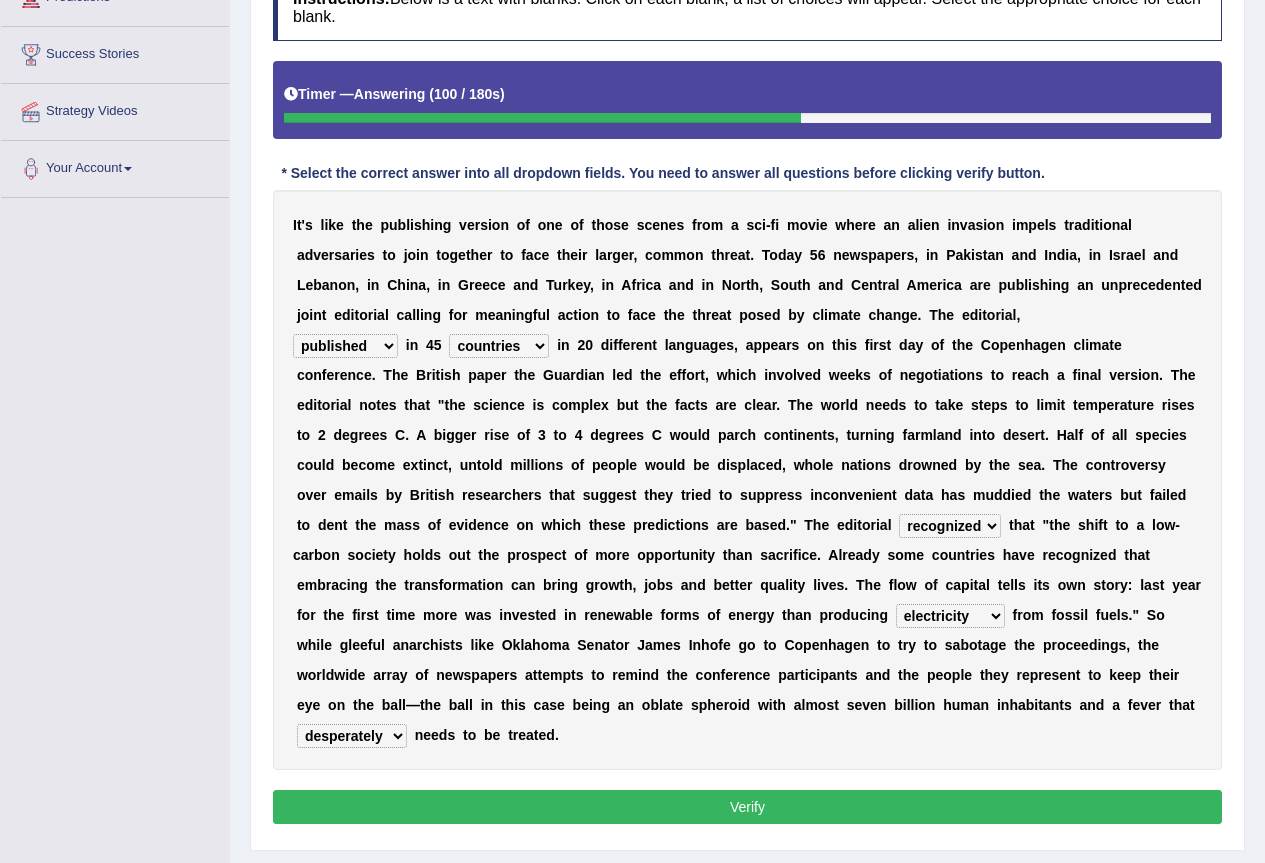 click on "modified protested recognized declined" at bounding box center (950, 526) 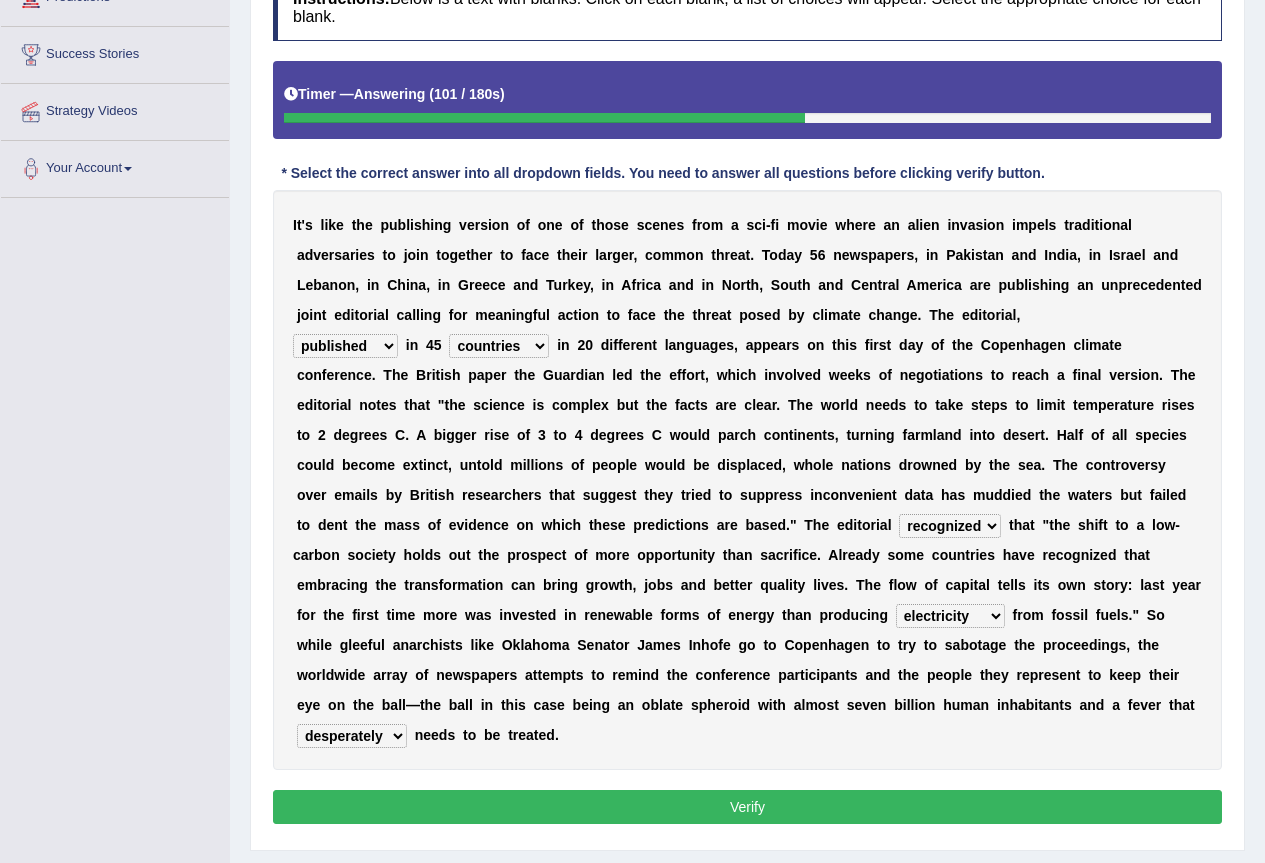 click on "Verify" at bounding box center [747, 807] 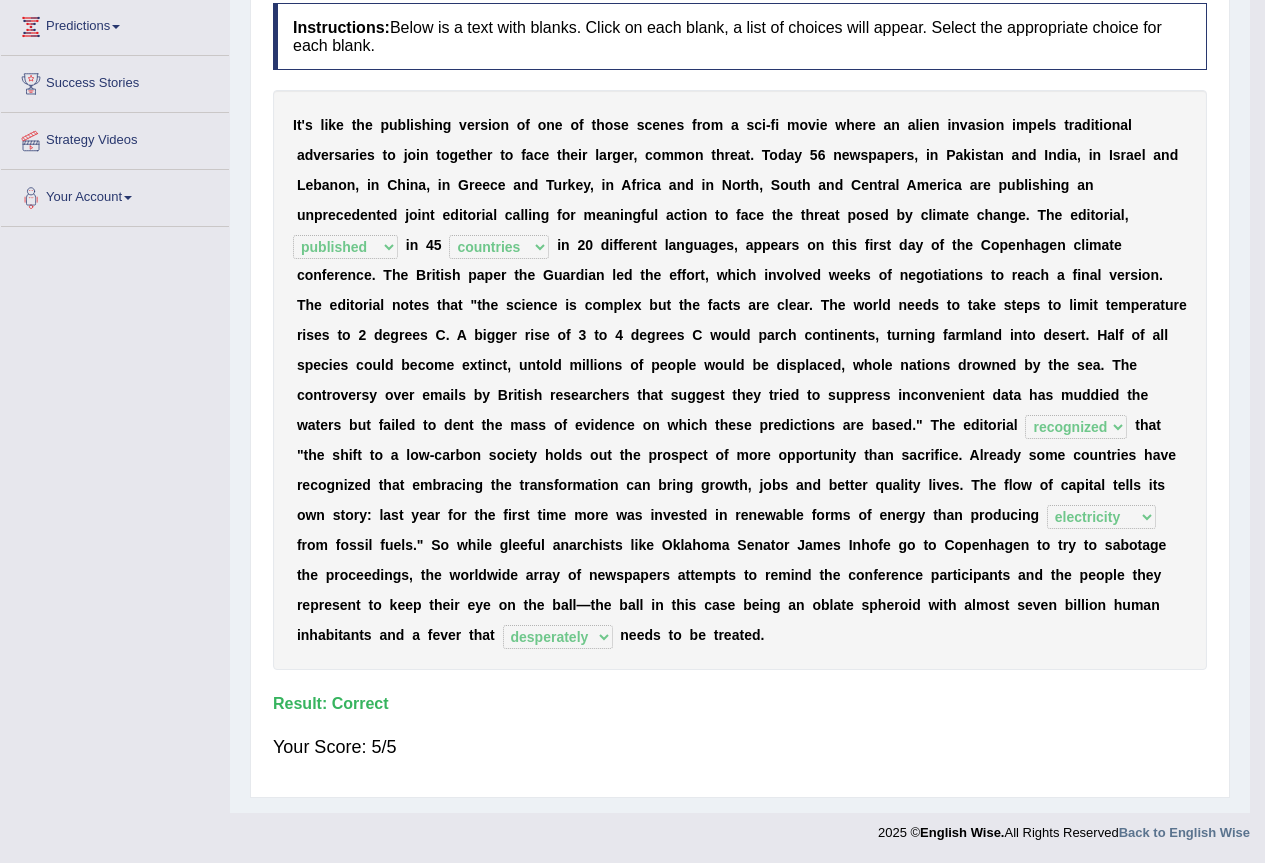 scroll, scrollTop: 190, scrollLeft: 0, axis: vertical 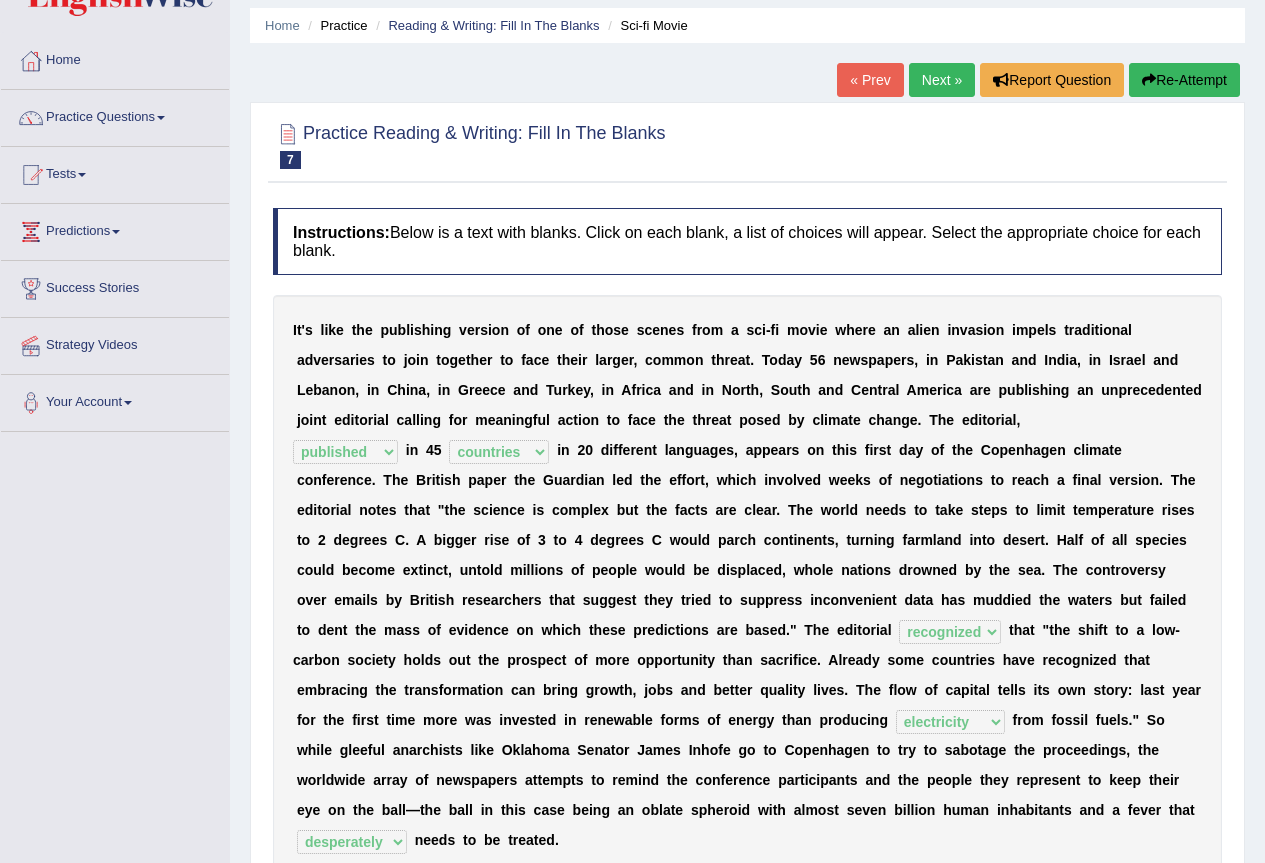 click on "Next »" at bounding box center (942, 80) 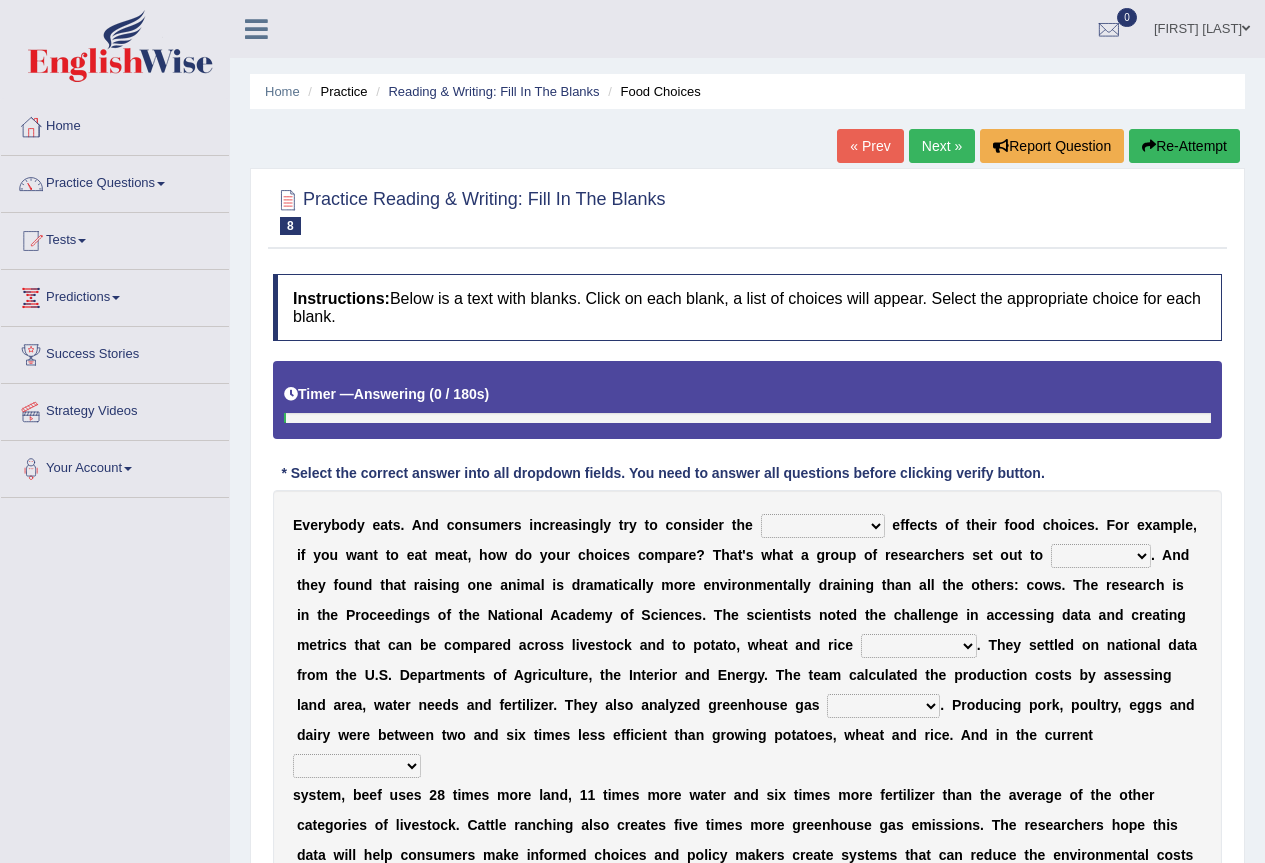 scroll, scrollTop: 0, scrollLeft: 0, axis: both 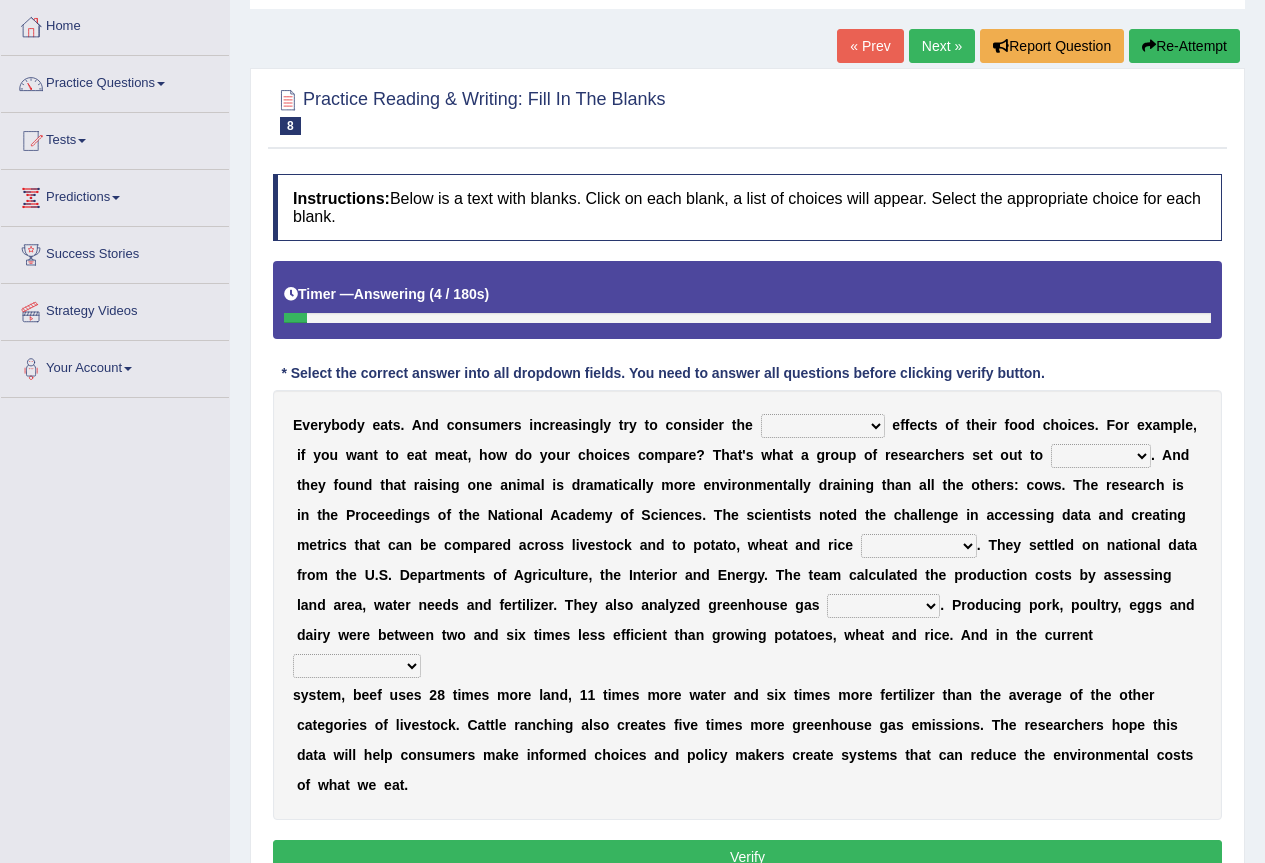 click on "spiritual economic environmental material" at bounding box center (823, 426) 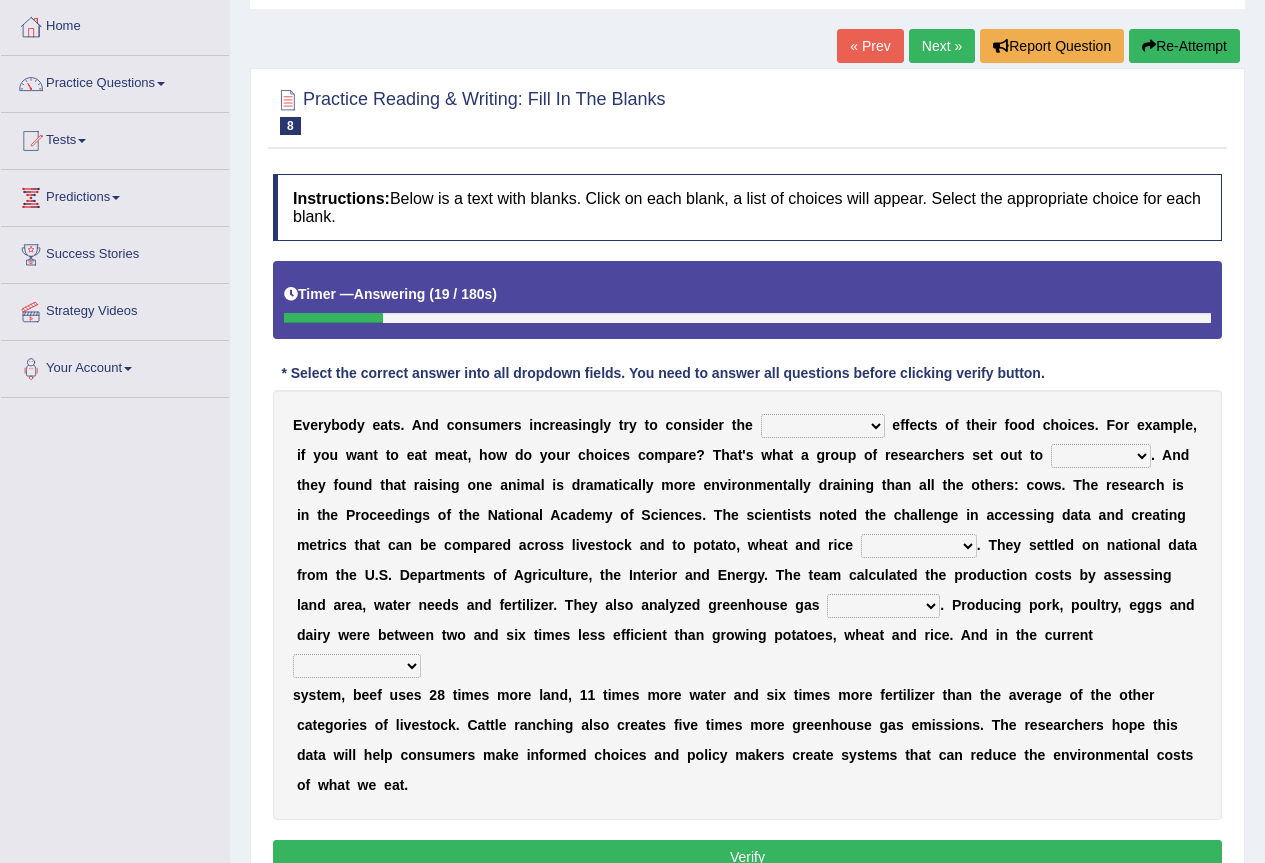 select on "environmental" 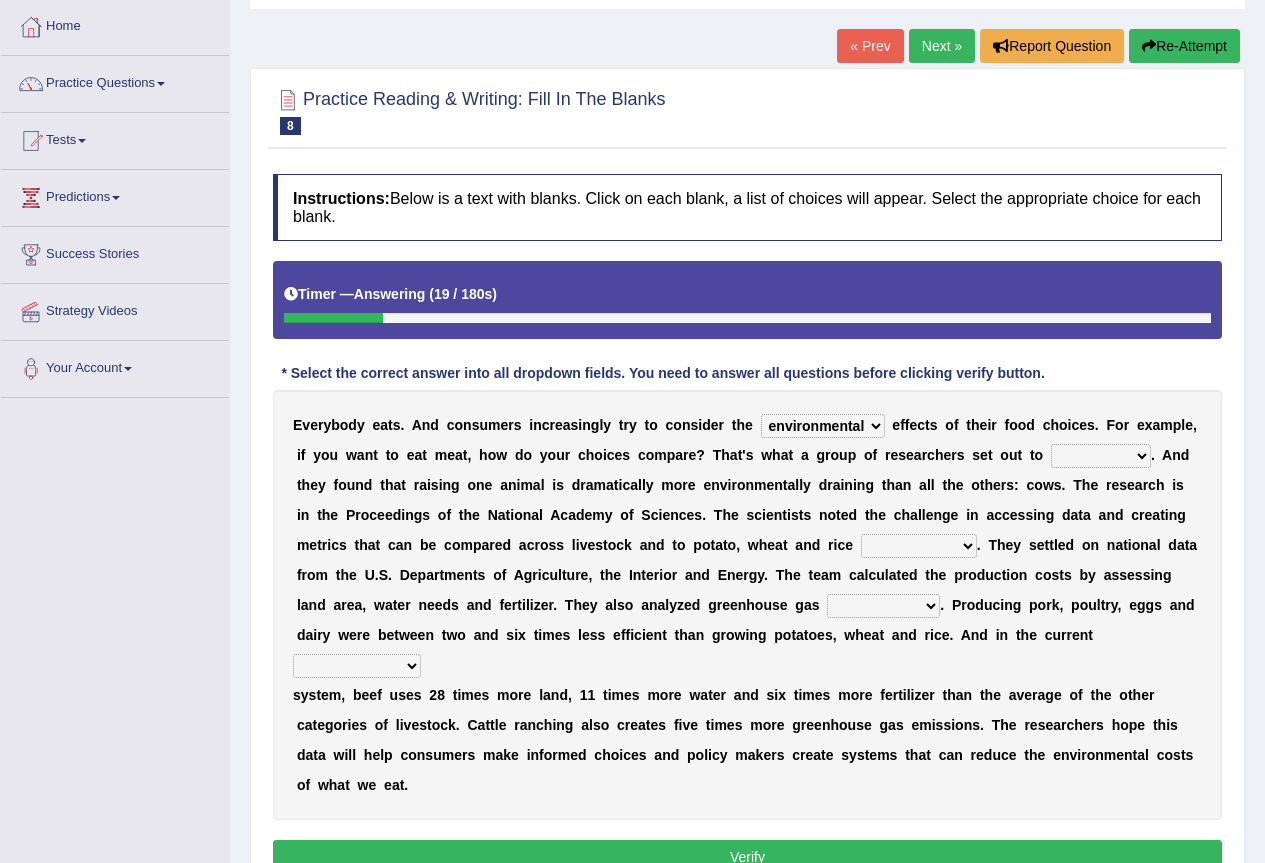 click on "spiritual economic environmental material" at bounding box center (823, 426) 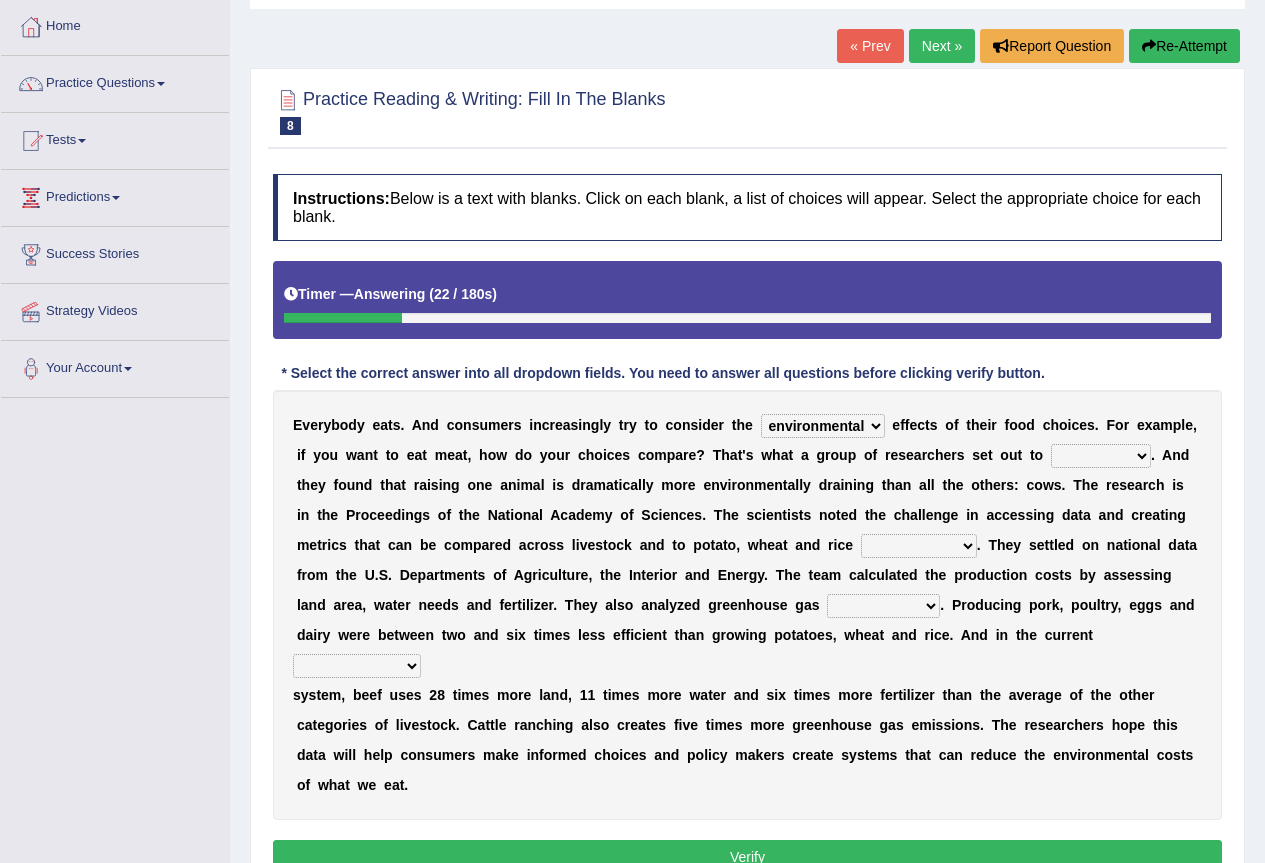 click on "exemplify squander discover purchase" at bounding box center (1101, 456) 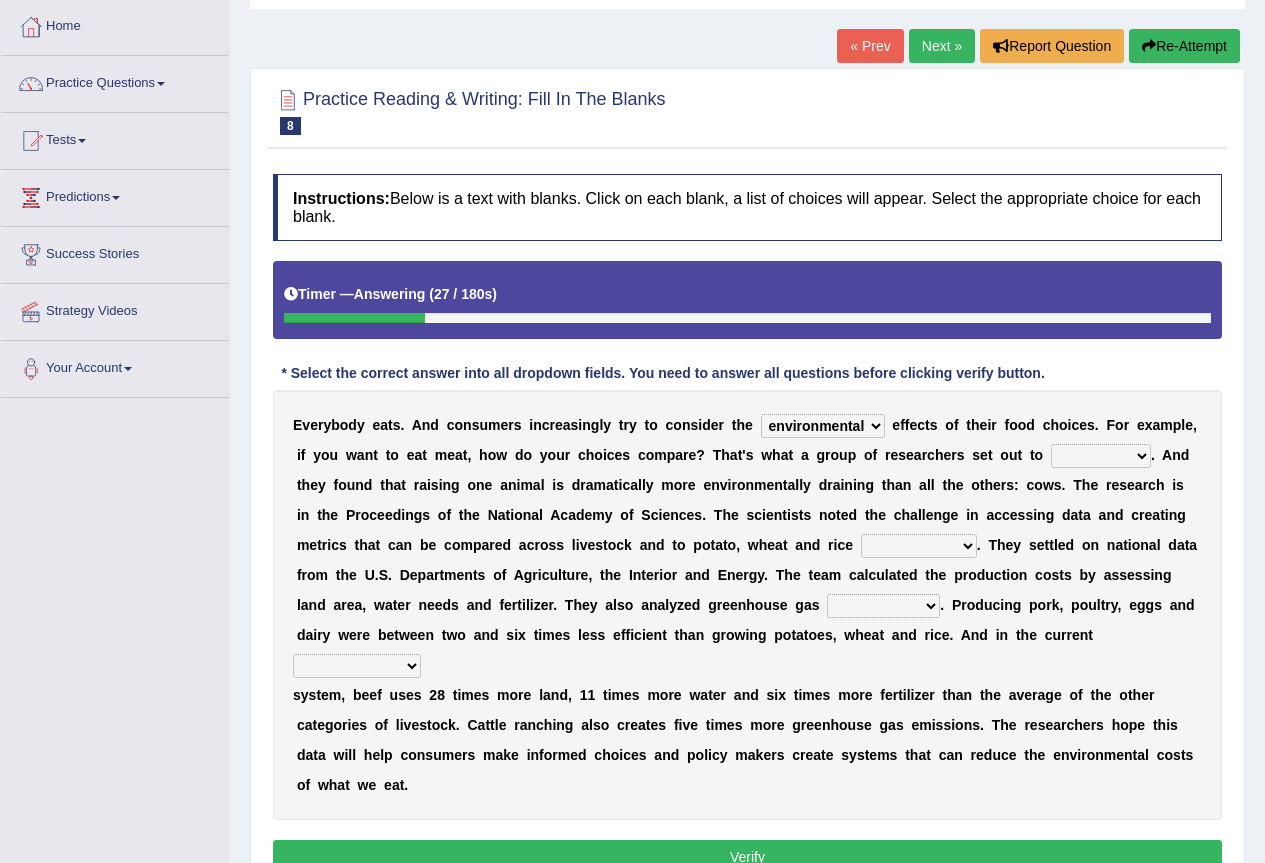 select on "discover" 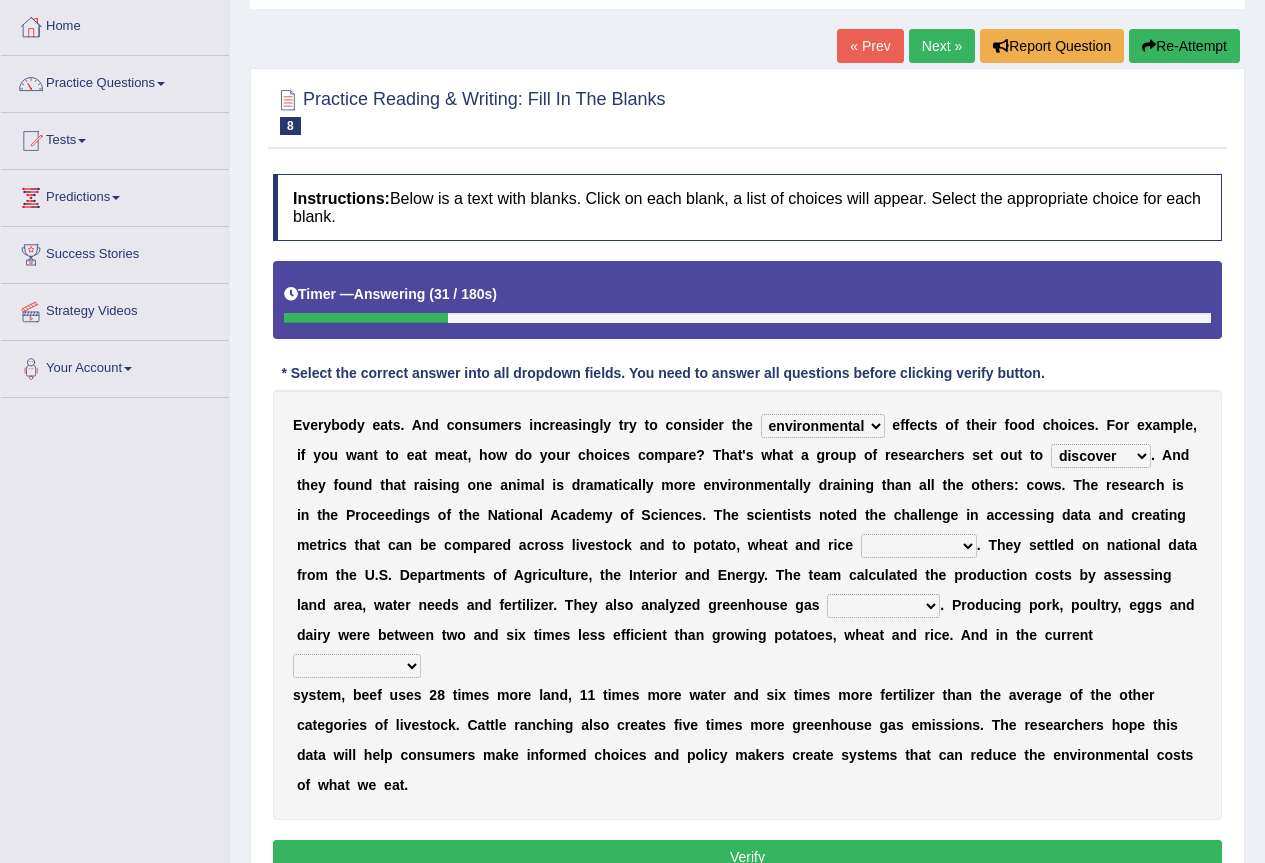 click on "exemplify squander discover purchase" at bounding box center (1101, 456) 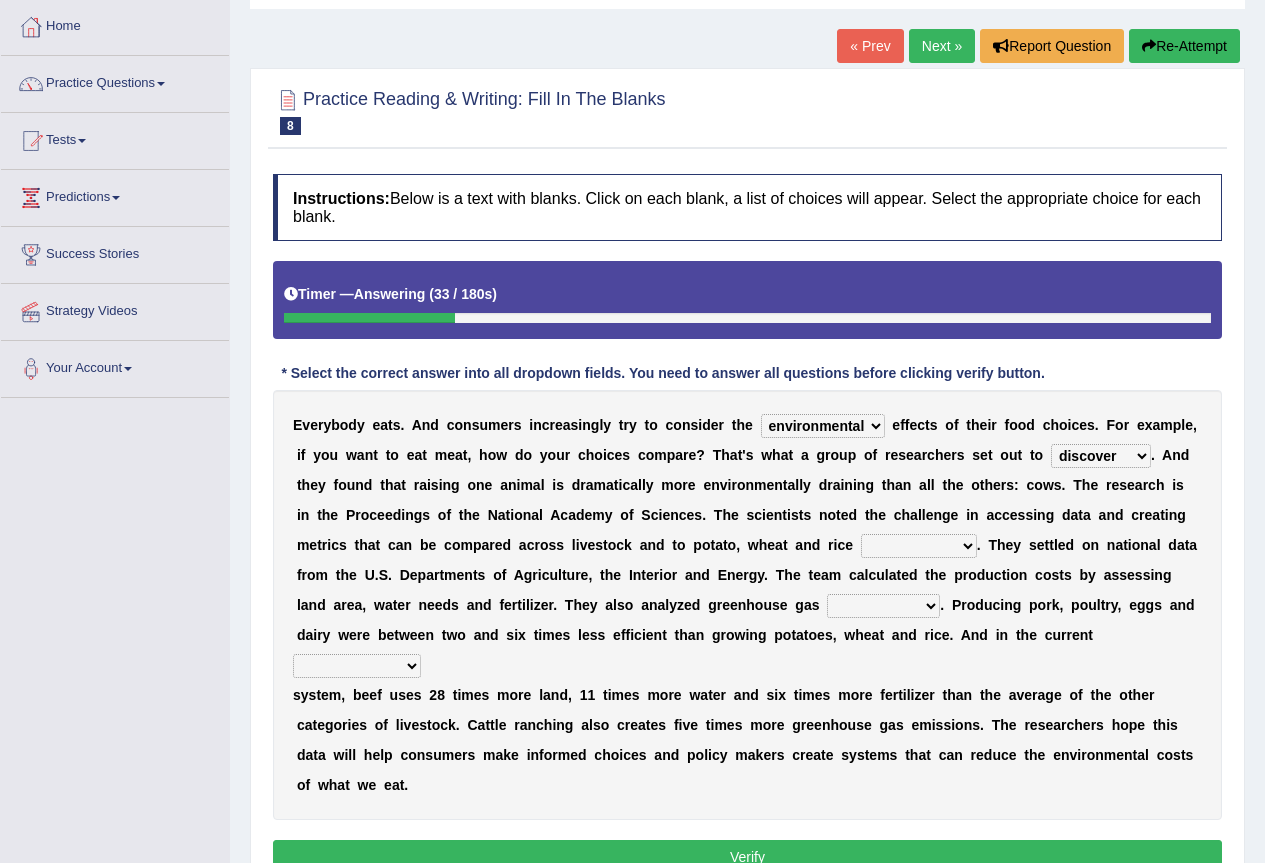 click on "exemplify squander discover purchase" at bounding box center (1101, 456) 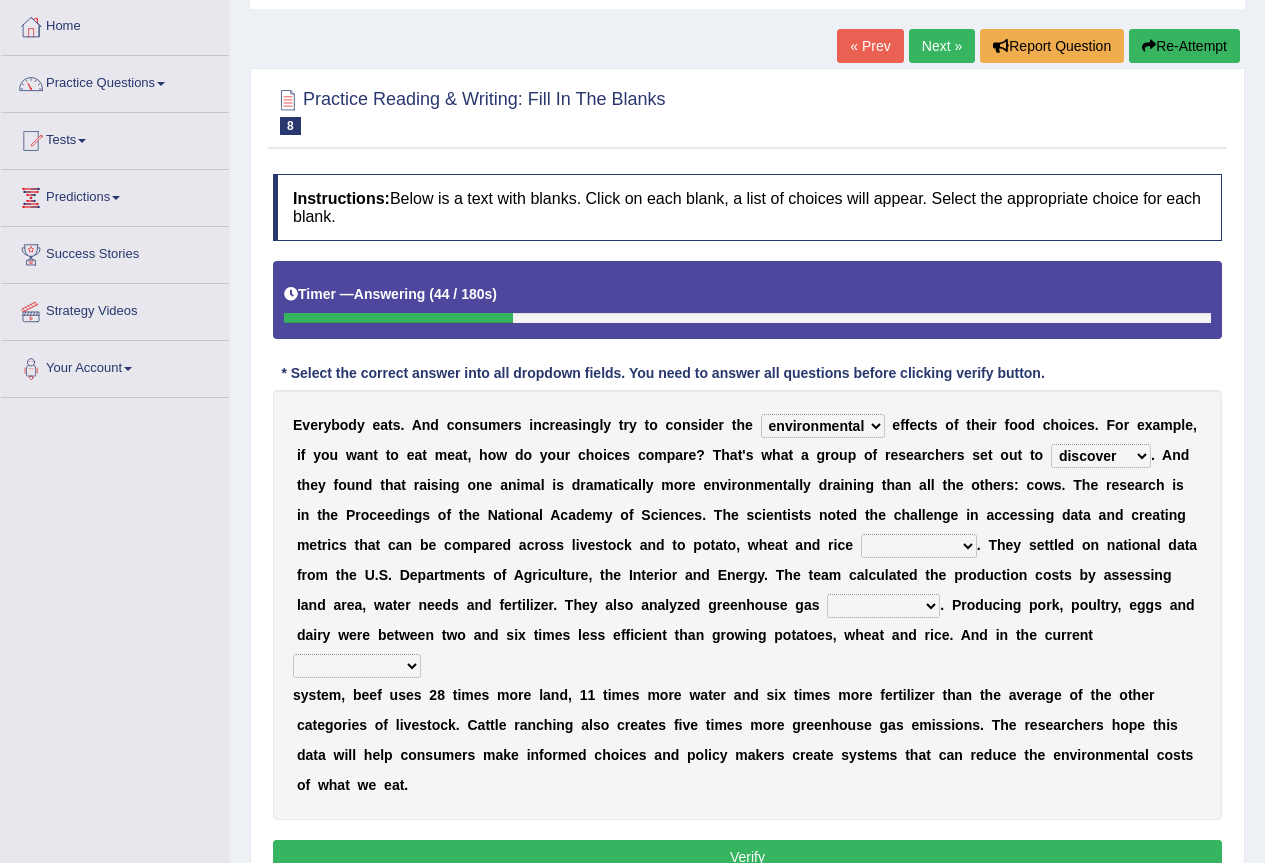 click on "production corruption consumption inventory" at bounding box center [919, 546] 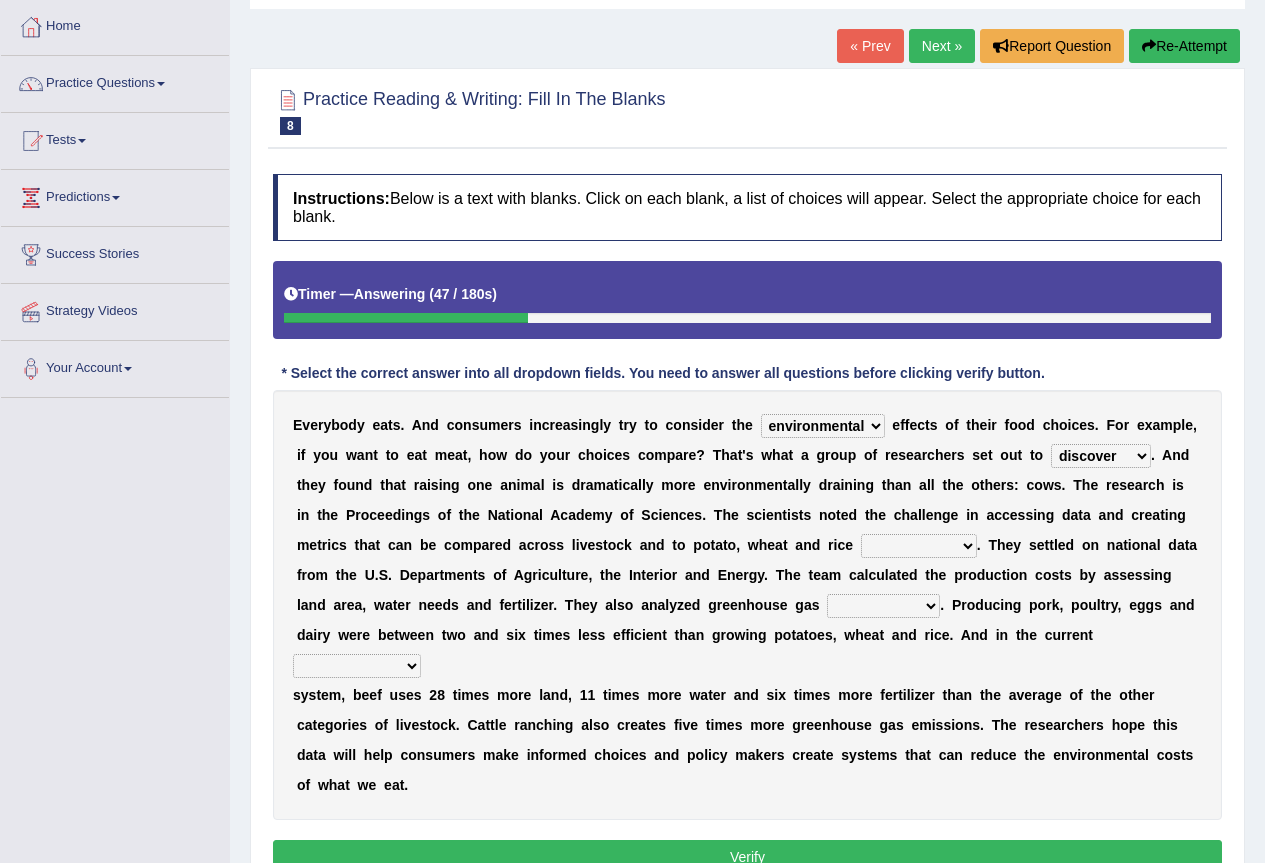 select on "consumption" 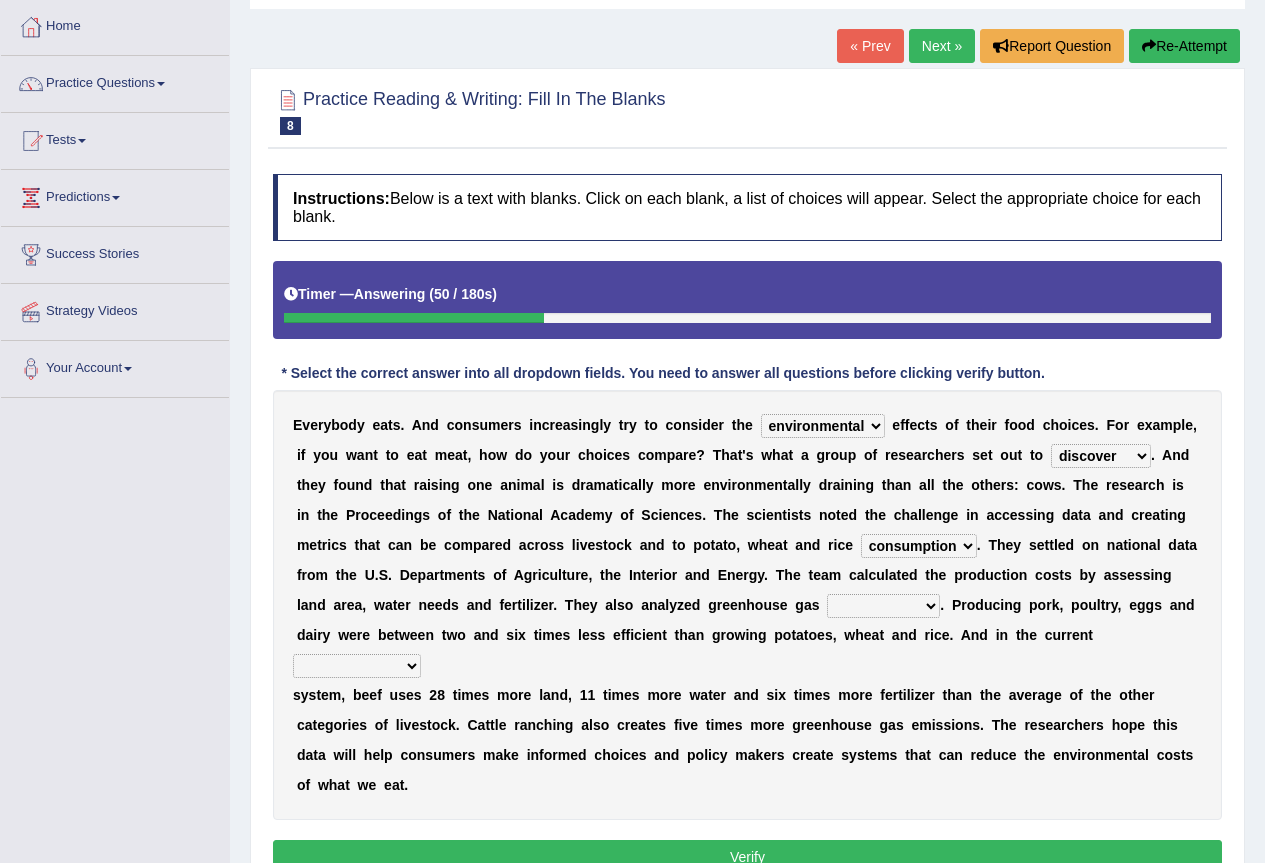 click on "conjectures manufacture emissions purification" at bounding box center (883, 606) 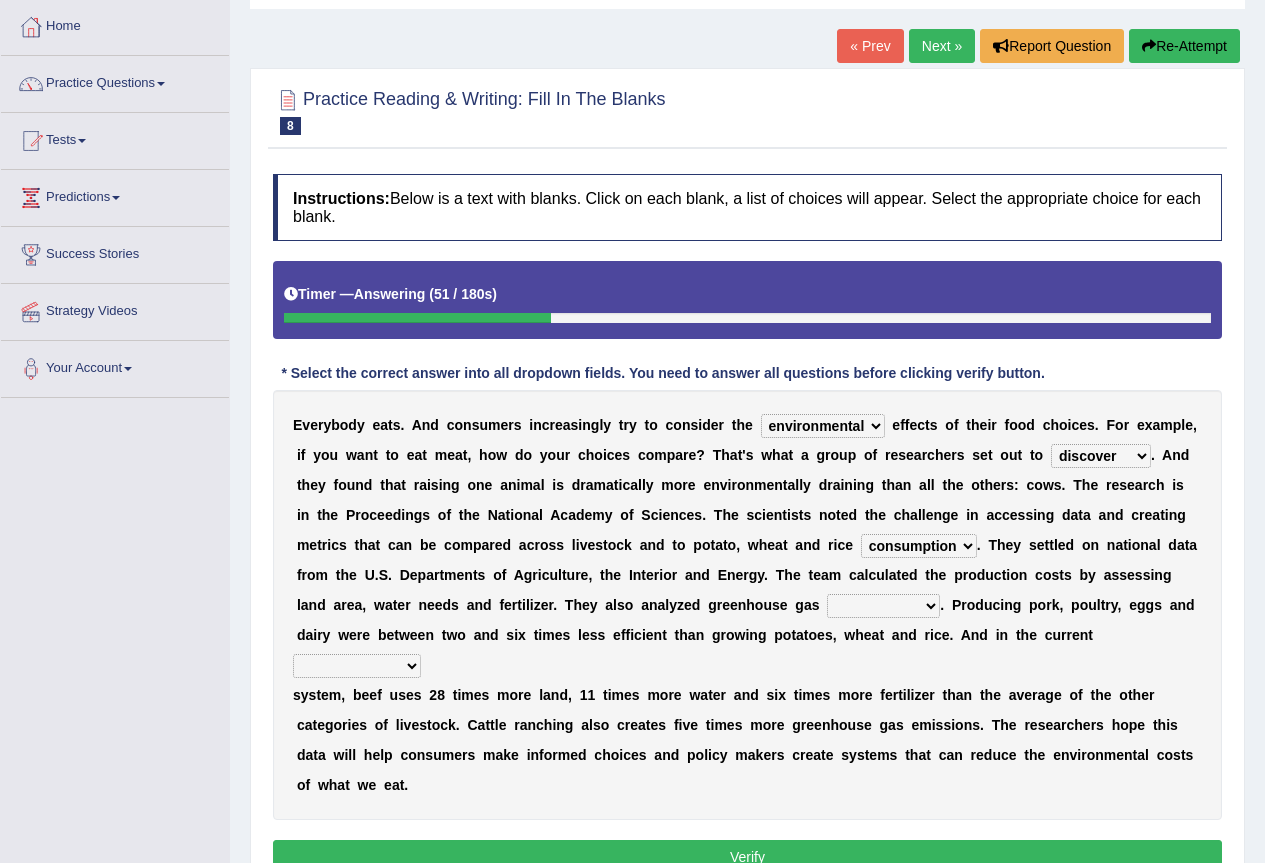 select on "emissions" 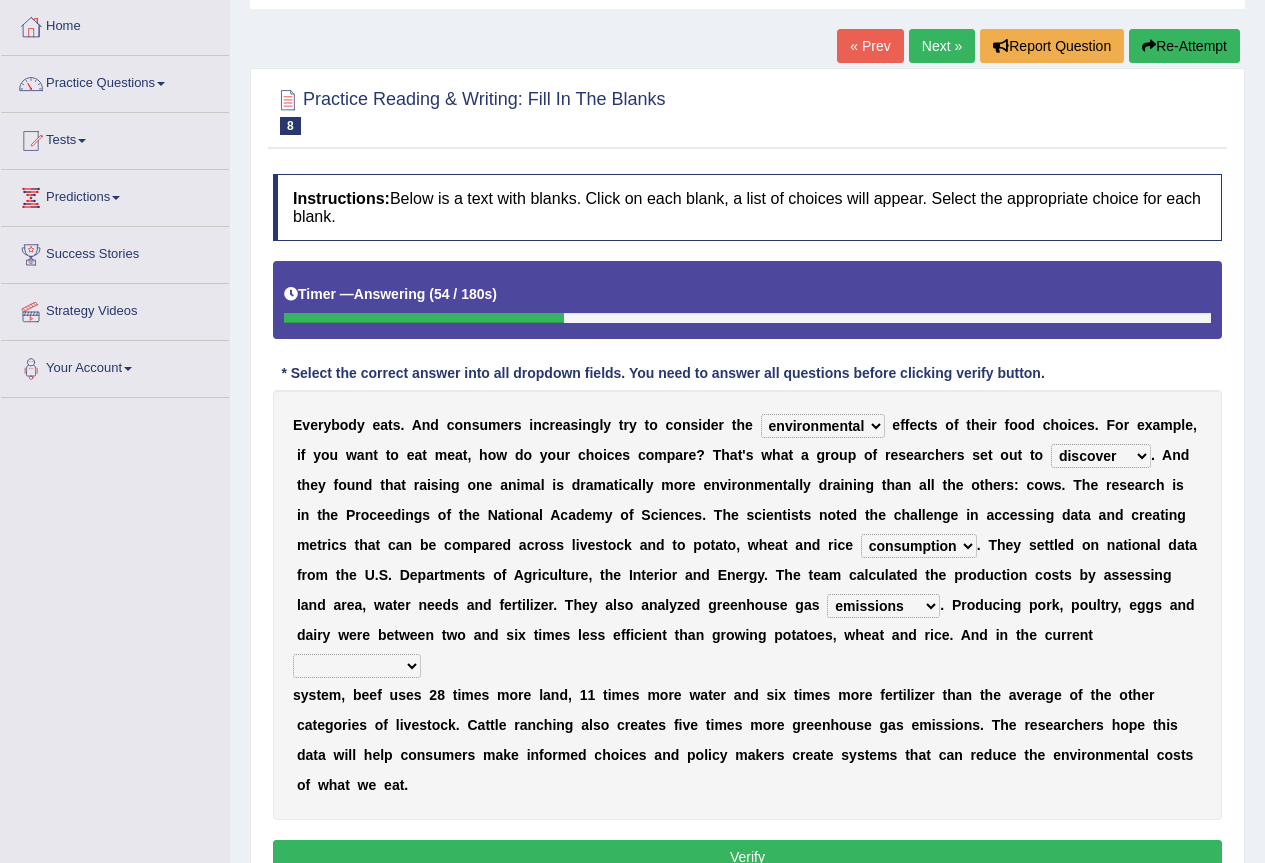 click on "agricultural impalpable ungrammatical terminal" at bounding box center [357, 666] 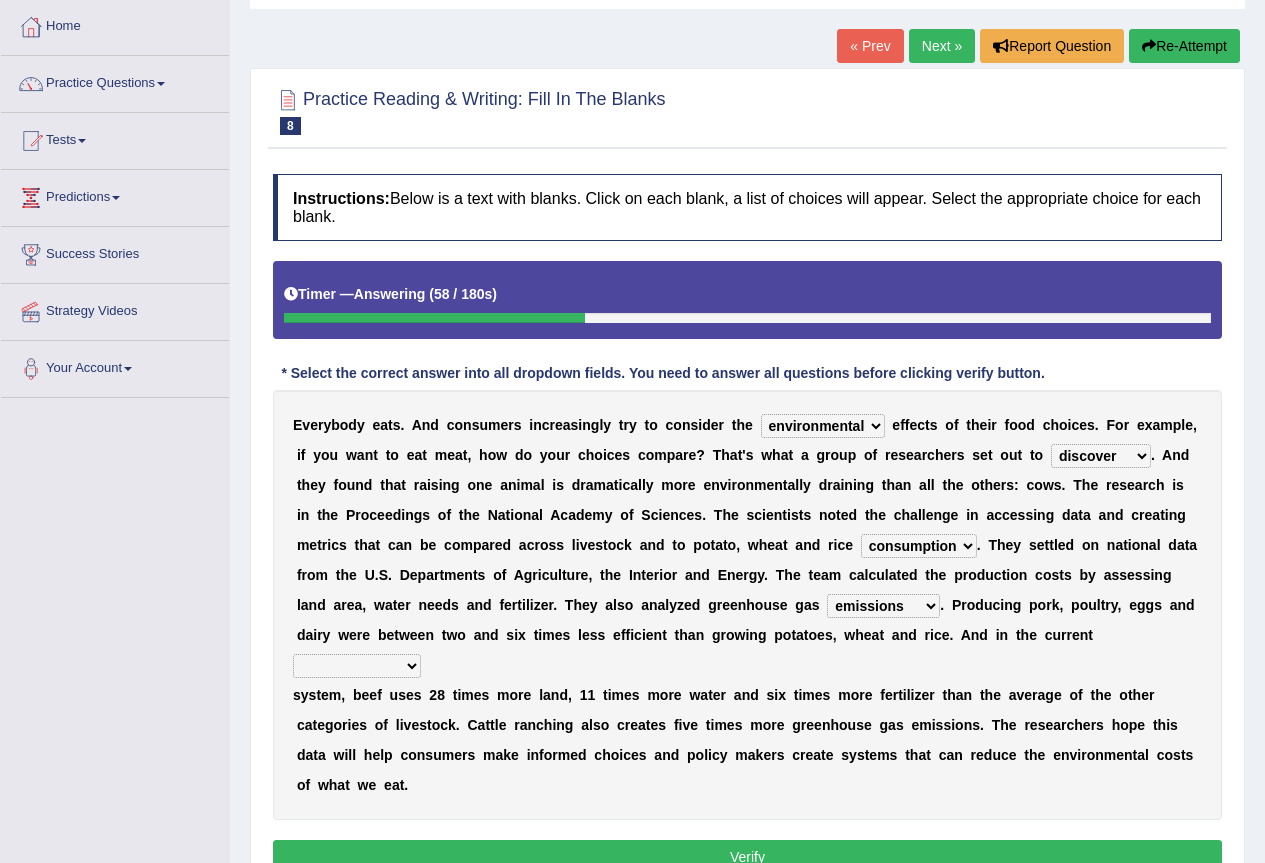 click on "E v e r y b o d y    e a t s .    A n d    c o n s u m e r s    i n c r e a s i n g l y    t r y    t o    c o n s i d e r    t h e    spiritual economic environmental material    e f f e c t s    o f    t h e i r    f o o d    c h o i c e s .    F o r    e x a m p l e ,    i f    y o u    w a n t    t o    e a t    m e a t ,    h o w    d o    y o u r    c h o i c e s    c o m p a r e ?    T h a t ' s    w h a t    a    g r o u p    o f    r e s e a r c h e r s    s e t    o u t    t o    exemplify squander discover purchase .    A n d    t h e y    f o u n d    t h a t    r a i s i n g    o n e    a n i m a l    i s    d r a m a t i c a l l y    m o r e    e n v i r o n m e n t a l l y    d r a i n i n g    t h a n    a l l    t h e    o t h e r s :    c o w s .    T h e    r e s e a r c h    i s    i n    t h e    P r o c e e d i n g s    o f    t h e    N a t i o n a l    A c a d e m y    o f    S c i e n c e s .    T h e    s c i e n t i" at bounding box center [747, 605] 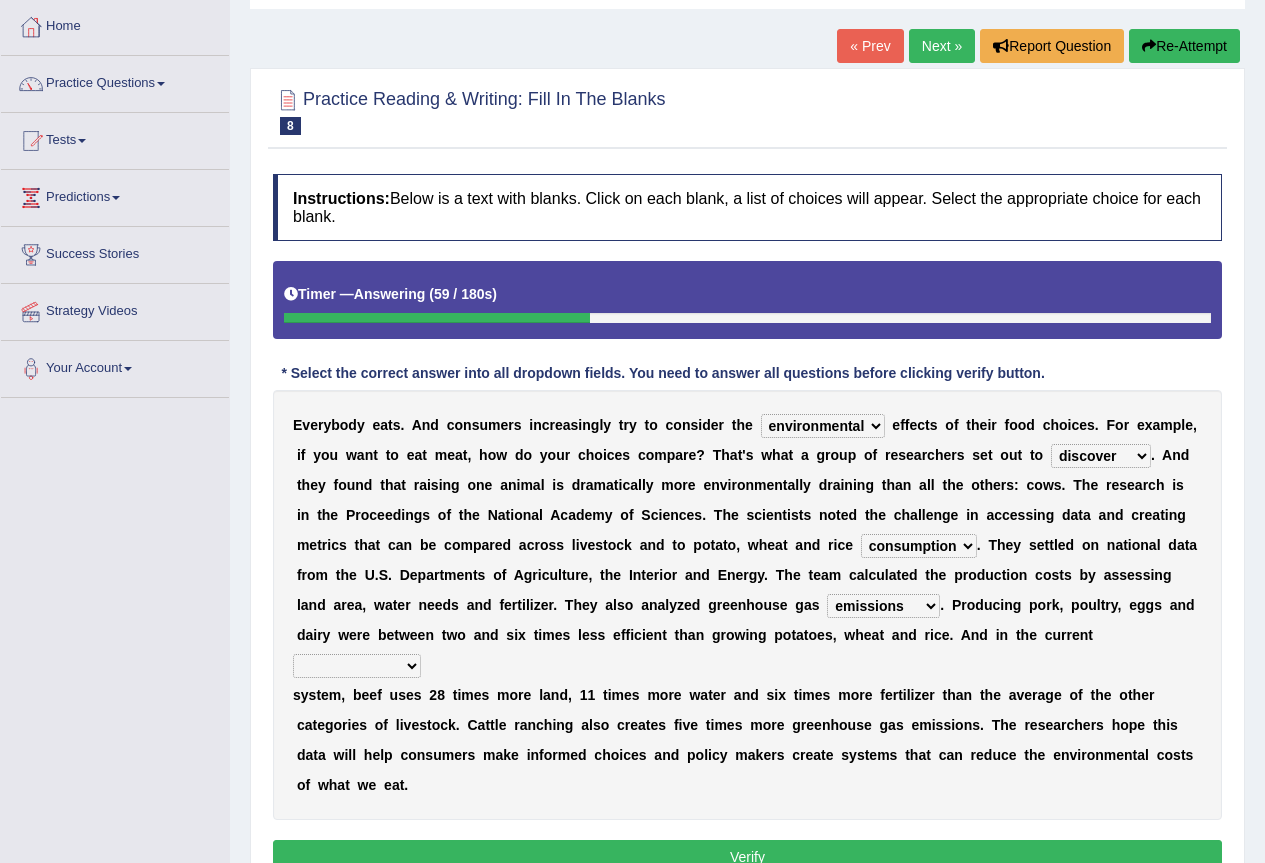 click on "agricultural impalpable ungrammatical terminal" at bounding box center (357, 666) 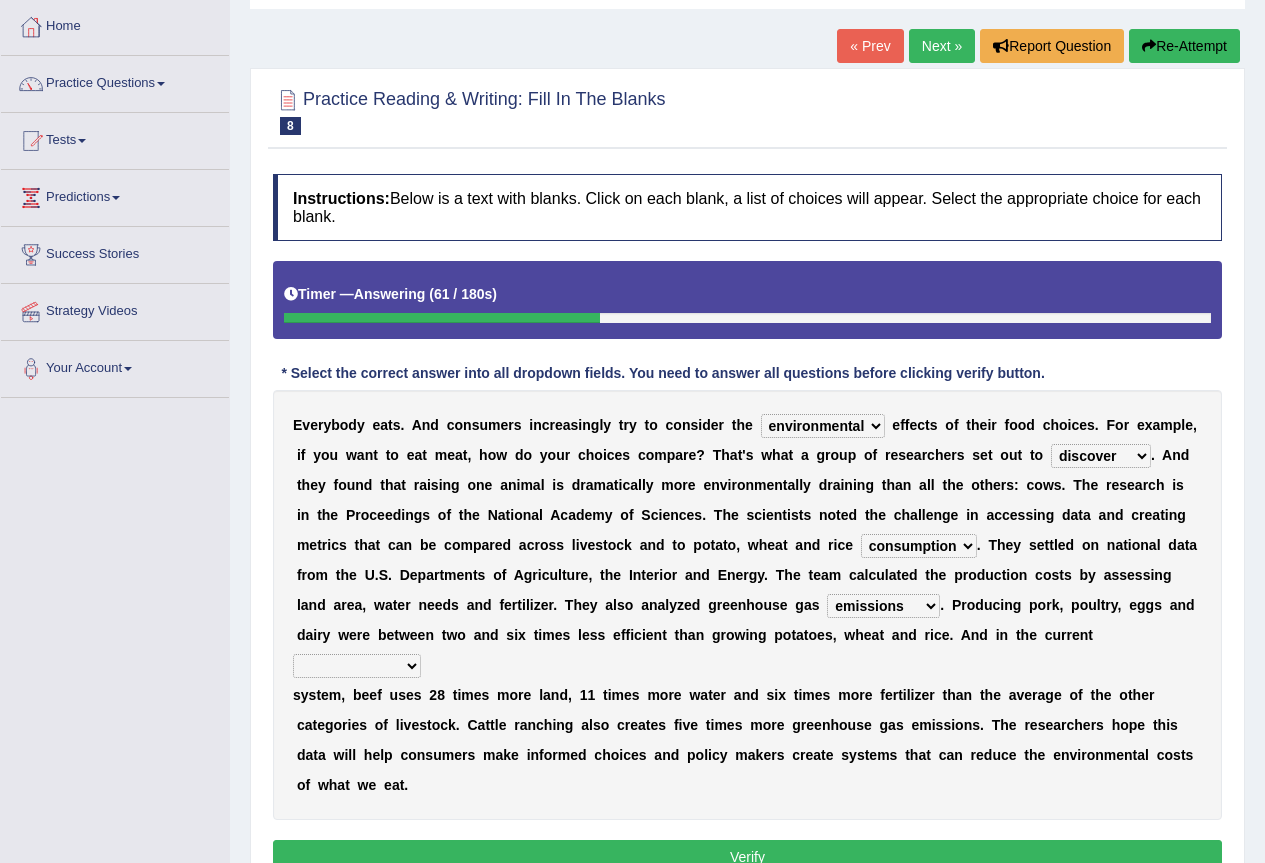 click on "t" at bounding box center [455, 695] 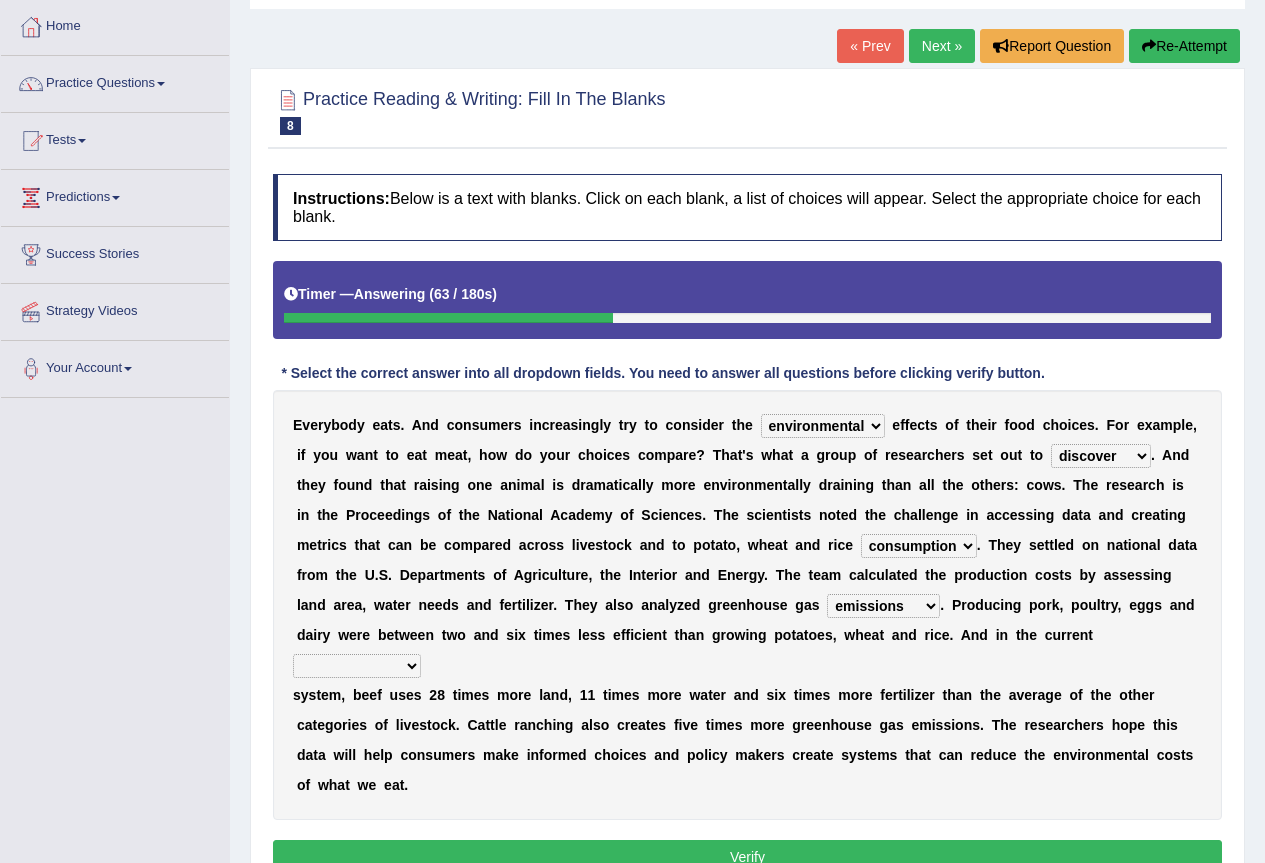 click on "E v e r y b o d y    e a t s .    A n d    c o n s u m e r s    i n c r e a s i n g l y    t r y    t o    c o n s i d e r    t h e    spiritual economic environmental material    e f f e c t s    o f    t h e i r    f o o d    c h o i c e s .    F o r    e x a m p l e ,    i f    y o u    w a n t    t o    e a t    m e a t ,    h o w    d o    y o u r    c h o i c e s    c o m p a r e ?    T h a t ' s    w h a t    a    g r o u p    o f    r e s e a r c h e r s    s e t    o u t    t o    exemplify squander discover purchase .    A n d    t h e y    f o u n d    t h a t    r a i s i n g    o n e    a n i m a l    i s    d r a m a t i c a l l y    m o r e    e n v i r o n m e n t a l l y    d r a i n i n g    t h a n    a l l    t h e    o t h e r s :    c o w s .    T h e    r e s e a r c h    i s    i n    t h e    P r o c e e d i n g s    o f    t h e    N a t i o n a l    A c a d e m y    o f    S c i e n c e s .    T h e    s c i e n t i" at bounding box center [747, 605] 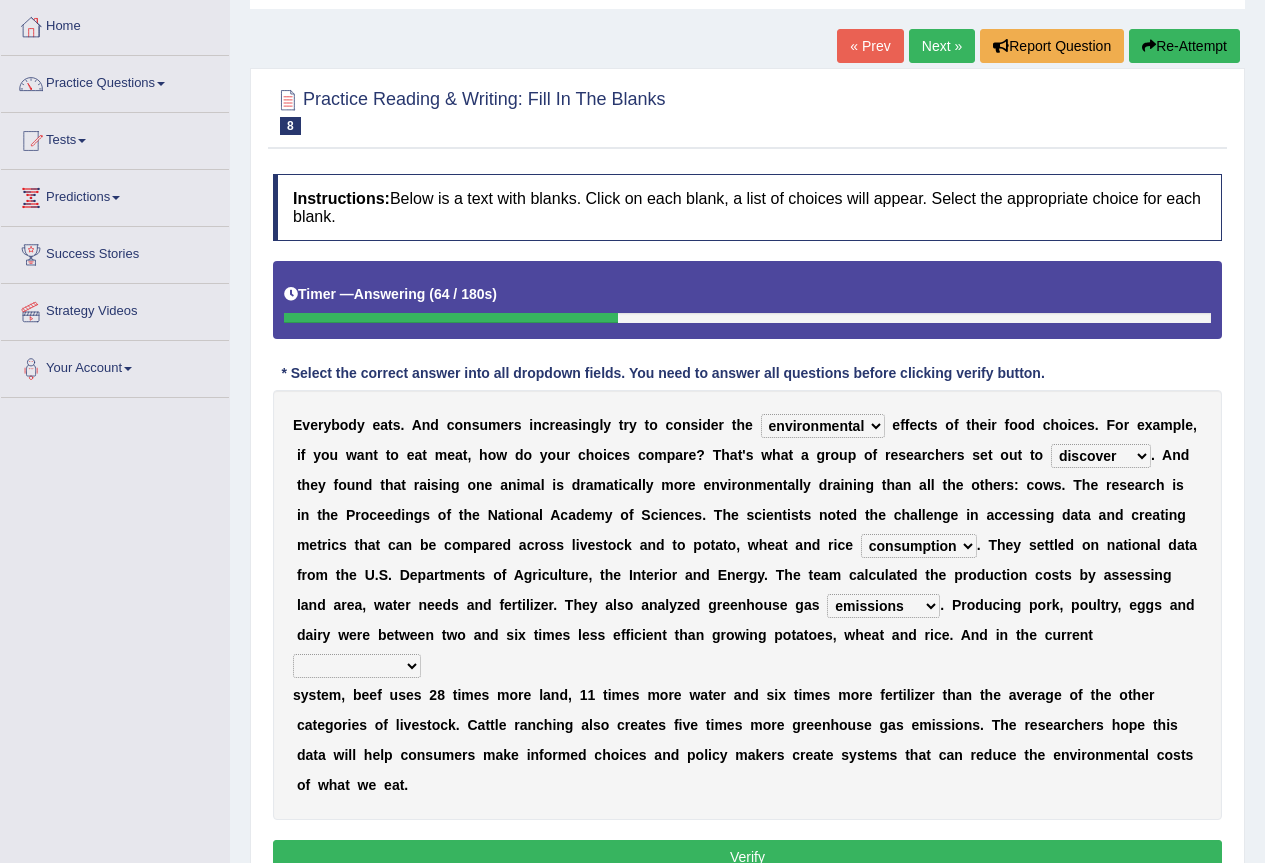click on "agricultural impalpable ungrammatical terminal" at bounding box center [357, 666] 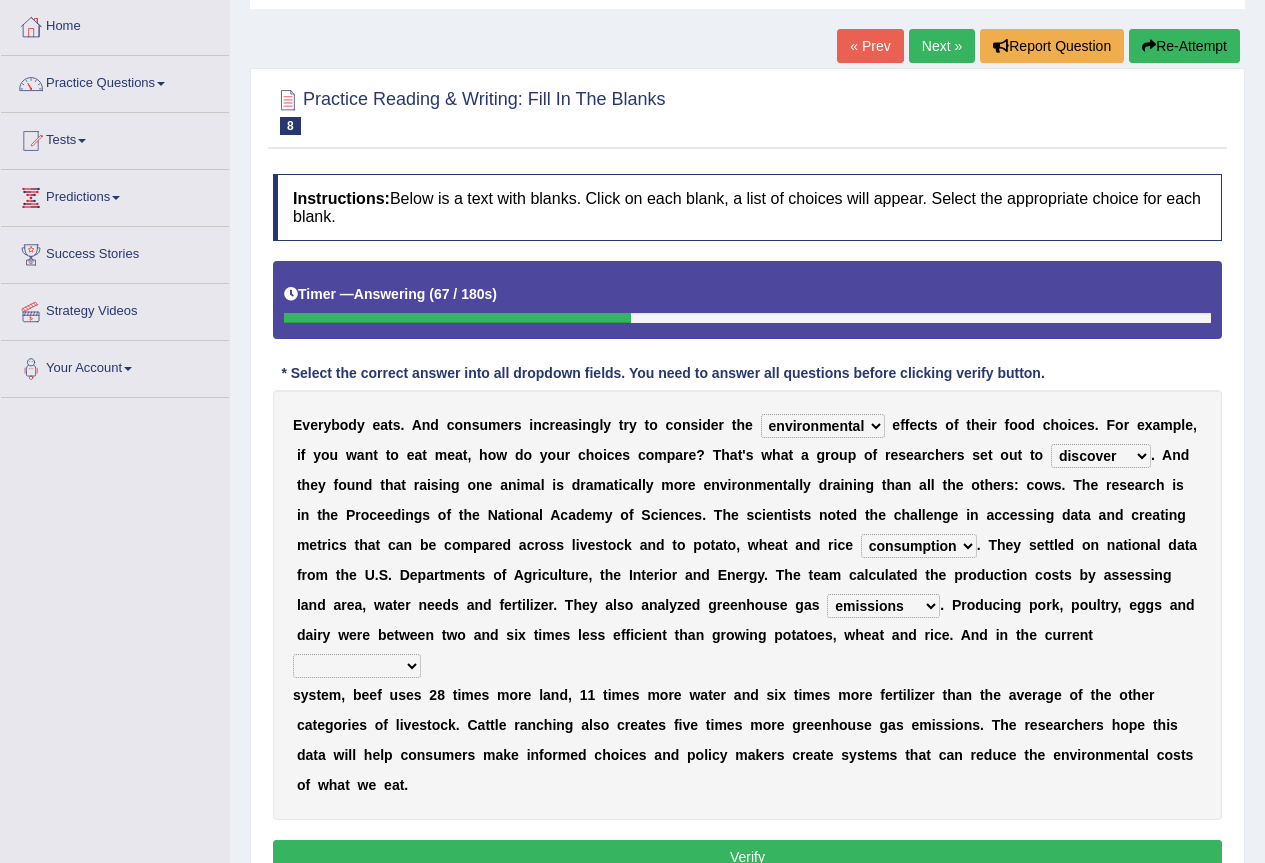 select on "agricultural" 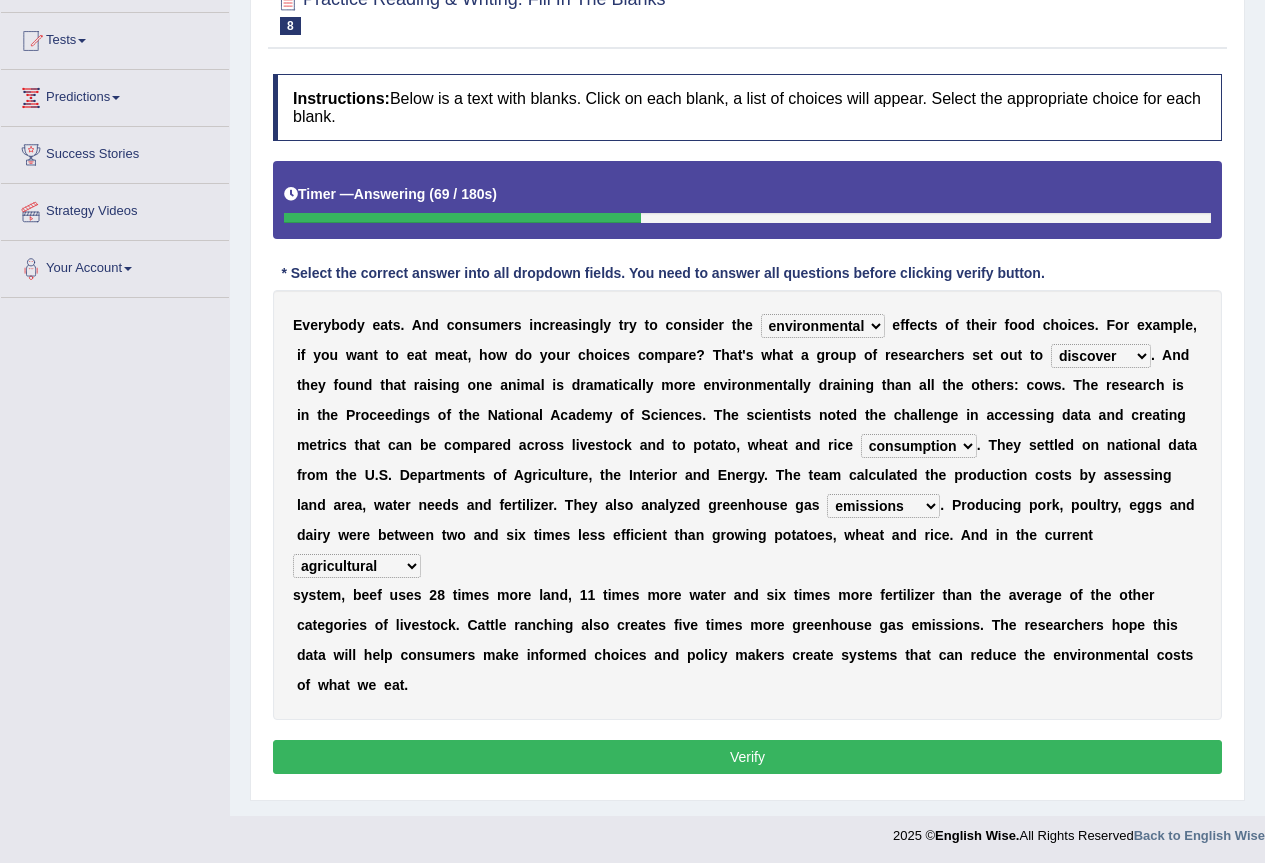 scroll, scrollTop: 100, scrollLeft: 0, axis: vertical 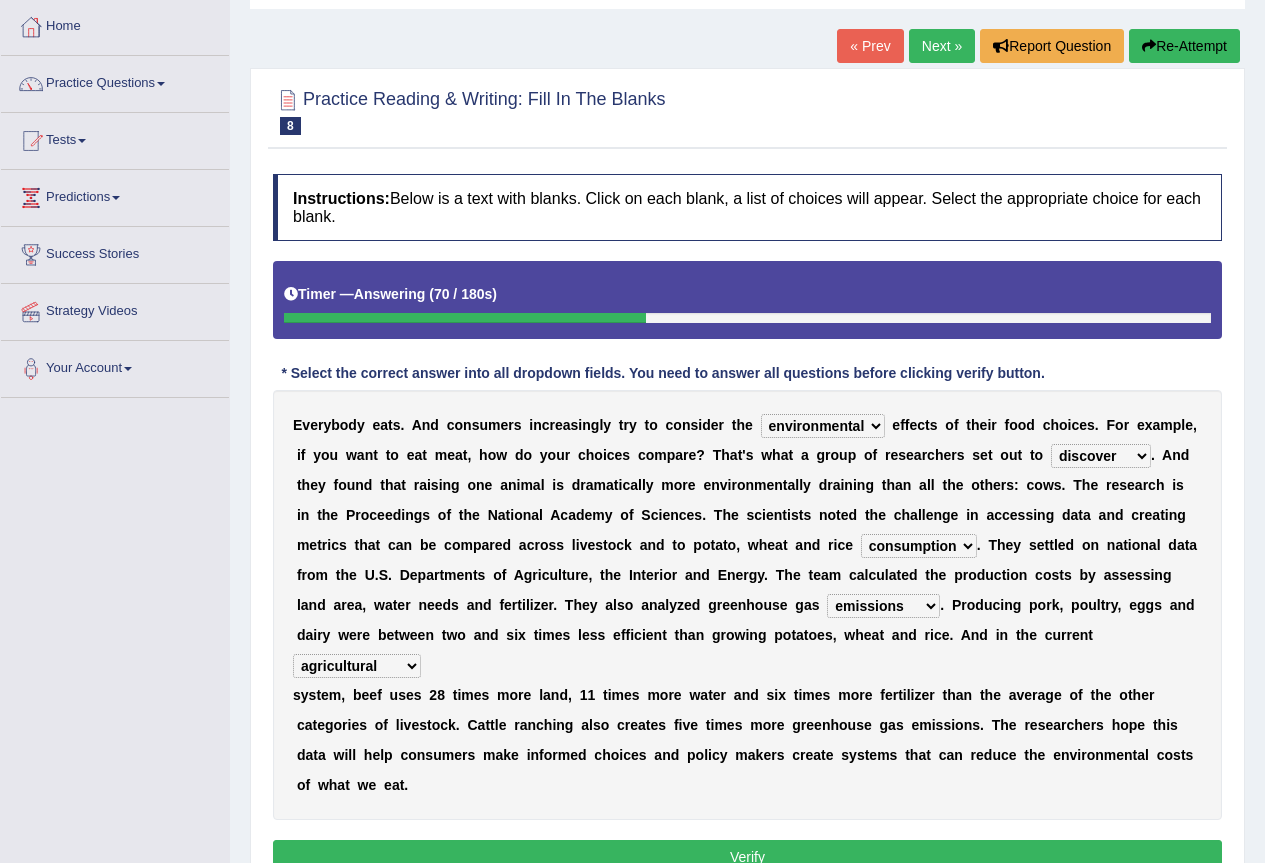 click on "spiritual economic environmental material" at bounding box center (823, 426) 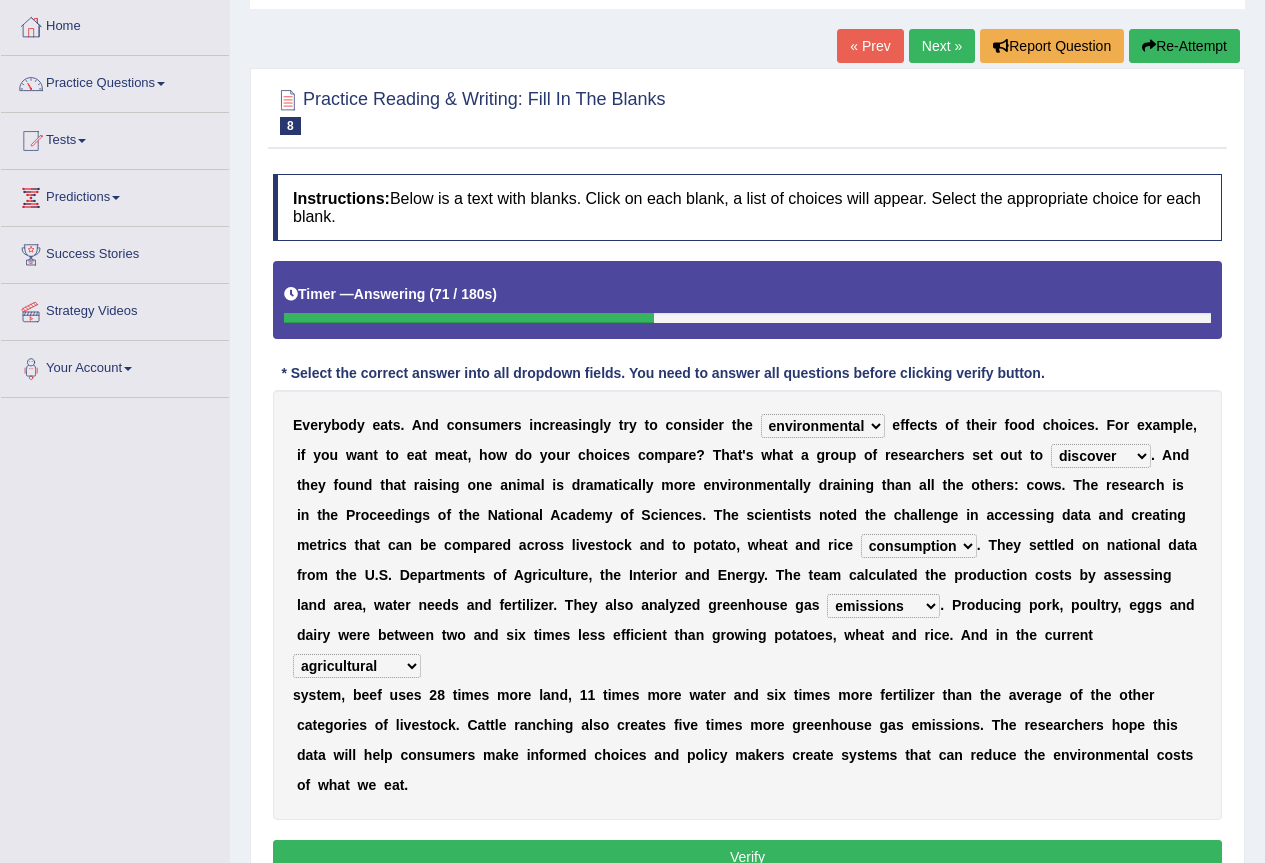 click on "spiritual economic environmental material" at bounding box center [823, 426] 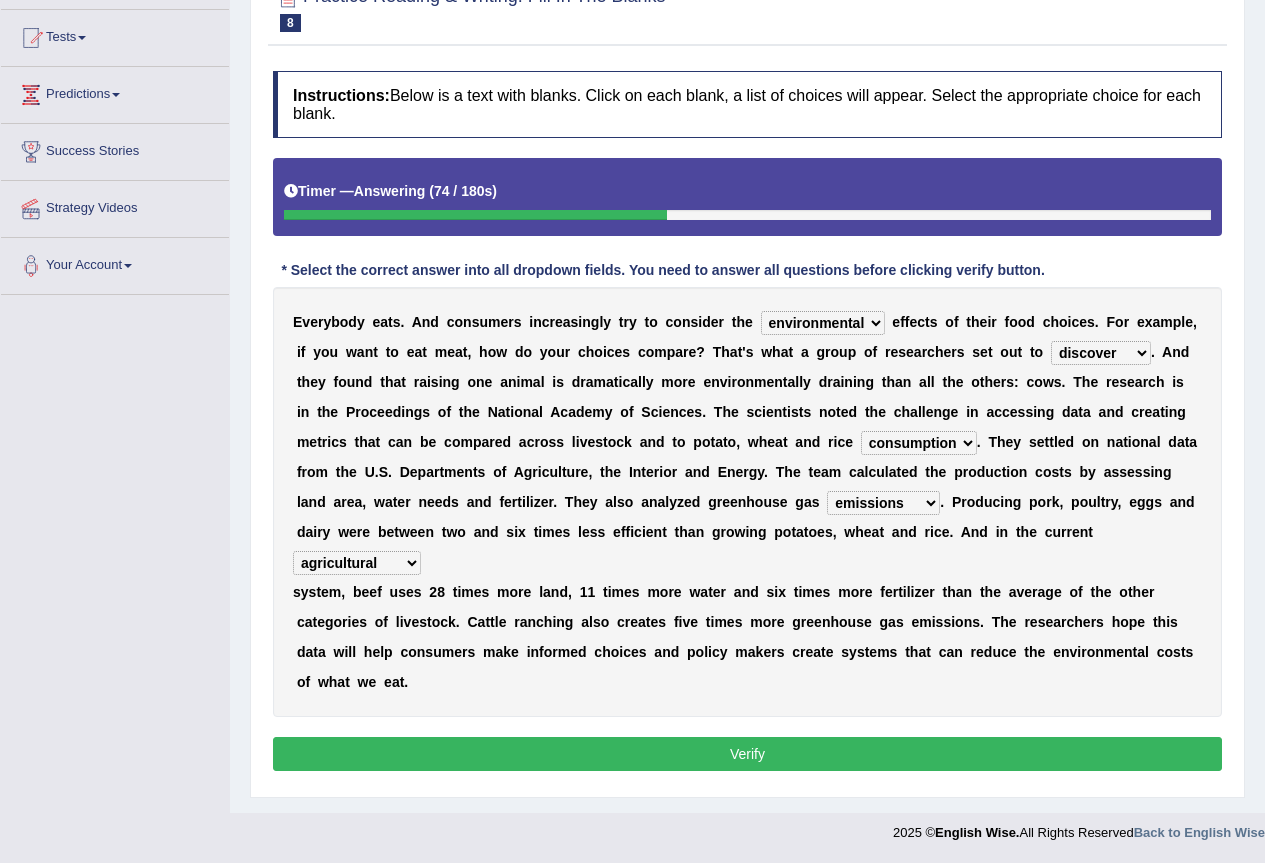 click on "Verify" at bounding box center (747, 754) 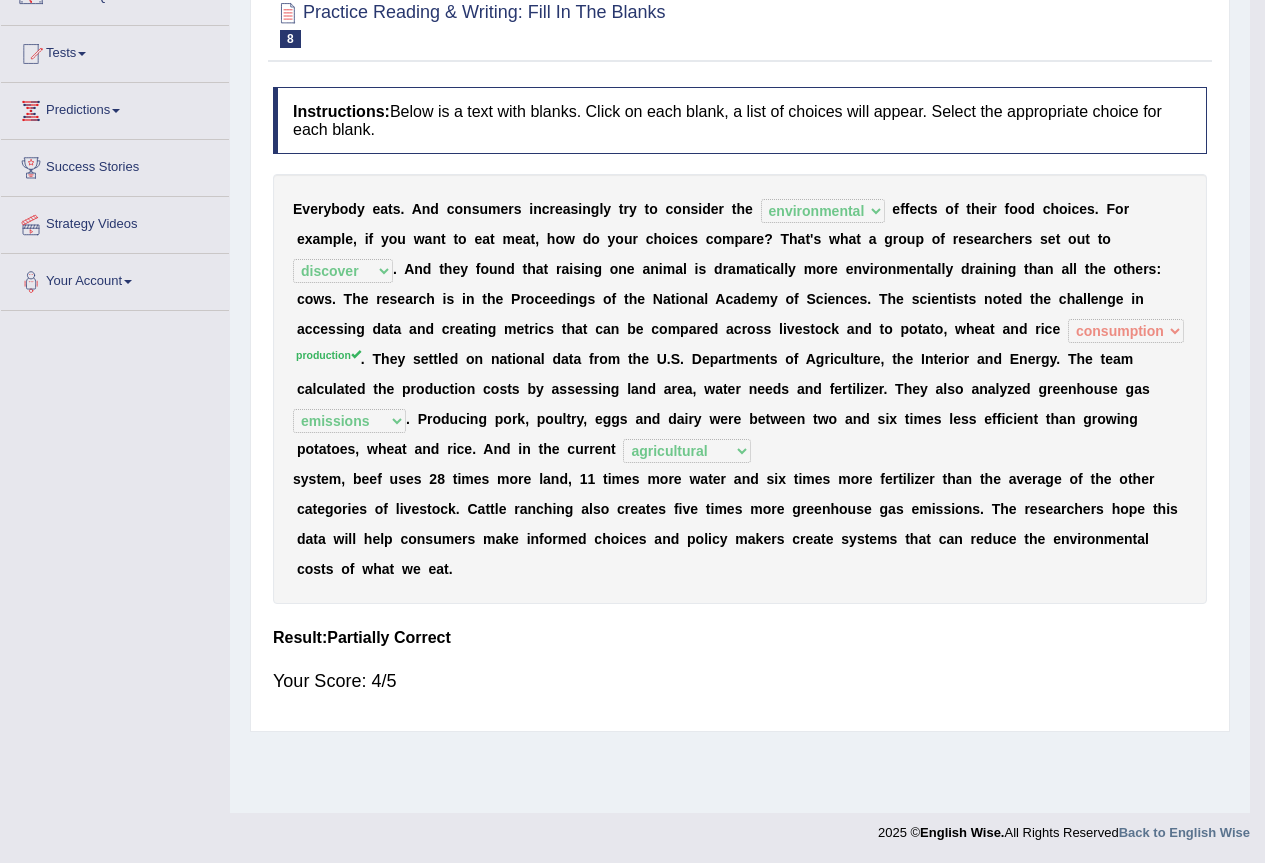 scroll, scrollTop: 187, scrollLeft: 0, axis: vertical 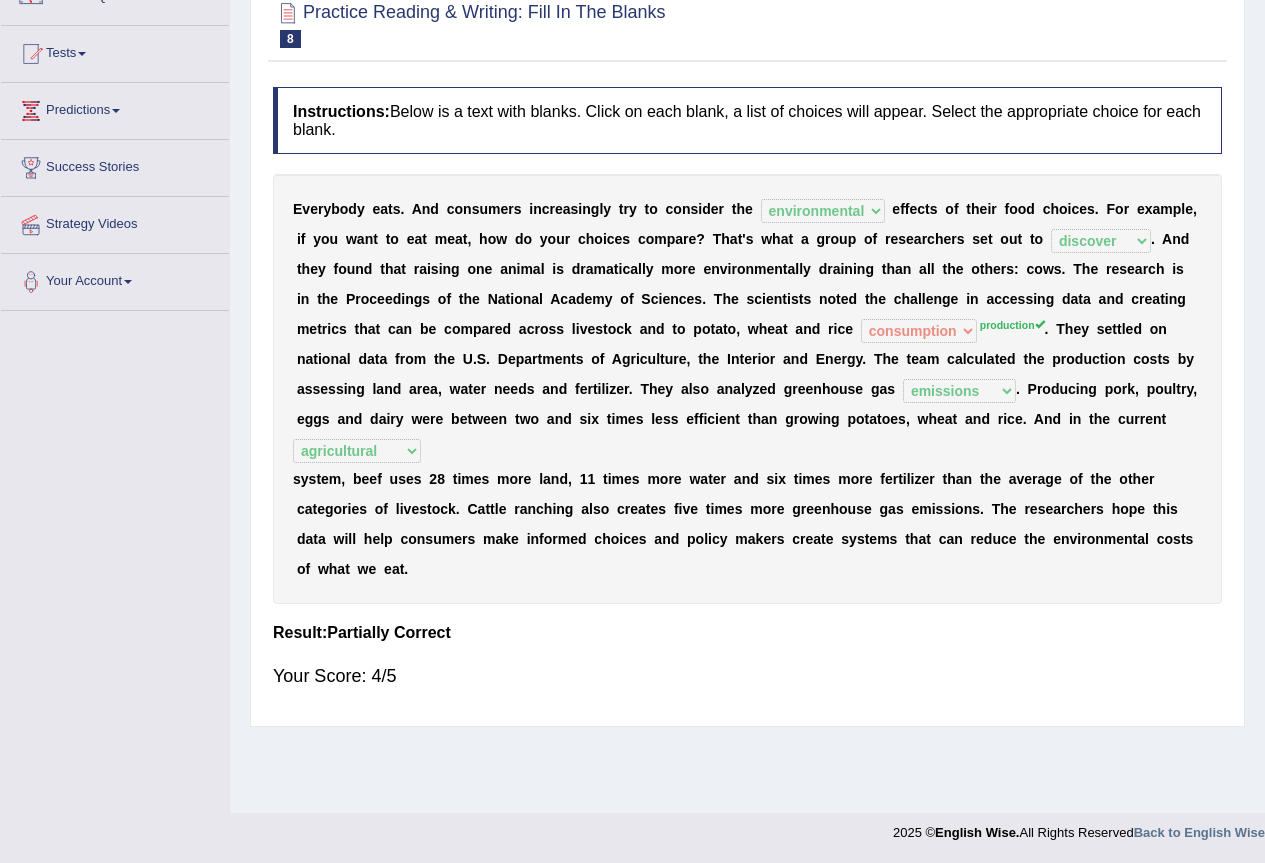 click on "E v e r y b o d y    e a t s .    A n d    c o n s u m e r s    i n c r e a s i n g l y    t r y    t o    c o n s i d e r    t h e    spiritual economic environmental material    e f f e c t s    o f    t h e i r    f o o d    c h o i c e s .    F o r    e x a m p l e ,    i f    y o u    w a n t    t o    e a t    m e a t ,    h o w    d o    y o u r    c h o i c e s    c o m p a r e ?    T h a t ' s    w h a t    a    g r o u p    o f    r e s e a r c h e r s    s e t    o u t    t o    exemplify squander discover purchase .    A n d    t h e y    f o u n d    t h a t    r a i s i n g    o n e    a n i m a l    i s    d r a m a t i c a l l y    m o r e    e n v i r o n m e n t a l l y    d r a i n i n g    t h a n    a l l    t h e    o t h e r s :    c o w s .    T h e    r e s e a r c h    i s    i n    t h e    P r o c e e d i n g s    o f    t h e    N a t i o n a l    A c a d e m y    o f    S c i e n c e s .    T h e    s c i e n t i" at bounding box center [747, 389] 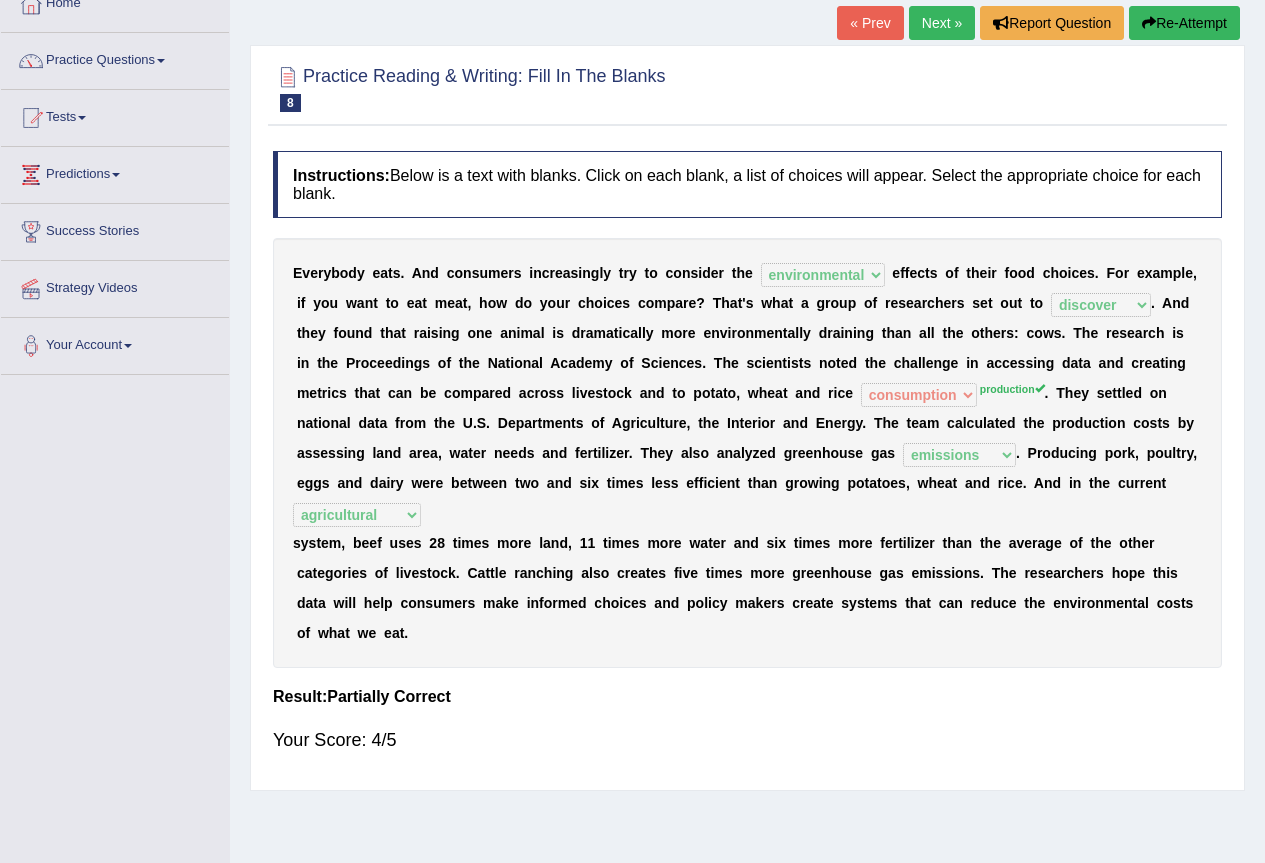 scroll, scrollTop: 87, scrollLeft: 0, axis: vertical 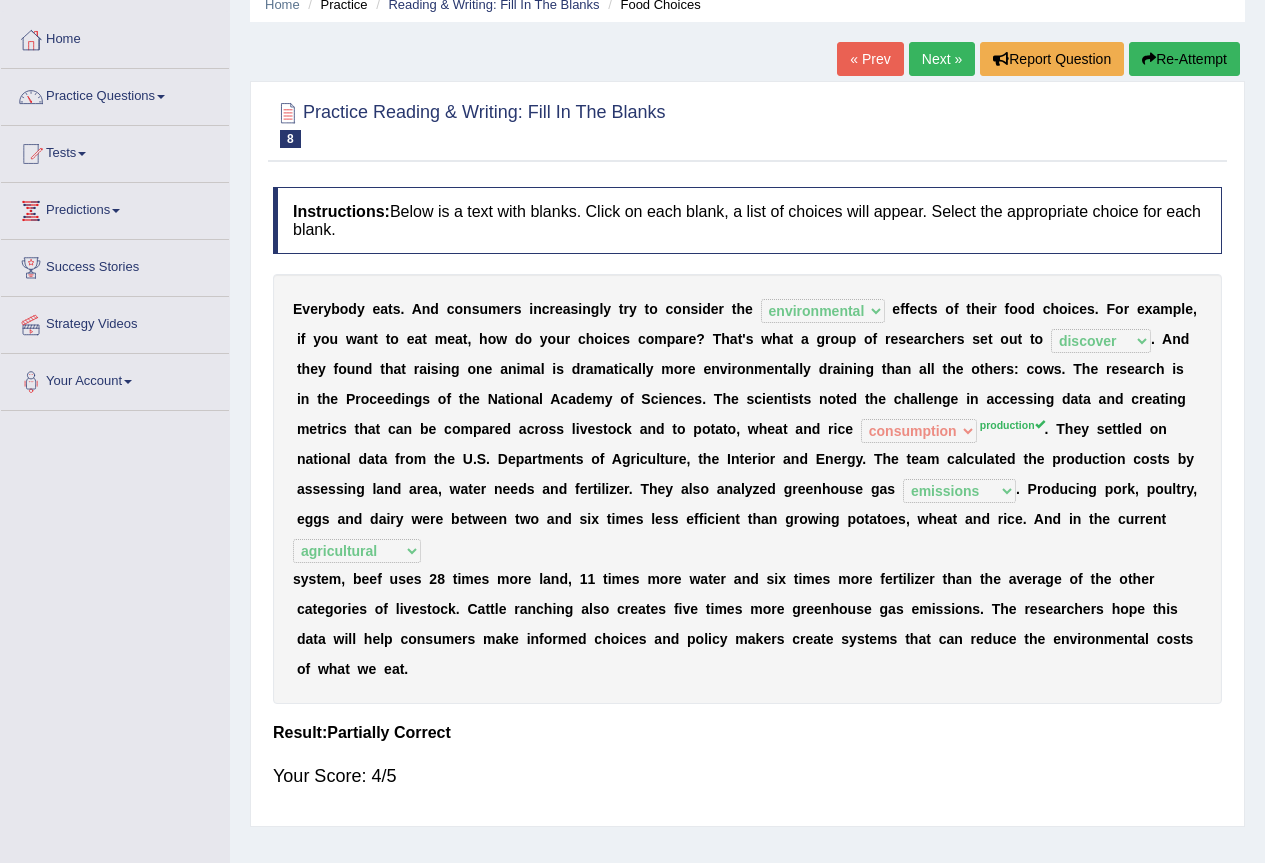 click on "Next »" at bounding box center (942, 59) 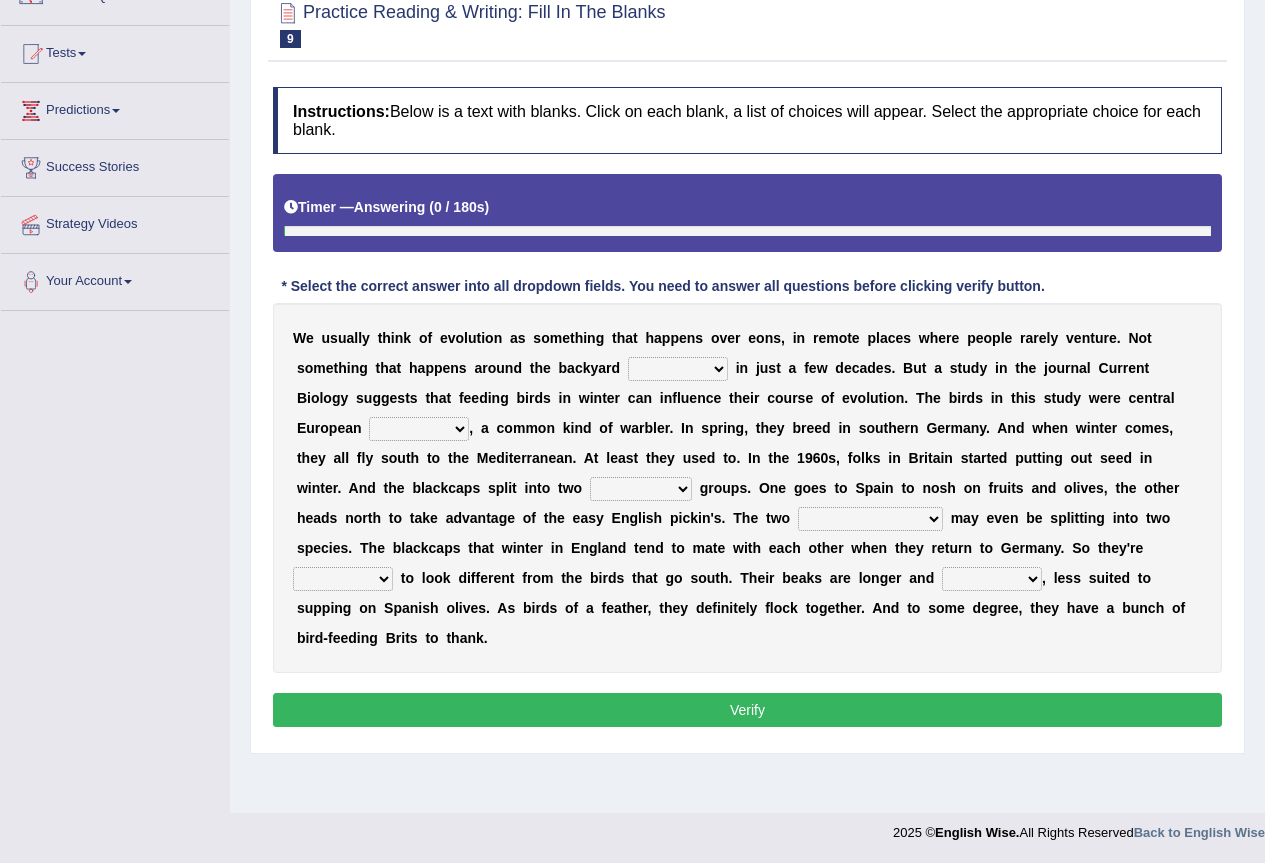 scroll, scrollTop: 0, scrollLeft: 0, axis: both 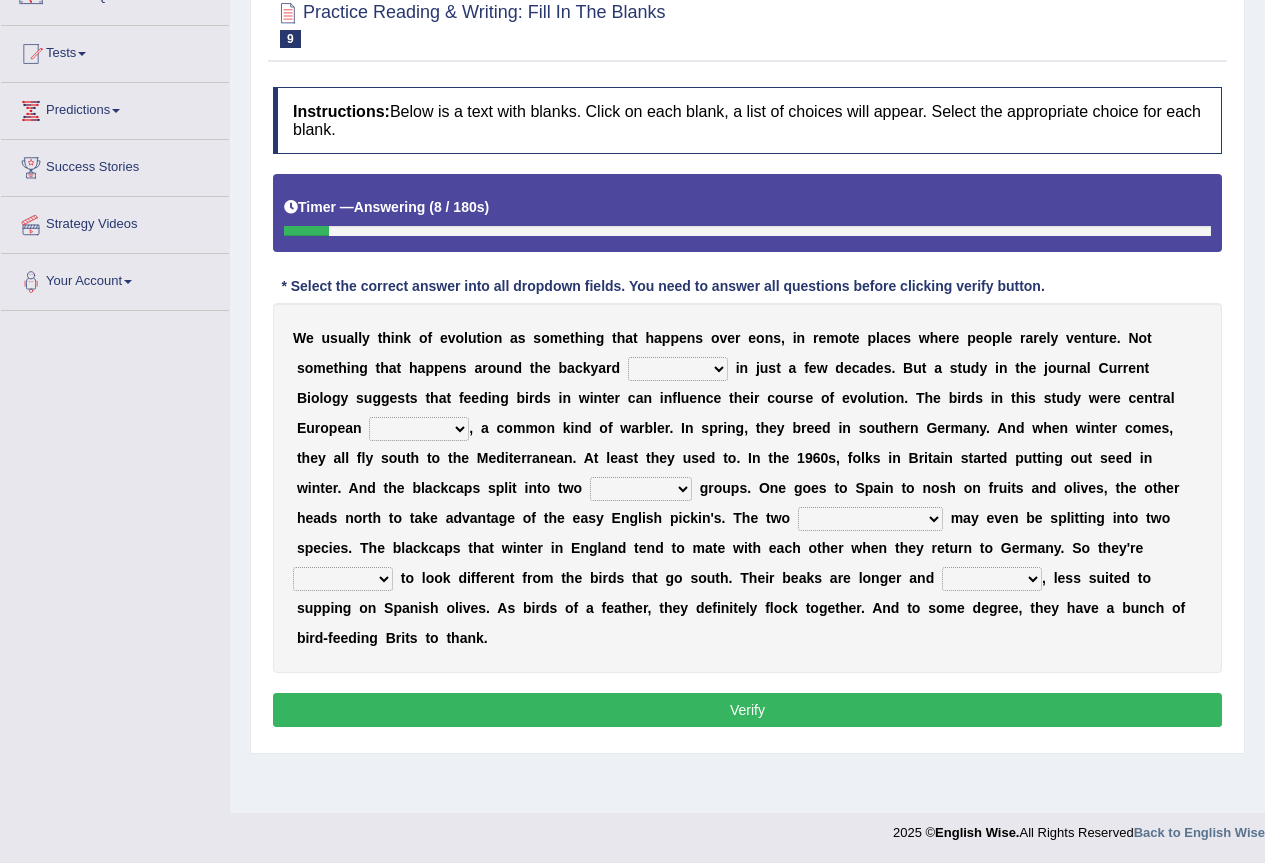 click on "beaver believer birdfeeder phonier" at bounding box center [678, 369] 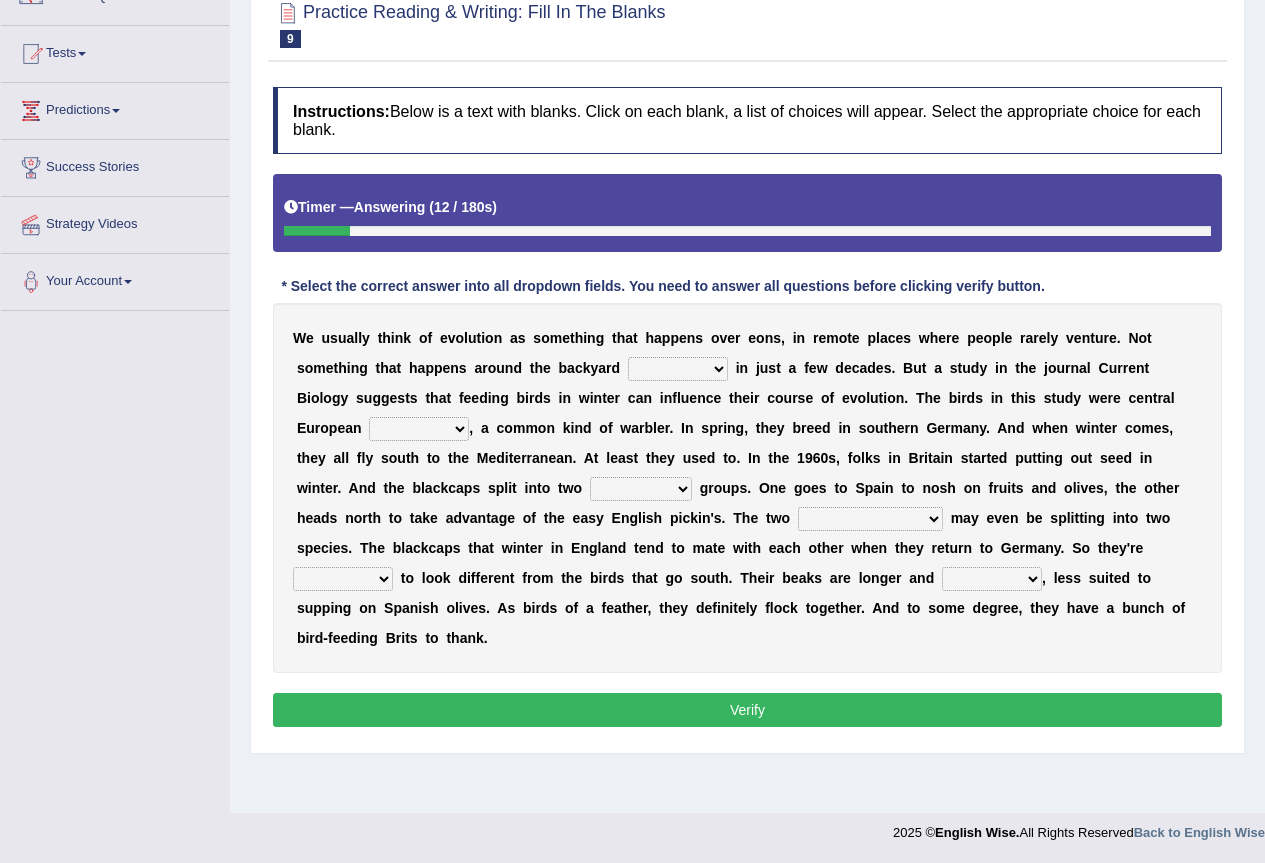 click on "m" at bounding box center [519, 428] 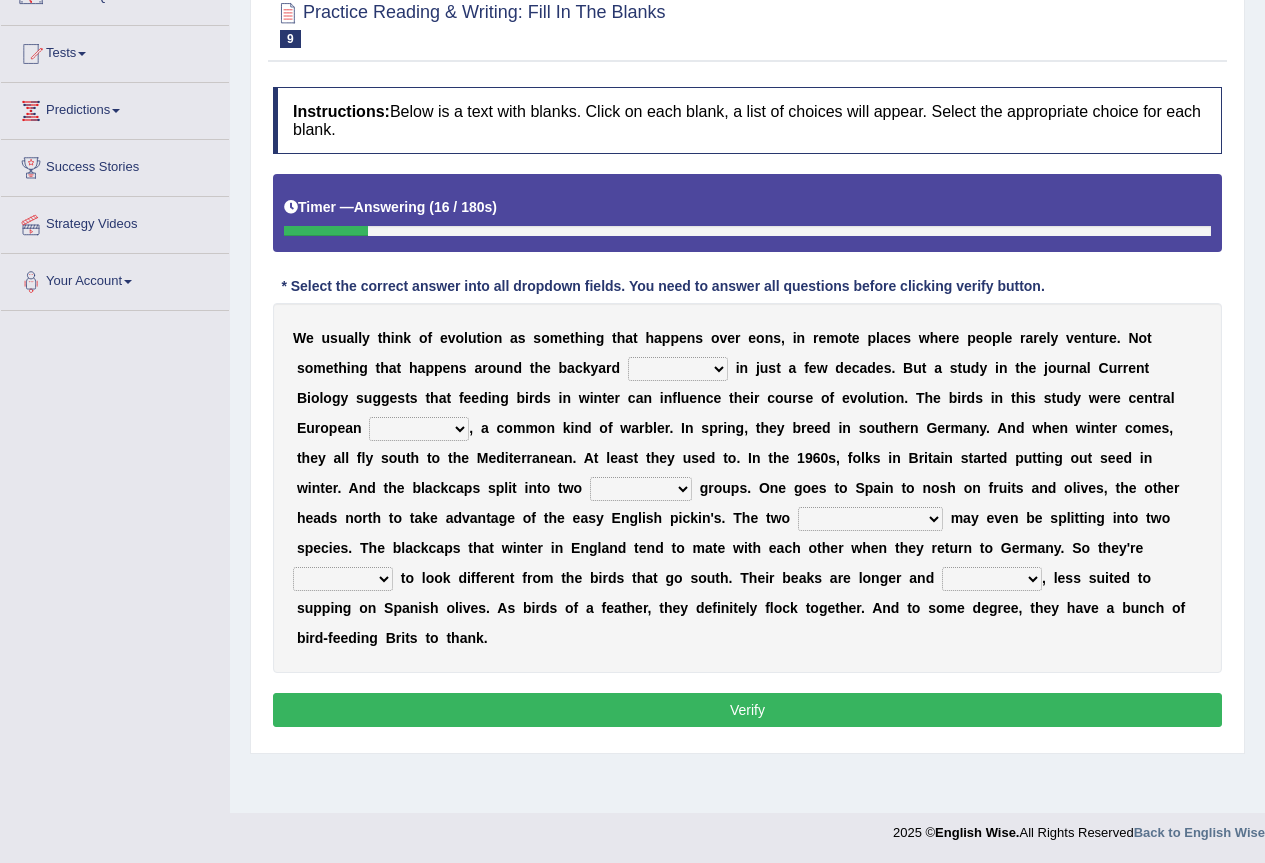 click on "beaver believer birdfeeder phonier" at bounding box center (678, 369) 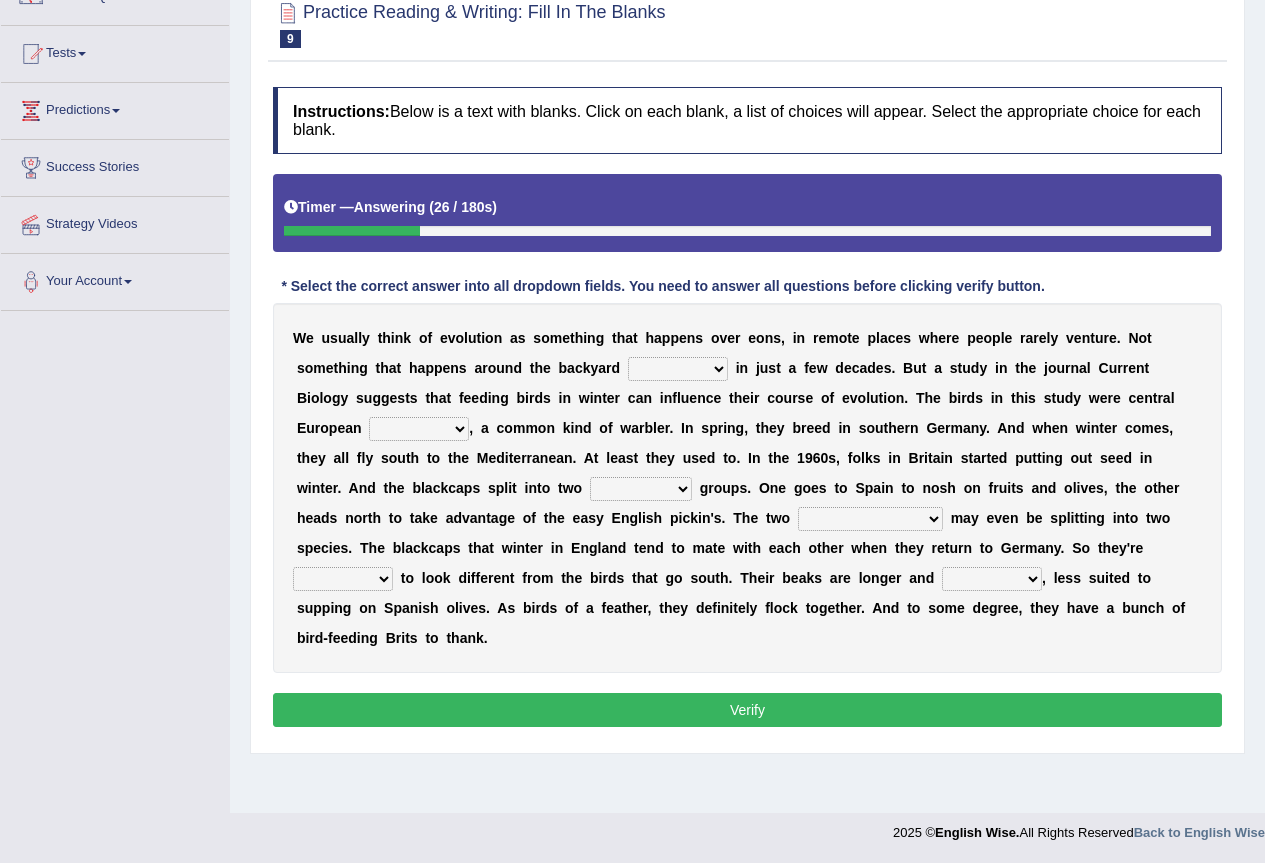 select on "beaver" 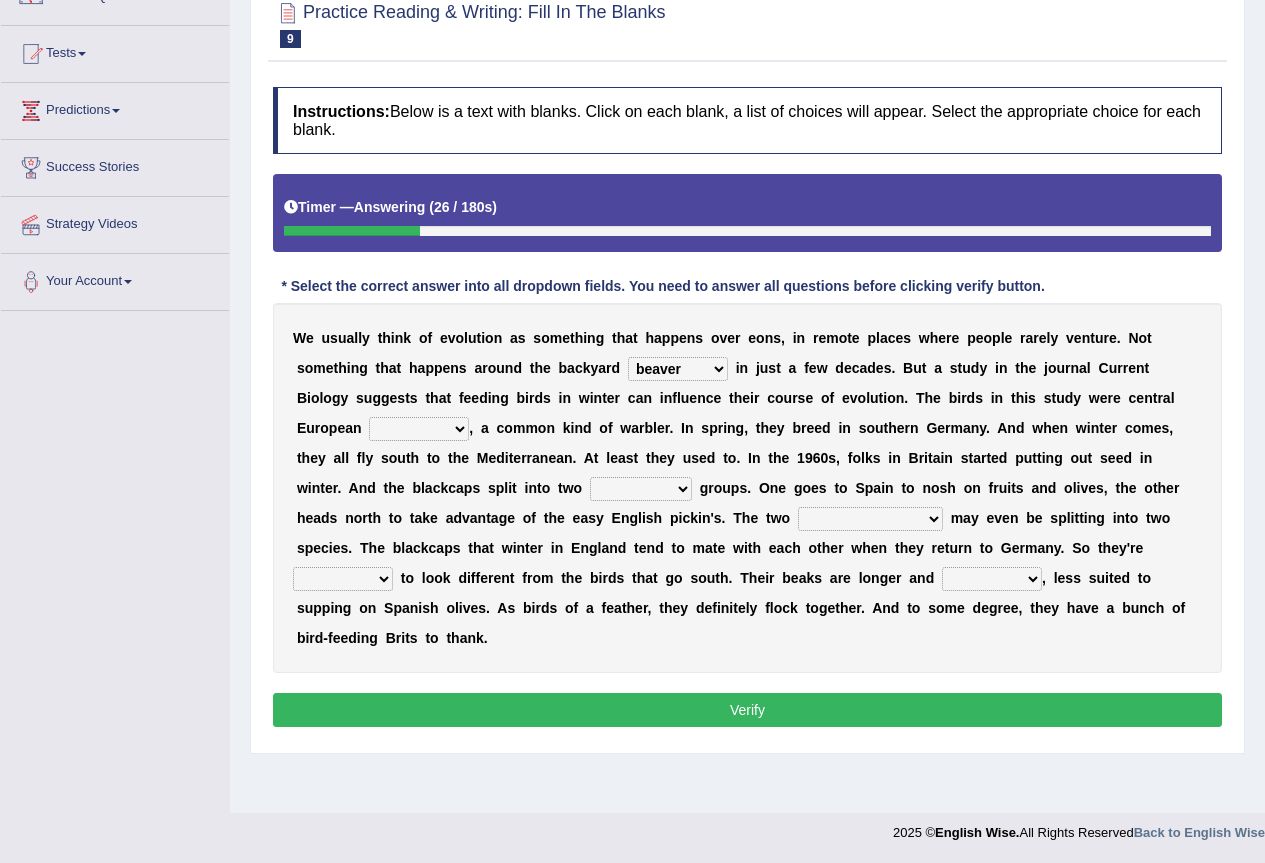 click on "beaver believer birdfeeder phonier" at bounding box center [678, 369] 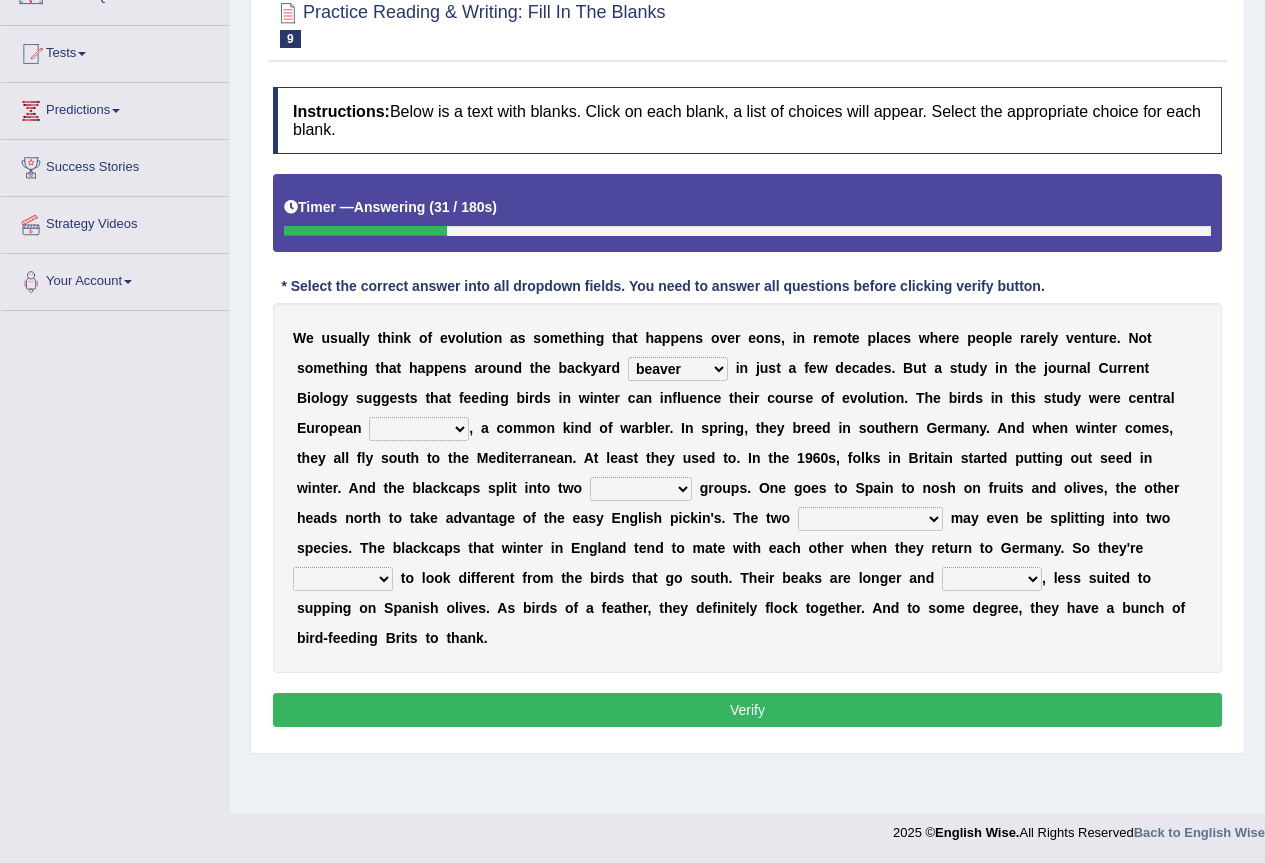 click on "blackcaps pox flaps chats" at bounding box center (419, 429) 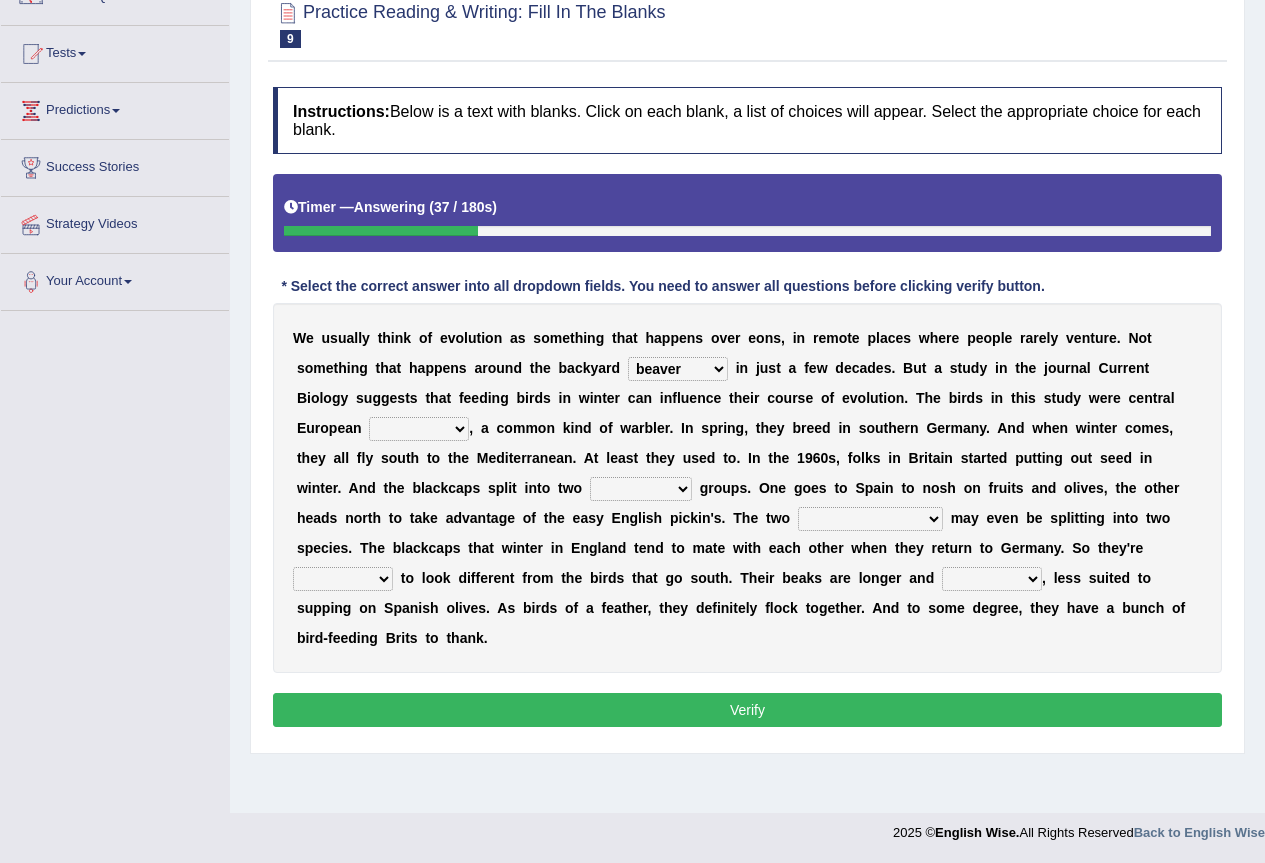 select on "flaps" 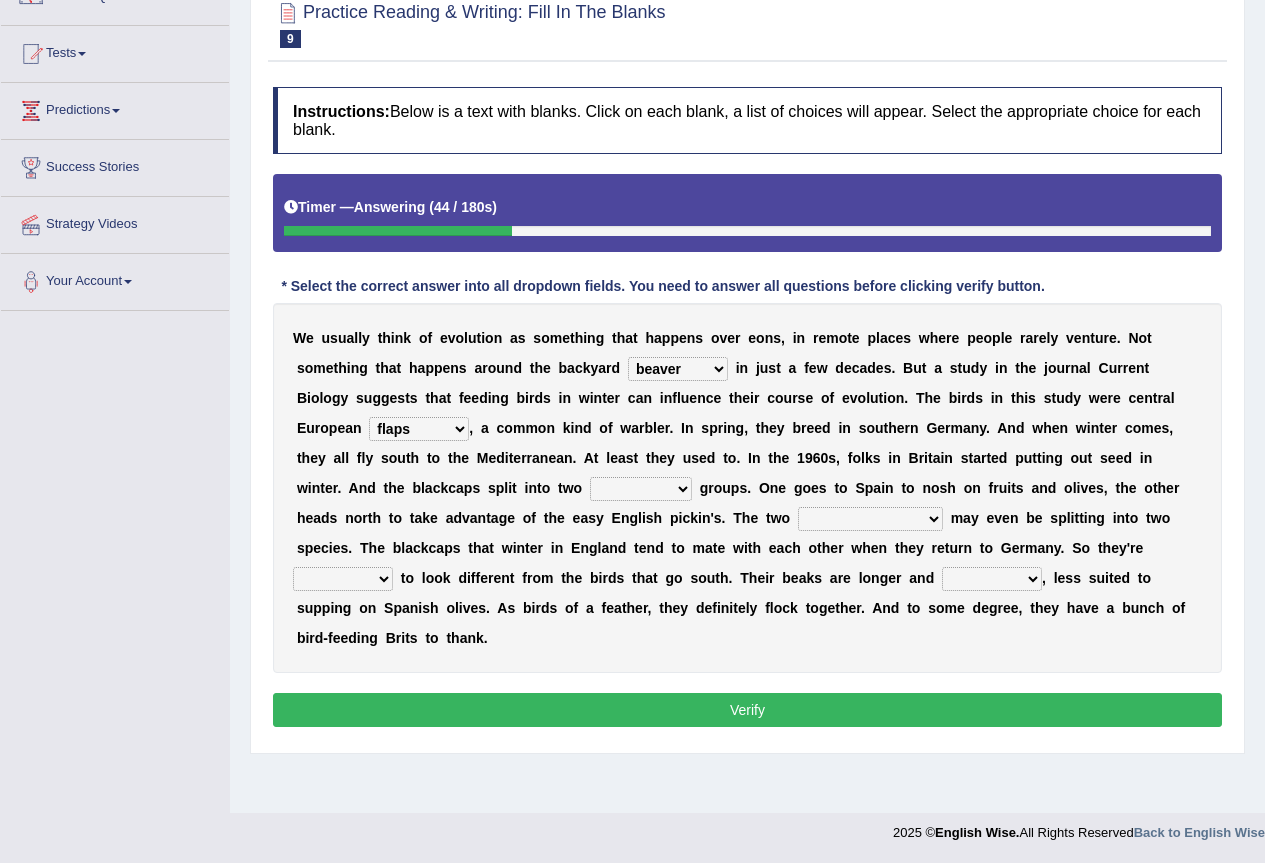 click at bounding box center [696, 488] 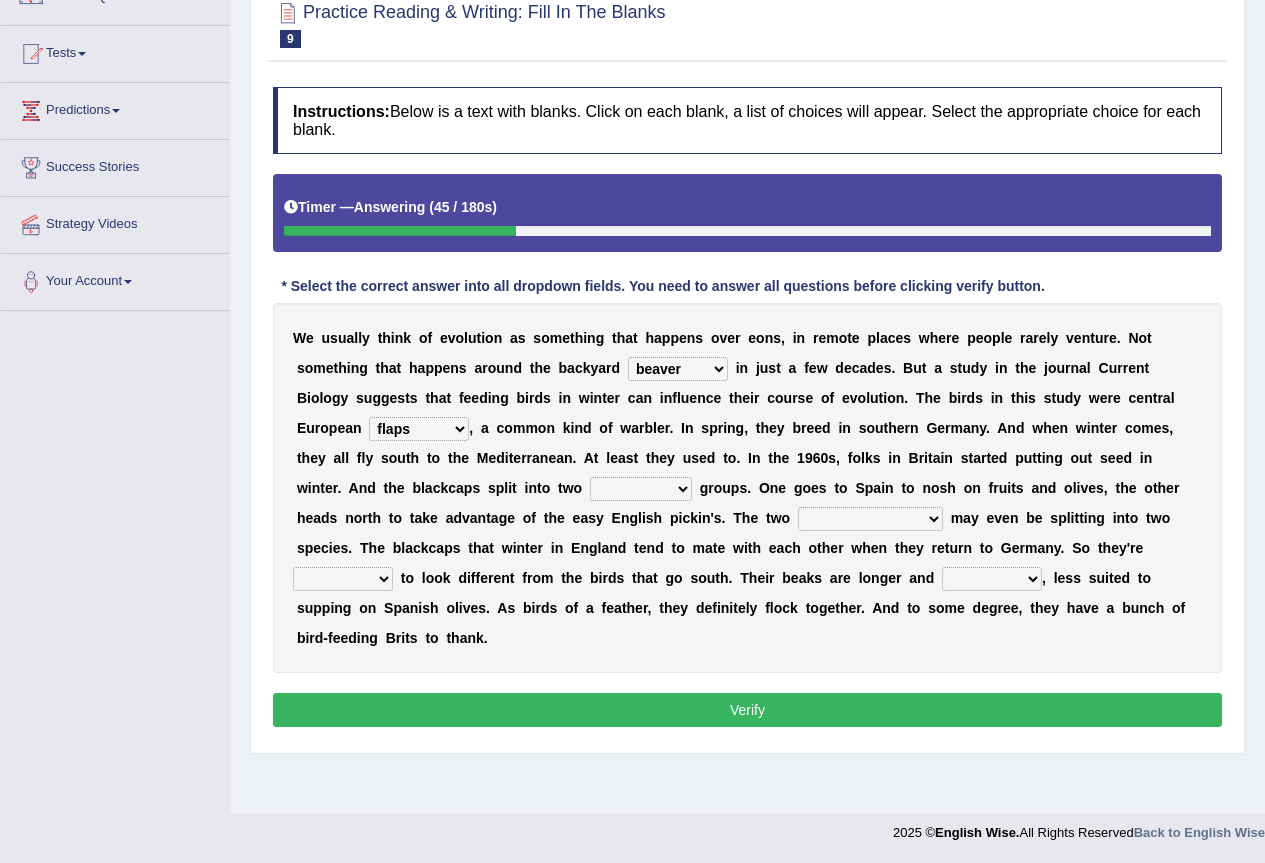 click on "distinct bit disconnect split" at bounding box center (641, 489) 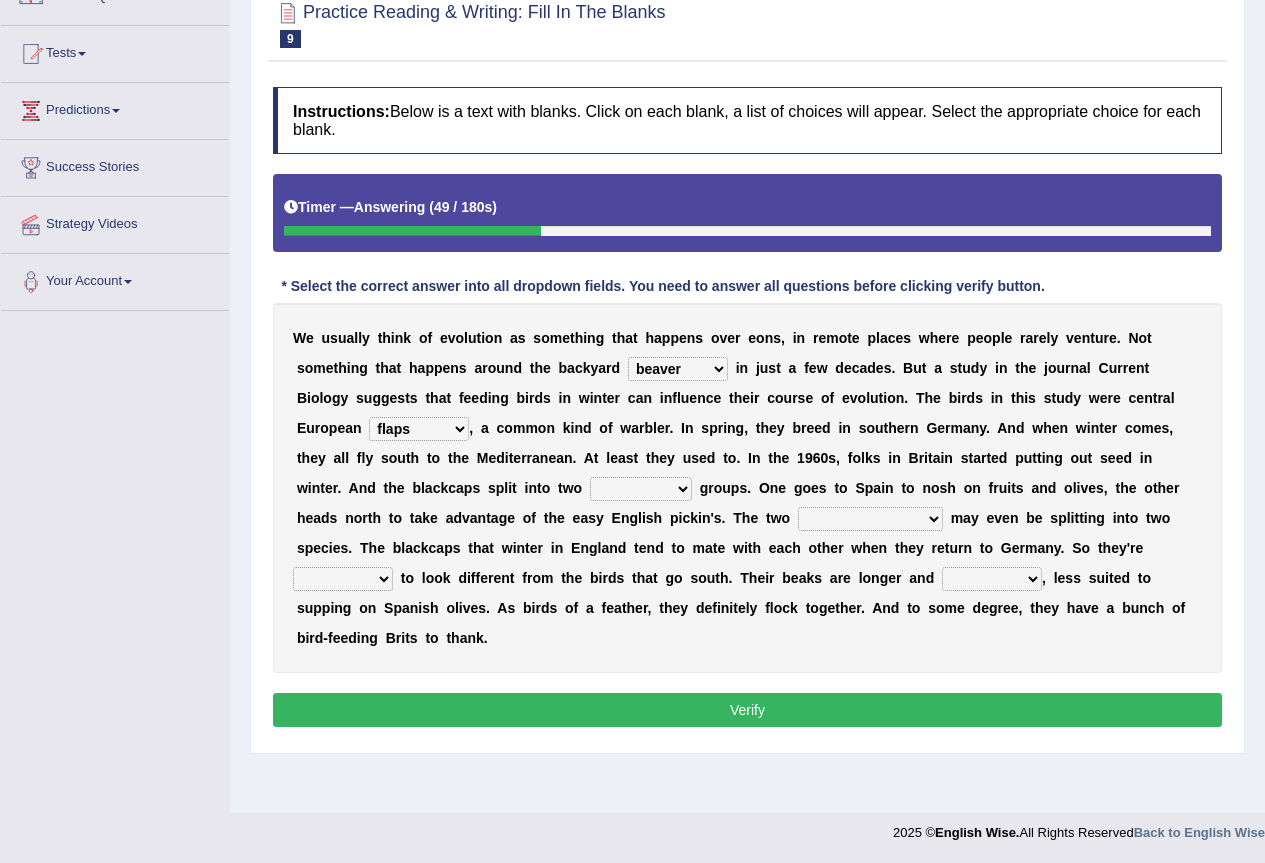 select on "distinct" 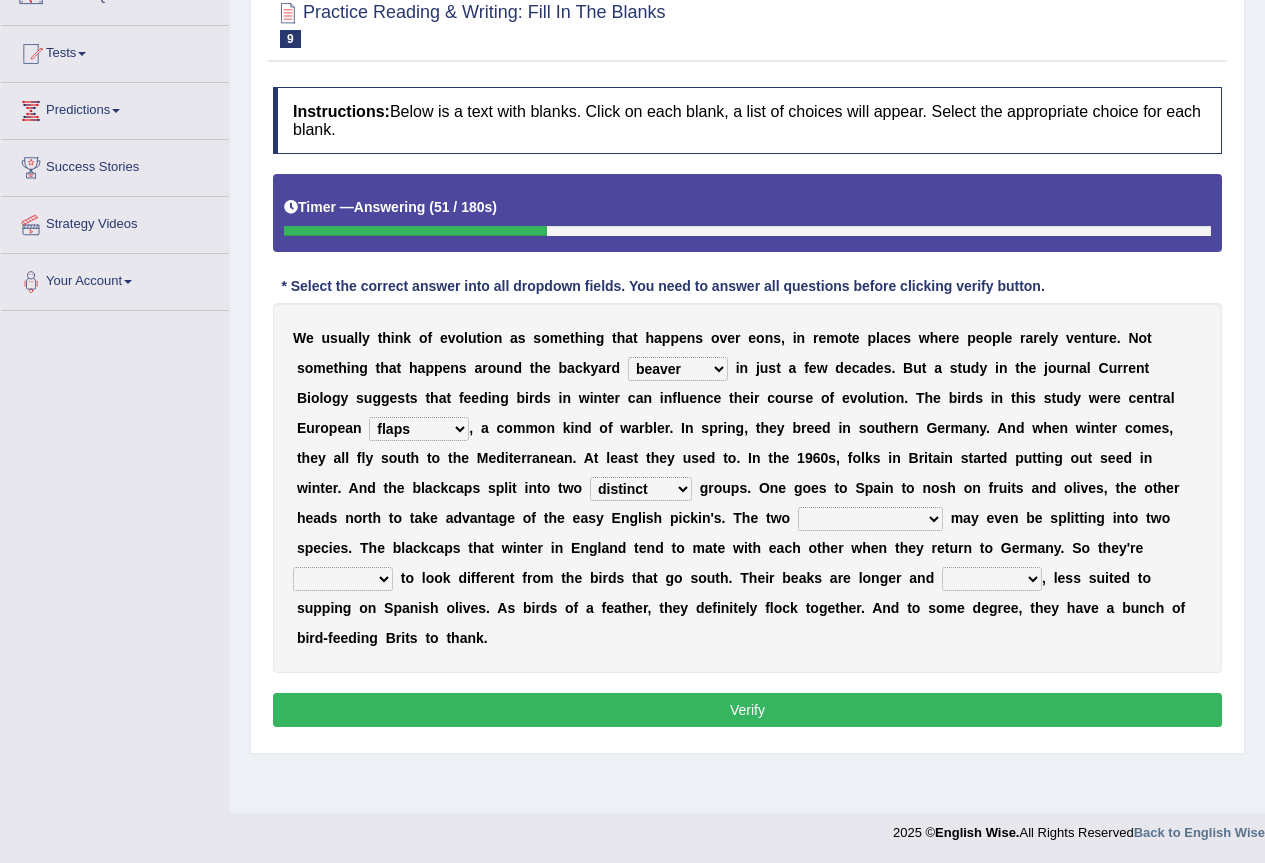 click on "elevators populations breakers contraindications" at bounding box center [870, 519] 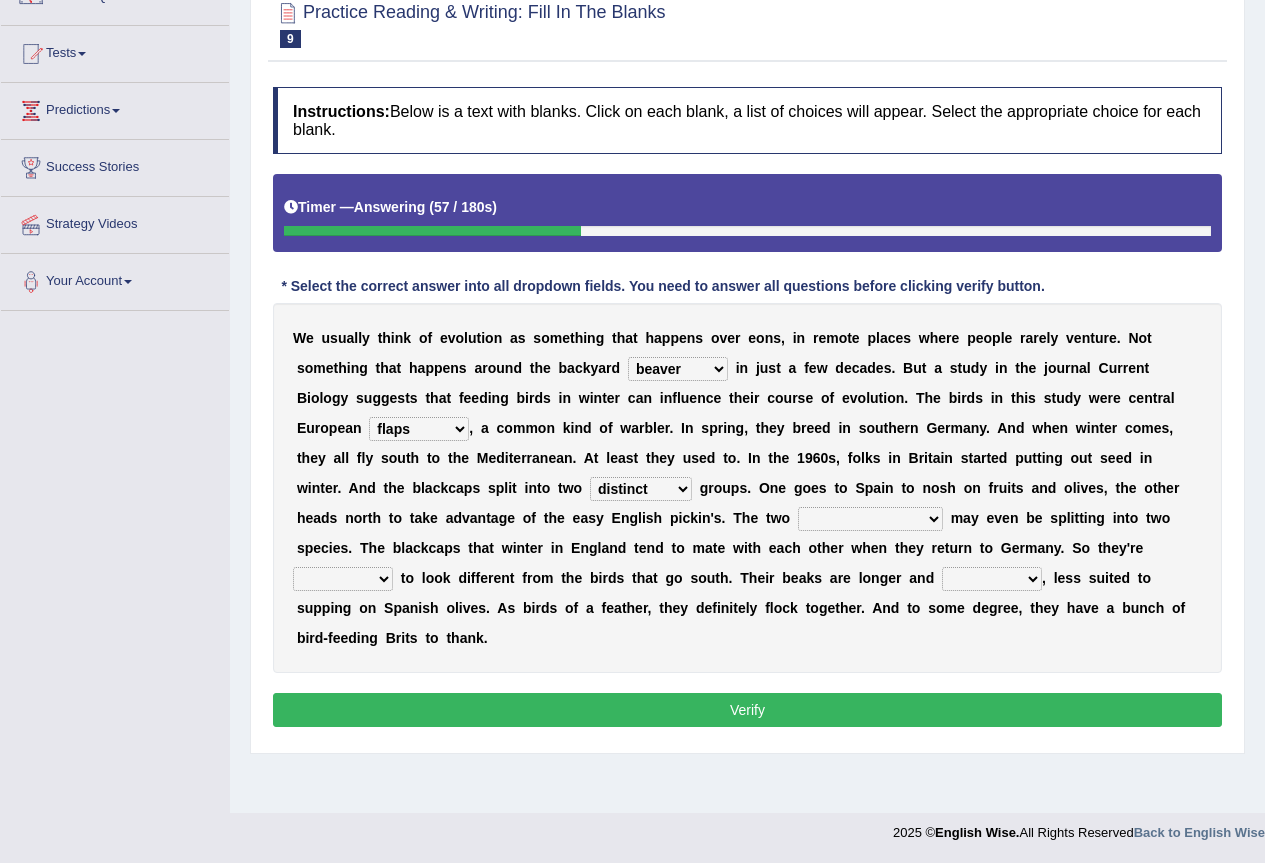 select on "populations" 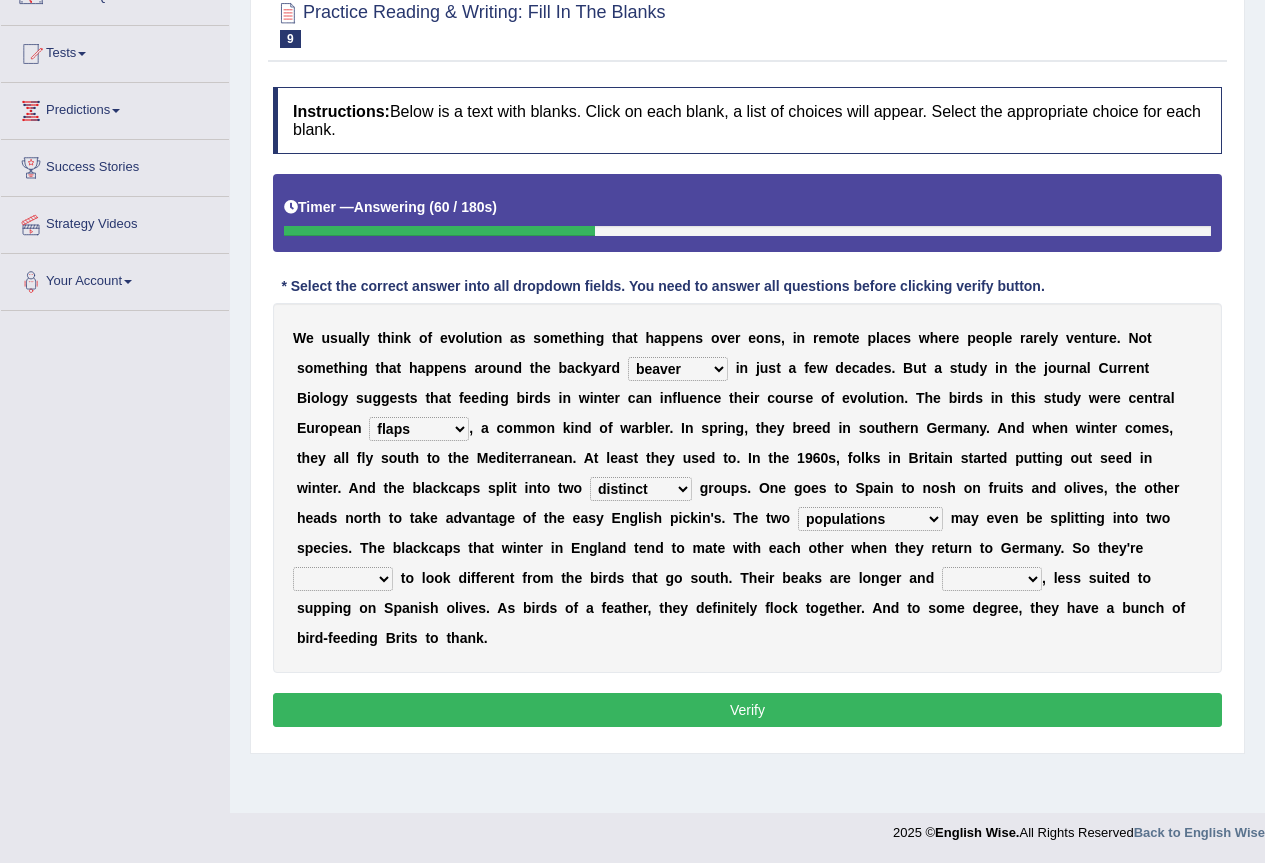 click on "starting blotting wanting padding" at bounding box center (343, 579) 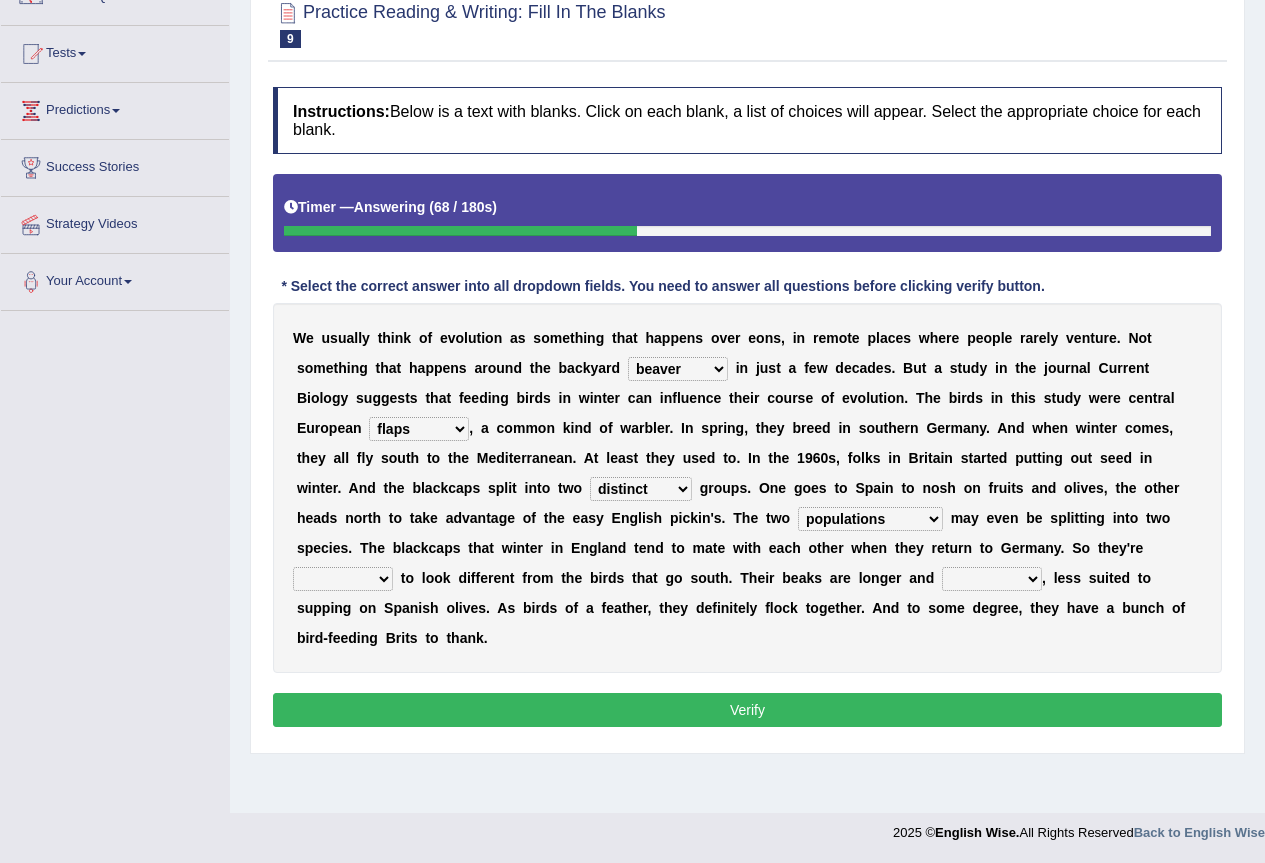 click on "starting blotting wanting padding" at bounding box center (343, 579) 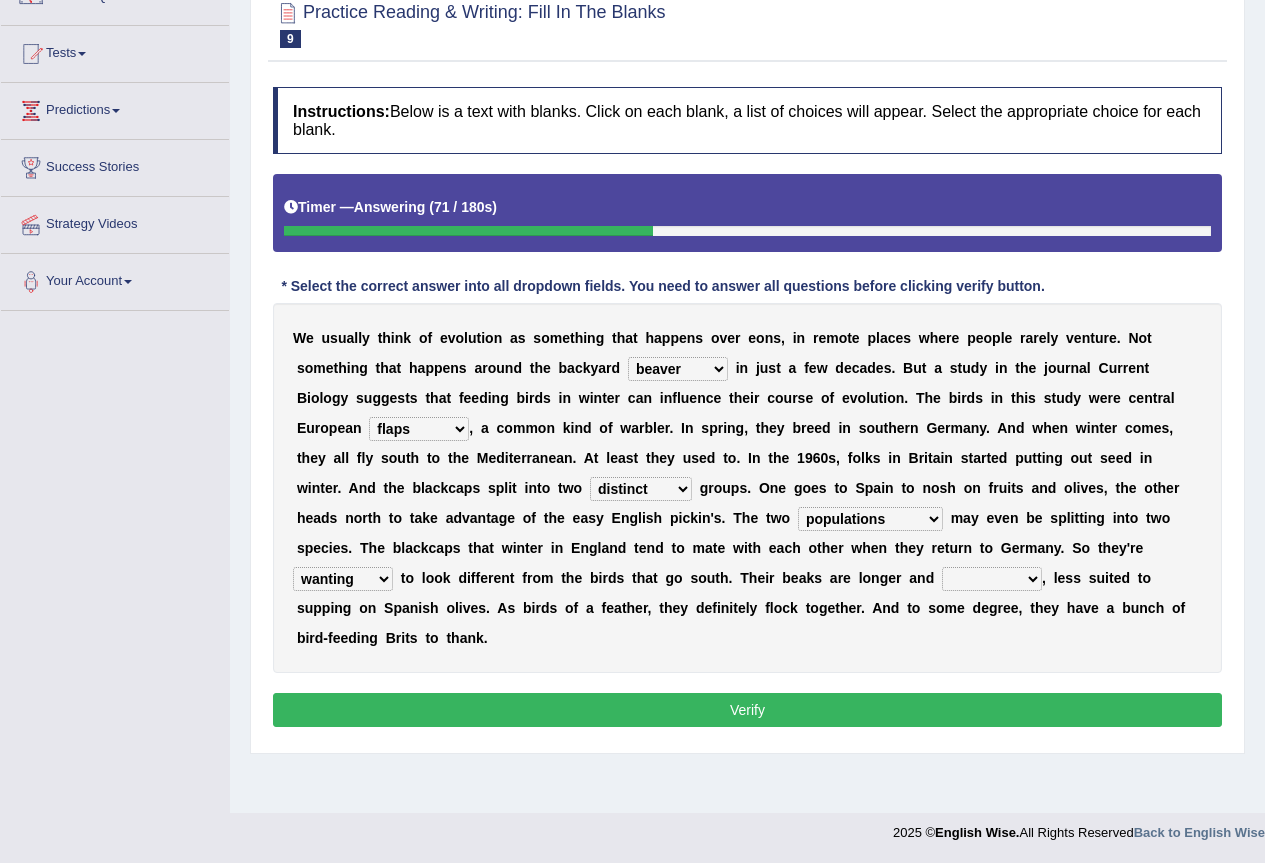 click on "starting blotting wanting padding" at bounding box center (343, 579) 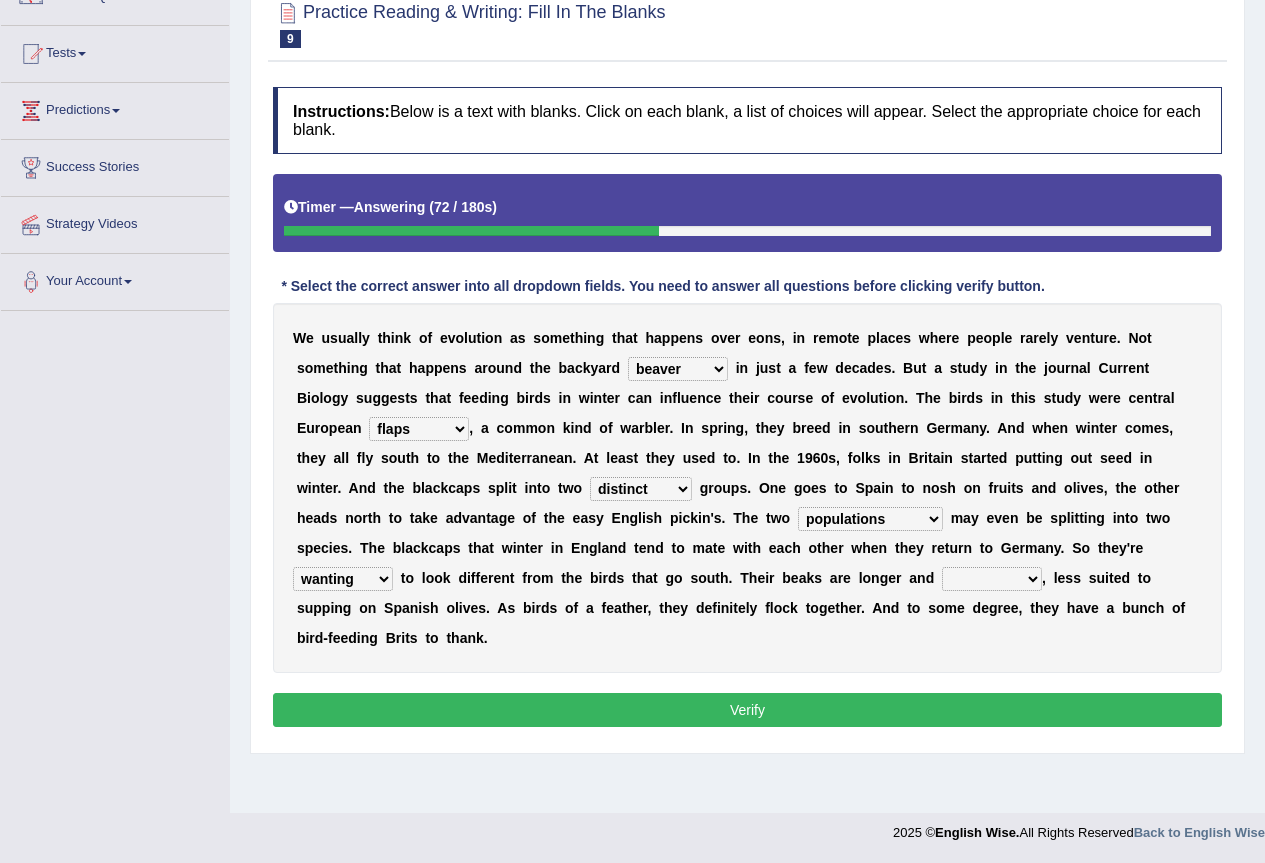 click on "W e    u s u a l l y    t h i n k    o f    e v o l u t i o n    a s    s o m e t h i n g    t h a t    h a p p e n s    o v e r    e o n s ,    i n    r e m o t e    p l a c e s    w h e r e    p e o p l e    r a r e l y    v e n t u r e .    N o t    s o m e t h i n g    t h a t    h a p p e n s    a r o u n d    t h e    b a c k y a r d    beaver believer birdfeeder phonier    i n    j u s t    a    f e w    d e c a d e s .    B u t    a    s t u d y    i n    t h e    j o u r n a l    C u r r e n t    B i o l o g y    s u g g e s t s    t h a t    f e e d i n g    b i r d s    i n    w i n t e r    c a n    i n f l u e n c e    t h e i r    c o u r s e    o f    e v o l u t i o n .    T h e    b i r d s    i n    t h i s    s t u d y    w e r e    c e n t r a l    E u r o p e a n    blackcaps pox flaps chats ,    a    c o m m o n    k i n d    o f    w a r b l e r .    I n    s p r i n g ,    t h e y    b r e e d    i n    s o u t h e r" at bounding box center [747, 488] 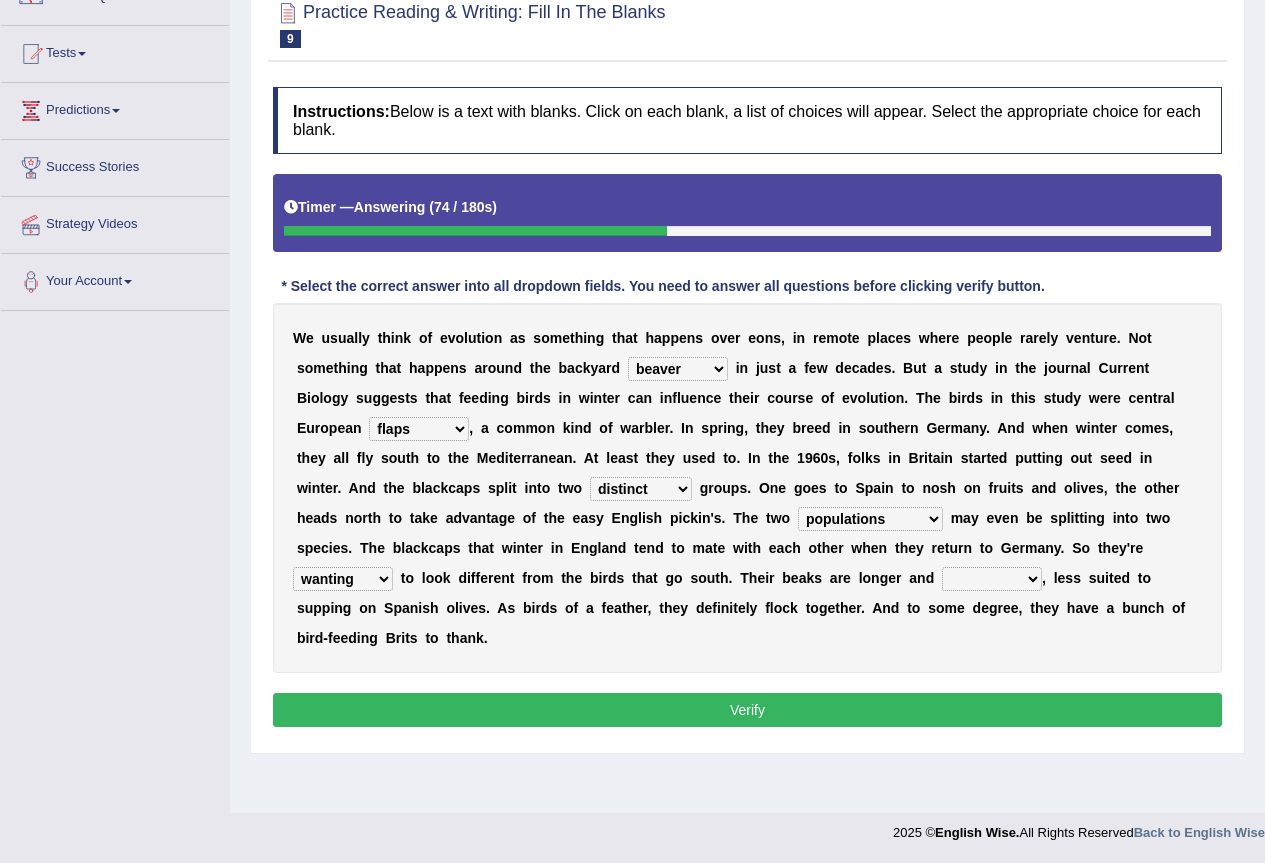 click on "starting blotting wanting padding" at bounding box center [343, 579] 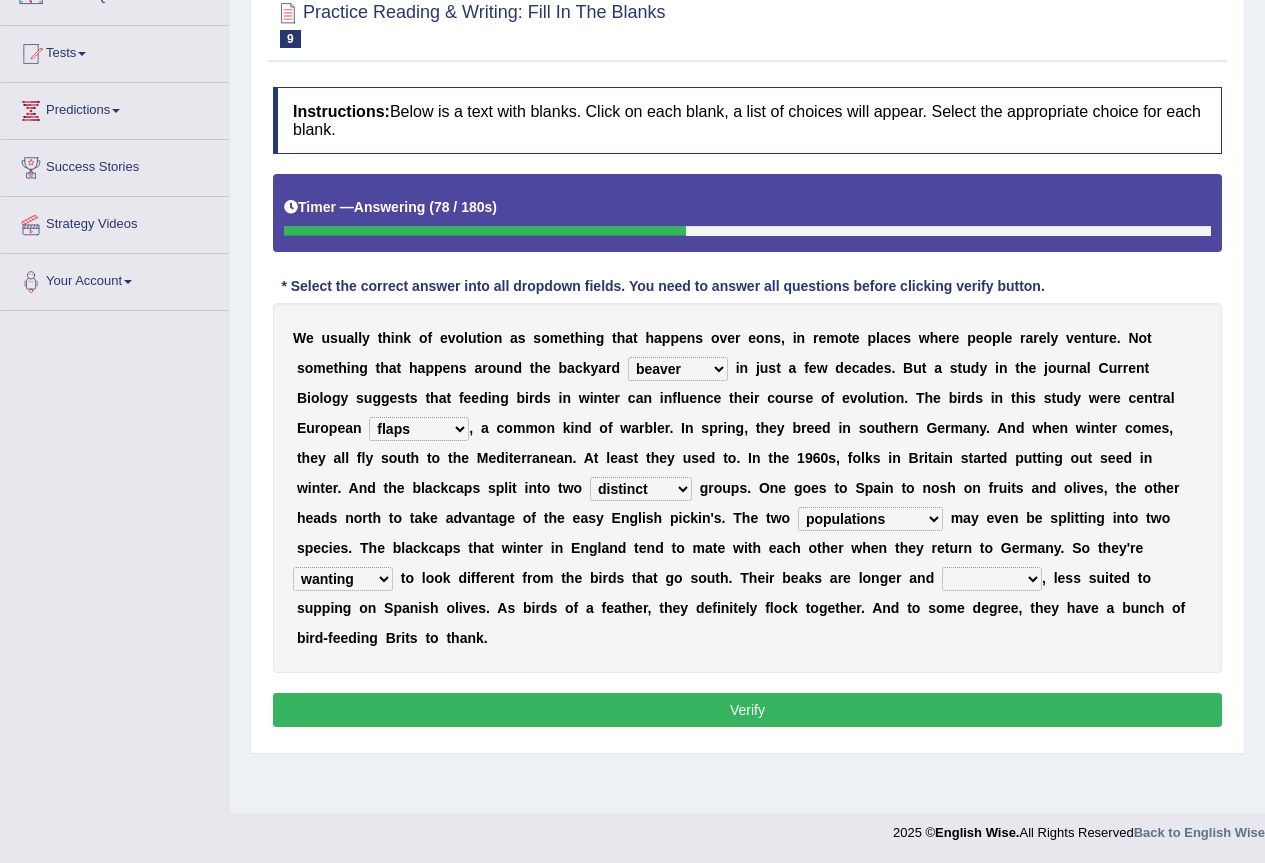 select on "starting" 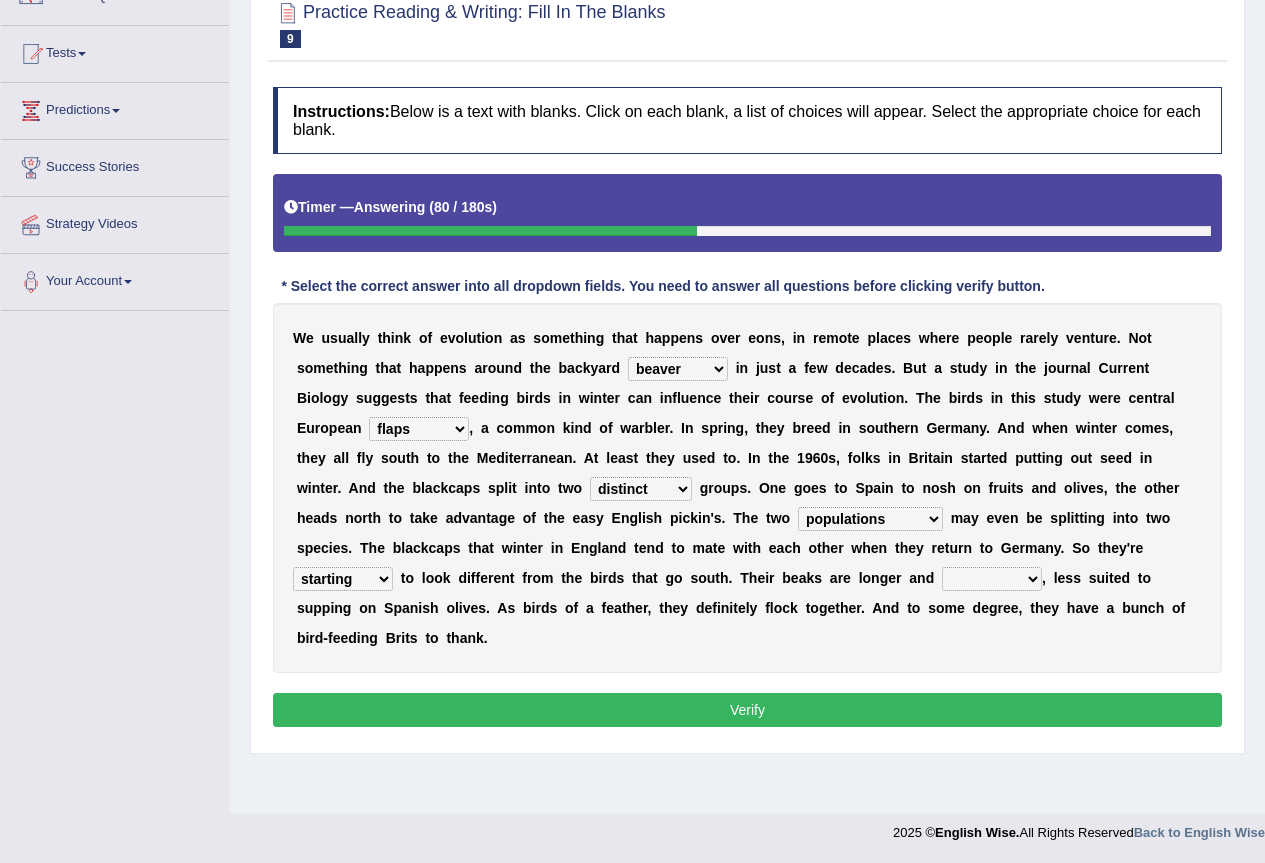click on "freshwater spillover scheduler narrower" at bounding box center [992, 579] 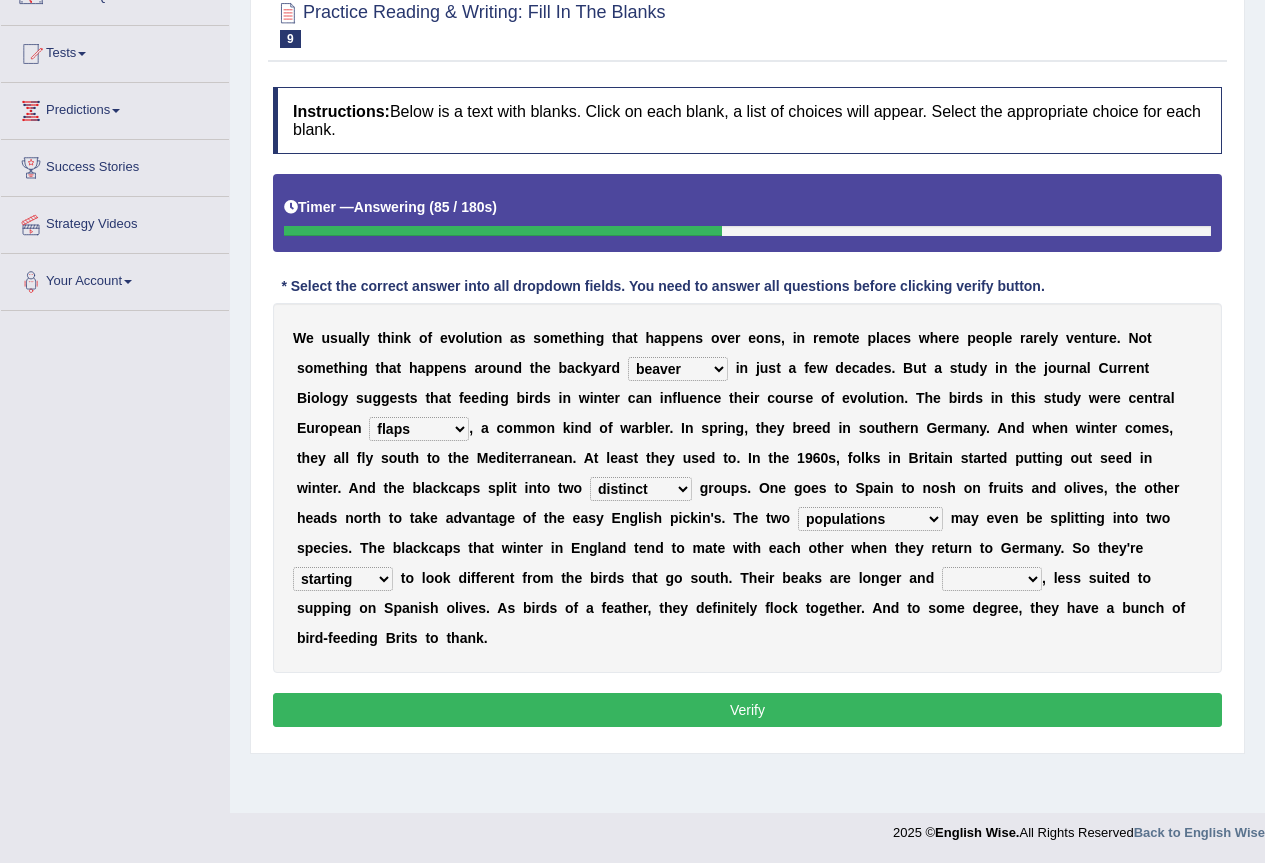 select on "narrower" 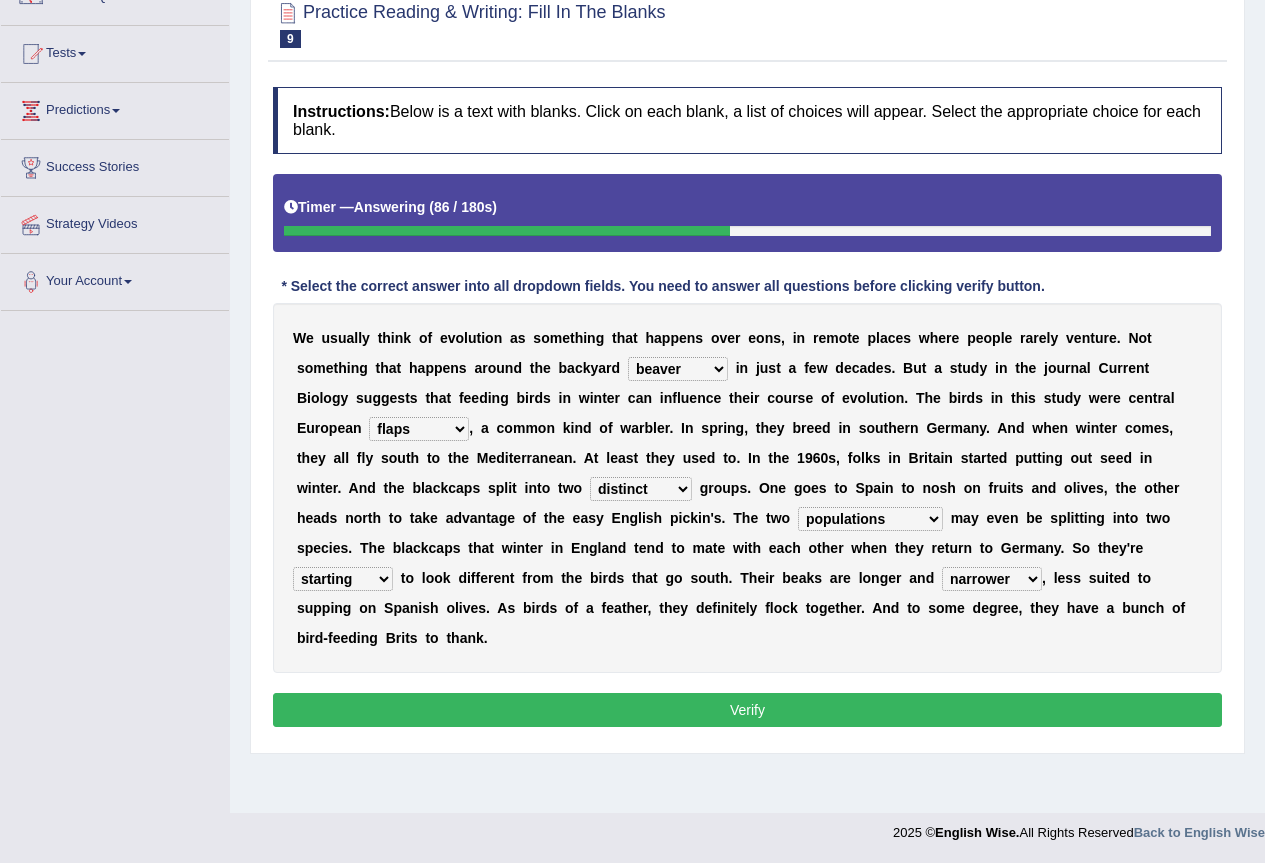 click on "Verify" at bounding box center [747, 710] 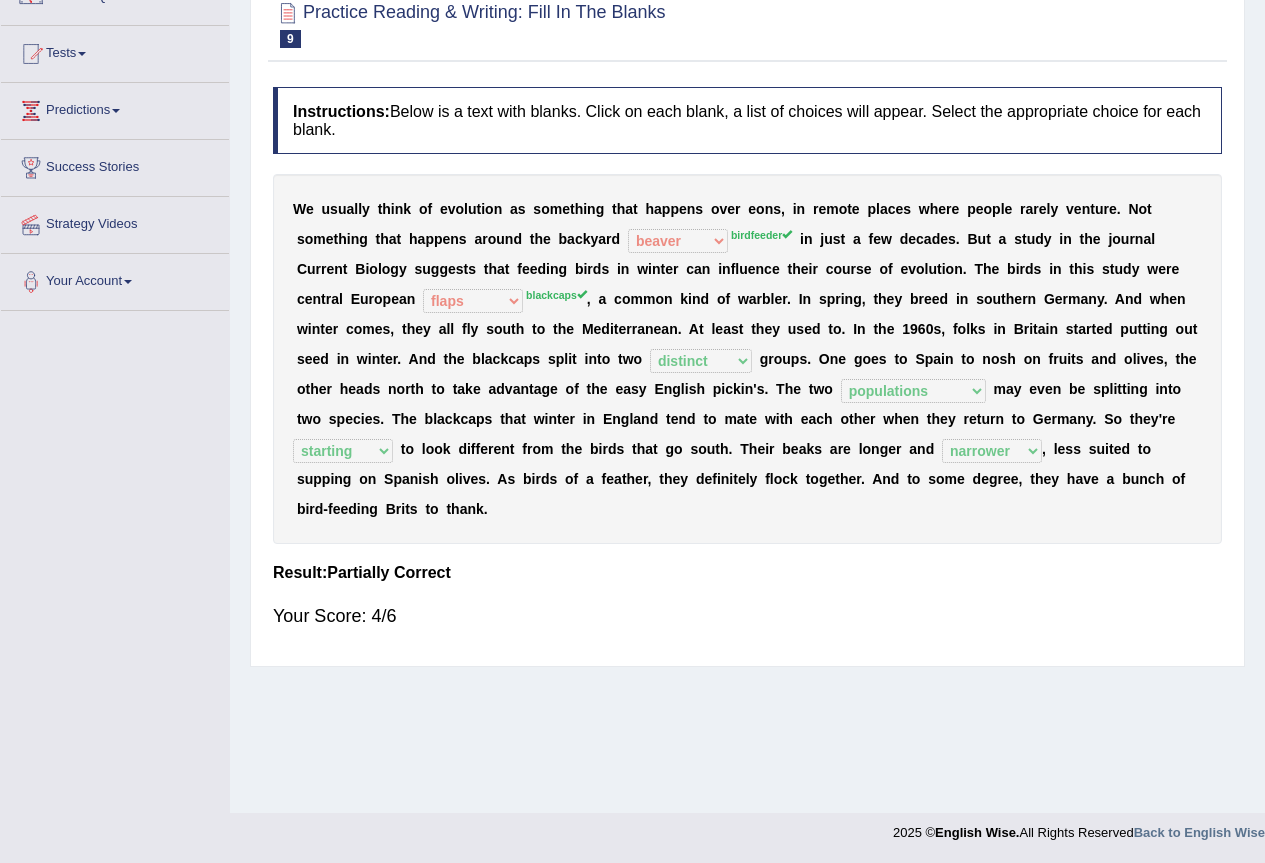 click on "W e    u s u a l l y    t h i n k    o f    e v o l u t i o n    a s    s o m e t h i n g    t h a t    h a p p e n s    o v e r    e o n s ,    i n    r e m o t e    p l a c e s    w h e r e    p e o p l e    r a r e l y    v e n t u r e .    N o t    s o m e t h i n g    t h a t    h a p p e n s    a r o u n d    t h e    b a c k y a r d    beaver believer birdfeeder phonier birdfeeder    i n    j u s t    a    f e w    d e c a d e s .    B u t    a    s t u d y    i n    t h e    j o u r n a l    C u r r e n t    B i o l o g y    s u g g e s t s    t h a t    f e e d i n g    b i r d s    i n    w i n t e r    c a n    i n f l u e n c e    t h e i r    c o u r s e    o f    e v o l u t i o n .    T h e    b i r d s    i n    t h i s    s t u d y    w e r e    c e n t r a l    E u r o p e a n    blackcaps pox flaps chats blackcaps ,    a    c o m m o n    k i n d    o f    w a r b l e r .    I n    s p r i n g ,    t h e y    b r e e d" at bounding box center [747, 359] 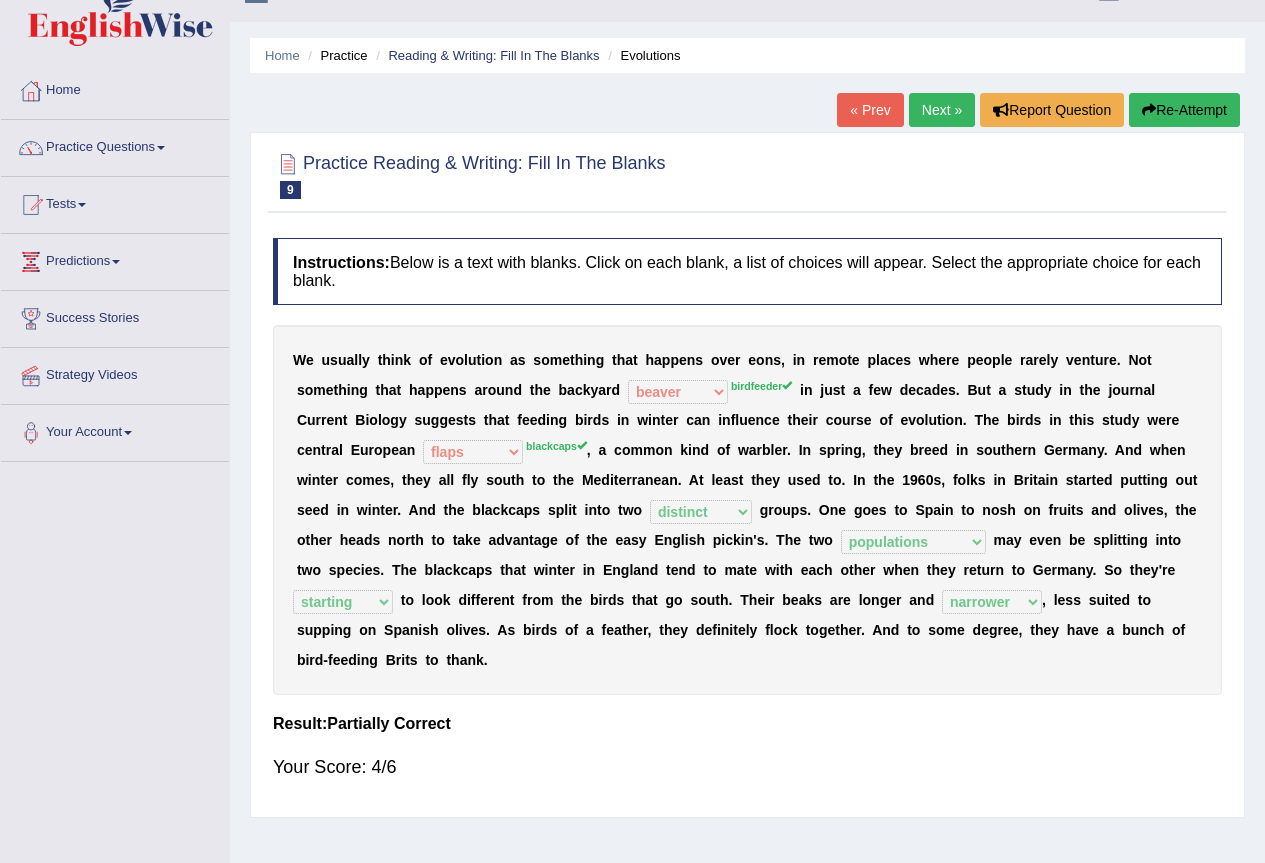 scroll, scrollTop: 0, scrollLeft: 0, axis: both 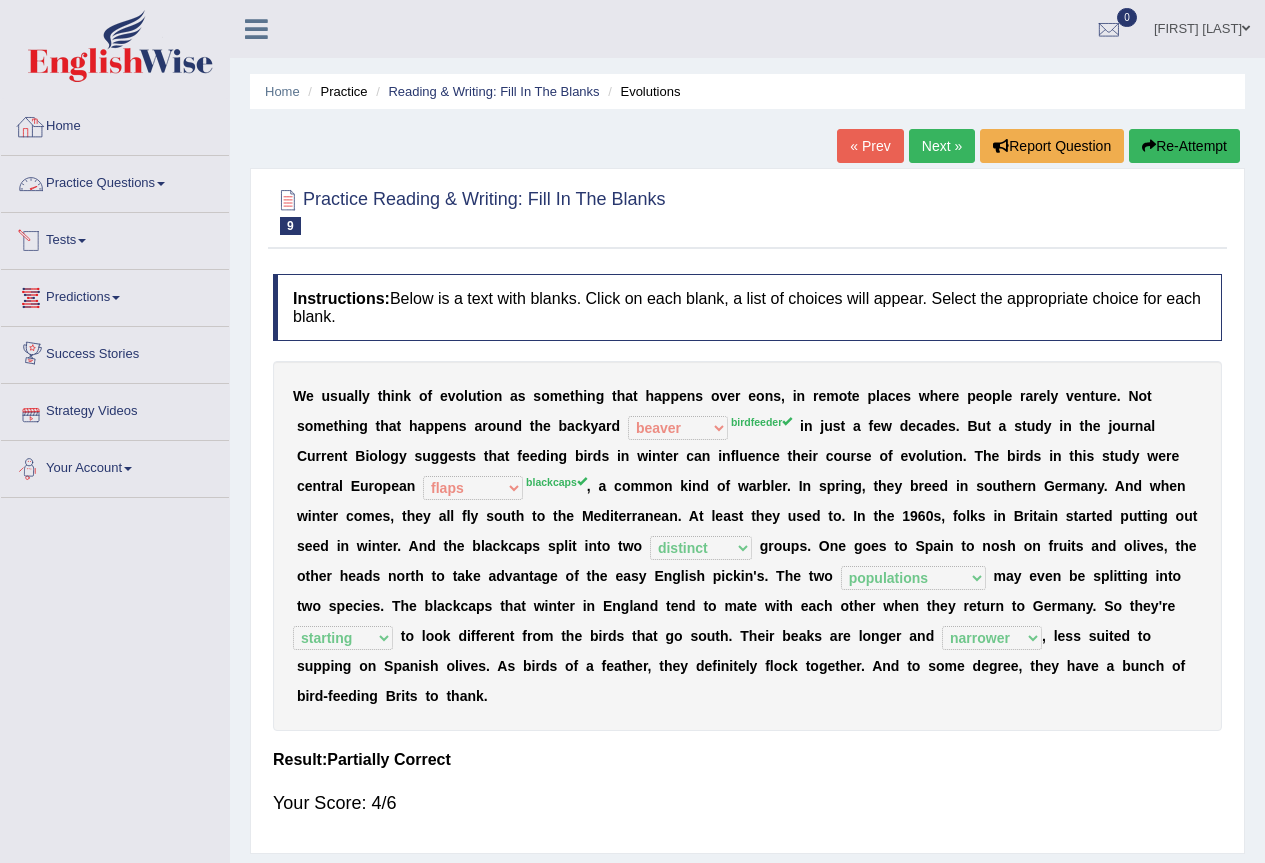 click on "Practice Questions" at bounding box center [115, 181] 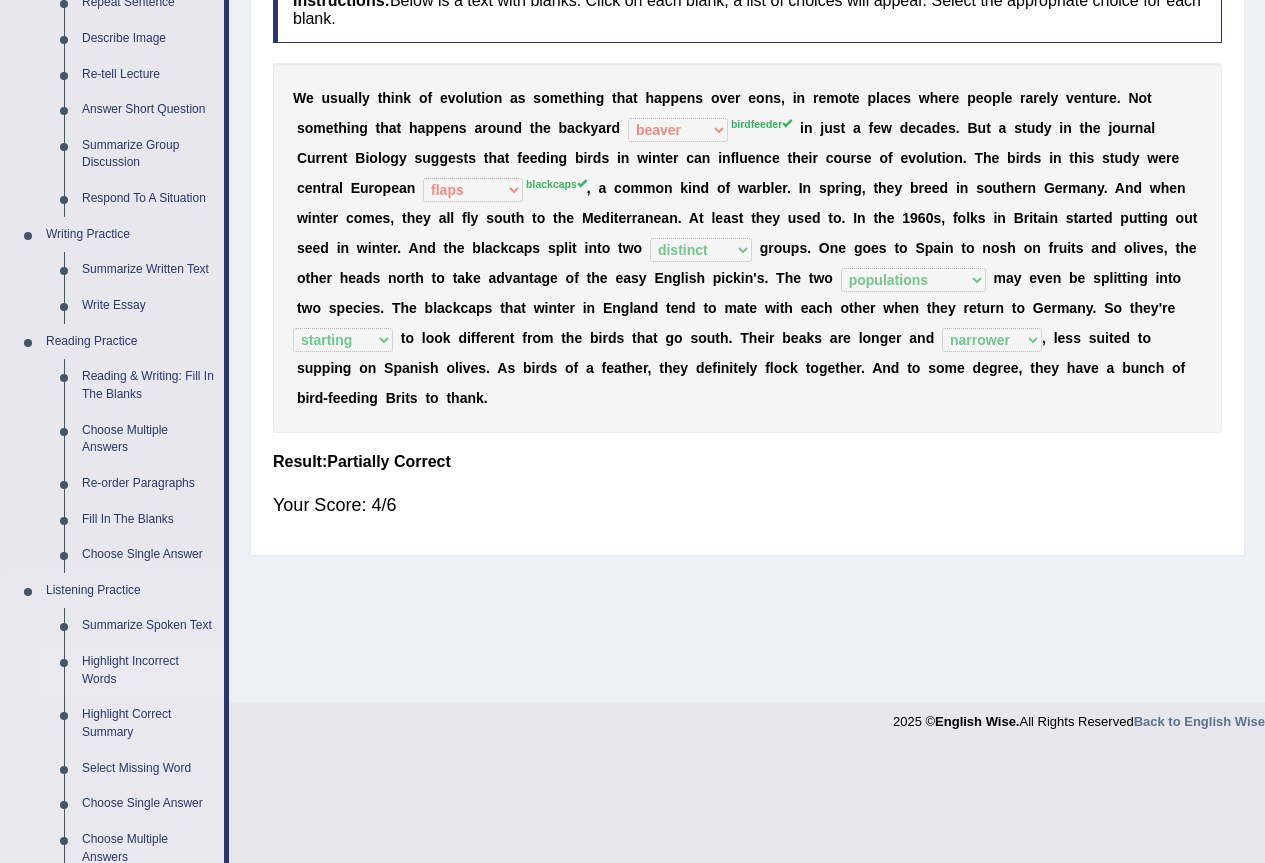scroll, scrollTop: 300, scrollLeft: 0, axis: vertical 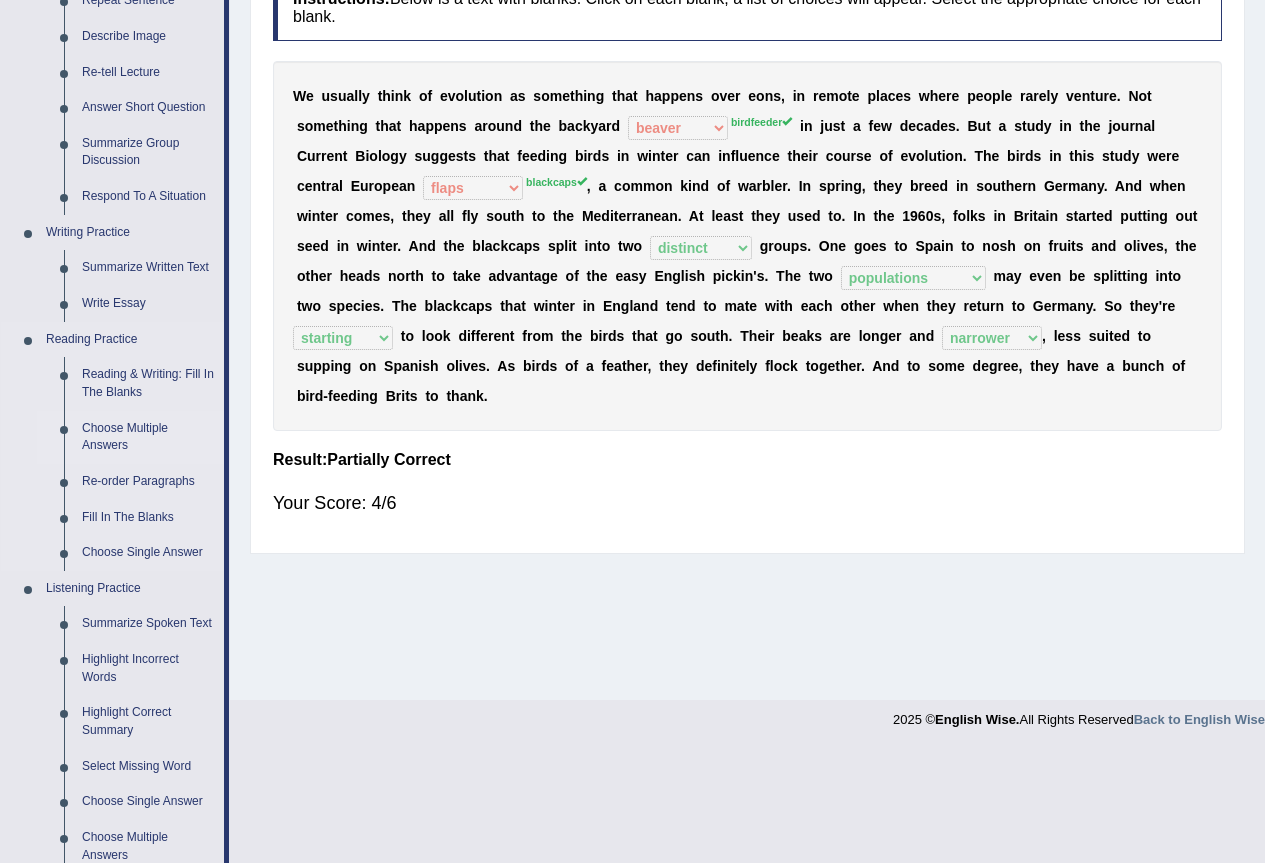 click on "Choose Multiple Answers" at bounding box center (148, 437) 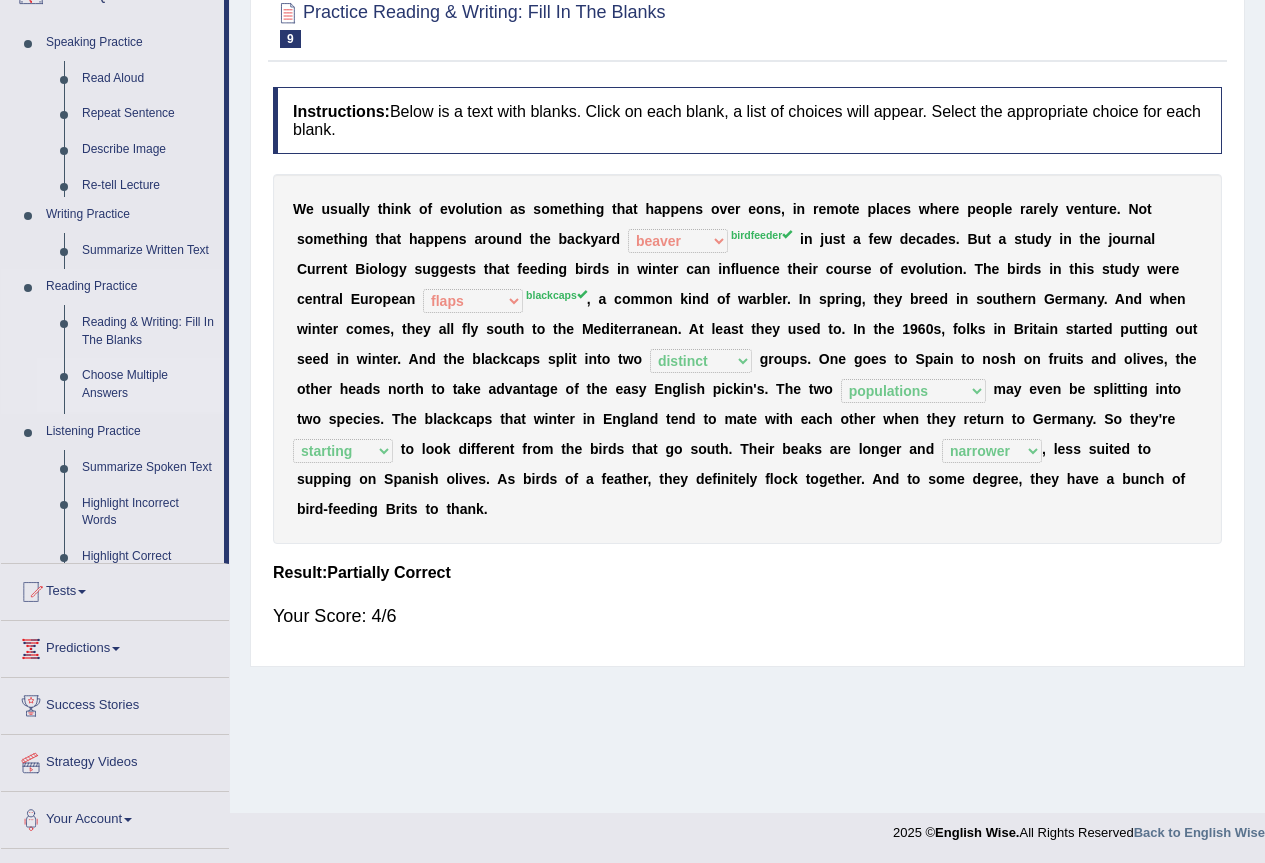 scroll, scrollTop: 187, scrollLeft: 0, axis: vertical 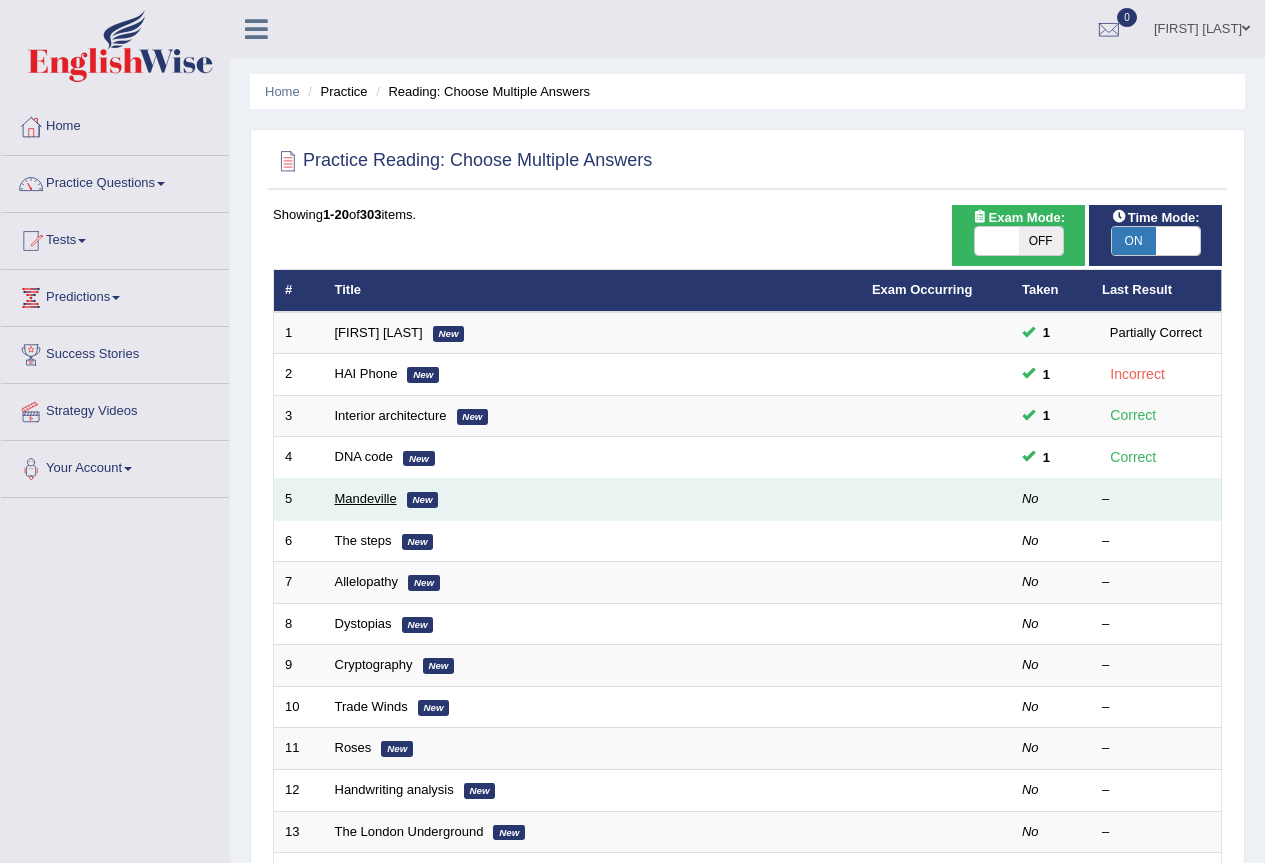 click on "Mandeville" at bounding box center (366, 498) 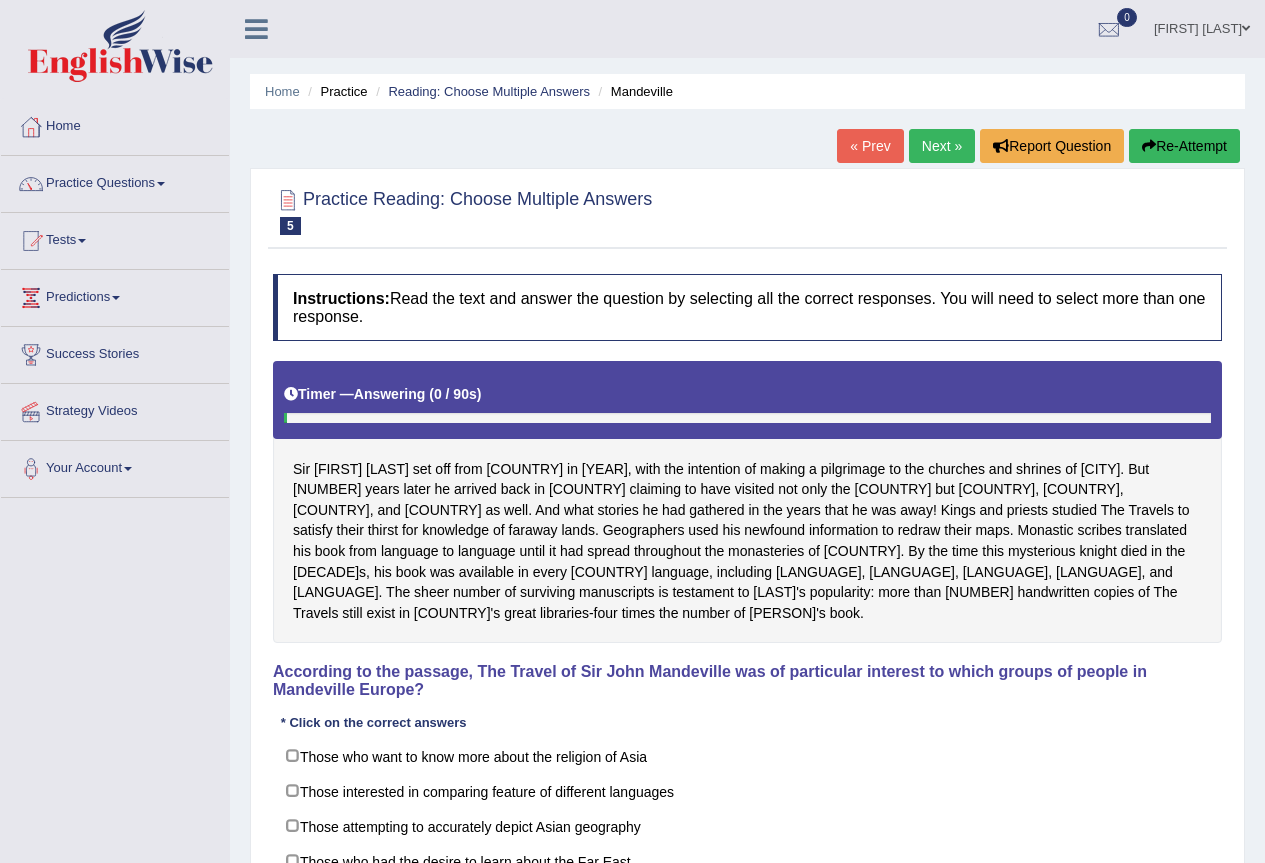 scroll, scrollTop: 0, scrollLeft: 0, axis: both 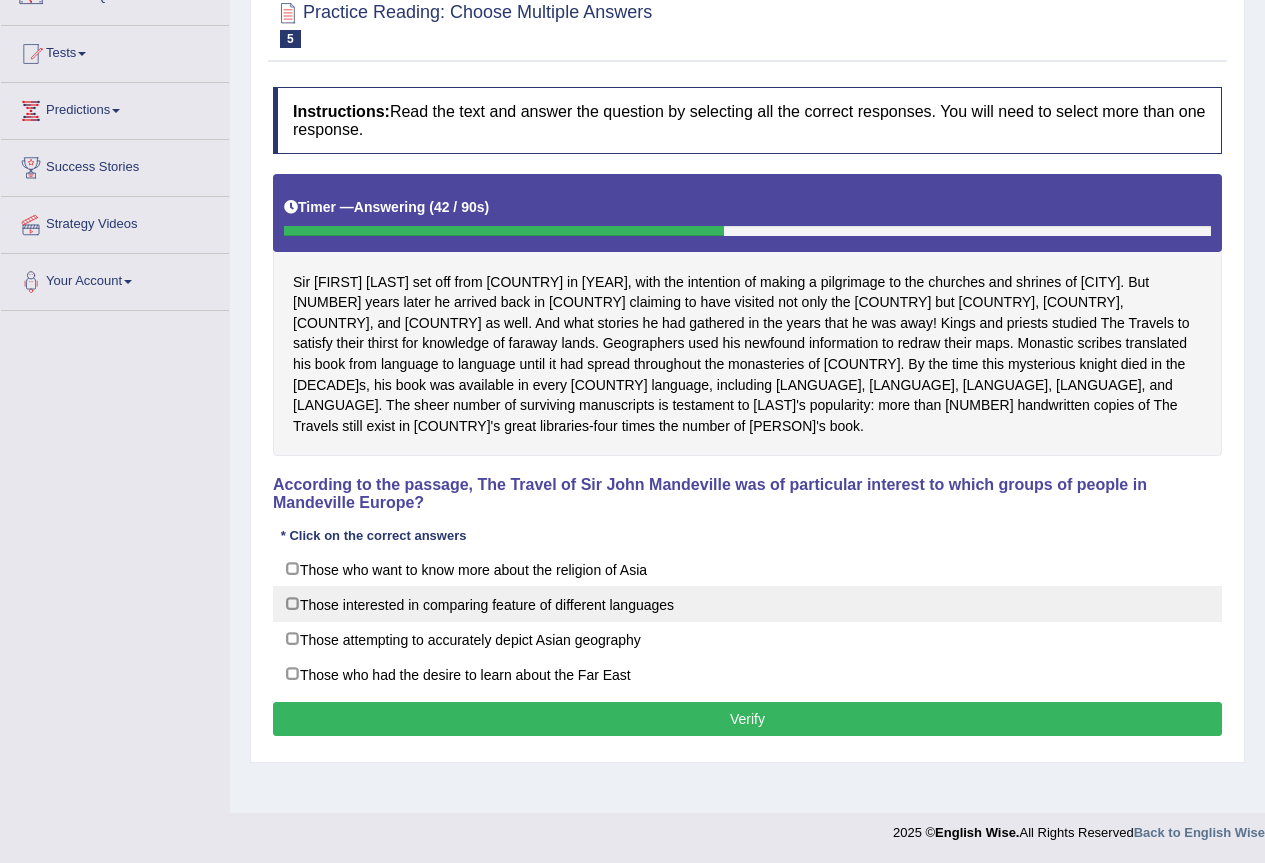 click on "Those interested in comparing feature of different languages" at bounding box center (747, 604) 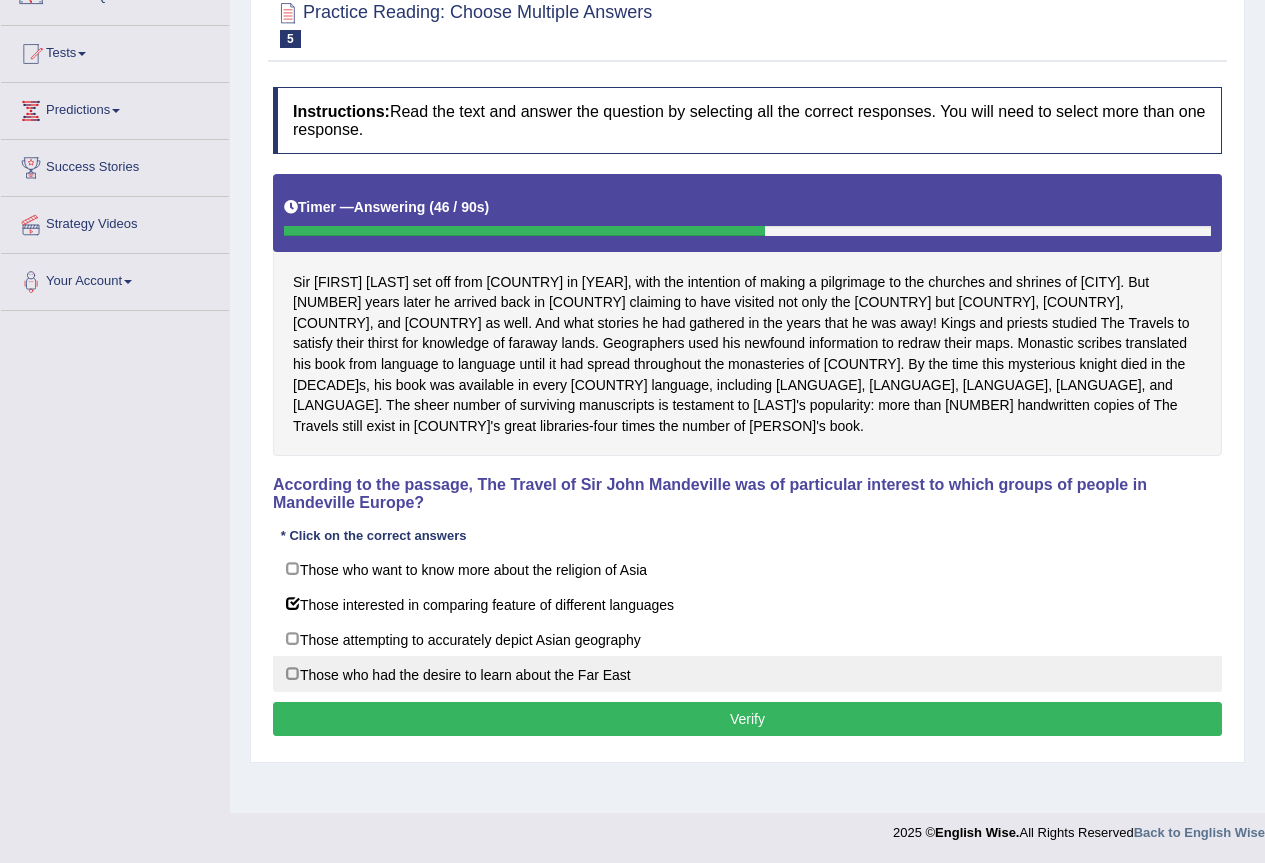 click on "Those who had the desire to learn about the Far East" at bounding box center [747, 674] 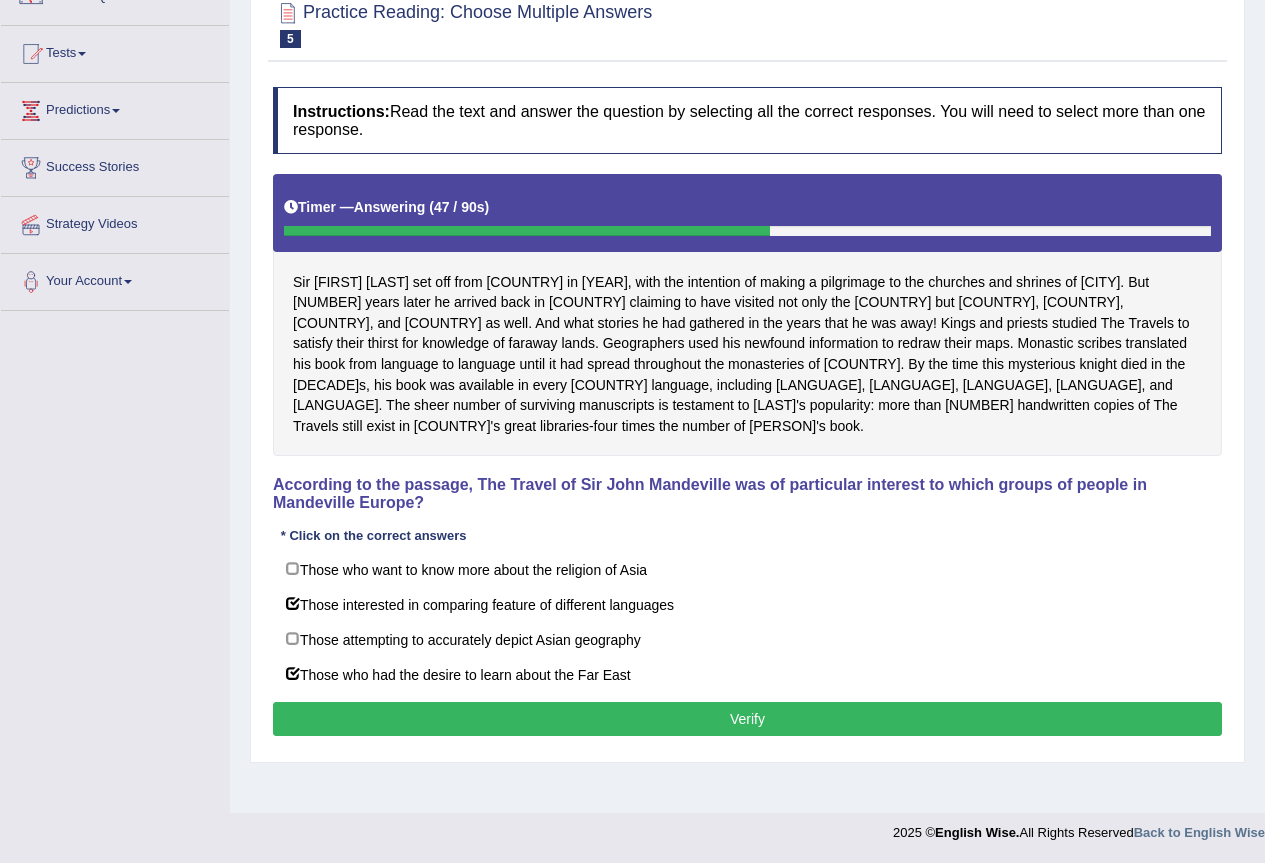 click on "Verify" at bounding box center [747, 719] 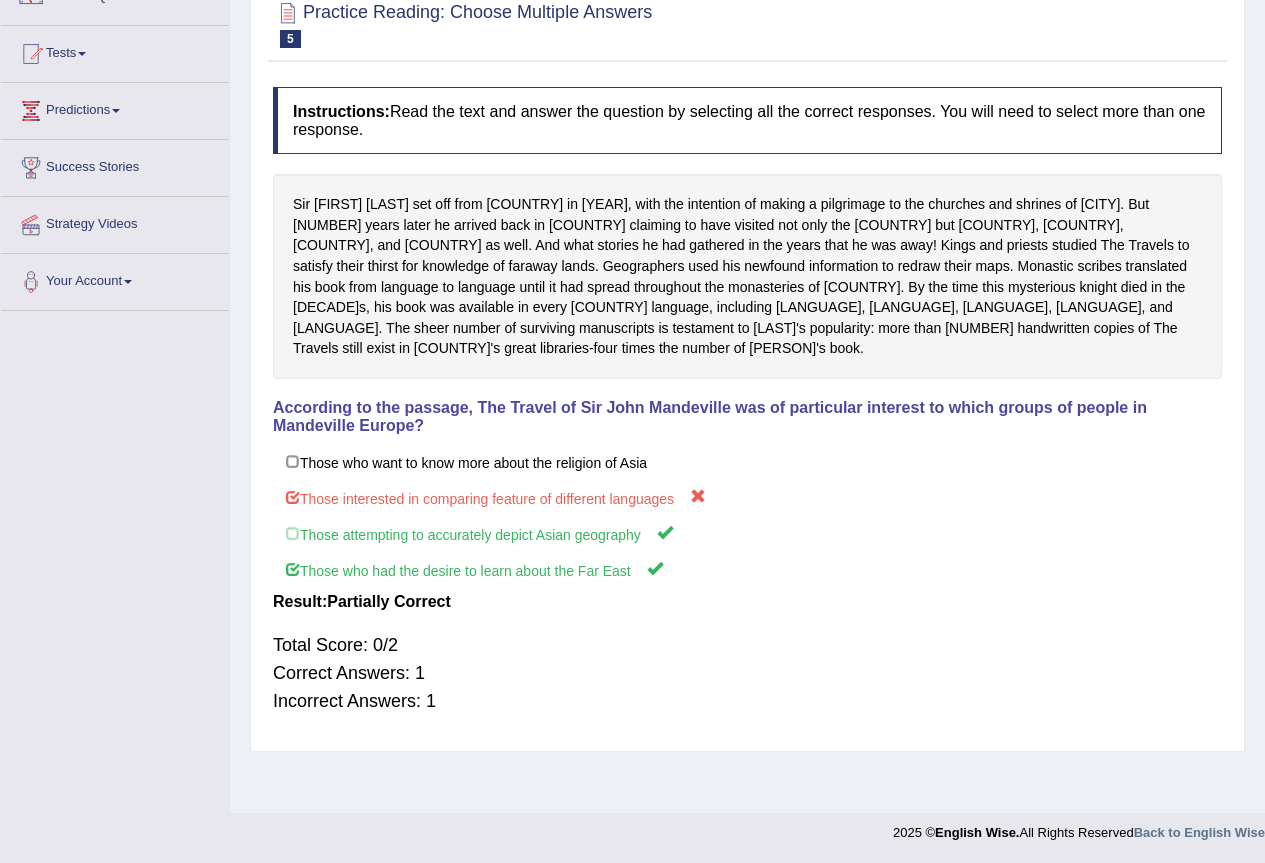 scroll, scrollTop: 87, scrollLeft: 0, axis: vertical 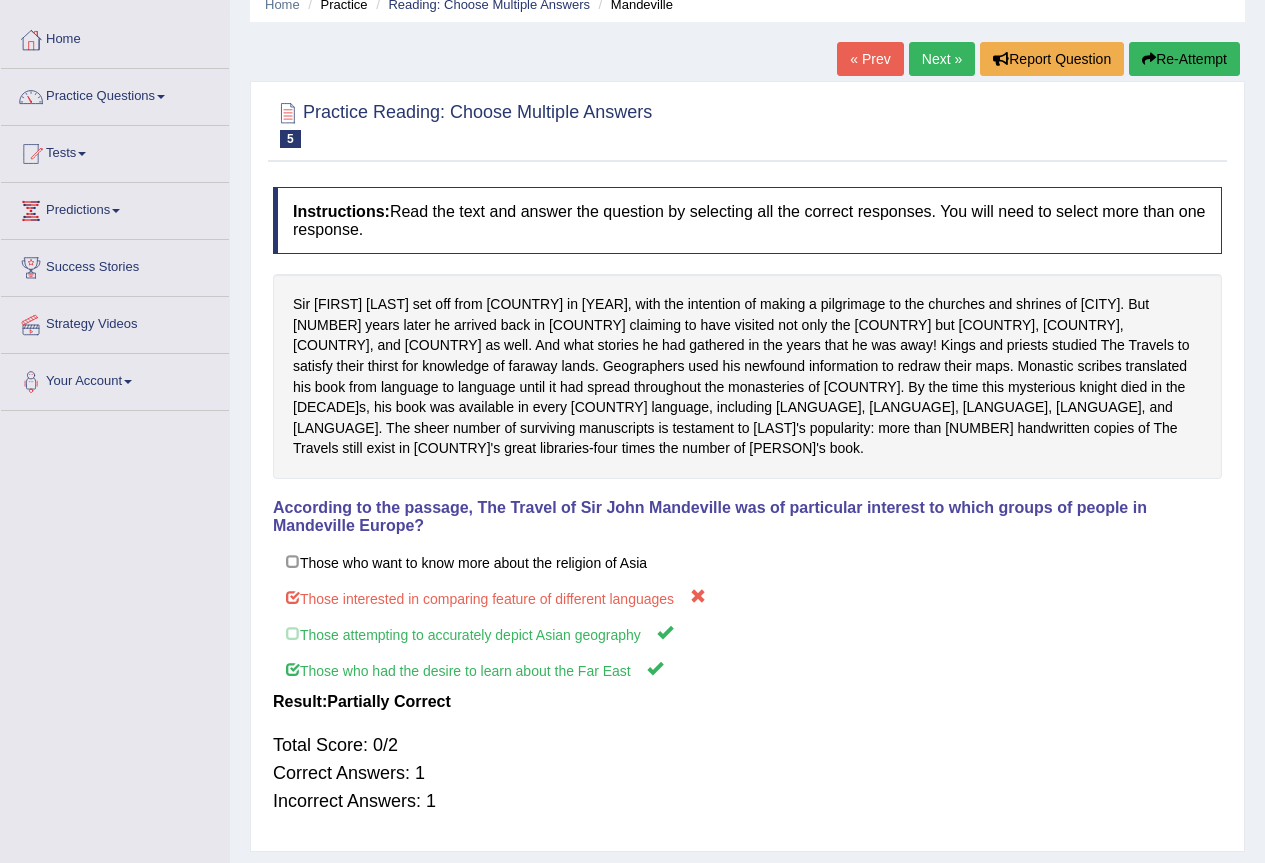 click on "Next »" at bounding box center (942, 59) 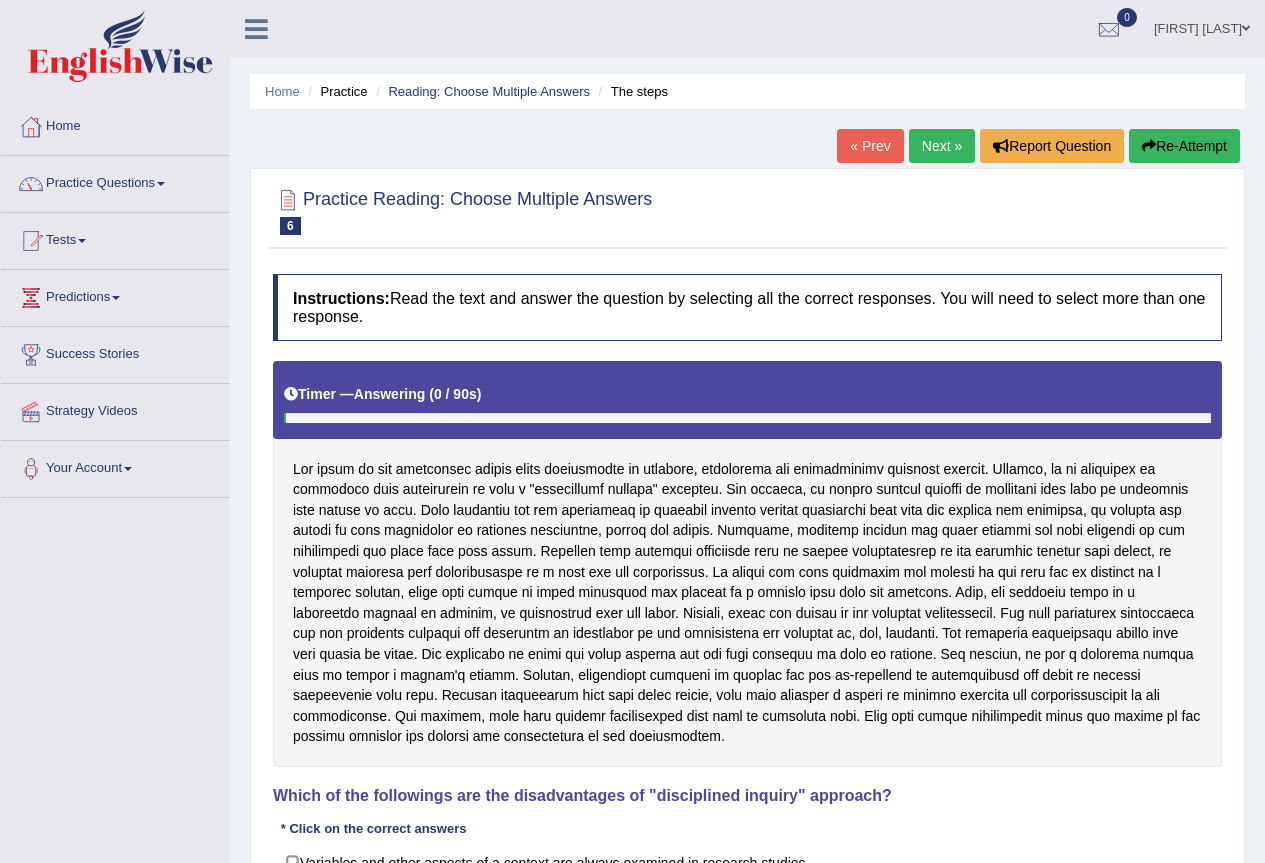 scroll, scrollTop: 0, scrollLeft: 0, axis: both 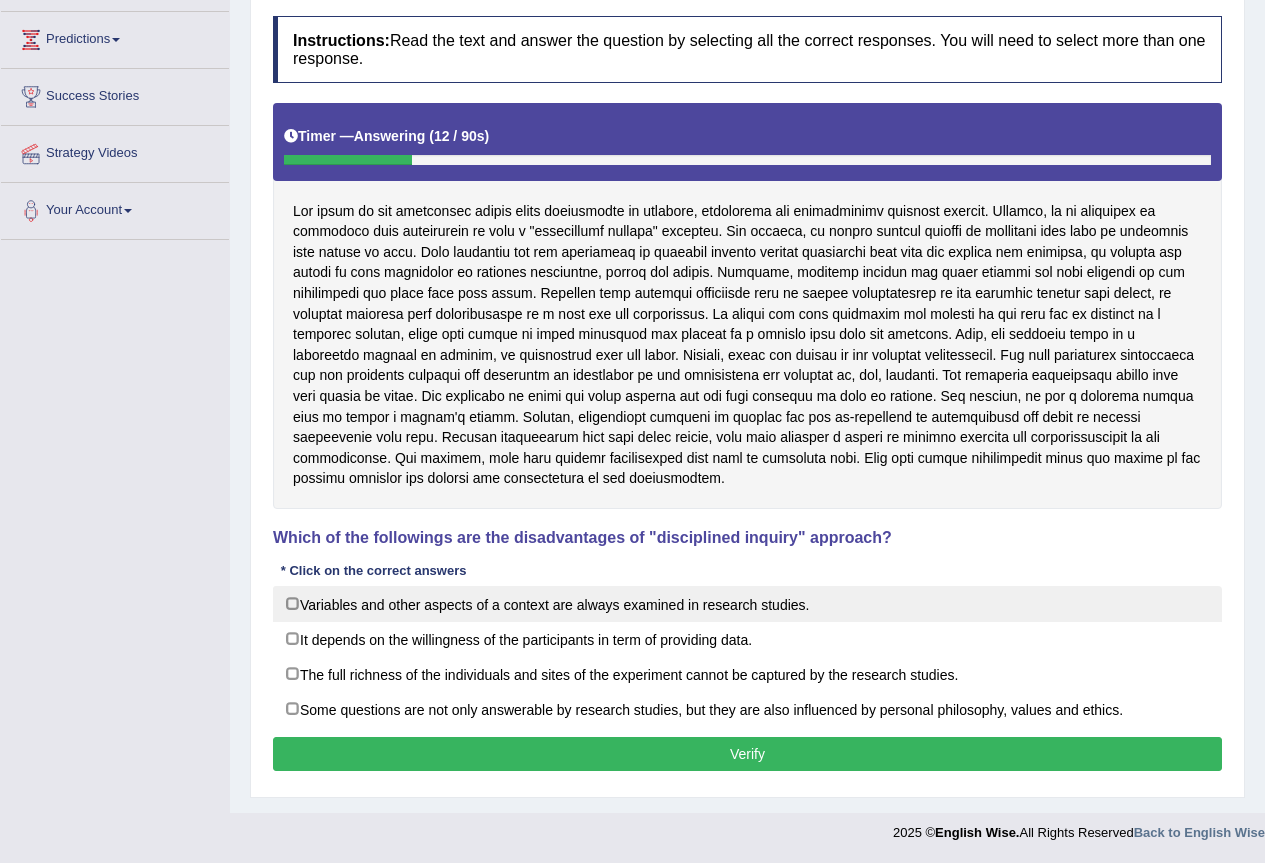 click on "Variables and other aspects of a context are always examined in research studies." at bounding box center [747, 604] 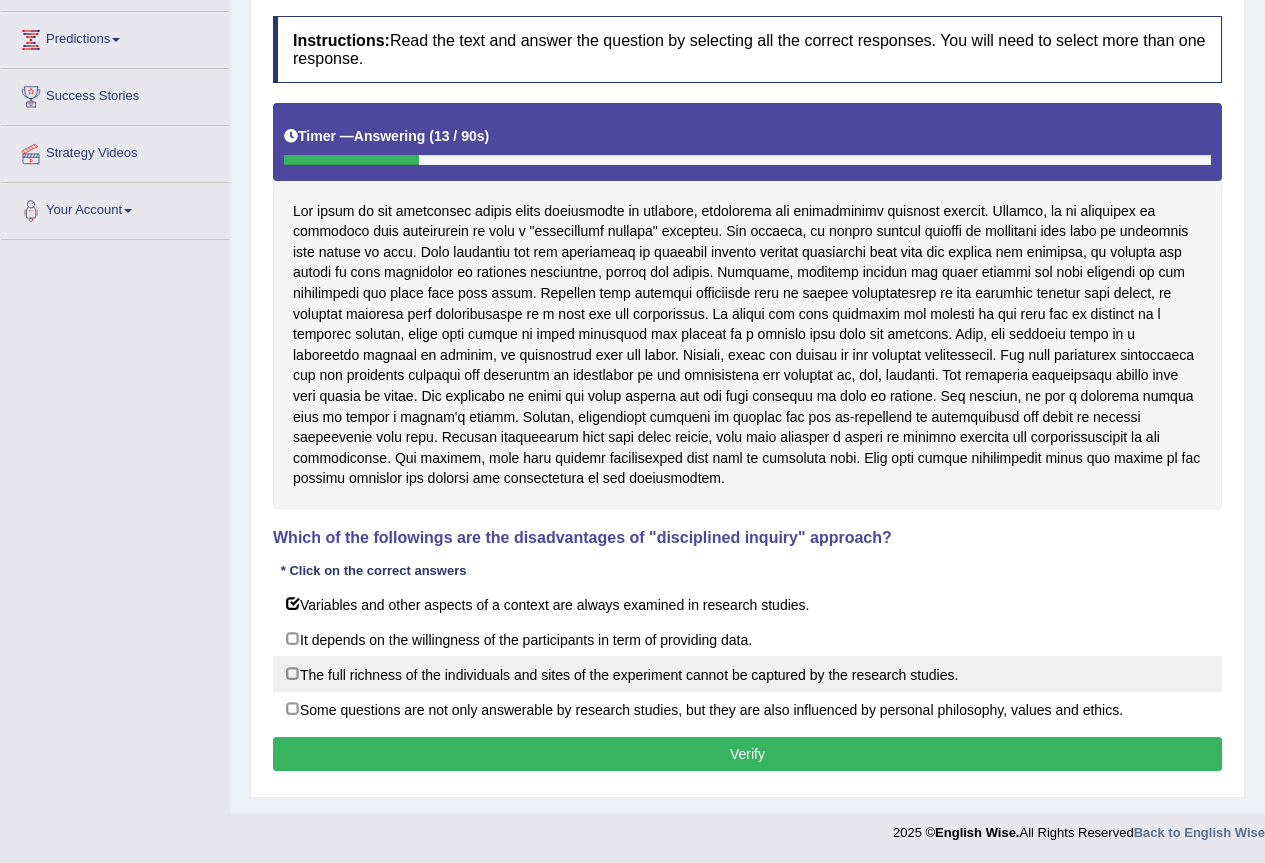 click on "The full richness of the individuals and sites of the experiment cannot be captured by the research studies." at bounding box center [747, 674] 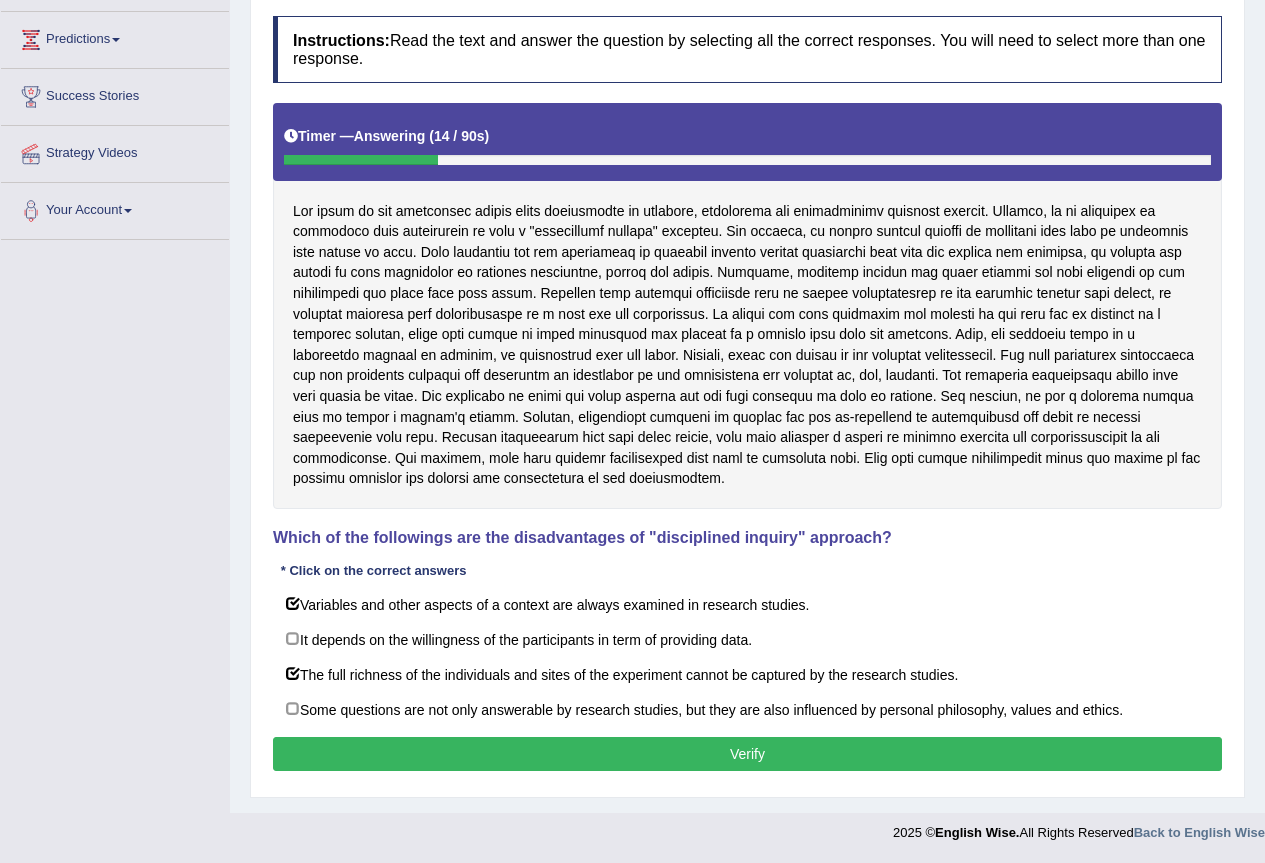 click on "Verify" at bounding box center (747, 754) 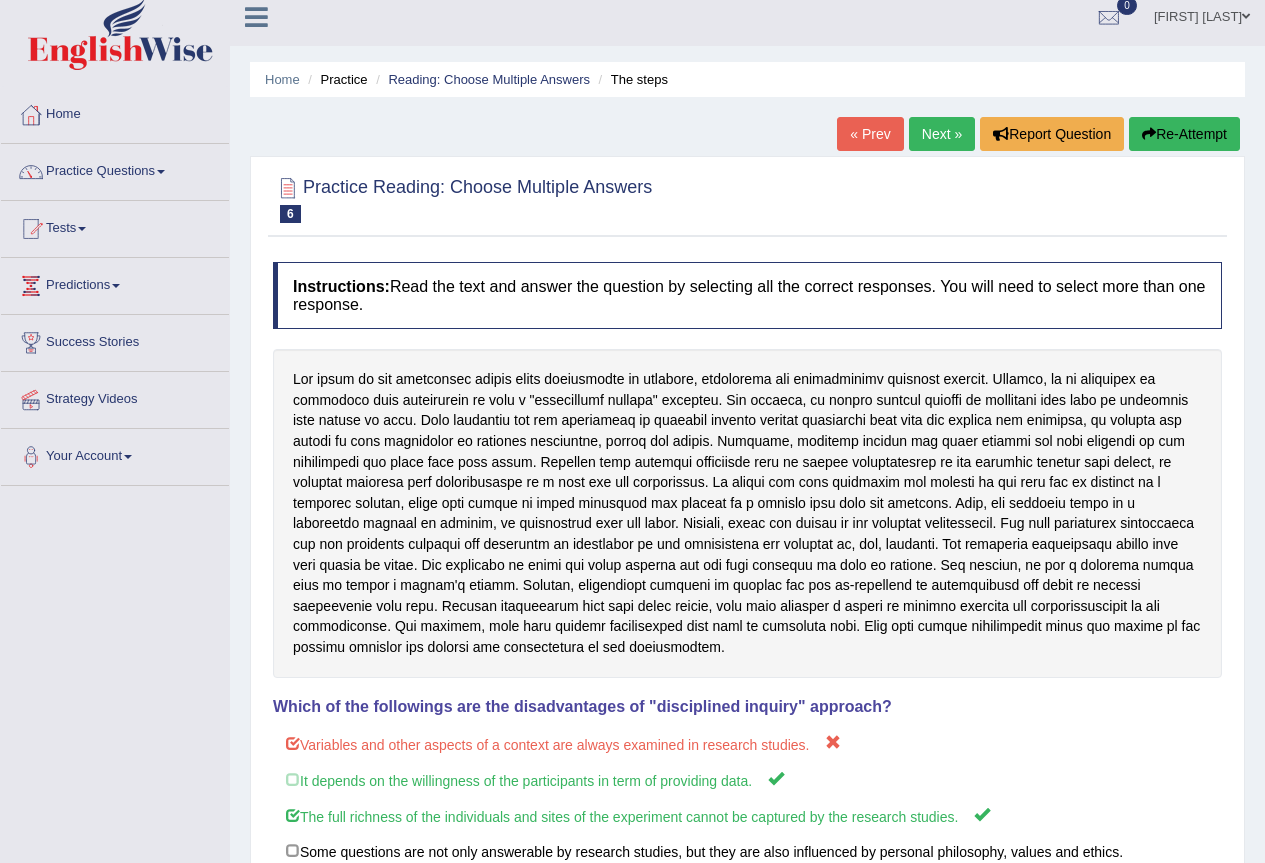 scroll, scrollTop: 0, scrollLeft: 0, axis: both 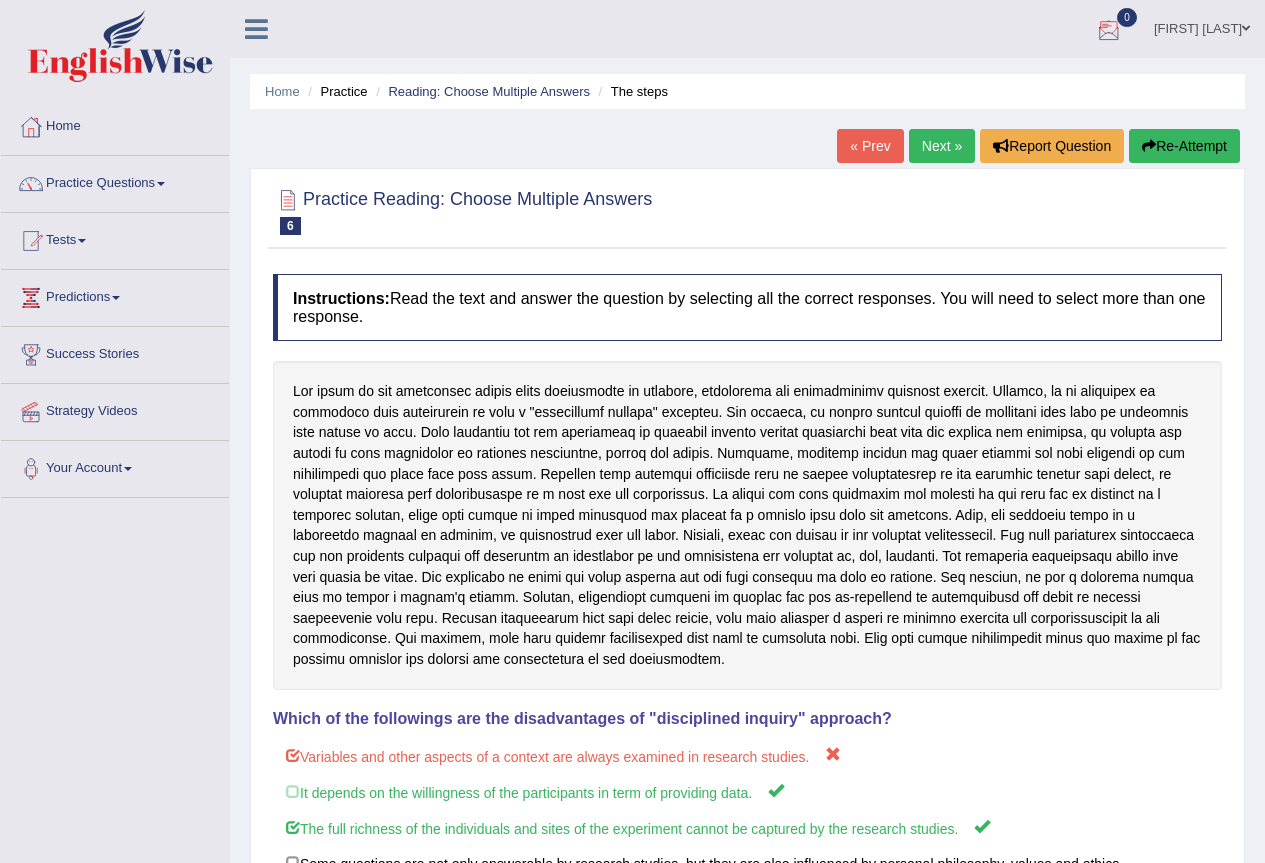 click on "Next »" at bounding box center [942, 146] 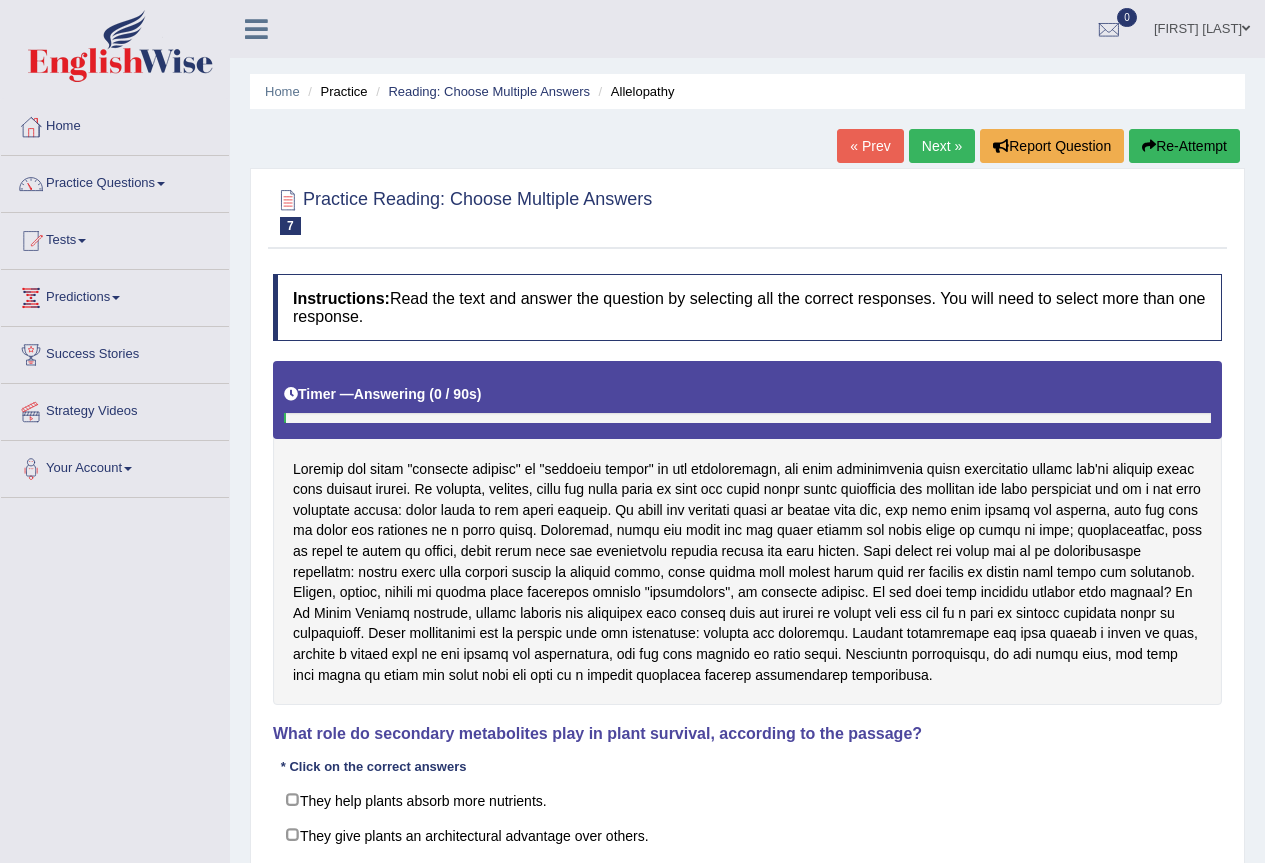 scroll, scrollTop: 0, scrollLeft: 0, axis: both 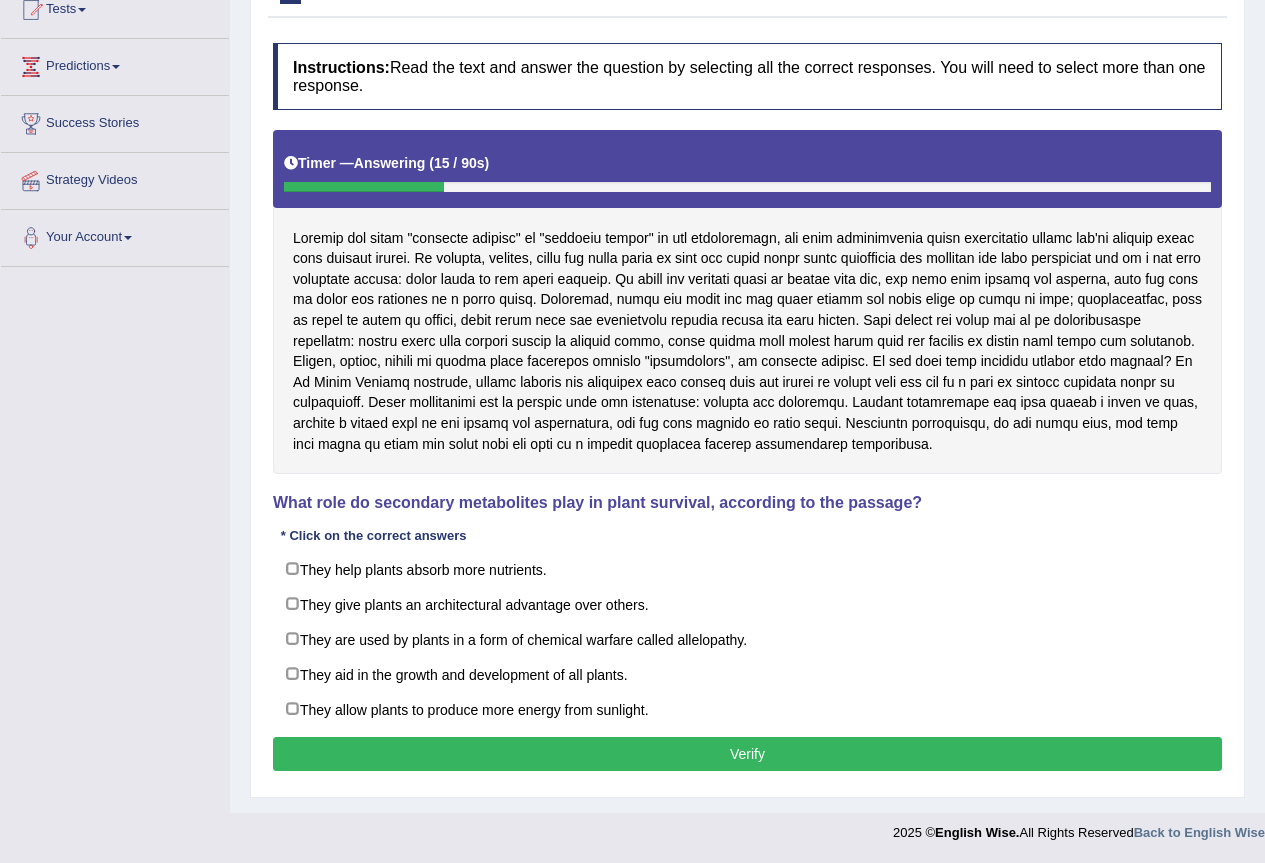 click at bounding box center (747, 302) 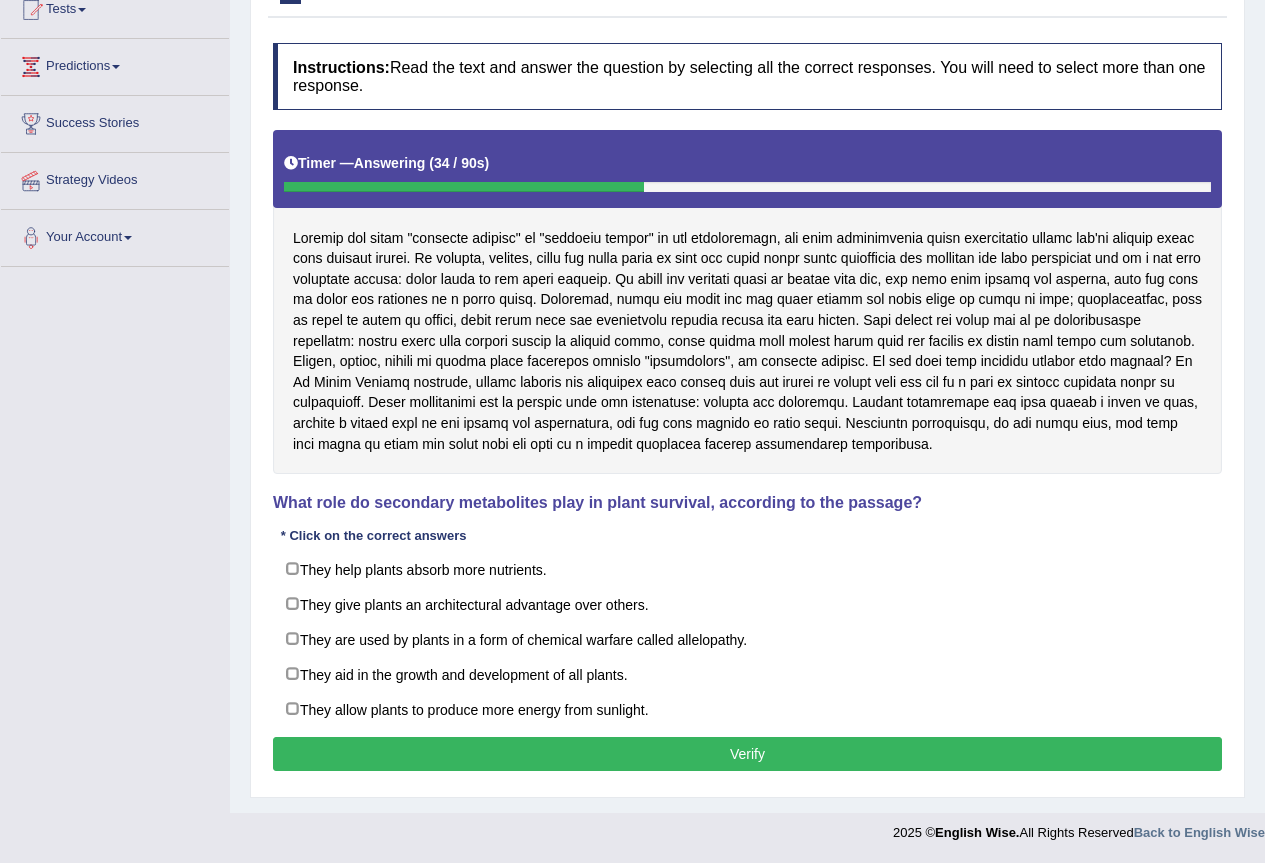 click at bounding box center [747, 302] 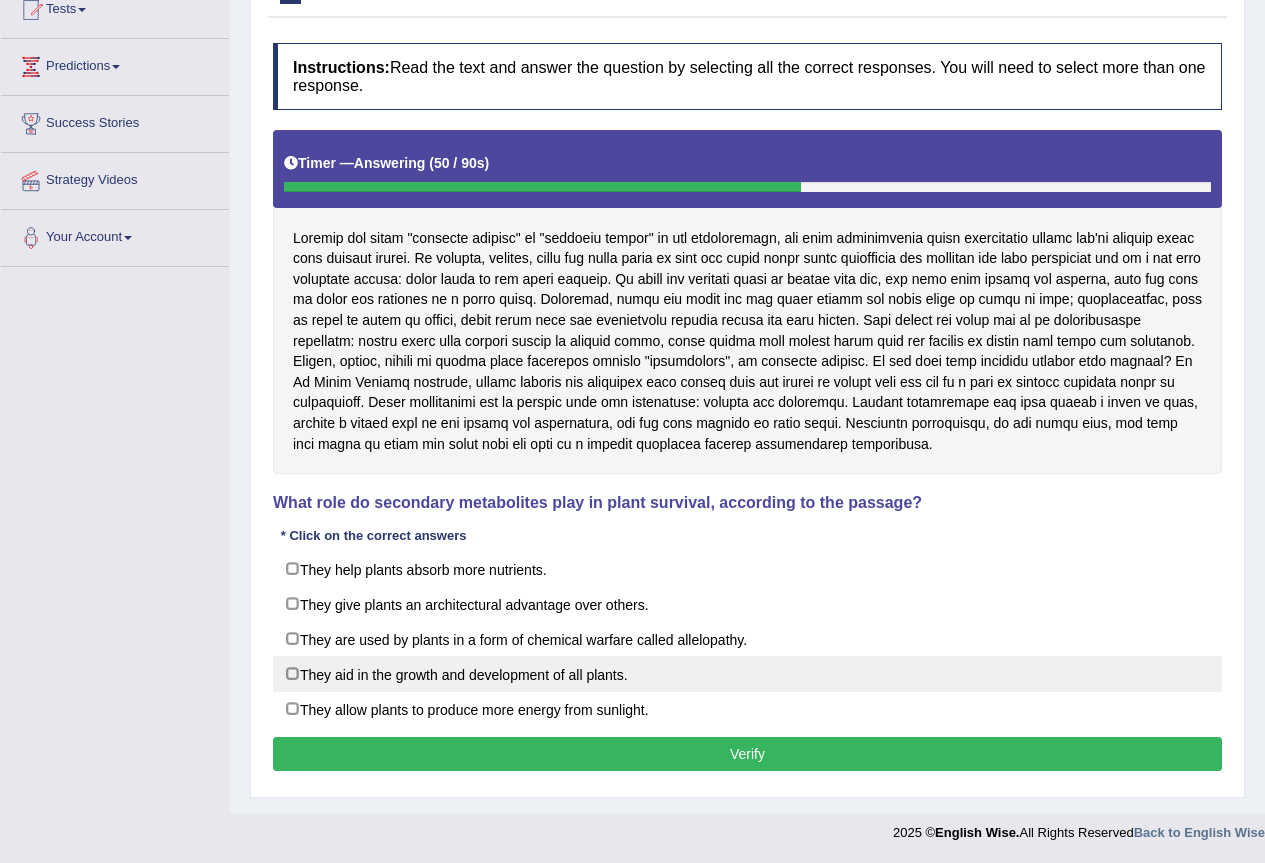 click on "They aid in the growth and development of all plants." at bounding box center [747, 674] 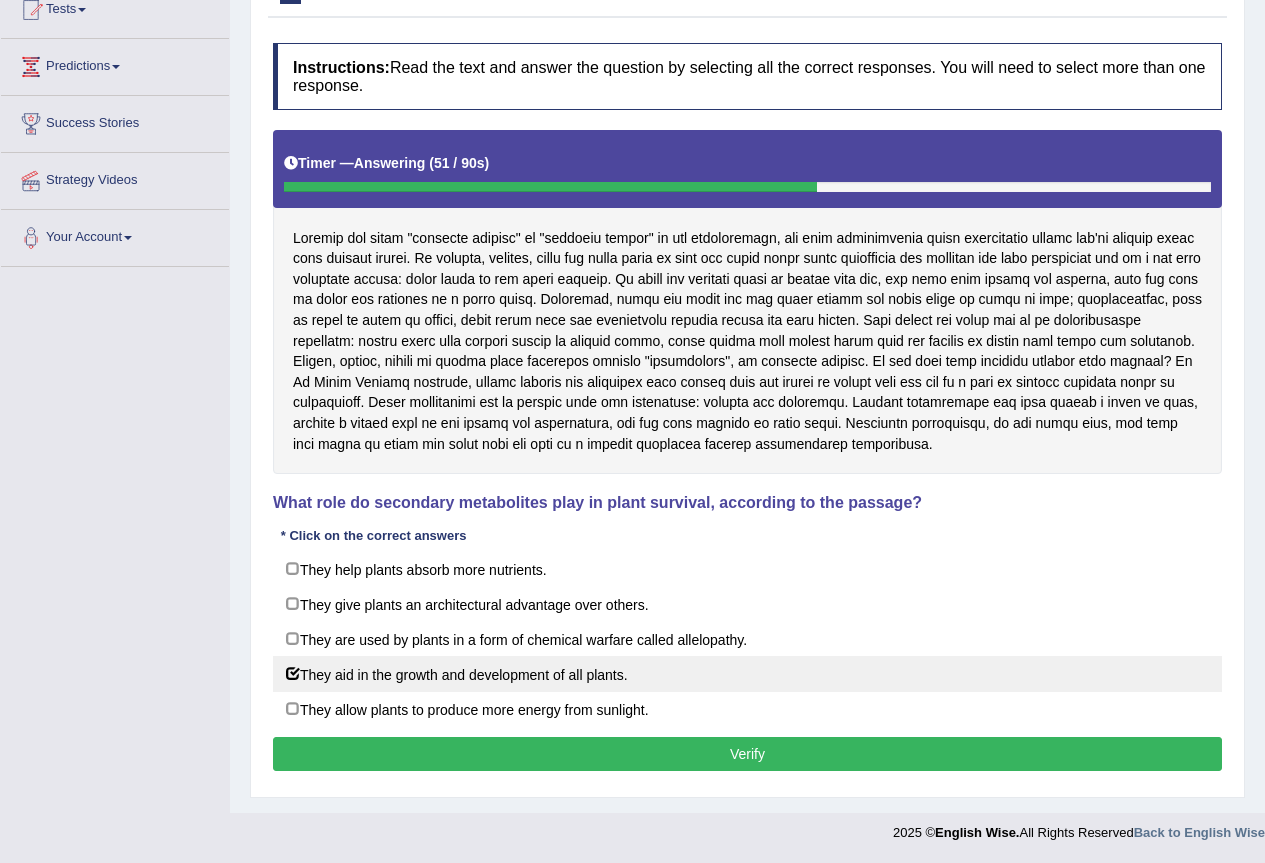 click on "They aid in the growth and development of all plants." at bounding box center [747, 674] 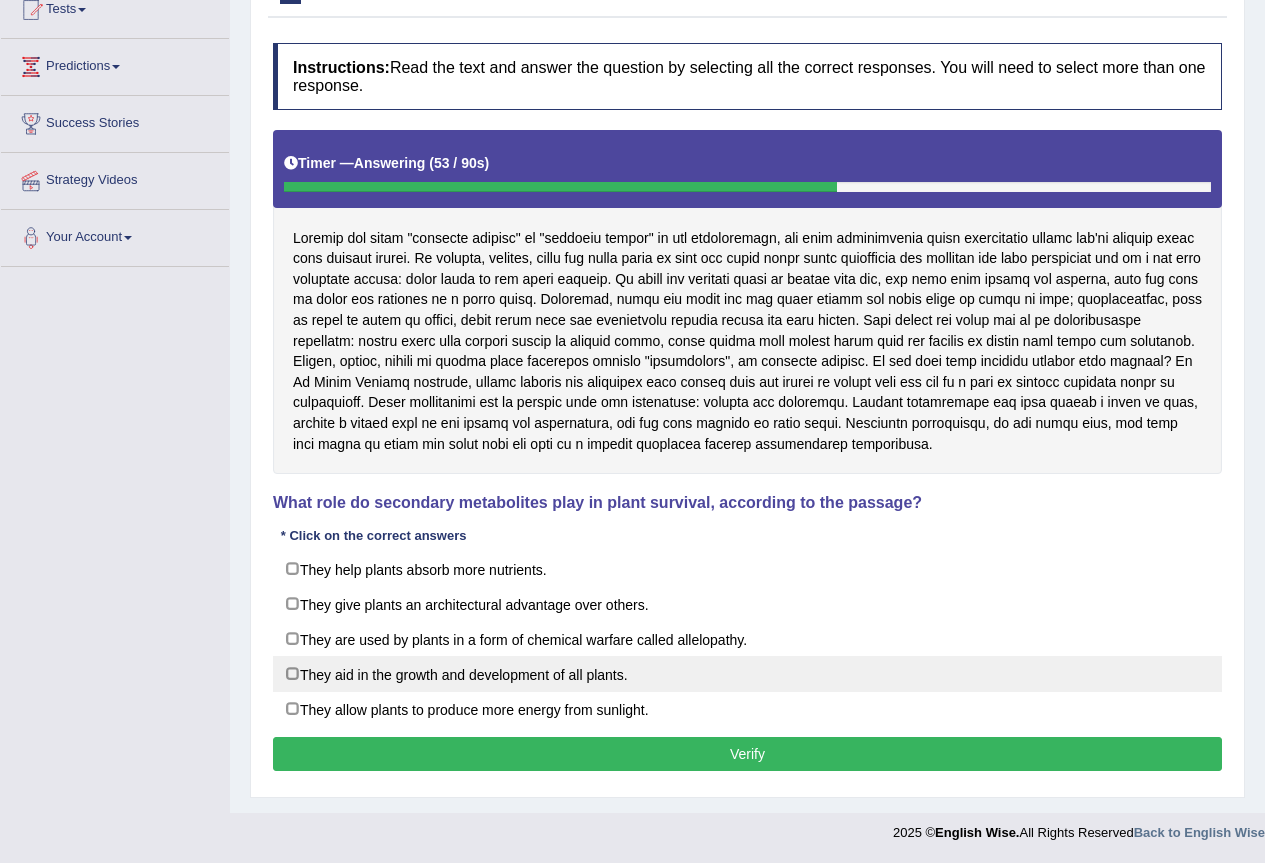 click on "They aid in the growth and development of all plants." at bounding box center [747, 674] 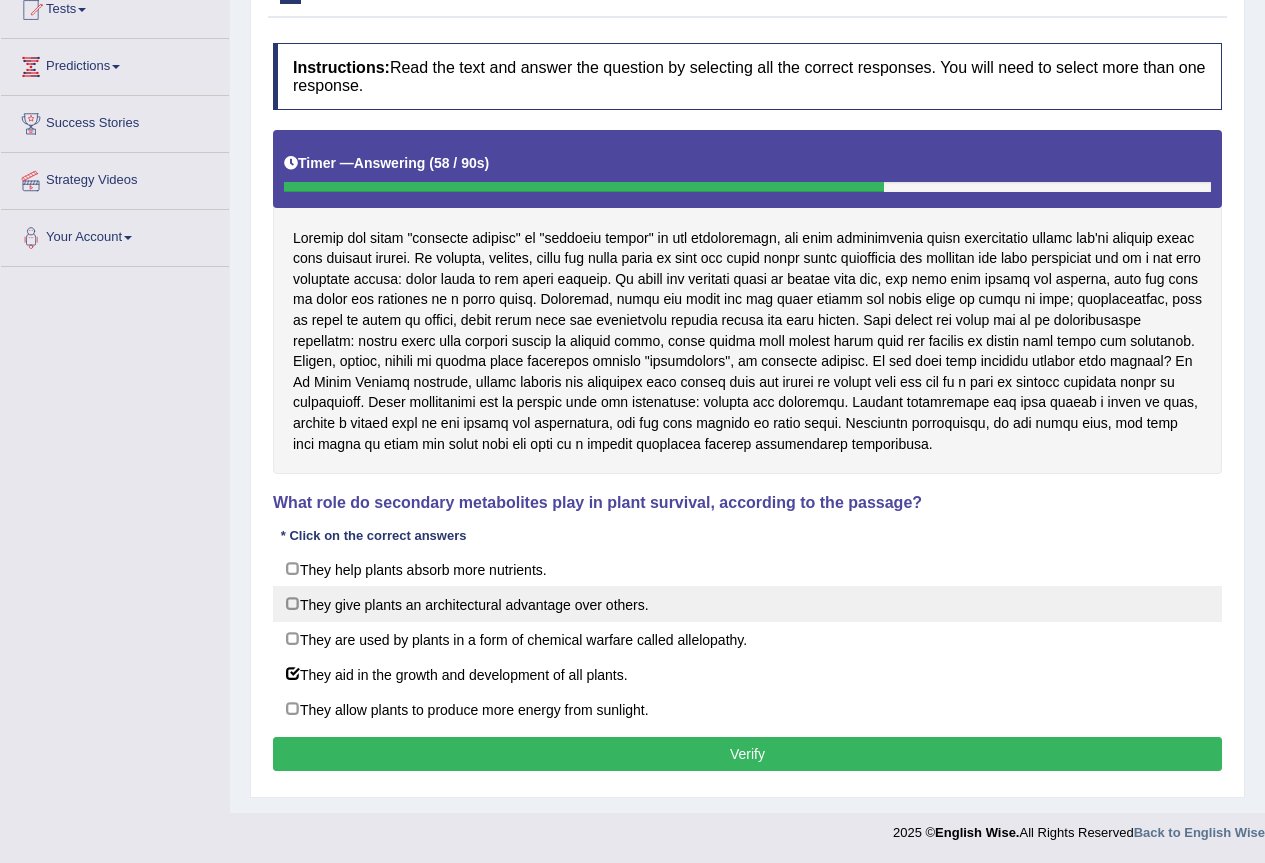 click on "They give plants an architectural advantage over others." at bounding box center (747, 604) 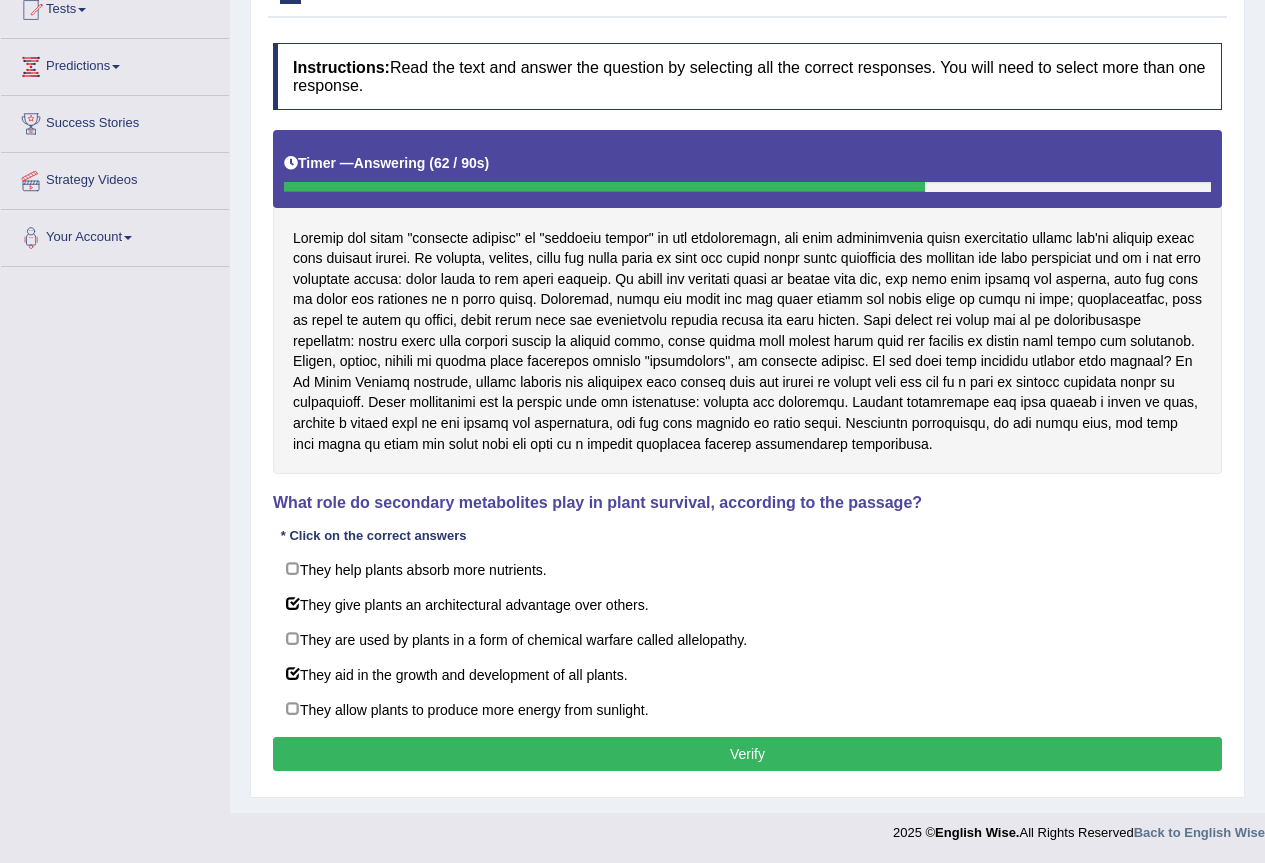 click on "Verify" at bounding box center [747, 754] 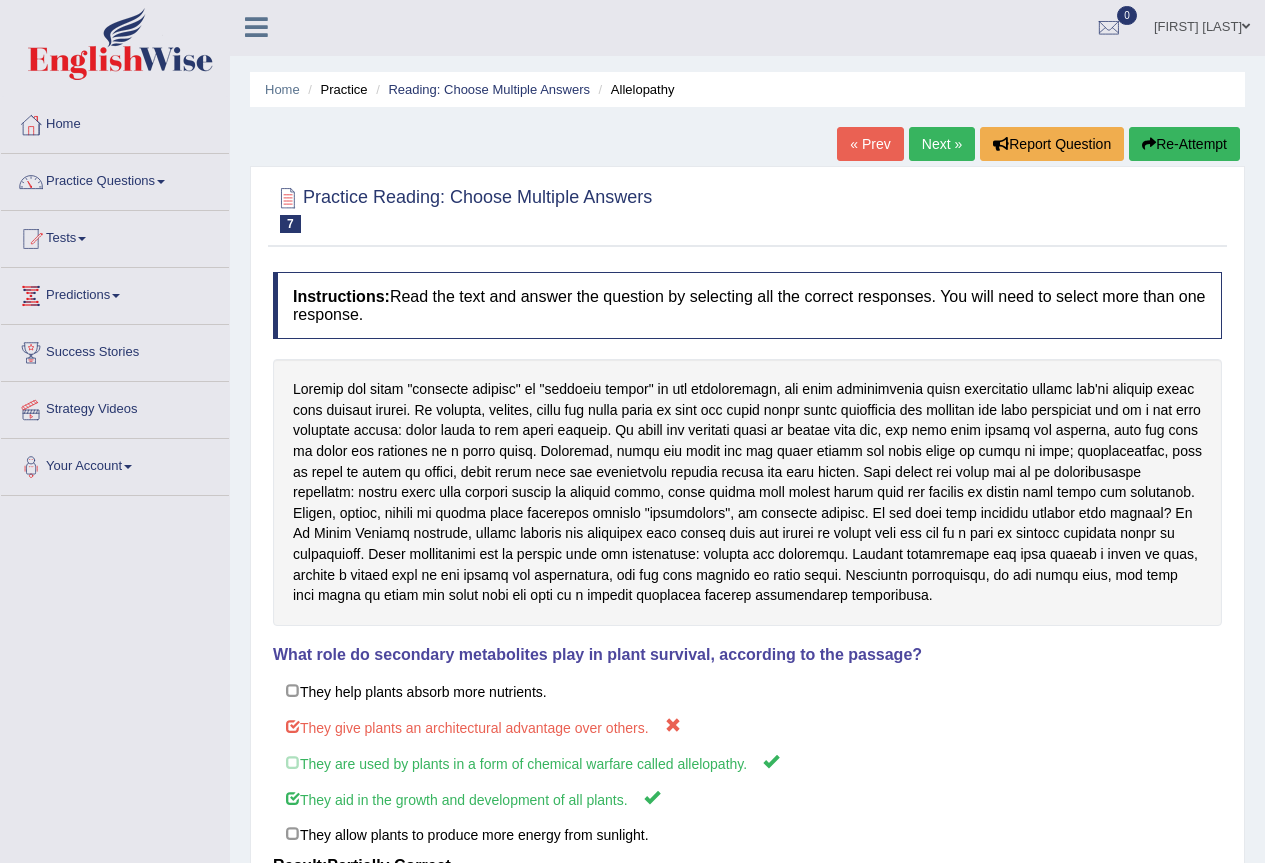 scroll, scrollTop: 0, scrollLeft: 0, axis: both 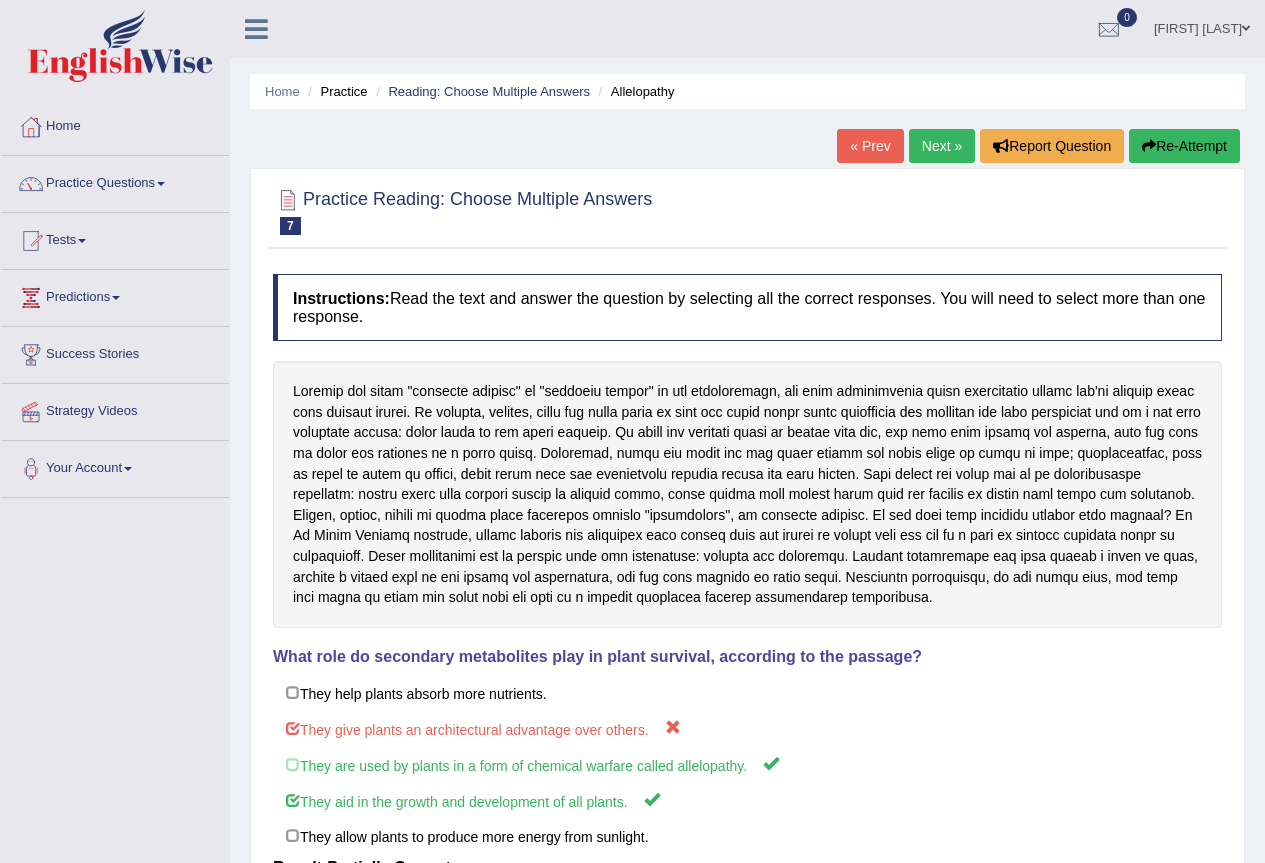 click on "Next »" at bounding box center [942, 146] 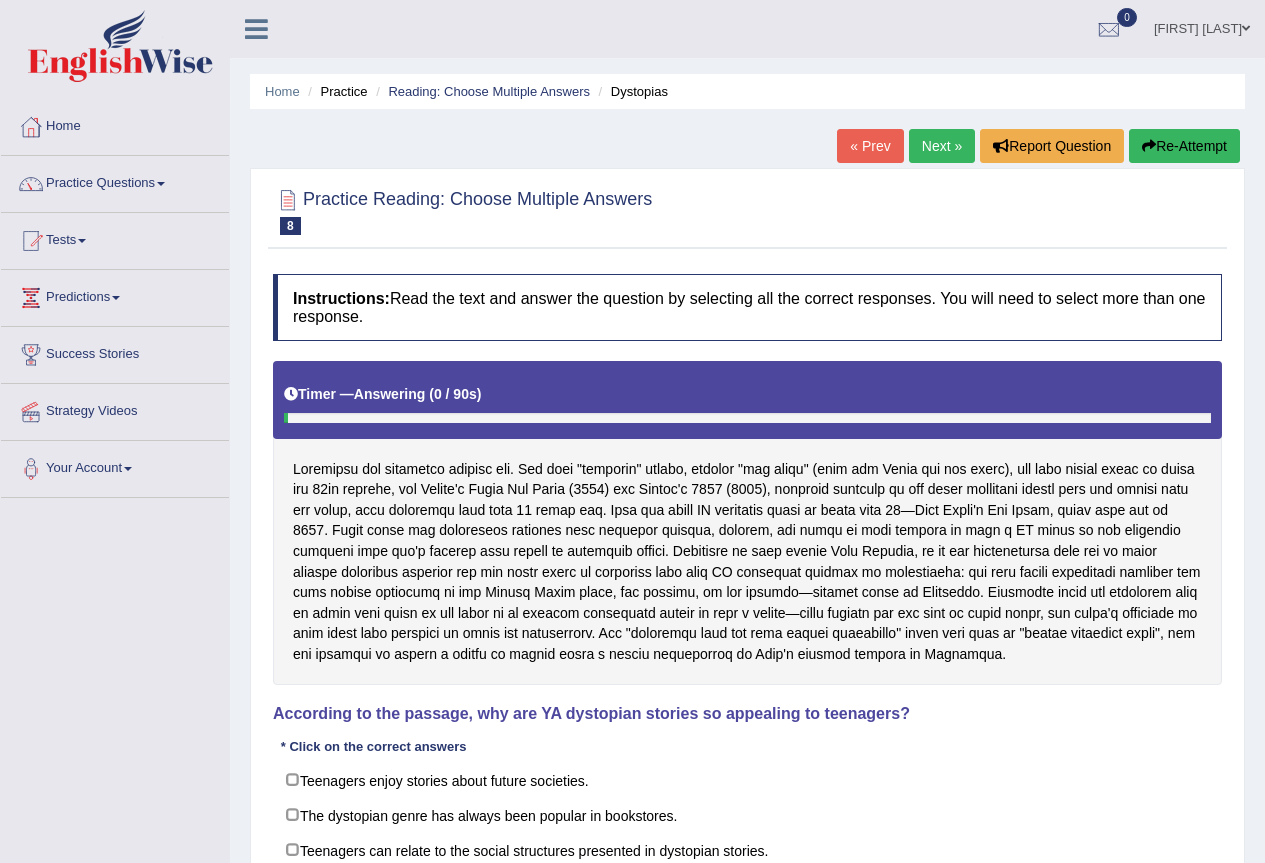 scroll, scrollTop: 200, scrollLeft: 0, axis: vertical 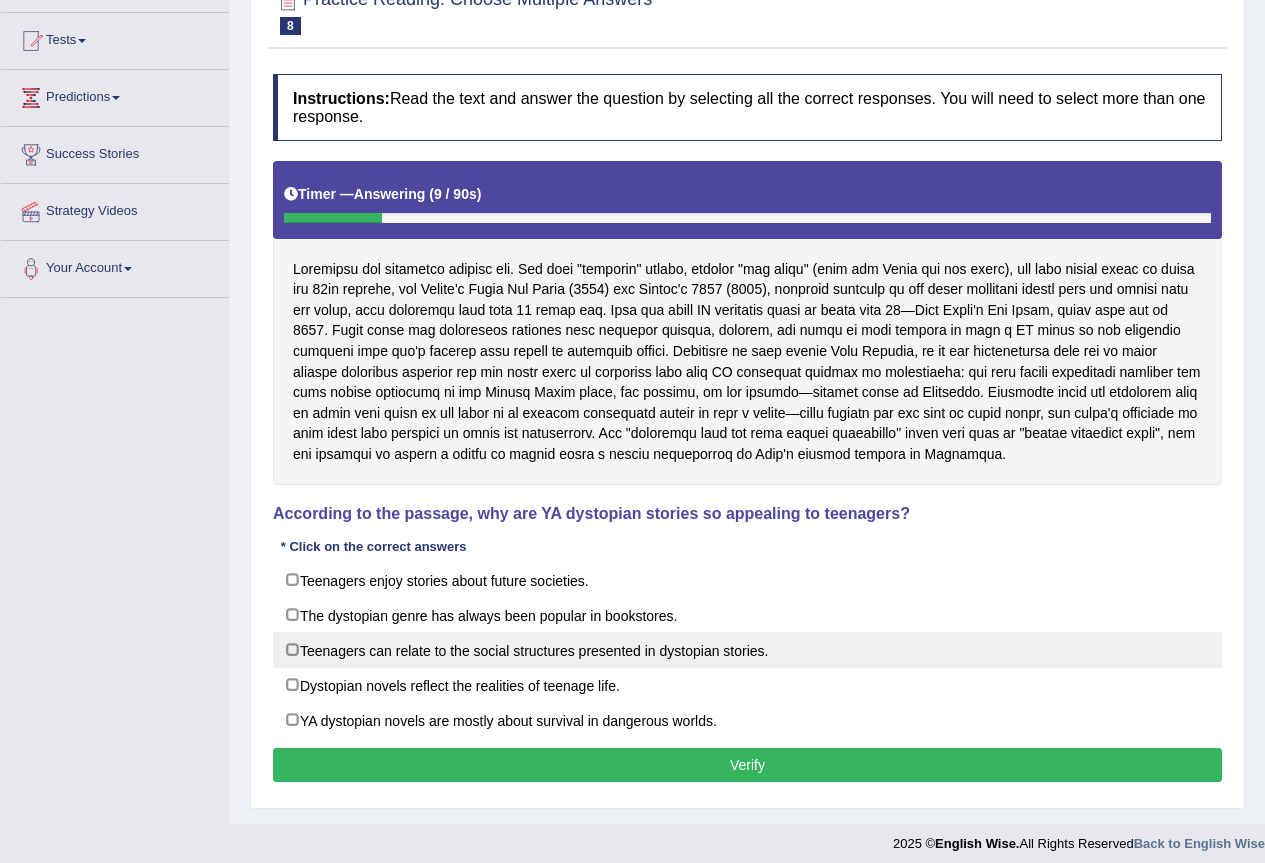 click on "Teenagers can relate to the social structures presented in dystopian stories." at bounding box center (747, 650) 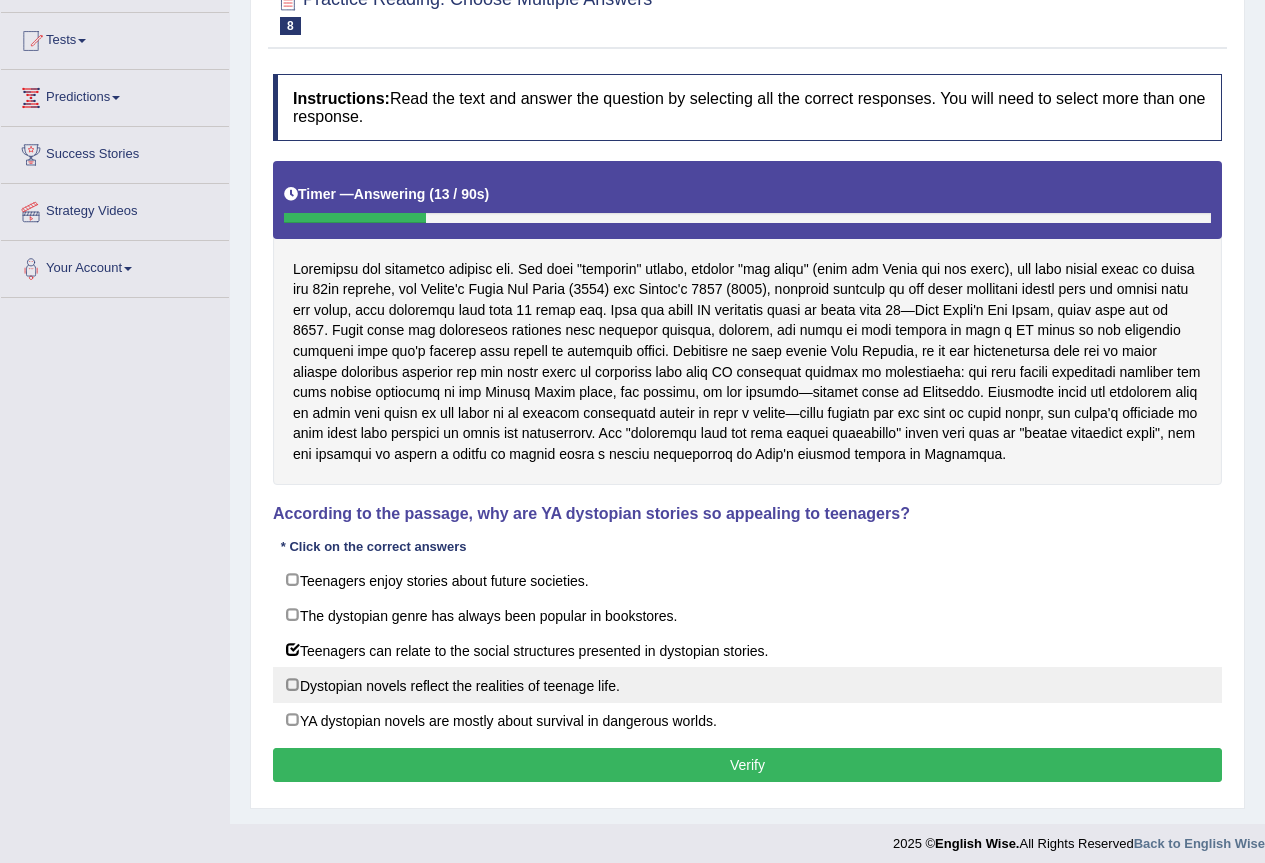 click on "Dystopian novels reflect the realities of teenage life." at bounding box center [747, 685] 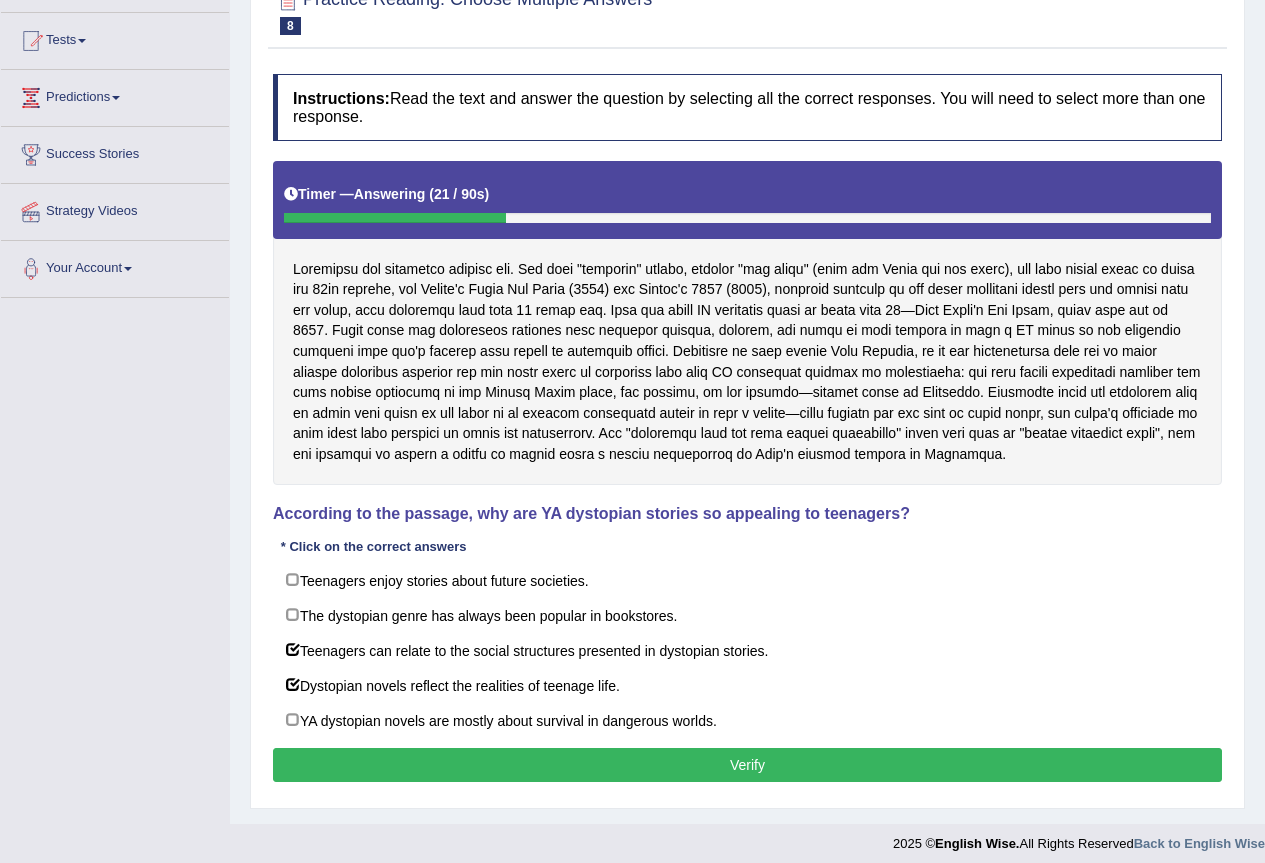 click on "Verify" at bounding box center [747, 765] 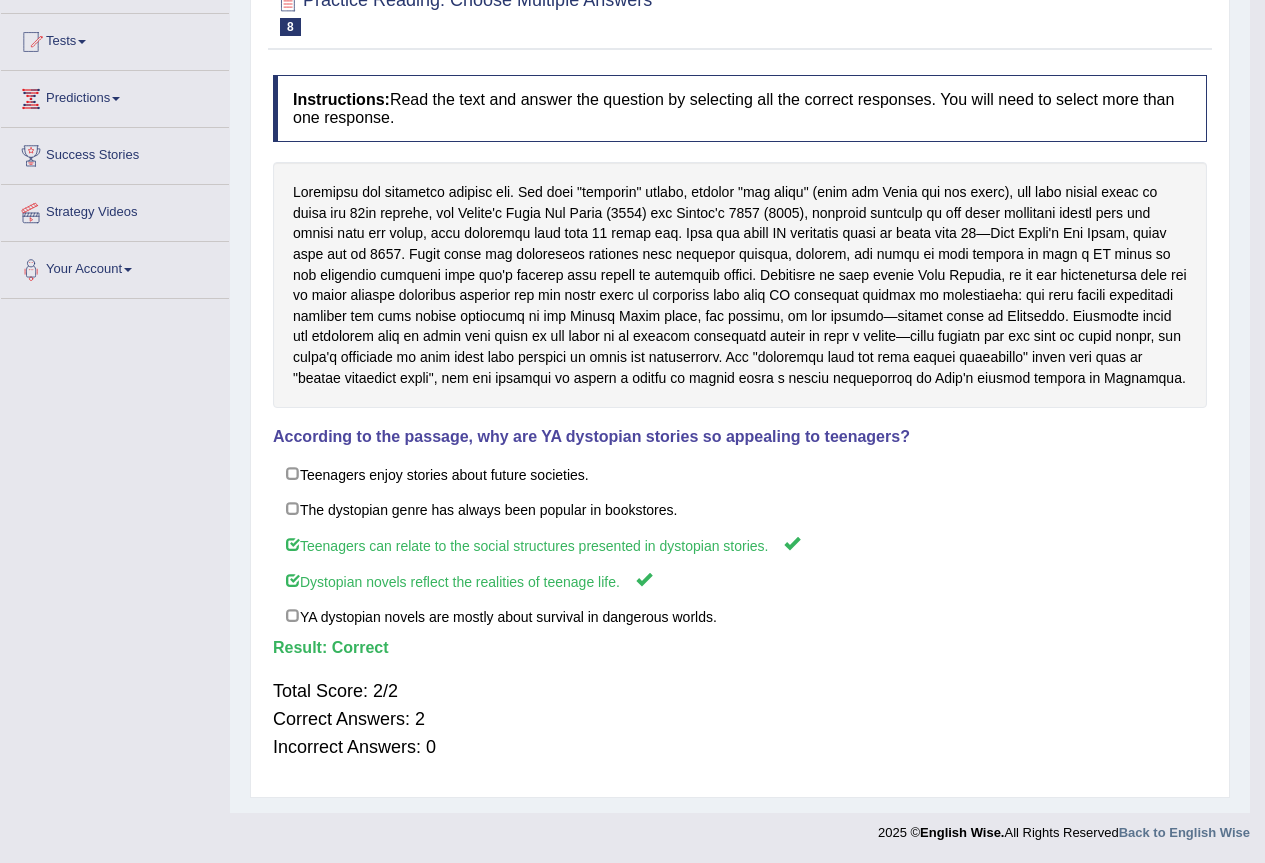 scroll, scrollTop: 187, scrollLeft: 0, axis: vertical 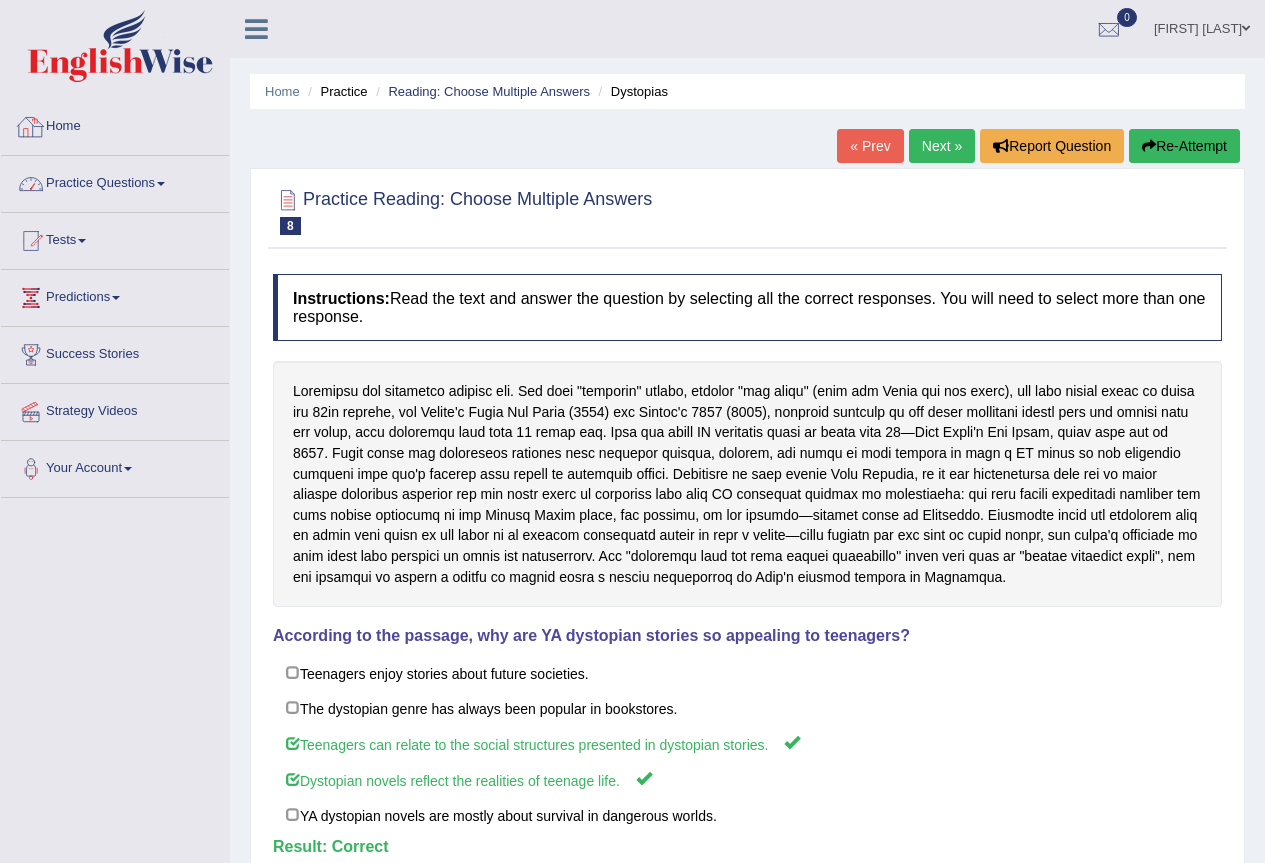 click on "Practice Questions" at bounding box center [115, 181] 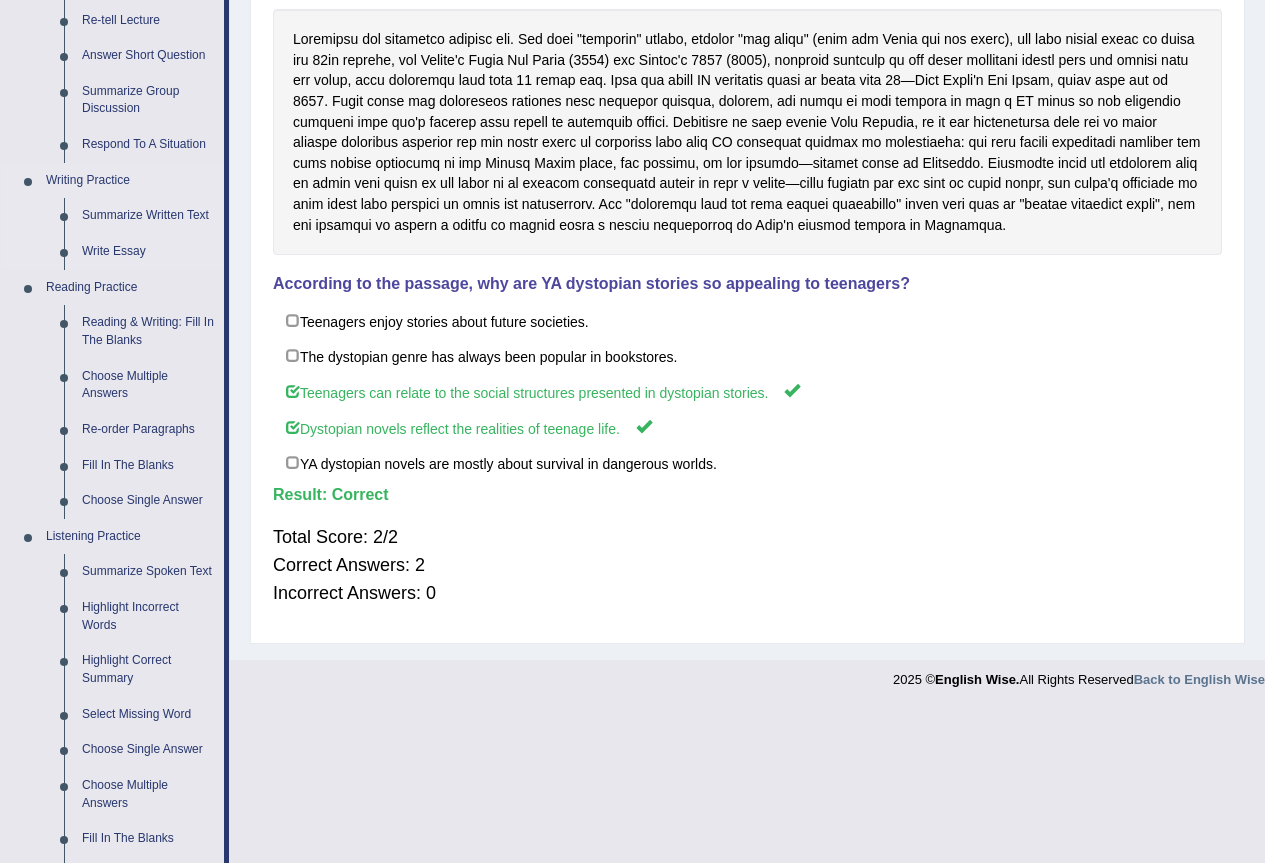 scroll, scrollTop: 400, scrollLeft: 0, axis: vertical 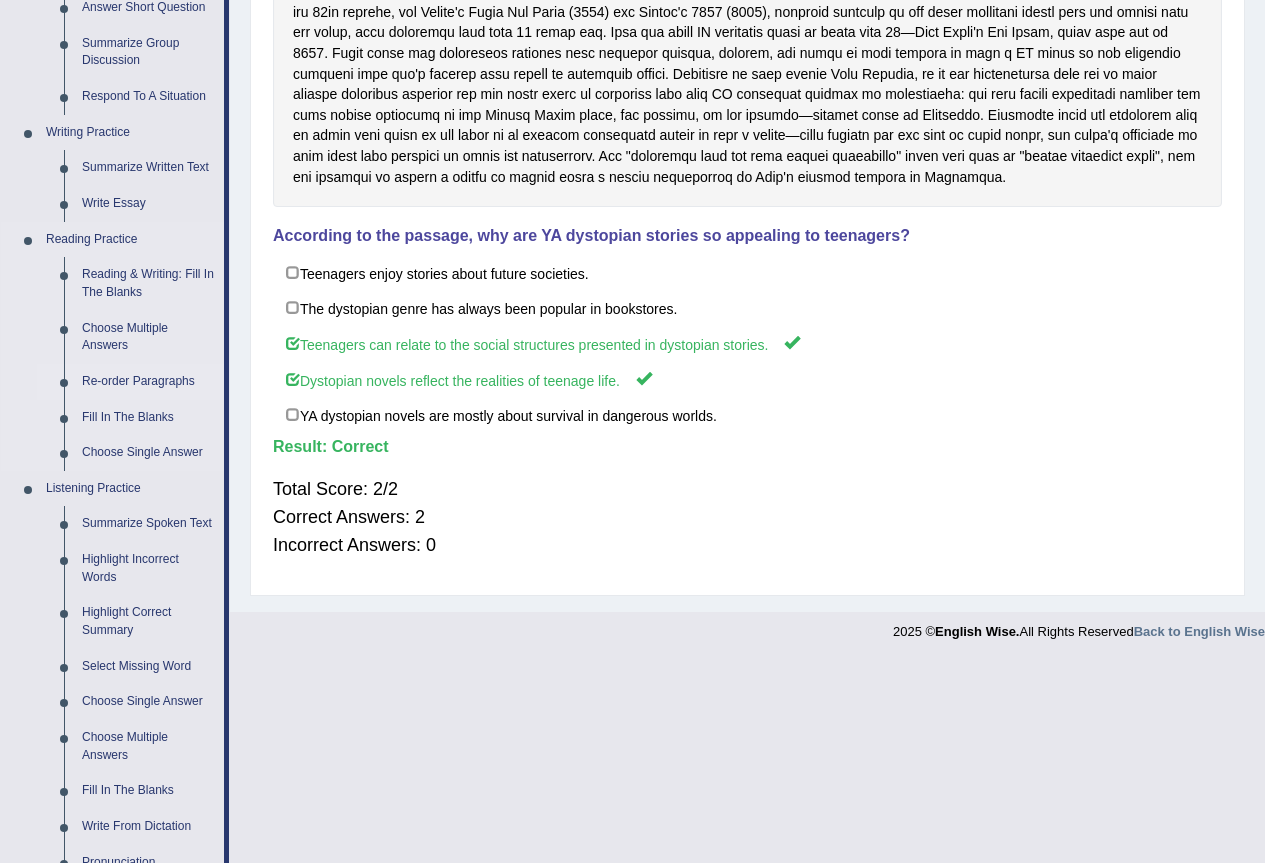 click on "Re-order Paragraphs" at bounding box center (148, 382) 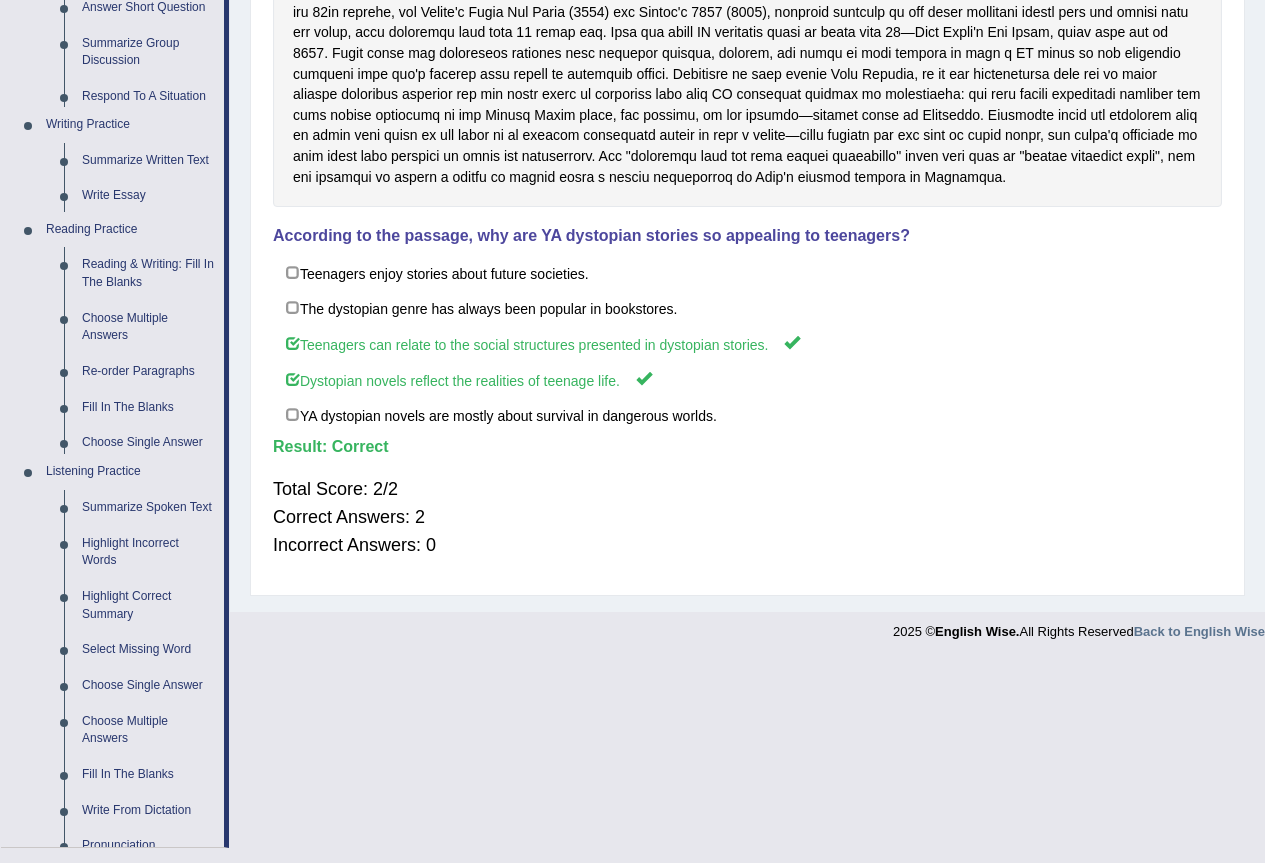 scroll, scrollTop: 199, scrollLeft: 0, axis: vertical 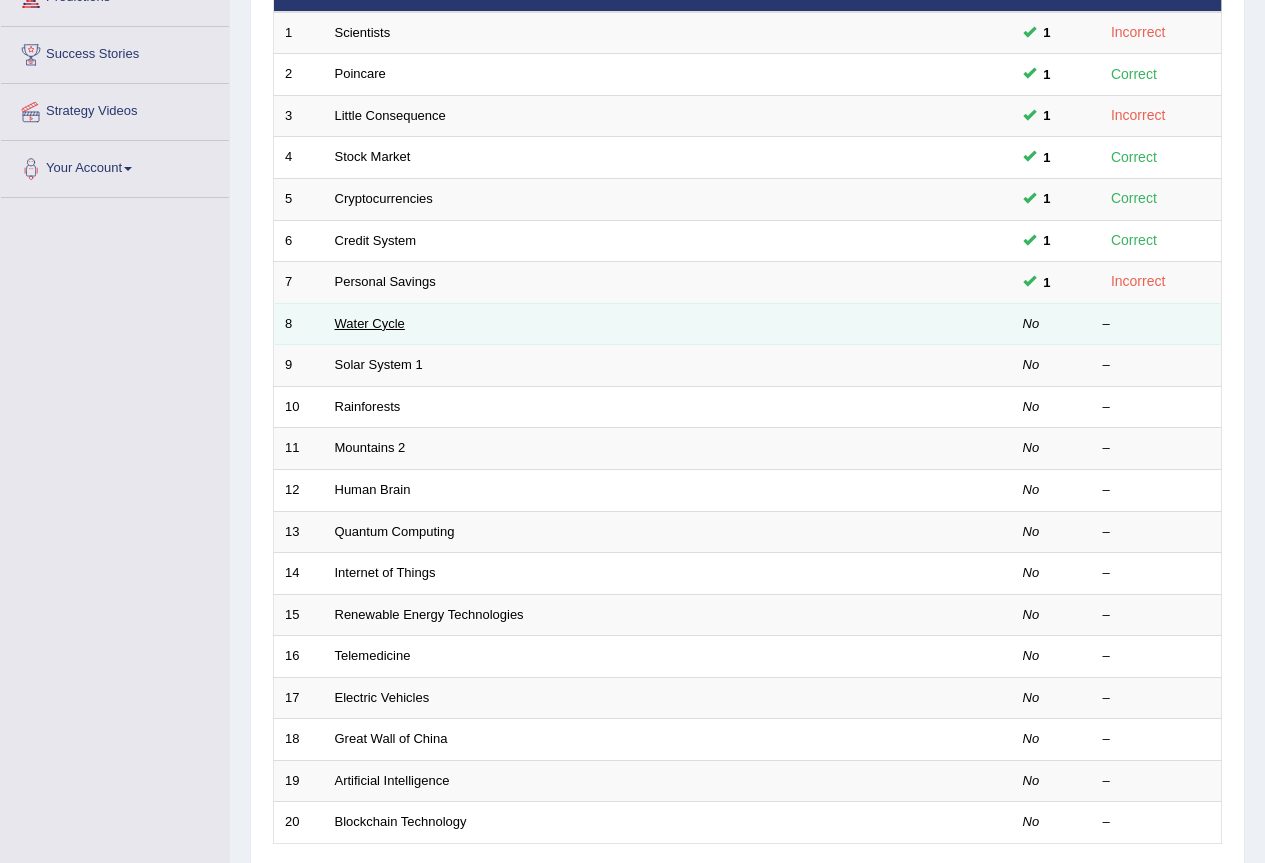 click on "Water Cycle" at bounding box center (370, 323) 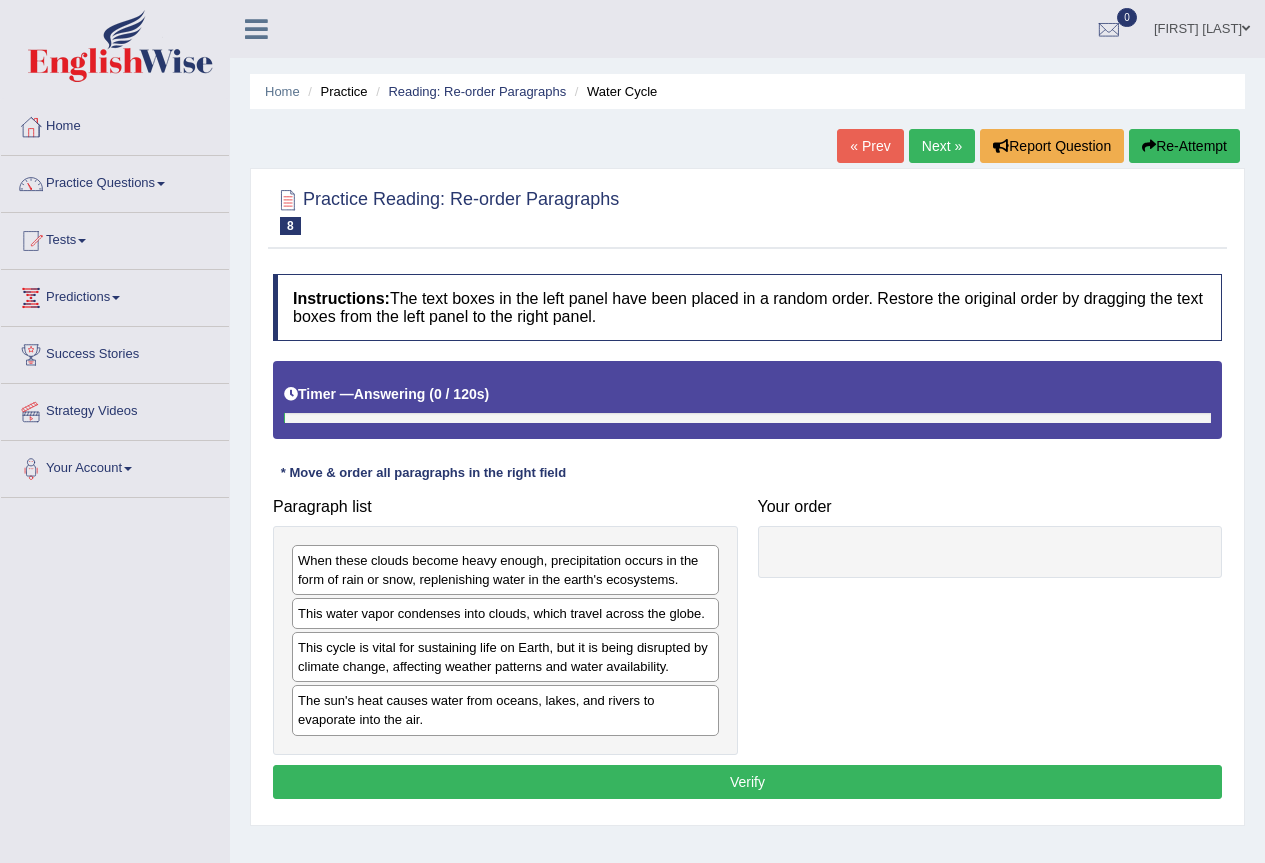 scroll, scrollTop: 0, scrollLeft: 0, axis: both 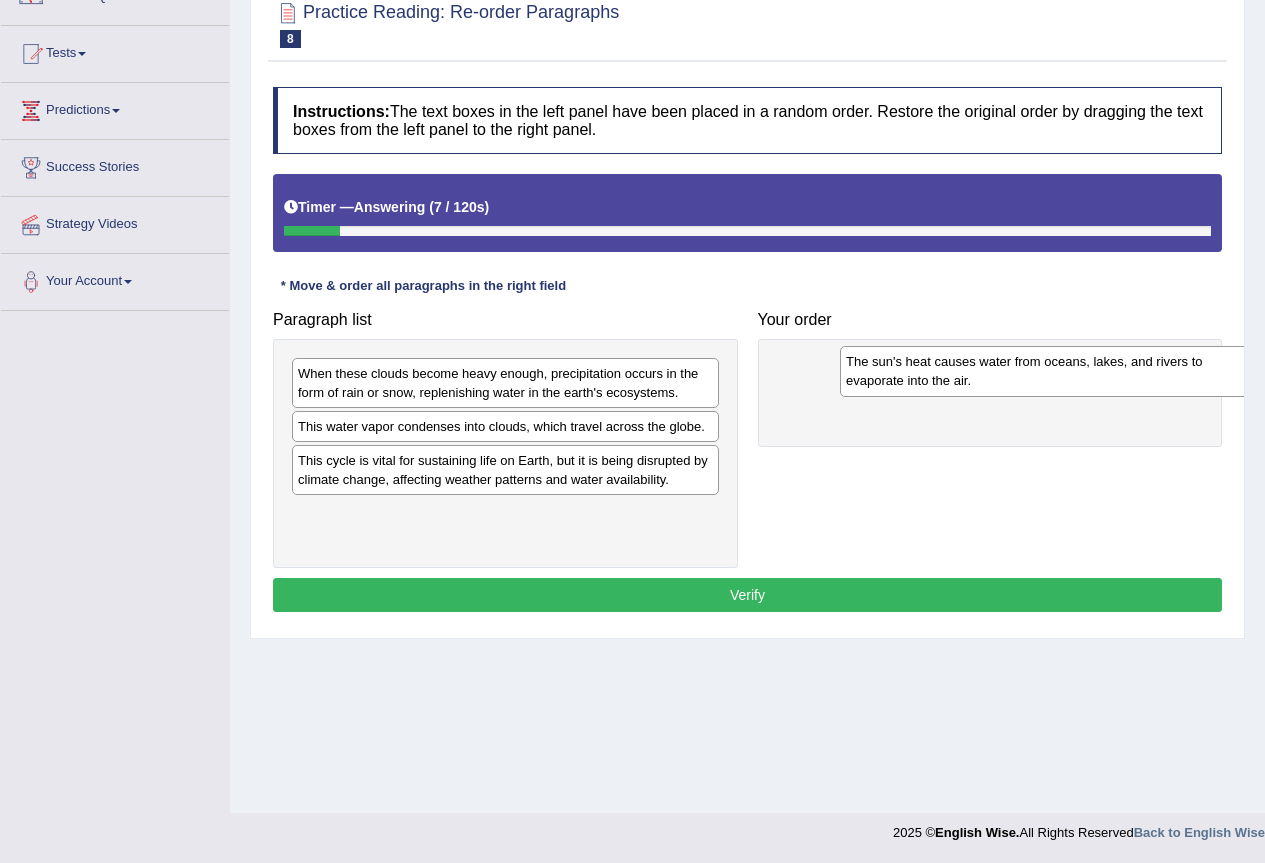 drag, startPoint x: 404, startPoint y: 527, endPoint x: 952, endPoint y: 375, distance: 568.6897 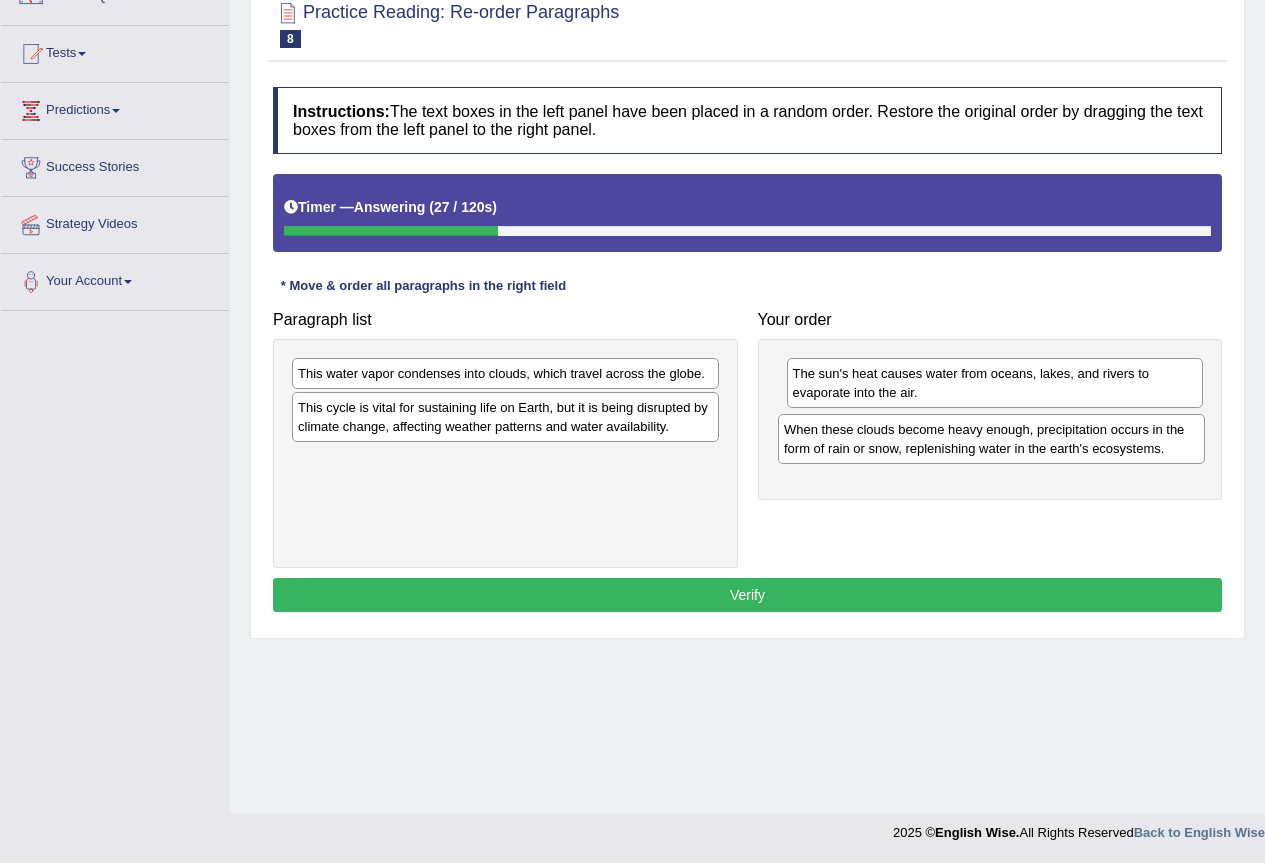 drag, startPoint x: 452, startPoint y: 385, endPoint x: 939, endPoint y: 441, distance: 490.20914 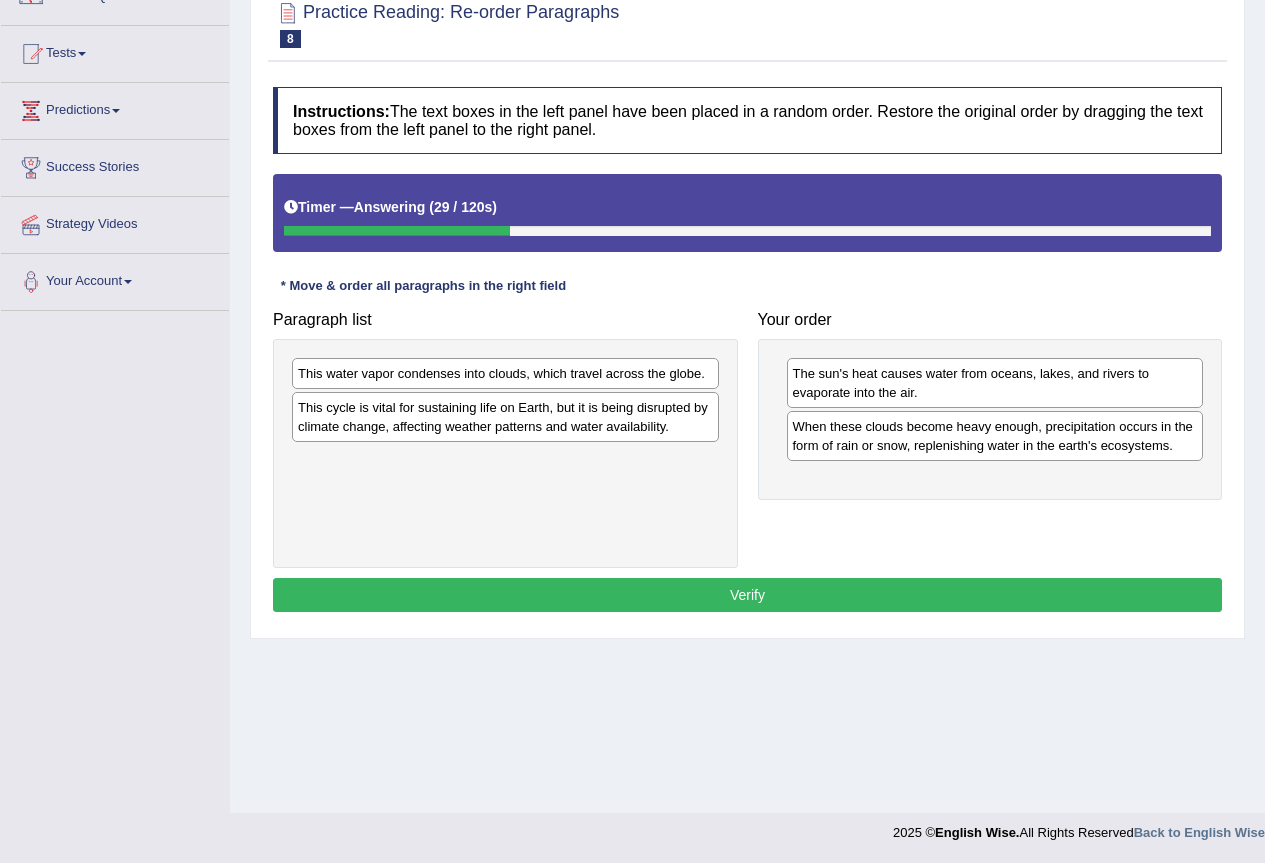 click on "The sun's heat causes water from oceans, lakes, and rivers to evaporate into the air. When these clouds become heavy enough, precipitation occurs in the form of rain or snow, replenishing water in
the earth's ecosystems." at bounding box center [990, 419] 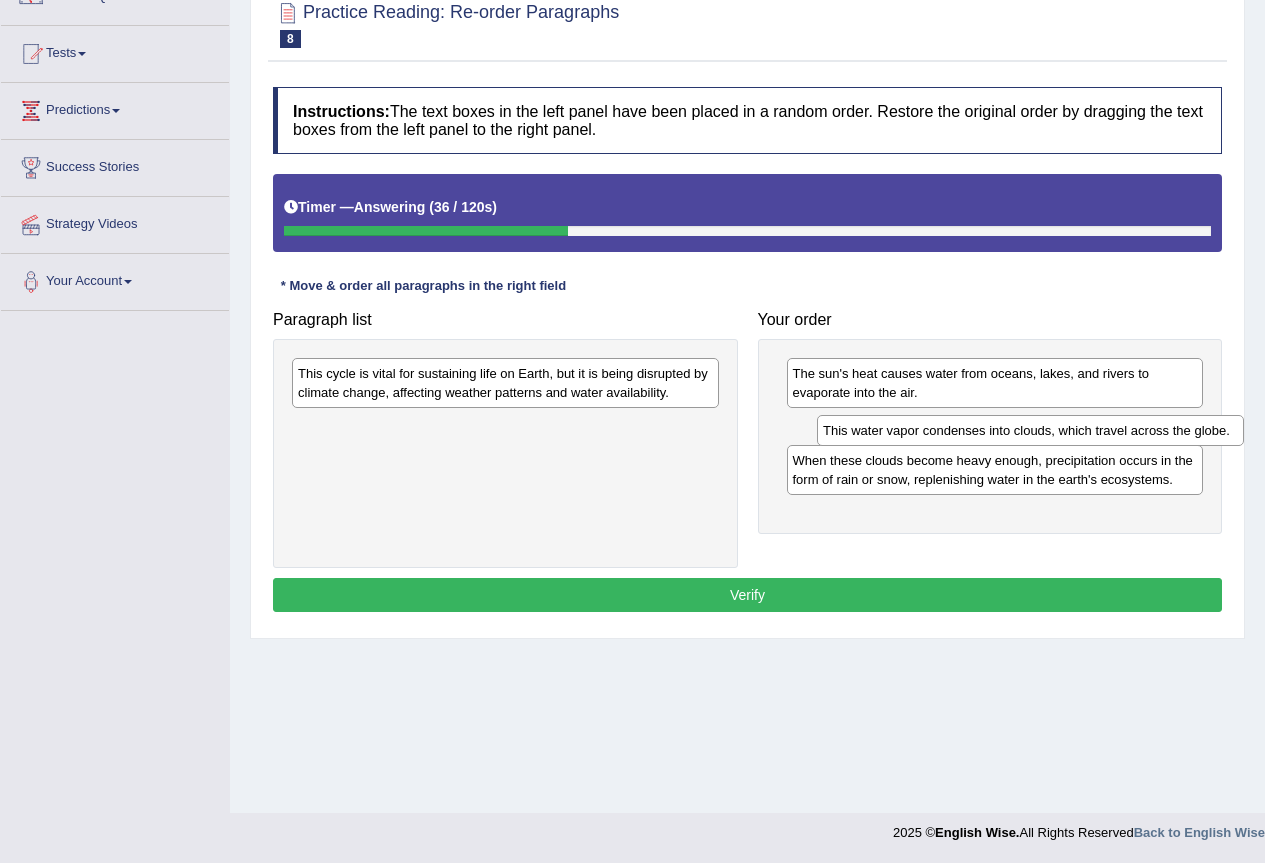 drag, startPoint x: 546, startPoint y: 374, endPoint x: 1073, endPoint y: 431, distance: 530.0736 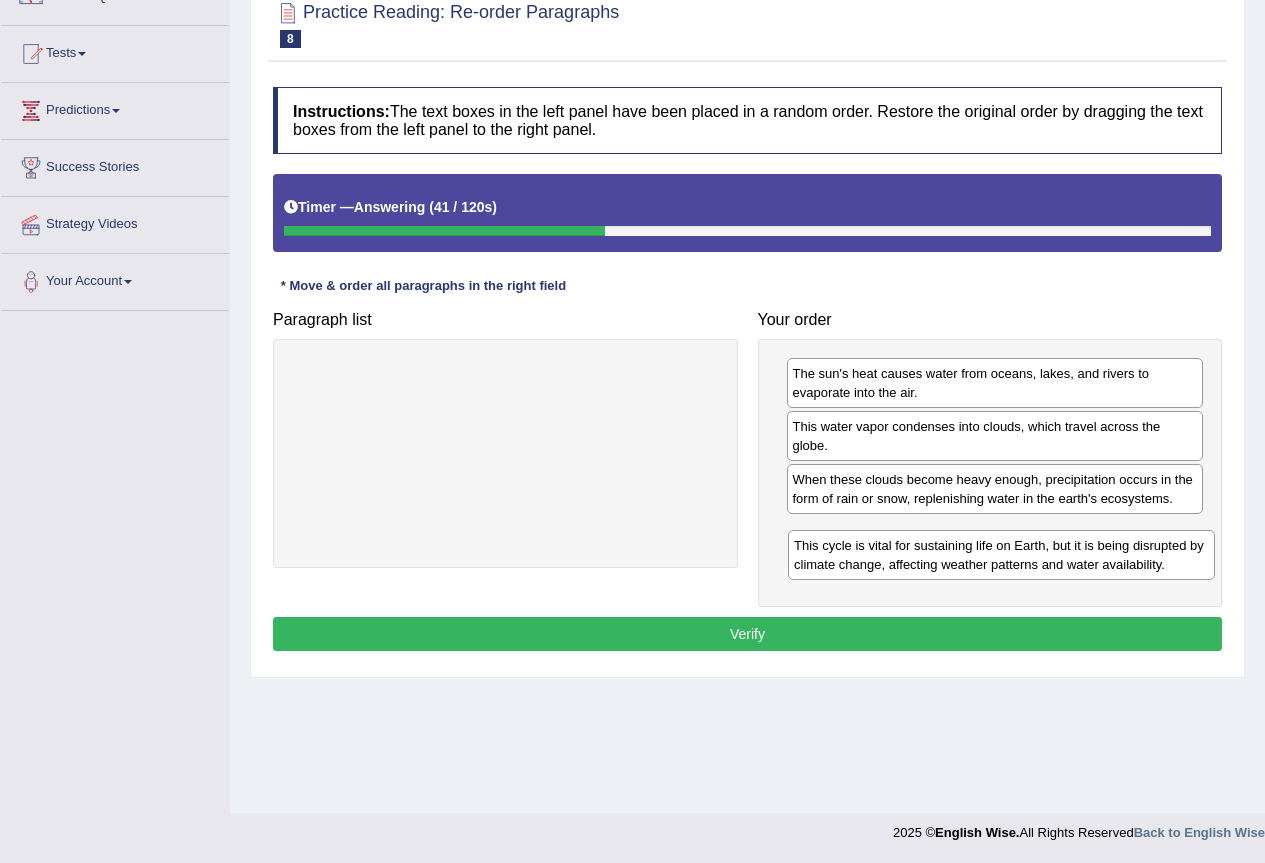 drag, startPoint x: 637, startPoint y: 388, endPoint x: 1154, endPoint y: 552, distance: 542.38824 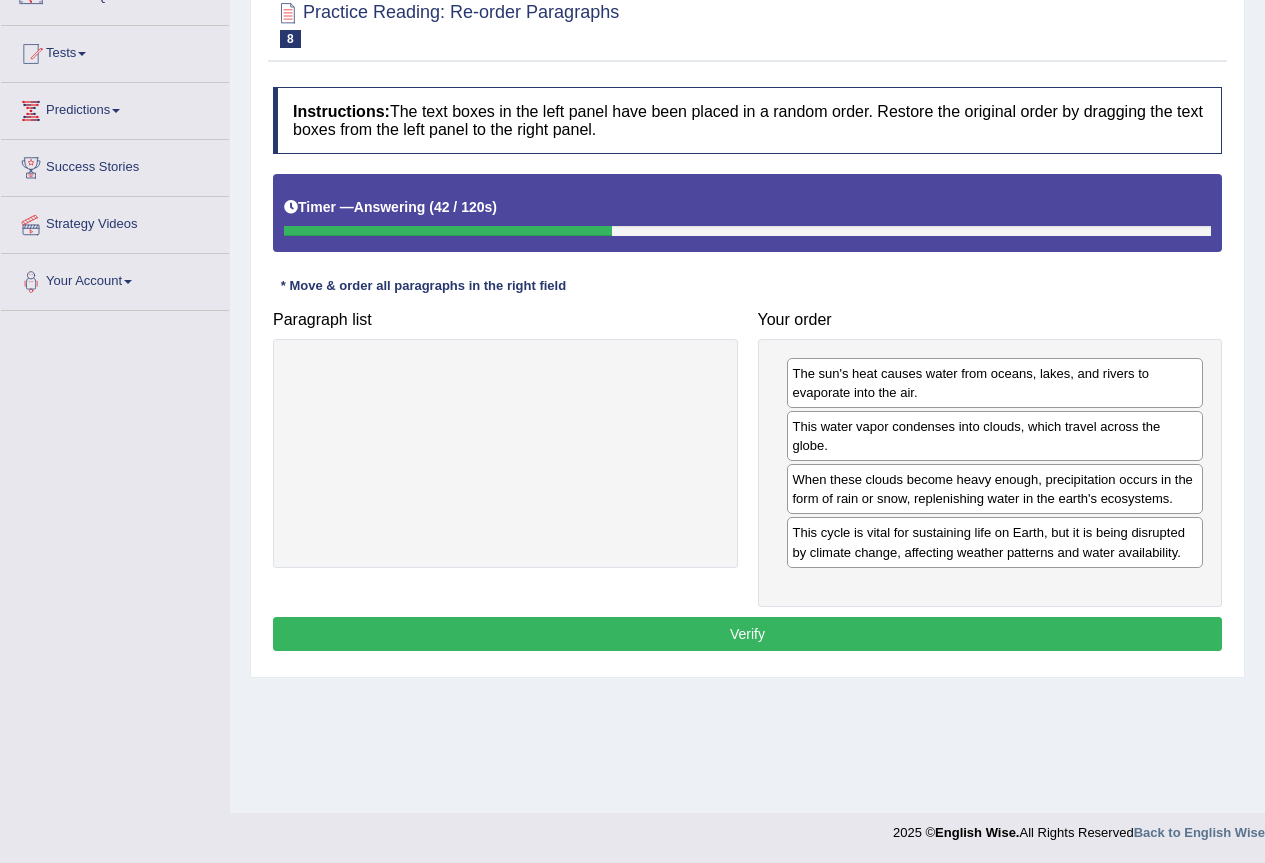click on "Verify" at bounding box center (747, 634) 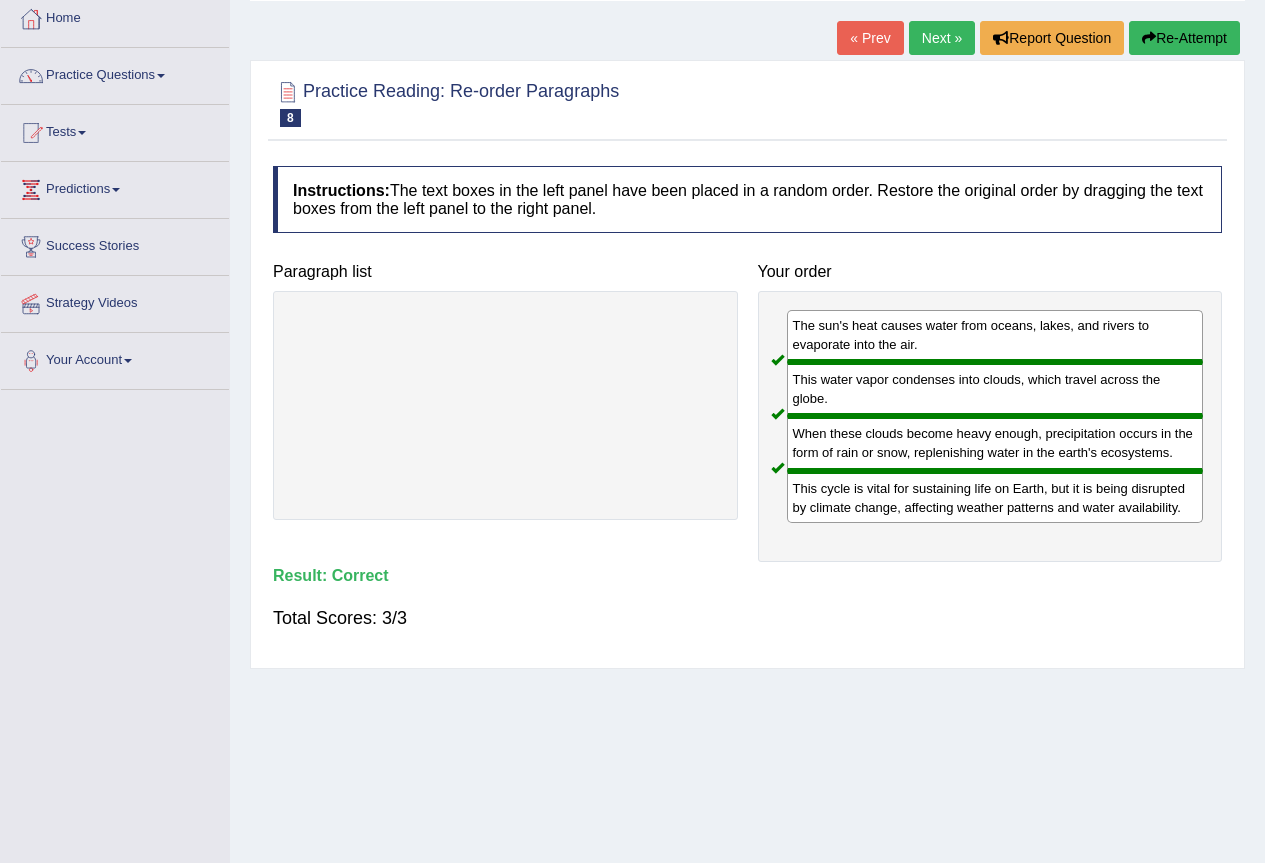 scroll, scrollTop: 0, scrollLeft: 0, axis: both 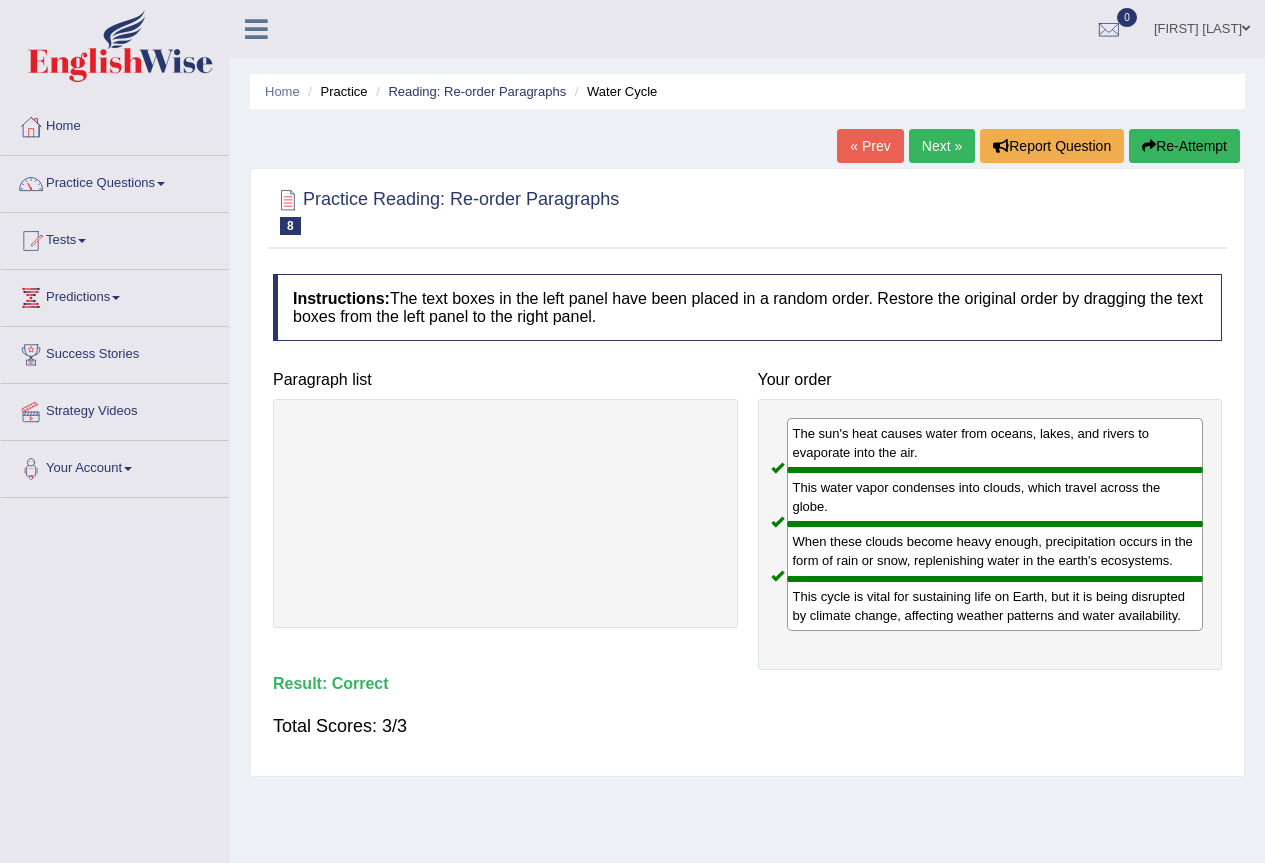 click on "Next »" at bounding box center [942, 146] 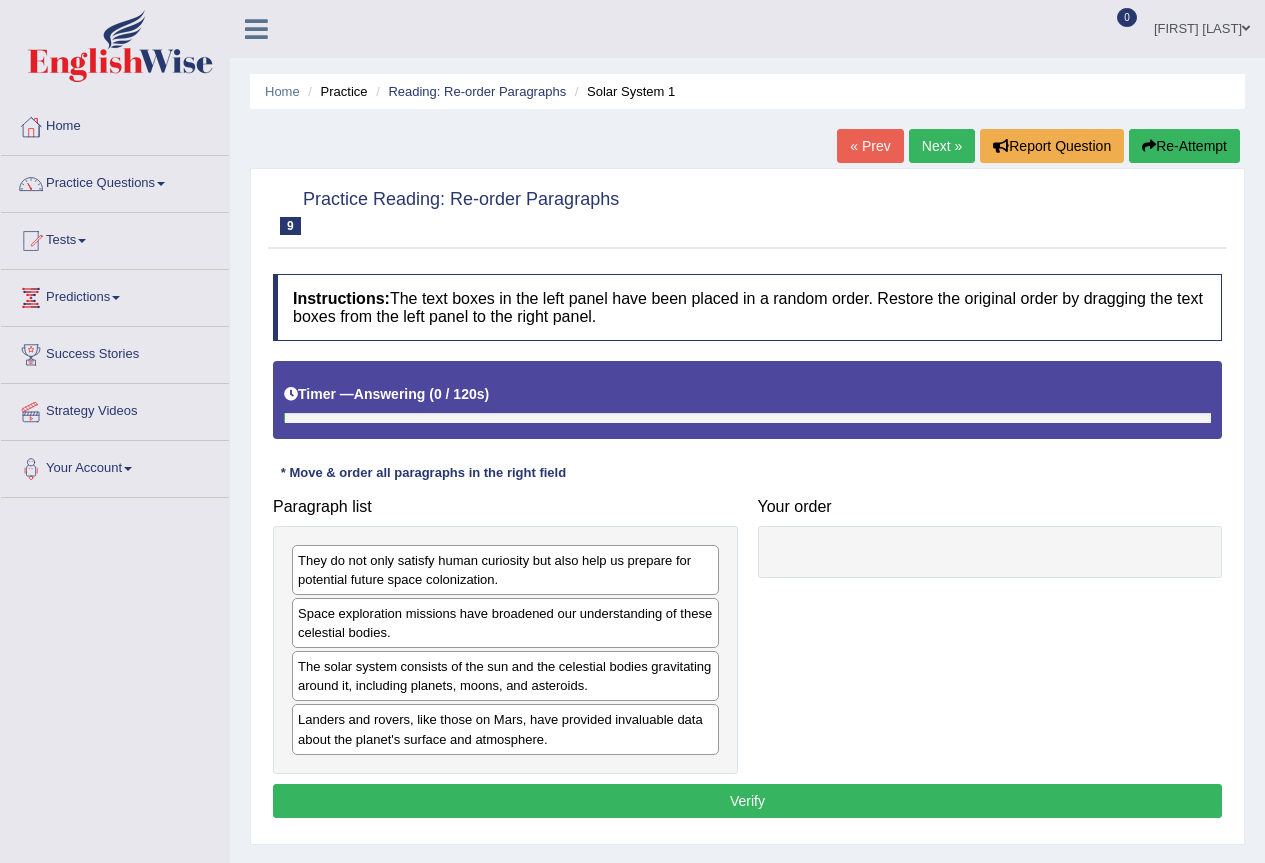 scroll, scrollTop: 0, scrollLeft: 0, axis: both 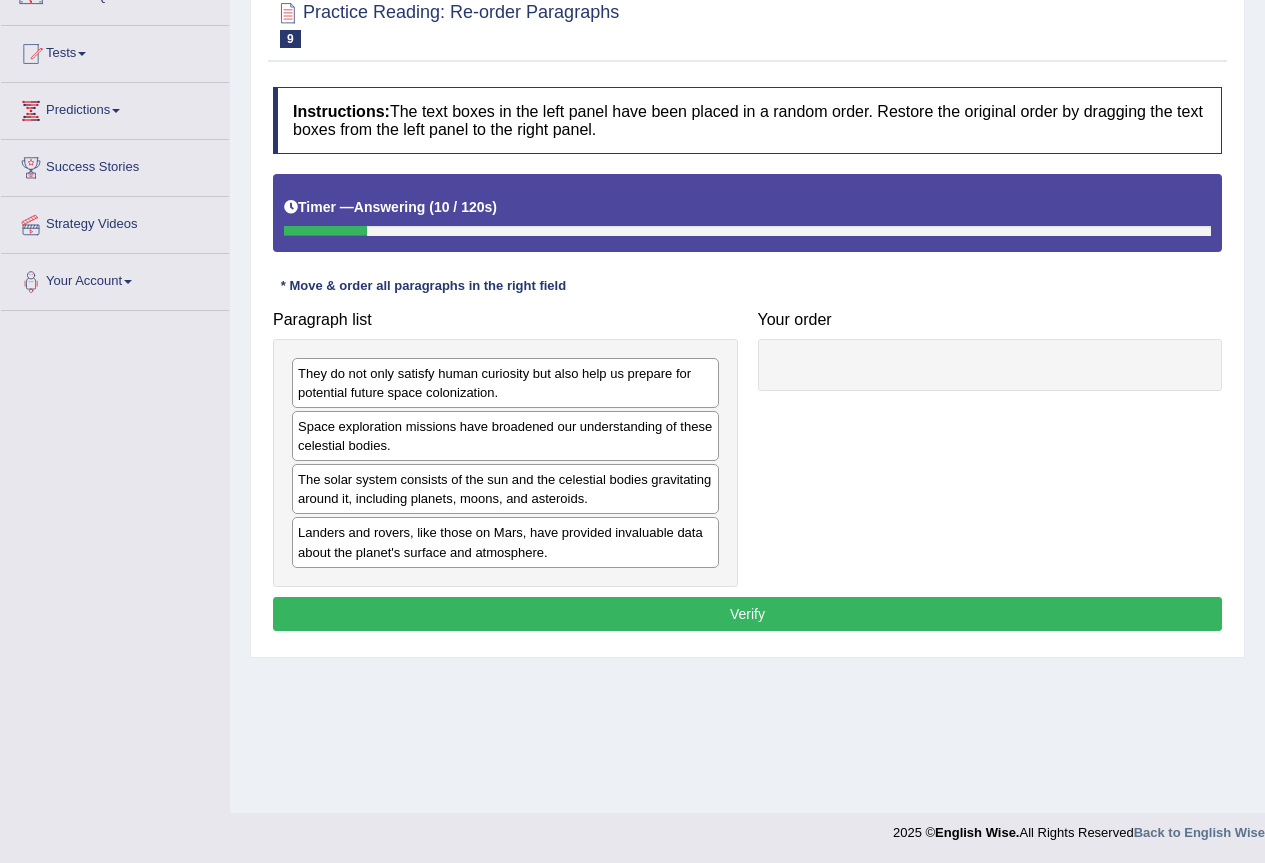 click on "They do not only satisfy human curiosity but also help us prepare for potential future space colonization. Space exploration missions have broadened our understanding of these celestial bodies. The solar system consists of the sun and the celestial bodies gravitating around it, including planets, moons, and
asteroids. Landers and rovers, like those on Mars, have provided invaluable data about the planet's surface and
atmosphere." at bounding box center [505, 463] 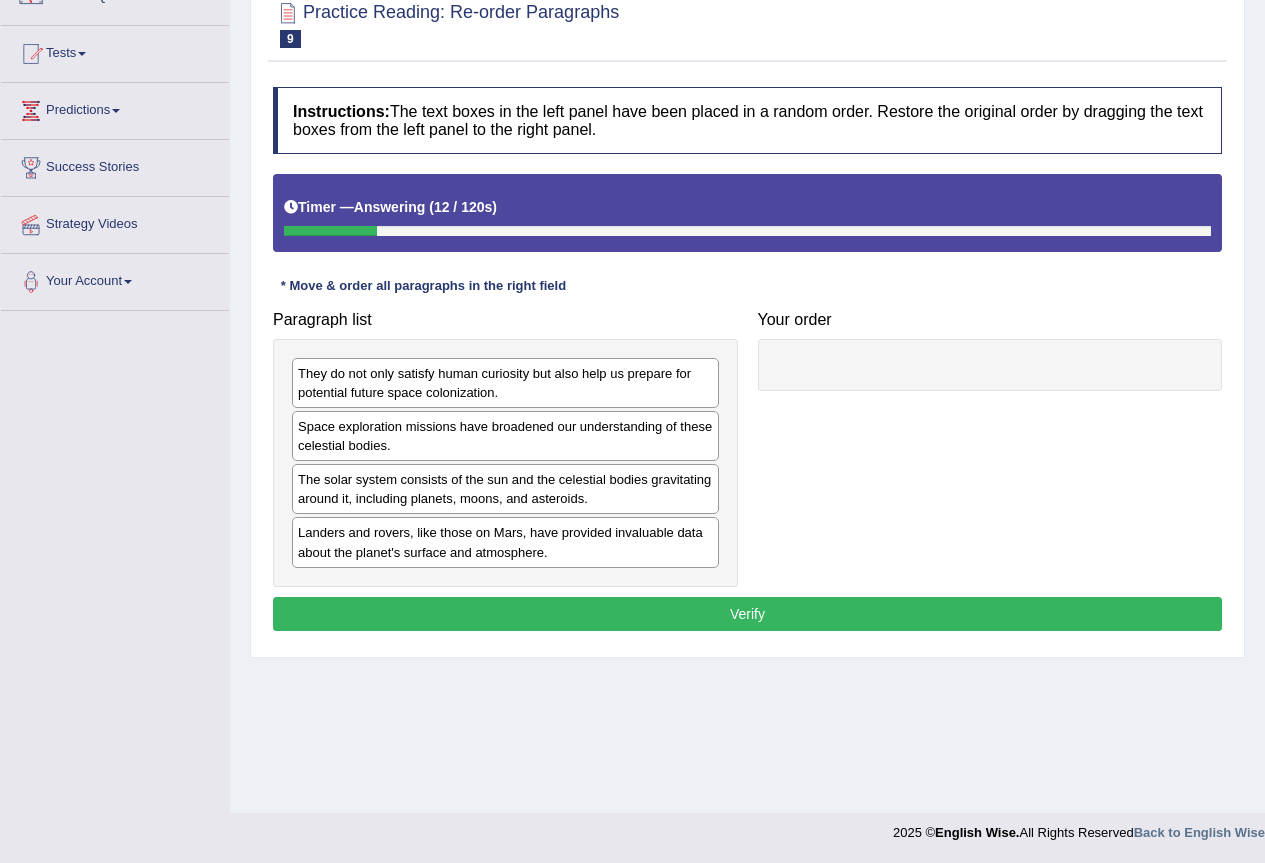 click on "Landers and rovers, like those on Mars, have provided invaluable data about the planet's surface and
atmosphere." at bounding box center (505, 542) 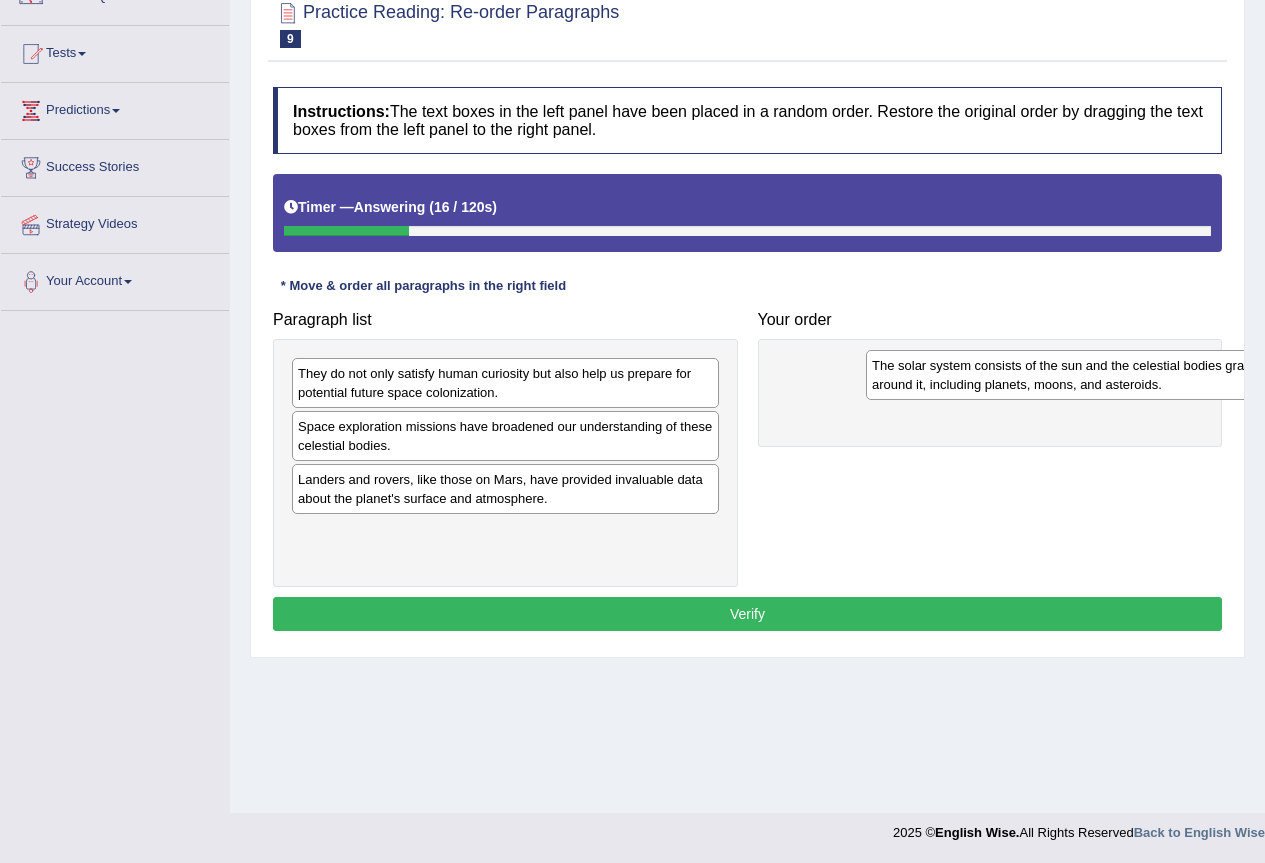 drag, startPoint x: 493, startPoint y: 498, endPoint x: 1064, endPoint y: 384, distance: 582.26886 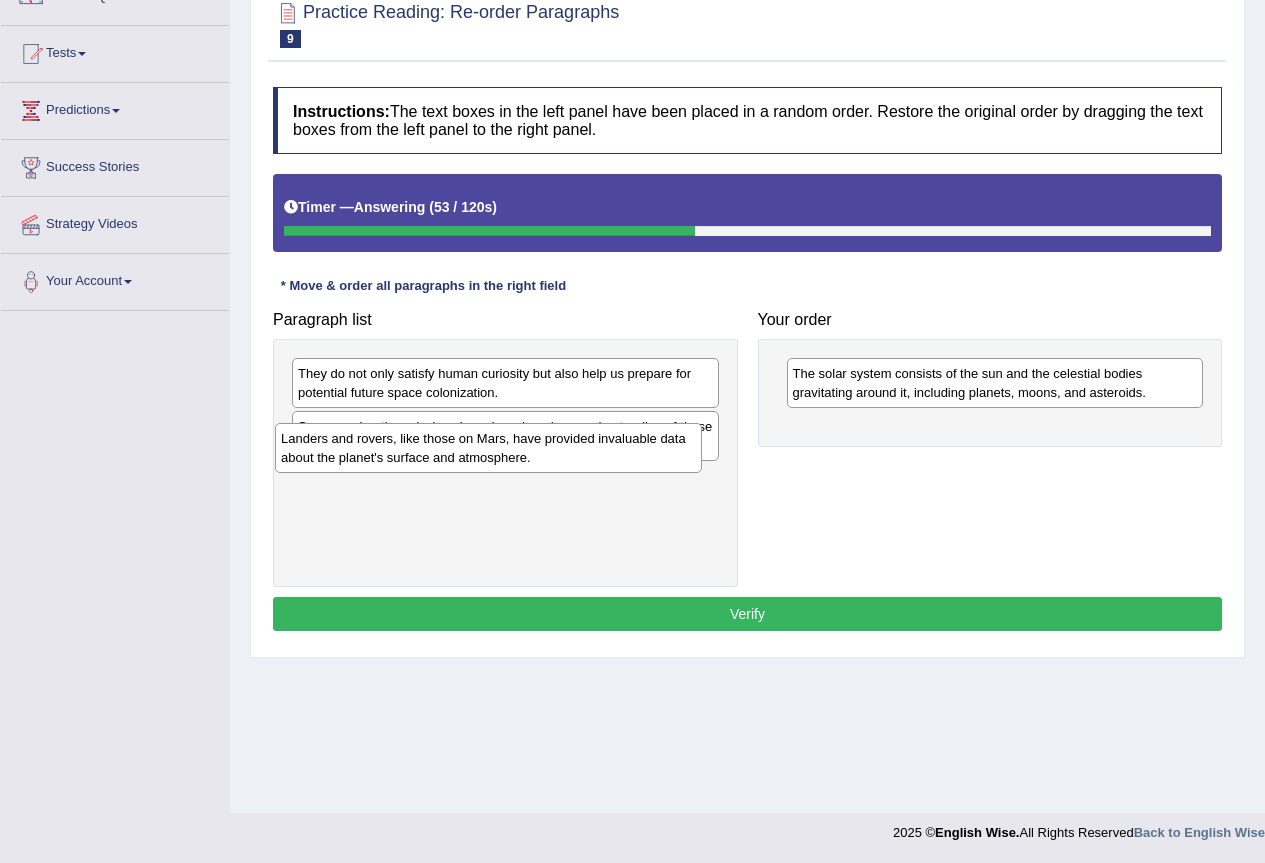 drag, startPoint x: 443, startPoint y: 489, endPoint x: 426, endPoint y: 448, distance: 44.38468 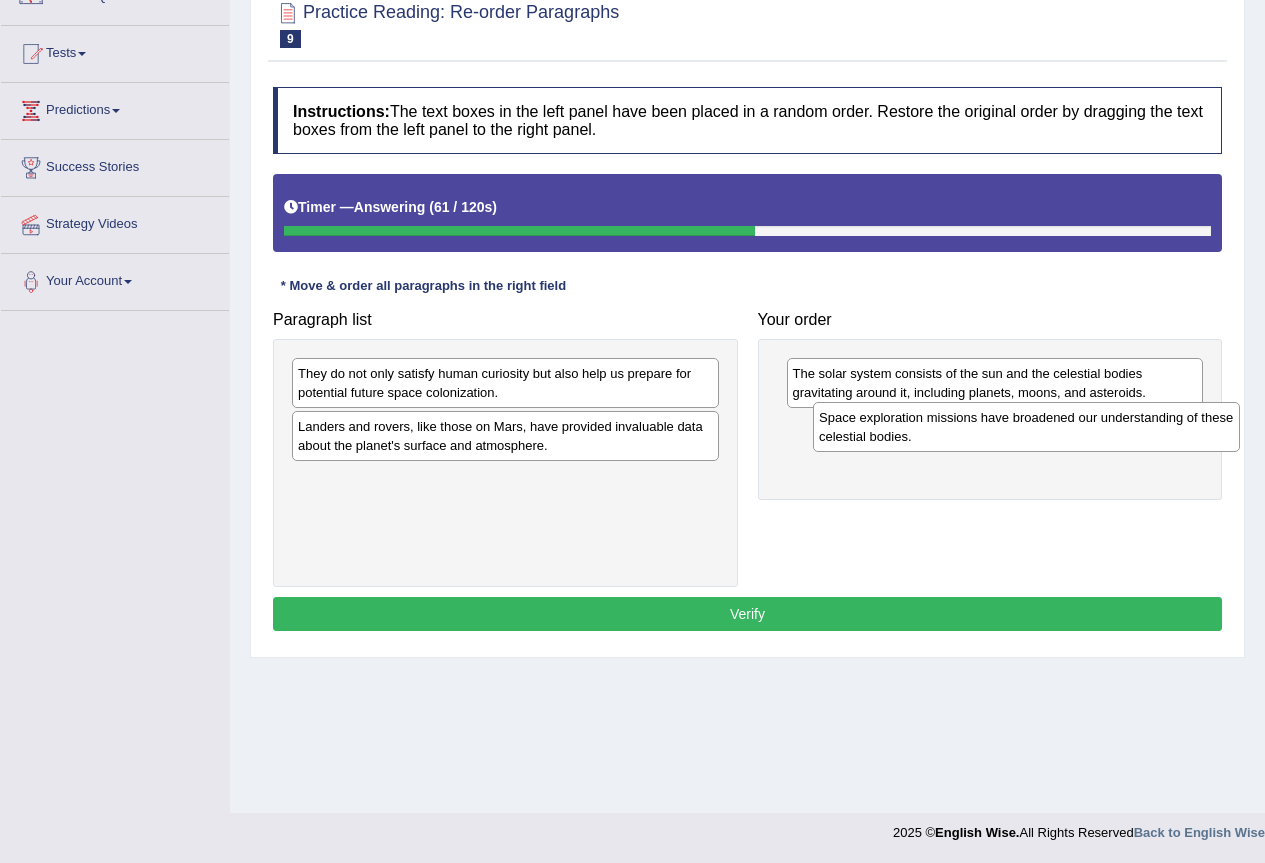 drag, startPoint x: 422, startPoint y: 440, endPoint x: 943, endPoint y: 431, distance: 521.07776 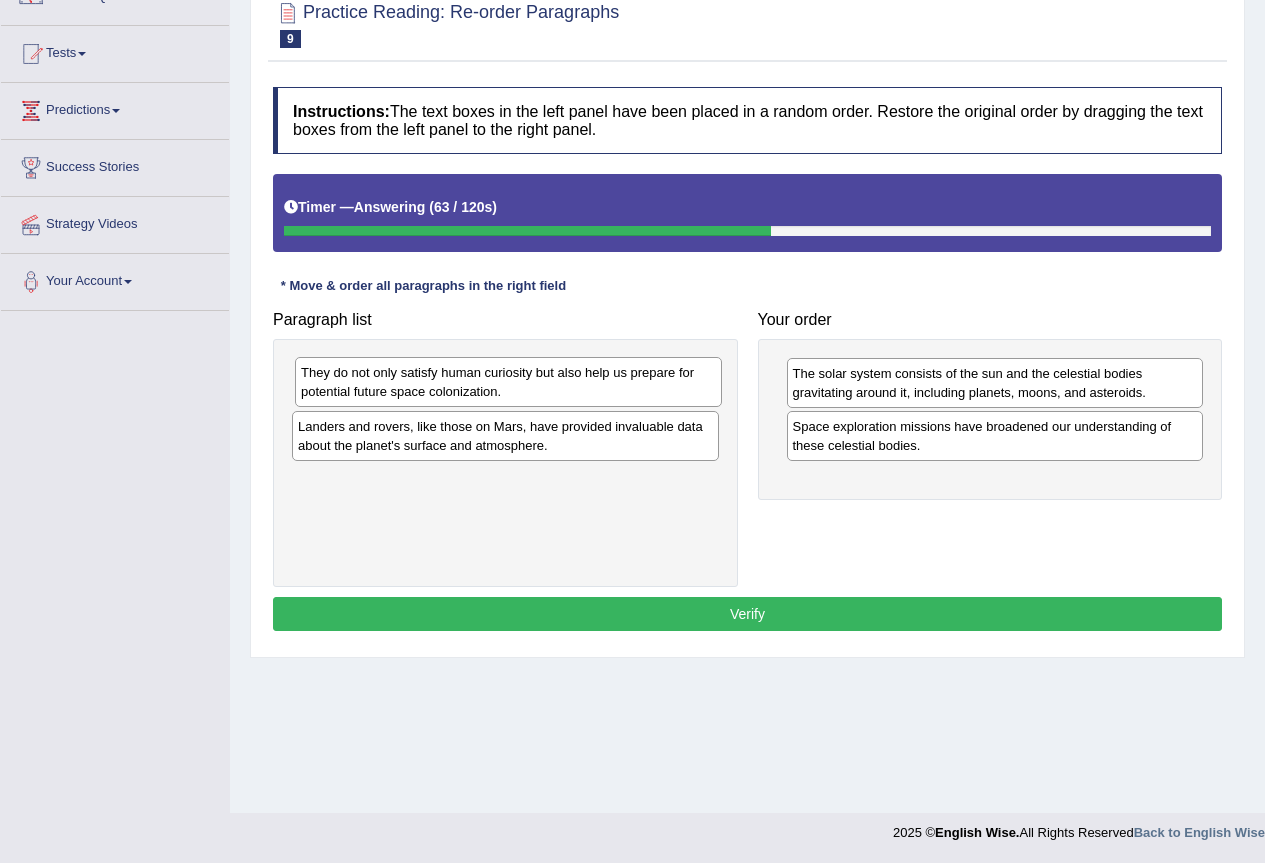 click on "They do not only satisfy human curiosity but also help us prepare for potential future space colonization." at bounding box center (508, 382) 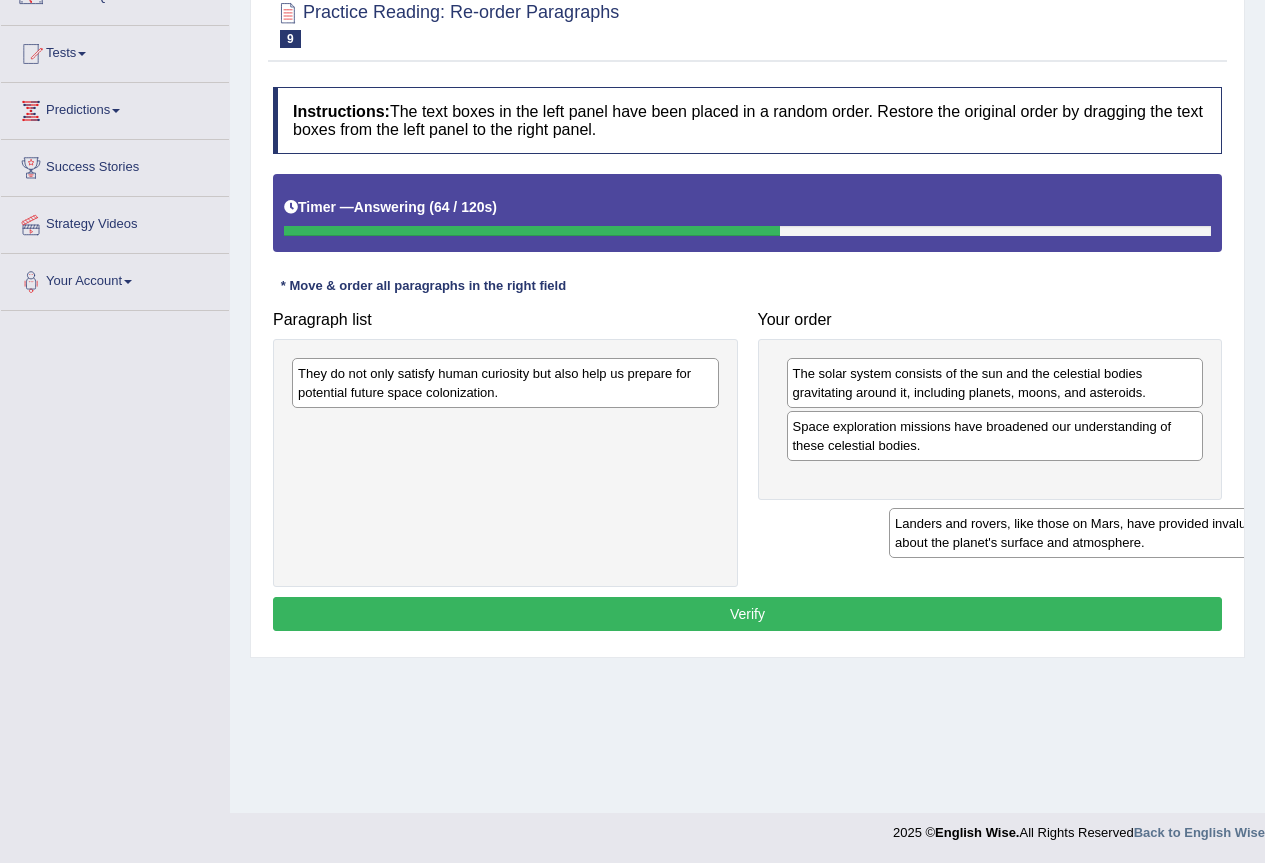 drag, startPoint x: 515, startPoint y: 455, endPoint x: 1048, endPoint y: 532, distance: 538.5332 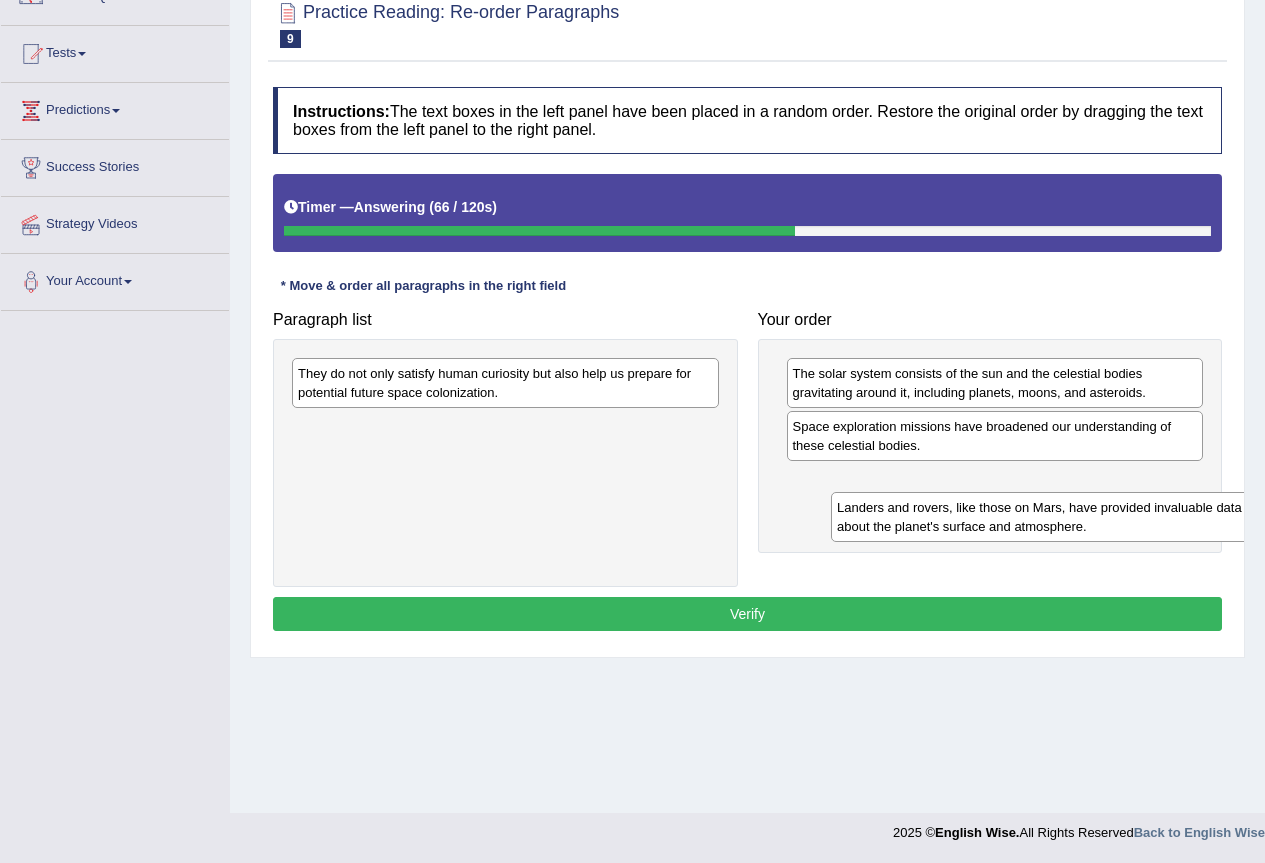 drag, startPoint x: 407, startPoint y: 432, endPoint x: 946, endPoint y: 513, distance: 545.0523 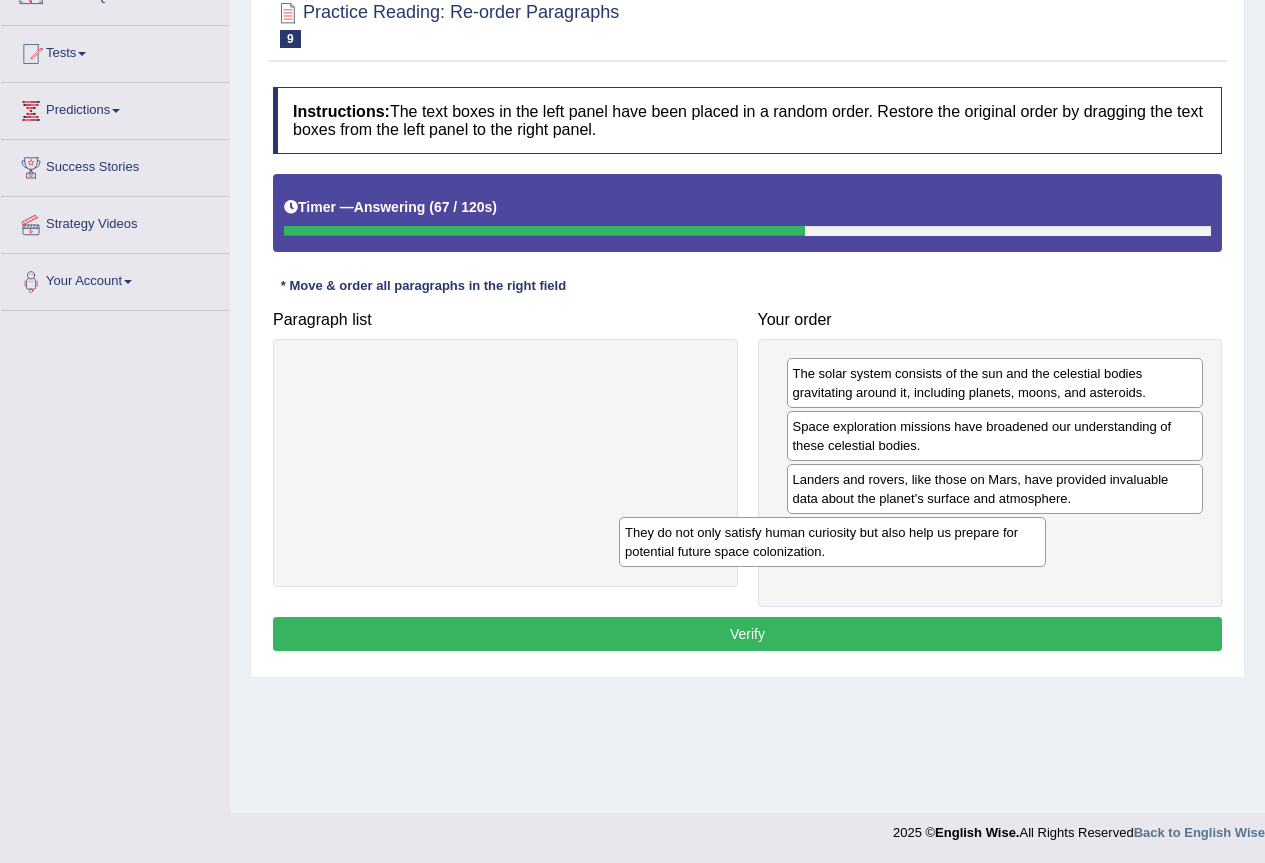 drag, startPoint x: 648, startPoint y: 381, endPoint x: 1016, endPoint y: 533, distance: 398.15576 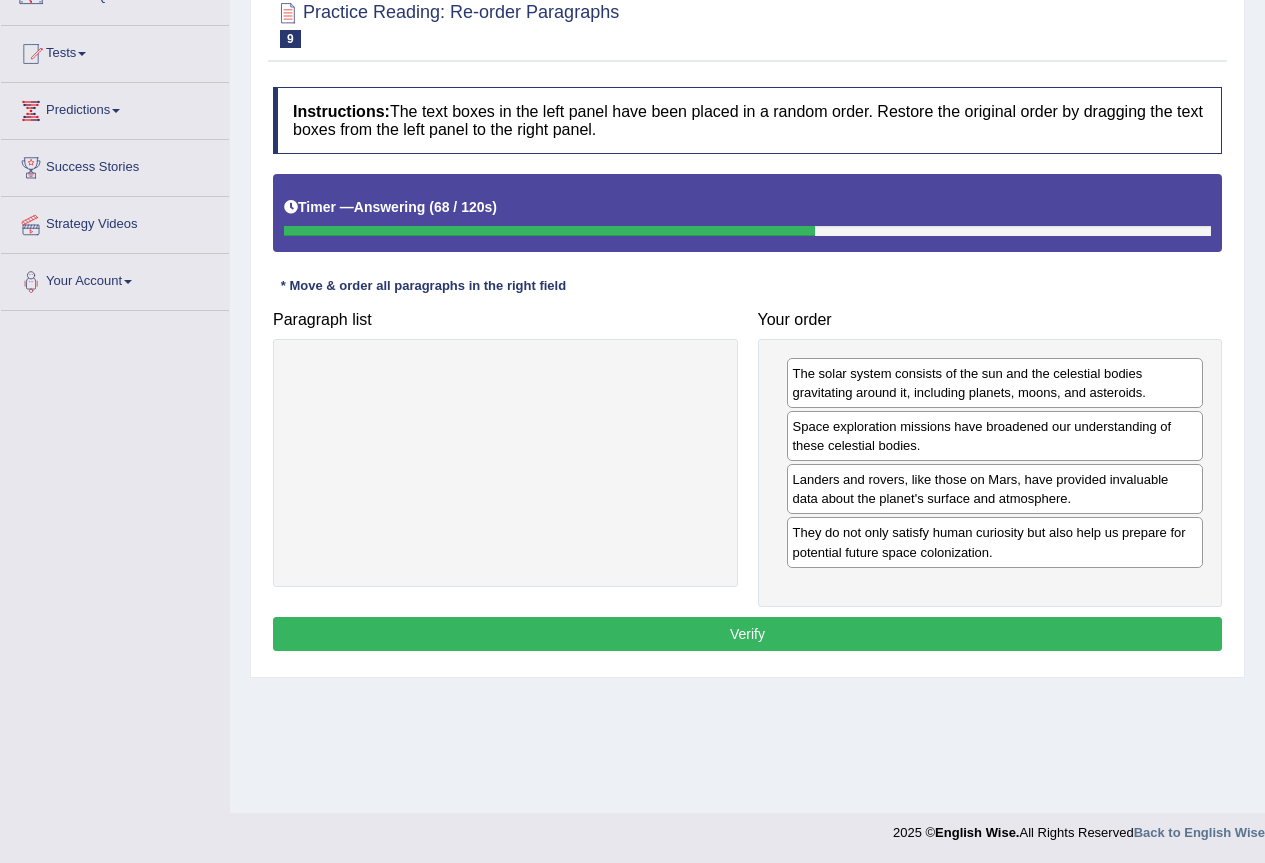 click on "Verify" at bounding box center [747, 634] 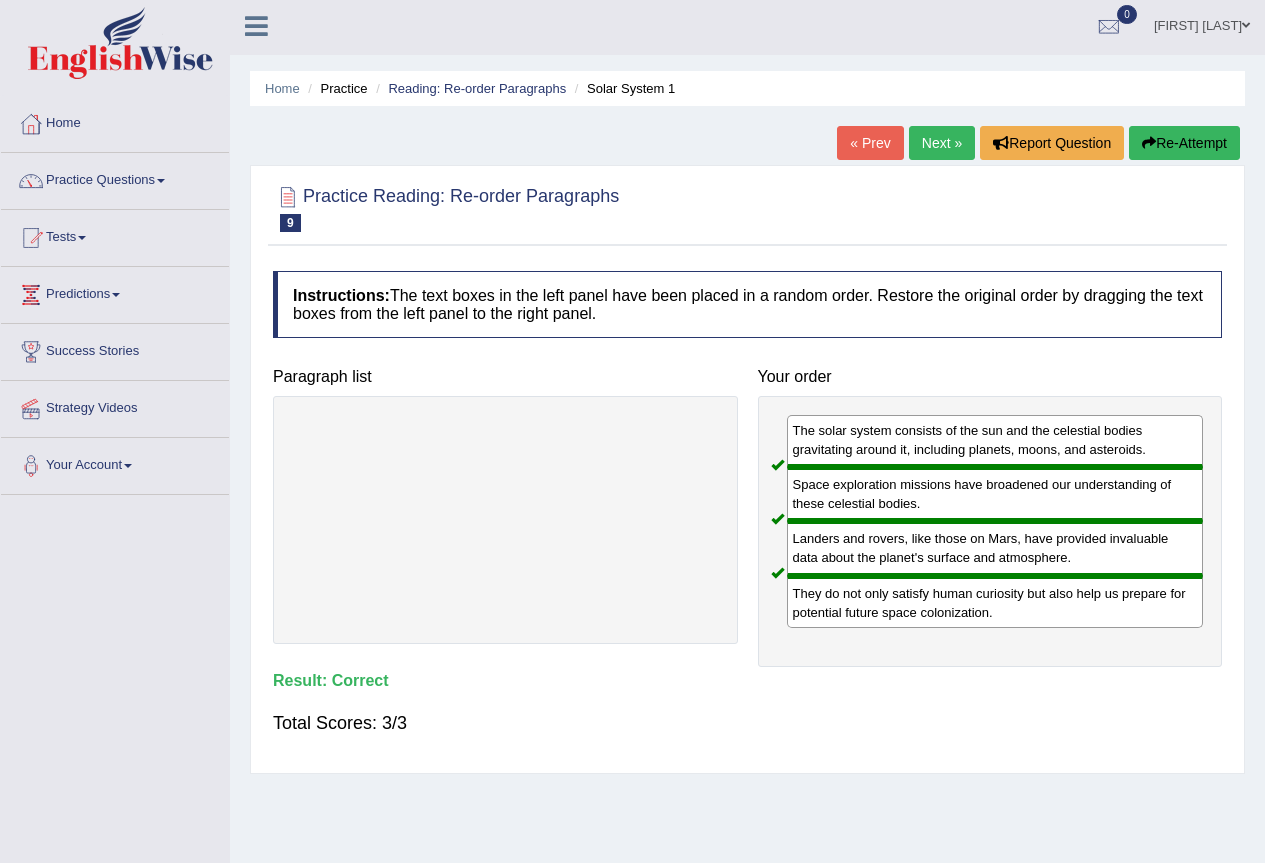 scroll, scrollTop: 0, scrollLeft: 0, axis: both 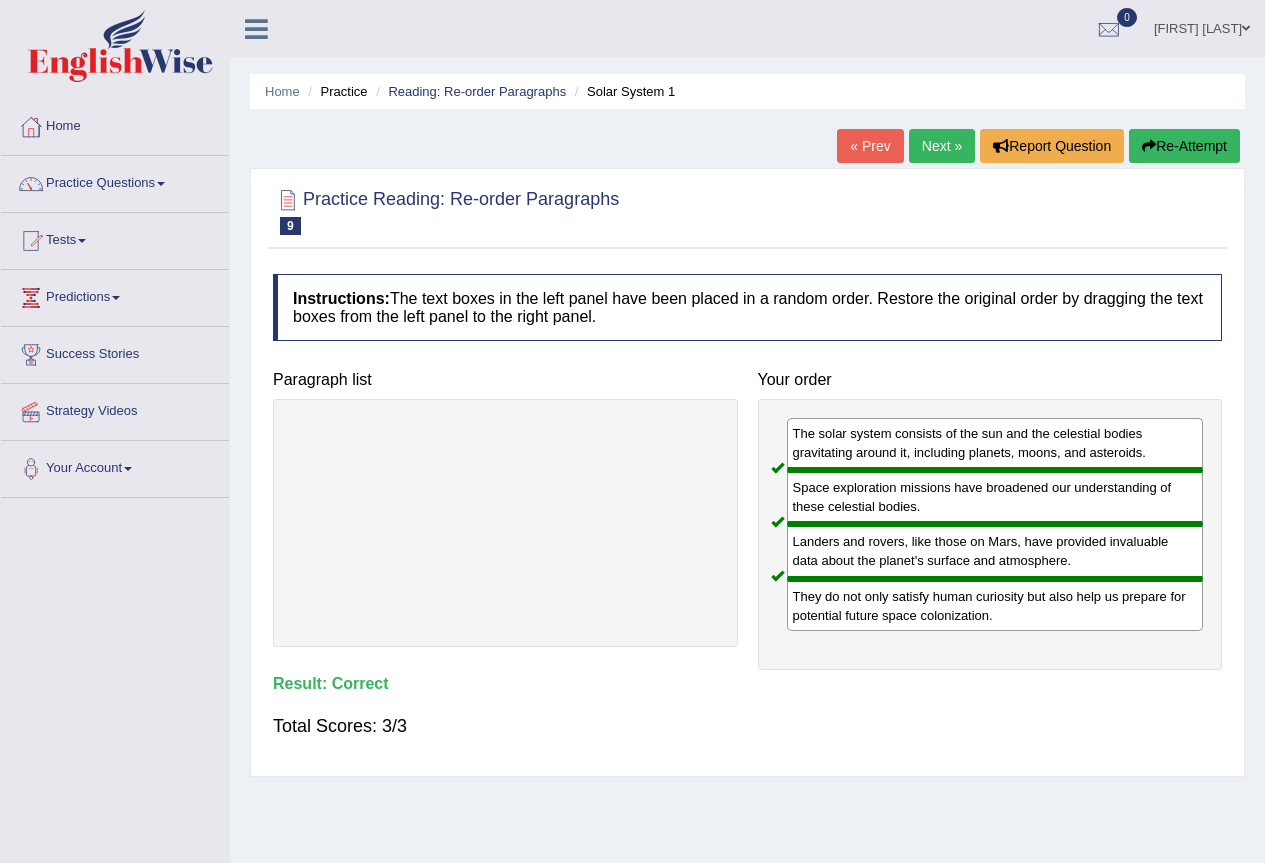 click on "Next »" at bounding box center (942, 146) 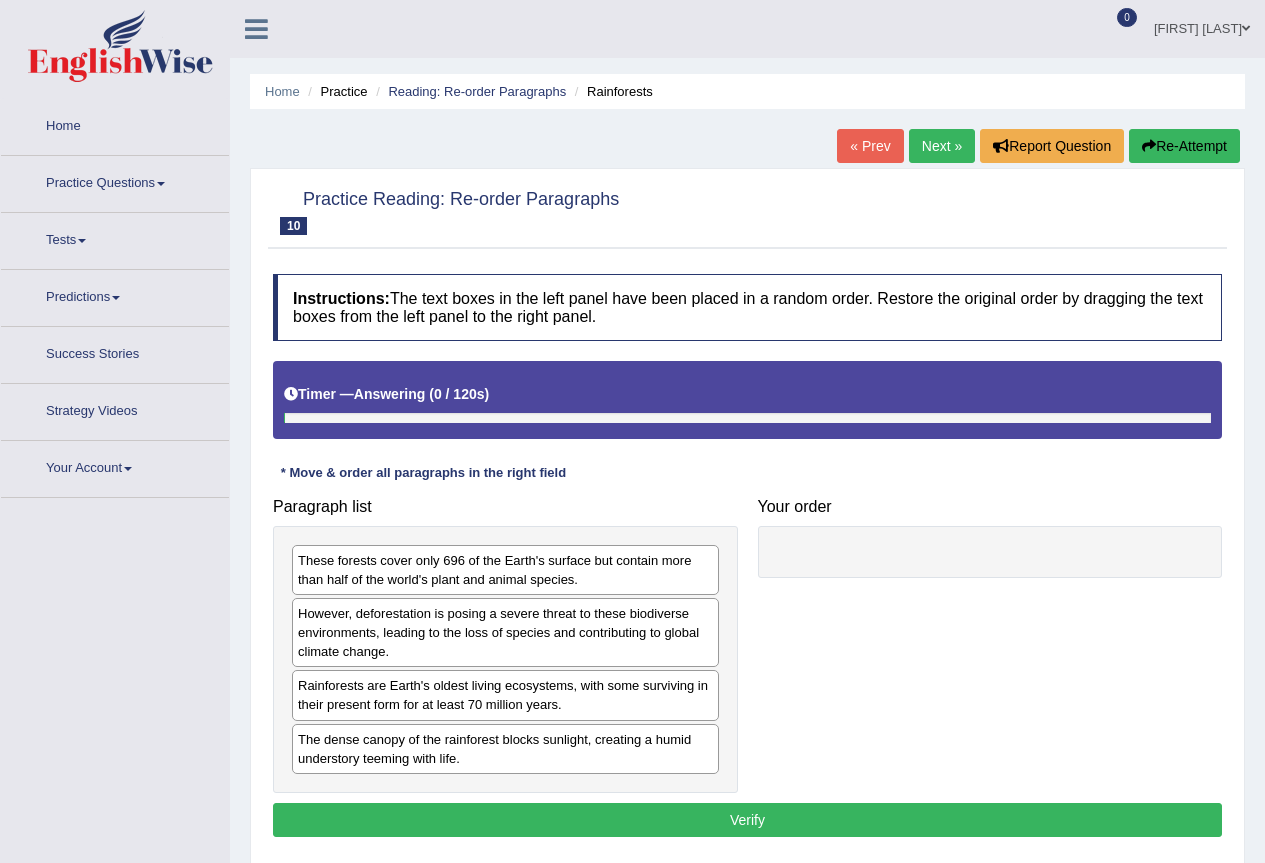 scroll, scrollTop: 0, scrollLeft: 0, axis: both 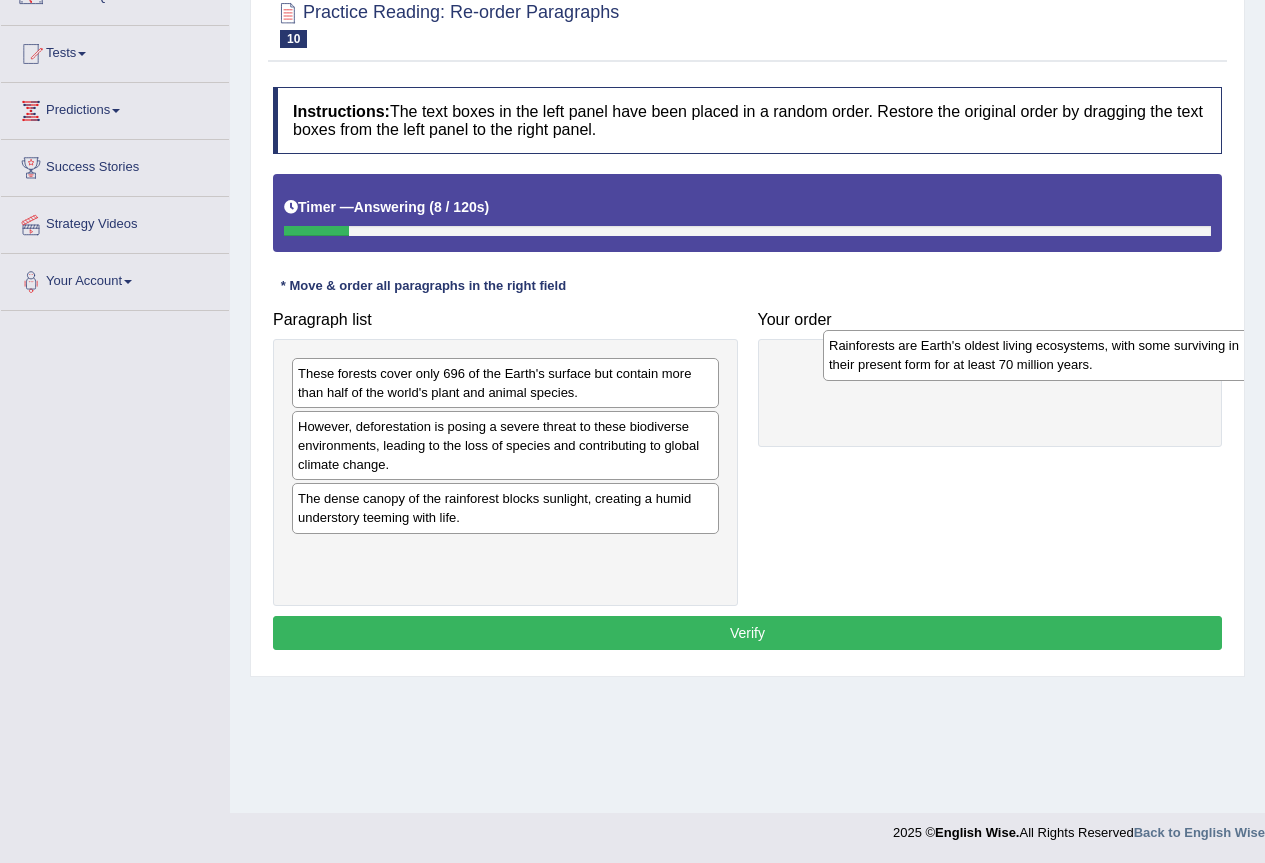 drag, startPoint x: 386, startPoint y: 514, endPoint x: 917, endPoint y: 361, distance: 552.6029 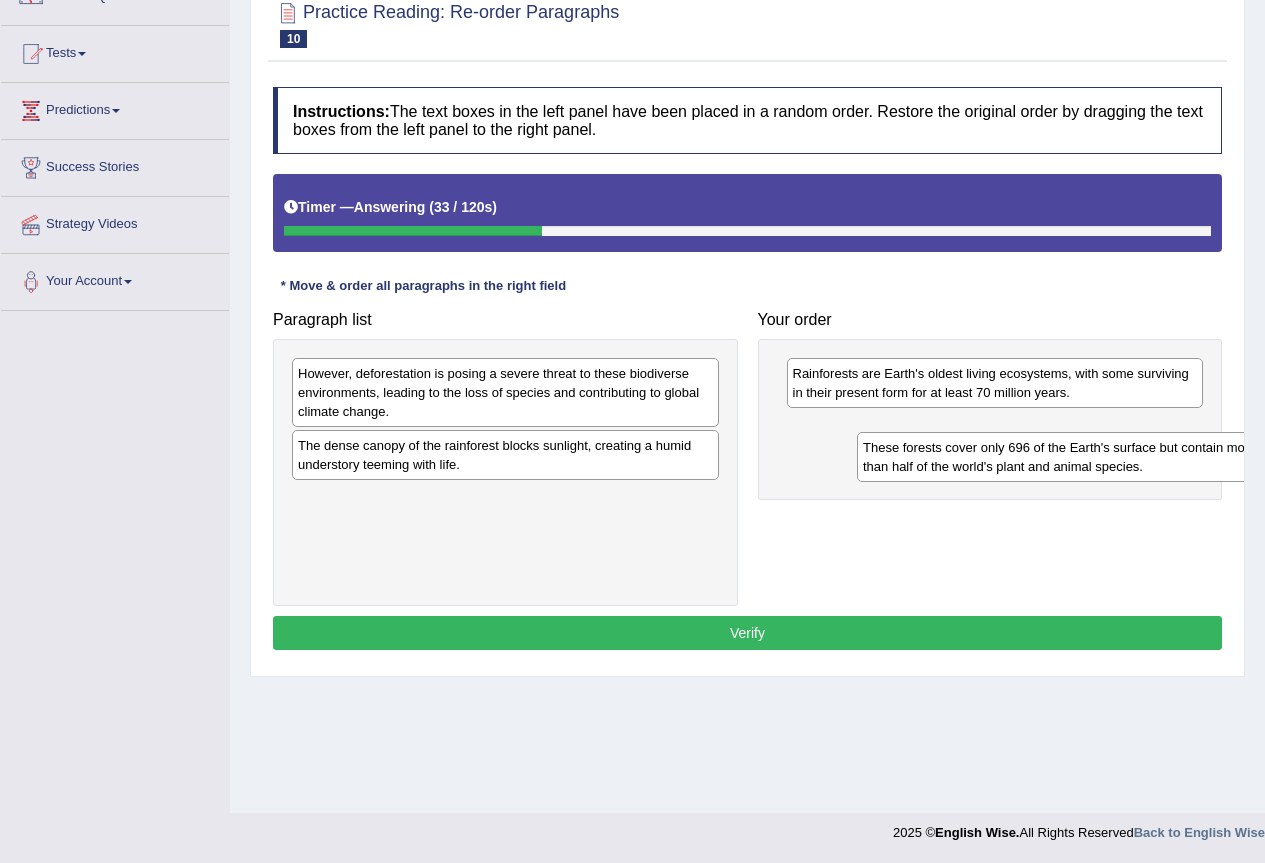 drag, startPoint x: 490, startPoint y: 391, endPoint x: 1056, endPoint y: 464, distance: 570.6882 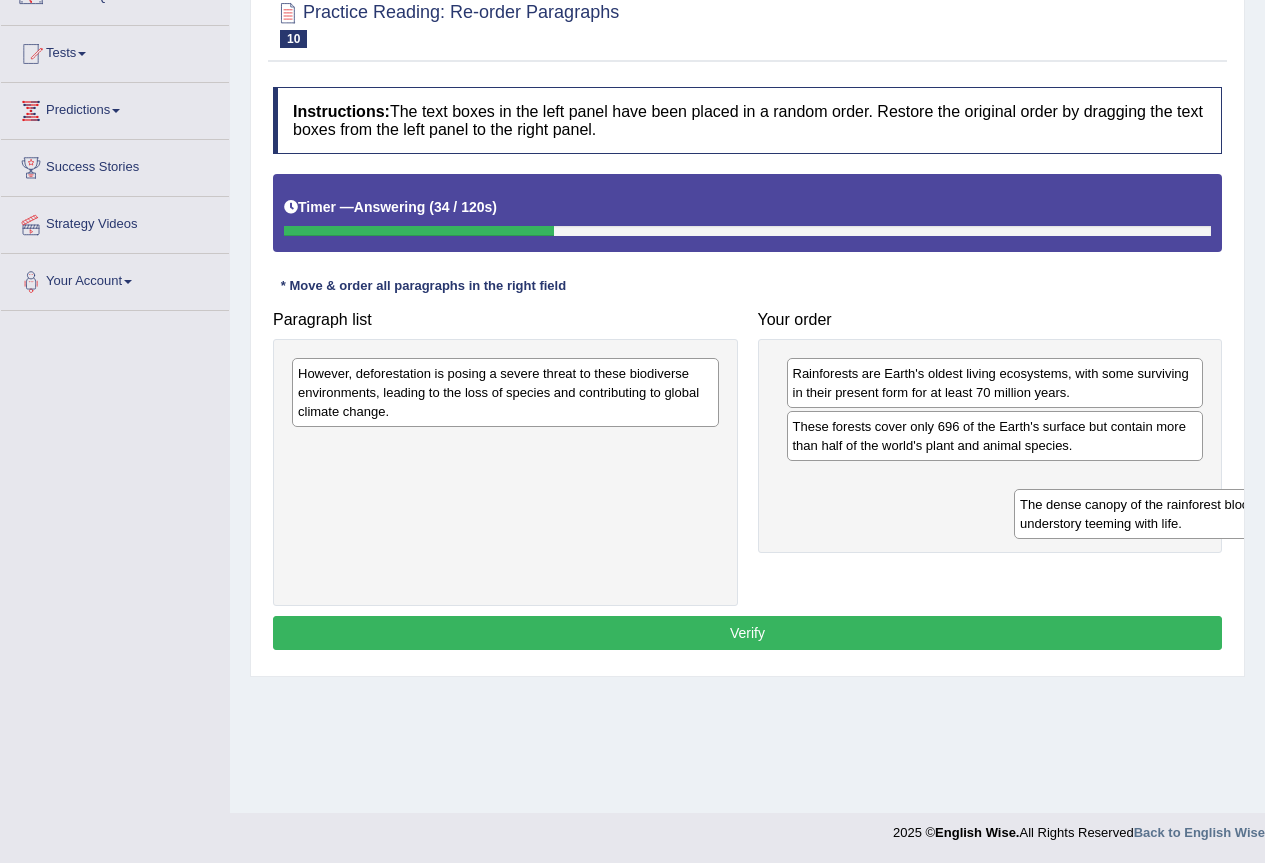 drag, startPoint x: 534, startPoint y: 462, endPoint x: 1253, endPoint y: 521, distance: 721.4167 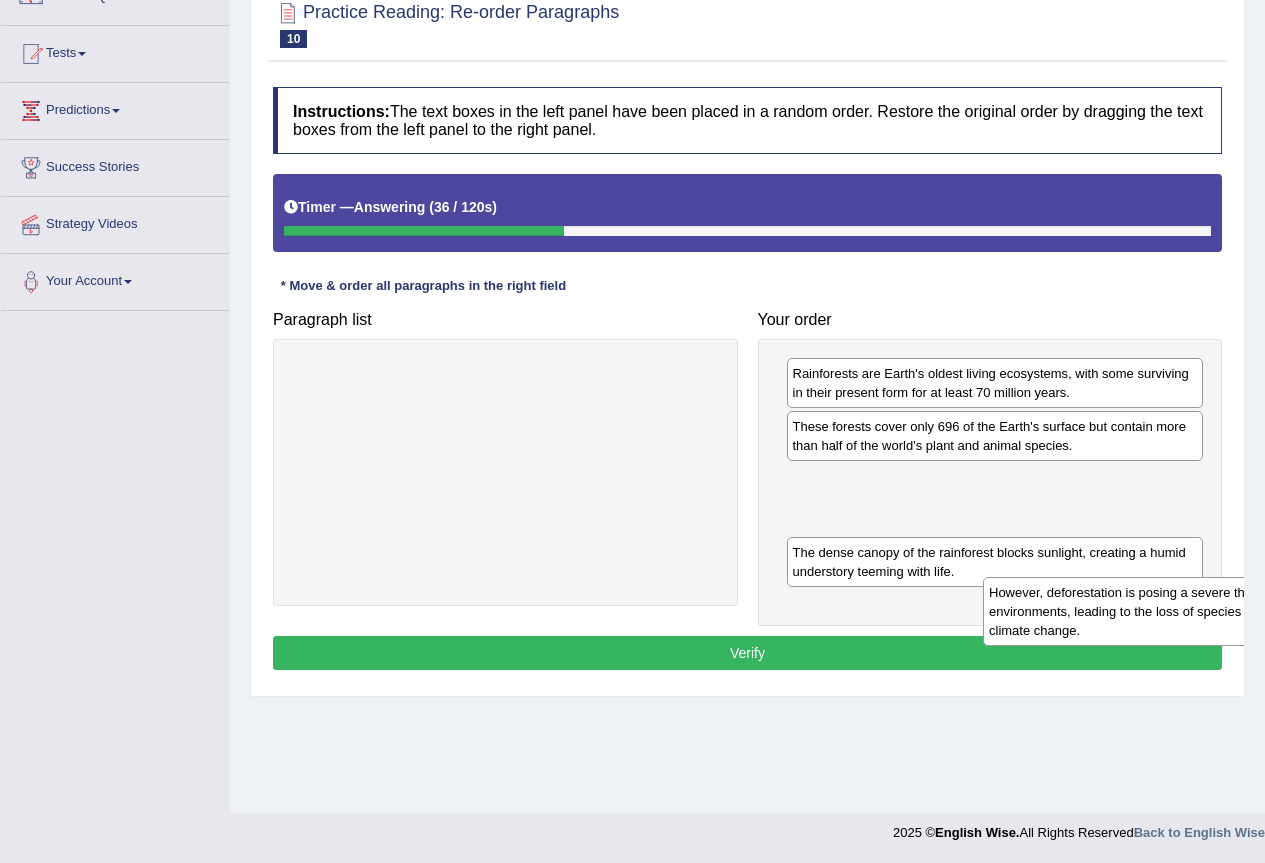 drag, startPoint x: 588, startPoint y: 377, endPoint x: 1277, endPoint y: 599, distance: 723.8819 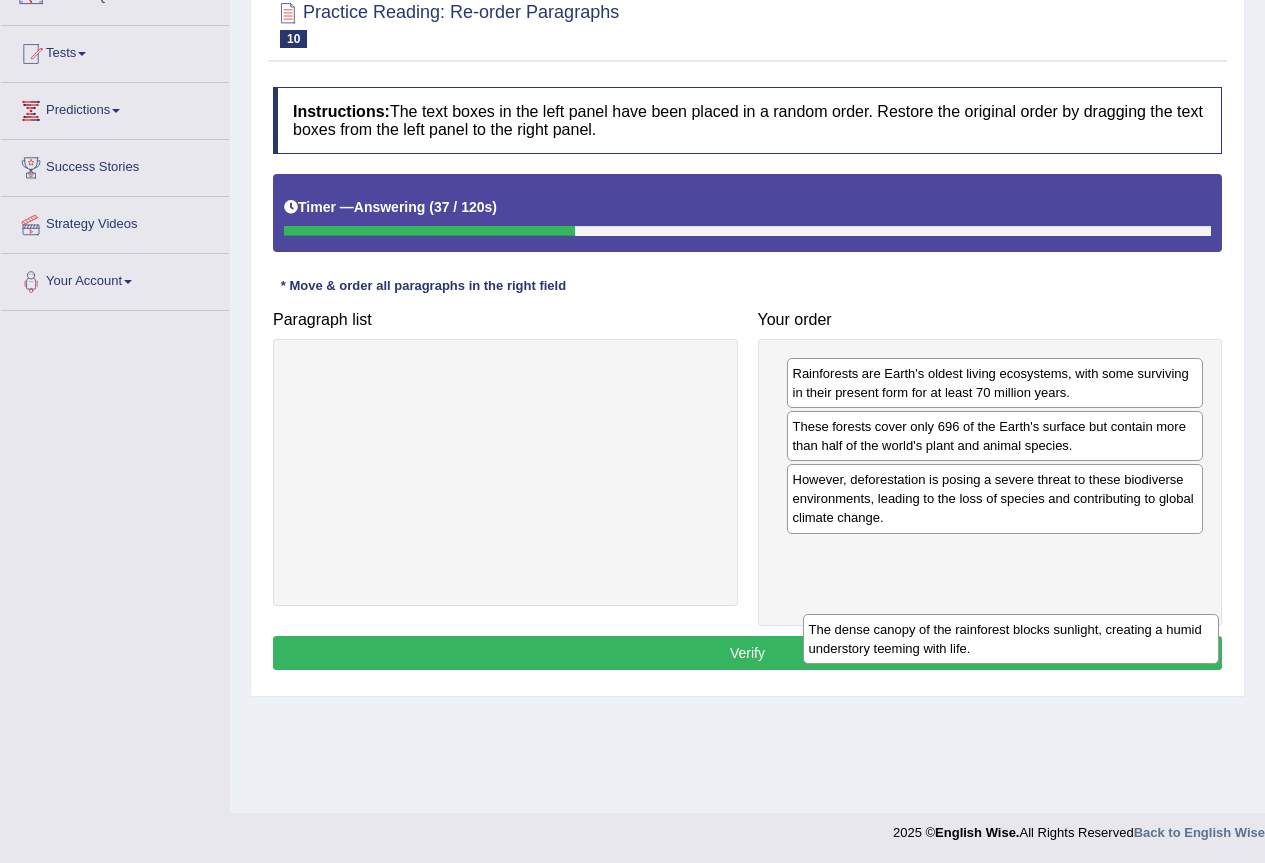 drag, startPoint x: 1158, startPoint y: 536, endPoint x: 1119, endPoint y: 525, distance: 40.5216 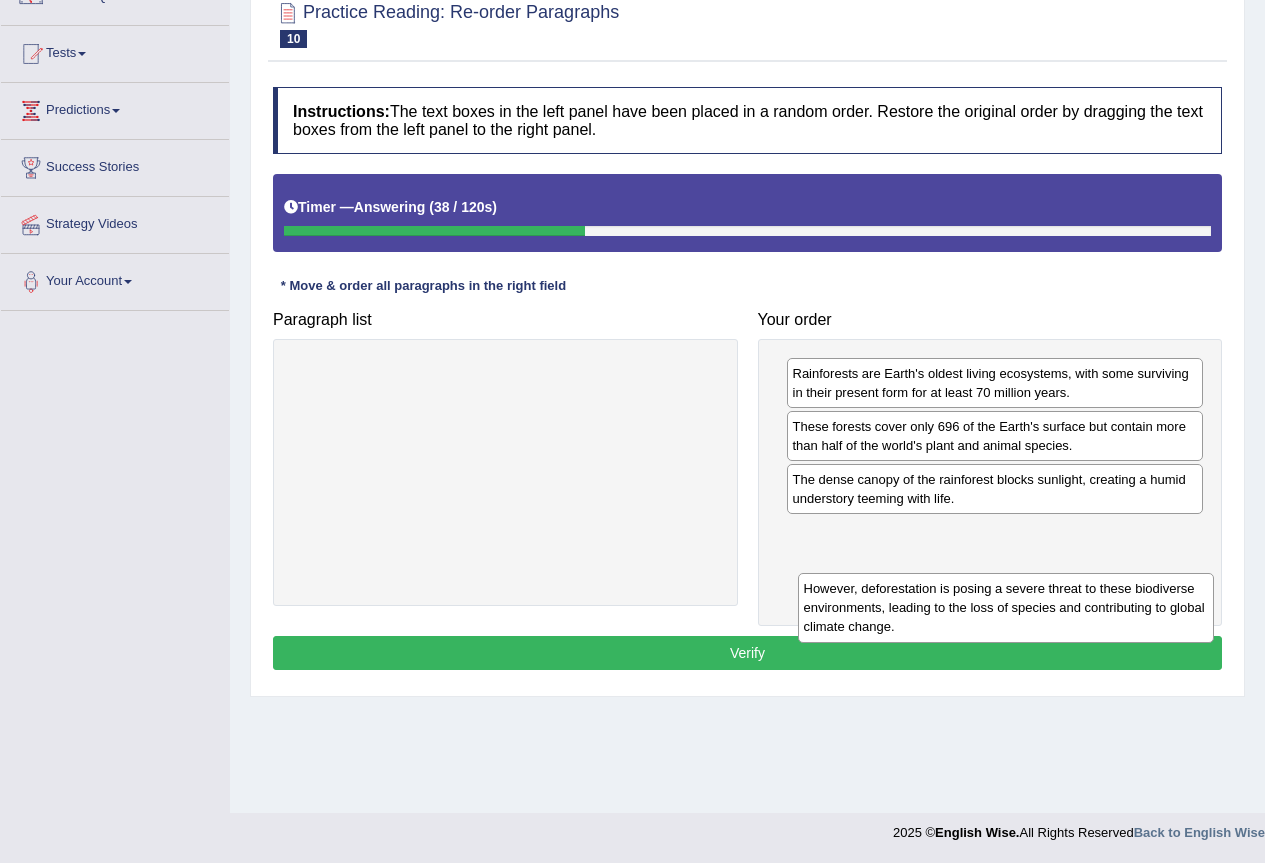 drag, startPoint x: 1111, startPoint y: 505, endPoint x: 1122, endPoint y: 614, distance: 109.55364 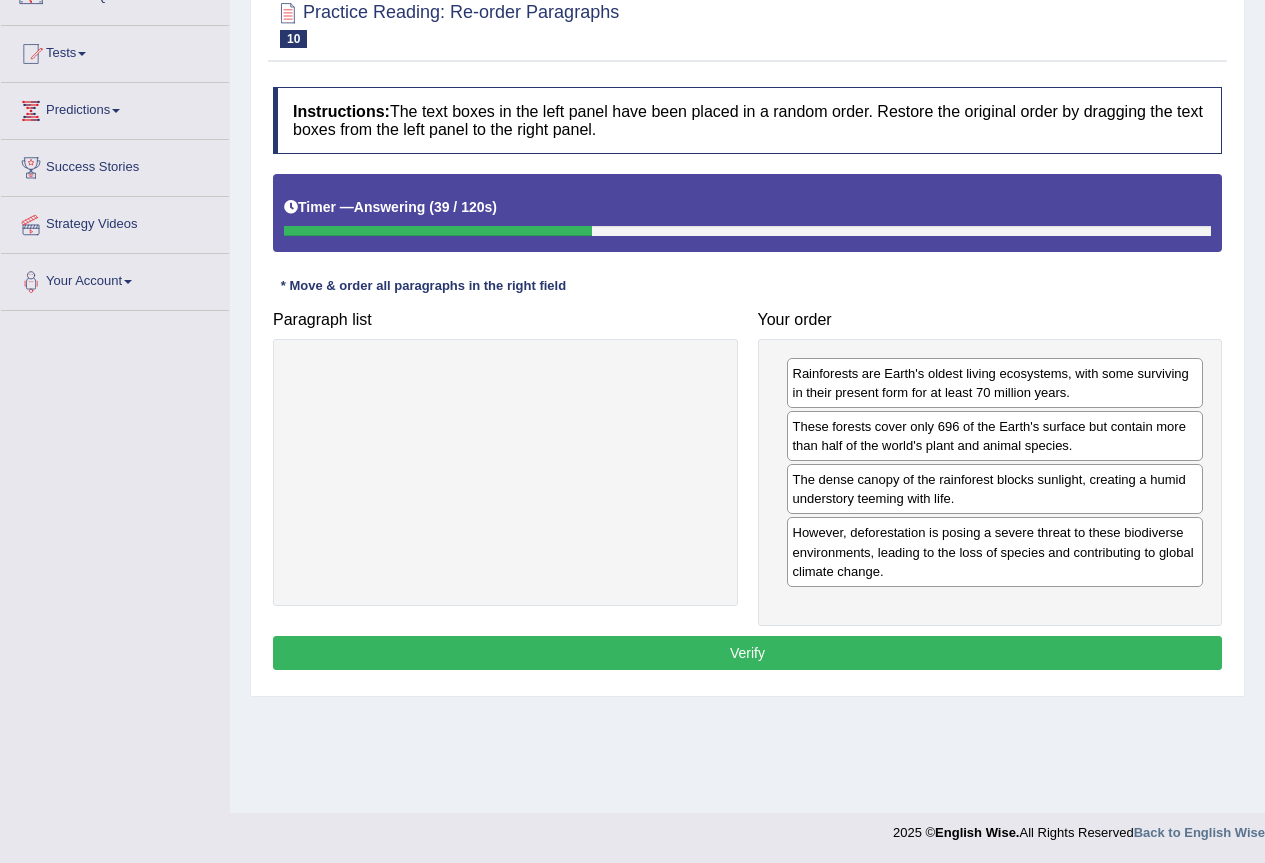 click on "Verify" at bounding box center [747, 653] 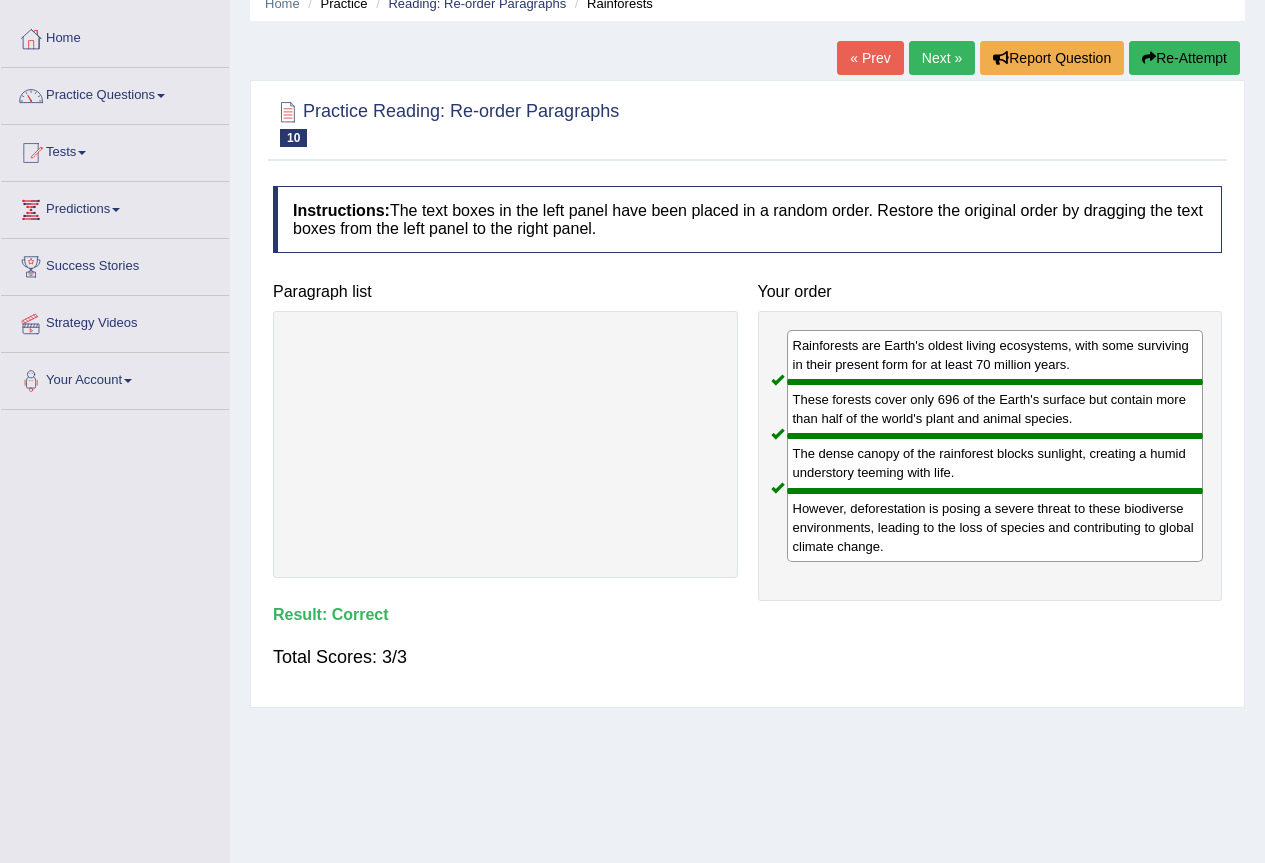 scroll, scrollTop: 87, scrollLeft: 0, axis: vertical 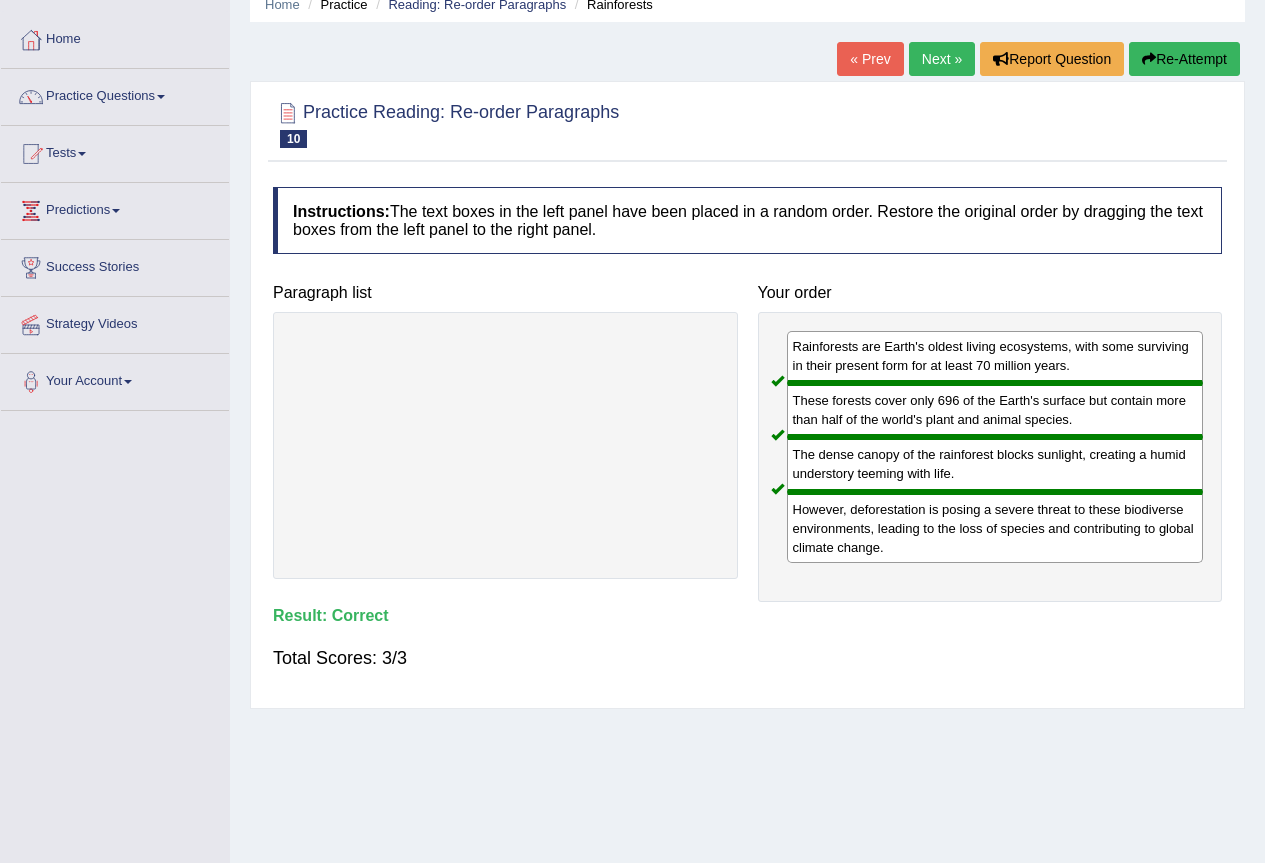 click on "Next »" at bounding box center [942, 59] 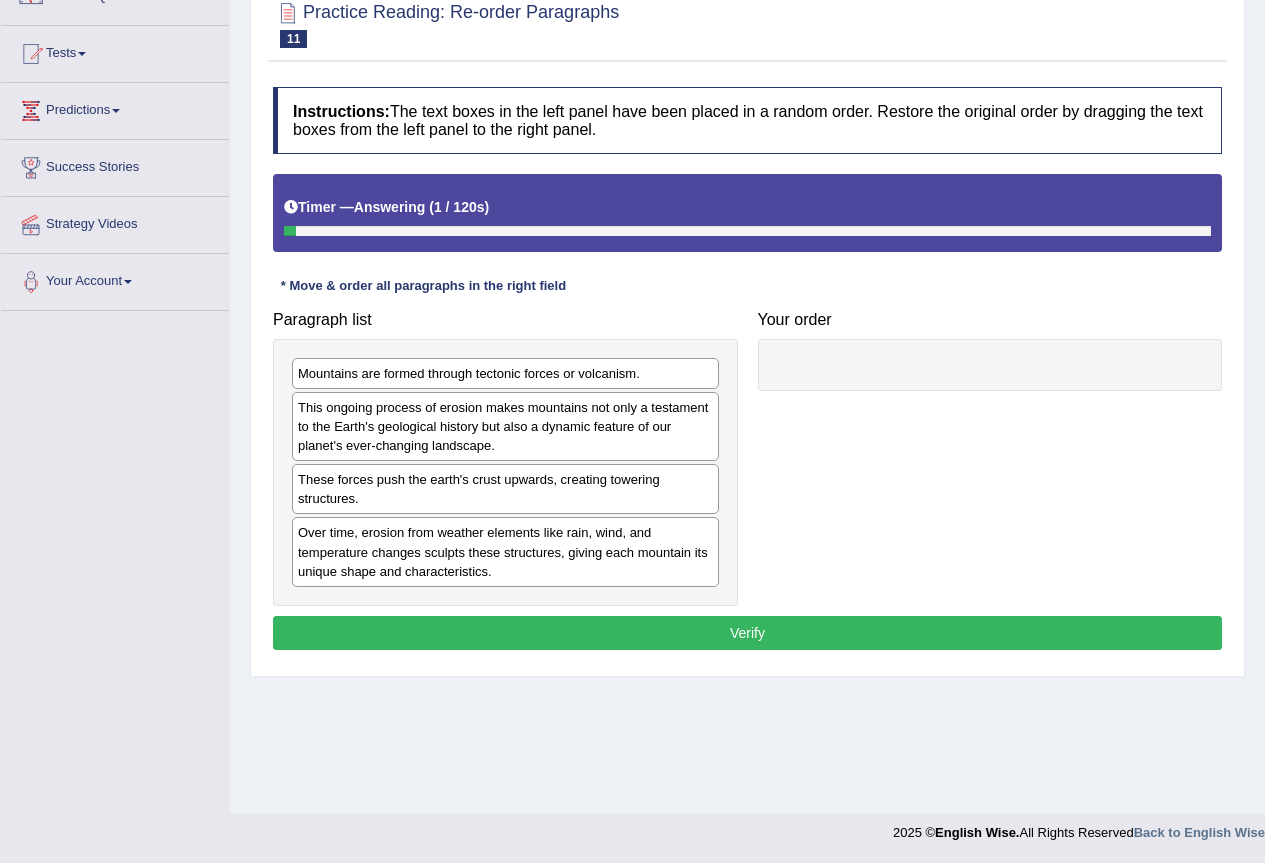 scroll, scrollTop: 187, scrollLeft: 0, axis: vertical 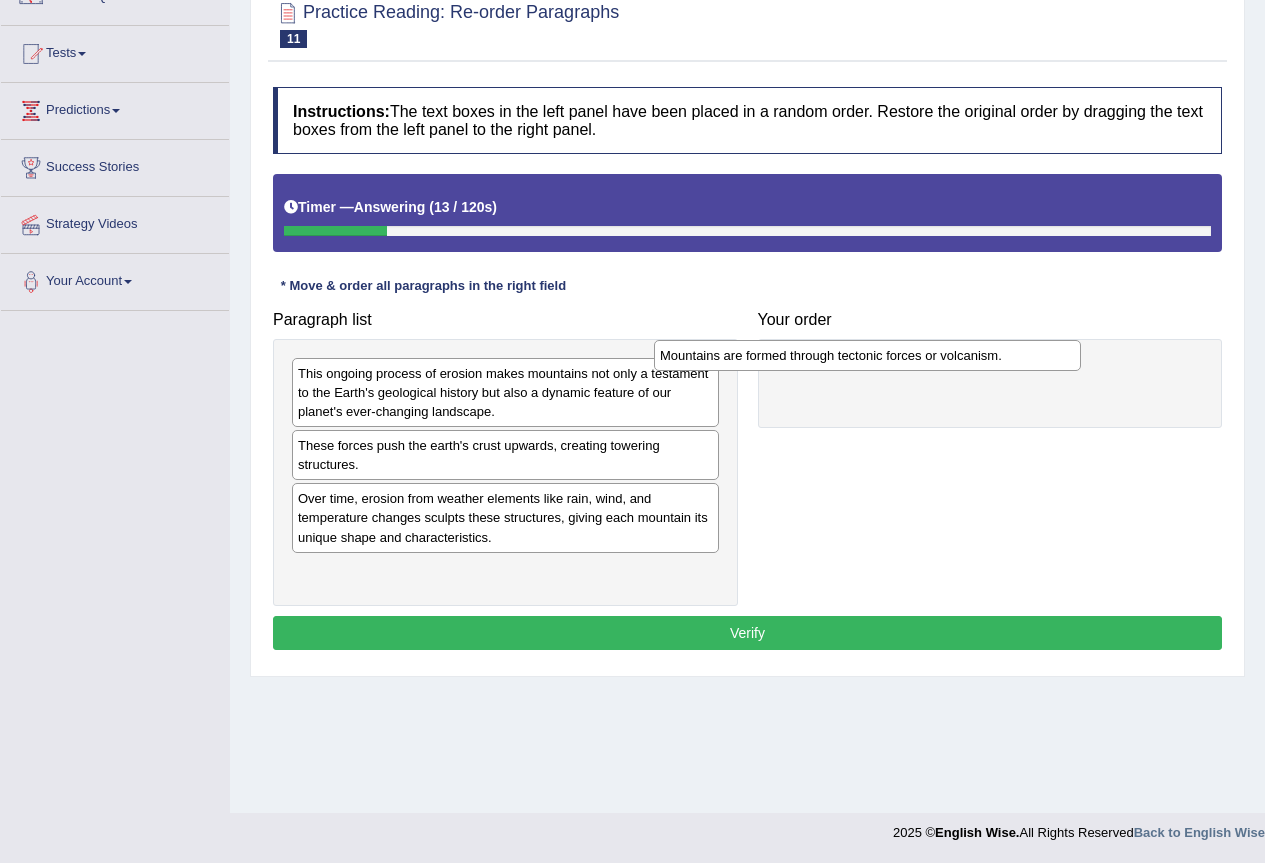 drag, startPoint x: 628, startPoint y: 385, endPoint x: 990, endPoint y: 367, distance: 362.44724 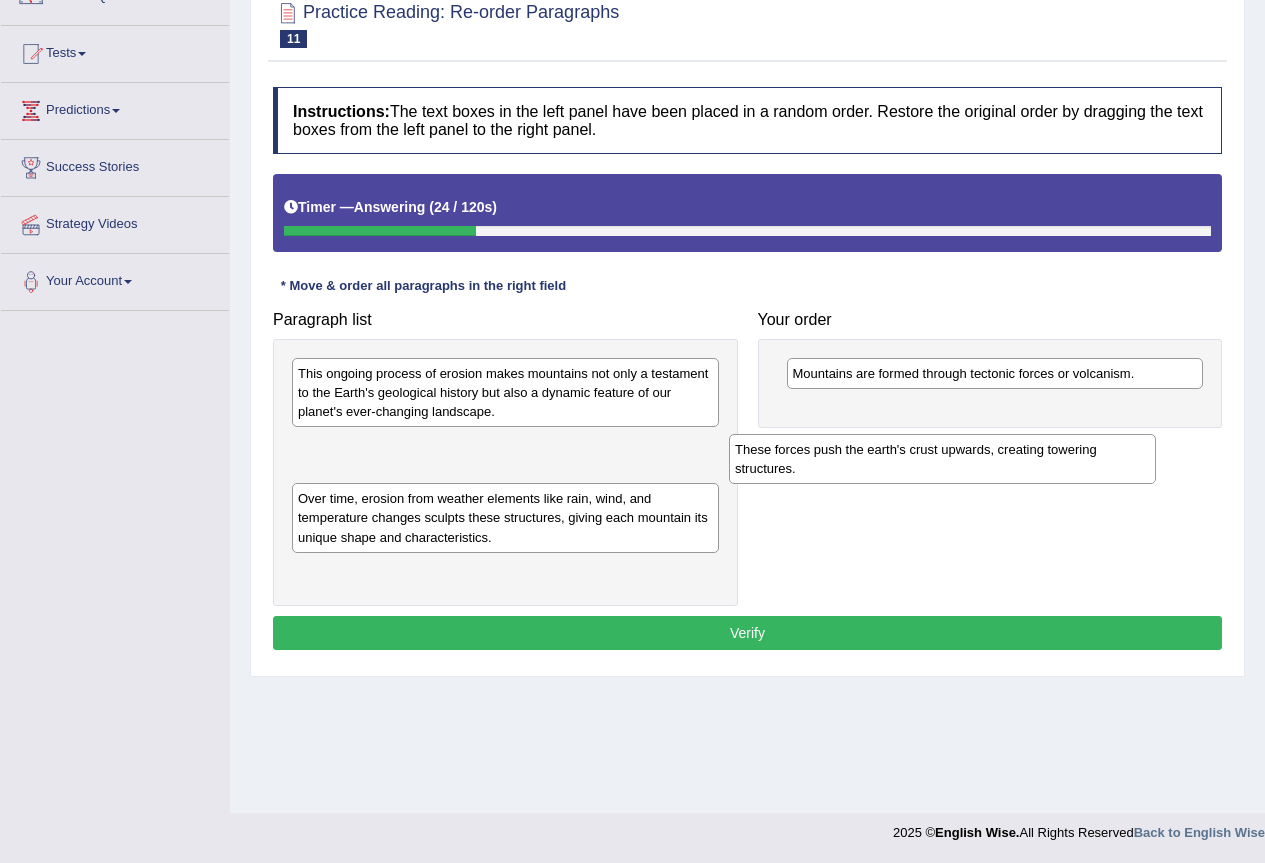 drag, startPoint x: 505, startPoint y: 458, endPoint x: 1013, endPoint y: 446, distance: 508.14172 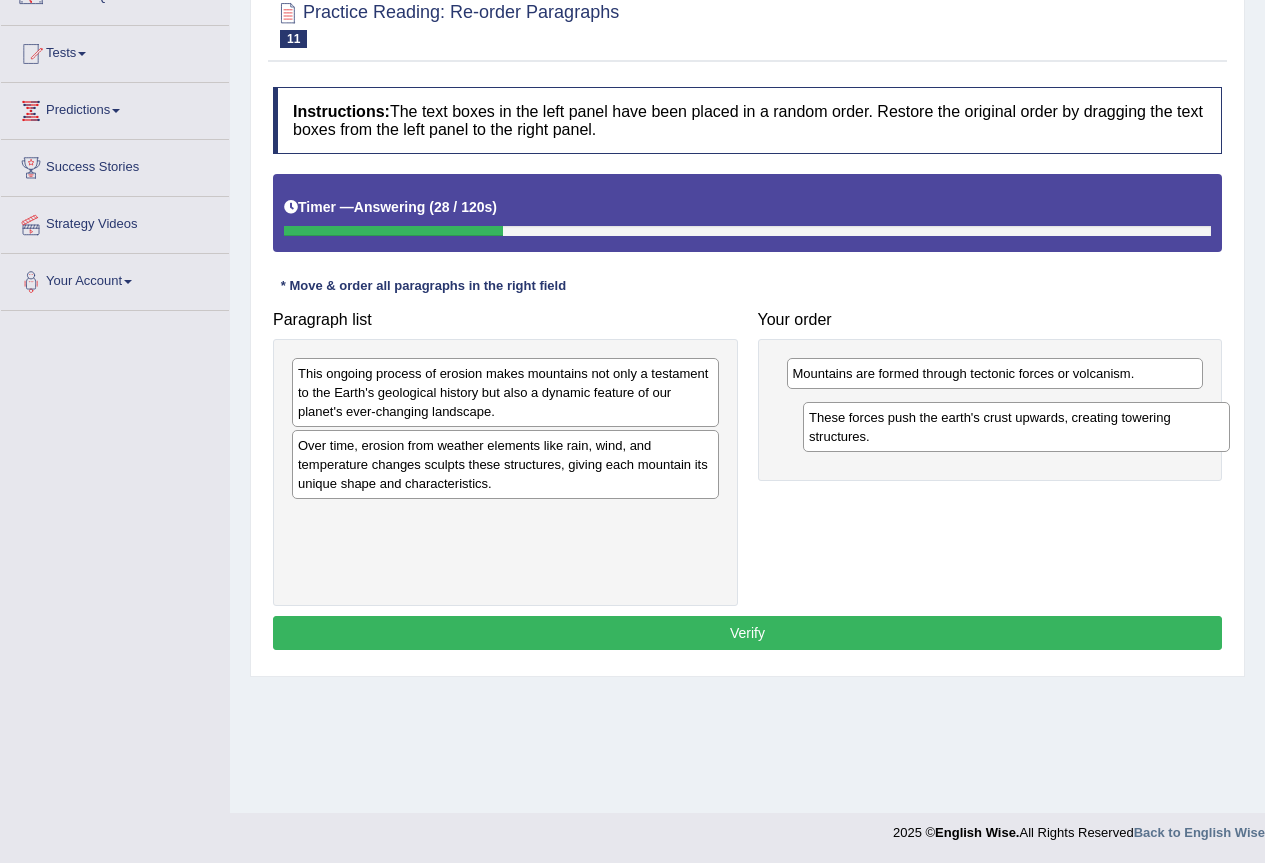 drag, startPoint x: 526, startPoint y: 465, endPoint x: 1036, endPoint y: 437, distance: 510.76804 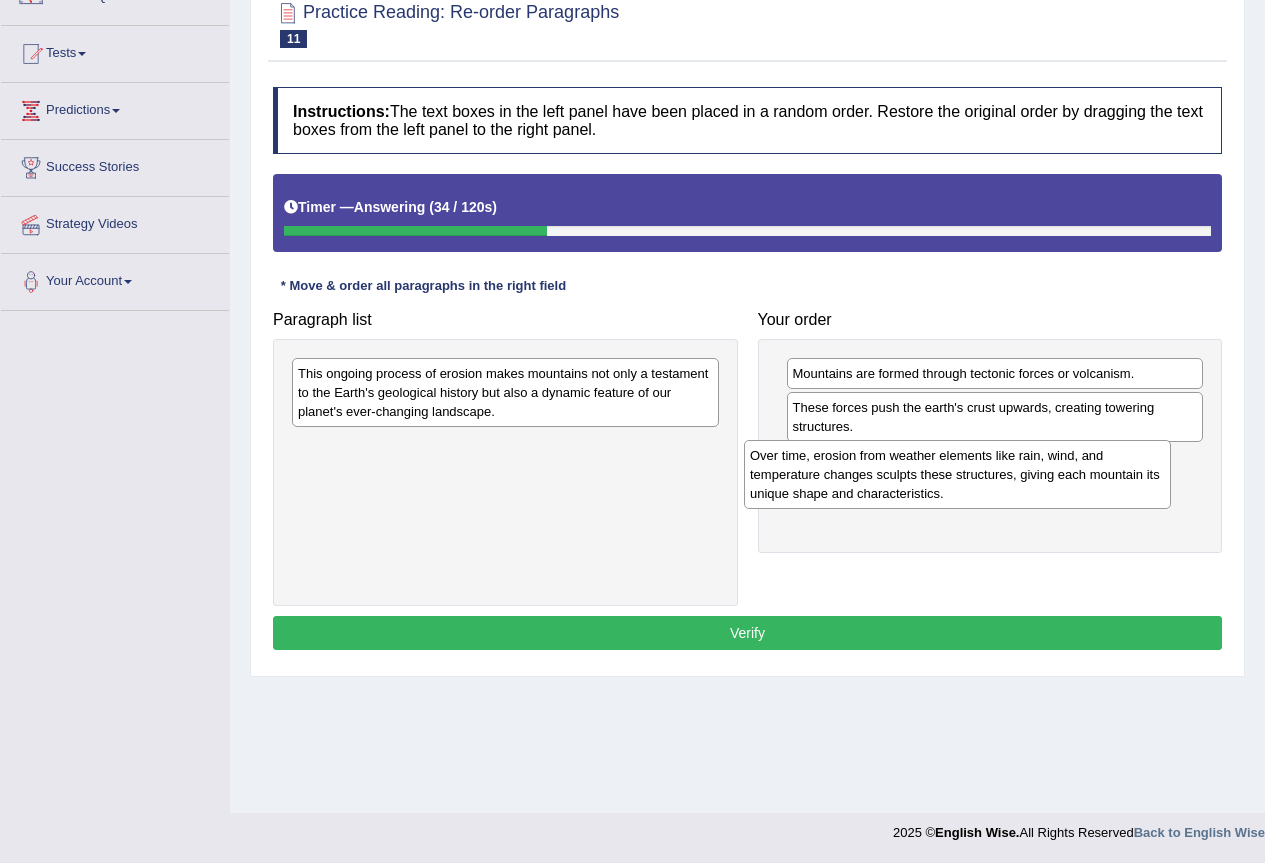 drag, startPoint x: 454, startPoint y: 463, endPoint x: 960, endPoint y: 472, distance: 506.08005 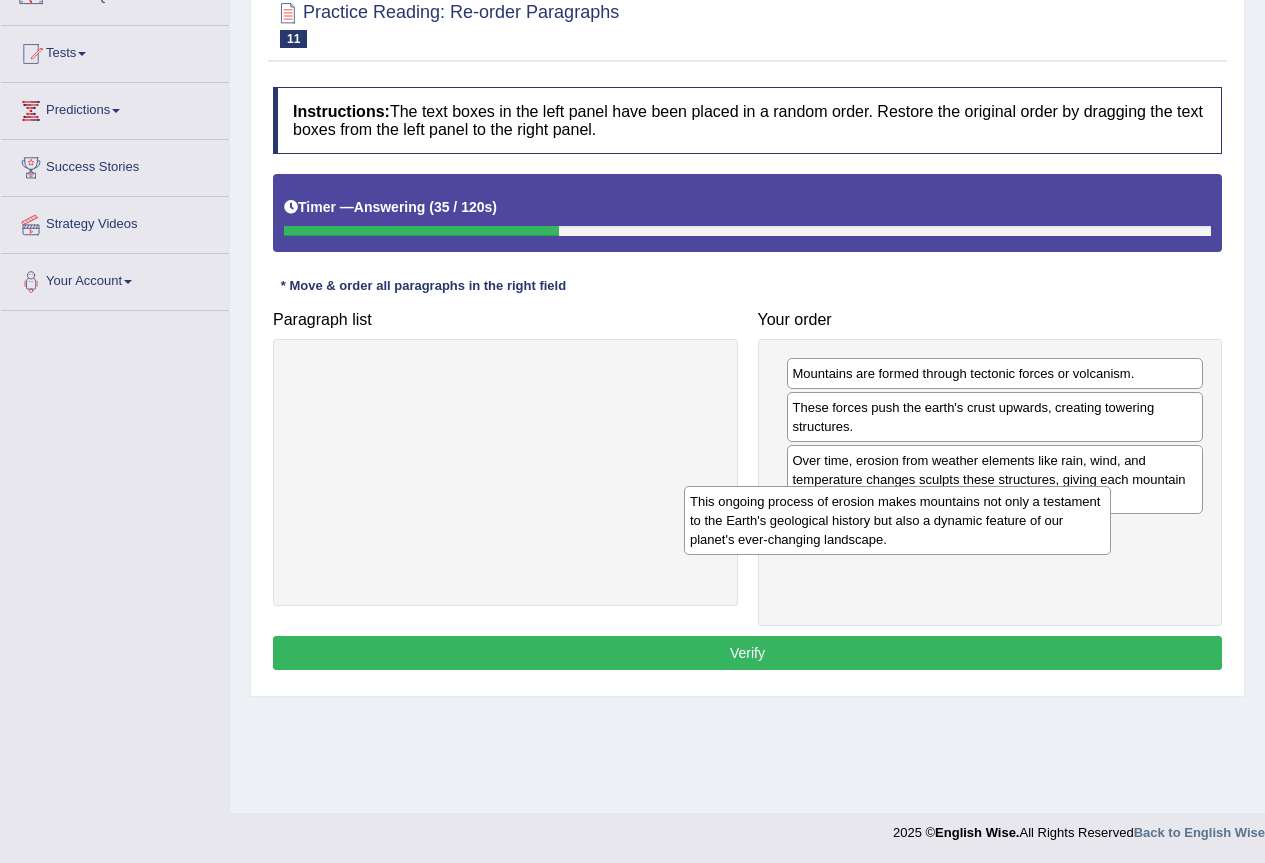 drag, startPoint x: 625, startPoint y: 412, endPoint x: 1029, endPoint y: 549, distance: 426.597 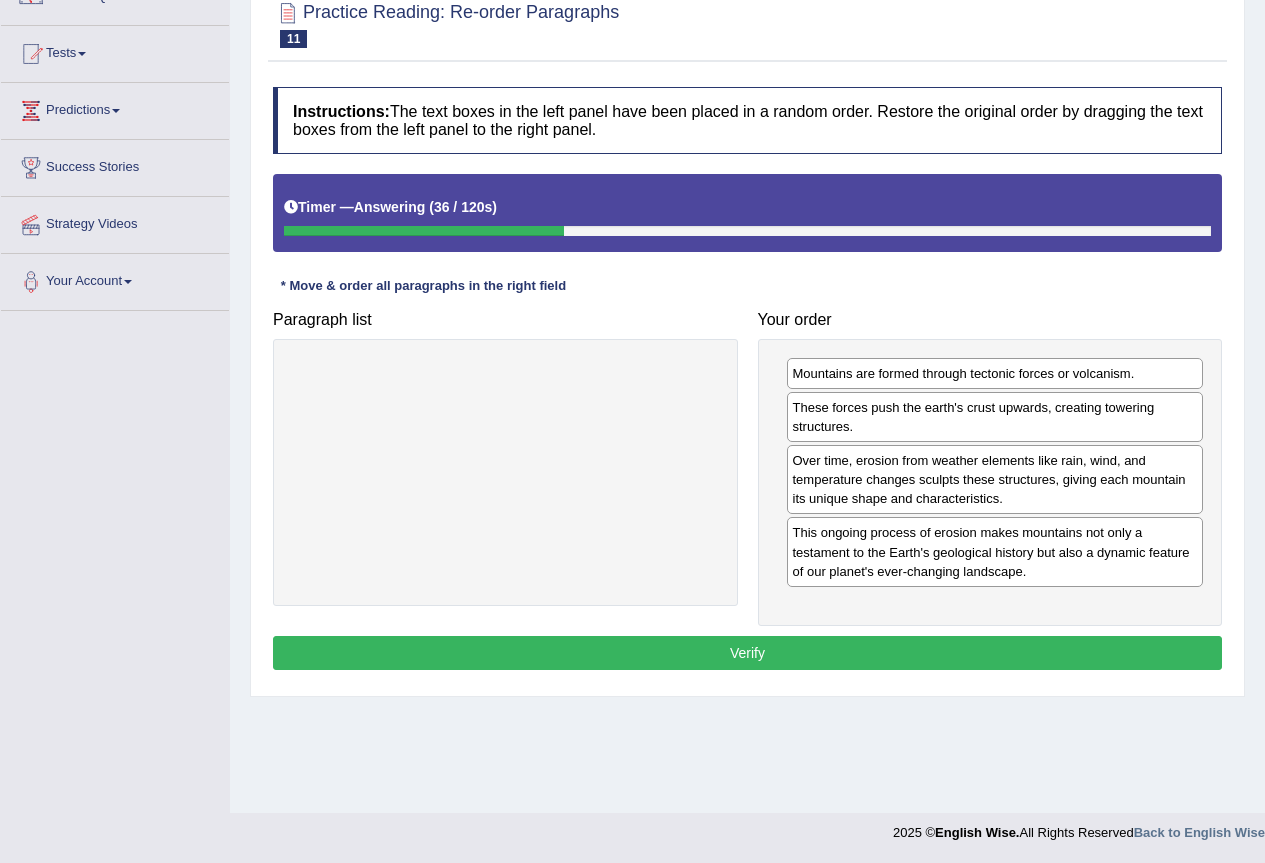 click on "Verify" at bounding box center [747, 653] 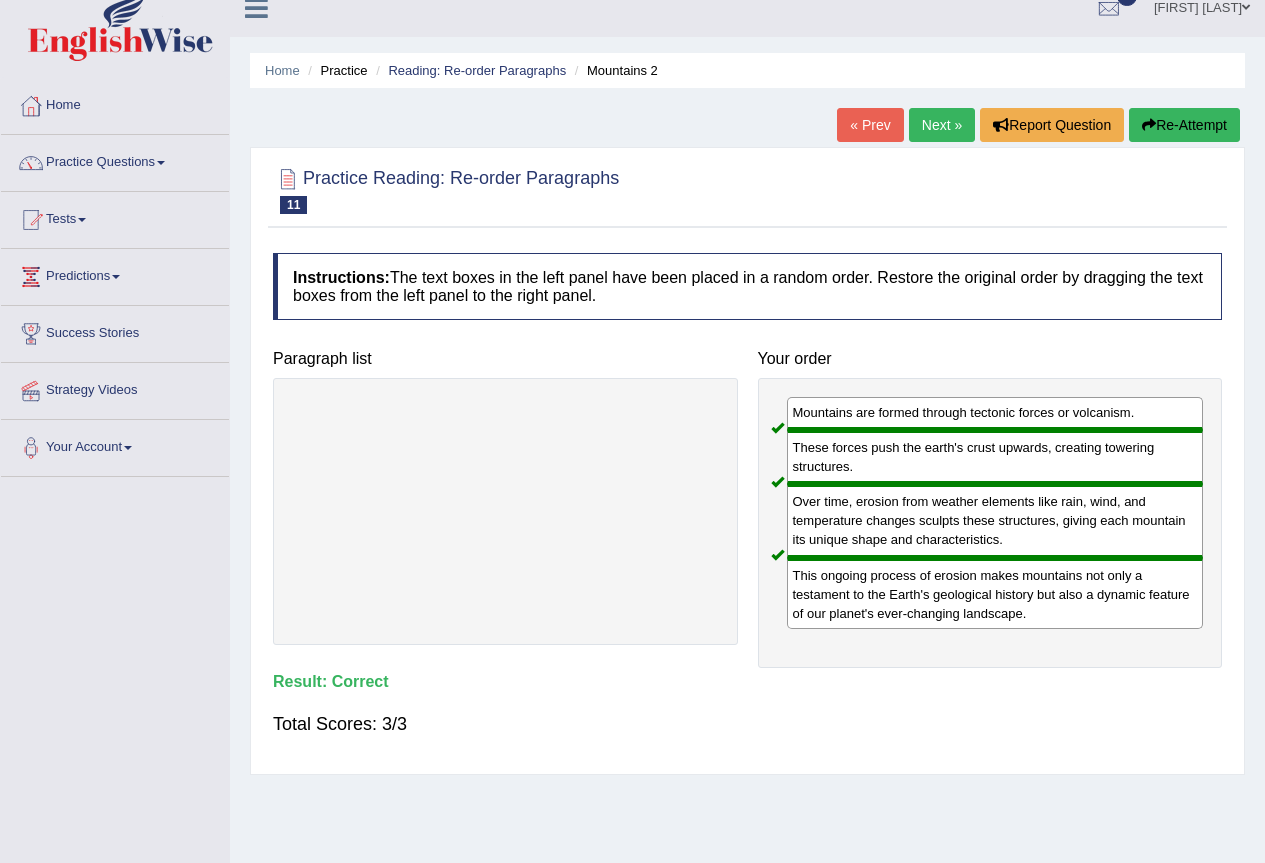 scroll, scrollTop: 0, scrollLeft: 0, axis: both 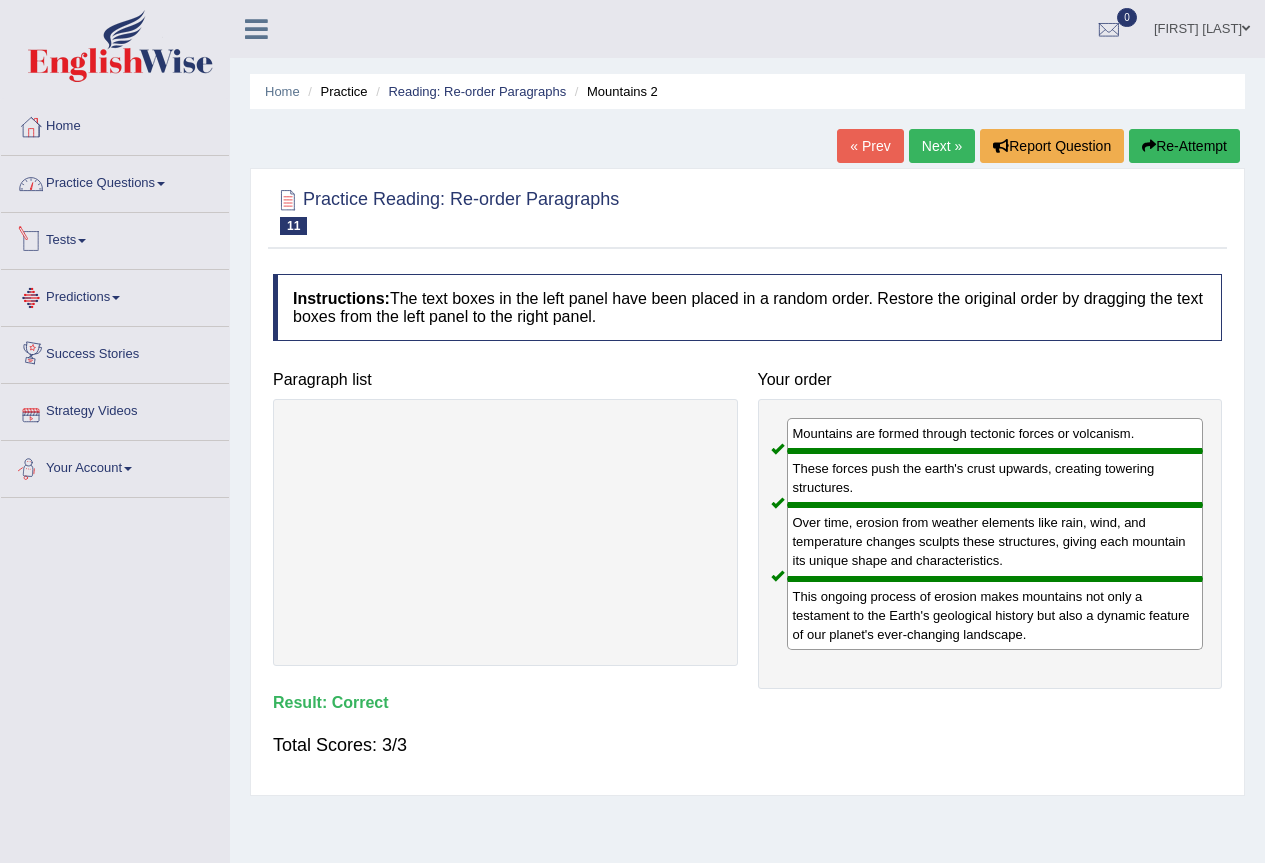click on "Practice Questions" at bounding box center [115, 181] 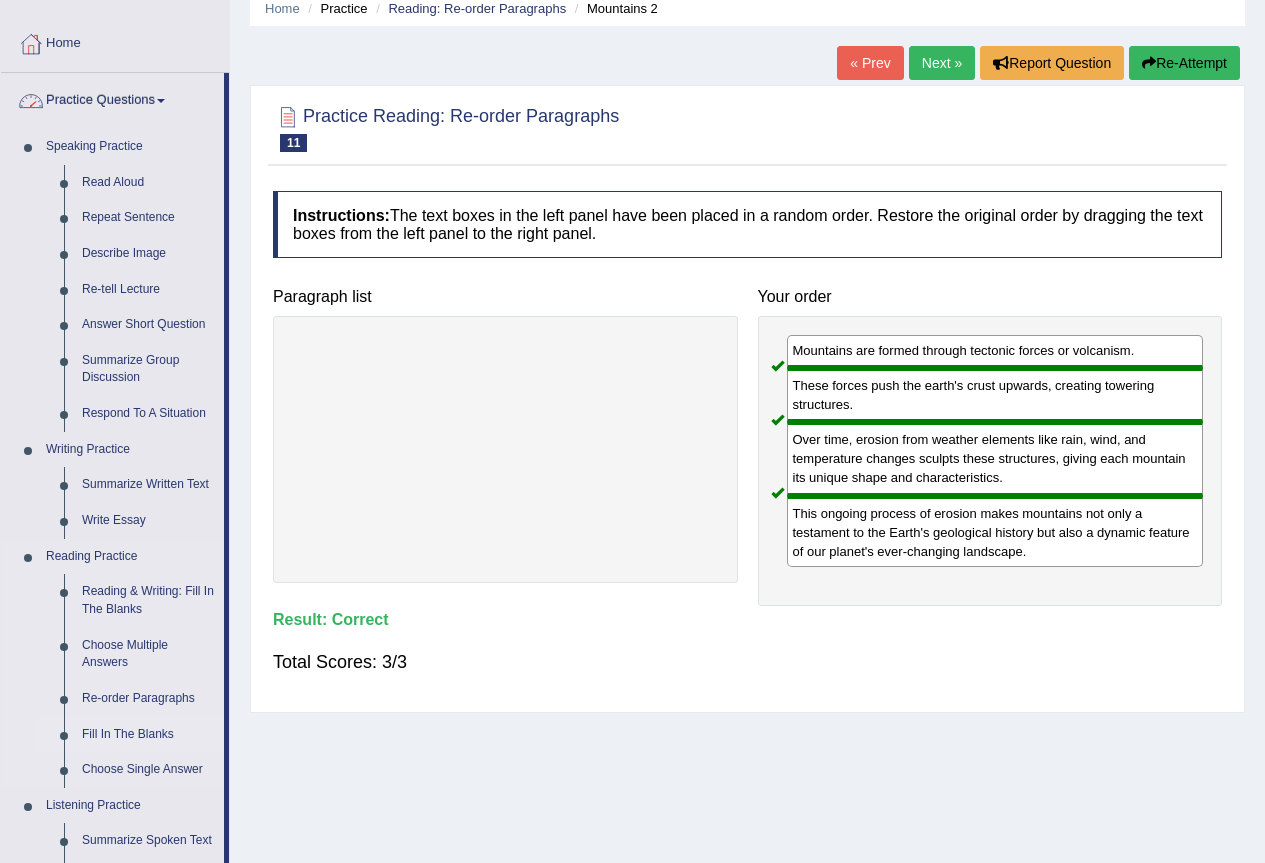 scroll, scrollTop: 200, scrollLeft: 0, axis: vertical 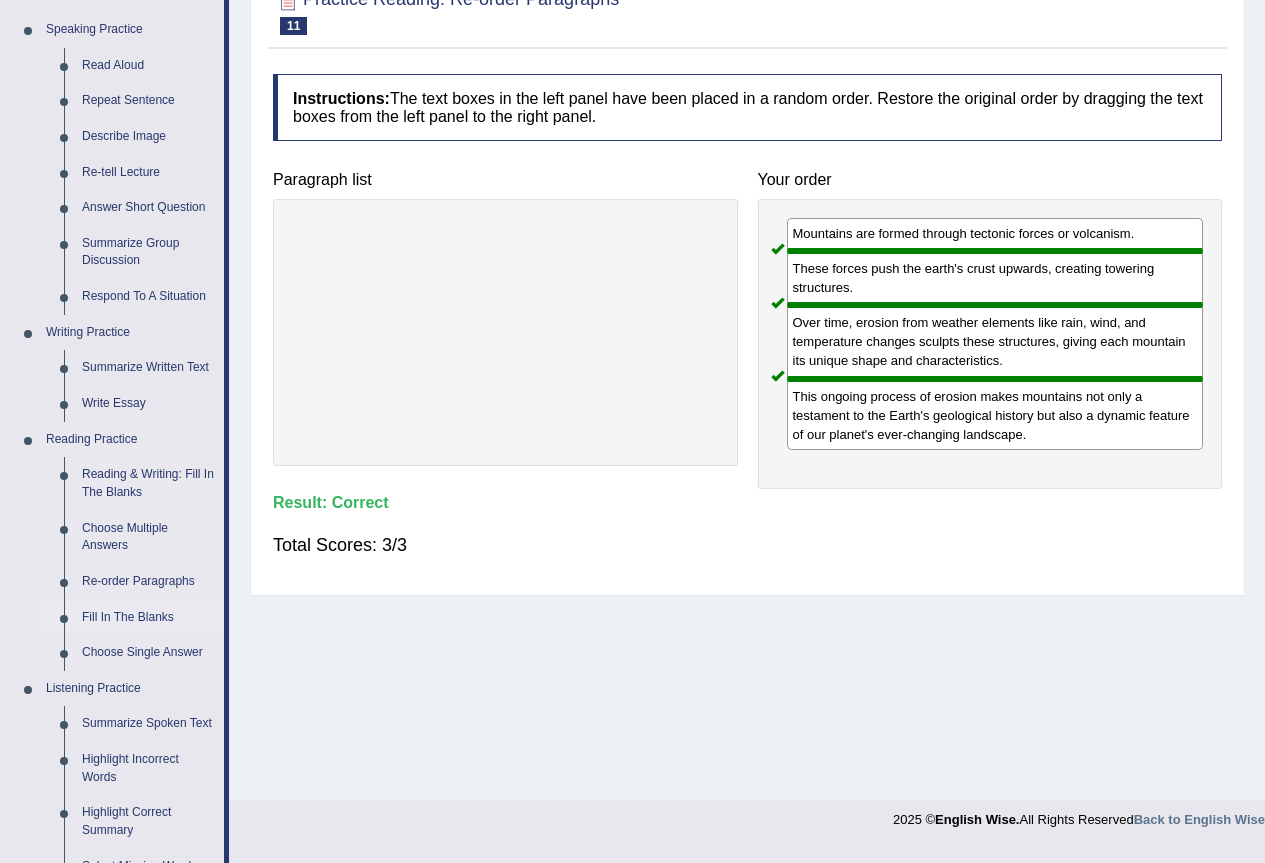 click on "Fill In The Blanks" at bounding box center [148, 618] 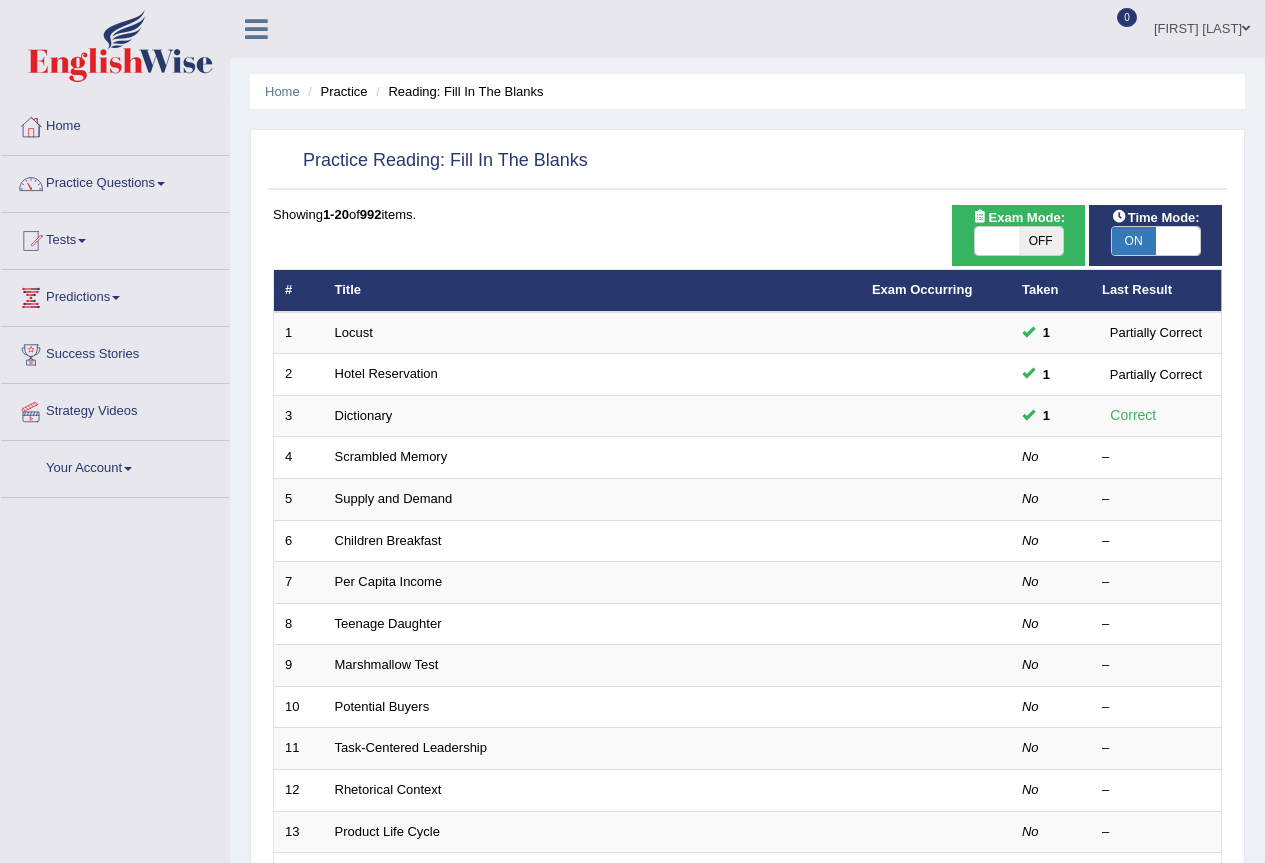 scroll, scrollTop: 0, scrollLeft: 0, axis: both 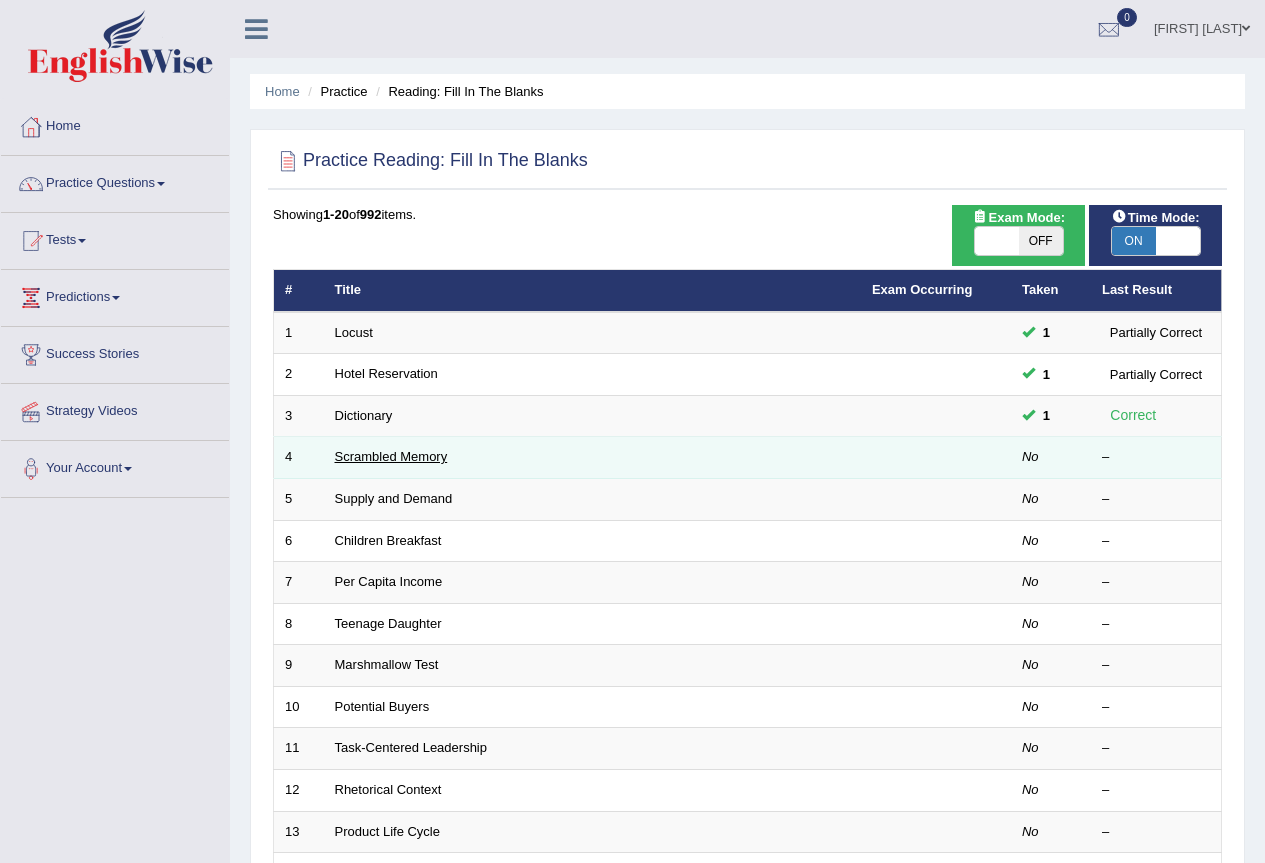 click on "Scrambled Memory" at bounding box center (391, 456) 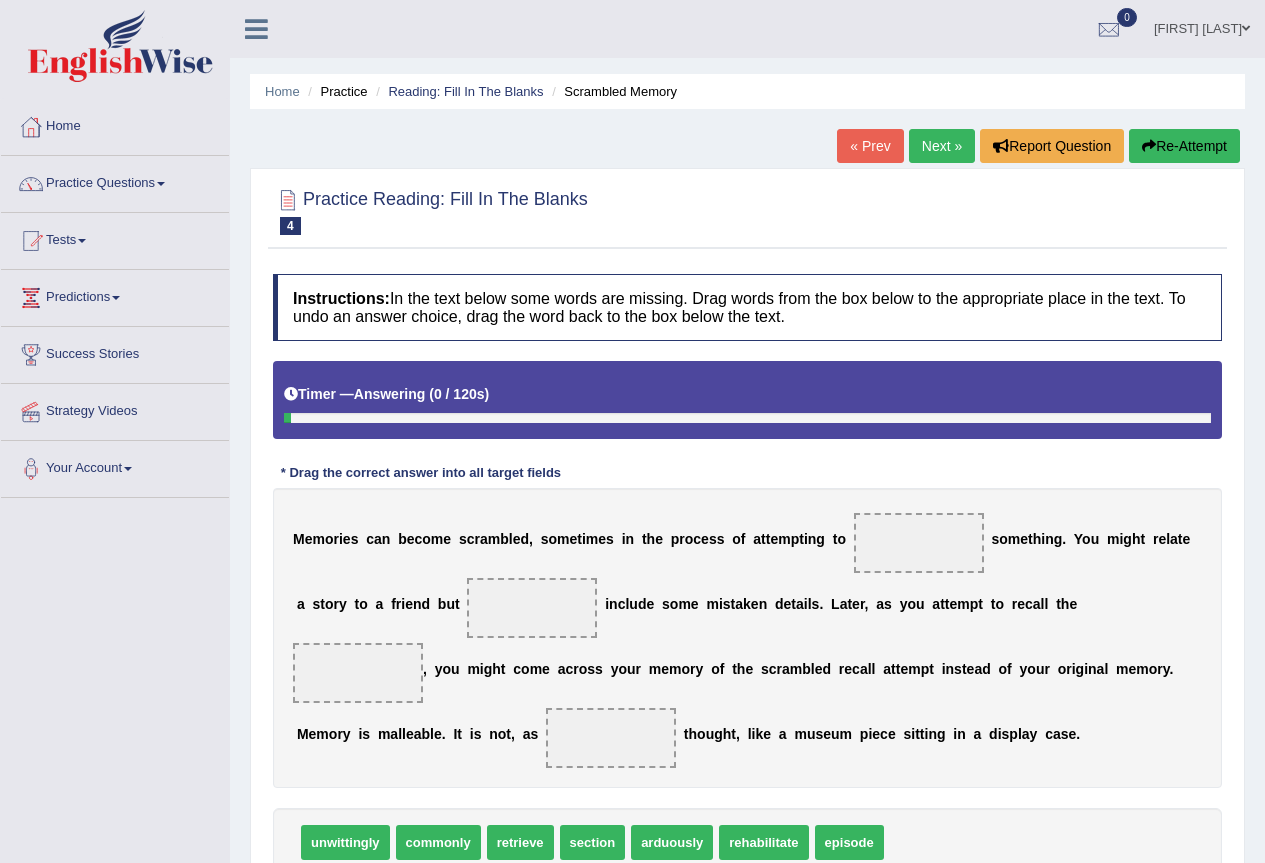 scroll, scrollTop: 100, scrollLeft: 0, axis: vertical 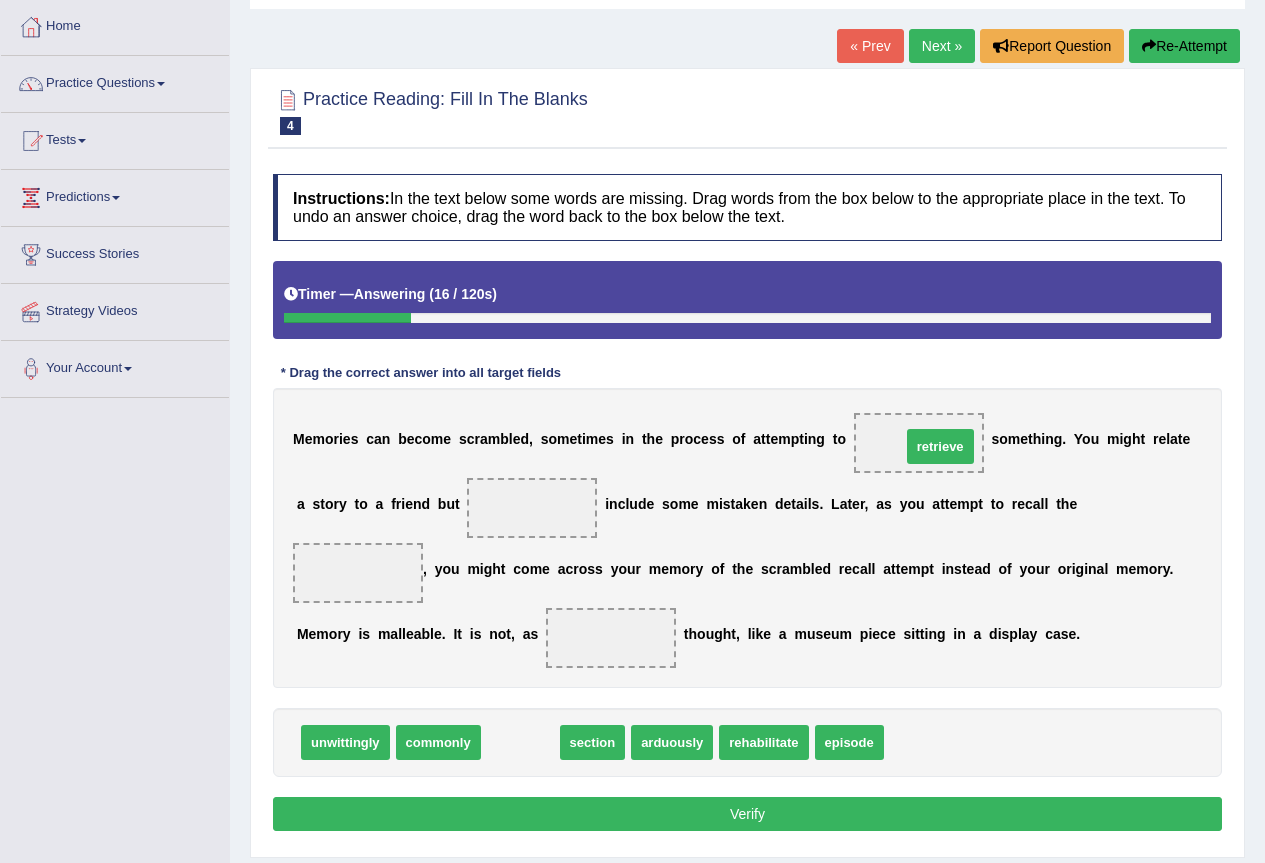 drag, startPoint x: 518, startPoint y: 742, endPoint x: 930, endPoint y: 426, distance: 519.2302 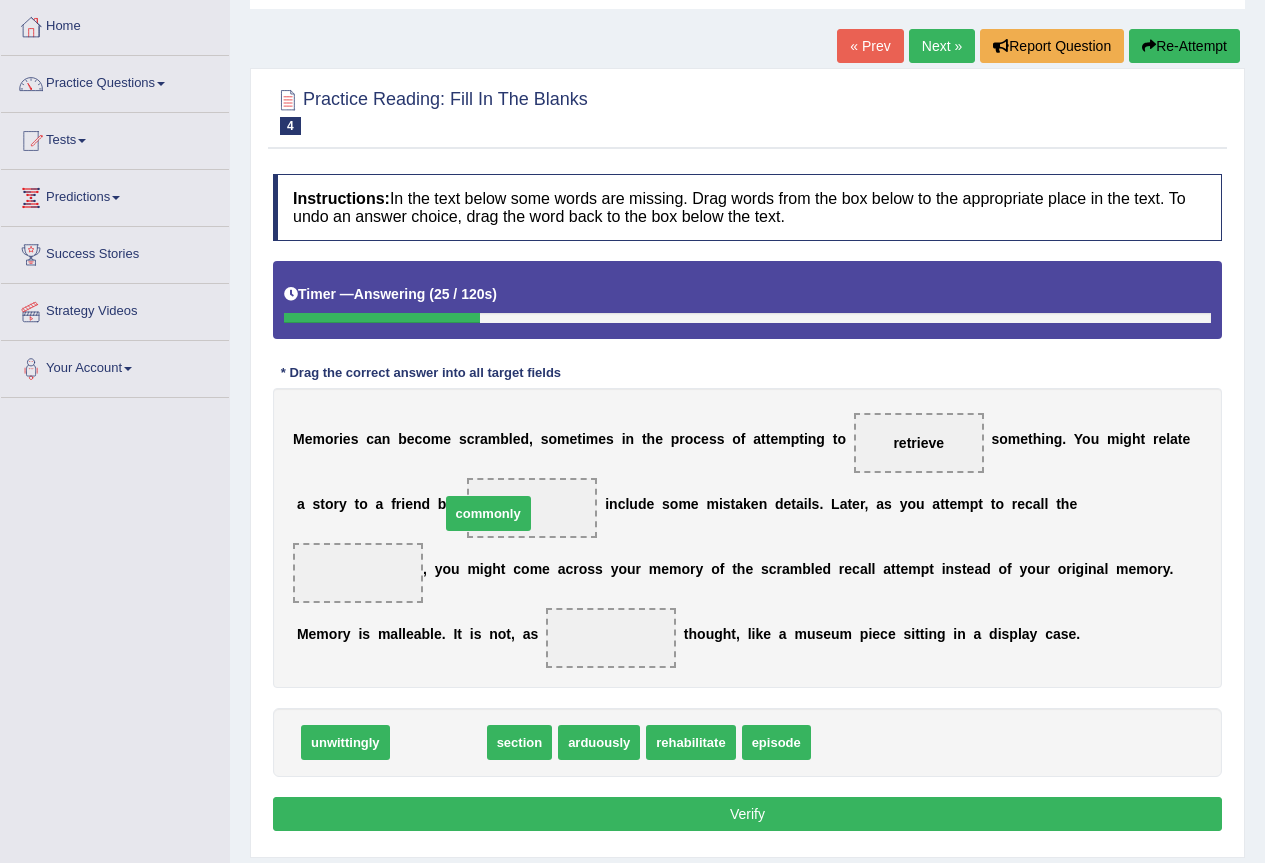 drag, startPoint x: 441, startPoint y: 744, endPoint x: 491, endPoint y: 515, distance: 234.39496 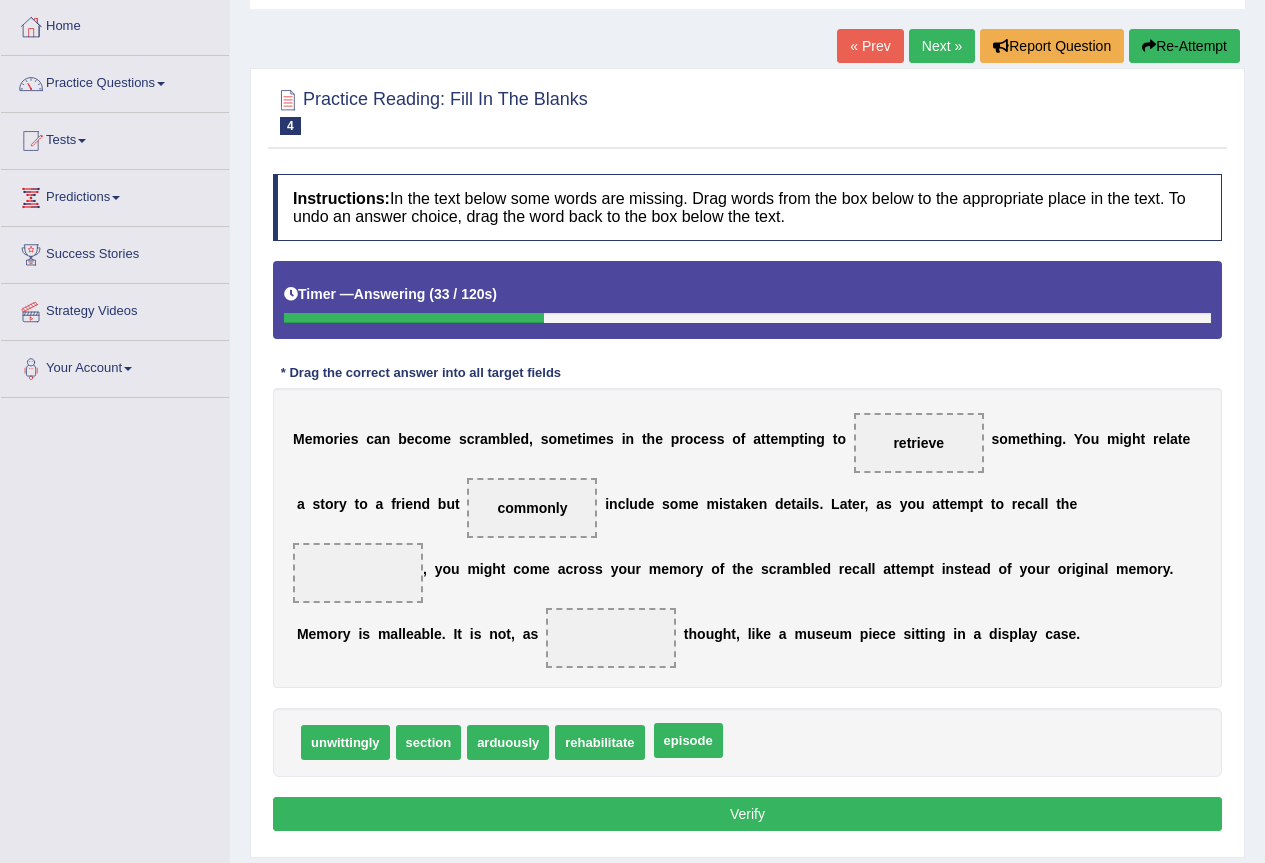 drag, startPoint x: 698, startPoint y: 751, endPoint x: 337, endPoint y: 411, distance: 495.90424 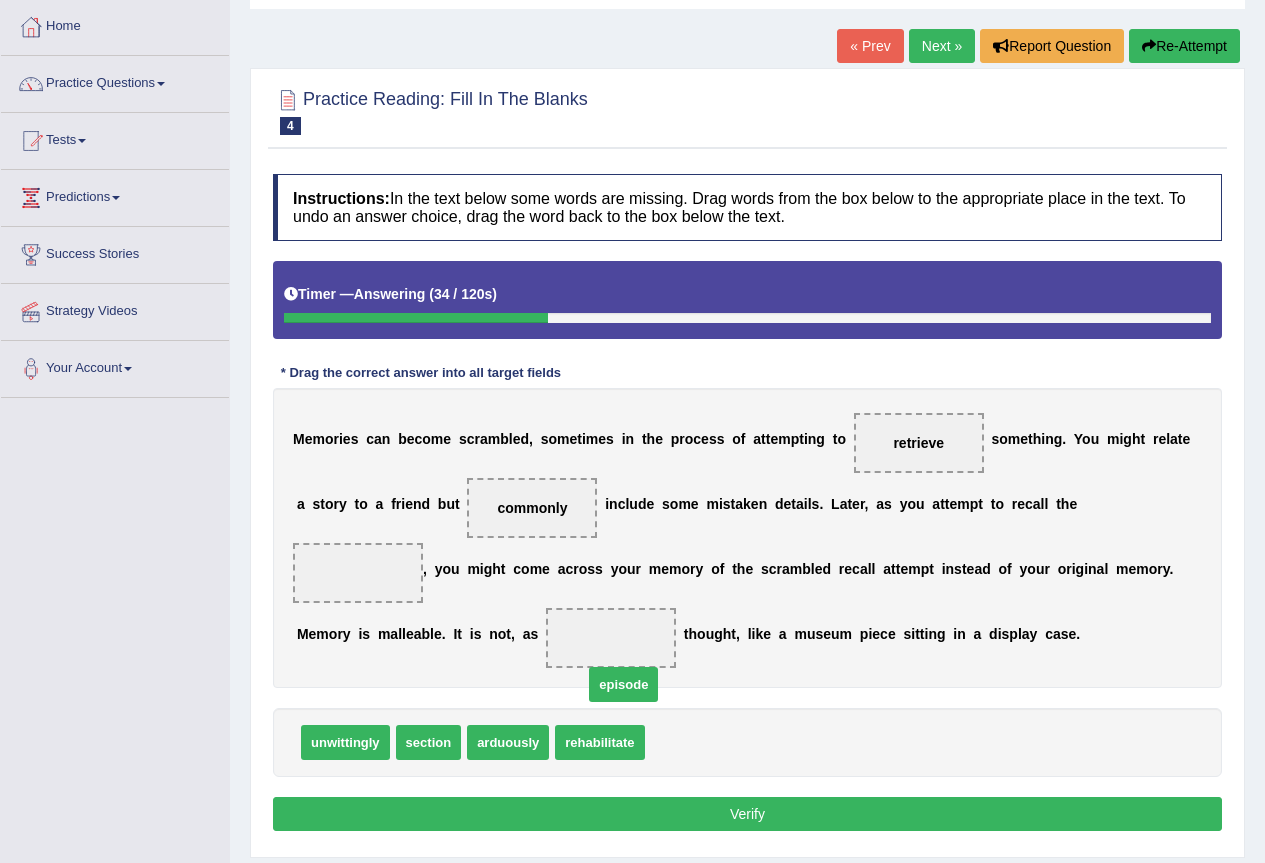 drag, startPoint x: 336, startPoint y: 410, endPoint x: 305, endPoint y: 498, distance: 93.30059 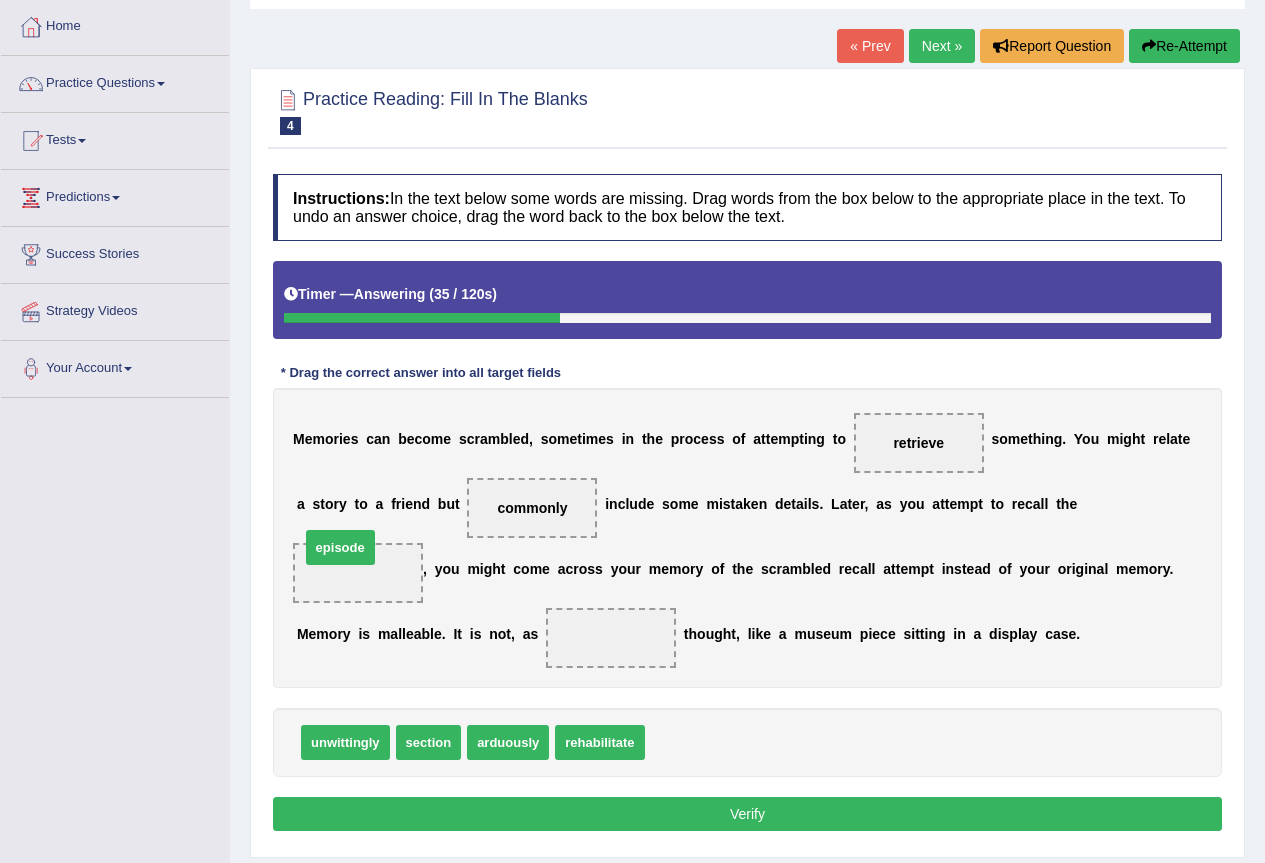 drag, startPoint x: 667, startPoint y: 728, endPoint x: 322, endPoint y: 533, distance: 396.29535 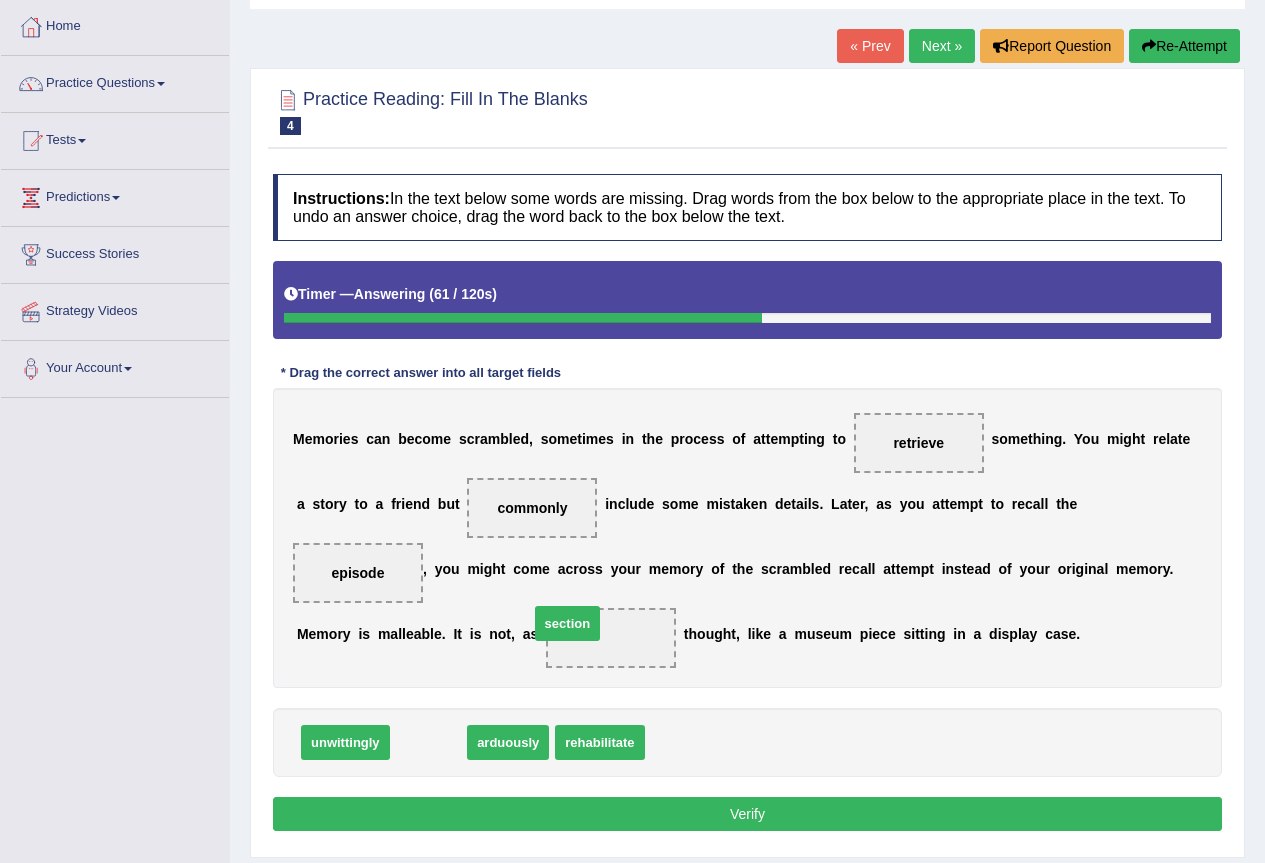 drag, startPoint x: 438, startPoint y: 745, endPoint x: 612, endPoint y: 633, distance: 206.92995 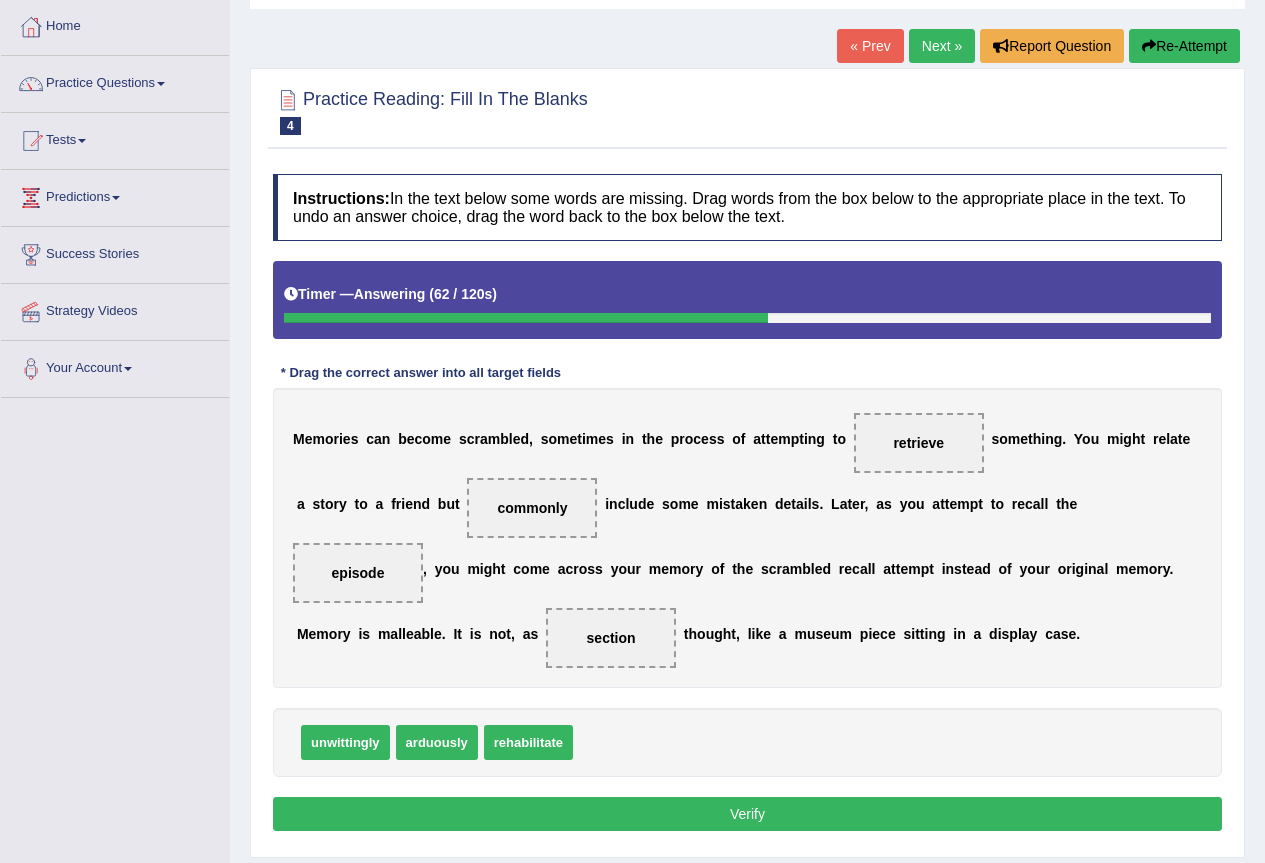 click on "Verify" at bounding box center [747, 814] 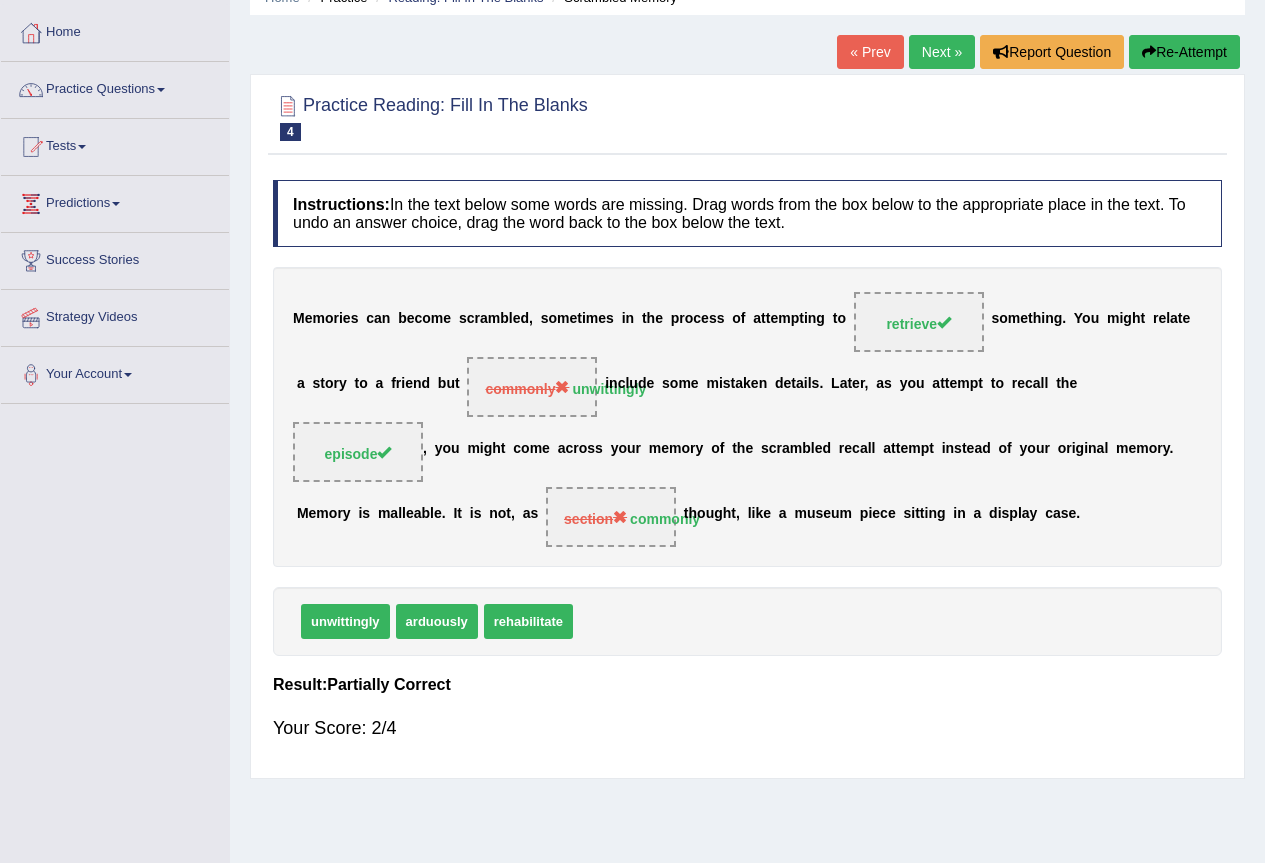 scroll, scrollTop: 0, scrollLeft: 0, axis: both 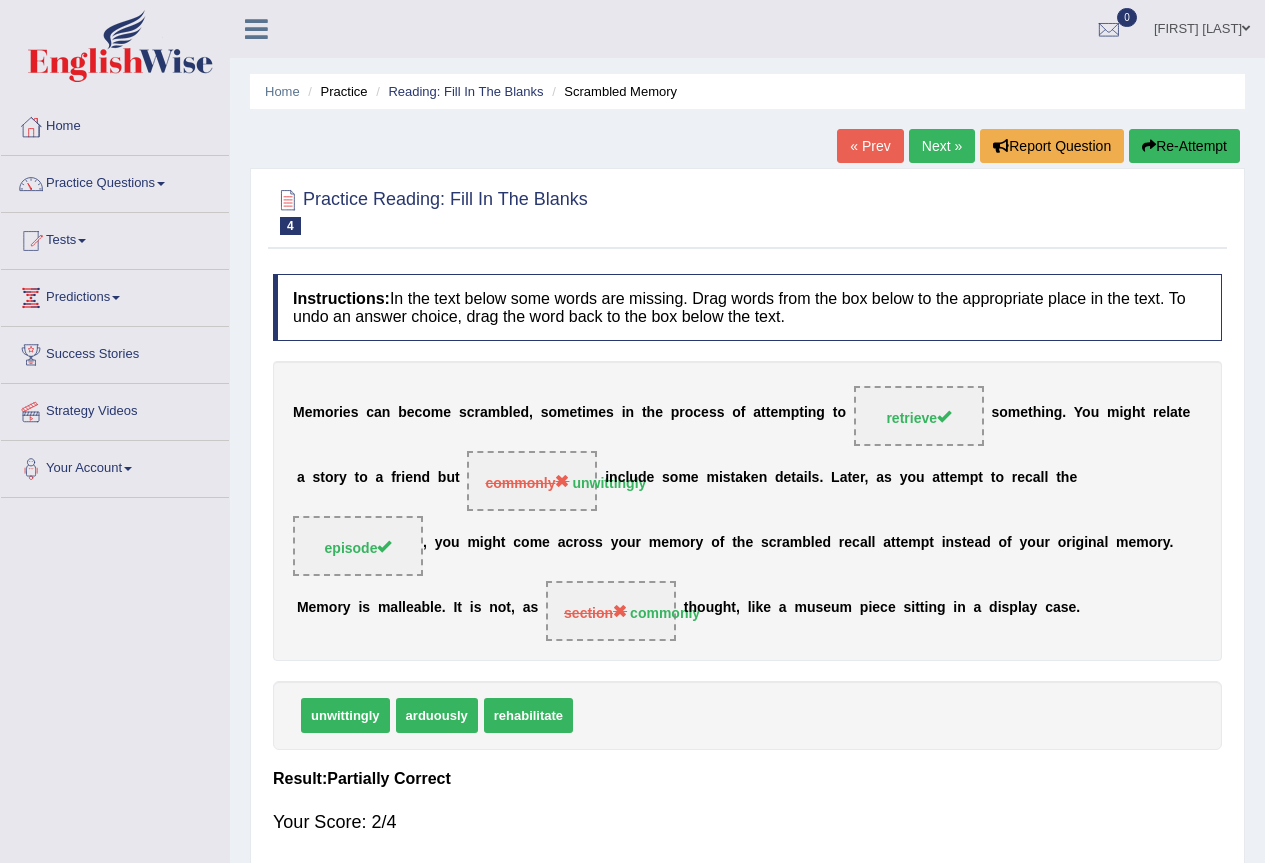 click on "Next »" at bounding box center [942, 146] 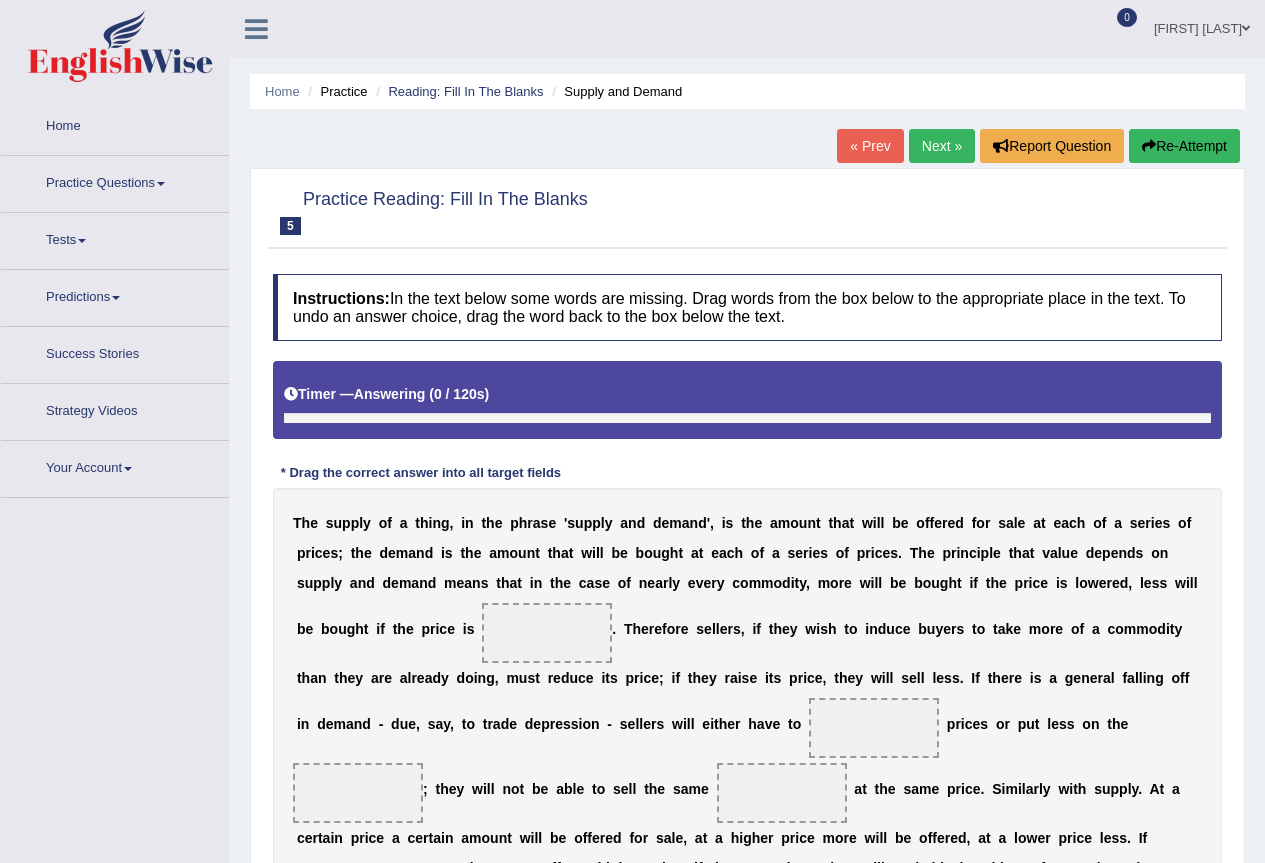 scroll, scrollTop: 200, scrollLeft: 0, axis: vertical 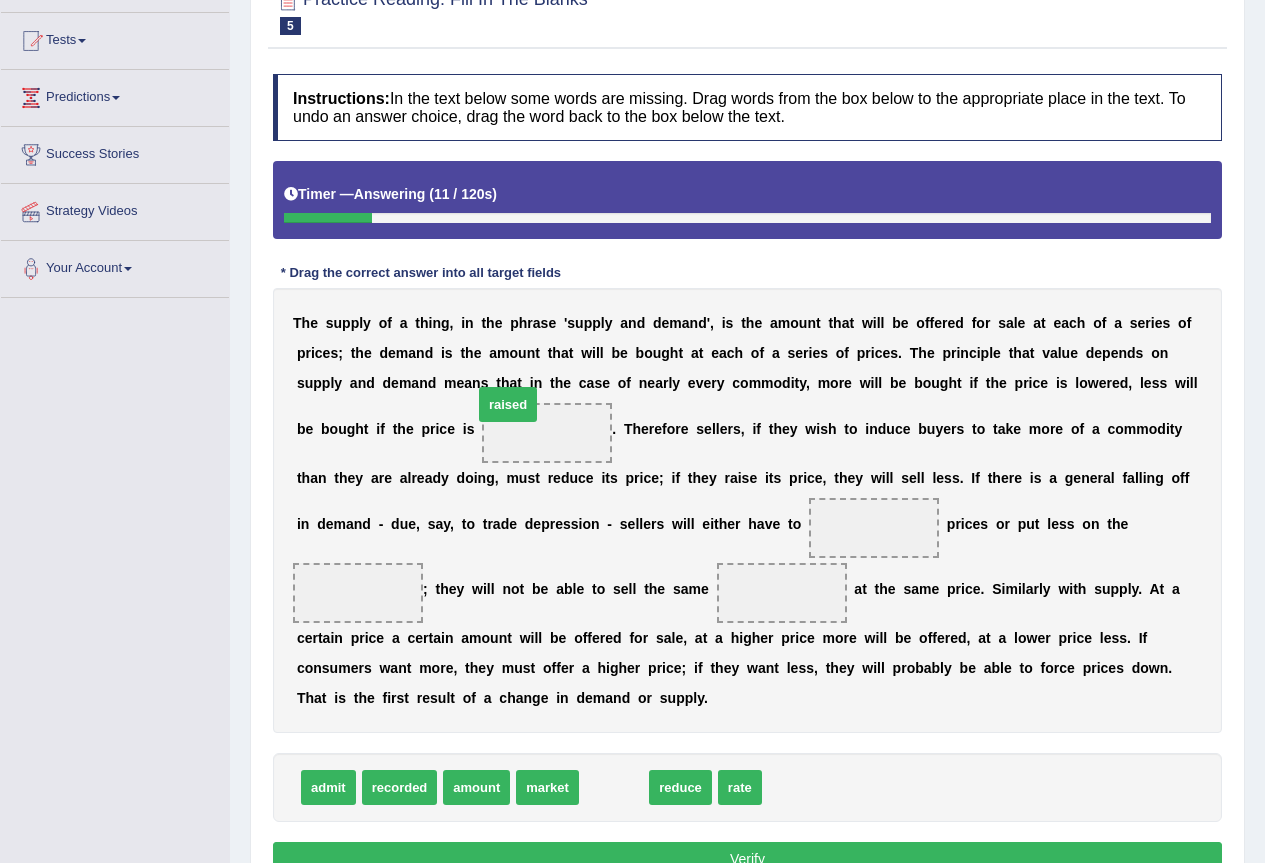drag, startPoint x: 613, startPoint y: 792, endPoint x: 507, endPoint y: 409, distance: 397.3978 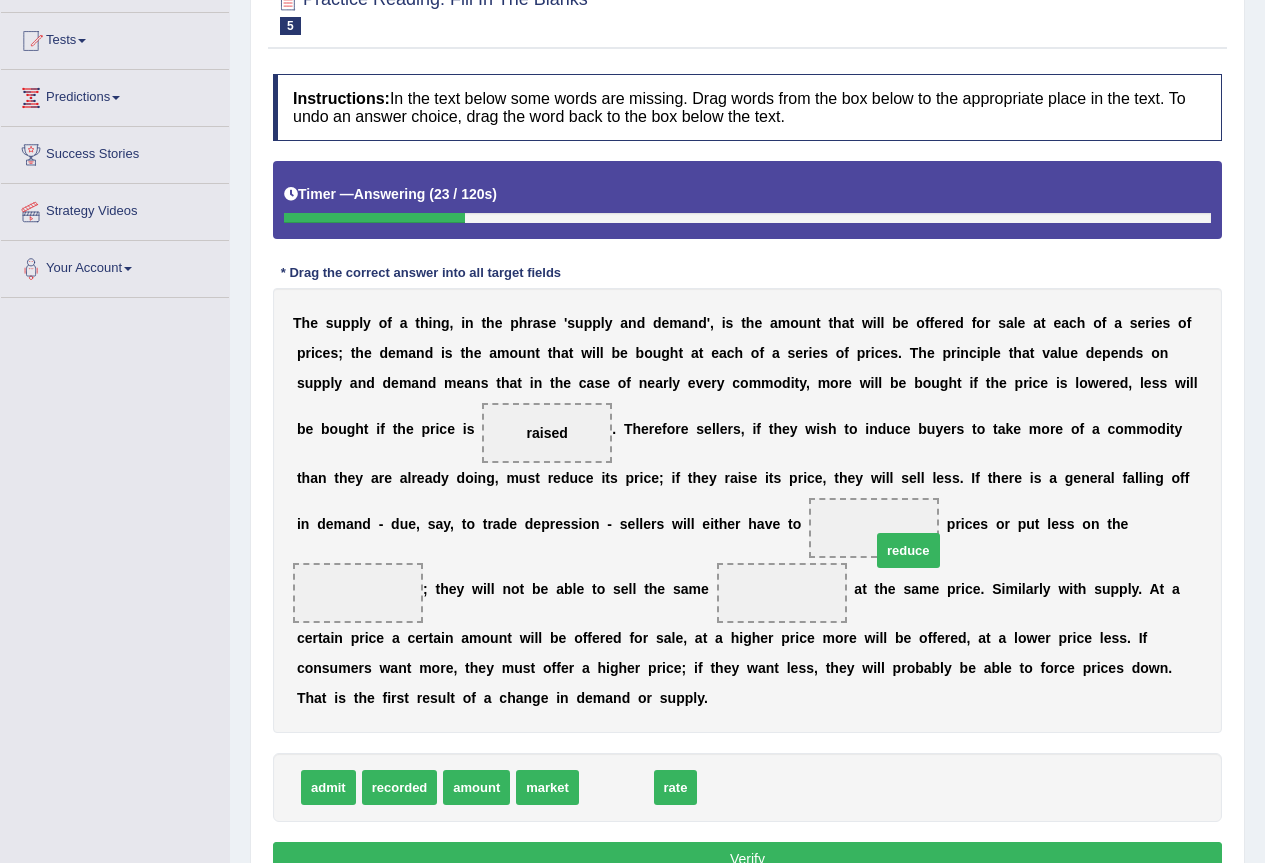 drag, startPoint x: 607, startPoint y: 794, endPoint x: 871, endPoint y: 544, distance: 363.58768 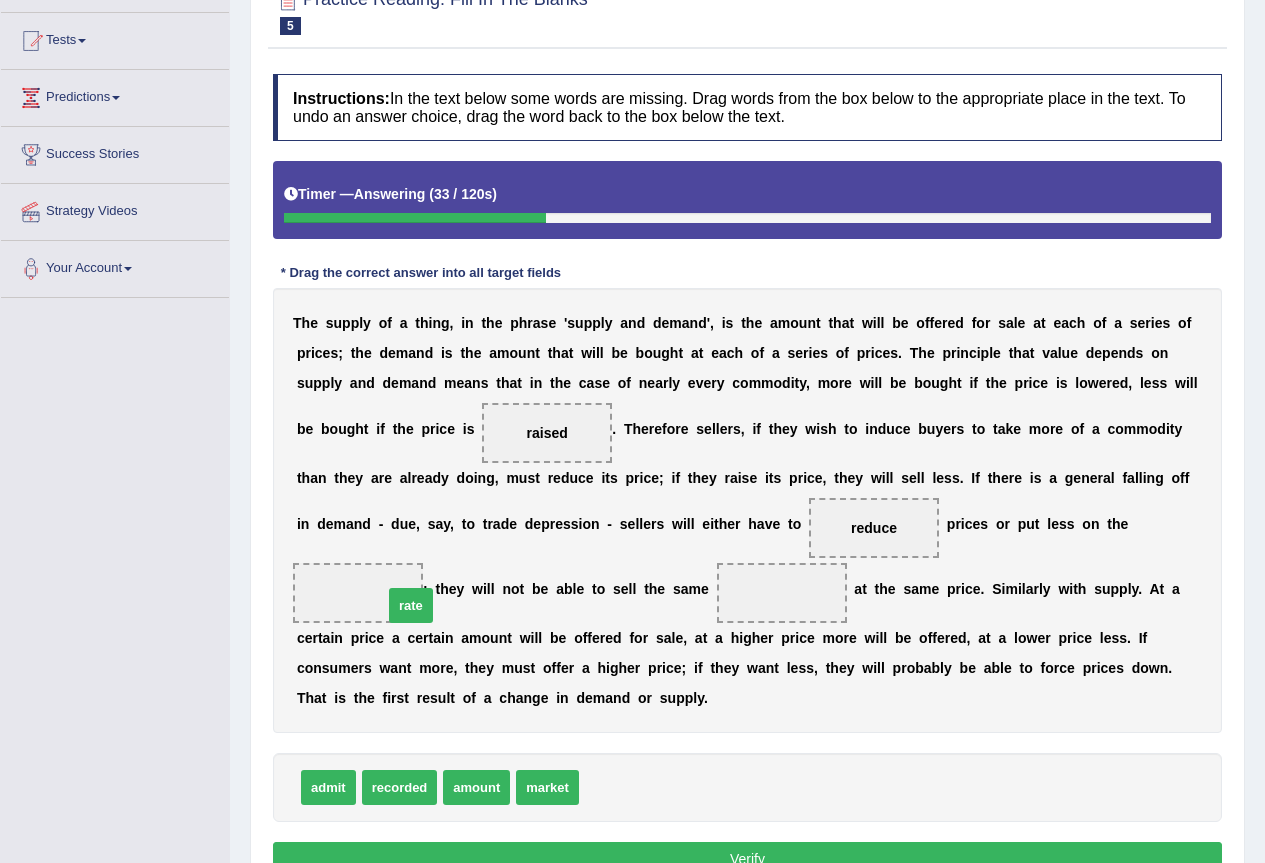 drag, startPoint x: 614, startPoint y: 794, endPoint x: 406, endPoint y: 608, distance: 279.03406 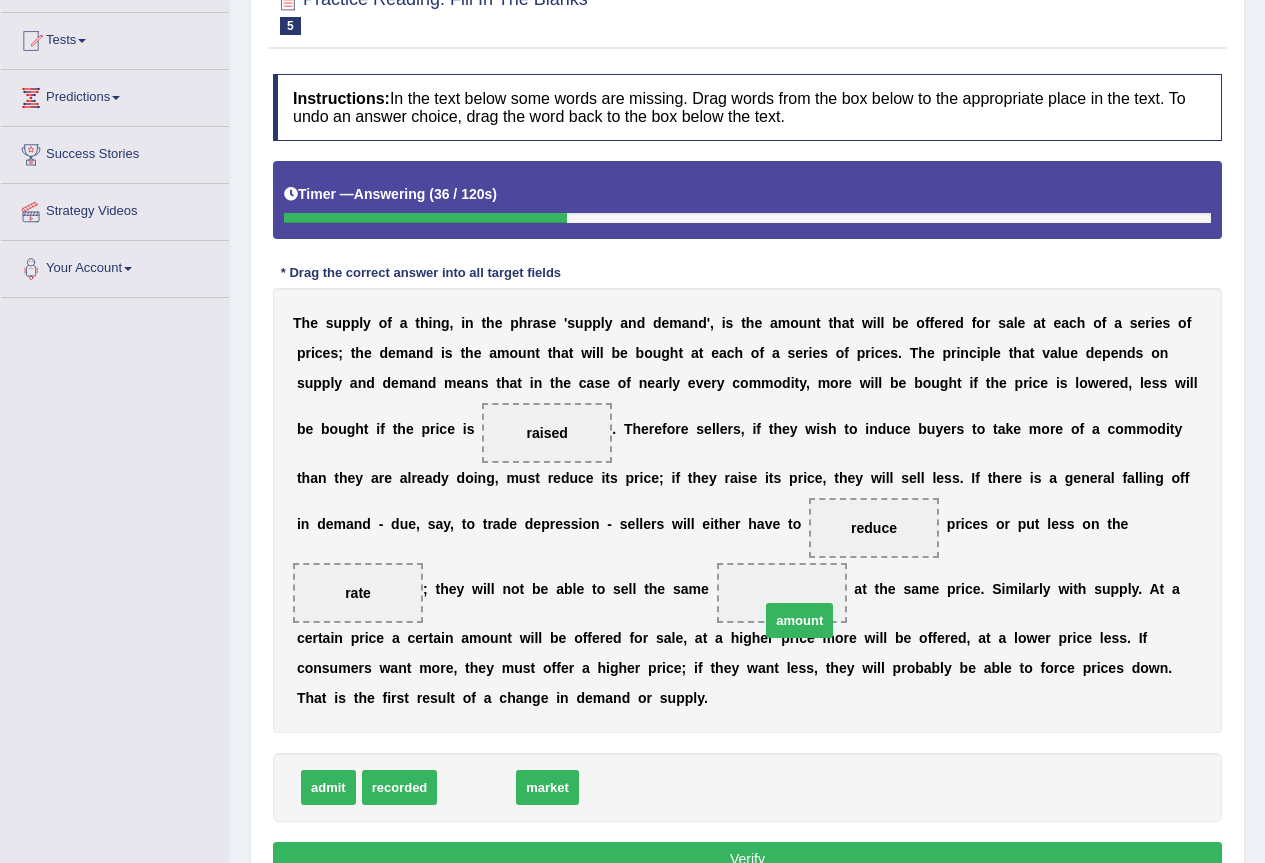 drag, startPoint x: 481, startPoint y: 796, endPoint x: 786, endPoint y: 577, distance: 375.48102 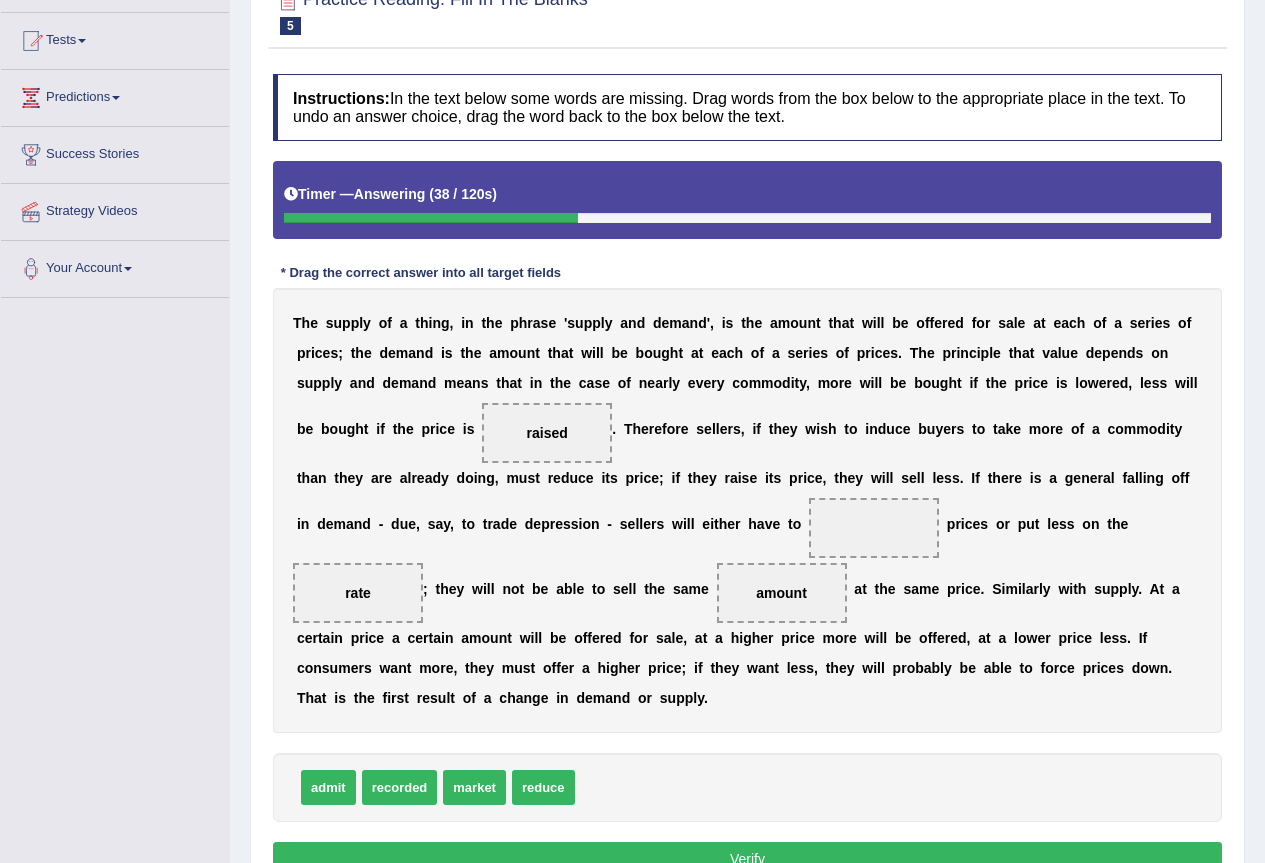 click on "admit recorded market reduce" at bounding box center (747, 787) 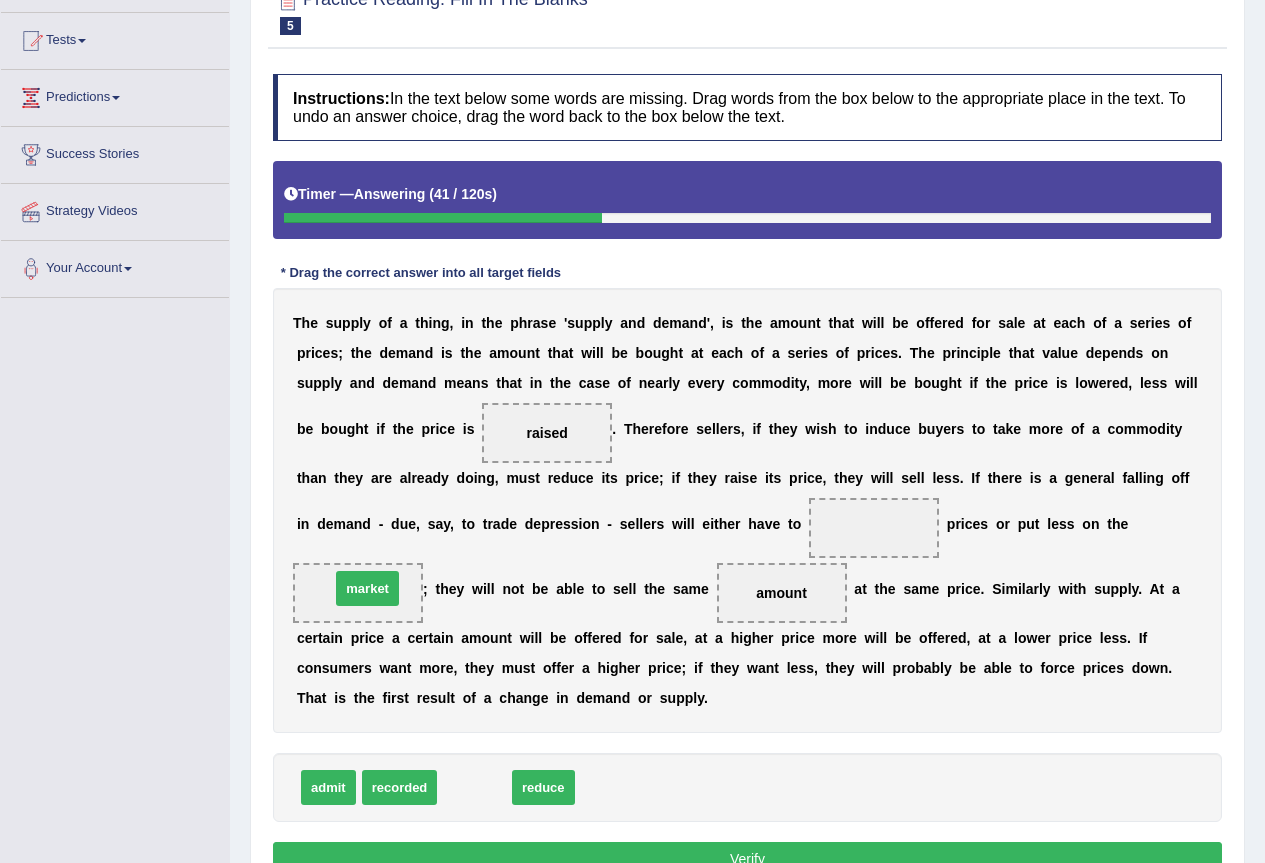 drag, startPoint x: 460, startPoint y: 787, endPoint x: 353, endPoint y: 588, distance: 225.94247 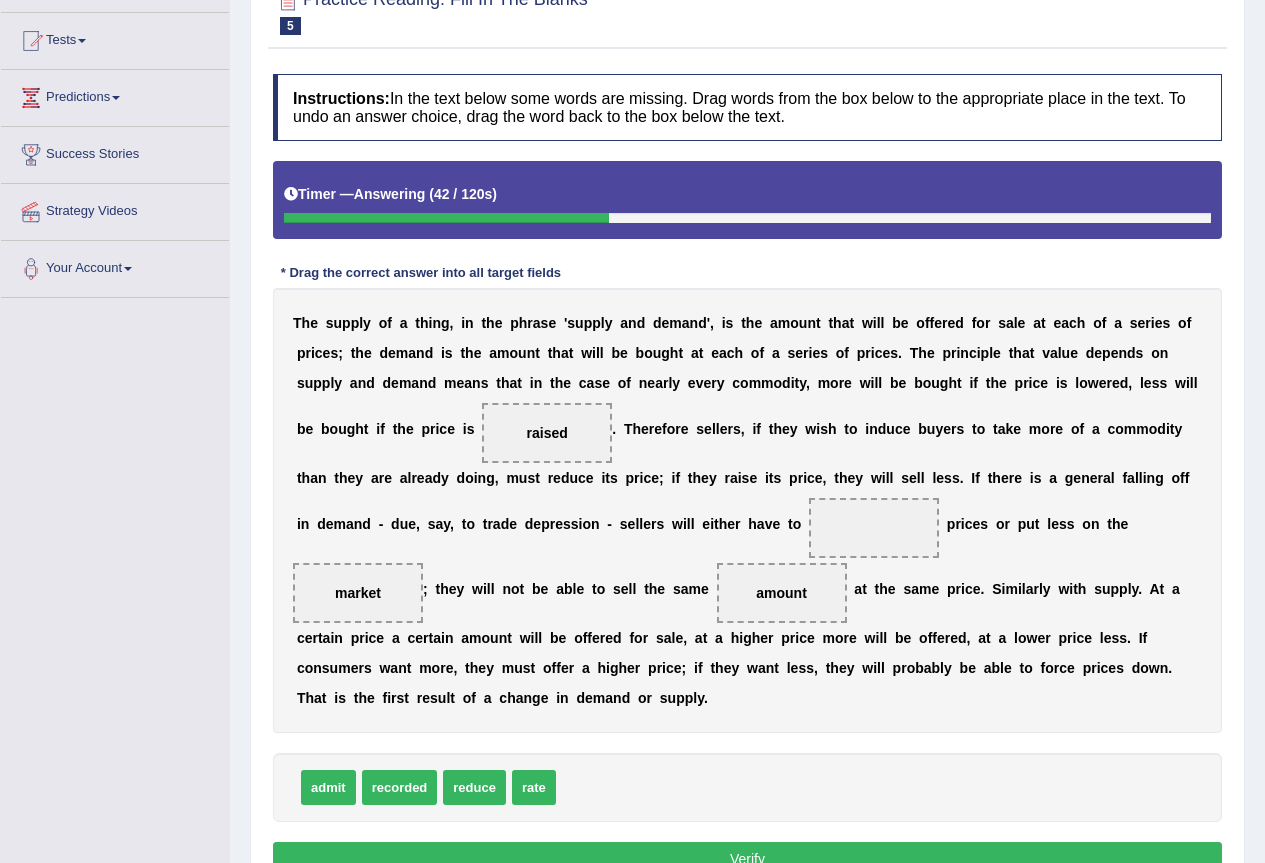 click on "o" at bounding box center [515, 589] 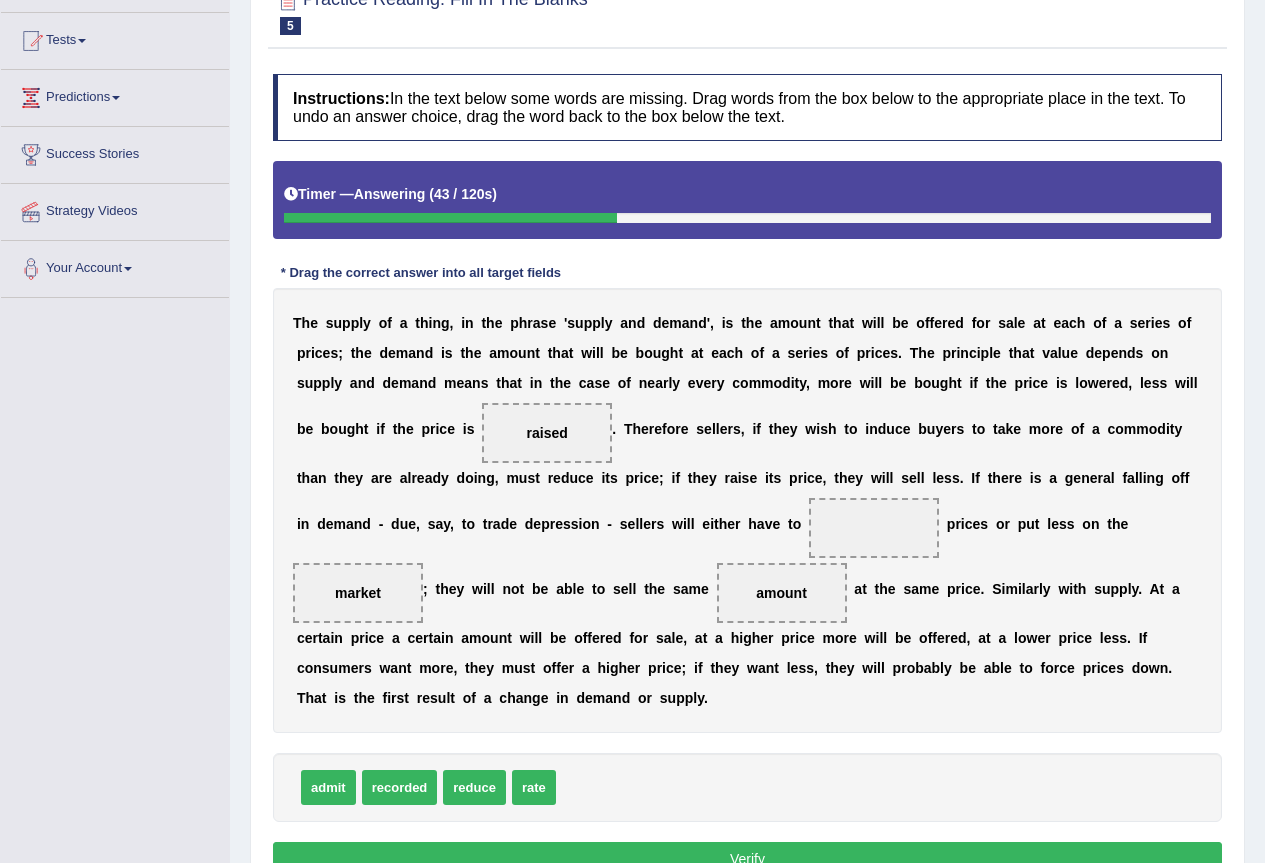 click on "Verify" at bounding box center (747, 859) 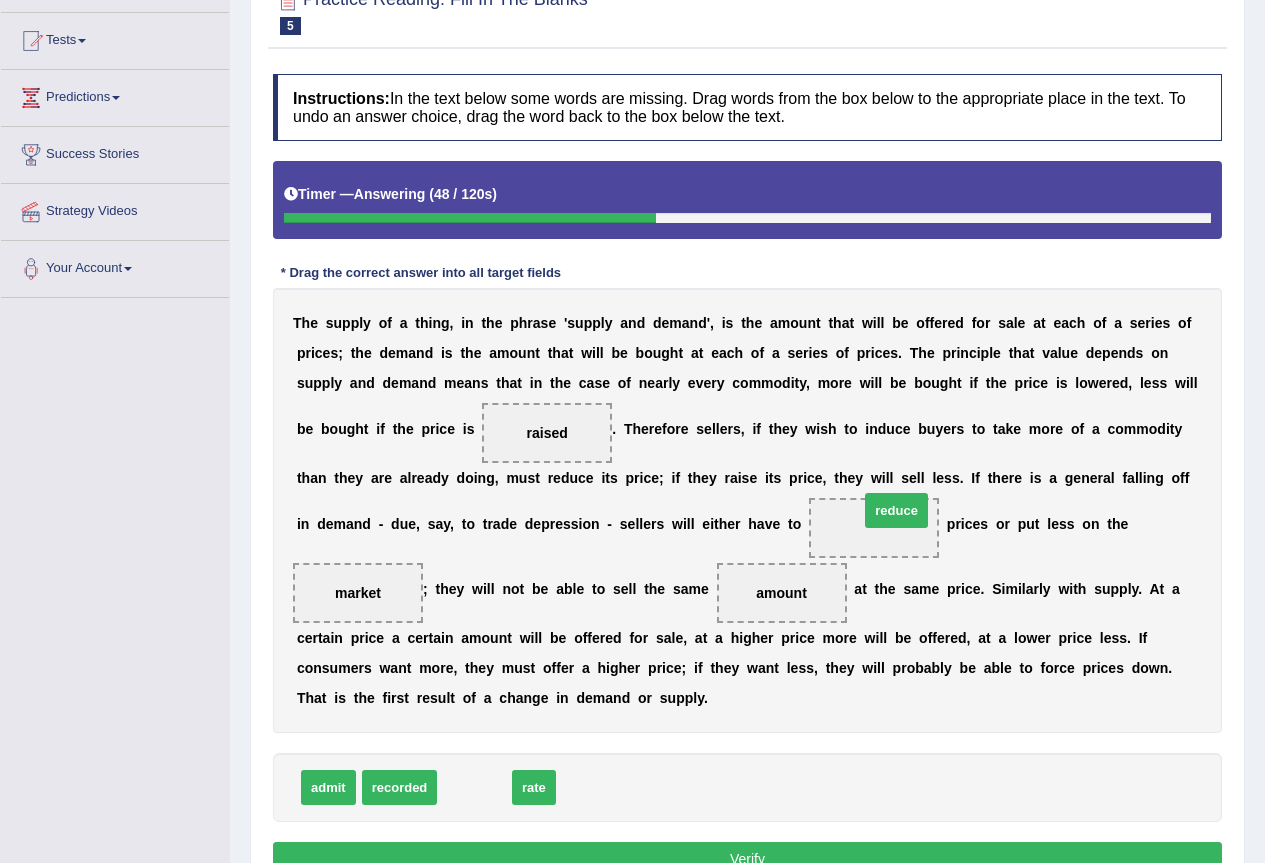 drag, startPoint x: 463, startPoint y: 782, endPoint x: 885, endPoint y: 505, distance: 504.79007 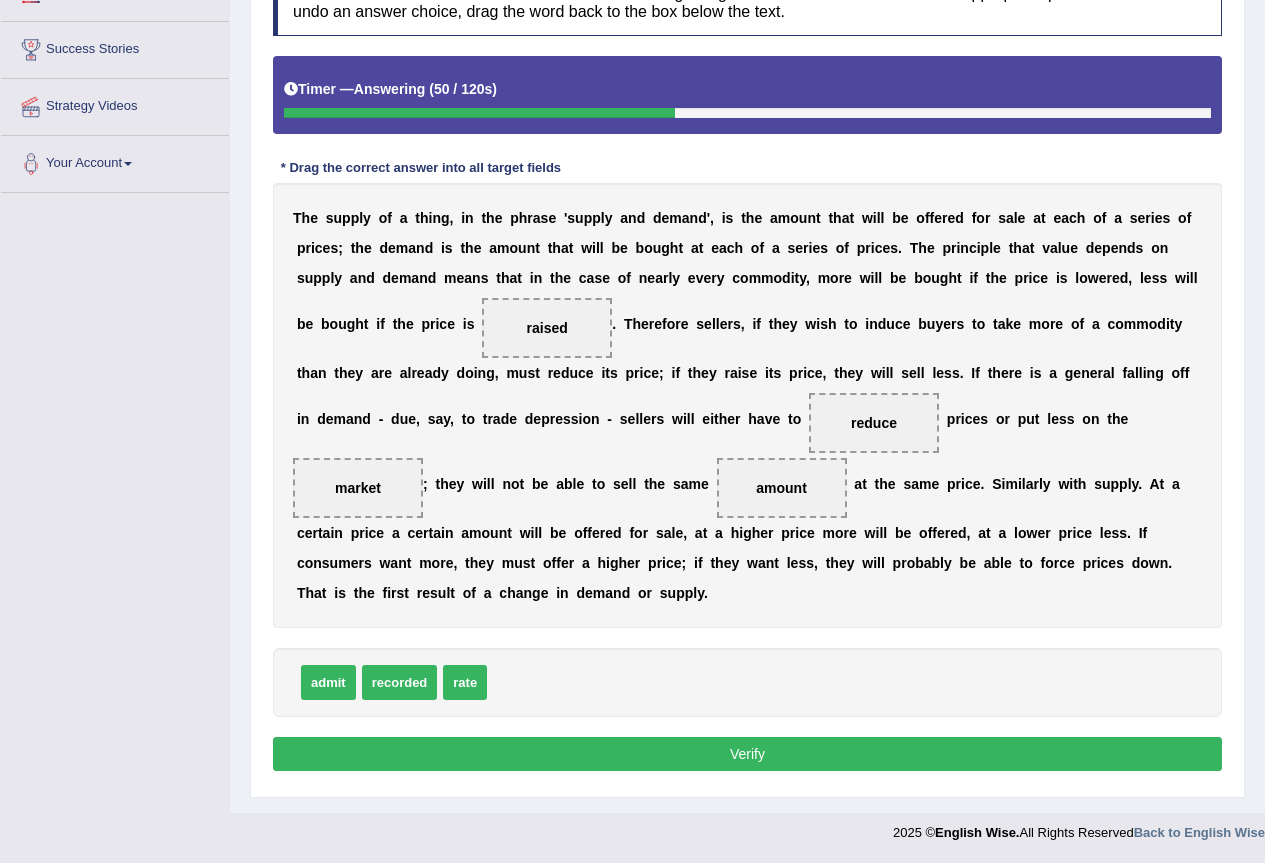 click on "Verify" at bounding box center [747, 754] 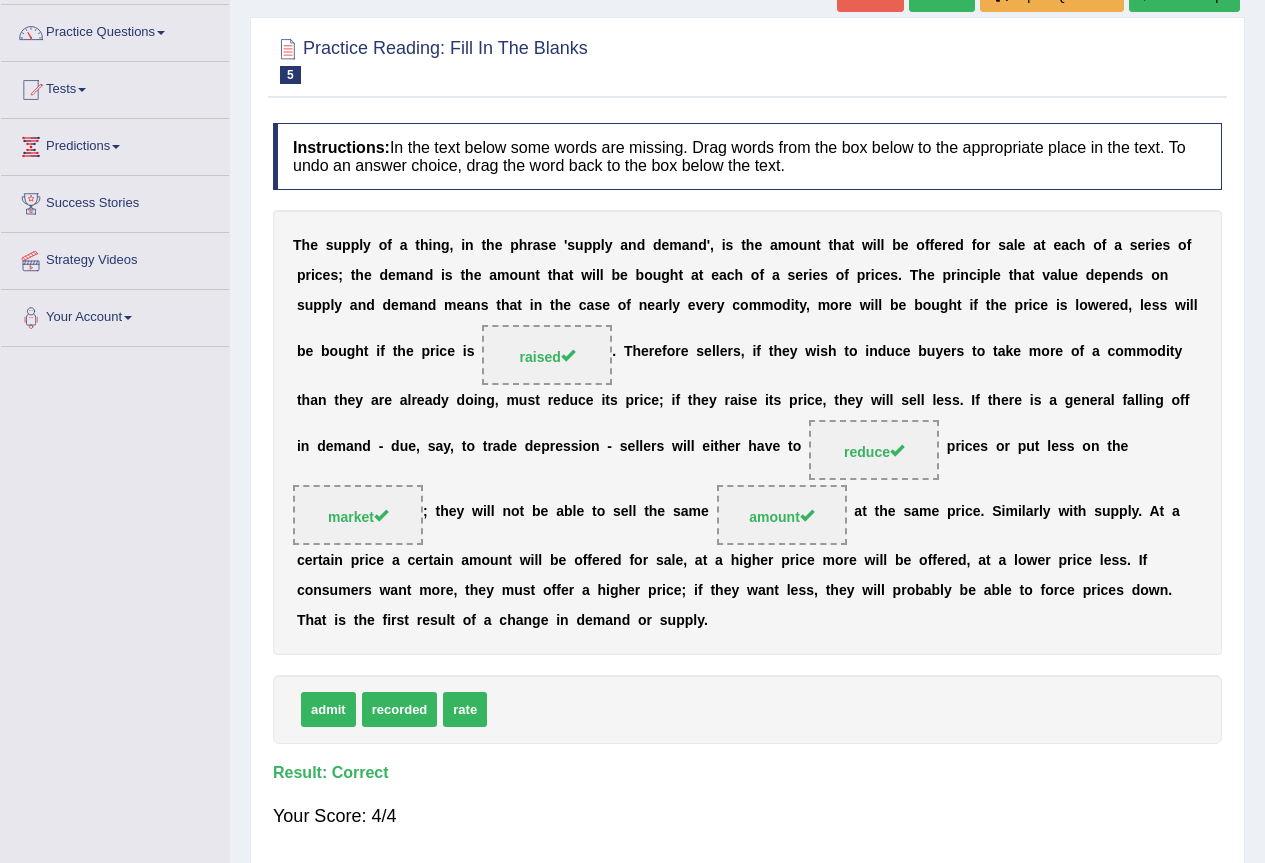 scroll, scrollTop: 87, scrollLeft: 0, axis: vertical 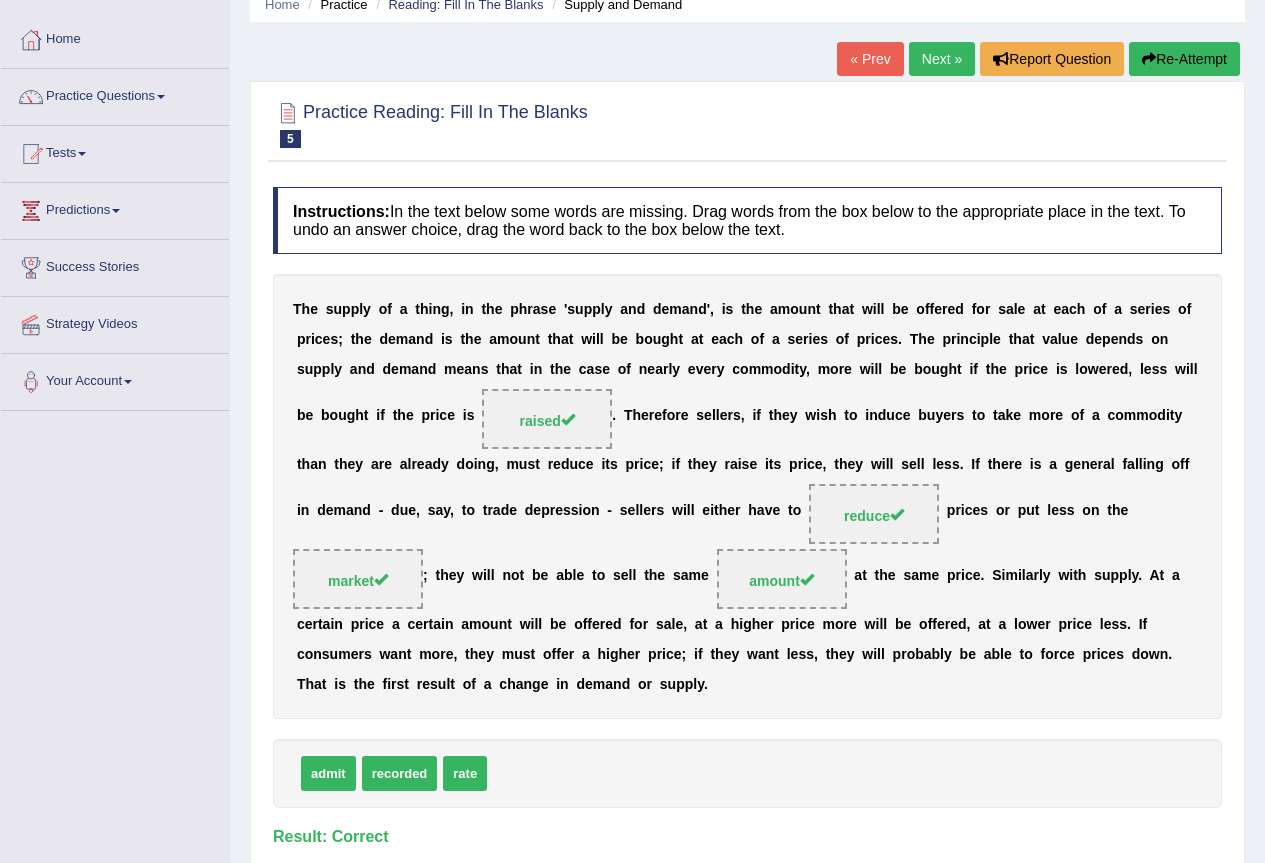 click on "Next »" at bounding box center [942, 59] 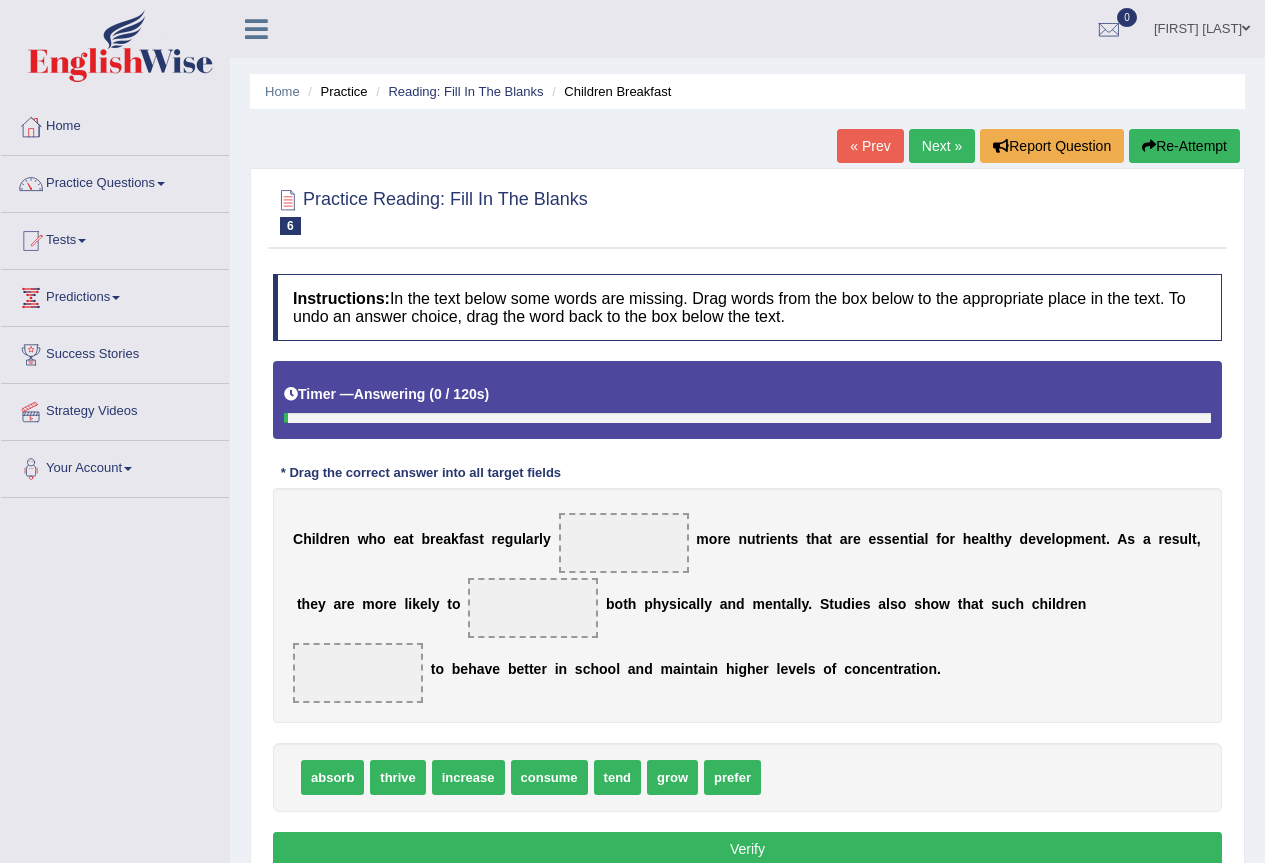 scroll, scrollTop: 0, scrollLeft: 0, axis: both 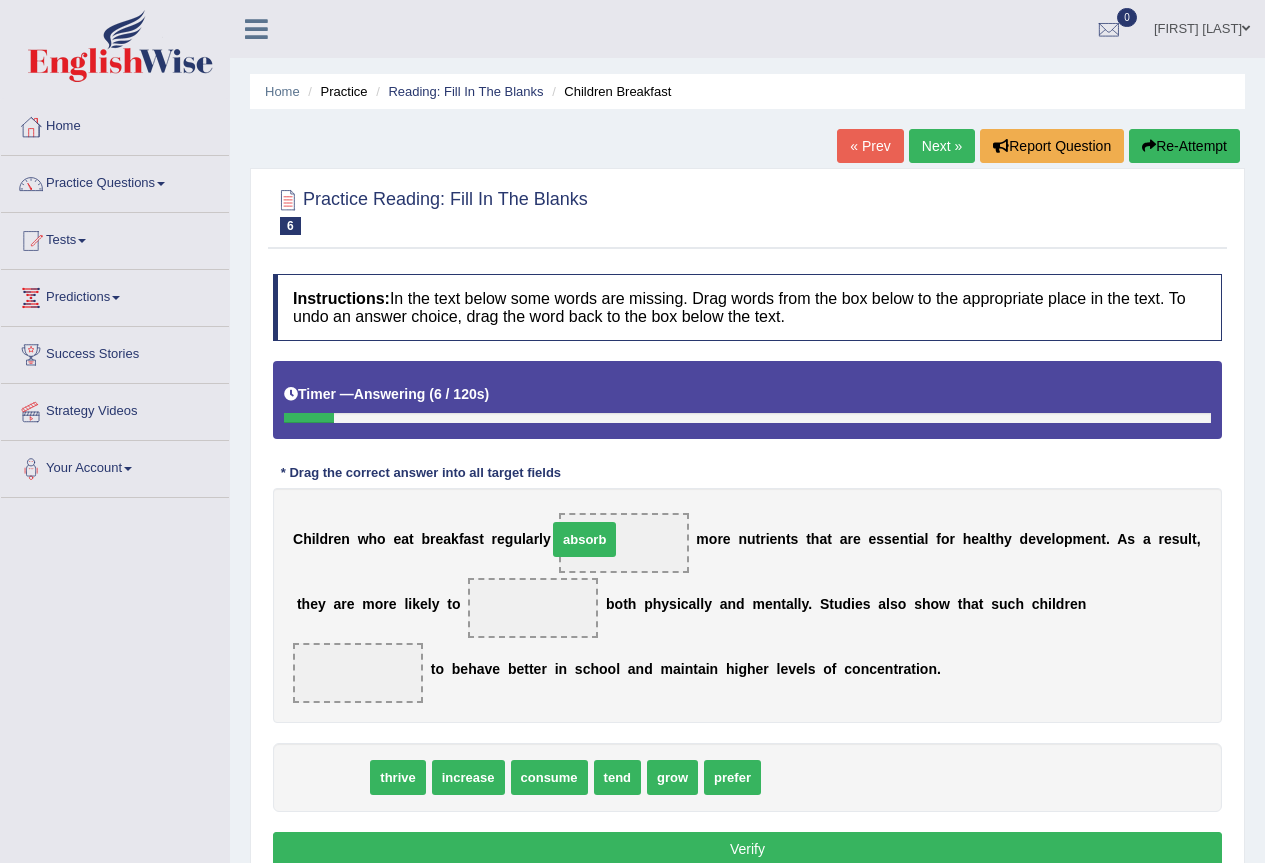 drag, startPoint x: 342, startPoint y: 781, endPoint x: 614, endPoint y: 536, distance: 366.0724 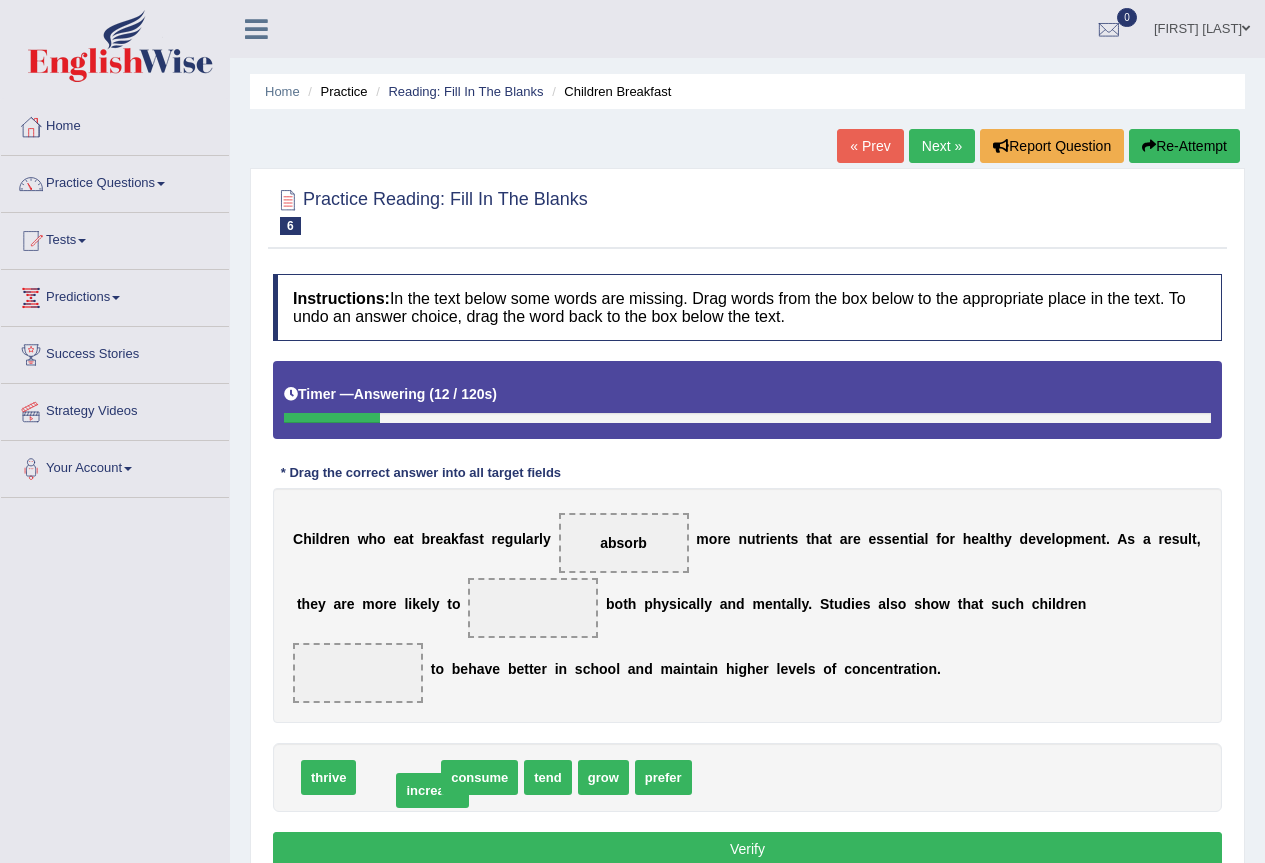 drag, startPoint x: 400, startPoint y: 781, endPoint x: 426, endPoint y: 796, distance: 30.016663 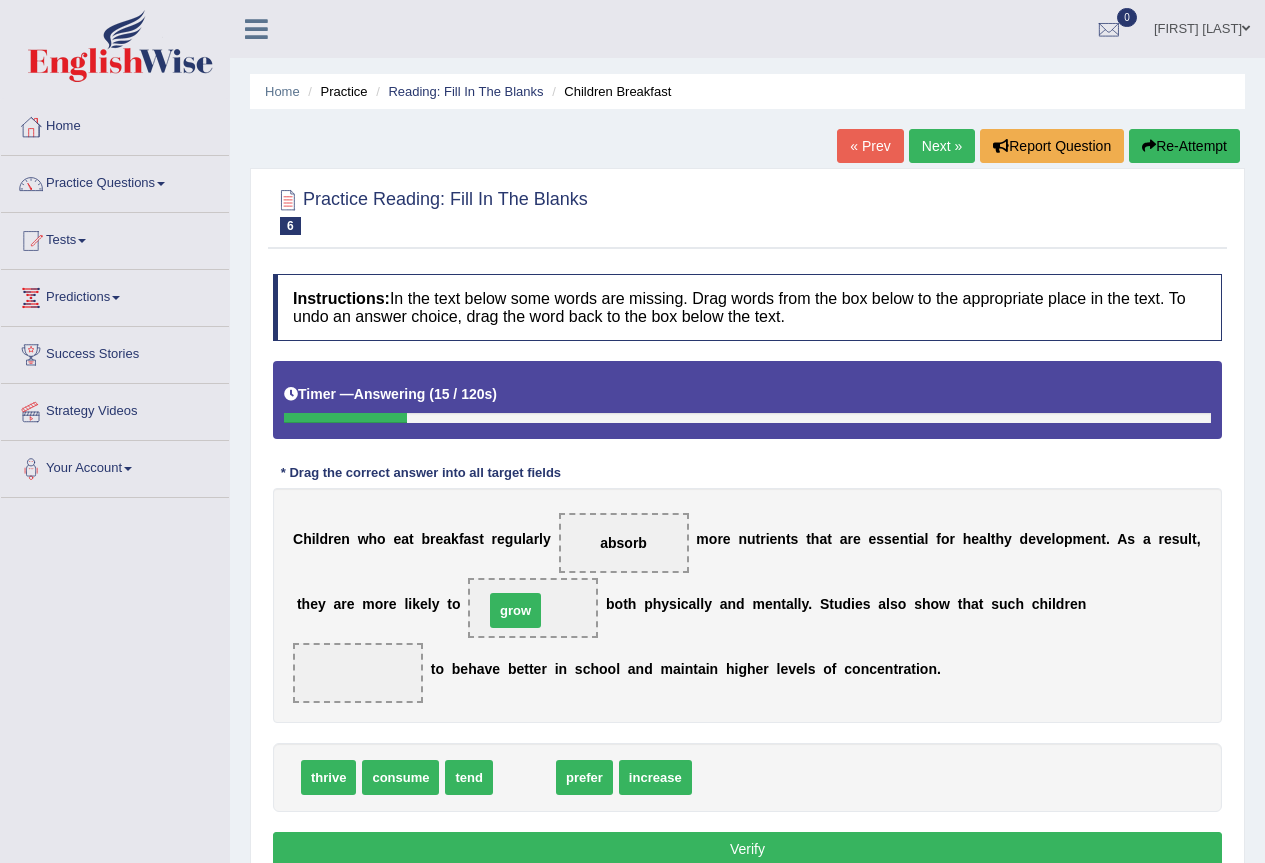 drag, startPoint x: 523, startPoint y: 781, endPoint x: 510, endPoint y: 616, distance: 165.51132 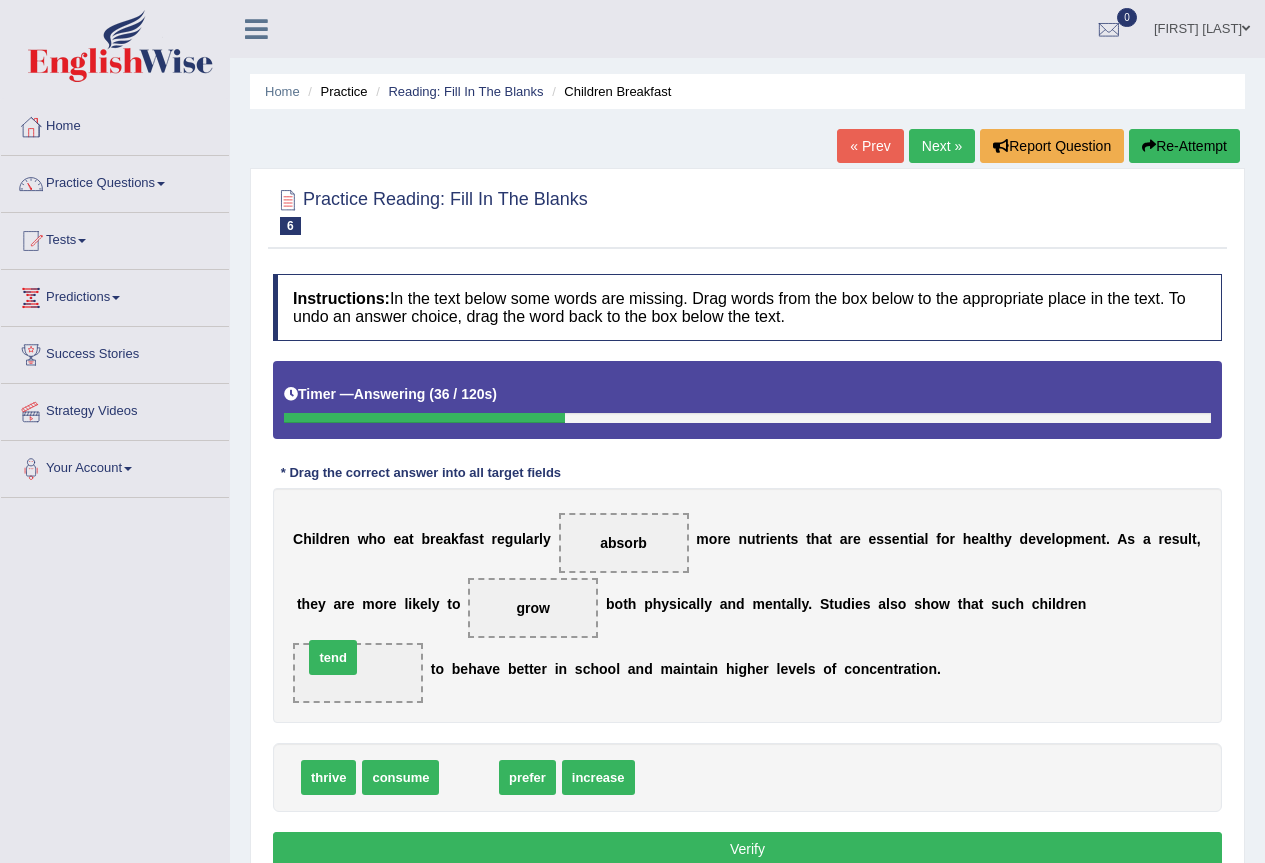 drag, startPoint x: 459, startPoint y: 782, endPoint x: 323, endPoint y: 662, distance: 181.37254 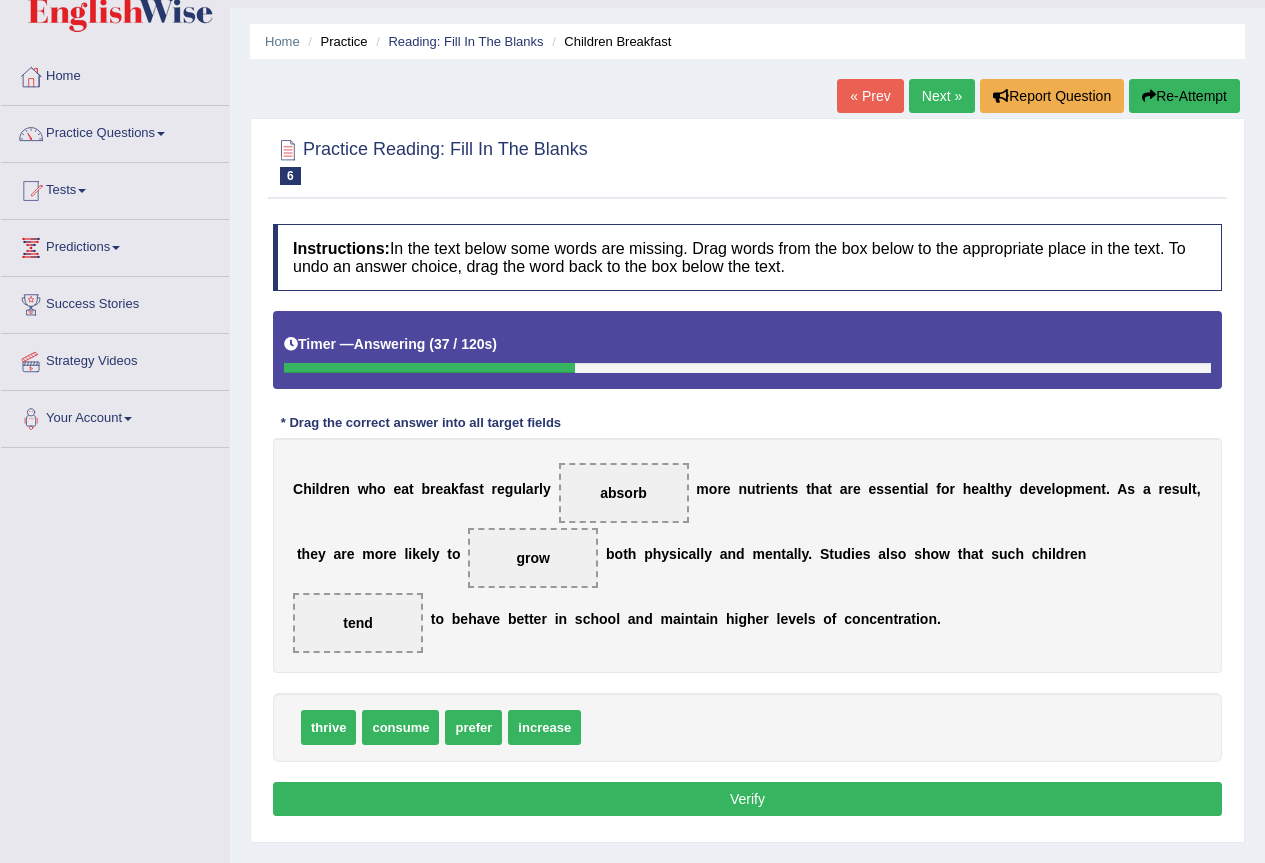 scroll, scrollTop: 100, scrollLeft: 0, axis: vertical 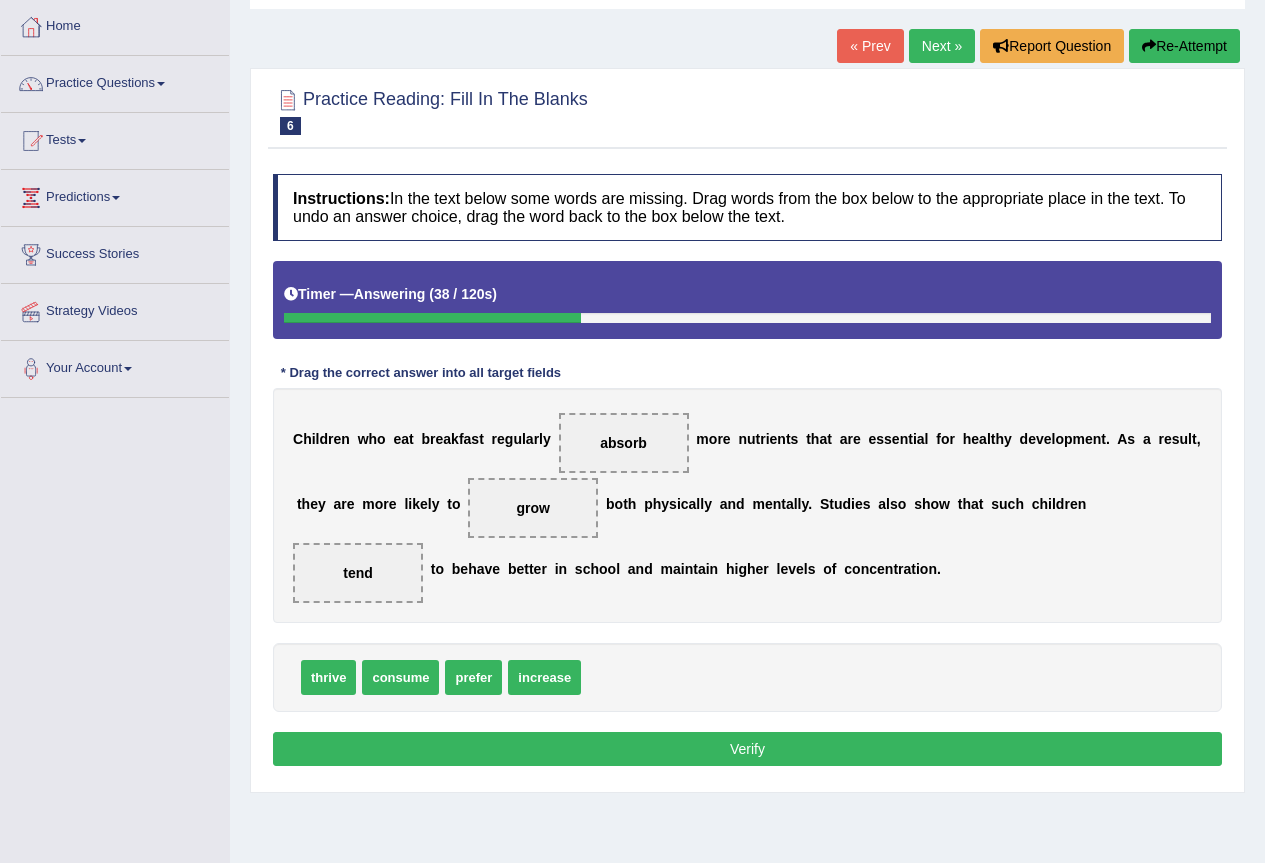 click on "Verify" at bounding box center [747, 749] 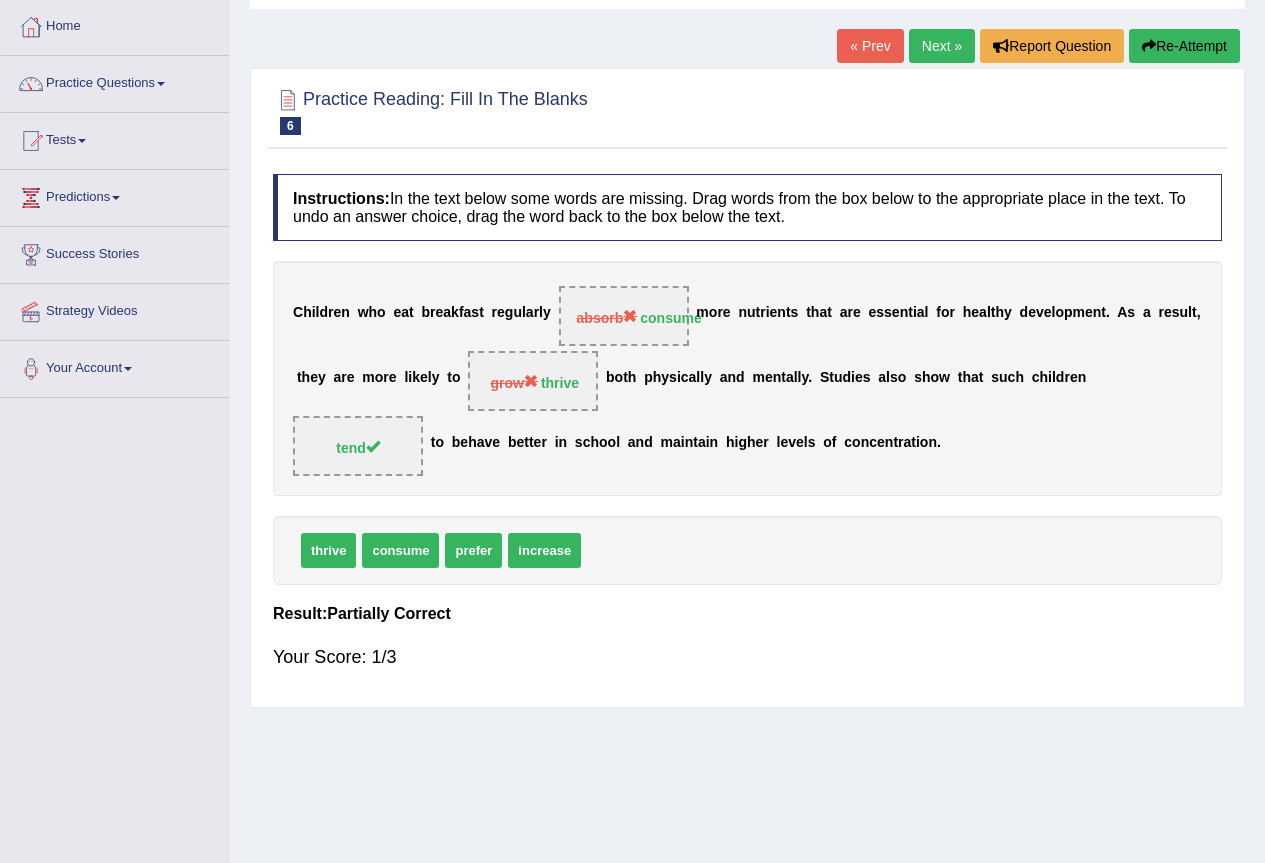 scroll, scrollTop: 0, scrollLeft: 0, axis: both 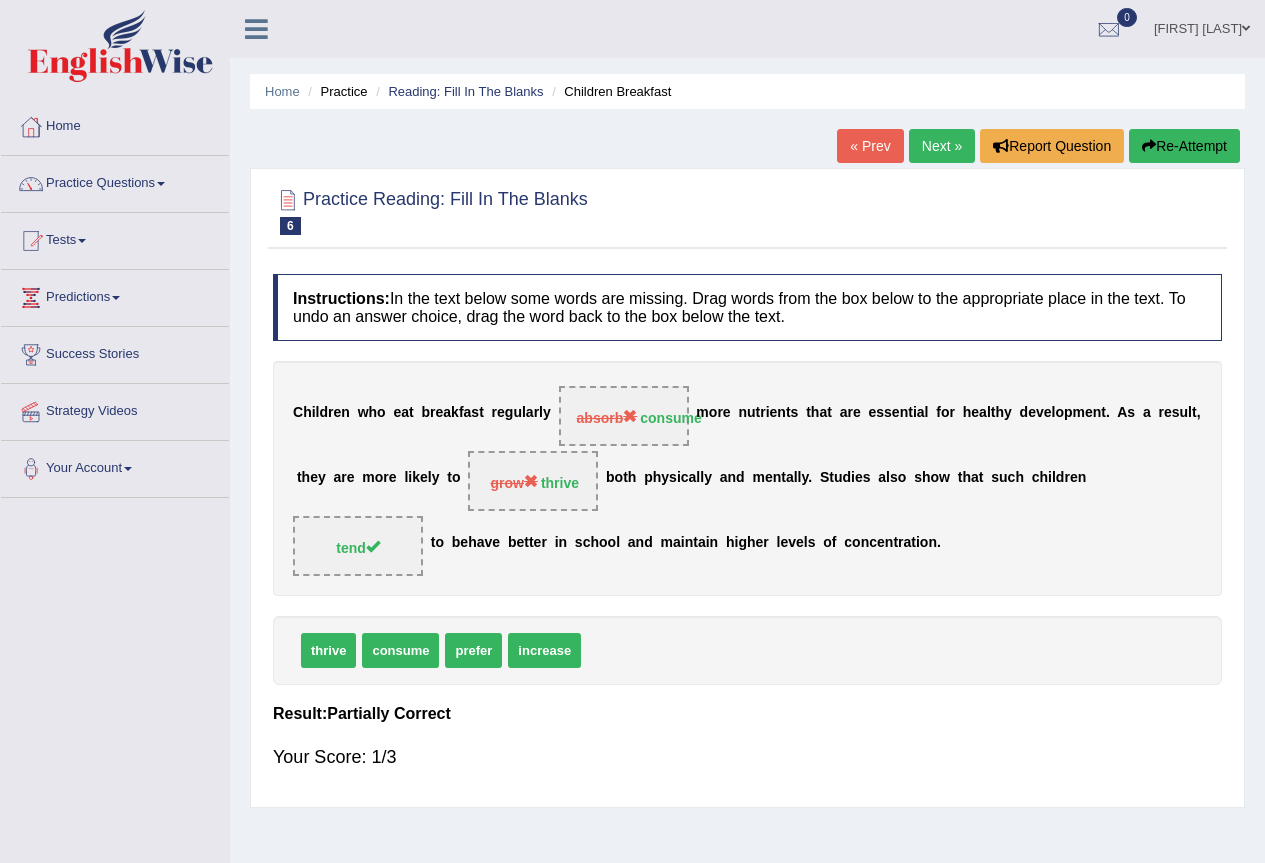 click on "absorb" at bounding box center (607, 418) 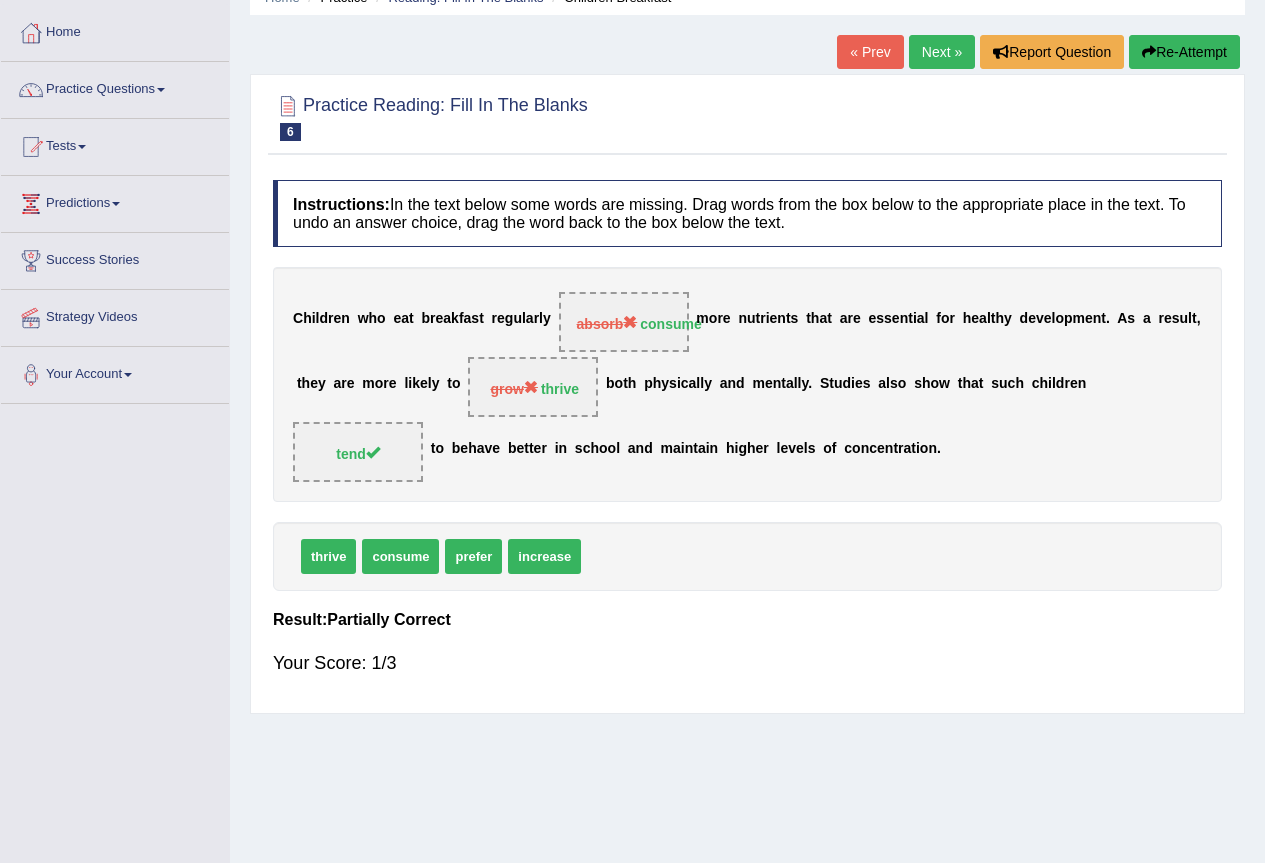 scroll, scrollTop: 0, scrollLeft: 0, axis: both 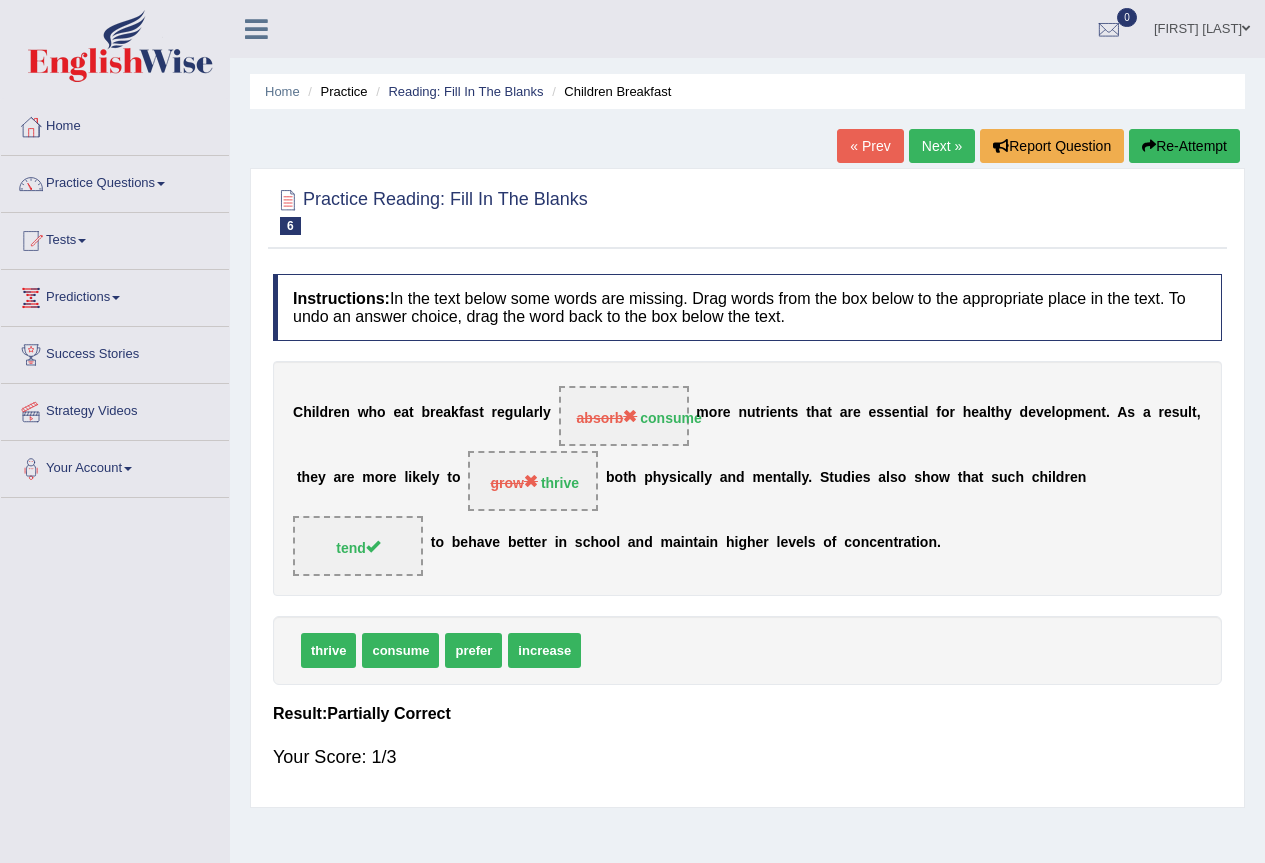 click on "Next »" at bounding box center (942, 146) 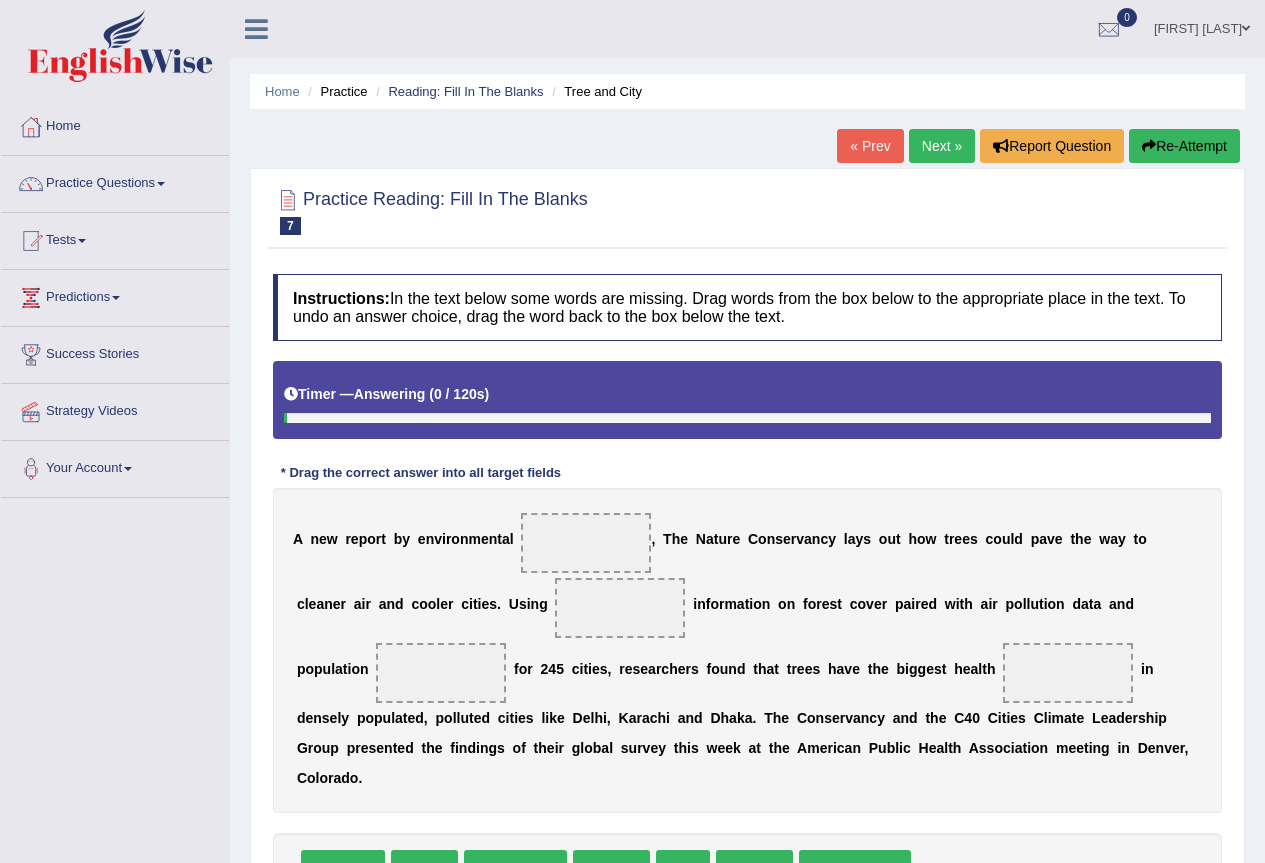 scroll, scrollTop: 100, scrollLeft: 0, axis: vertical 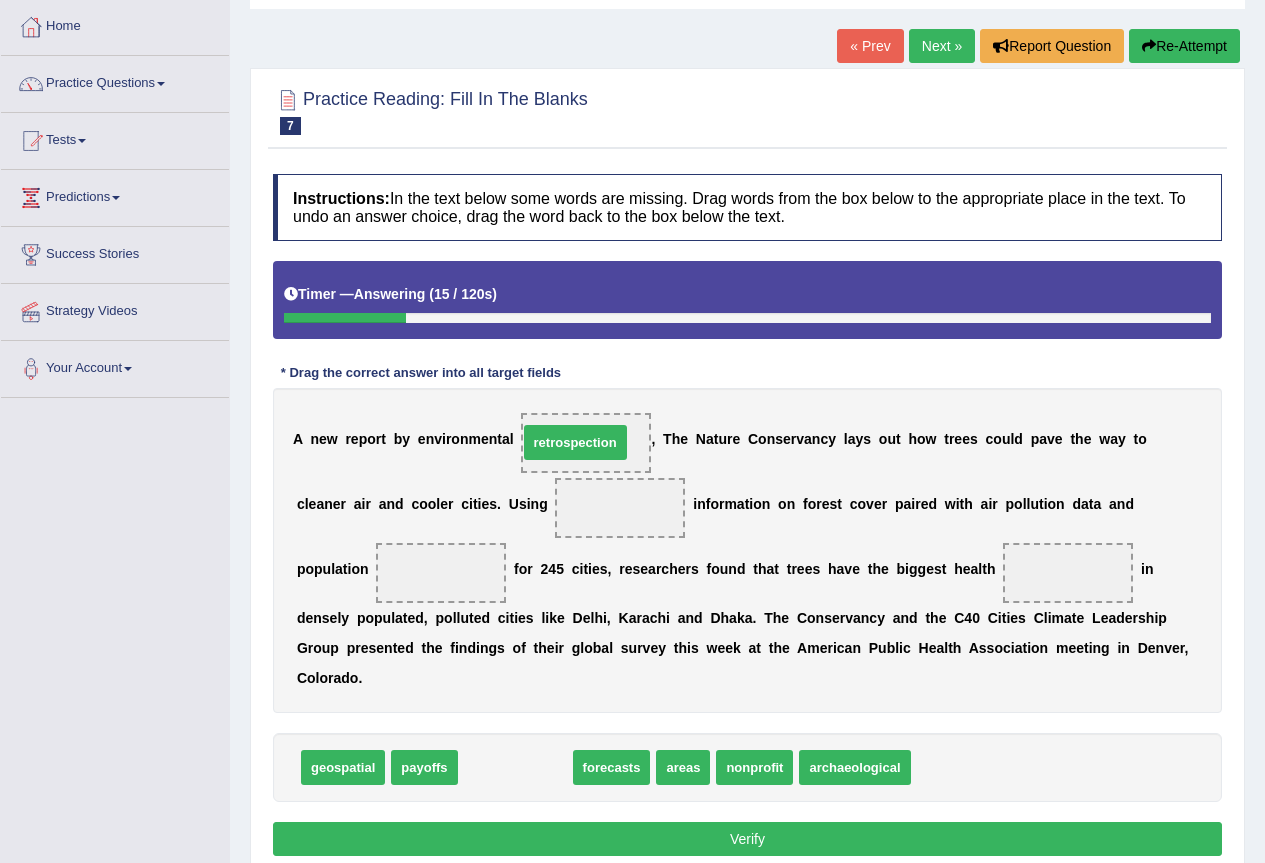 drag, startPoint x: 506, startPoint y: 764, endPoint x: 566, endPoint y: 440, distance: 329.50873 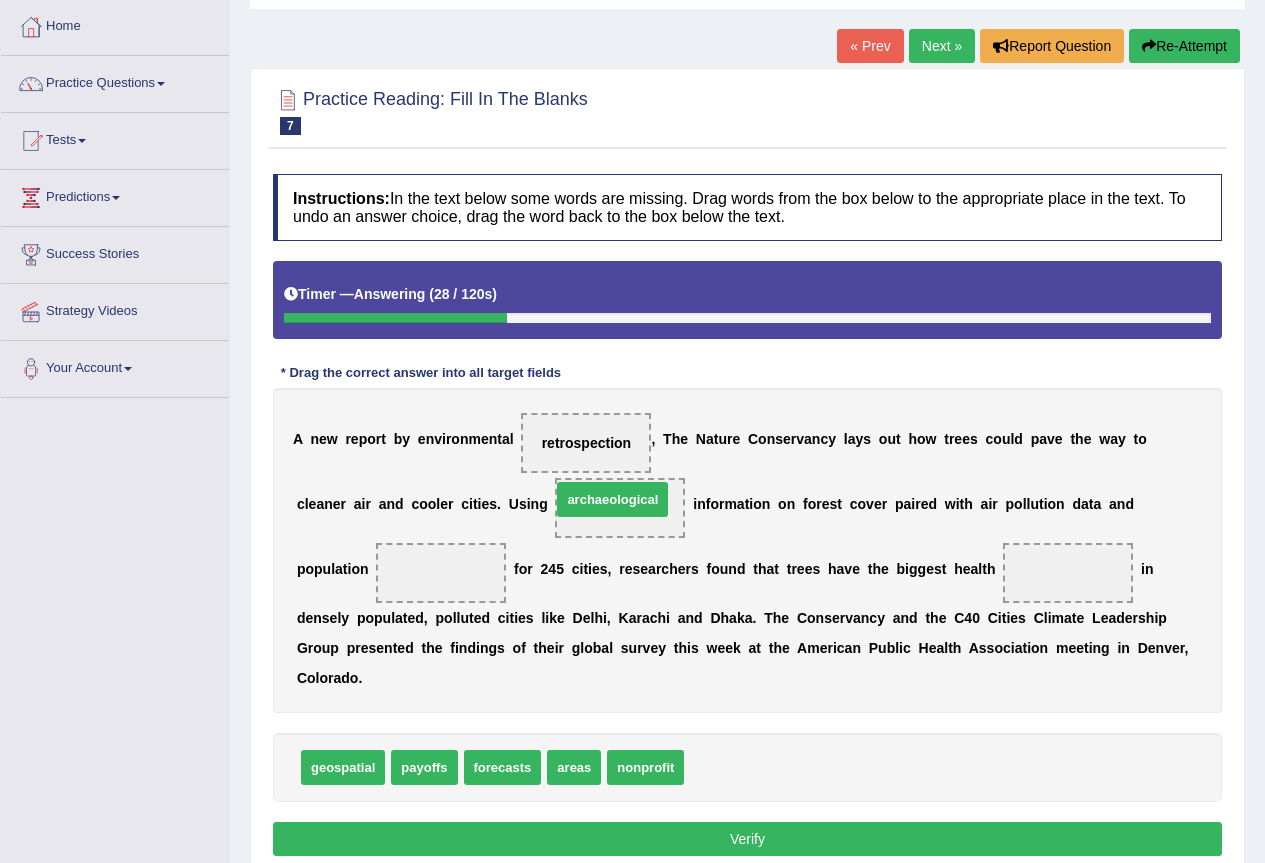 drag, startPoint x: 723, startPoint y: 776, endPoint x: 590, endPoint y: 508, distance: 299.18723 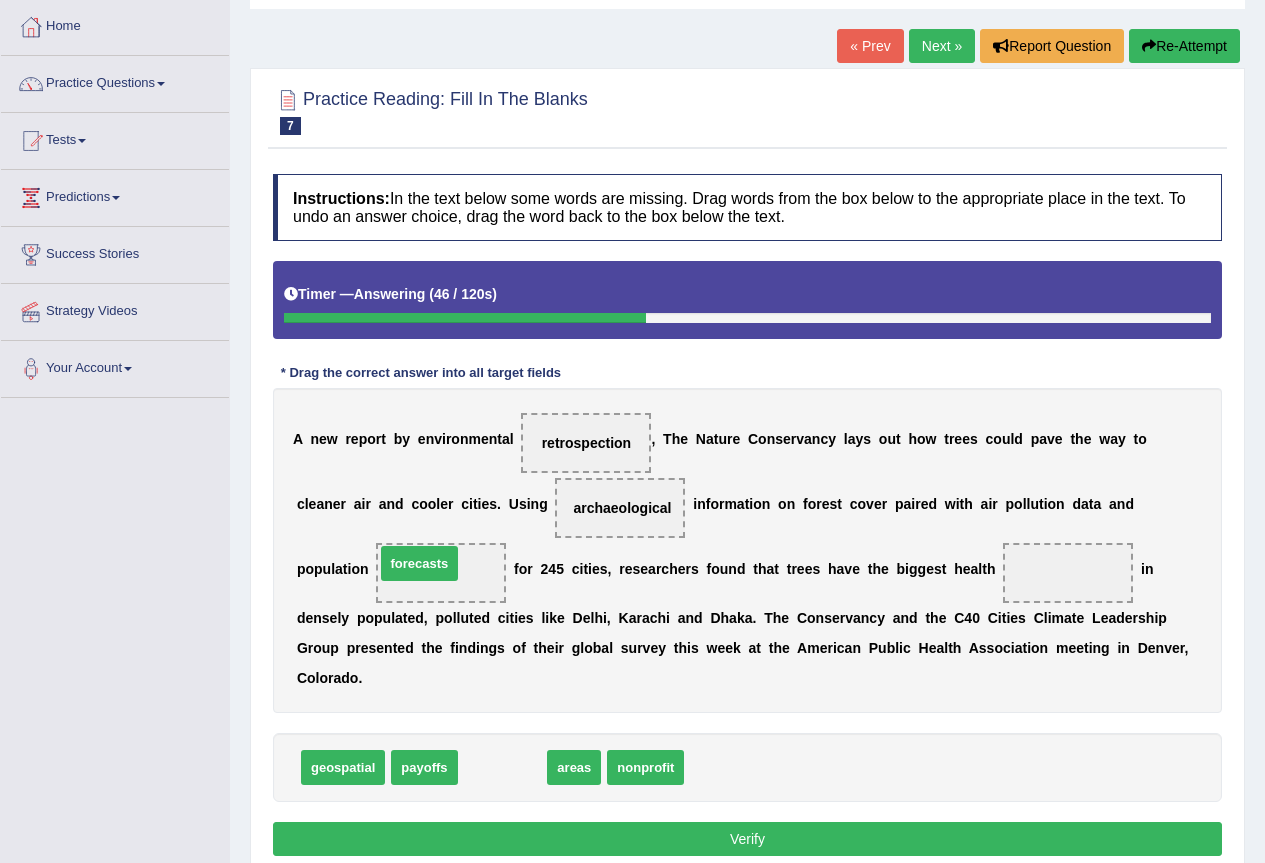 drag, startPoint x: 504, startPoint y: 770, endPoint x: 420, endPoint y: 565, distance: 221.54233 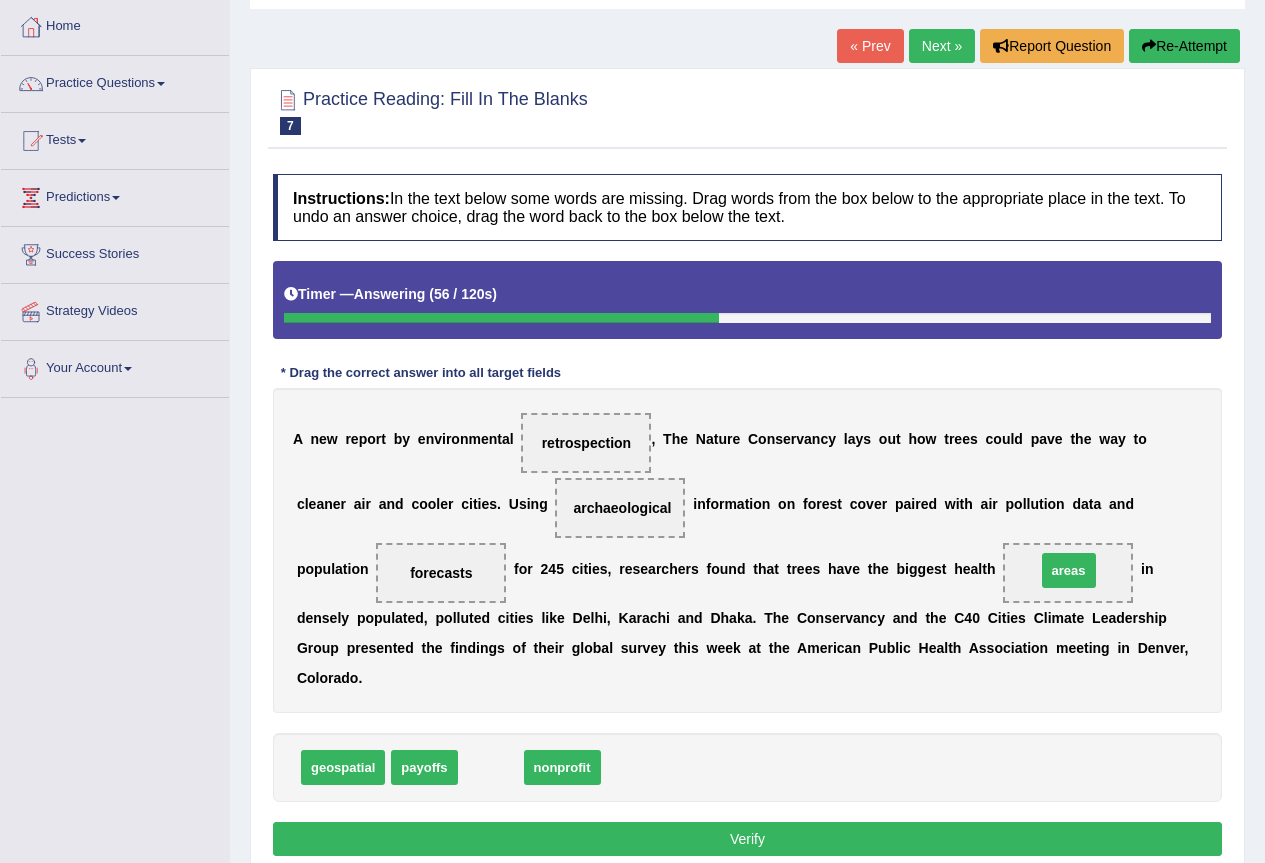 drag, startPoint x: 481, startPoint y: 773, endPoint x: 1062, endPoint y: 576, distance: 613.49 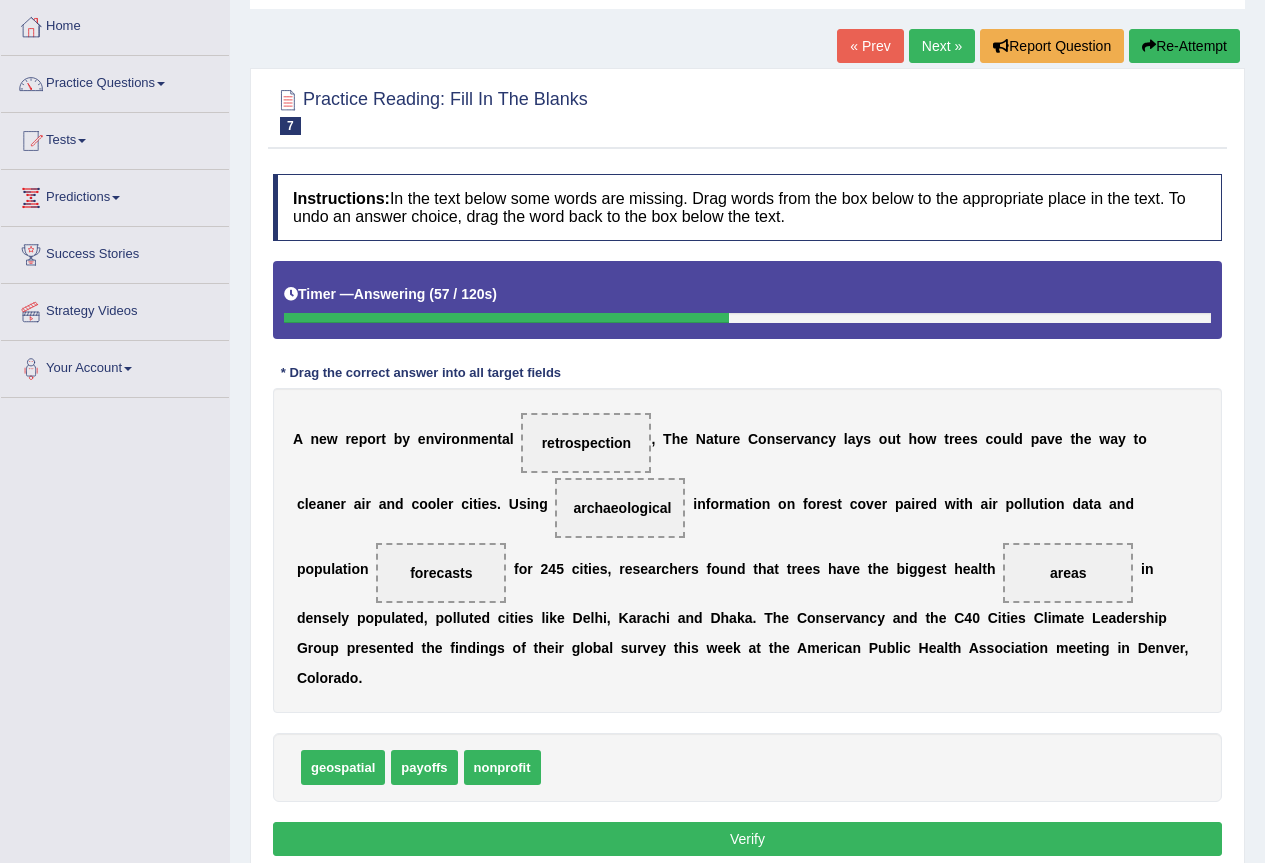 click on "0" at bounding box center [976, 618] 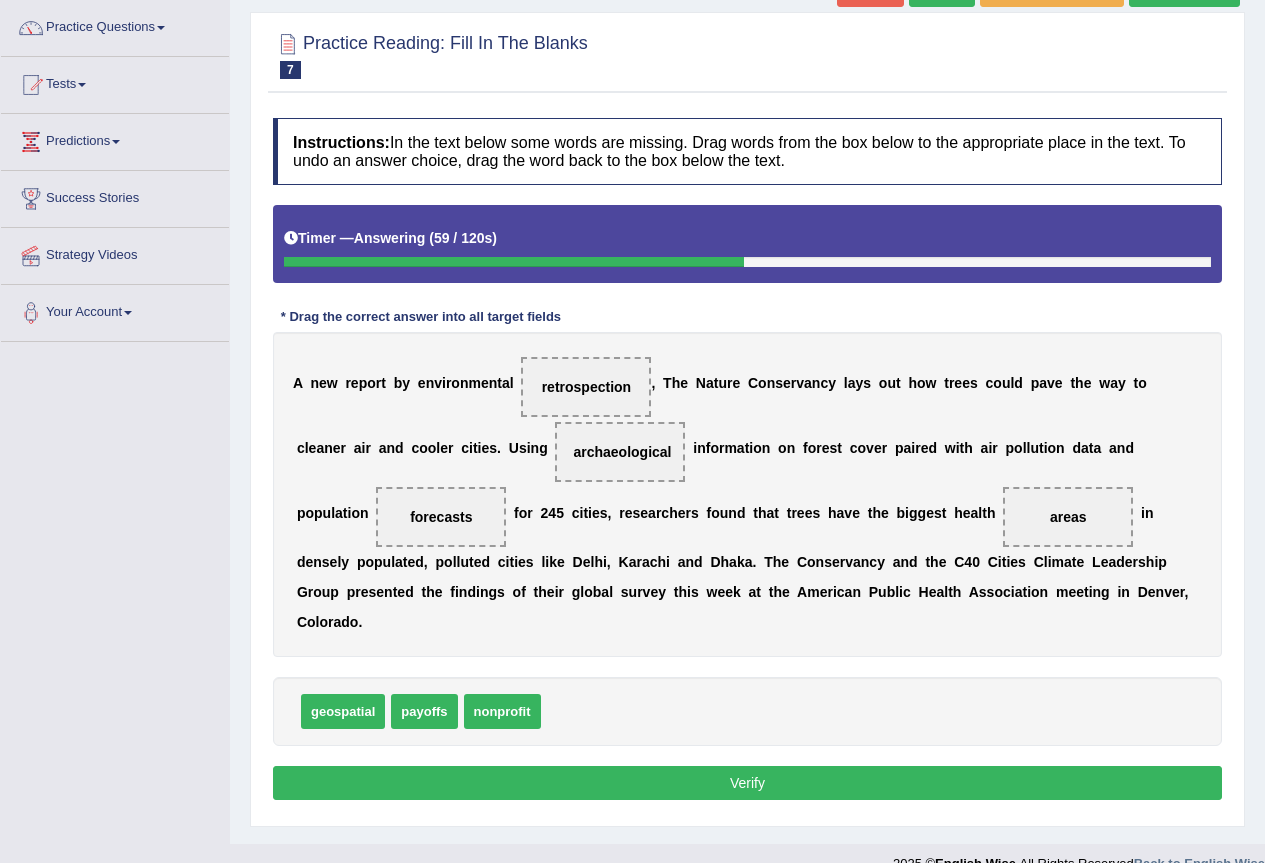scroll, scrollTop: 187, scrollLeft: 0, axis: vertical 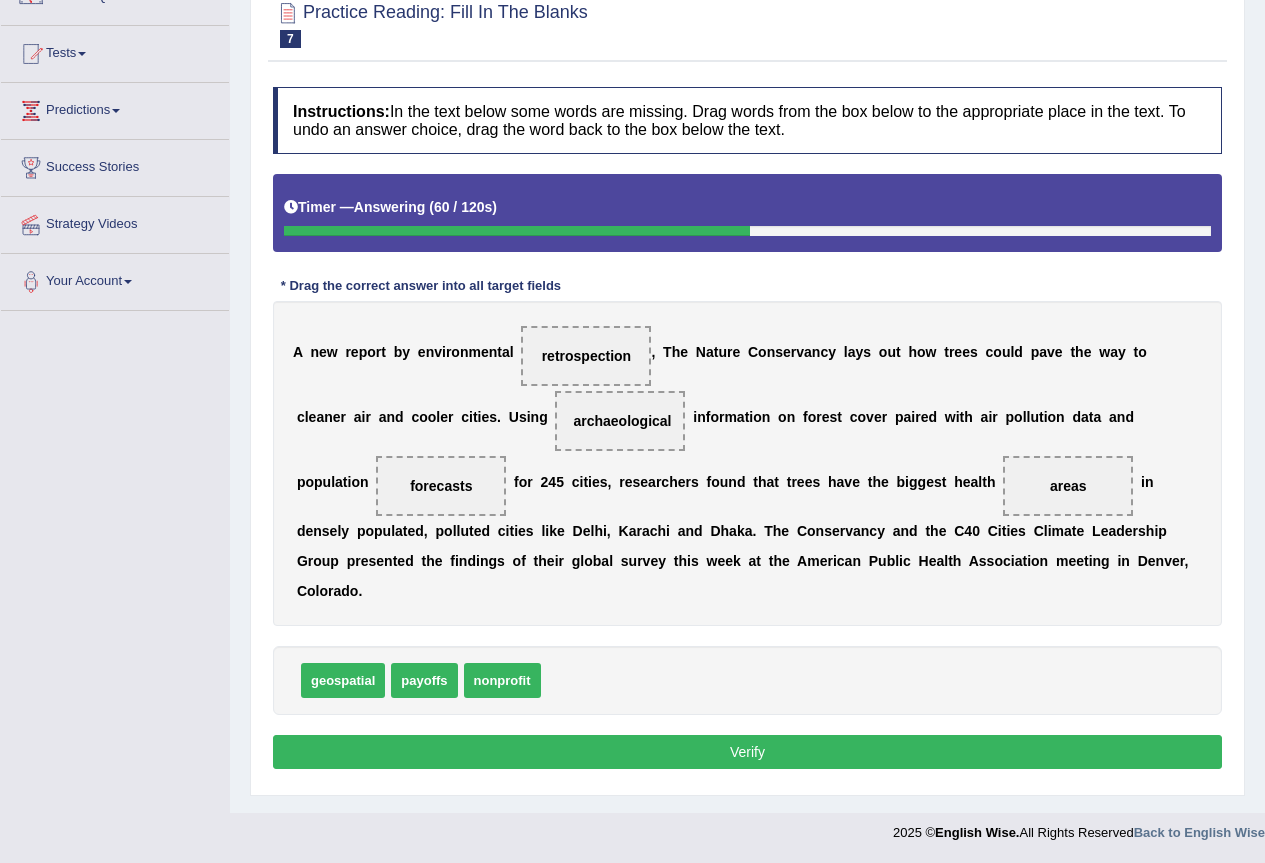 click on "Verify" at bounding box center [747, 752] 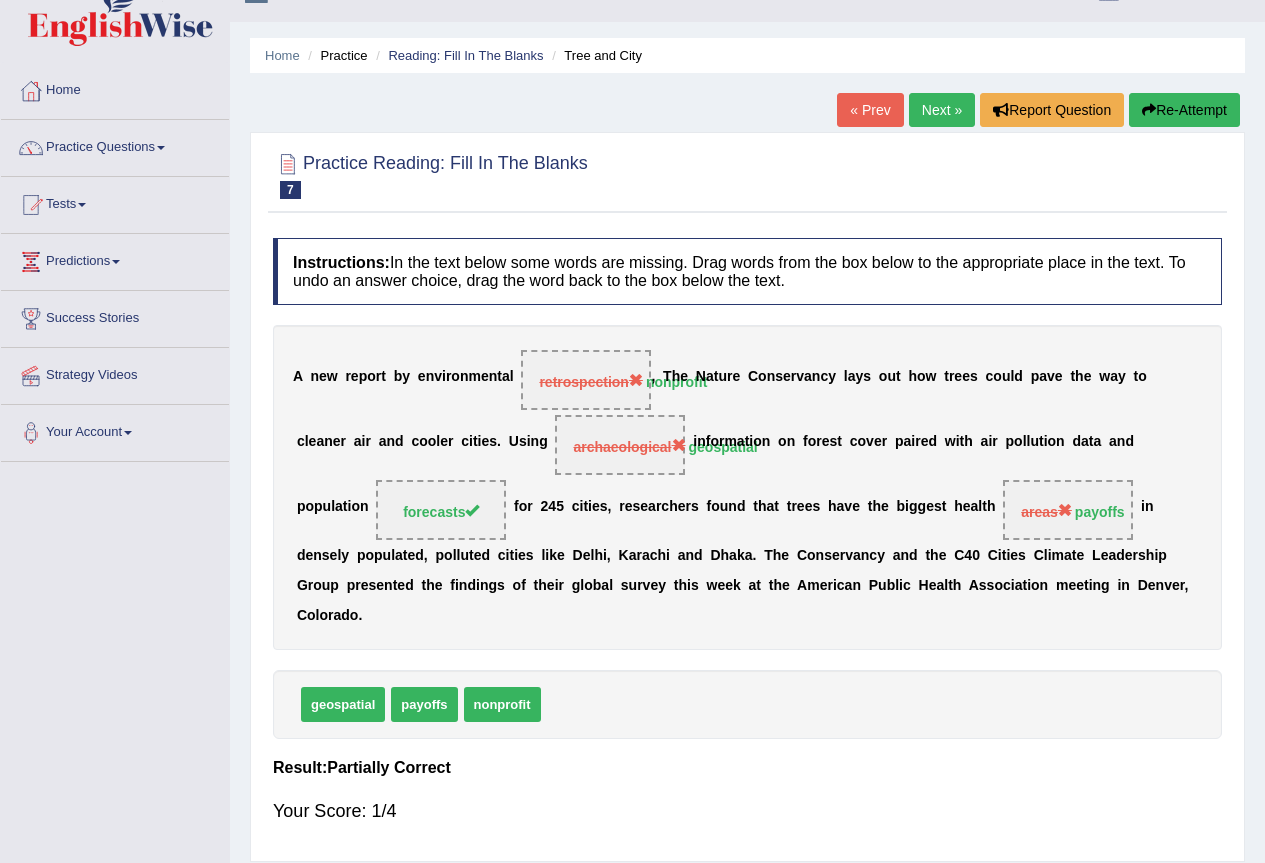 scroll, scrollTop: 0, scrollLeft: 0, axis: both 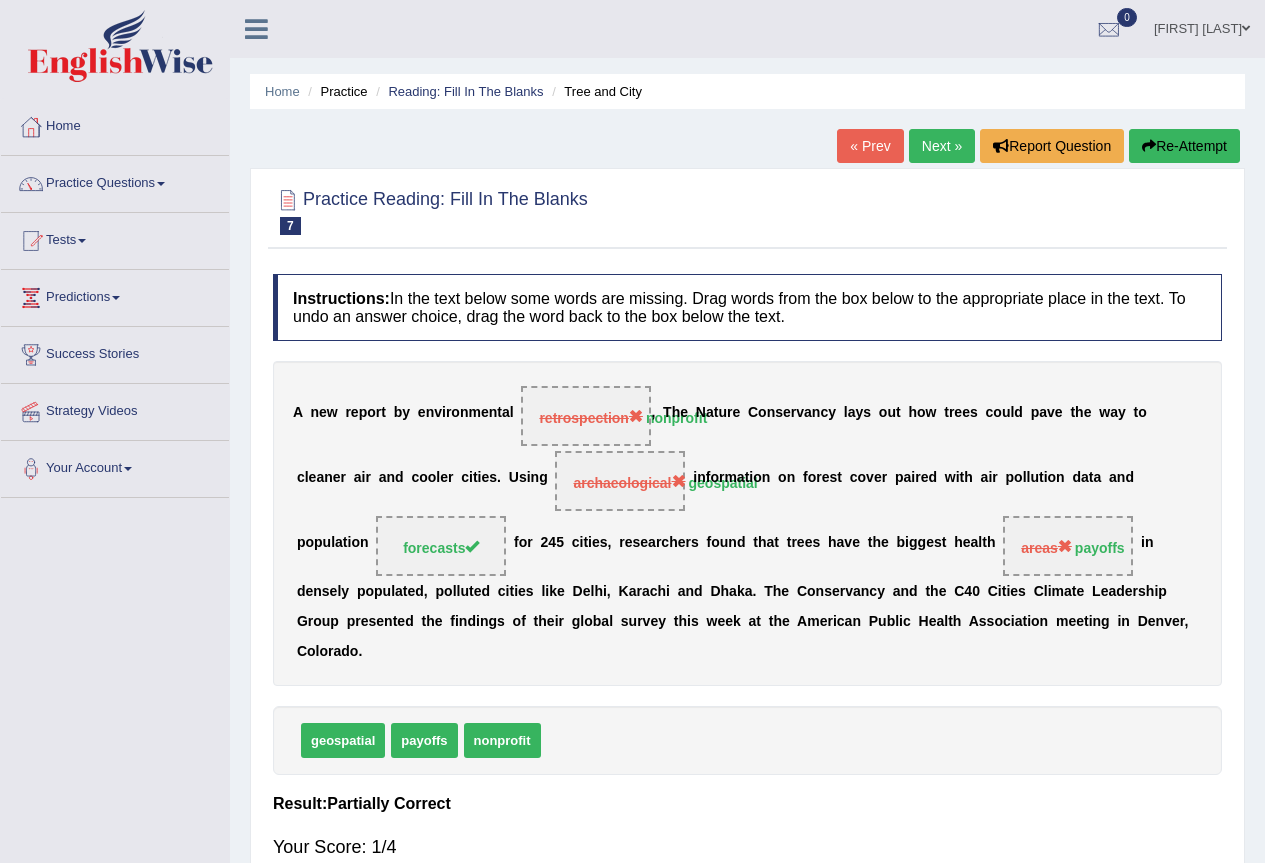 click on "Next »" at bounding box center [942, 146] 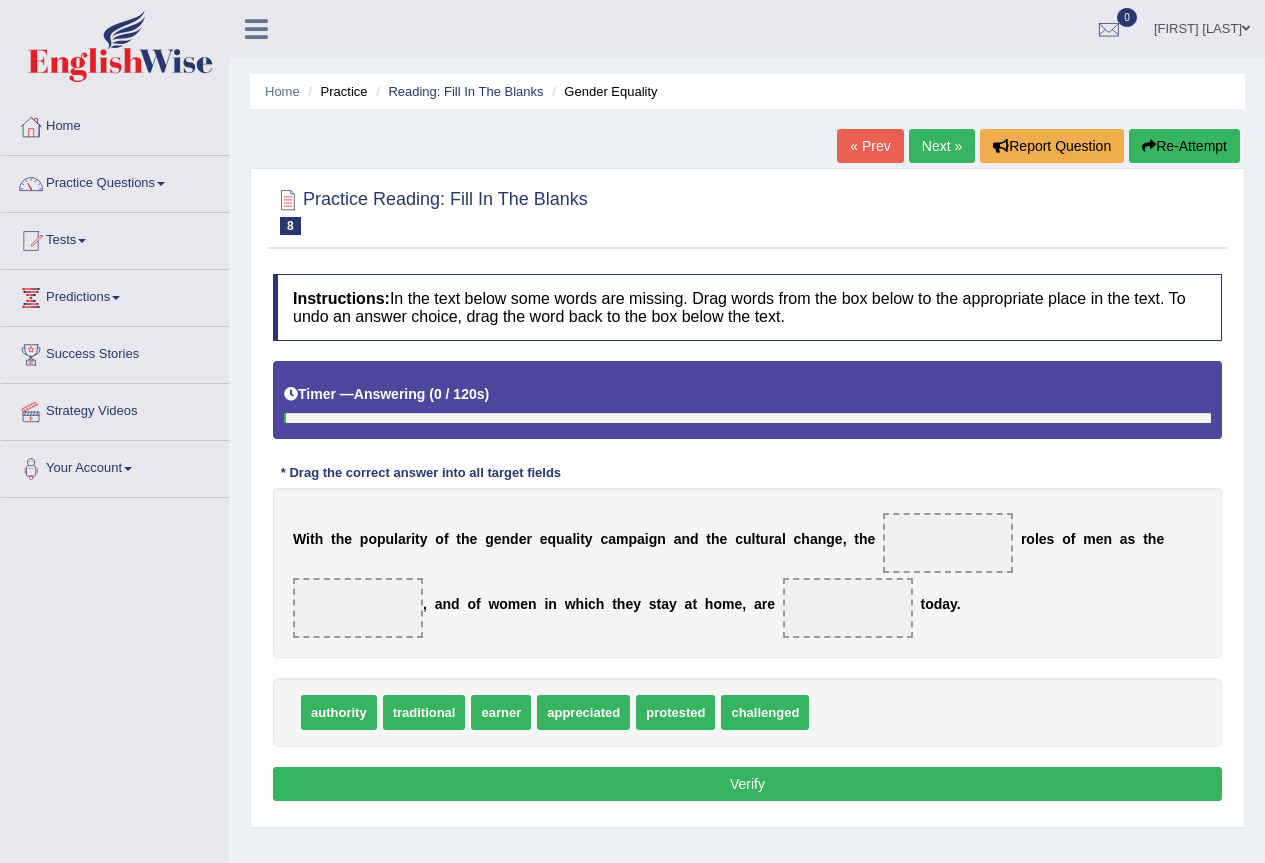 scroll, scrollTop: 187, scrollLeft: 0, axis: vertical 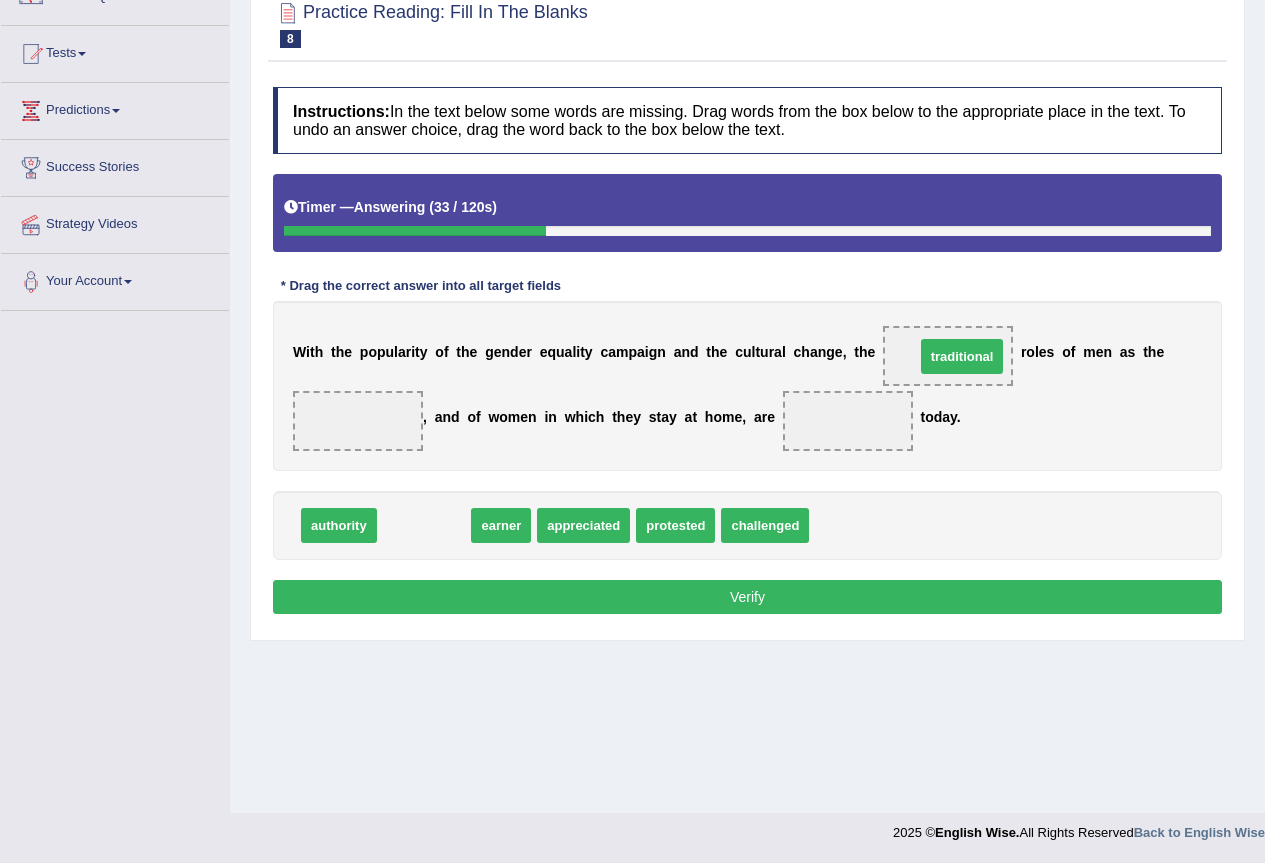 drag, startPoint x: 407, startPoint y: 527, endPoint x: 945, endPoint y: 358, distance: 563.9193 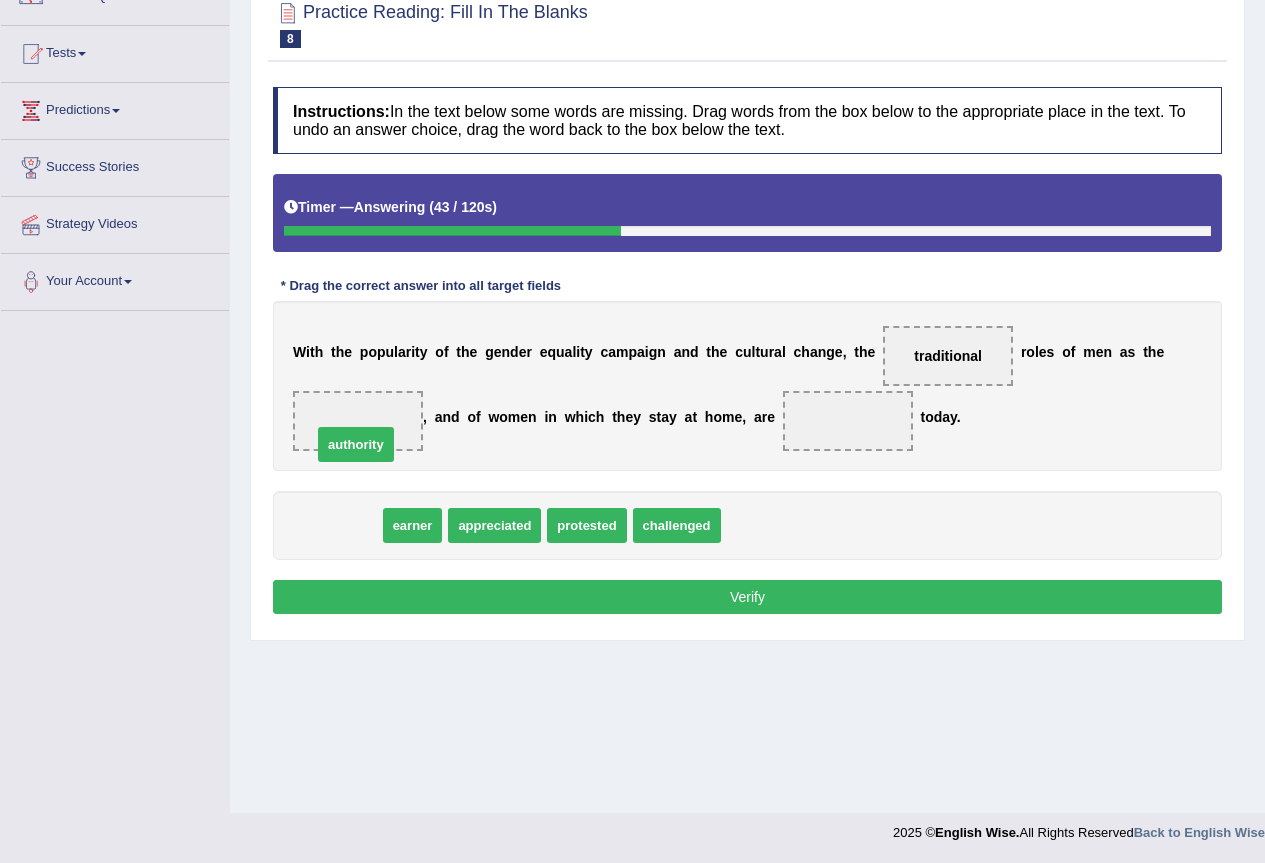 drag, startPoint x: 364, startPoint y: 530, endPoint x: 392, endPoint y: 440, distance: 94.254974 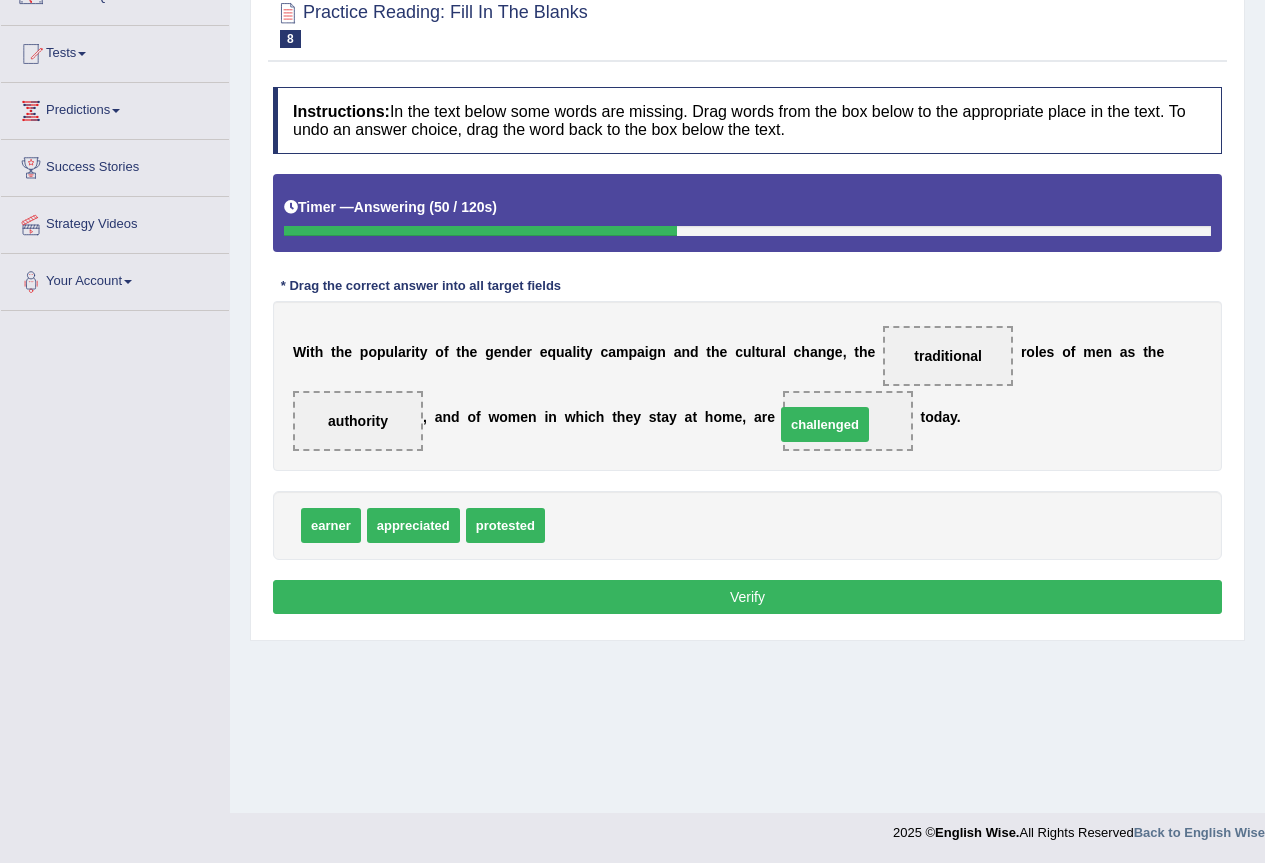 drag, startPoint x: 597, startPoint y: 519, endPoint x: 827, endPoint y: 418, distance: 251.19913 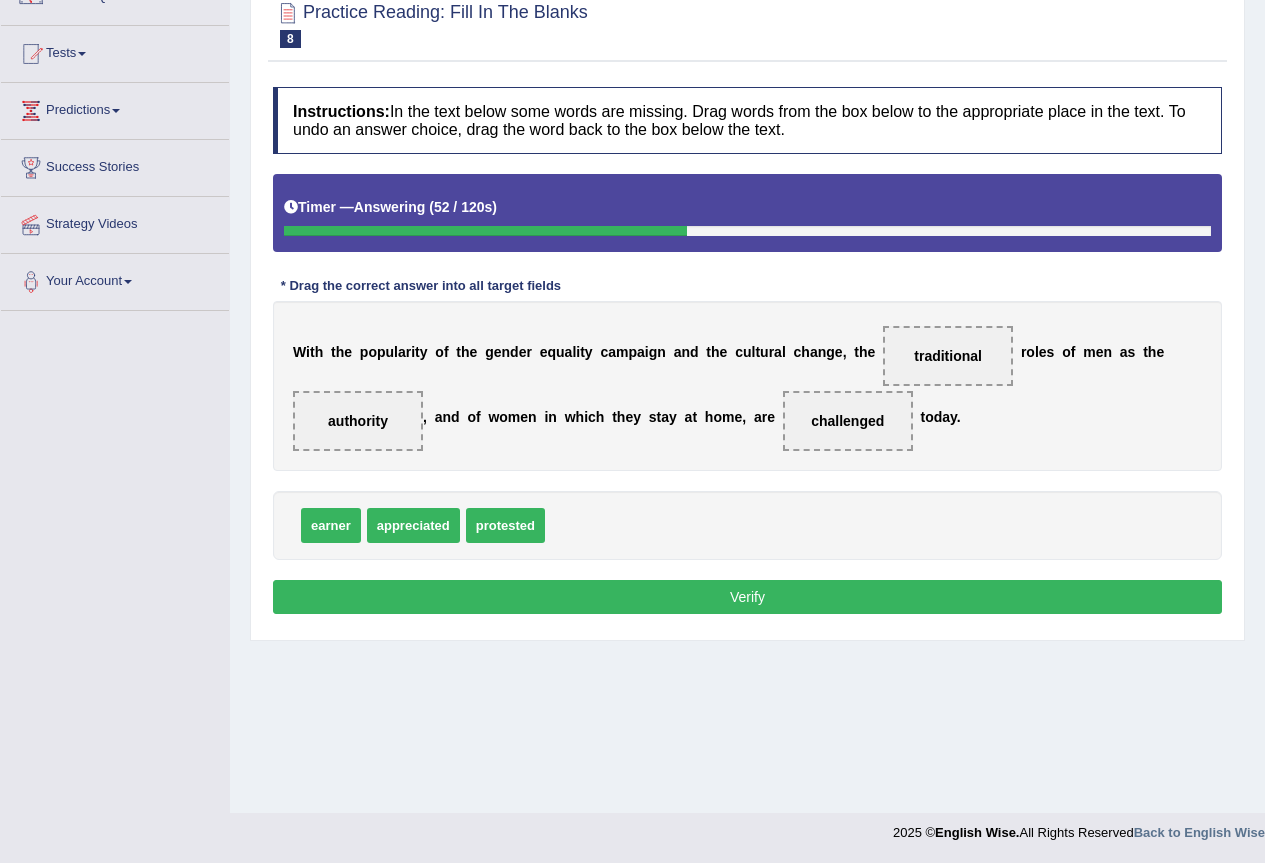 click on "Verify" at bounding box center [747, 597] 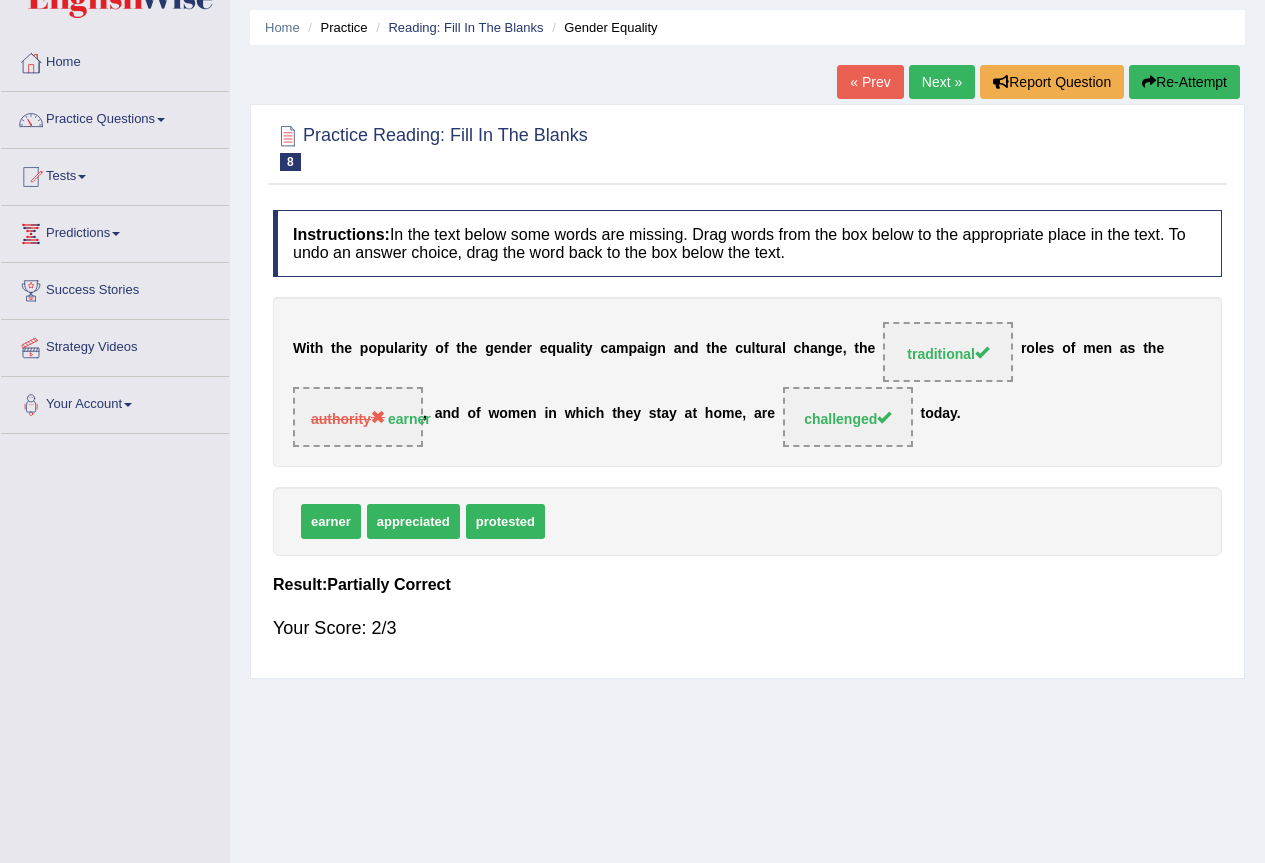 scroll, scrollTop: 0, scrollLeft: 0, axis: both 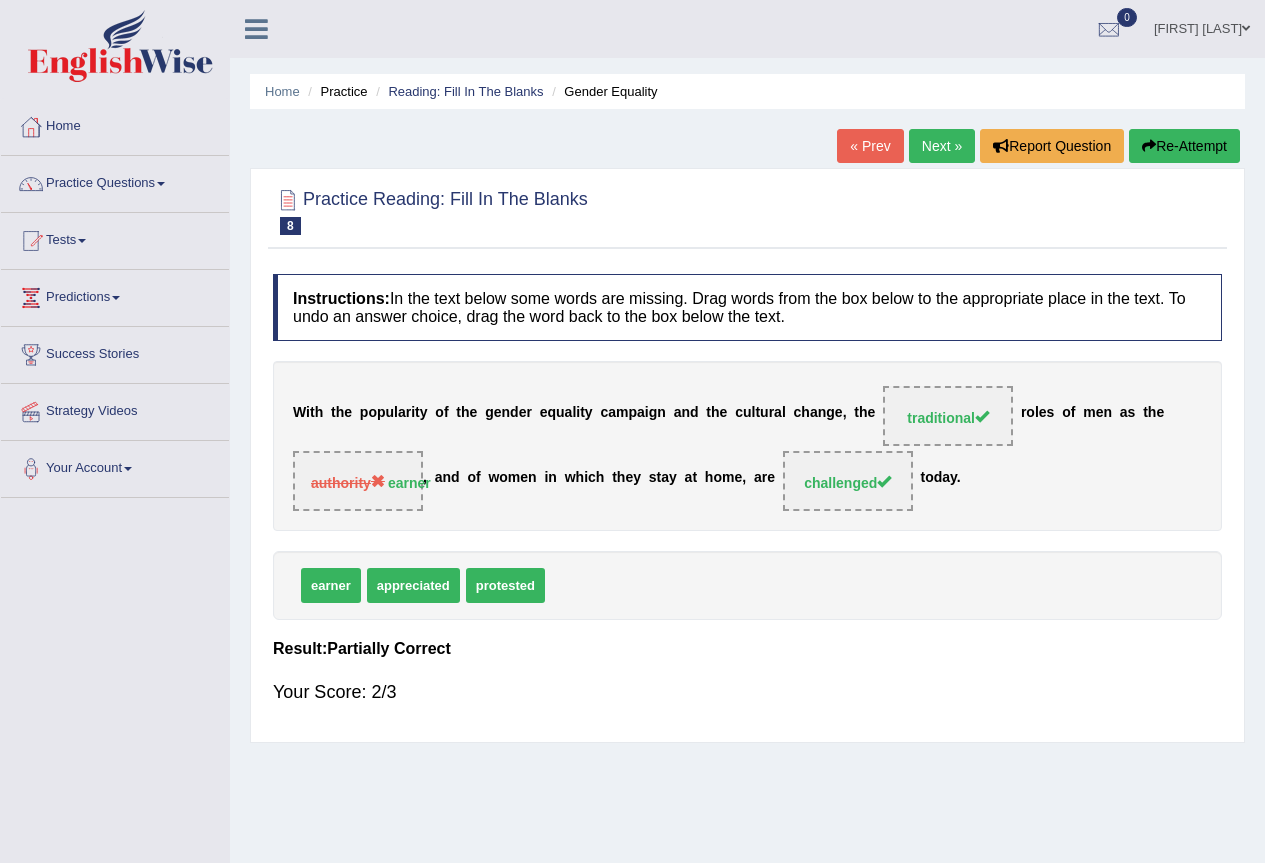 click on "Next »" at bounding box center [942, 146] 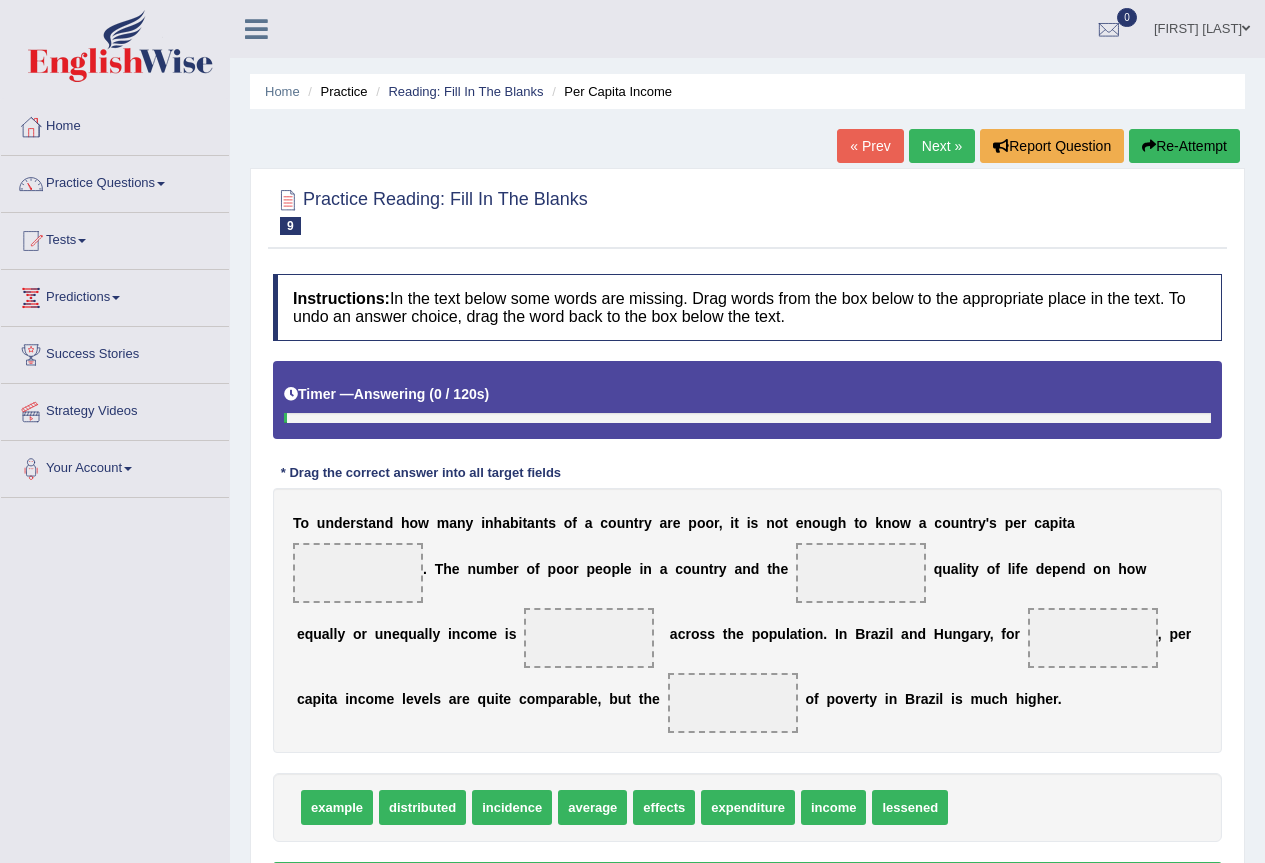 scroll, scrollTop: 100, scrollLeft: 0, axis: vertical 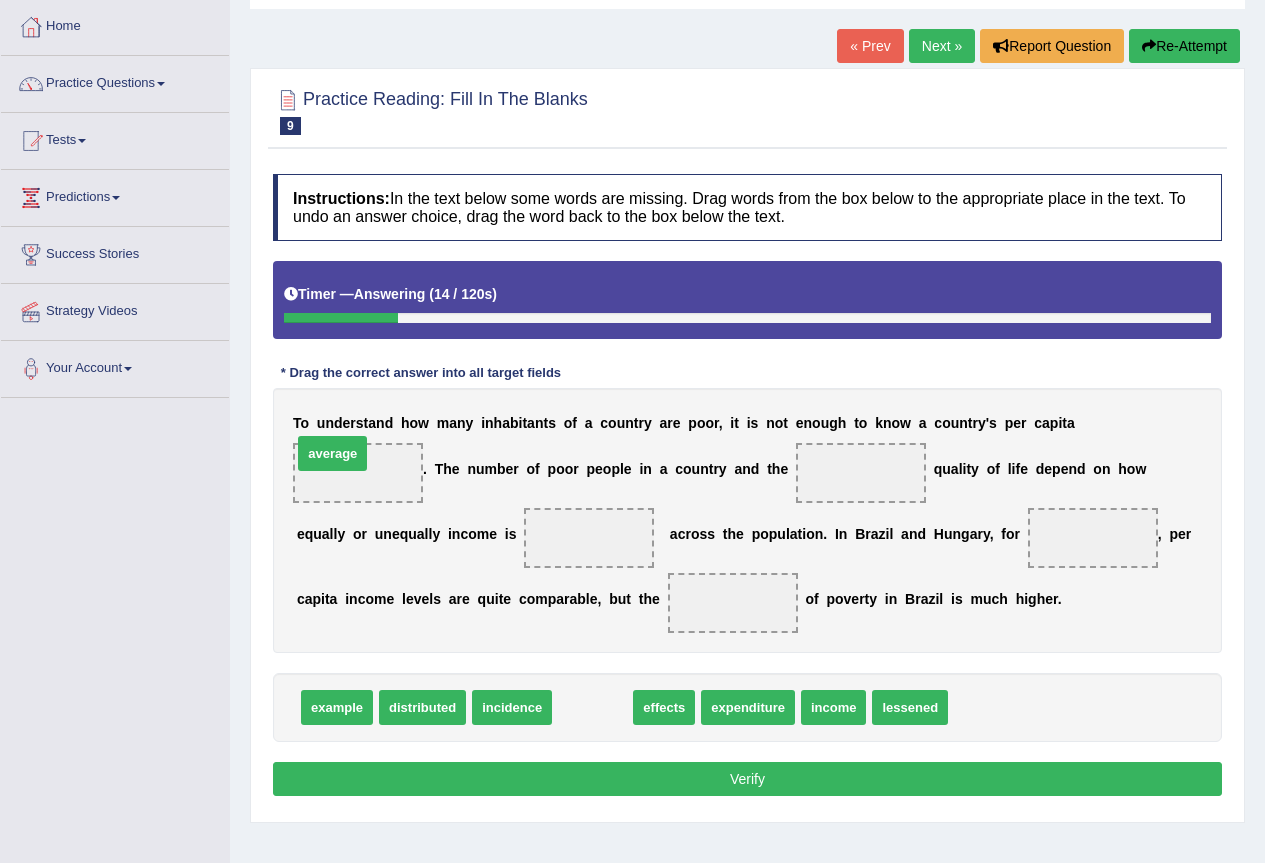 drag, startPoint x: 606, startPoint y: 699, endPoint x: 391, endPoint y: 474, distance: 311.20734 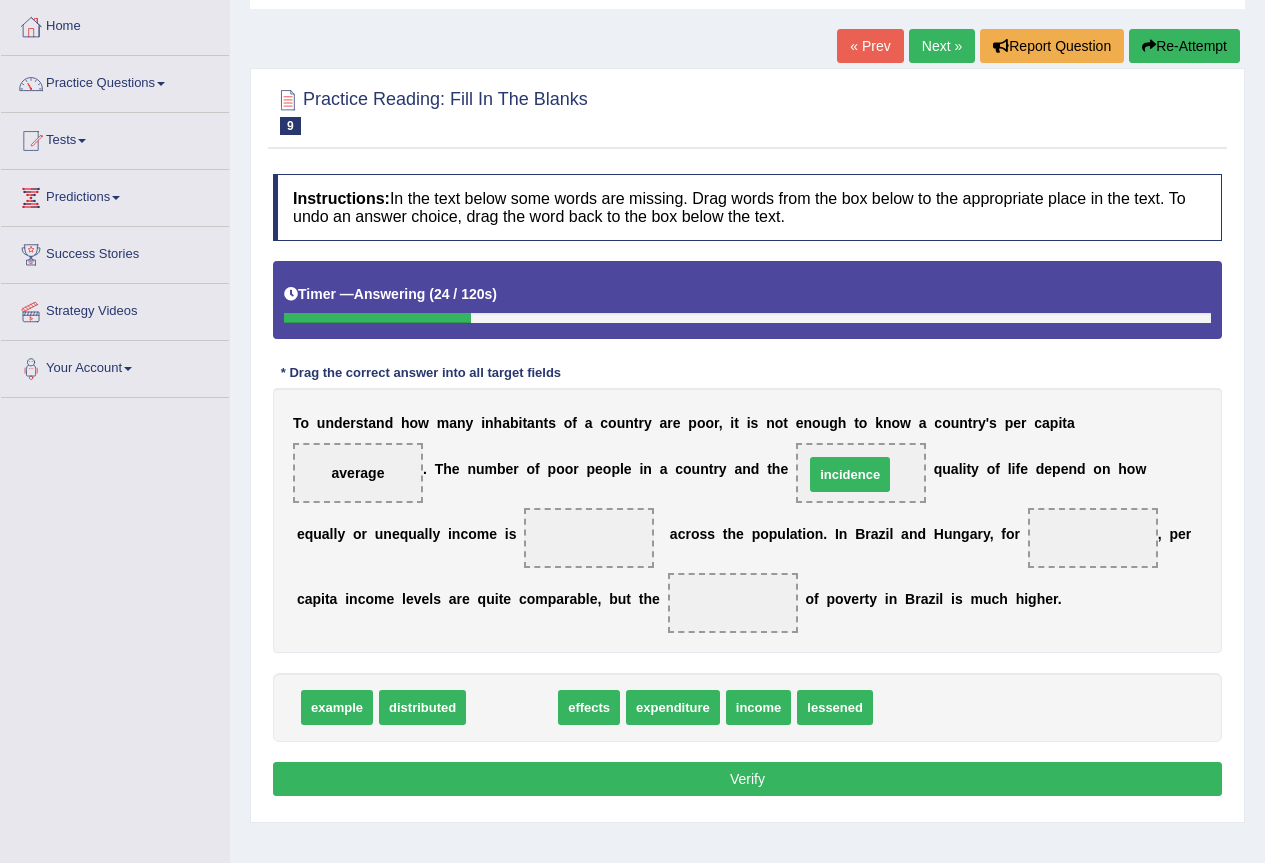 drag, startPoint x: 501, startPoint y: 701, endPoint x: 851, endPoint y: 462, distance: 423.81717 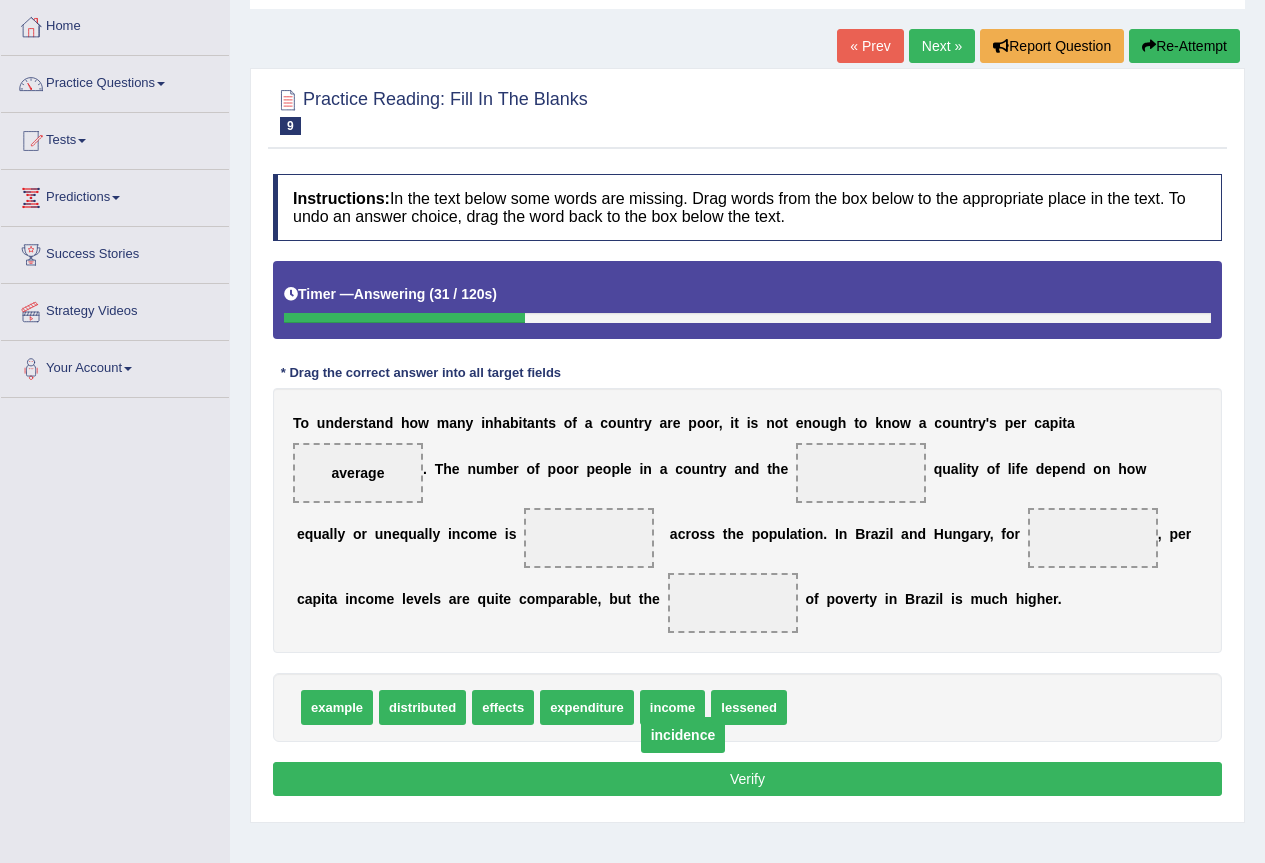 drag, startPoint x: 857, startPoint y: 468, endPoint x: 690, endPoint y: 726, distance: 307.33206 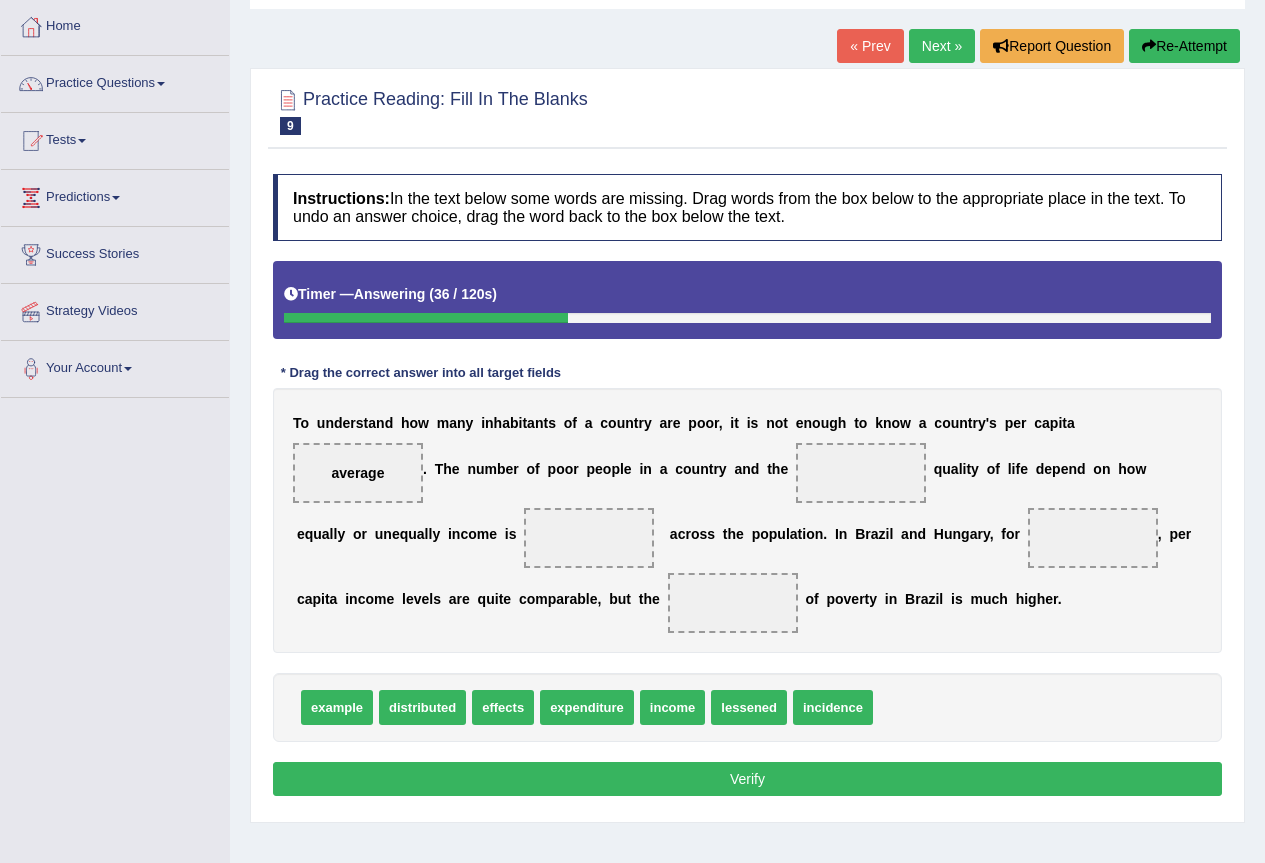 click on "average" at bounding box center [358, 473] 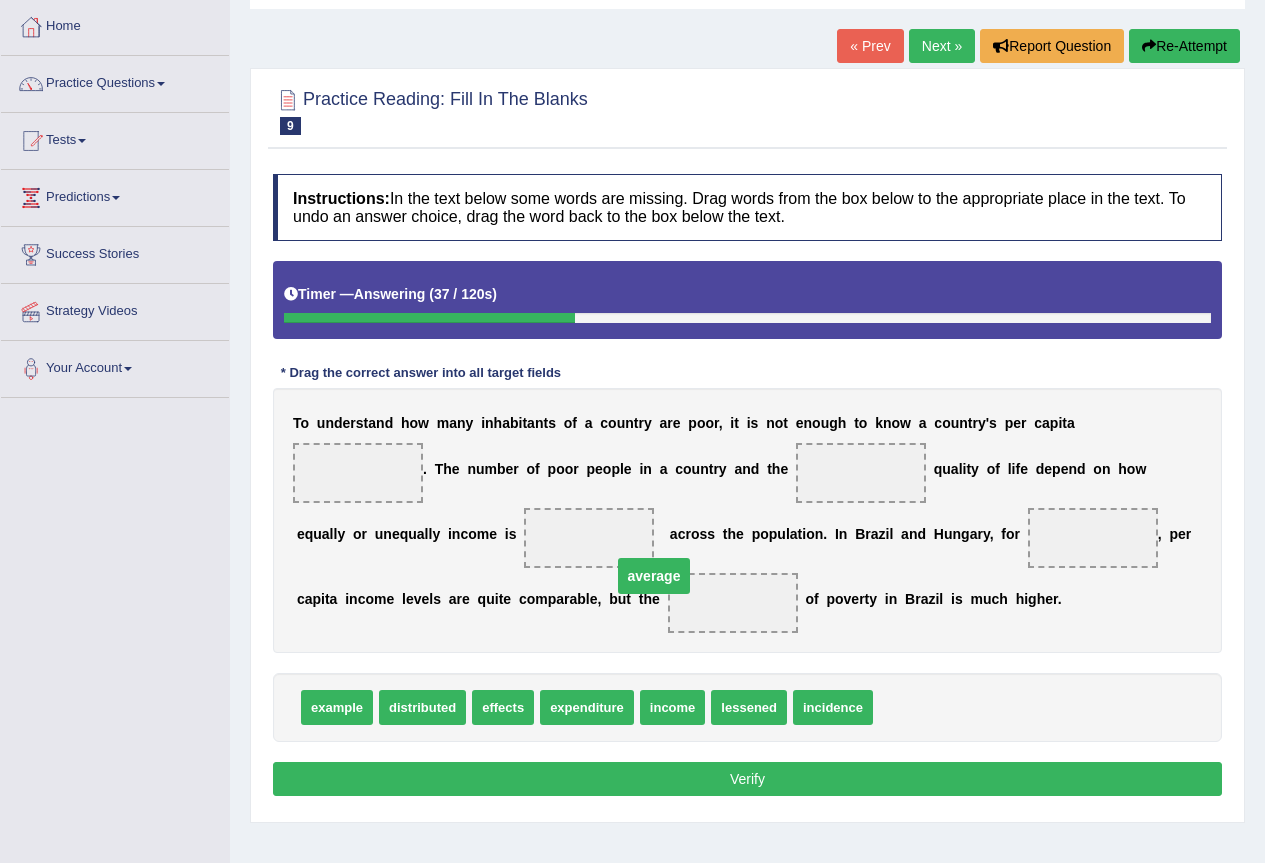 drag, startPoint x: 356, startPoint y: 478, endPoint x: 652, endPoint y: 581, distance: 313.4087 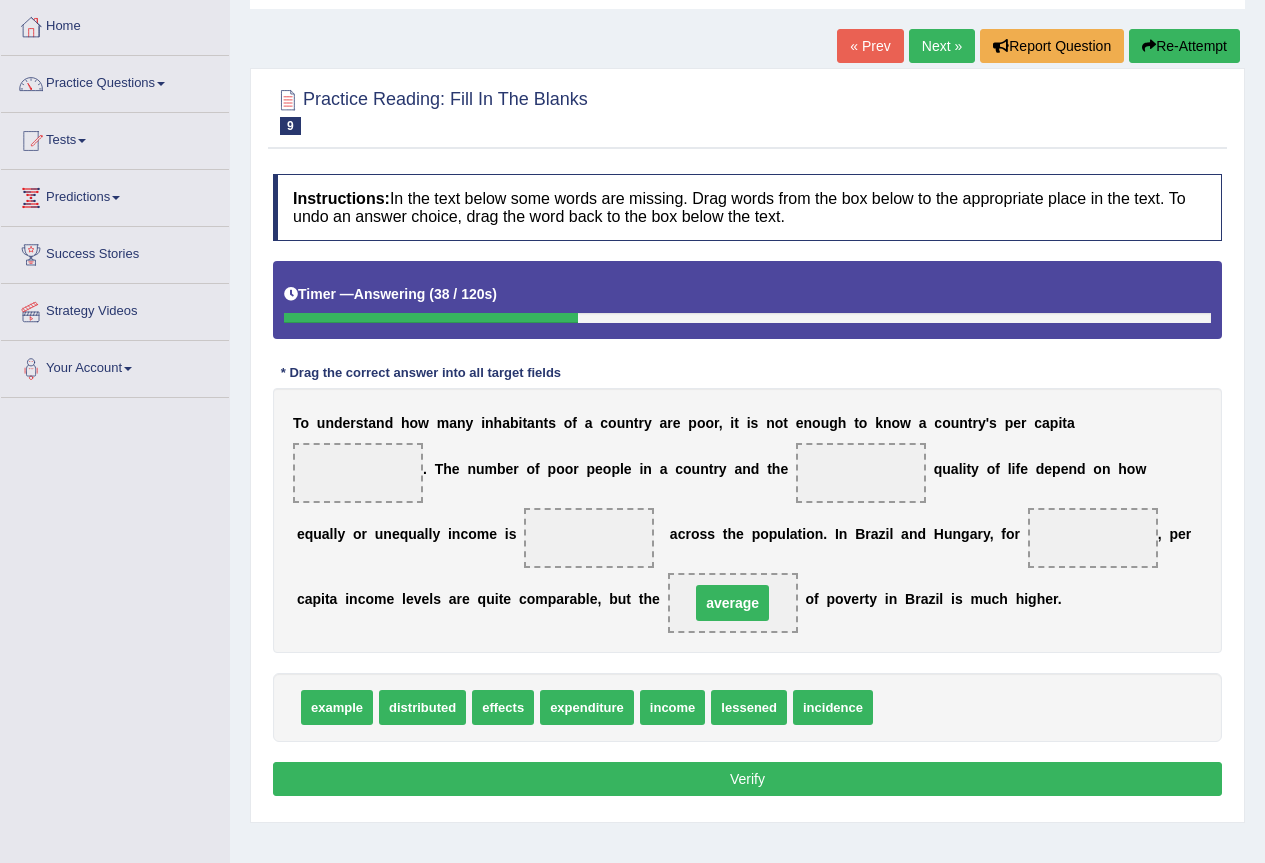 drag, startPoint x: 654, startPoint y: 581, endPoint x: 842, endPoint y: 629, distance: 194.03093 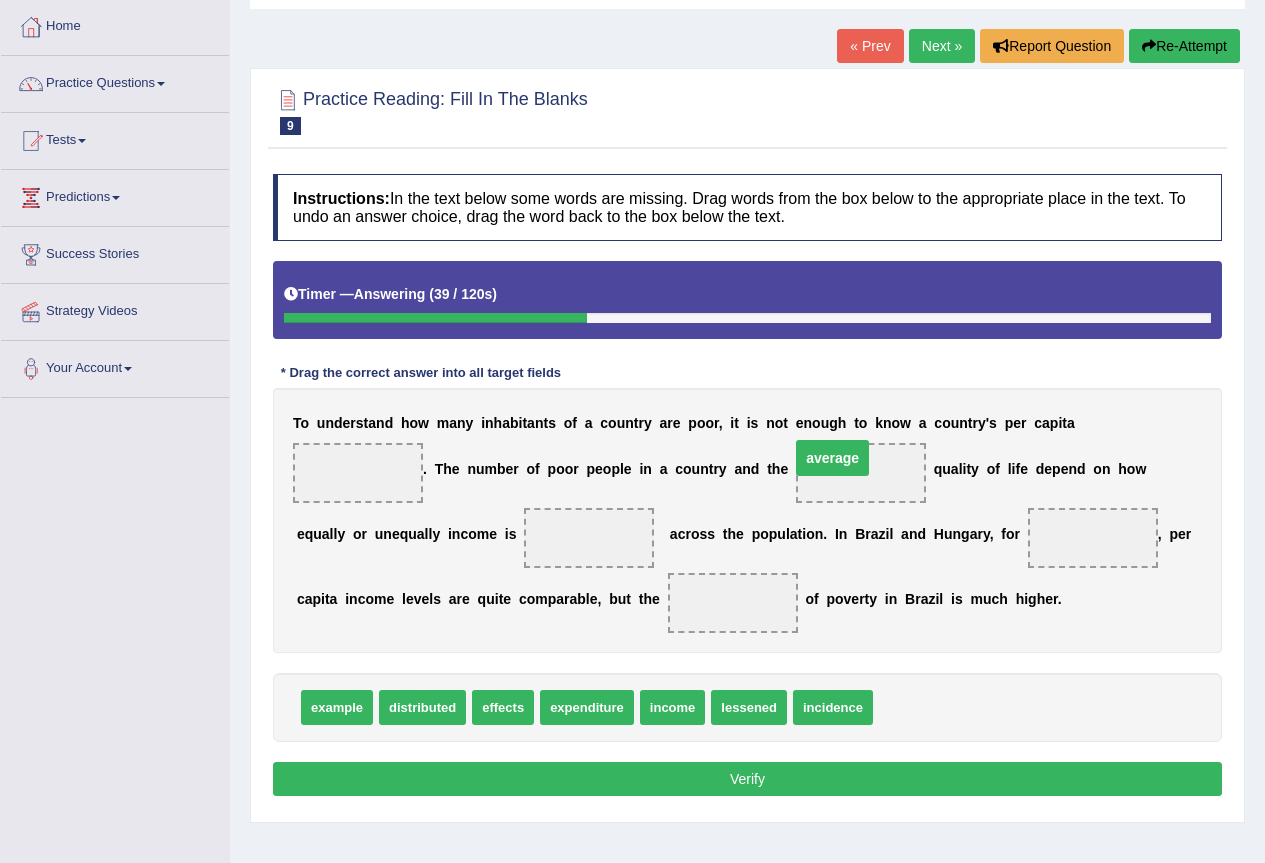 drag, startPoint x: 740, startPoint y: 605, endPoint x: 839, endPoint y: 461, distance: 174.7484 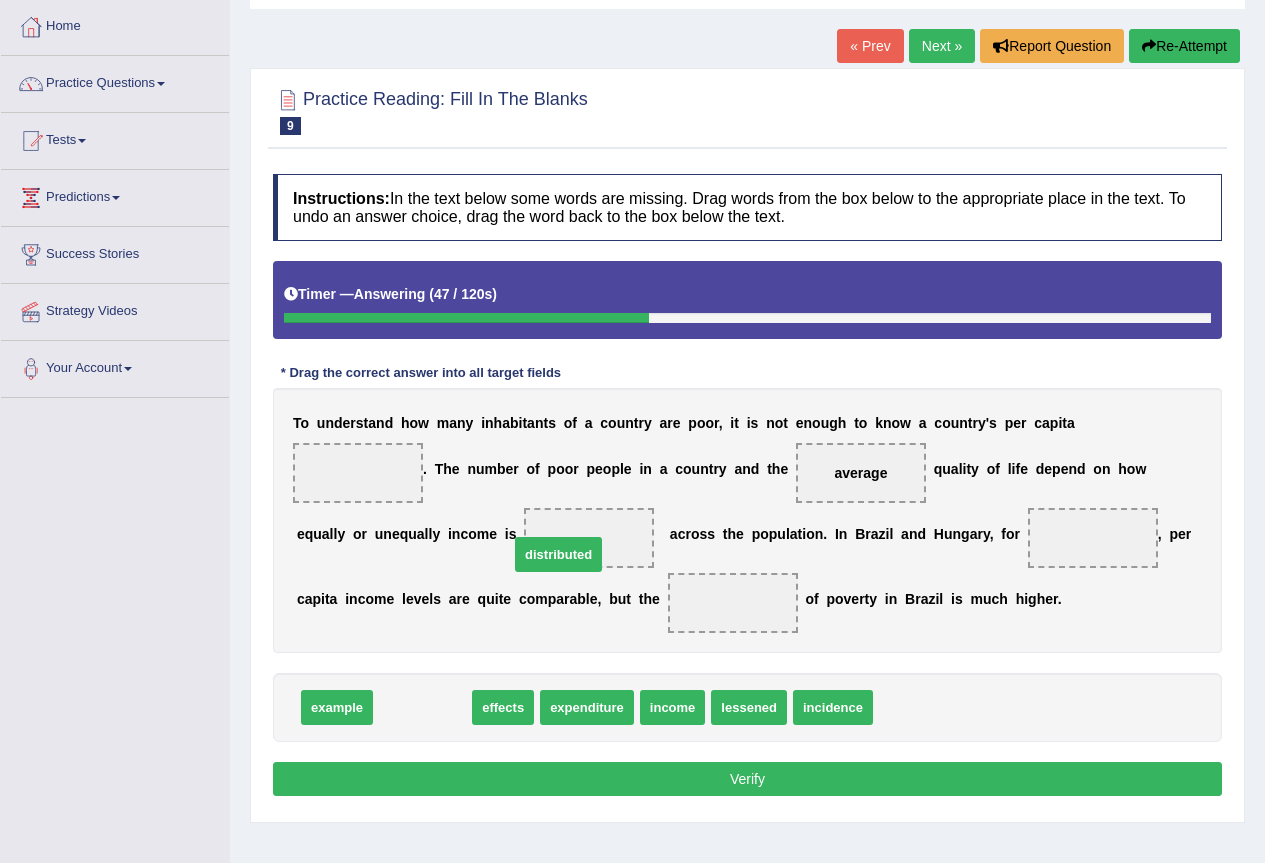 drag, startPoint x: 427, startPoint y: 711, endPoint x: 579, endPoint y: 553, distance: 219.24416 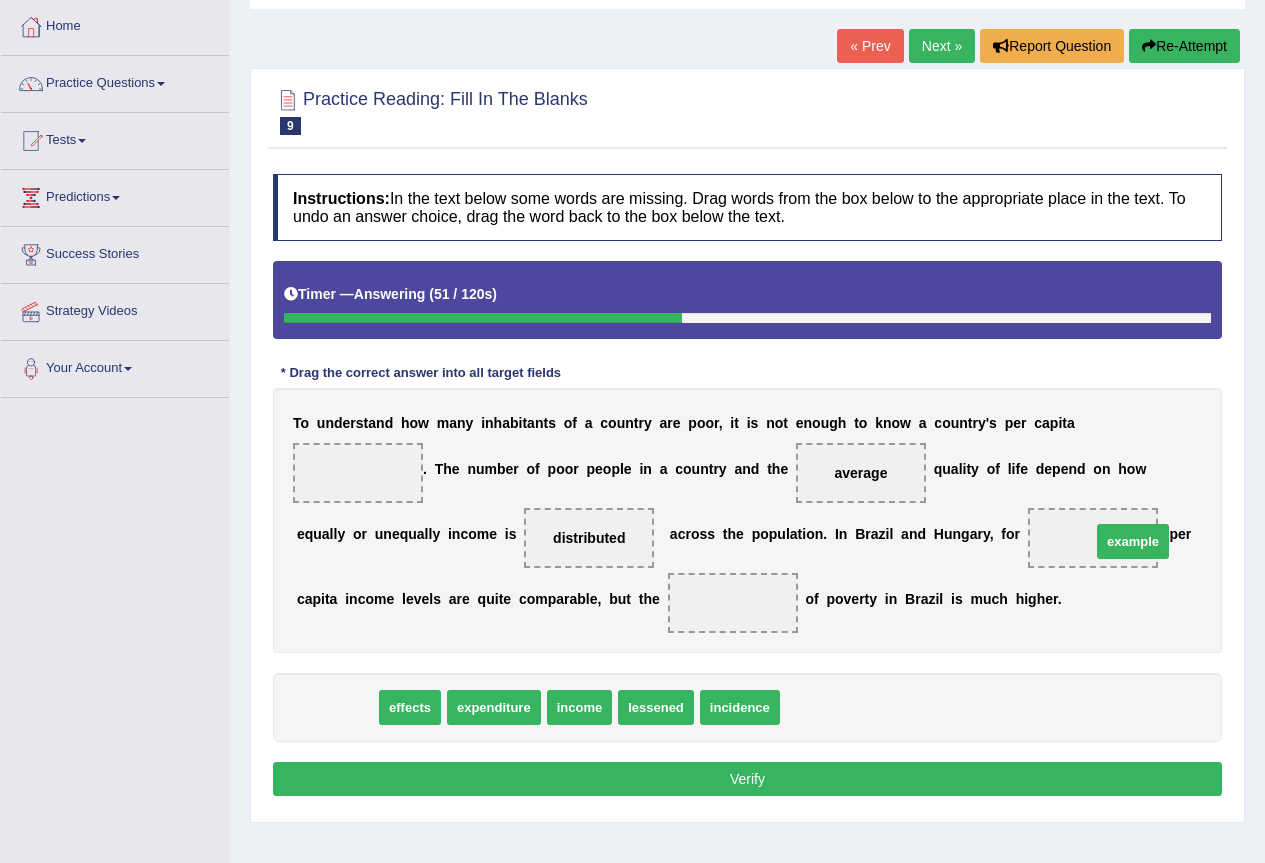drag, startPoint x: 335, startPoint y: 700, endPoint x: 1131, endPoint y: 534, distance: 813.1248 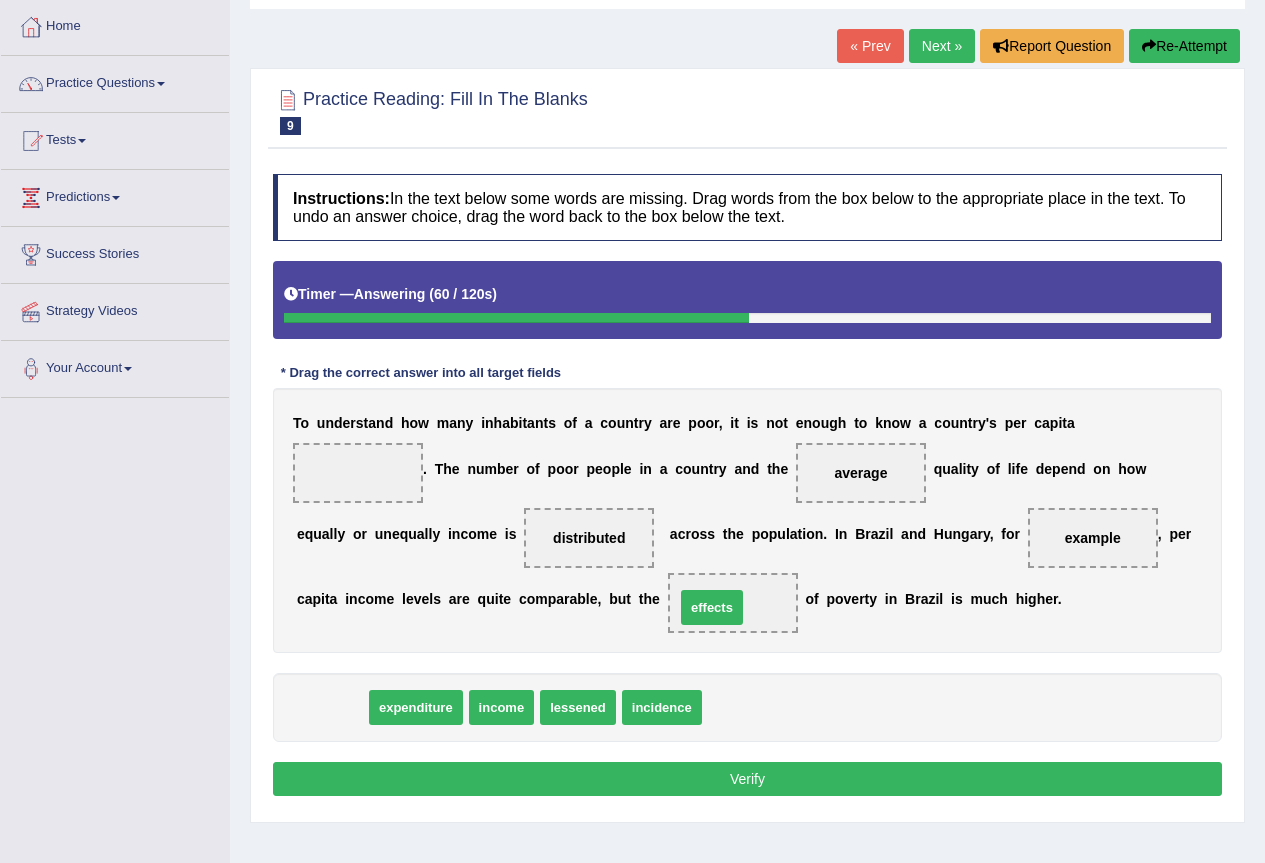 drag, startPoint x: 320, startPoint y: 702, endPoint x: 699, endPoint y: 603, distance: 391.71674 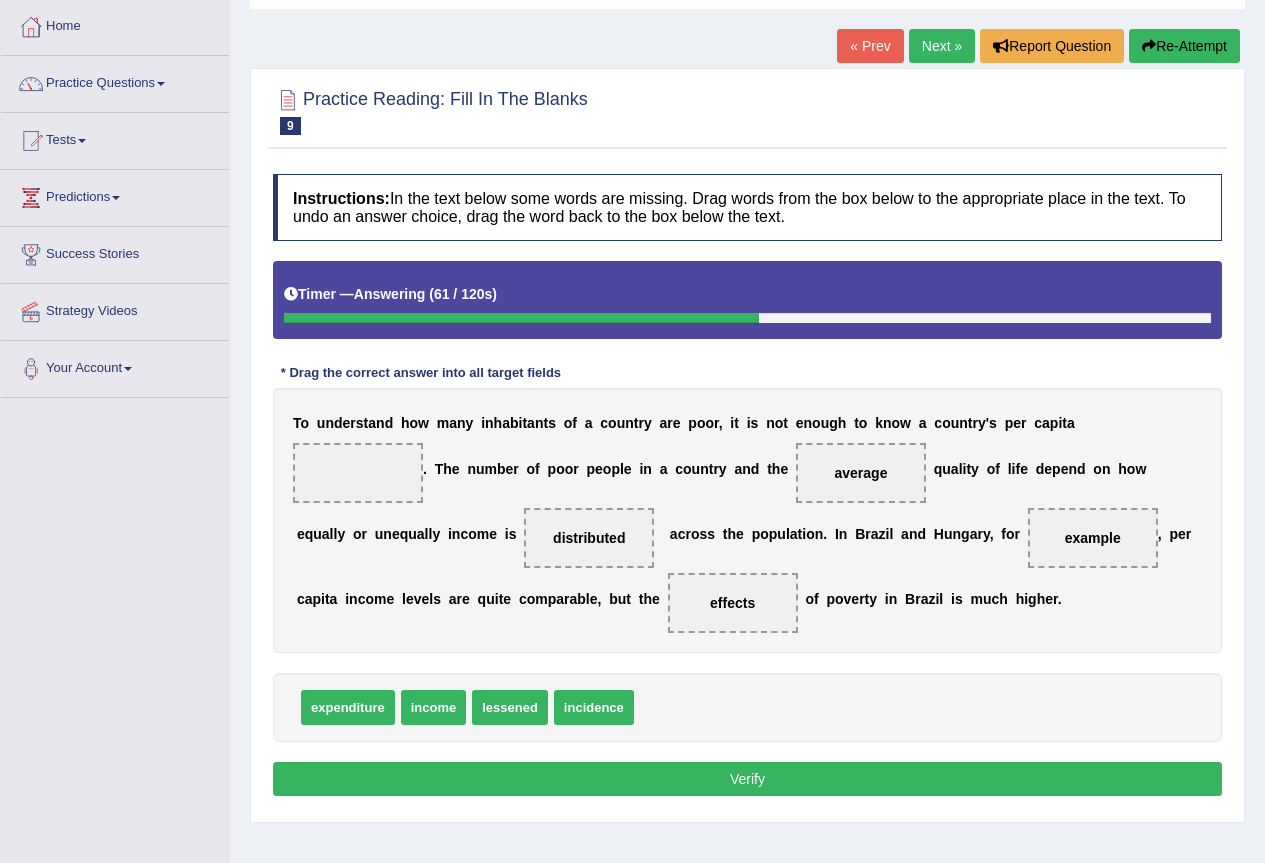 click on "T o    u n d e r s t a n d    h o w    m a n y    i n h a b i t a n t s    o f    a    c o u n t r y    a r e    p o o r ,    i t    i s    n o t    e n o u g h    t o    k n o w    a    c o u n t r y ' s    p e r    c a p i t a    .    T h e    n u m b e r    o f    p o o r    p e o p l e    i n    a    c o u n t r y    a n d    t h e    average    q u a l i t y    o f    l i f e    d e p e n d    o n    h o w    e q u a l l y    o r    u n e q u a l l y    i n c o m e    i s    distributed       a c r o s s    t h e    p o p u l a t i o n .    I n    B r a z i l    a n d    H u n g a r y ,    f o r    example ,    p e r    c a p i t a    i n c o m e    l e v e l s    a r e    q u i t e    c o m p a r a b l e ,    b u t    t h e    effects    o f    p o v e r t y    i n    B r a z i l    i s    m u c h    h i g h e r ." at bounding box center [747, 520] 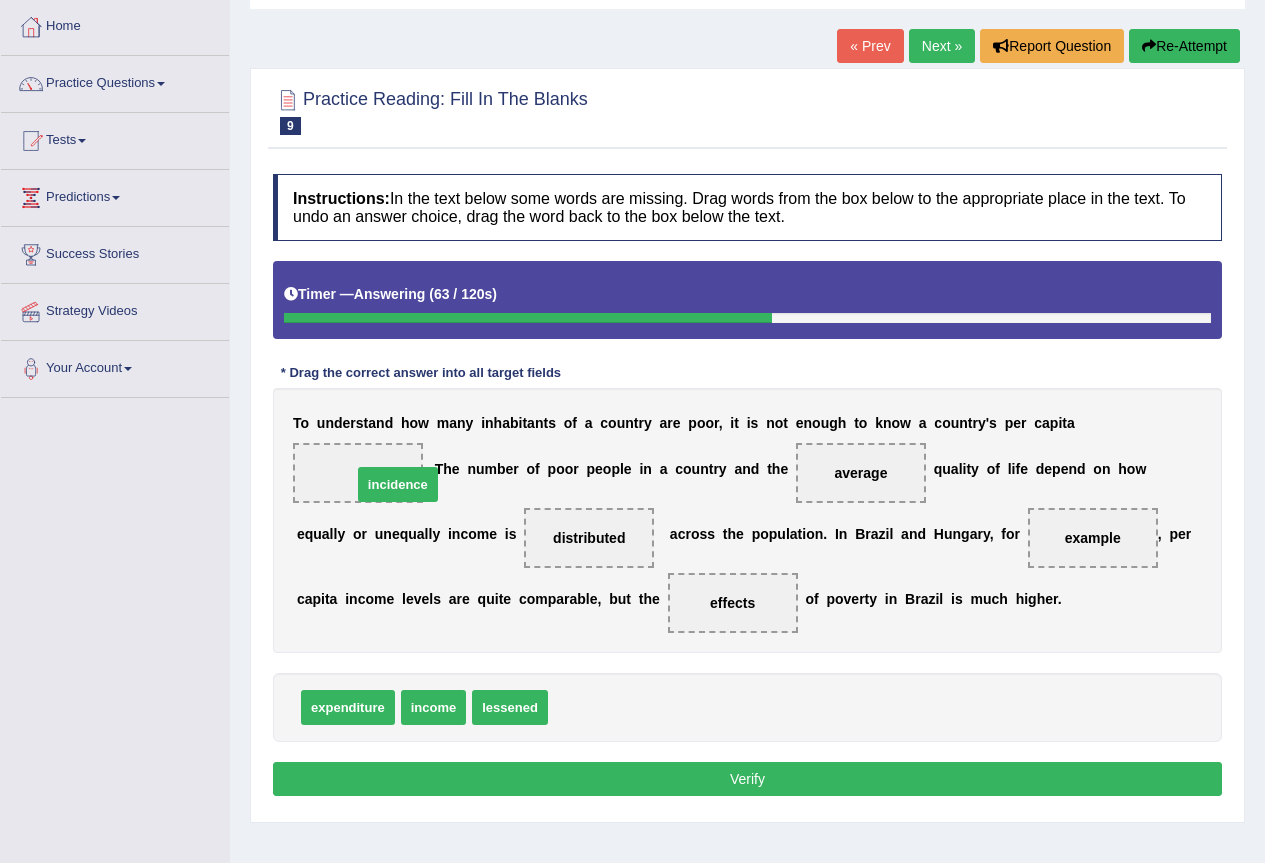 drag, startPoint x: 593, startPoint y: 713, endPoint x: 398, endPoint y: 490, distance: 296.233 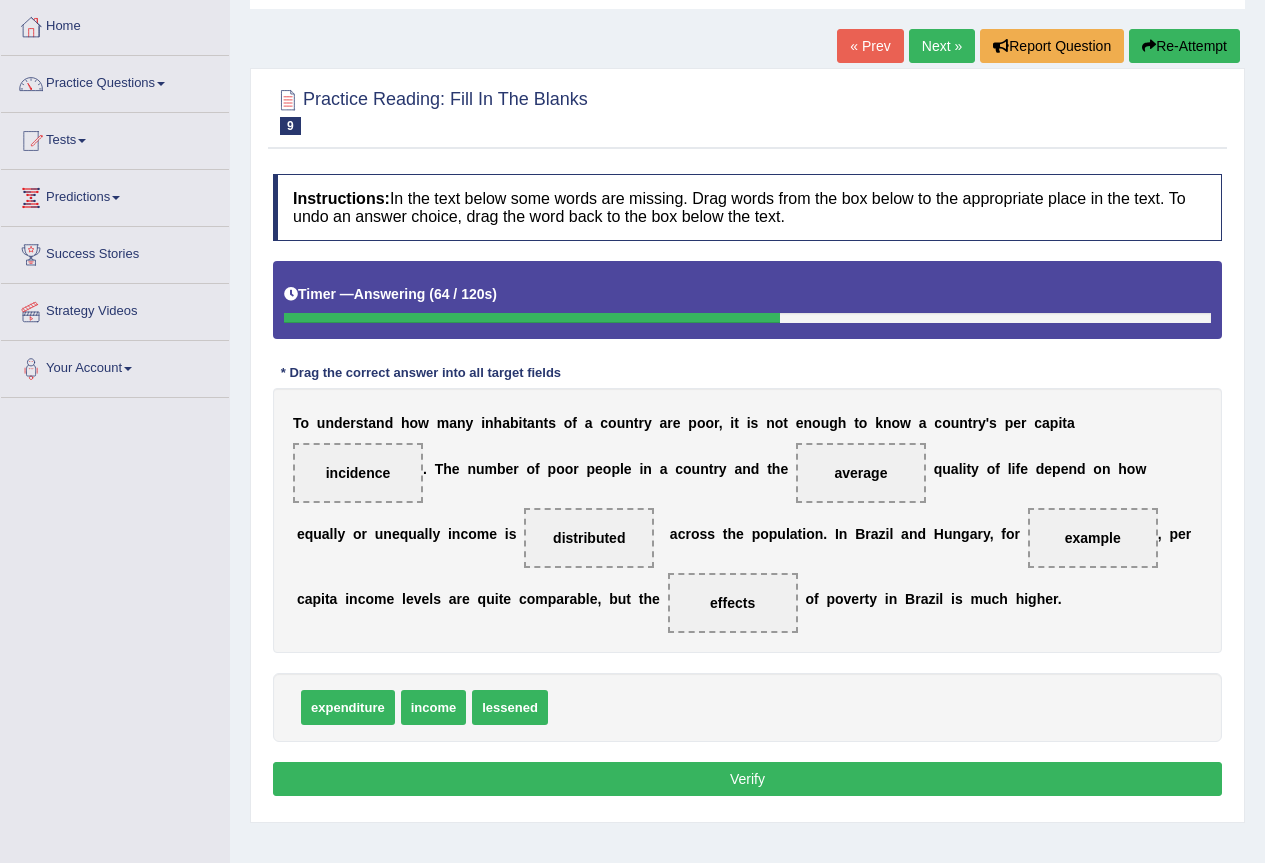 click on "Verify" at bounding box center (747, 779) 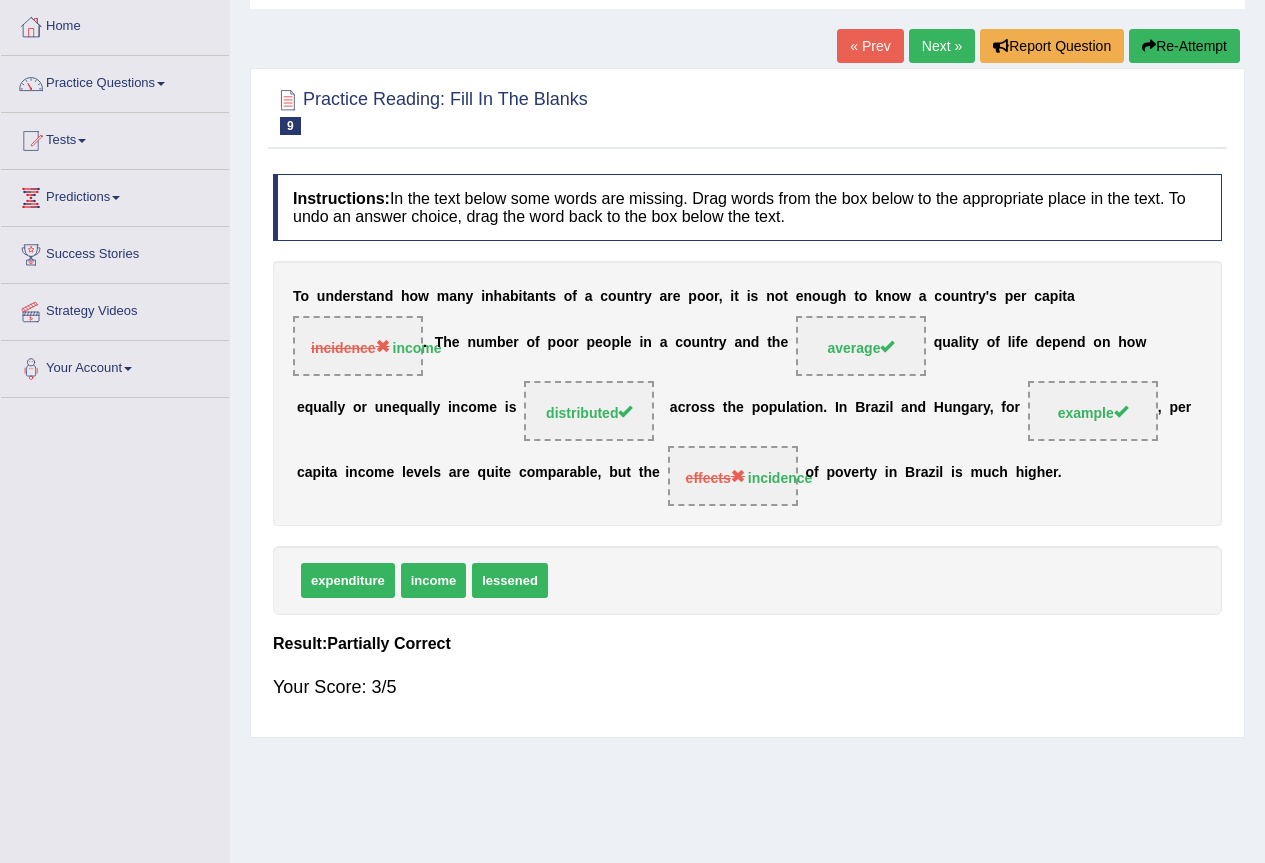 scroll, scrollTop: 0, scrollLeft: 0, axis: both 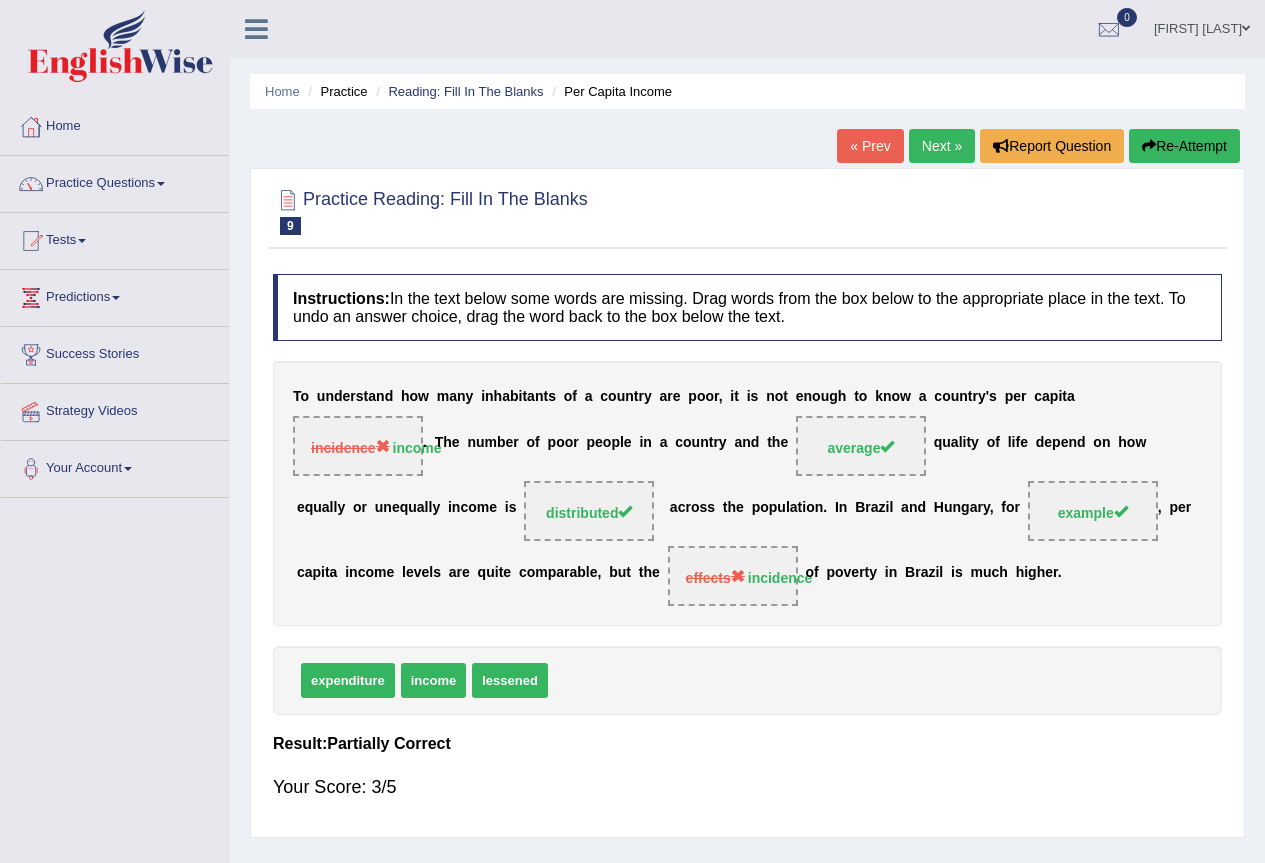 click on "Next »" at bounding box center (942, 146) 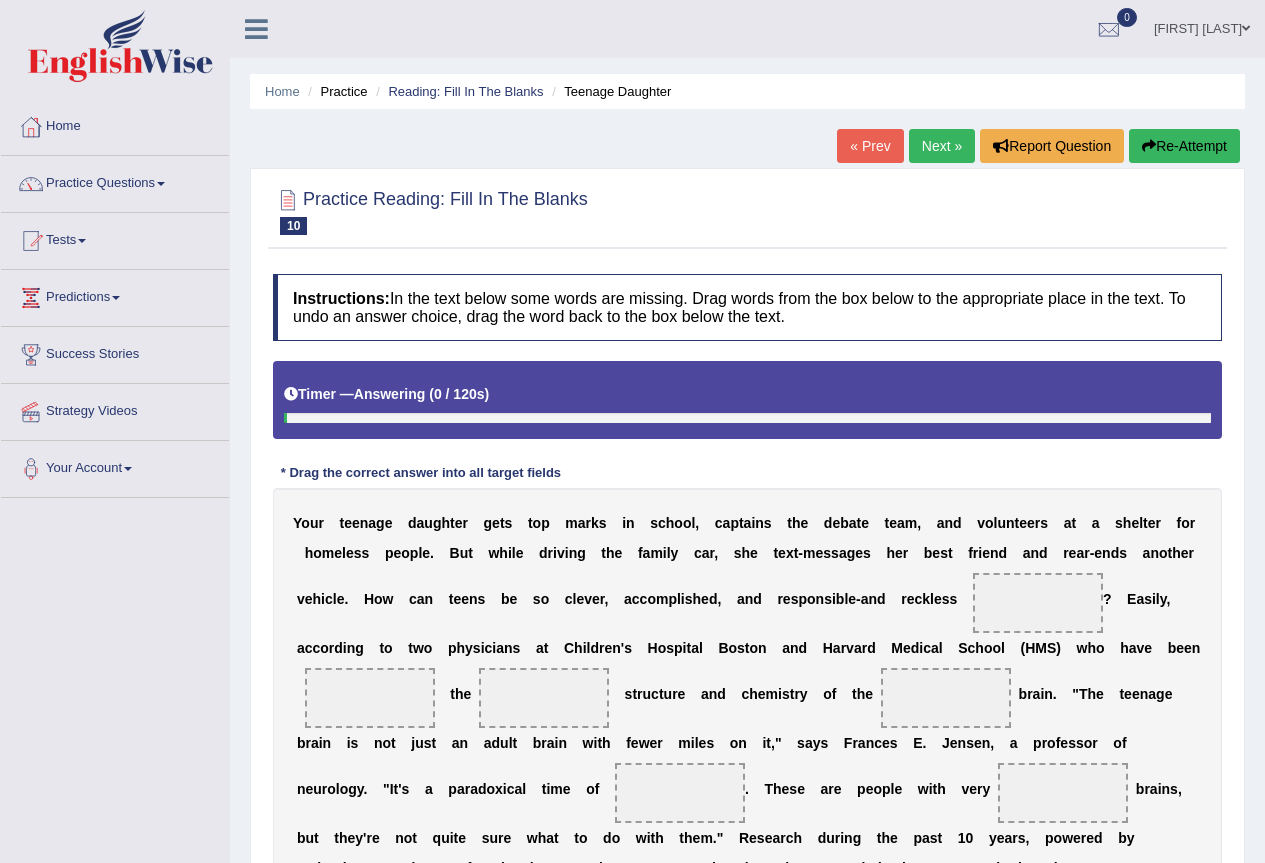 scroll, scrollTop: 100, scrollLeft: 0, axis: vertical 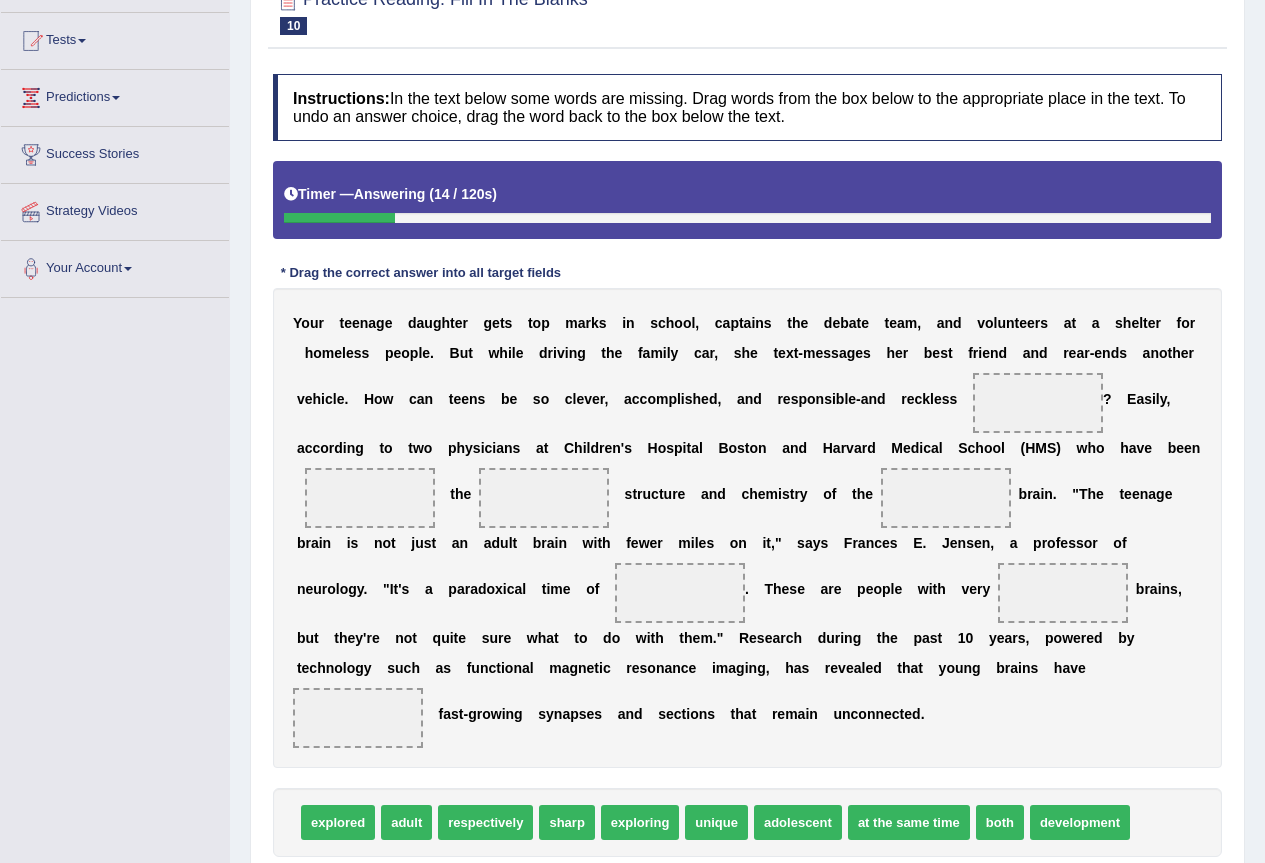 click at bounding box center (1038, 403) 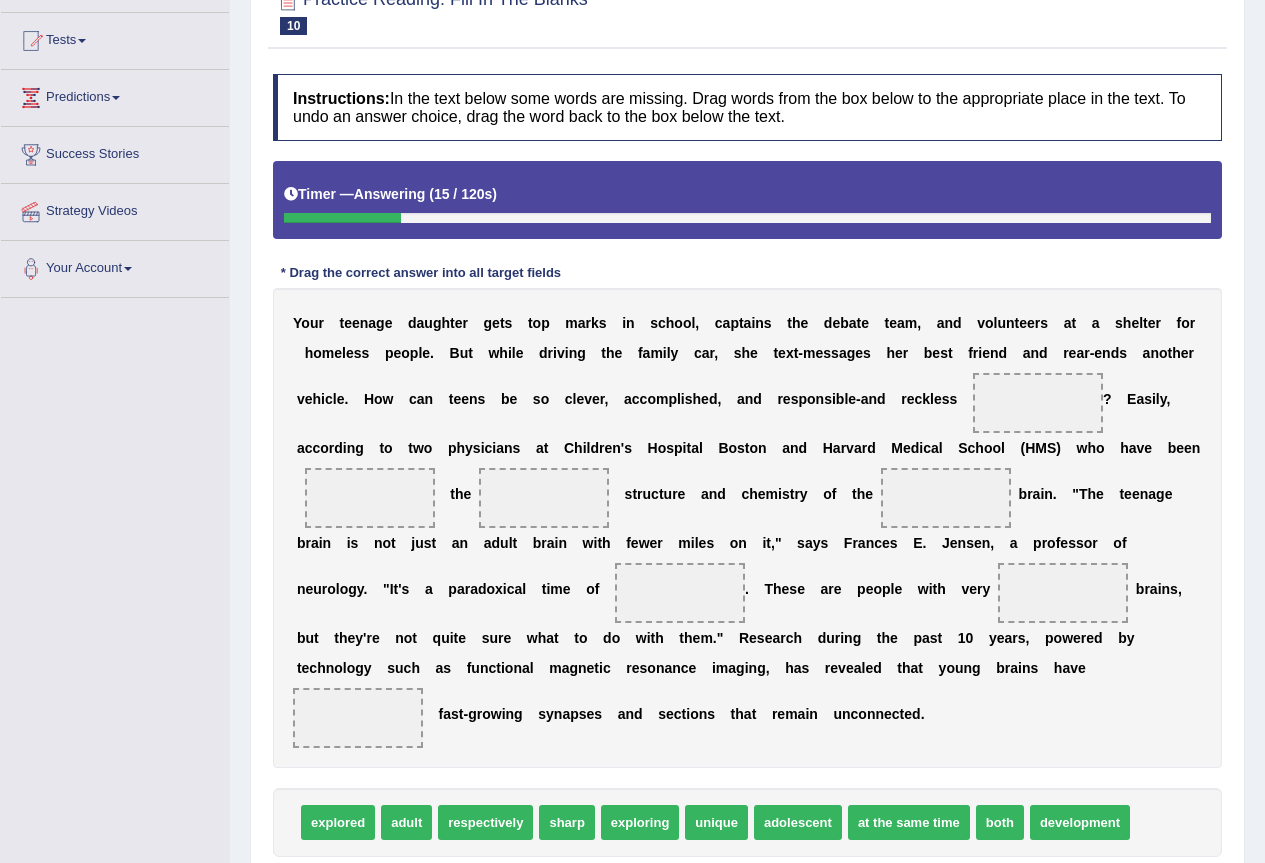 click at bounding box center [1038, 403] 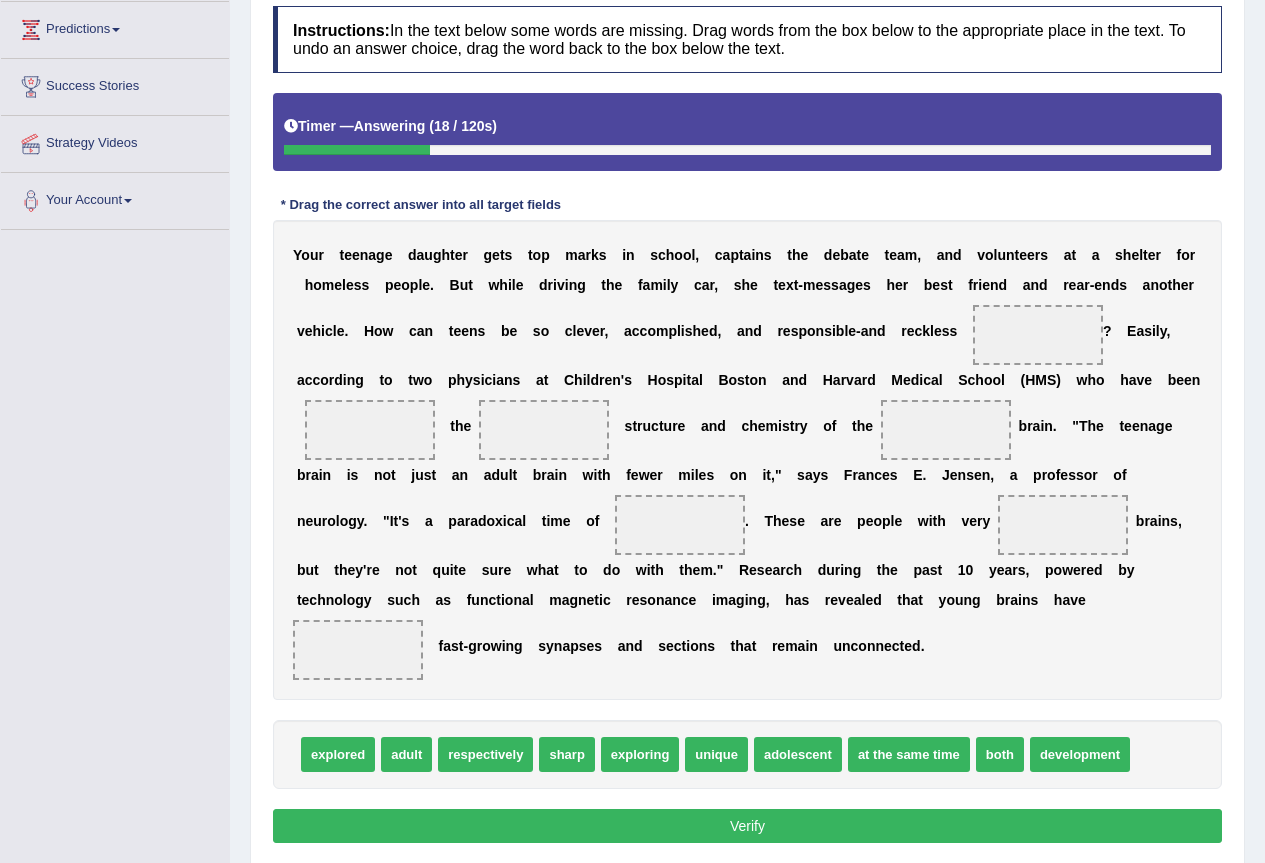 scroll, scrollTop: 340, scrollLeft: 0, axis: vertical 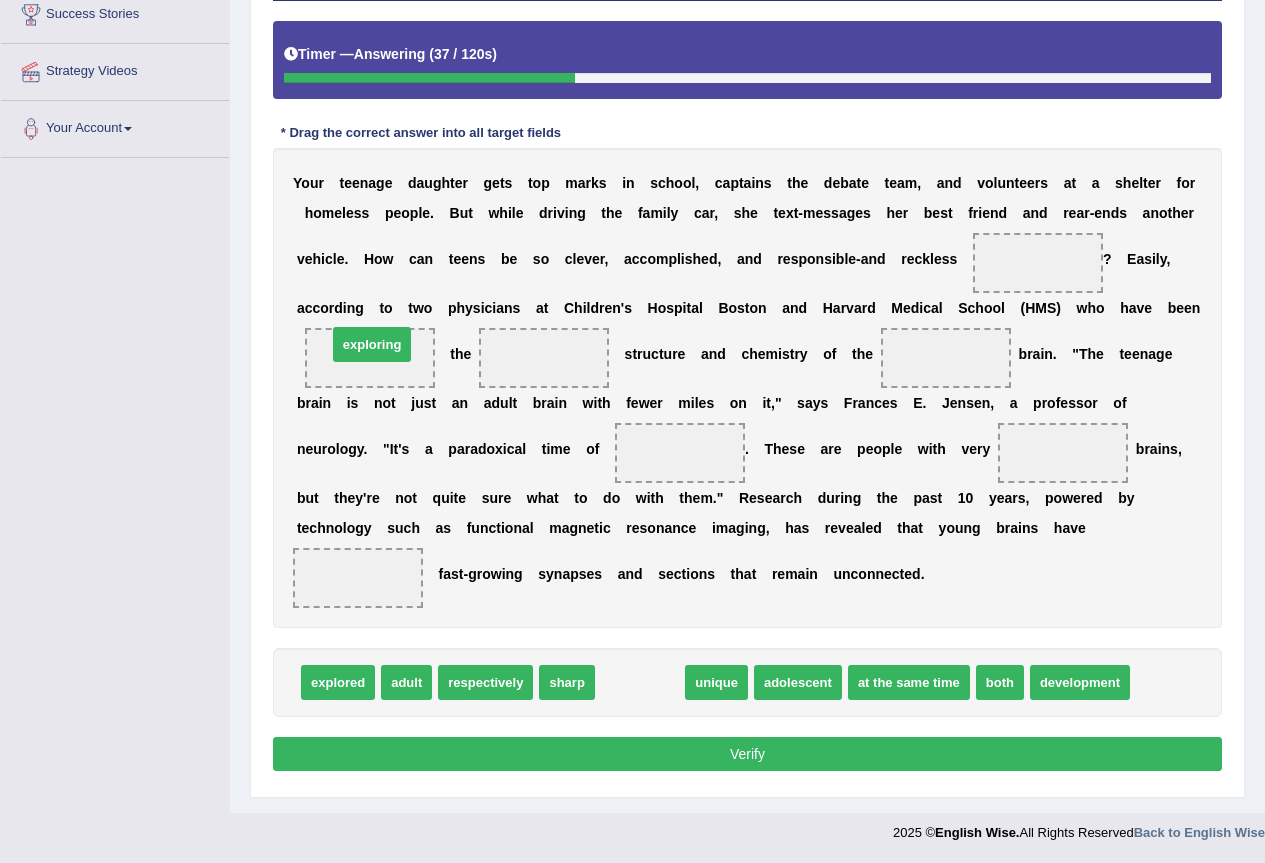 drag, startPoint x: 650, startPoint y: 690, endPoint x: 382, endPoint y: 352, distance: 431.356 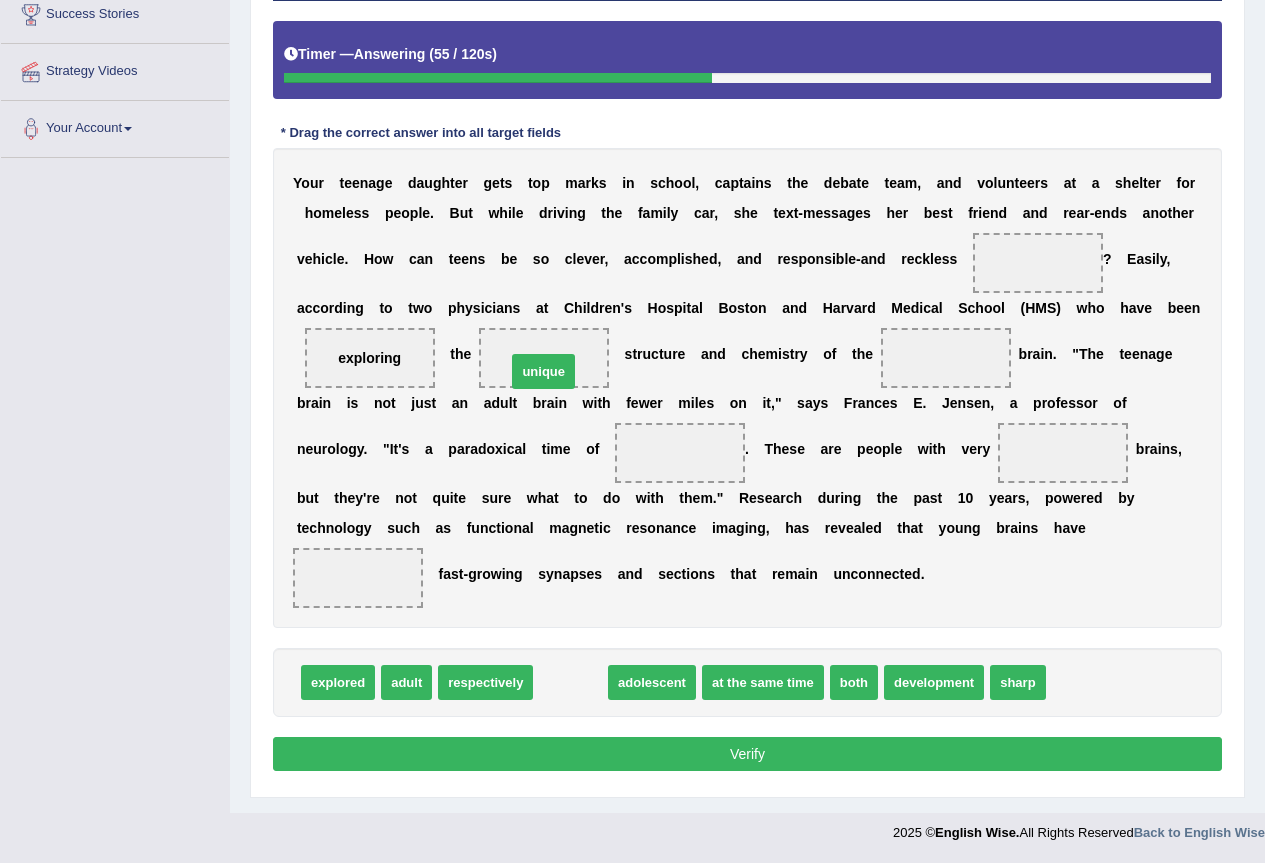 drag, startPoint x: 580, startPoint y: 683, endPoint x: 550, endPoint y: 372, distance: 312.4436 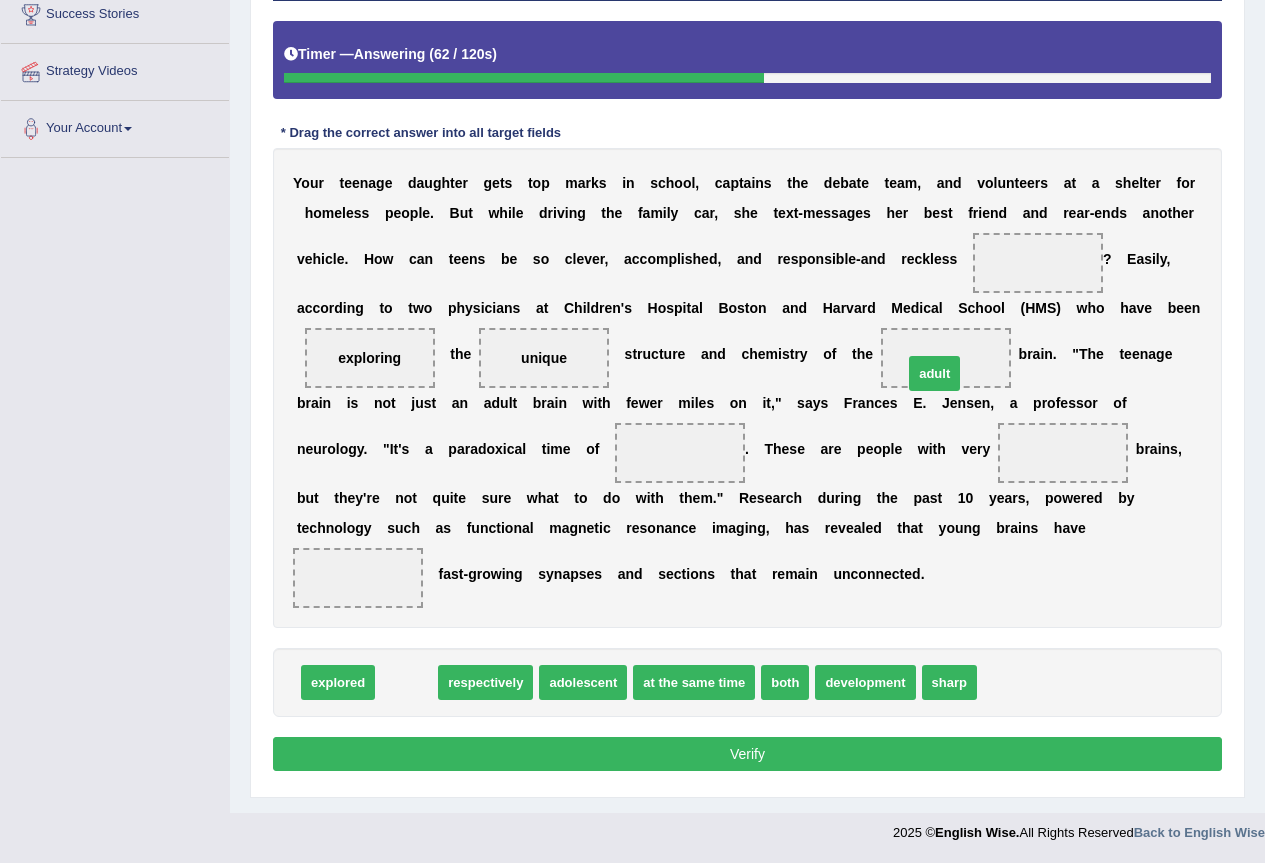 drag, startPoint x: 407, startPoint y: 688, endPoint x: 935, endPoint y: 379, distance: 611.77203 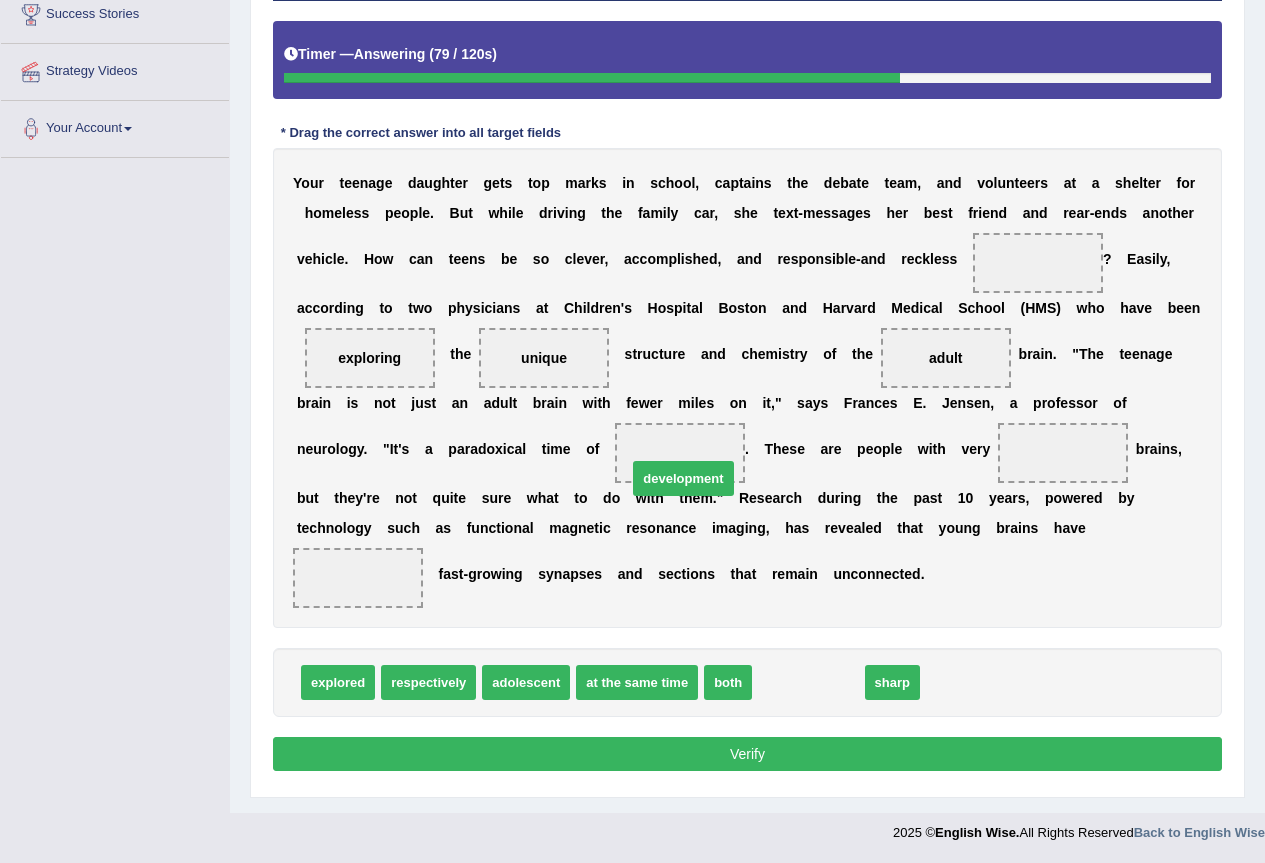 drag, startPoint x: 800, startPoint y: 678, endPoint x: 675, endPoint y: 474, distance: 239.25092 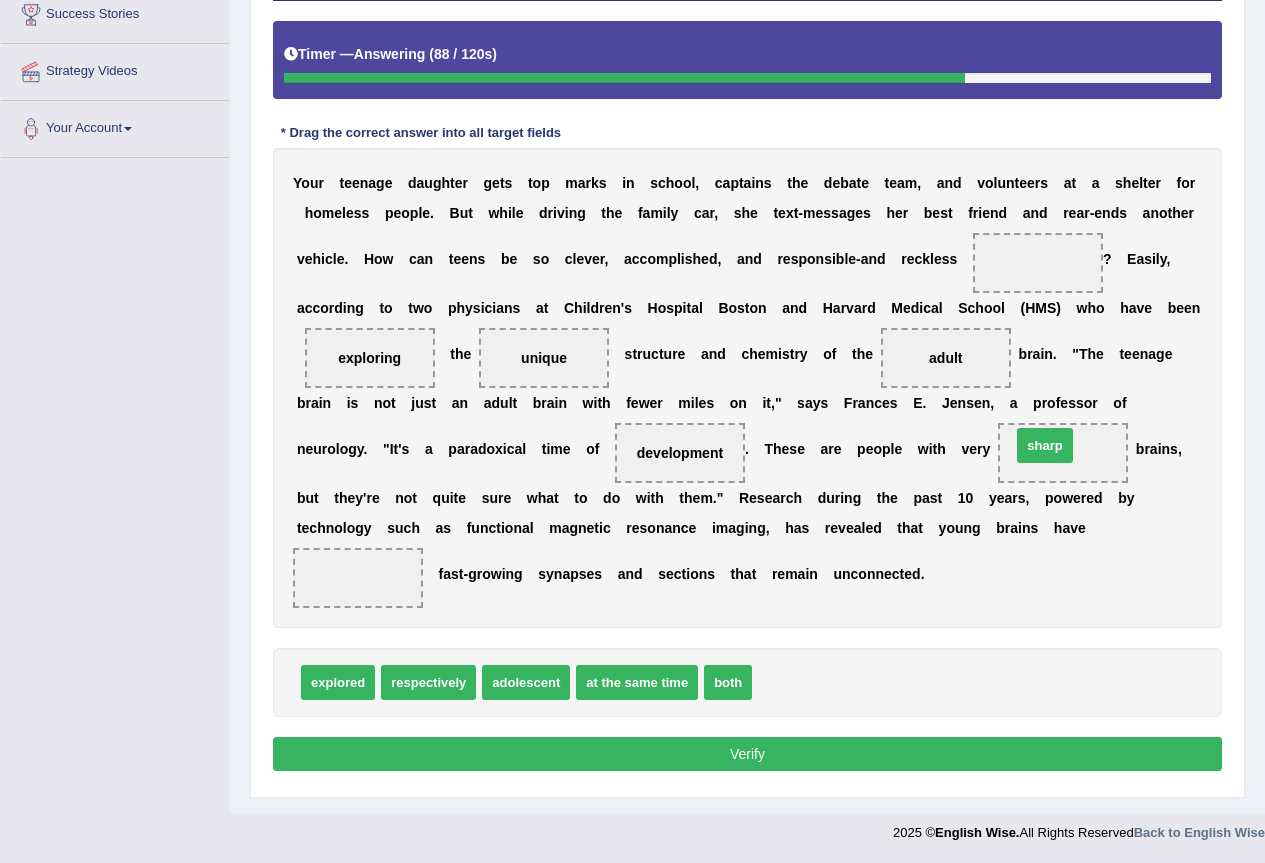 drag, startPoint x: 779, startPoint y: 671, endPoint x: 1053, endPoint y: 434, distance: 362.27753 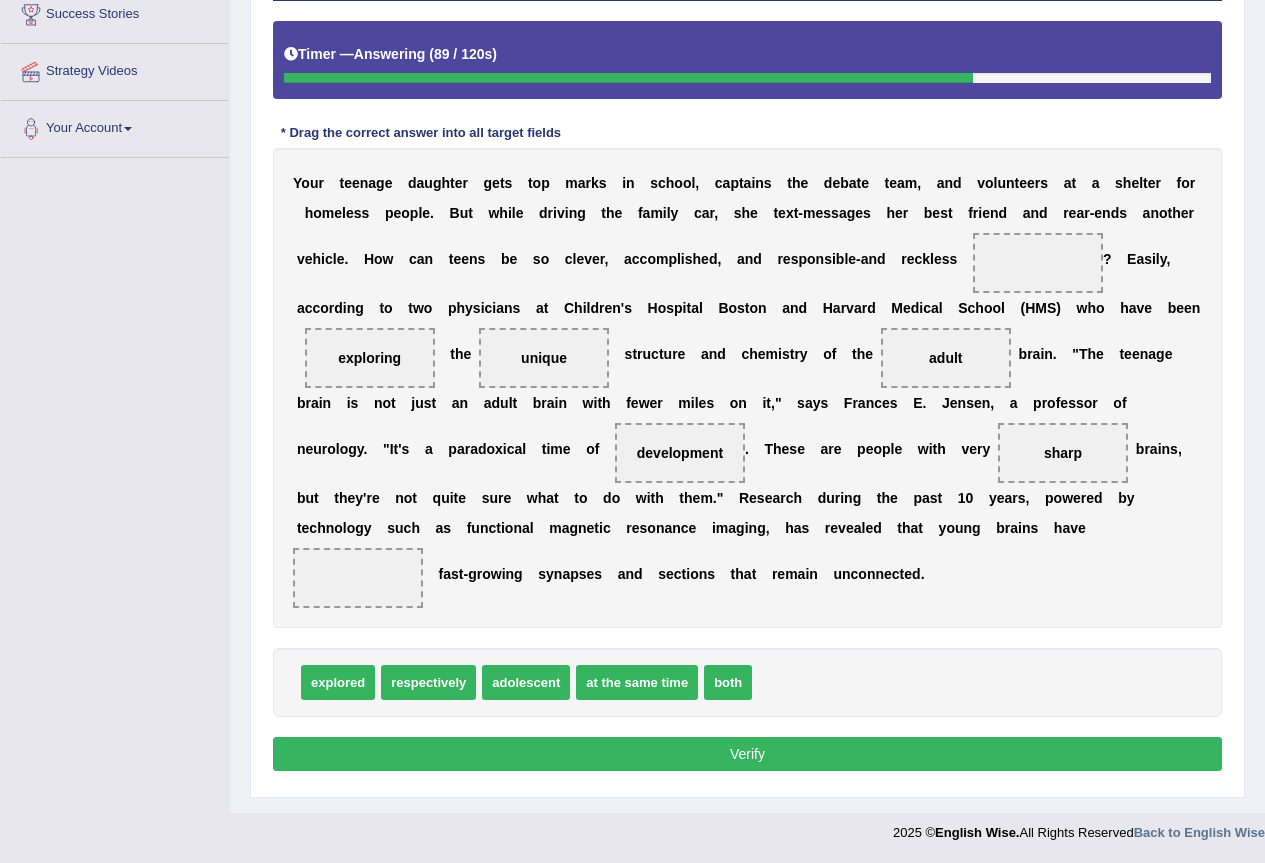 click on "Y o u r       t e e n a g e       d a u g h t e r       g e t s       t o p       m a r k s       i n       s c h o o l ,       c a p t a i n s       t h e       d e b a t e       t e a m ,       a n d       v o l u n t e e r s       a t       a       s h e l t e r       f o r       h o m e l e s s       p e o p l e .       B u t       w h i l e       d r i v i n g       t h e       f a m i l y       c a r ,       s h e       t e x t - m e s s a g e s       h e r       b e s t       f r i e n d       a n d       r e a r - e n d s       a n o t h e r       v e h i c l e .       H o w       c a n       t e e n s       b e       s o       c l e v e r ,       a c c o m p l i s h e d ,       a n d       r e s p o n s i b l e - a n d       r e c k l e s s       ?       E a s i l y ,       a c c o r d i n g       t o       t w o       p h y s i c i a n s       a t       C h i l d r e n ' s       H o s p i t a l" at bounding box center [747, 388] 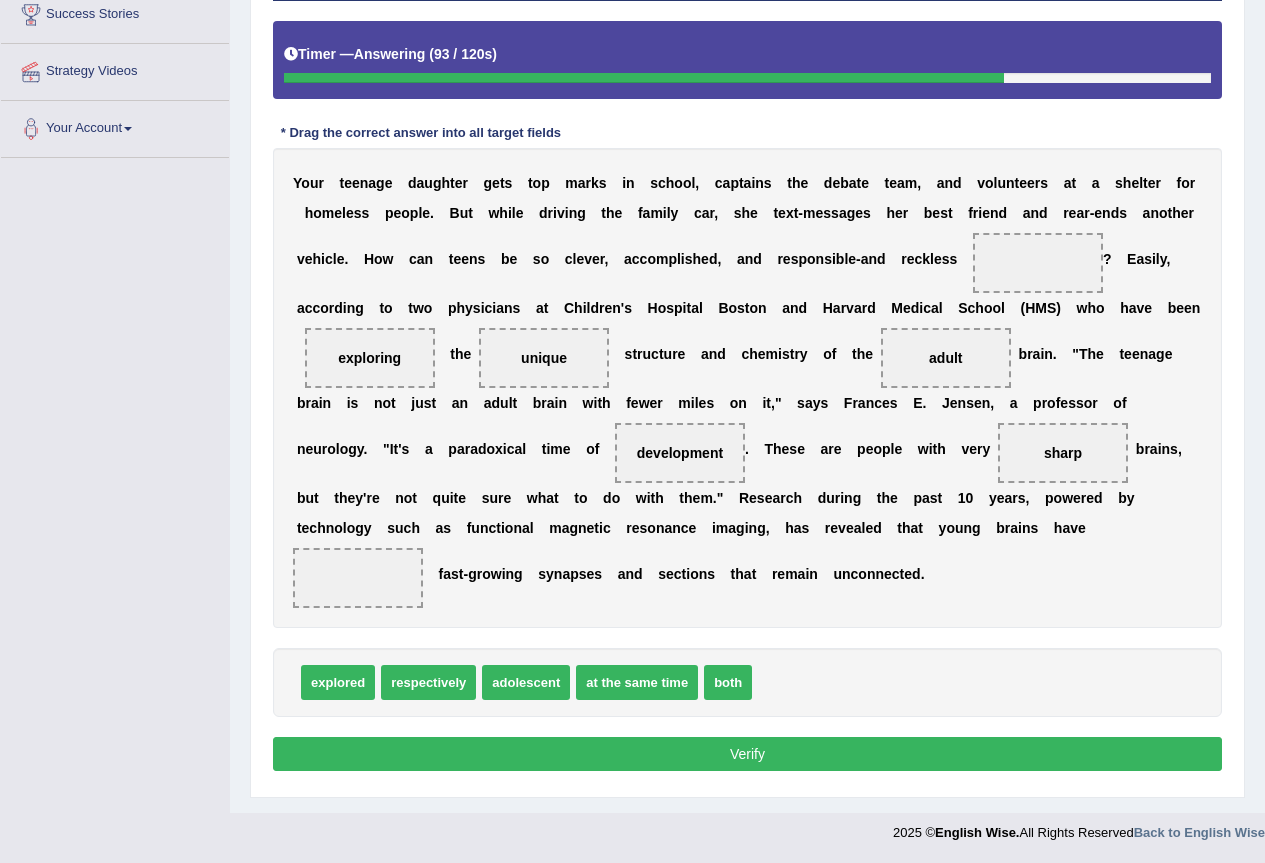drag, startPoint x: 527, startPoint y: 367, endPoint x: 713, endPoint y: 396, distance: 188.24718 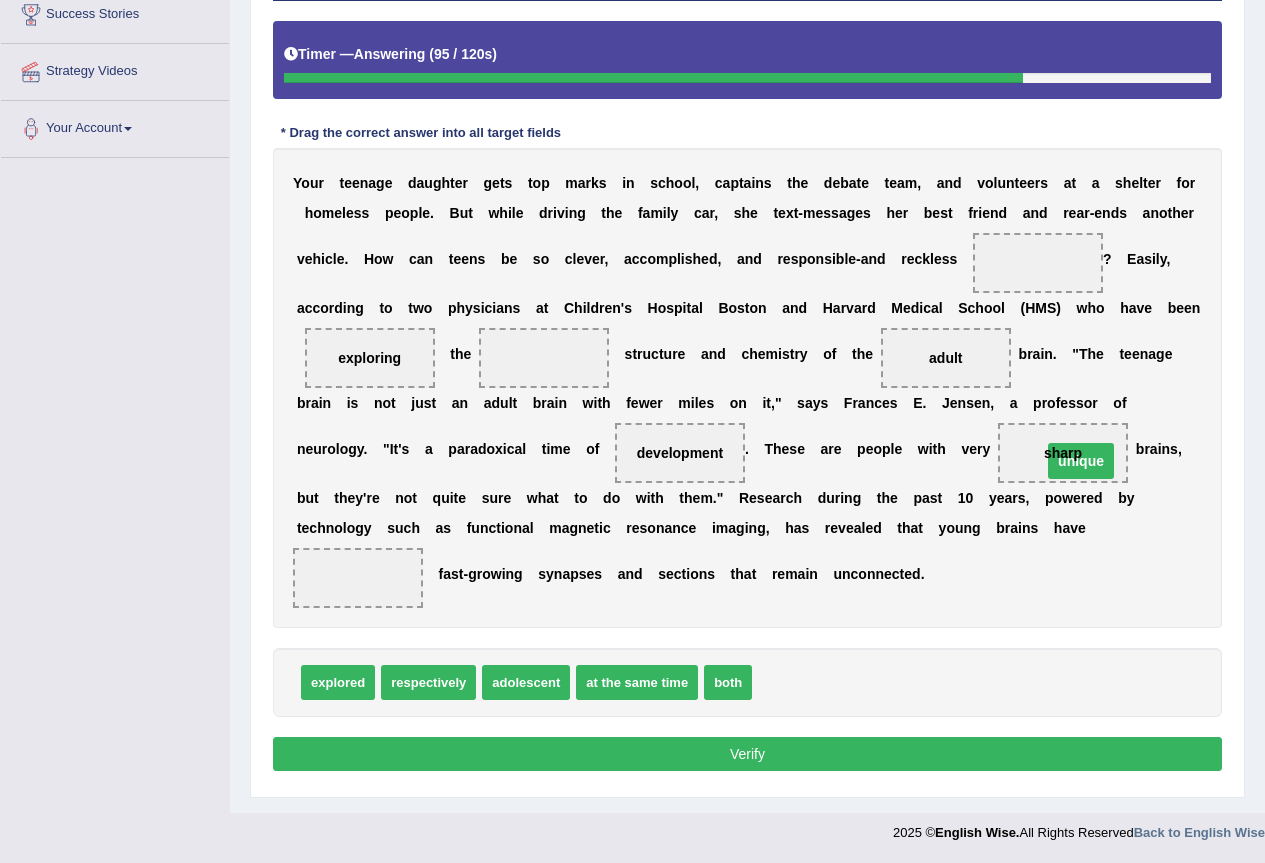 drag, startPoint x: 555, startPoint y: 354, endPoint x: 1080, endPoint y: 458, distance: 535.20184 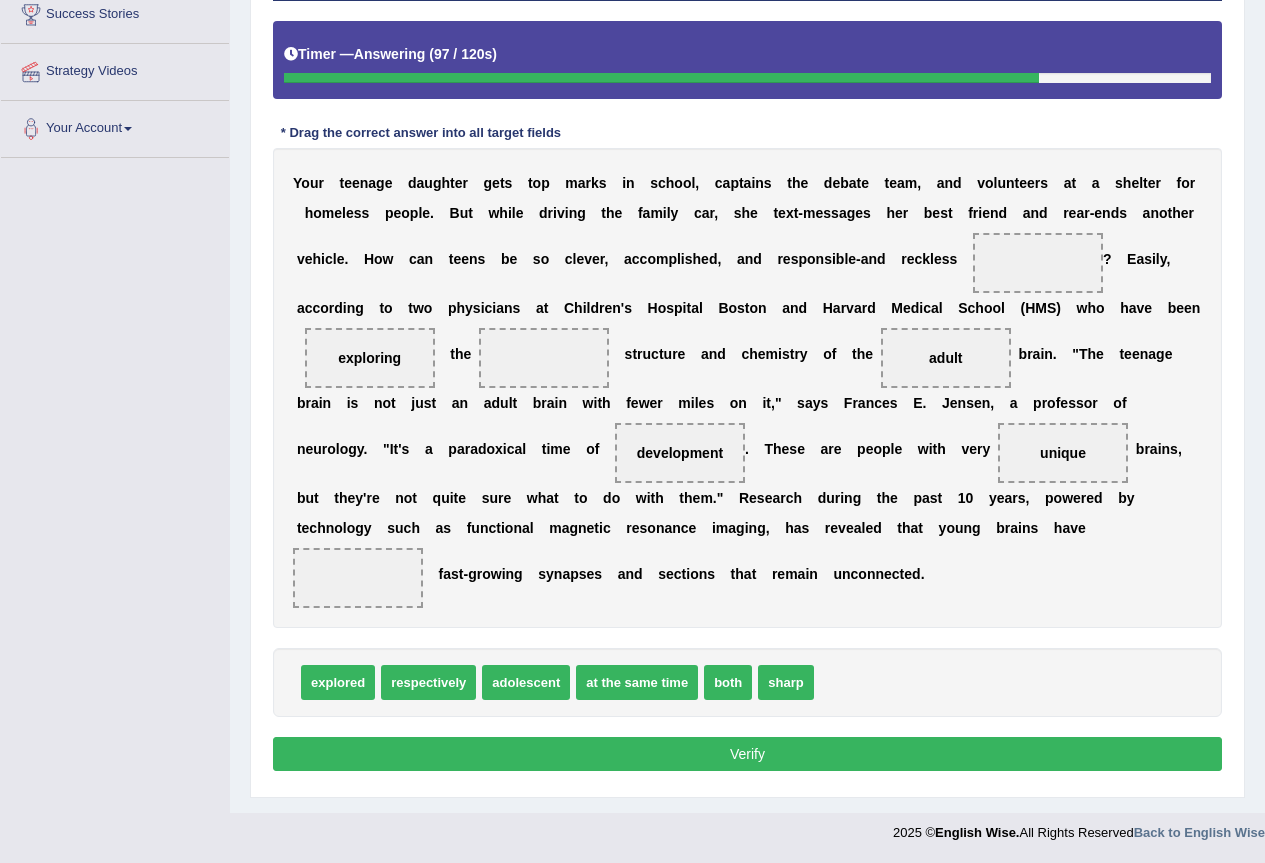 drag, startPoint x: 814, startPoint y: 681, endPoint x: 743, endPoint y: 653, distance: 76.321686 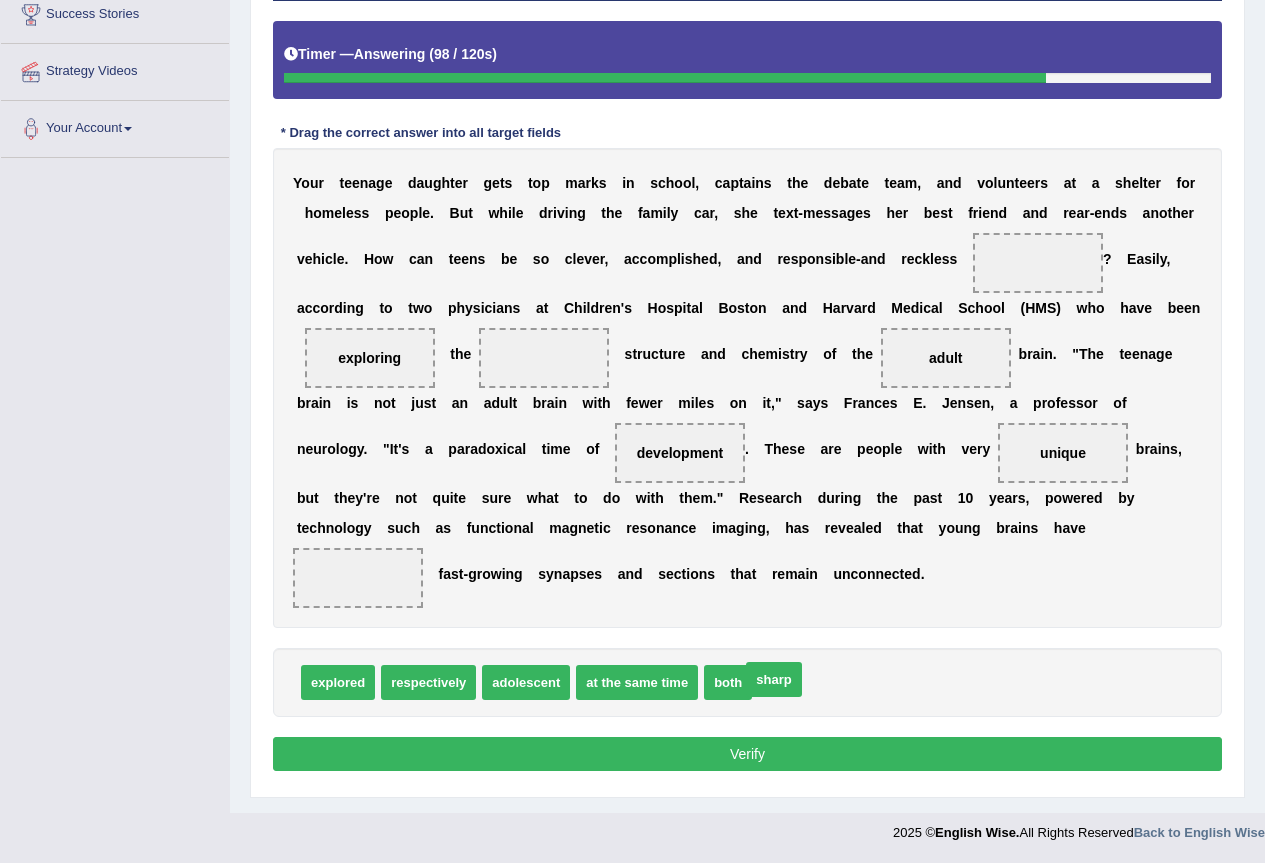 drag, startPoint x: 785, startPoint y: 680, endPoint x: 613, endPoint y: 438, distance: 296.89728 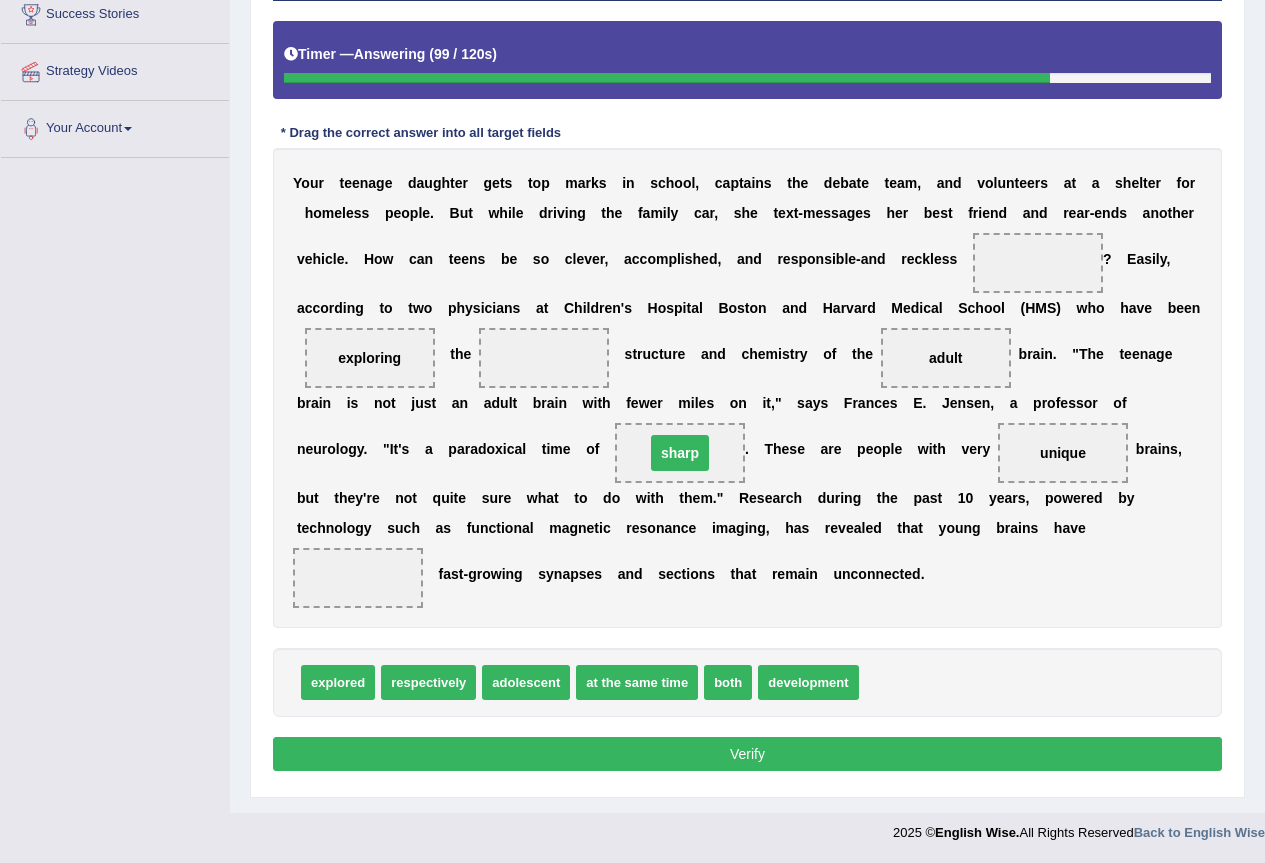 drag, startPoint x: 589, startPoint y: 402, endPoint x: 731, endPoint y: 550, distance: 205.10486 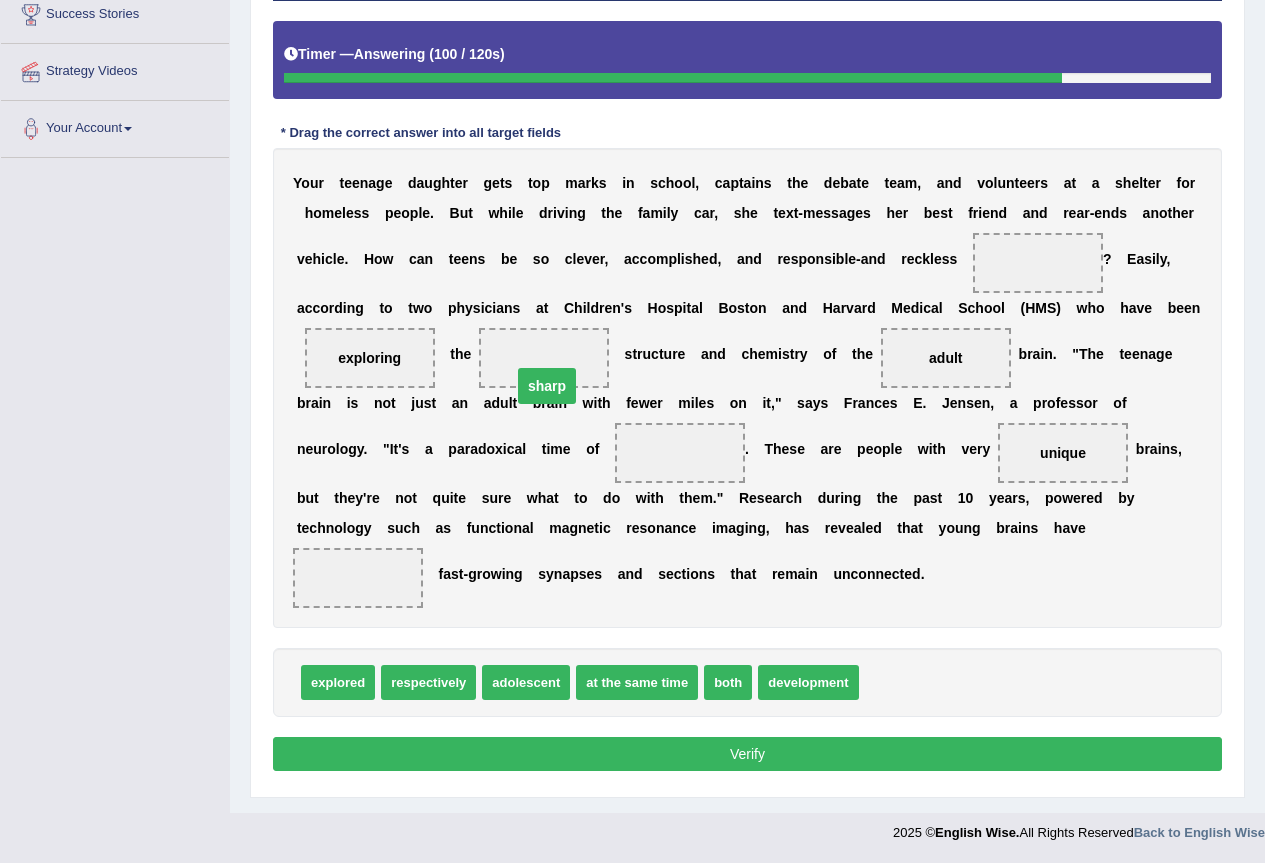 drag, startPoint x: 691, startPoint y: 450, endPoint x: 563, endPoint y: 374, distance: 148.86235 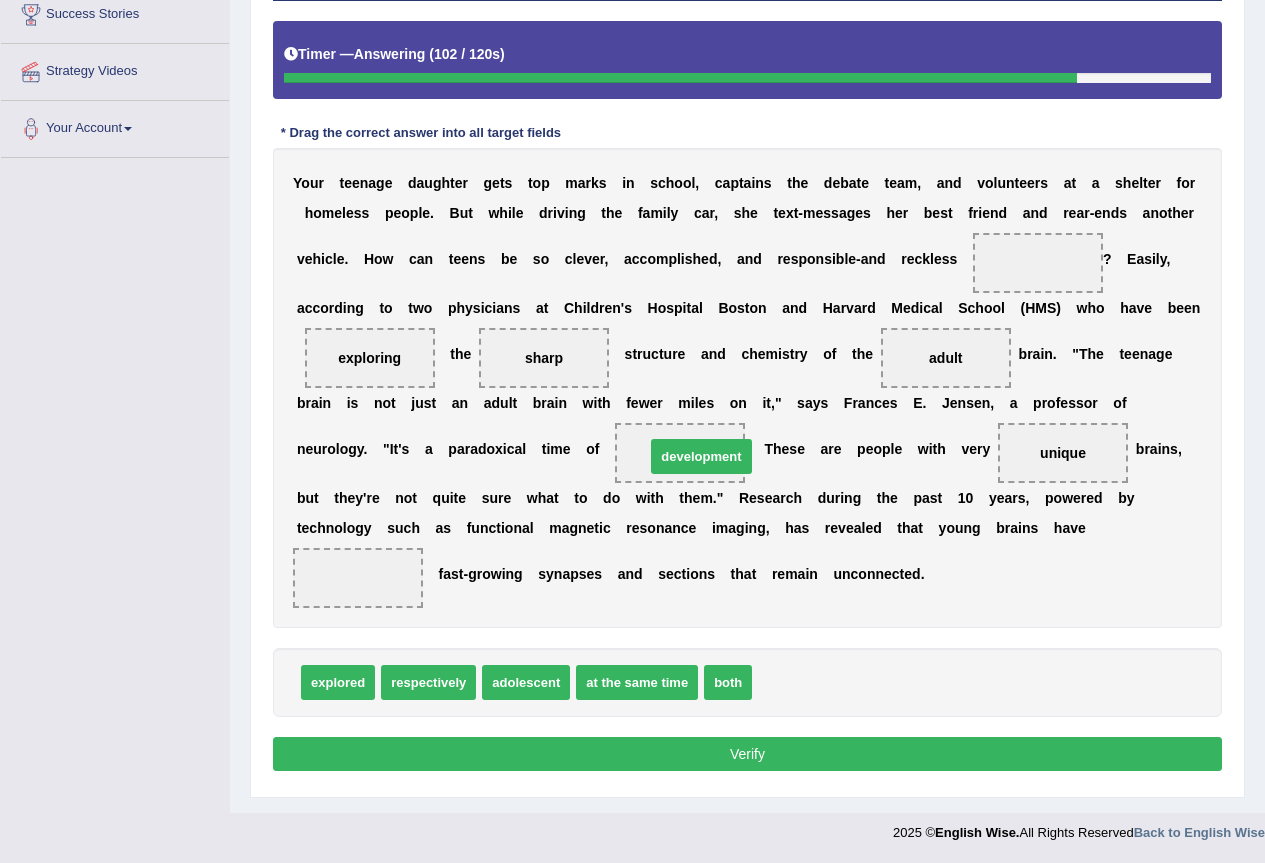 drag, startPoint x: 787, startPoint y: 674, endPoint x: 680, endPoint y: 448, distance: 250.04999 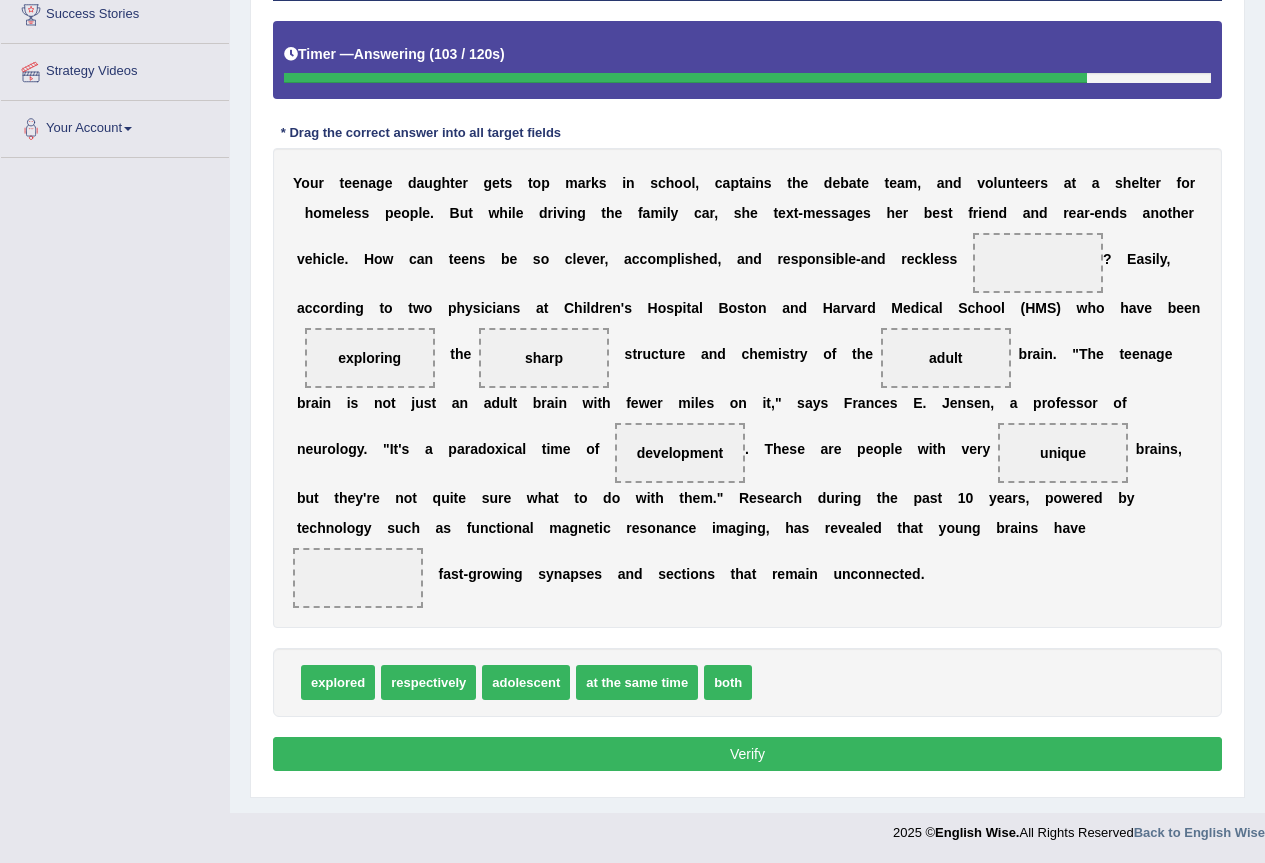 click on "Y o u r       t e e n a g e       d a u g h t e r       g e t s       t o p       m a r k s       i n       s c h o o l ,       c a p t a i n s       t h e       d e b a t e       t e a m ,       a n d       v o l u n t e e r s       a t       a       s h e l t e r       f o r       h o m e l e s s       p e o p l e .       B u t       w h i l e       d r i v i n g       t h e       f a m i l y       c a r ,       s h e       t e x t - m e s s a g e s       h e r       b e s t       f r i e n d       a n d       r e a r - e n d s       a n o t h e r       v e h i c l e .       H o w       c a n       t e e n s       b e       s o       c l e v e r ,       a c c o m p l i s h e d ,       a n d       r e s p o n s i b l e - a n d       r e c k l e s s       ?       E a s i l y ,       a c c o r d i n g       t o       t w o       p h y s i c i a n s       a t       C h i l d r e n ' s       H o s p i t a l" at bounding box center (747, 388) 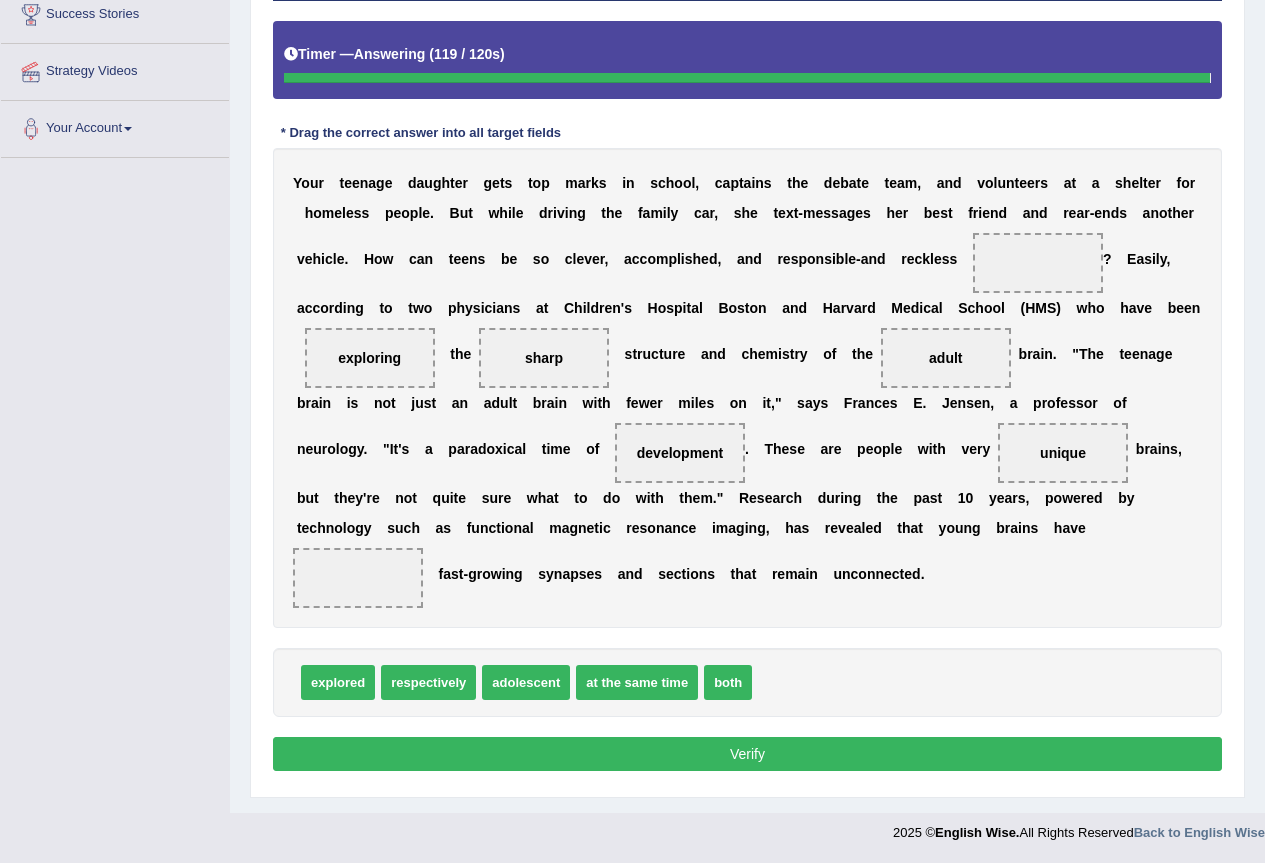 scroll, scrollTop: 257, scrollLeft: 0, axis: vertical 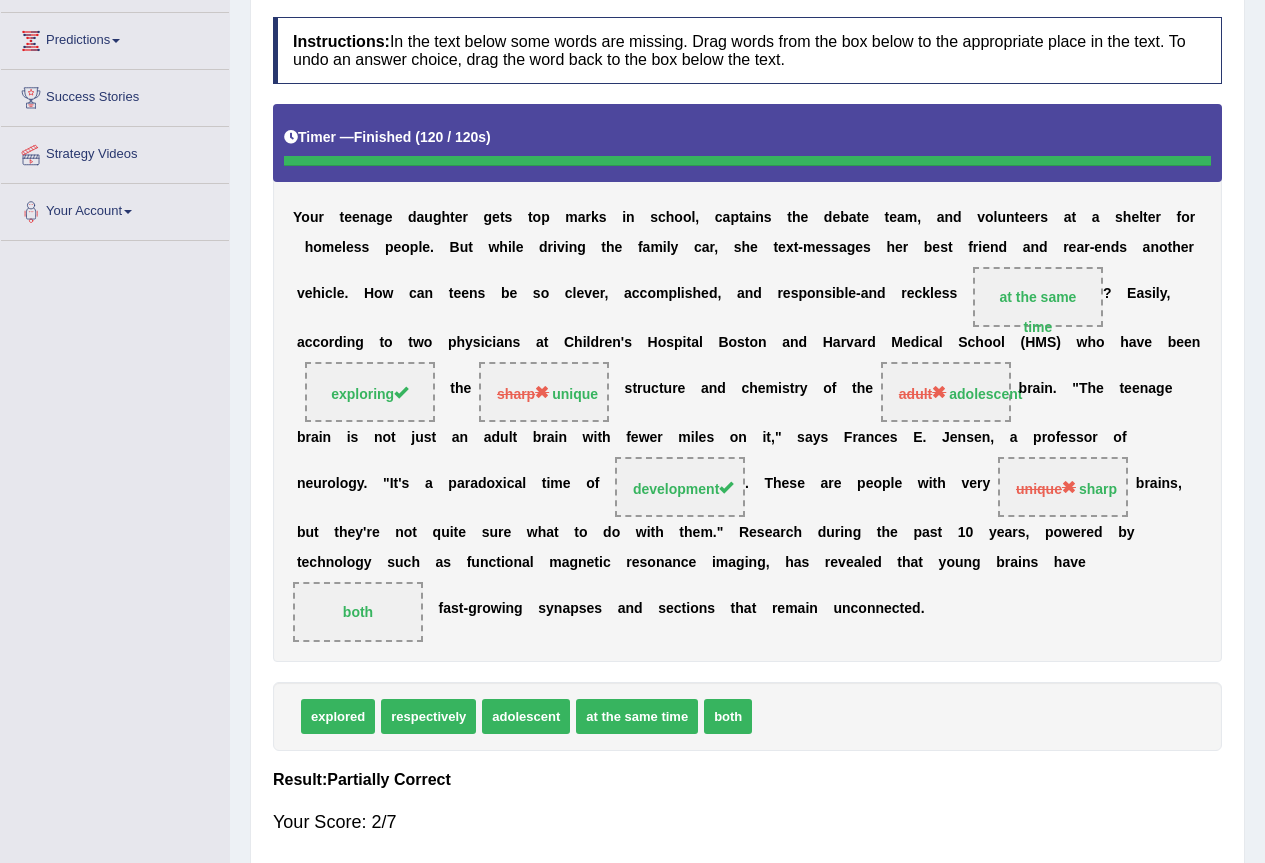 drag, startPoint x: 718, startPoint y: 618, endPoint x: 685, endPoint y: 602, distance: 36.67424 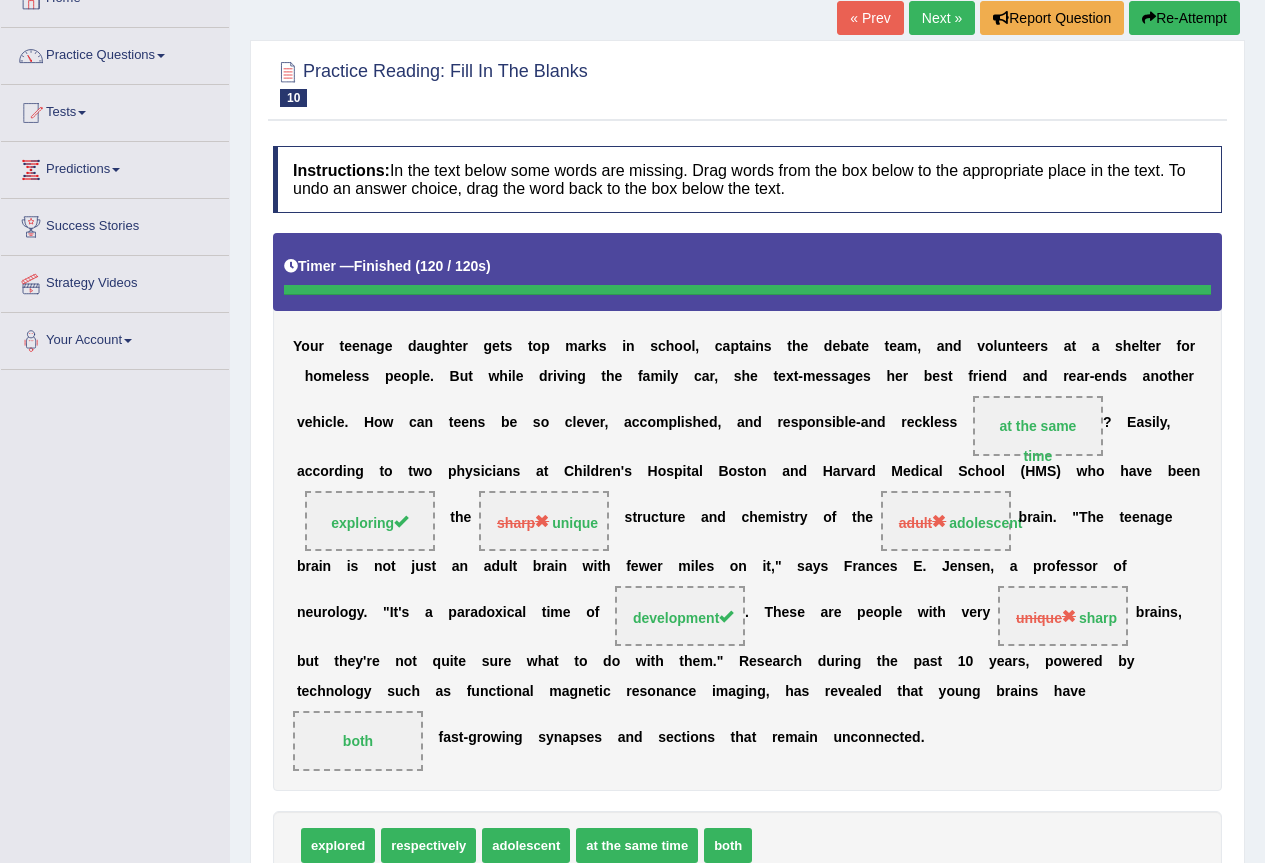 scroll, scrollTop: 33, scrollLeft: 0, axis: vertical 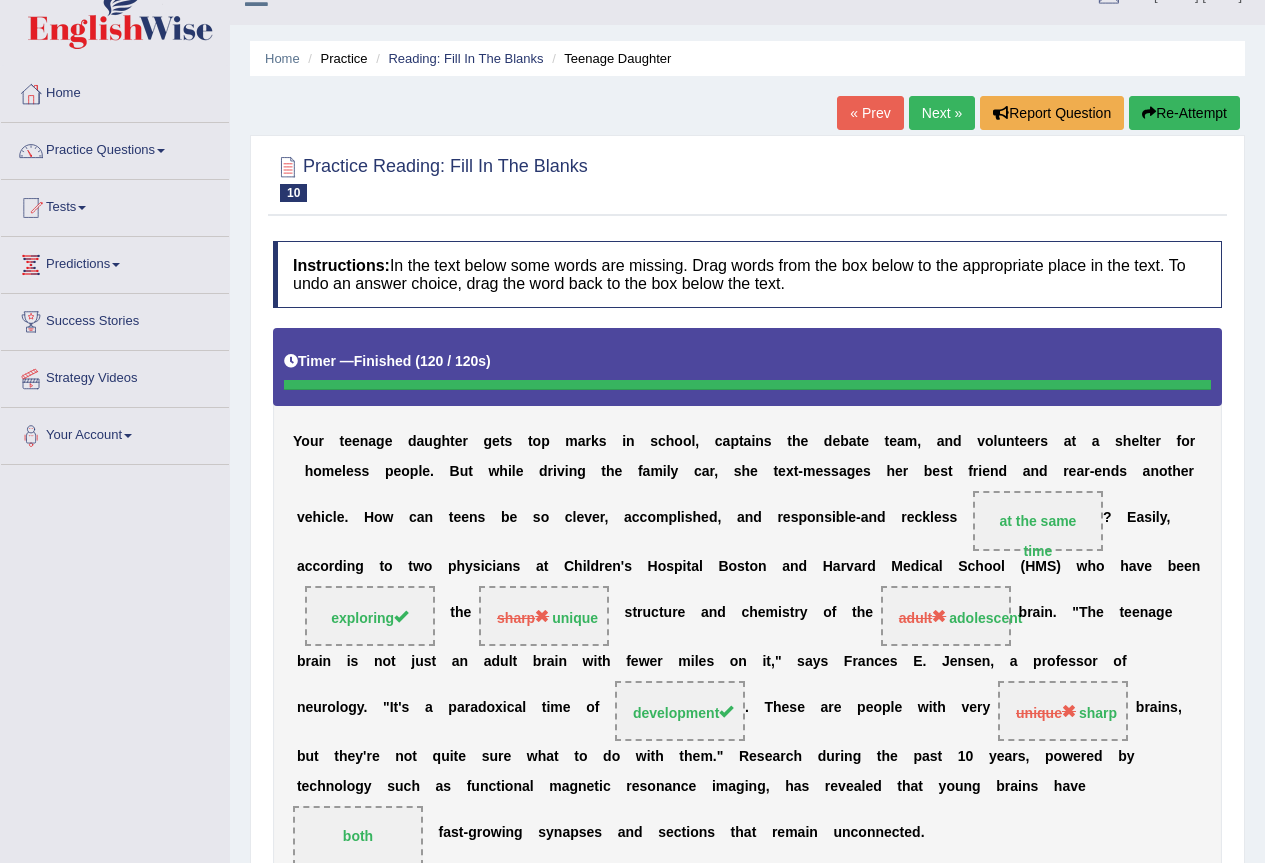 click on "Next »" at bounding box center (942, 113) 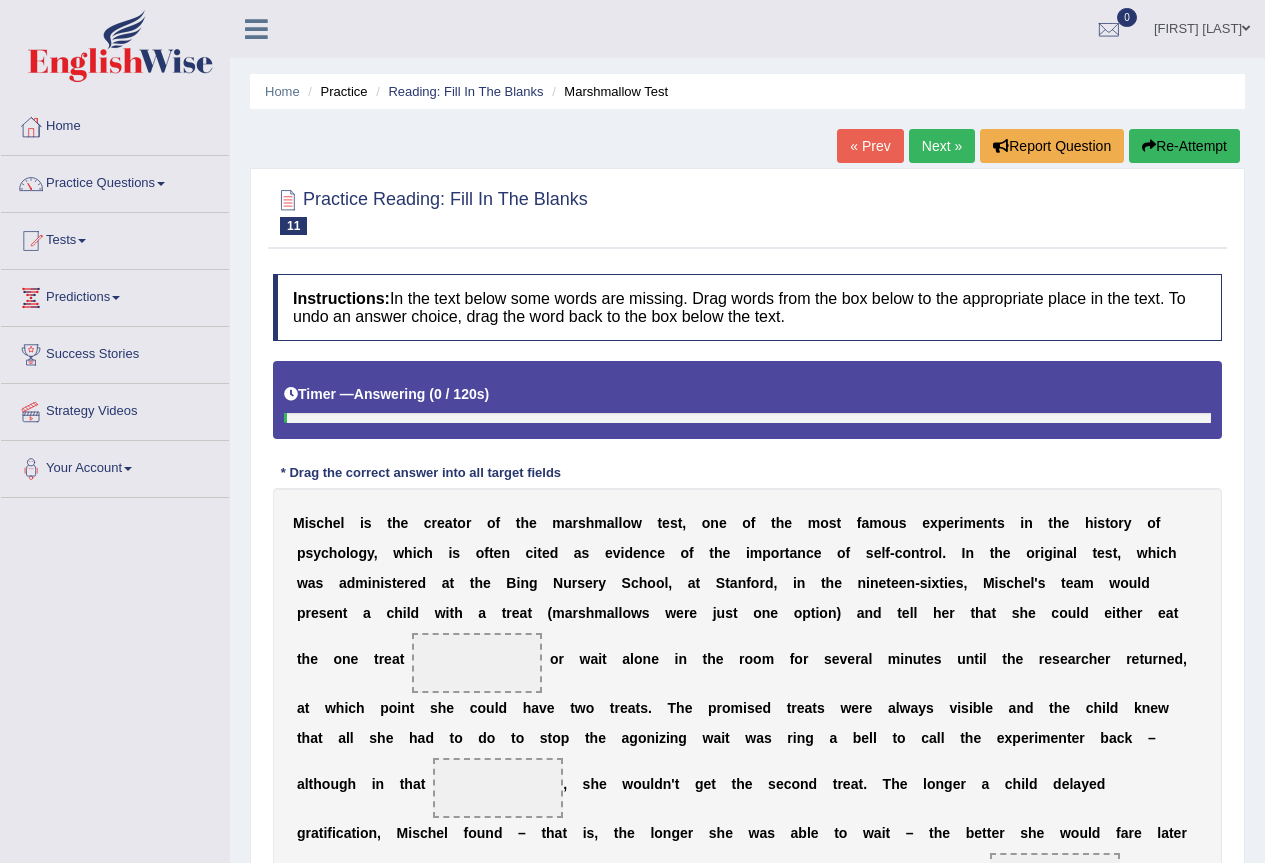 scroll, scrollTop: 0, scrollLeft: 0, axis: both 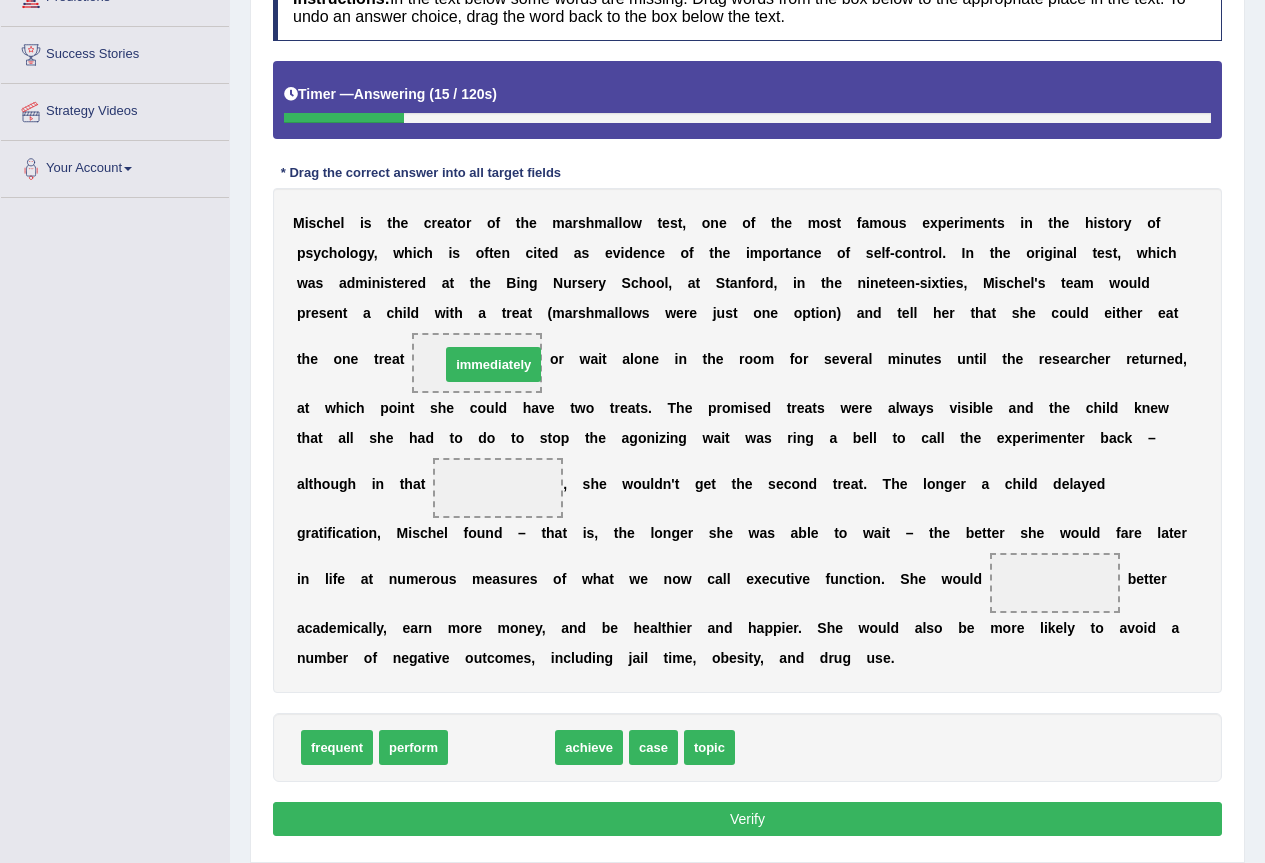 drag, startPoint x: 479, startPoint y: 742, endPoint x: 471, endPoint y: 359, distance: 383.08353 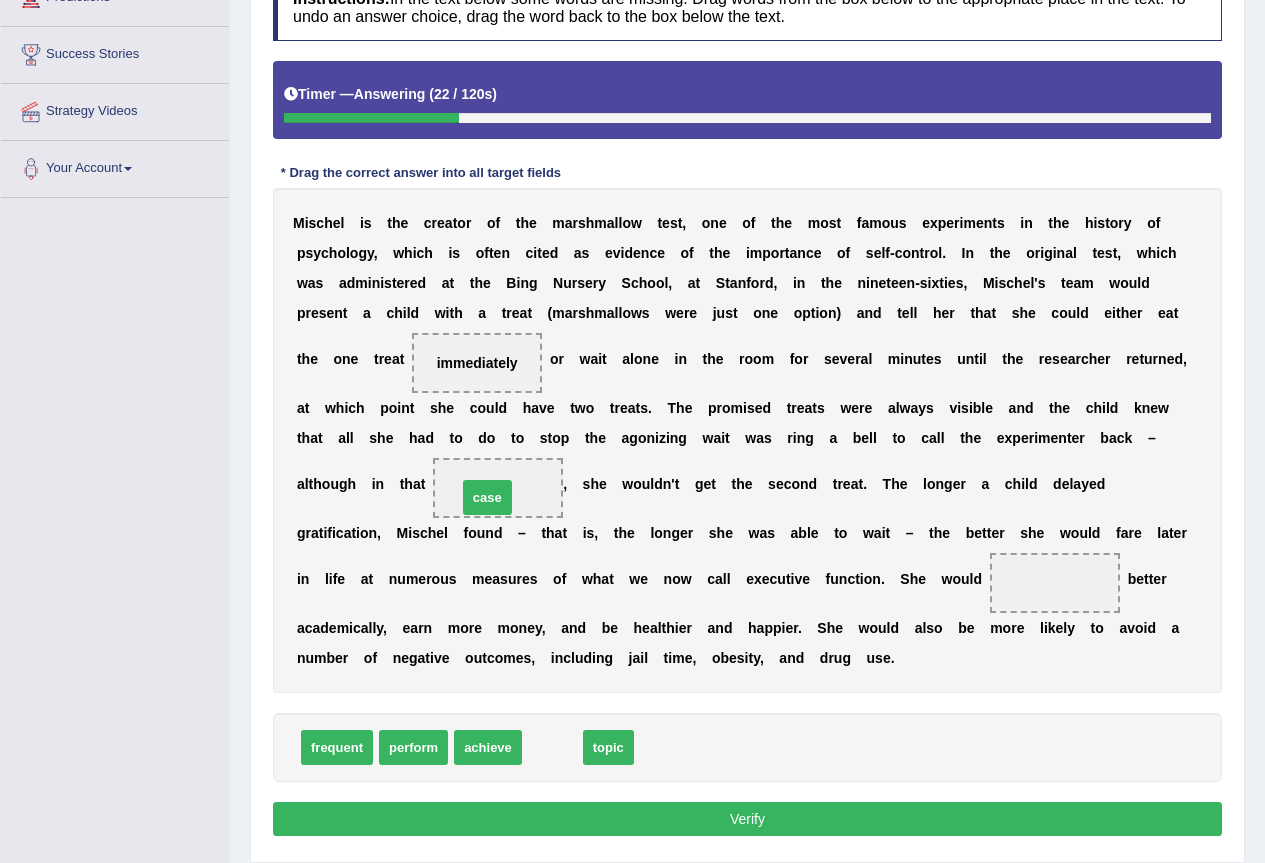 drag, startPoint x: 562, startPoint y: 761, endPoint x: 497, endPoint y: 511, distance: 258.31183 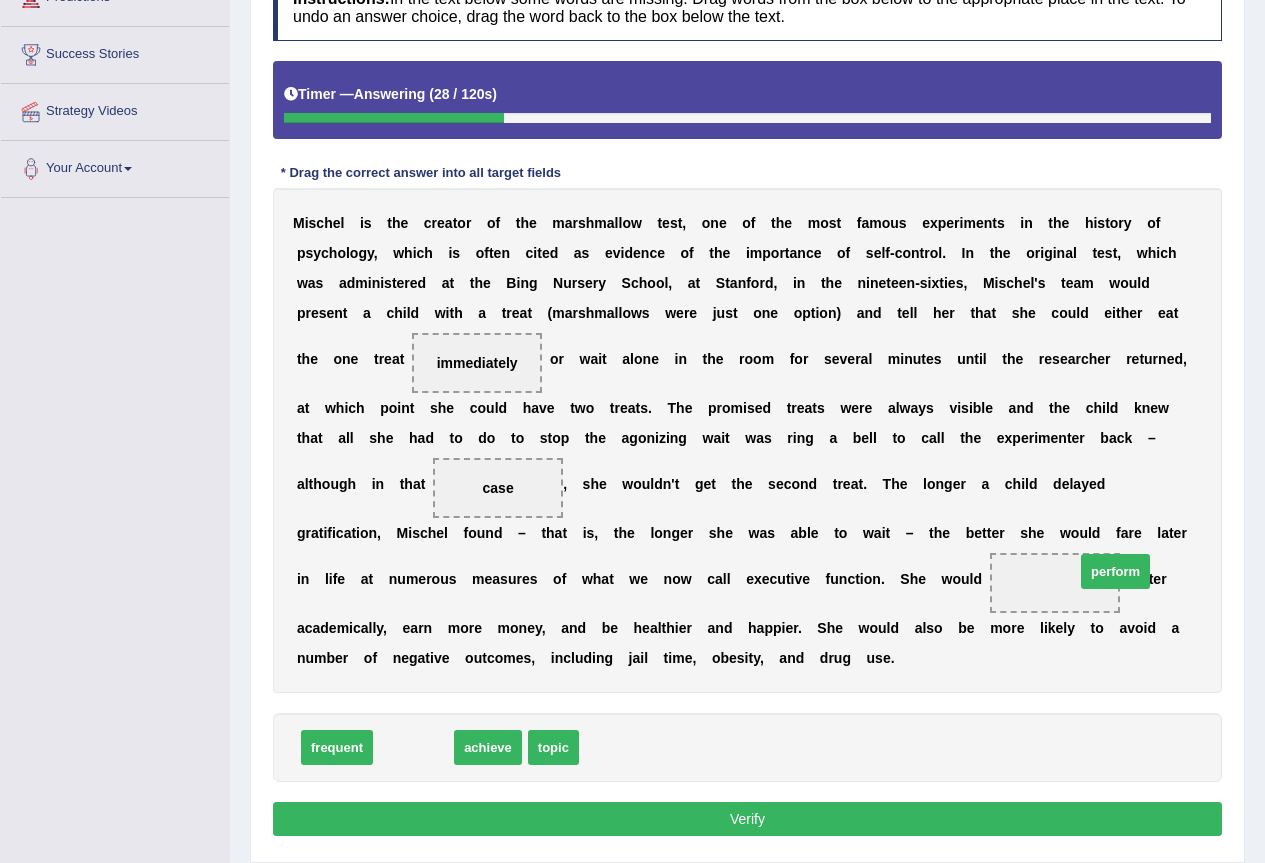 drag, startPoint x: 429, startPoint y: 737, endPoint x: 1131, endPoint y: 561, distance: 723.72644 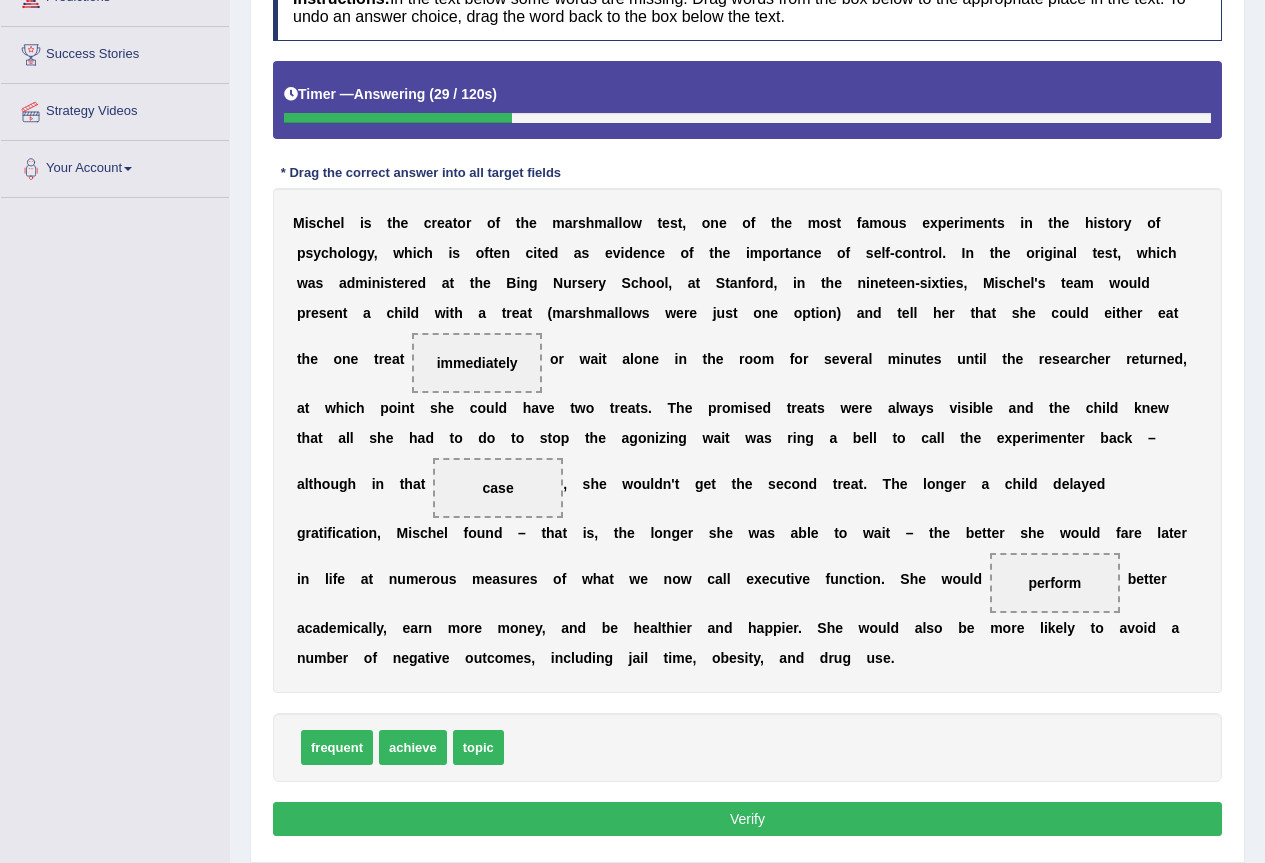 click on "Instructions:  In the text below some words are missing. Drag words from the box below to the appropriate place in the text. To undo an answer choice, drag the word back to the box below the text.
Timer —  Answering   ( 29 / 120s ) Skip * Drag the correct answer into all target fields M i s c h e l       i s       t h e       c r e a t o r       o f       t h e       m a r s h m a l l o w       t e s t ,       o n e       o f       t h e       m o s t       f a m o u s       e x p e r i m e n t s       i n       t h e       h i s t o r y       o f       p s y c h o l o g y ,       w h i c h       i s       o f t e n       c i t e d       a s       e v i d e n c e       o f       t h e       i m p o r t a n c e       o f       s e l f - c o n t r o l .       I n       t h e       o r i g i n a l       t e s t ,       w h i c h       w a s       a d m i n i s t e r e d       a t       t h e       [ORGANIZATION]" at bounding box center (747, 408) 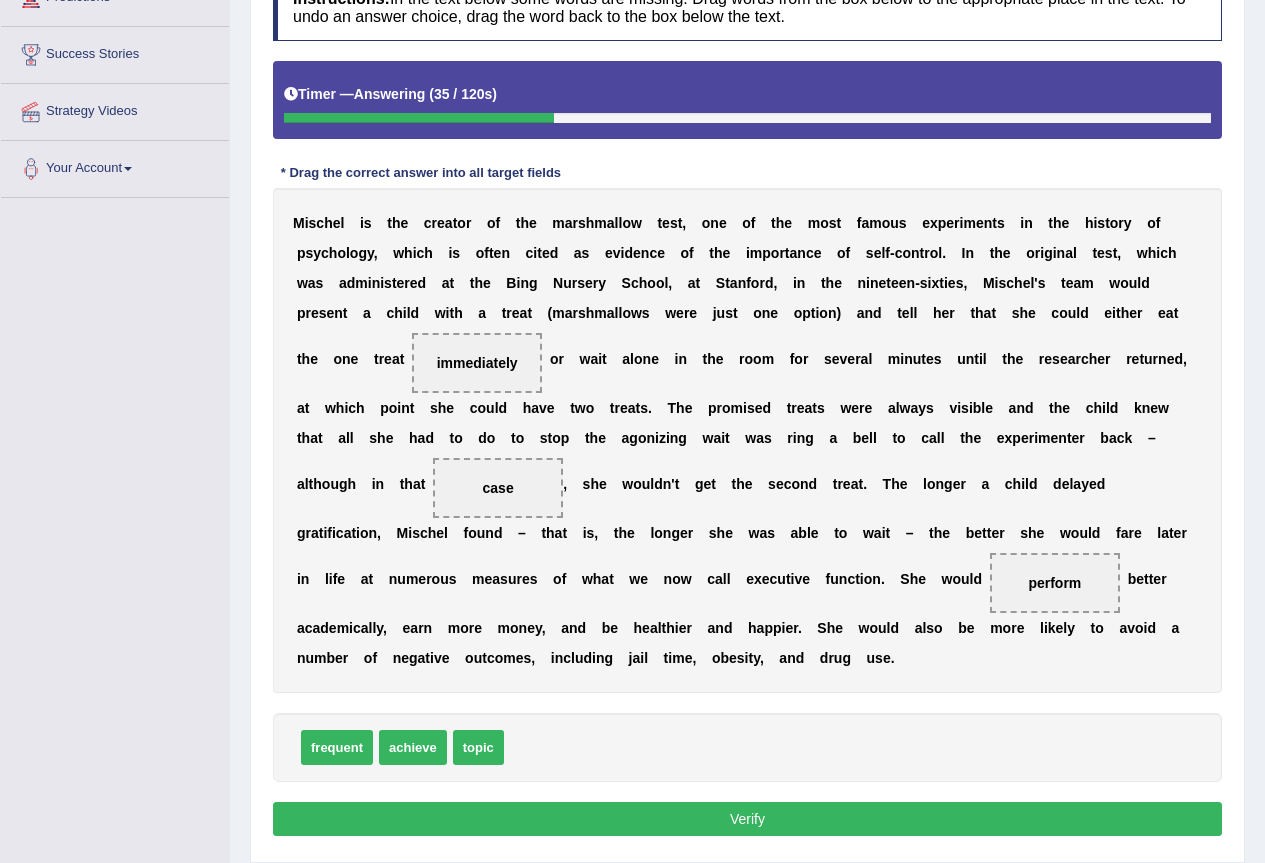 click on "Verify" at bounding box center [747, 819] 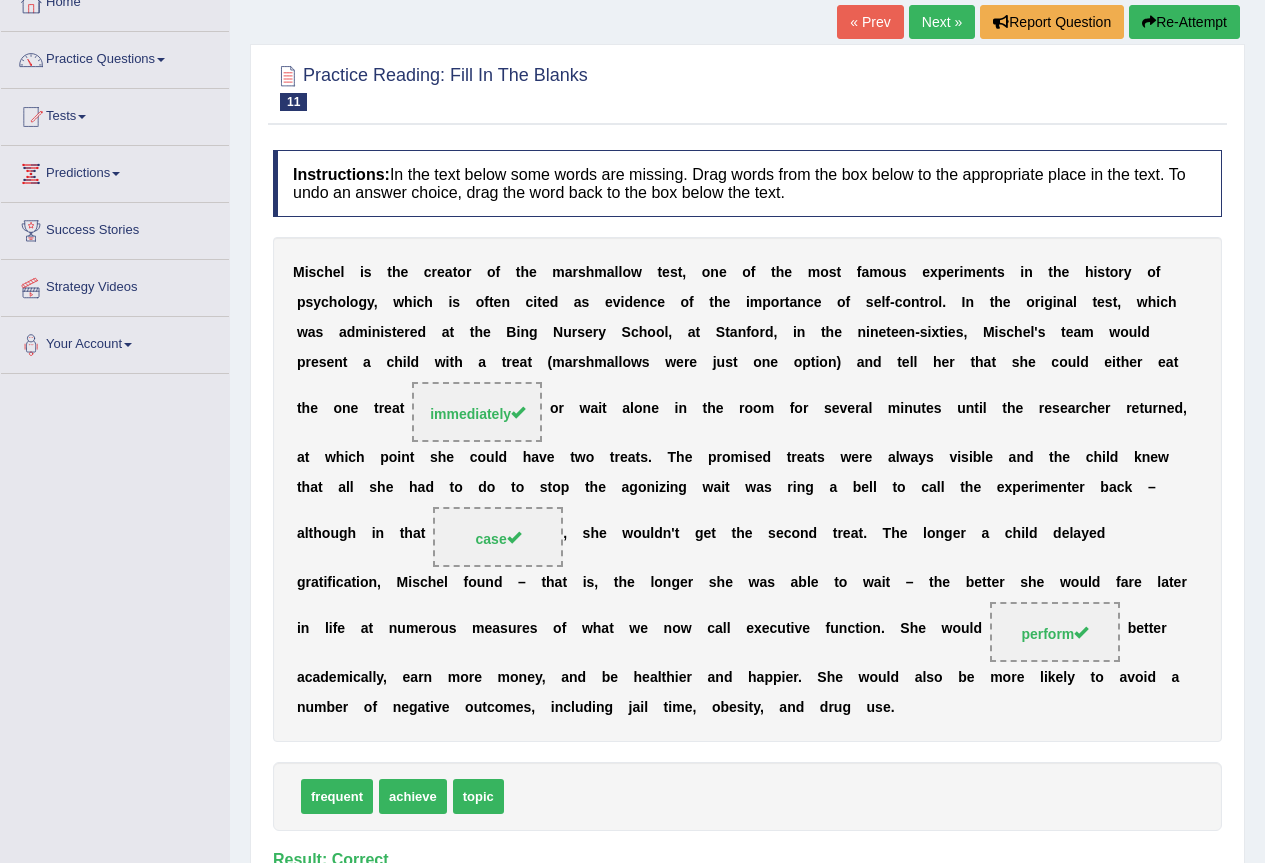scroll, scrollTop: 80, scrollLeft: 0, axis: vertical 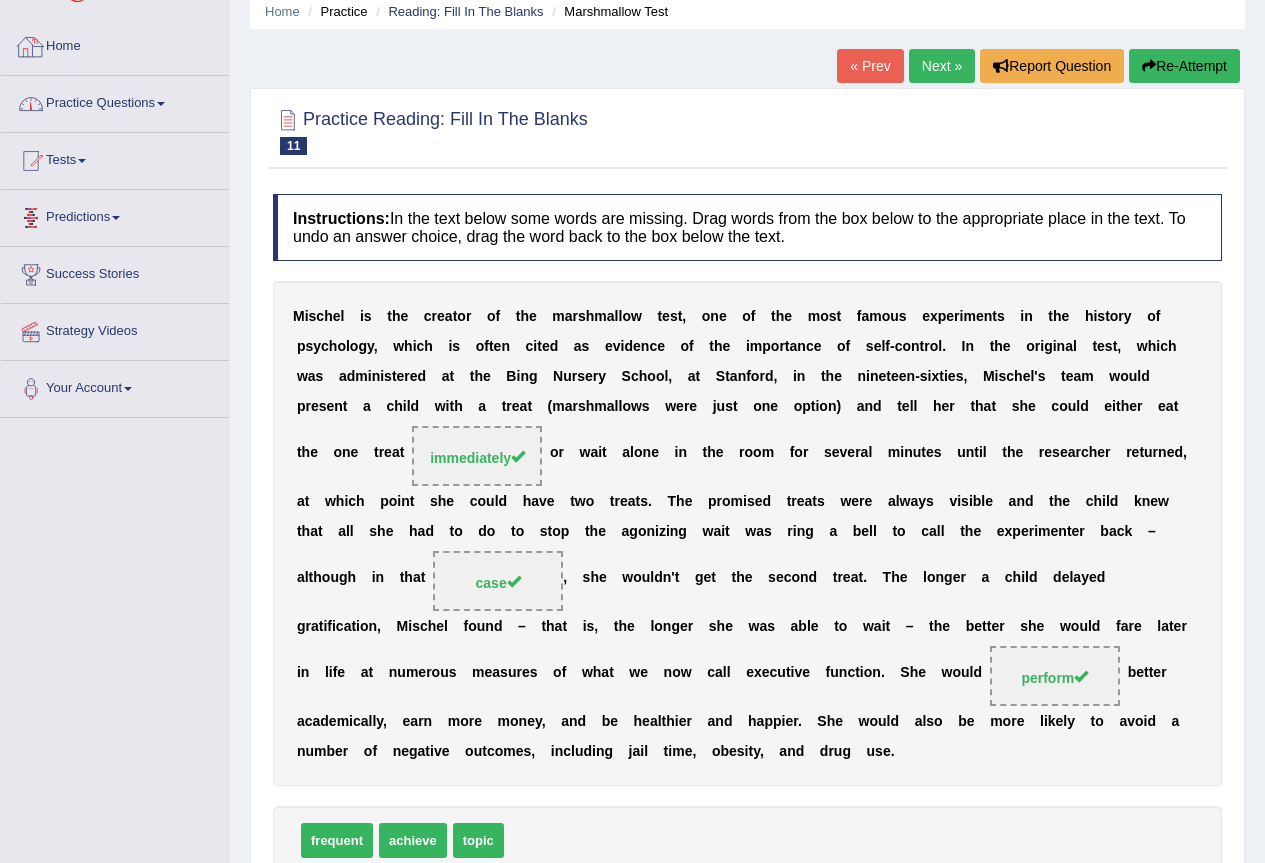 click on "Practice Questions" at bounding box center [115, 101] 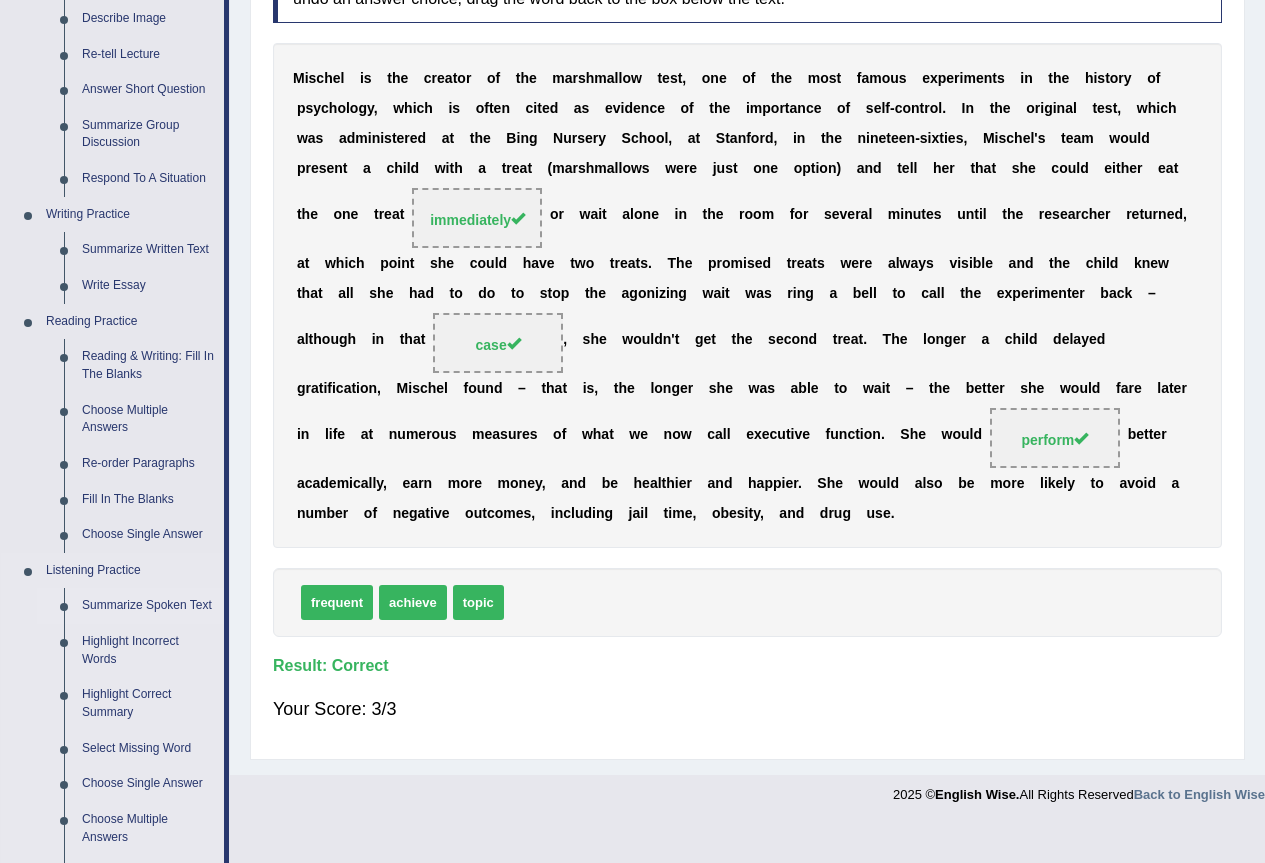 scroll, scrollTop: 380, scrollLeft: 0, axis: vertical 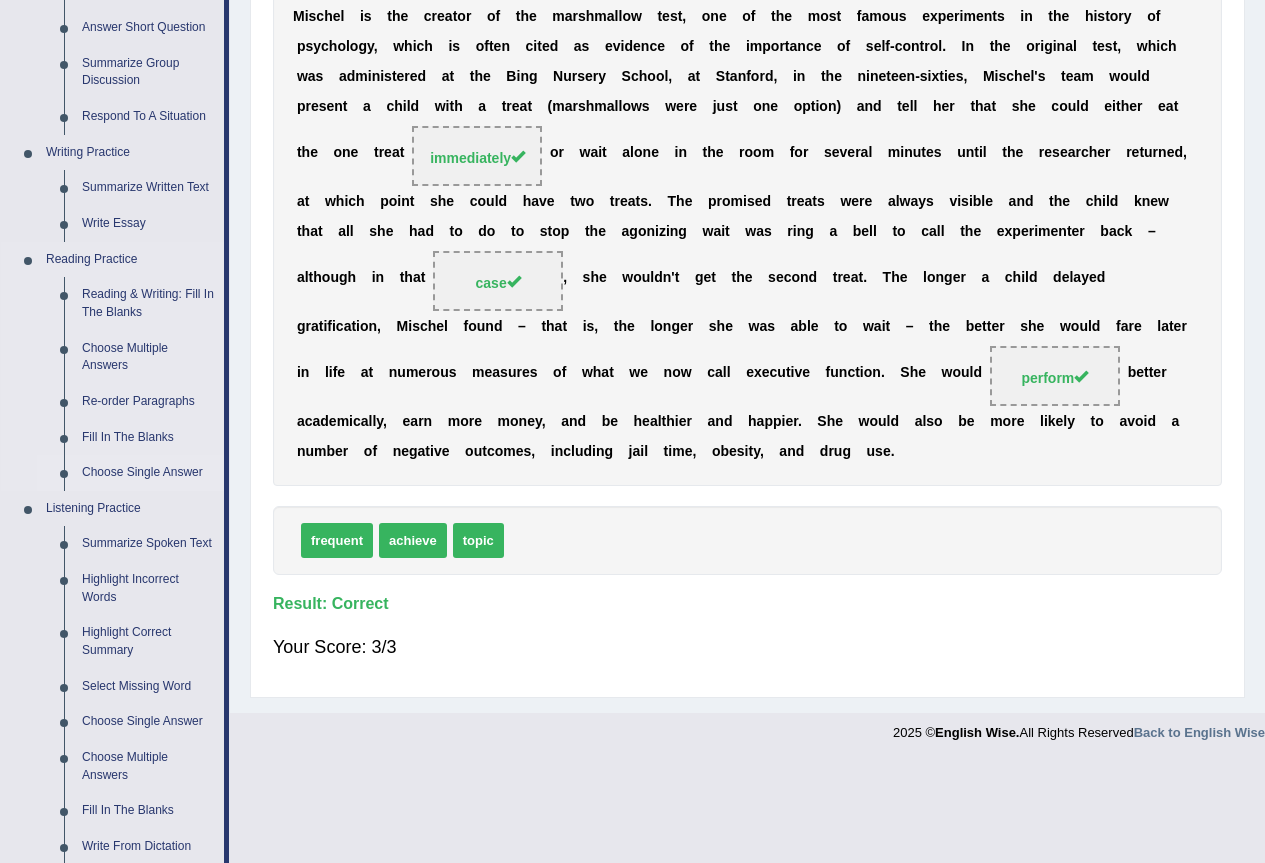 click on "Choose Single Answer" at bounding box center (148, 473) 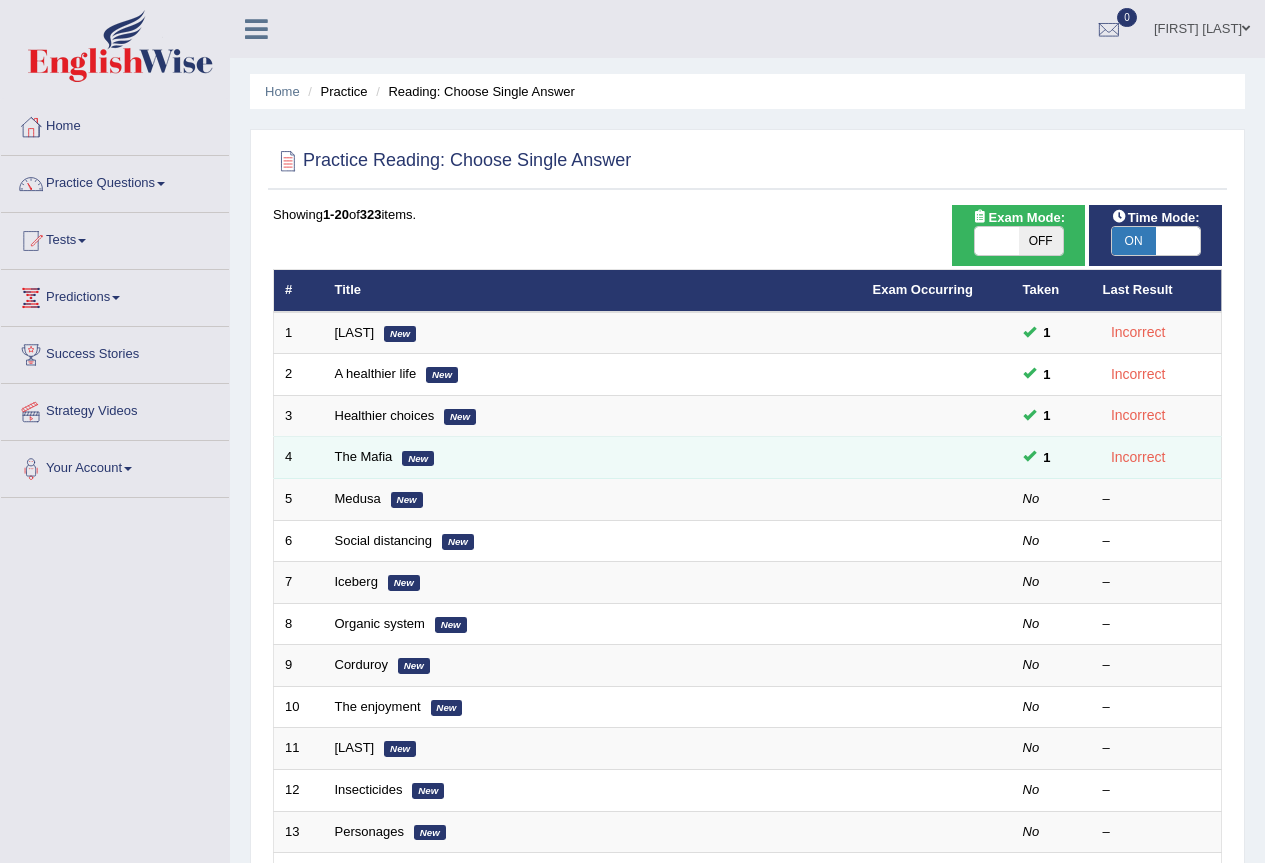 scroll, scrollTop: 0, scrollLeft: 0, axis: both 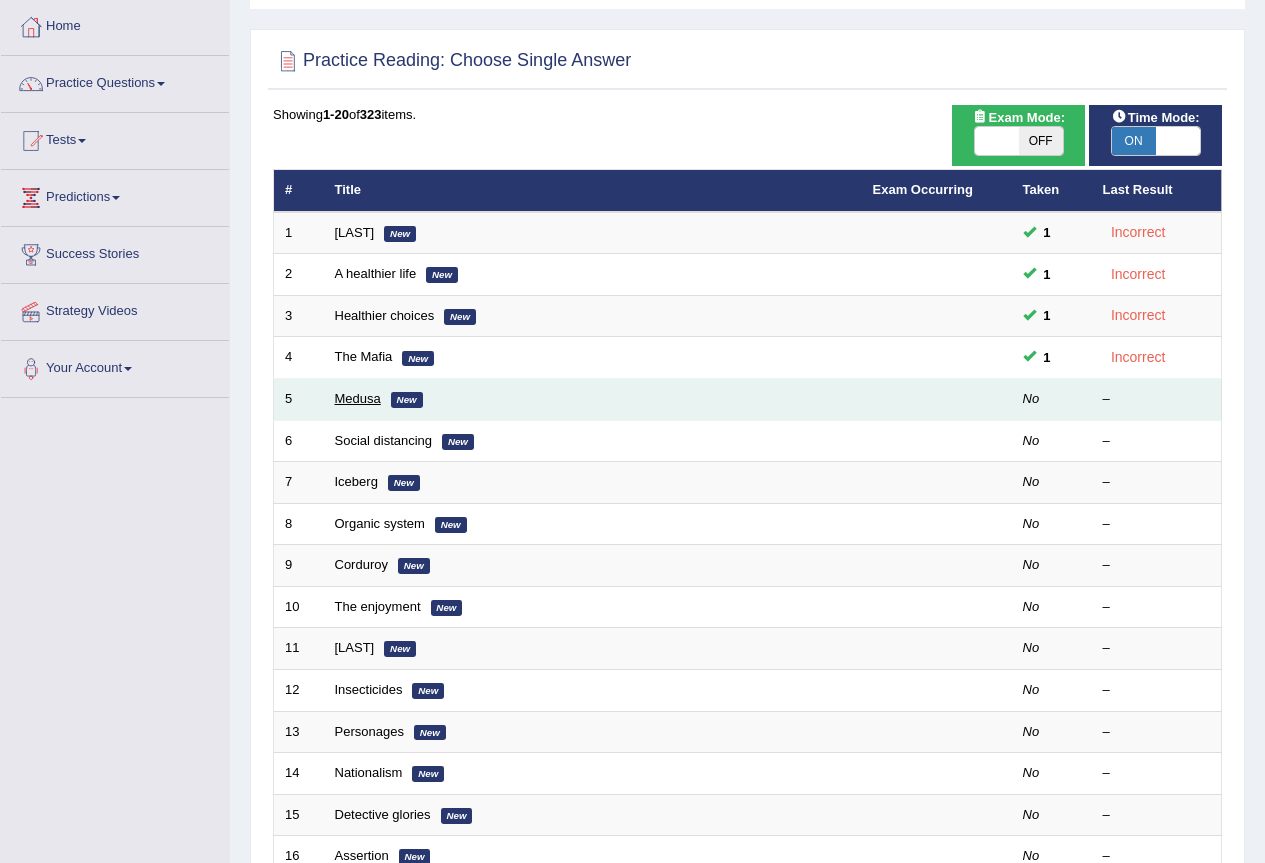 click on "Medusa" at bounding box center (358, 398) 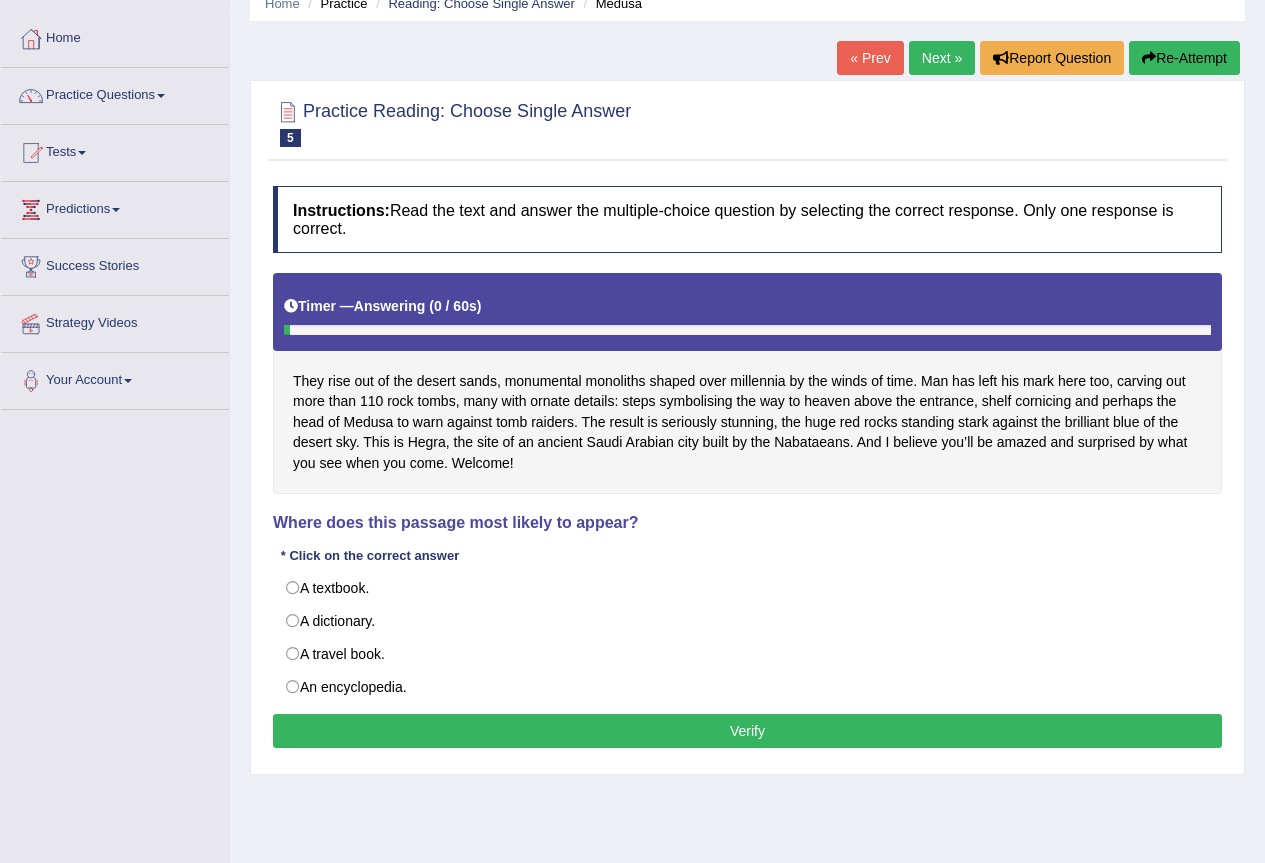 scroll, scrollTop: 0, scrollLeft: 0, axis: both 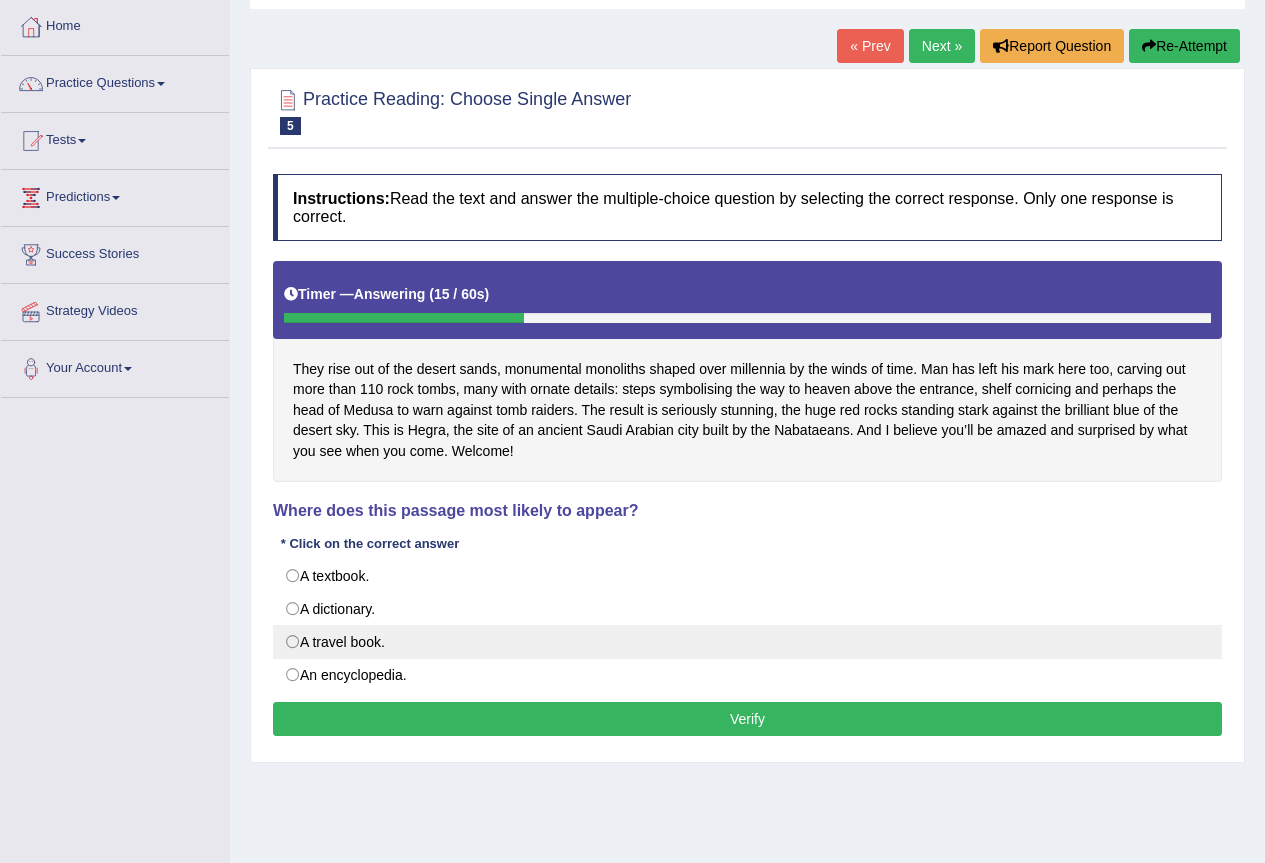 click on "A travel book." at bounding box center (747, 642) 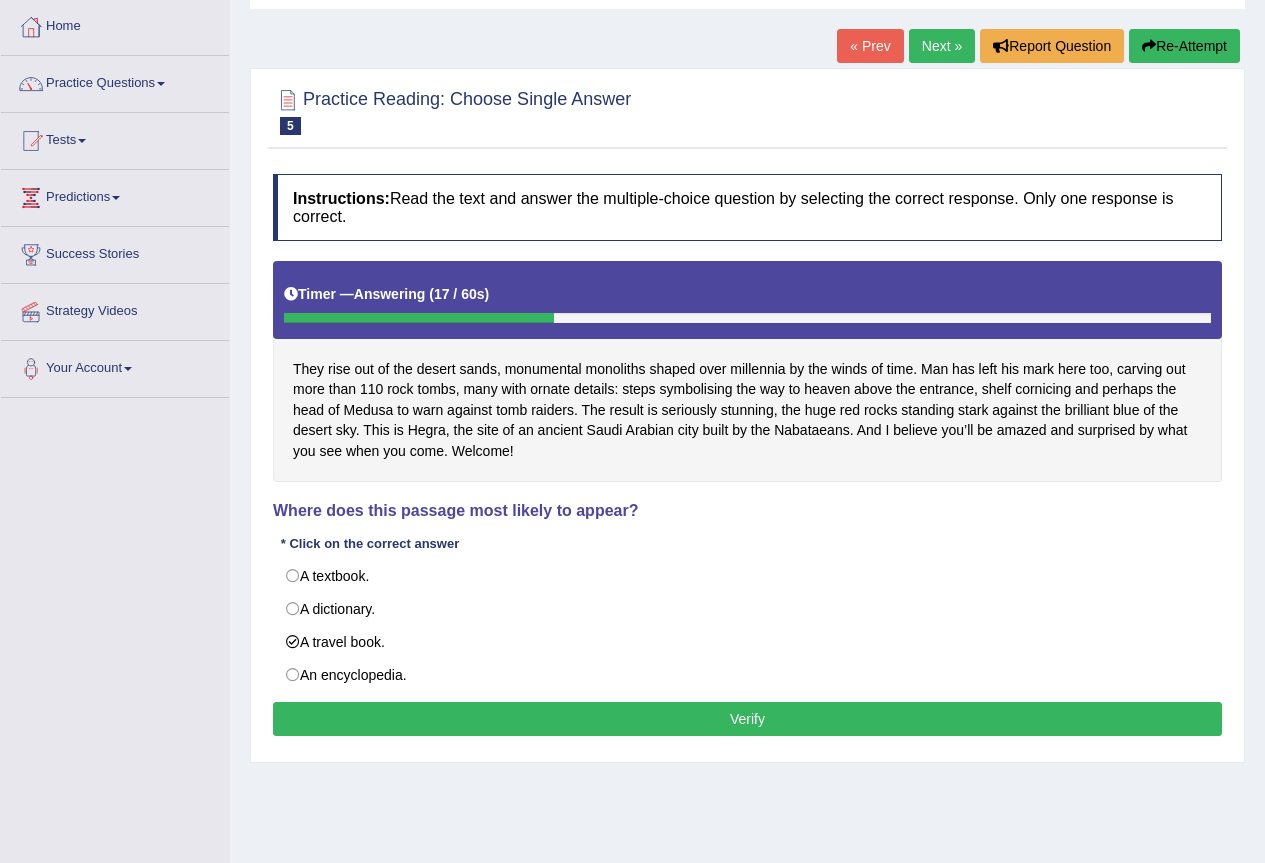 click on "Verify" at bounding box center [747, 719] 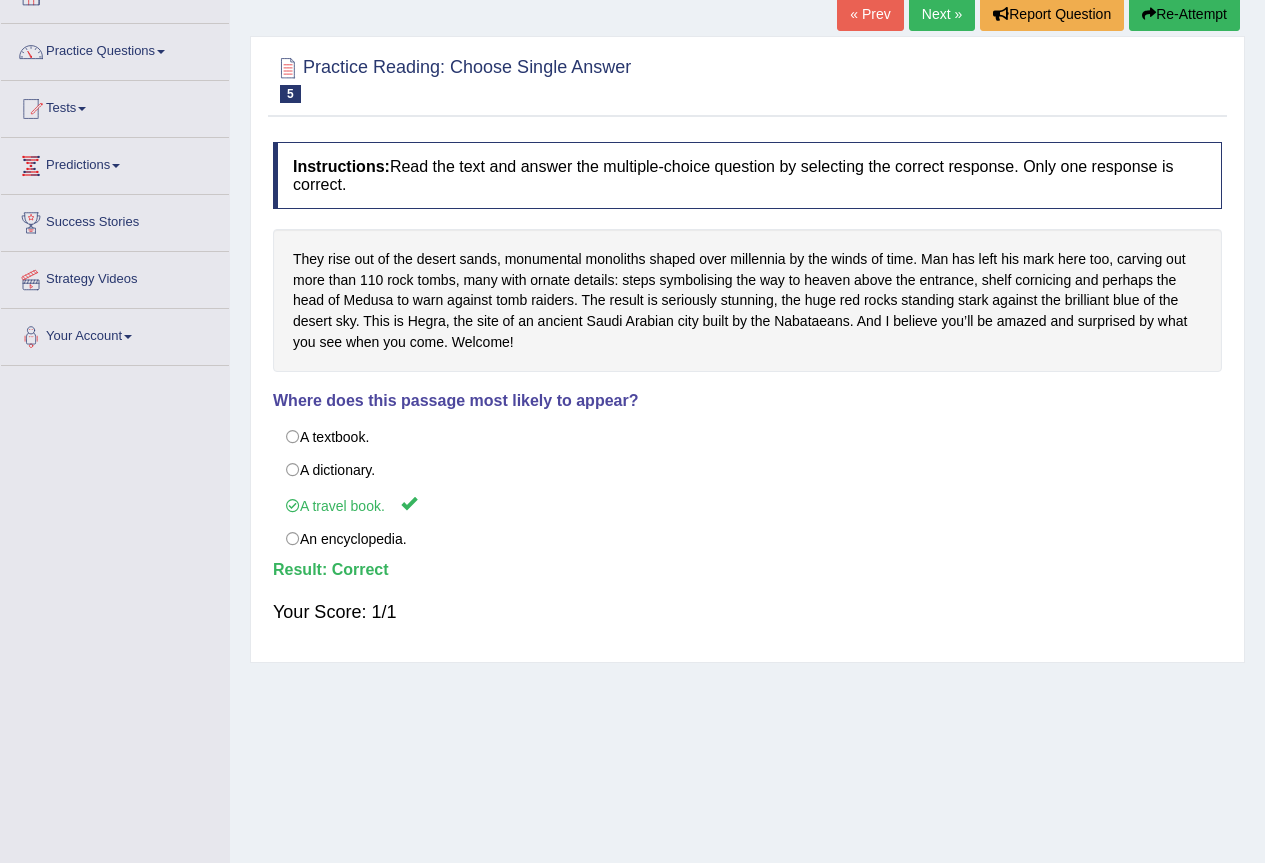 scroll, scrollTop: 87, scrollLeft: 0, axis: vertical 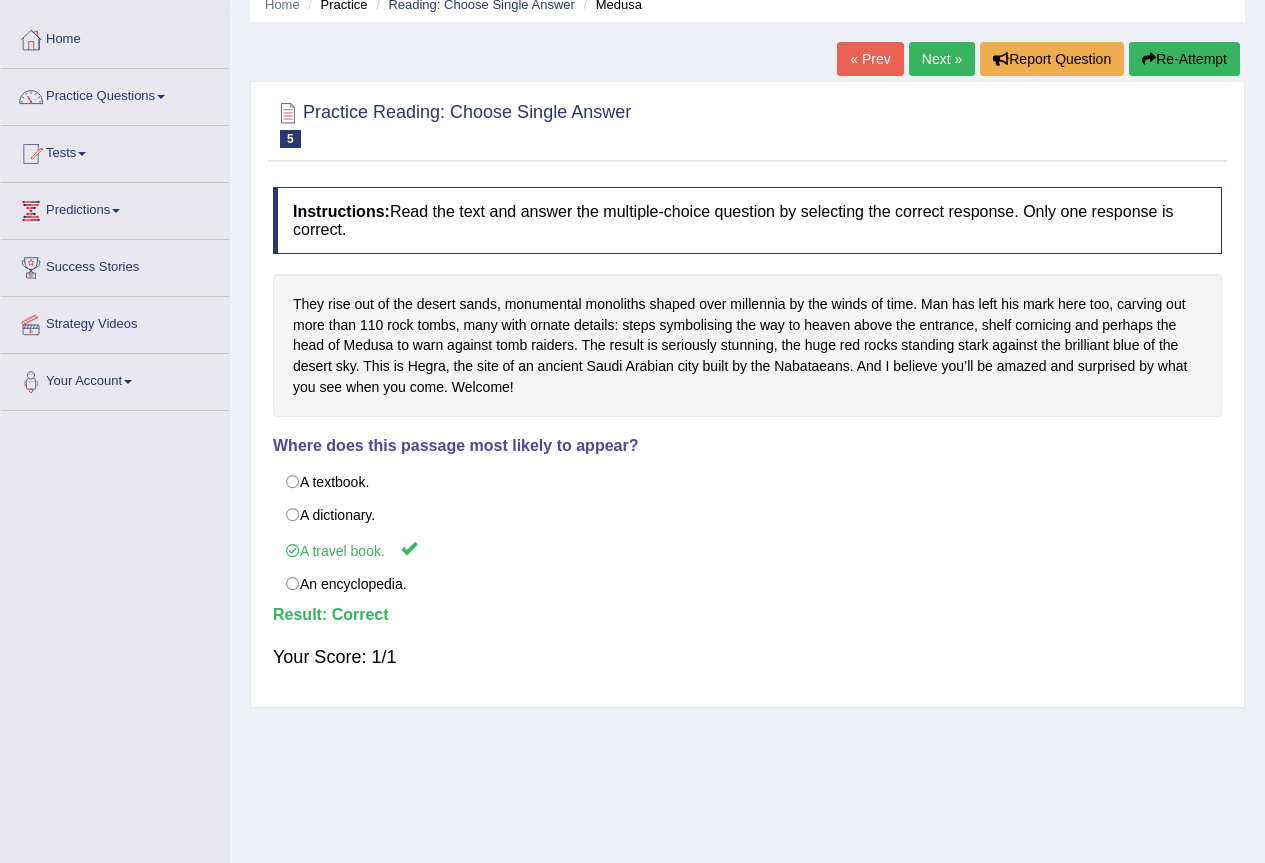 click on "Next »" at bounding box center [942, 59] 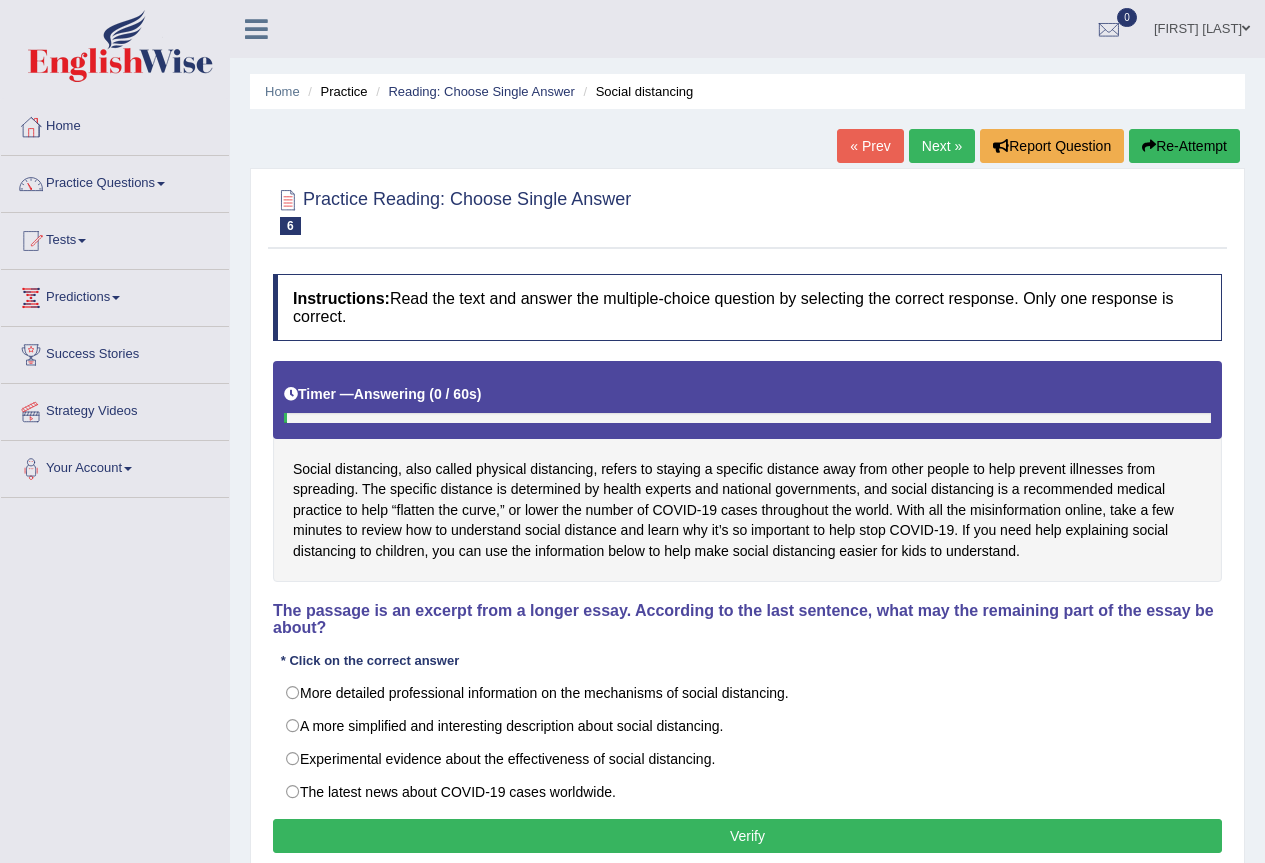 scroll, scrollTop: 0, scrollLeft: 0, axis: both 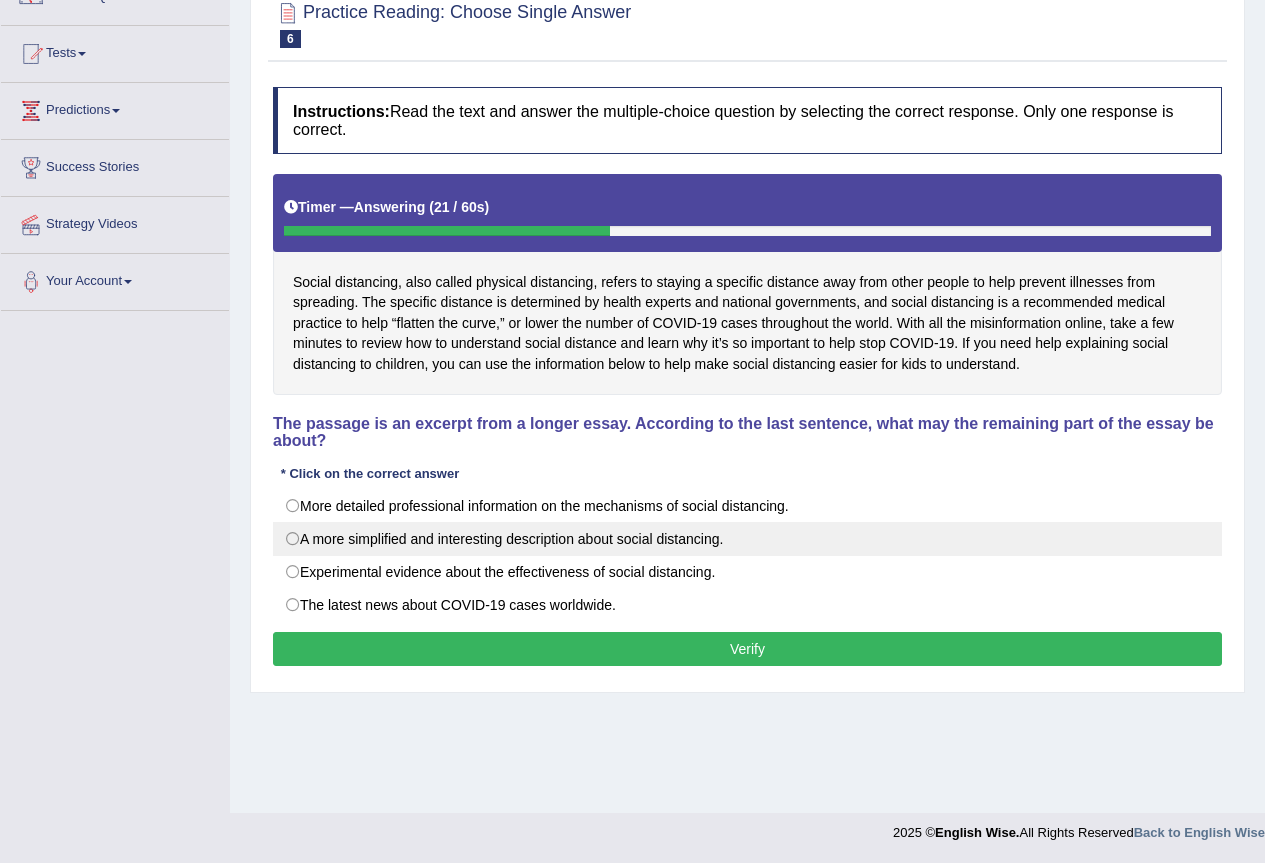 drag, startPoint x: 604, startPoint y: 514, endPoint x: 602, endPoint y: 533, distance: 19.104973 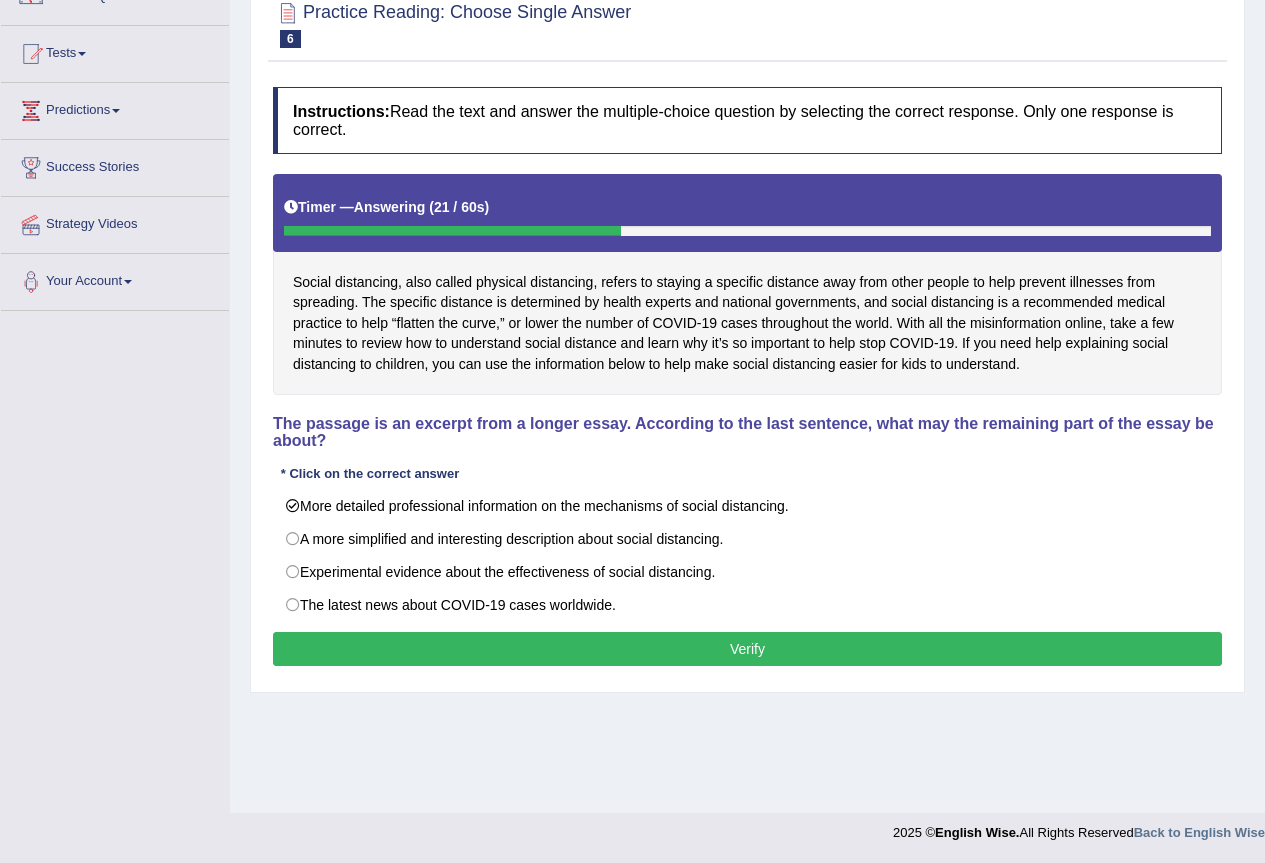 click on "Verify" at bounding box center (747, 649) 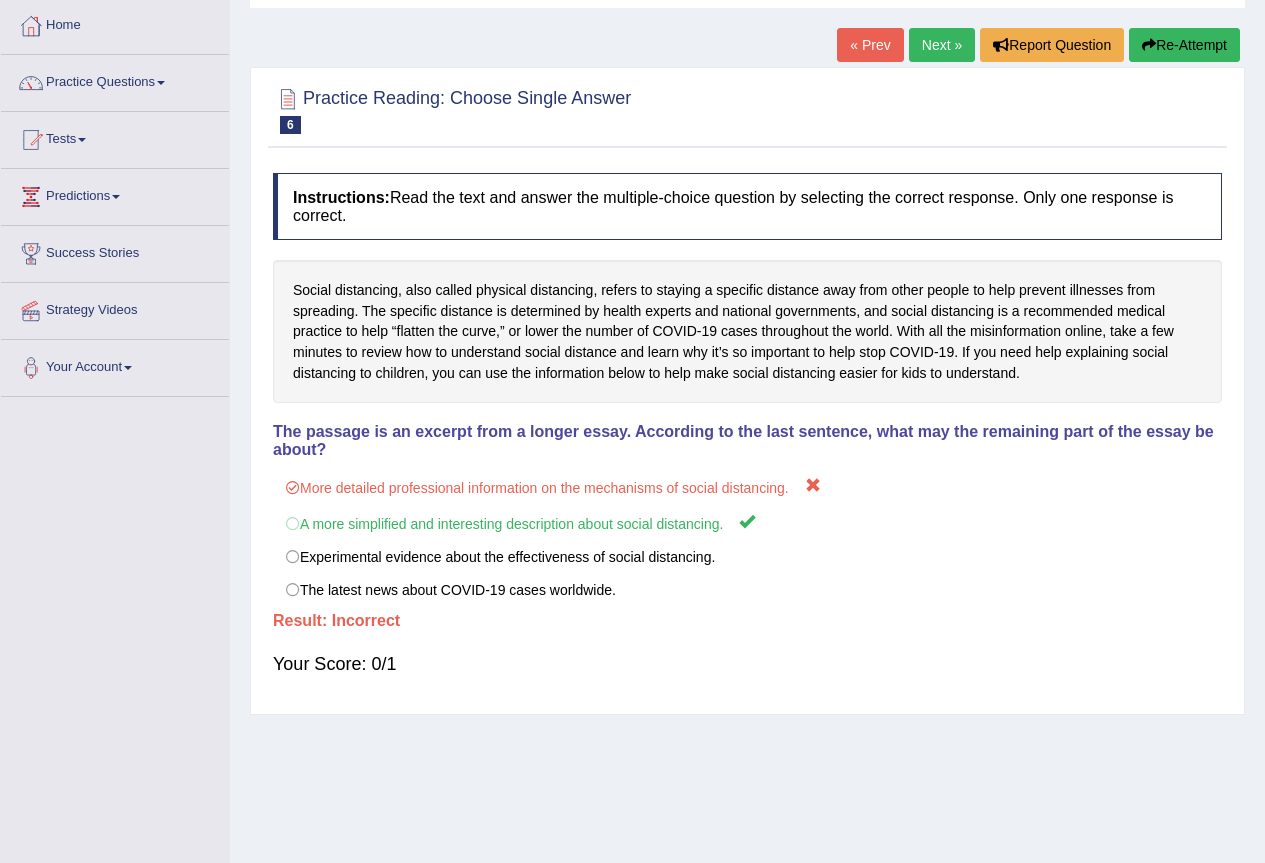 scroll, scrollTop: 0, scrollLeft: 0, axis: both 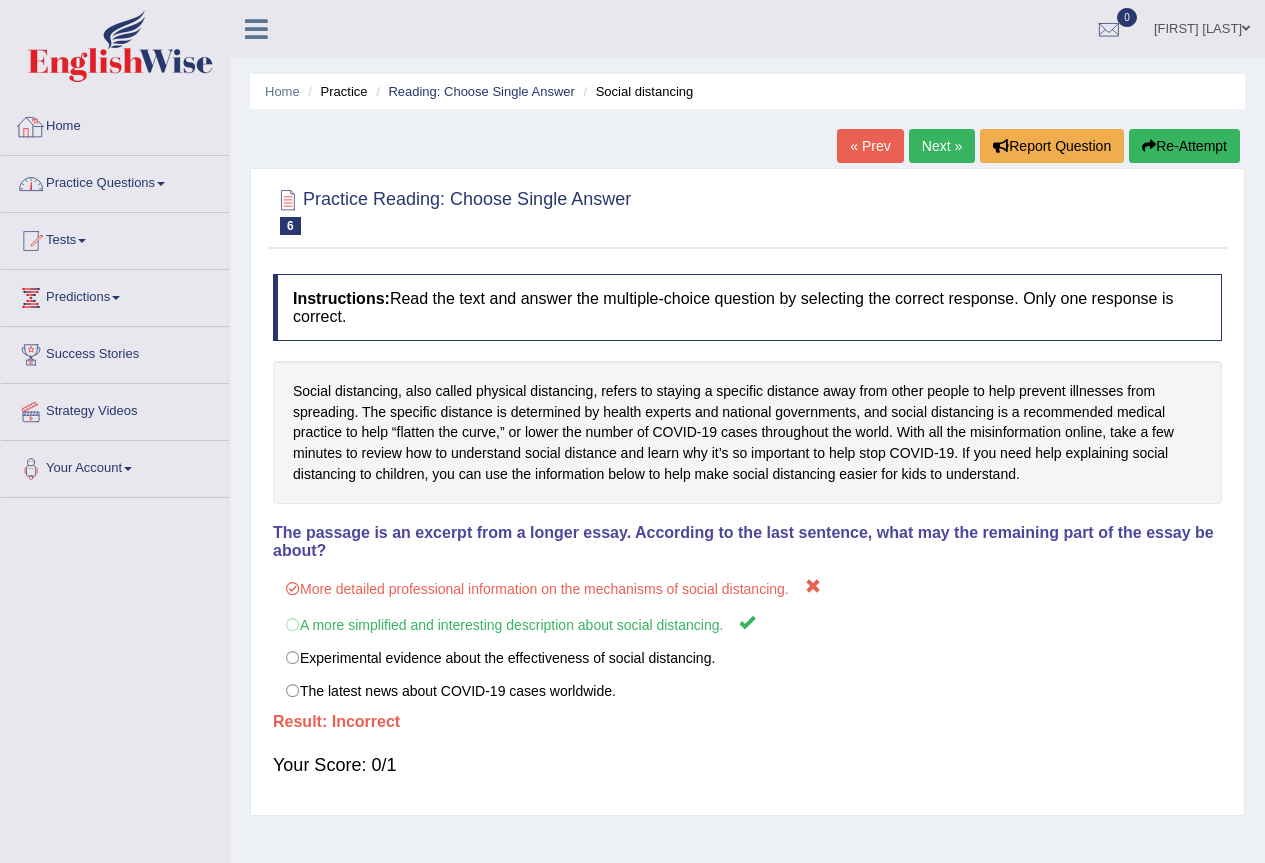click on "Practice Questions" at bounding box center [115, 181] 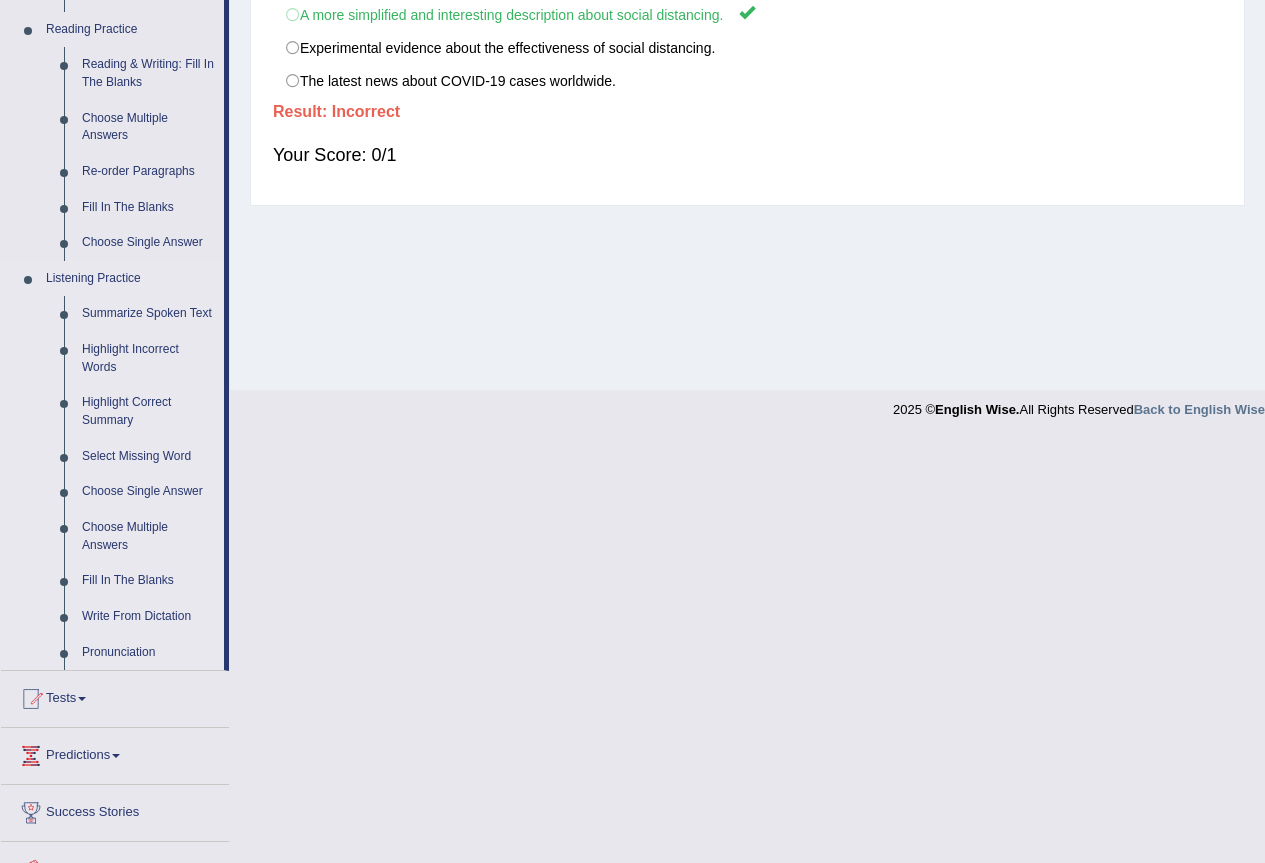 scroll, scrollTop: 700, scrollLeft: 0, axis: vertical 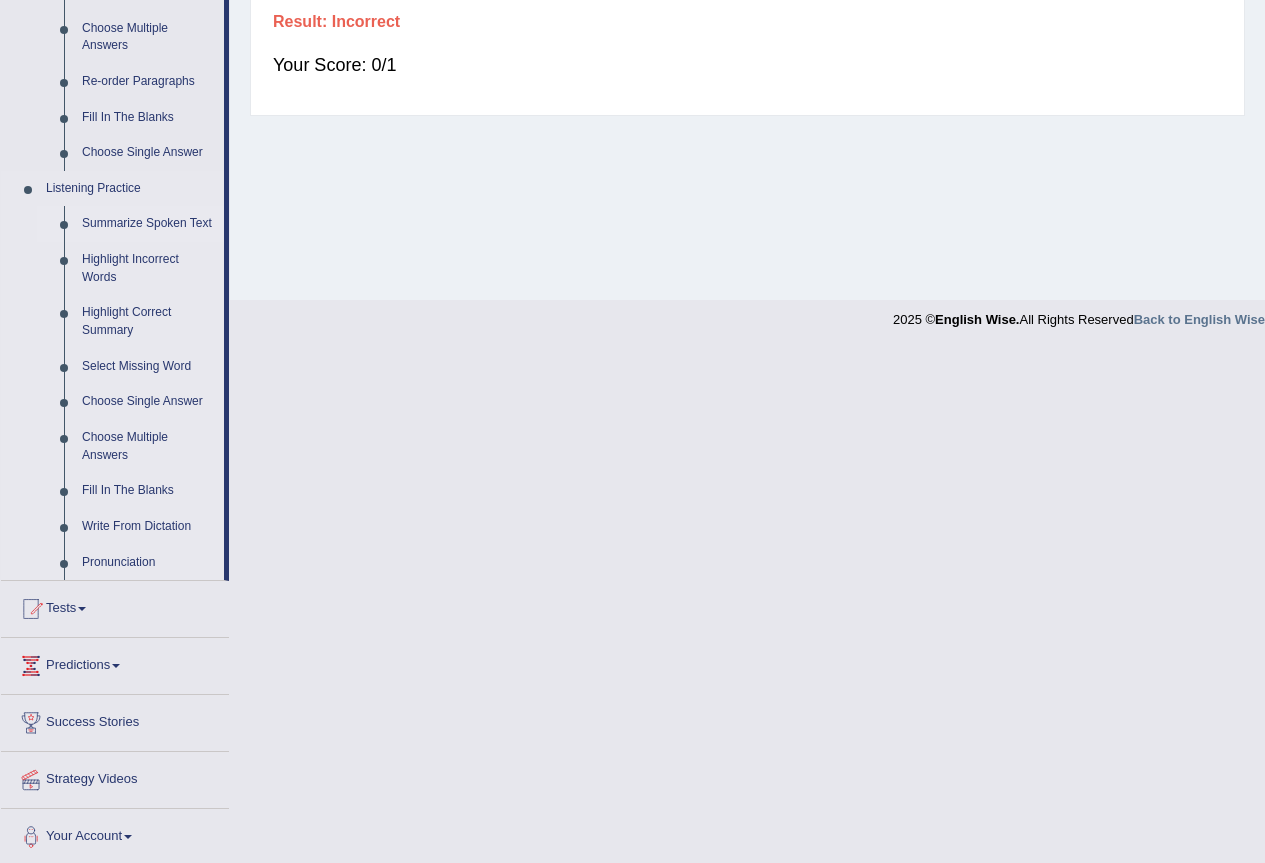 click on "Summarize Spoken Text" at bounding box center [148, 224] 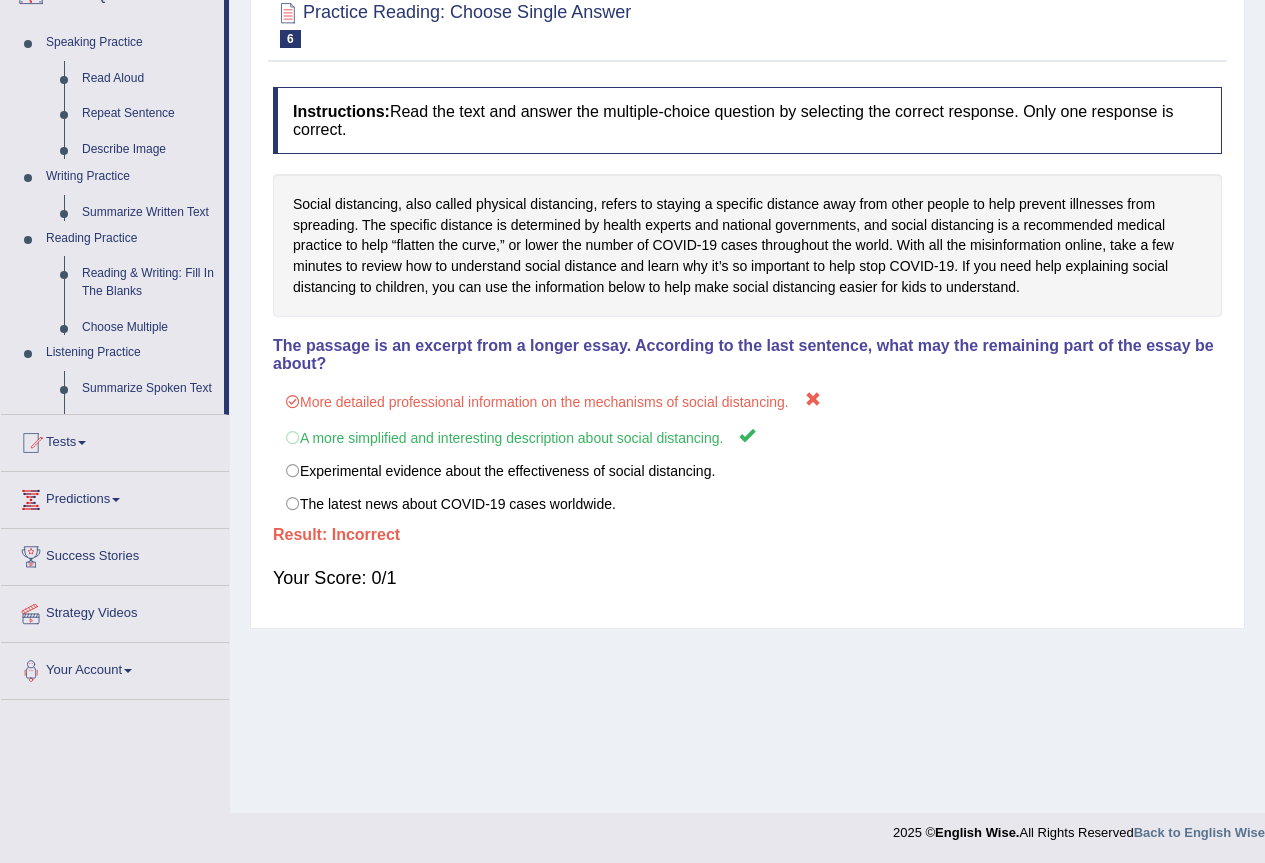 scroll, scrollTop: 187, scrollLeft: 0, axis: vertical 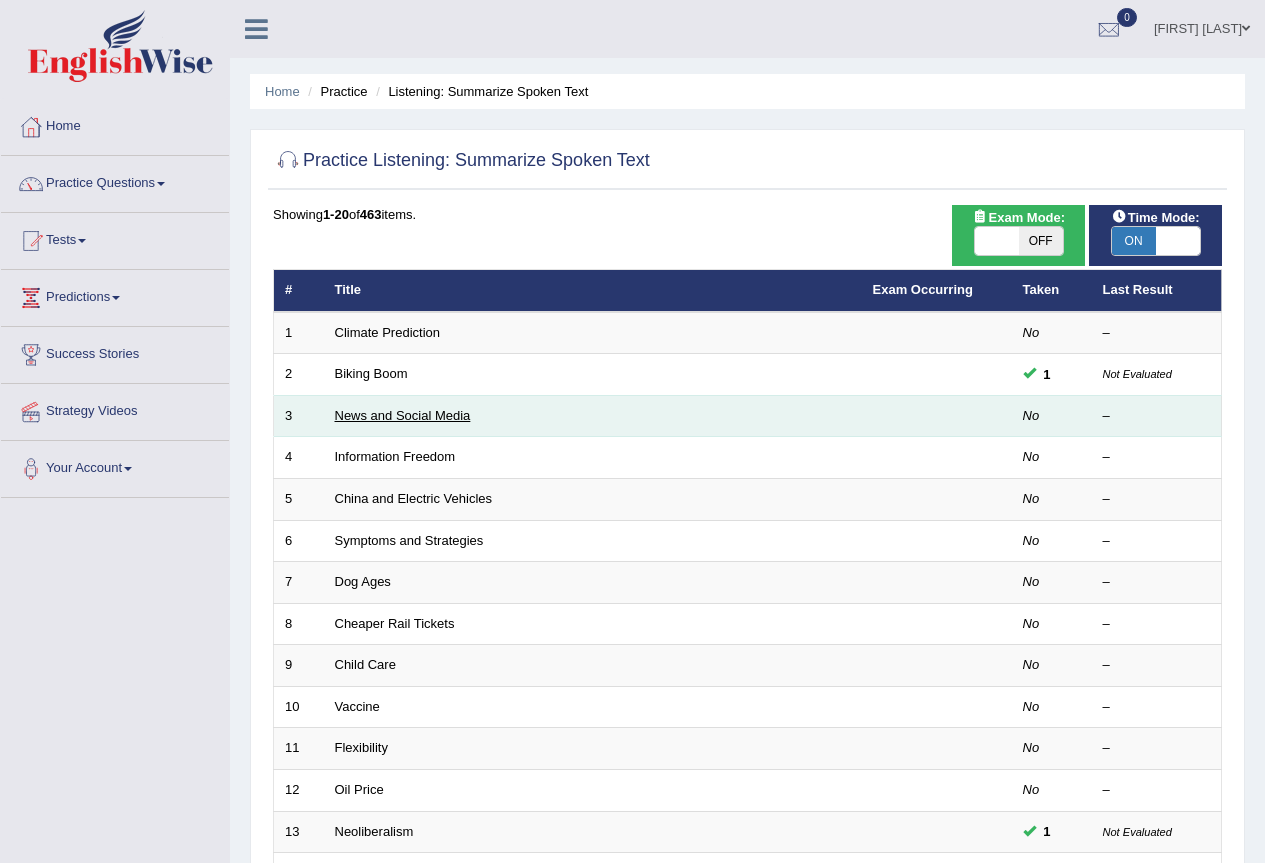 click on "News and Social Media" at bounding box center [403, 415] 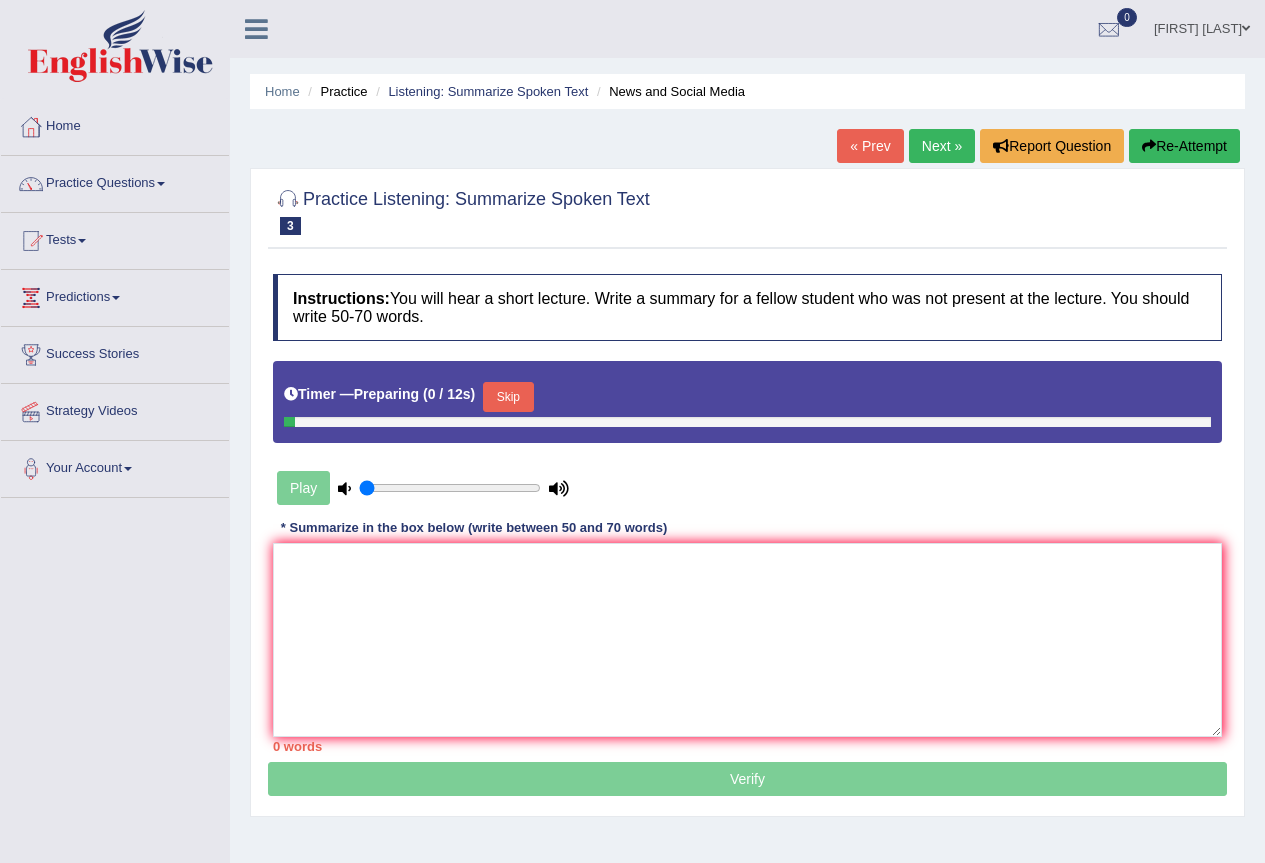 scroll, scrollTop: 0, scrollLeft: 0, axis: both 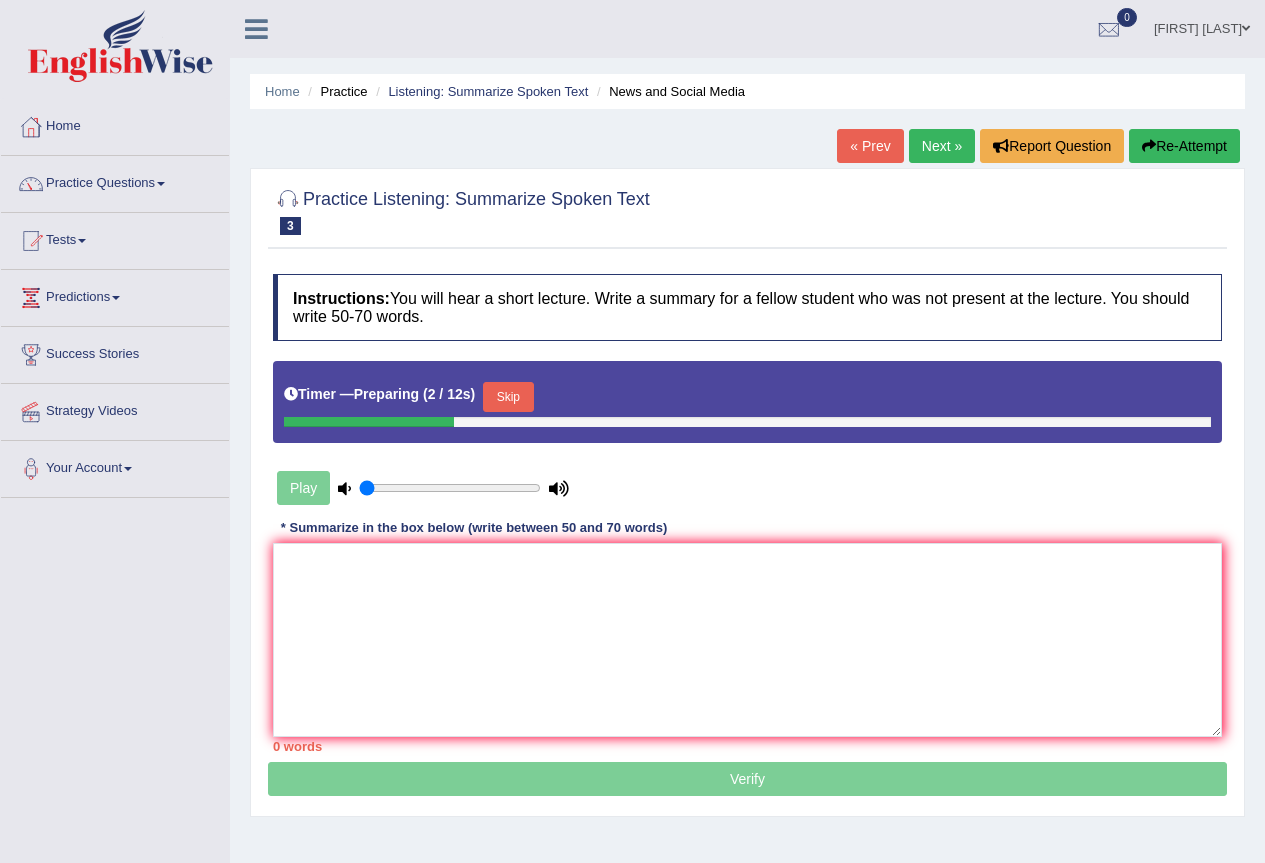 click on "Skip" at bounding box center (508, 397) 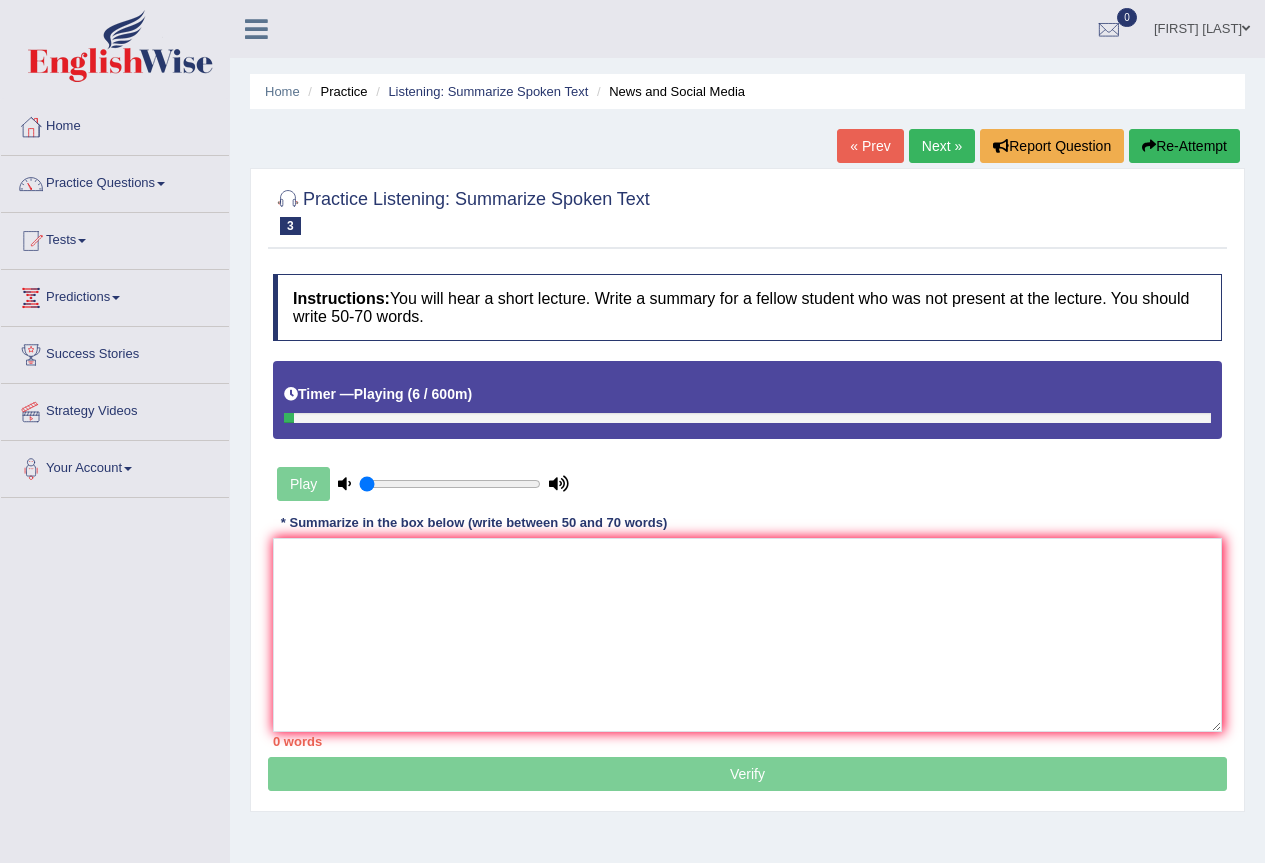 click on "Home
Practice
Listening: Summarize Spoken Text
News and Social Media
« Prev Next »  Report Question  Re-Attempt
Practice Listening: Summarize Spoken Text
3
News and Social Media
Instructions:  You will hear a short lecture. Write a summary for a fellow student who was not present at the lecture. You should write 50-70 words.
Timer —  Playing   ( 6 / 600m ) Play Transcript: Recorded Answer: * Summarize in the box below (write between 50 and 70 words) 0 words Written Keywords: A.I. Engine Result: Processing... 90-Points (9-Bands) Sample Answer: . Verify" at bounding box center [747, 500] 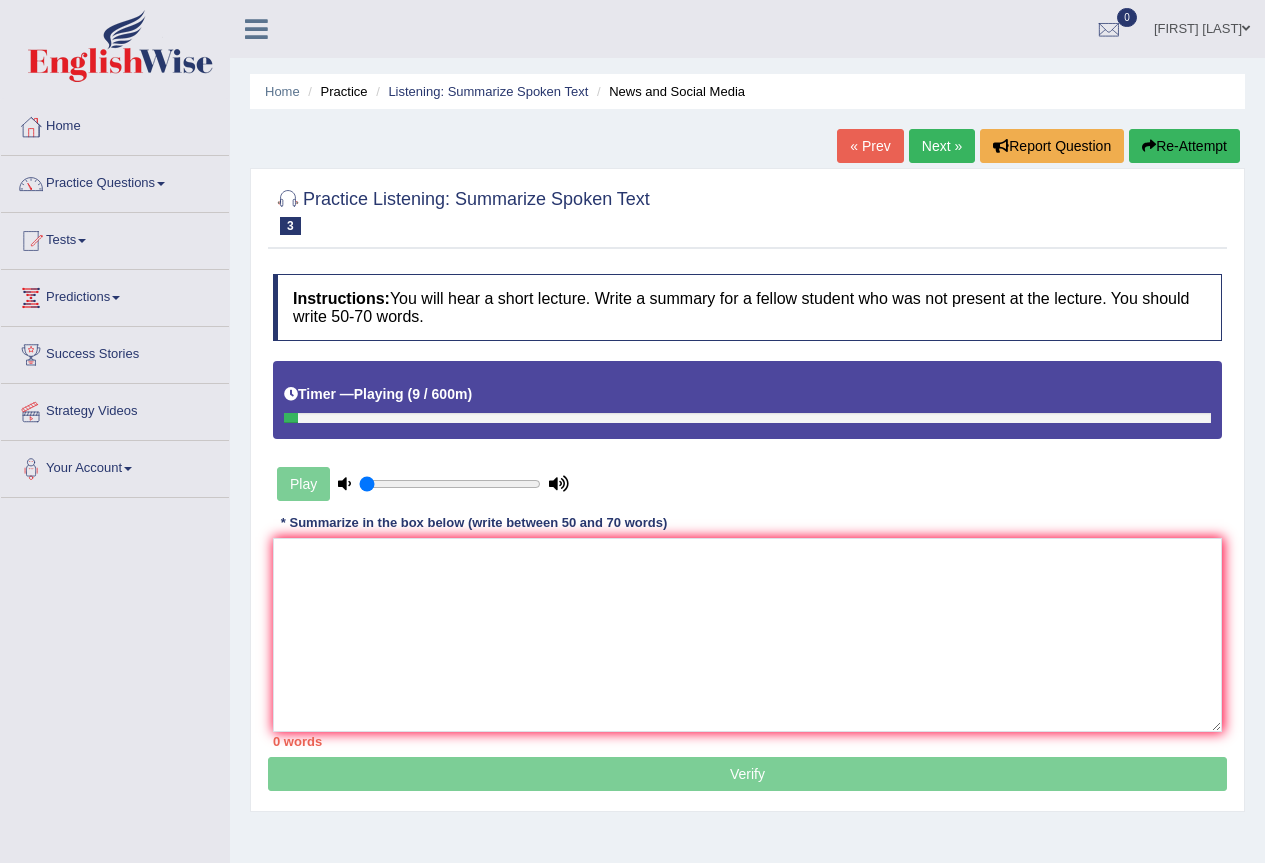 click on "Home
Practice
Listening: Summarize Spoken Text
News and Social Media
« Prev Next »  Report Question  Re-Attempt
Practice Listening: Summarize Spoken Text
3
News and Social Media
Instructions:  You will hear a short lecture. Write a summary for a fellow student who was not present at the lecture. You should write 50-70 words.
Timer —  Playing   ( 9 / 600m ) Play Transcript: Recorded Answer: * Summarize in the box below (write between 50 and 70 words) 0 words Written Keywords: A.I. Engine Result: Processing... 90-Points (9-Bands) Sample Answer: . Verify" at bounding box center (747, 500) 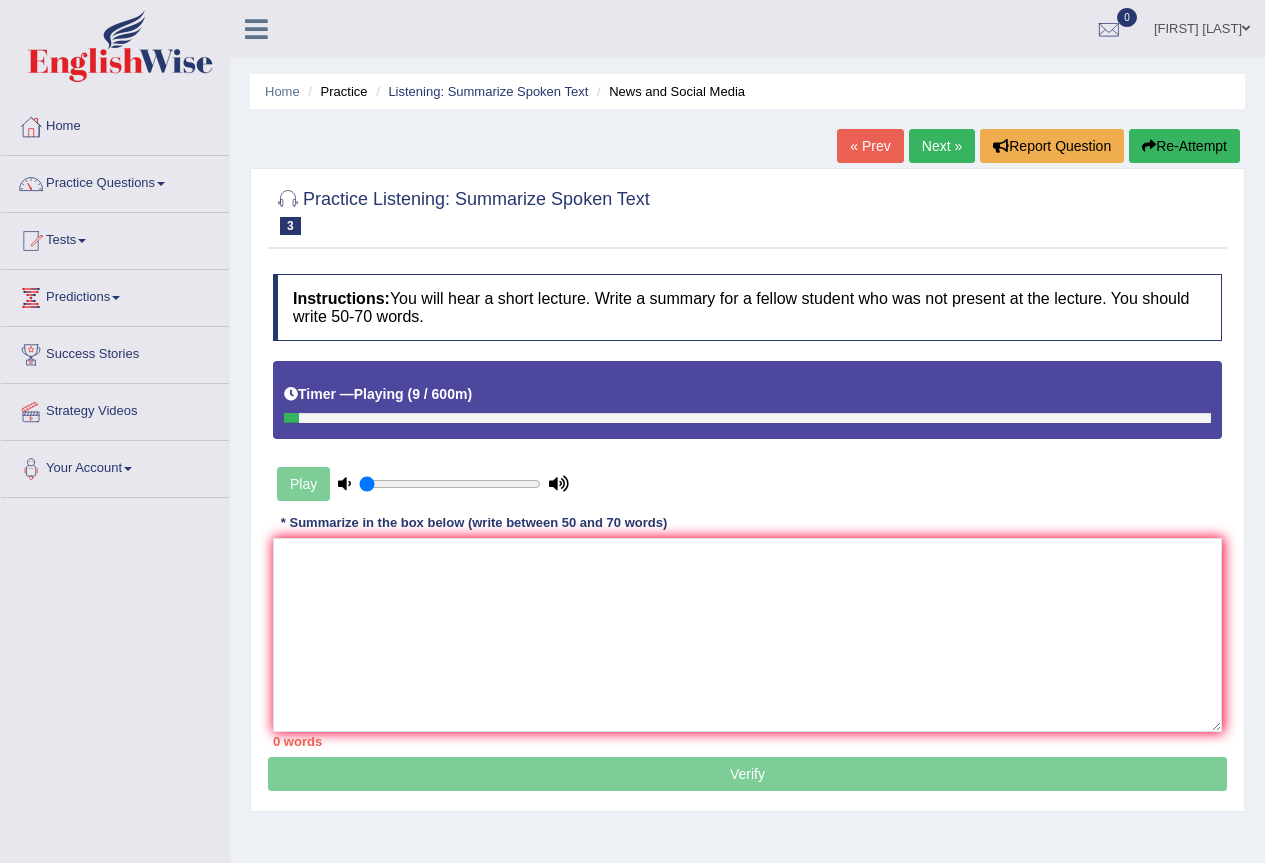 click on "Re-Attempt" at bounding box center [1184, 146] 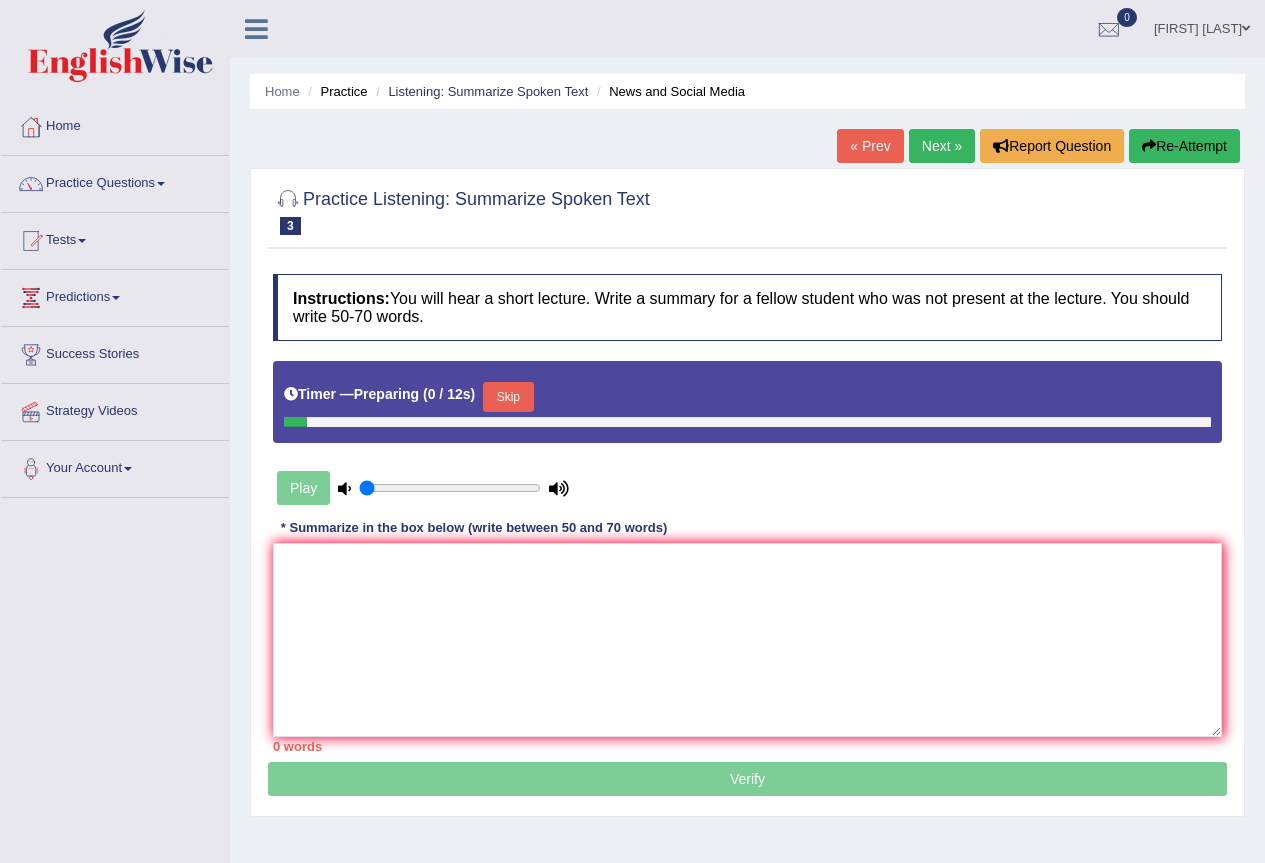 scroll, scrollTop: 0, scrollLeft: 0, axis: both 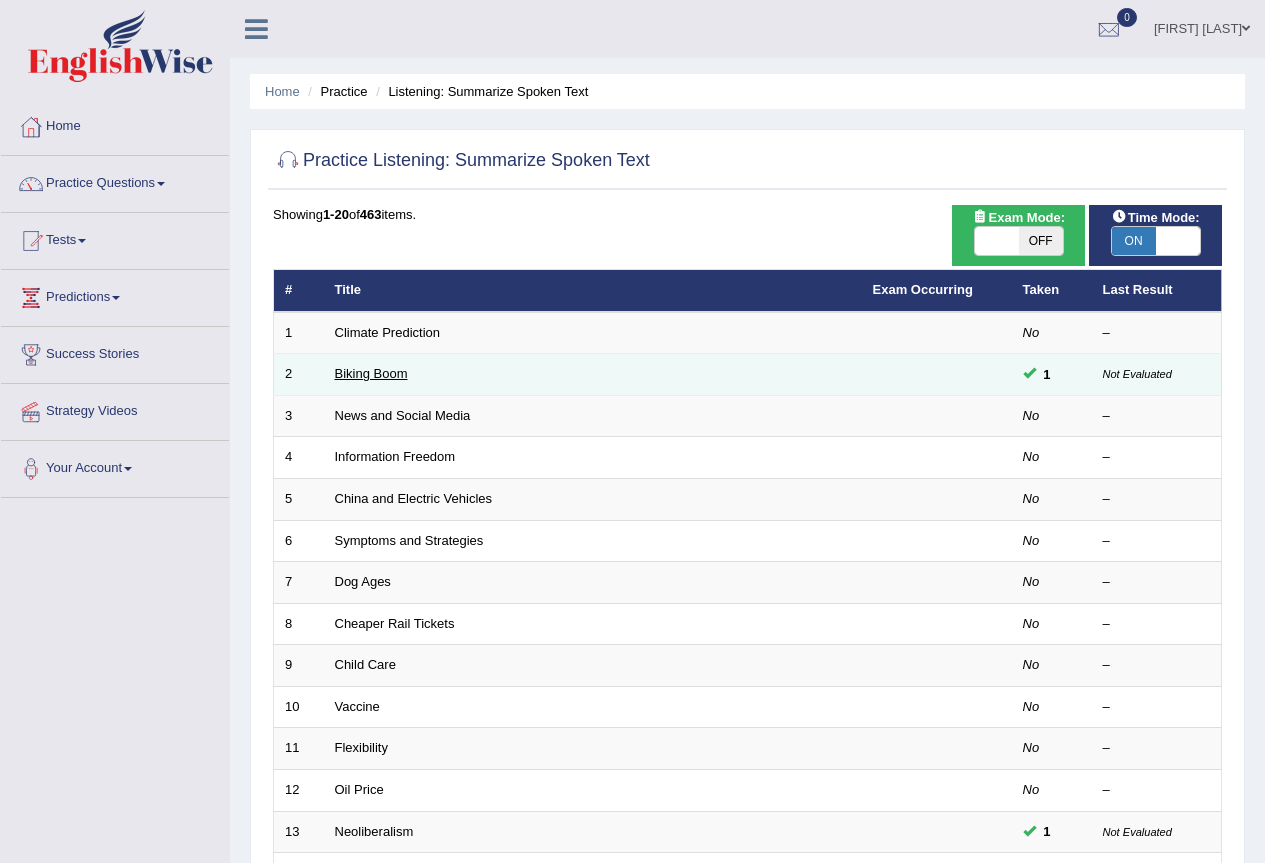 click on "Biking Boom" at bounding box center (371, 373) 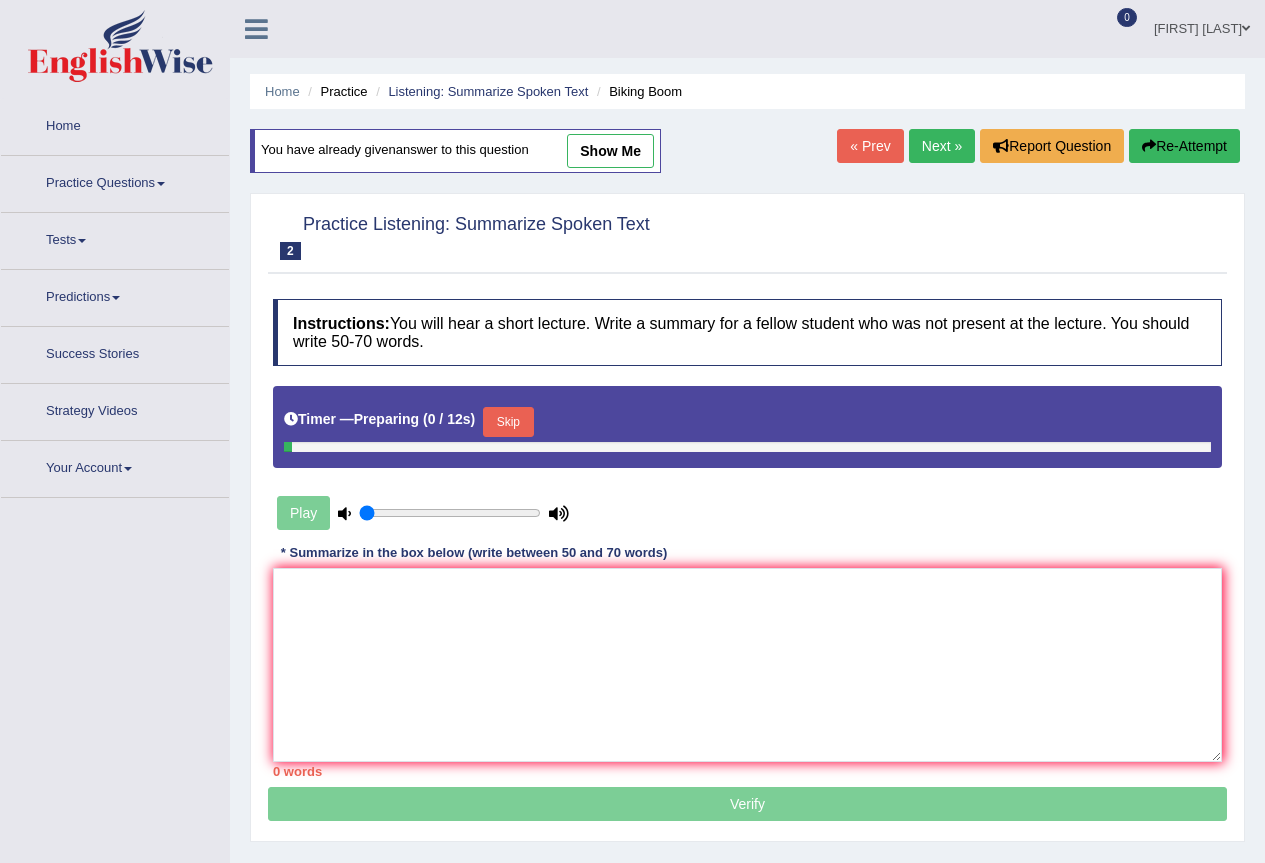 scroll, scrollTop: 0, scrollLeft: 0, axis: both 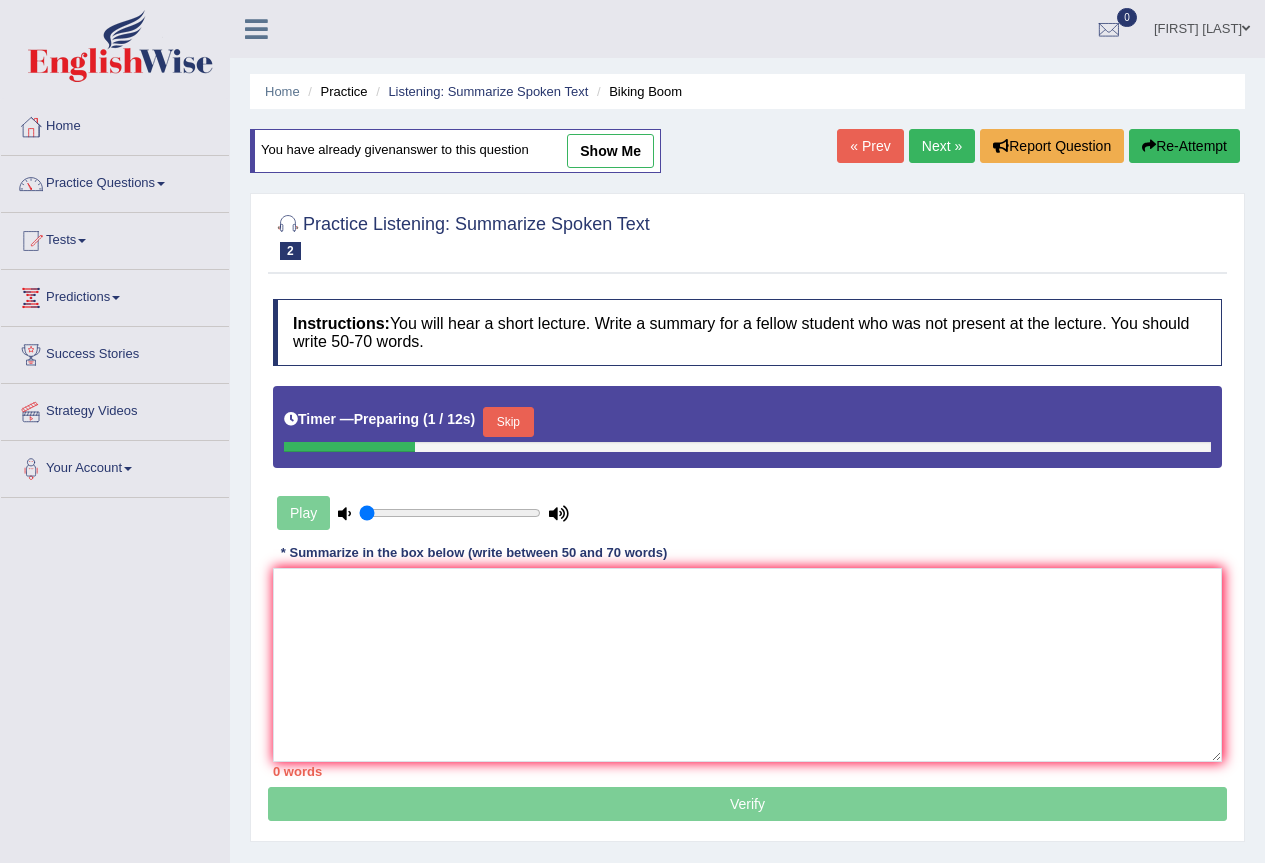 click on "Skip" at bounding box center (508, 422) 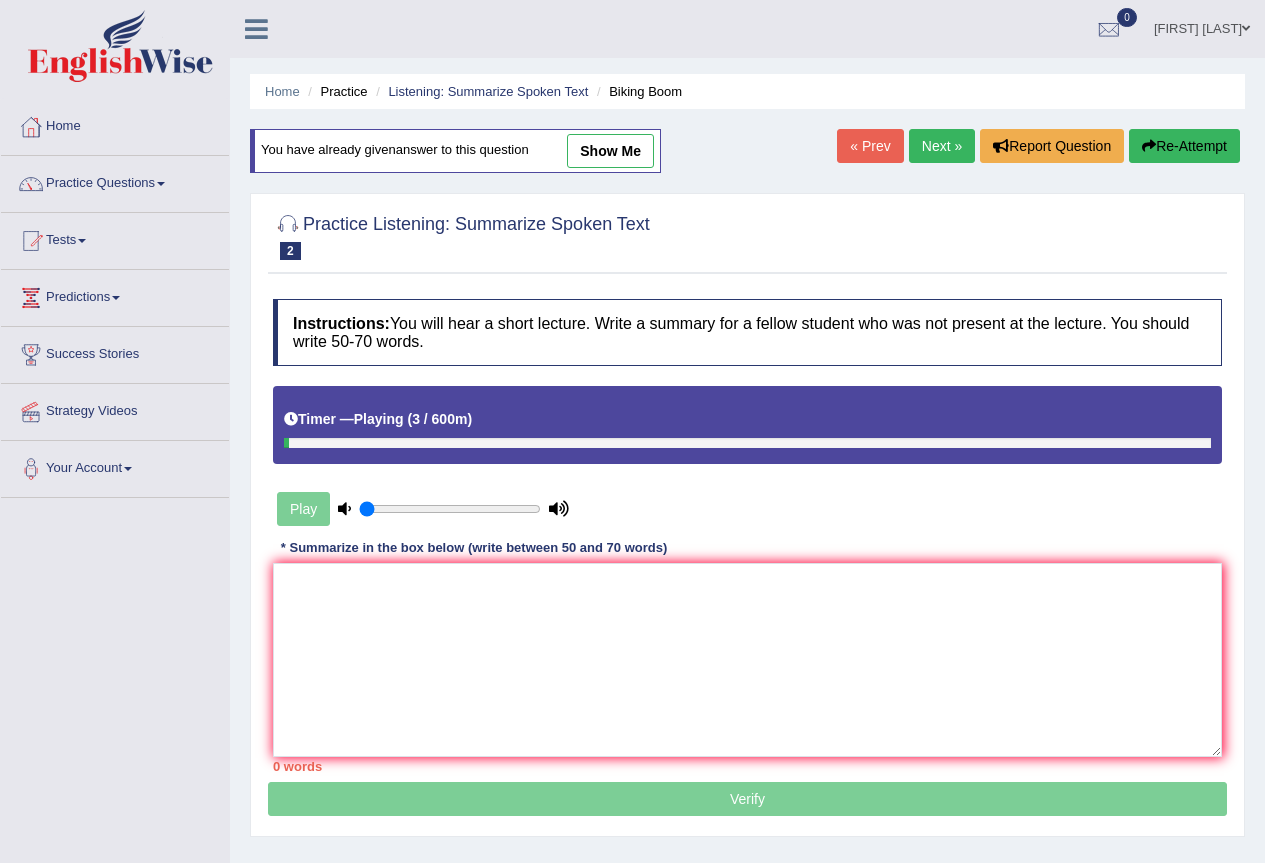 click on "Timer —  Playing   ( 3 / 600m )" at bounding box center (747, 424) 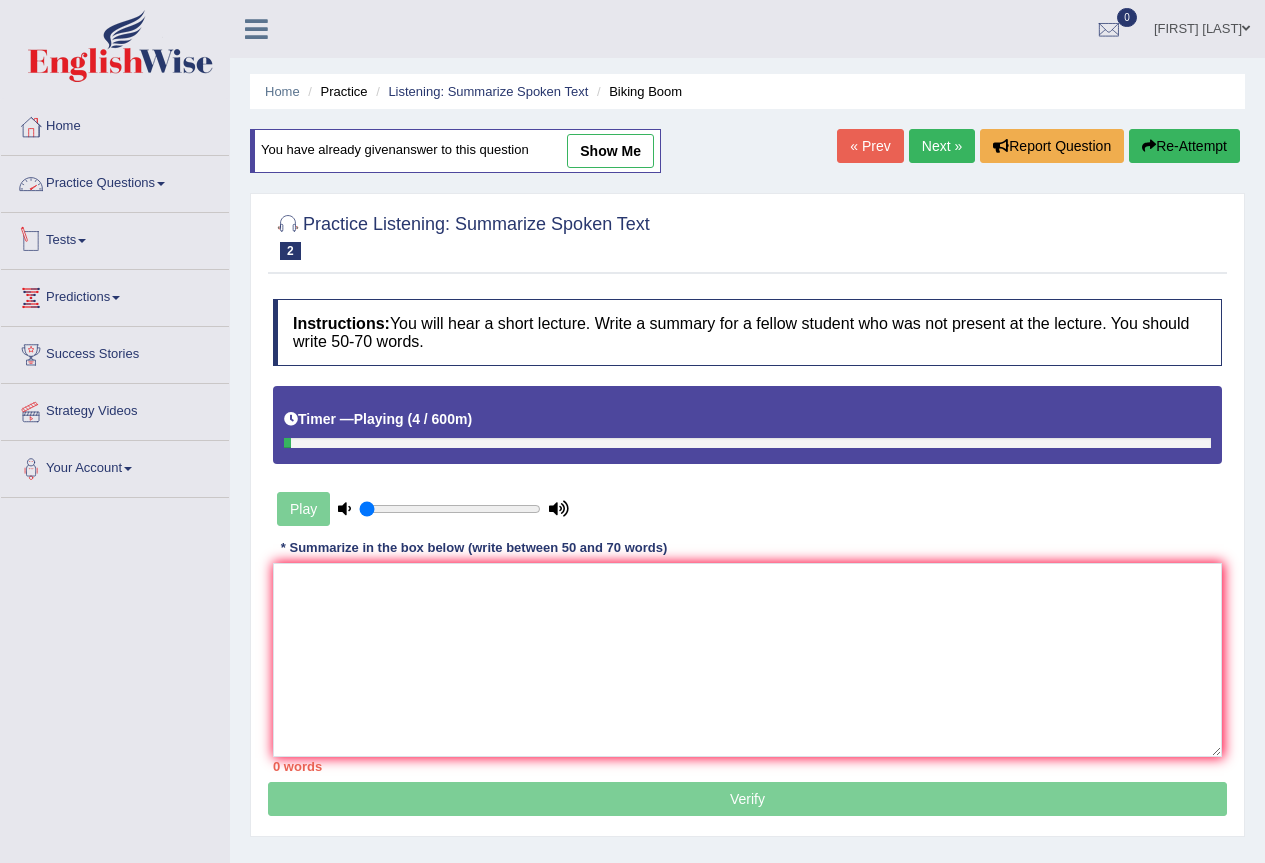 click at bounding box center (161, 184) 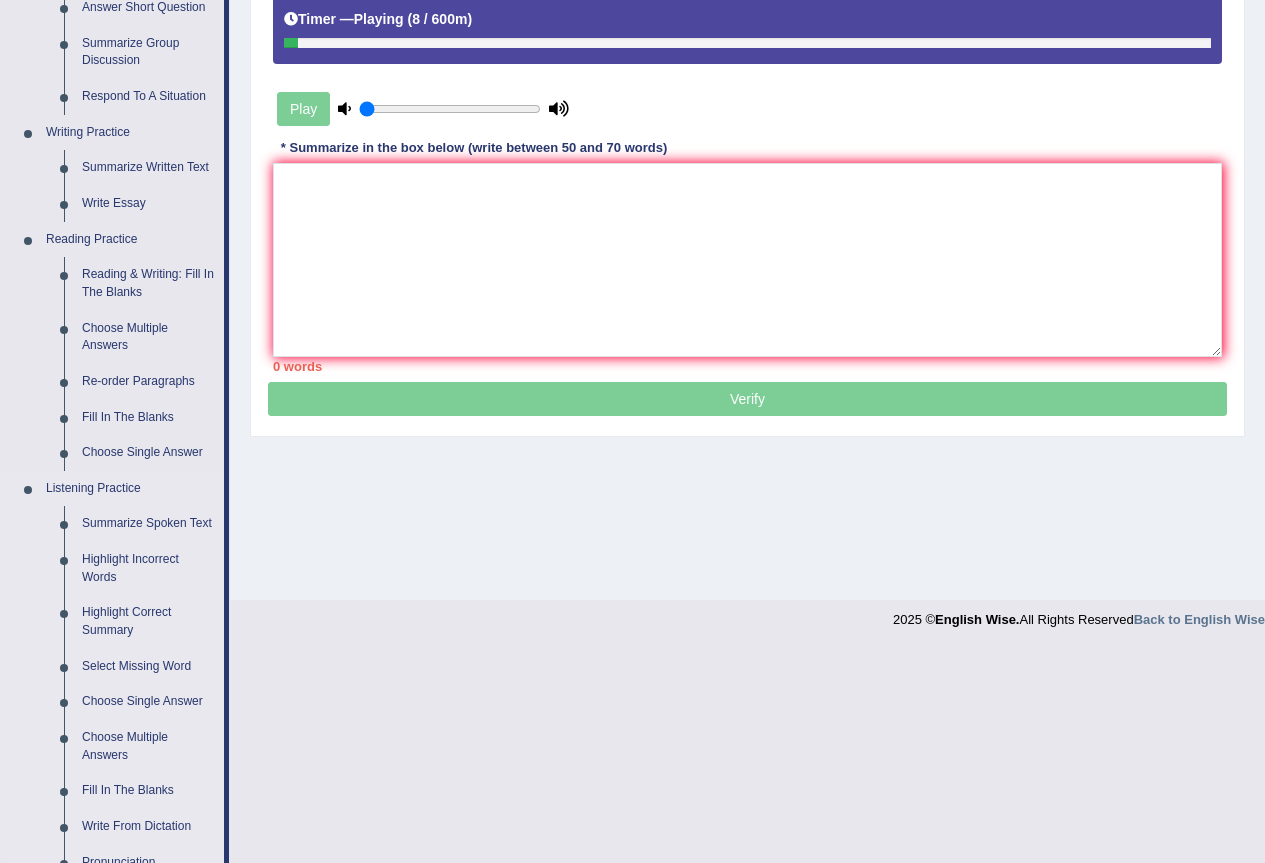 scroll, scrollTop: 500, scrollLeft: 0, axis: vertical 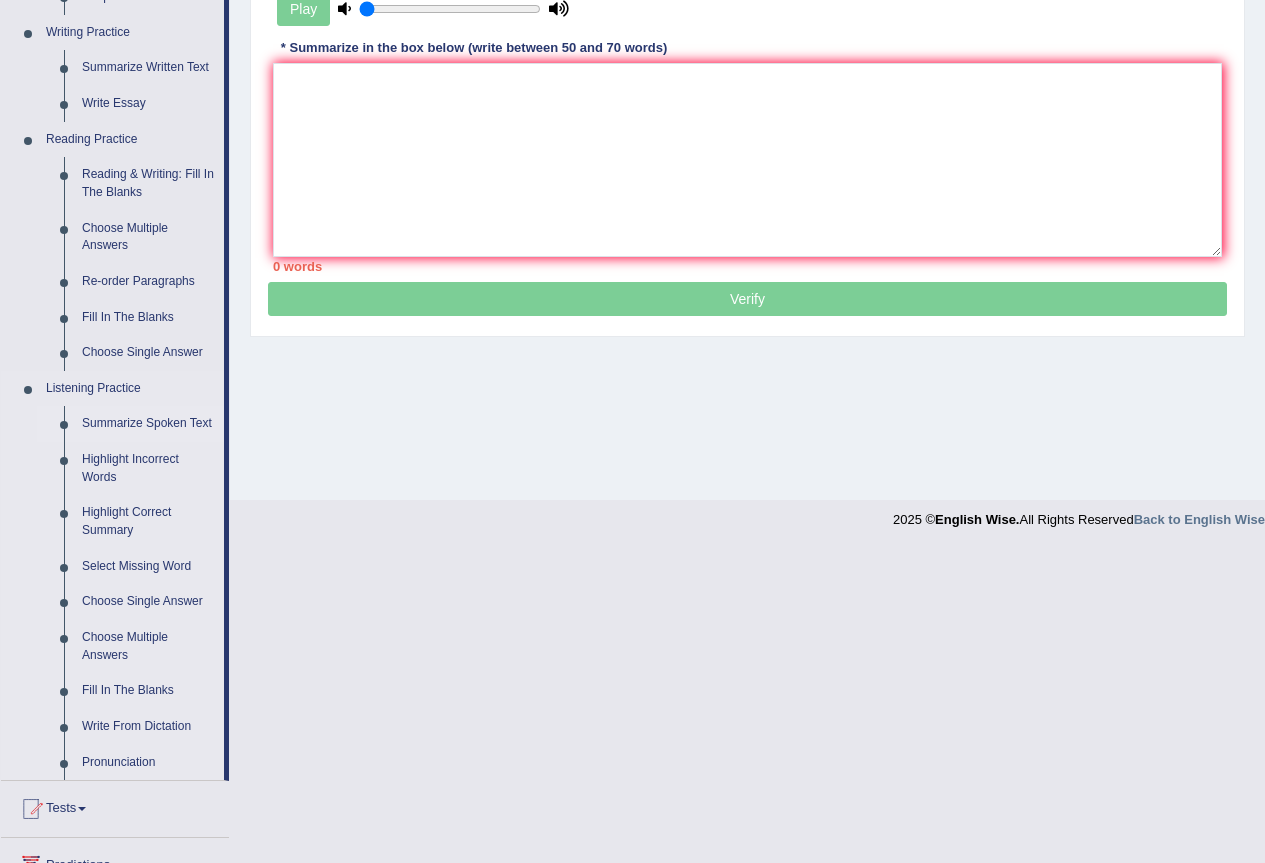 click on "Summarize Spoken Text" at bounding box center [148, 424] 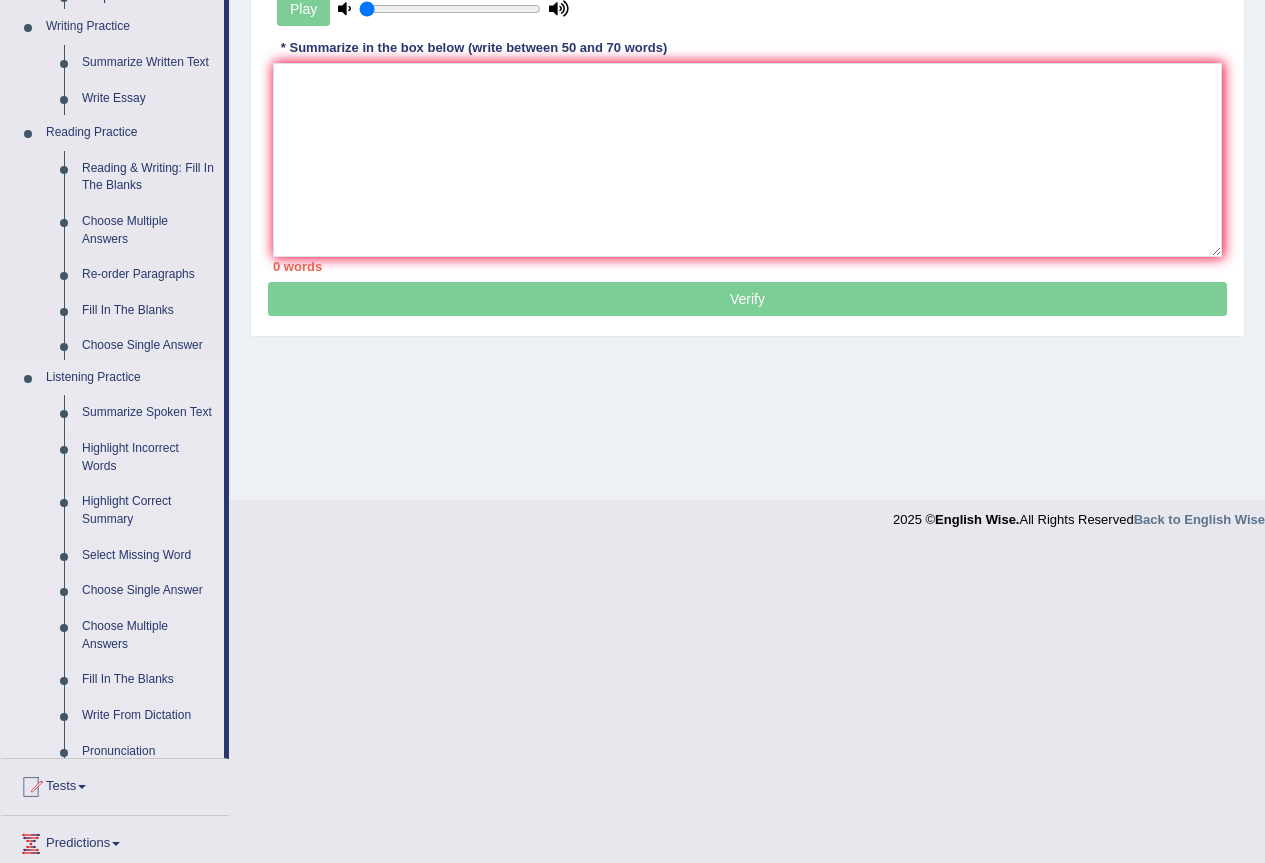 scroll, scrollTop: 187, scrollLeft: 0, axis: vertical 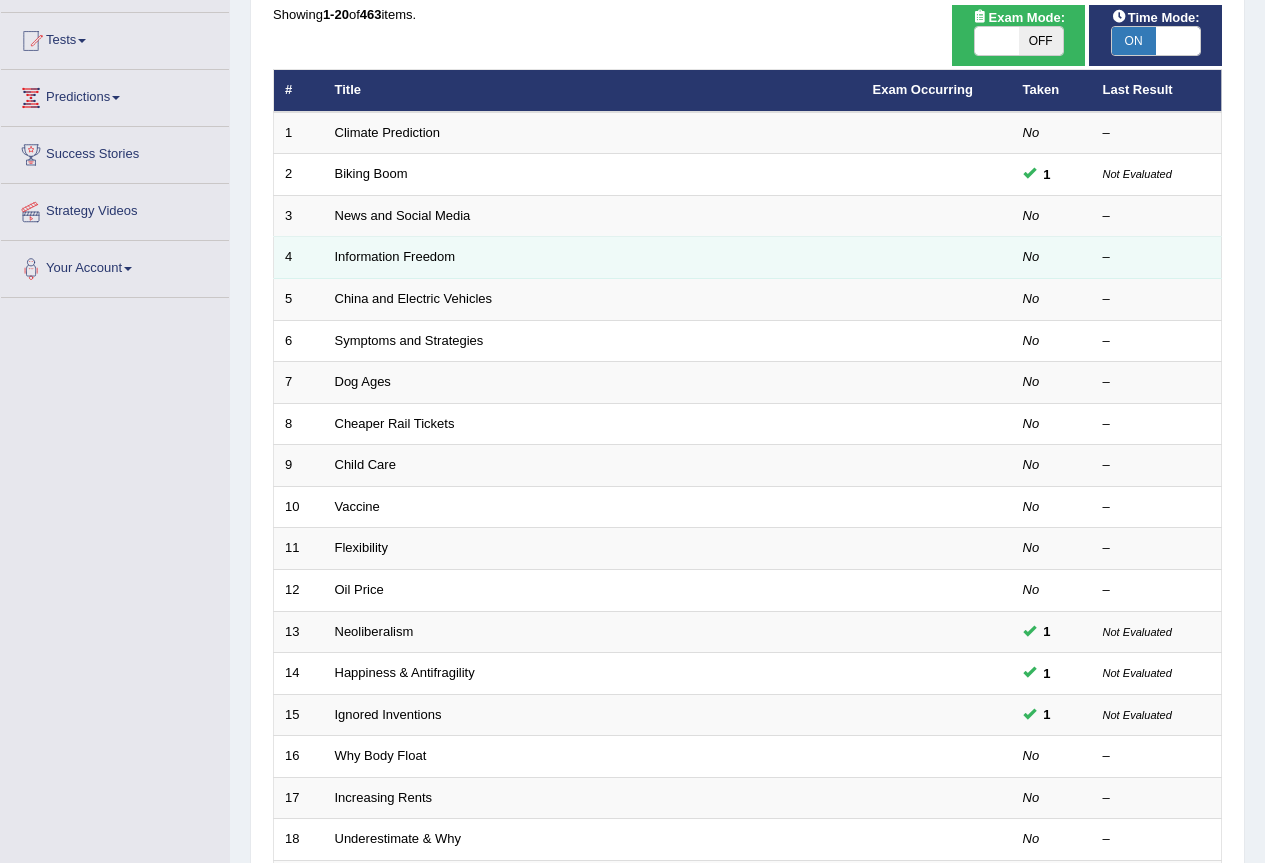 click on "Information Freedom" at bounding box center (593, 258) 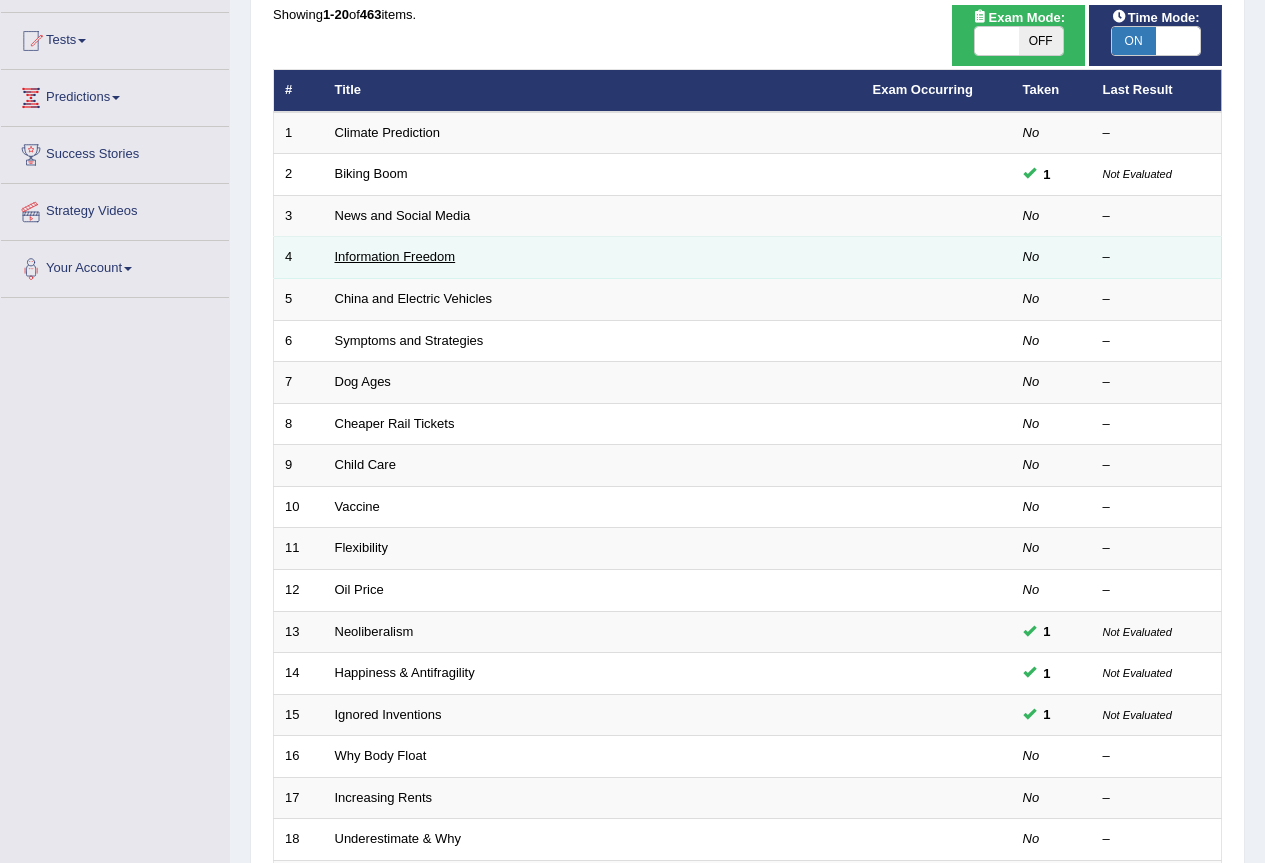 click on "Information Freedom" at bounding box center (395, 256) 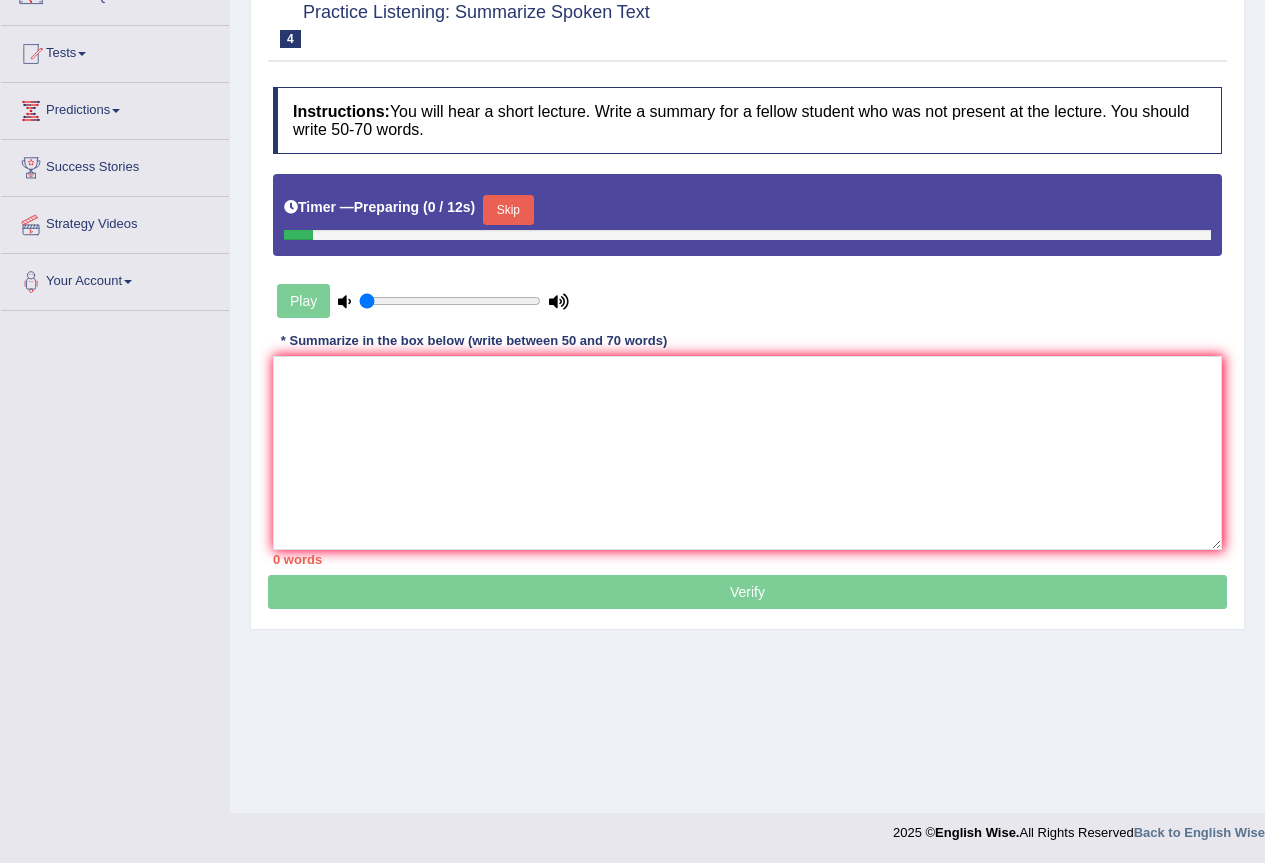 scroll, scrollTop: 187, scrollLeft: 0, axis: vertical 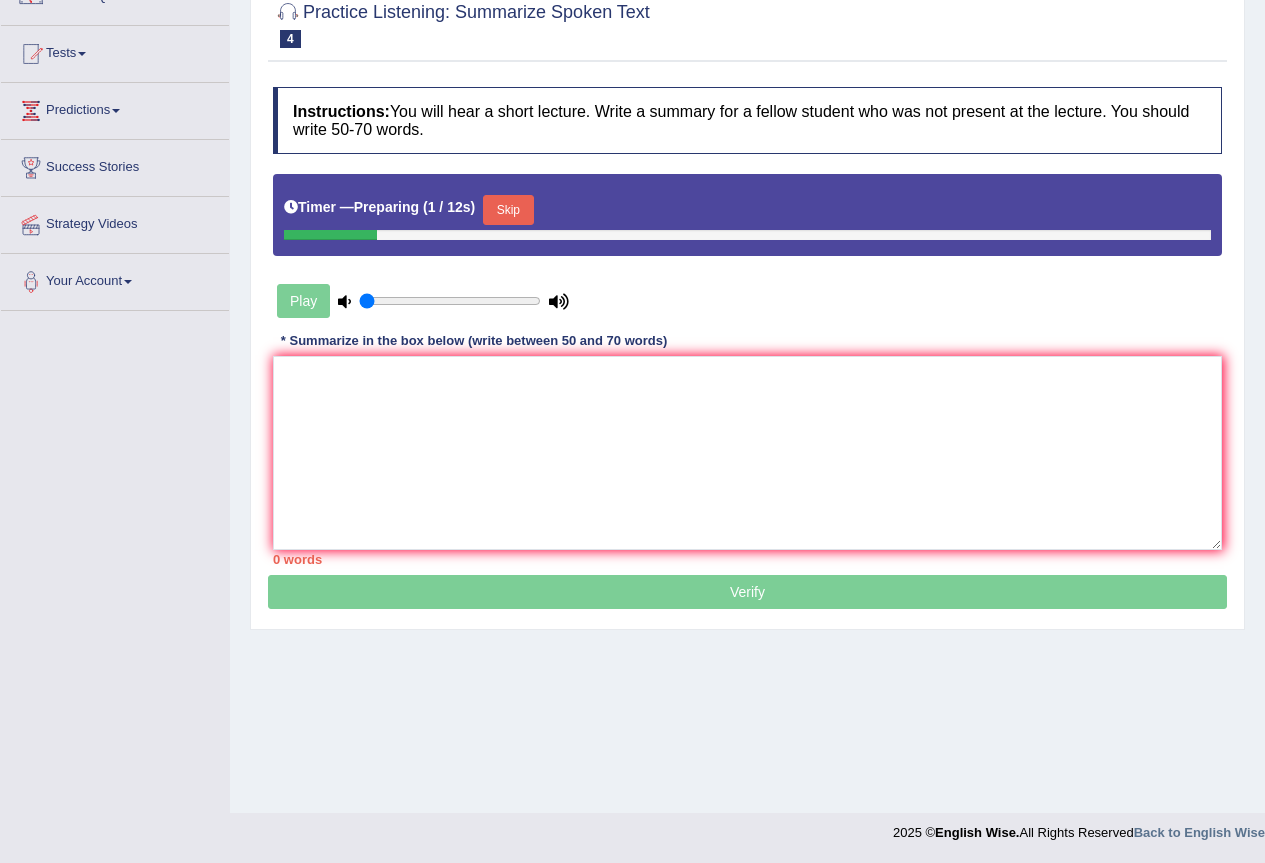 click on "Skip" at bounding box center [508, 210] 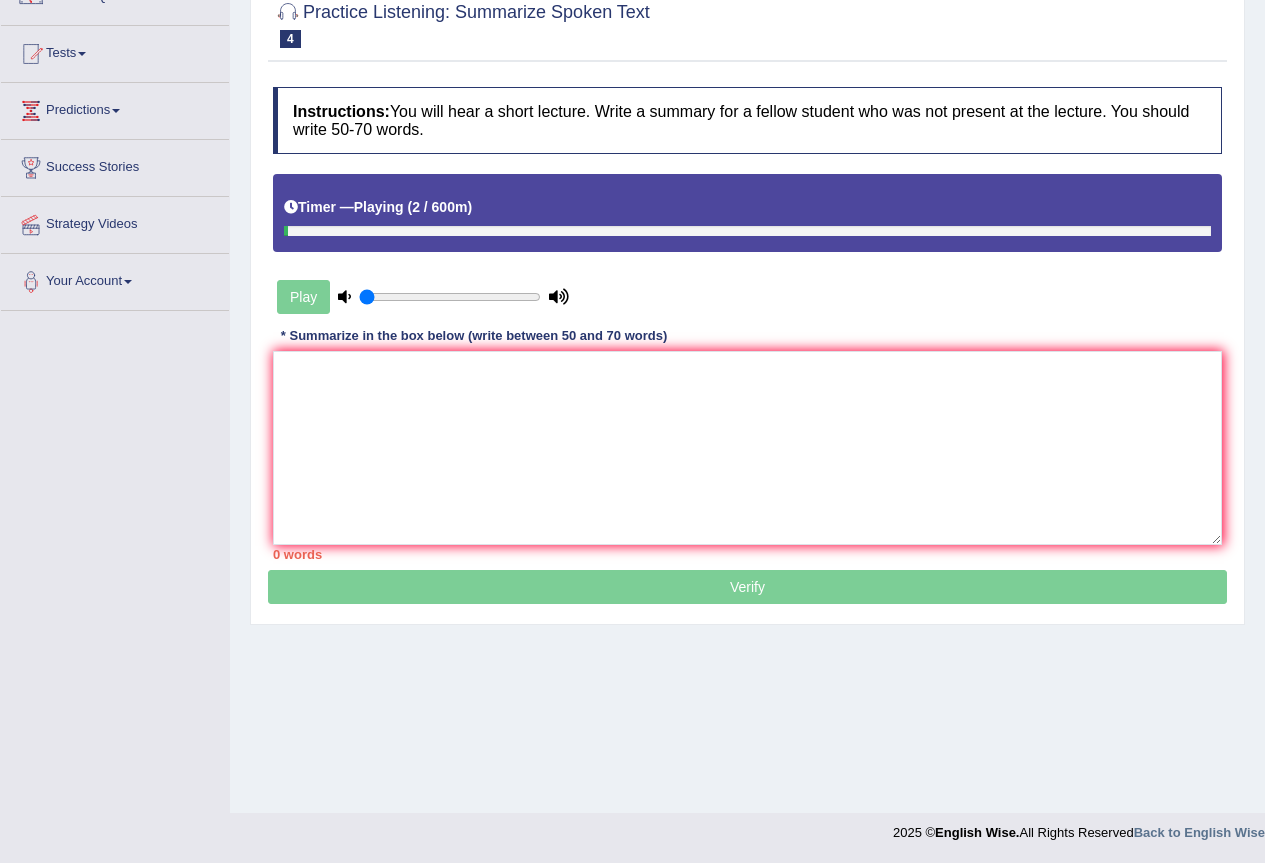 click at bounding box center [747, 231] 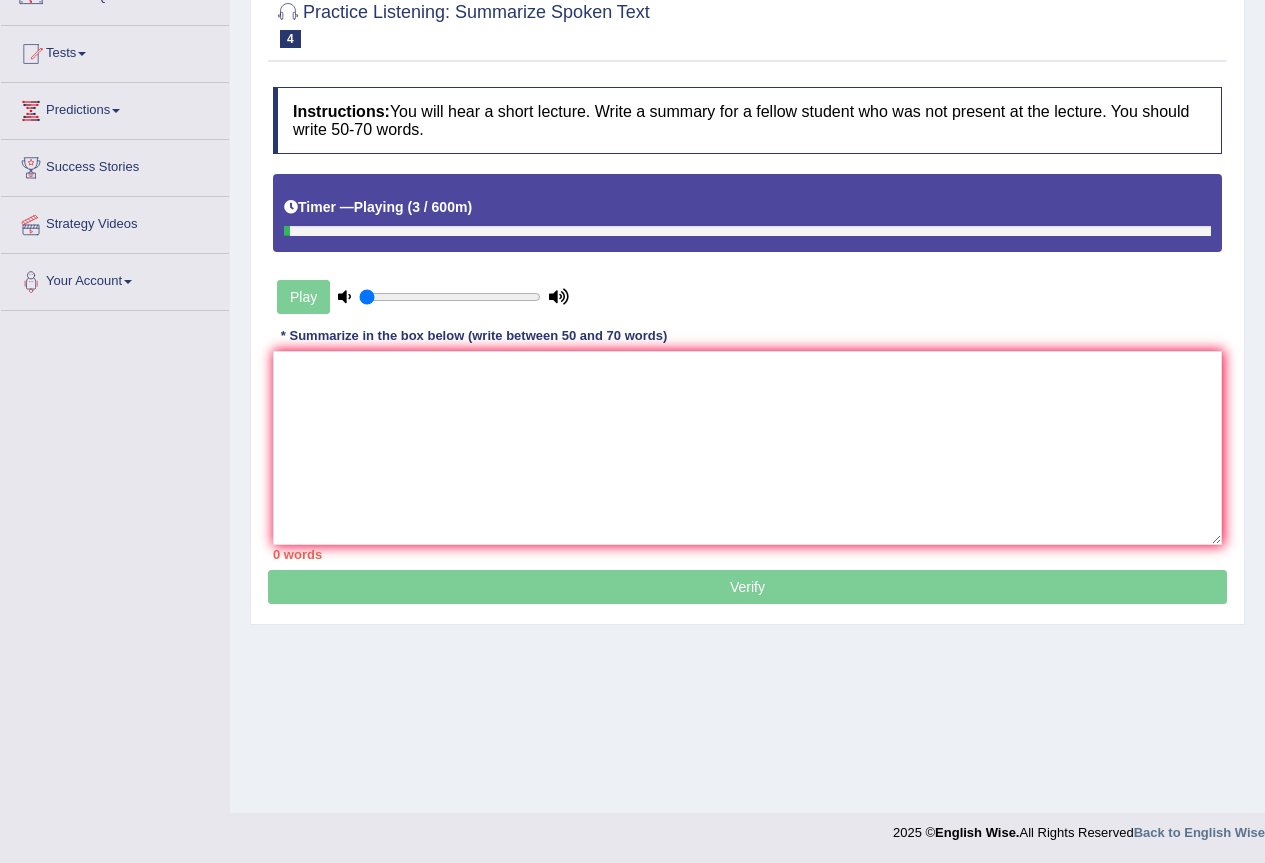 click on "Timer —  Playing   ( 3 / 600m )" at bounding box center [747, 212] 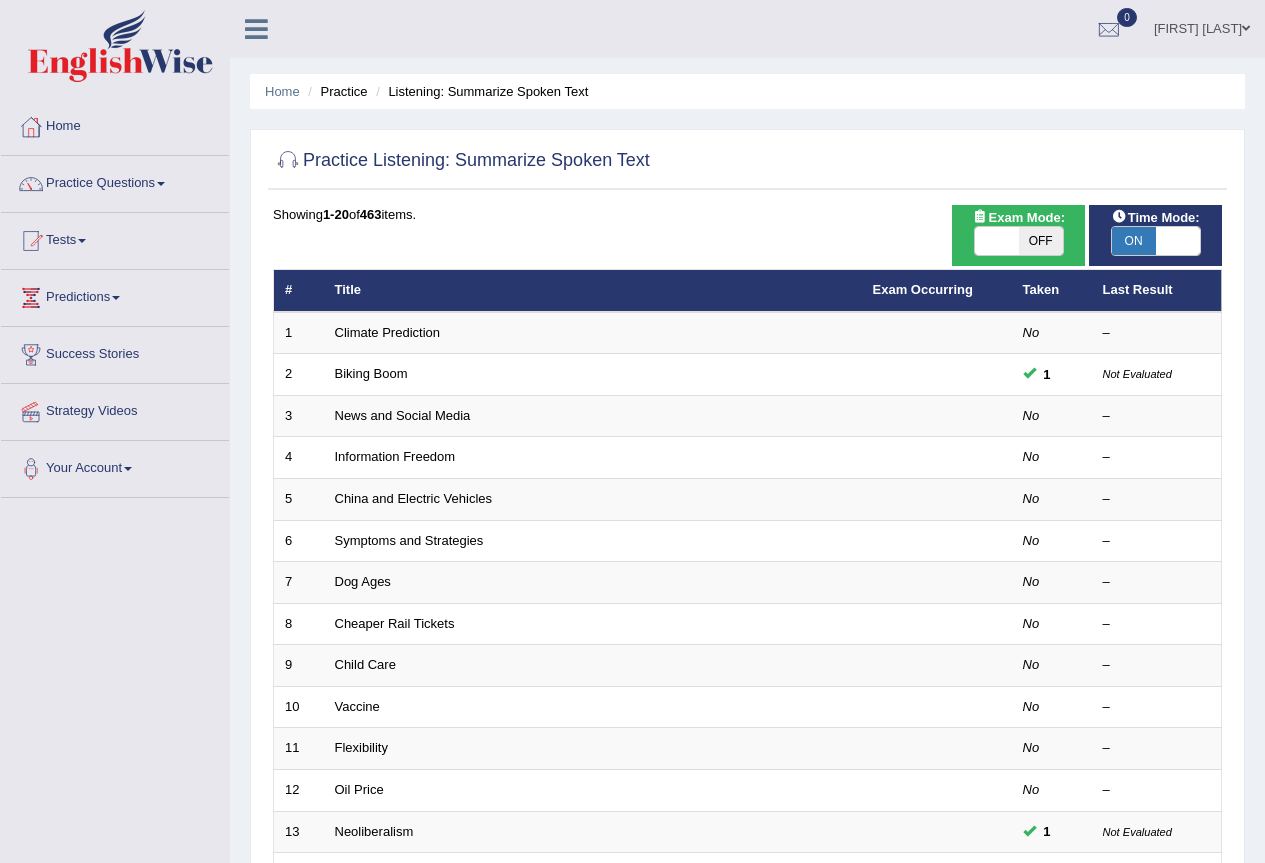 scroll, scrollTop: 300, scrollLeft: 0, axis: vertical 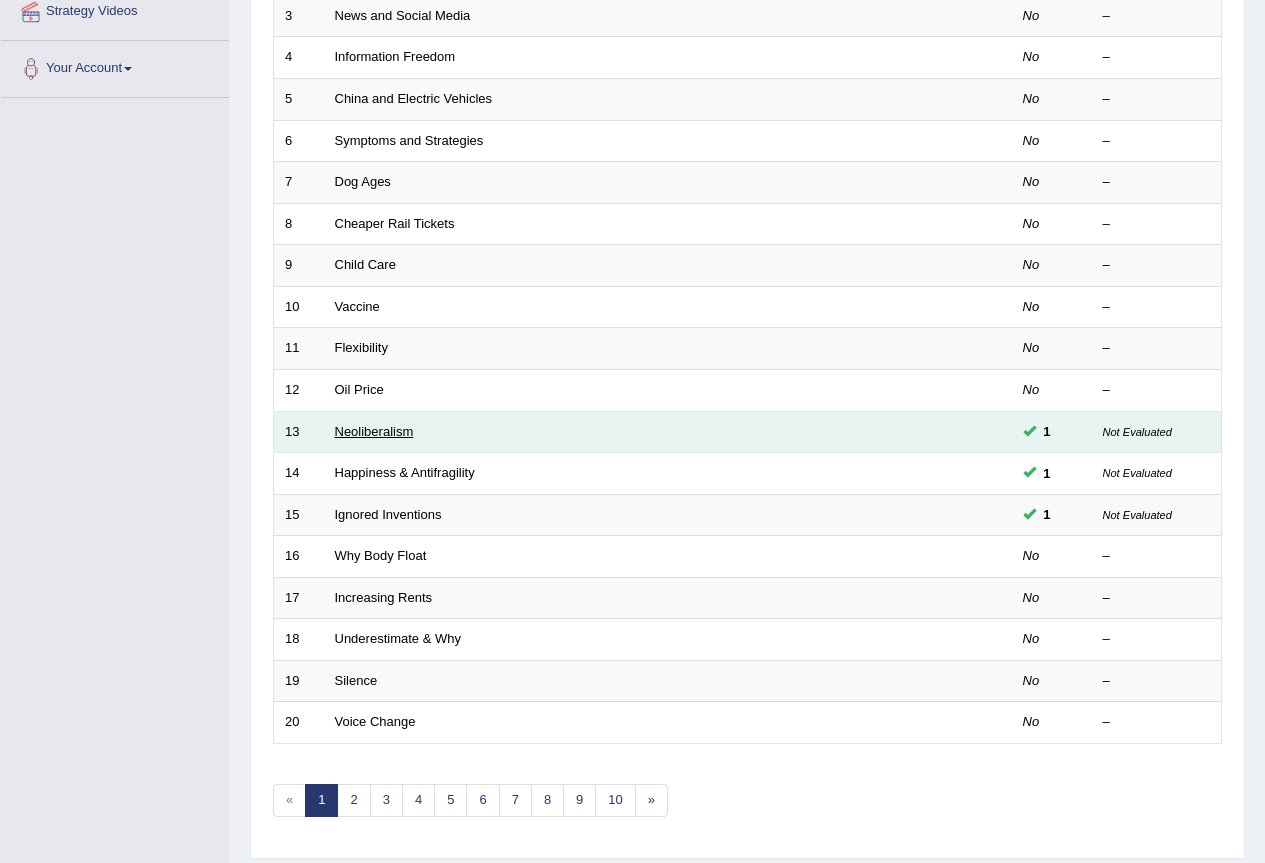 click on "Neoliberalism" at bounding box center [374, 431] 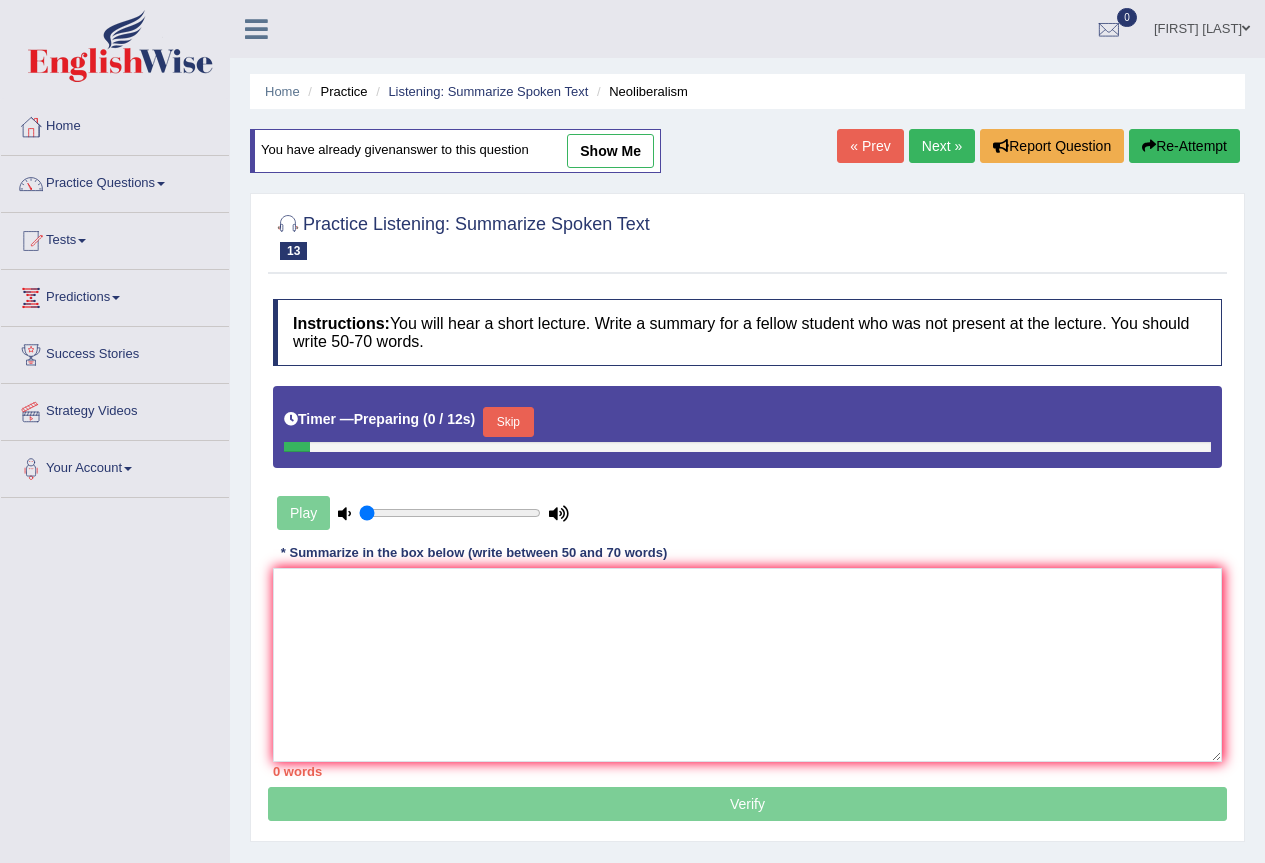 scroll, scrollTop: 0, scrollLeft: 0, axis: both 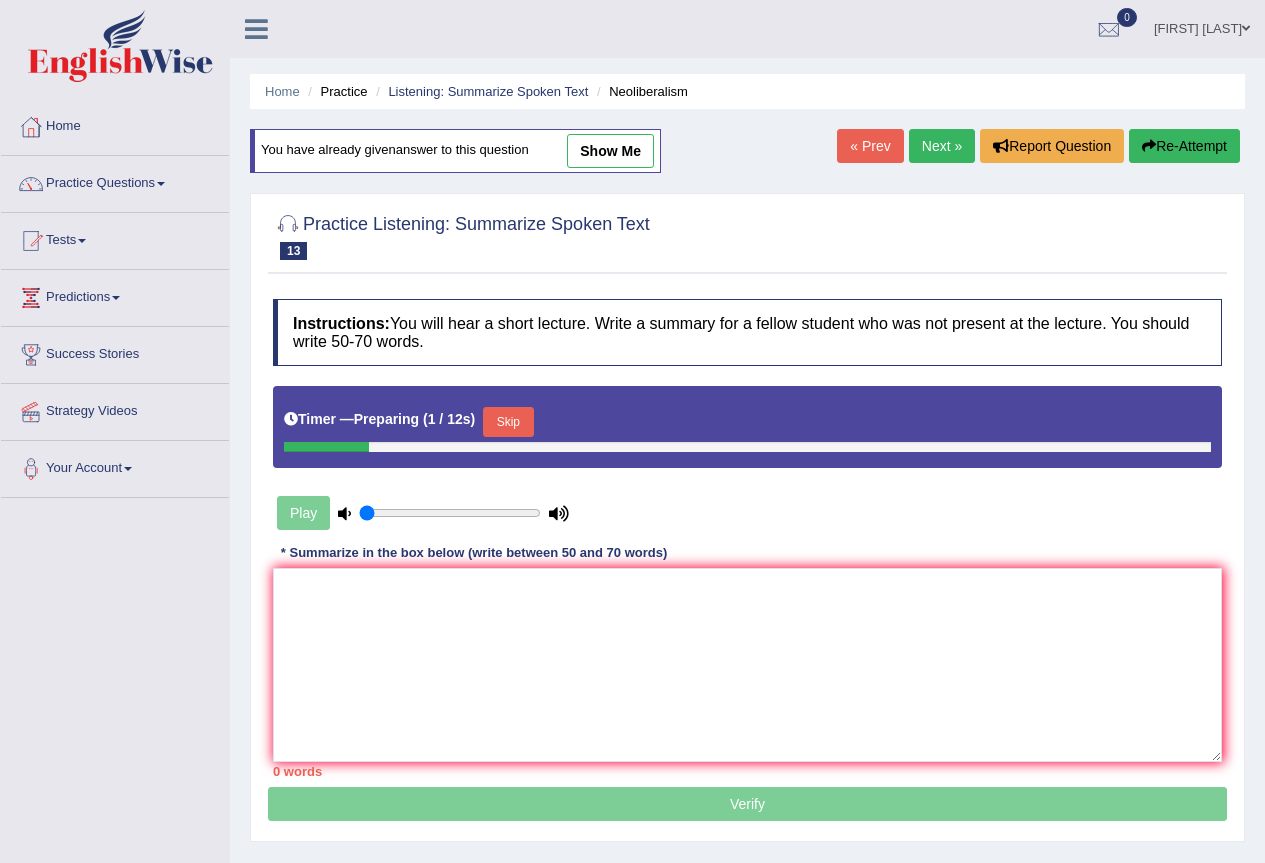 click on "Skip" at bounding box center [508, 422] 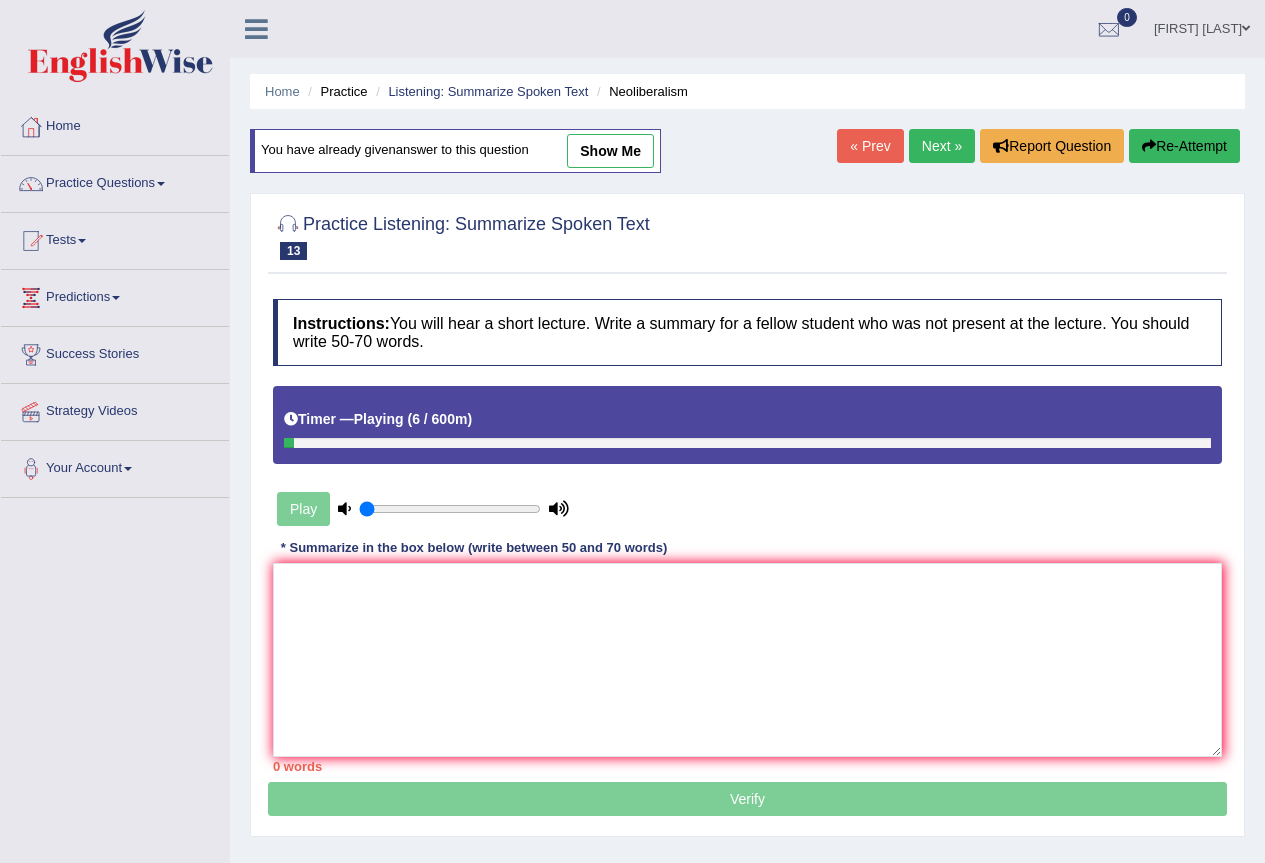click on "Timer —  Playing   ( 6 / 600m )" at bounding box center (747, 424) 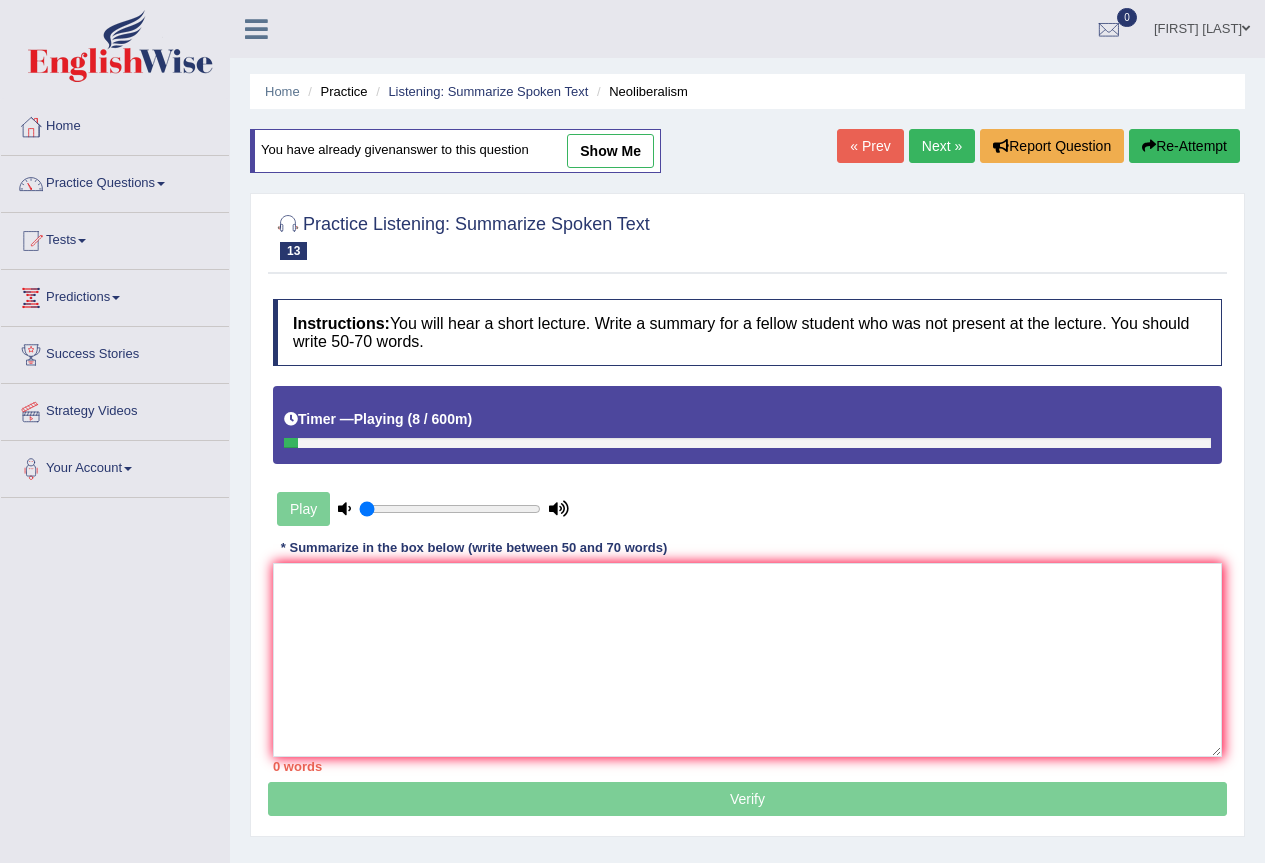 drag, startPoint x: 289, startPoint y: 445, endPoint x: 786, endPoint y: 440, distance: 497.02515 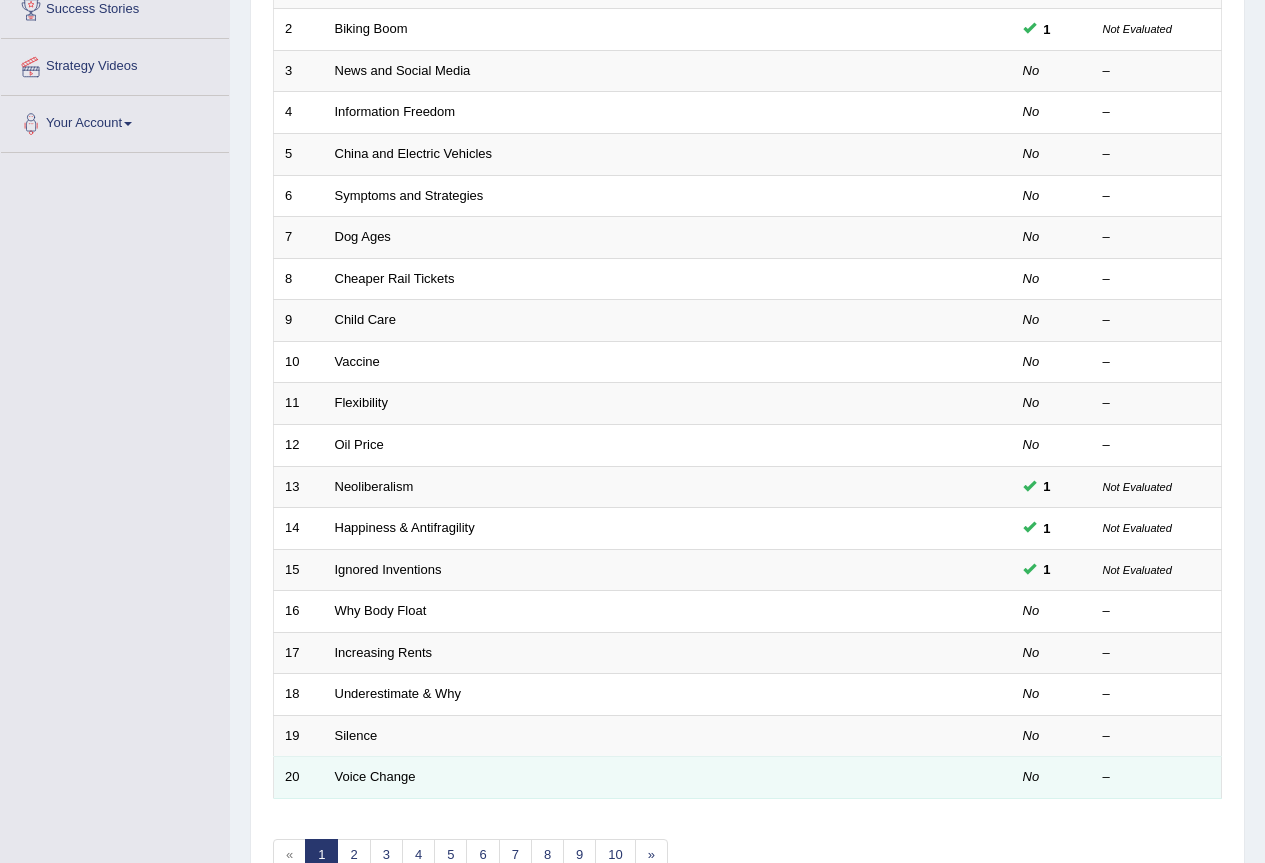 scroll, scrollTop: 0, scrollLeft: 0, axis: both 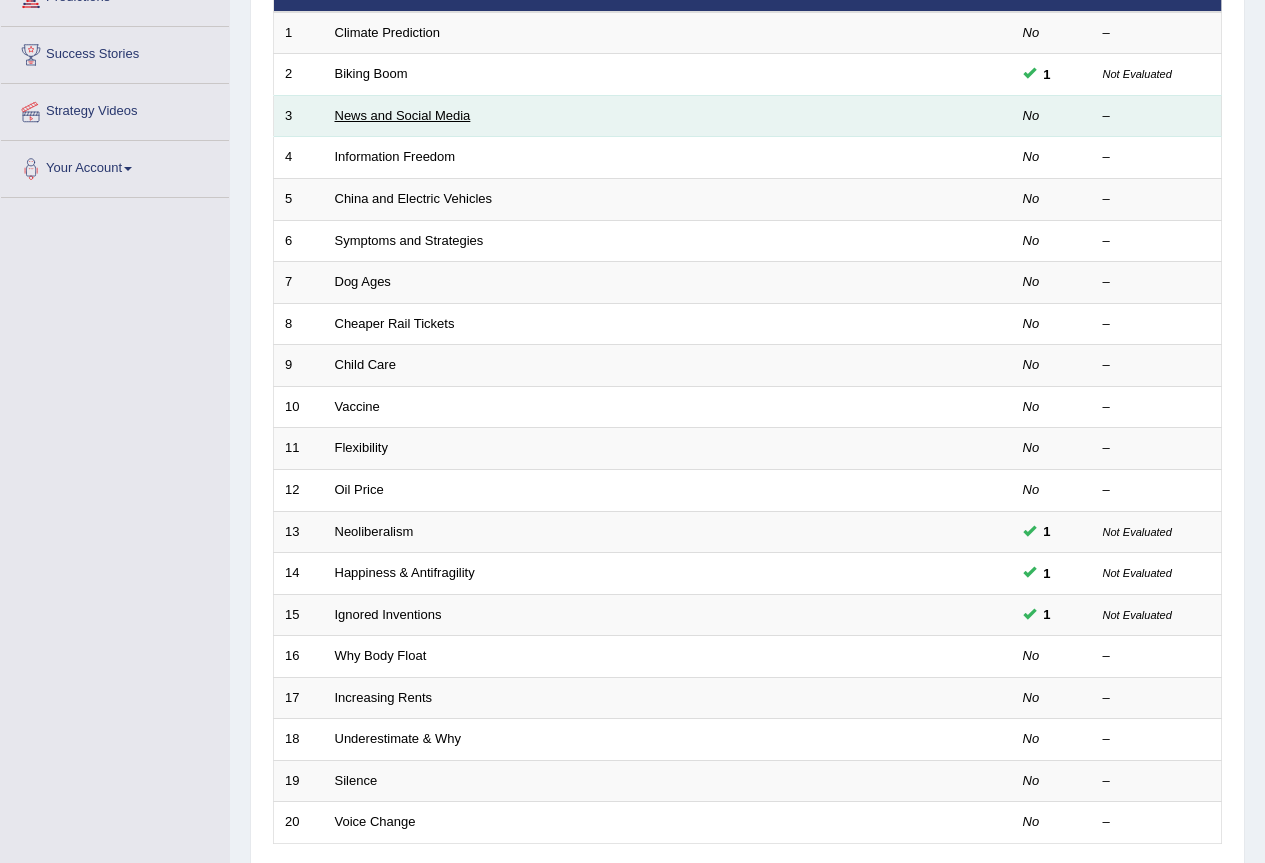 click on "News and Social Media" at bounding box center [403, 115] 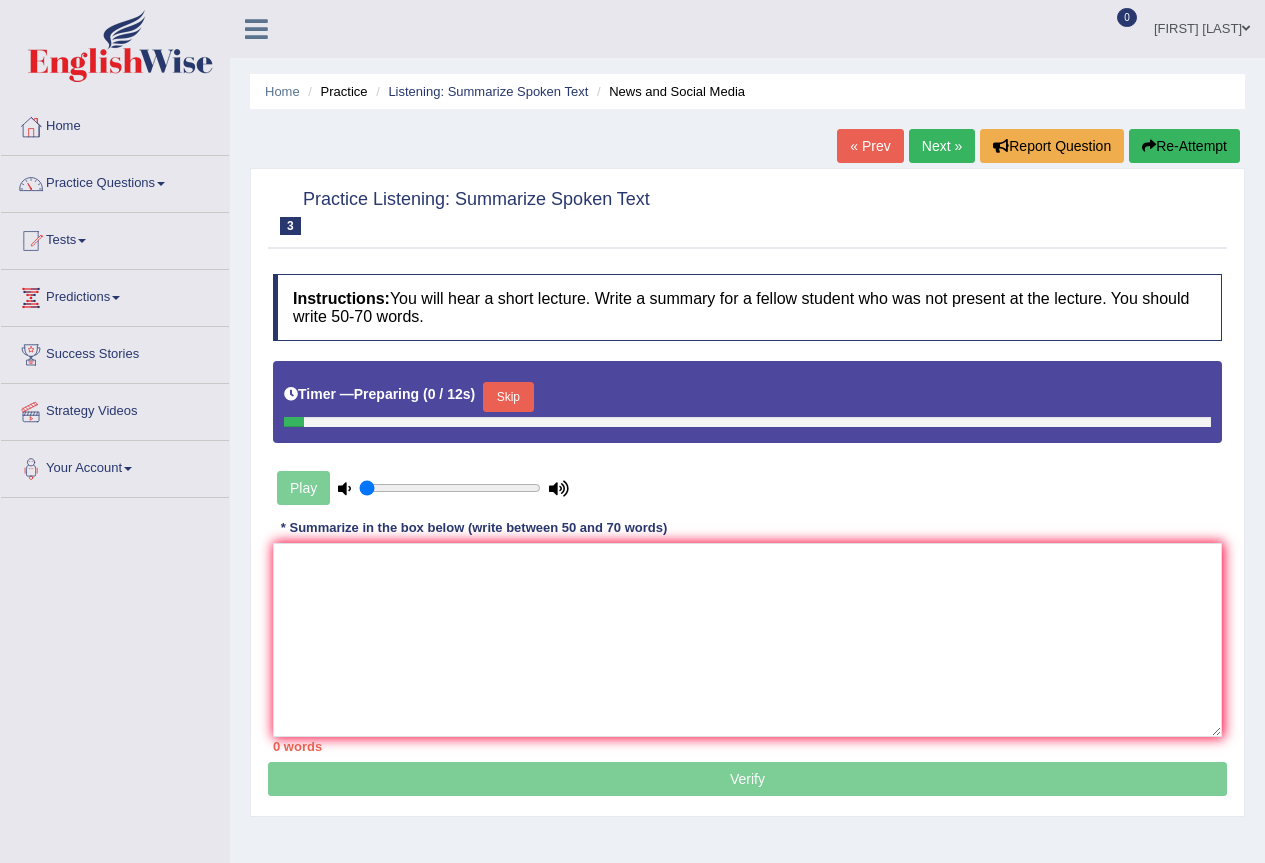 scroll, scrollTop: 0, scrollLeft: 0, axis: both 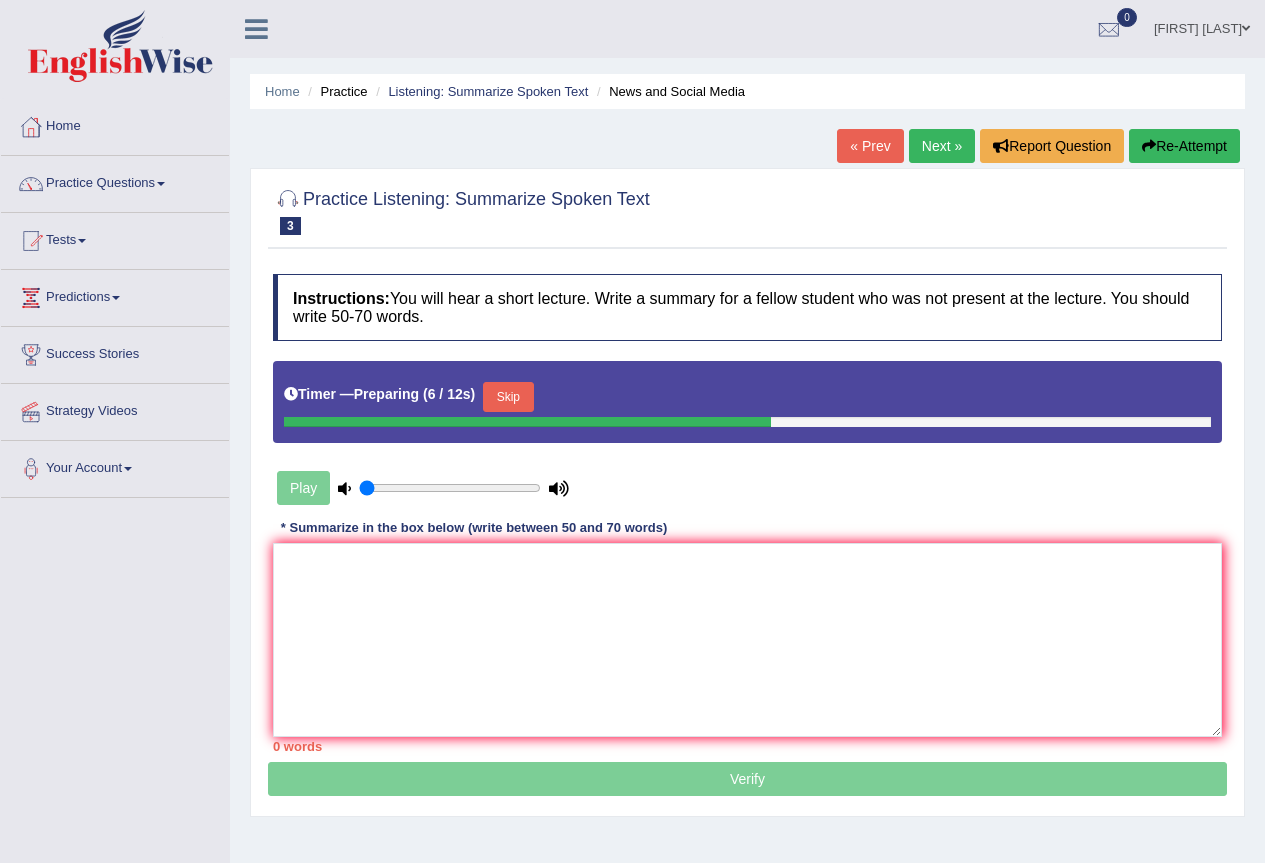 click on "Skip" at bounding box center (508, 397) 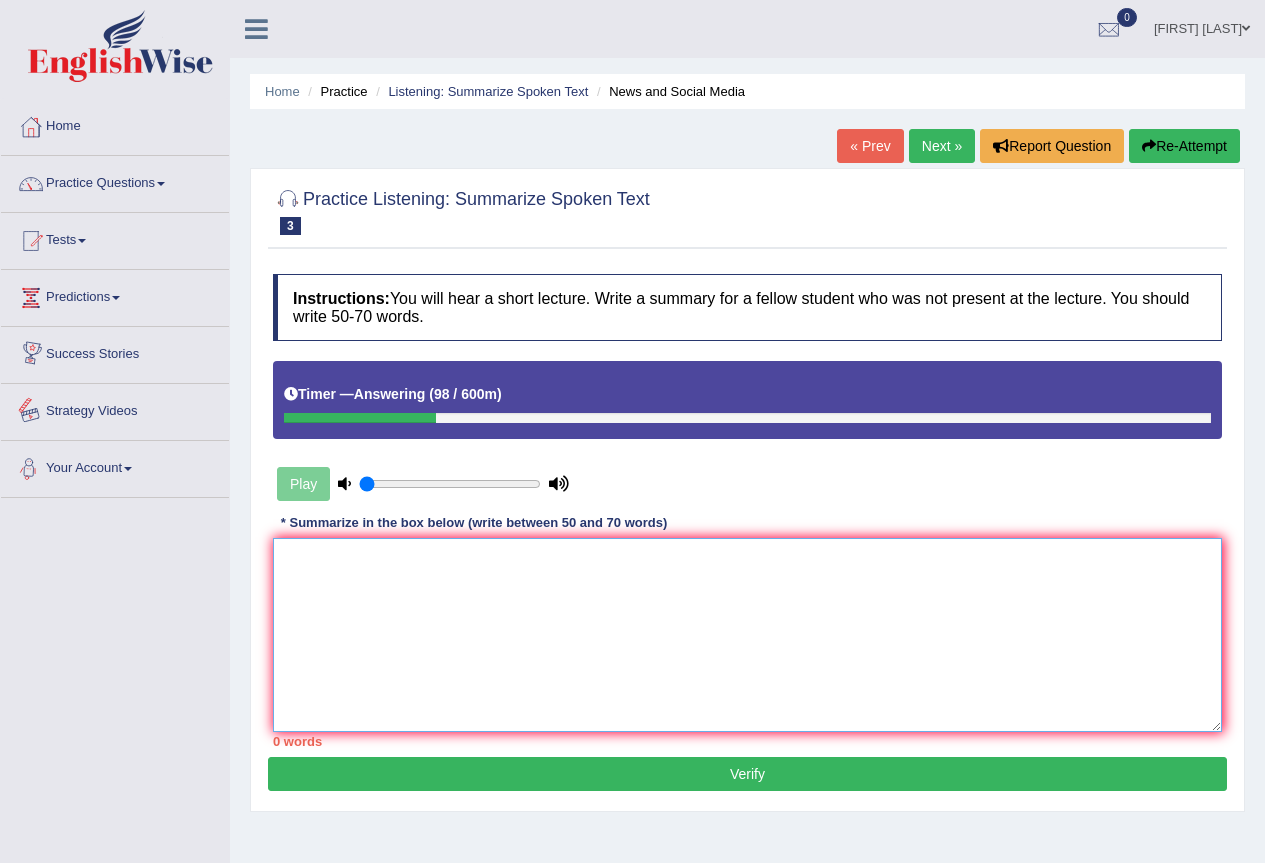 click at bounding box center (747, 635) 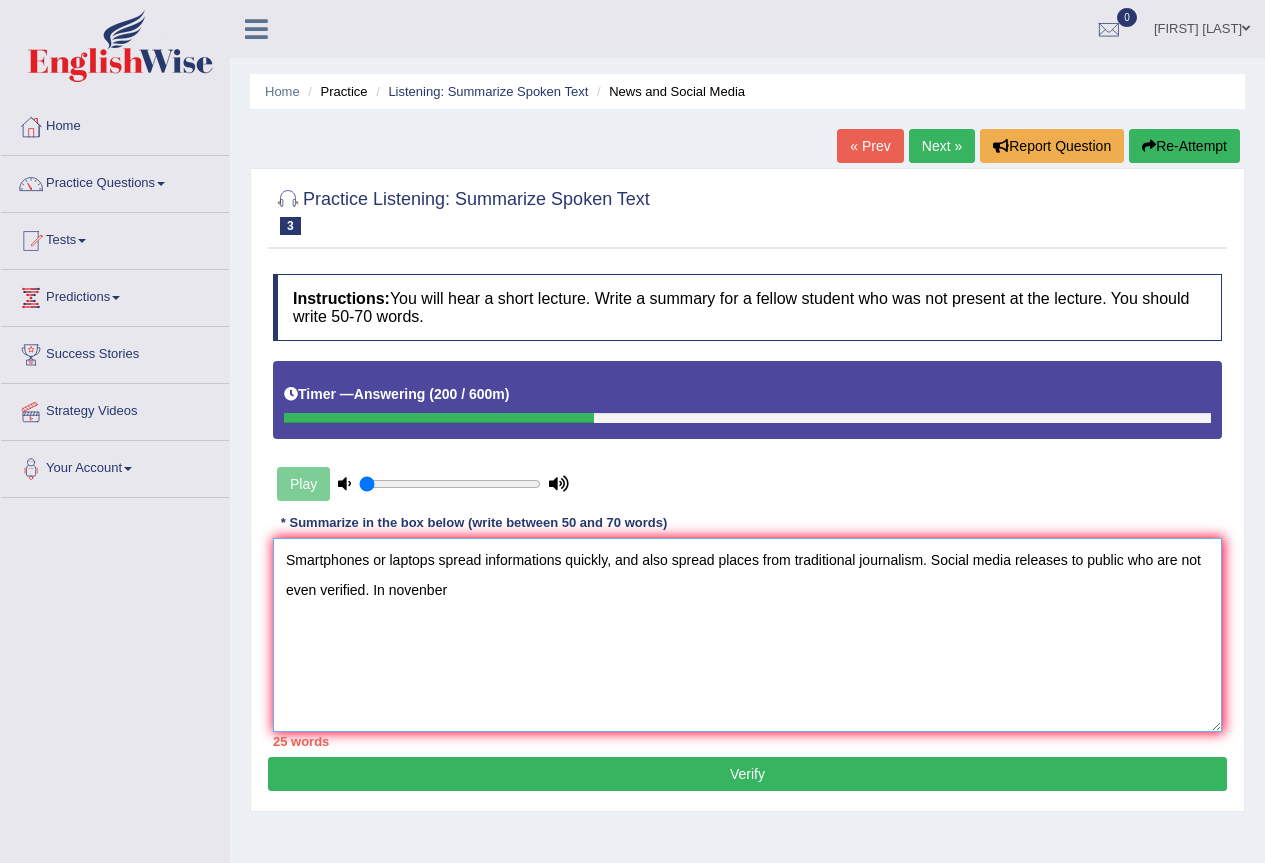 click on "Smartphones or laptops spread informations quickly, and also spread places from traditional journalism. Social media releases to public who are not even verified. In novenber" at bounding box center (747, 635) 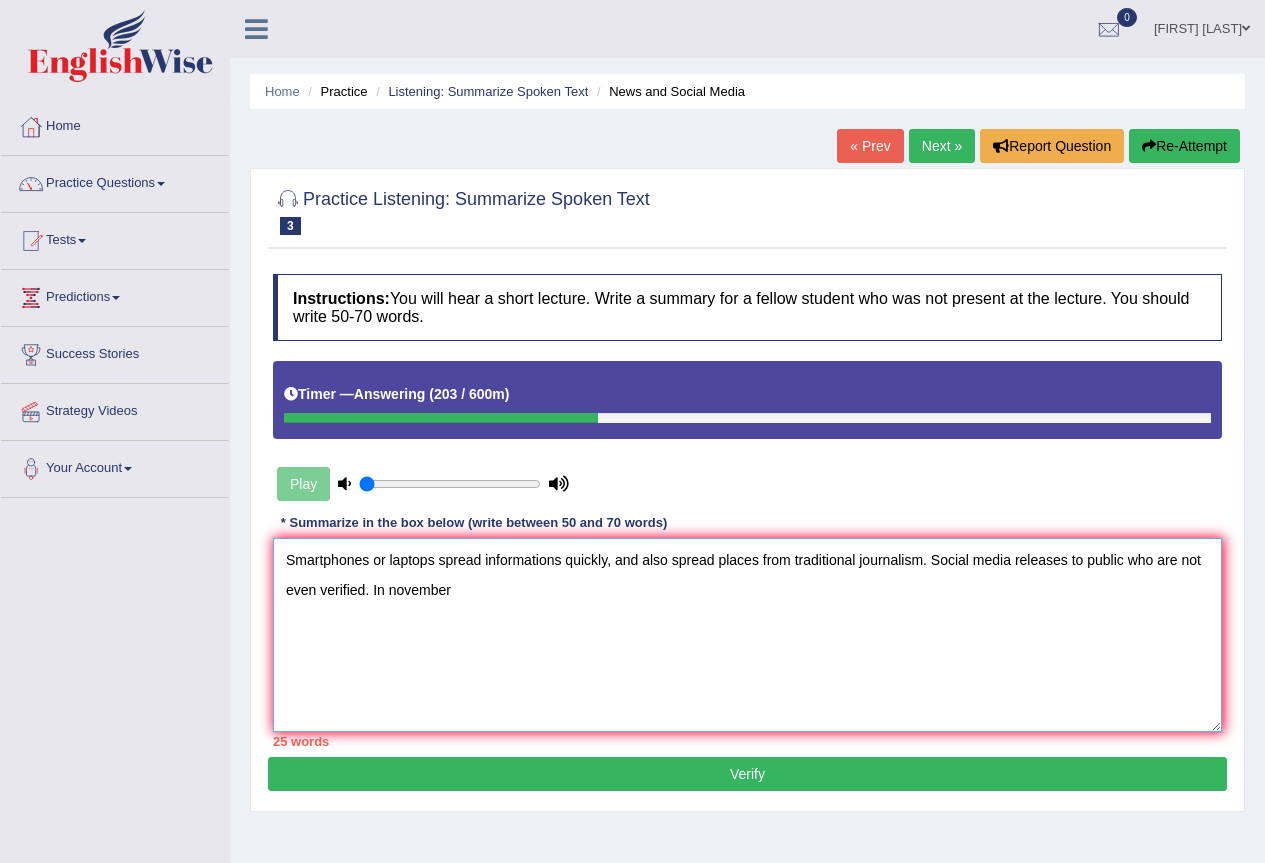 click on "Smartphones or laptops spread informations quickly, and also spread places from traditional journalism. Social media releases to public who are not even verified. In november" at bounding box center (747, 635) 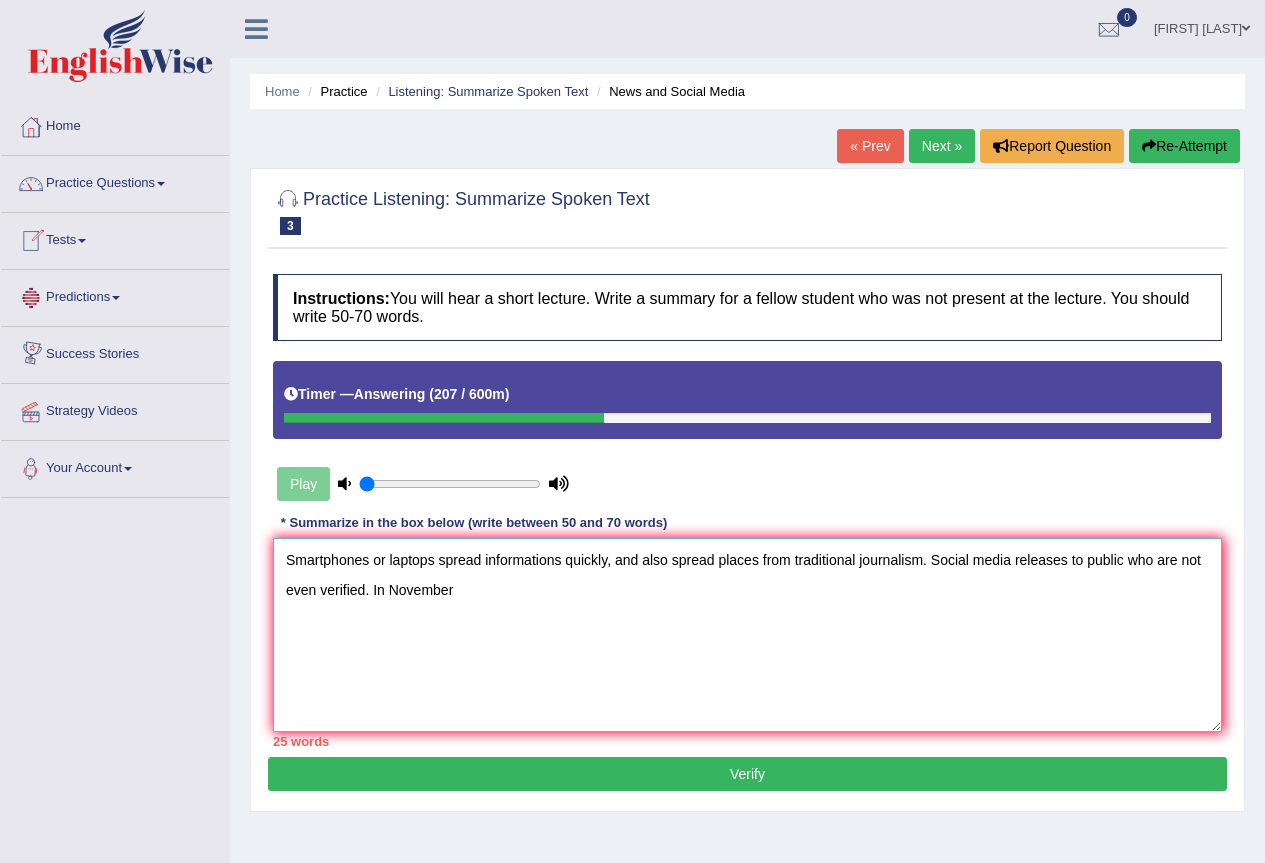 click on "Smartphones or laptops spread informations quickly, and also spread places from traditional journalism. Social media releases to public who are not even verified. In November" at bounding box center (747, 635) 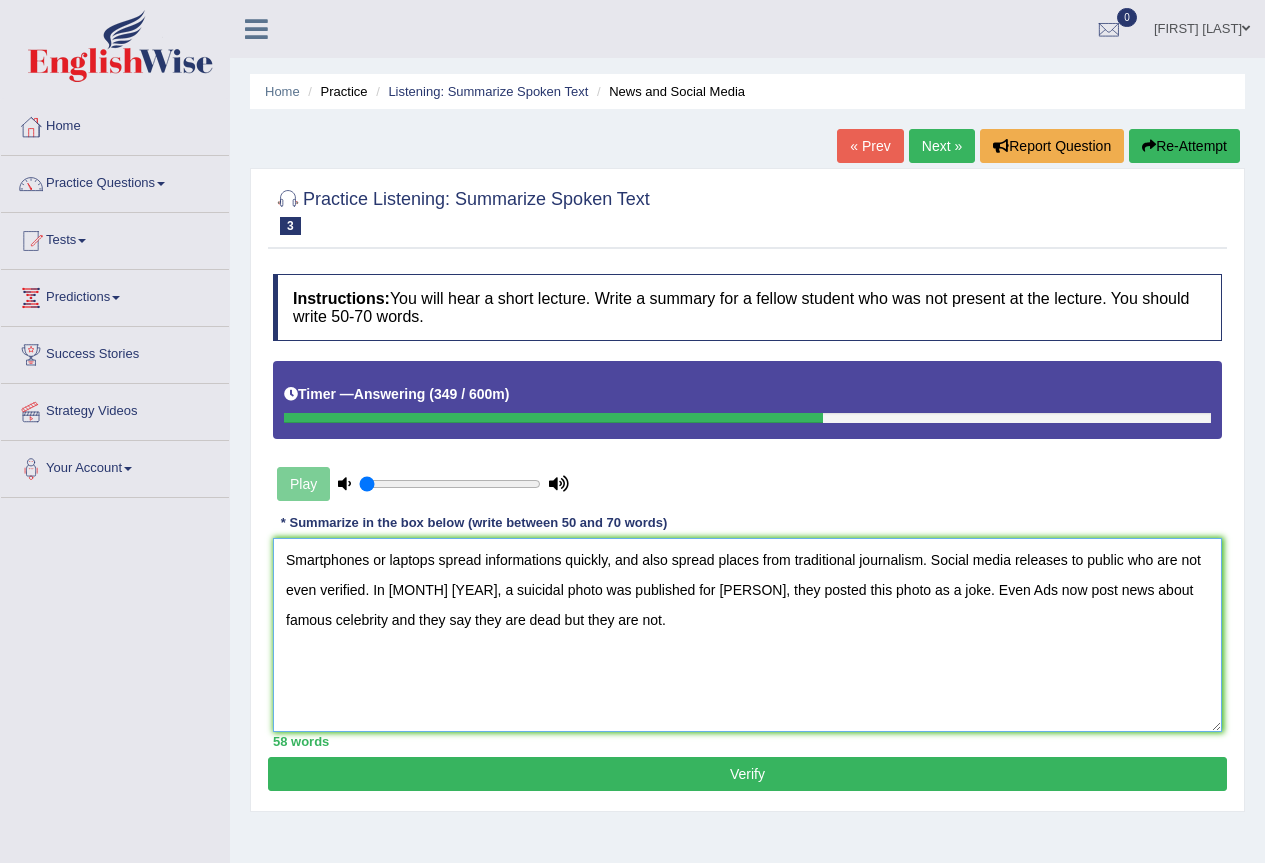 click on "Smartphones or laptops spread informations quickly, and also spread places from traditional journalism. Social media releases to public who are not even verified. In November 2015, a suicidal photo was published for Jabal, they posted this photo as a joke. Even Ads now post news about famous celebrity and they say they are dead but they are not." at bounding box center [747, 635] 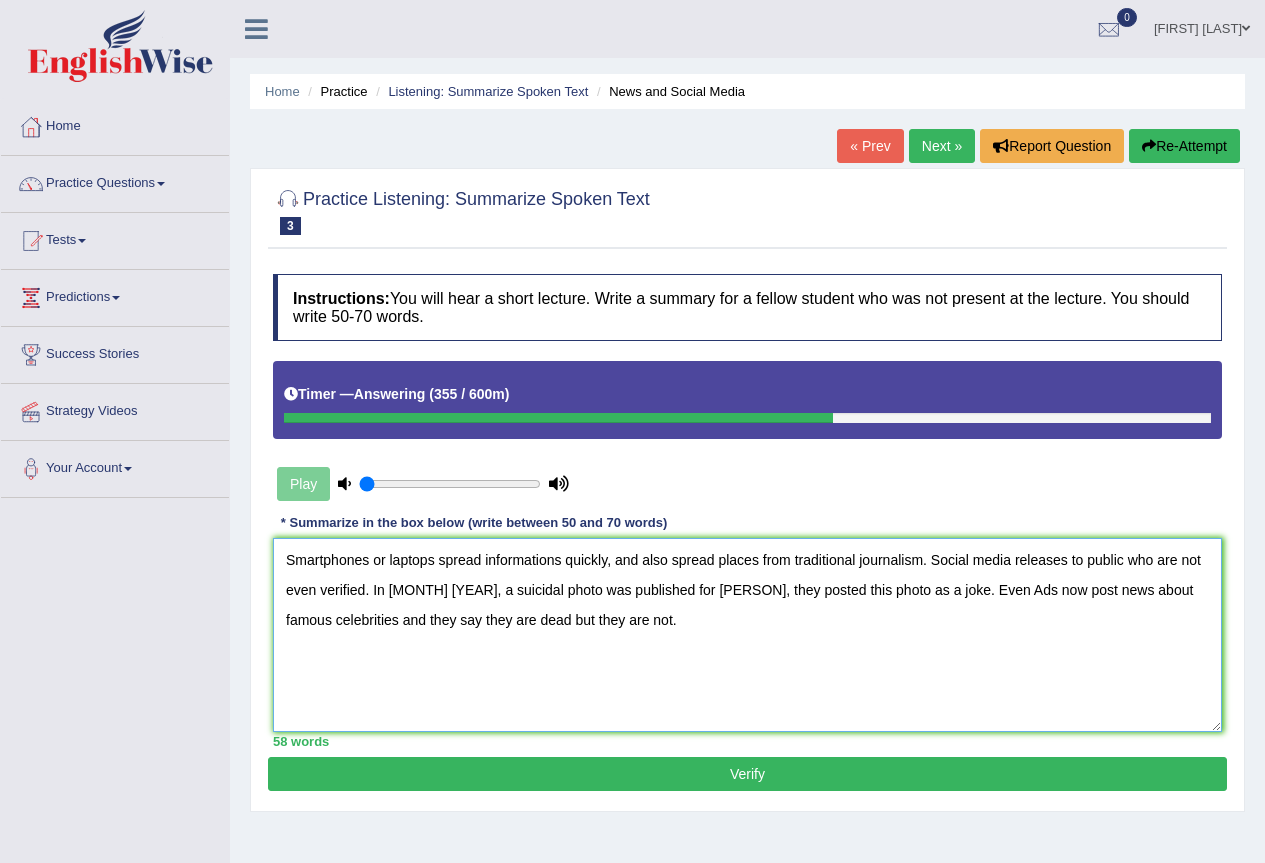 click on "Smartphones or laptops spread informations quickly, and also spread places from traditional journalism. Social media releases to public who are not even verified. In November 2015, a suicidal photo was published for Jabal, they posted this photo as a joke. Even Ads now post news about famous celebrities and they say they are dead but they are not." at bounding box center (747, 635) 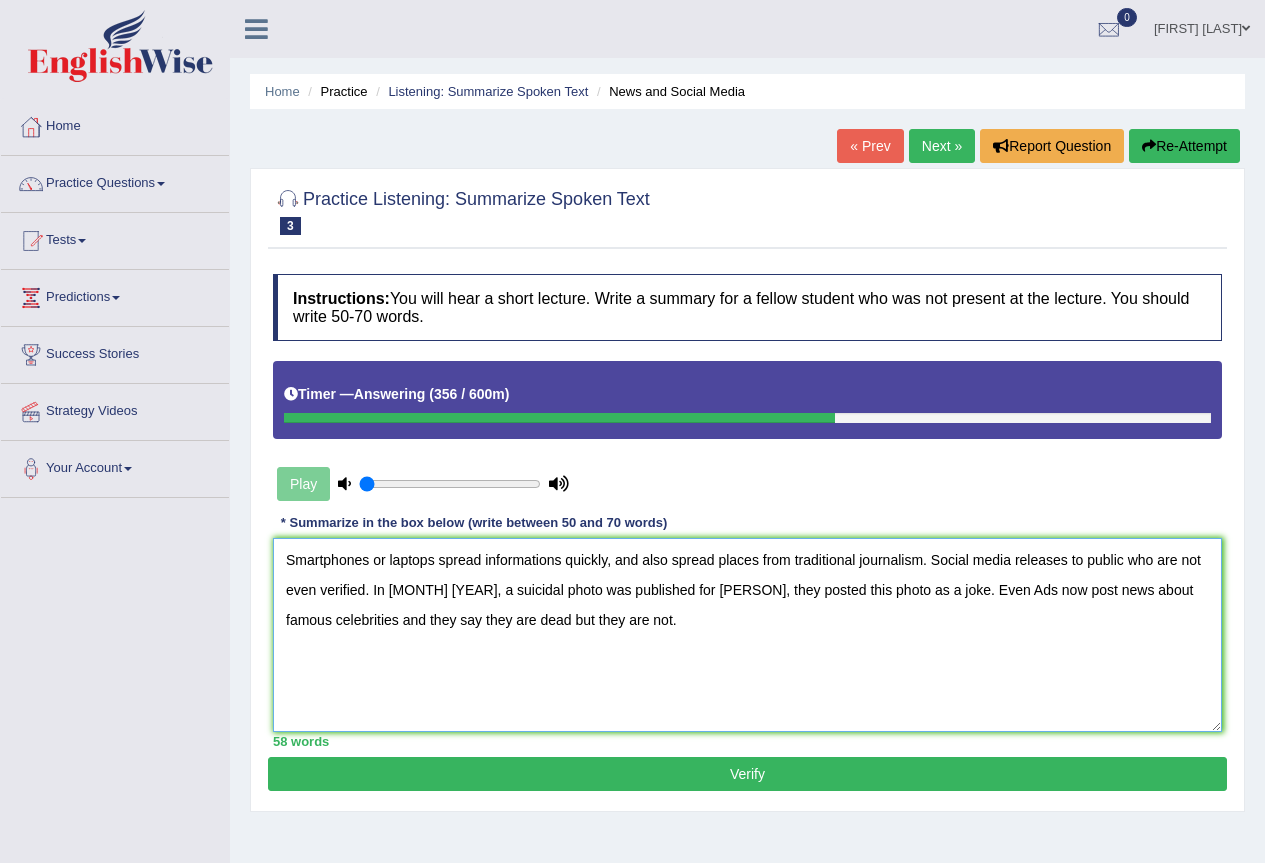 click on "Smartphones or laptops spread informations quickly, and also spread places from traditional journalism. Social media releases to public who are not even verified. In November 2015, a suicidal photo was published for Jabal, they posted this photo as a joke. Even Ads now post news about famous celebrities and they say they are dead but they are not." at bounding box center (747, 635) 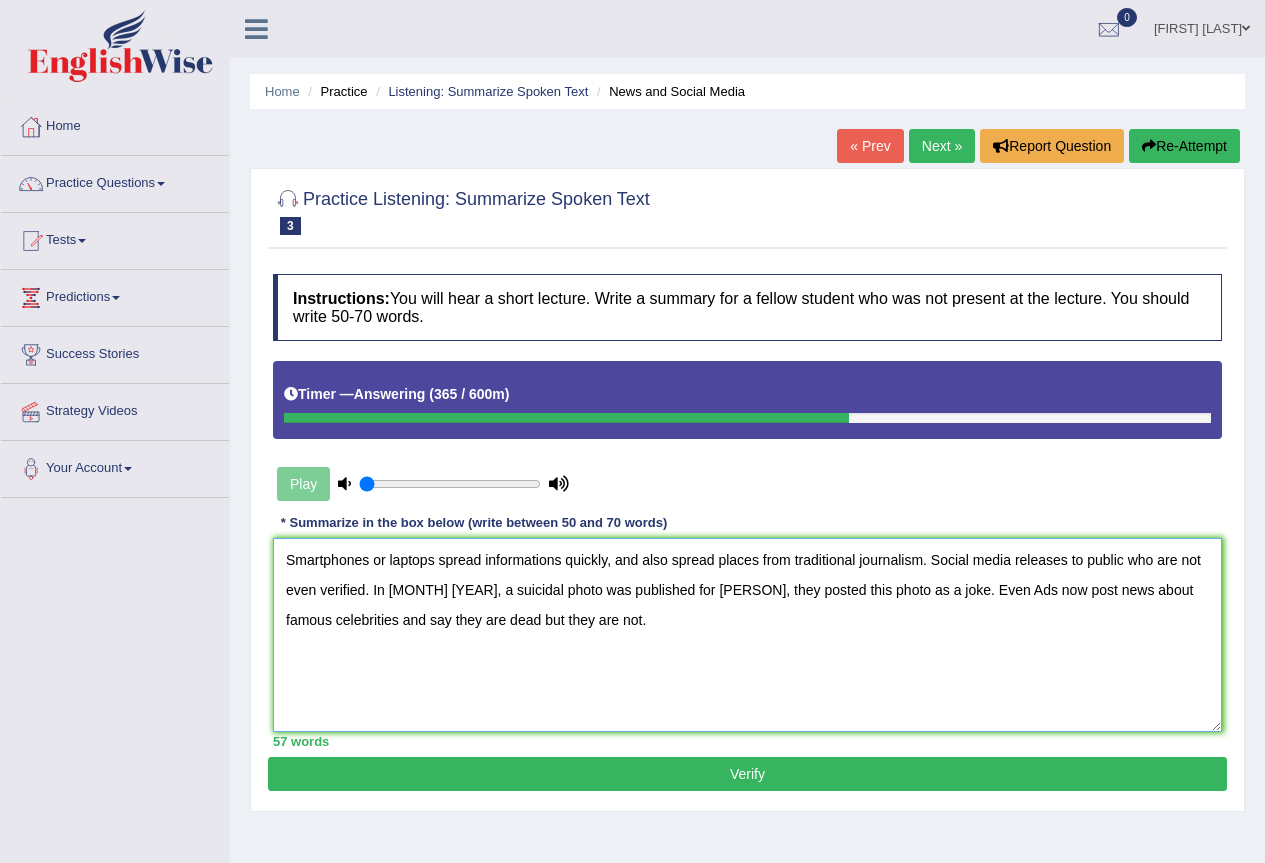 type on "Smartphones or laptops spread informations quickly, and also spread places from traditional journalism. Social media releases to public who are not even verified. In November 2015, a suicidal photo was published for Jabal, they posted this photo as a joke. Even Ads now post news about famous celebrities and say they are dead but they are not." 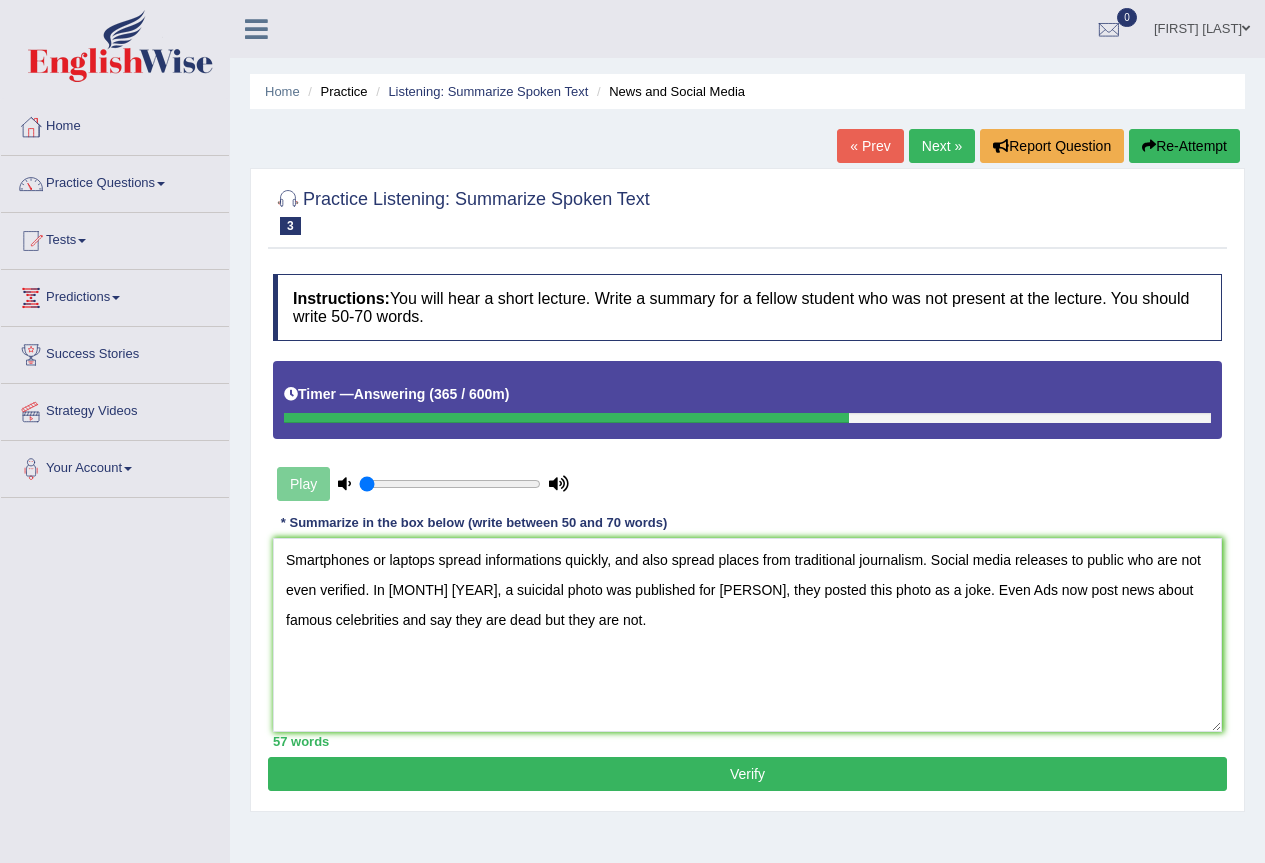 click on "Verify" at bounding box center [747, 774] 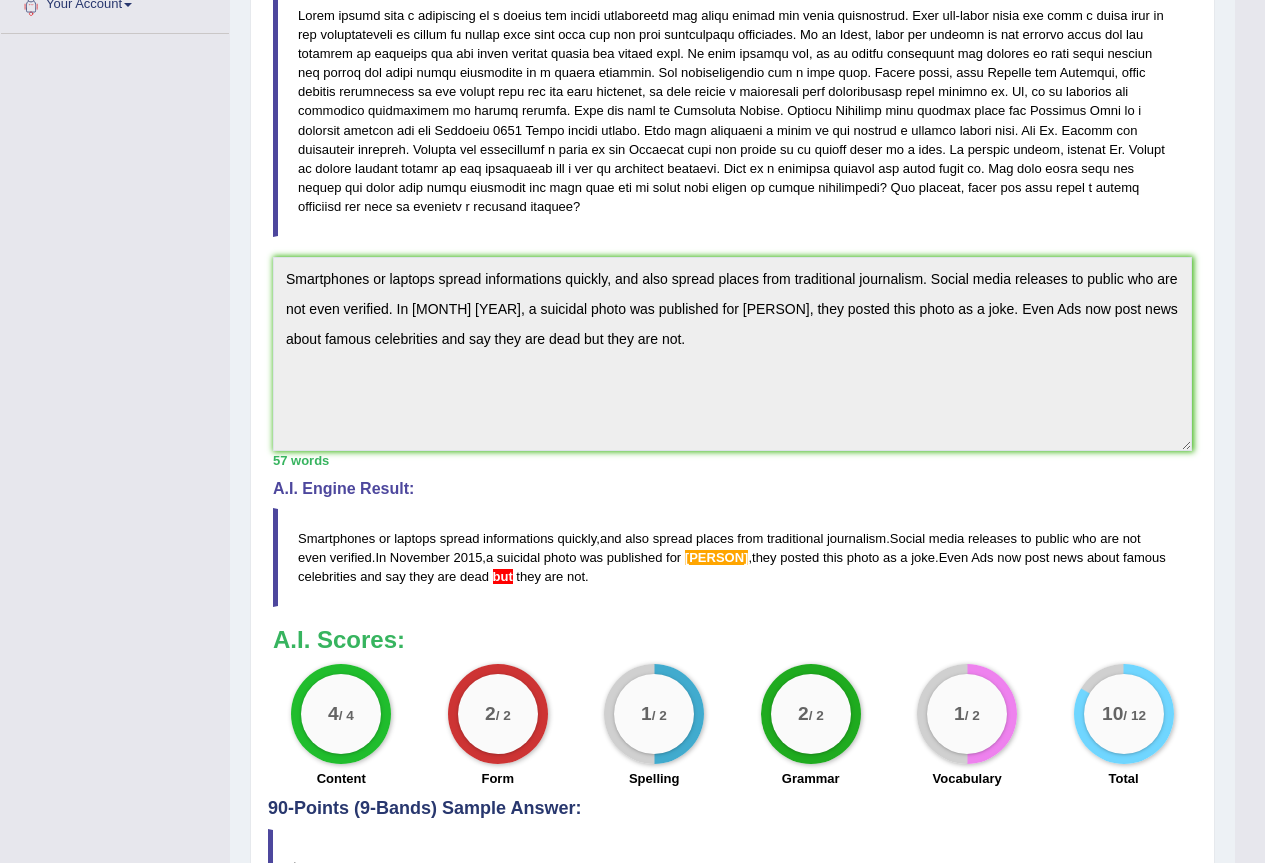 scroll, scrollTop: 564, scrollLeft: 0, axis: vertical 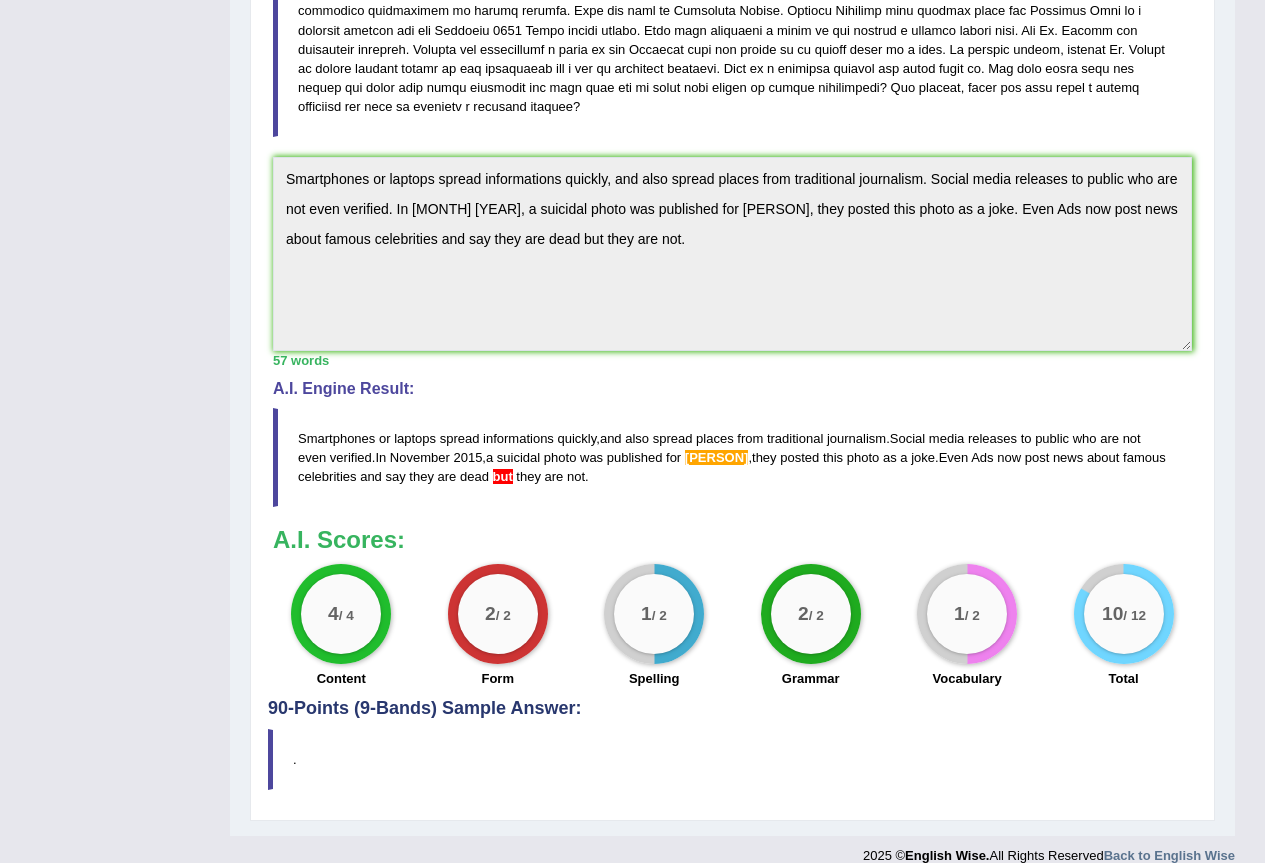 click on "quickly" at bounding box center (577, 438) 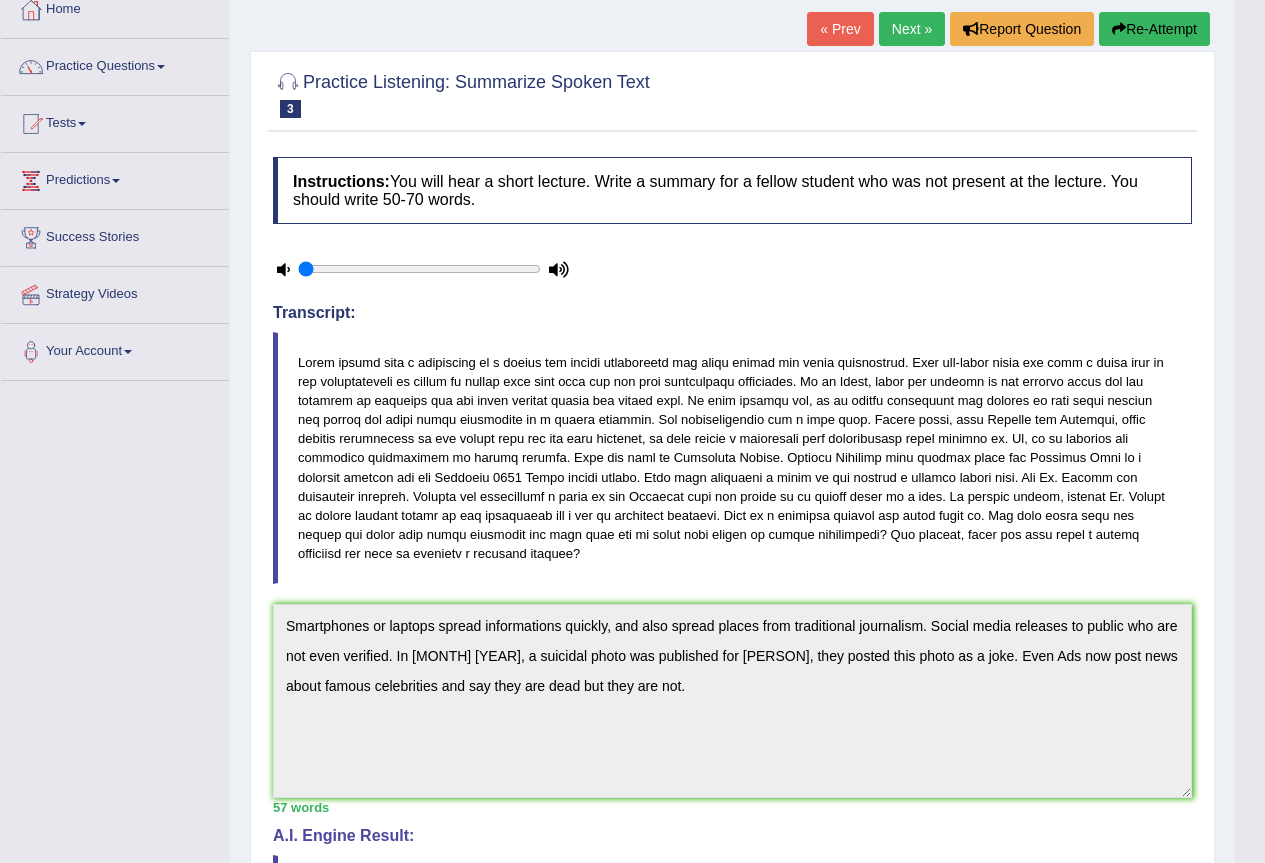 scroll, scrollTop: 0, scrollLeft: 0, axis: both 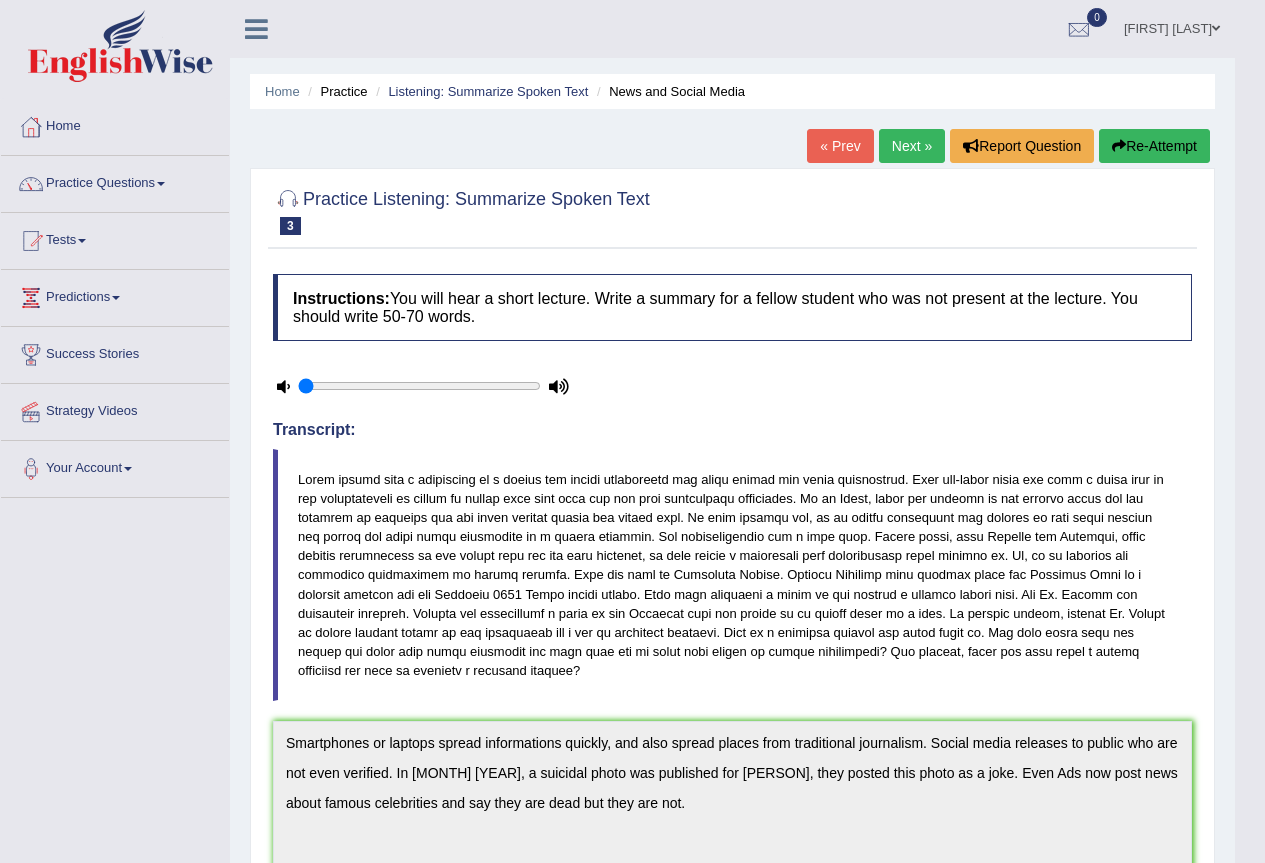 click on "Next »" at bounding box center (912, 146) 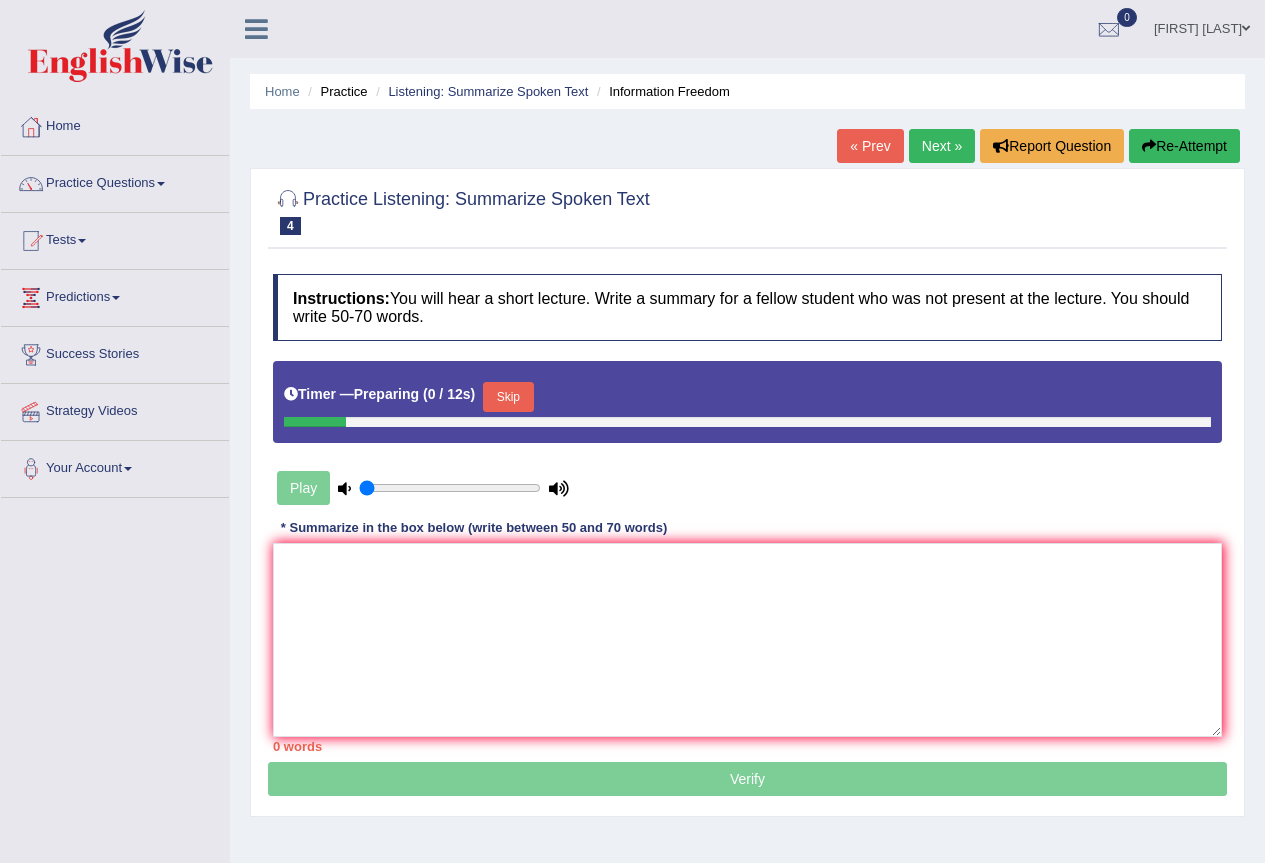 scroll, scrollTop: 0, scrollLeft: 0, axis: both 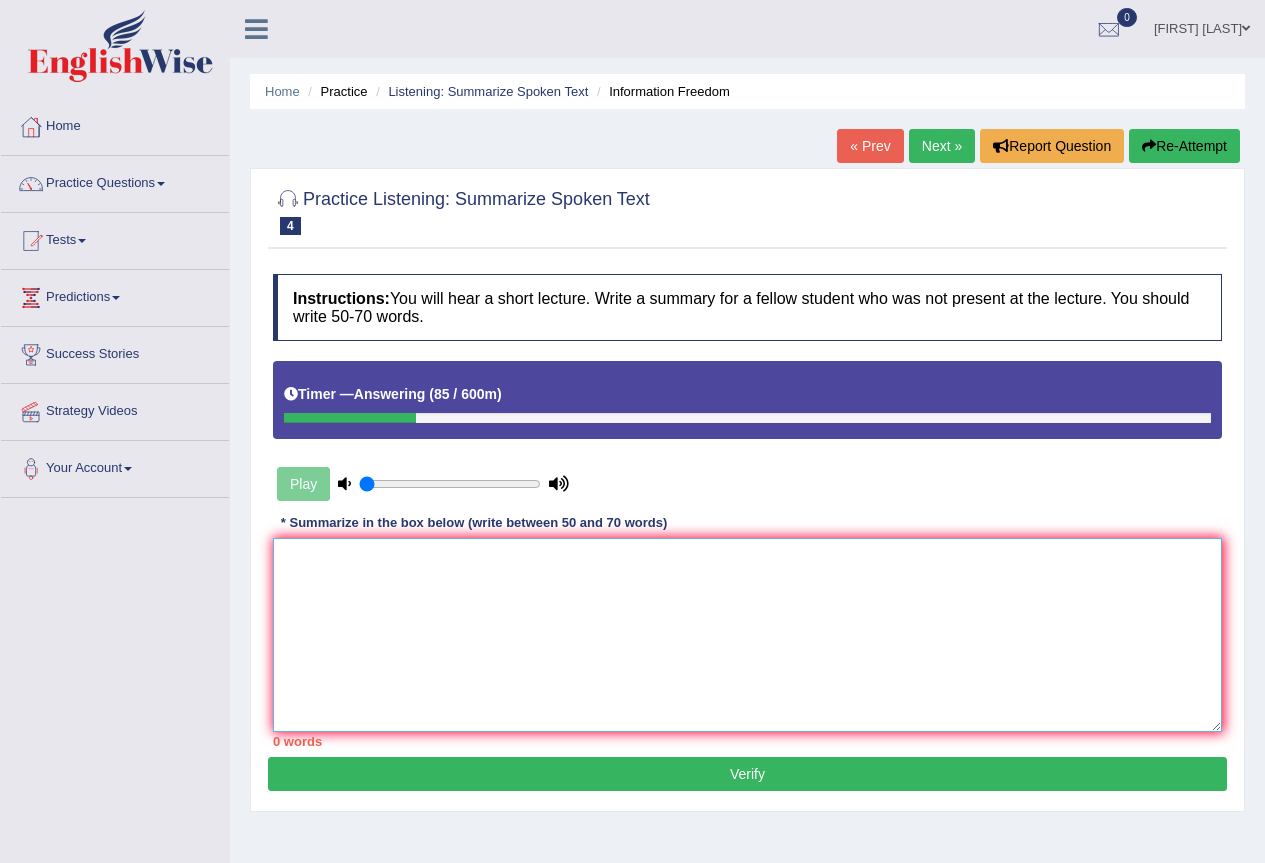 click at bounding box center (747, 635) 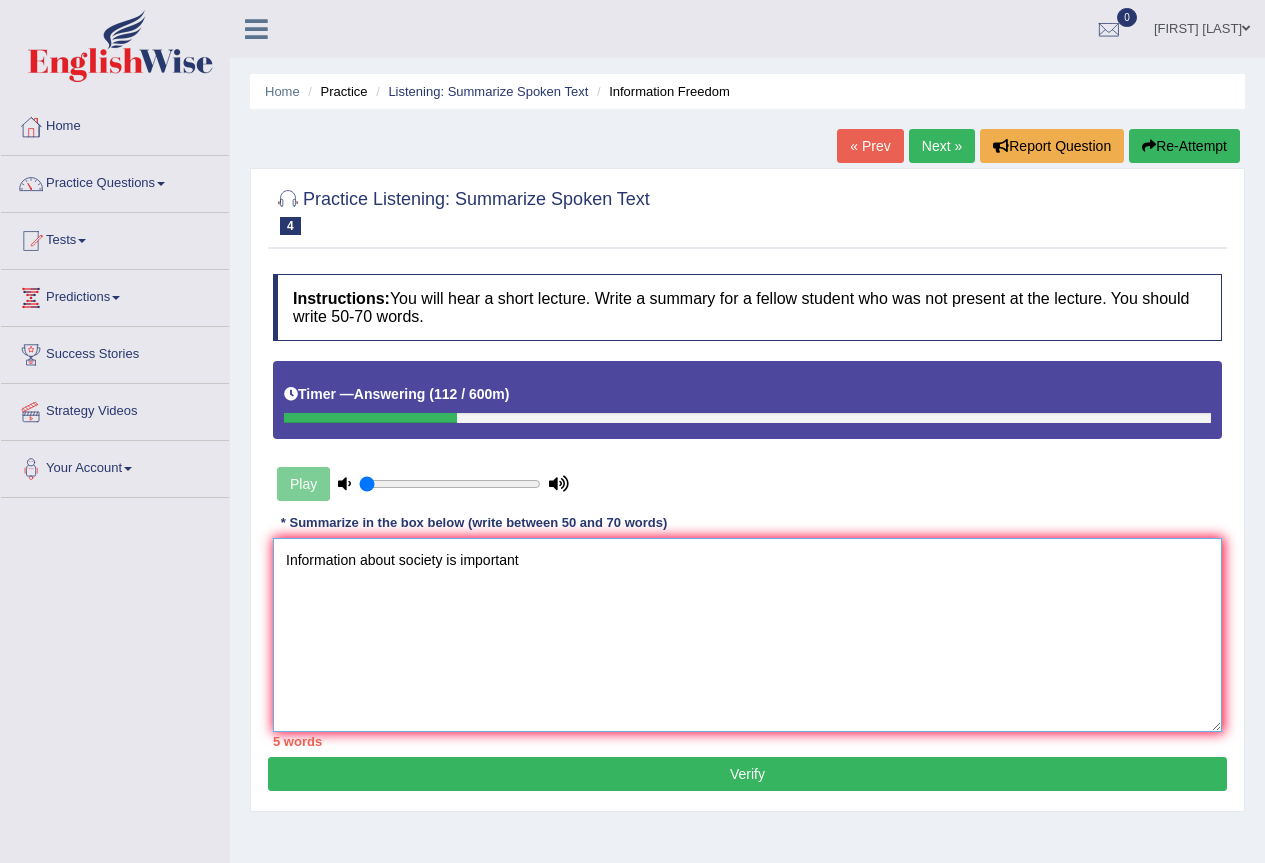 click on "Information about society is important" at bounding box center [747, 635] 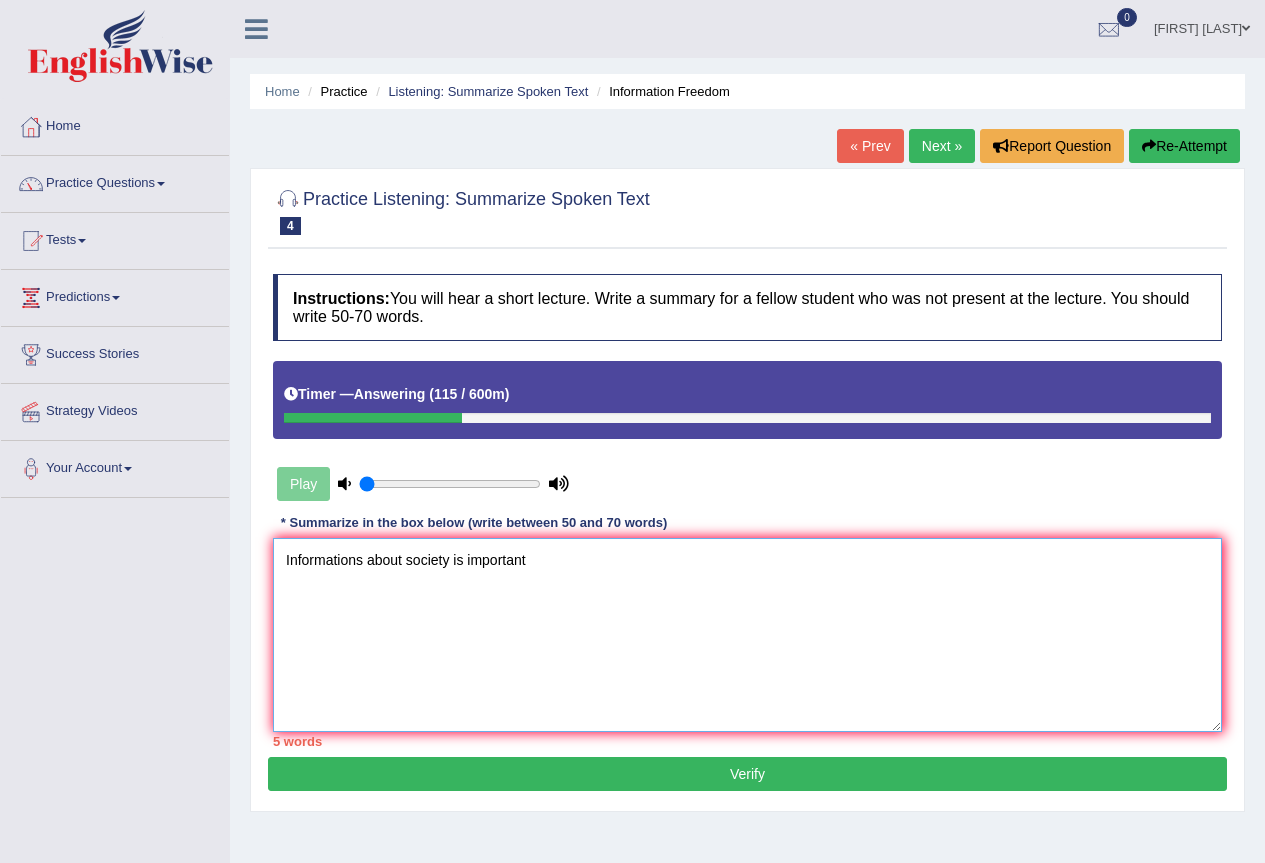 click on "Informations about society is important" at bounding box center (747, 635) 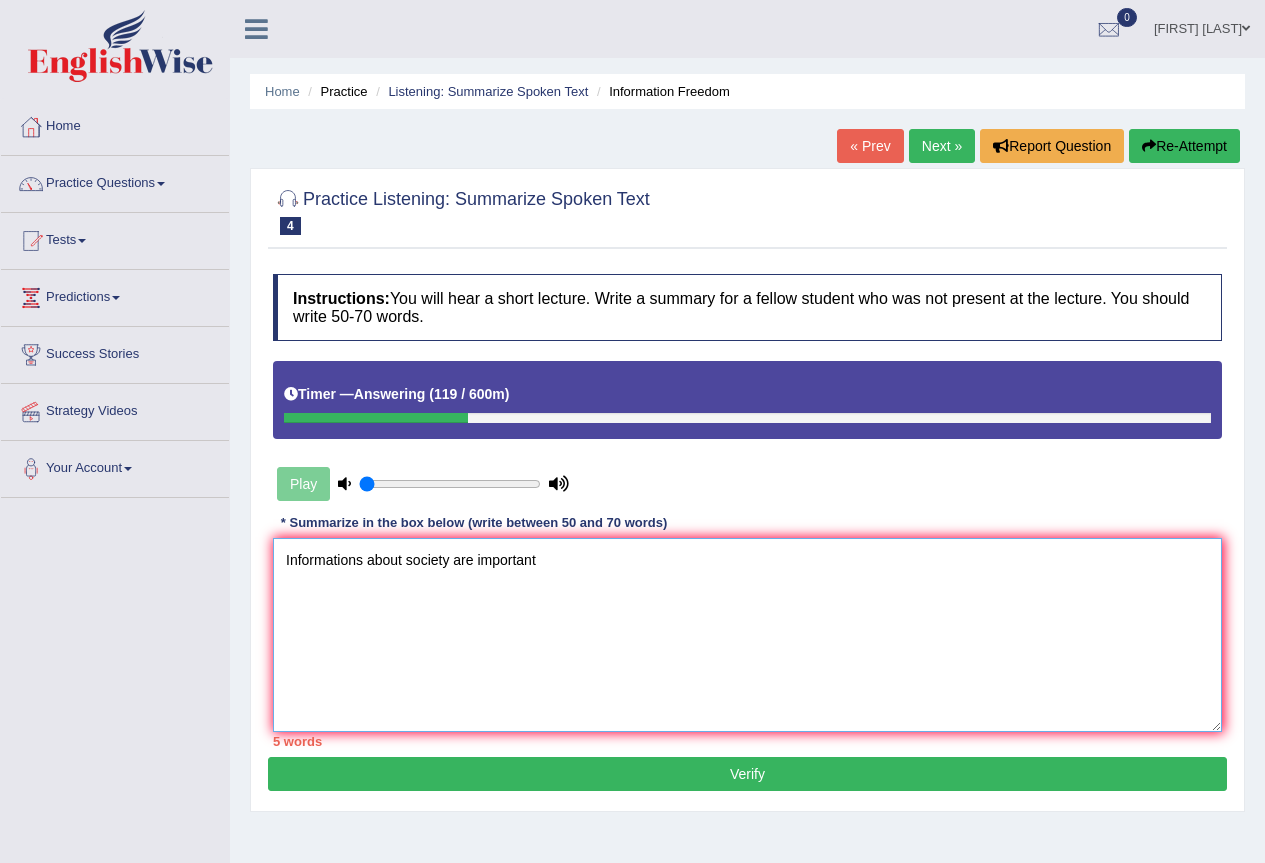 click on "Informations about society are important" at bounding box center [747, 635] 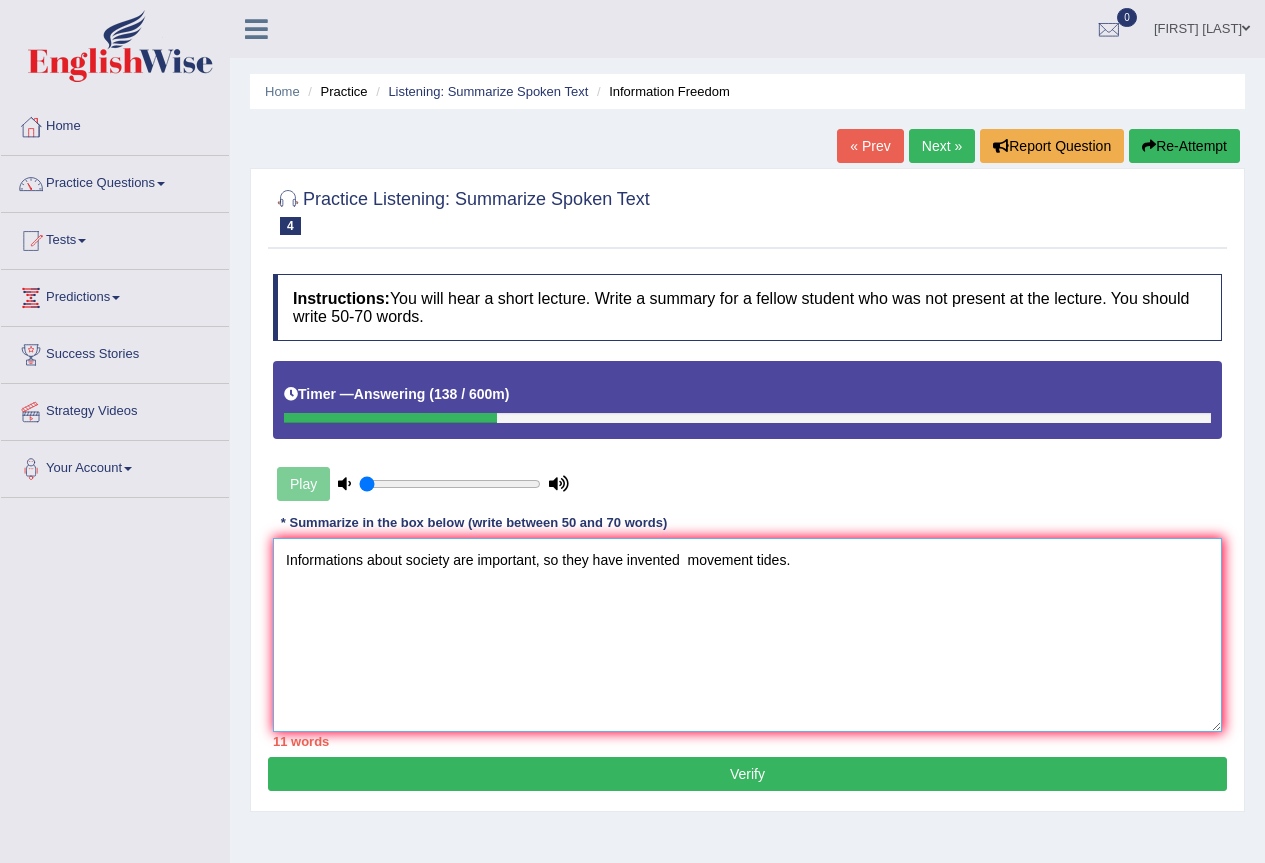 click on "Informations about society are important, so they have invented  movement tides." at bounding box center [747, 635] 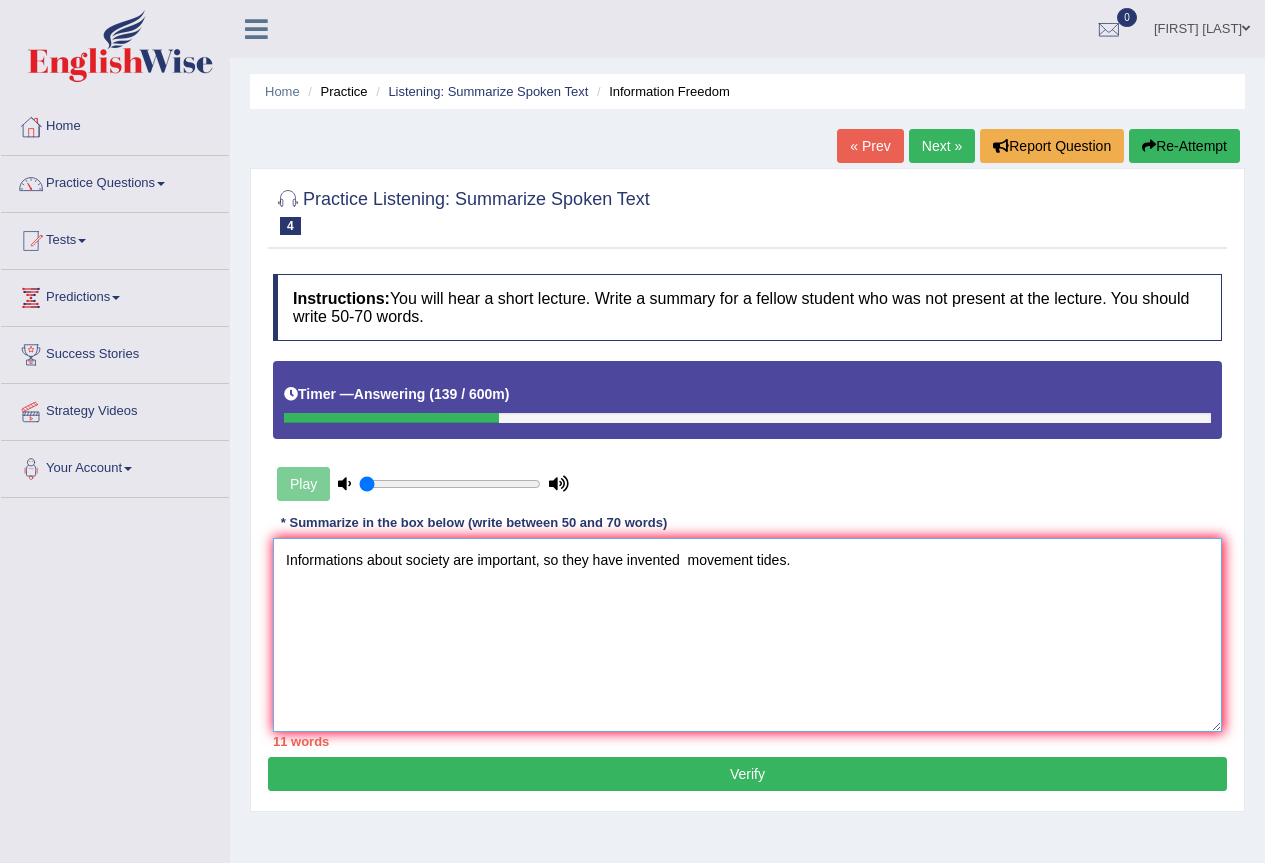 click on "Informations about society are important, so they have invented  movement tides." at bounding box center (747, 635) 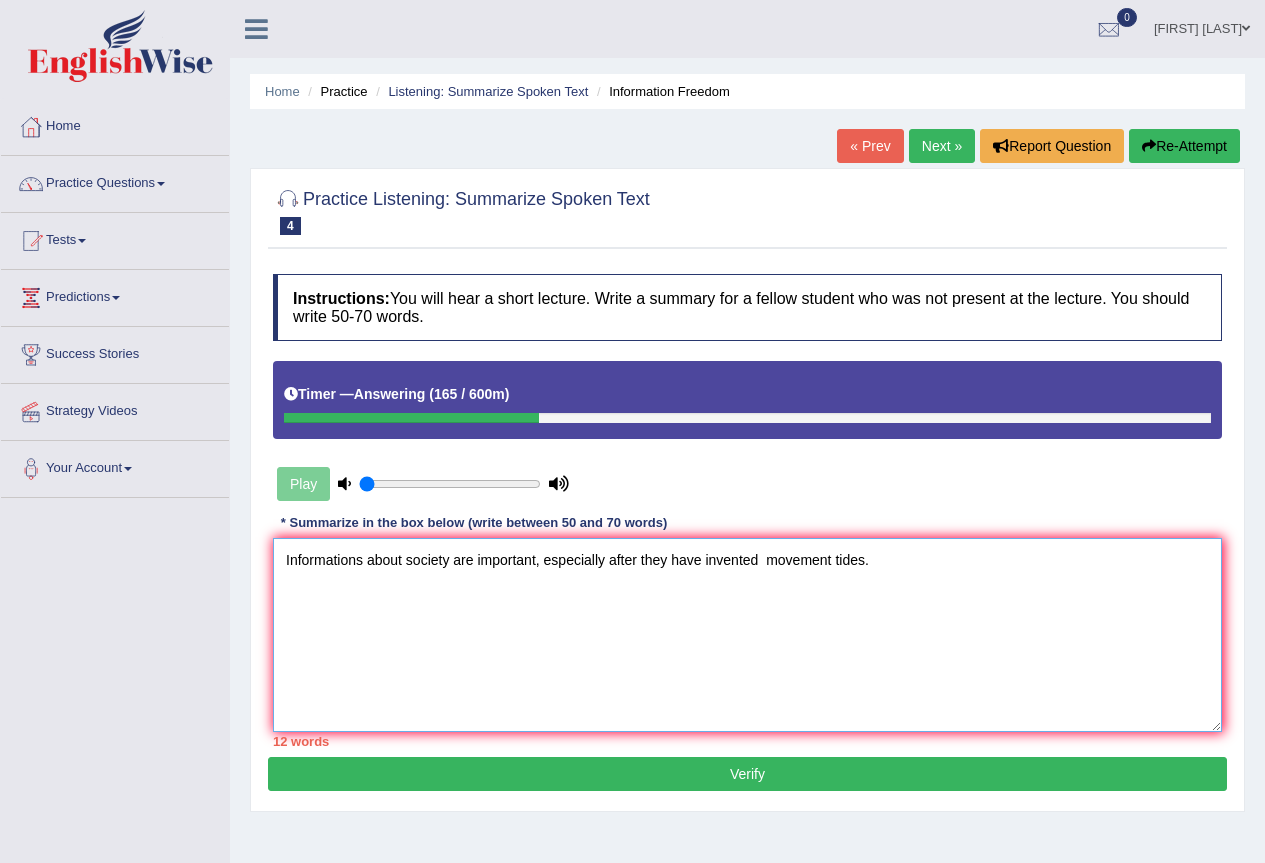 click on "Informations about society are important, especially after they have invented  movement tides." at bounding box center (747, 635) 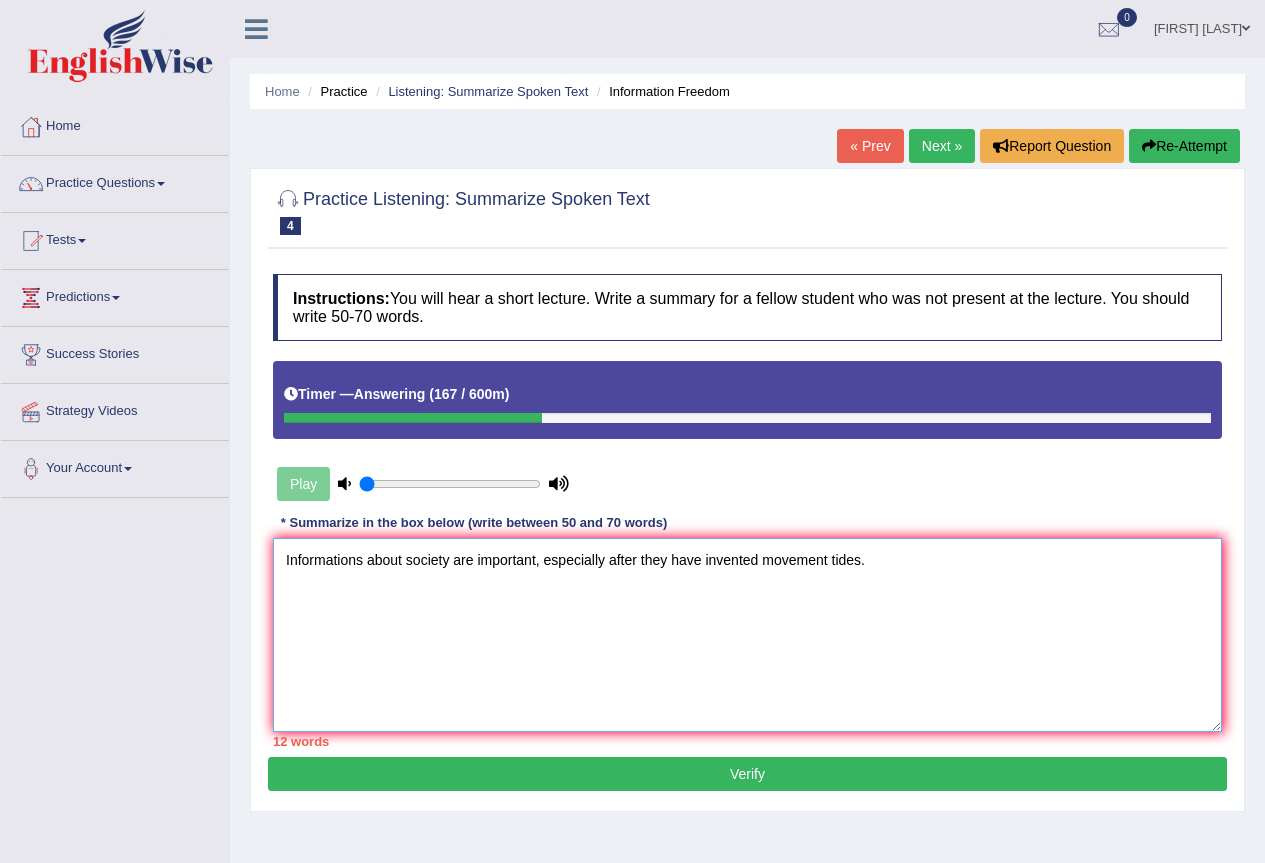 click on "Informations about society are important, especially after they have invented movement tides." at bounding box center [747, 635] 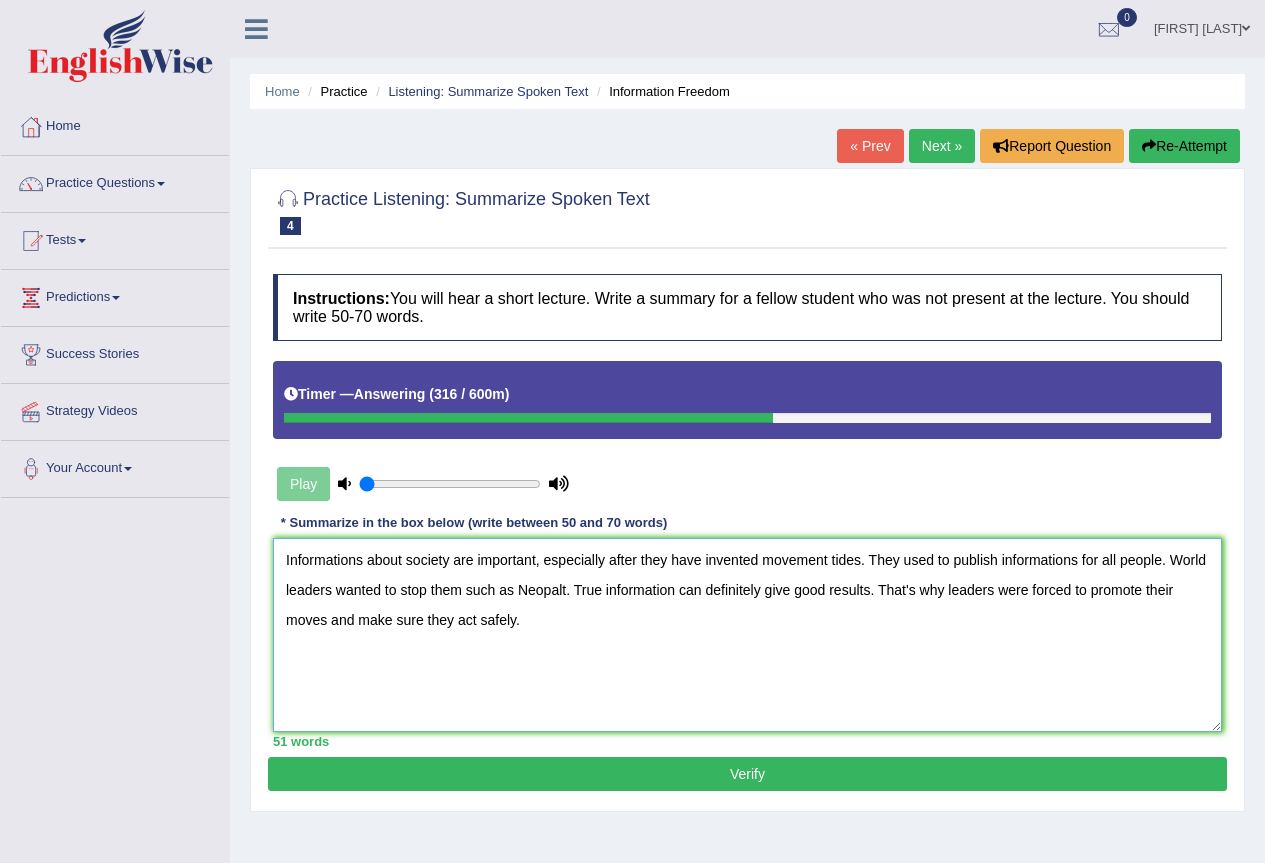 type on "Informations about society are important, especially after they have invented movement tides. They used to publish informations for all people. World leaders wanted to stop them such as Neopalt. True information can definitely give good results. That's why leaders were forced to promote their moves and make sure they act safely." 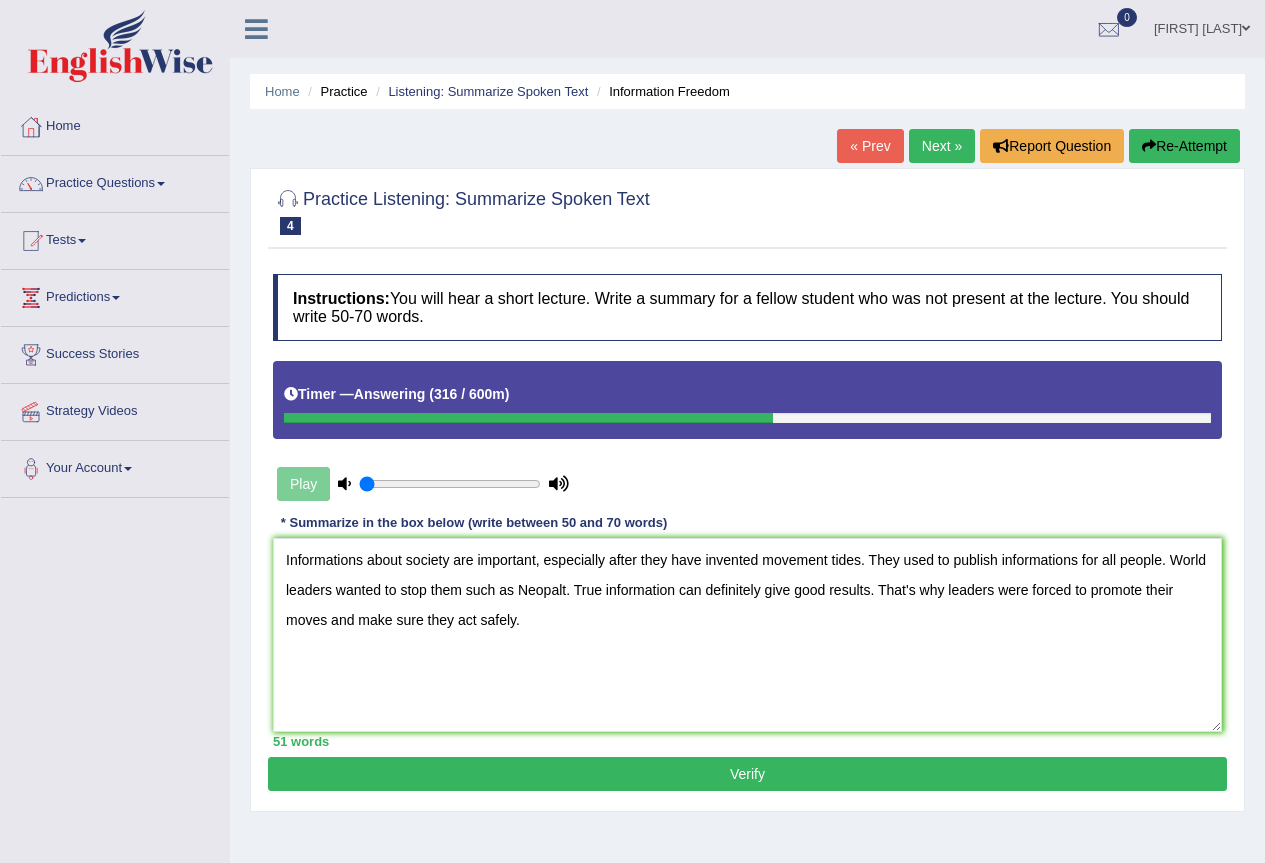 click on "Verify" at bounding box center [747, 774] 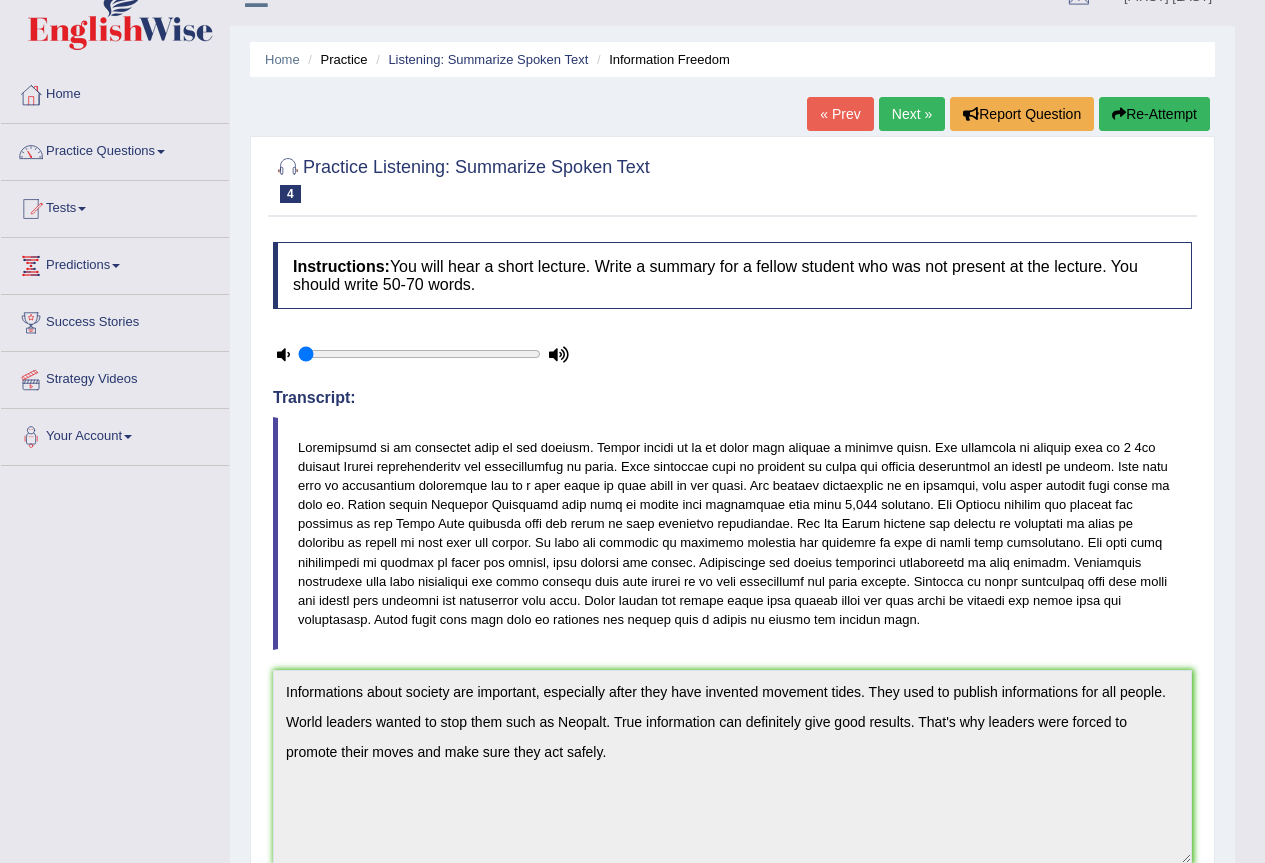 scroll, scrollTop: 0, scrollLeft: 0, axis: both 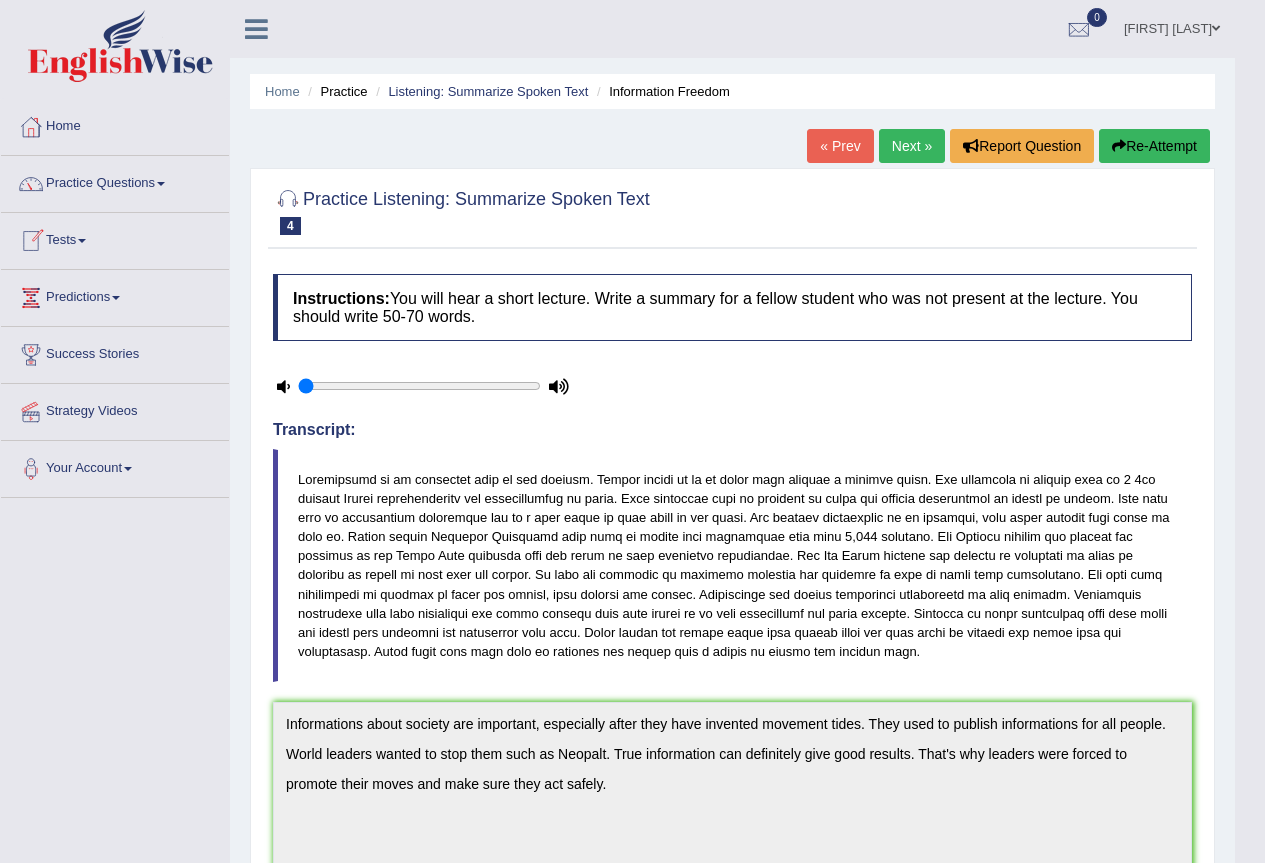click on "Practice Questions   Speaking Practice Read Aloud
Repeat Sentence
Describe Image
Re-tell Lecture
Answer Short Question
Summarize Group Discussion
Respond To A Situation
Writing Practice  Summarize Written Text
Write Essay
Reading Practice  Reading & Writing: Fill In The Blanks
Choose Multiple Answers
Re-order Paragraphs
Fill In The Blanks
Choose Single Answer
Listening Practice  Summarize Spoken Text
Highlight Incorrect Words
Highlight Correct Summary
Select Missing Word
Choose Single Answer
Choose Multiple Answers
Fill In The Blanks
Write From Dictation
Pronunciation" at bounding box center [115, 184] 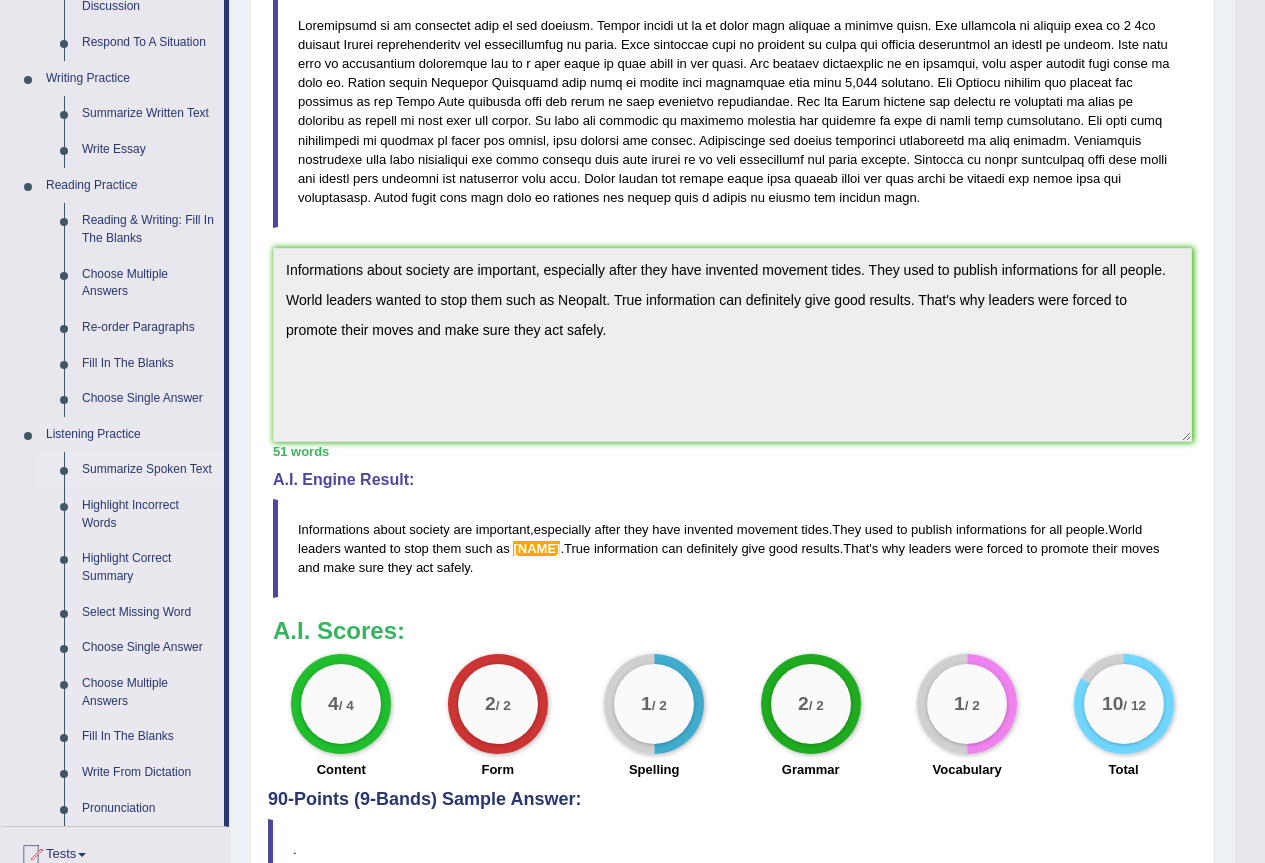 scroll, scrollTop: 500, scrollLeft: 0, axis: vertical 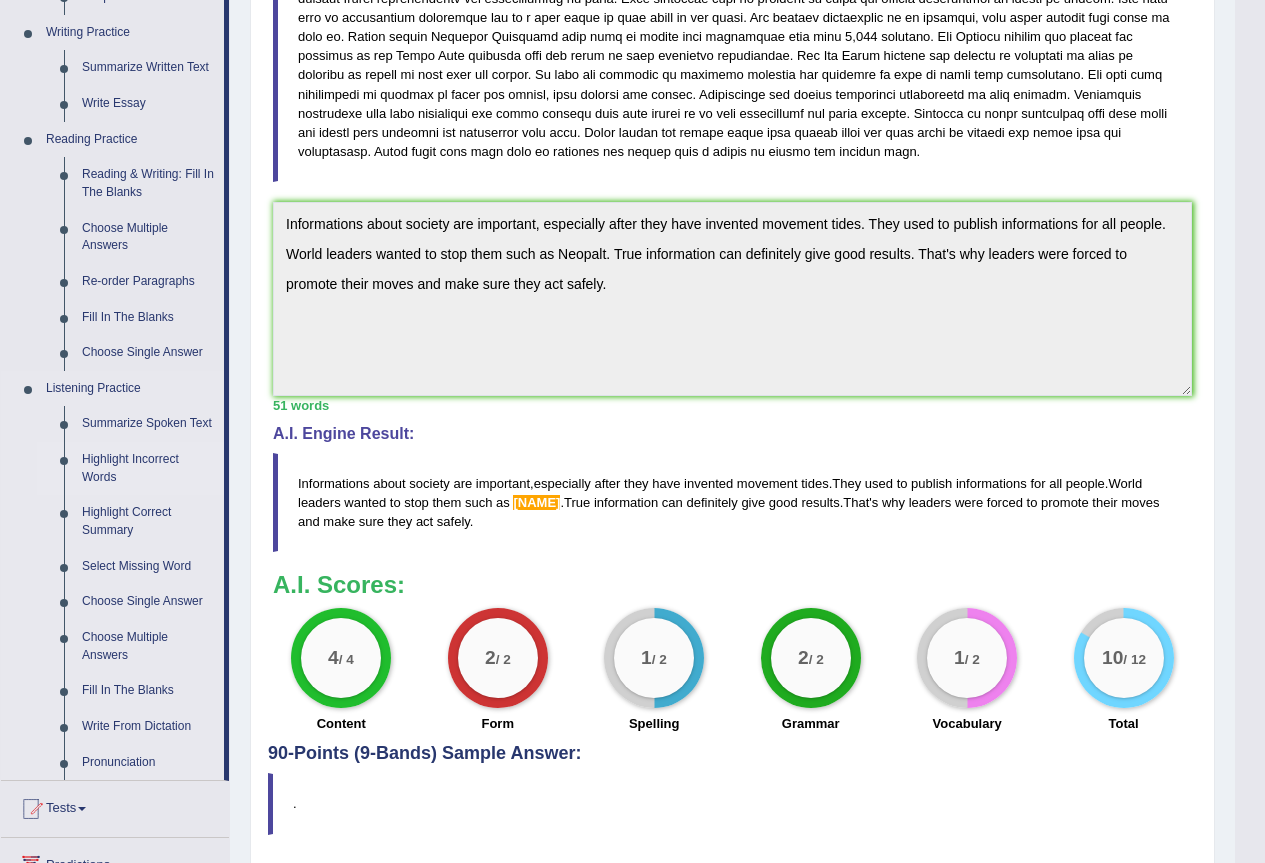 click on "Highlight Incorrect Words" at bounding box center (148, 468) 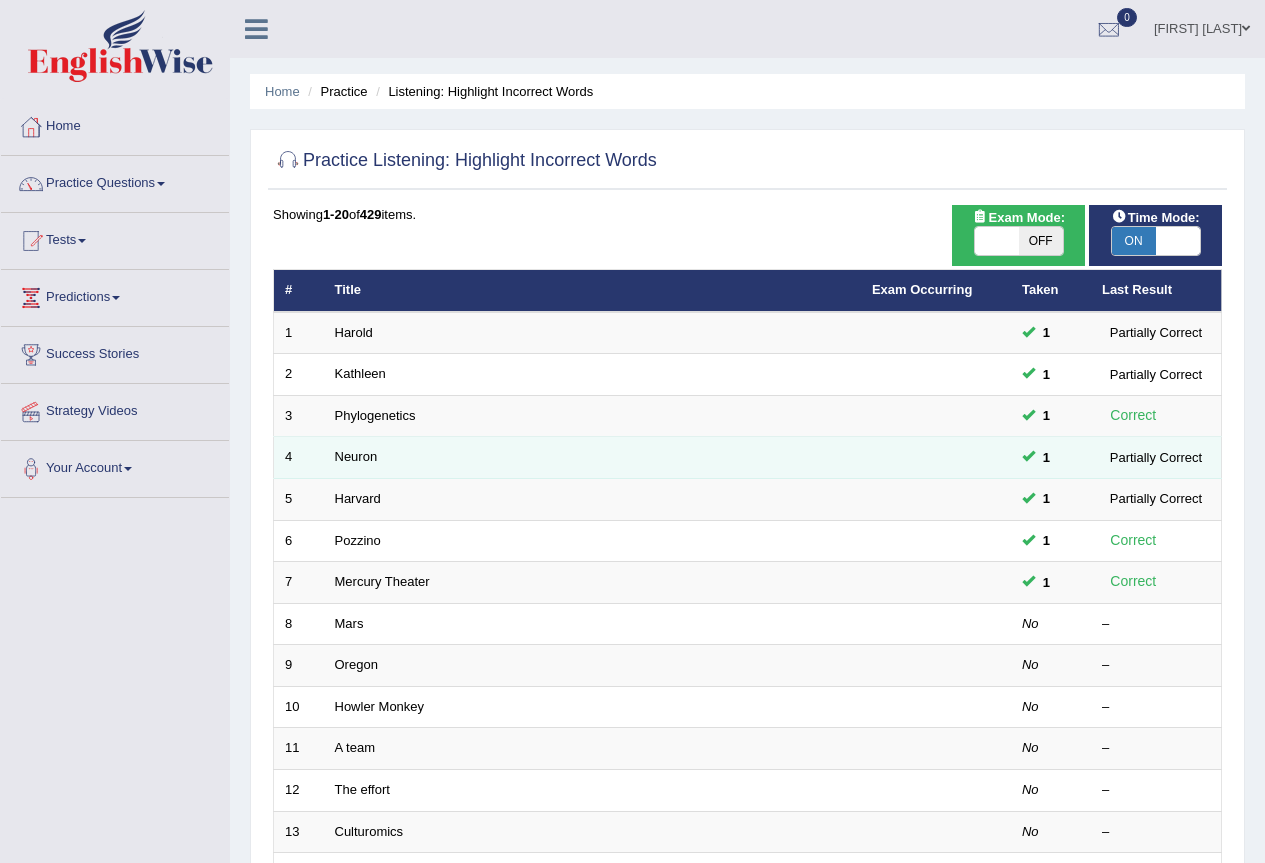 scroll, scrollTop: 0, scrollLeft: 0, axis: both 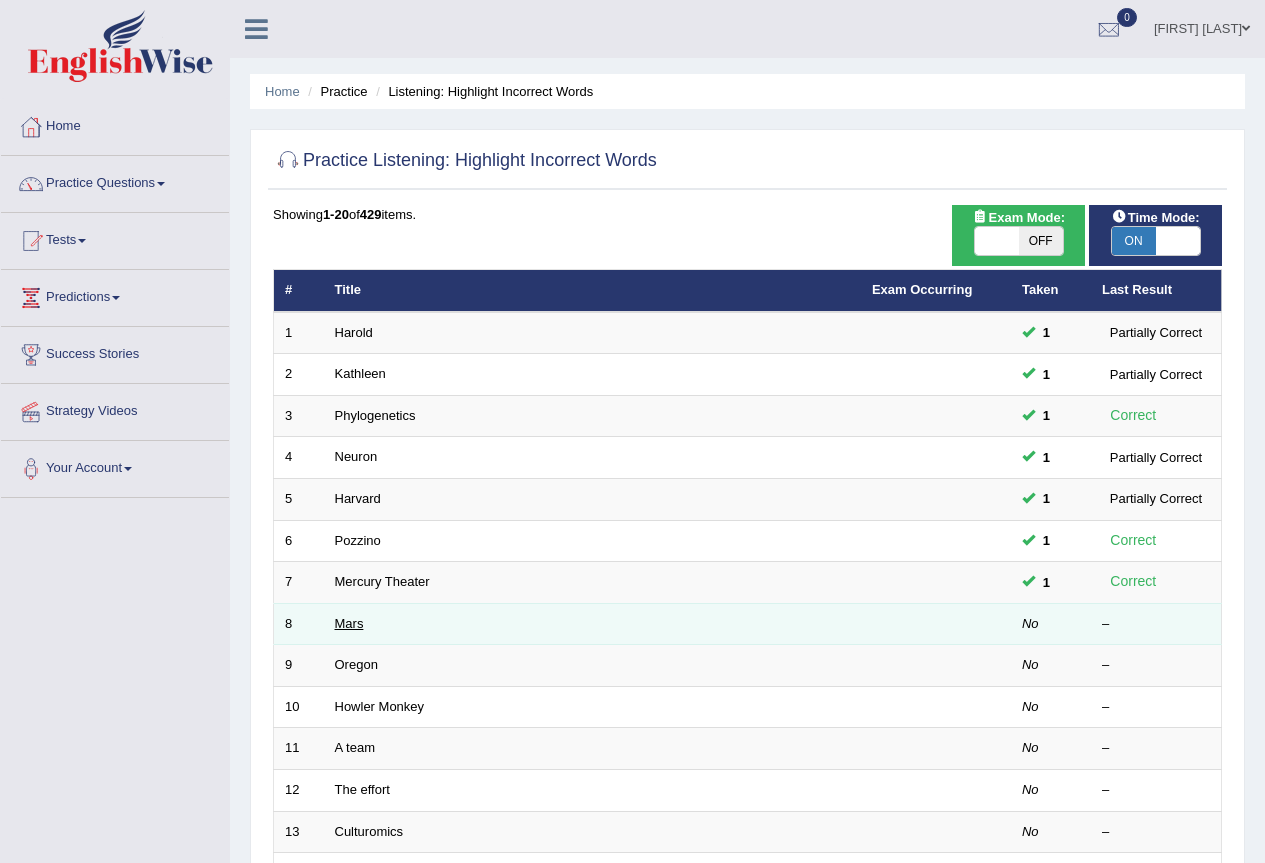 click on "Mars" at bounding box center [349, 623] 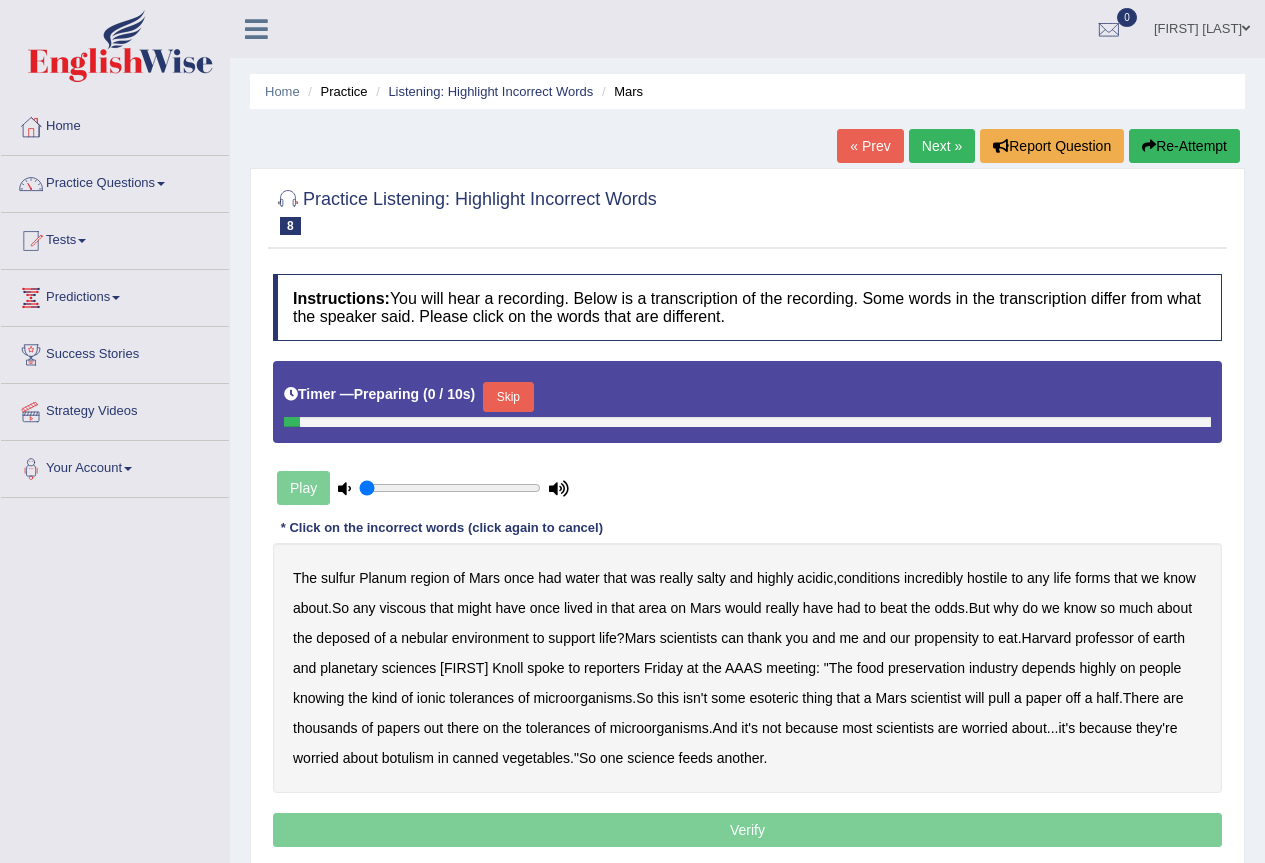 scroll, scrollTop: 0, scrollLeft: 0, axis: both 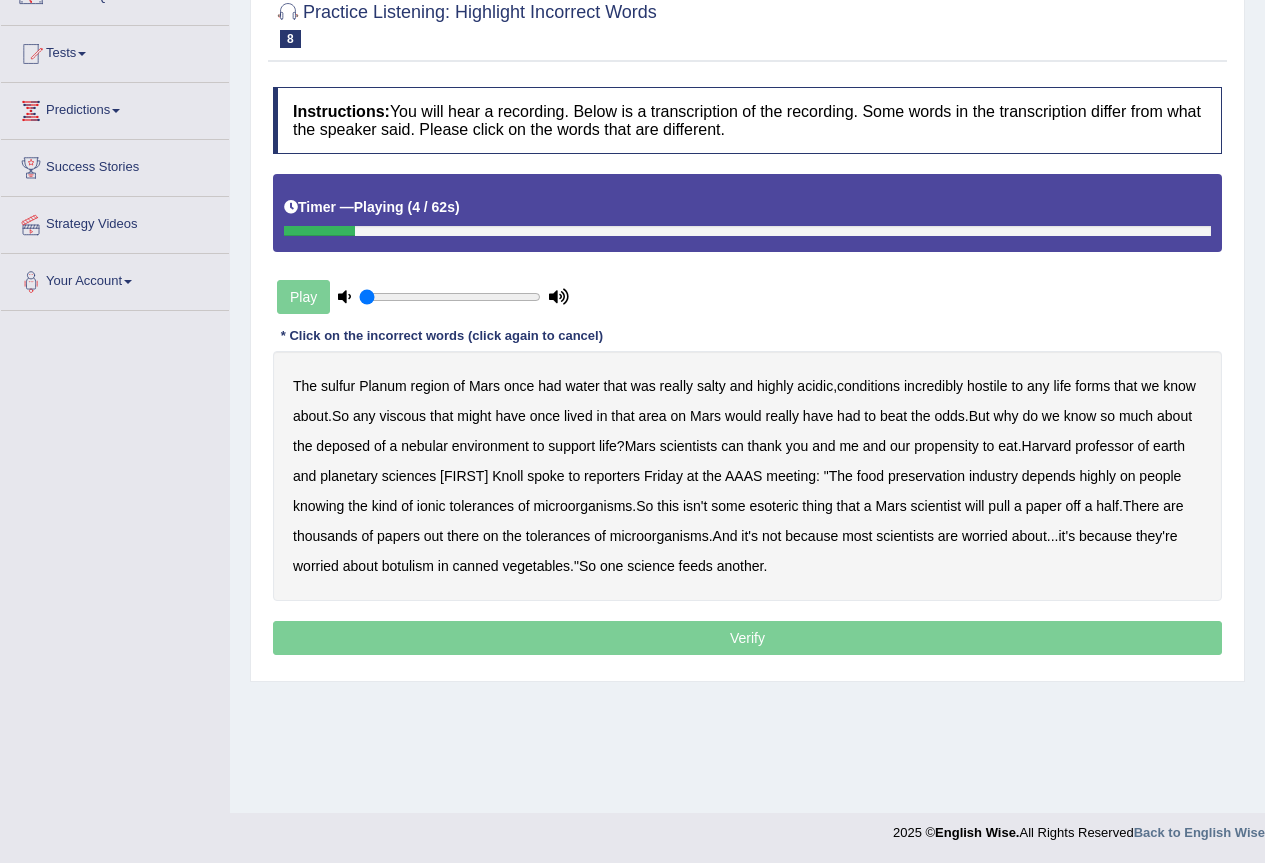 click on "sulfur" at bounding box center (338, 386) 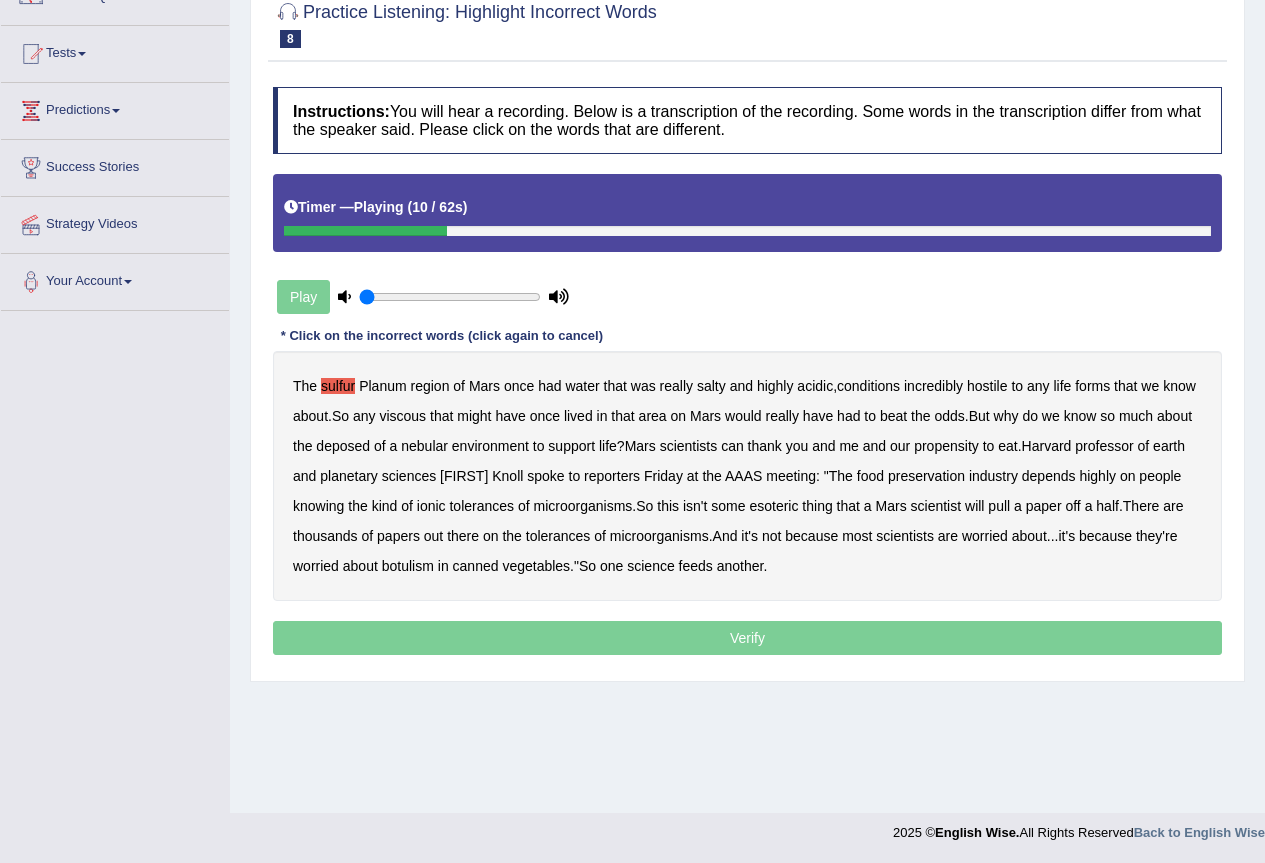 click on "viscous" at bounding box center [402, 416] 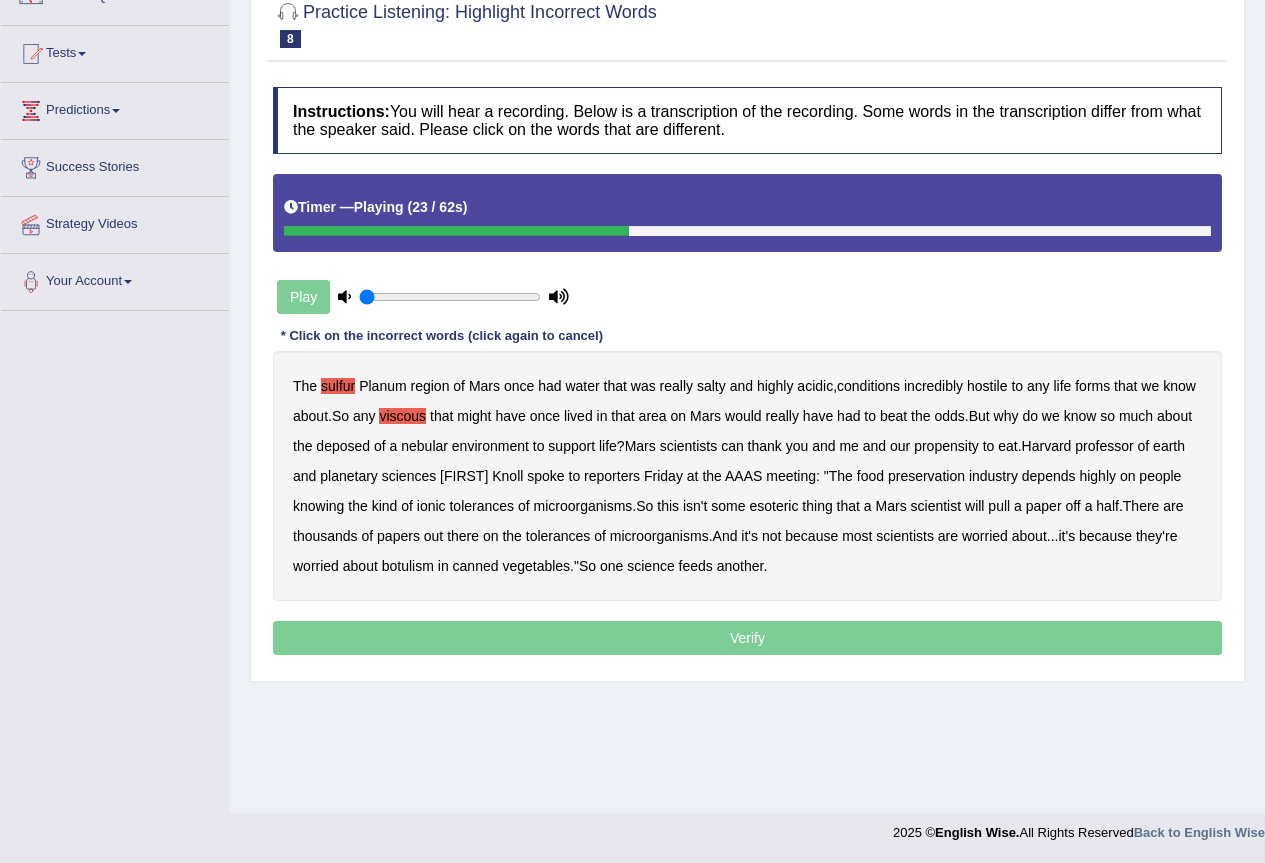 click on "deposed" at bounding box center (343, 446) 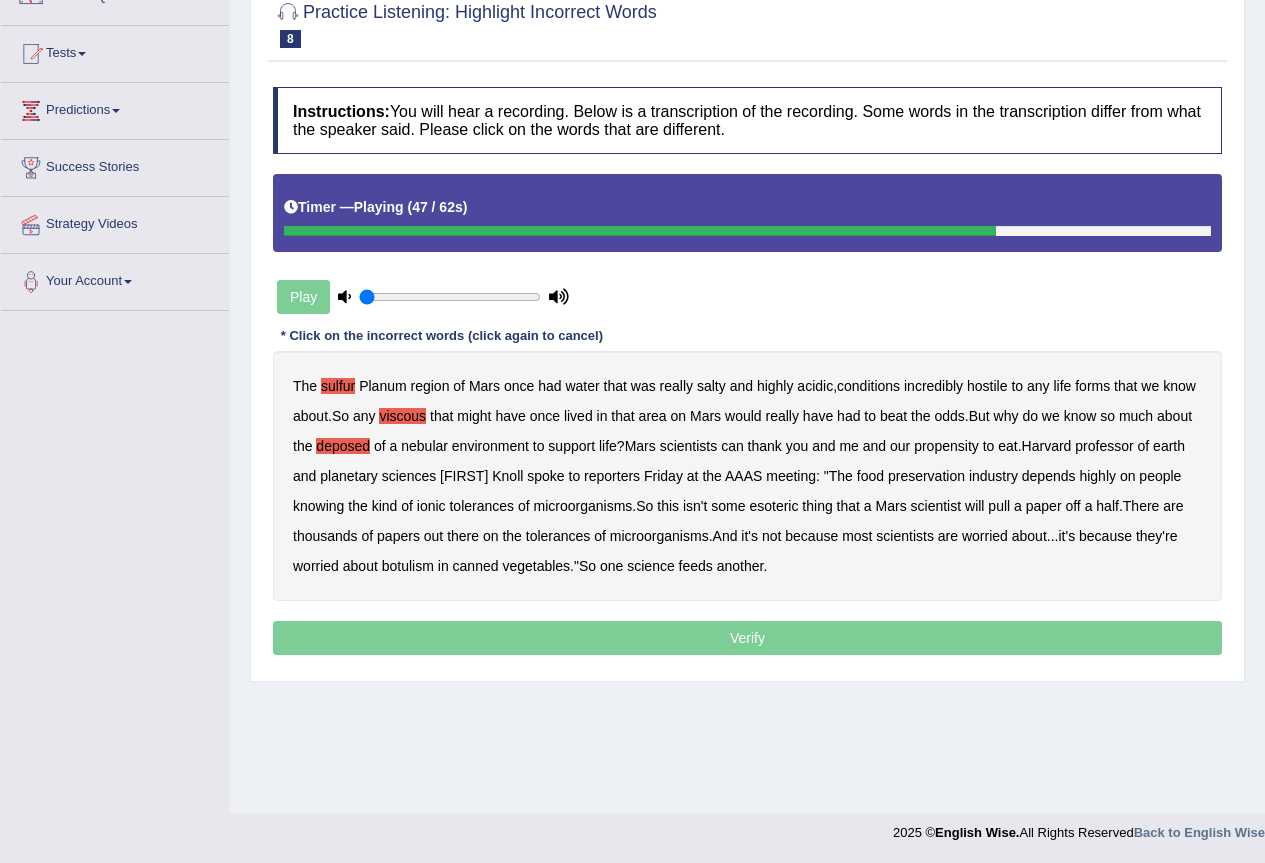 click on "half" at bounding box center (1107, 506) 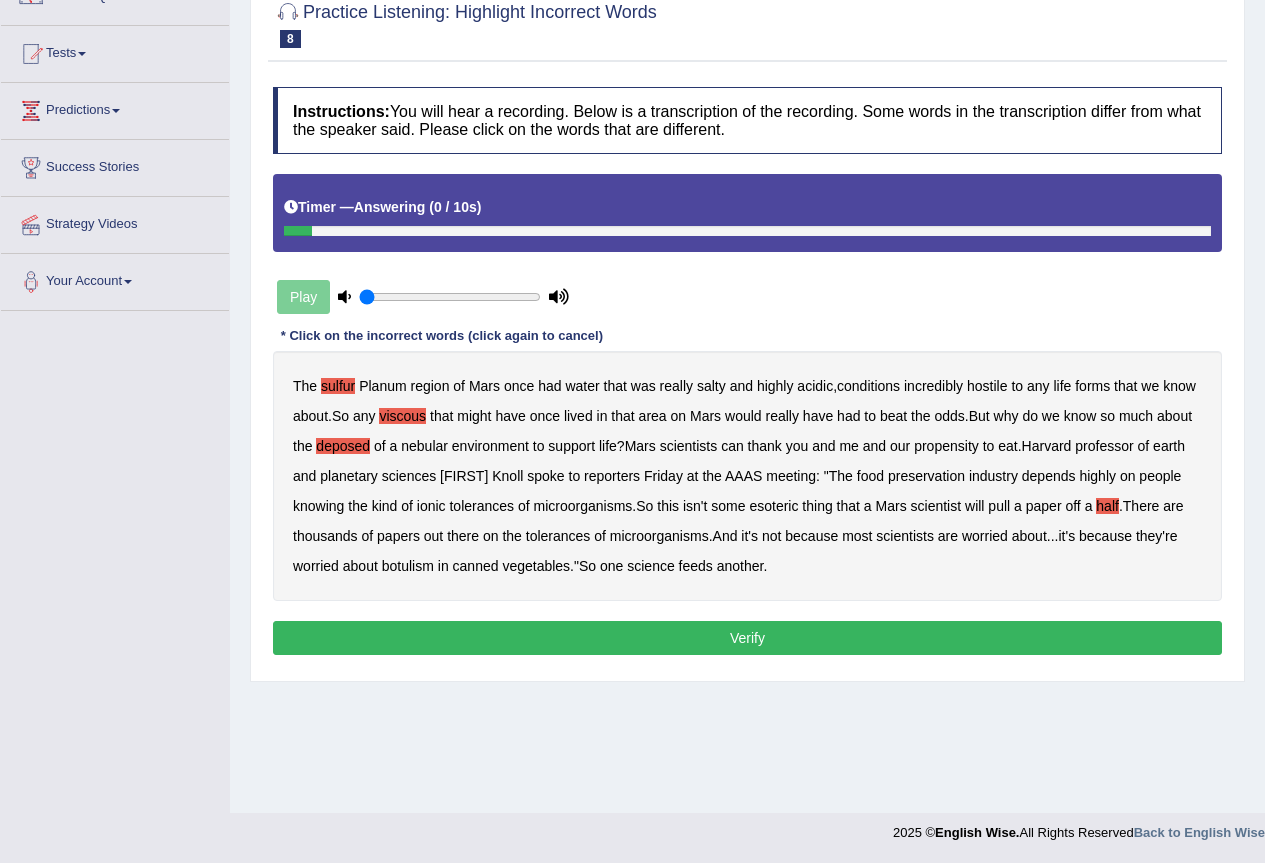 click on "Verify" at bounding box center (747, 638) 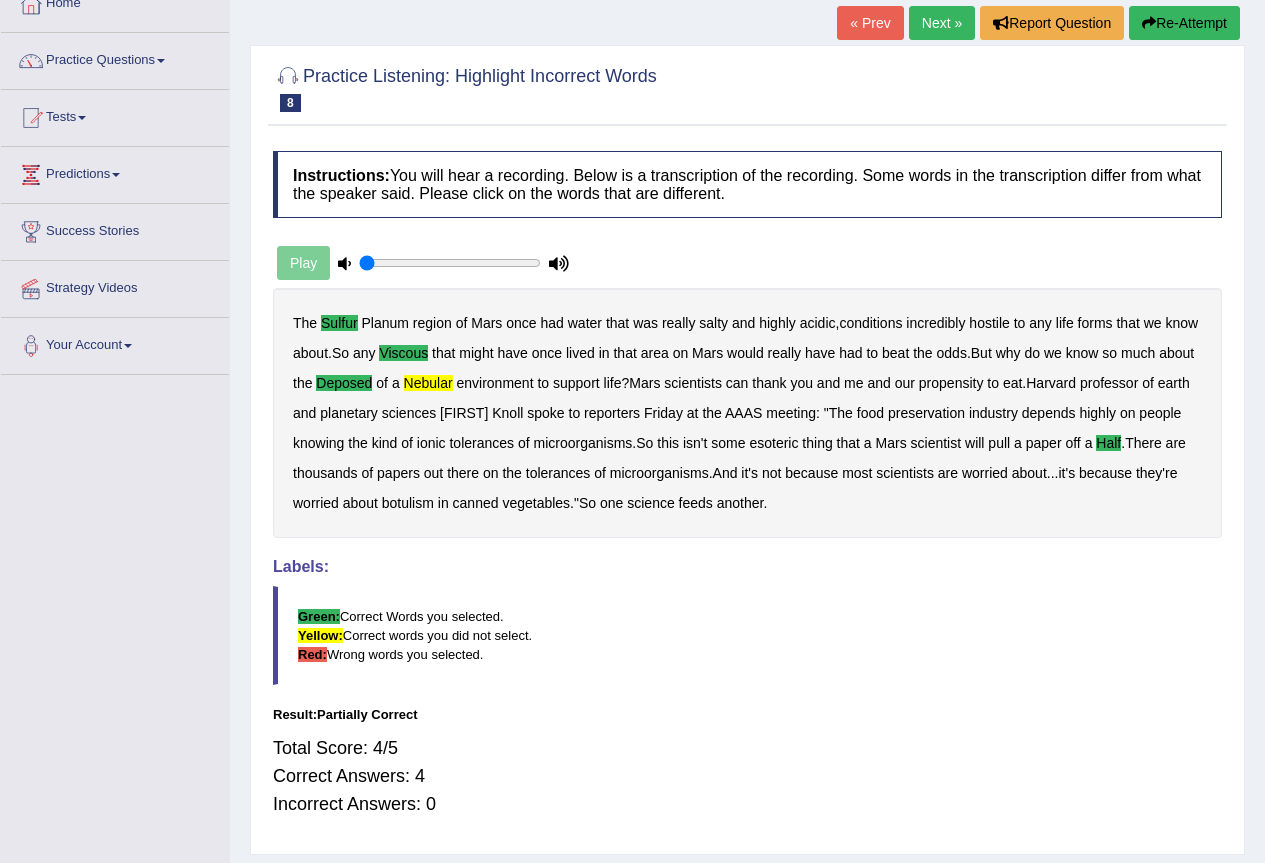 scroll, scrollTop: 87, scrollLeft: 0, axis: vertical 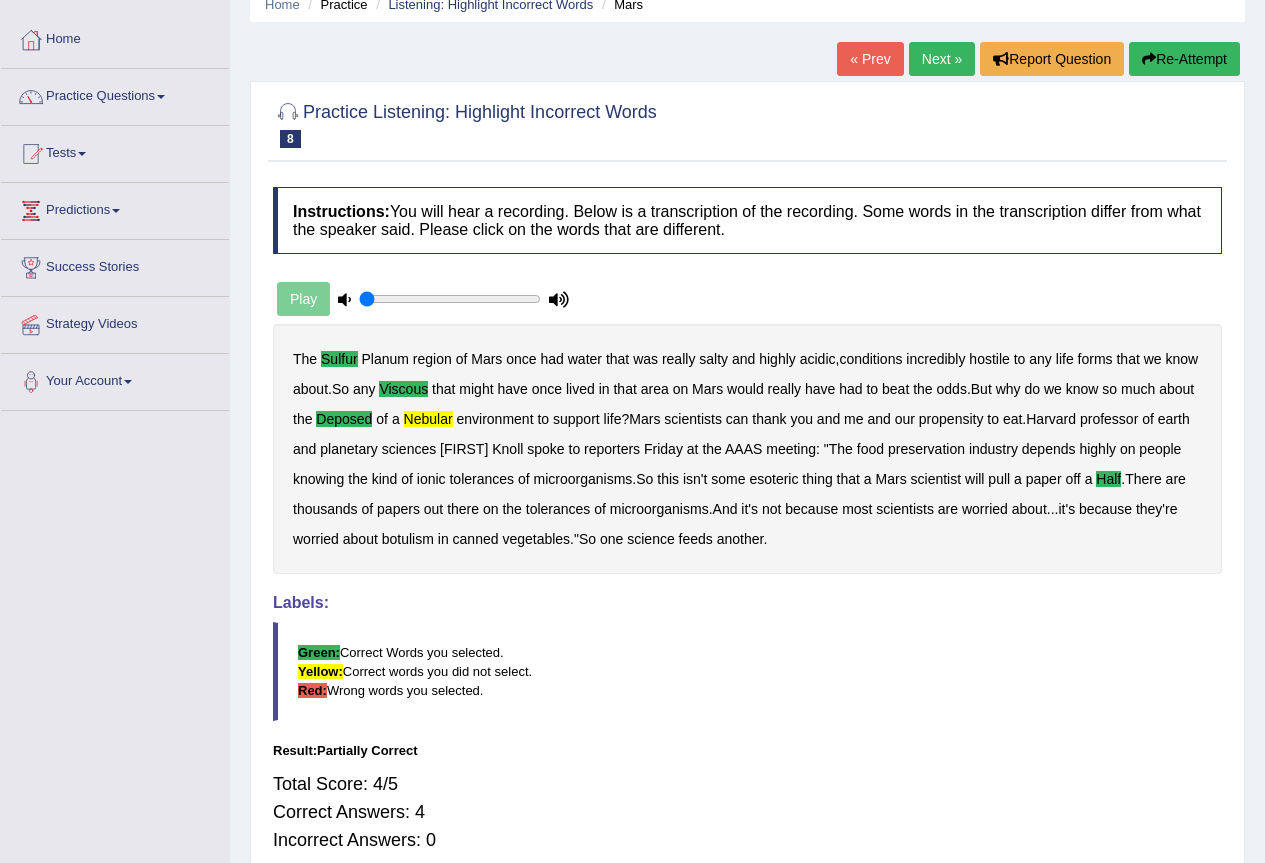 click on "Next »" at bounding box center [942, 59] 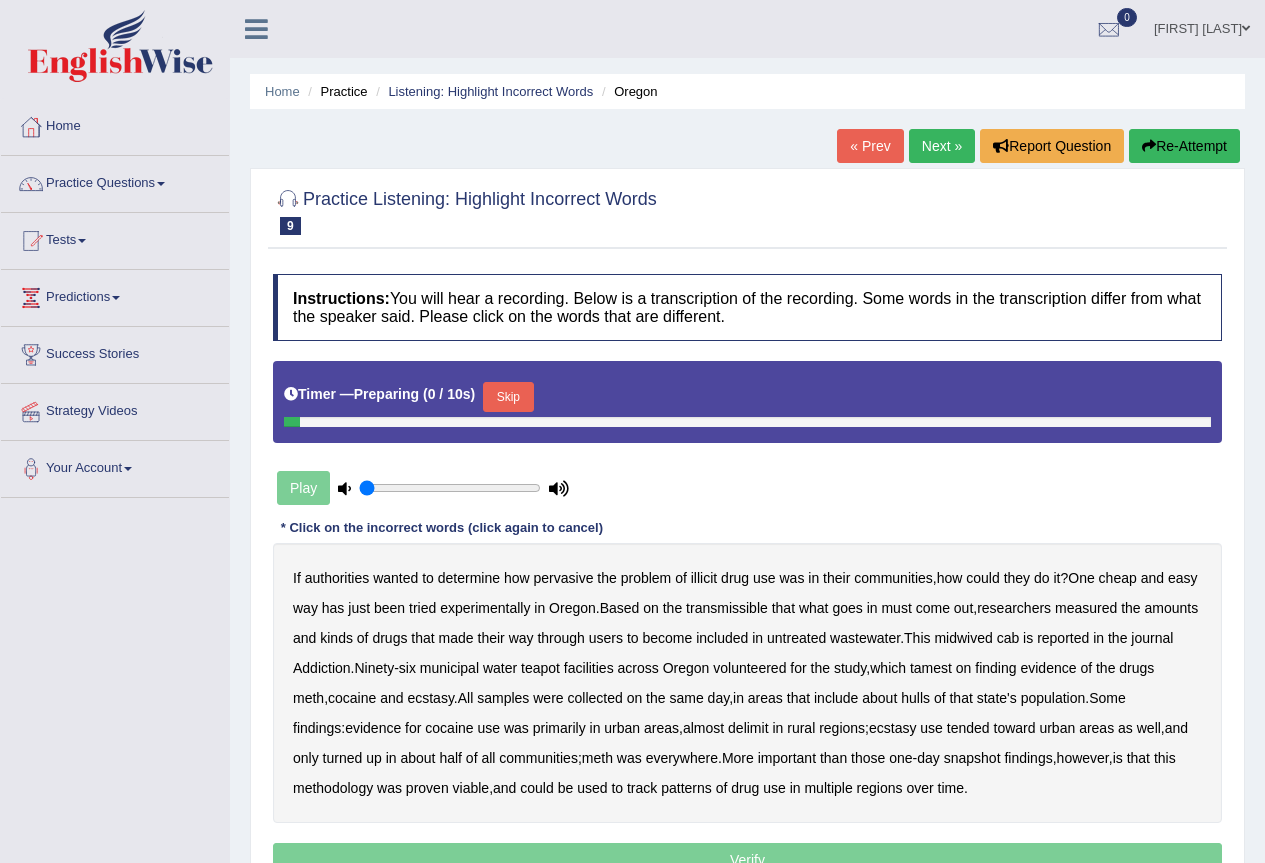 scroll, scrollTop: 0, scrollLeft: 0, axis: both 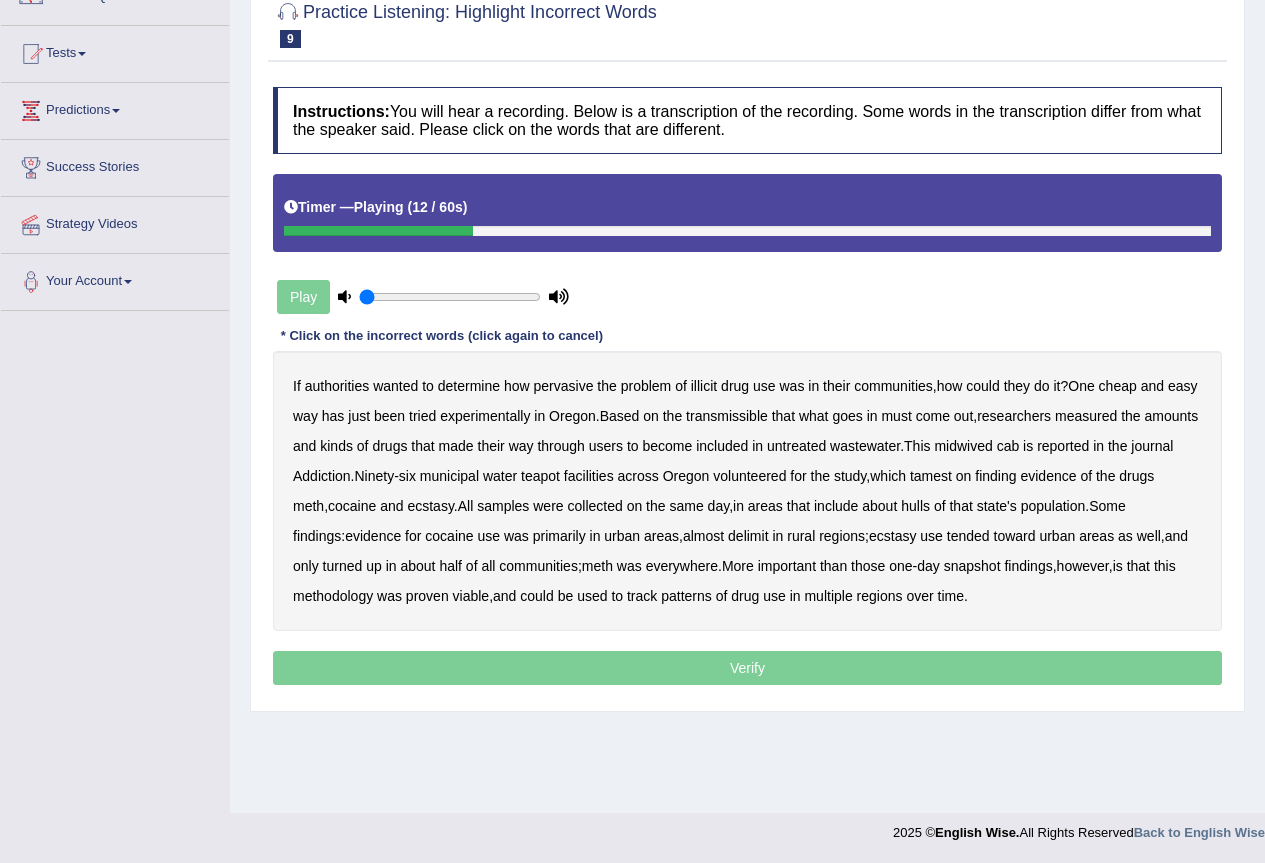 click on "If   authorities   wanted   to   determine   how   pervasive   the   problem   of   illicit   drug   use   was   in   their   communities ,  how   could   they   do   it ?  One   cheap   and   easy   way   has   just   been   tried   experimentally   in   [STATE] .  Based   on   the   transmissible   that   what   goes   in   must   come   out ,  researchers   measured   the   amounts   and   kinds   of   drugs   that   made   their   way   through   users   to   become   included   in   untreated   wastewater .  This   midwived   cab   is   reported   in   the   journal   Addiction .  Ninety - six   municipal   water   teapot   facilities   across   [STATE]   volunteered   for   the   study ,  which   tamest   on   finding   evidence   of   the   drugs   meth ,  cocaine   and   ecstasy .  All   samples   were   collected   on   the   same   day ,  in   areas   that   include   about   hulls   of   that   state's   population .  Some   findings :  evidence   for   cocaine   use   was   primarily   in   urban" at bounding box center (747, 491) 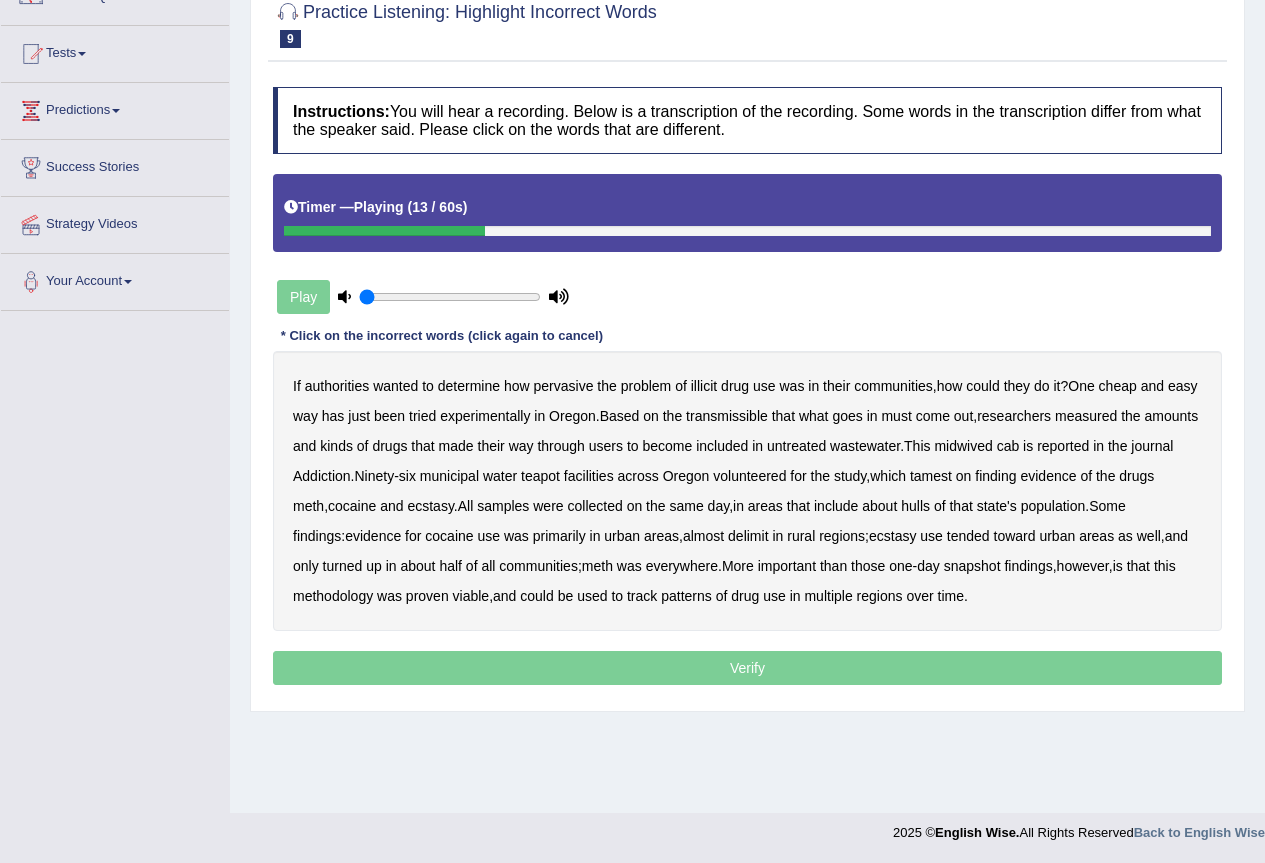 click on "transmissible" at bounding box center [727, 416] 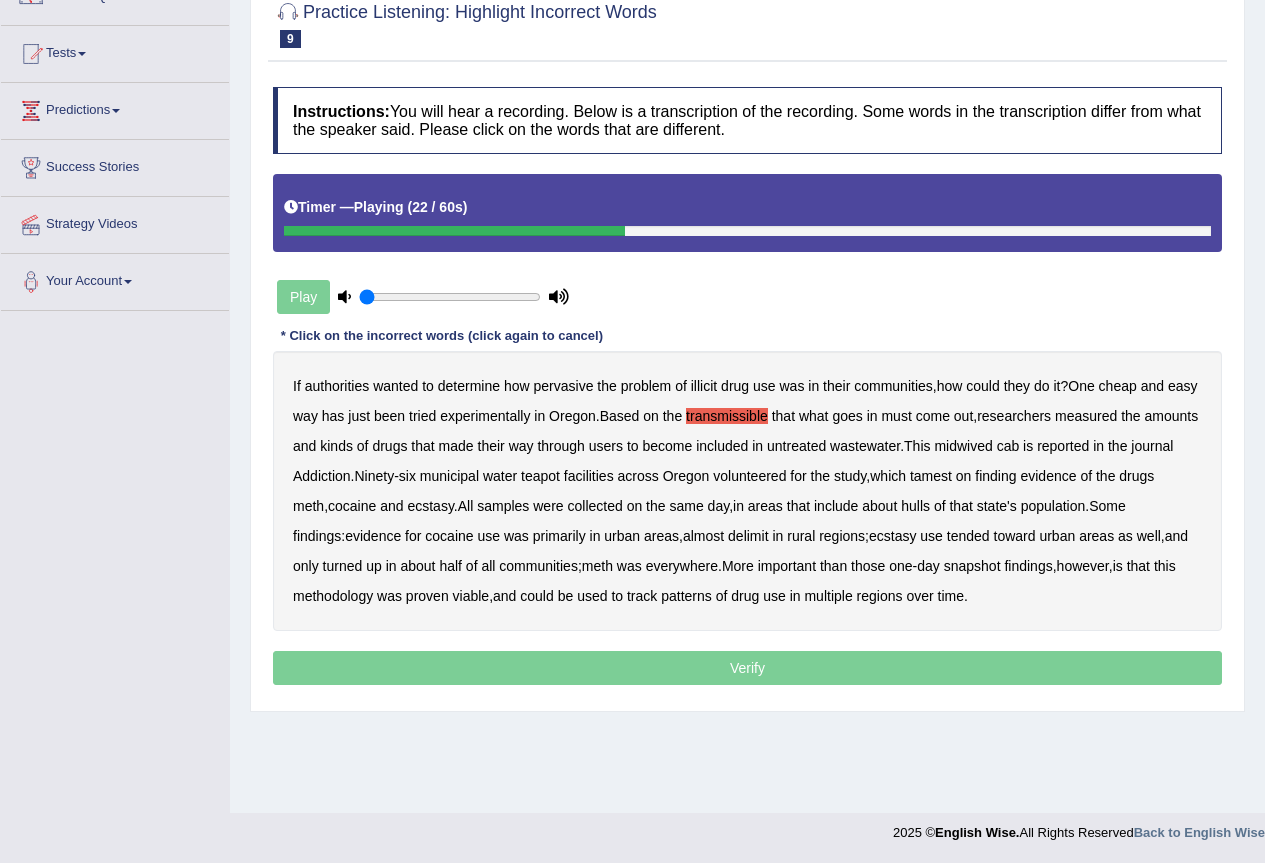 click on "midwived" at bounding box center (963, 446) 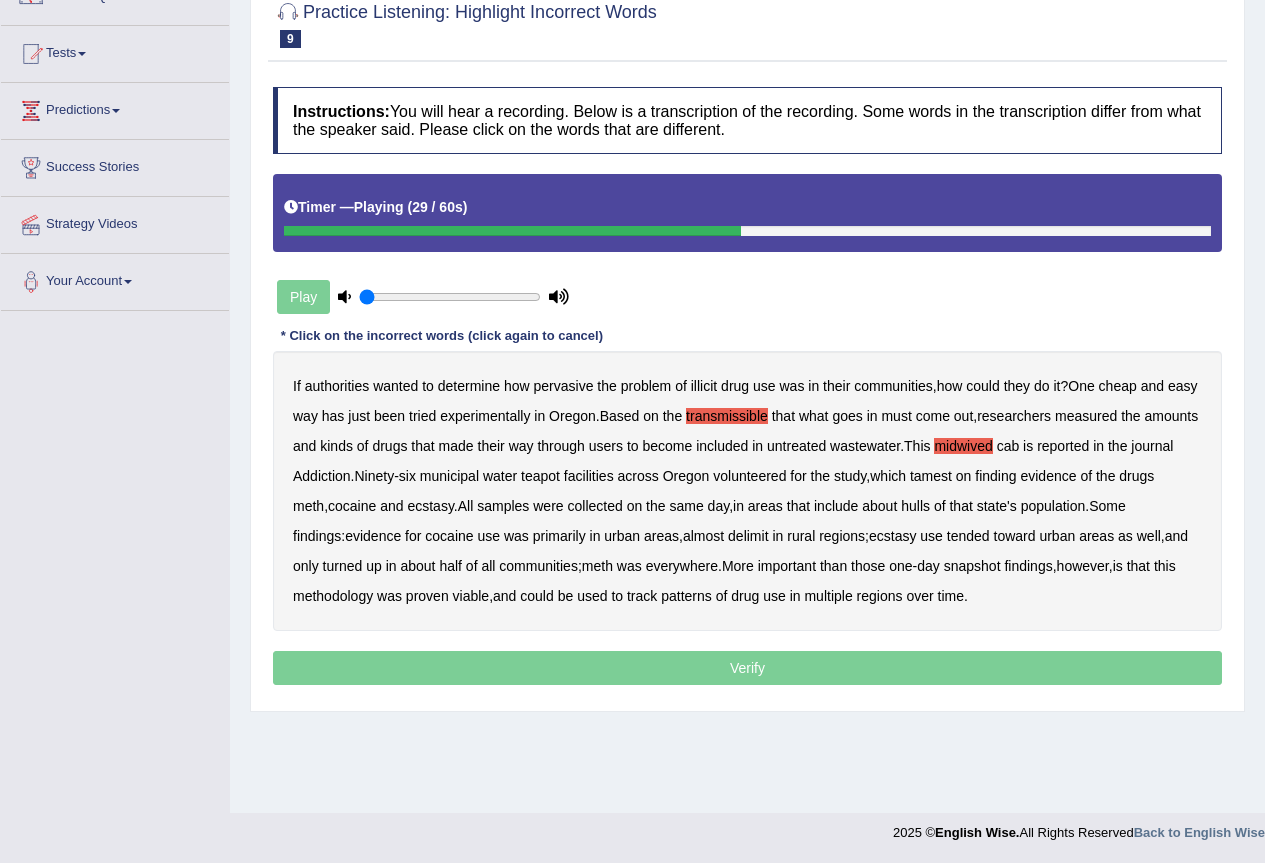 click on "tamest" at bounding box center (931, 476) 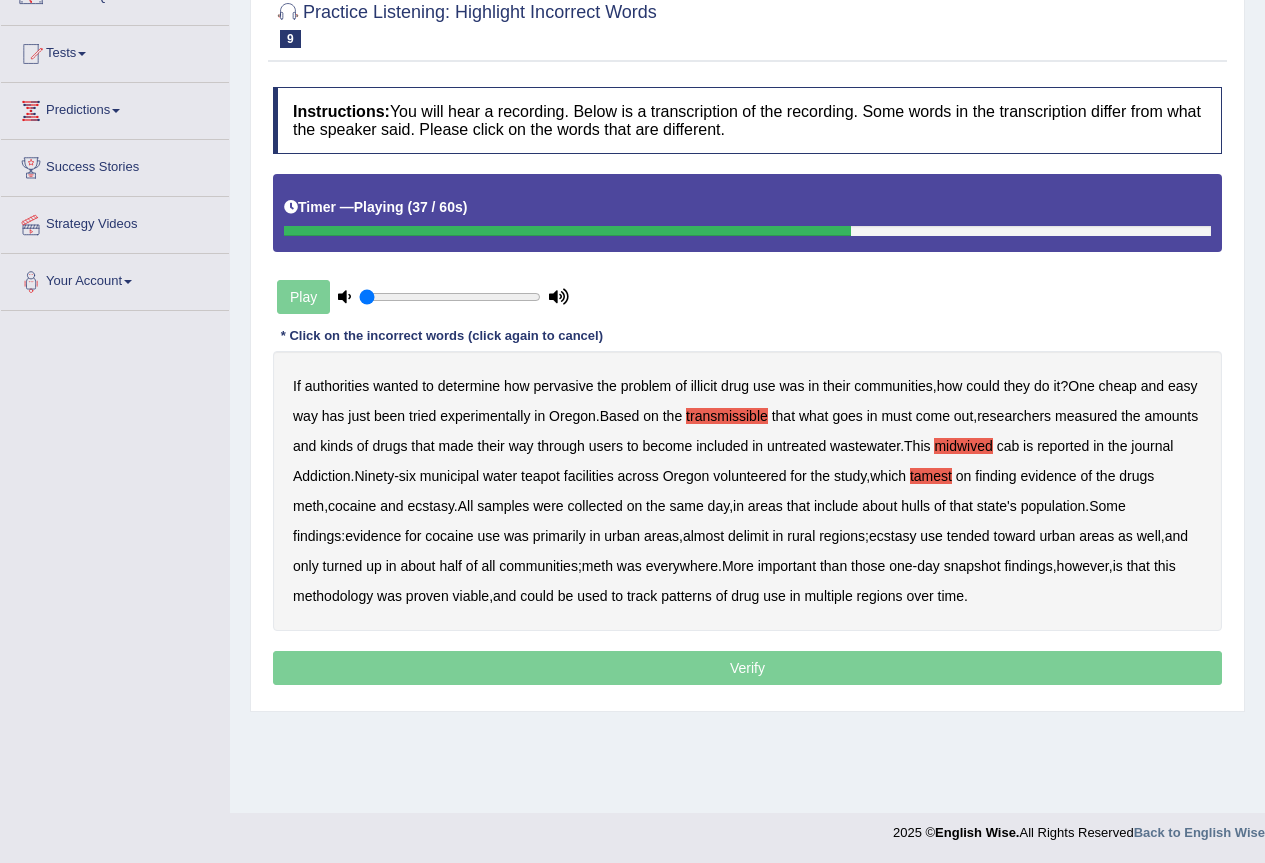 click on "hulls" at bounding box center [915, 506] 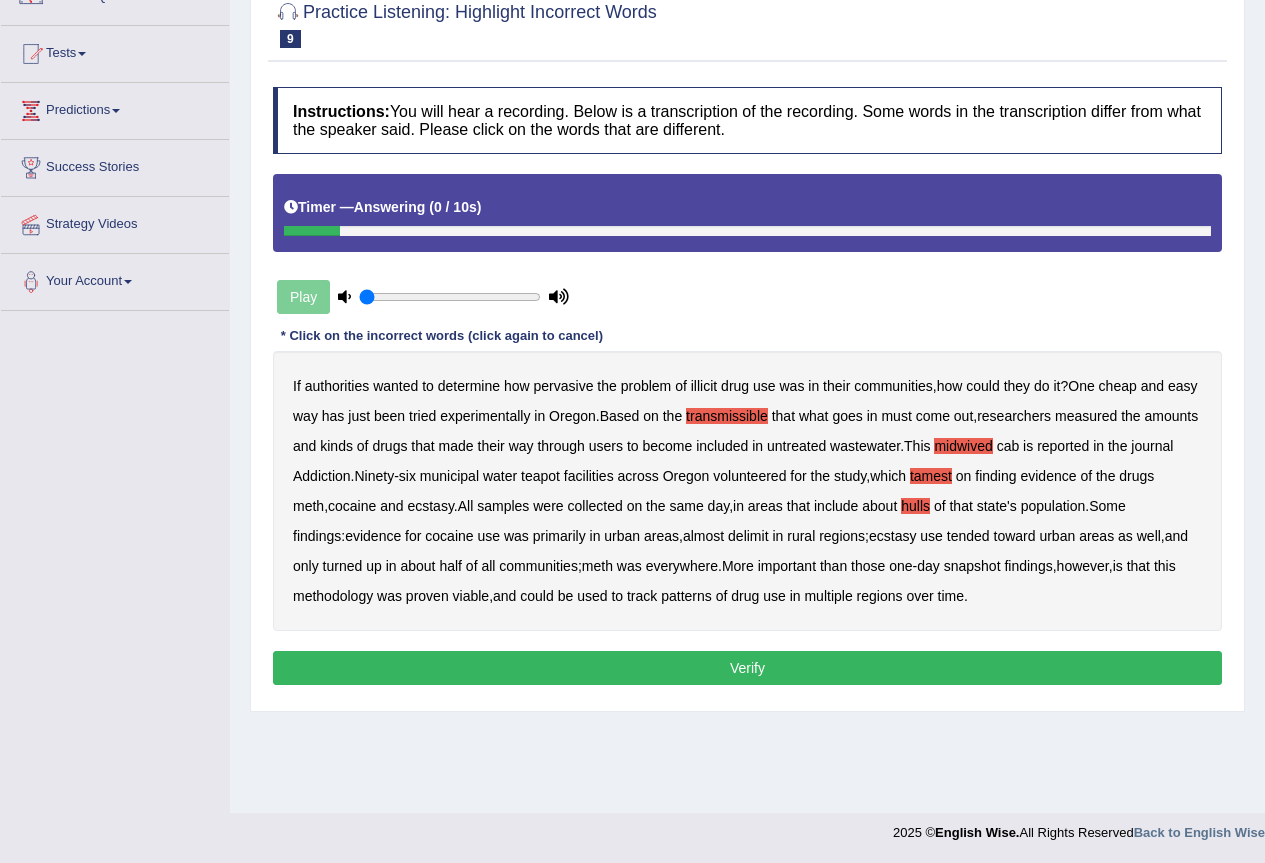click on "Verify" at bounding box center (747, 668) 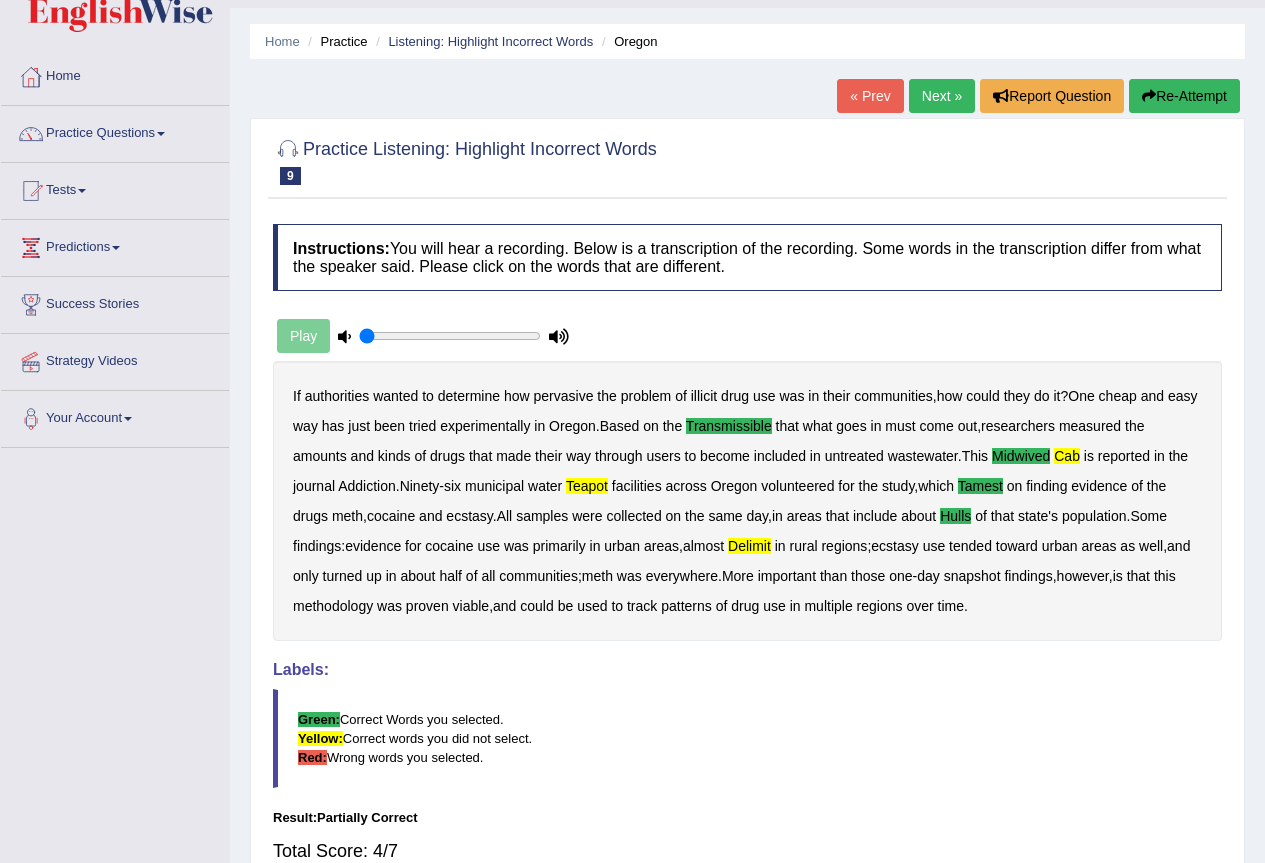 scroll, scrollTop: 0, scrollLeft: 0, axis: both 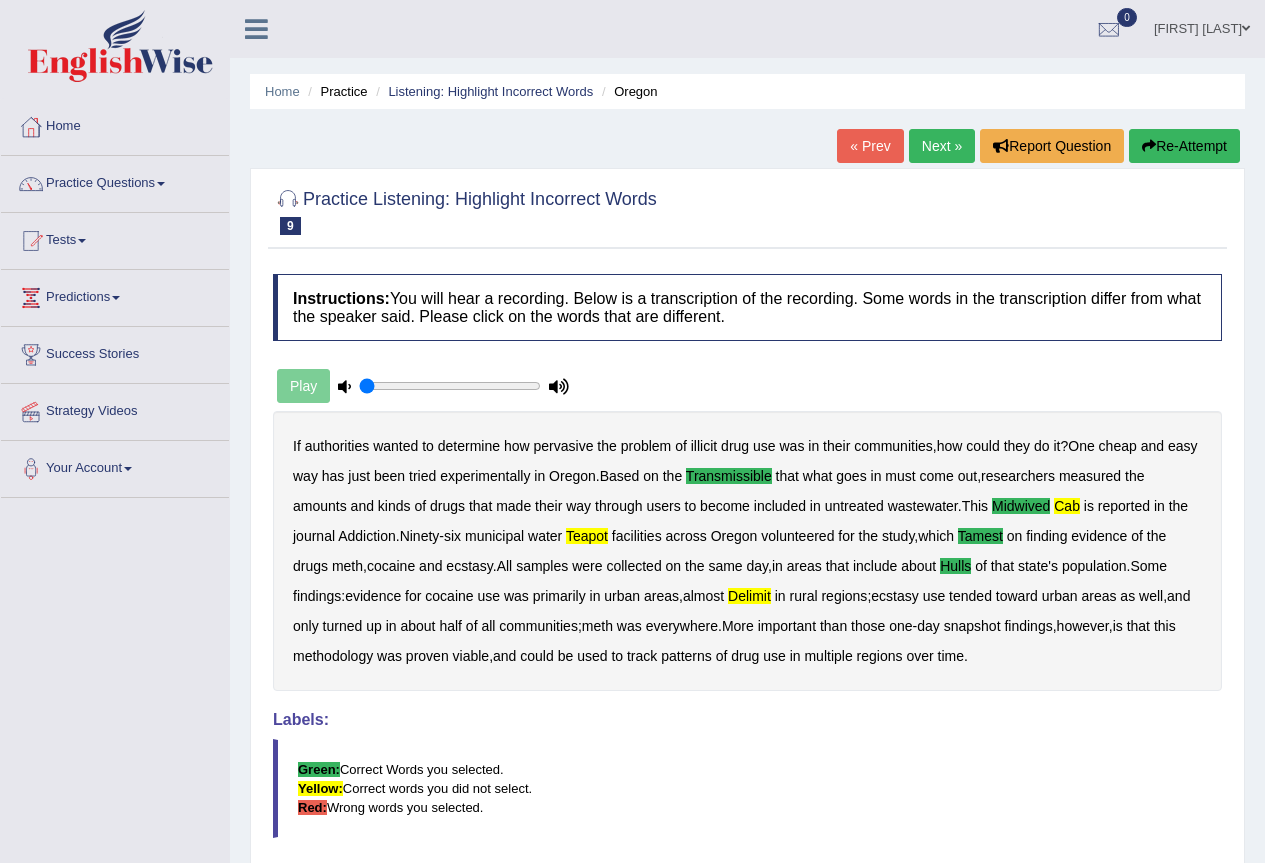 click on "Next »" at bounding box center (942, 146) 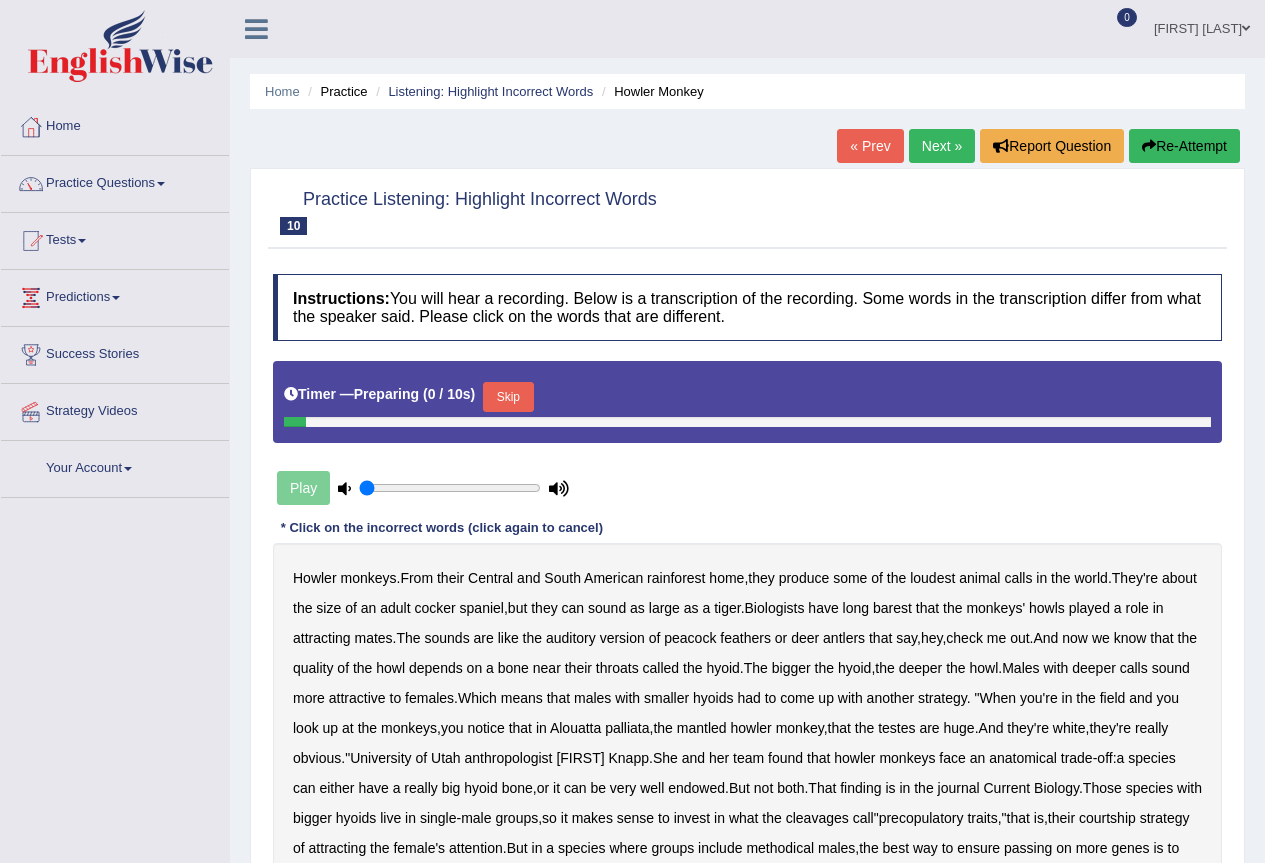 scroll, scrollTop: 0, scrollLeft: 0, axis: both 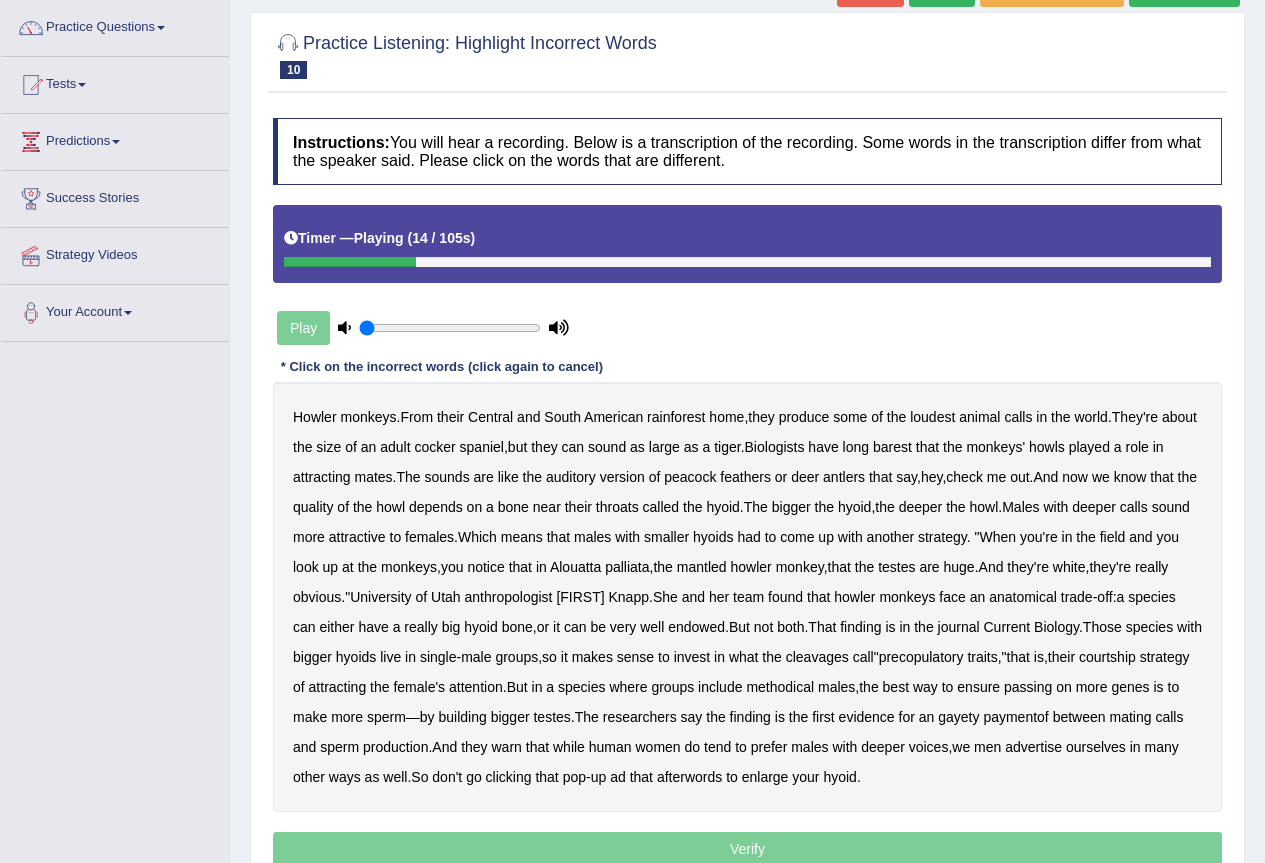click on "barest" at bounding box center (892, 447) 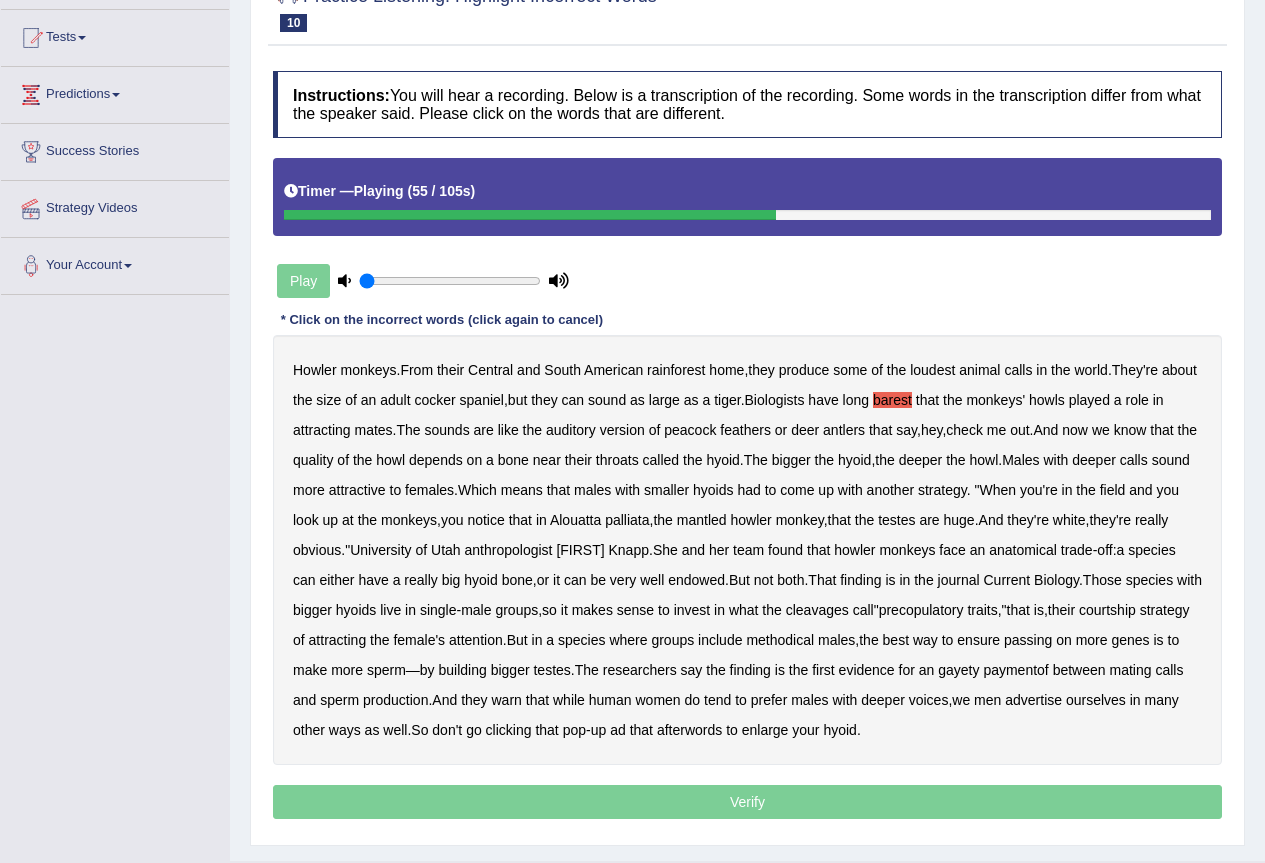 scroll, scrollTop: 251, scrollLeft: 0, axis: vertical 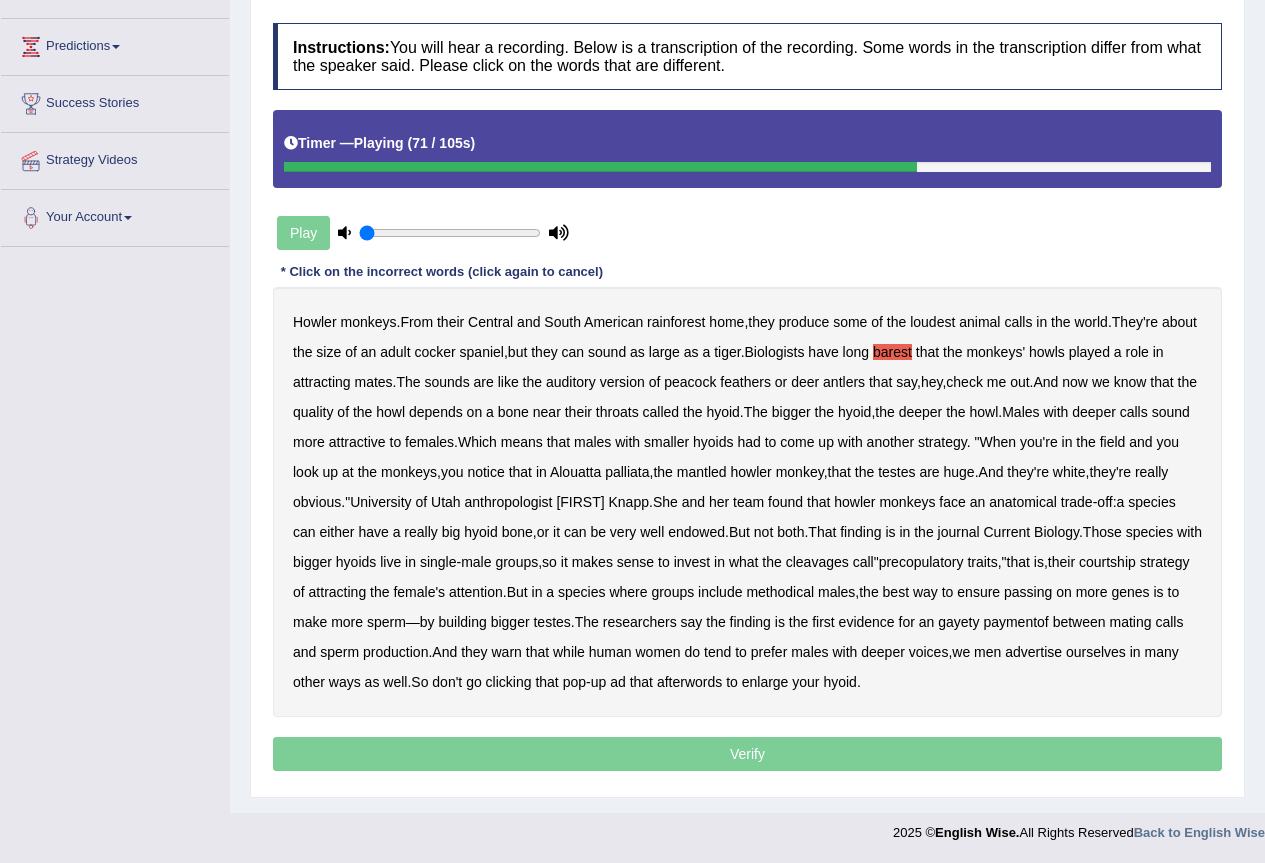 click on "cleavages" at bounding box center (817, 562) 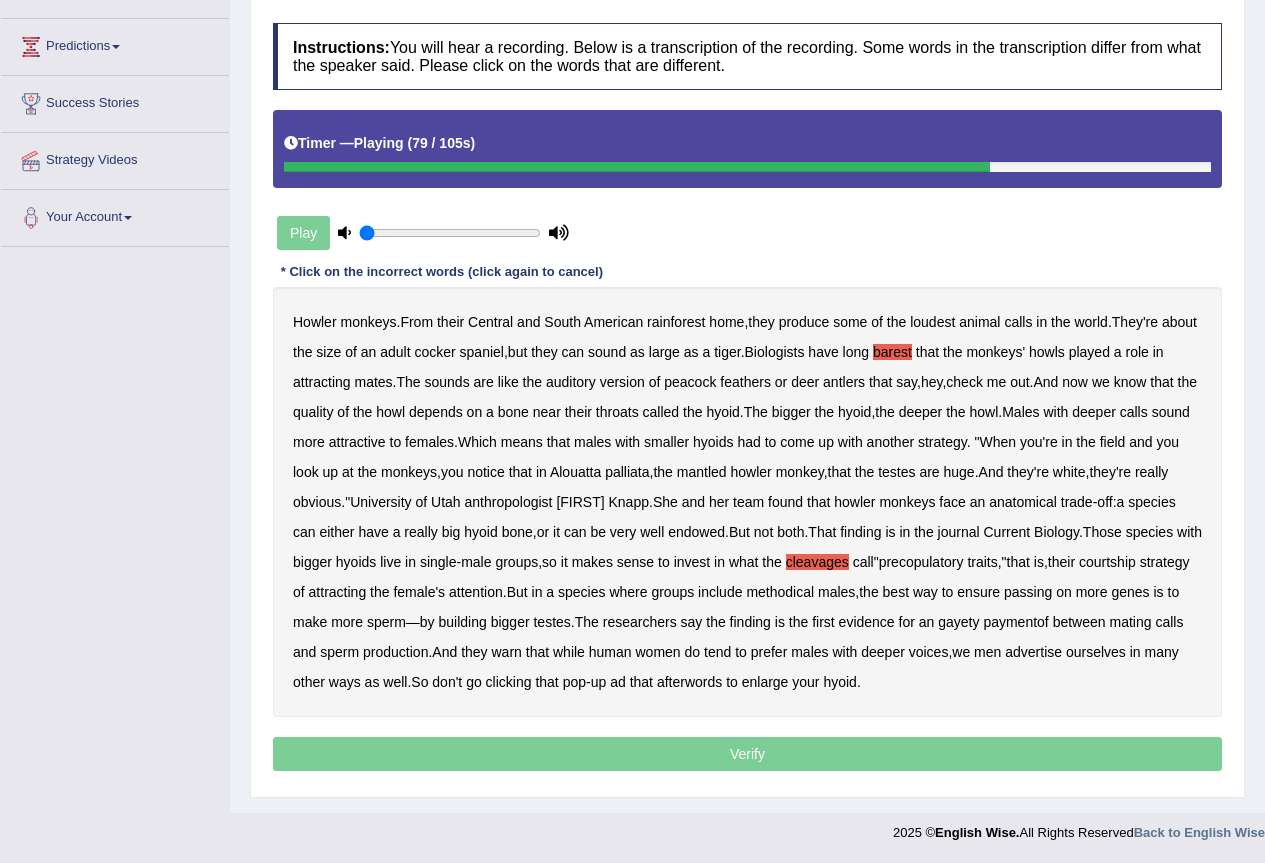 click on "methodical" at bounding box center [780, 592] 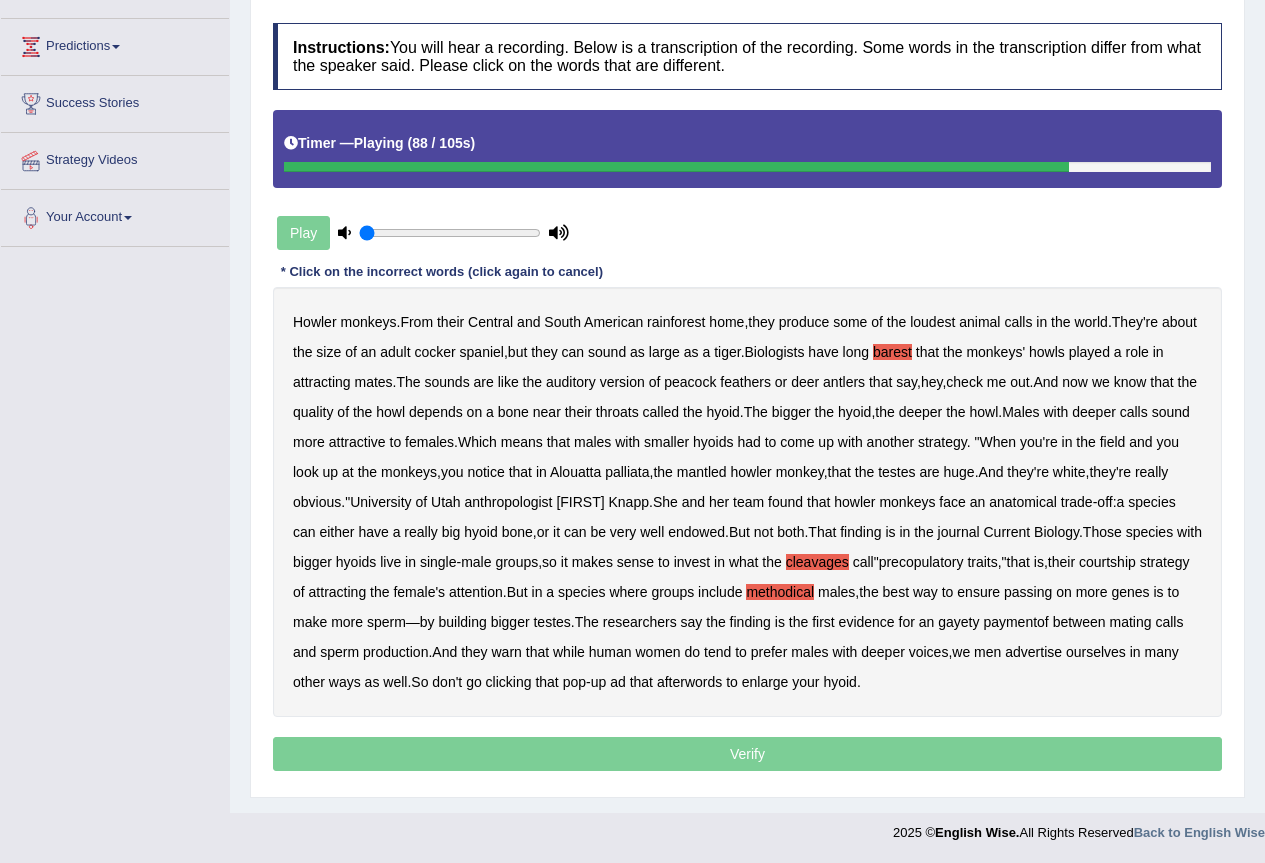 click on "gayety" at bounding box center [958, 622] 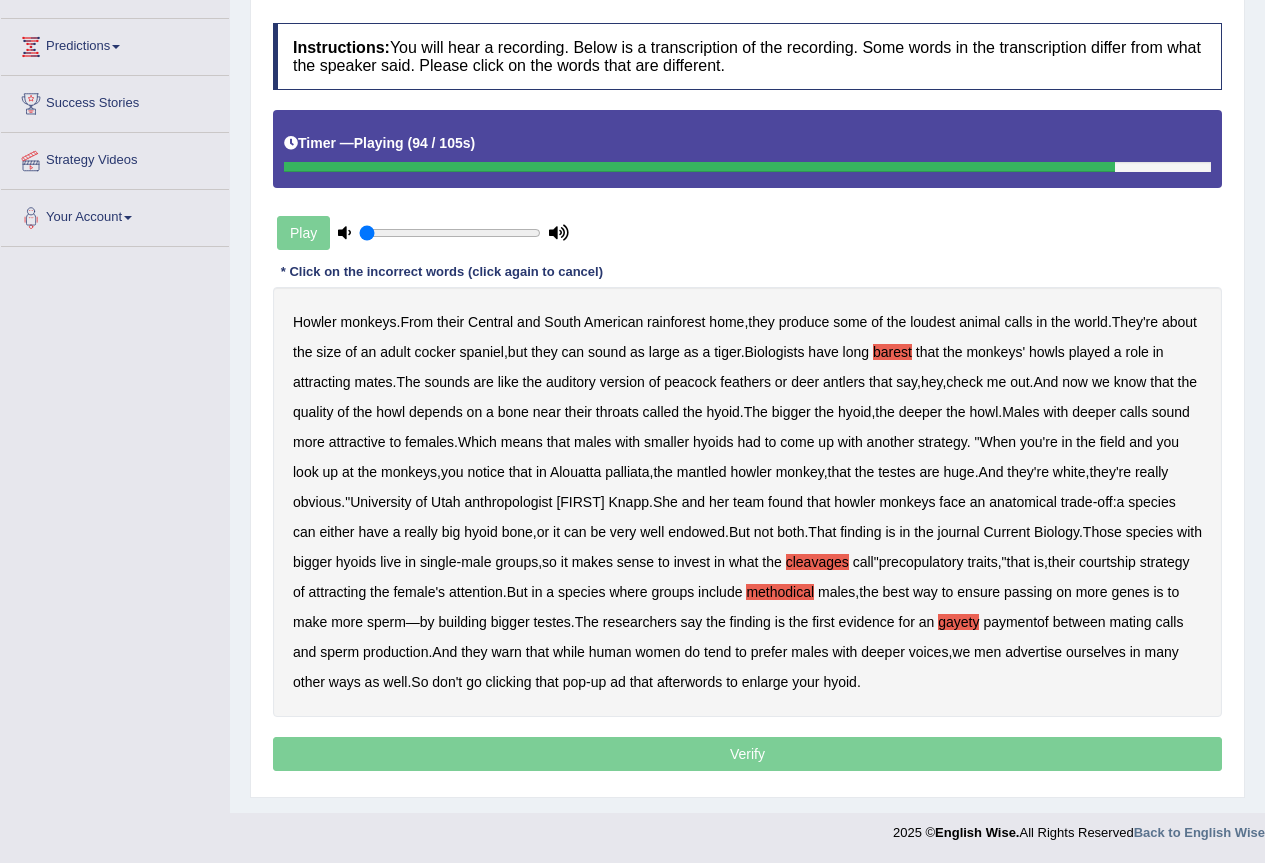 click on "paymentof" at bounding box center [1015, 622] 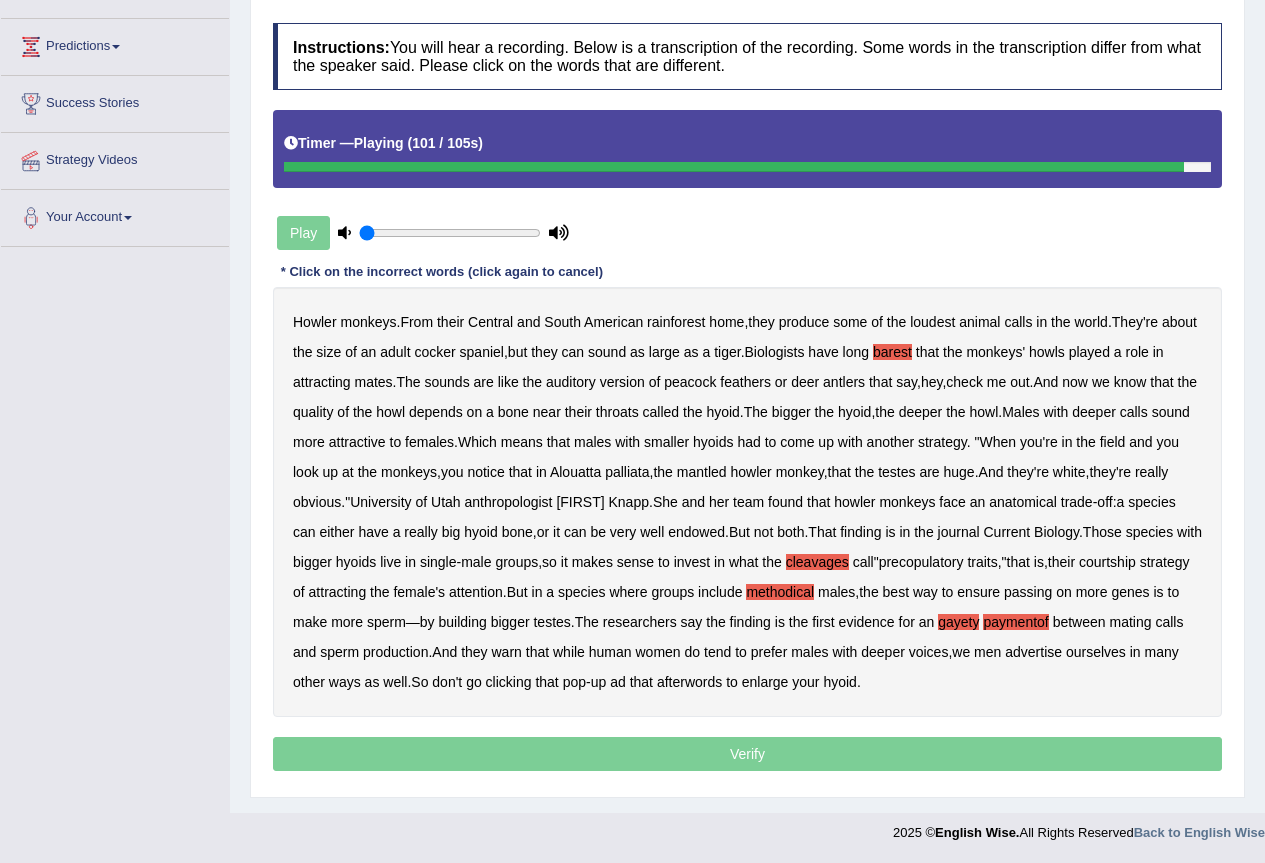 click on "afterwords" at bounding box center (689, 682) 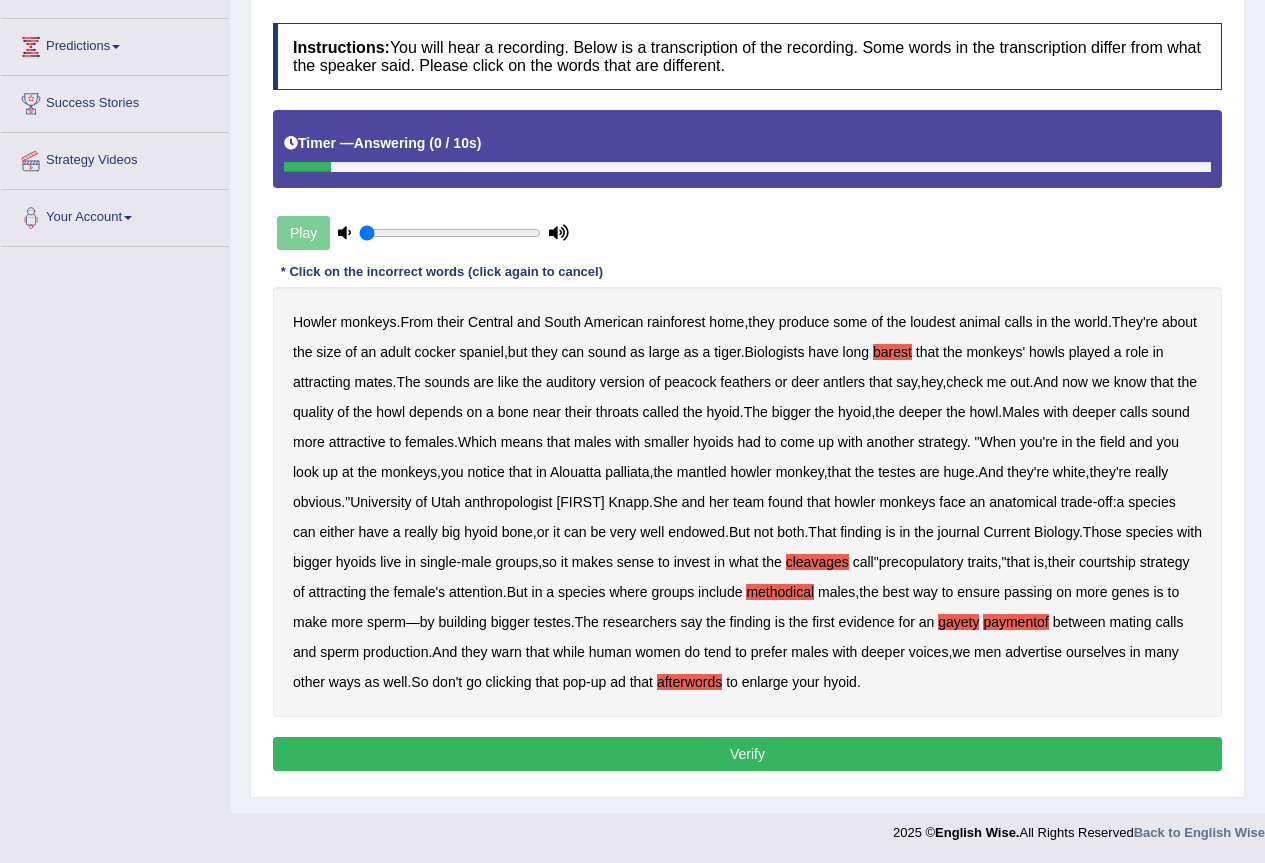 click on "Verify" at bounding box center (747, 754) 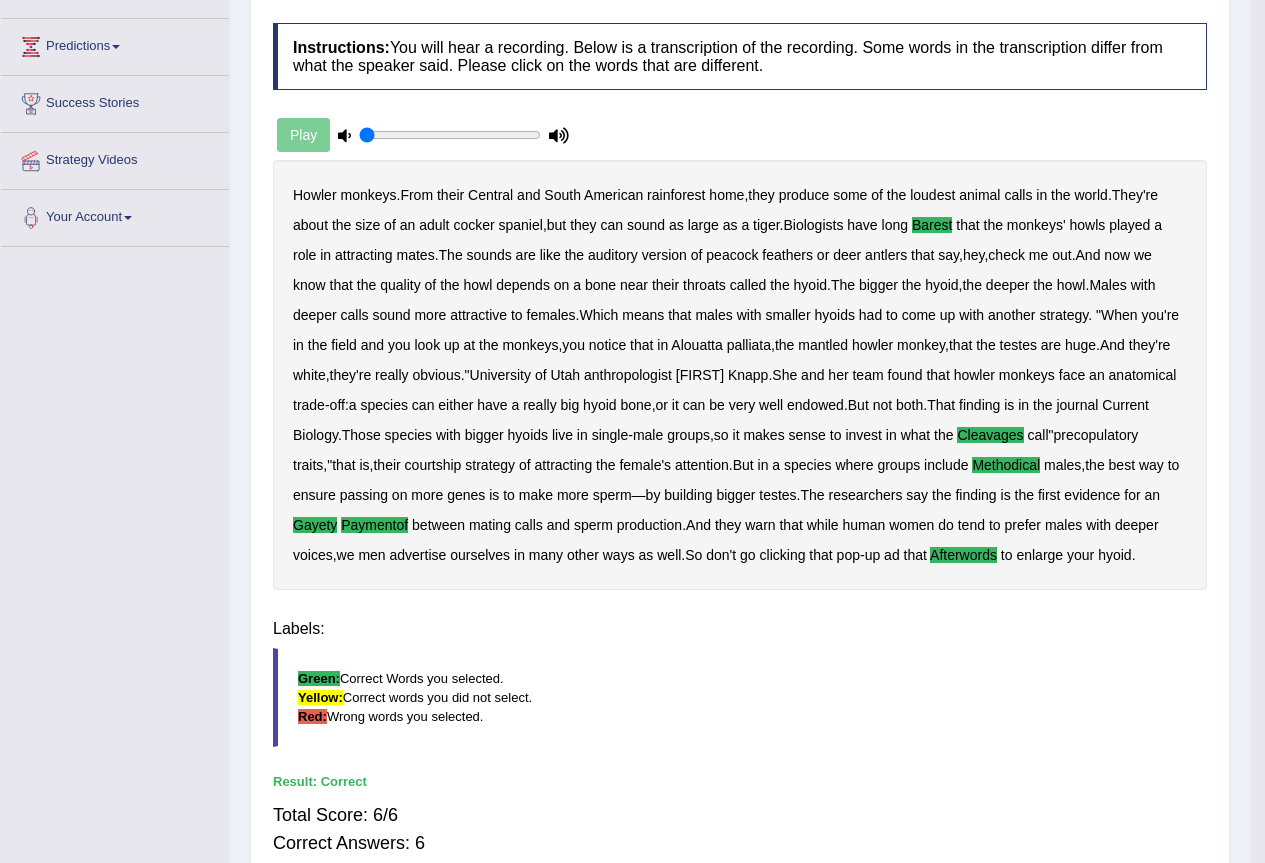 scroll, scrollTop: 187, scrollLeft: 0, axis: vertical 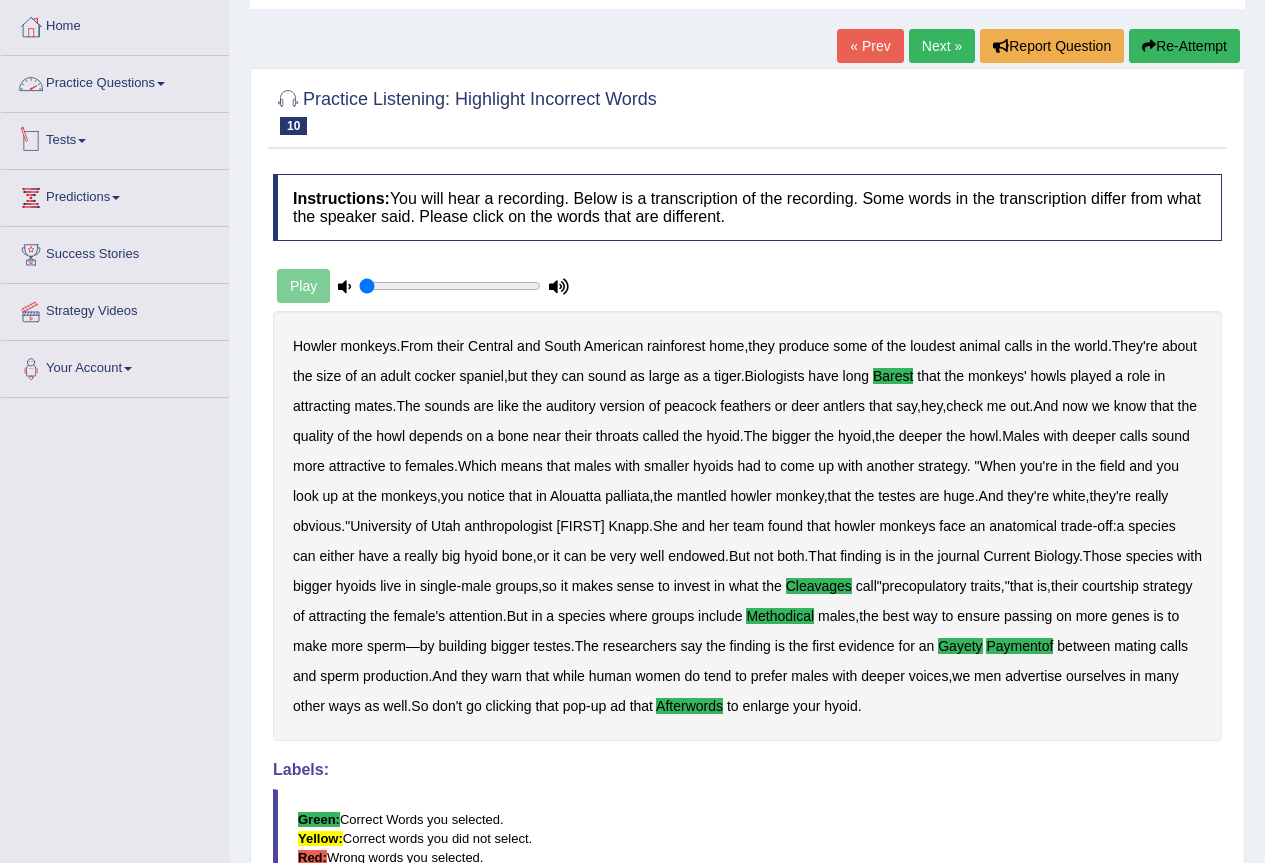 click on "Practice Questions" at bounding box center [115, 81] 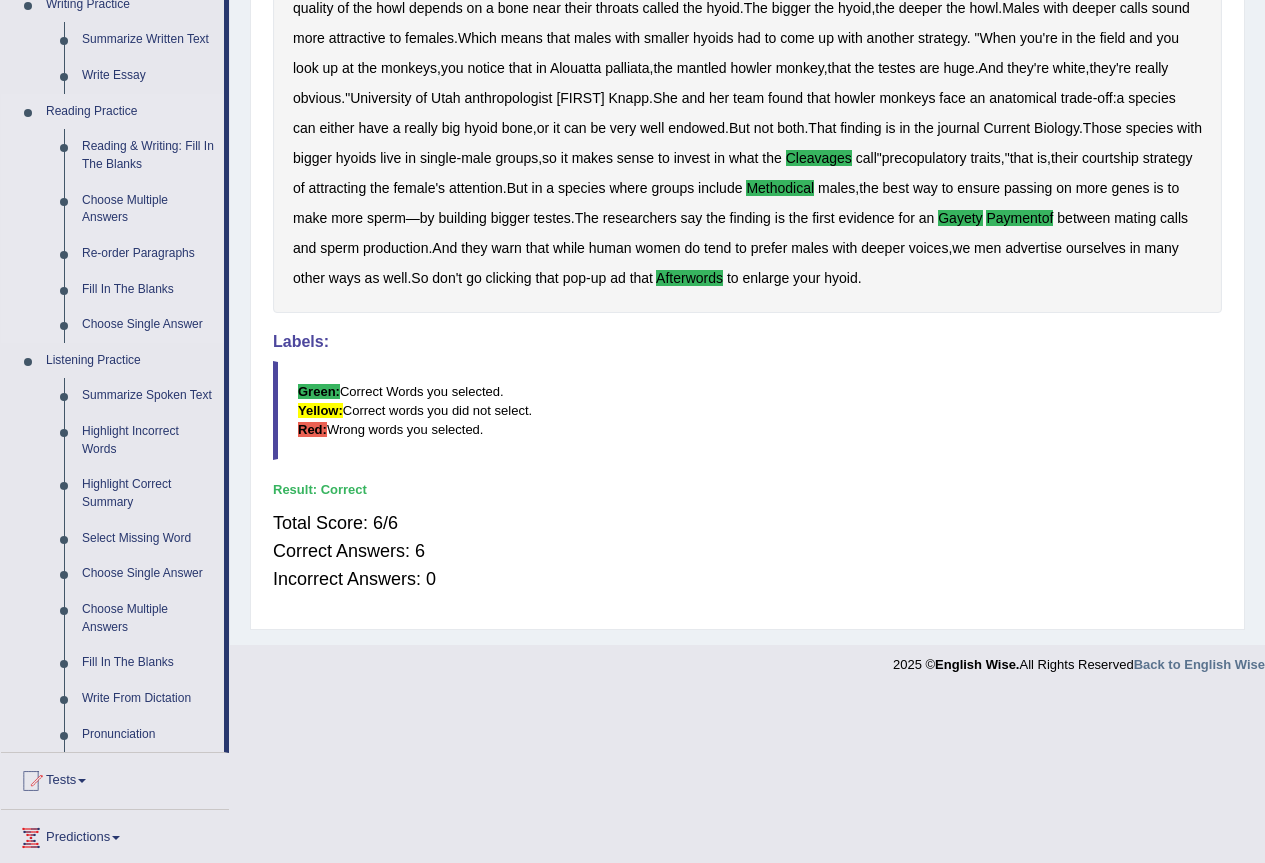 scroll, scrollTop: 600, scrollLeft: 0, axis: vertical 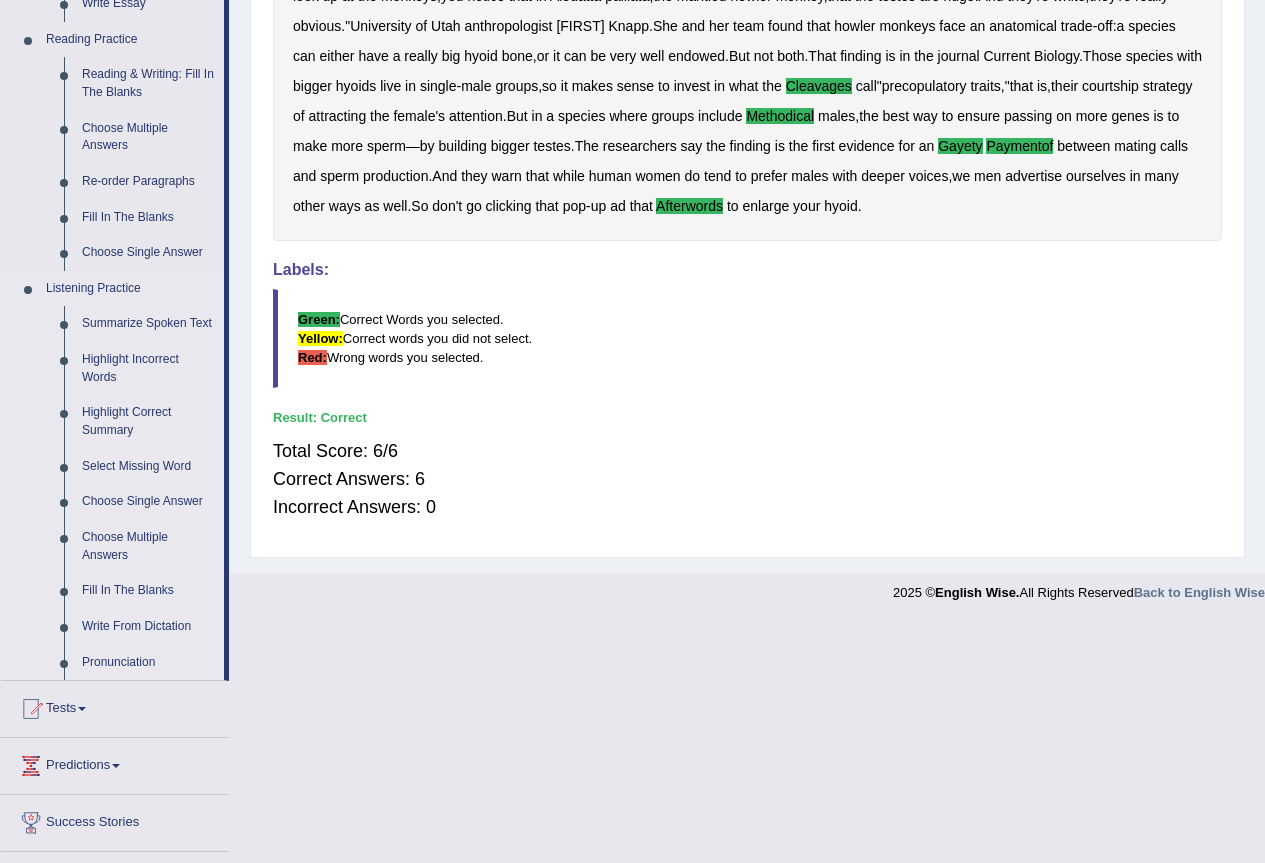 click on "Select Missing Word" at bounding box center (148, 467) 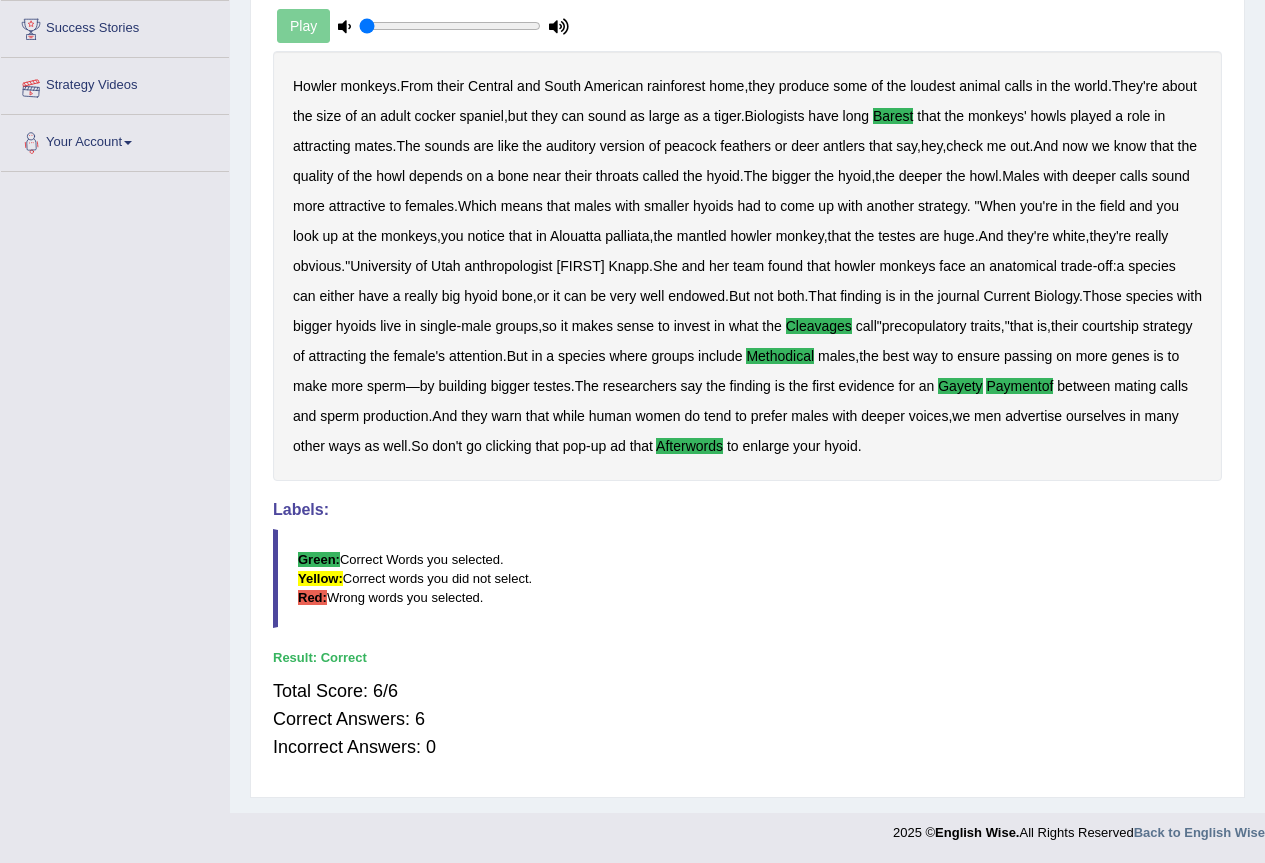 scroll, scrollTop: 360, scrollLeft: 0, axis: vertical 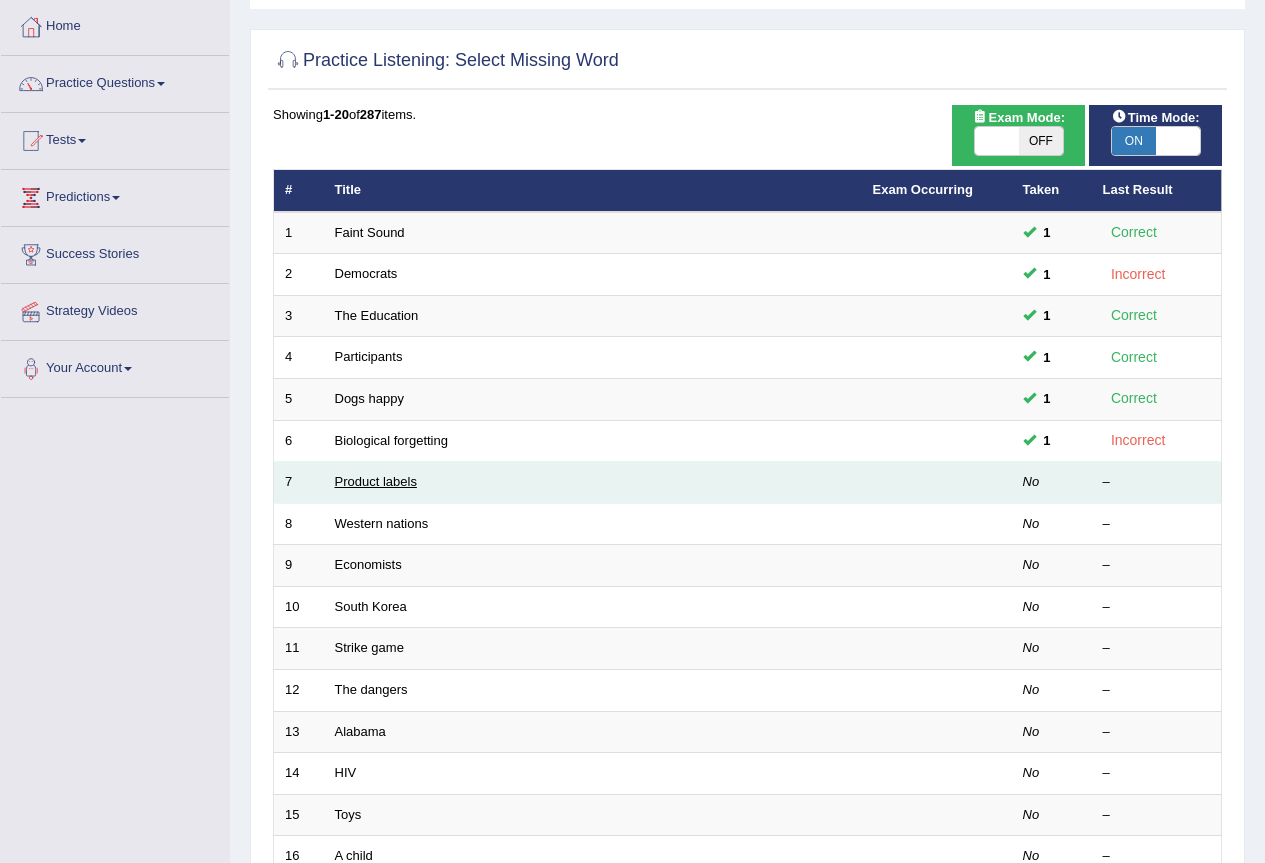 click on "Product labels" at bounding box center [376, 481] 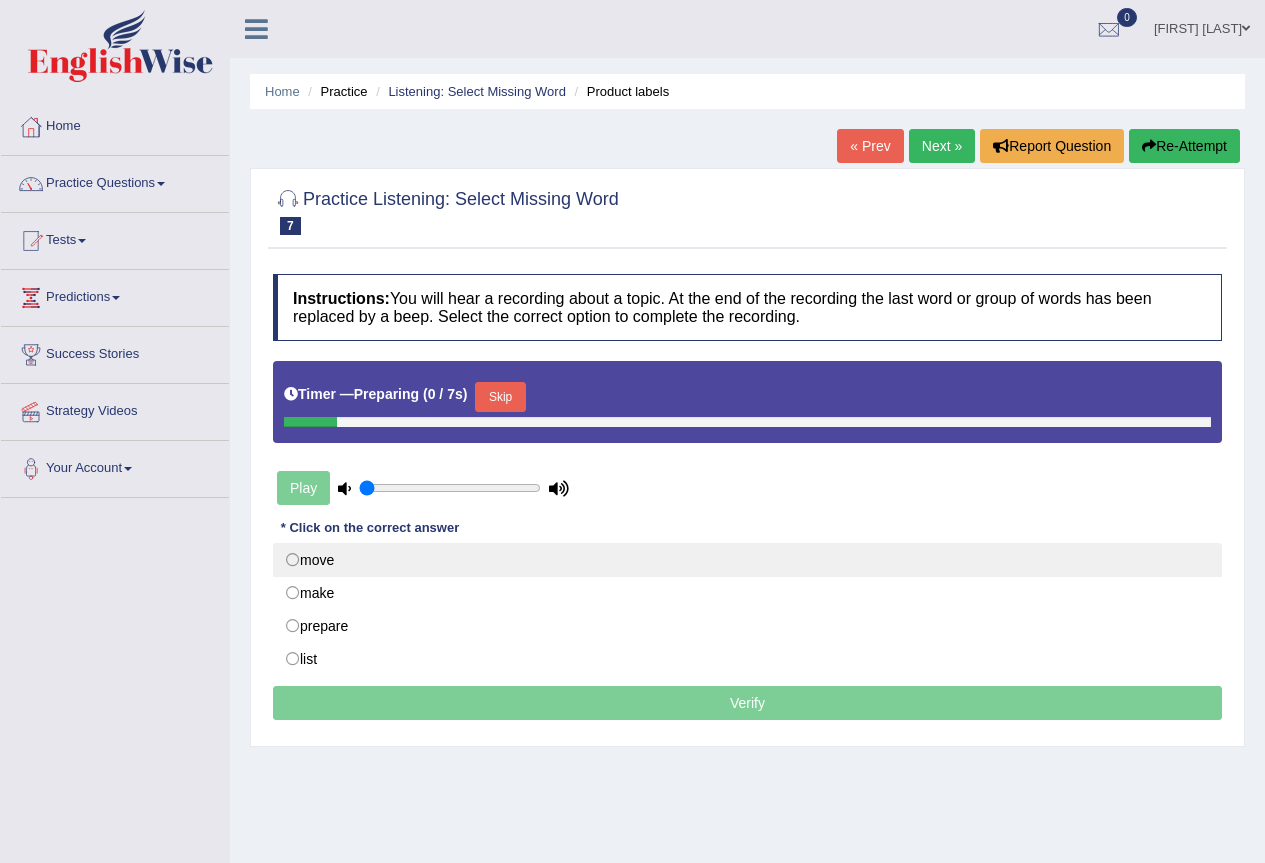 scroll, scrollTop: 0, scrollLeft: 0, axis: both 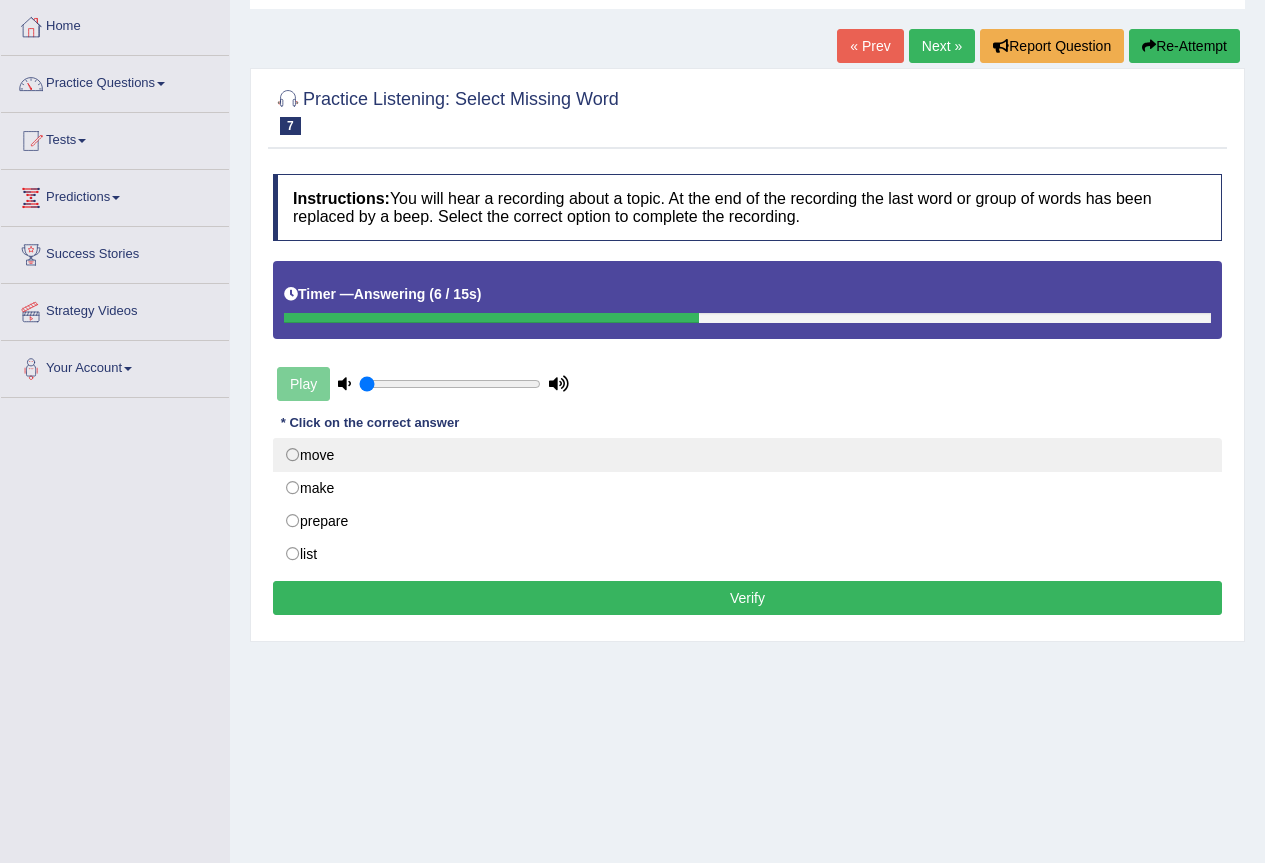 click on "move" at bounding box center (747, 455) 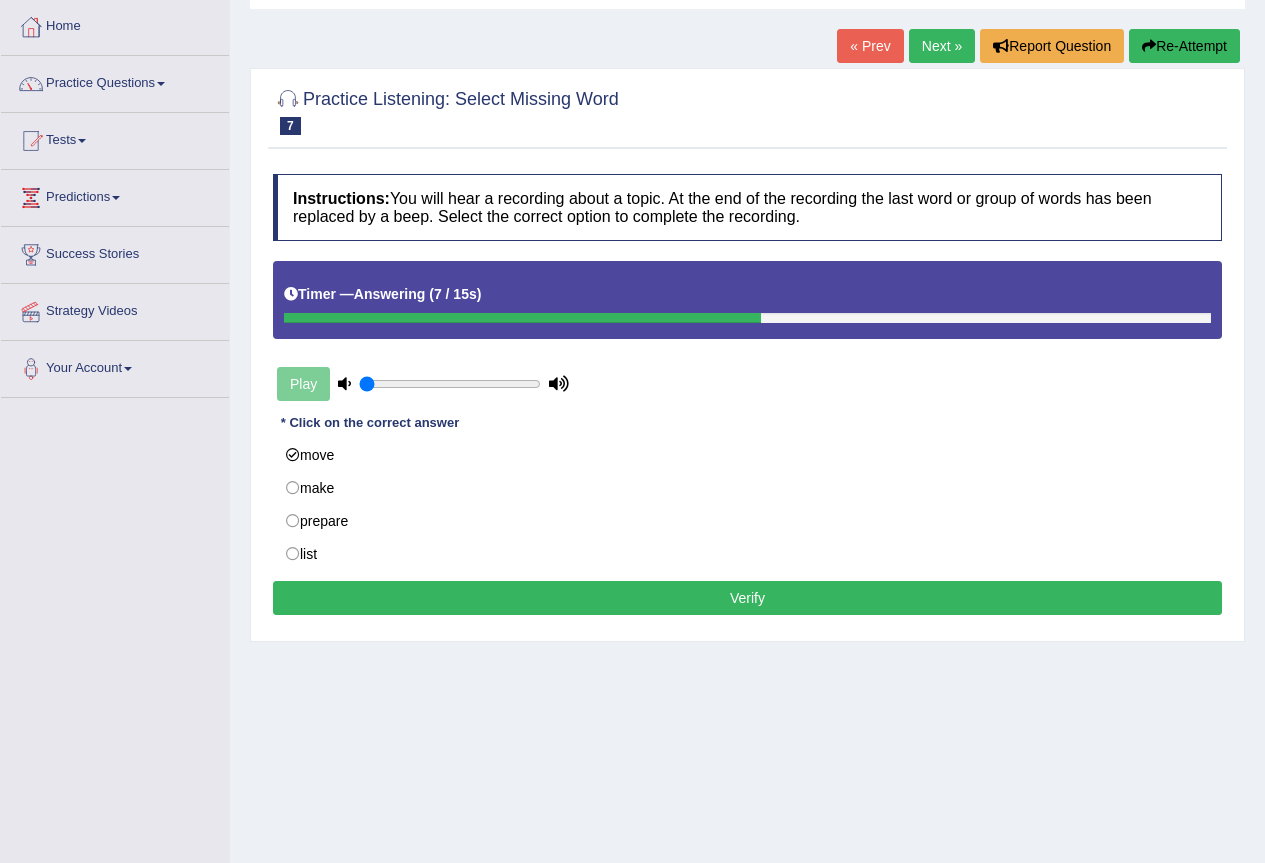 click on "Verify" at bounding box center (747, 598) 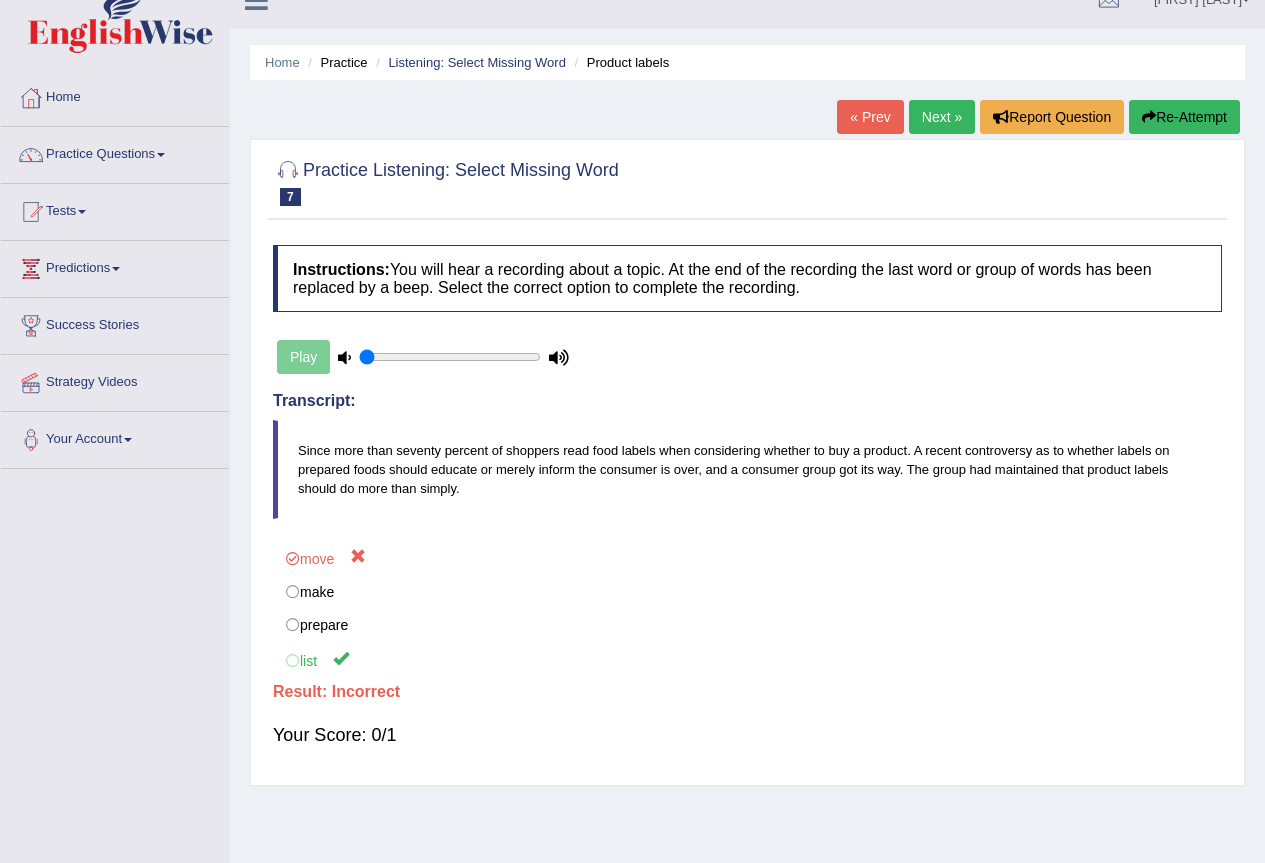 scroll, scrollTop: 0, scrollLeft: 0, axis: both 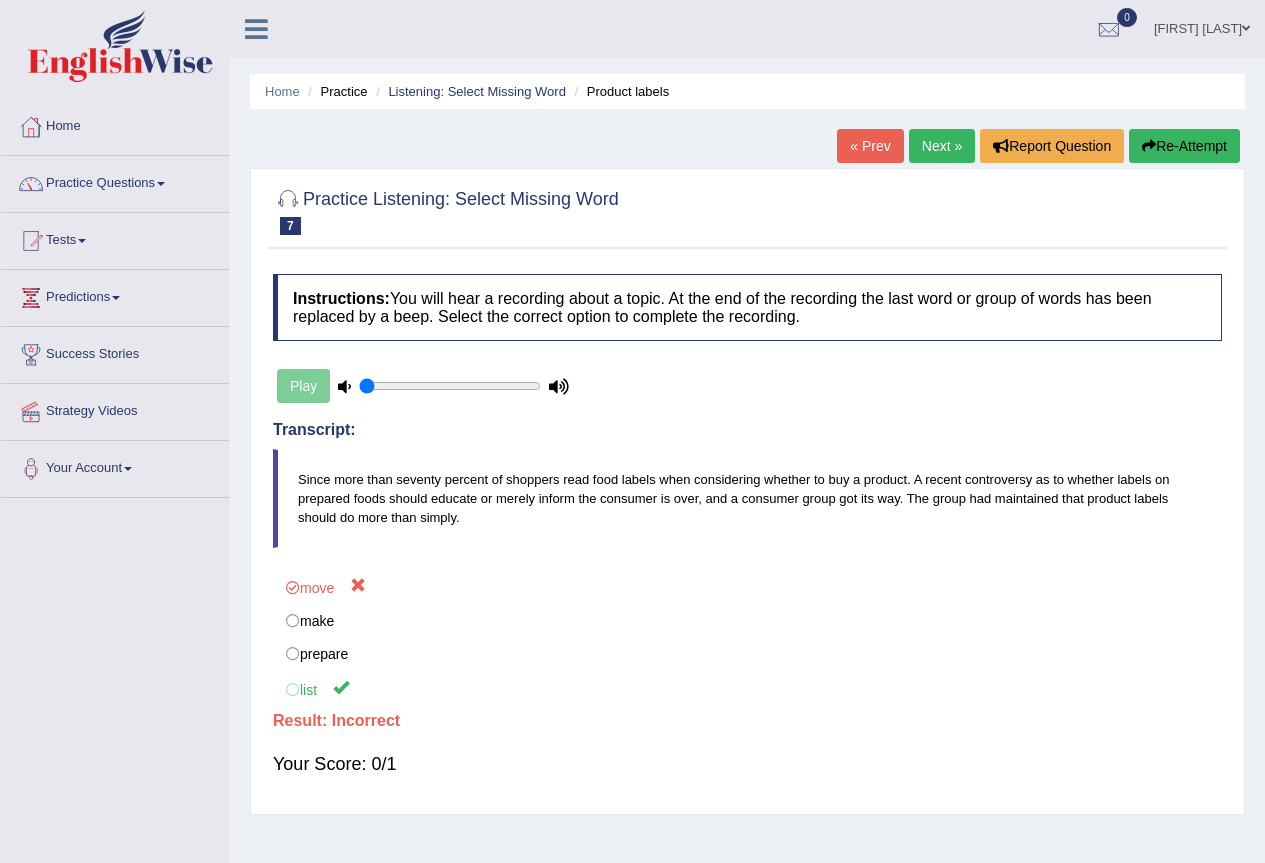 click on "Next »" at bounding box center (942, 146) 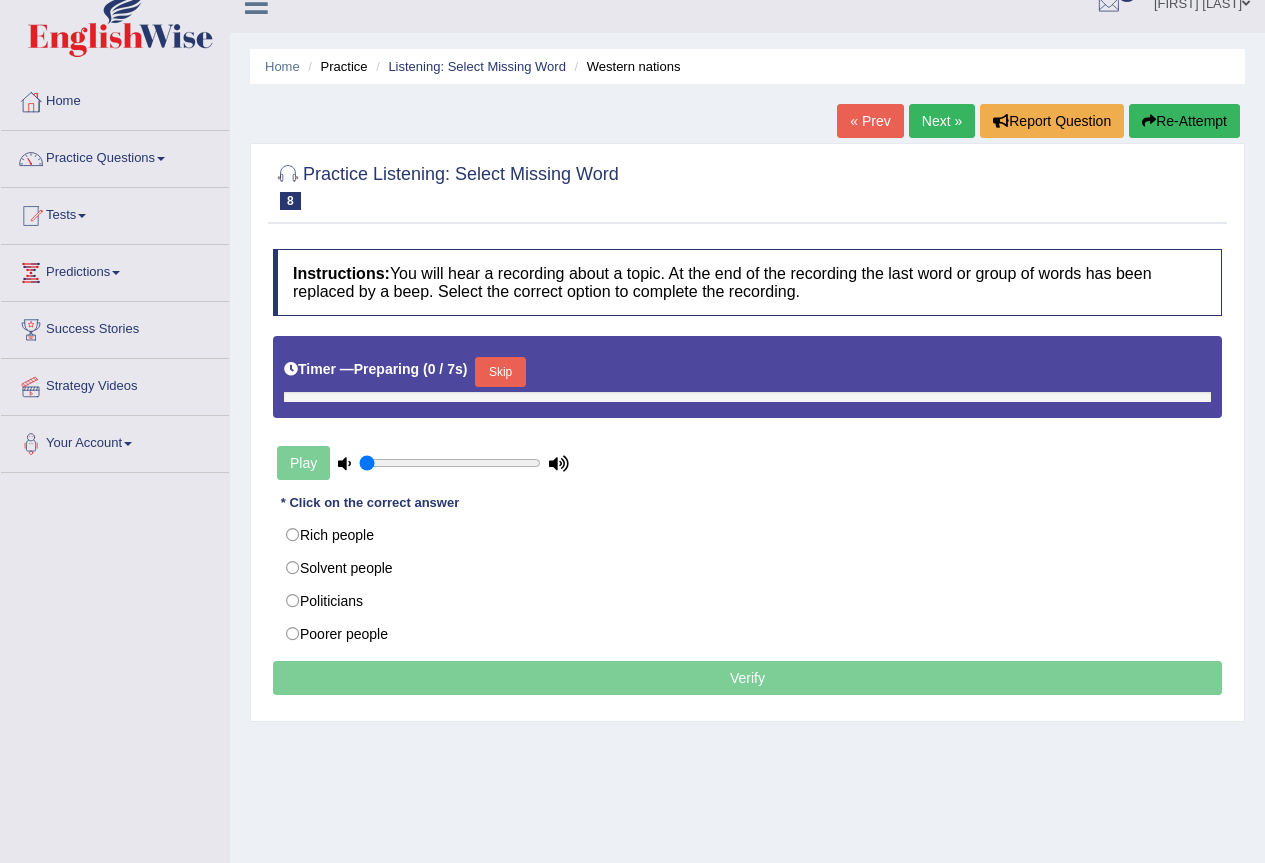 scroll, scrollTop: 0, scrollLeft: 0, axis: both 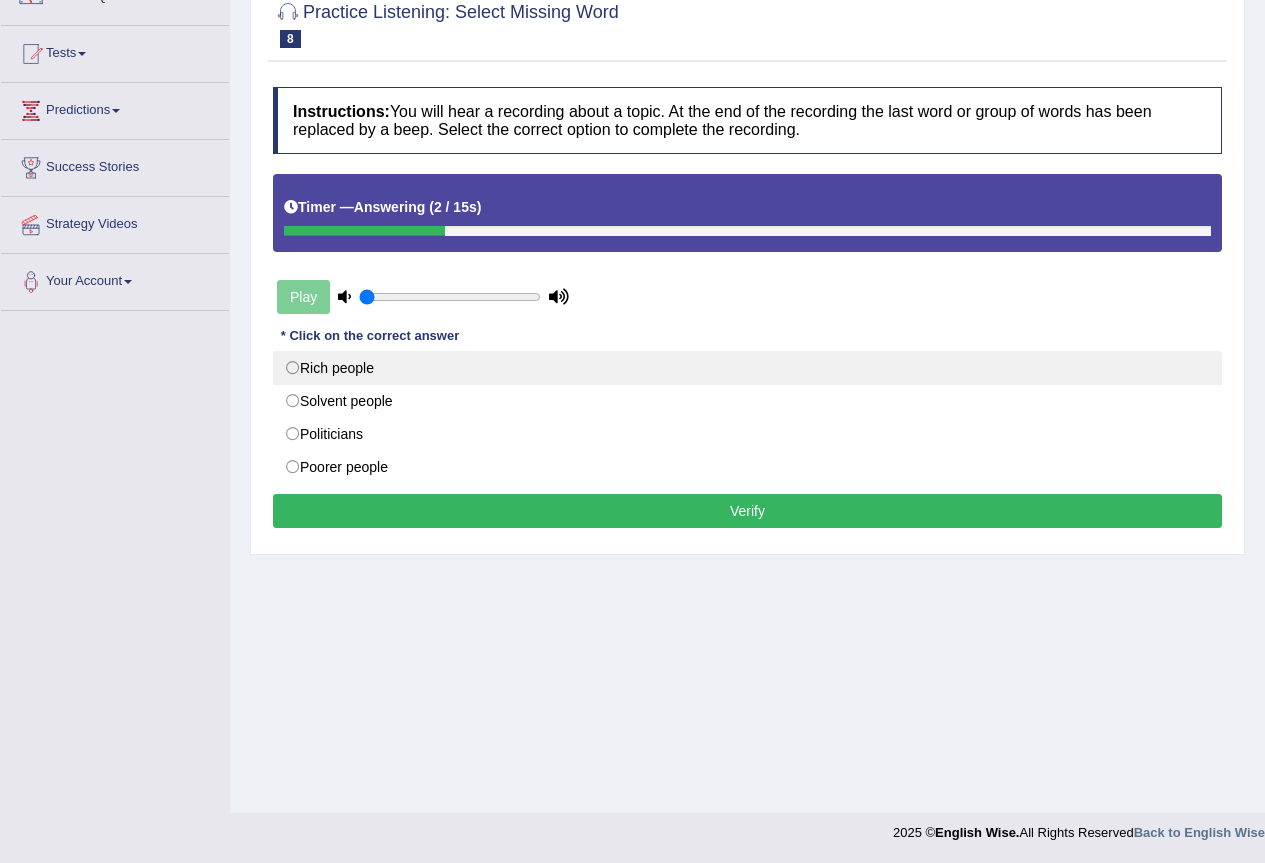 click on "Rich  people" at bounding box center (747, 368) 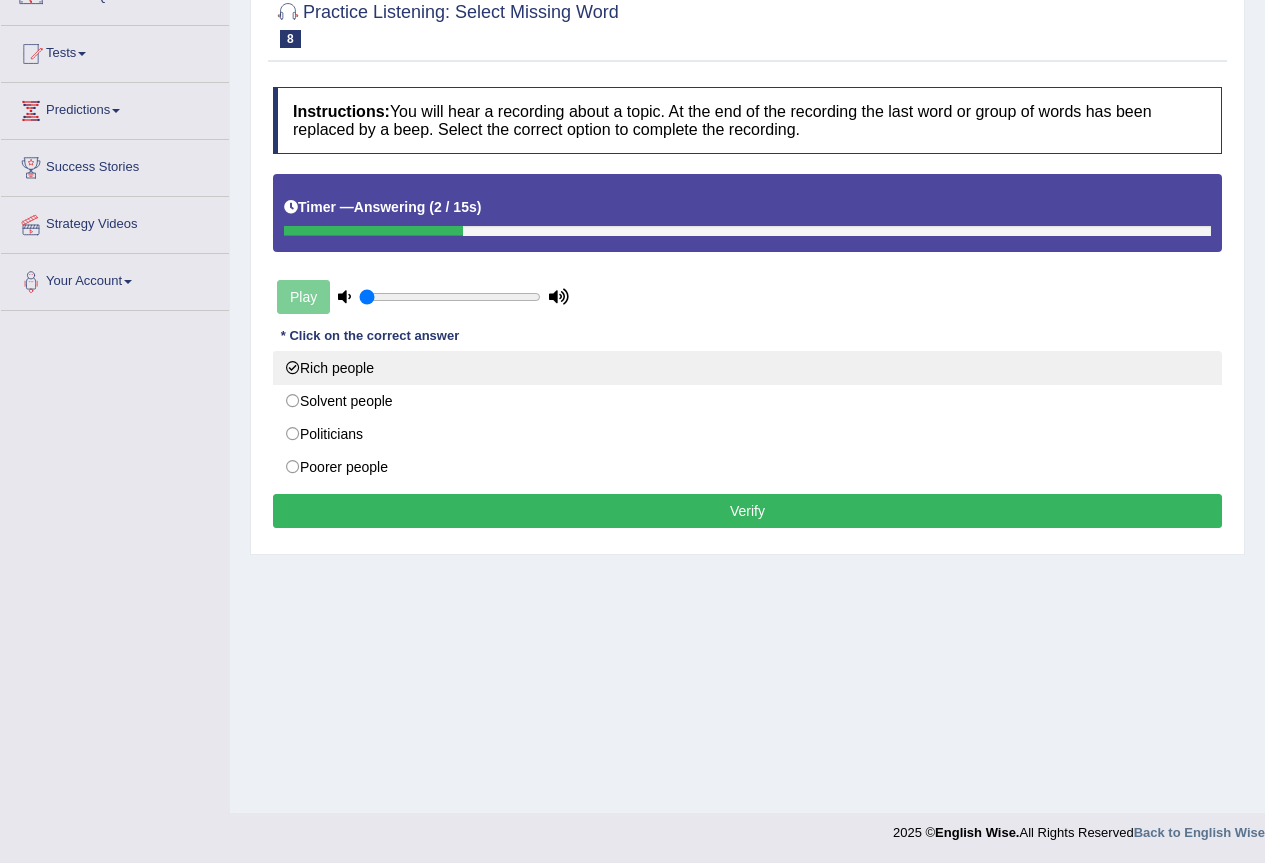 radio on "true" 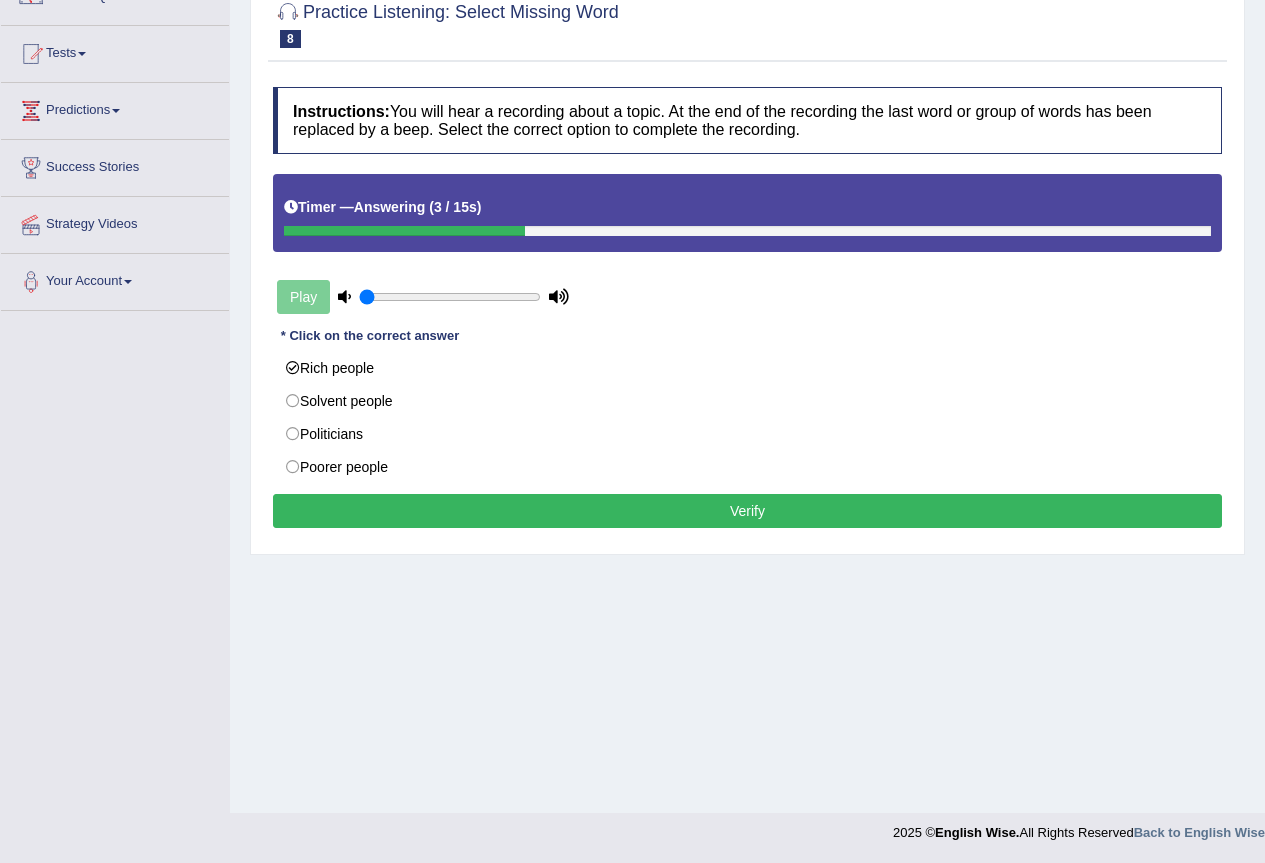 click on "Verify" at bounding box center (747, 511) 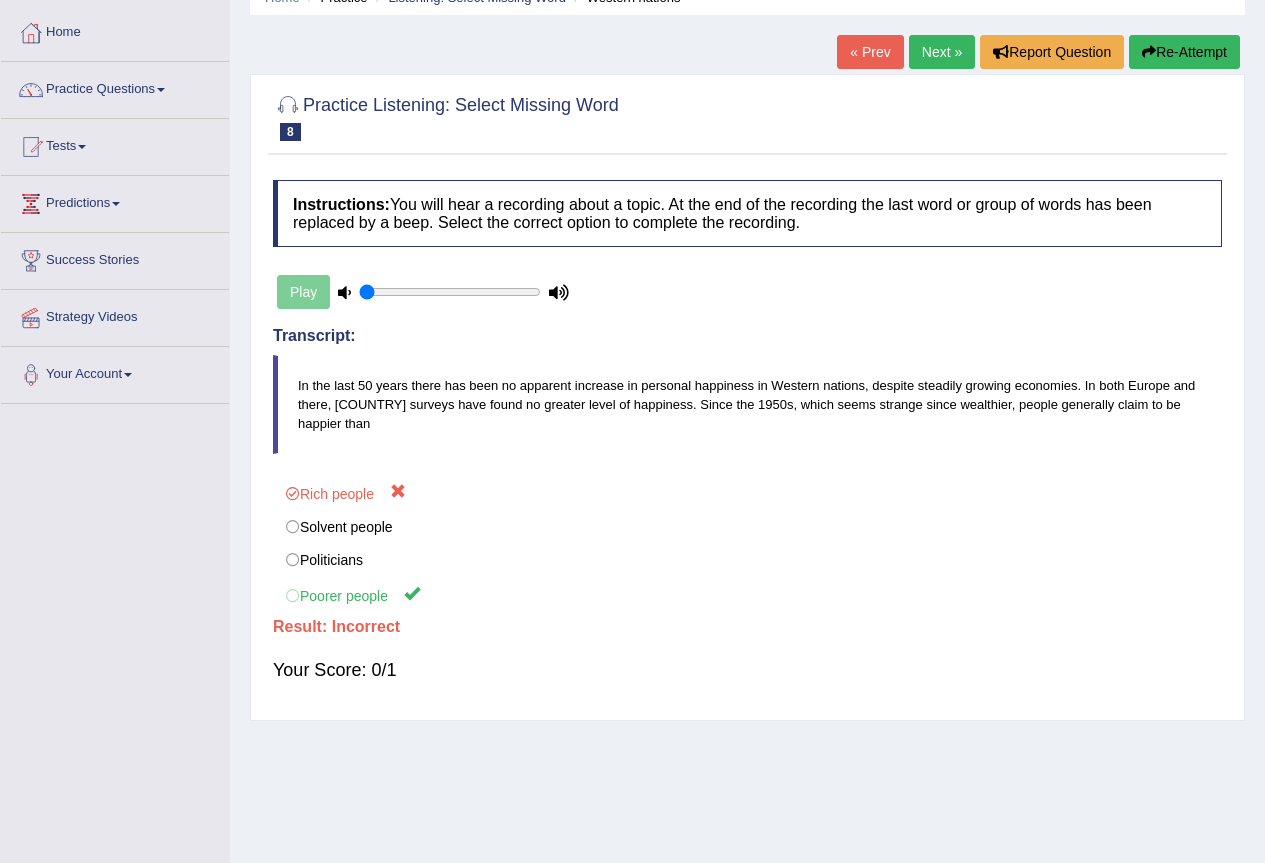 scroll, scrollTop: 0, scrollLeft: 0, axis: both 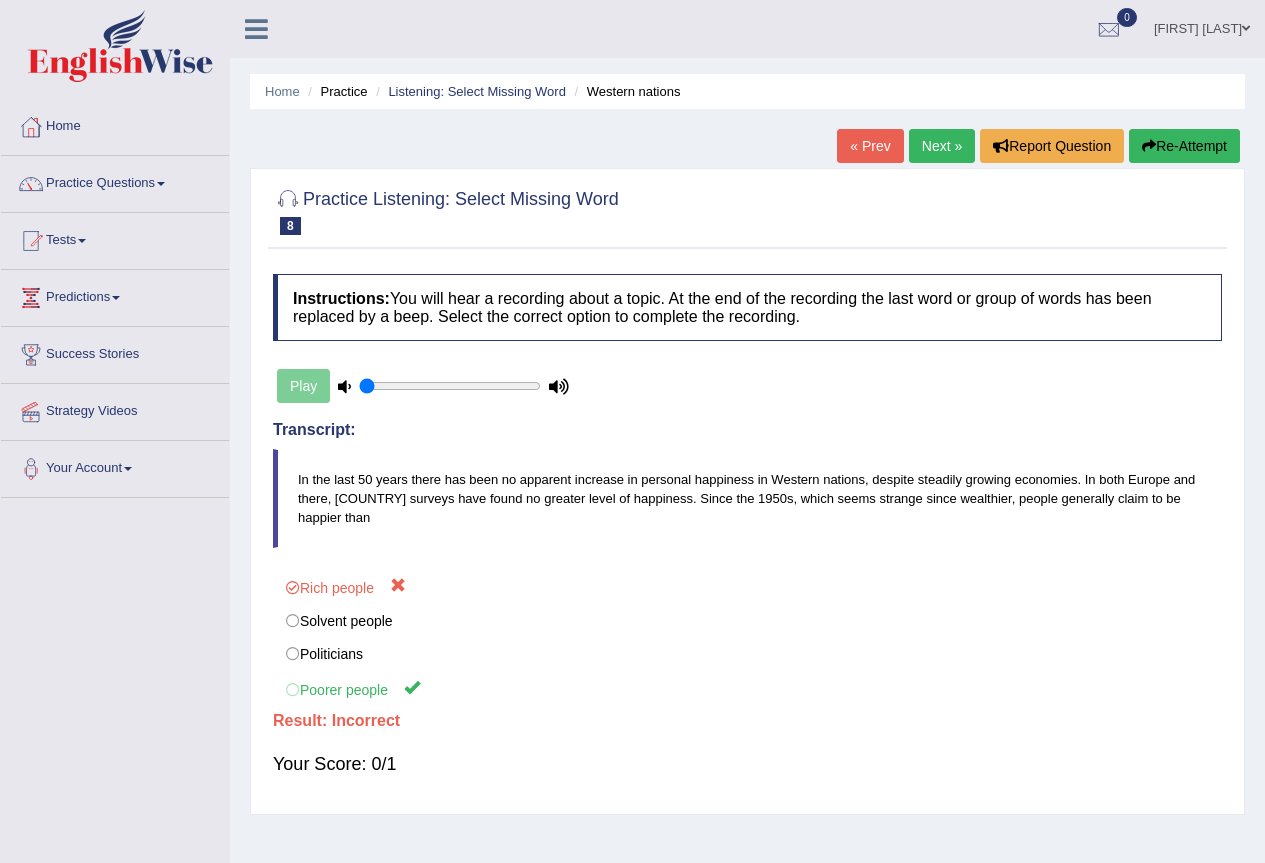 click on "Next »" at bounding box center (942, 146) 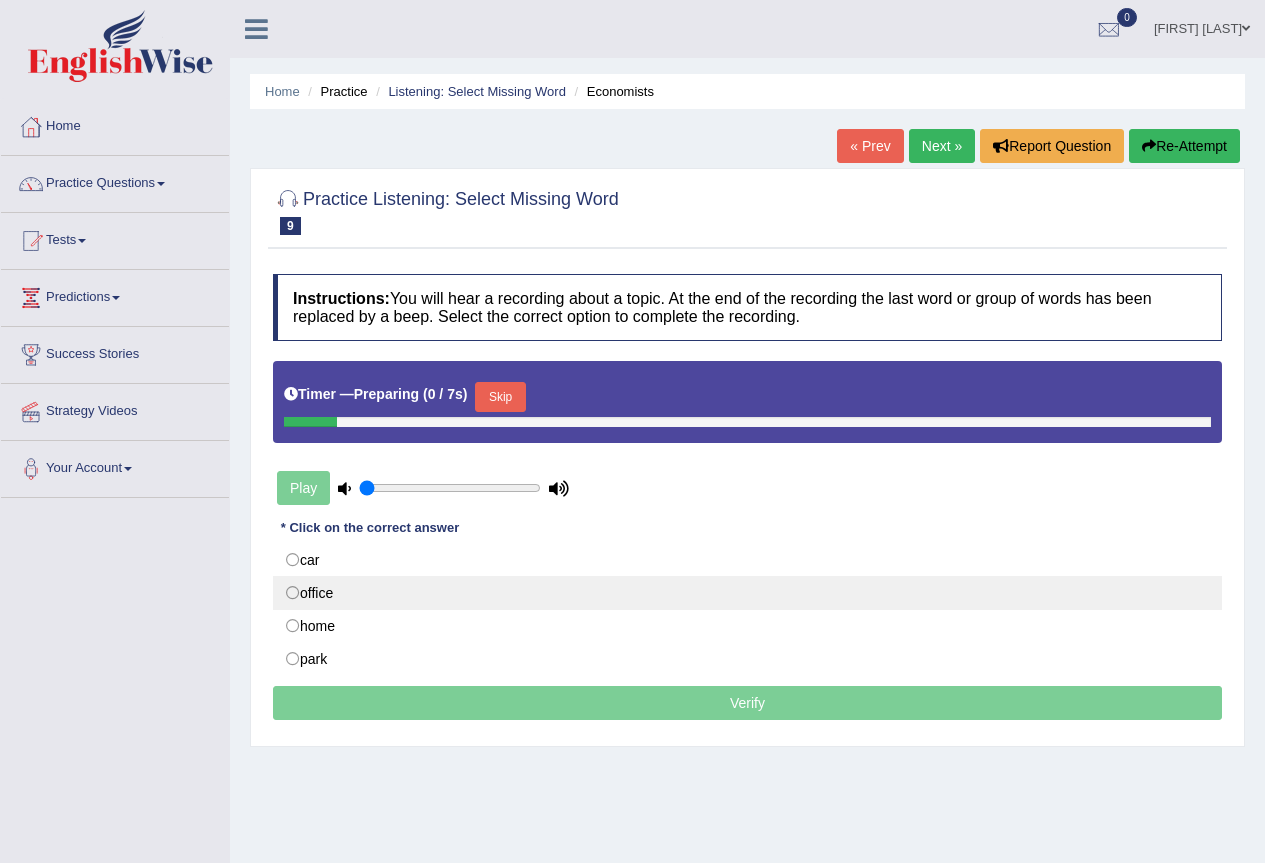 scroll, scrollTop: 88, scrollLeft: 0, axis: vertical 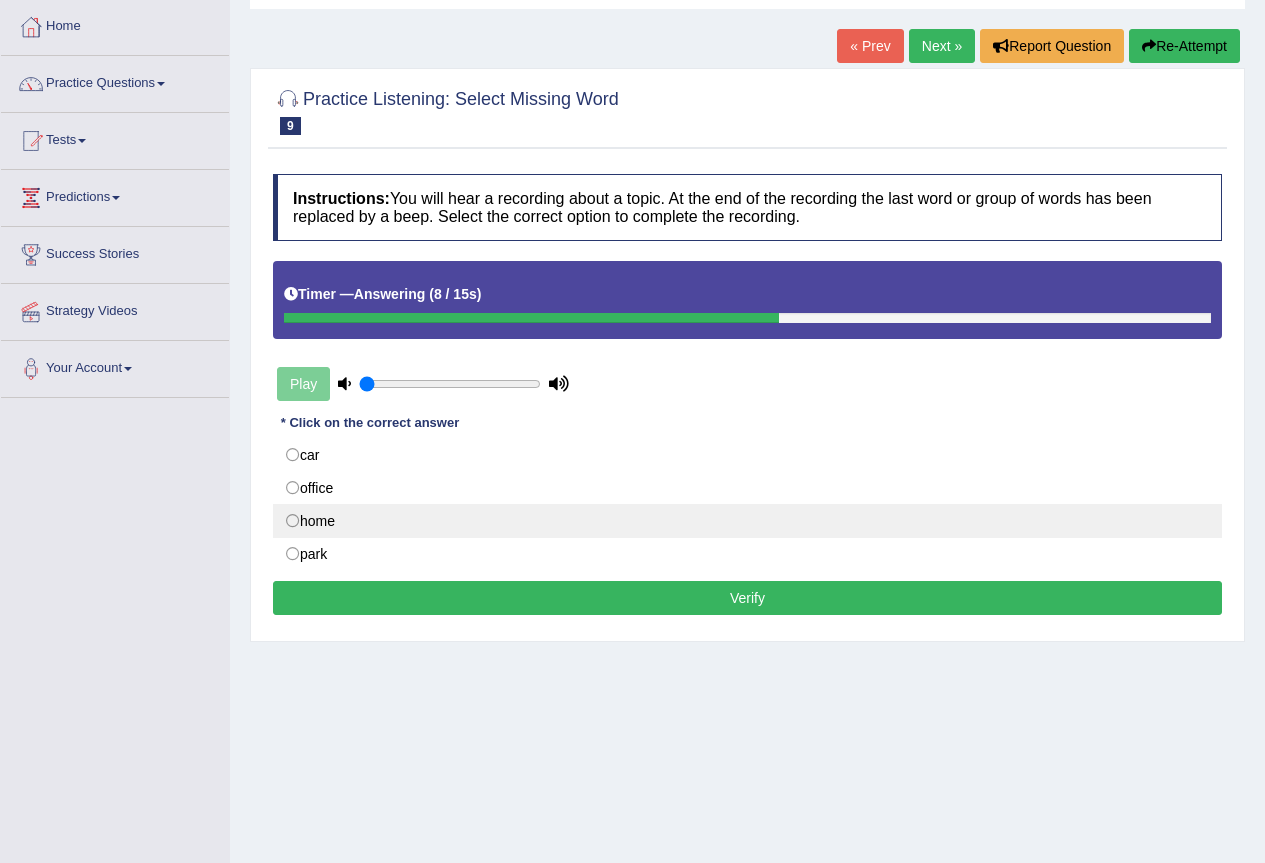 click on "home" at bounding box center (747, 521) 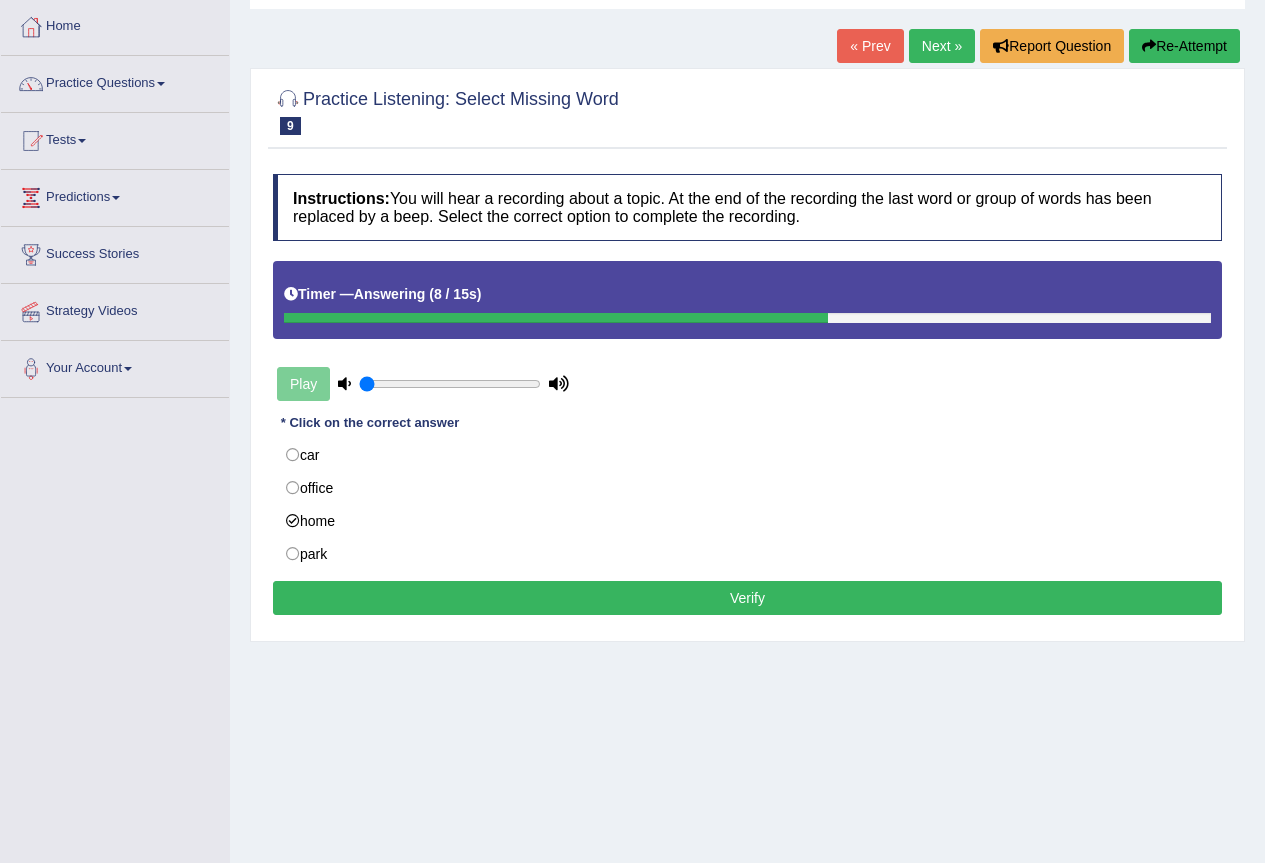 click on "Verify" at bounding box center (747, 598) 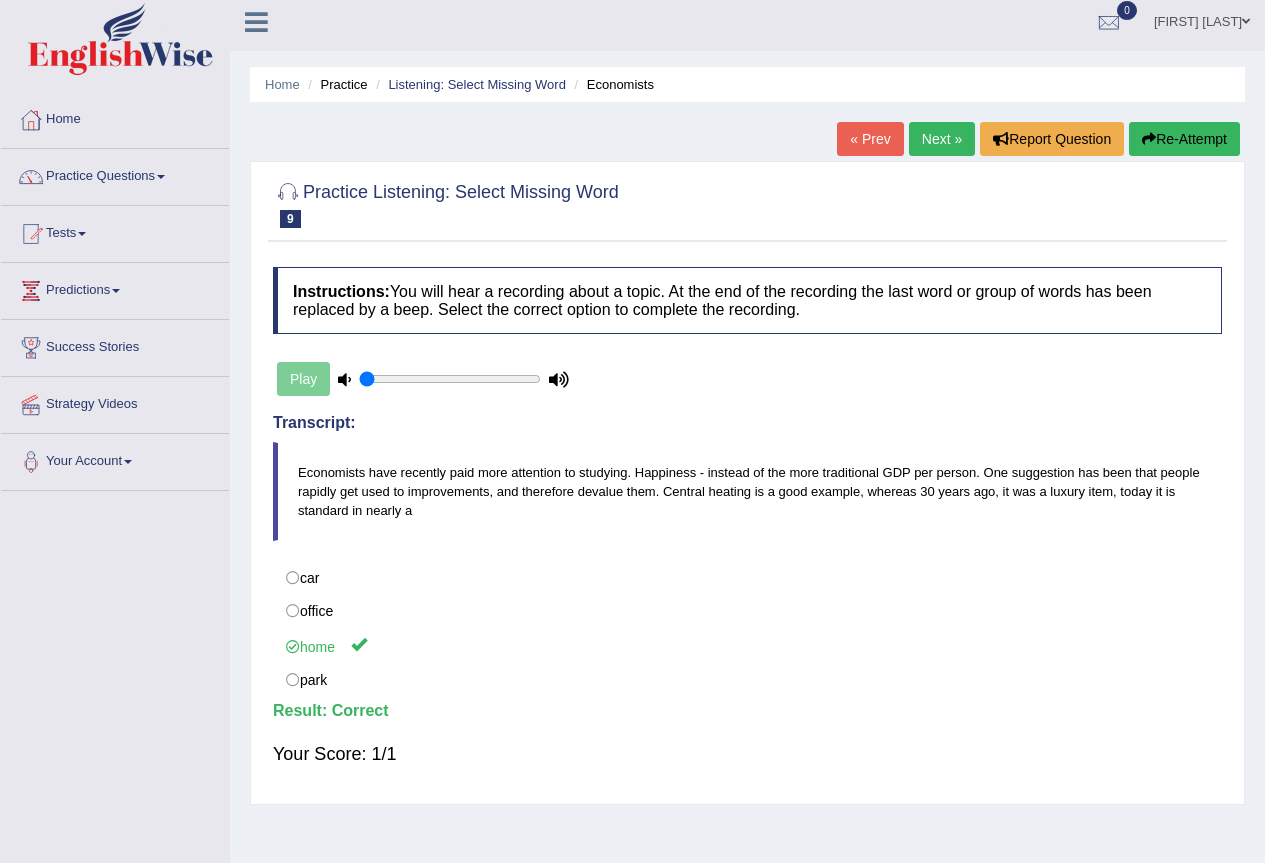 scroll, scrollTop: 0, scrollLeft: 0, axis: both 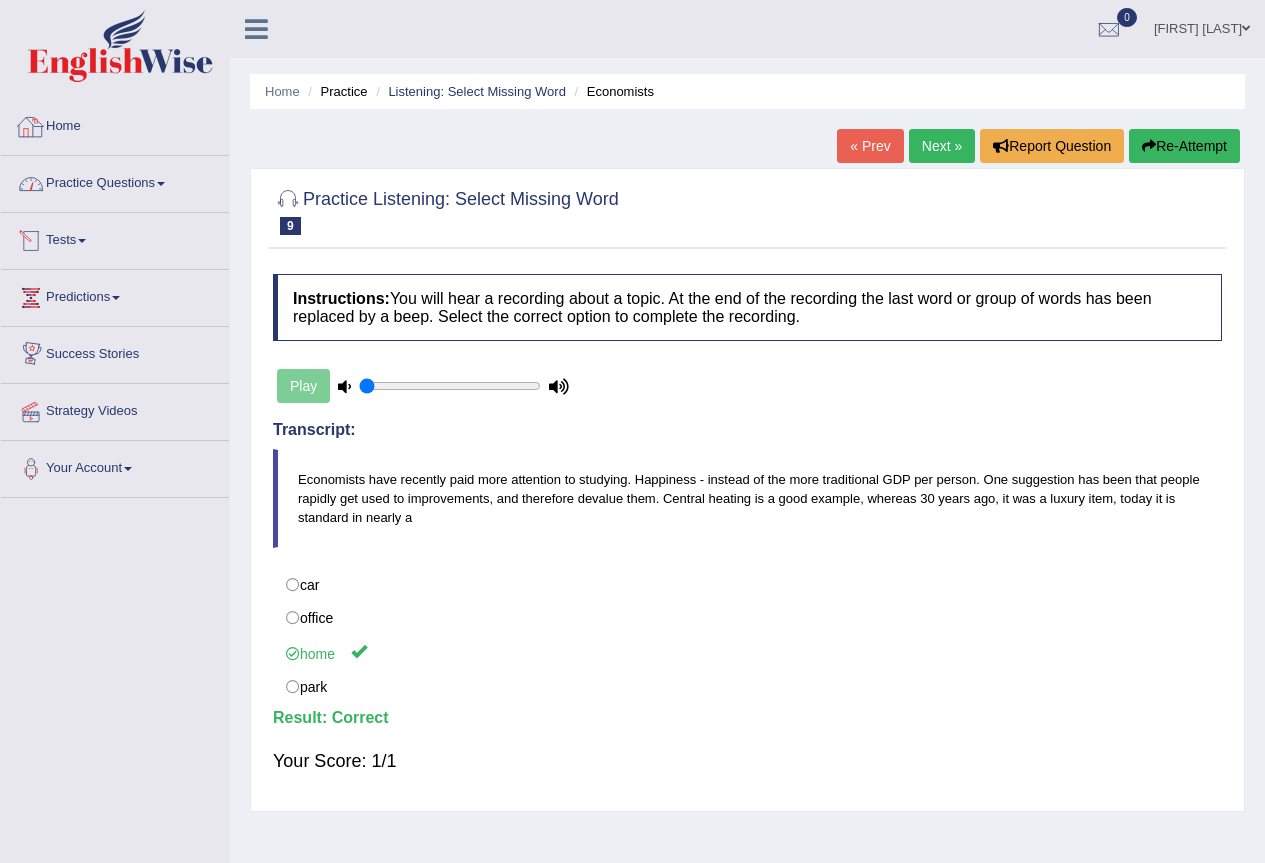 click on "Practice Questions" at bounding box center (115, 181) 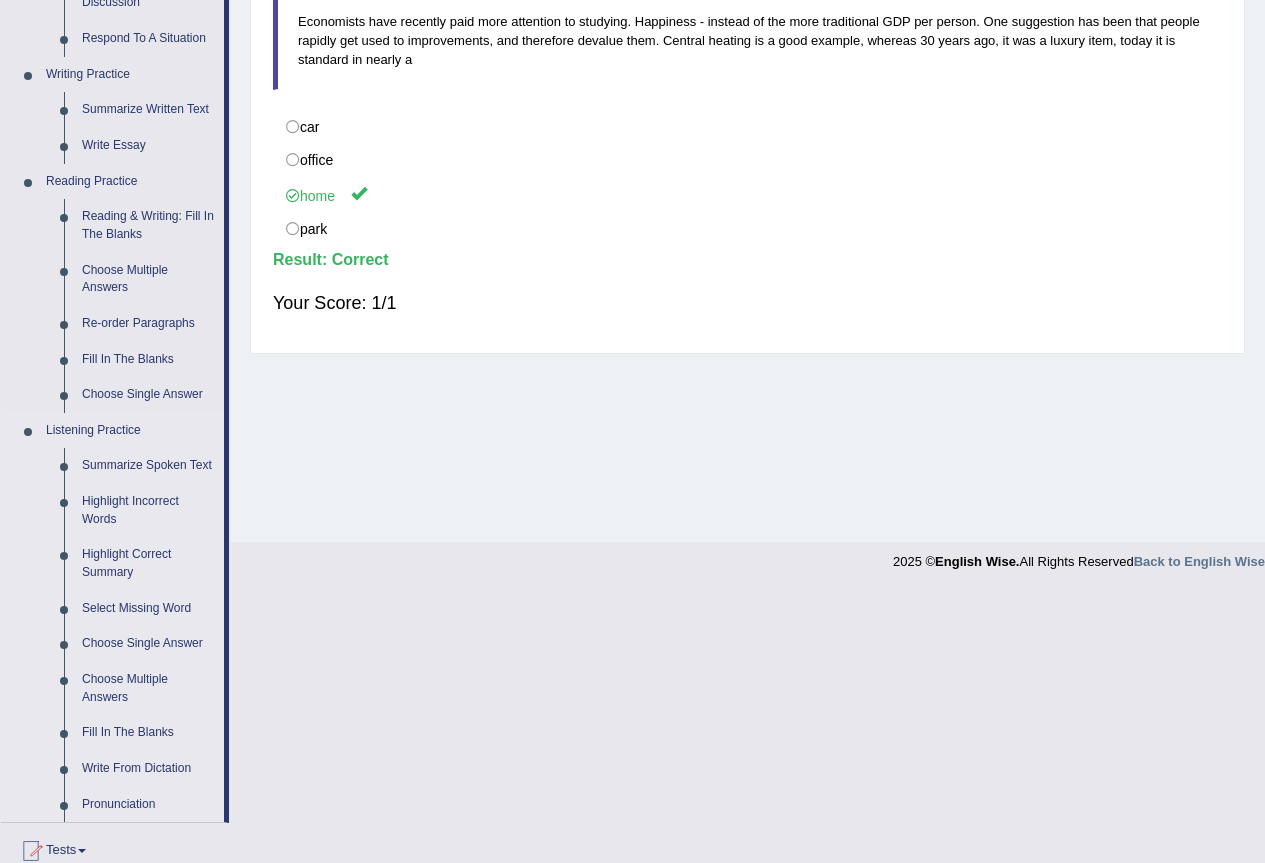 scroll, scrollTop: 600, scrollLeft: 0, axis: vertical 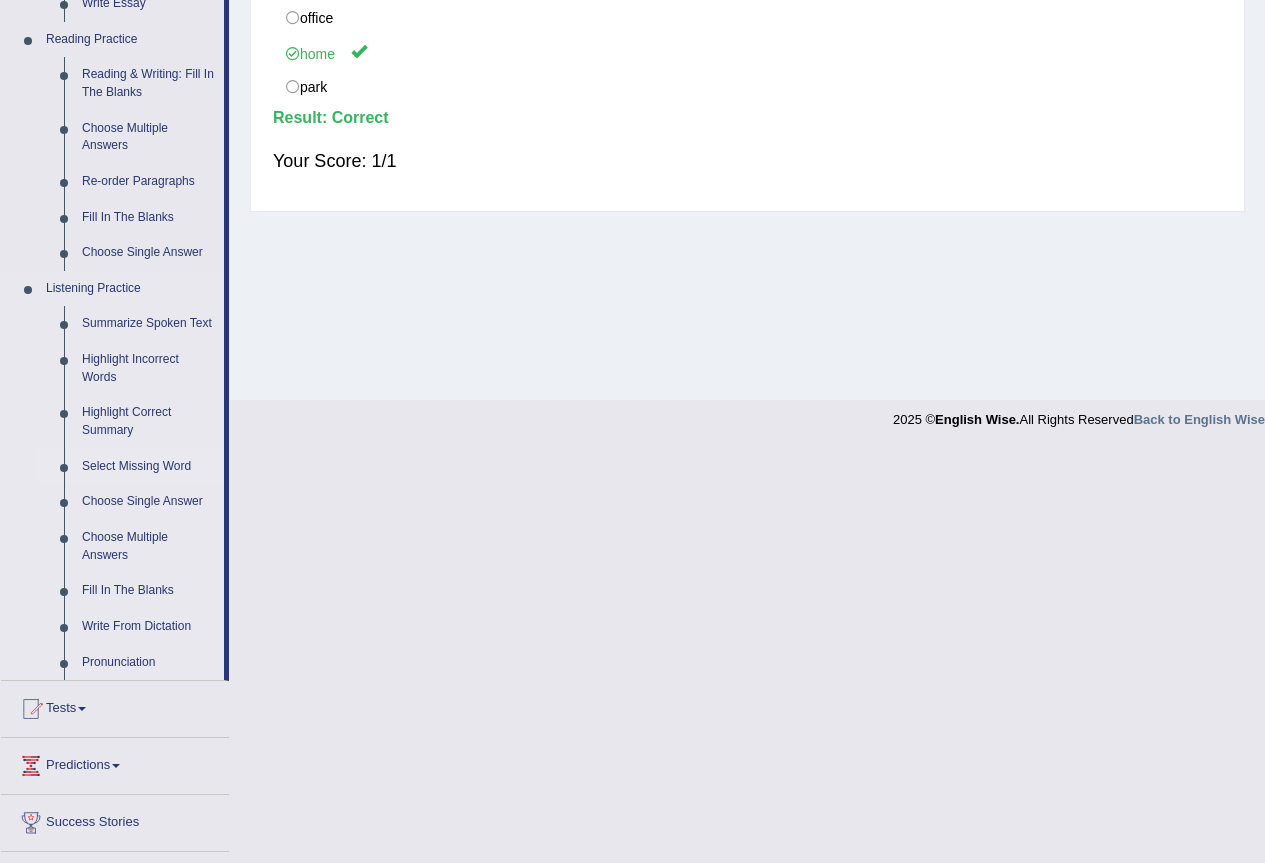 click on "Select Missing Word" at bounding box center [148, 467] 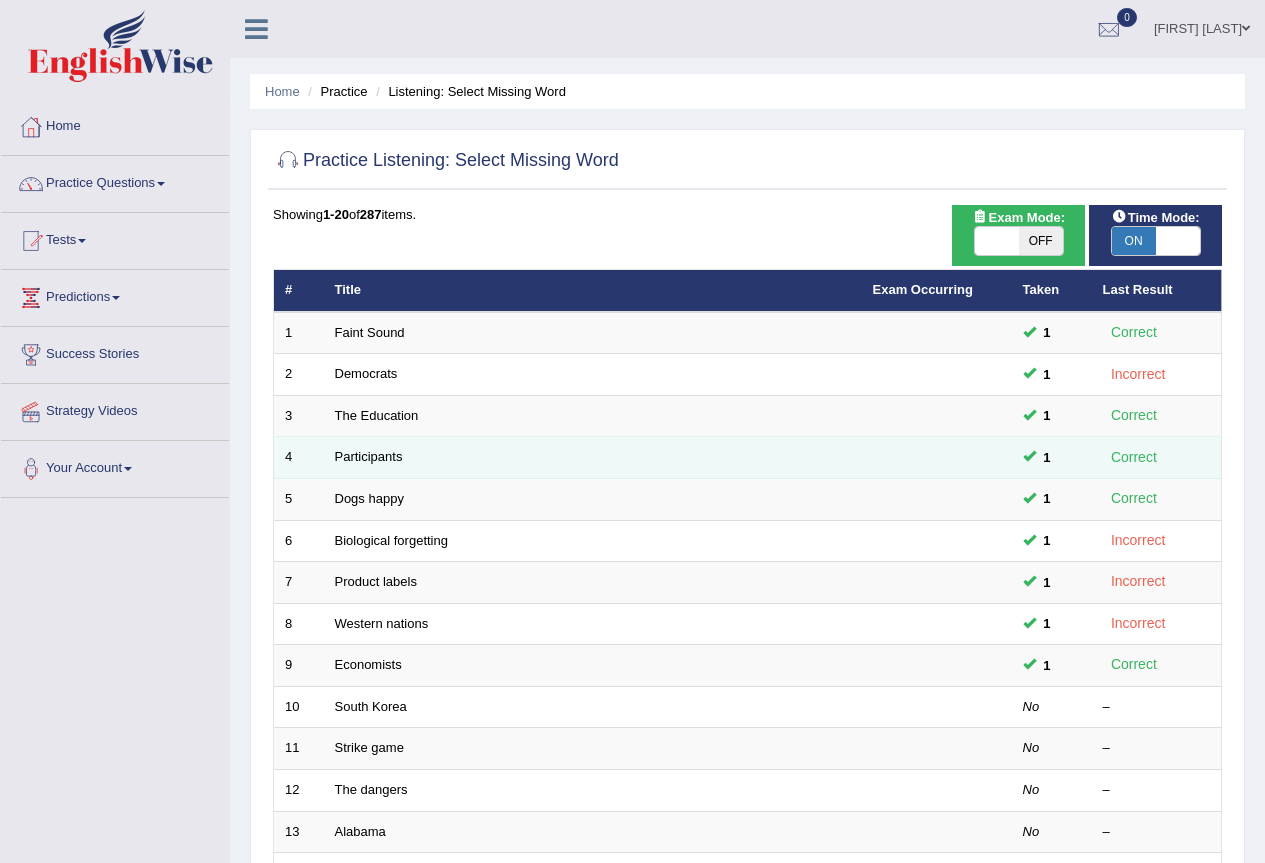 scroll, scrollTop: 0, scrollLeft: 0, axis: both 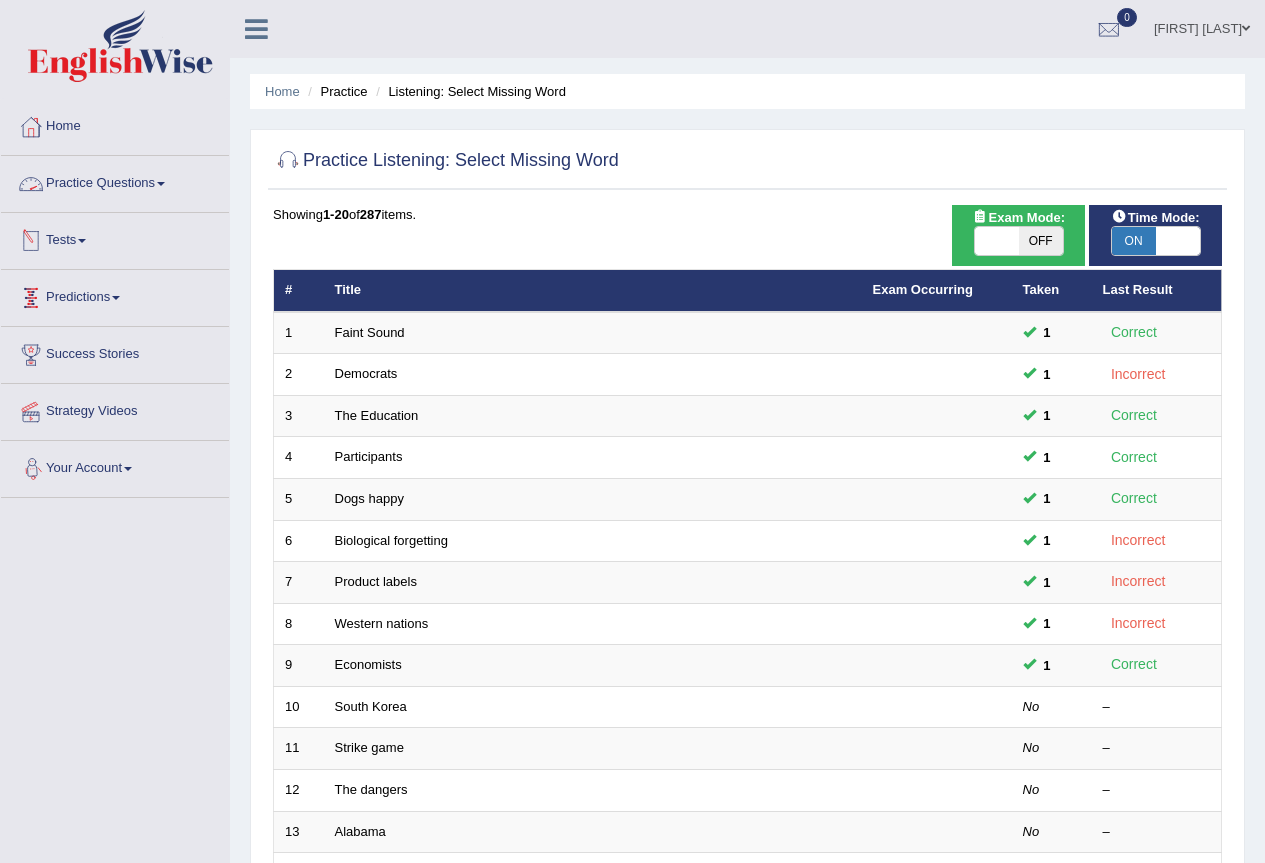 click on "Practice Questions" at bounding box center [115, 181] 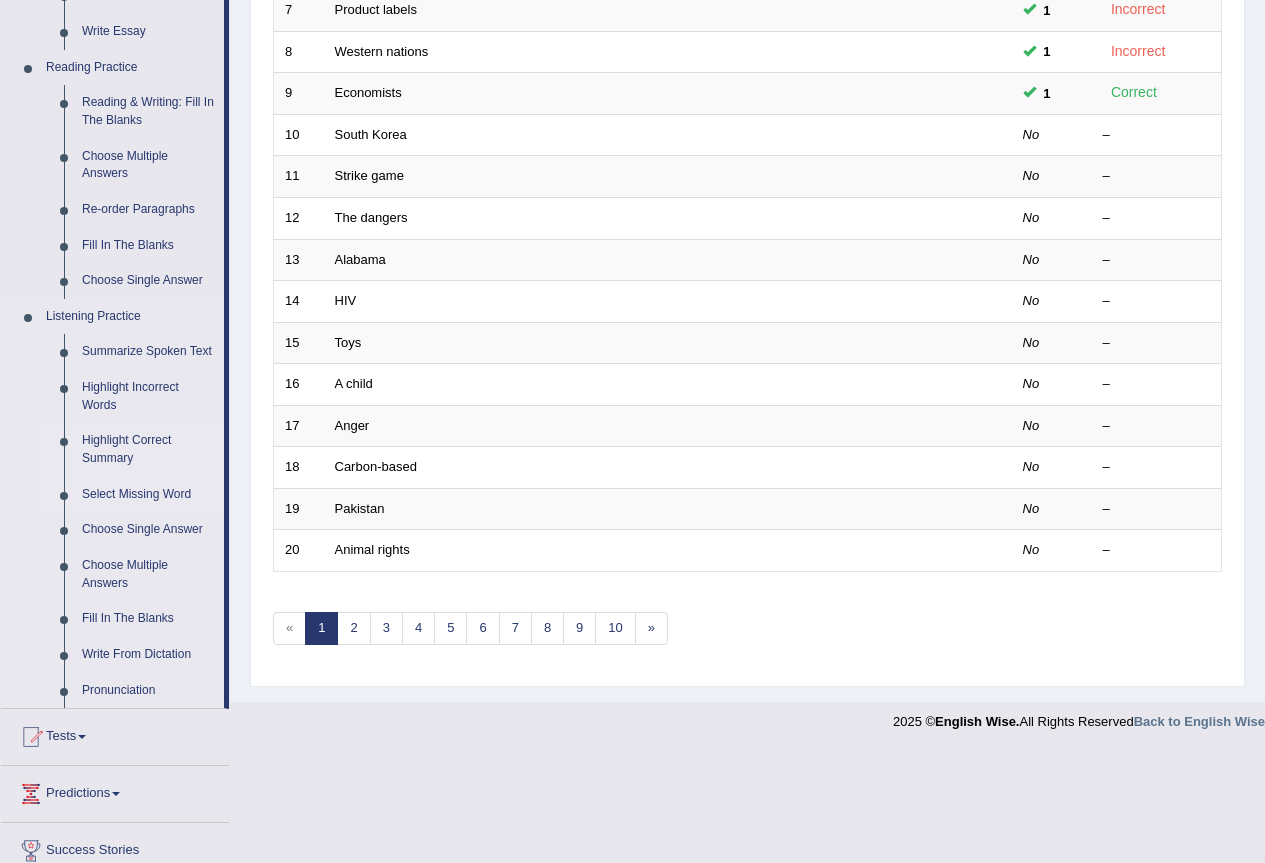 scroll, scrollTop: 600, scrollLeft: 0, axis: vertical 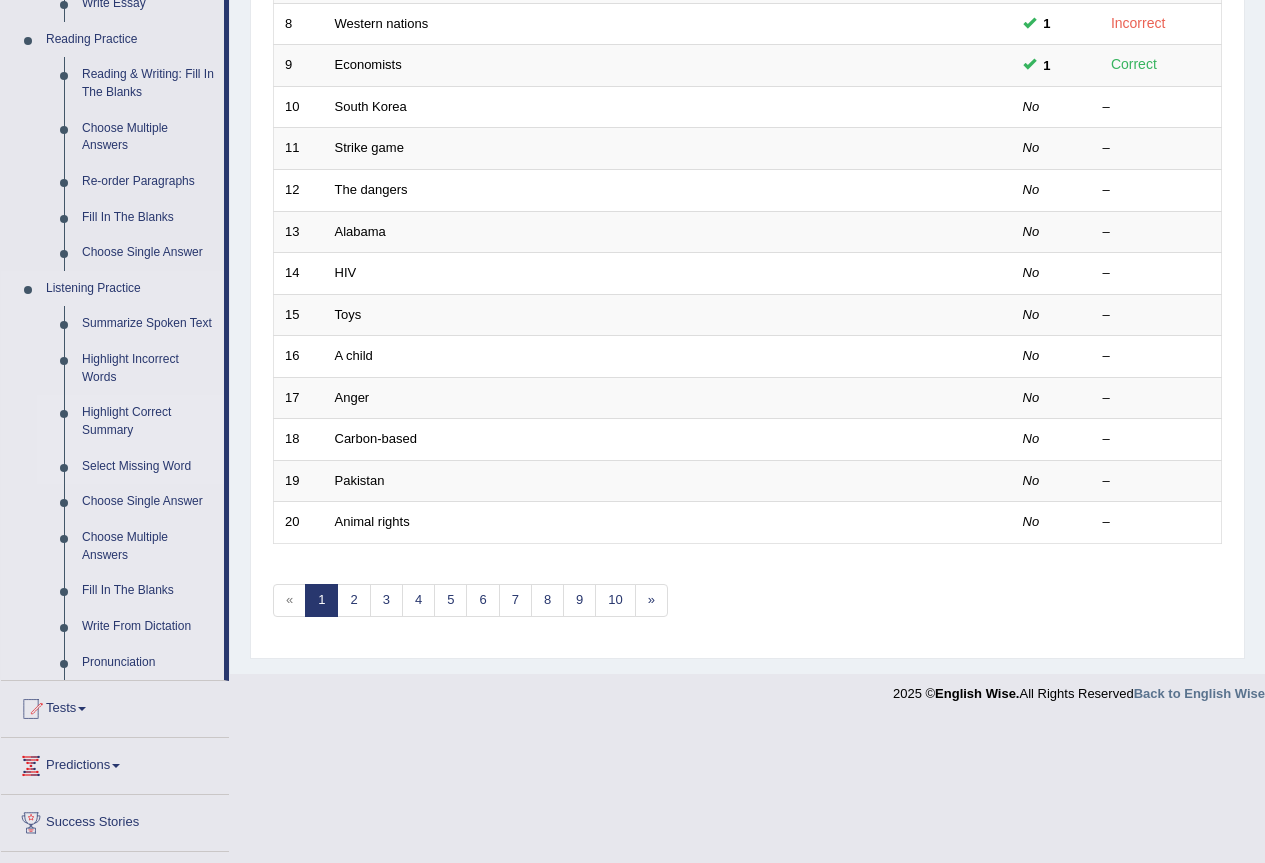 click on "Highlight Correct Summary" at bounding box center [148, 421] 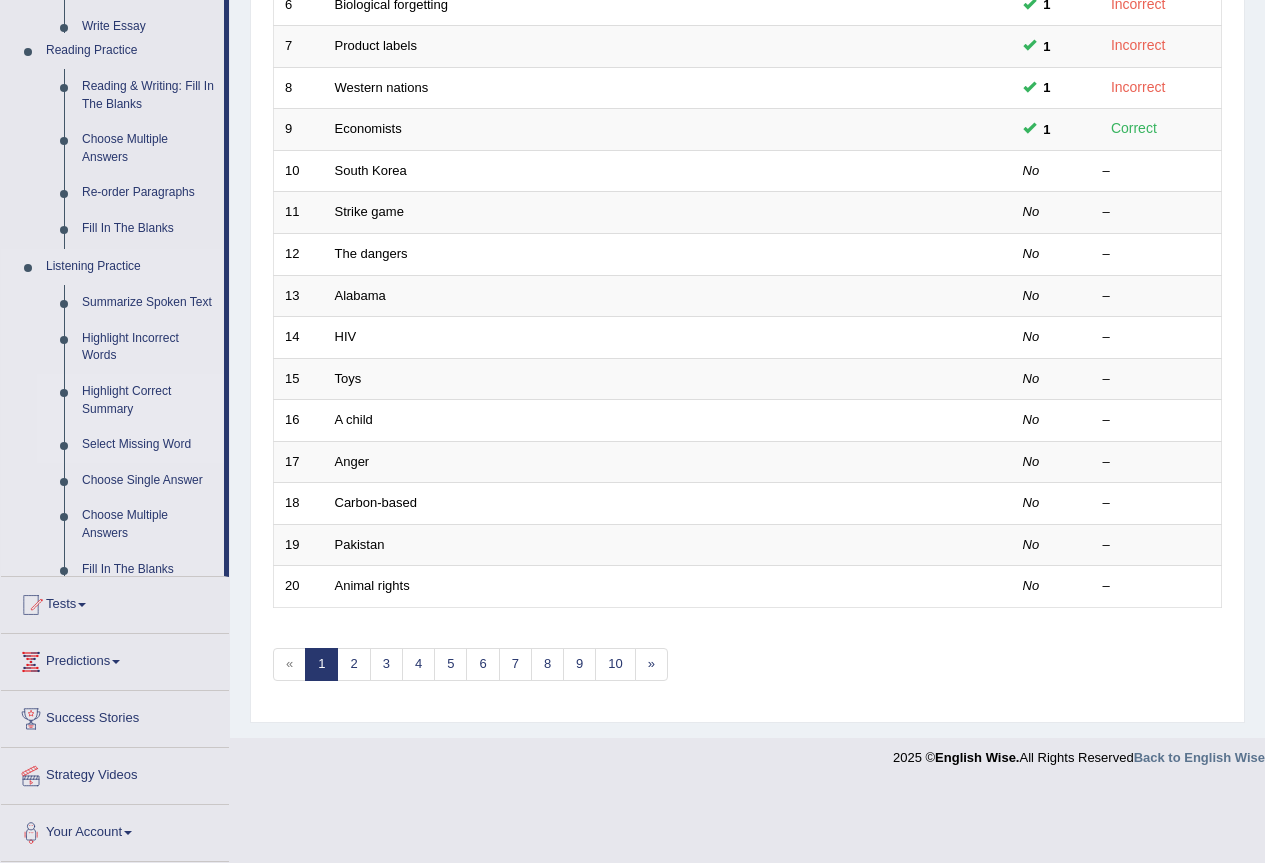 scroll, scrollTop: 461, scrollLeft: 0, axis: vertical 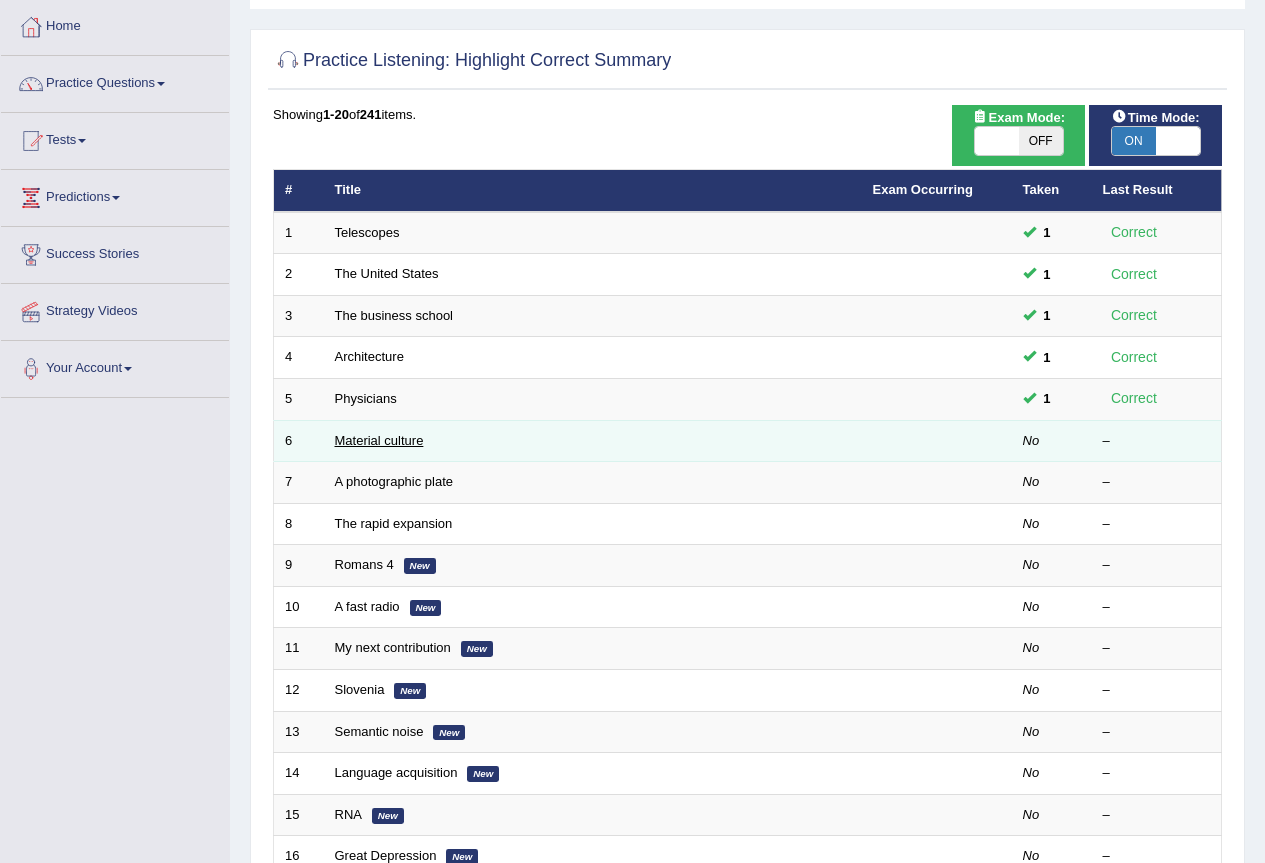 click on "Material culture" at bounding box center [379, 440] 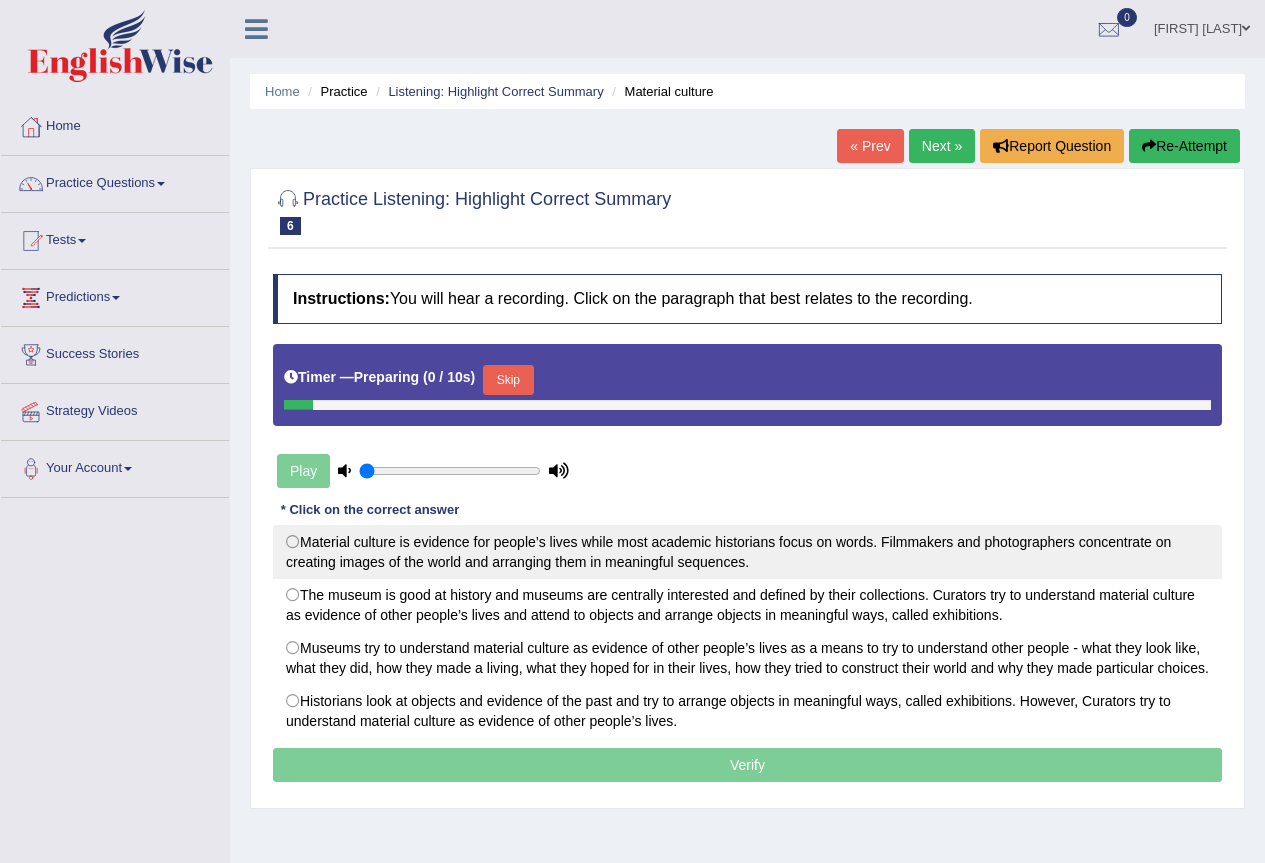 scroll, scrollTop: 0, scrollLeft: 0, axis: both 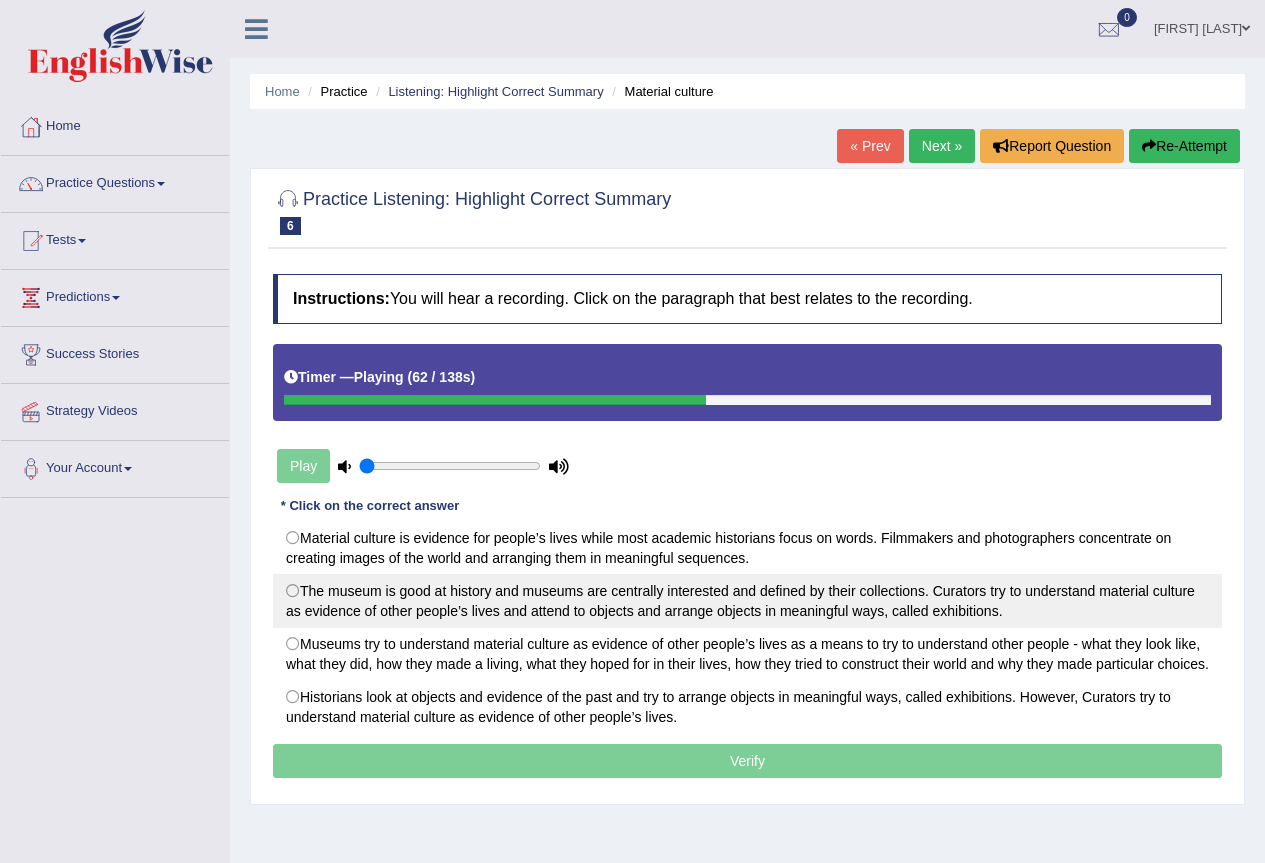 click on "The museum is good at history and museums are centrally interested and defined by their collections. Curators try to understand material culture as evidence of other people’s lives and attend to objects and arrange objects in meaningful ways, called exhibitions." at bounding box center [747, 601] 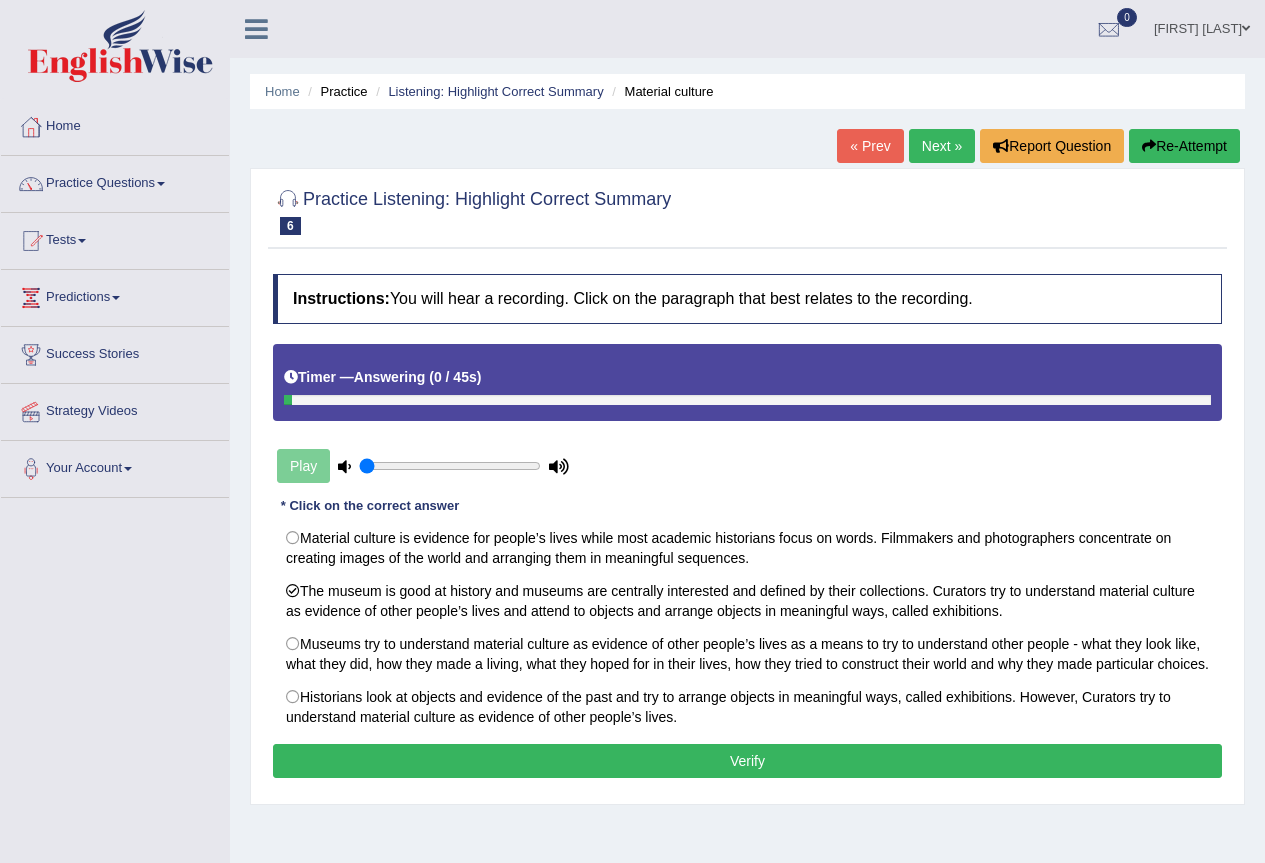 click on "Verify" at bounding box center [747, 761] 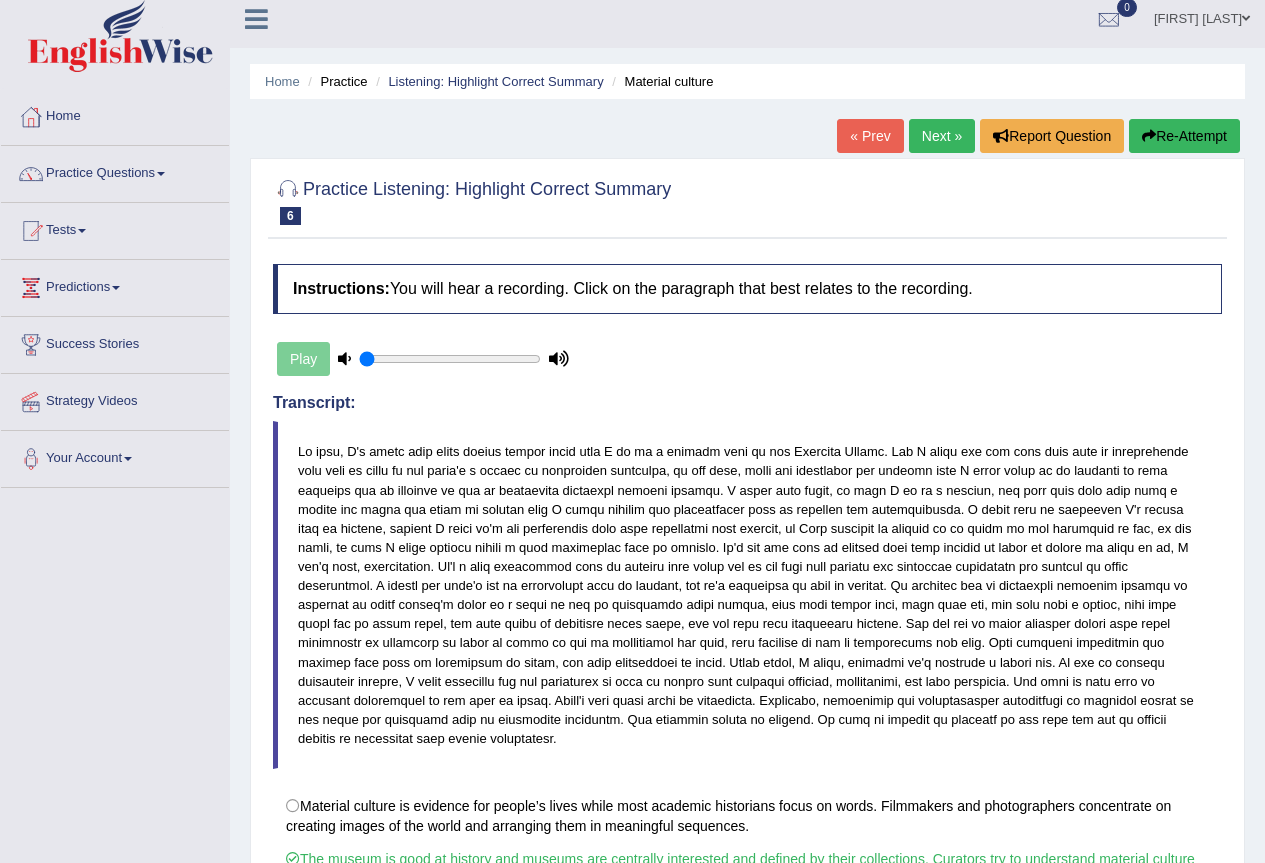 scroll, scrollTop: 0, scrollLeft: 0, axis: both 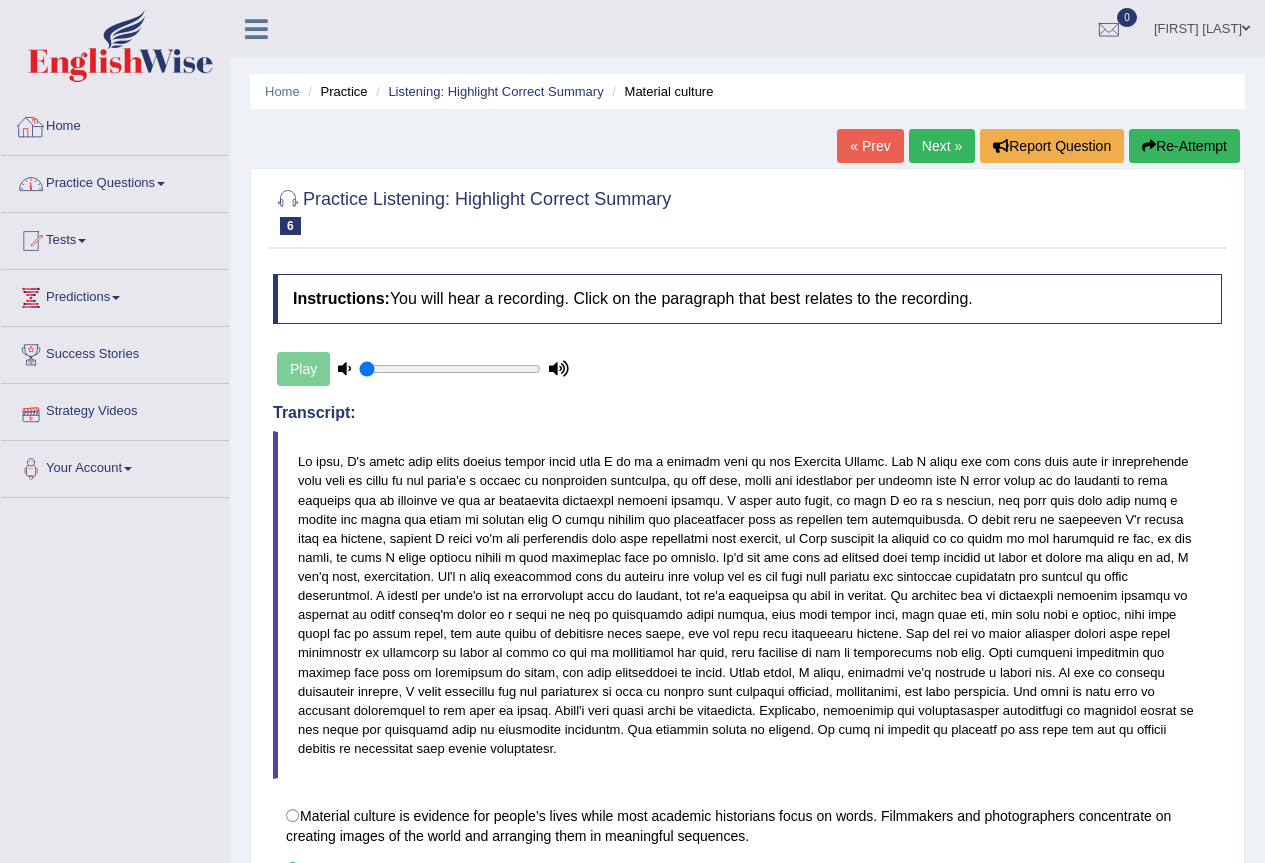click on "Practice Questions" at bounding box center [115, 181] 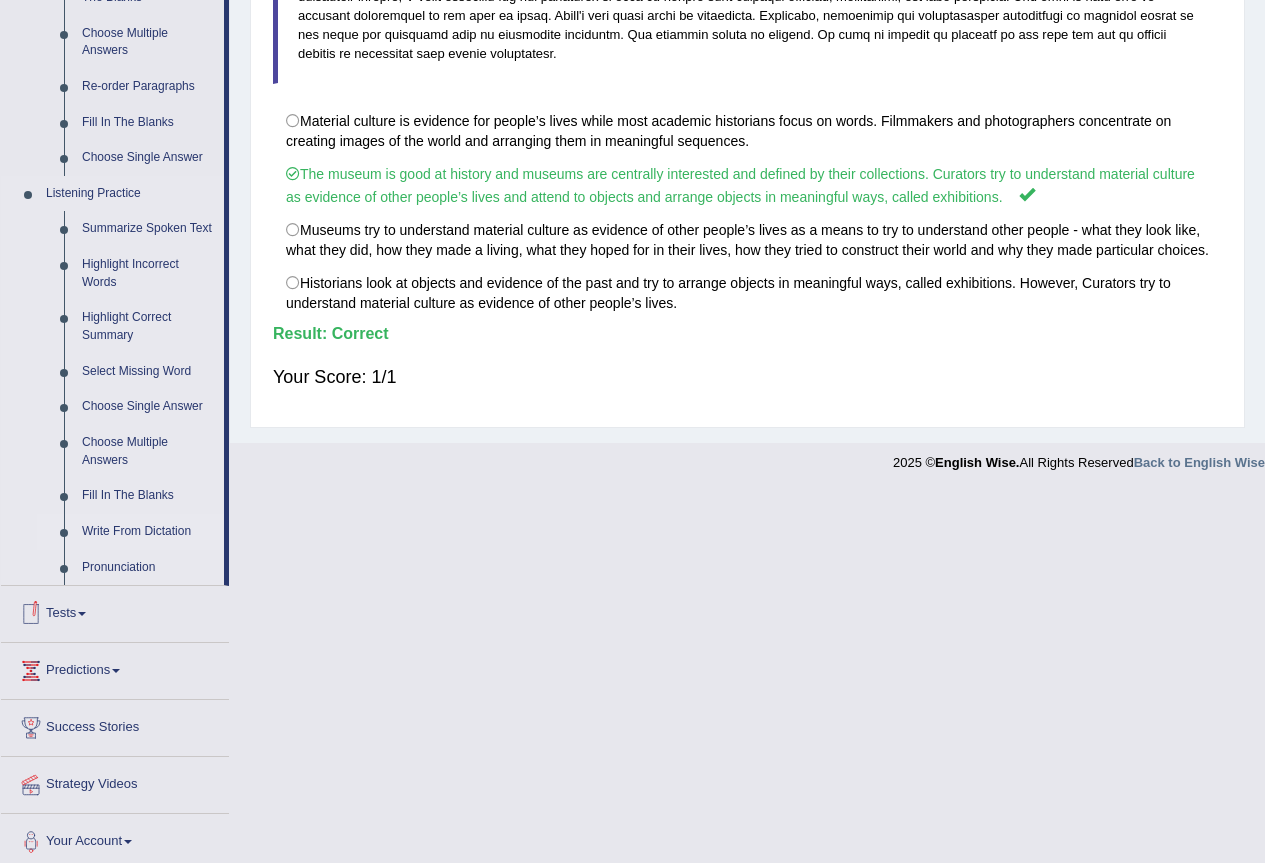 scroll, scrollTop: 704, scrollLeft: 0, axis: vertical 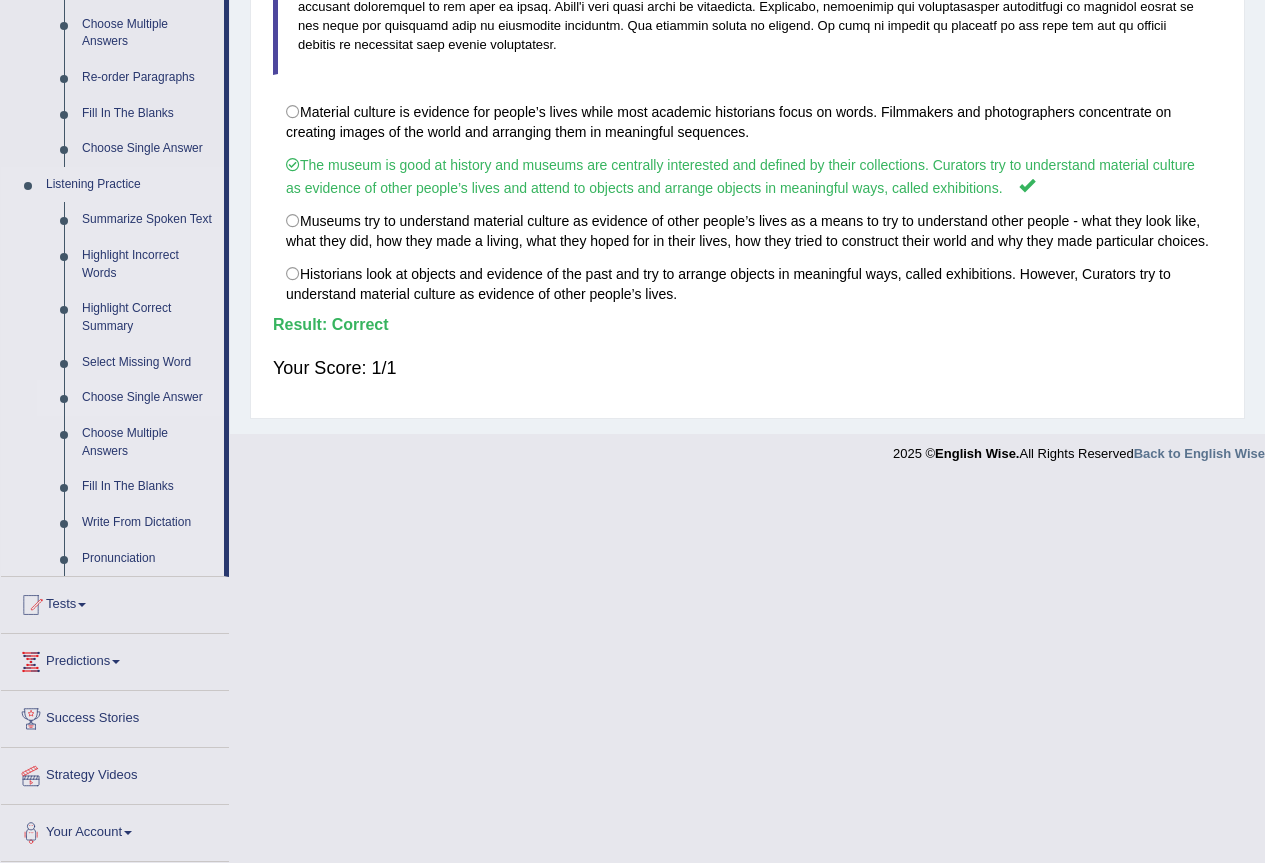 click on "Choose Single Answer" at bounding box center [148, 398] 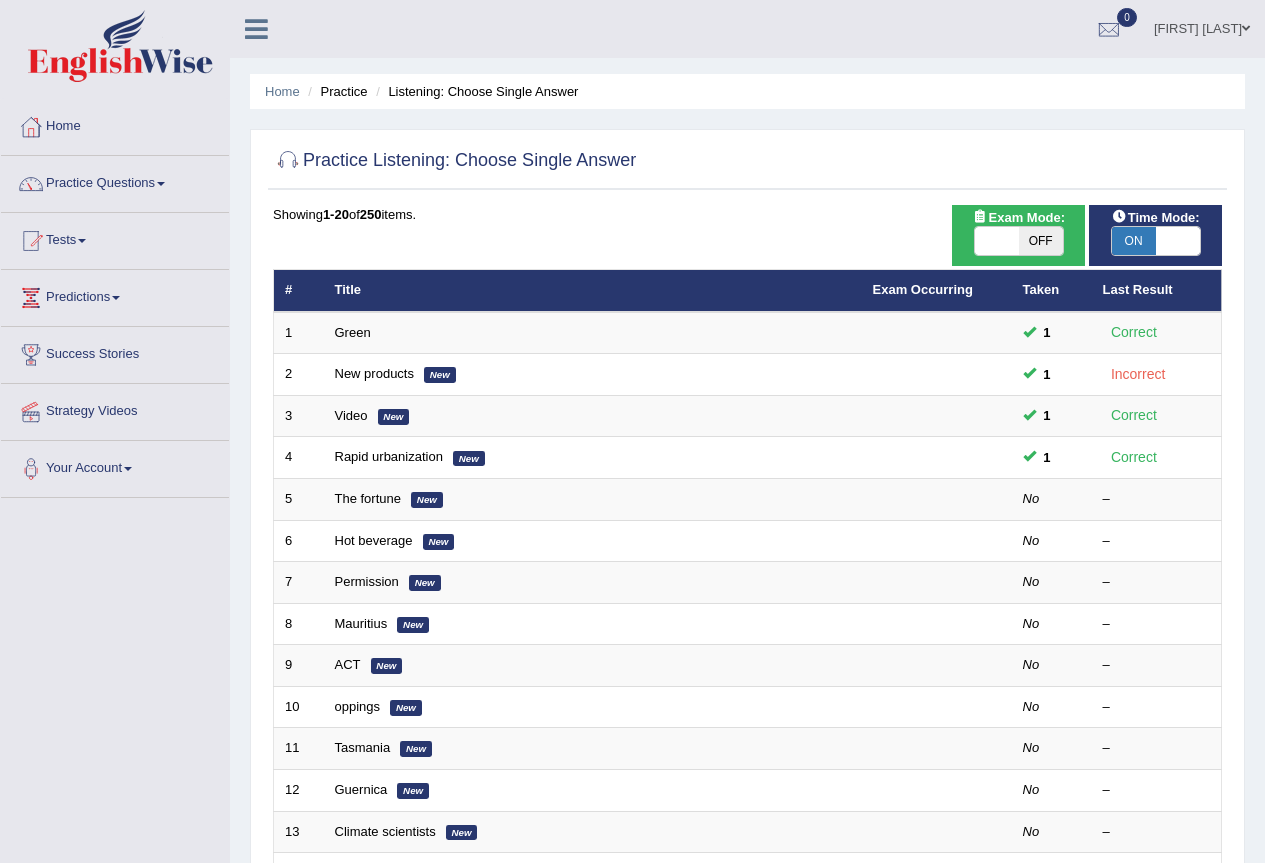 scroll, scrollTop: 200, scrollLeft: 0, axis: vertical 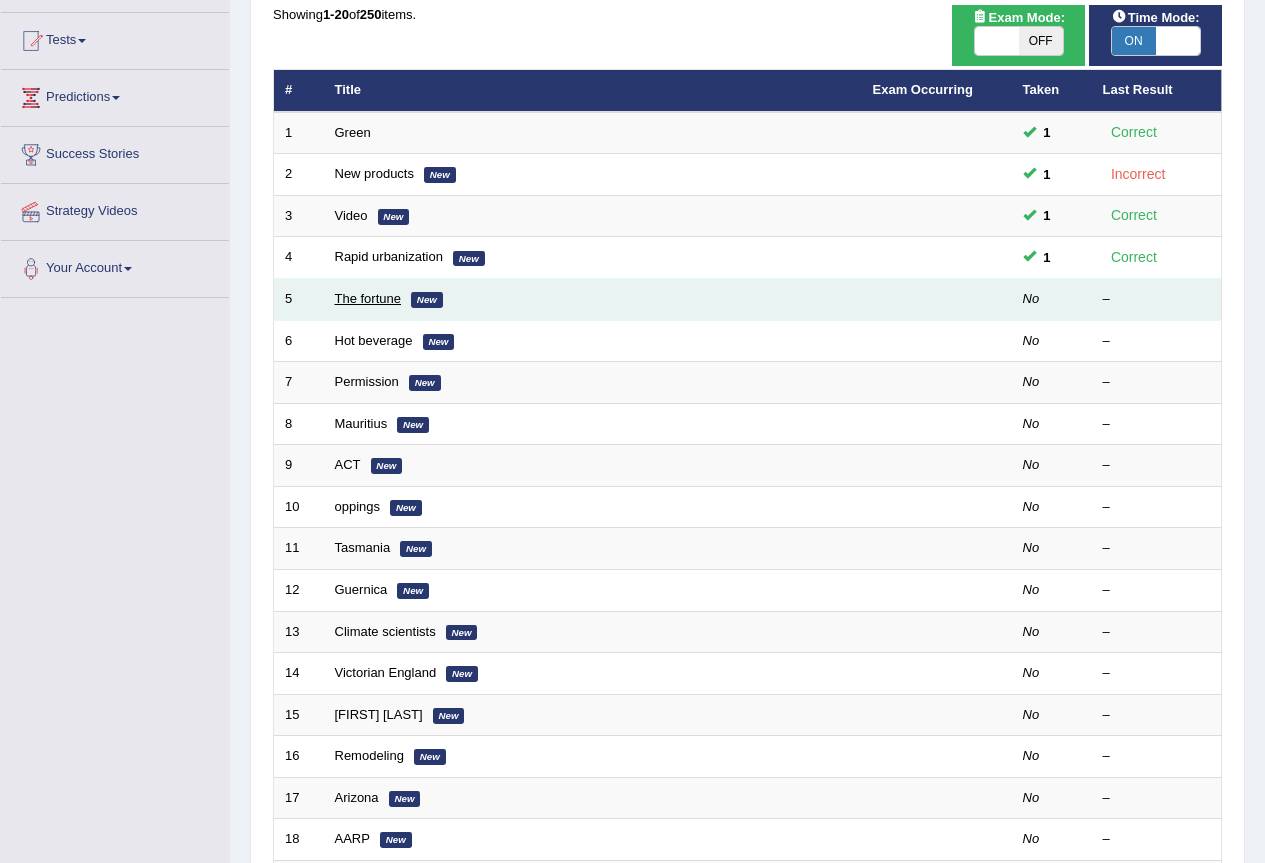 click on "The fortune" at bounding box center [368, 298] 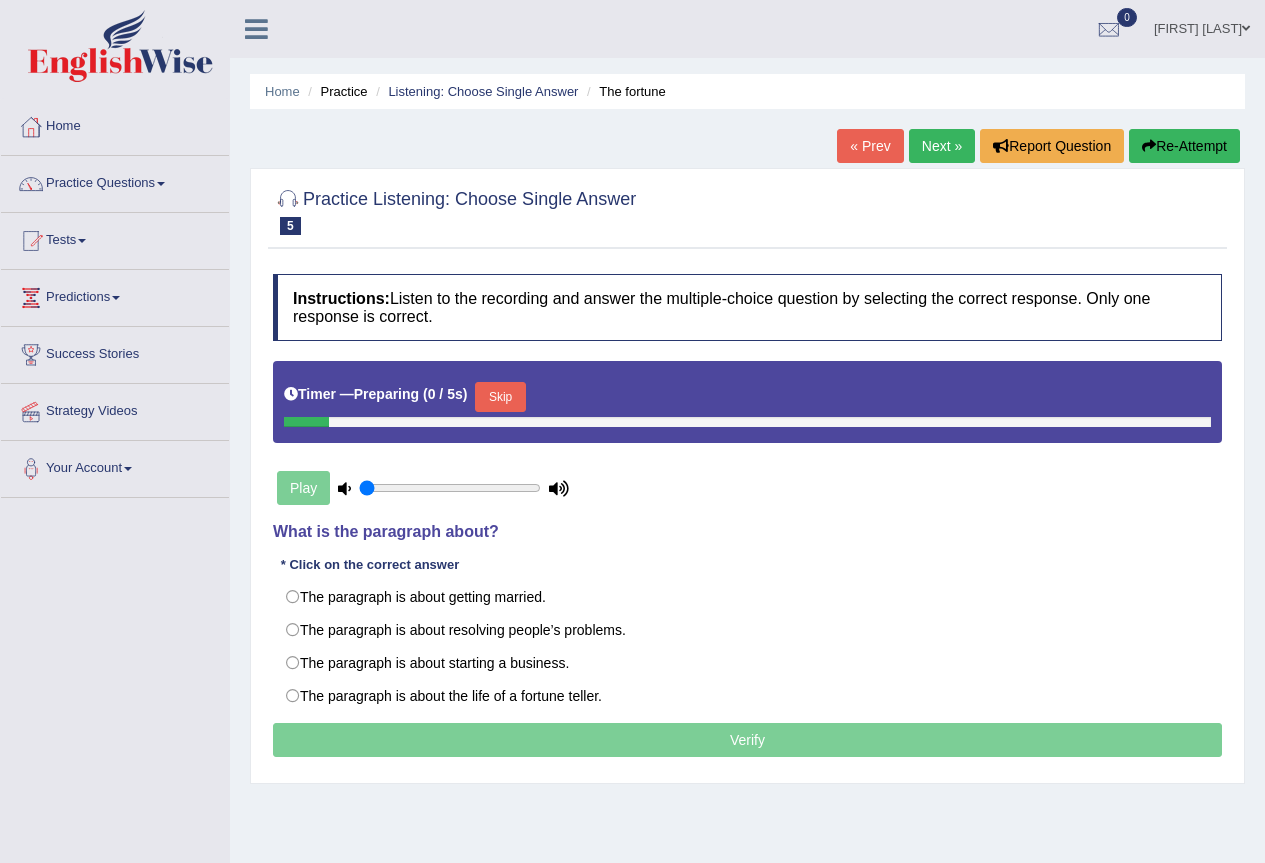 scroll, scrollTop: 105, scrollLeft: 0, axis: vertical 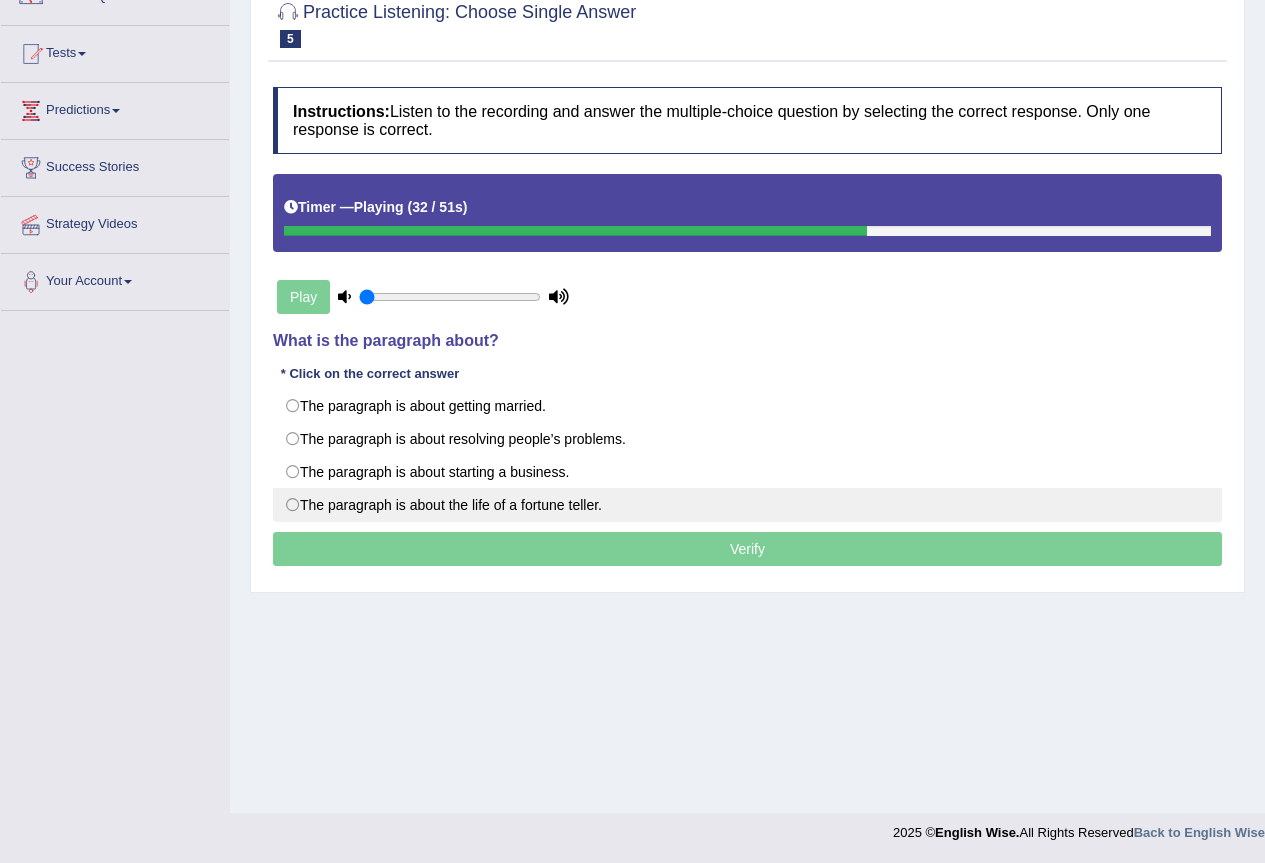 click on "The paragraph is about the life of a fortune teller." at bounding box center (747, 505) 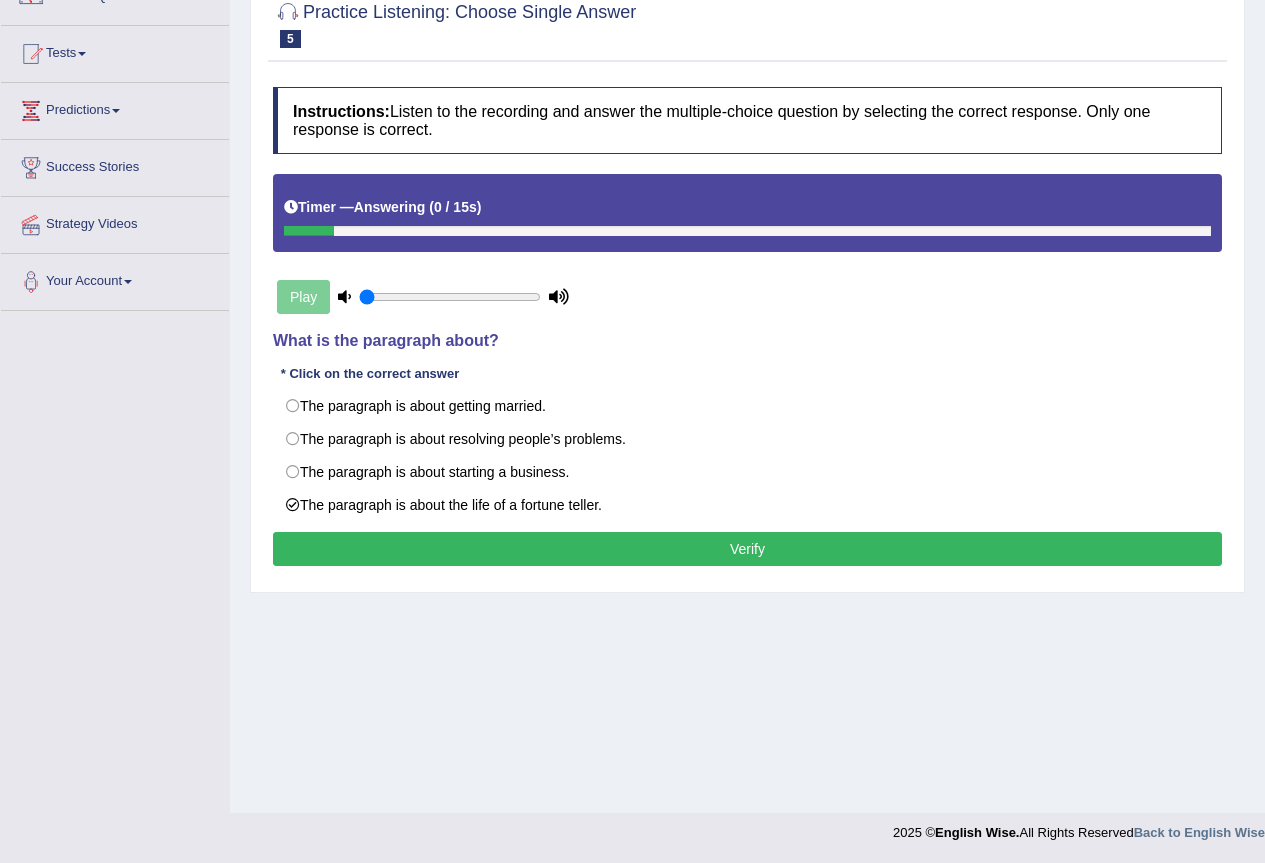 click on "Verify" at bounding box center [747, 549] 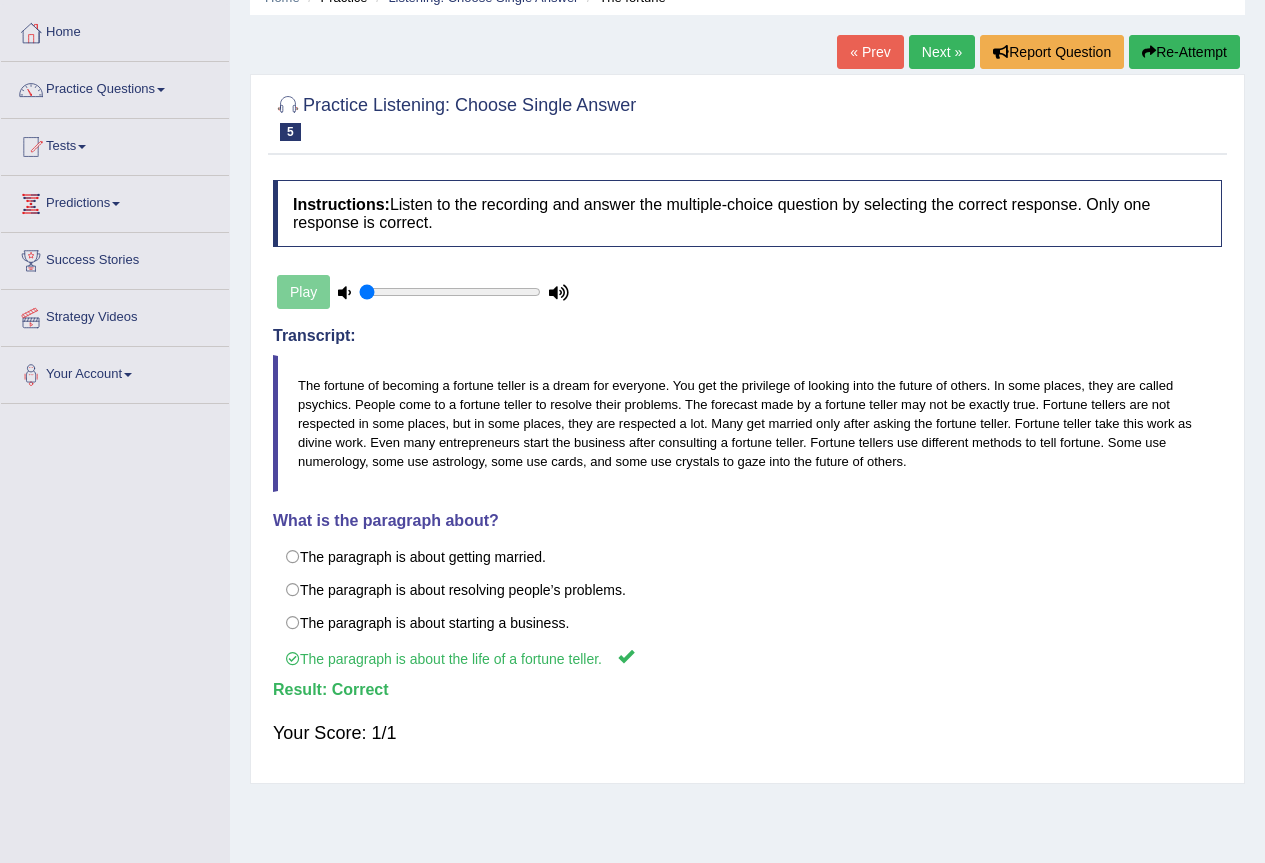 scroll, scrollTop: 0, scrollLeft: 0, axis: both 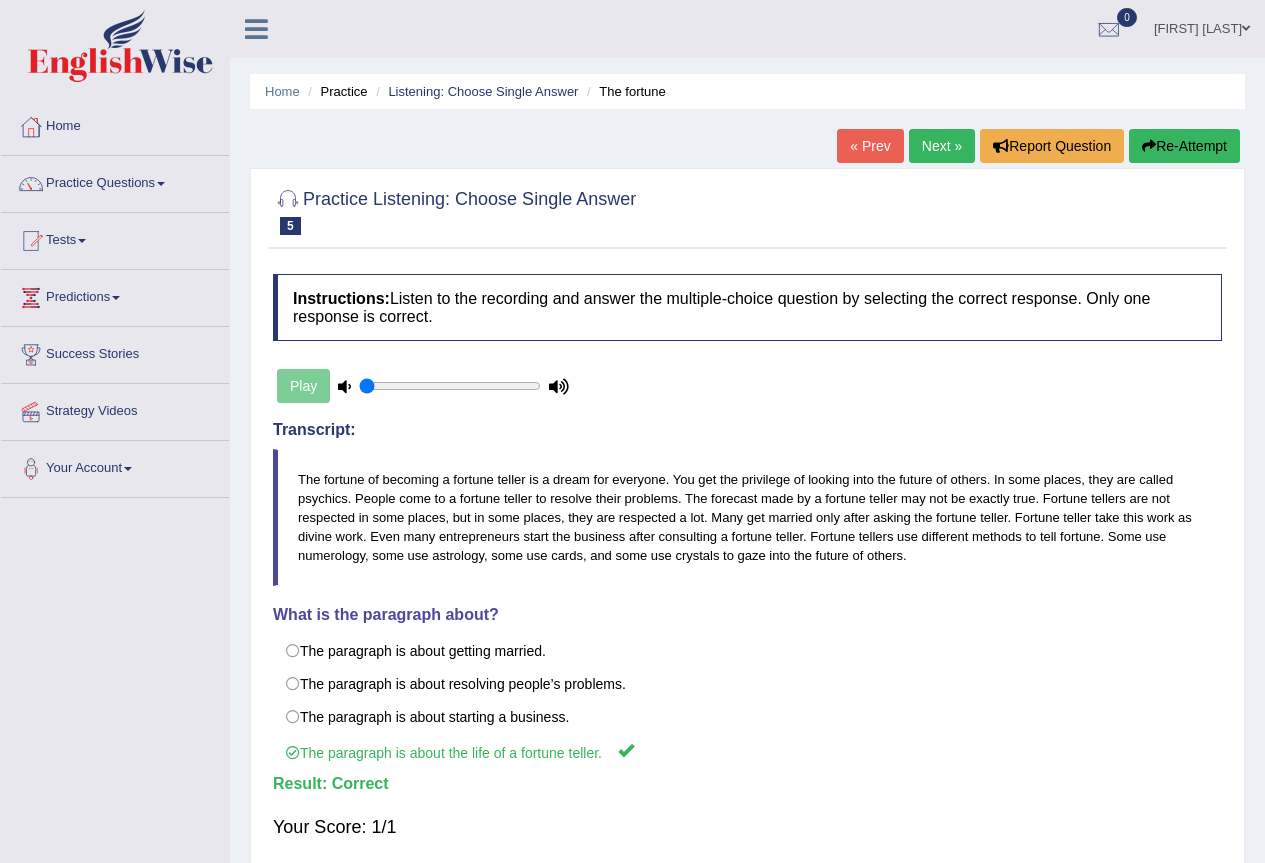 drag, startPoint x: 924, startPoint y: 124, endPoint x: 924, endPoint y: 159, distance: 35 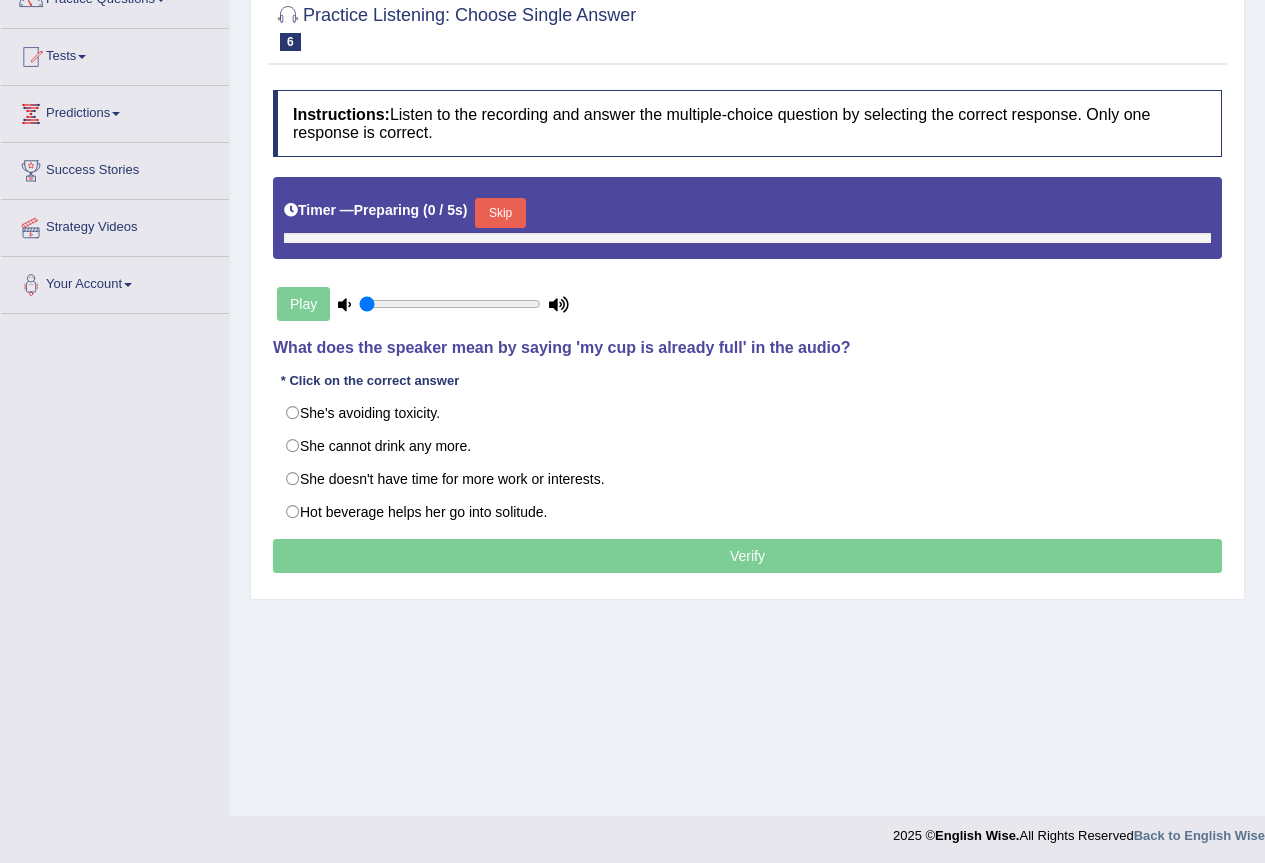 scroll, scrollTop: 0, scrollLeft: 0, axis: both 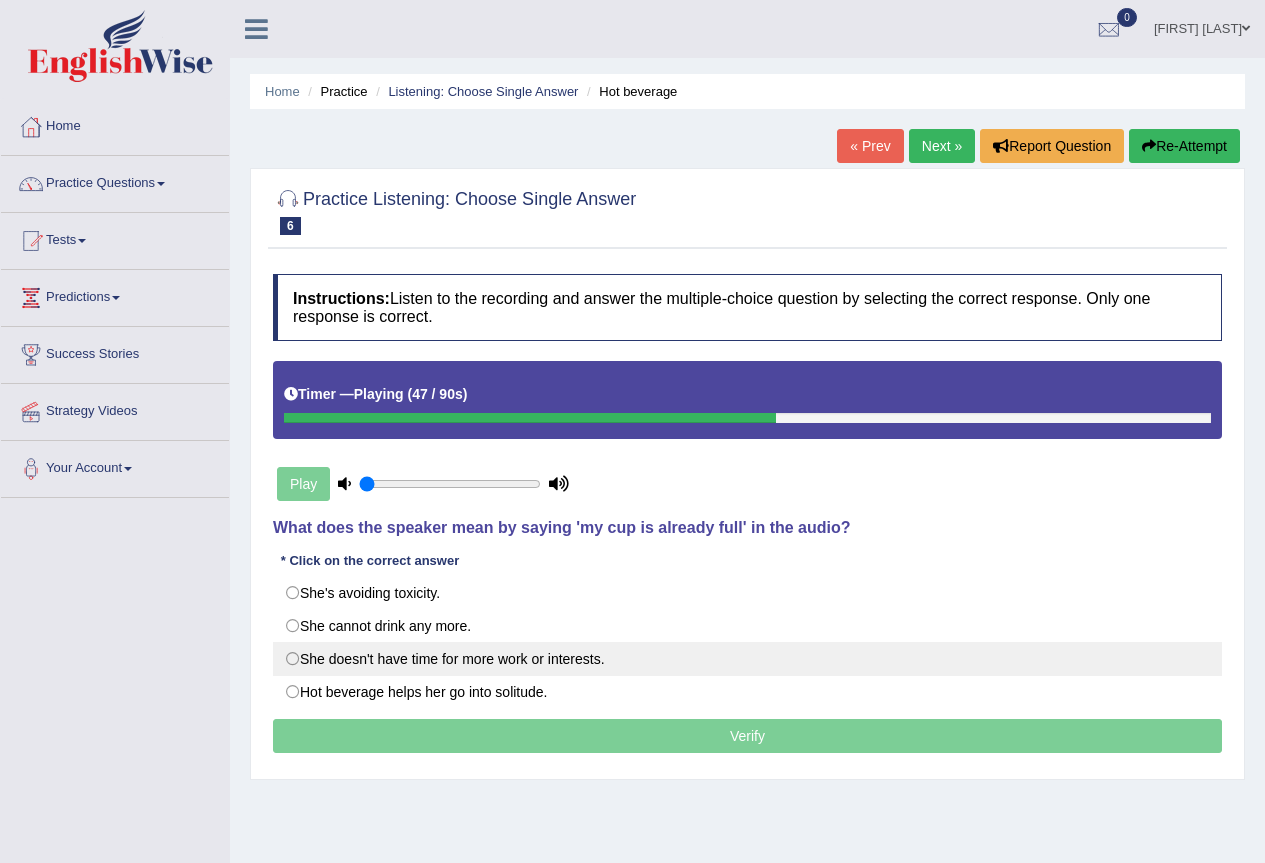 click on "She doesn't have time for more work or interests." at bounding box center [747, 659] 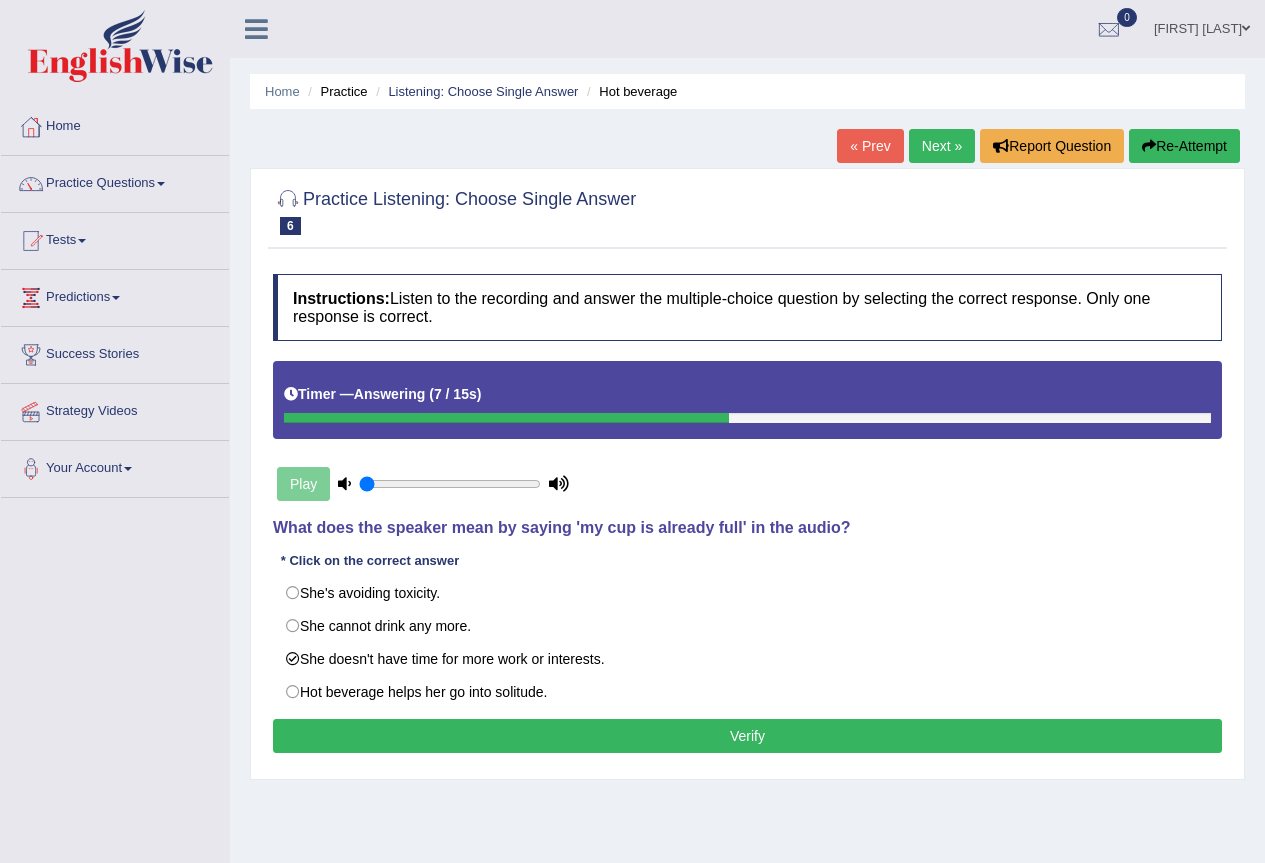 click on "Verify" at bounding box center (747, 736) 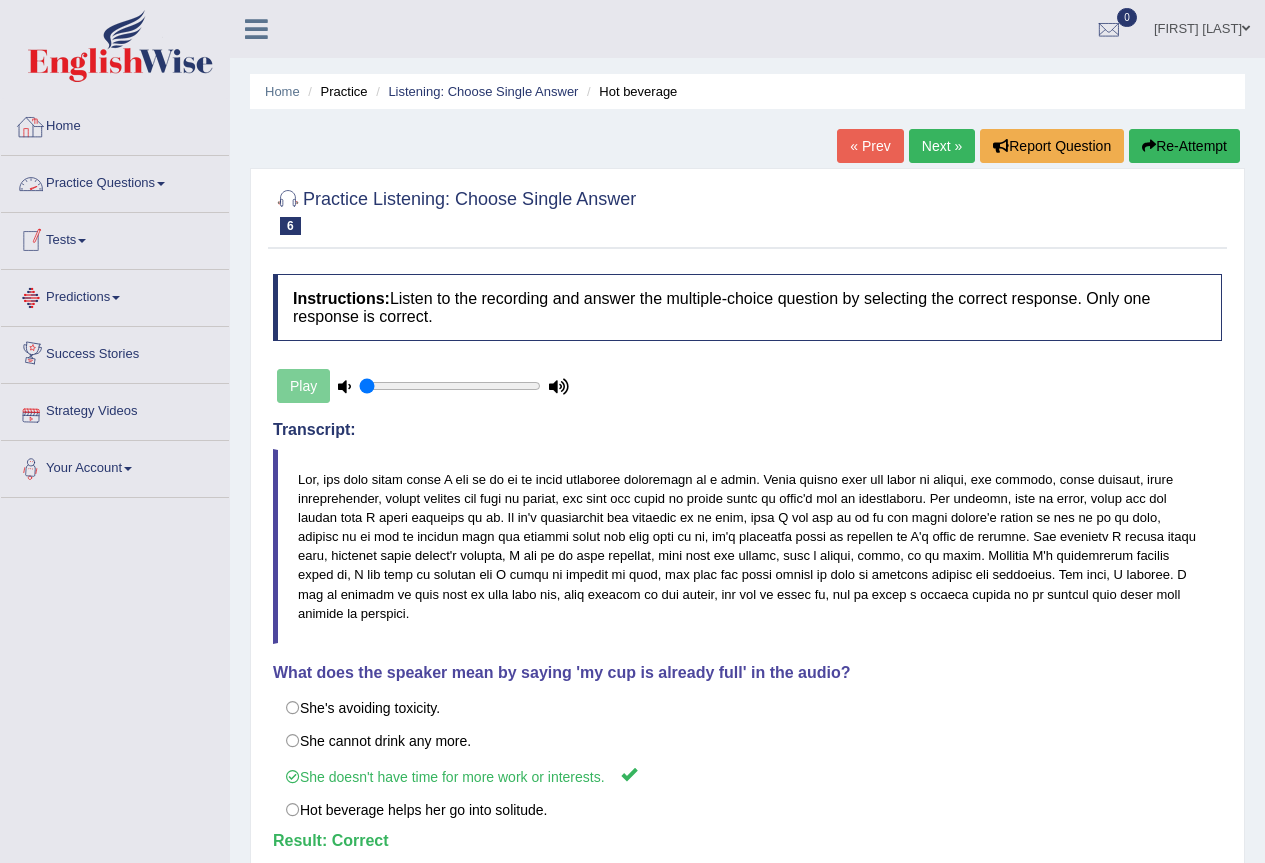 click on "Practice Questions   Speaking Practice Read Aloud
Repeat Sentence
Describe Image
Re-tell Lecture
Answer Short Question
Summarize Group Discussion
Respond To A Situation
Writing Practice  Summarize Written Text
Write Essay
Reading Practice  Reading & Writing: Fill In The Blanks
Choose Multiple Answers
Re-order Paragraphs
Fill In The Blanks
Choose Single Answer
Listening Practice  Summarize Spoken Text
Highlight Incorrect Words
Highlight Correct Summary
Select Missing Word
Choose Single Answer
Choose Multiple Answers
Fill In The Blanks
Write From Dictation
Pronunciation" at bounding box center [115, 184] 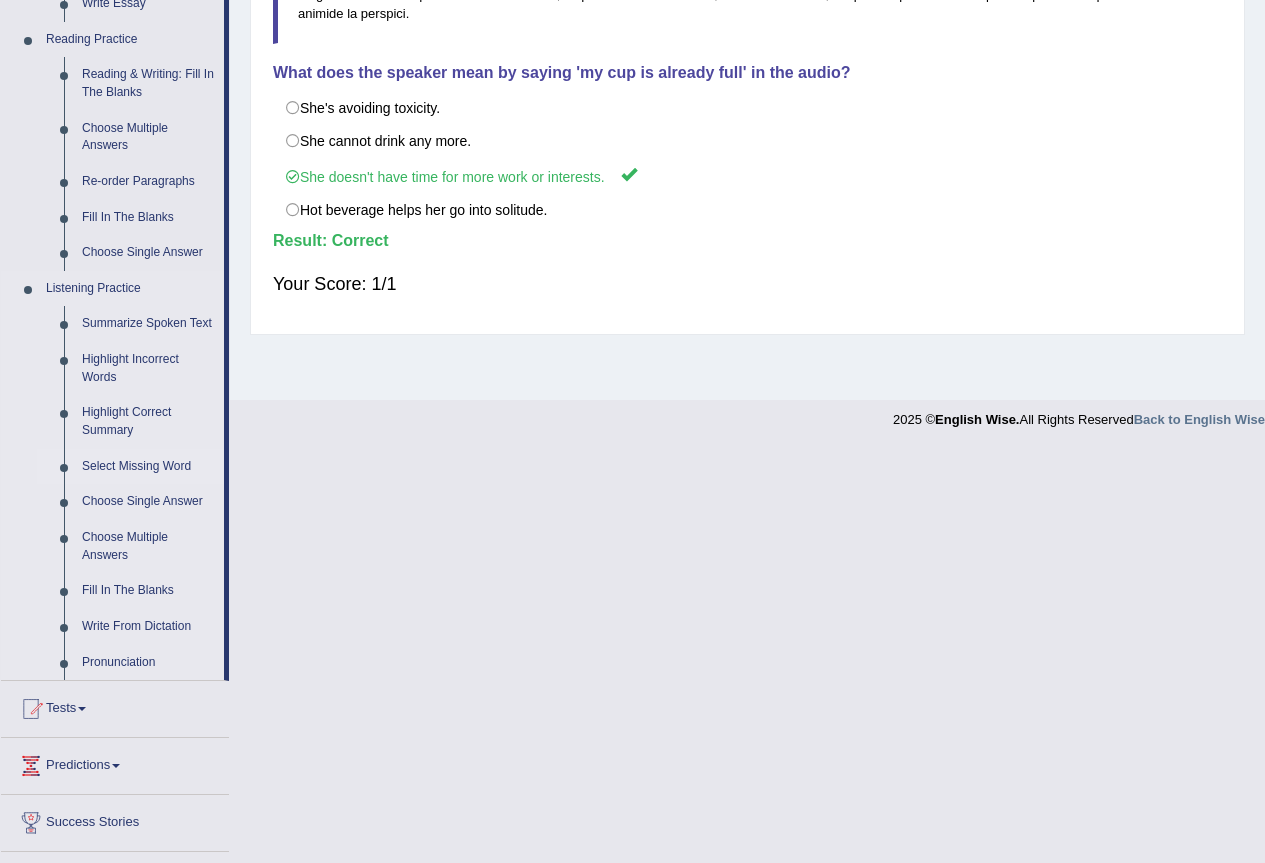 scroll, scrollTop: 700, scrollLeft: 0, axis: vertical 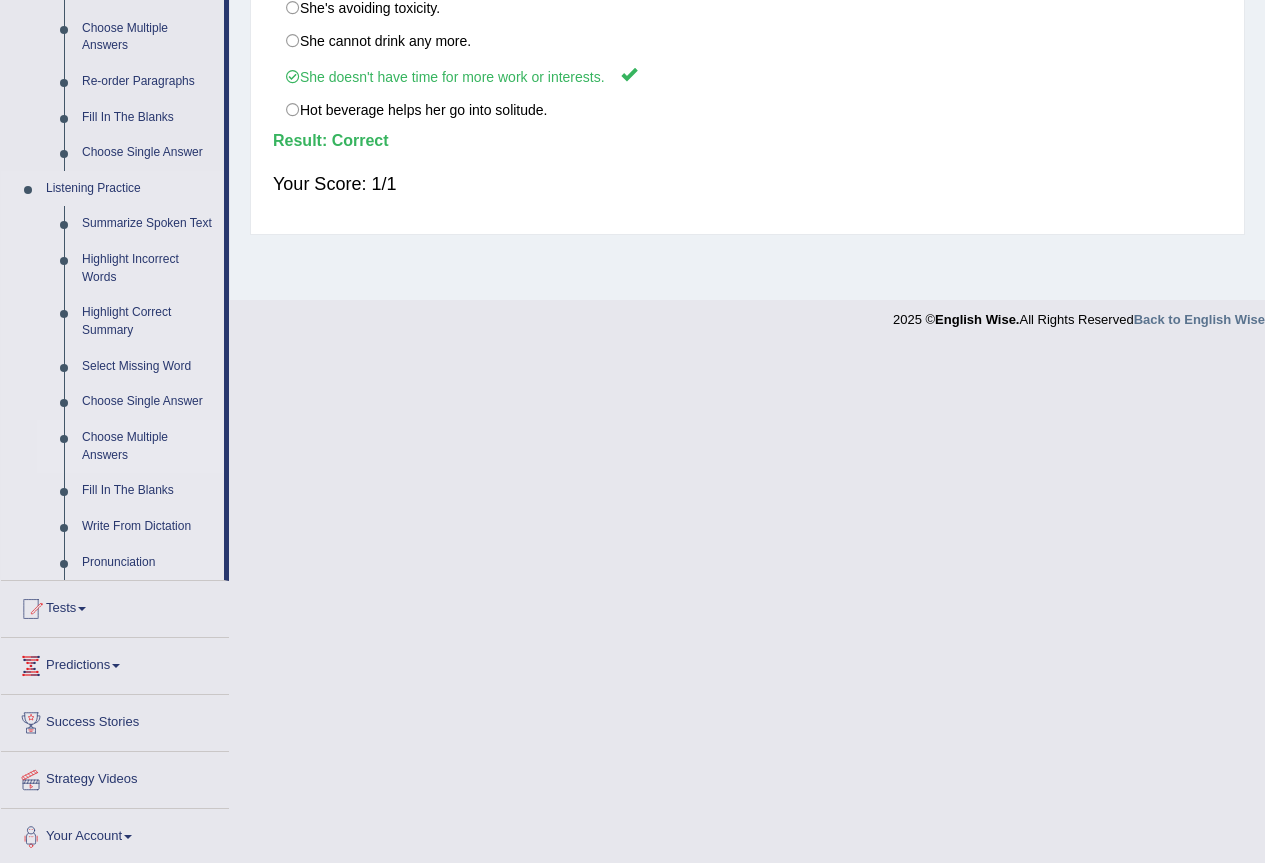 click on "Choose Multiple Answers" at bounding box center (148, 446) 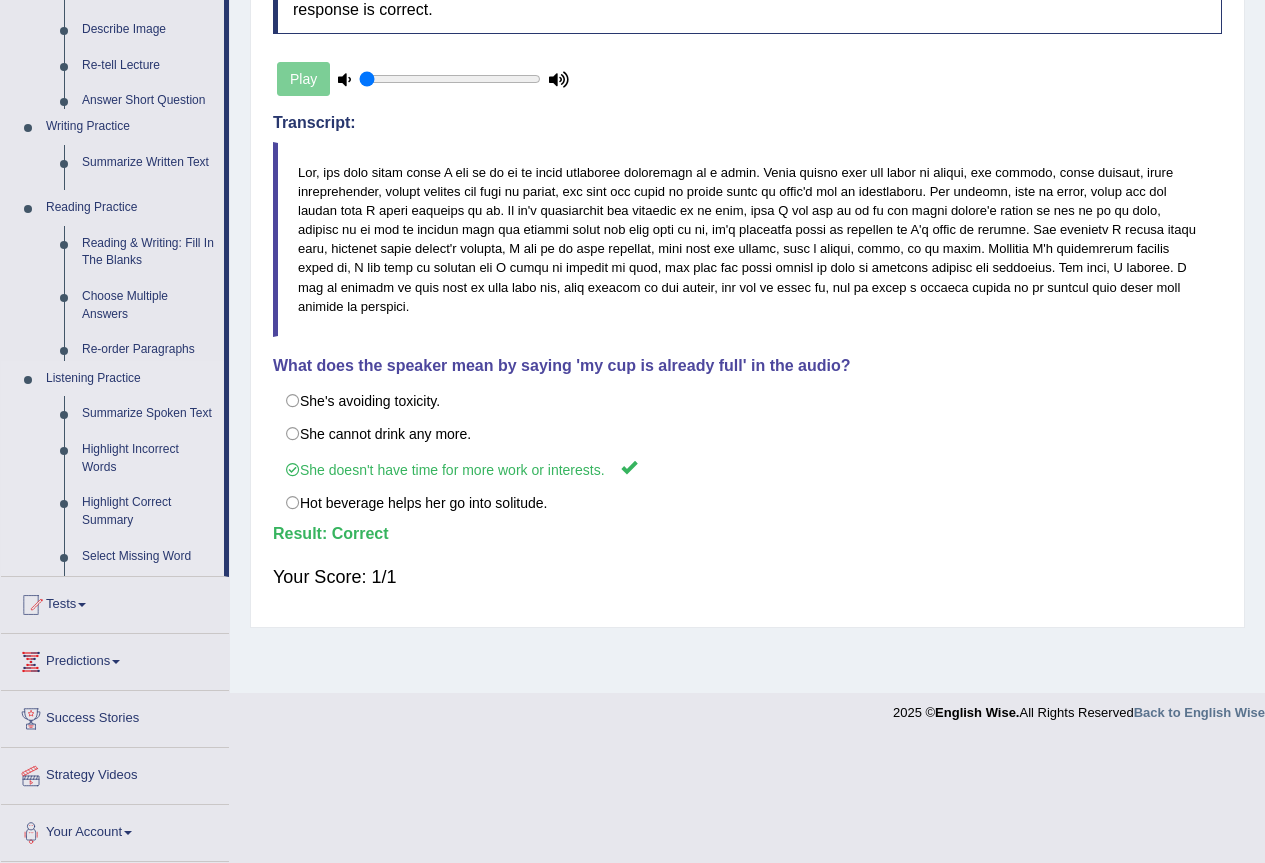 scroll, scrollTop: 187, scrollLeft: 0, axis: vertical 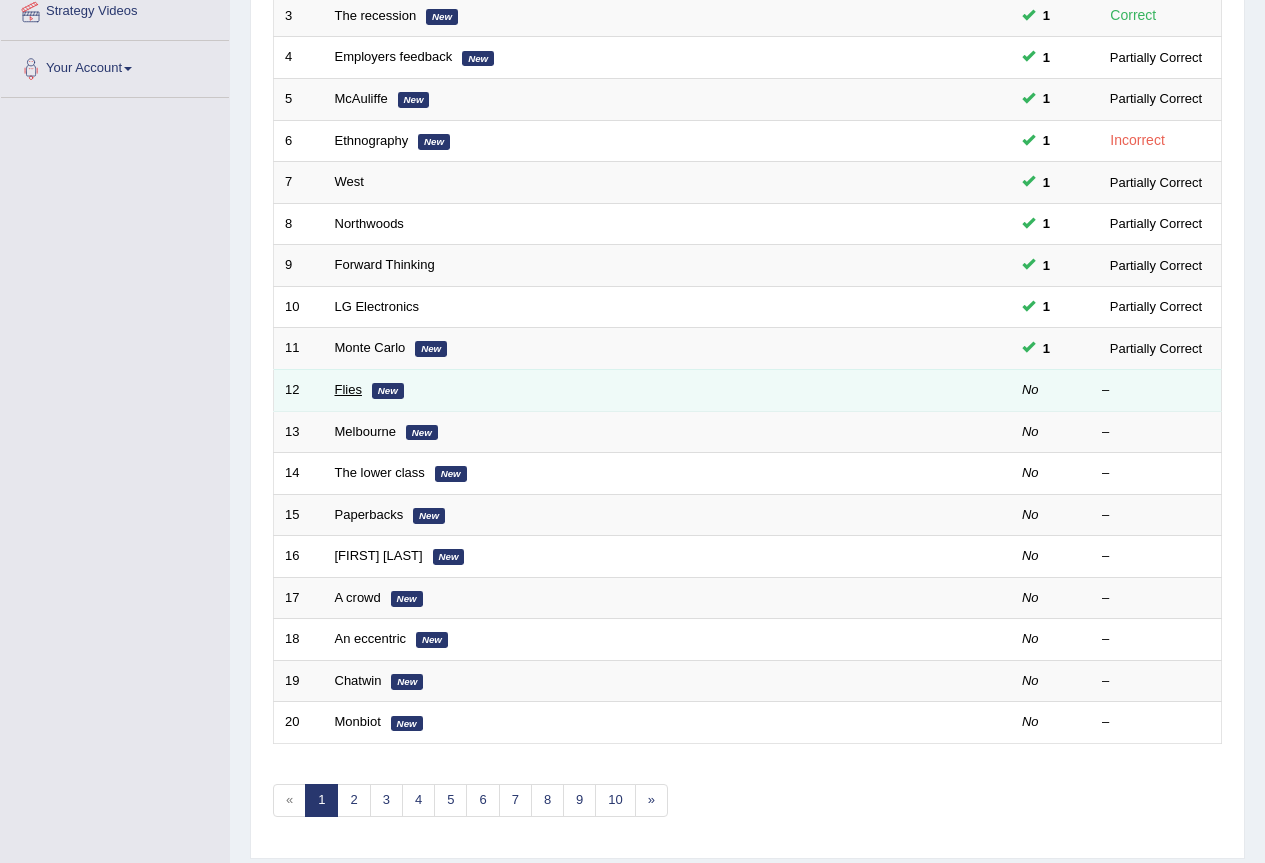 click on "Flies" at bounding box center (348, 389) 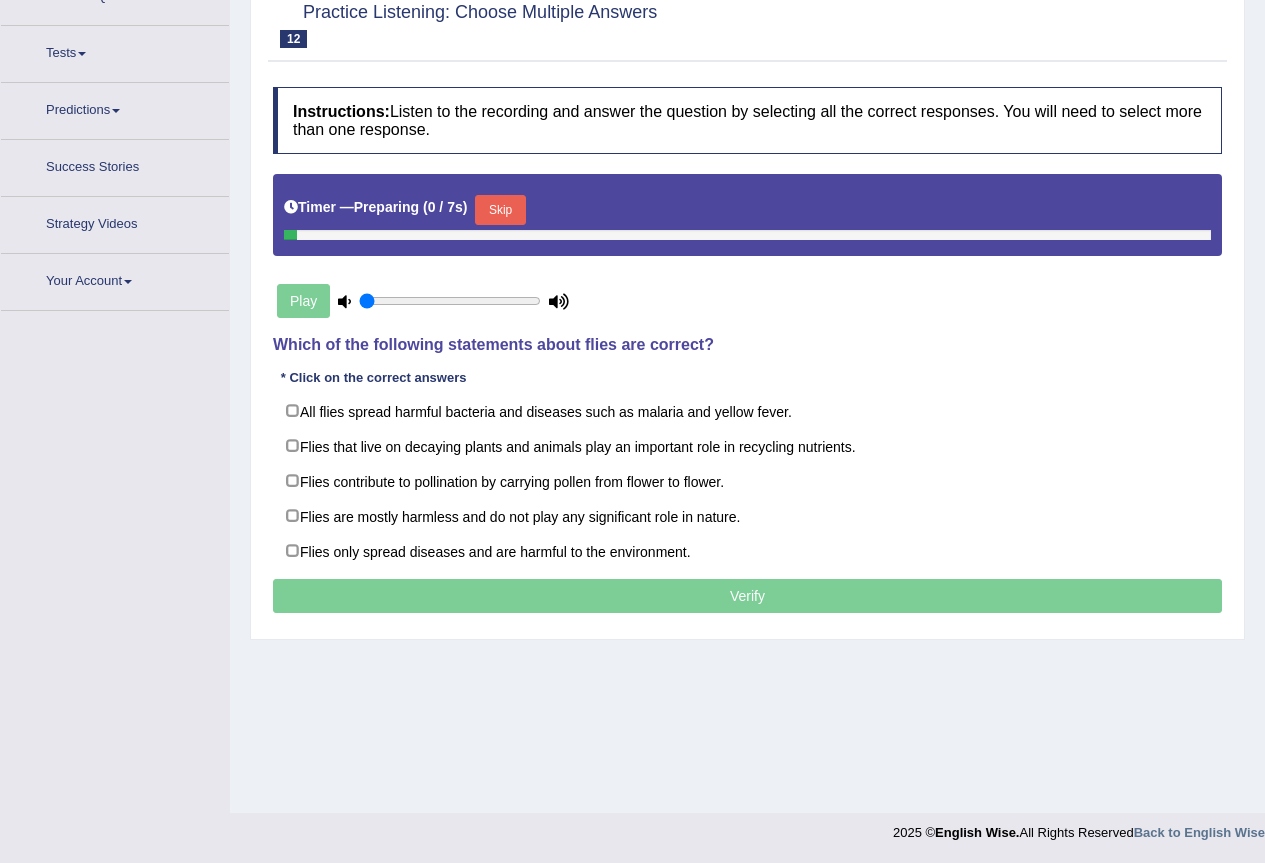 scroll, scrollTop: 187, scrollLeft: 0, axis: vertical 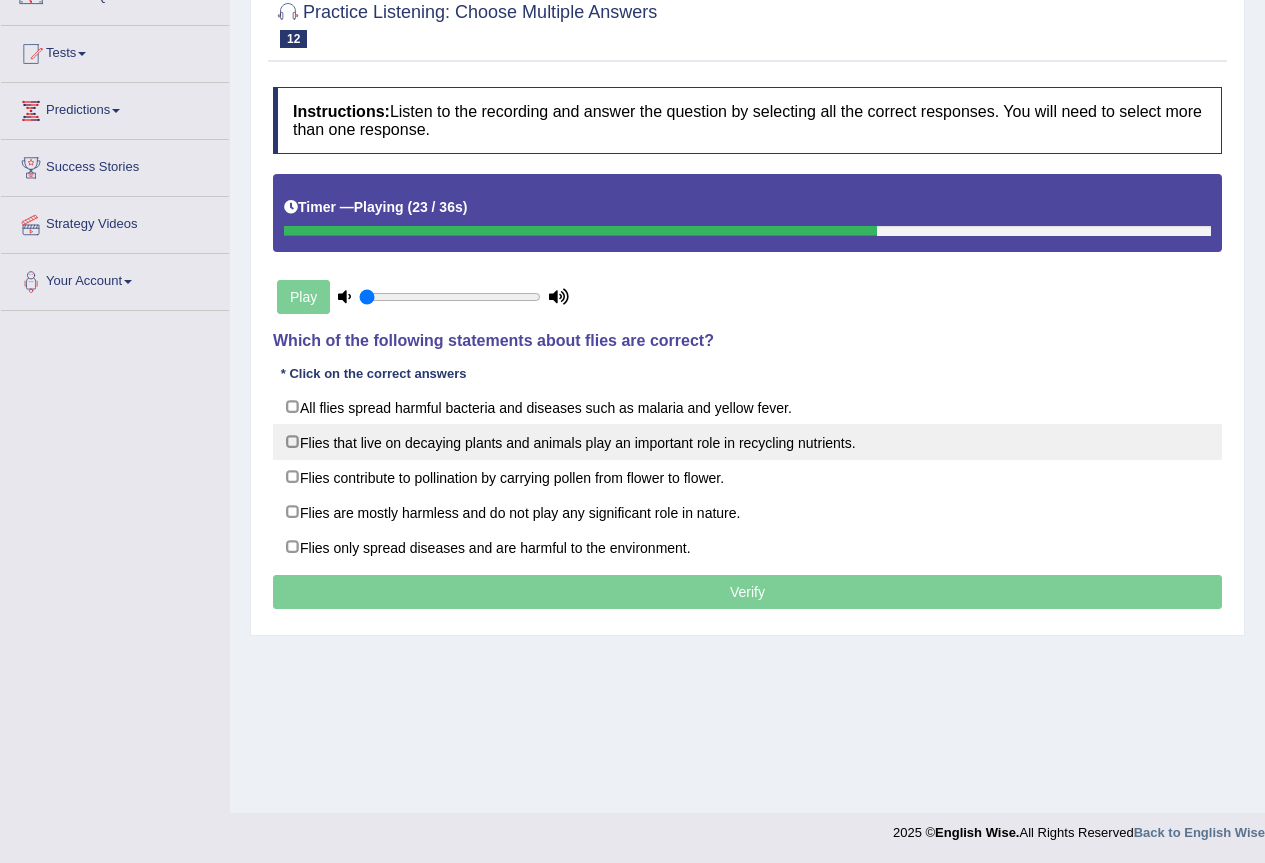 click on "Flies that live on decaying plants and animals play an important role in recycling nutrients." at bounding box center (747, 442) 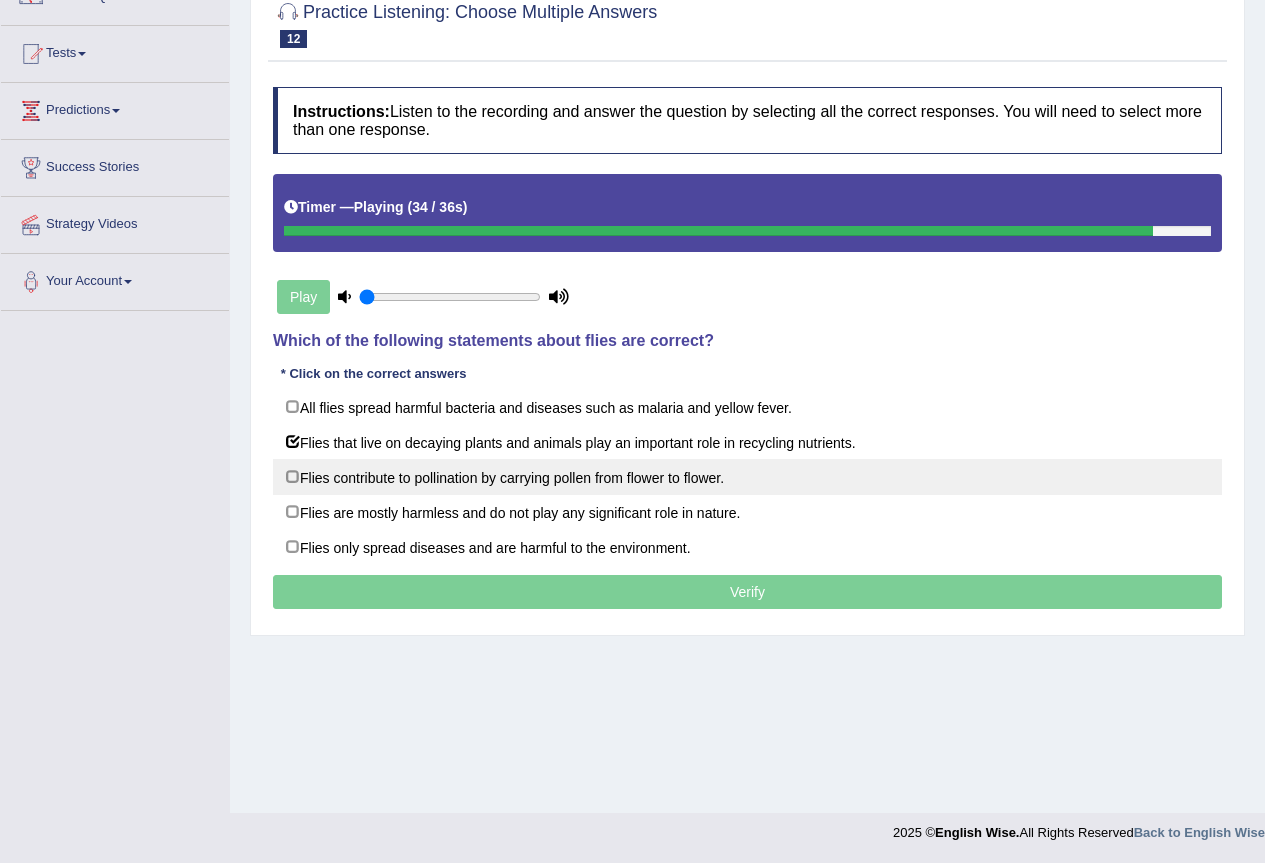 click on "Flies contribute to pollination by carrying pollen from flower to flower." at bounding box center (747, 477) 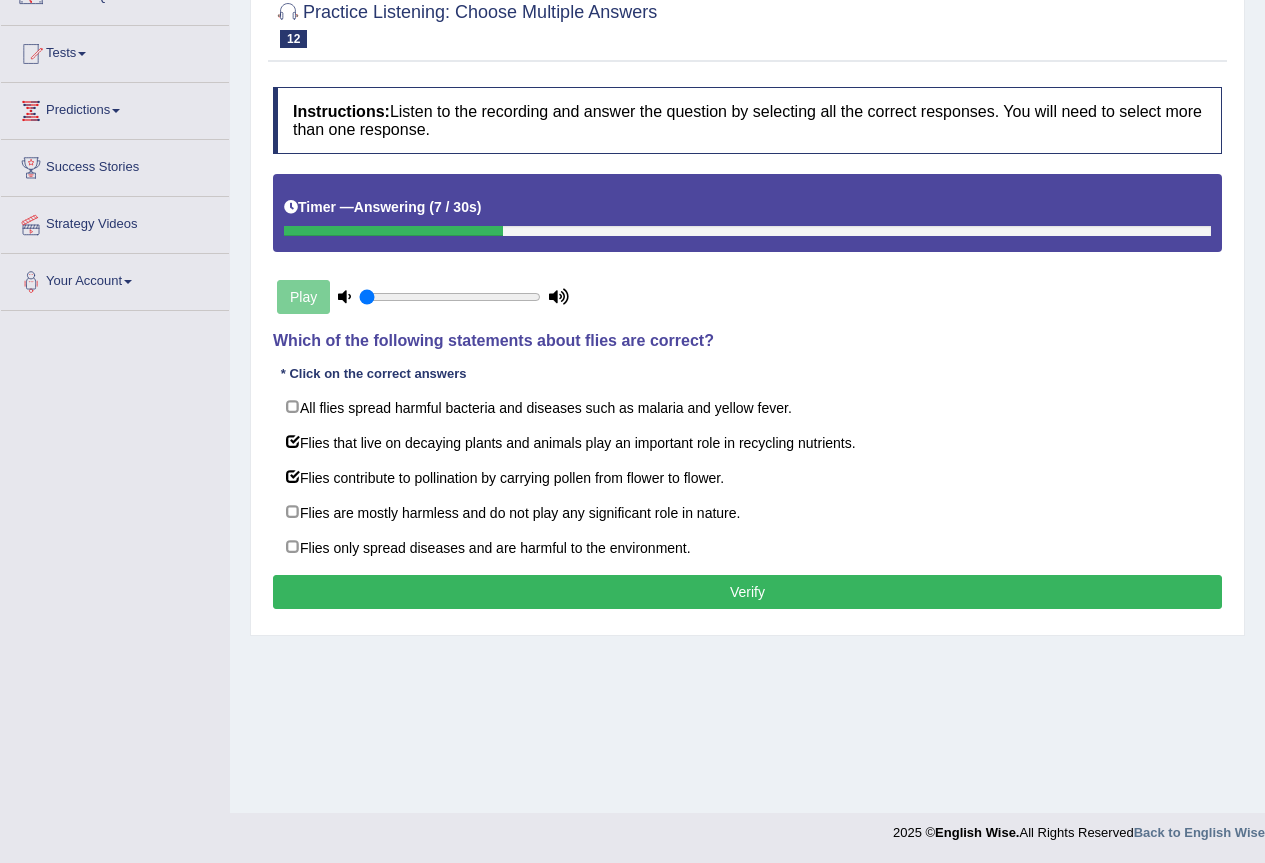 click on "Verify" at bounding box center [747, 592] 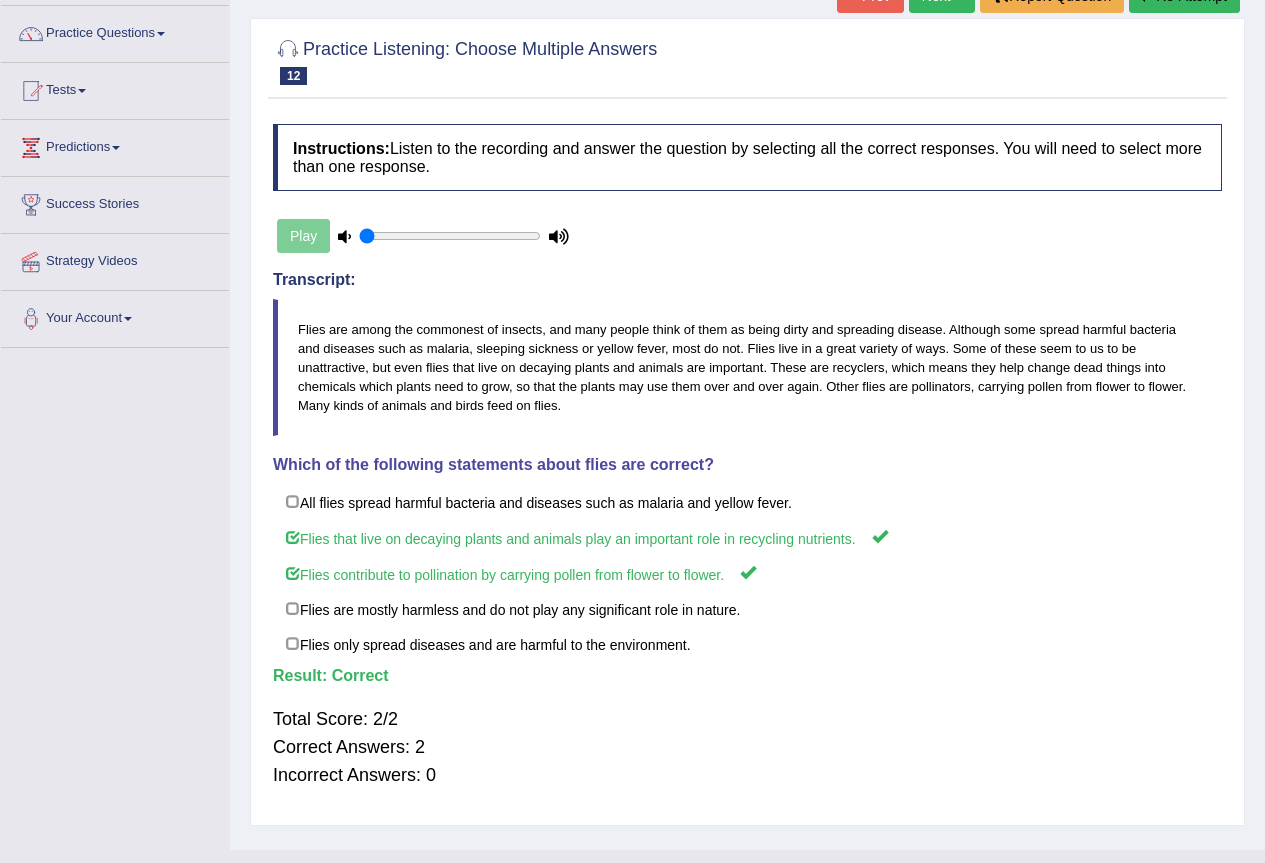 scroll, scrollTop: 87, scrollLeft: 0, axis: vertical 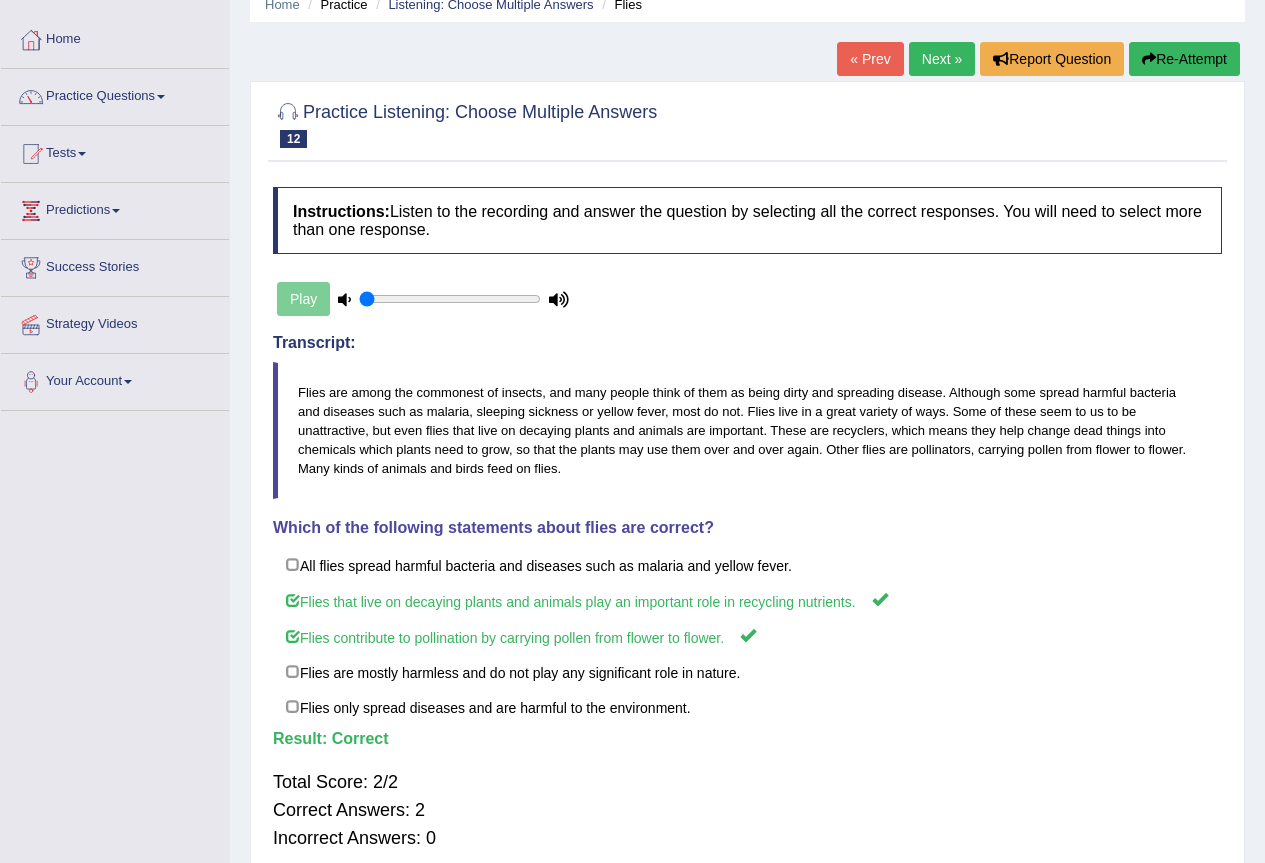 drag, startPoint x: 953, startPoint y: 70, endPoint x: 942, endPoint y: 74, distance: 11.7046995 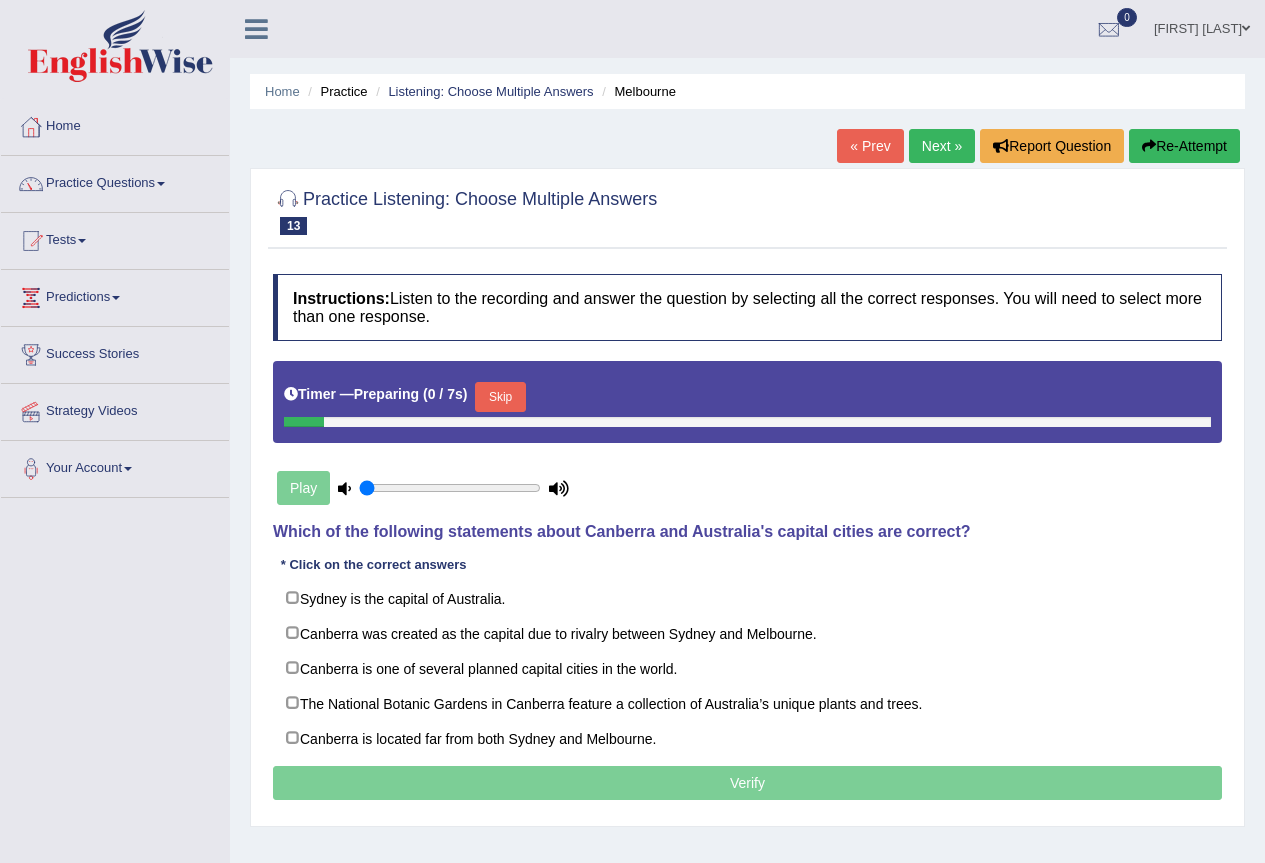 scroll, scrollTop: 187, scrollLeft: 0, axis: vertical 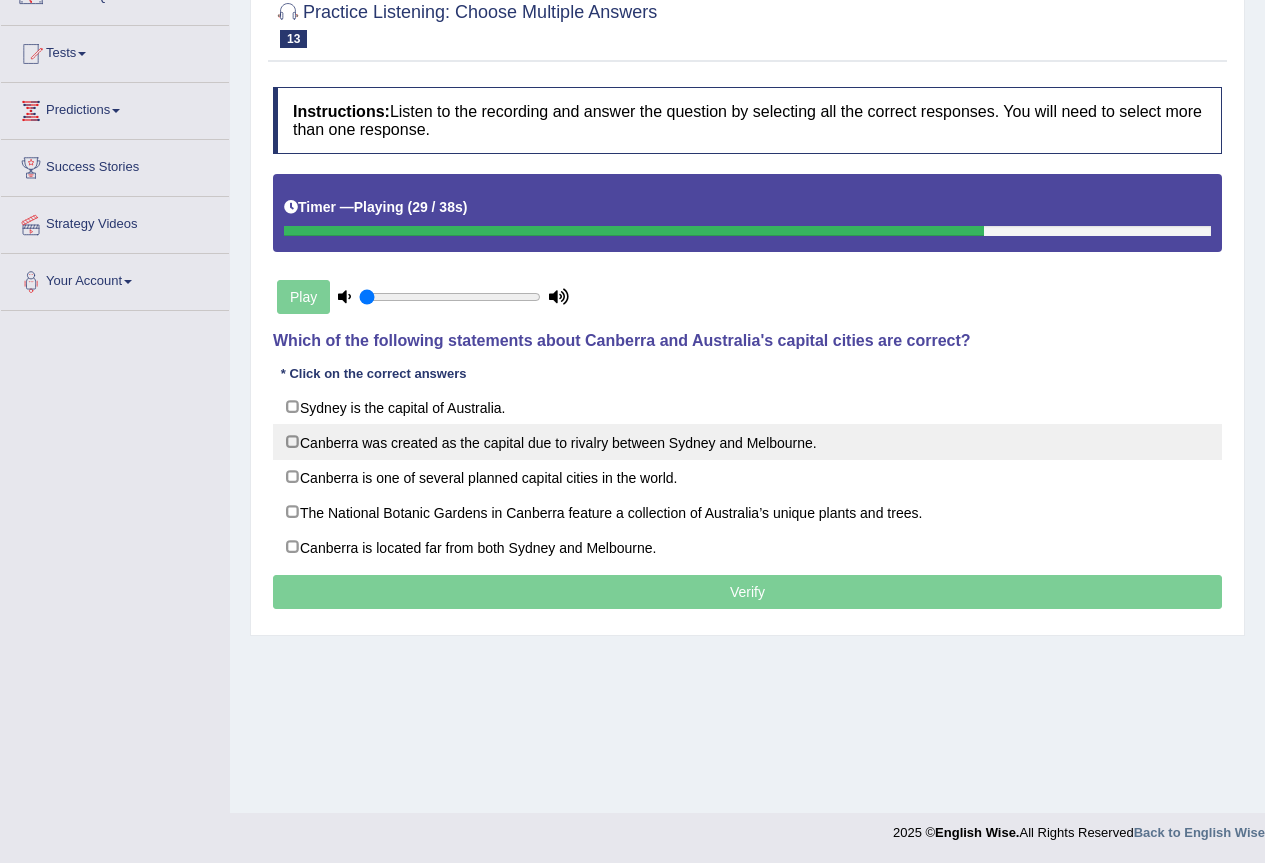 click on "Canberra was created as the capital due to rivalry between Sydney and Melbourne." at bounding box center [747, 442] 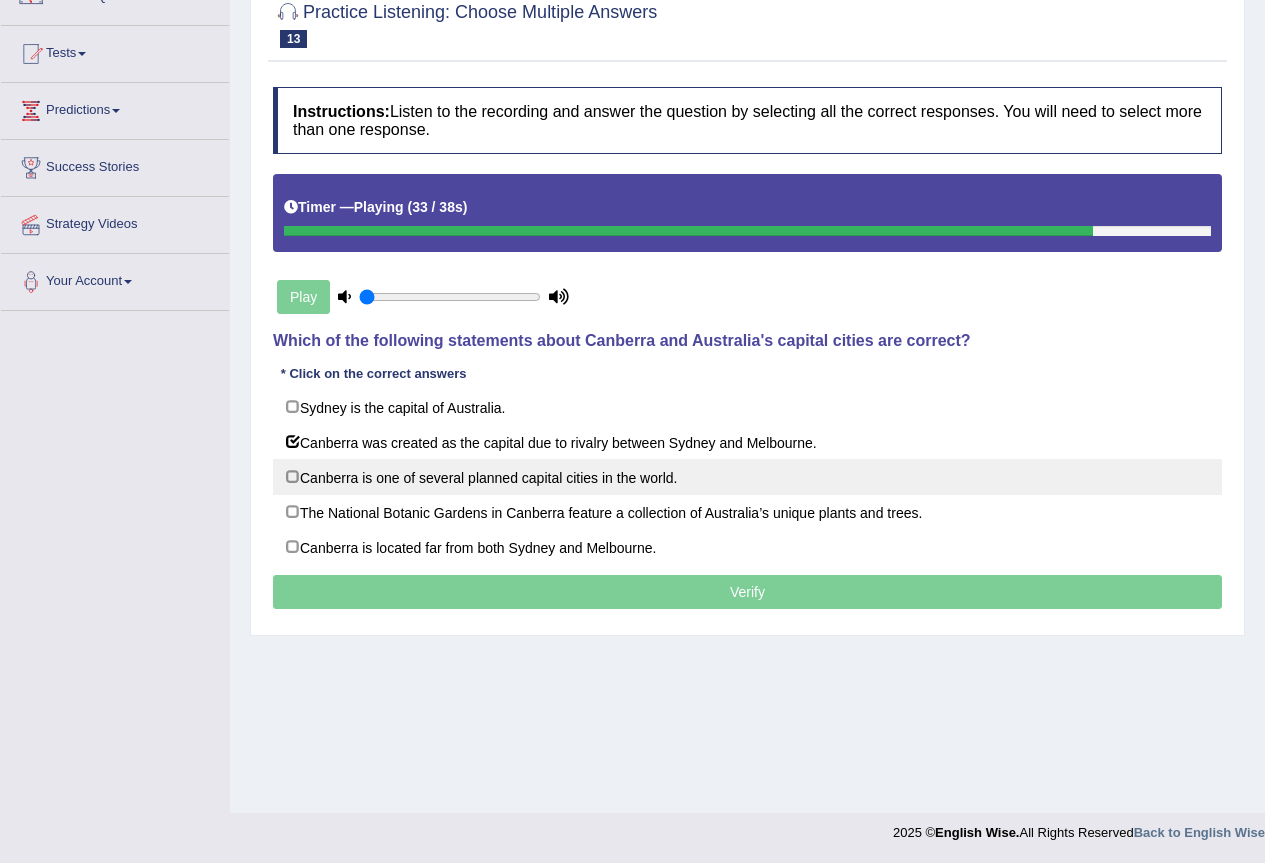 click on "Canberra is one of several planned capital cities in the world." at bounding box center (747, 477) 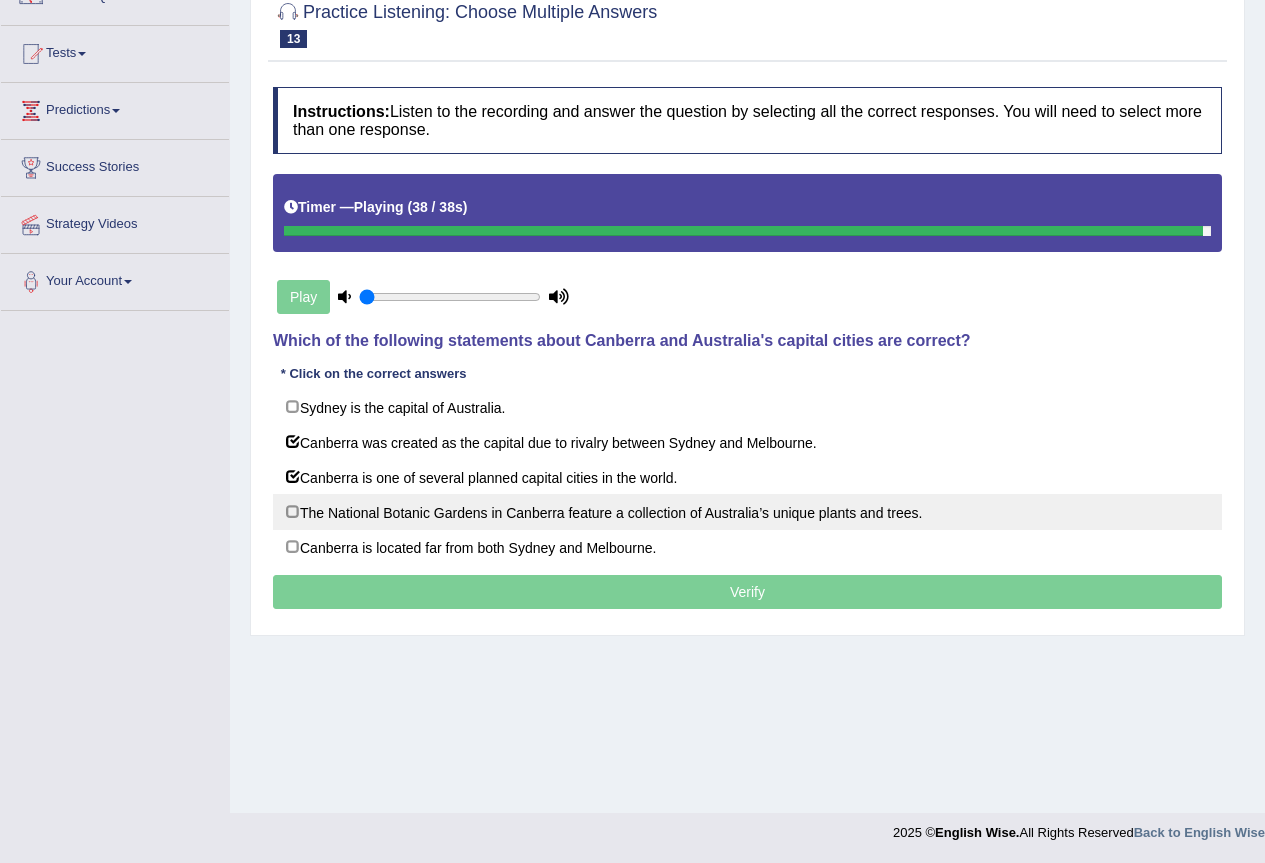 click on "The National Botanic Gardens in Canberra feature a collection of Australia’s unique plants and trees." at bounding box center (747, 512) 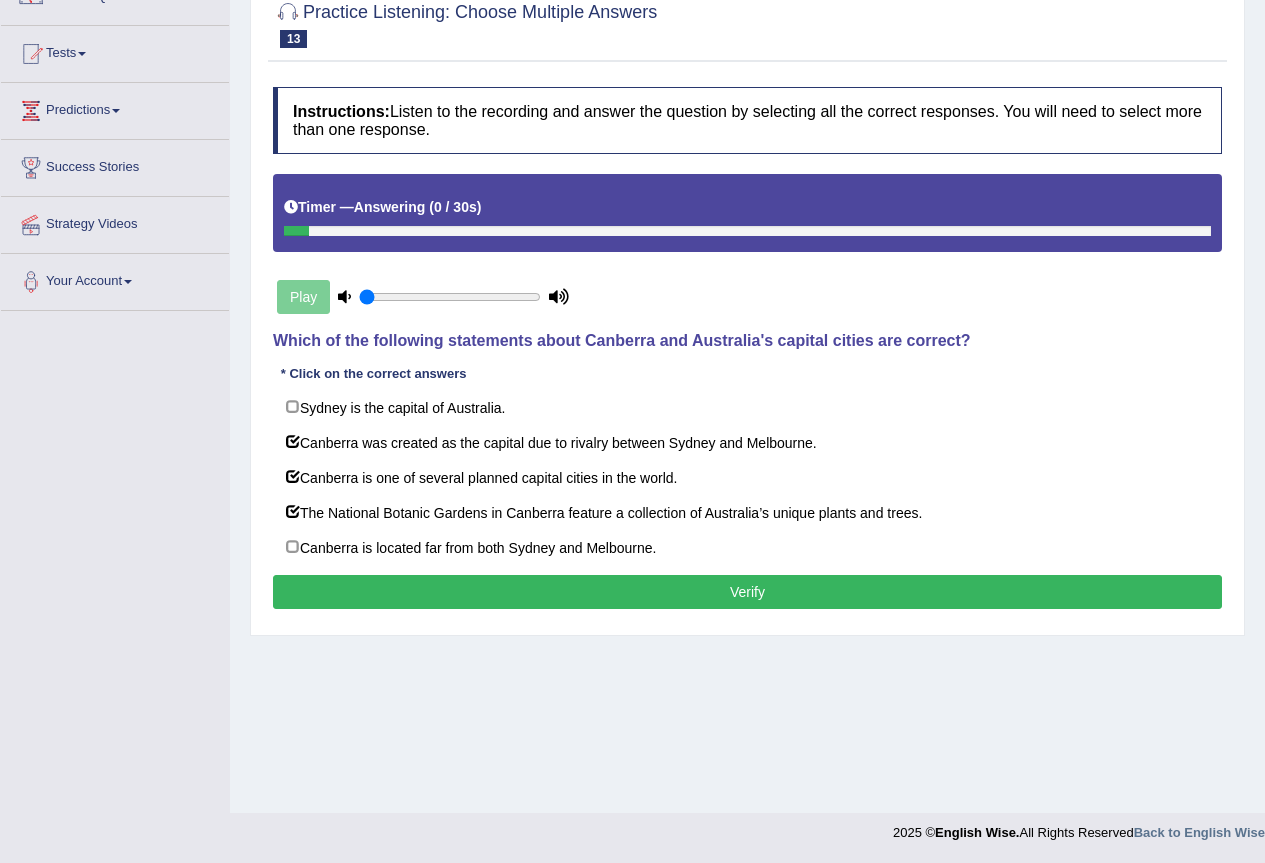 click on "Verify" at bounding box center (747, 592) 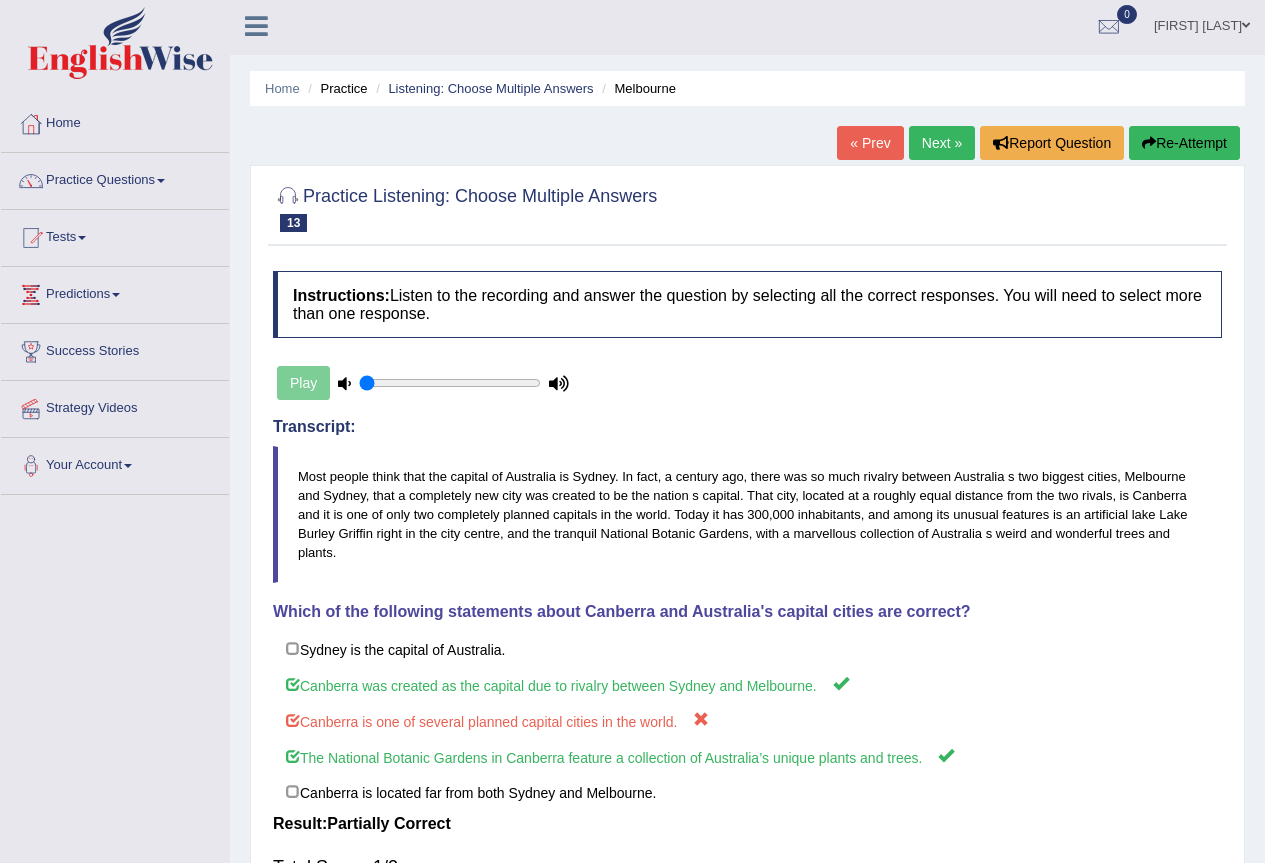 scroll, scrollTop: 0, scrollLeft: 0, axis: both 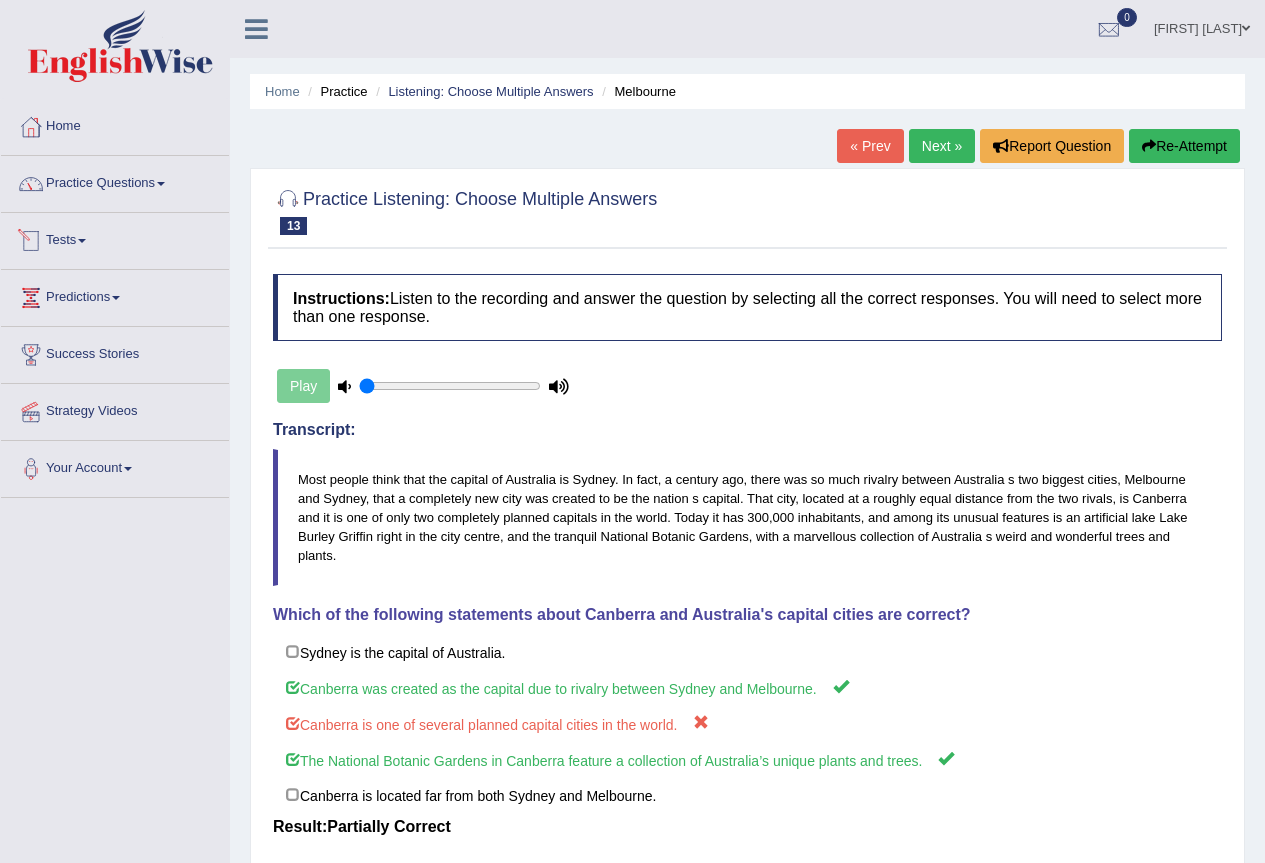 click on "Practice Questions" at bounding box center [115, 181] 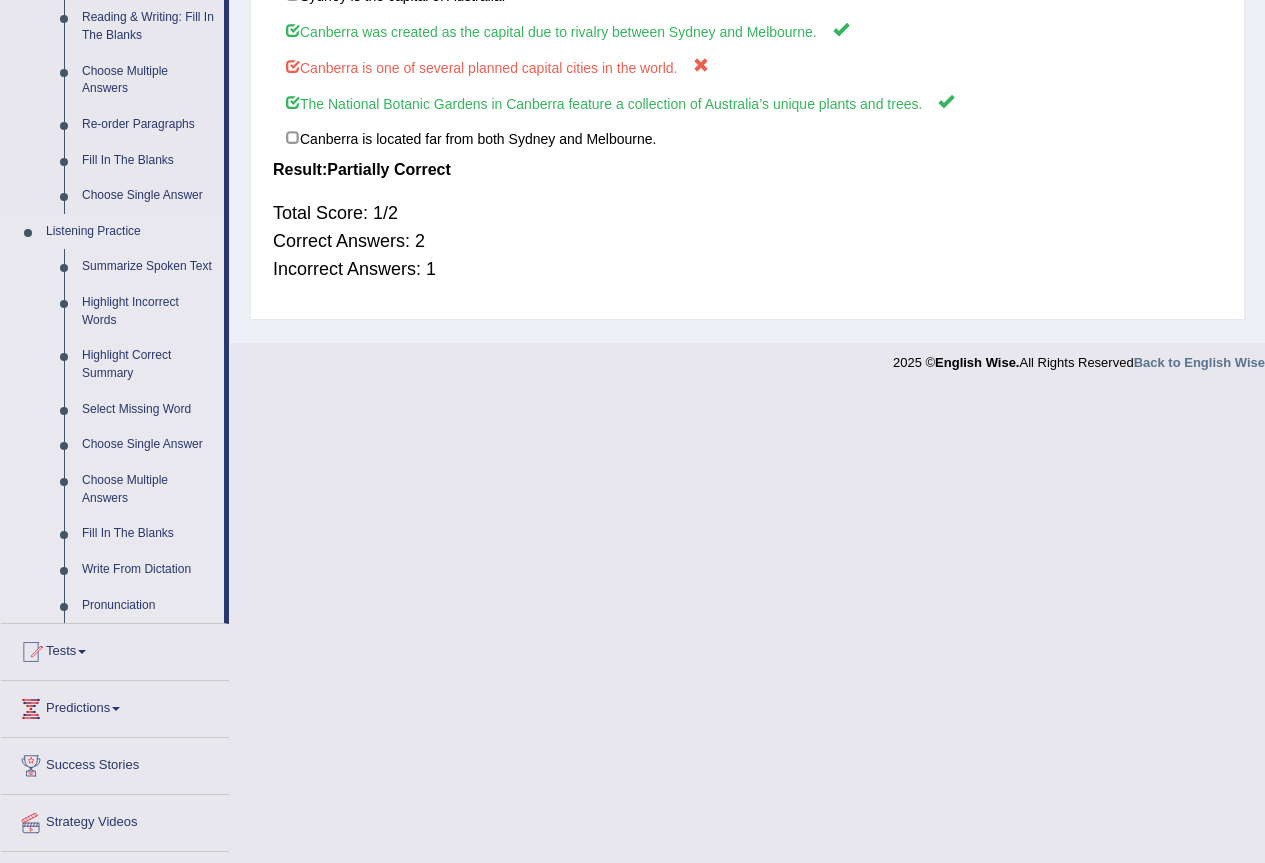 scroll, scrollTop: 704, scrollLeft: 0, axis: vertical 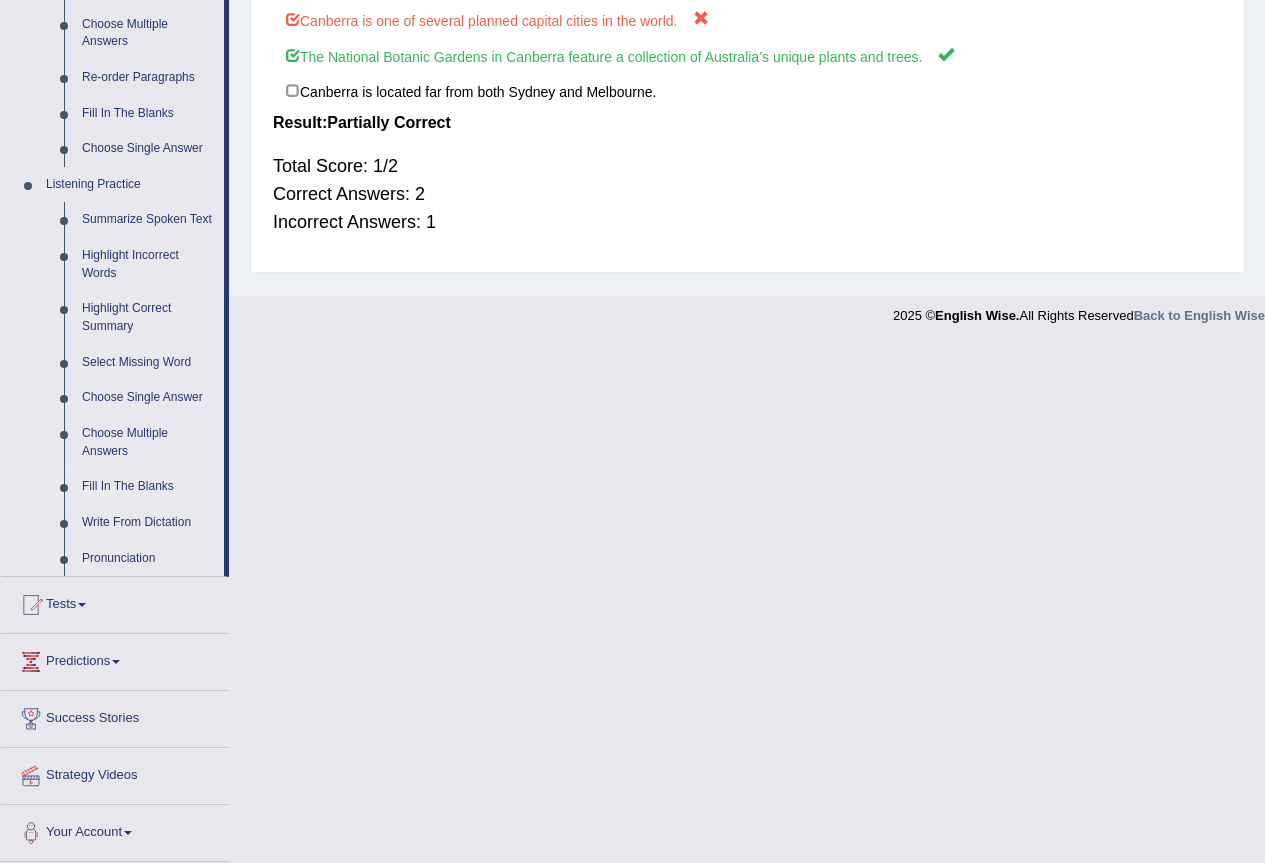 click on "Fill In The Blanks" at bounding box center [148, 487] 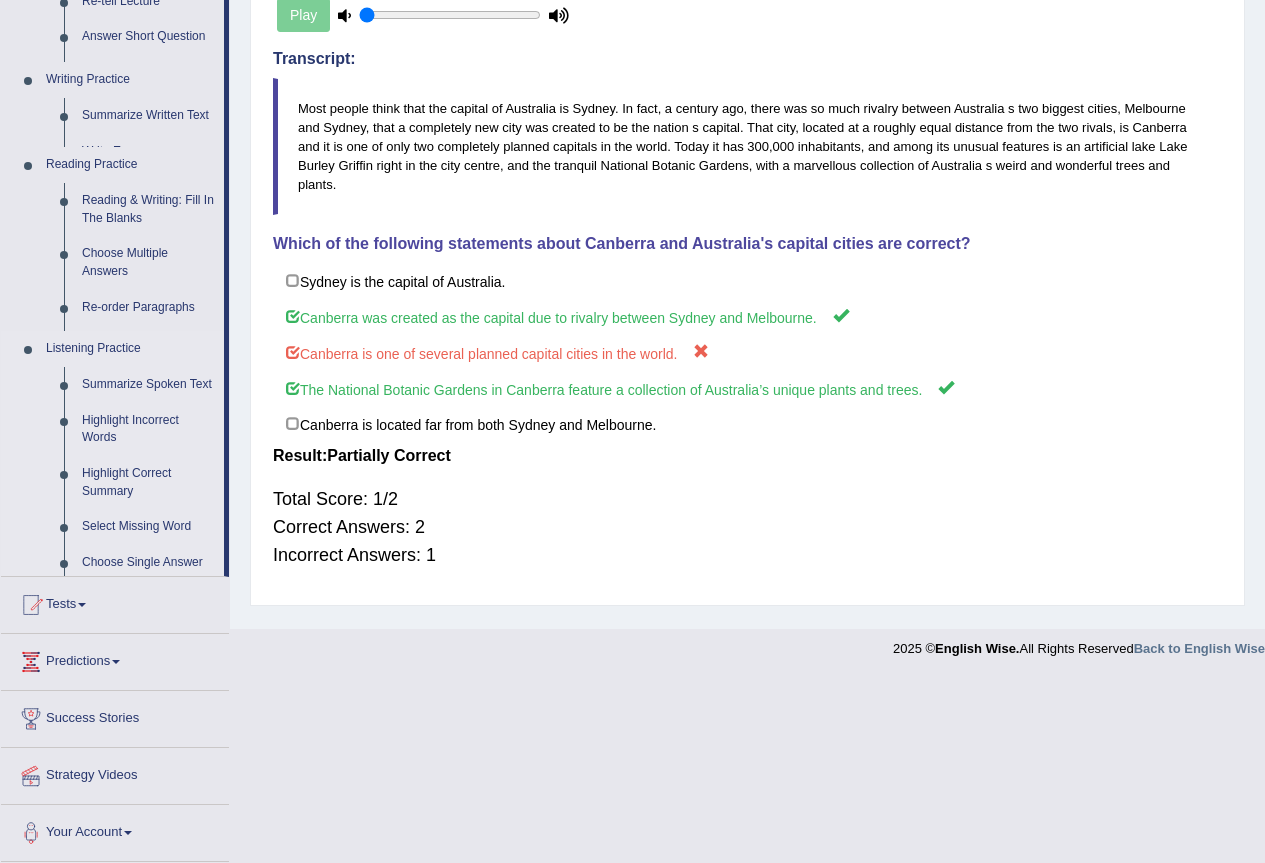 scroll, scrollTop: 187, scrollLeft: 0, axis: vertical 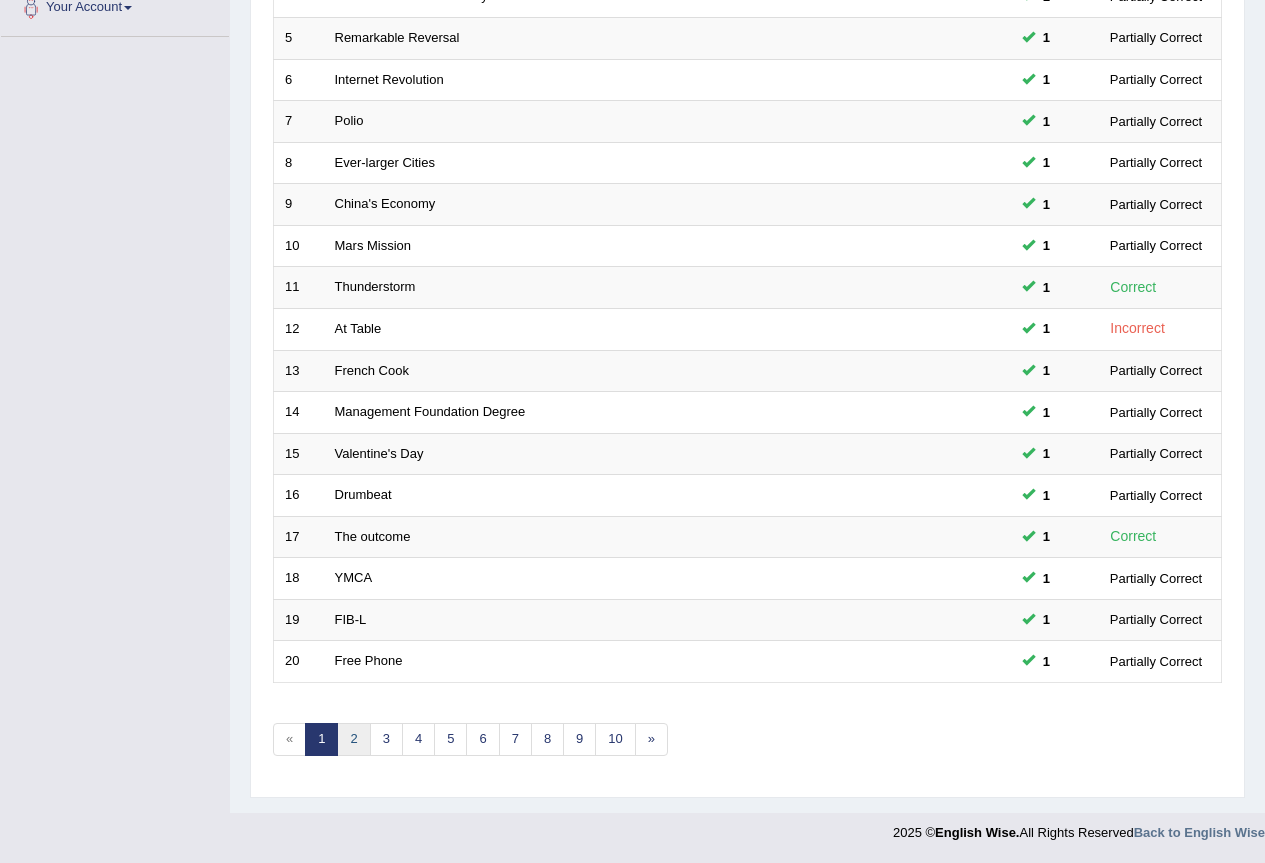 click on "2" at bounding box center [353, 739] 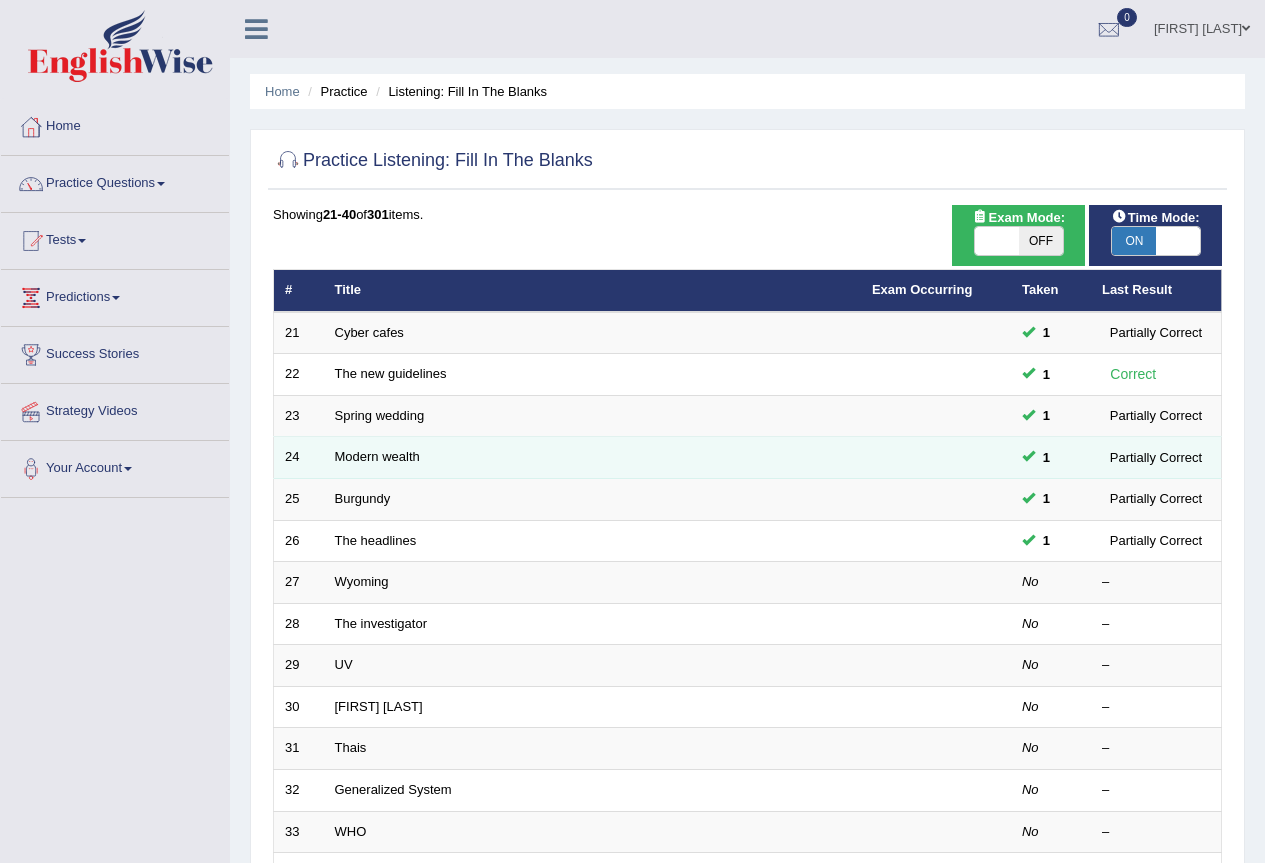 scroll, scrollTop: 0, scrollLeft: 0, axis: both 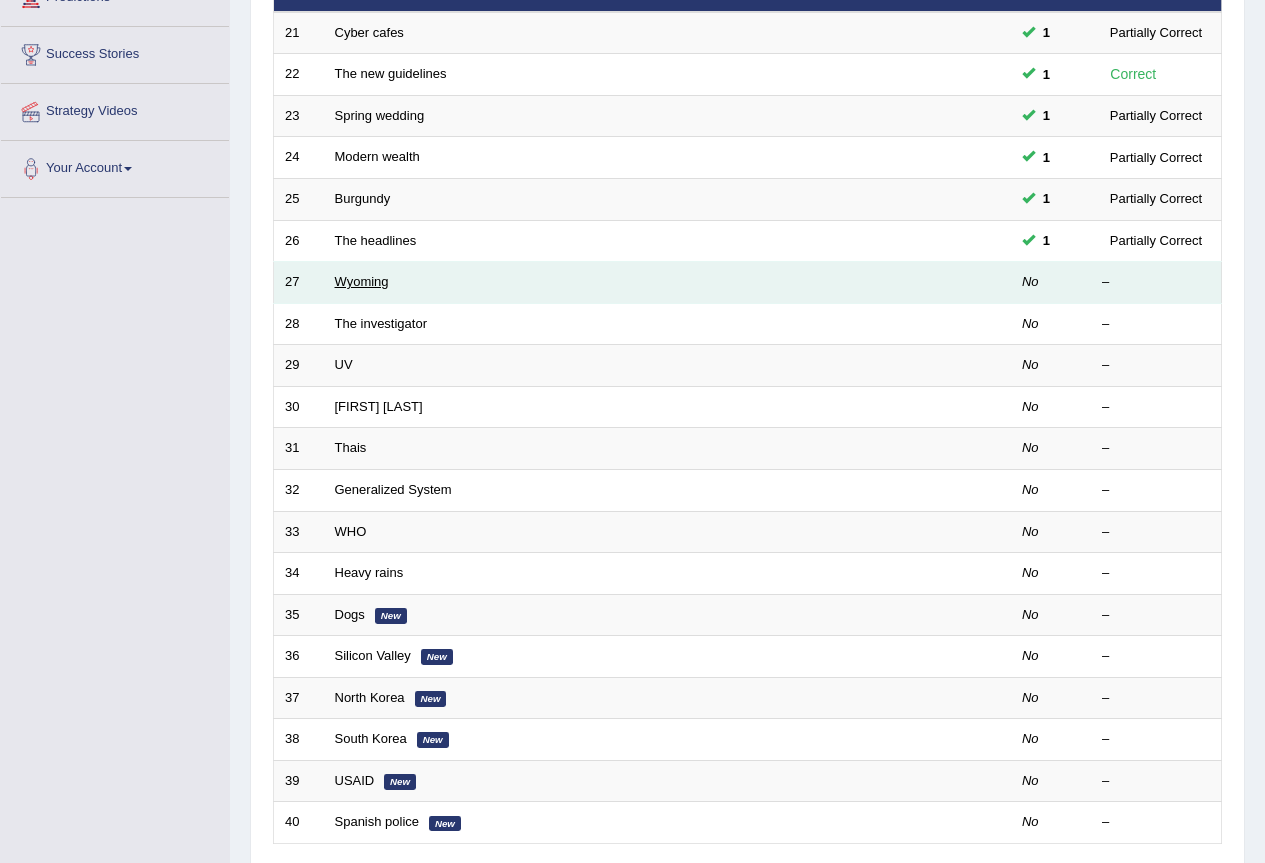 click on "Wyoming" at bounding box center (362, 281) 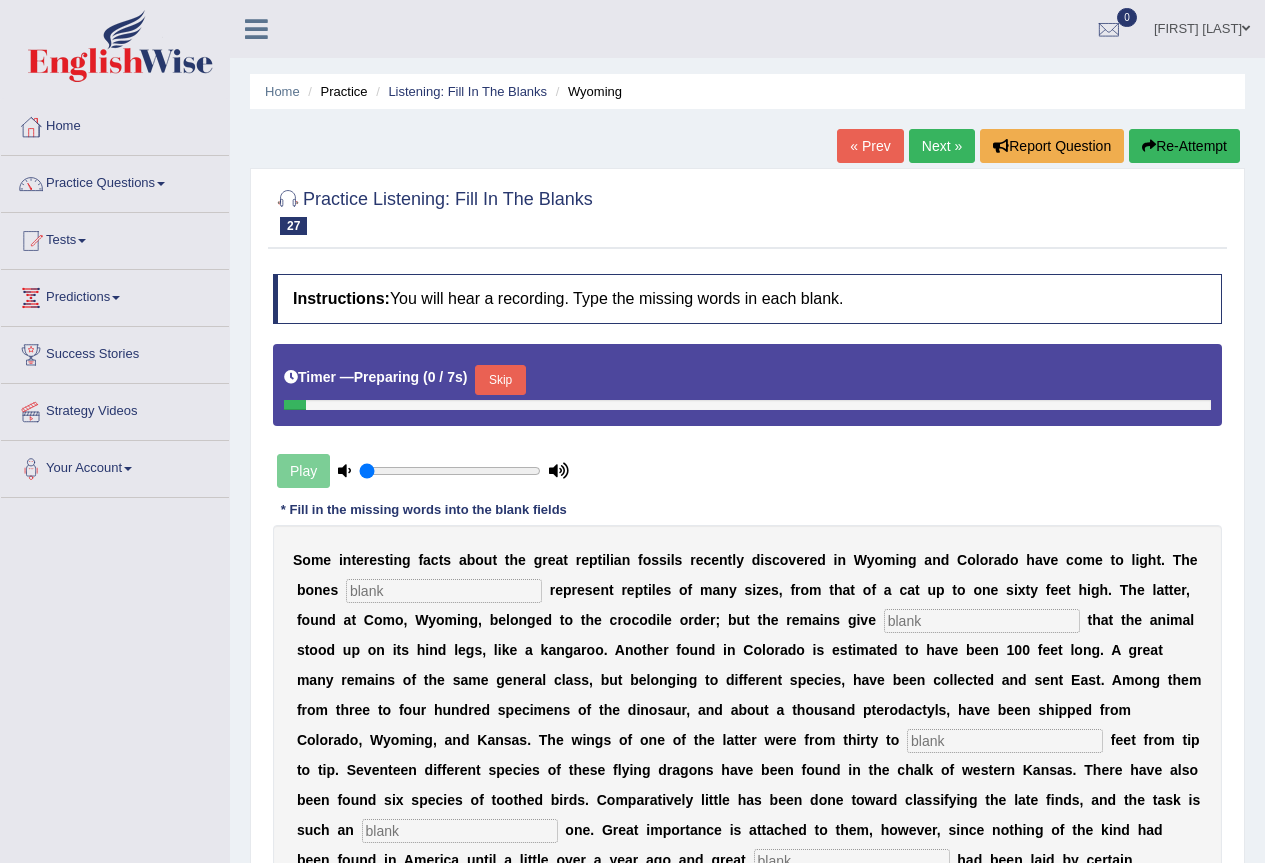 scroll, scrollTop: 0, scrollLeft: 0, axis: both 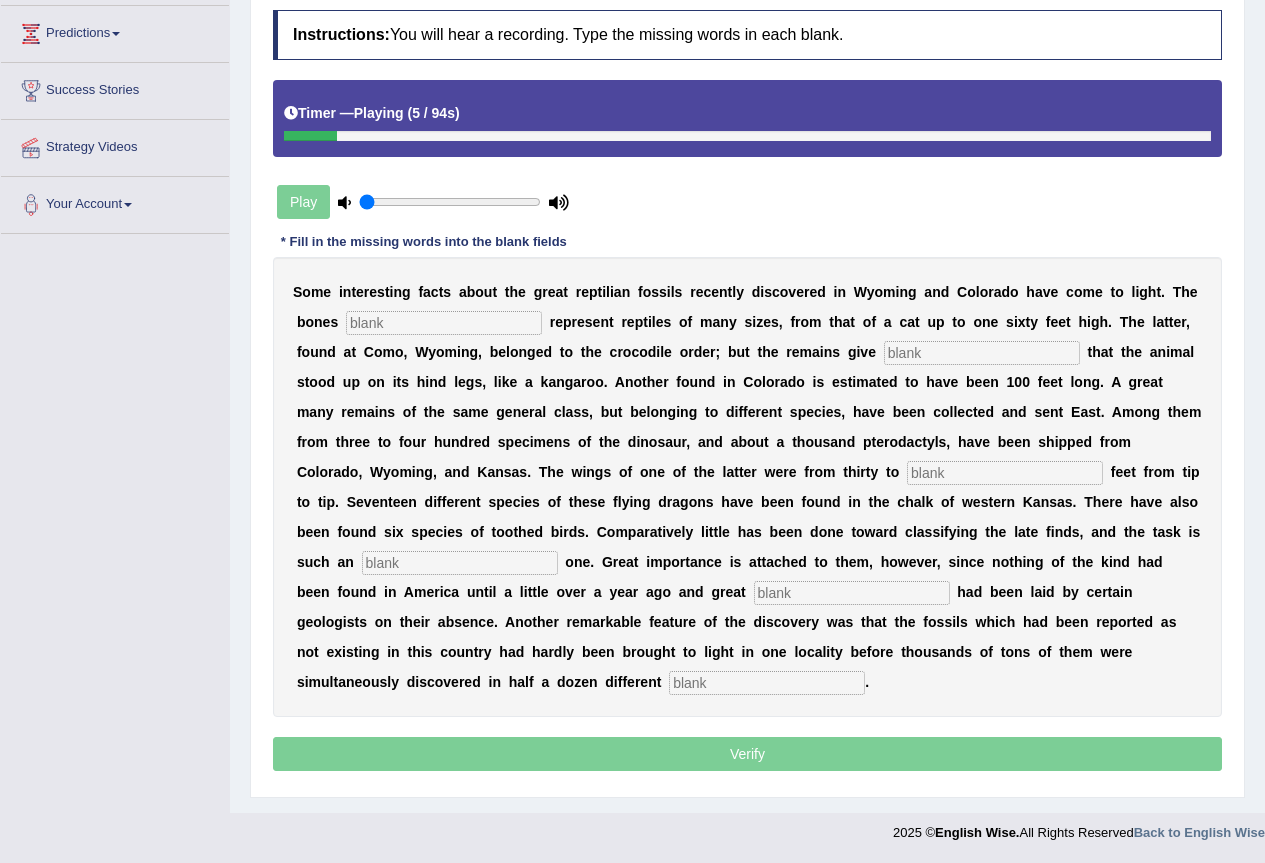 click at bounding box center [444, 323] 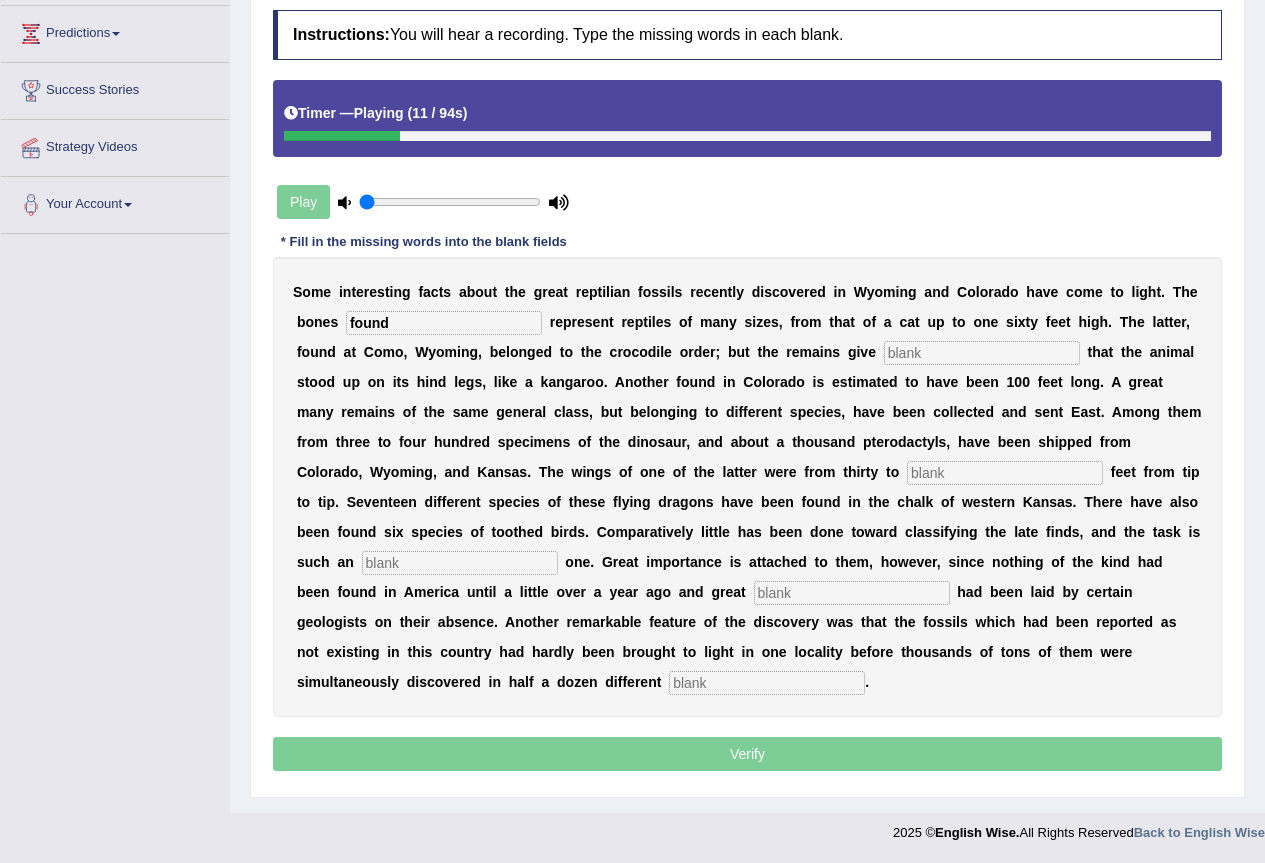 type on "found" 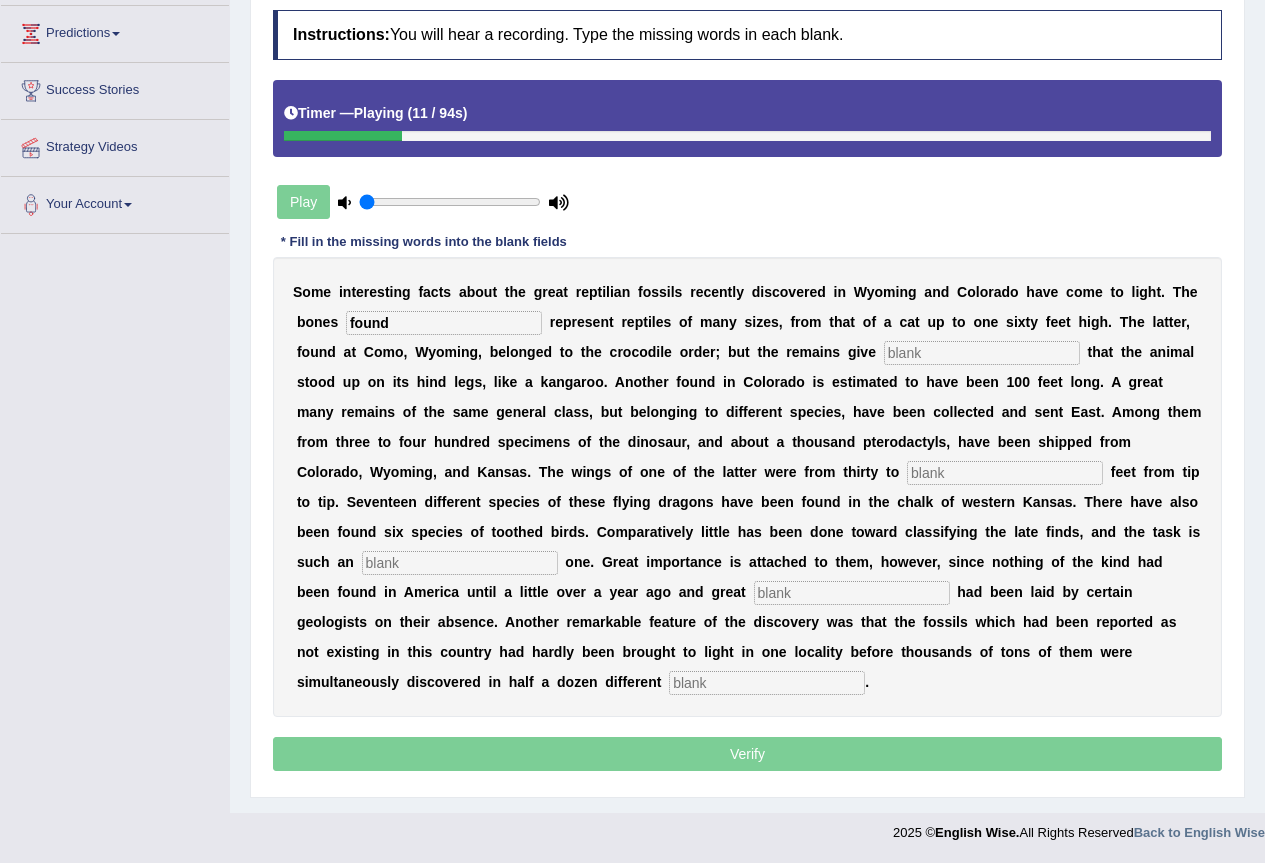 click at bounding box center [982, 353] 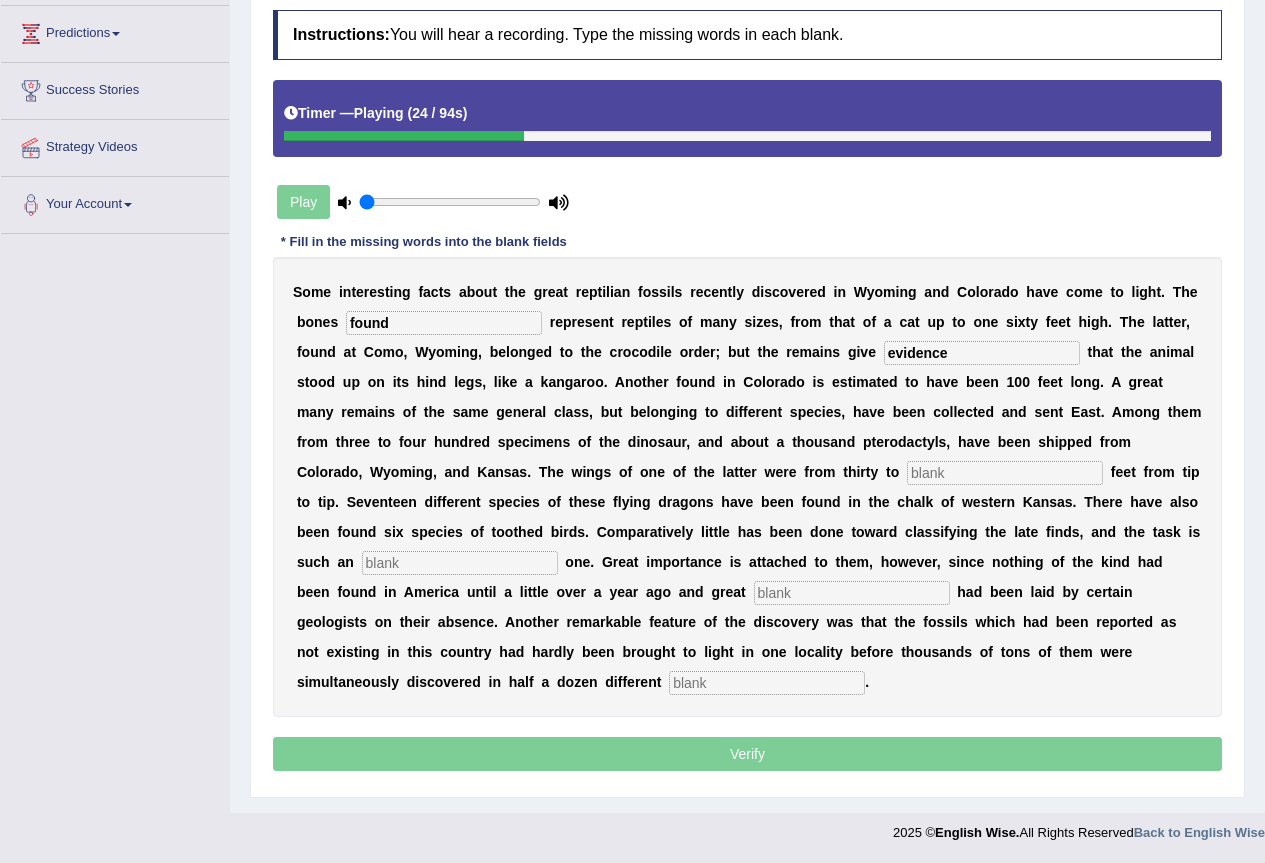 type on "evidence" 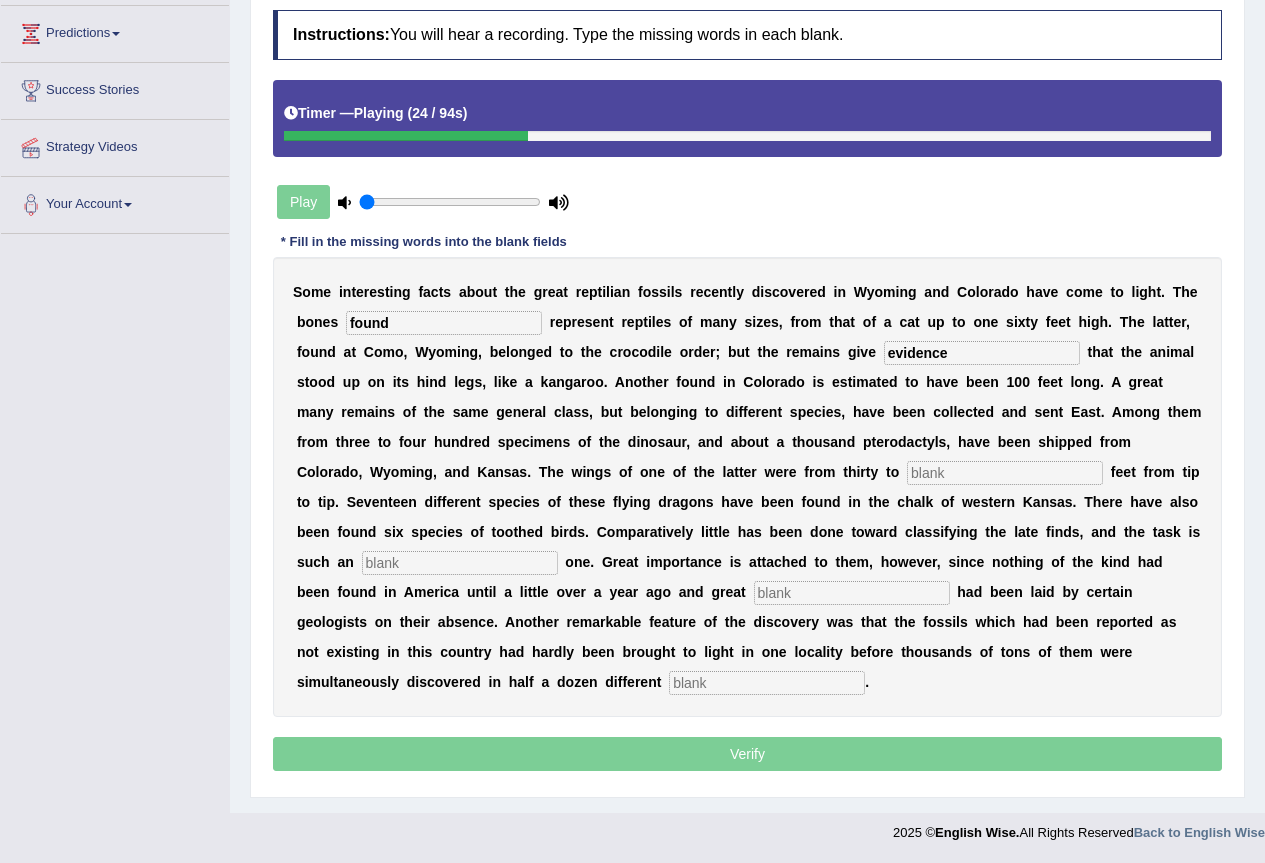 click at bounding box center (1005, 473) 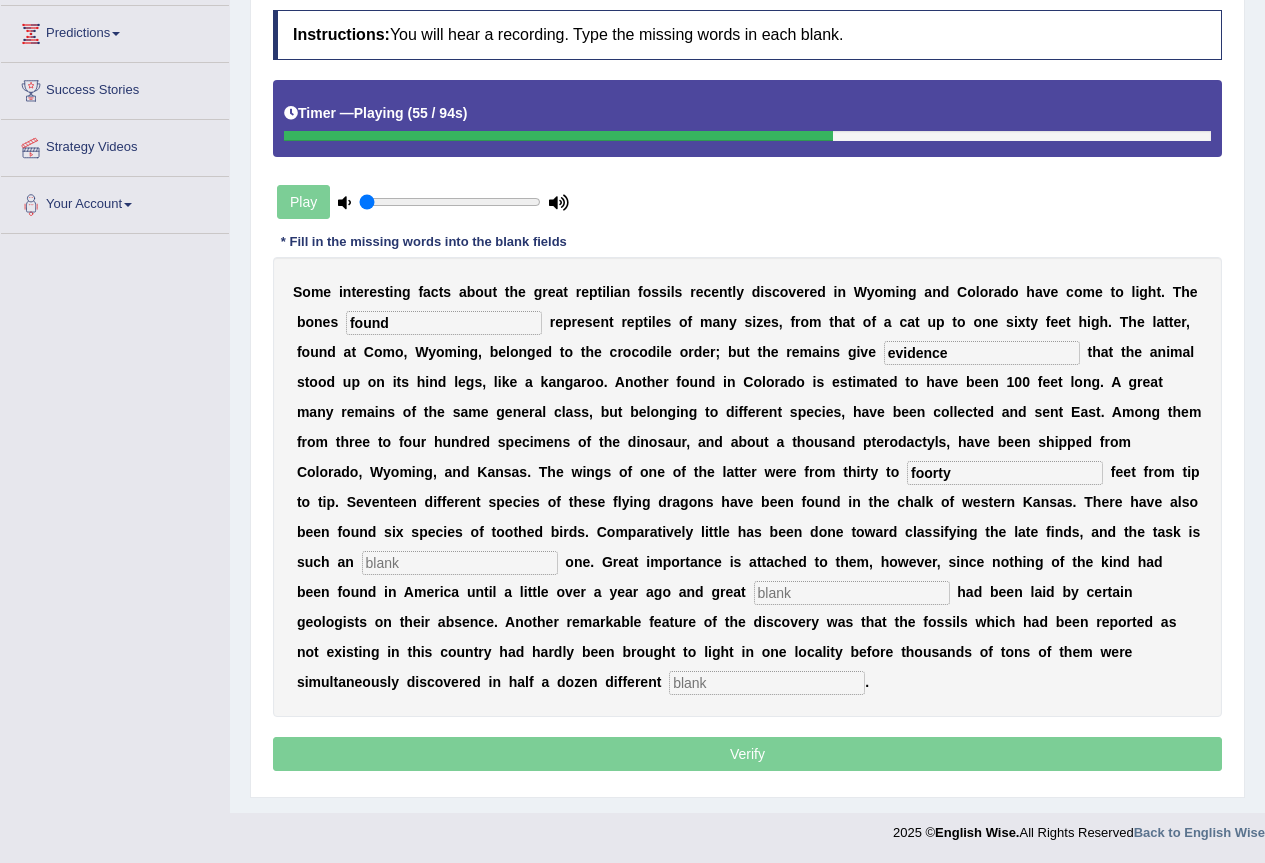 click on "foorty" at bounding box center (1005, 473) 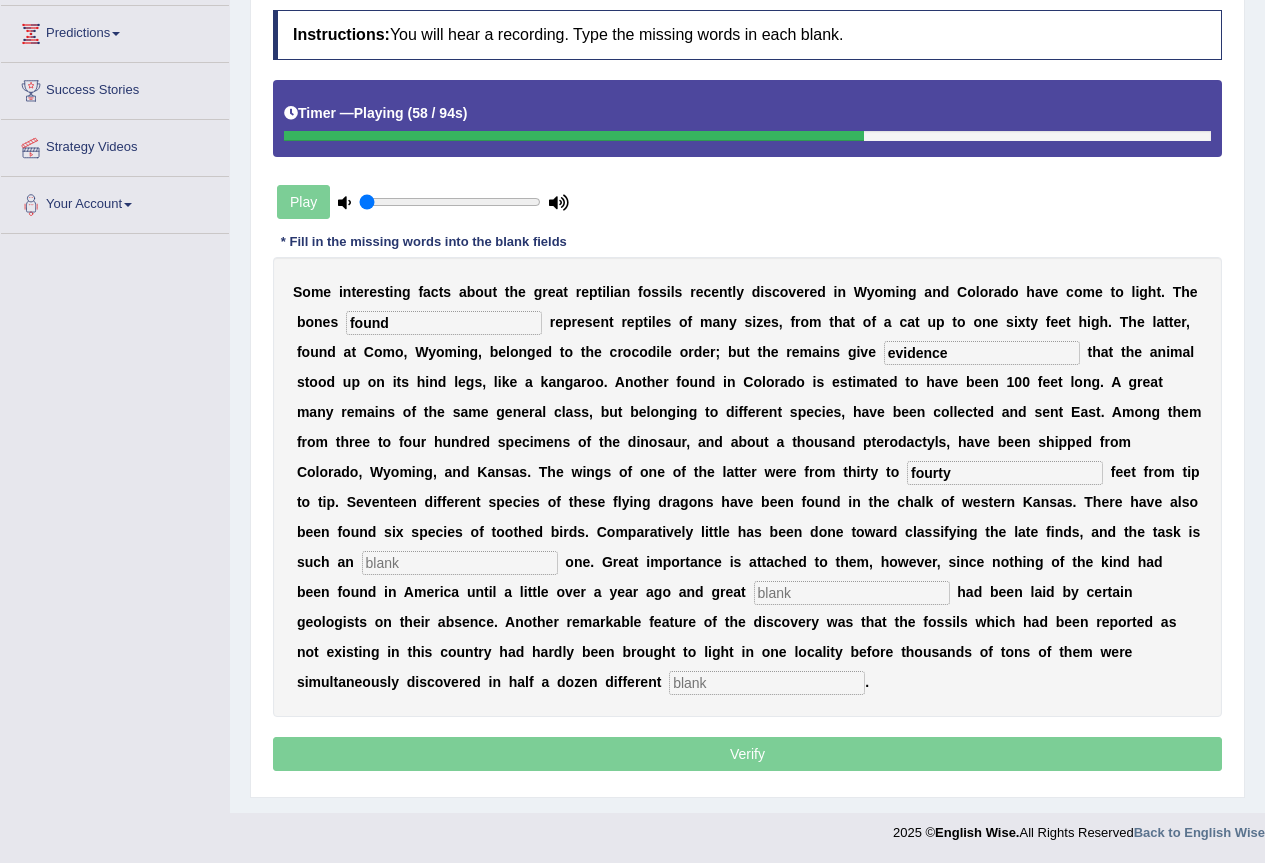 type on "fourty" 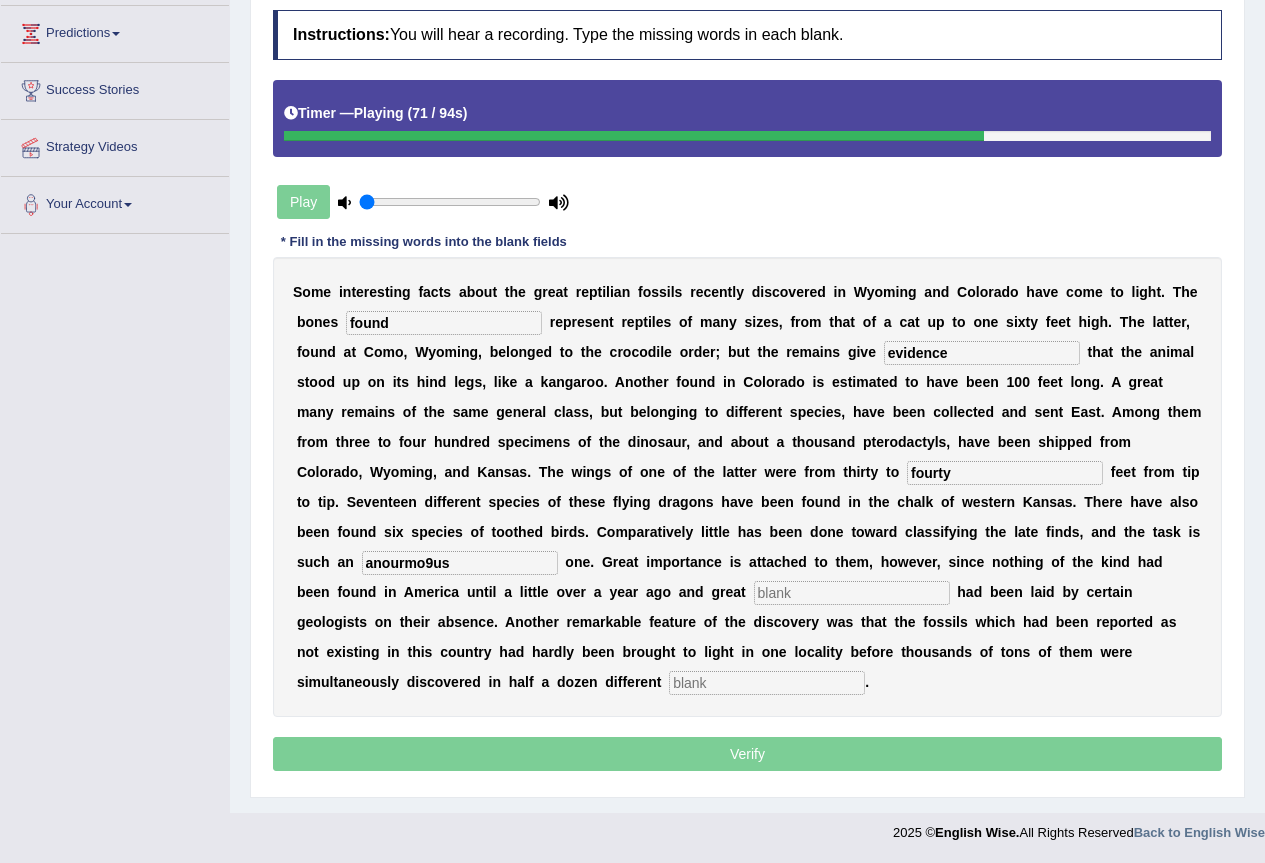 type on "anourmo9us" 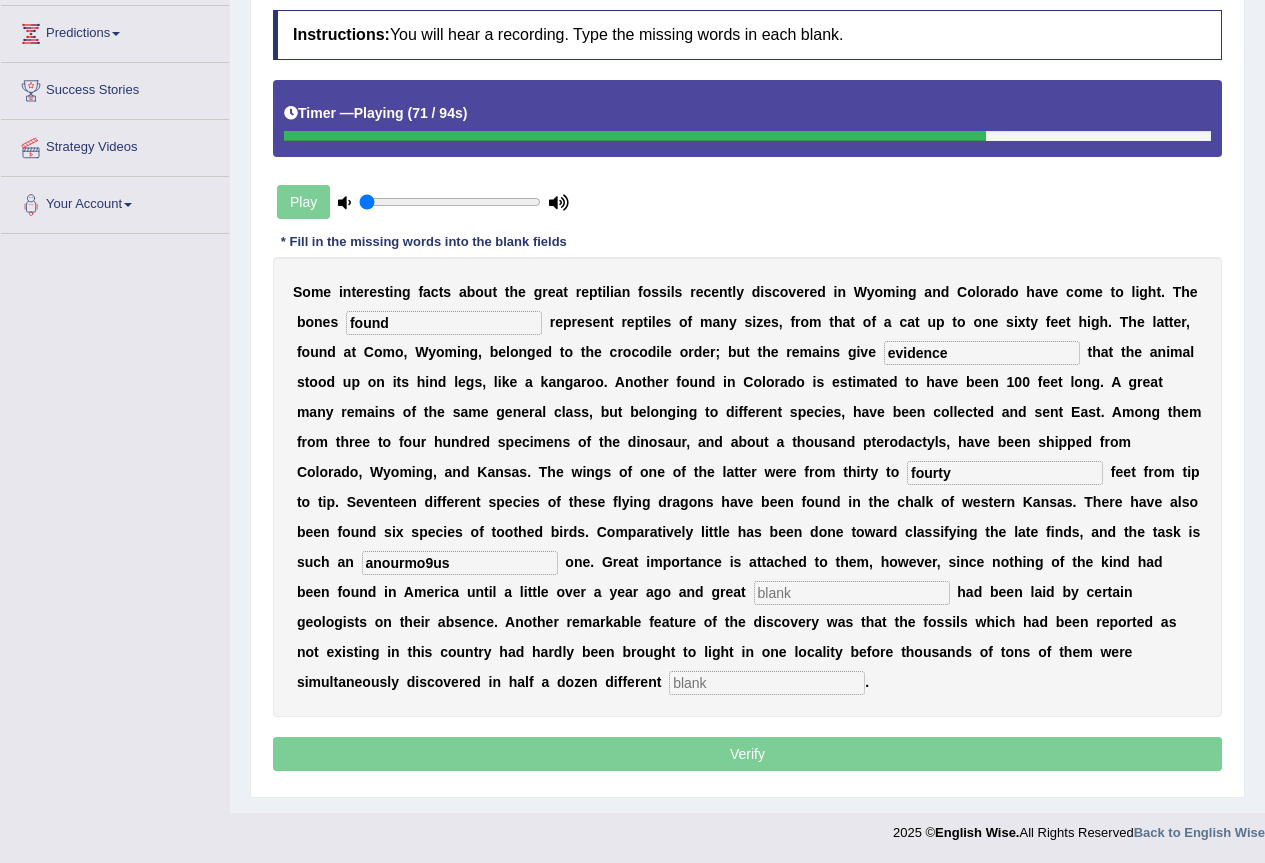 click on "h" at bounding box center [885, 562] 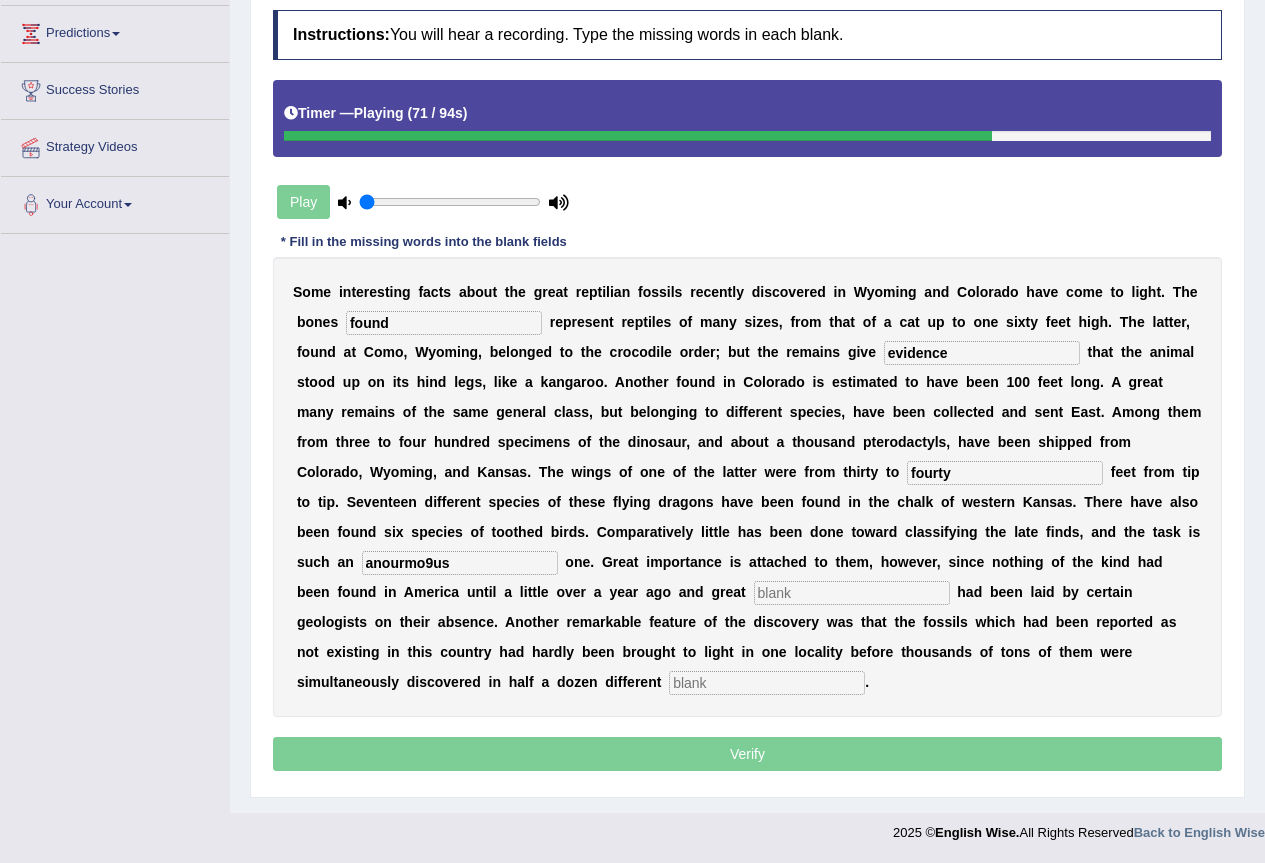 click at bounding box center (852, 593) 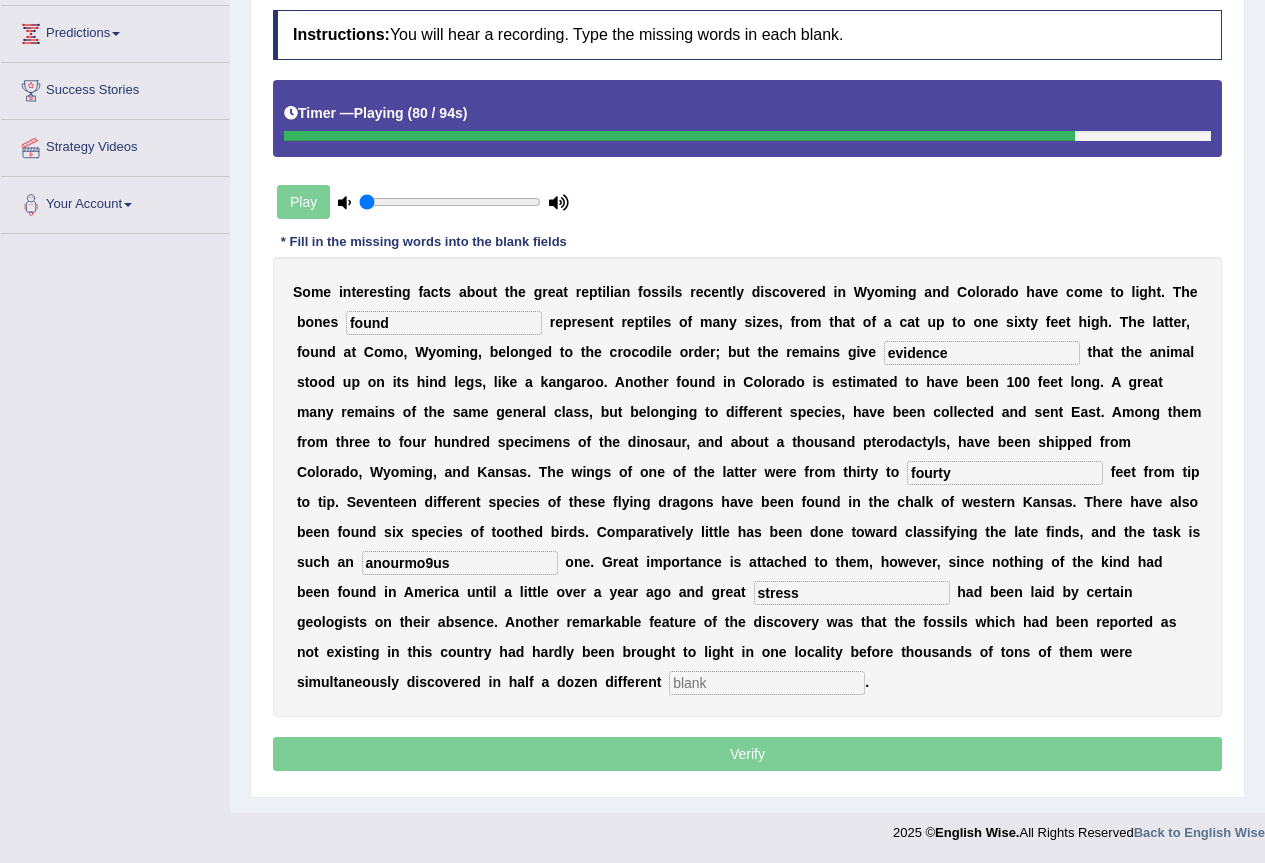 type on "stress" 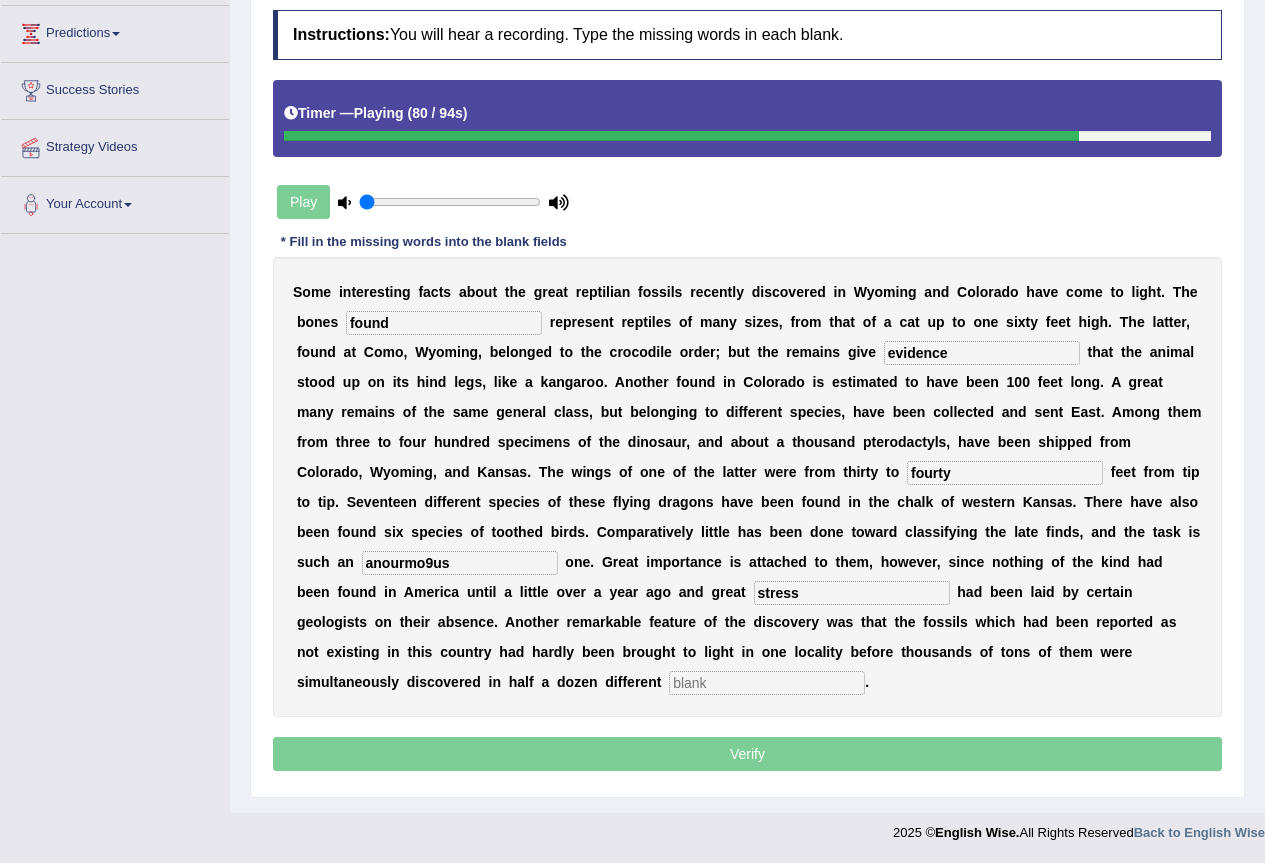 click at bounding box center (767, 683) 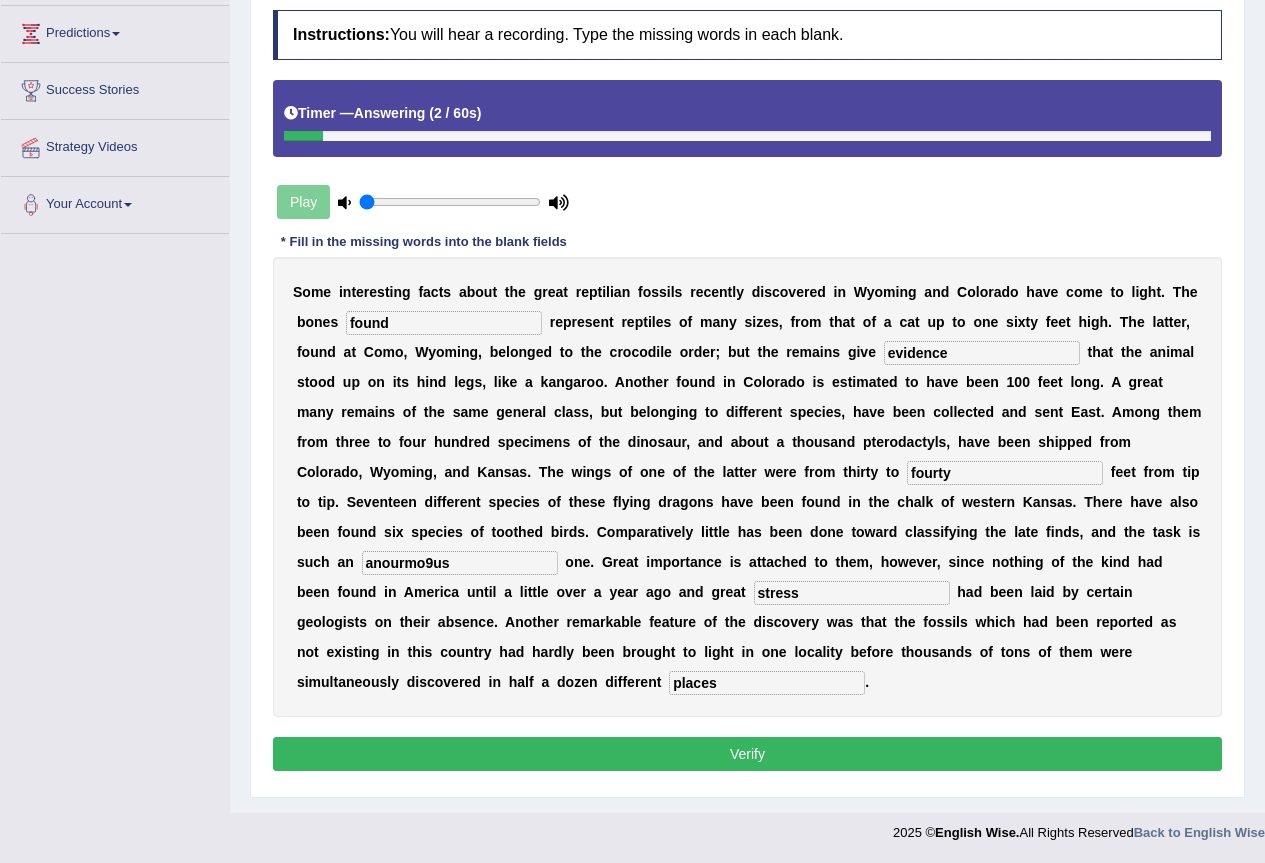 type on "places" 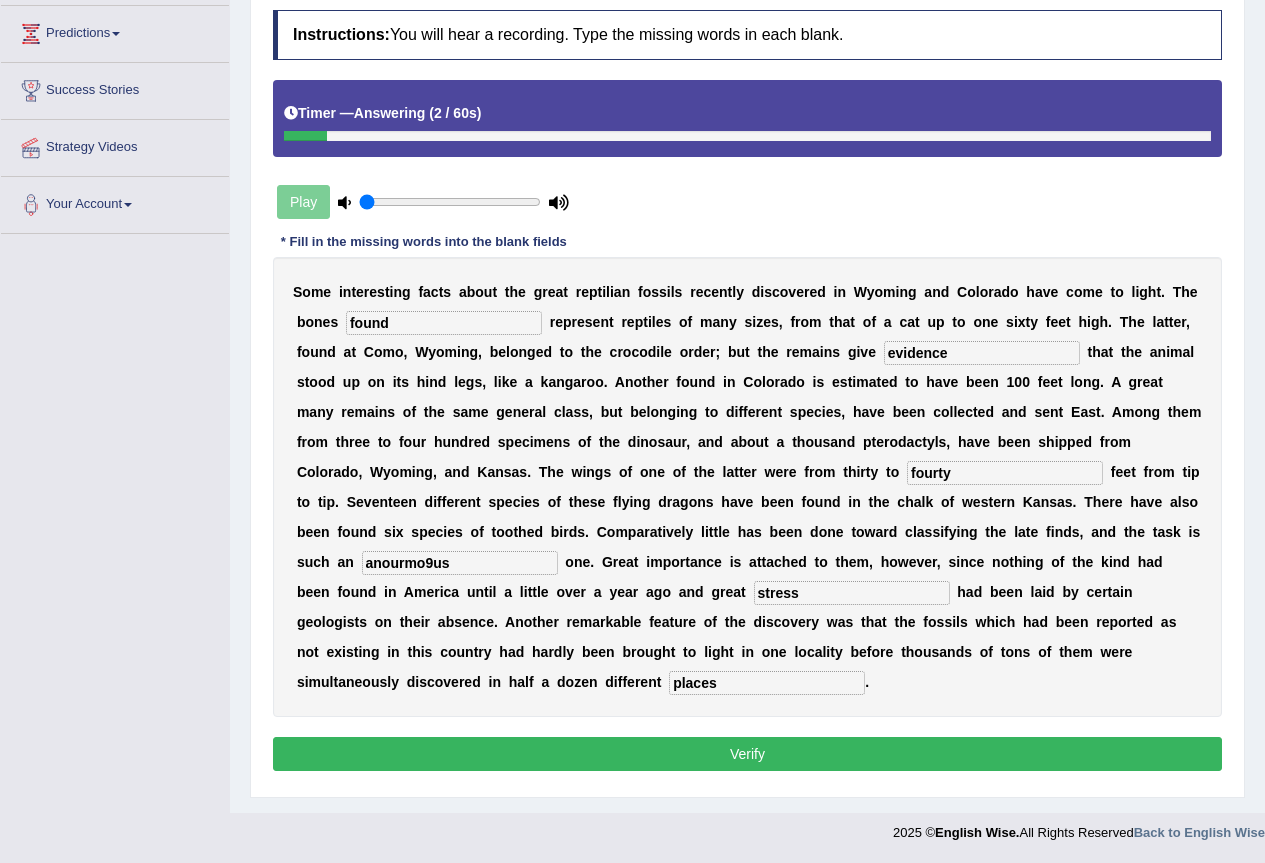click on "anourmo9us" at bounding box center [460, 563] 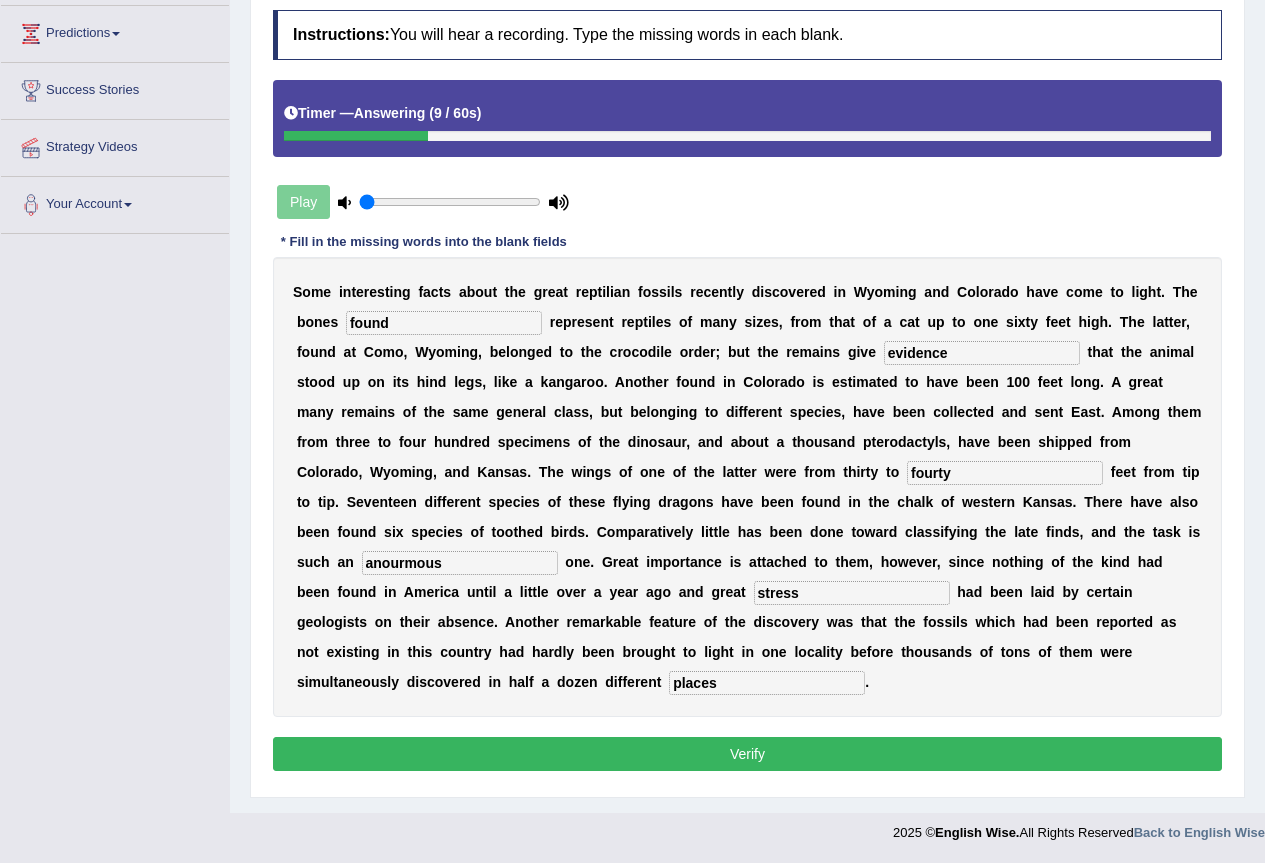 type on "anourmous" 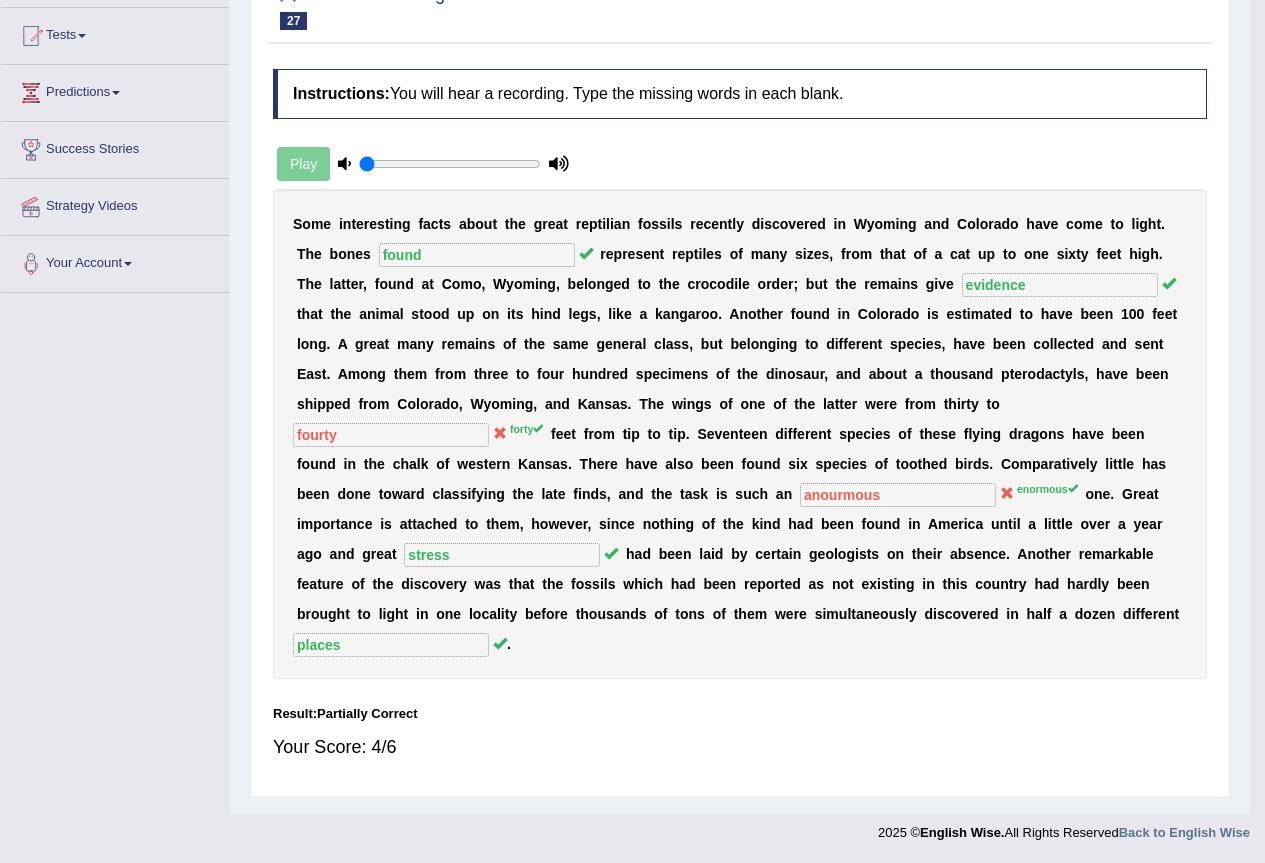 scroll, scrollTop: 187, scrollLeft: 0, axis: vertical 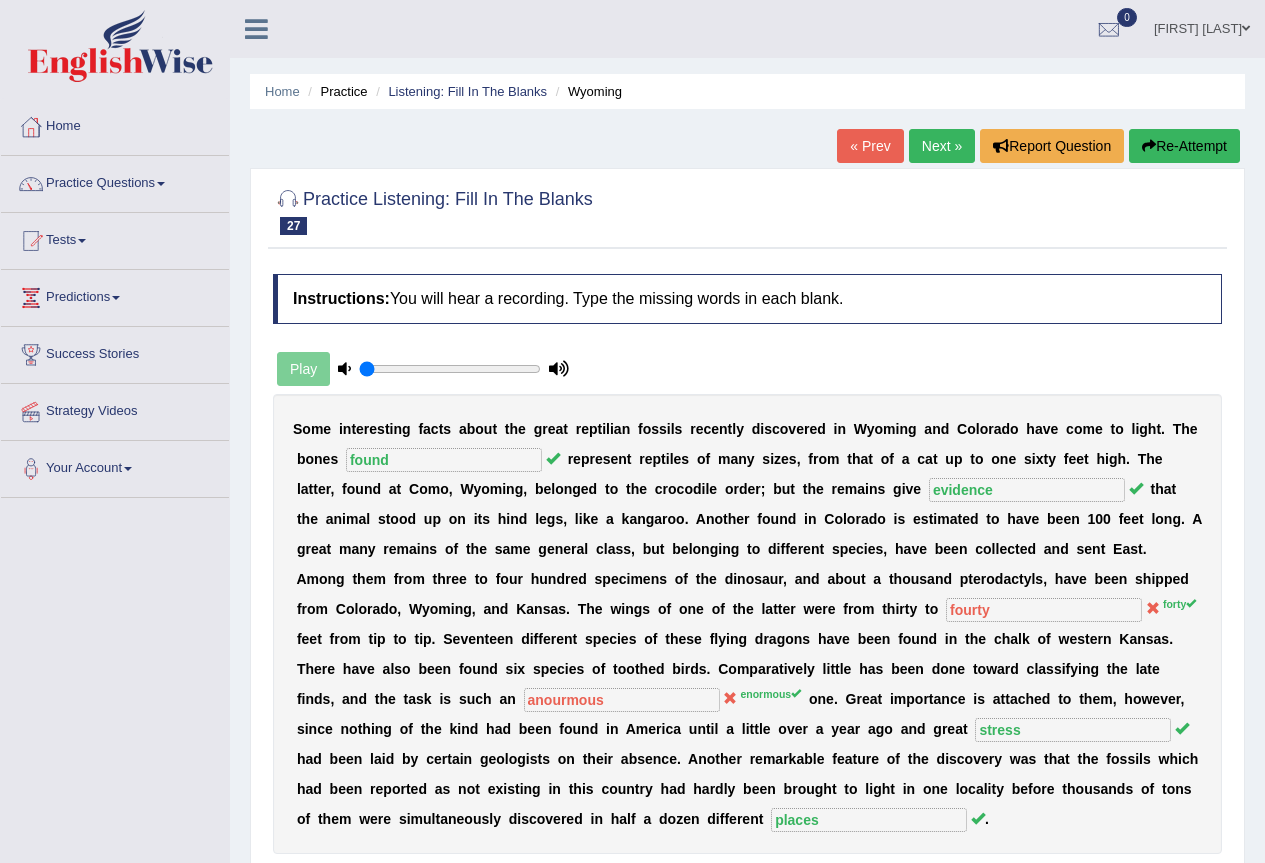 click on "Next »" at bounding box center [942, 146] 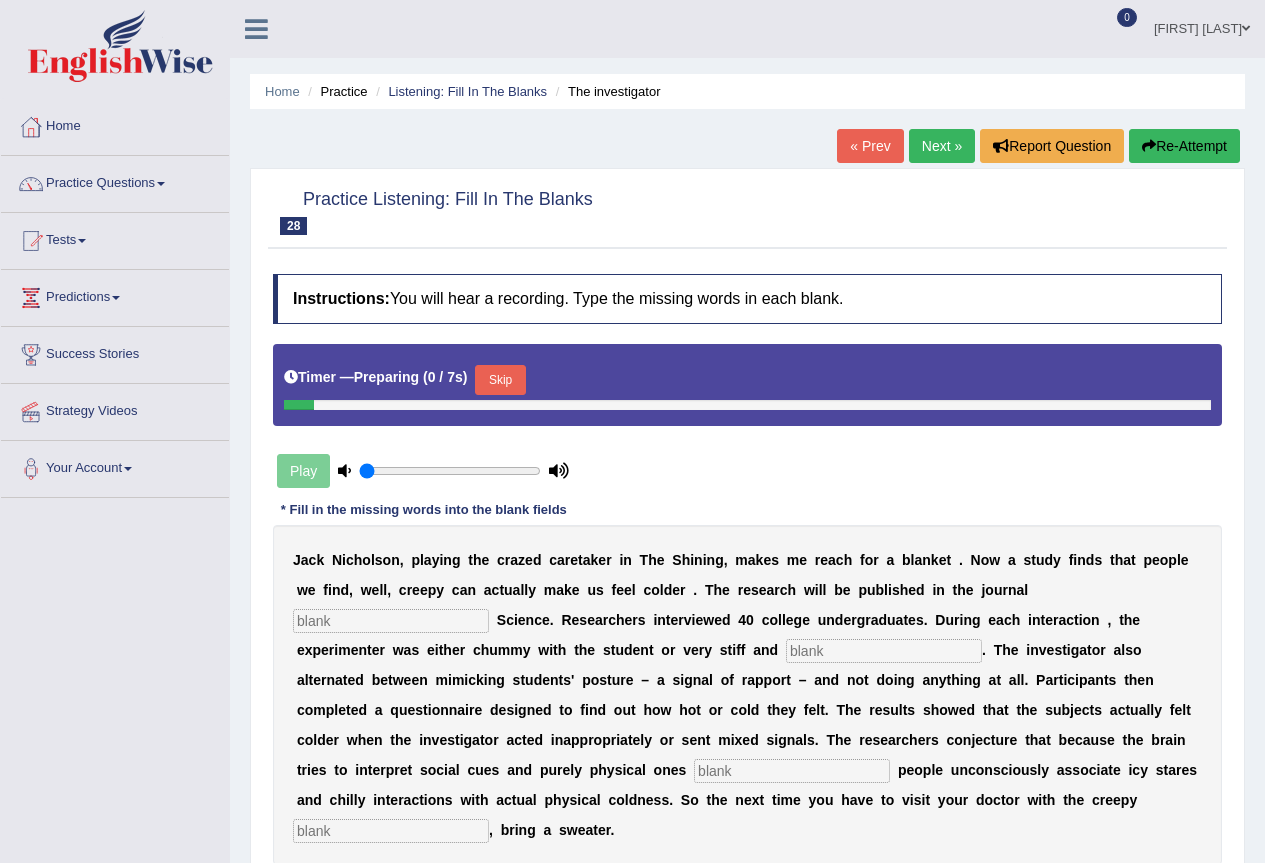 scroll, scrollTop: 187, scrollLeft: 0, axis: vertical 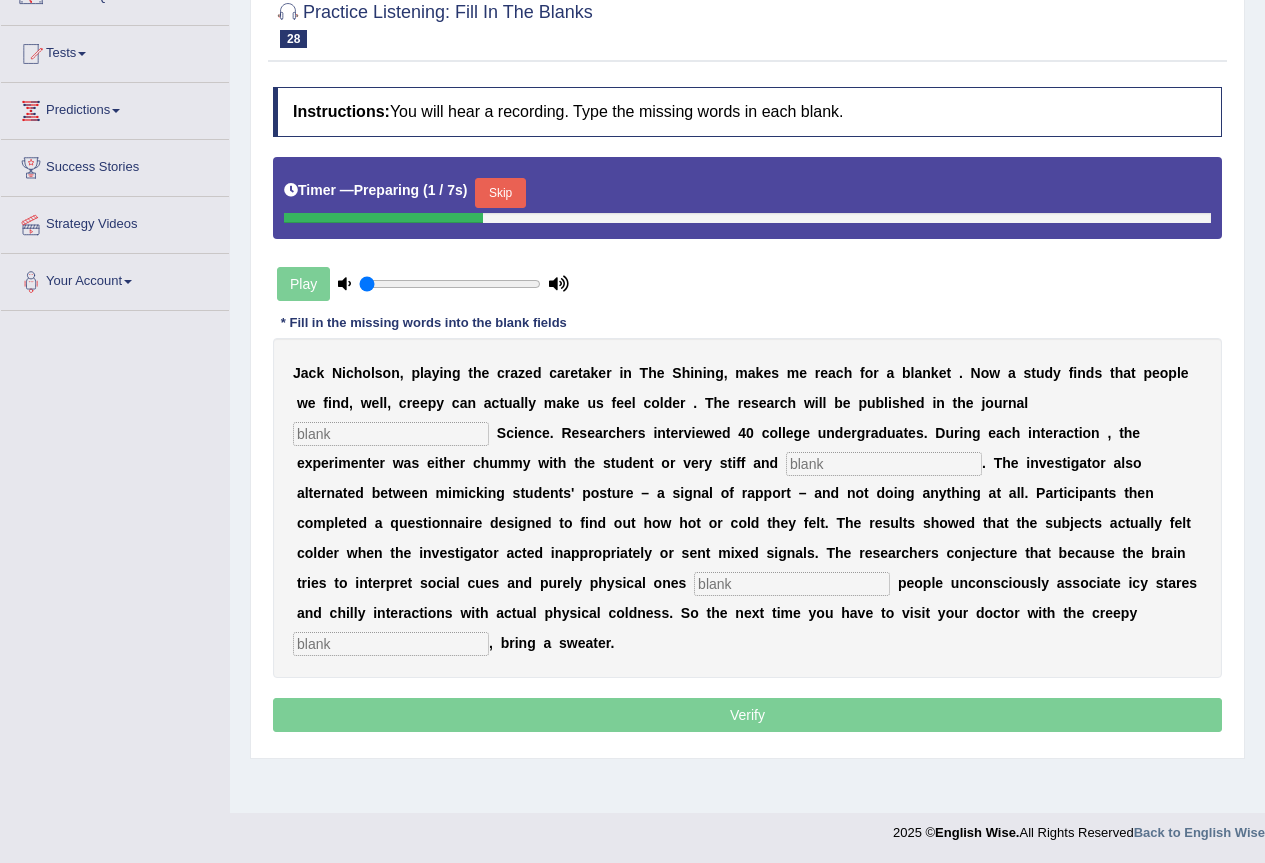click at bounding box center (391, 434) 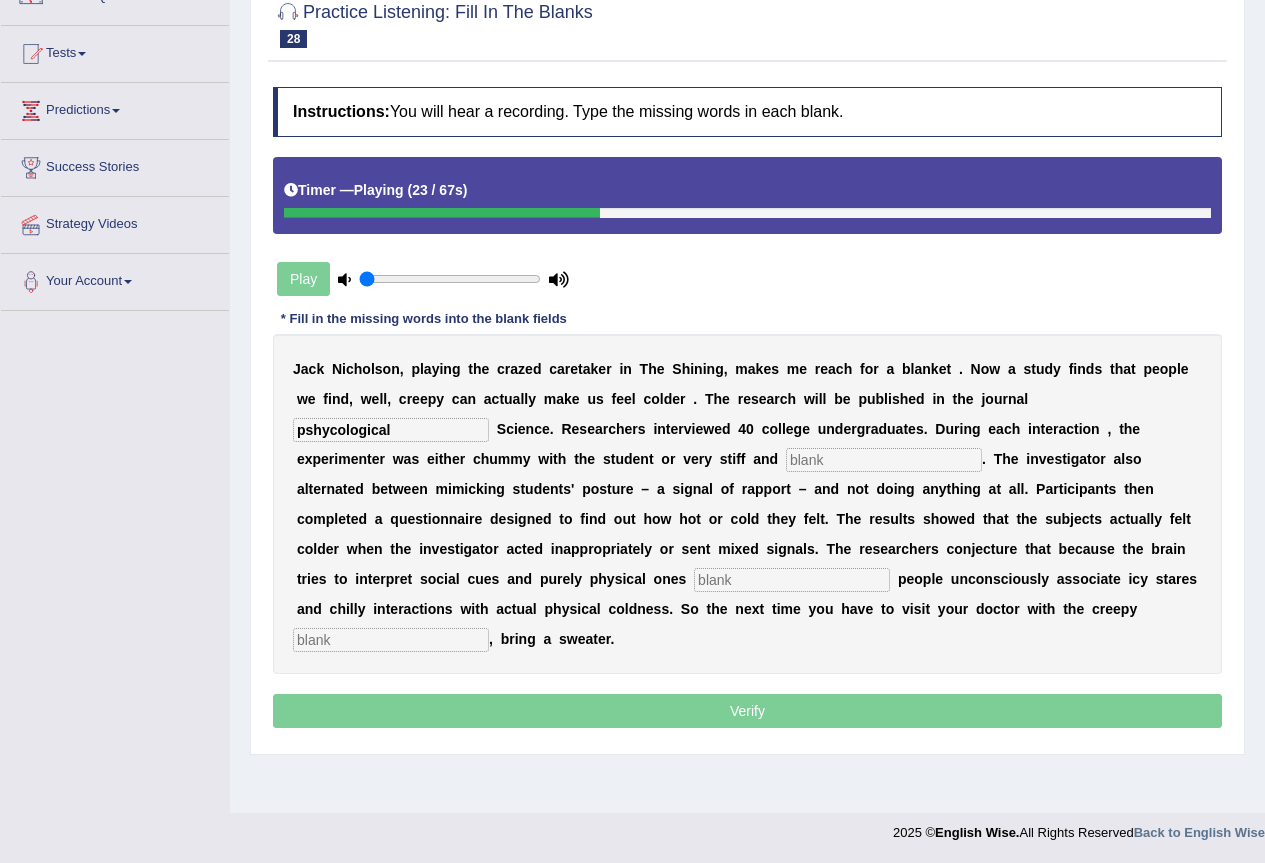 type on "pshycological" 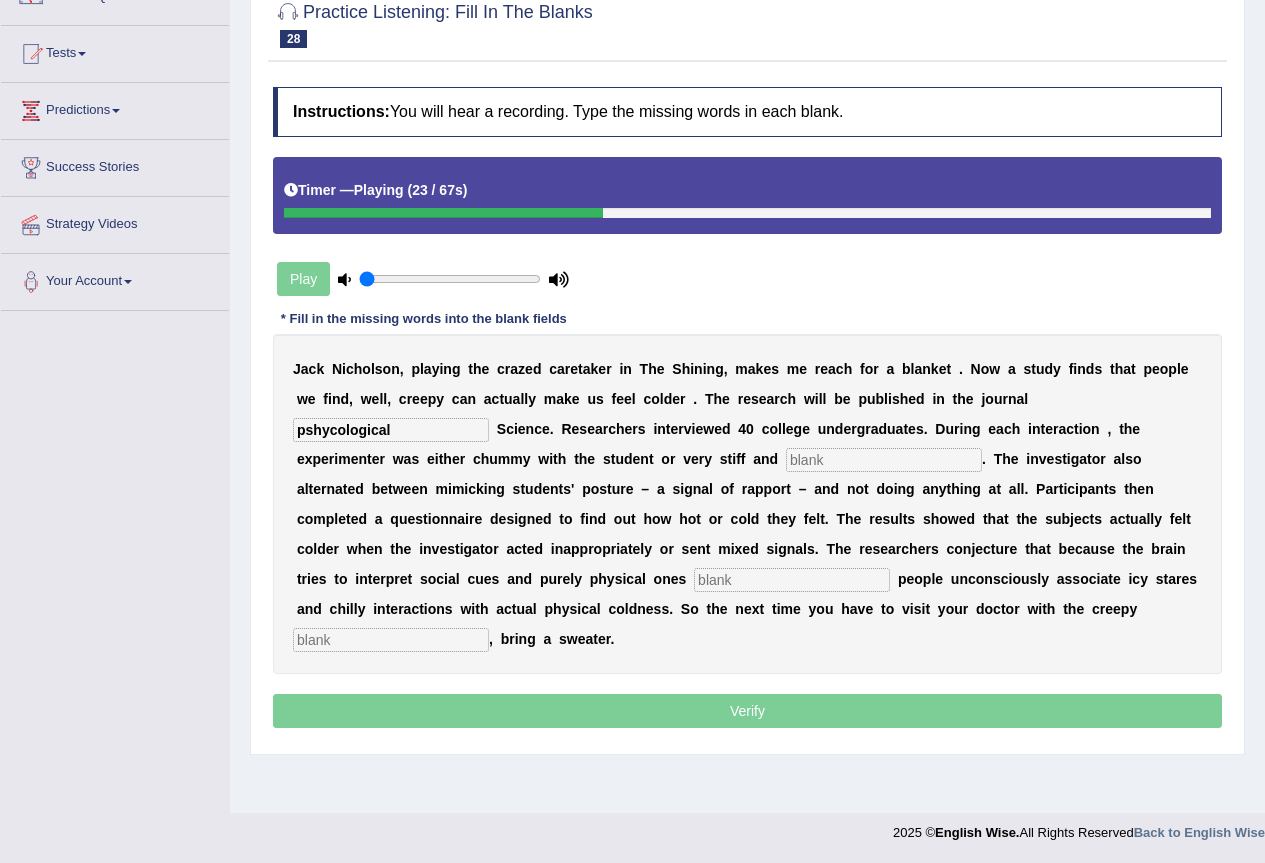 click at bounding box center [884, 460] 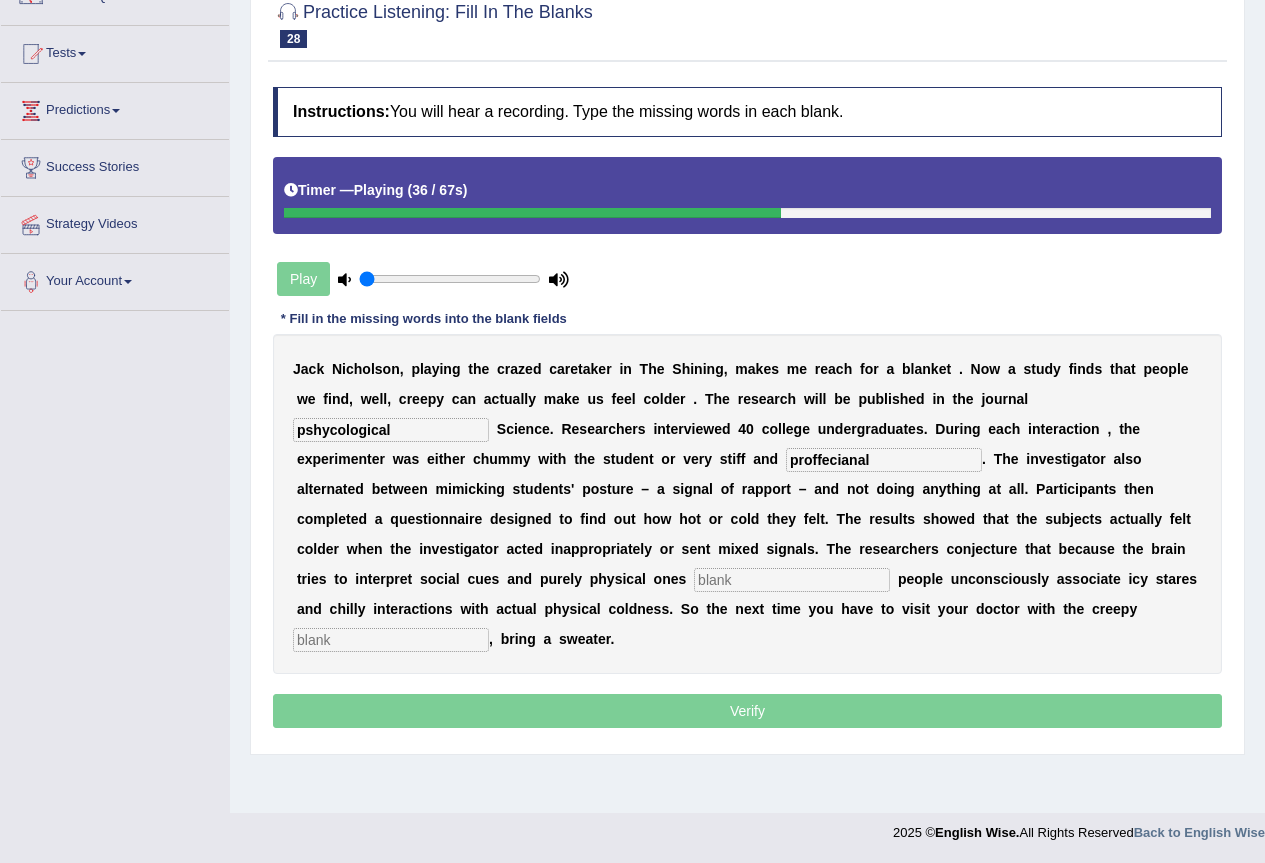type on "proffecianal" 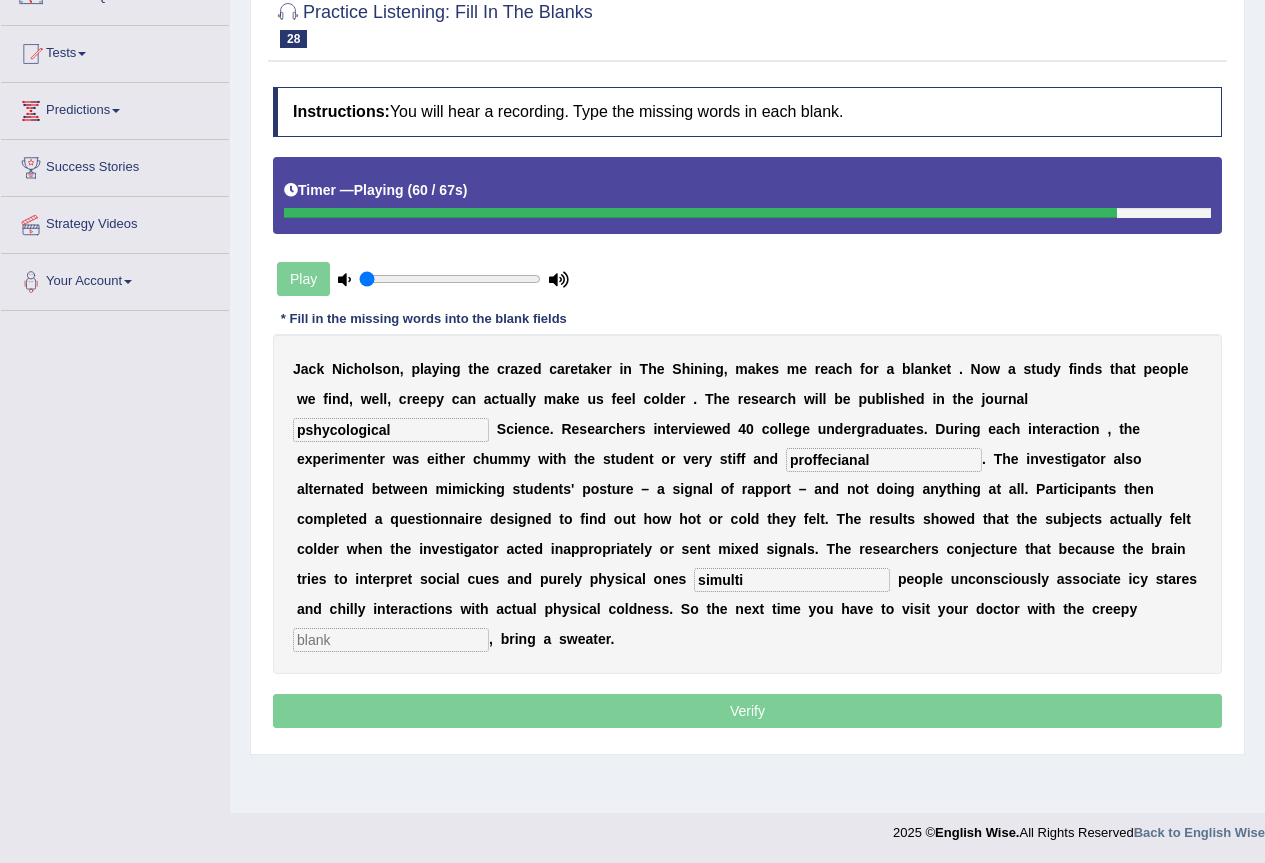 type on "simulti" 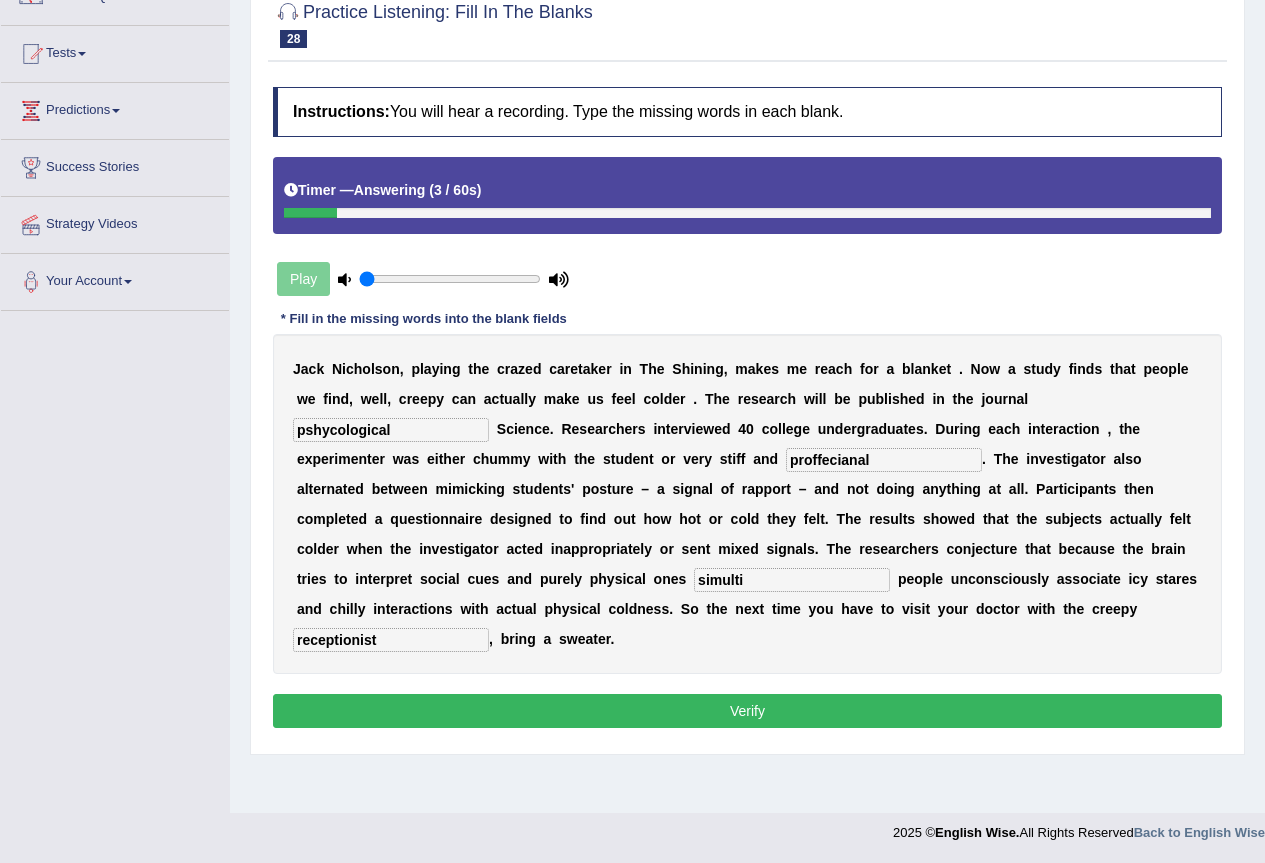 type on "receptionist" 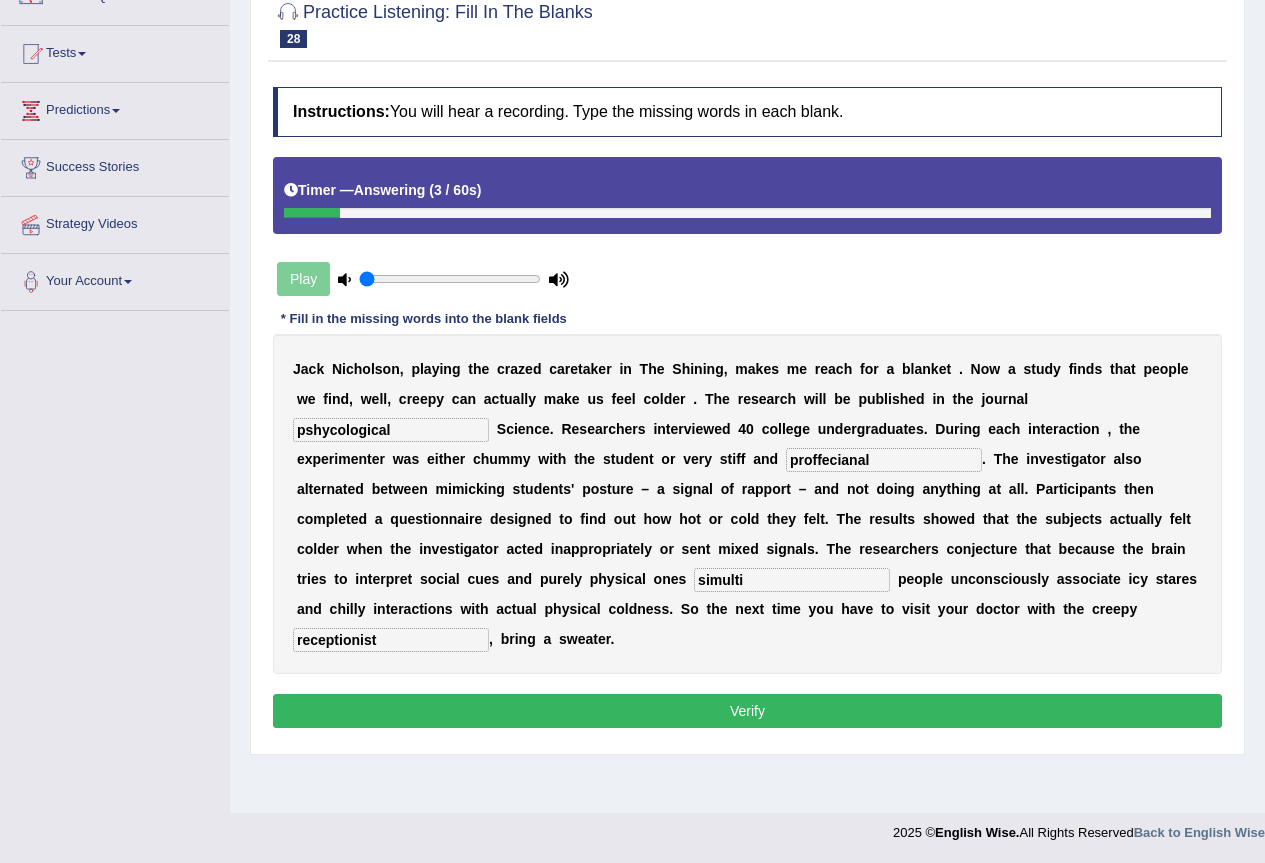 click on "proffecianal" at bounding box center (884, 460) 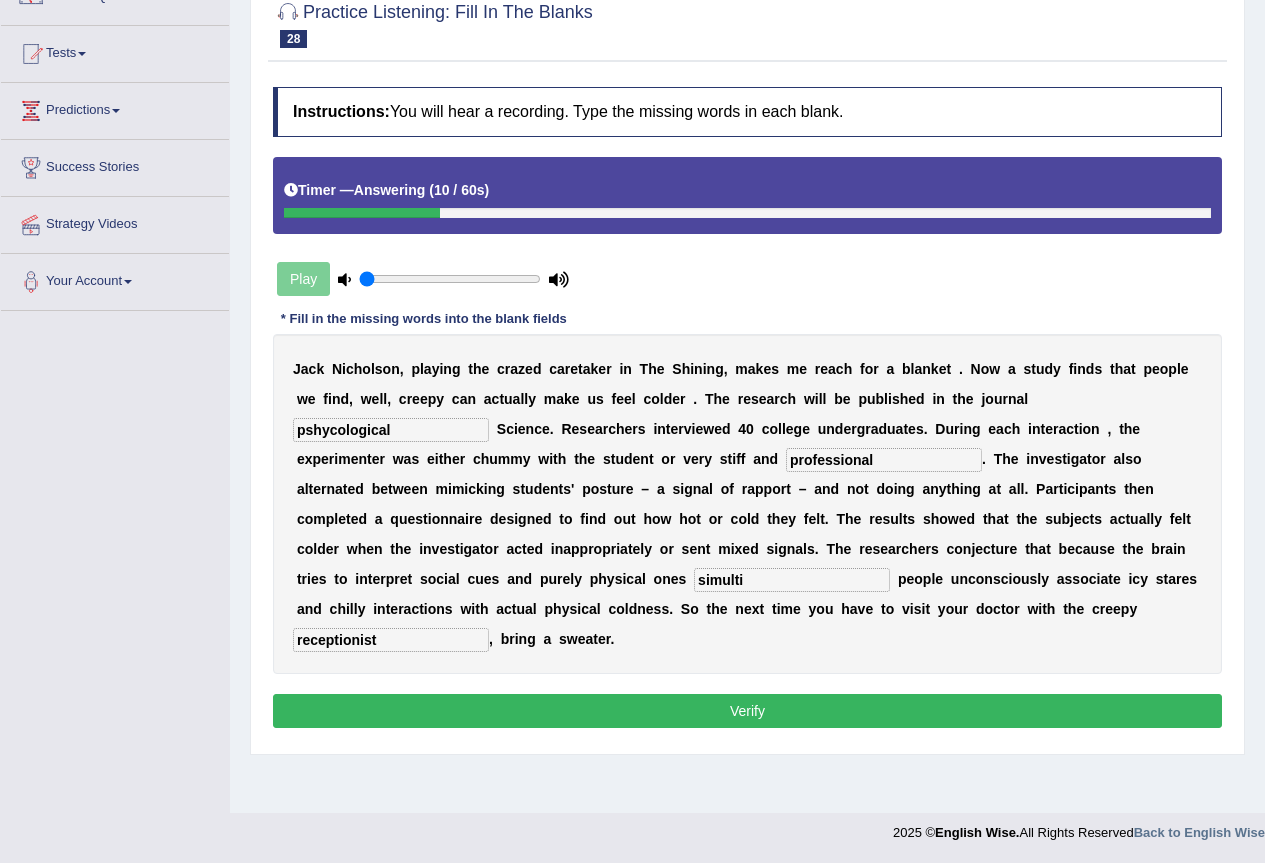 type on "professional" 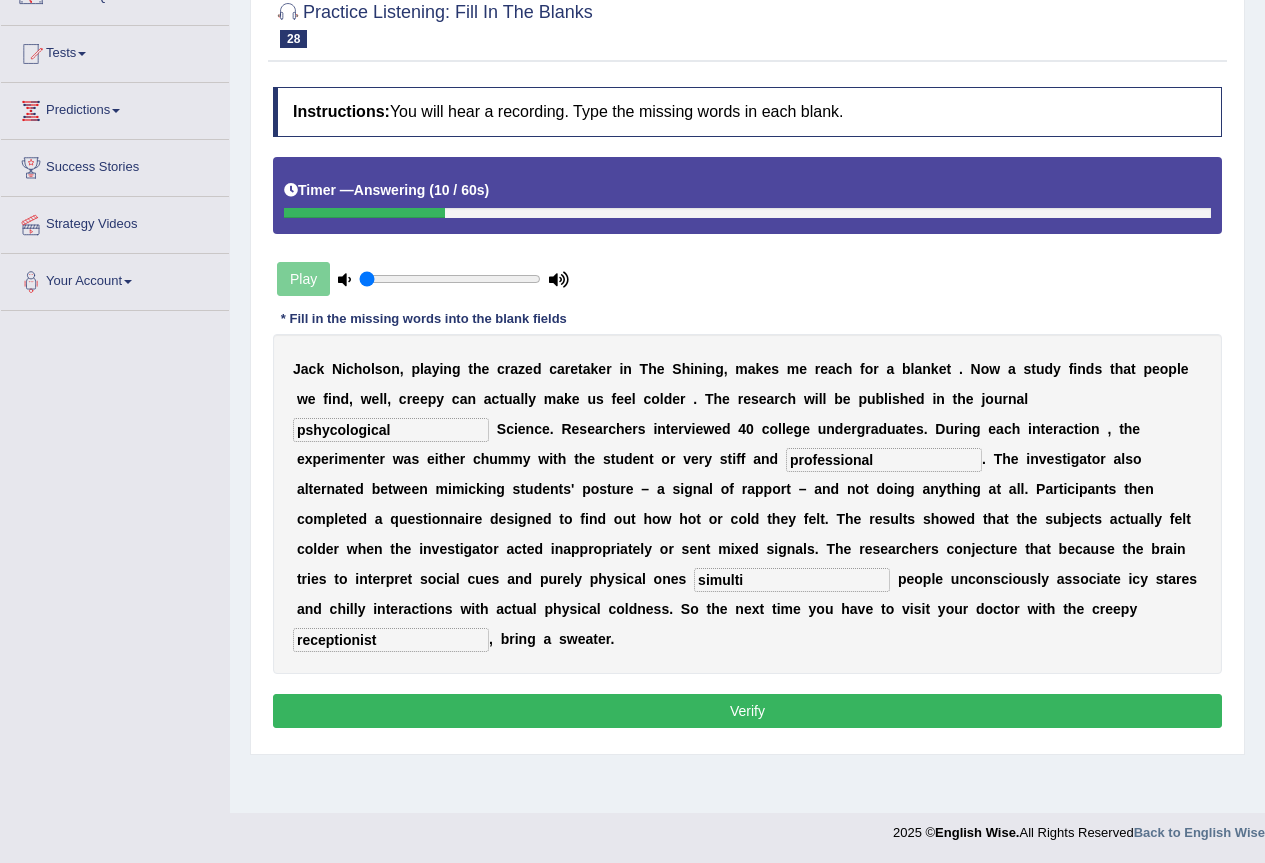 click on "simulti" at bounding box center (792, 580) 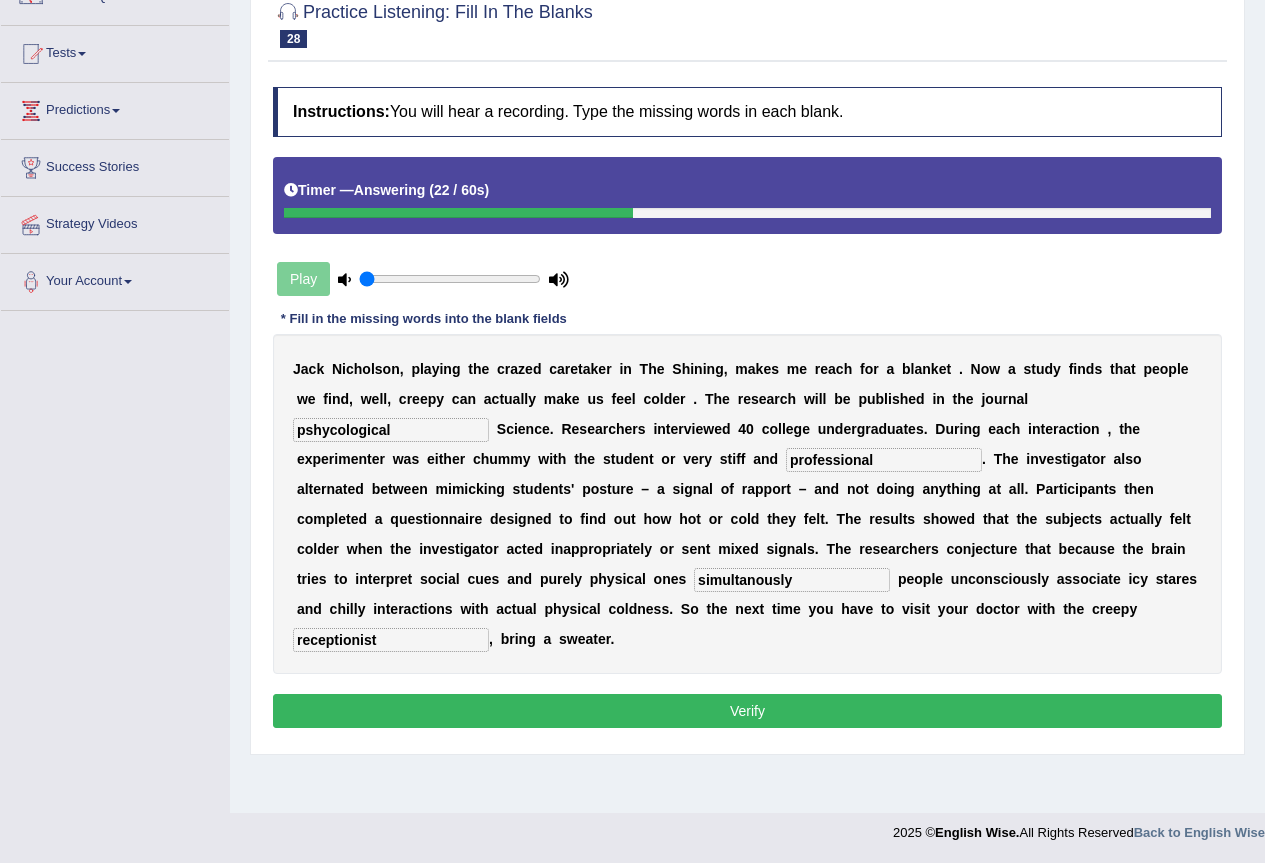 type on "simultanously" 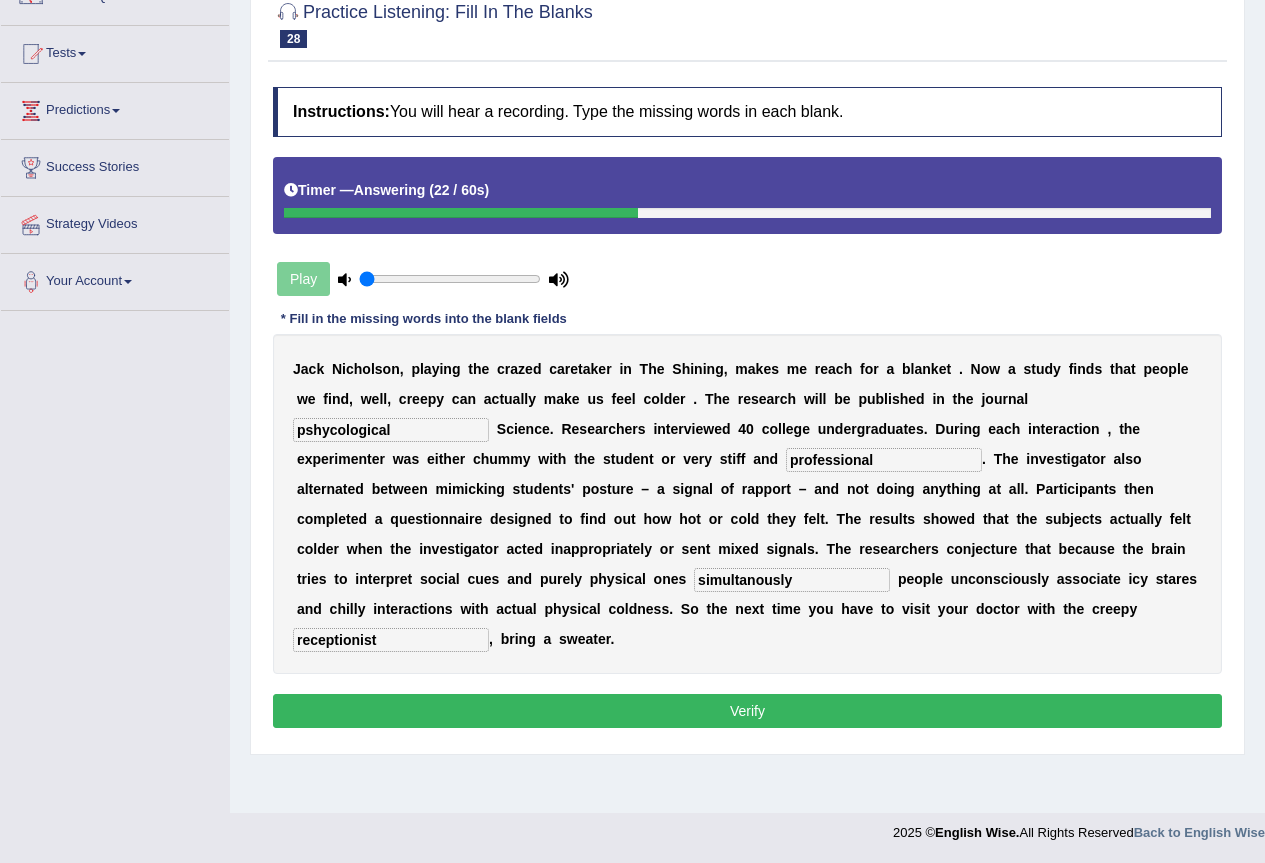 click on "receptionist" at bounding box center (391, 640) 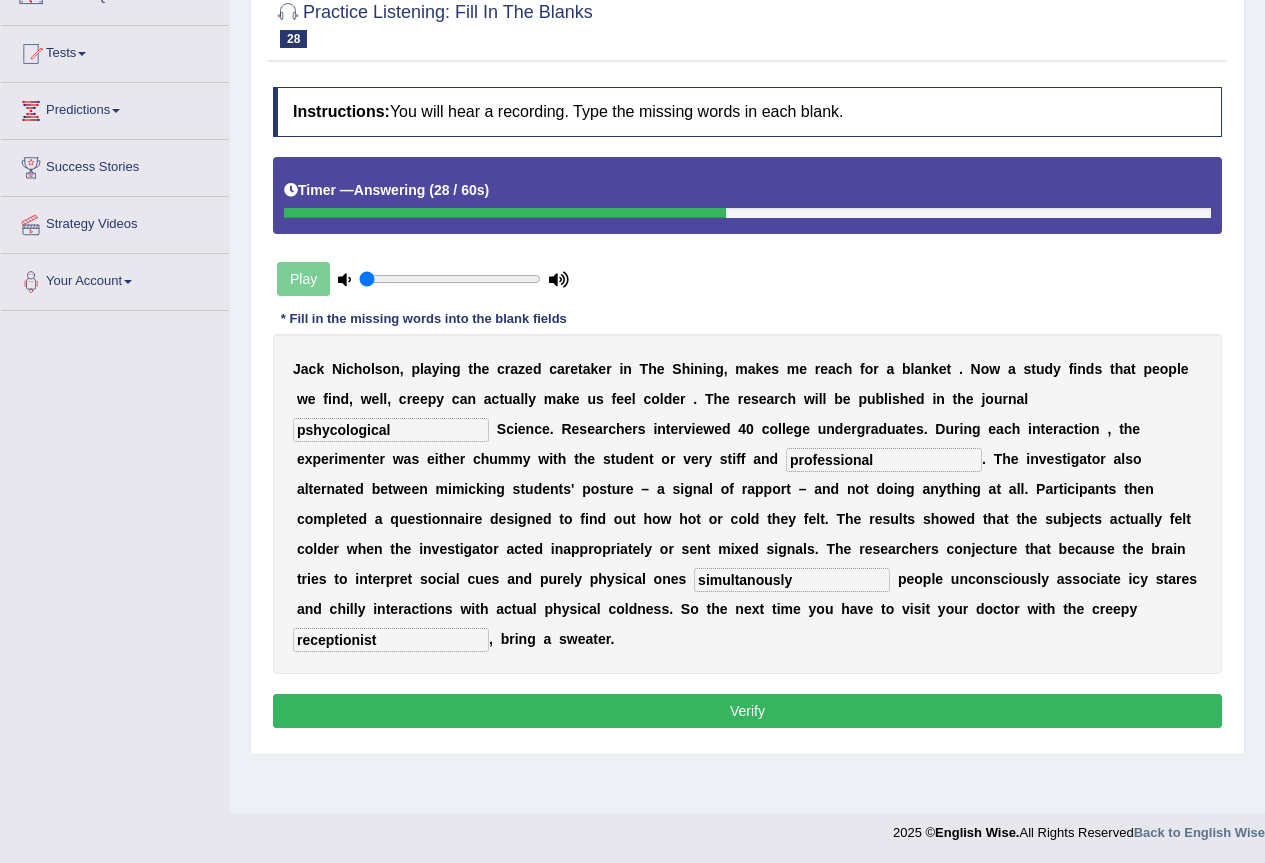click on "Verify" at bounding box center (747, 711) 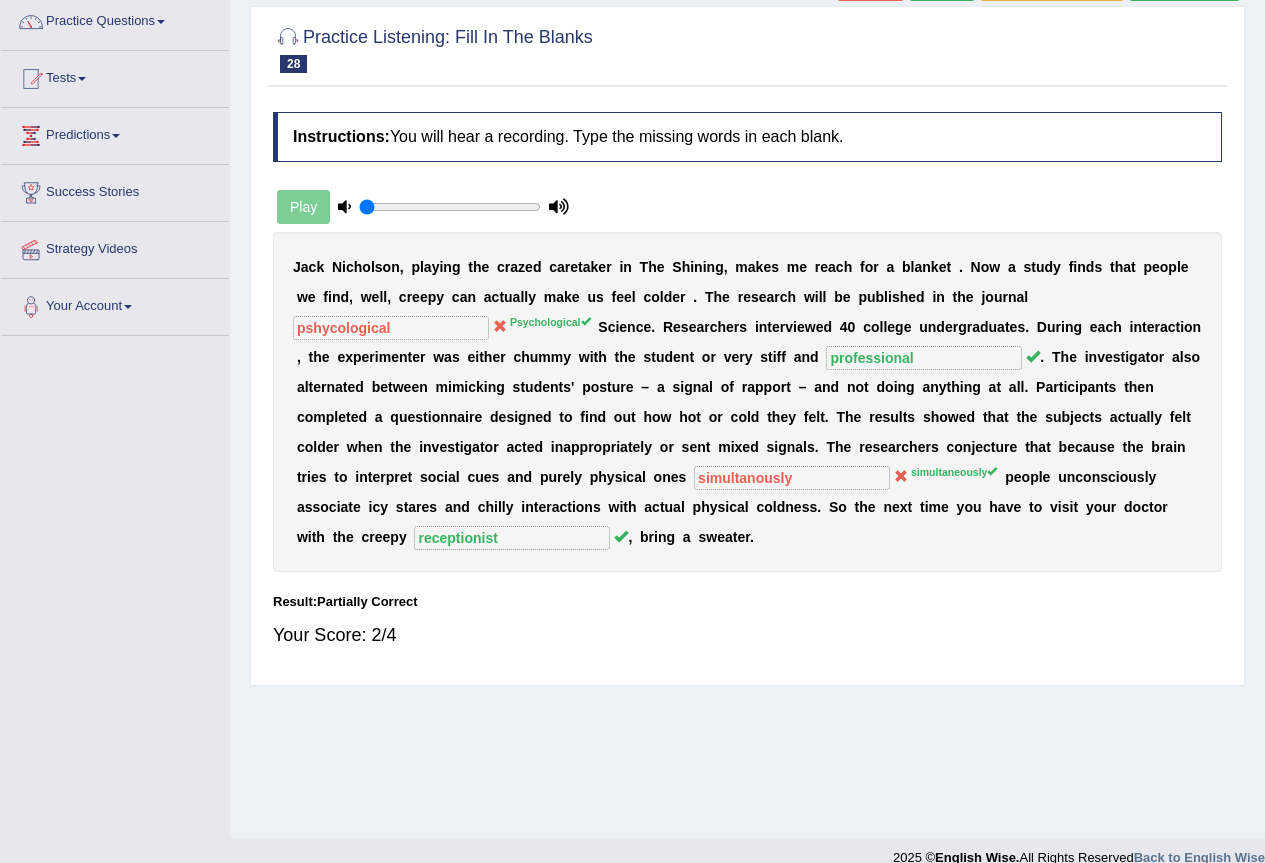 scroll, scrollTop: 87, scrollLeft: 0, axis: vertical 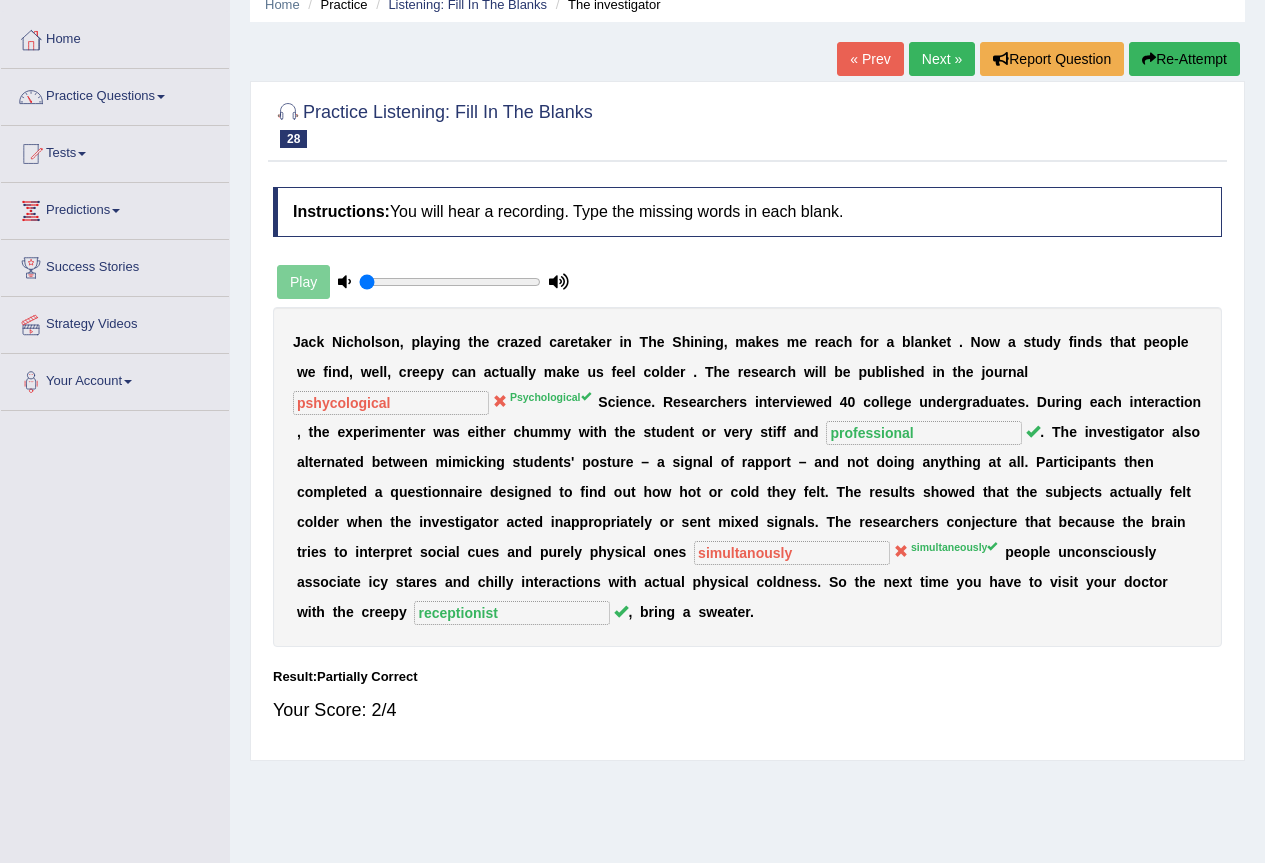 click on "Next »" at bounding box center (942, 59) 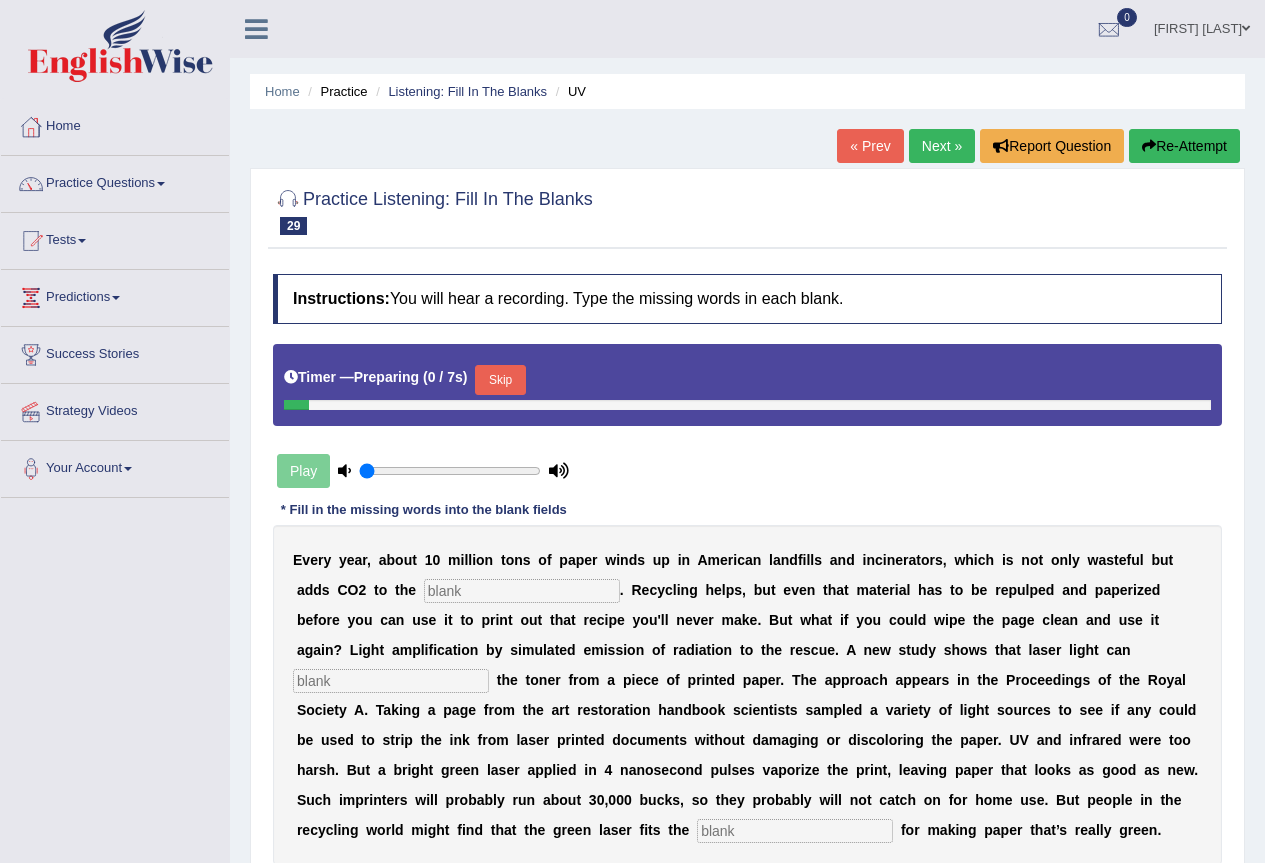 scroll, scrollTop: 0, scrollLeft: 0, axis: both 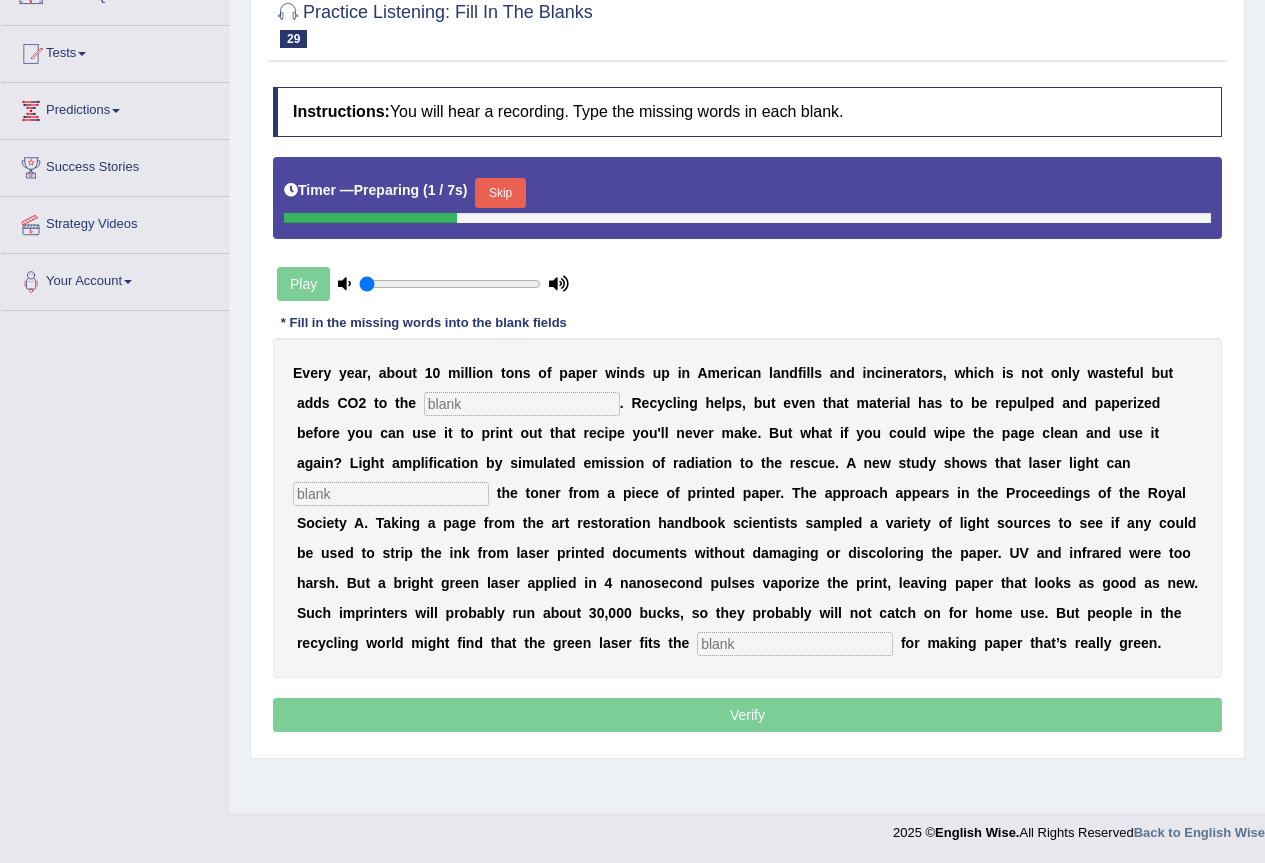 click at bounding box center [522, 404] 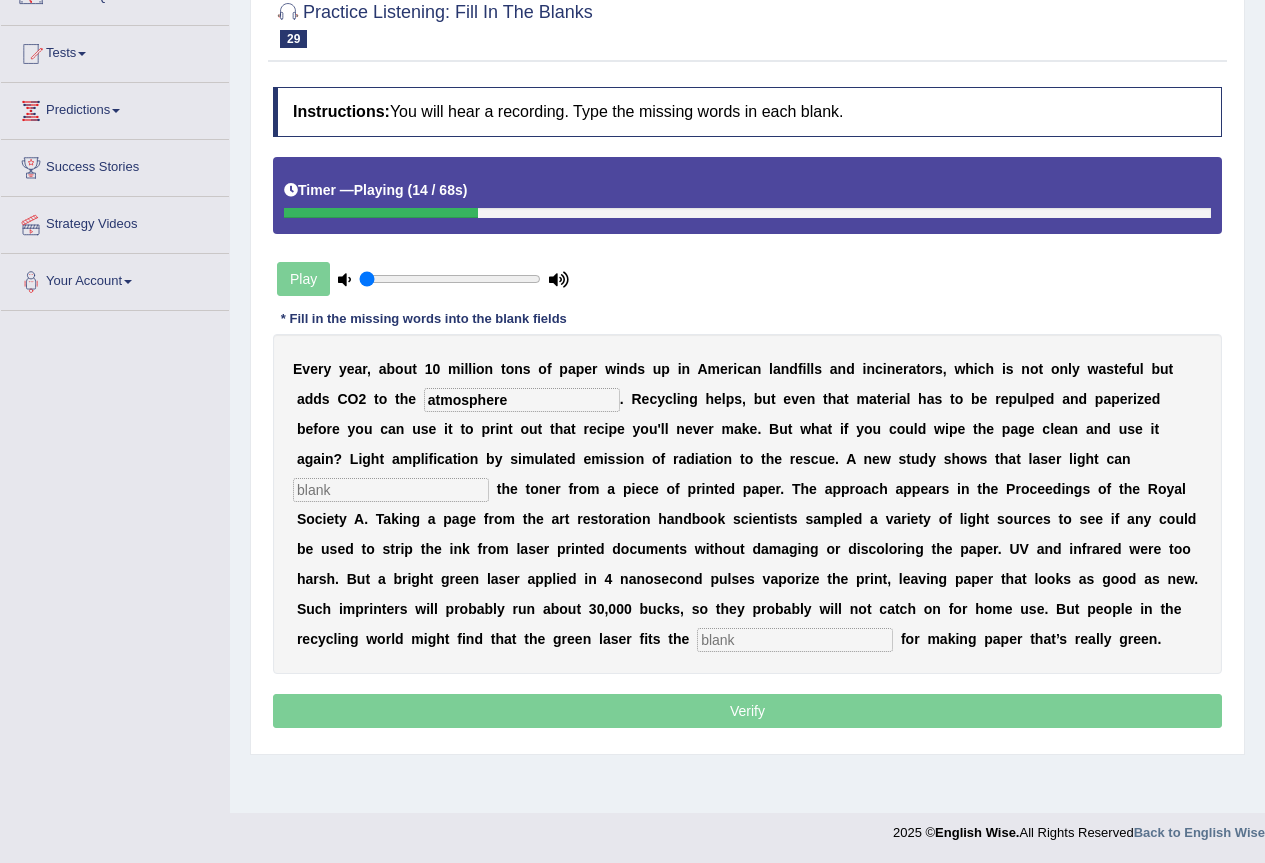 type on "atmosphere" 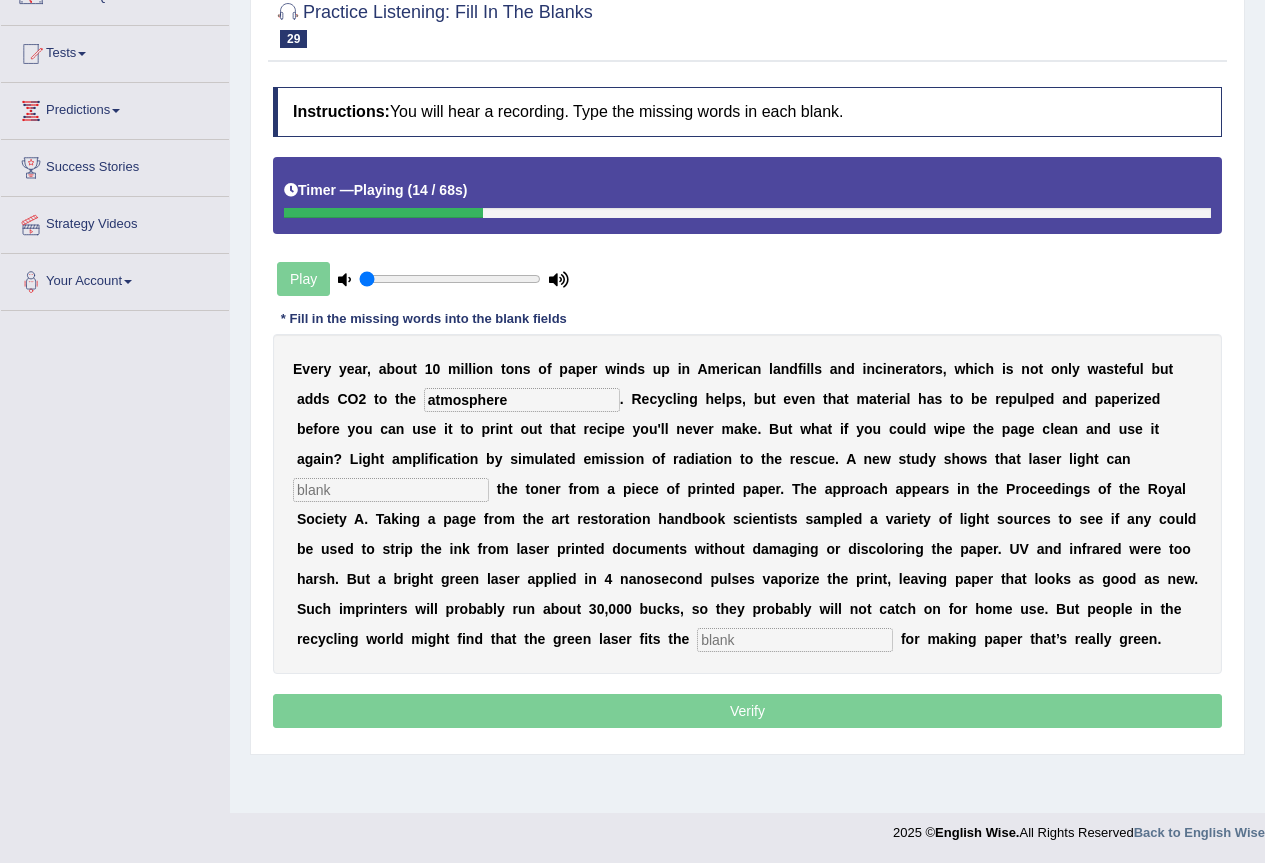 click at bounding box center [391, 490] 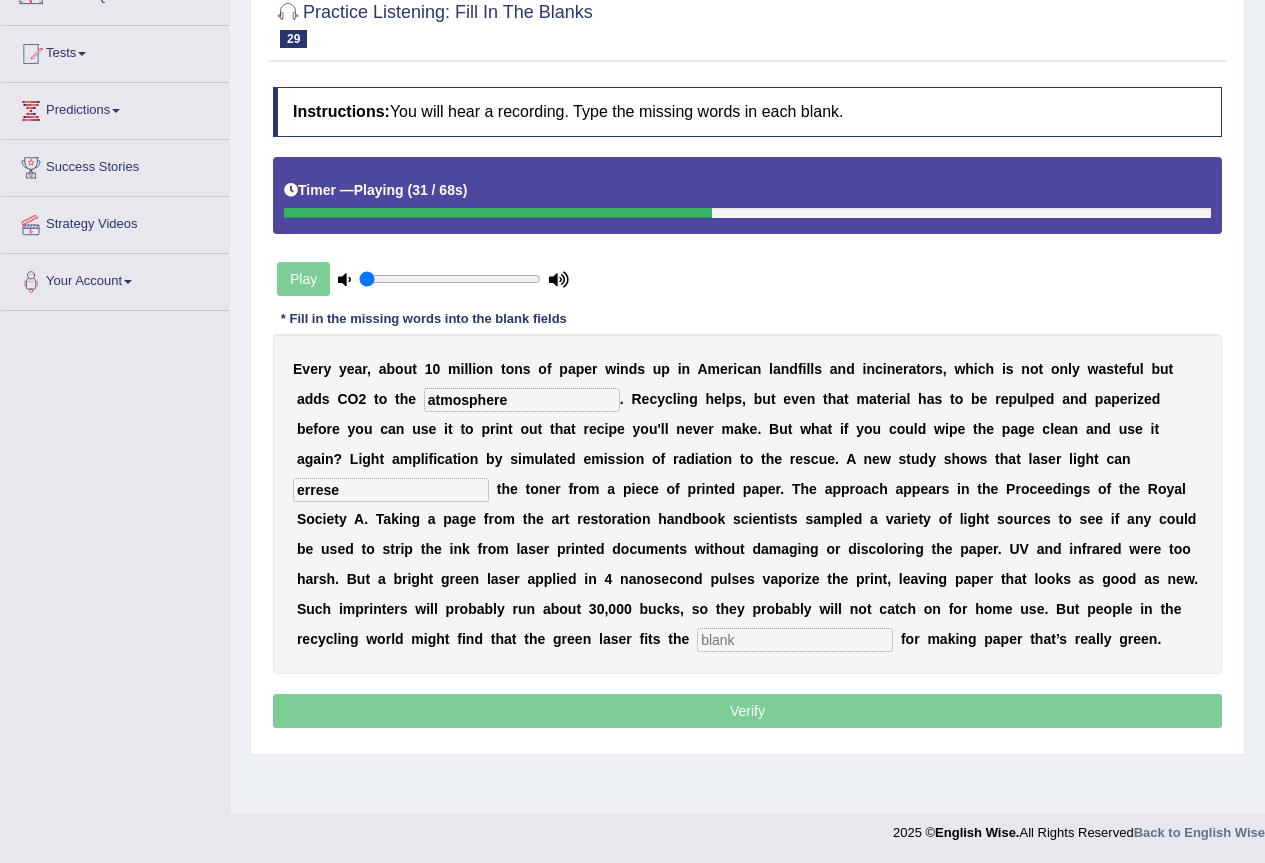 click at bounding box center (795, 640) 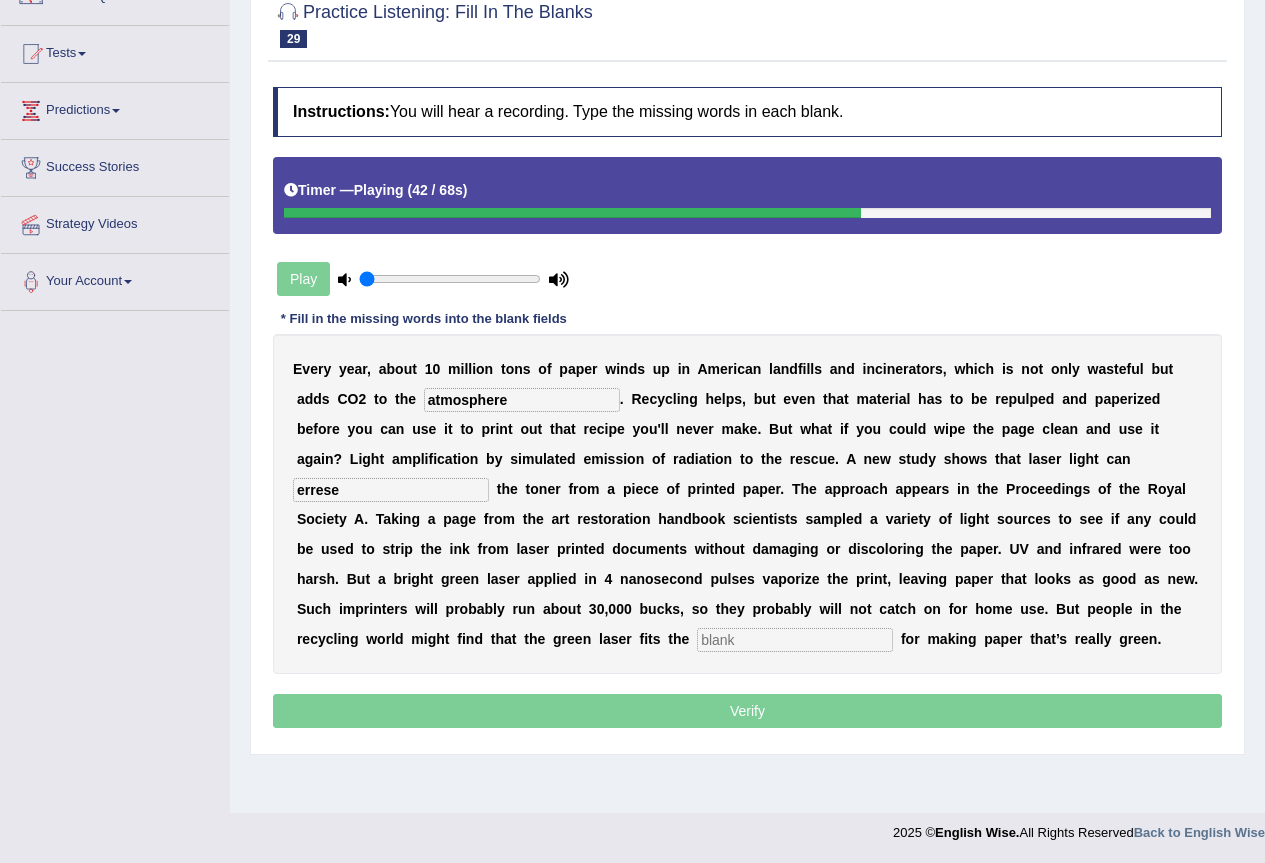 click on "errese" at bounding box center [391, 490] 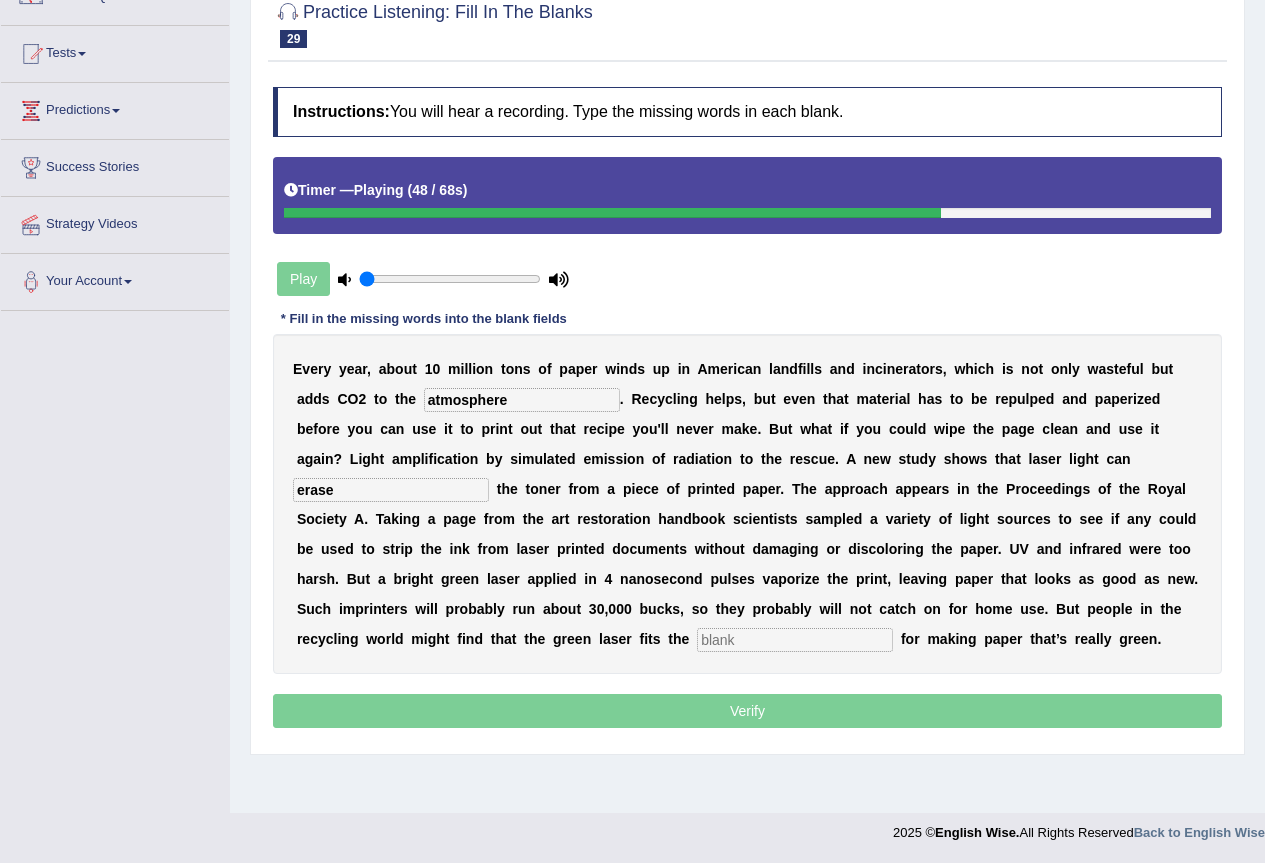 type on "erase" 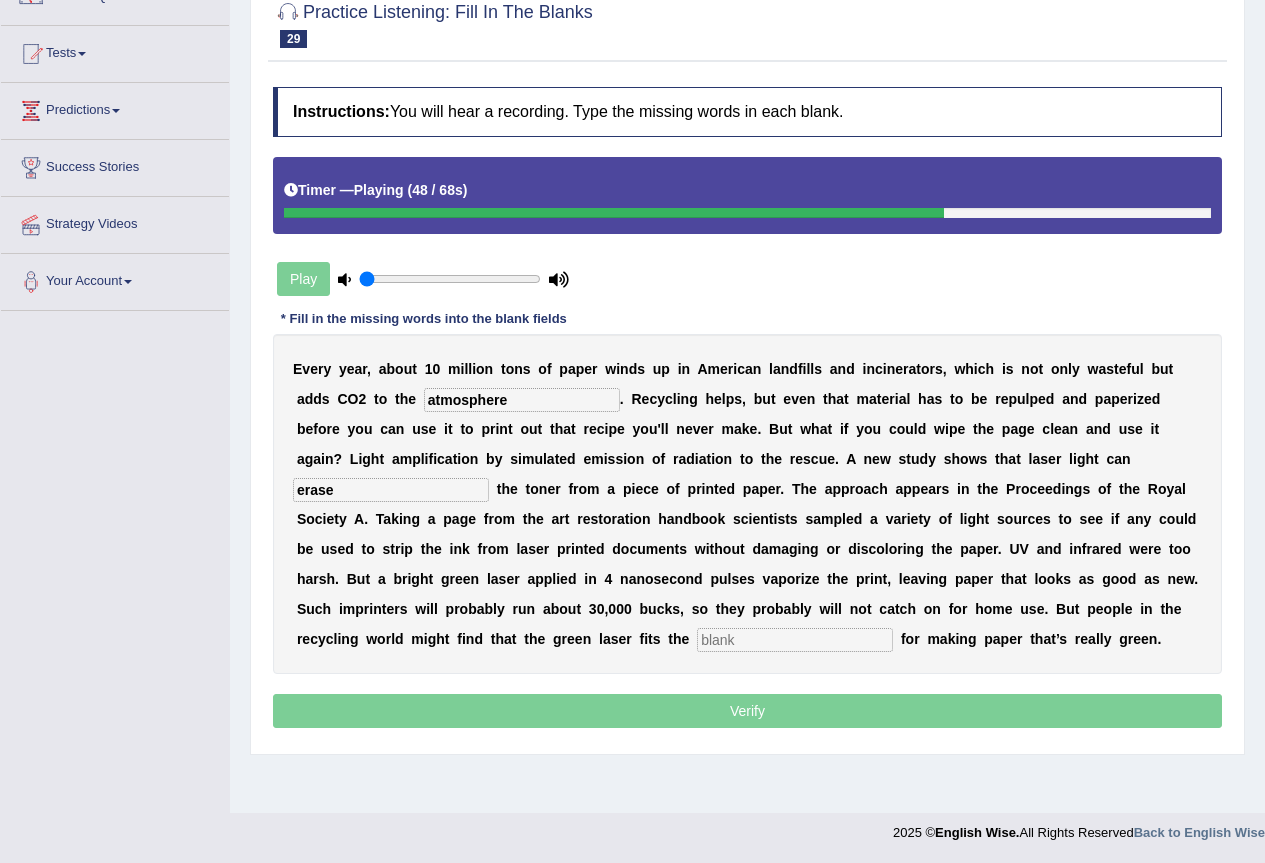 click at bounding box center [795, 640] 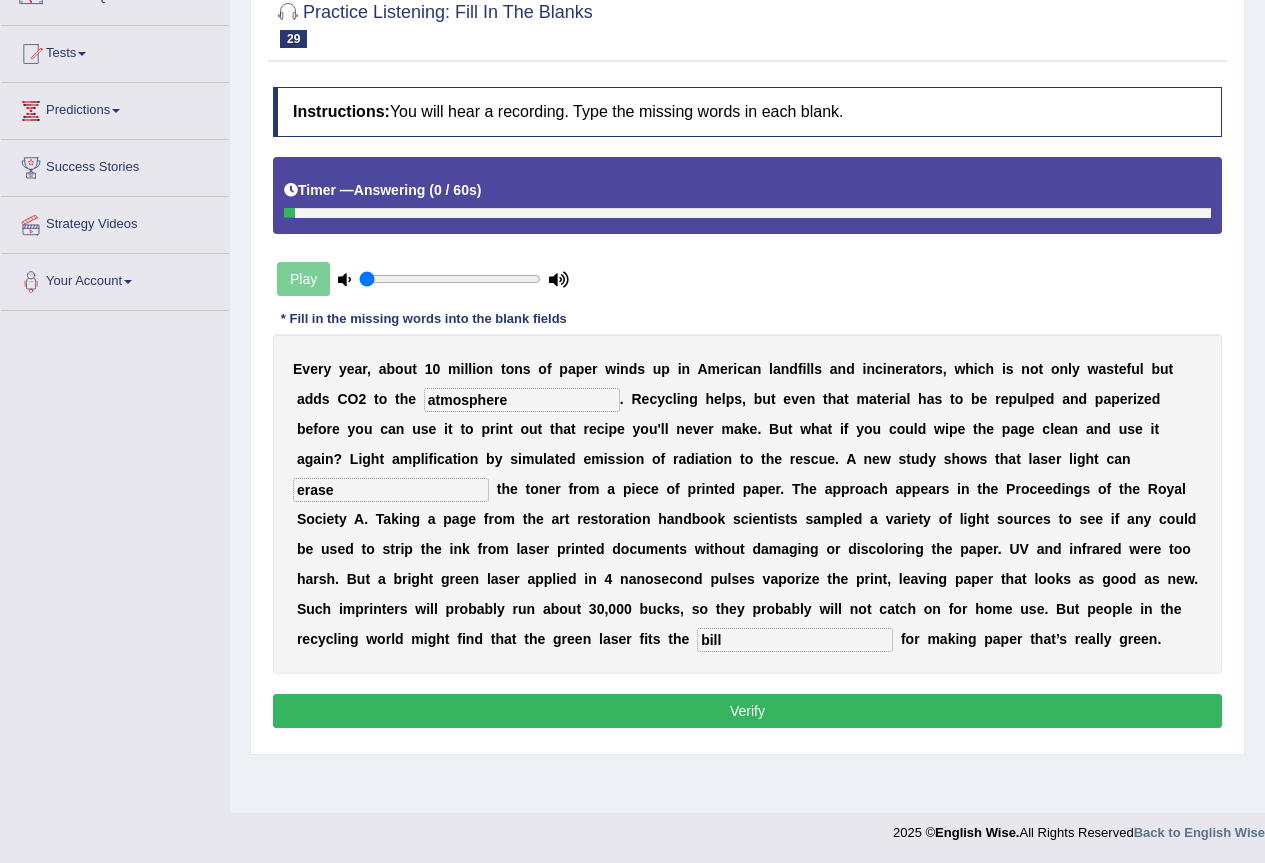 type on "bill" 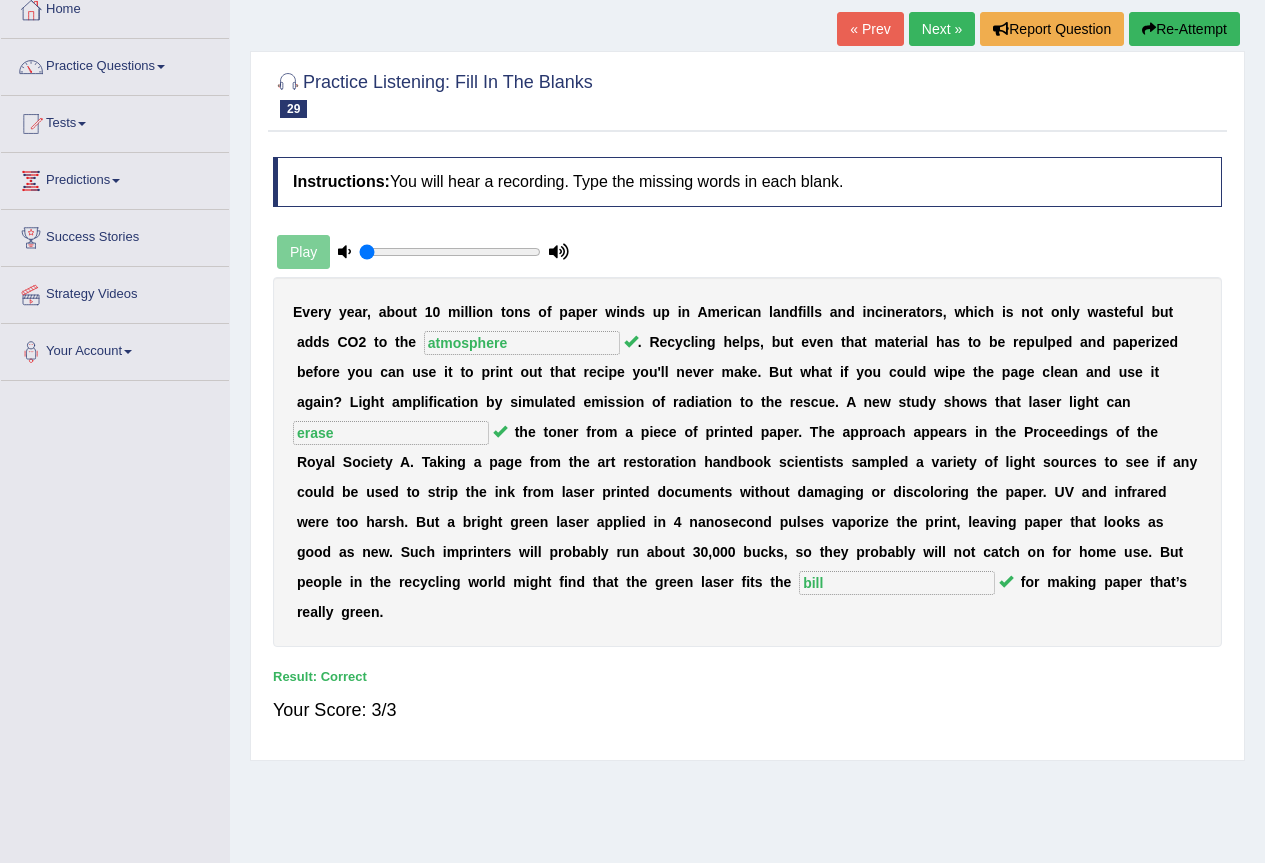 scroll, scrollTop: 87, scrollLeft: 0, axis: vertical 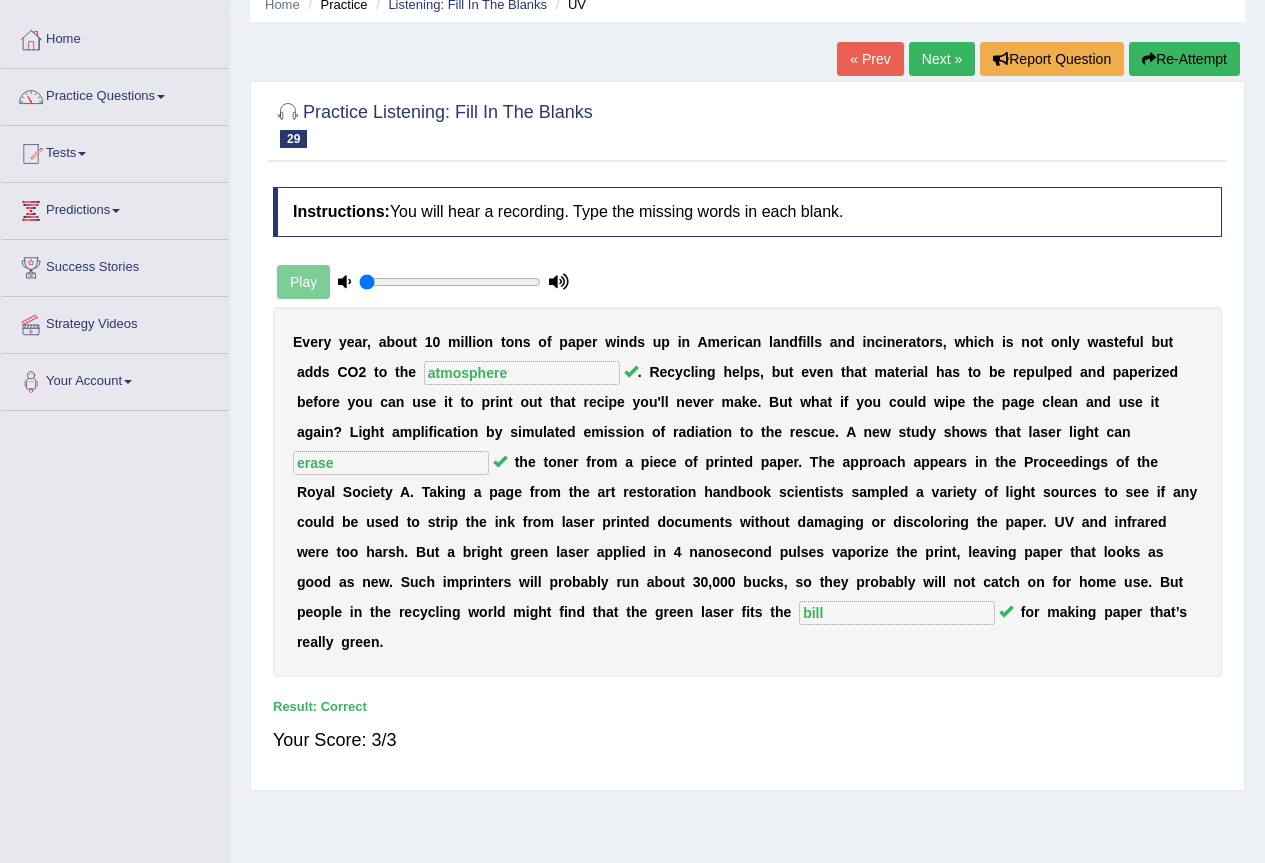 click on "Next »" at bounding box center (942, 59) 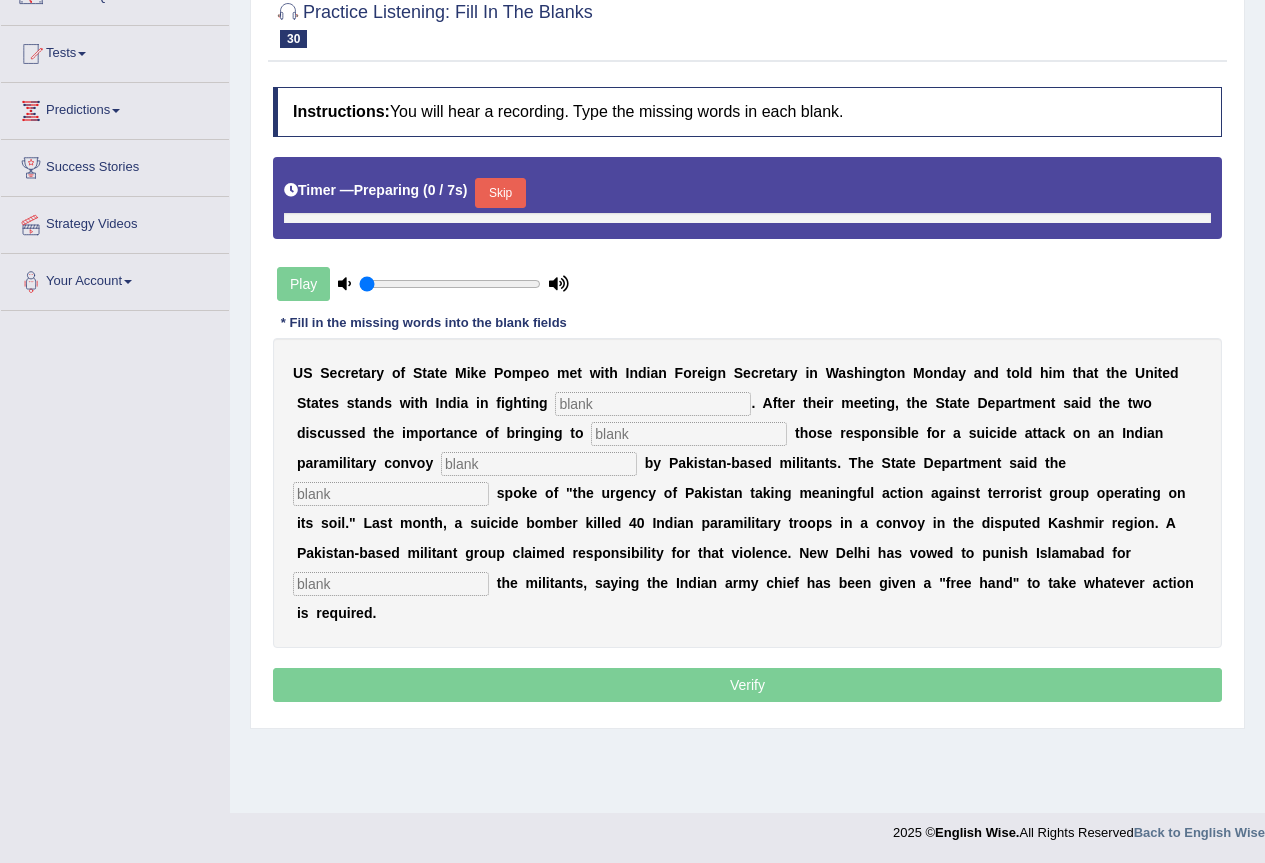 scroll, scrollTop: 187, scrollLeft: 0, axis: vertical 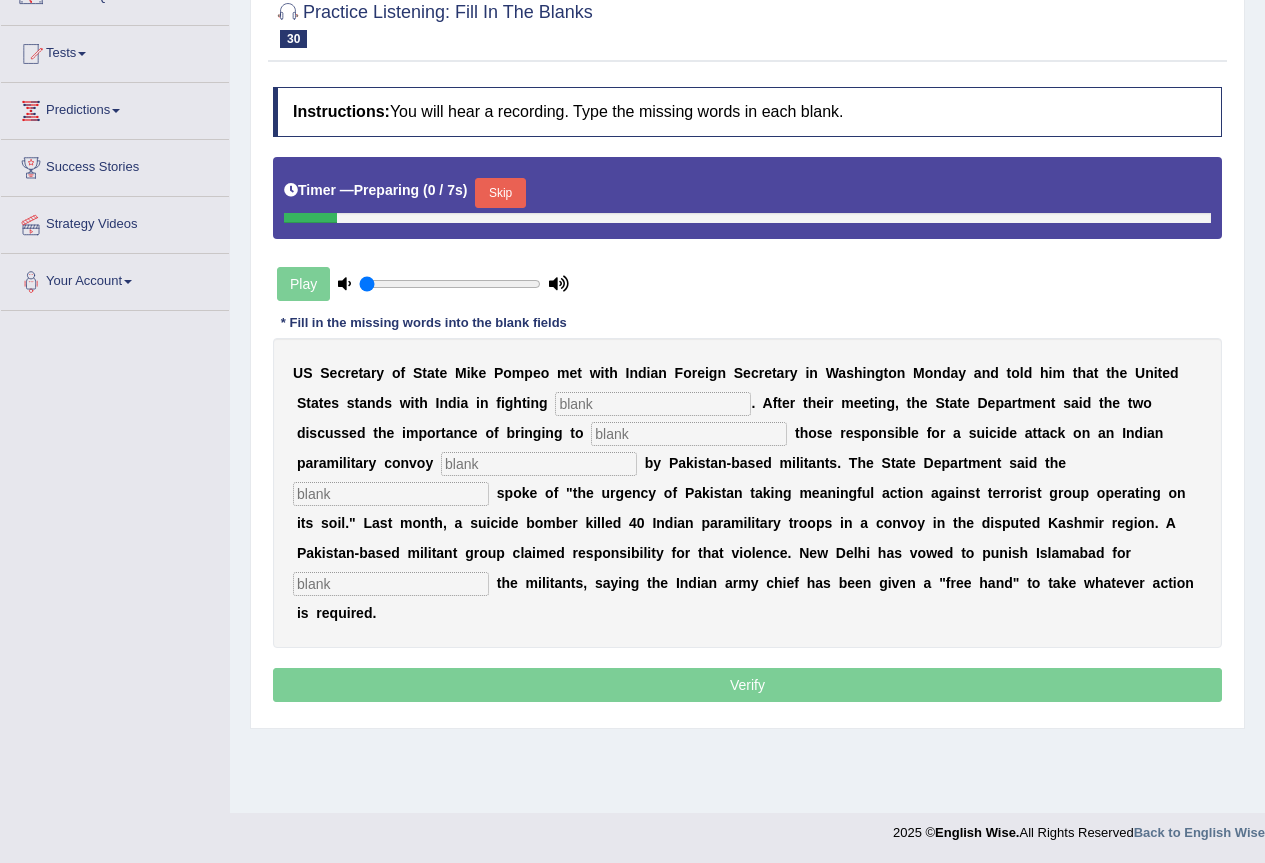 click on "U S    S e c r e t a r y    o f    S t a t e    M i k e    P o m p e o    m e t    w i t h    I n d i a n    F o r e i g n    S e c r e t a r y    i n    W a s h i n g t o n    M o n d a y    a n d    t o l d    h i m    t h a t    t h e    U n i t e d    S t a t e s    s t a n d s    w i t h    I n d i a    i n    f i g h t i n g    .    A f t e r    t h e i r    m e e t i n g ,    t h e    S t a t e    D e p a r t m e n t    s a i d    t h e    t w o    d i s c u s s e d    t h e    i m p o r t a n c e    o f    b r i n g i n g    t o       t h o s e    r e s p o n s i b l e    f o r    a    s u i c i d e    a t t a c k    o n    a n    I n d i a n    p a r a m i l i t a r y    c o n v o y       b y    P a k i s t a n - b a s e d    m i l i t a n t s .    T h e    S t a t e    D e p a r t m e n t    s a i d    t h e       s p o k e    o f    " t h e    u r g e n c y    o f    P a k i s t a n    t a k i n g    m e a n i n g f u l    a c" at bounding box center (747, 493) 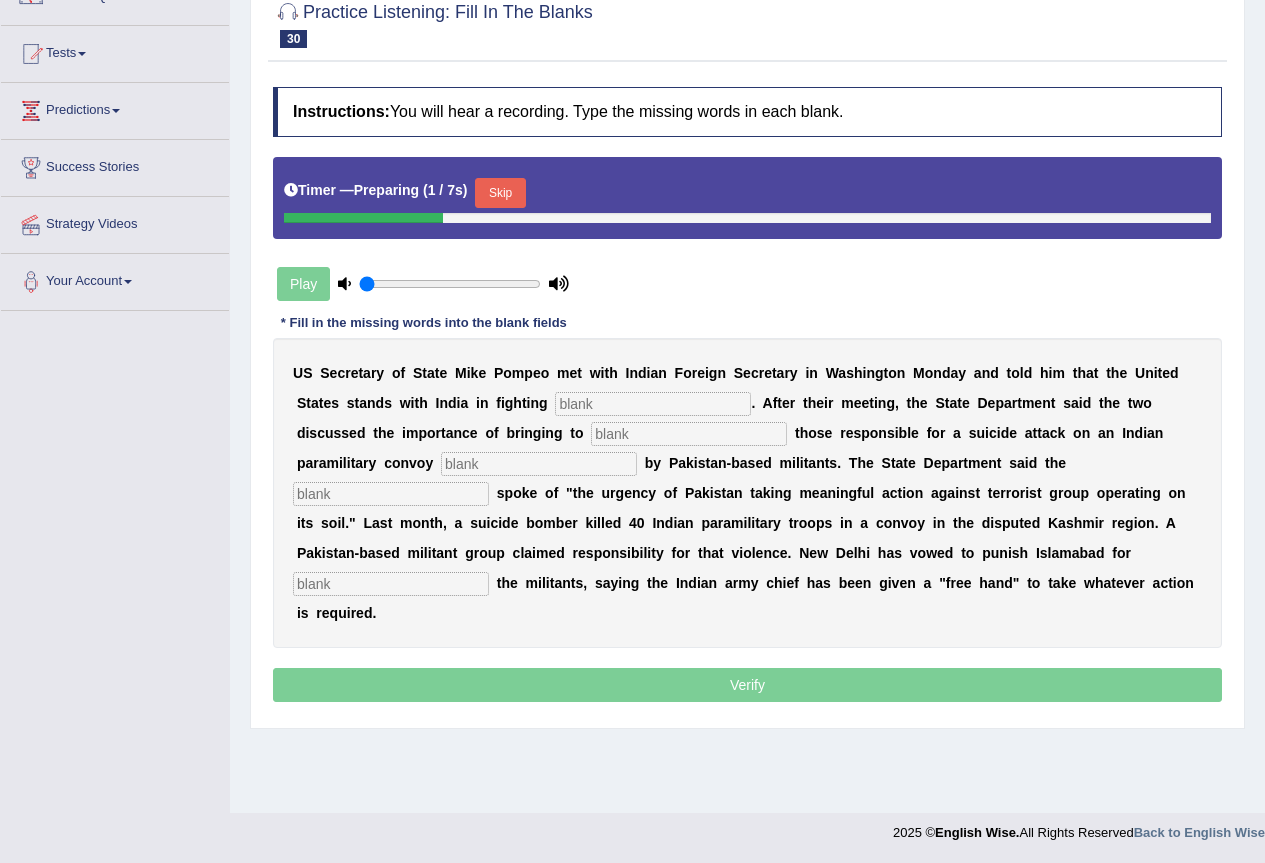 click at bounding box center [653, 404] 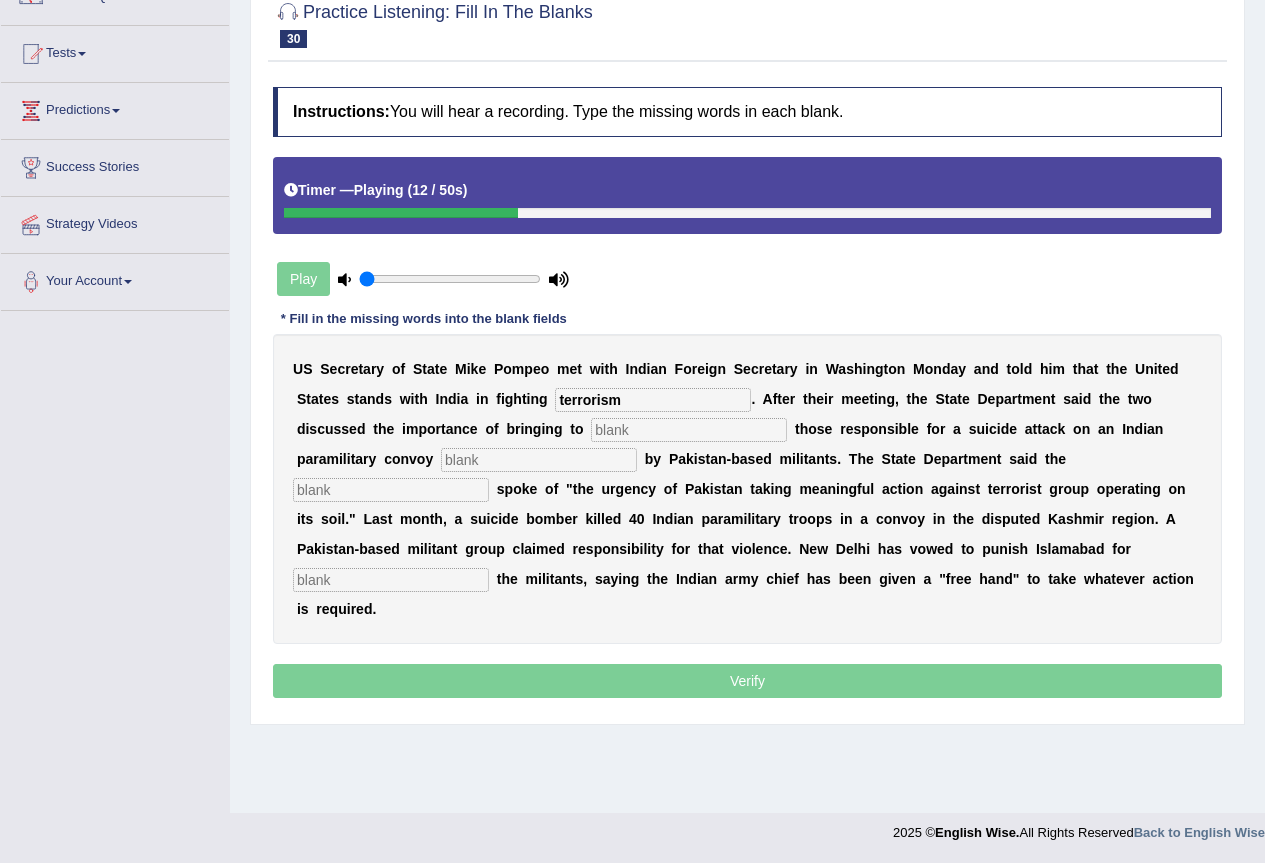 type on "terrorism" 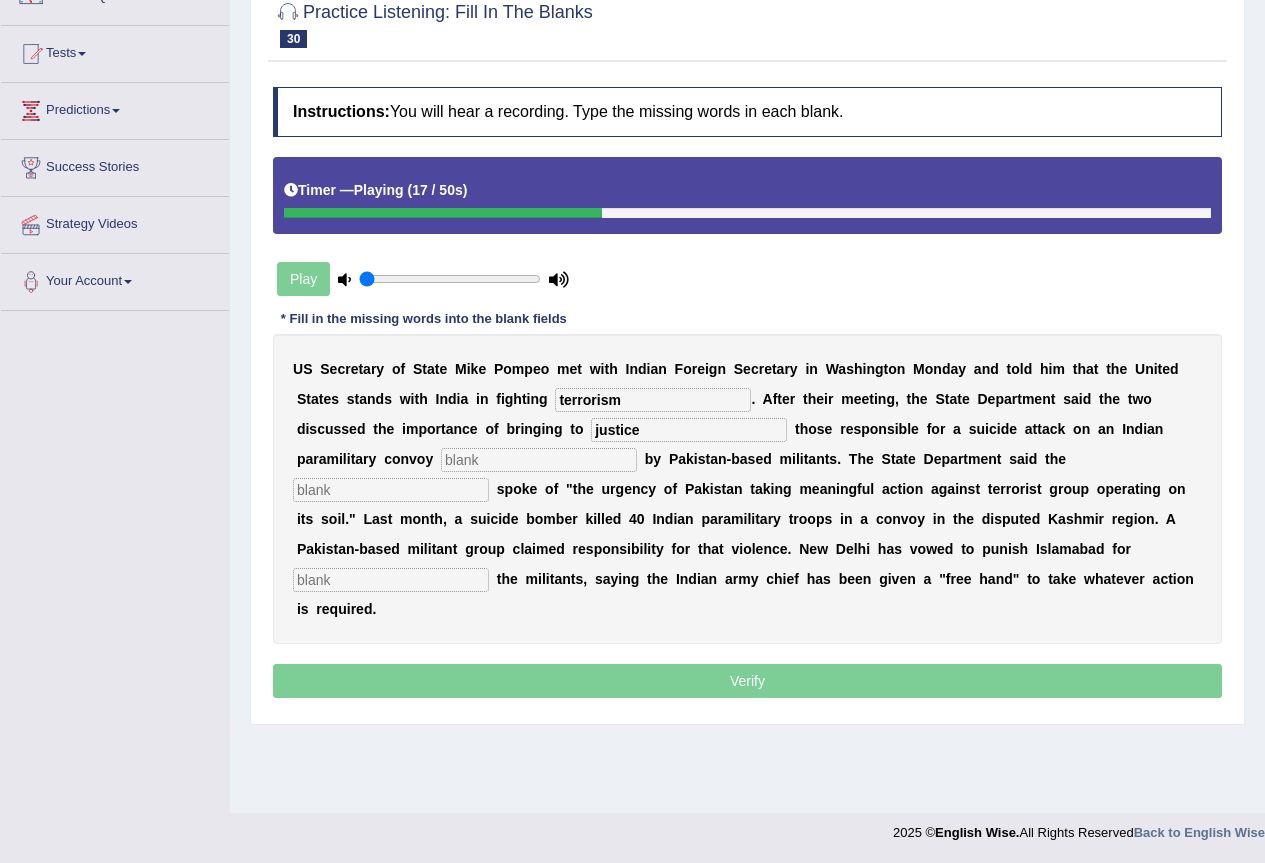 type on "justice" 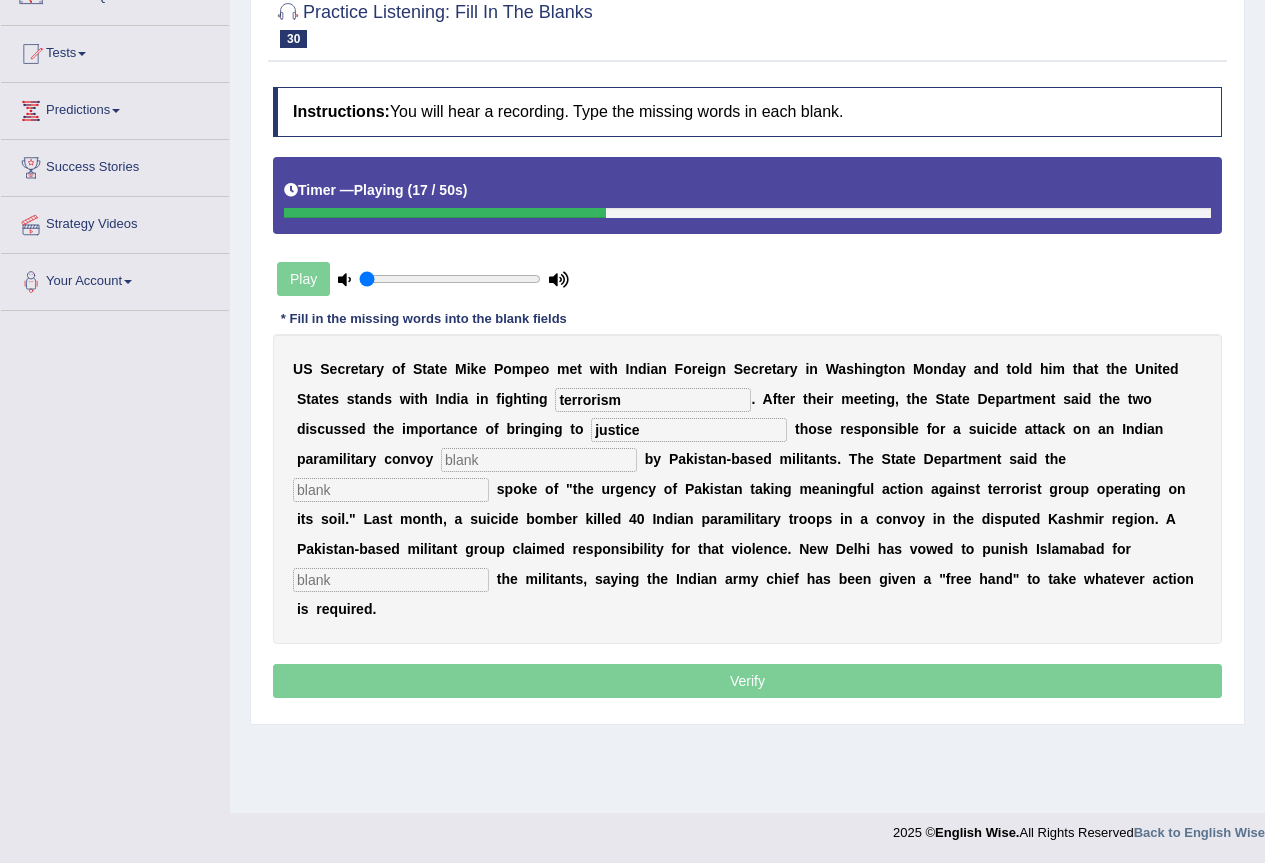 click on "U S    S e c r e t a r y    o f    S t a t e    M i k e    P o m p e o    m e t    w i t h    I n d i a n    F o r e i g n    S e c r e t a r y    i n    W a s h i n g t o n    M o n d a y    a n d    t o l d    h i m    t h a t    t h e    U n i t e d    S t a t e s    s t a n d s    w i t h    I n d i a    i n    f i g h t i n g    terrorism .    A f t e r    t h e i r    m e e t i n g ,    t h e    S t a t e    D e p a r t m e n t    s a i d    t h e    t w o    d i s c u s s e d    t h e    i m p o r t a n c e    o f    b r i n g i n g    t o    justice    t h o s e    r e s p o n s i b l e    f o r    a    s u i c i d e    a t t a c k    o n    a n    I n d i a n    p a r a m i l i t a r y    c o n v o y       b y    P a k i s t a n - b a s e d    m i l i t a n t s .    T h e    S t a t e    D e p a r t m e n t    s a i d    t h e       s p o k e    o f    " t h e    u r g e n c y    o f    P a k i s t a n    t a k i n g    m e a n i" at bounding box center [747, 489] 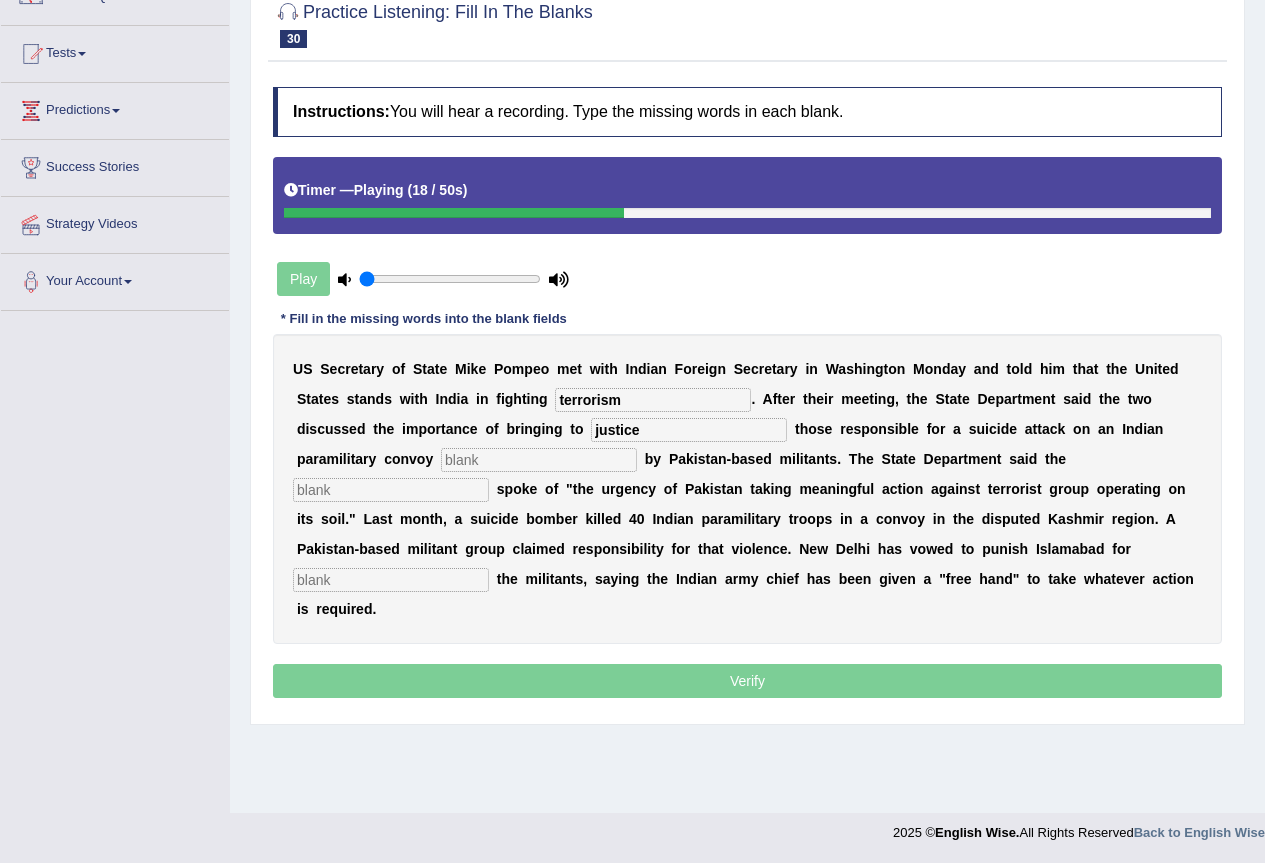click at bounding box center (539, 460) 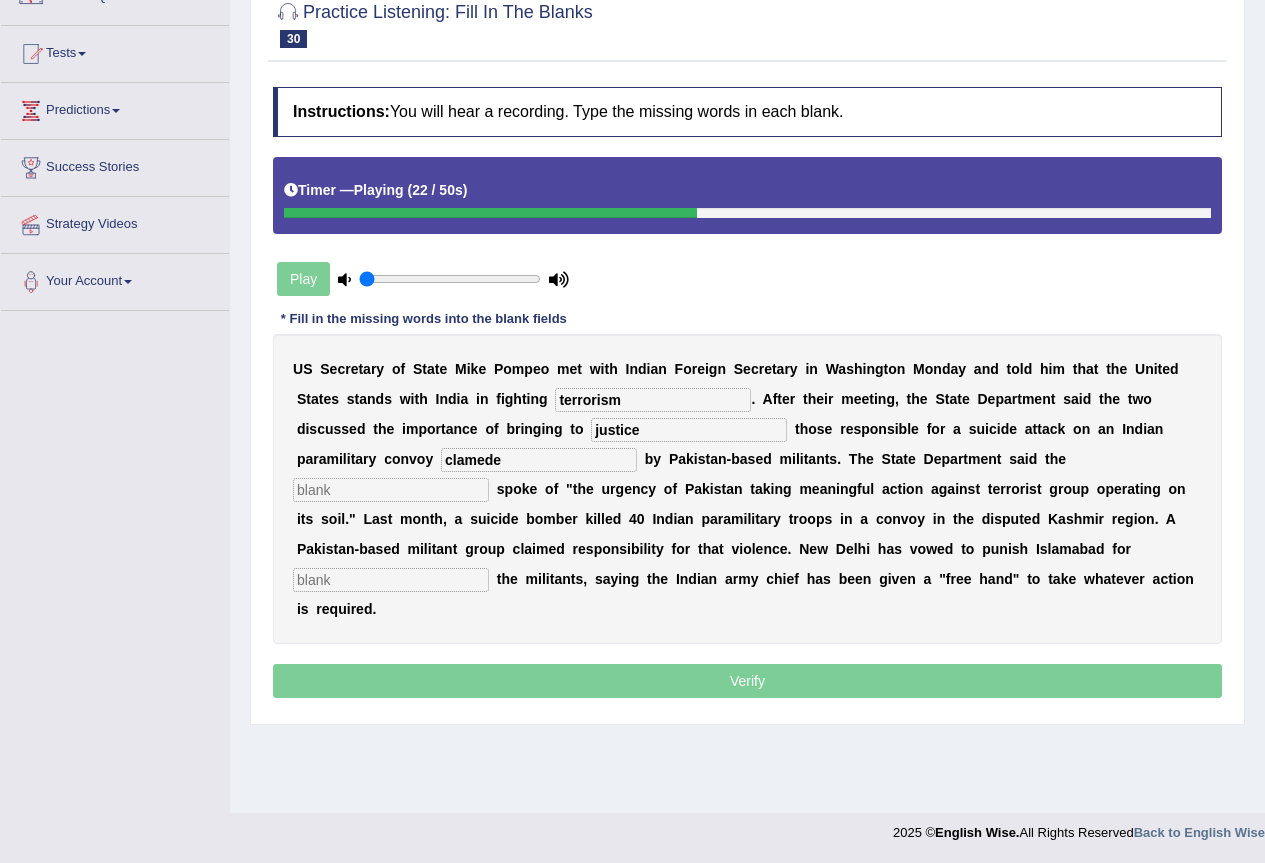 type on "clamede" 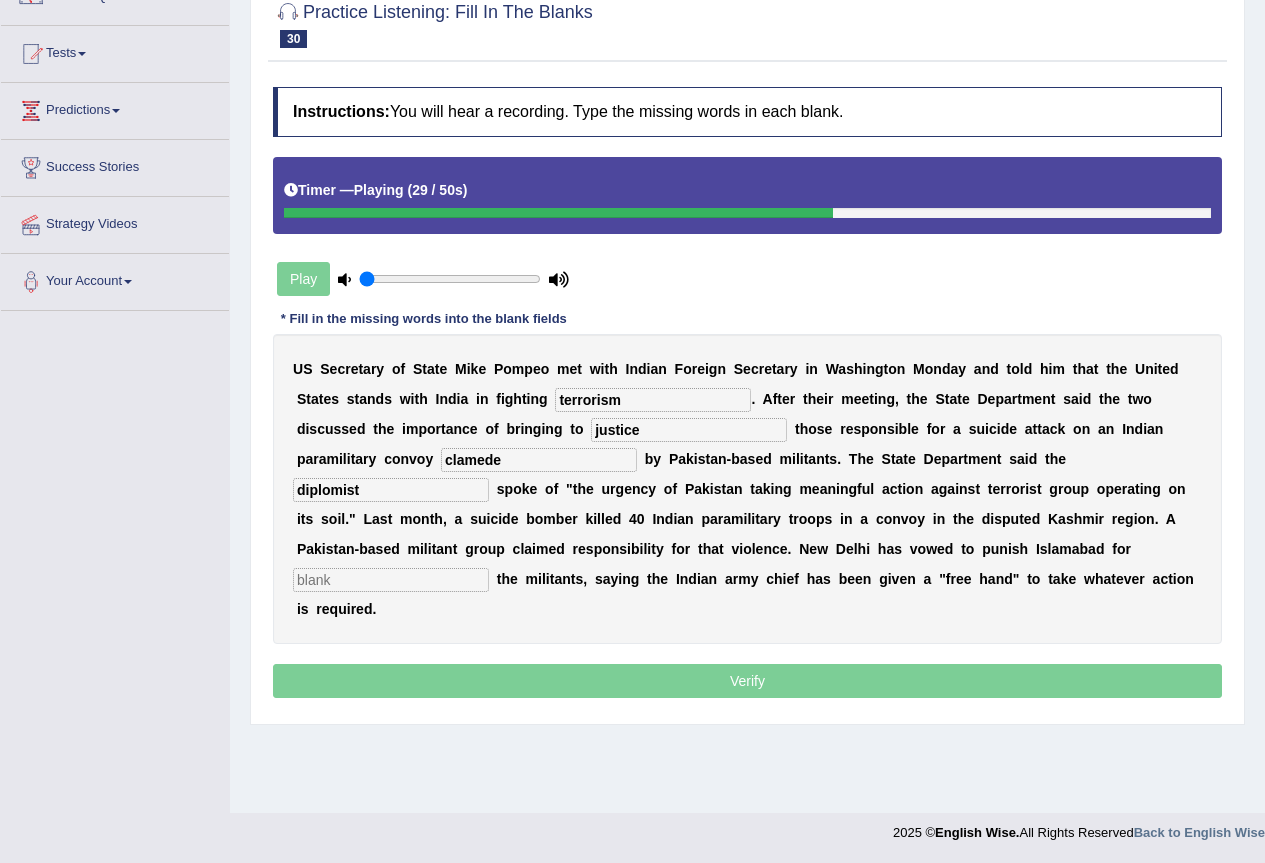 type on "diplomist" 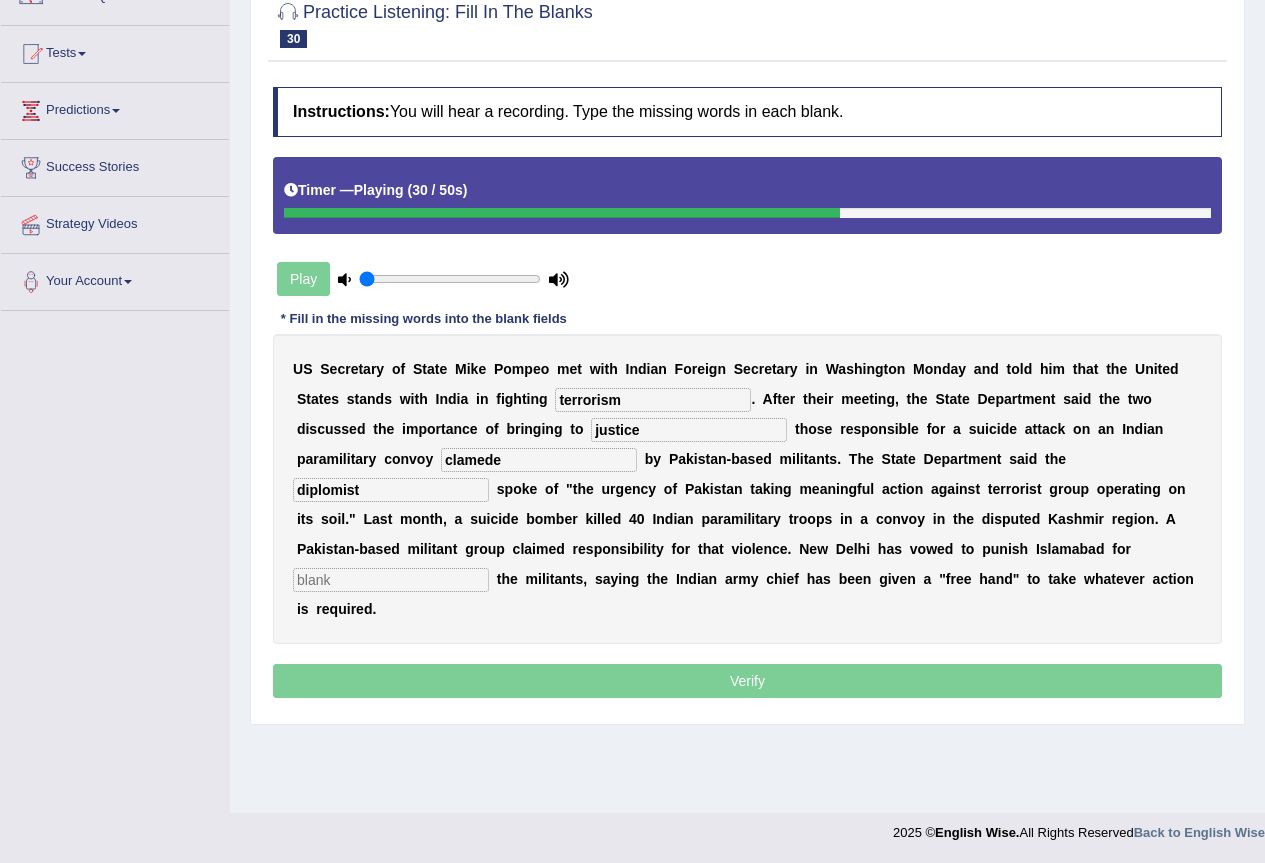 click at bounding box center (391, 580) 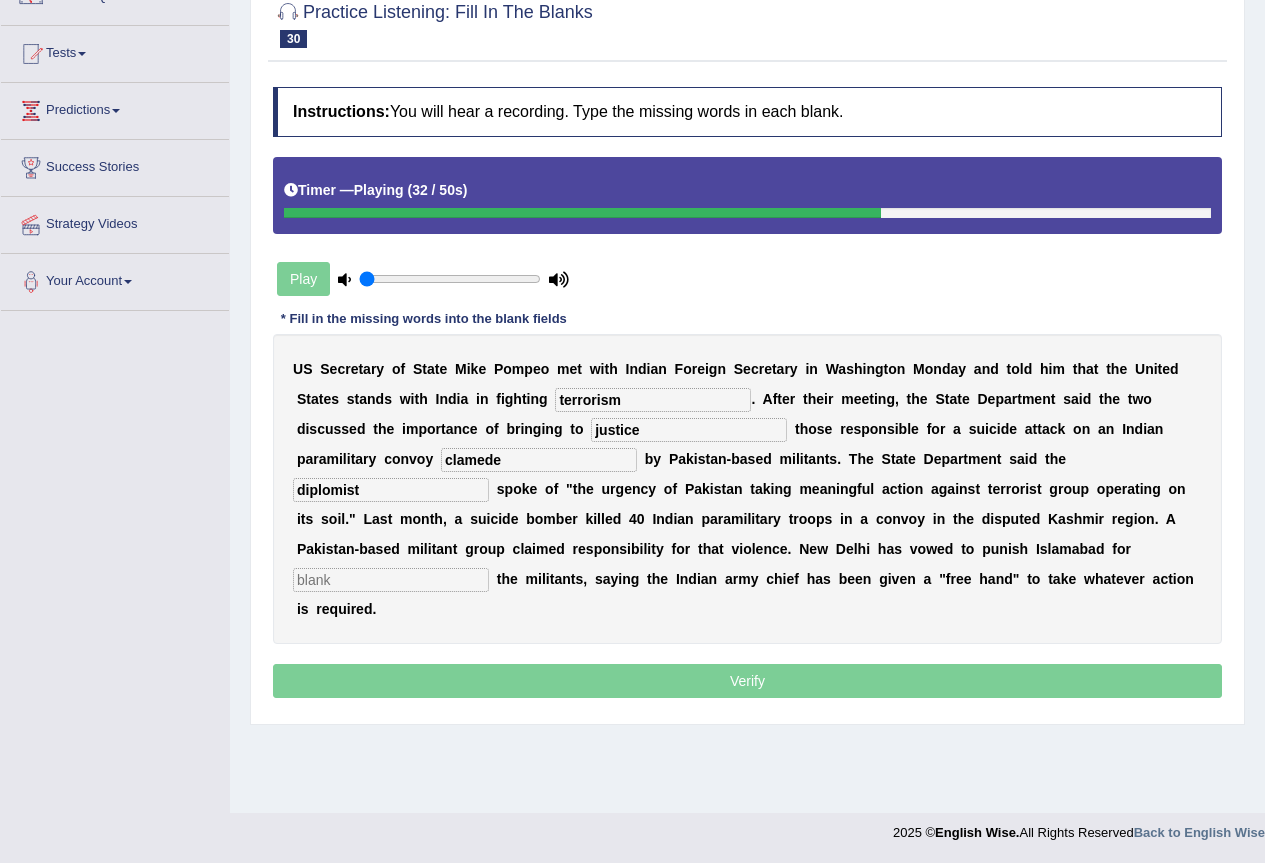 click on "clamede" at bounding box center [539, 460] 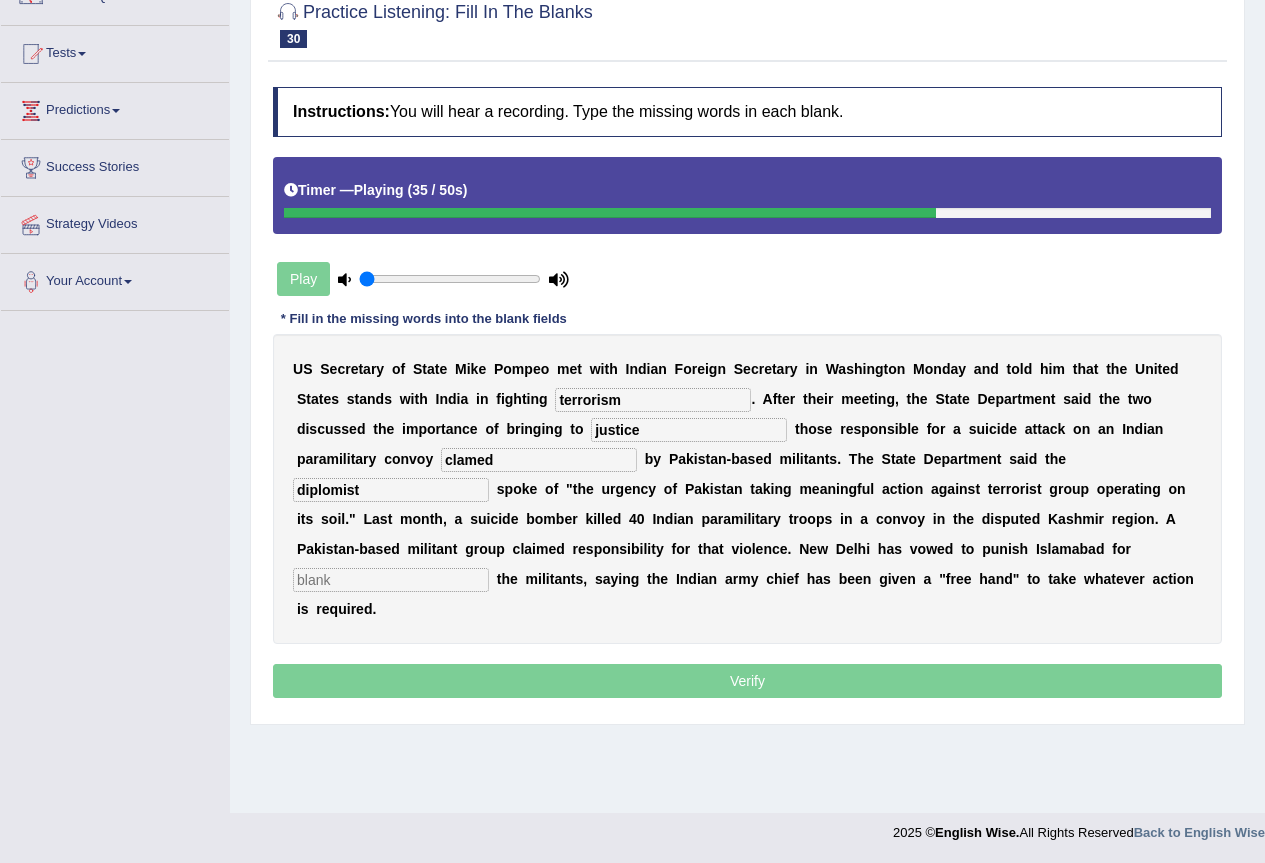 type on "clamed" 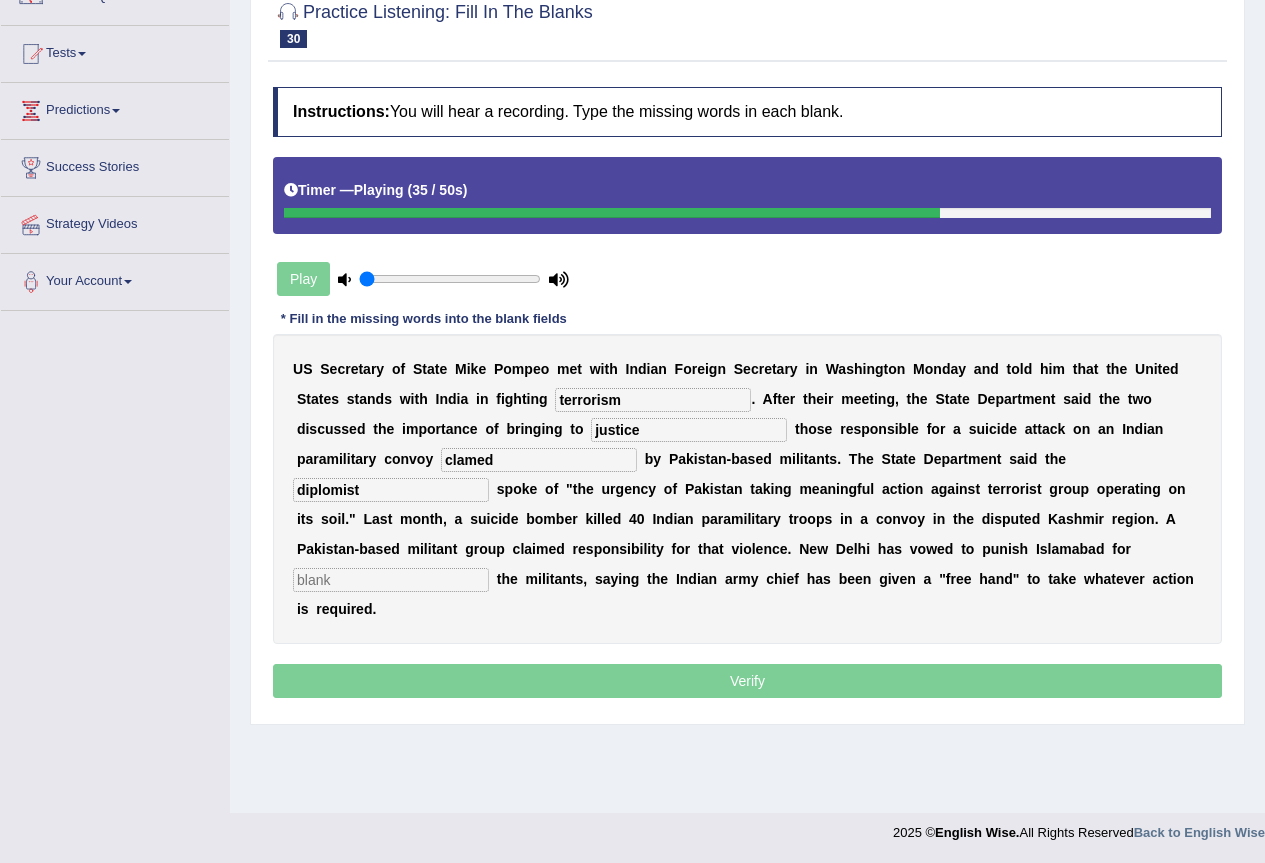 click on "U S    S e c r e t a r y    o f    S t a t e    M i k e    P o m p e o    m e t    w i t h    I n d i a n    F o r e i g n    S e c r e t a r y    i n    W a s h i n g t o n    M o n d a y    a n d    t o l d    h i m    t h a t    t h e    U n i t e d    S t a t e s    s t a n d s    w i t h    I n d i a    i n    f i g h t i n g    terrorism .    A f t e r    t h e i r    m e e t i n g ,    t h e    S t a t e    D e p a r t m e n t    s a i d    t h e    t w o    d i s c u s s e d    t h e    i m p o r t a n c e    o f    b r i n g i n g    t o    justice    t h o s e    r e s p o n s i b l e    f o r    a    s u i c i d e    a t t a c k    o n    a n    I n d i a n    p a r a m i l i t a r y    c o n v o y    clamed    b y    P a k i s t a n - b a s e d    m i l i t a n t s .    T h e    S t a t e    D e p a r t m e n t    s a i d    t h e    diplomist    s p o k e    o f    " t h e    u r g e n c y    o f    P a k i s t a n    t a k i n" at bounding box center [747, 489] 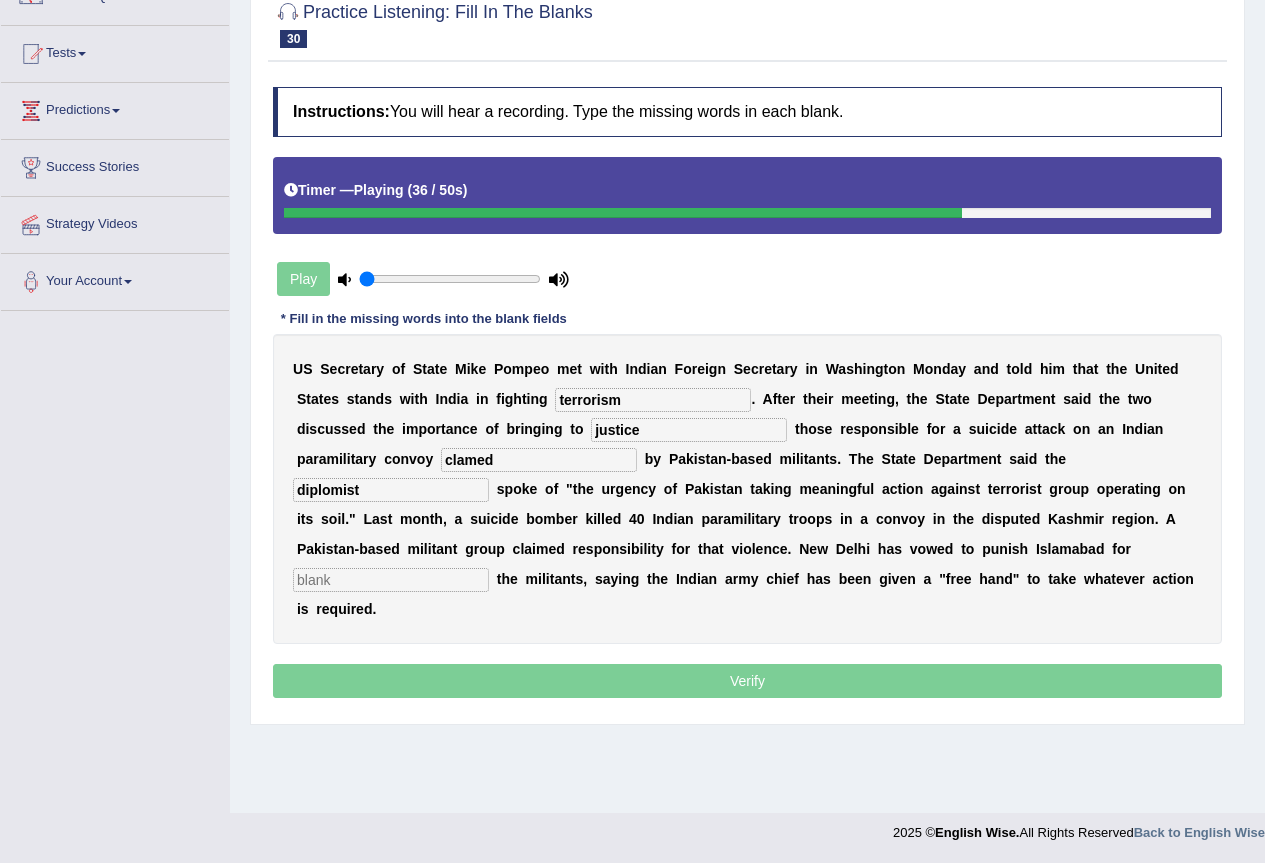 click at bounding box center [391, 580] 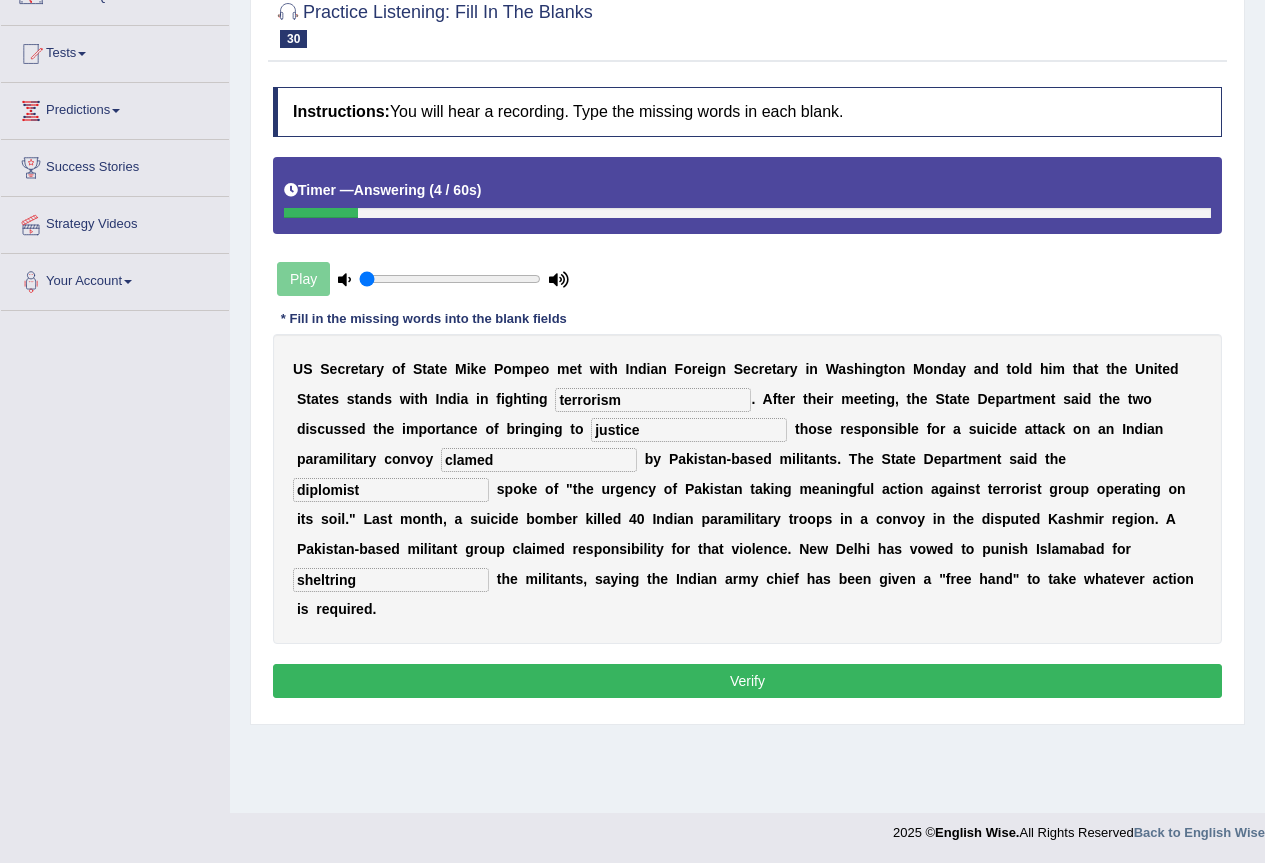 click on "sheltring" at bounding box center [391, 580] 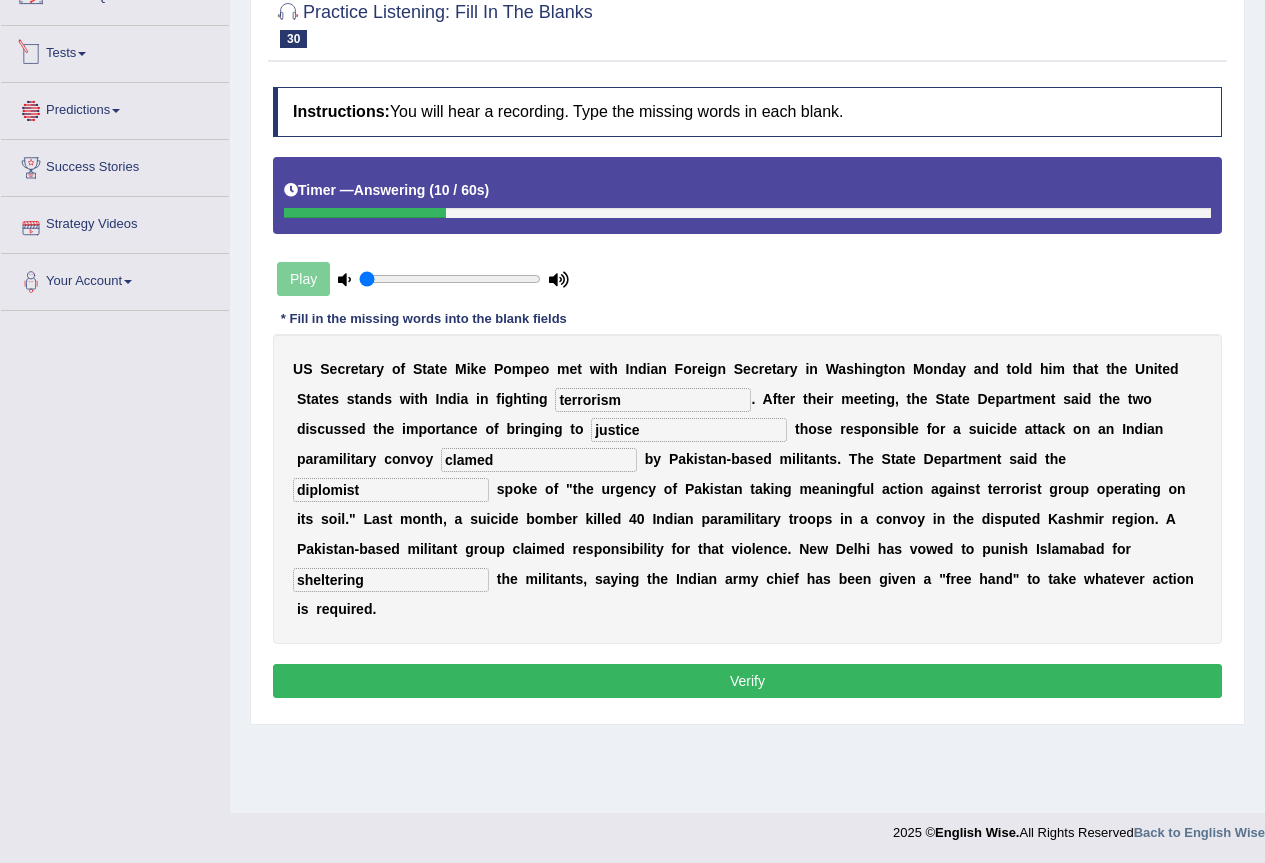 type on "sheltering" 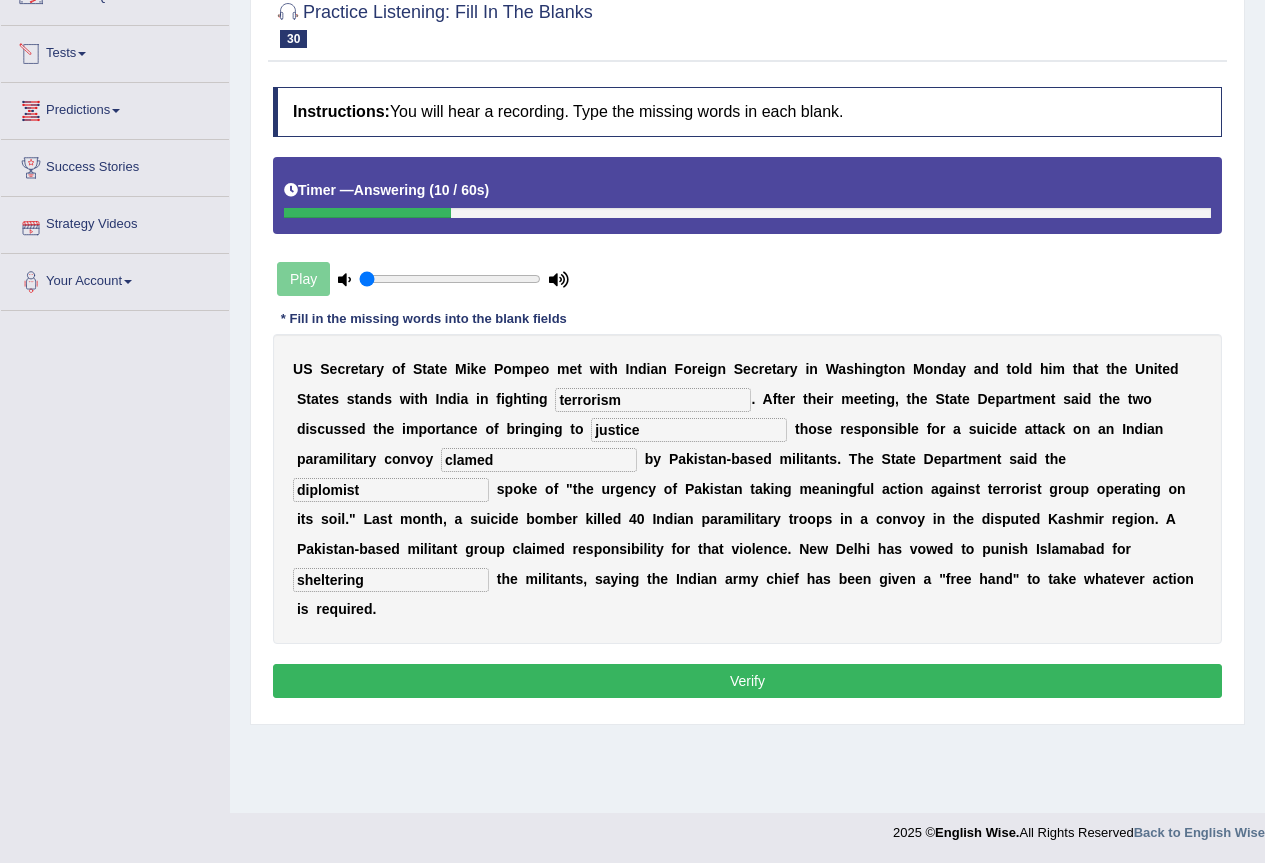 click on "Instructions:  You will hear a recording. Type the missing words in each blank.
Timer —  Answering   ( 10 / 60s ) Play * Fill in the missing words into the blank fields U S    S e c r e t a r y    o f    S t a t e    M i k e    P o m p e o    m e t    w i t h    I n d i a n    F o r e i g n    S e c r e t a r y    i n    W a s h i n g t o n    M o n d a y    a n d    t o l d    h i m    t h a t    t h e    U n i t e d    S t a t e s    s t a n d s    w i t h    I n d i a    i n    f i g h t i n g    terrorism .    A f t e r    t h e i r    m e e t i n g ,    t h e    S t a t e    D e p a r t m e n t    s a i d    t h e    t w o    d i s c u s s e d    t h e    i m p o r t a n c e    o f    b r i n g i n g    t o    justice    t h o s e    r e s p o n s i b l e    f o r    a    s u i c i d e    a t t a c k    o n    a n    I n d i a n    p a r a m i l i t a r y    c o n v o y    clamed    b y    P a k i s t a n - b a s e d    m i l i t a" at bounding box center [747, 395] 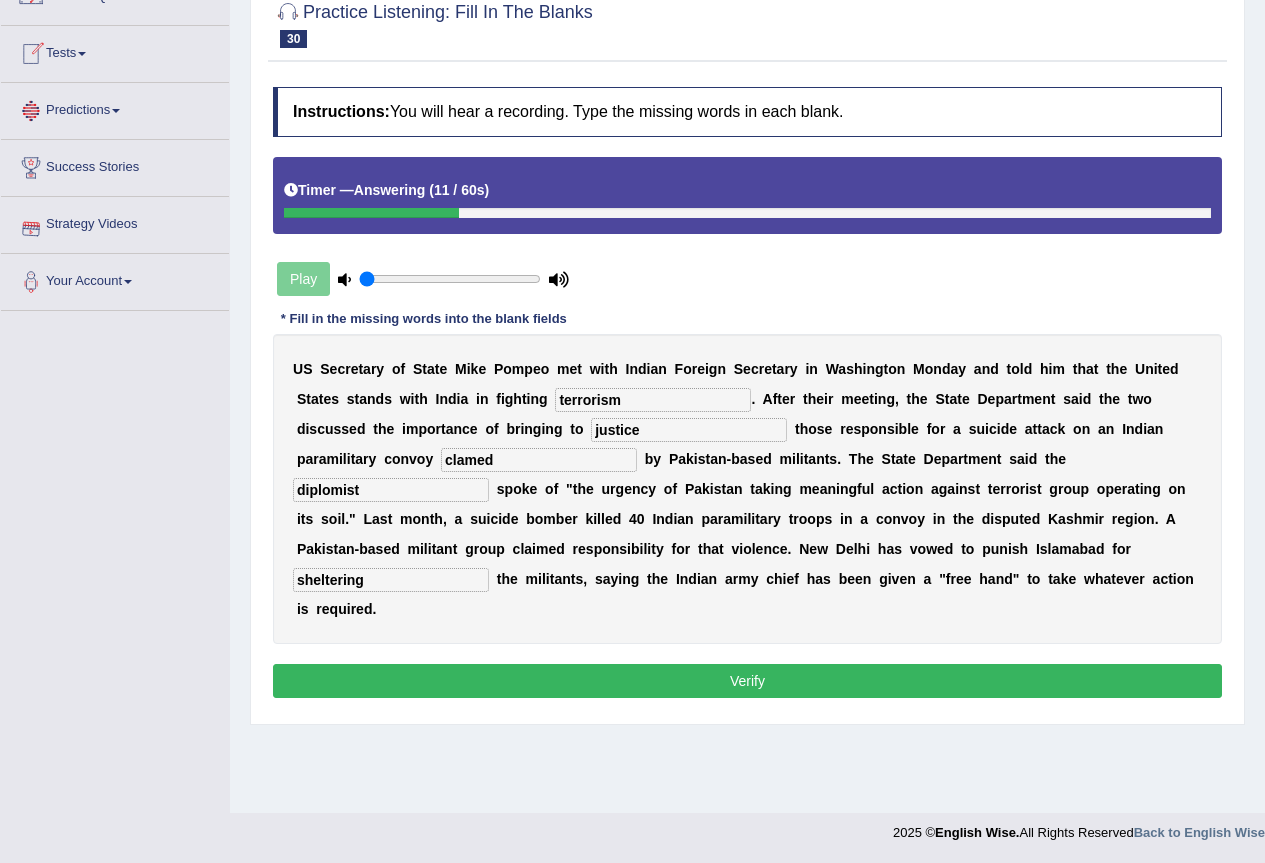 click on "Instructions:  You will hear a recording. Type the missing words in each blank.
Timer —  Answering   ( 11 / 60s ) Play * Fill in the missing words into the blank fields U S    S e c r e t a r y    o f    S t a t e    M i k e    P o m p e o    m e t    w i t h    I n d i a n    F o r e i g n    S e c r e t a r y    i n    W a s h i n g t o n    M o n d a y    a n d    t o l d    h i m    t h a t    t h e    U n i t e d    S t a t e s    s t a n d s    w i t h    I n d i a    i n    f i g h t i n g    terrorism .    A f t e r    t h e i r    m e e t i n g ,    t h e    S t a t e    D e p a r t m e n t    s a i d    t h e    t w o    d i s c u s s e d    t h e    i m p o r t a n c e    o f    b r i n g i n g    t o    justice    t h o s e    r e s p o n s i b l e    f o r    a    s u i c i d e    a t t a c k    o n    a n    I n d i a n    p a r a m i l i t a r y    c o n v o y    clamed    b y    P a k i s t a n - b a s e d    m i l i t a" at bounding box center (747, 395) 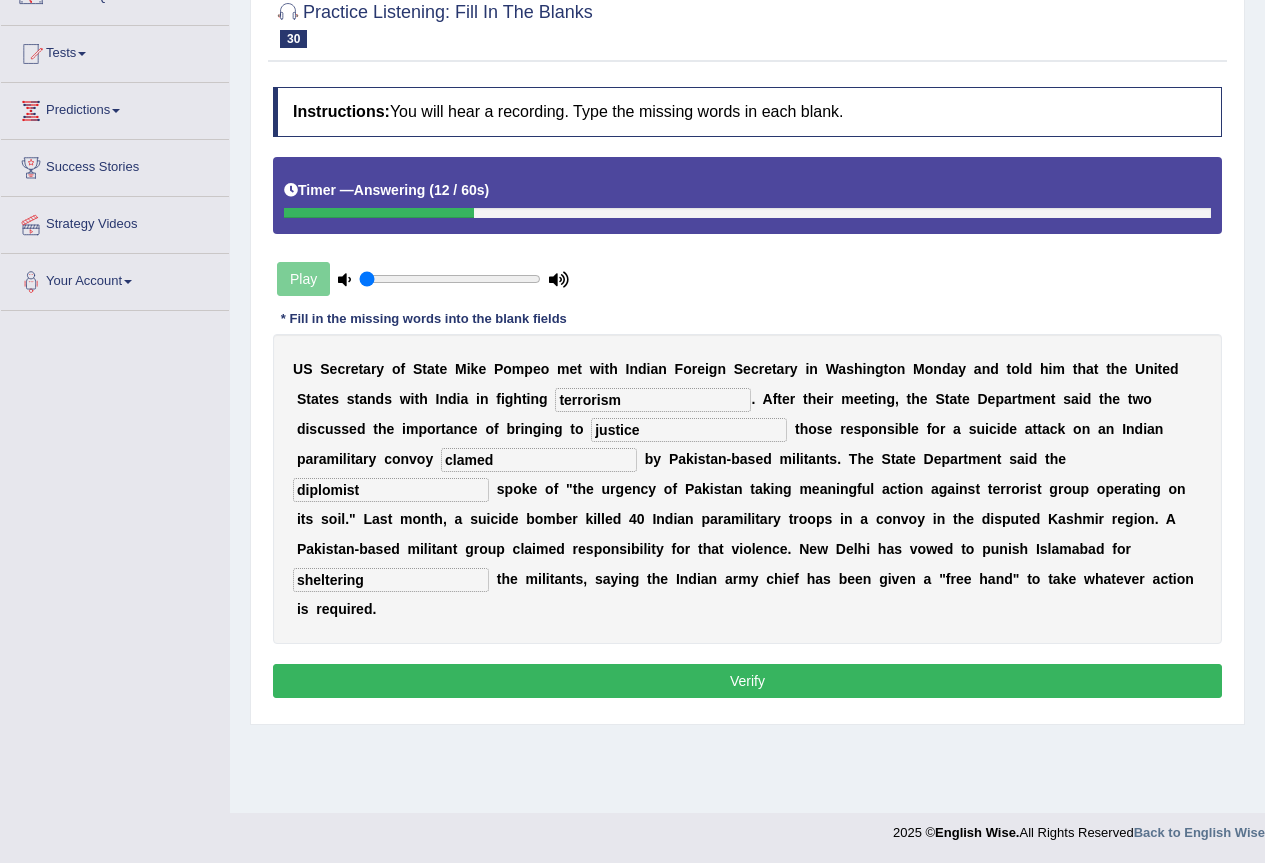click on "Verify" at bounding box center [747, 681] 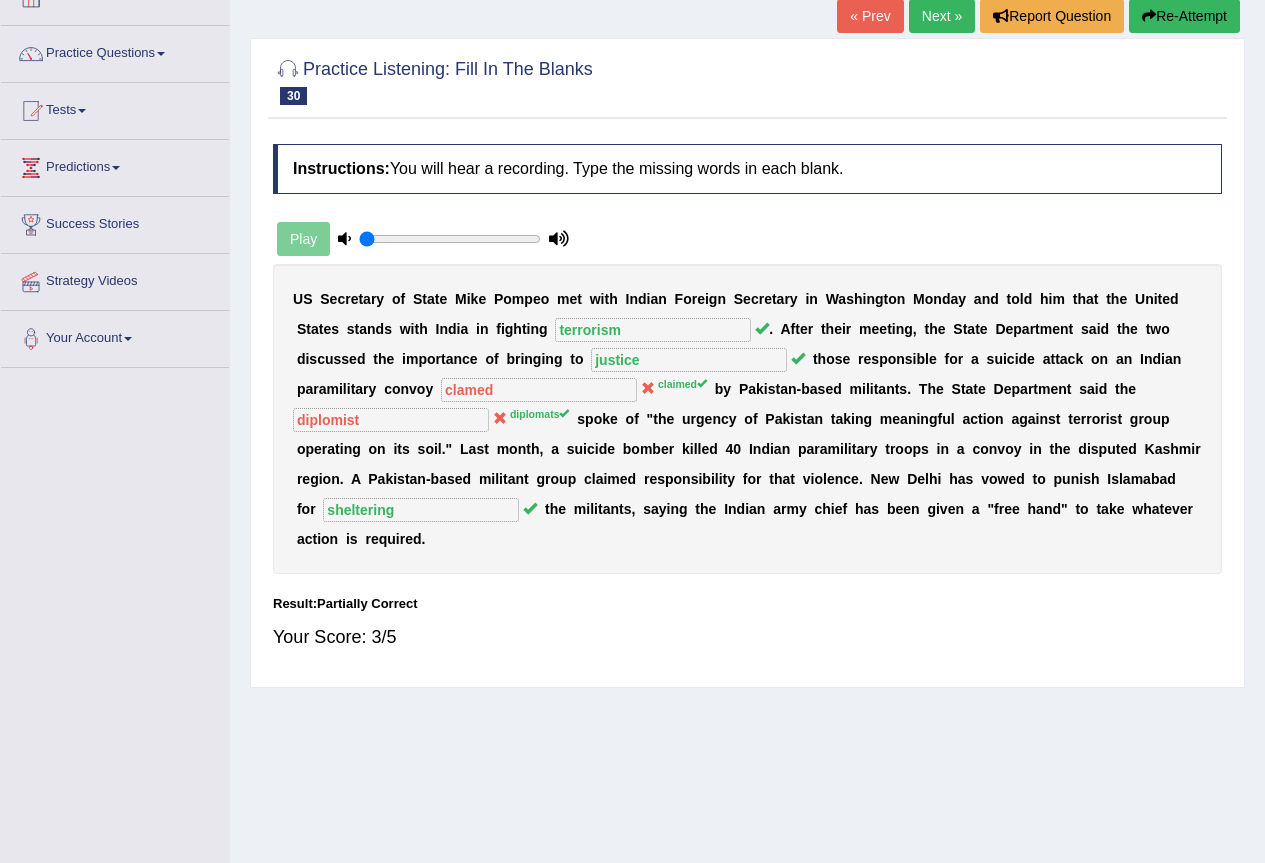 scroll, scrollTop: 87, scrollLeft: 0, axis: vertical 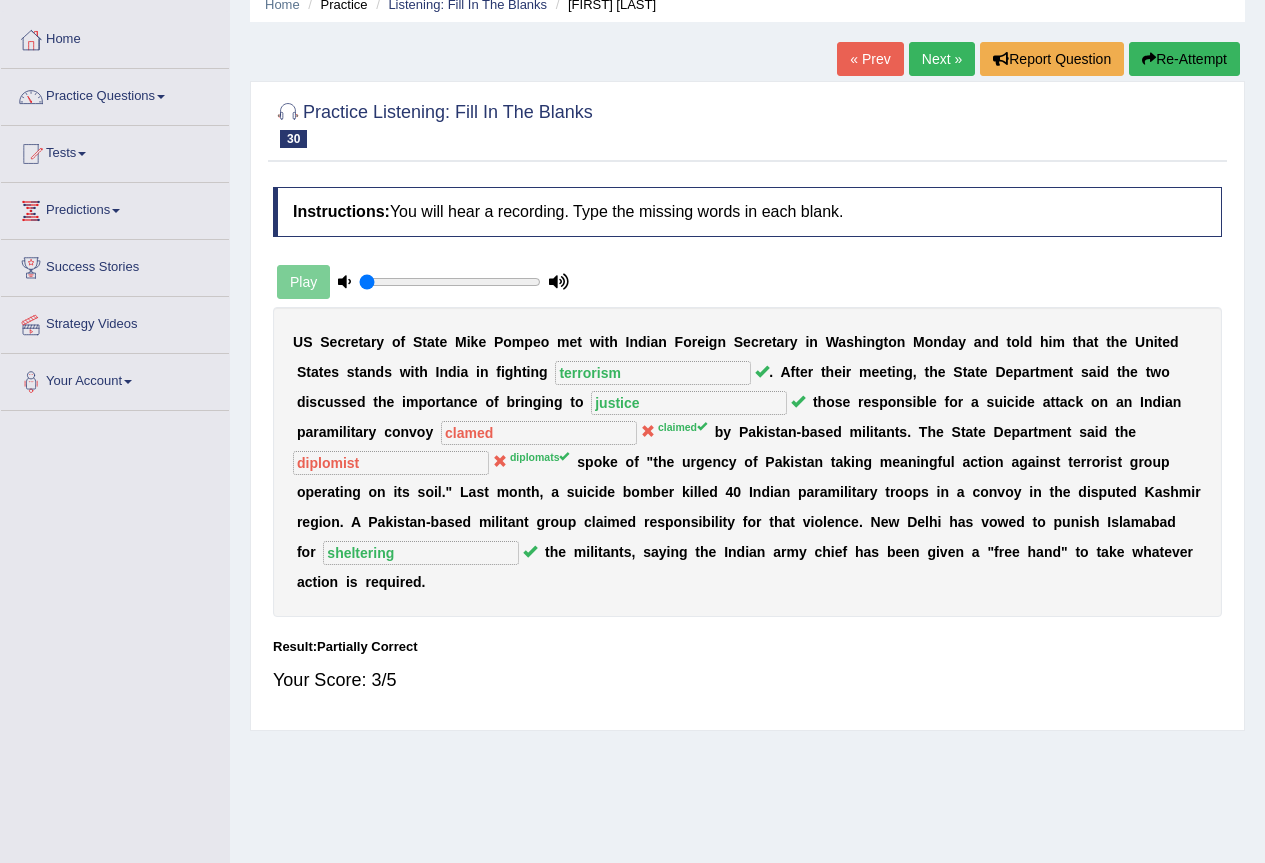click on "Next »" at bounding box center [942, 59] 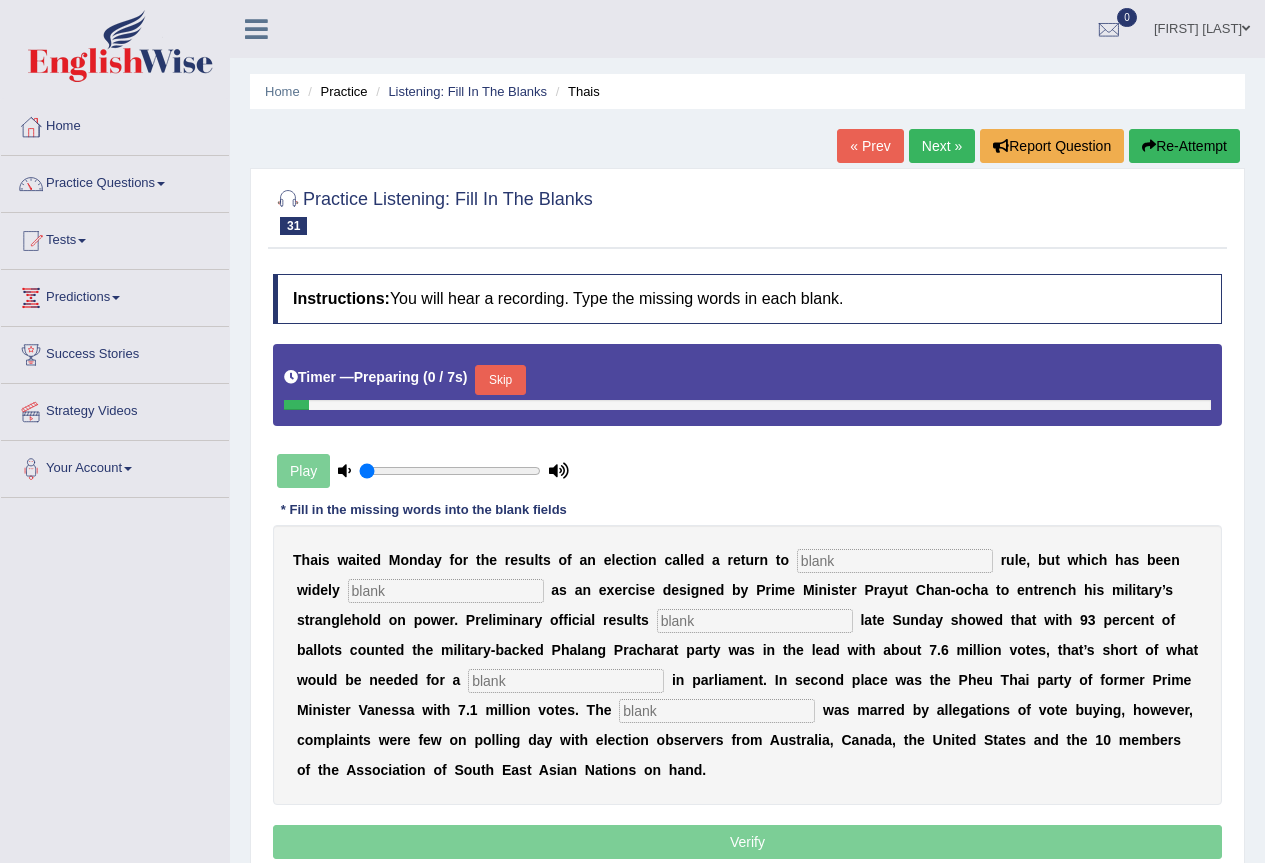 scroll, scrollTop: 187, scrollLeft: 0, axis: vertical 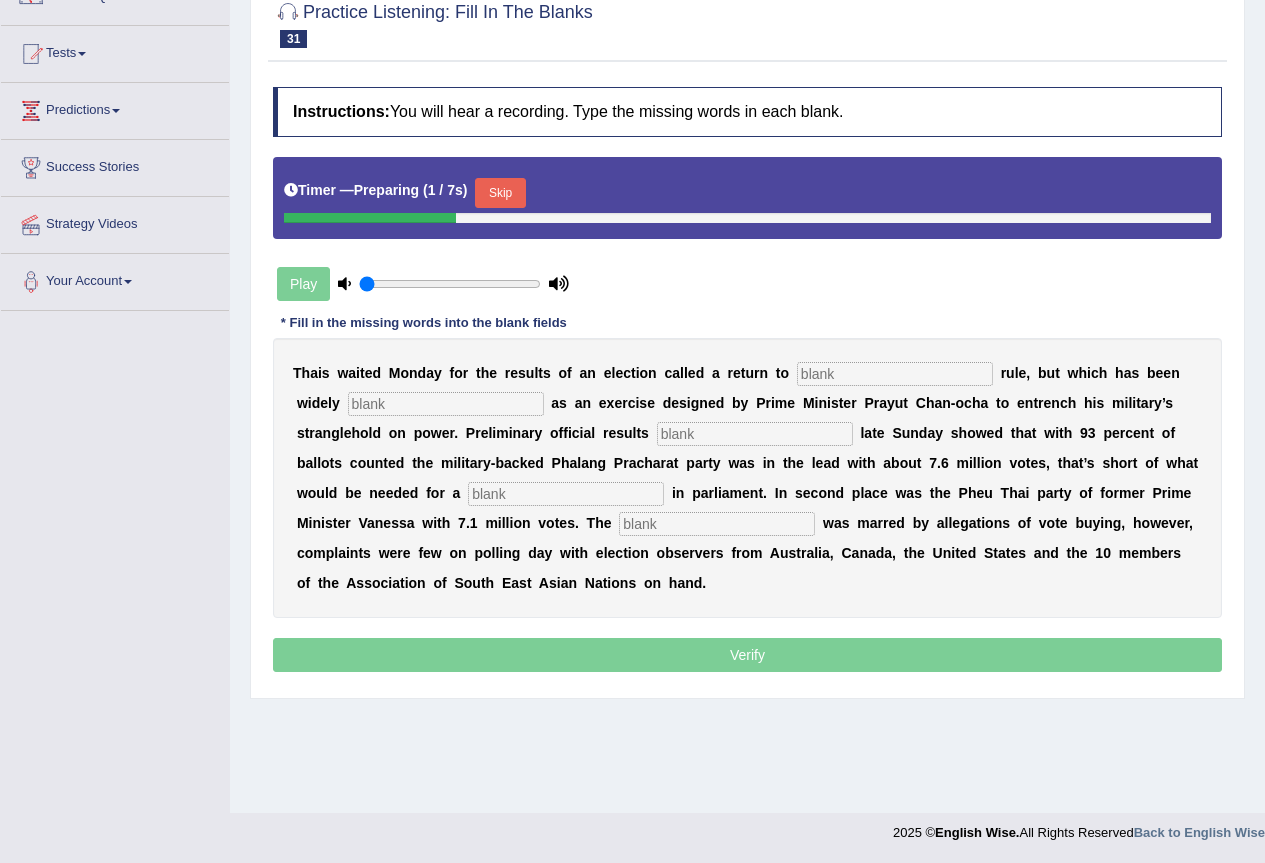 click at bounding box center [895, 374] 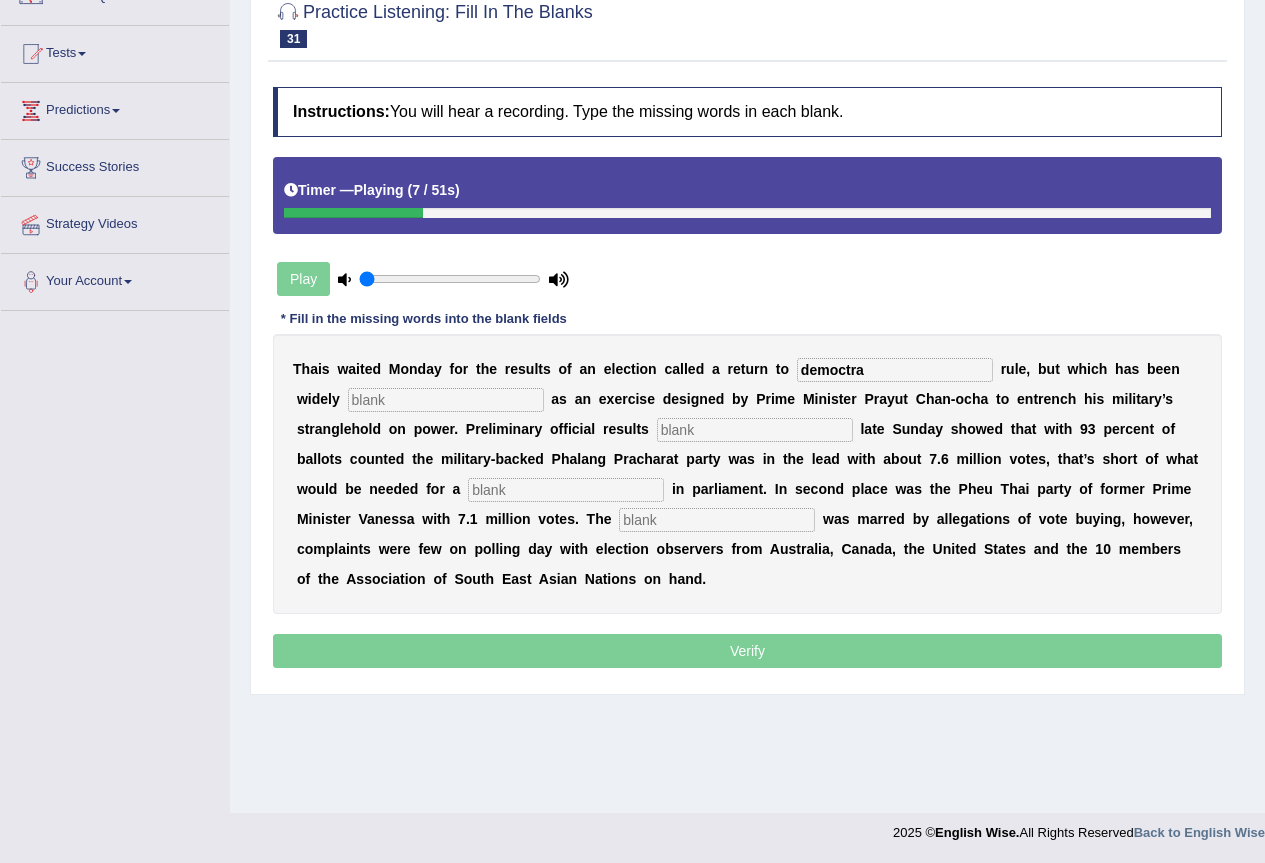 type on "democtra" 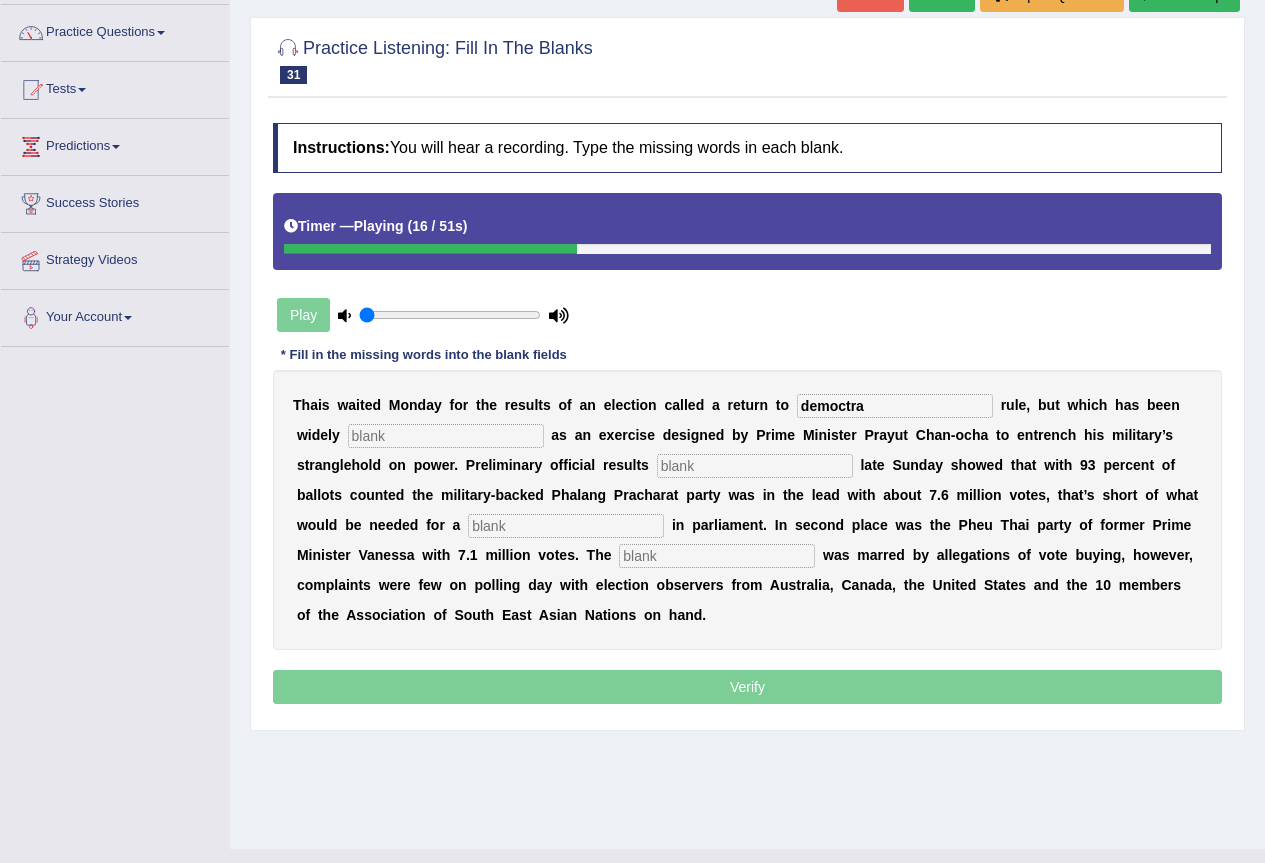 scroll, scrollTop: 87, scrollLeft: 0, axis: vertical 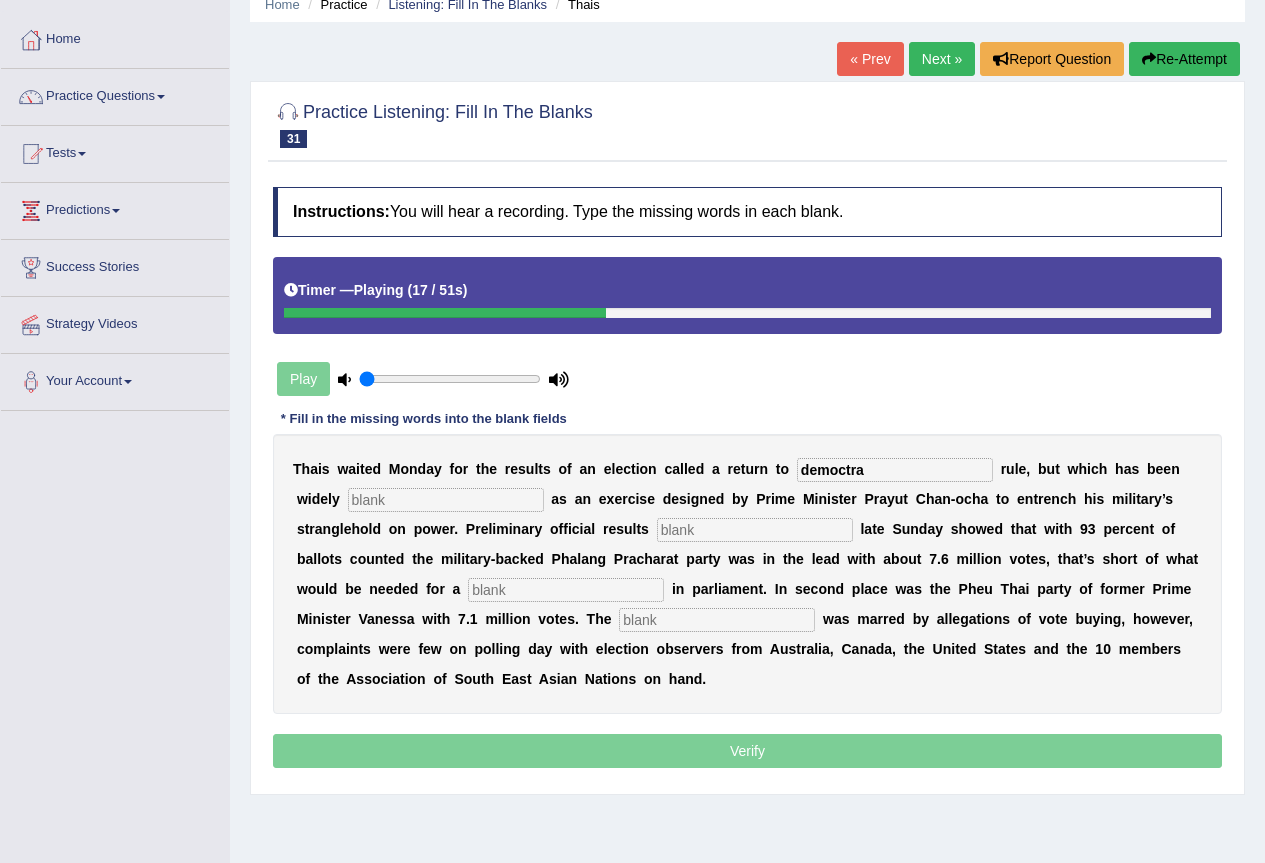 click on "Re-Attempt" at bounding box center [1184, 59] 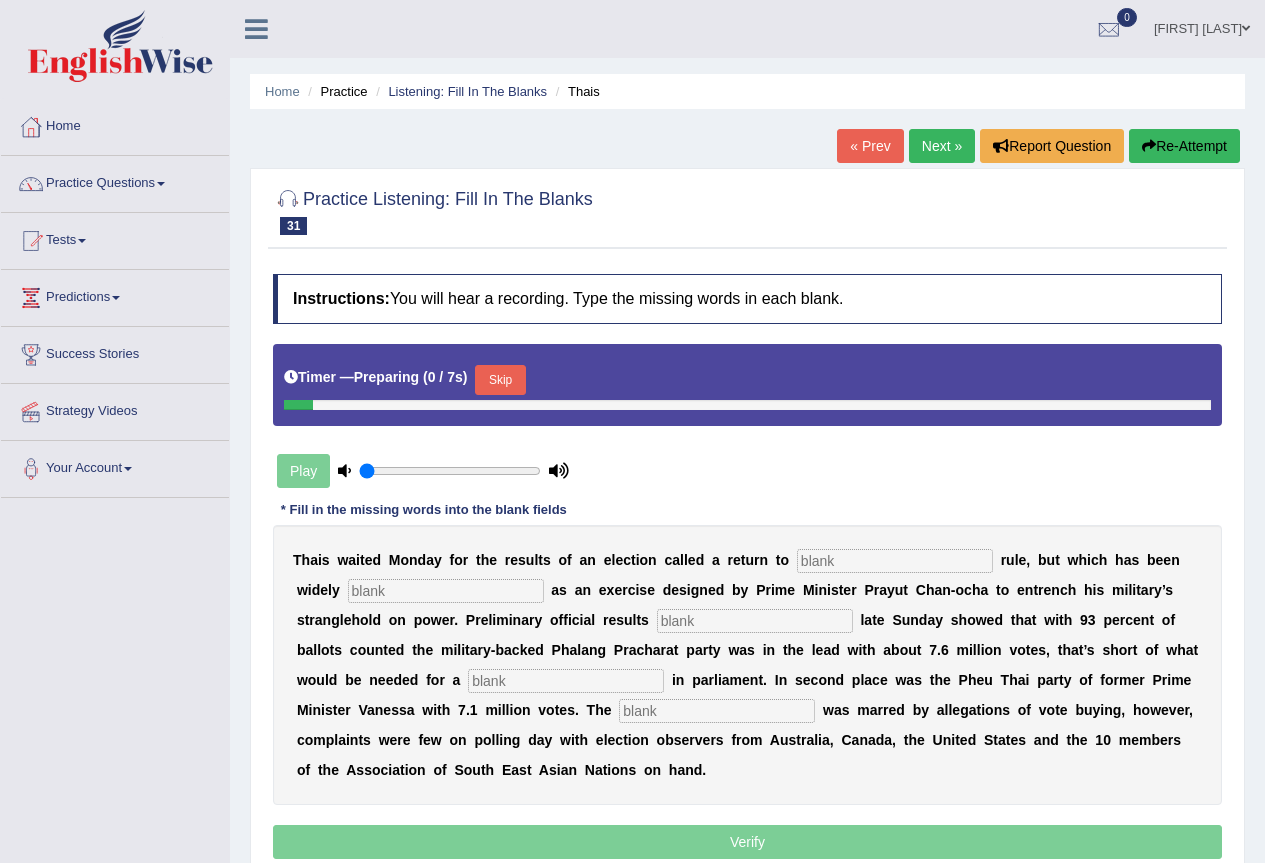 scroll, scrollTop: 87, scrollLeft: 0, axis: vertical 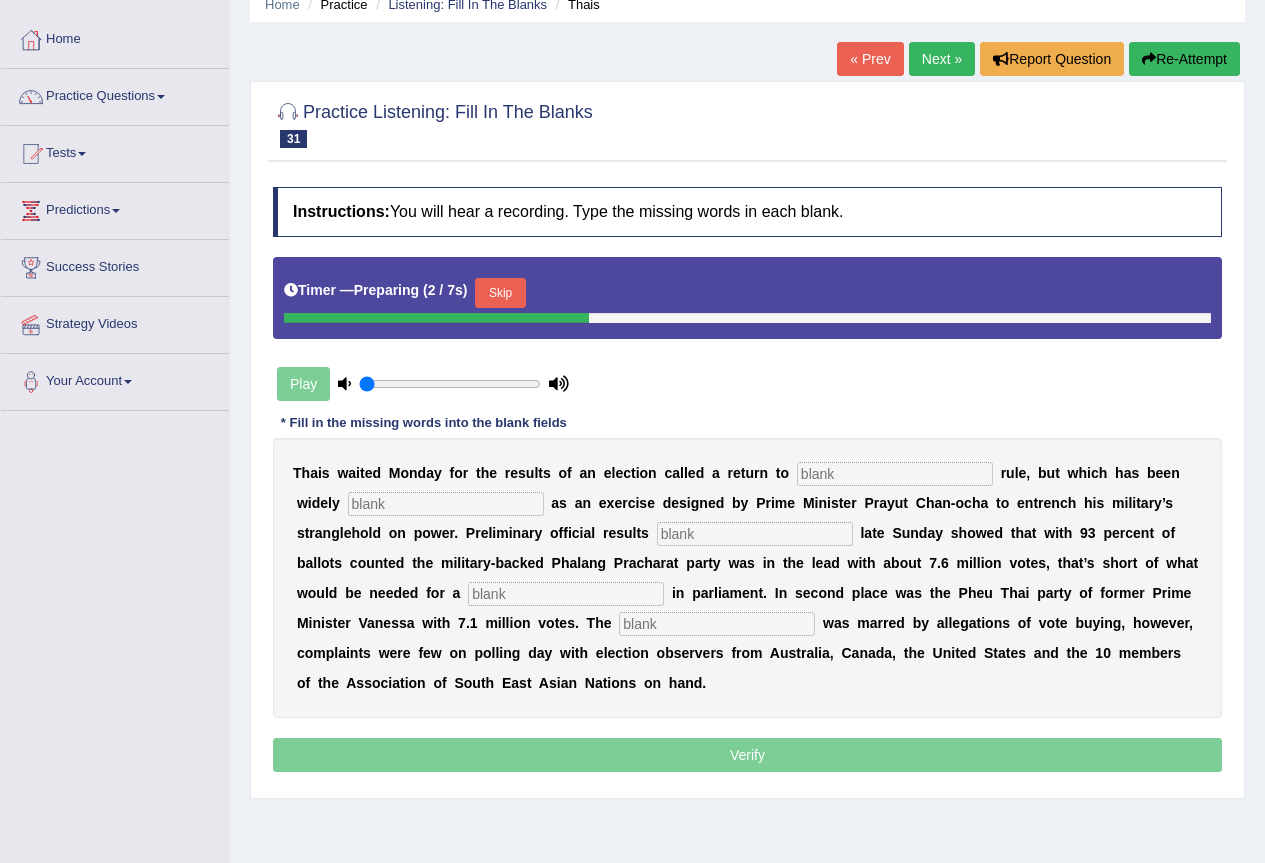 click on "Skip" at bounding box center (500, 293) 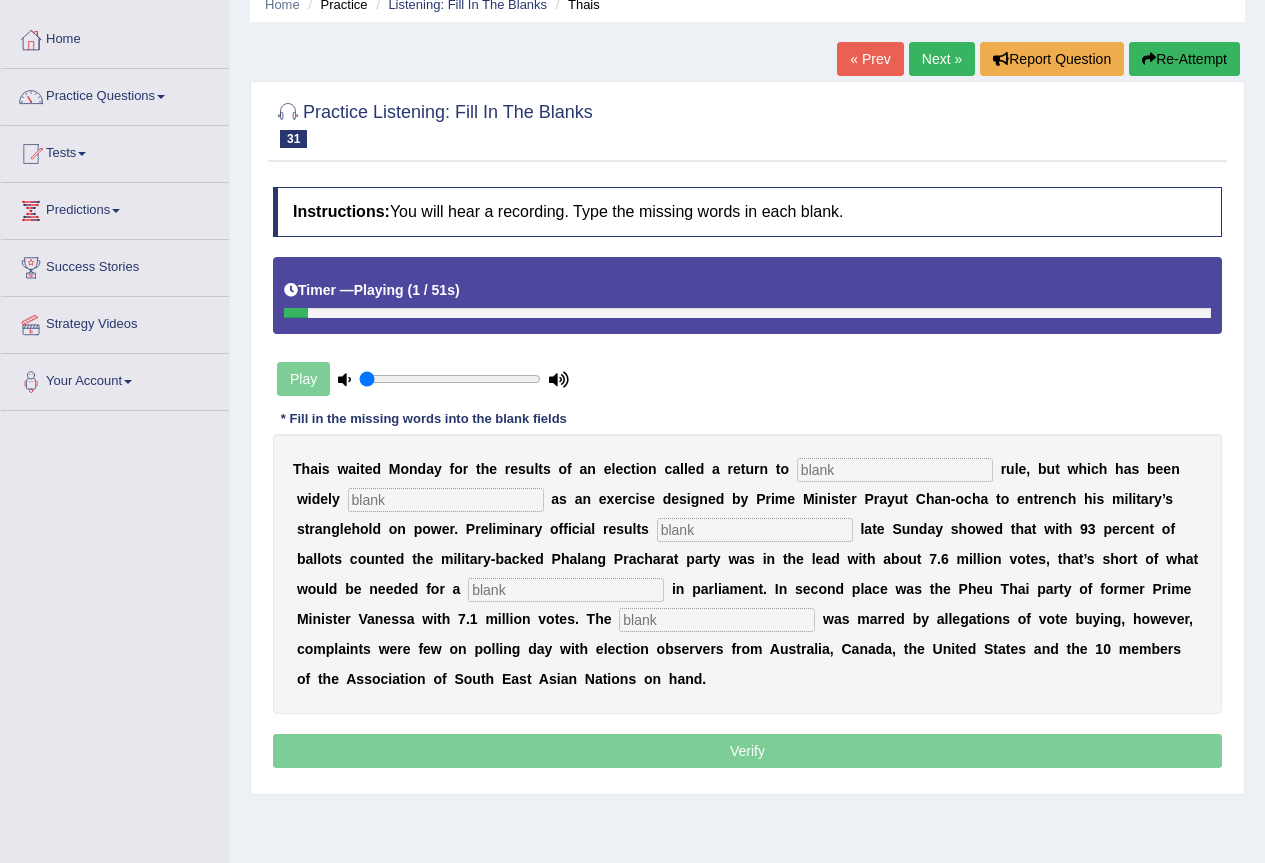 click at bounding box center [895, 470] 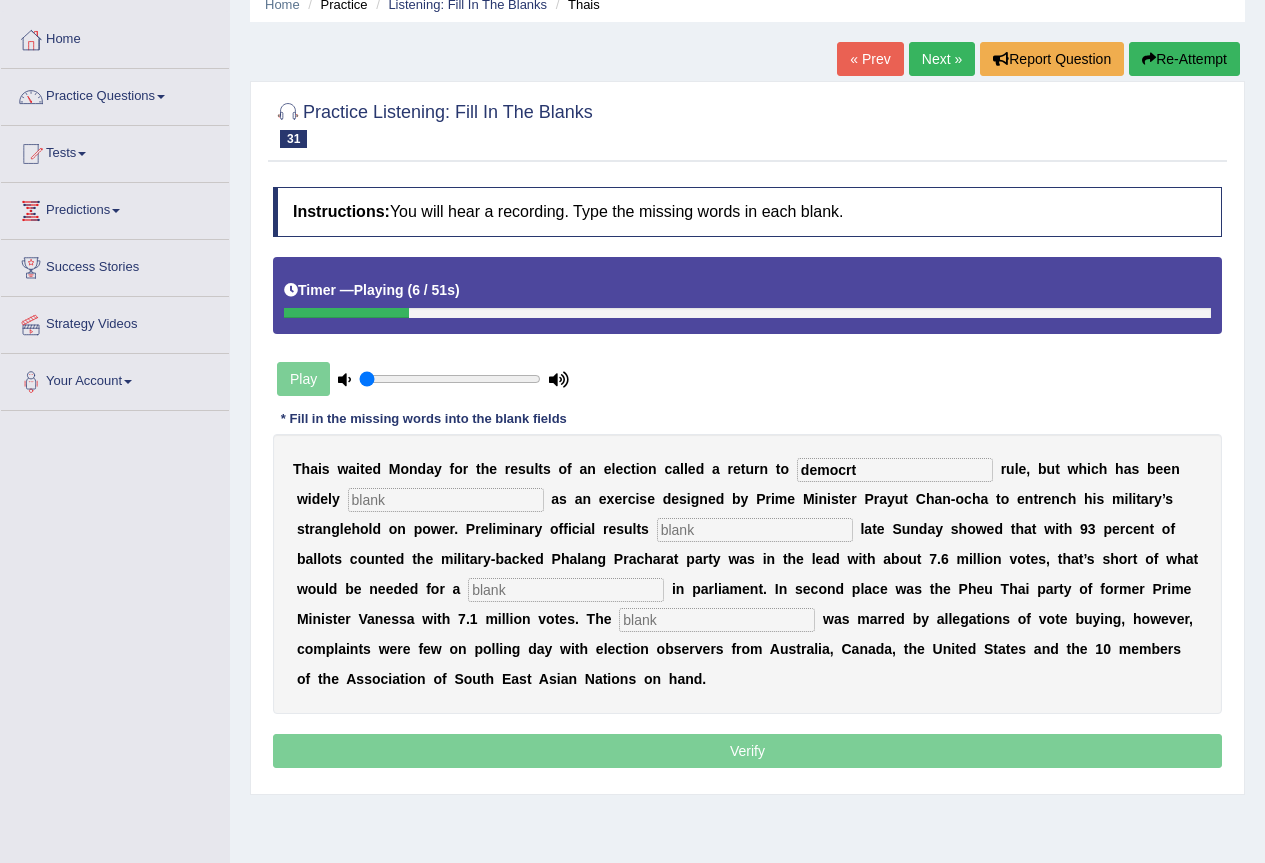type on "democrt" 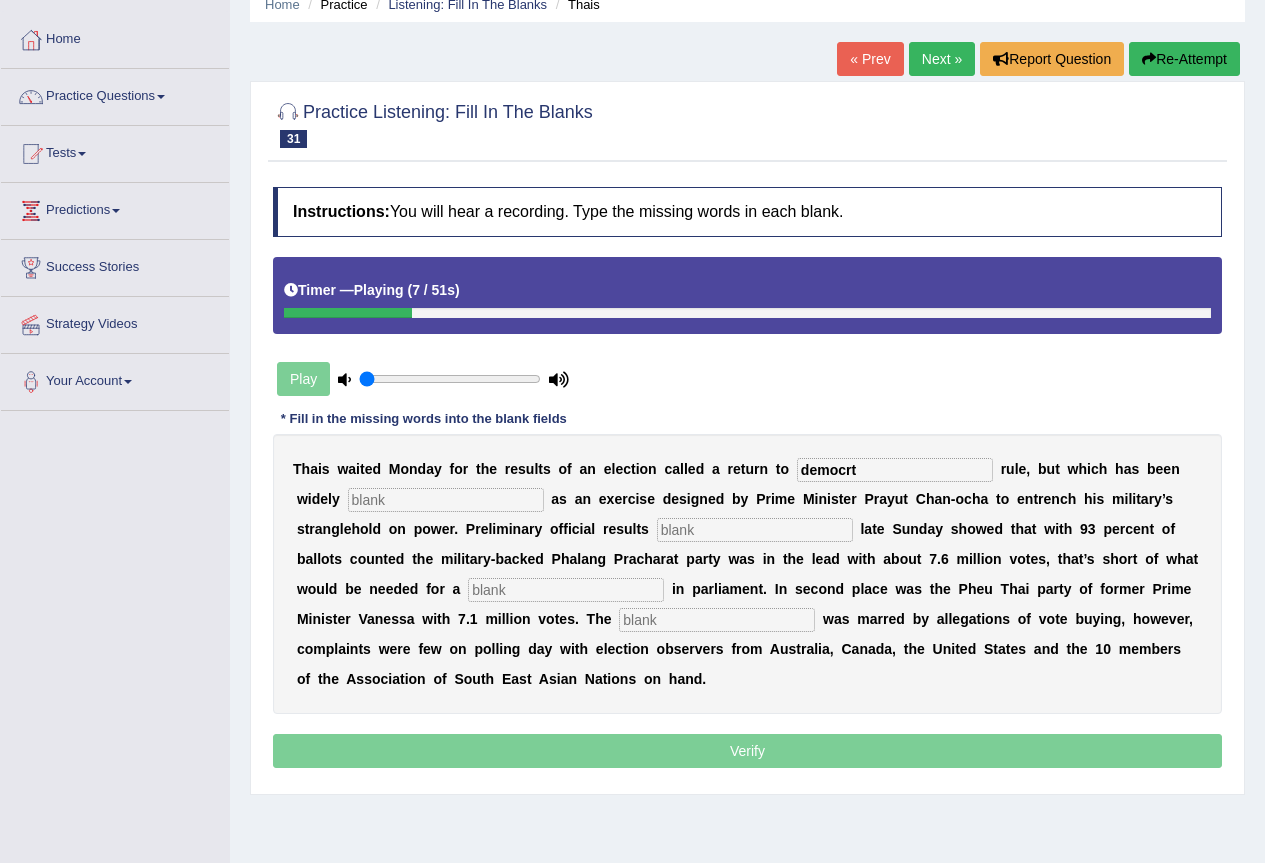 click at bounding box center [446, 500] 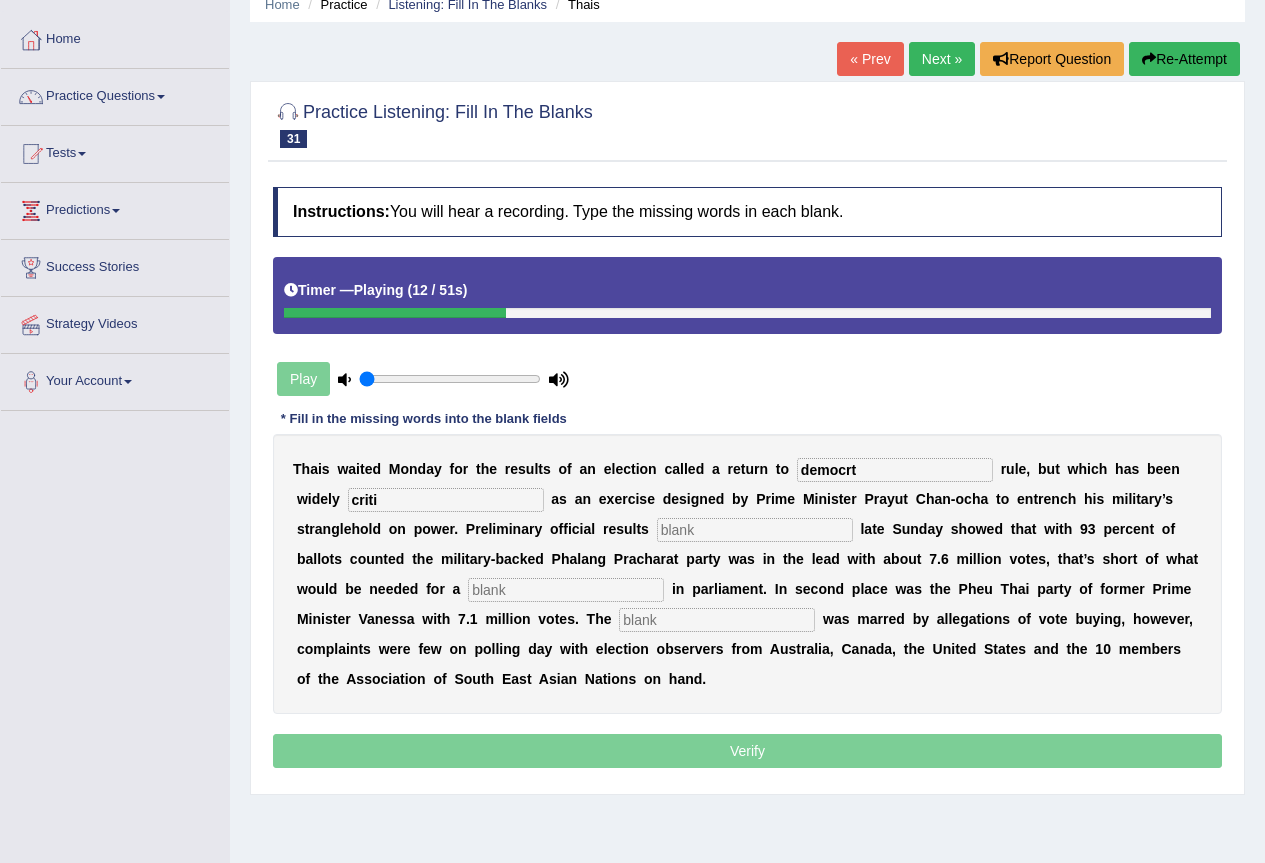 type on "criti" 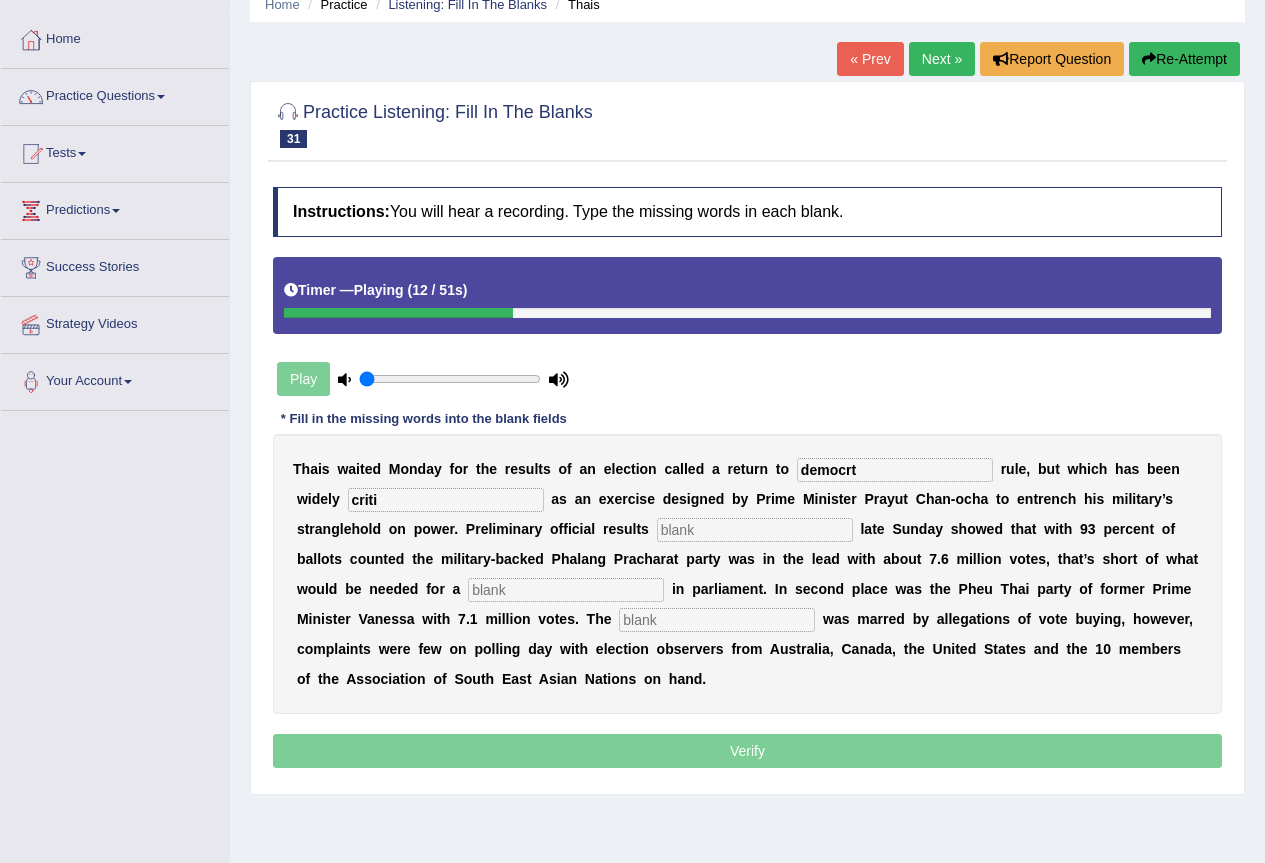 click on "T h a i s    w a i t e d    M o n d a y    f o r    t h e    r e s u l t s    o f    a n    e l e c t i o n    c a l l e d    a    r e t u r n    t o    democrt    r u l e ,    b u t    w h i c h    h a s    b e e n    w i d e l y    criti    a s    a n    e x e r c i s e    d e s i g n e d    b y    P r i m e    M i n i s t e r    P r a y u t    C h a n - o c h a    t o    e n t r e n c h    h i s    m i l i t a r y ’ s    s t r a n g l e h o l d    o n    p o w e r .    P r e l i m i n a r y    o f f i c i a l    r e s u l t s       l a t e    S u n d a y    s h o w e d    t h a t    w i t h    9 3    p e r c e n t    o f    b a l l o t s    c o u n t e d    t h e    m i l i t a r y - b a c k e d    P h a l a n g    P r a c h a r a t    p a r t y    w a s    i n    t h e    l e a d    w i t h    a b o u t    7 . 6    m i l l i o n    v o t e s ,    t h a t ’ s    s h o r t    o f    w h a t    w o u l d    b e    n e e d e d    f o" at bounding box center [747, 574] 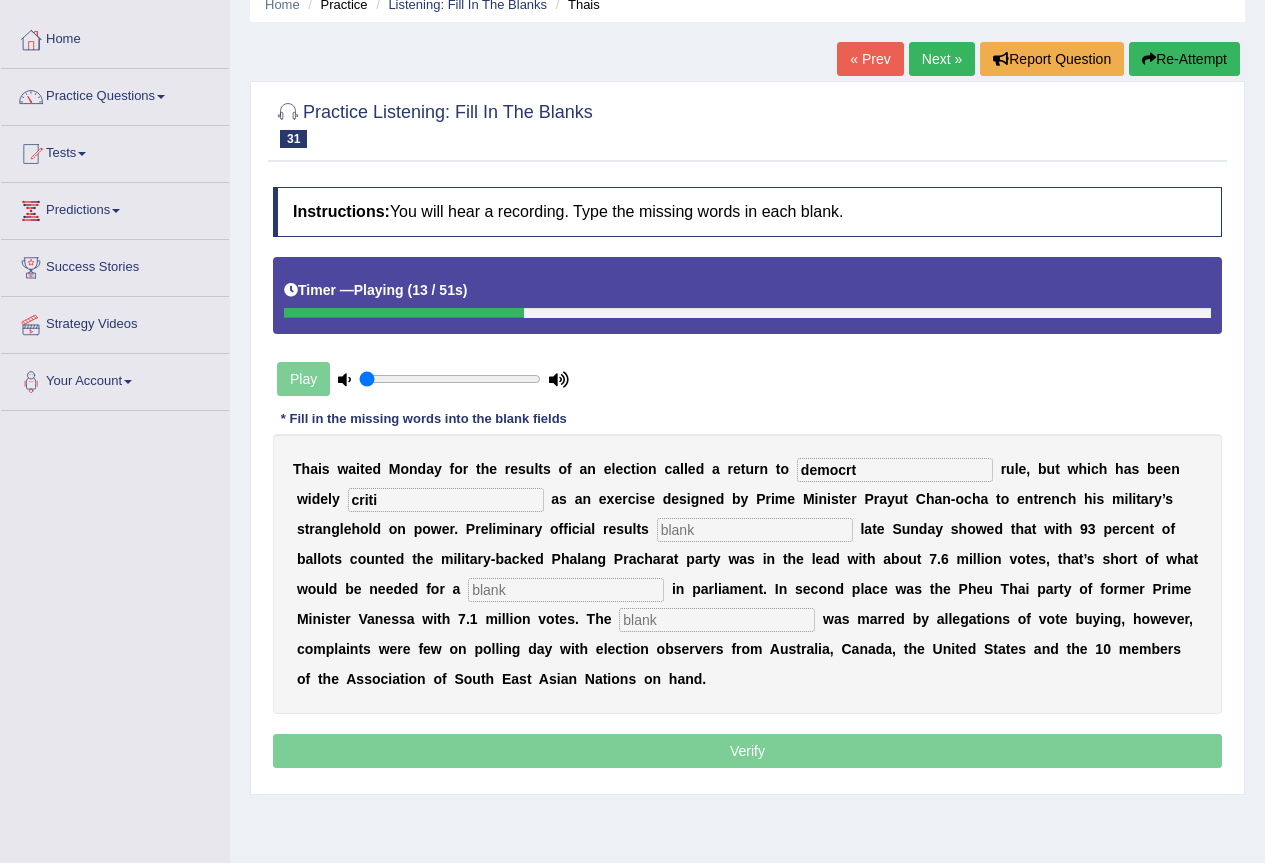 click at bounding box center (755, 530) 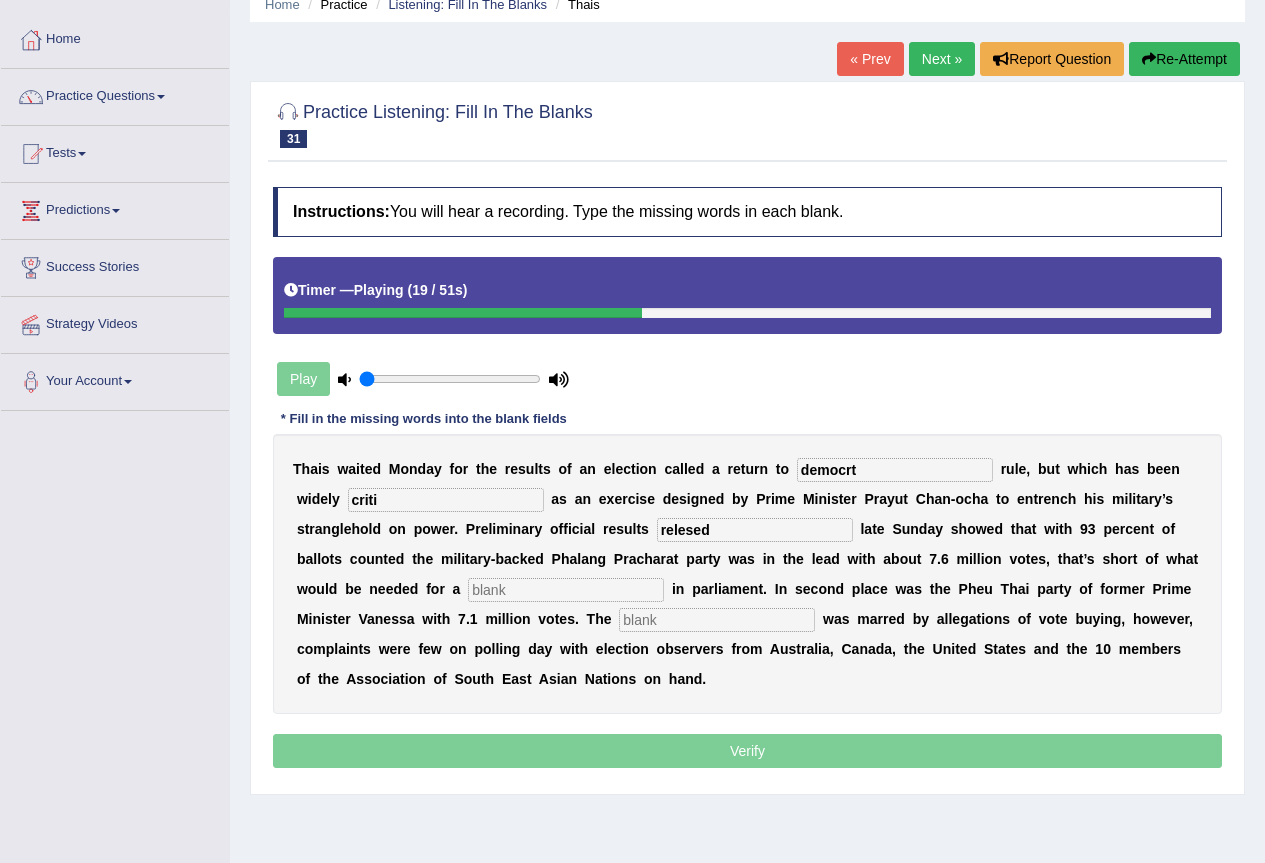 type on "relesed" 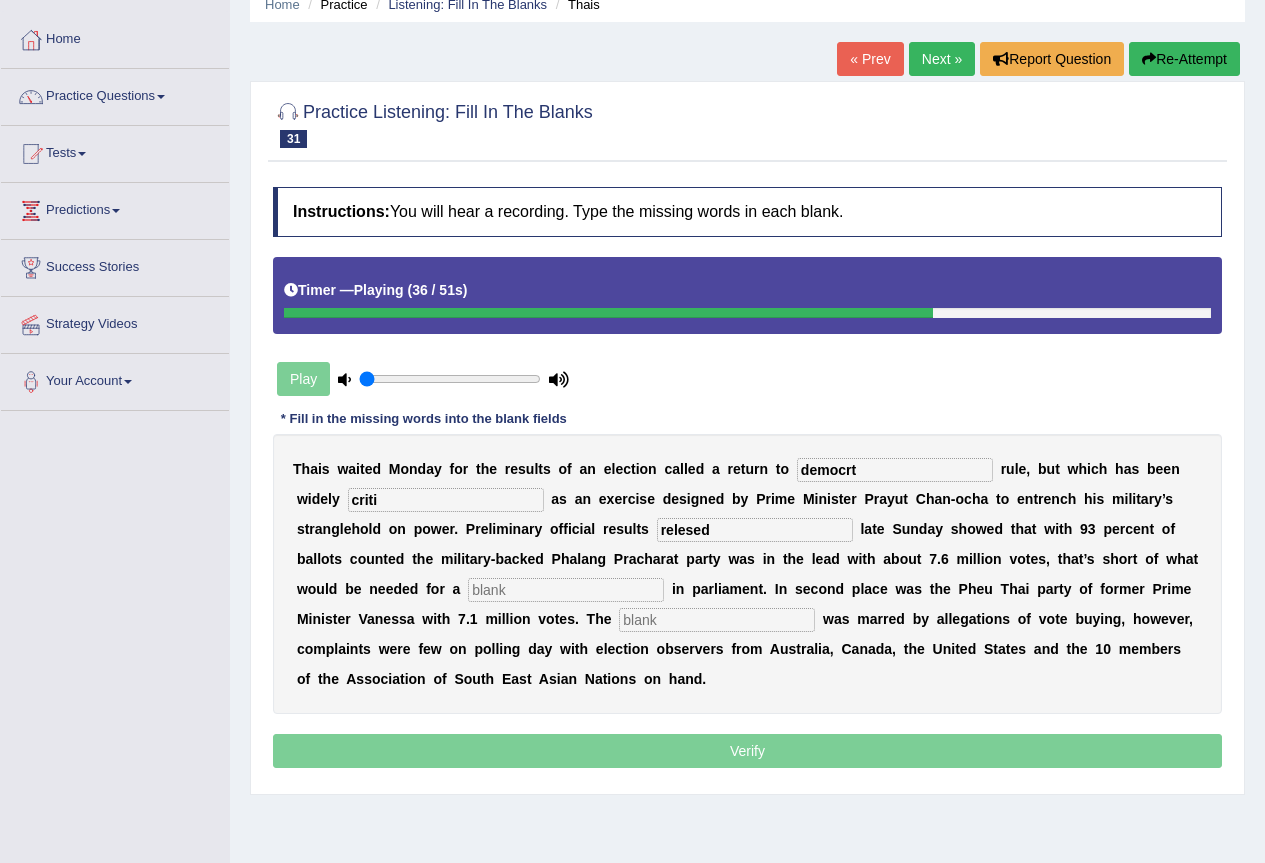 click at bounding box center [717, 620] 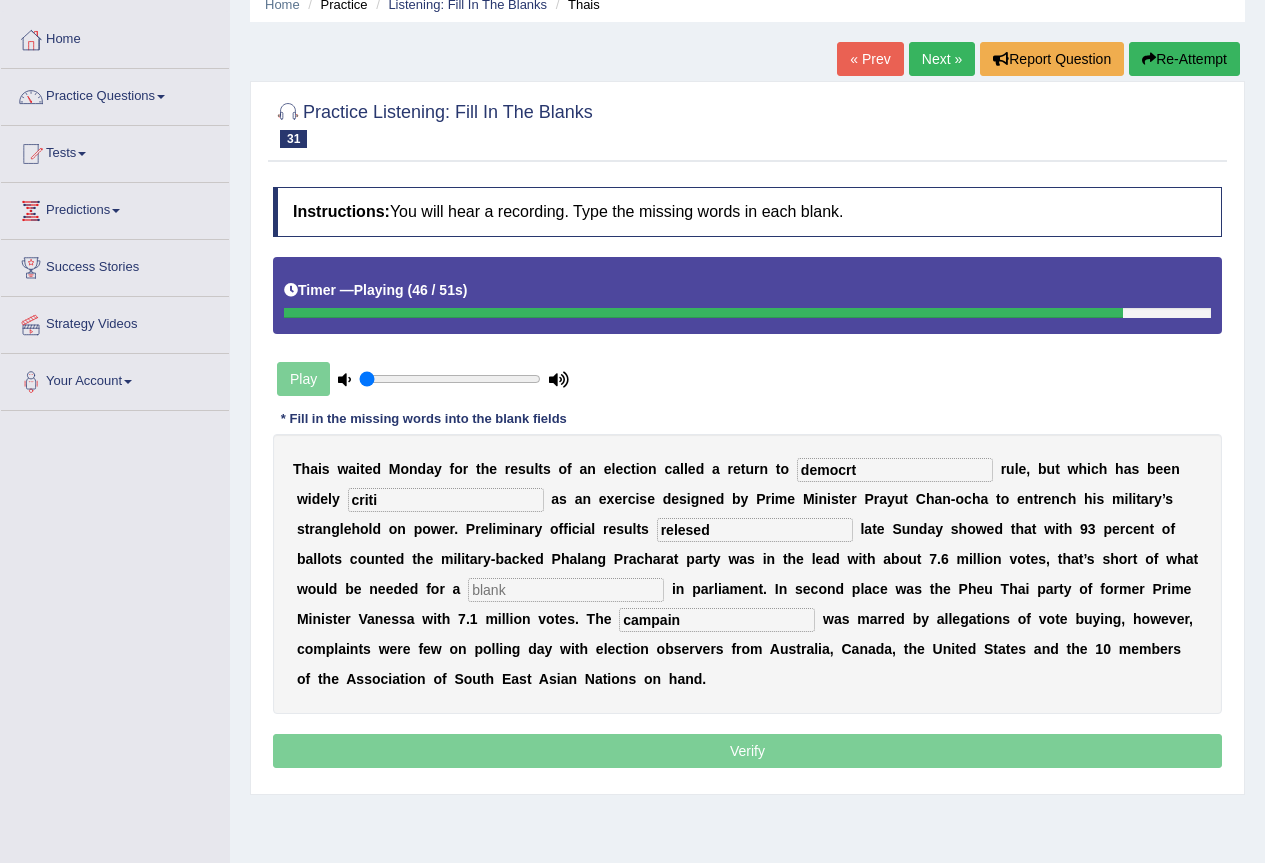 click on "campain" at bounding box center (717, 620) 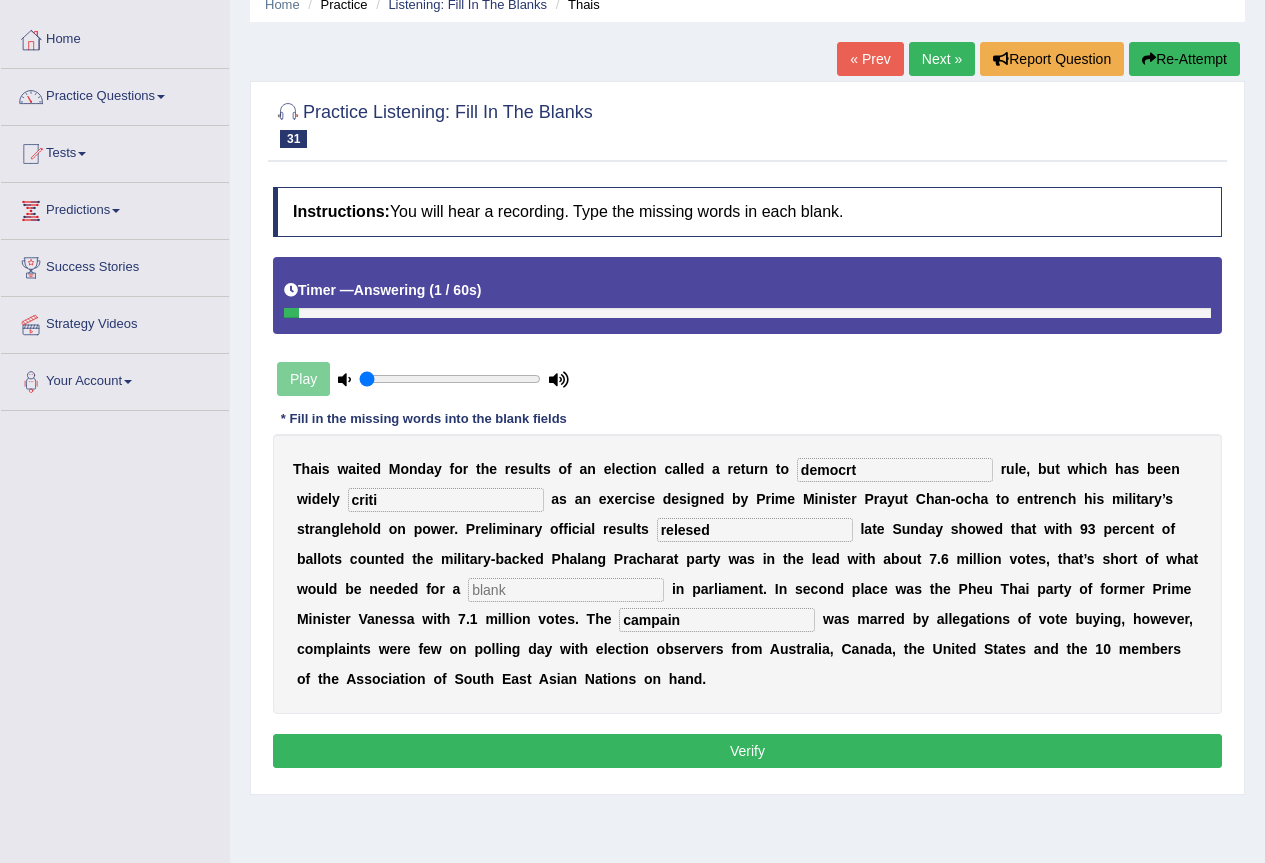 type on "campain" 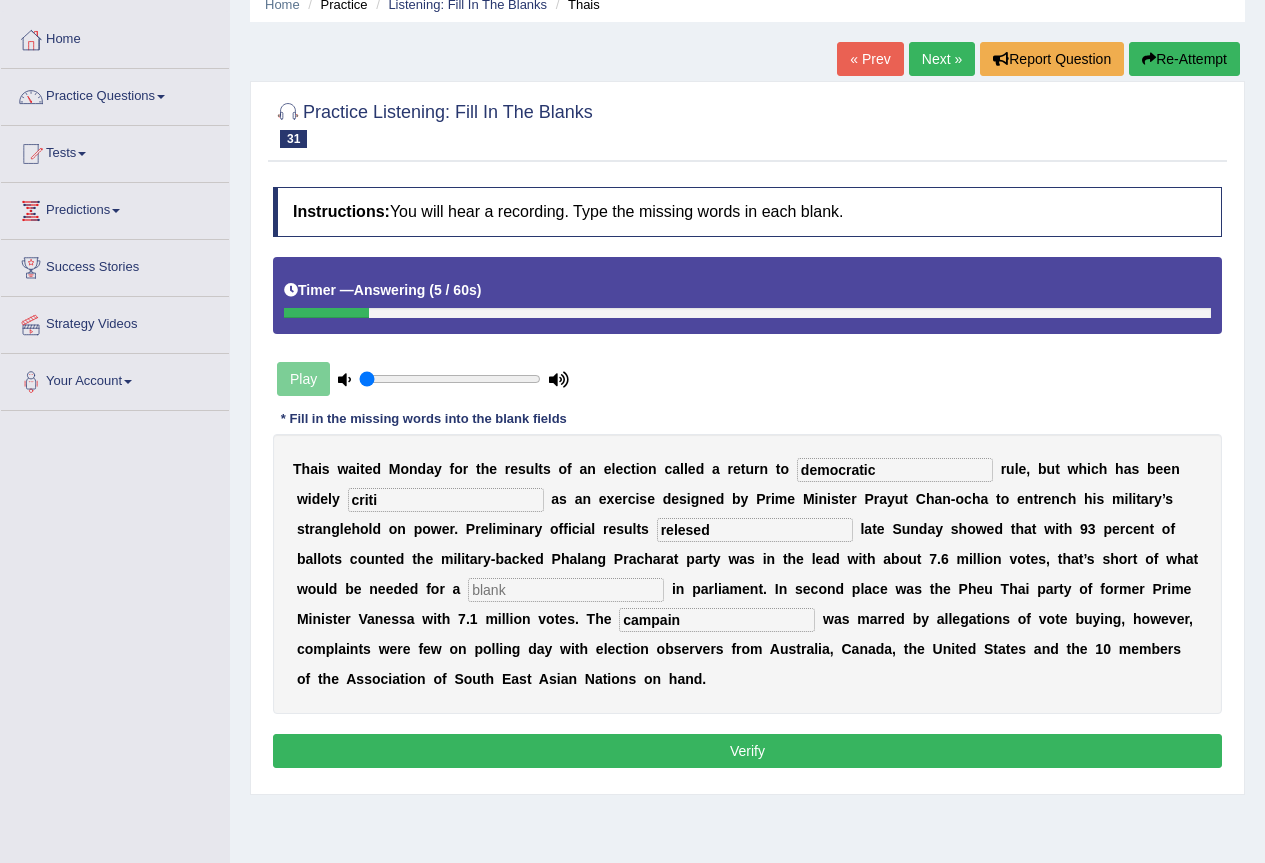 type on "democratic" 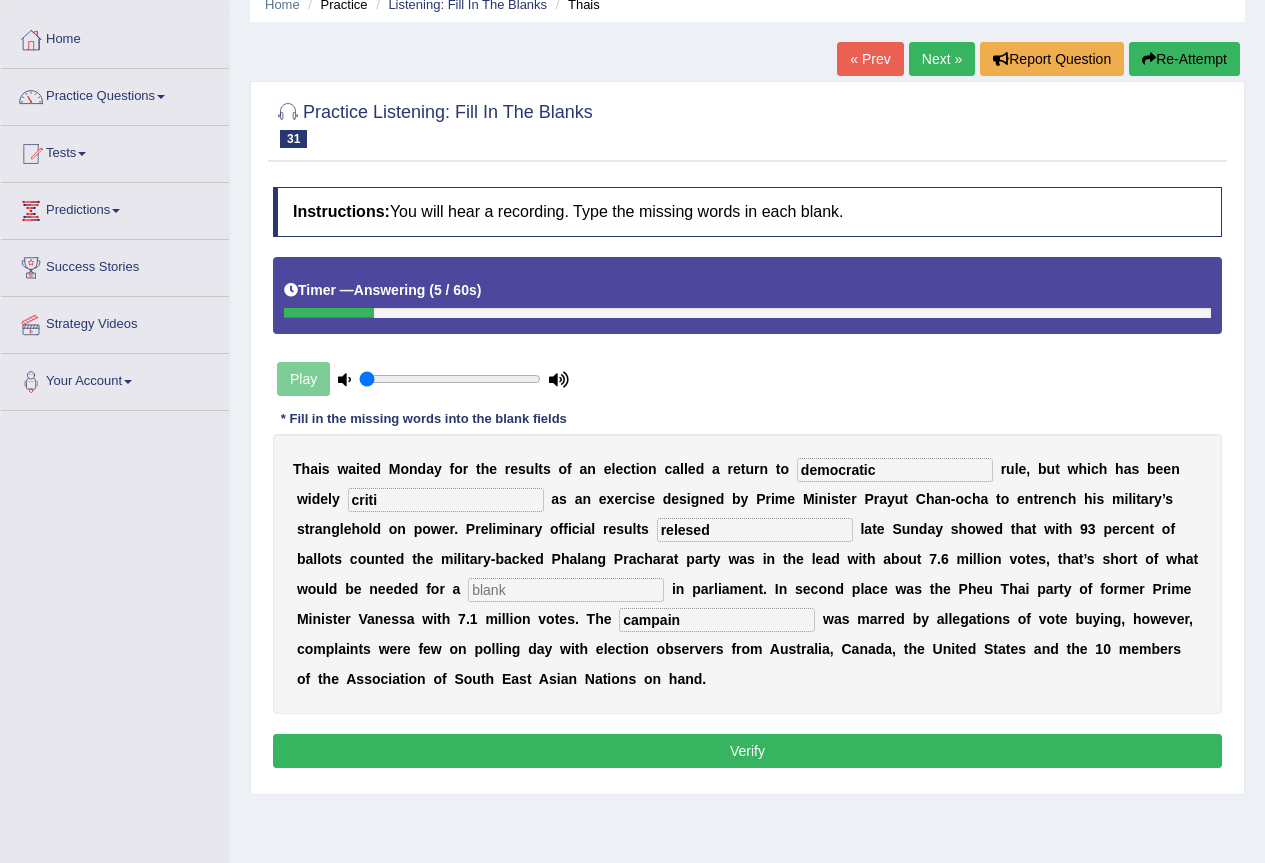 click on "criti" at bounding box center [446, 500] 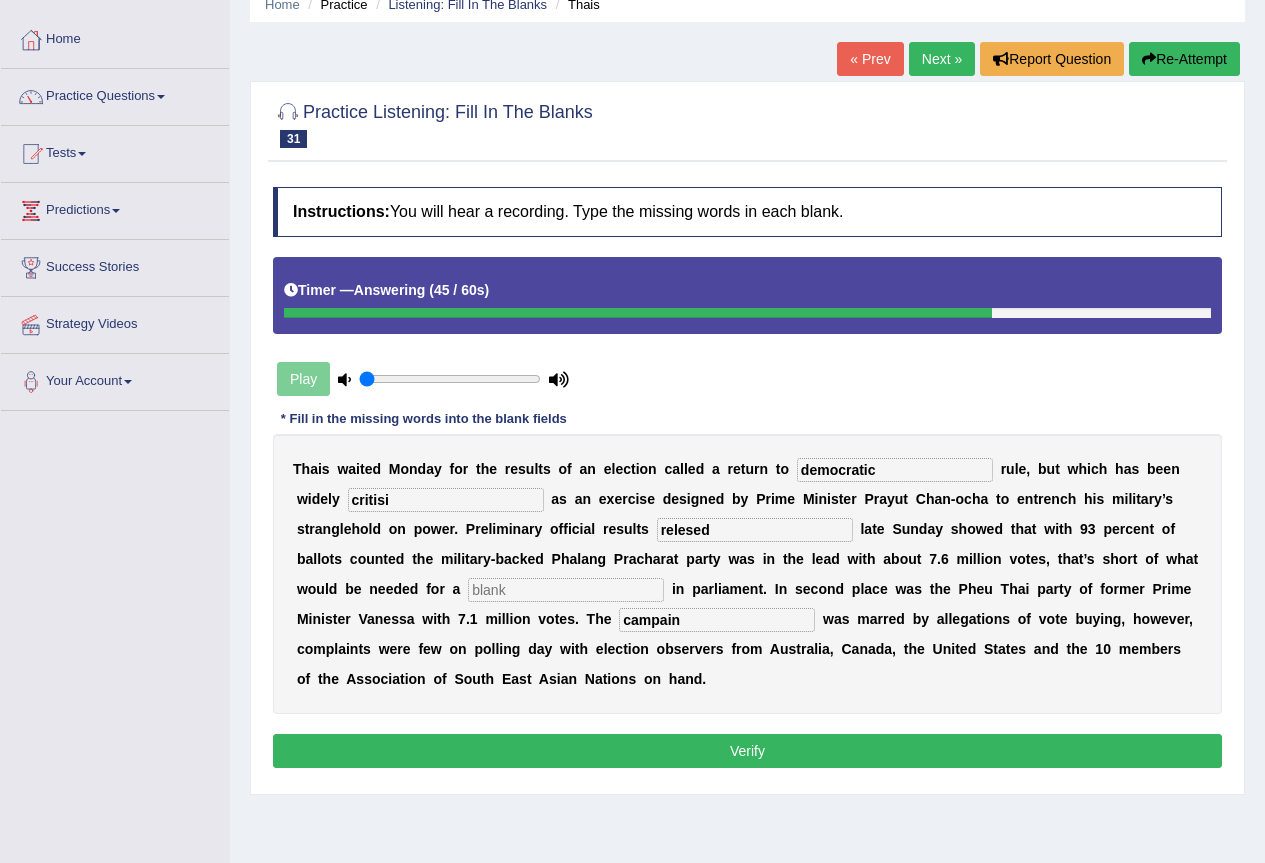 type on "critisi" 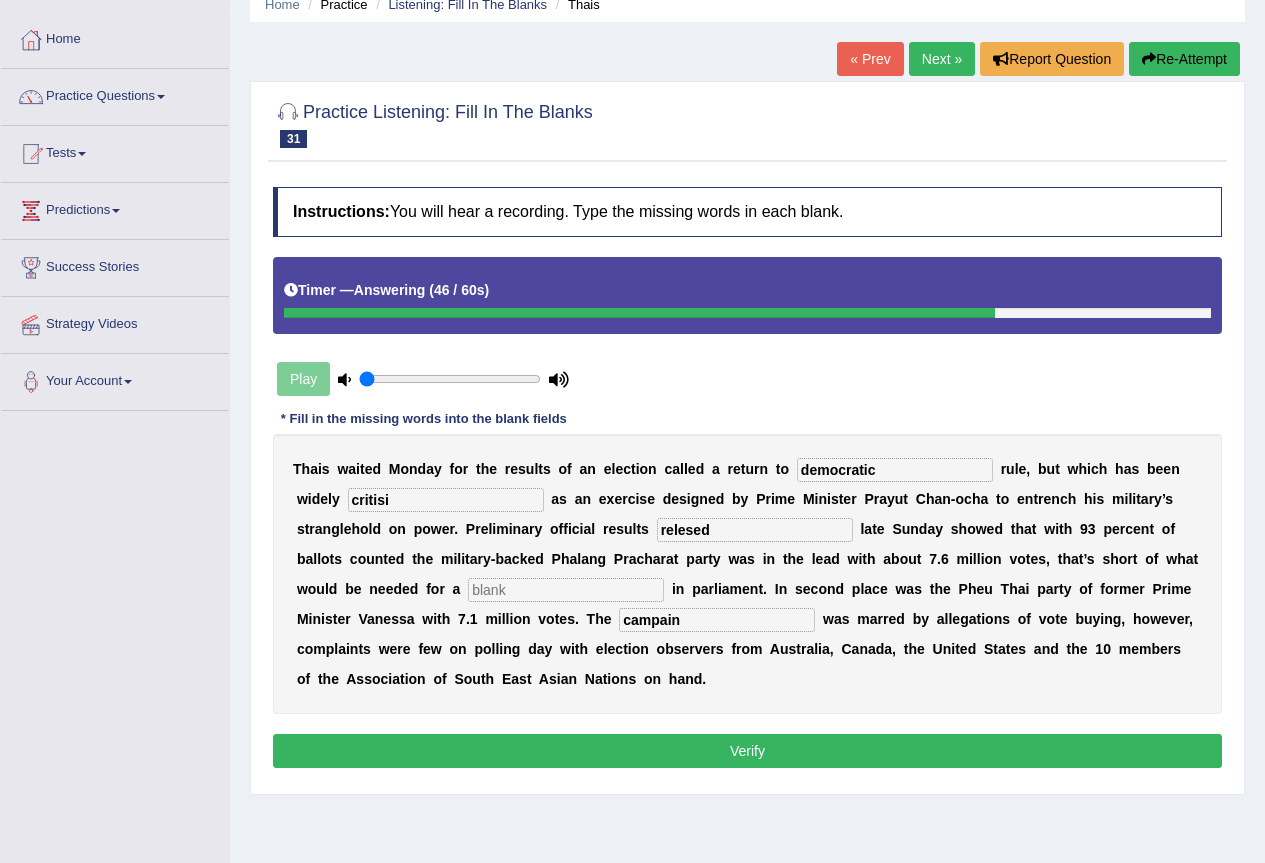 click on "relesed" at bounding box center [755, 530] 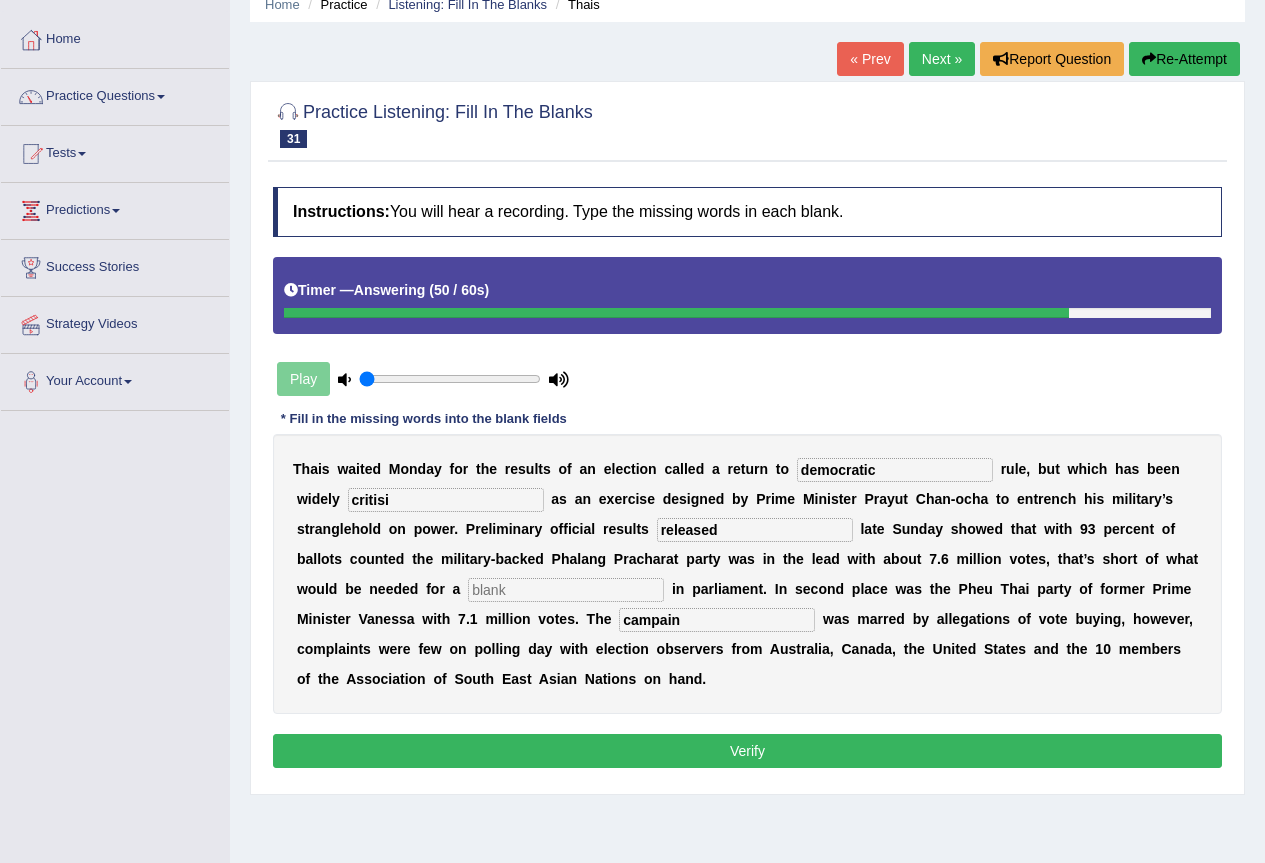 type on "released" 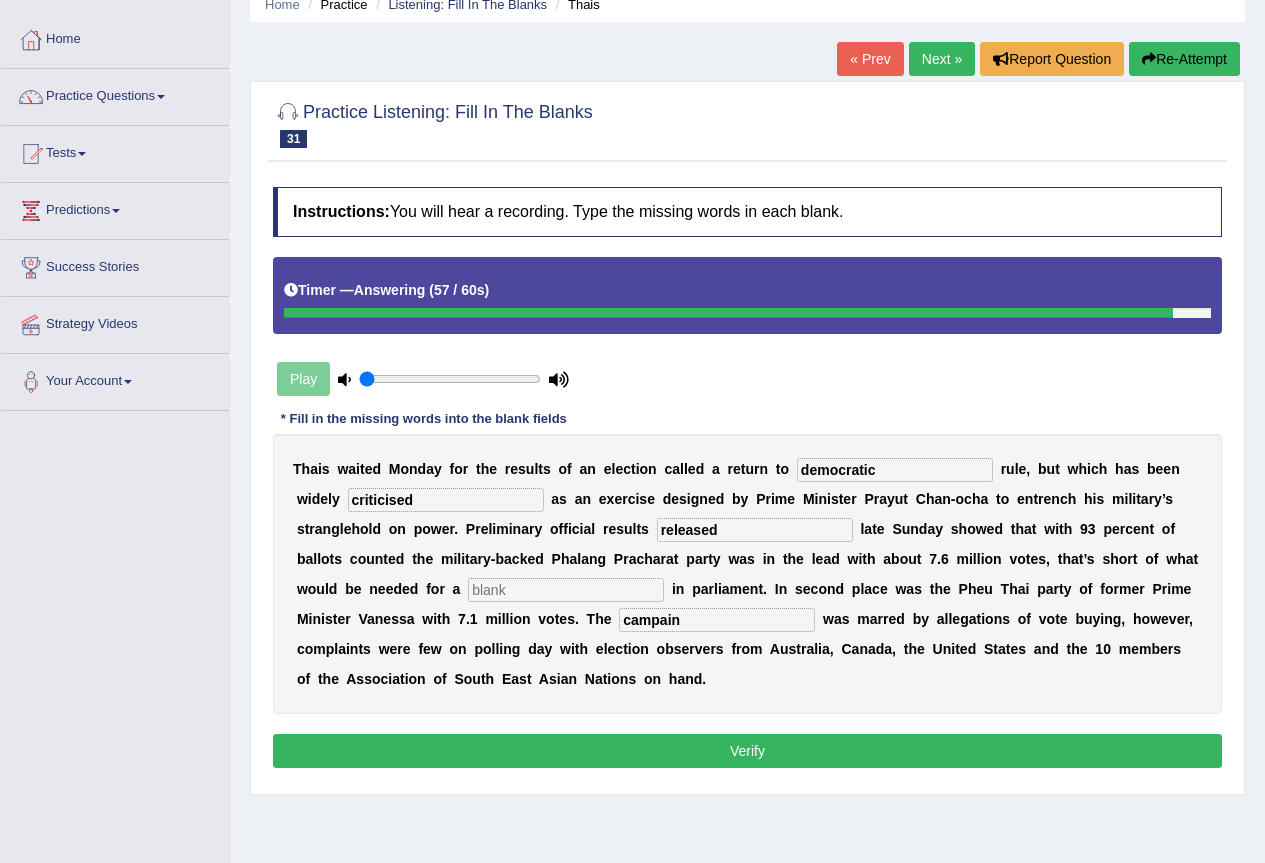 type on "criticised" 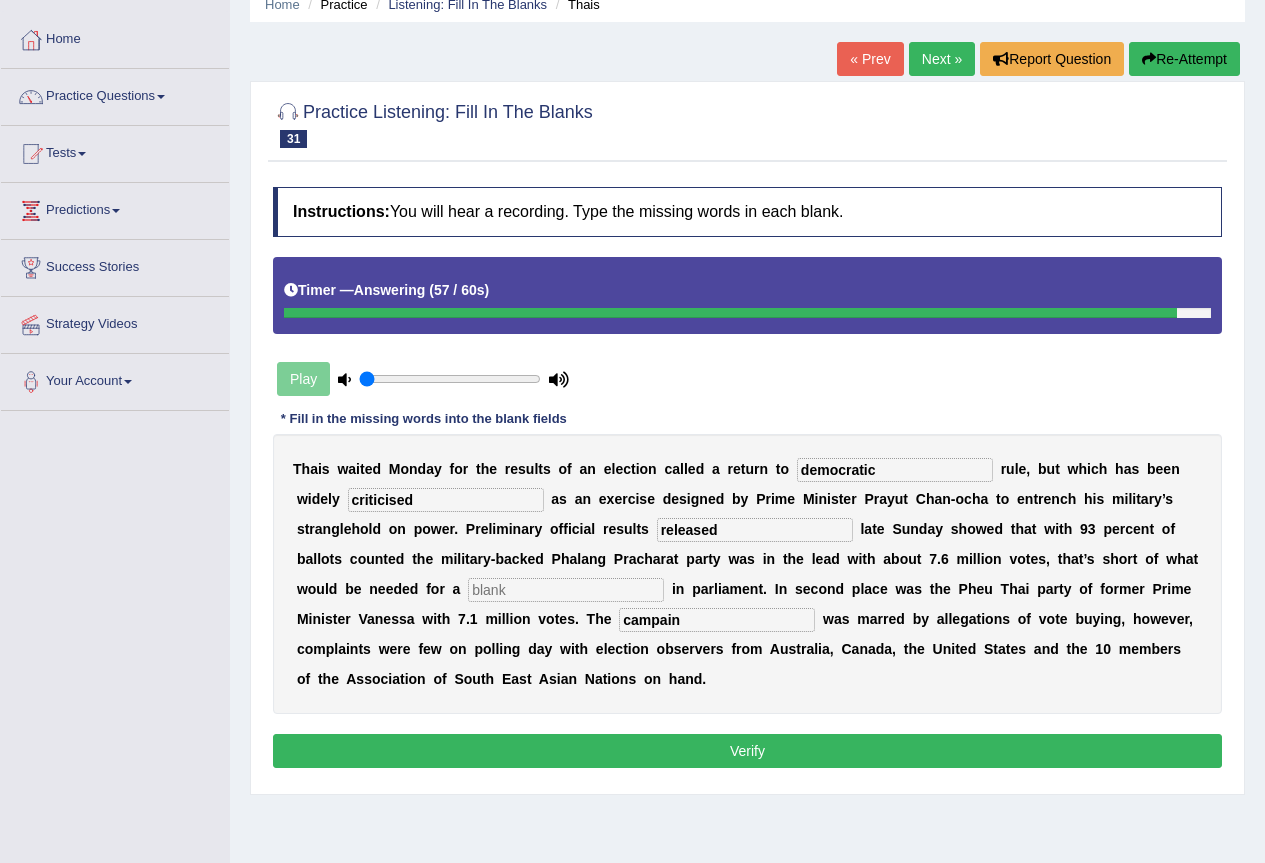 click on "Verify" at bounding box center (747, 751) 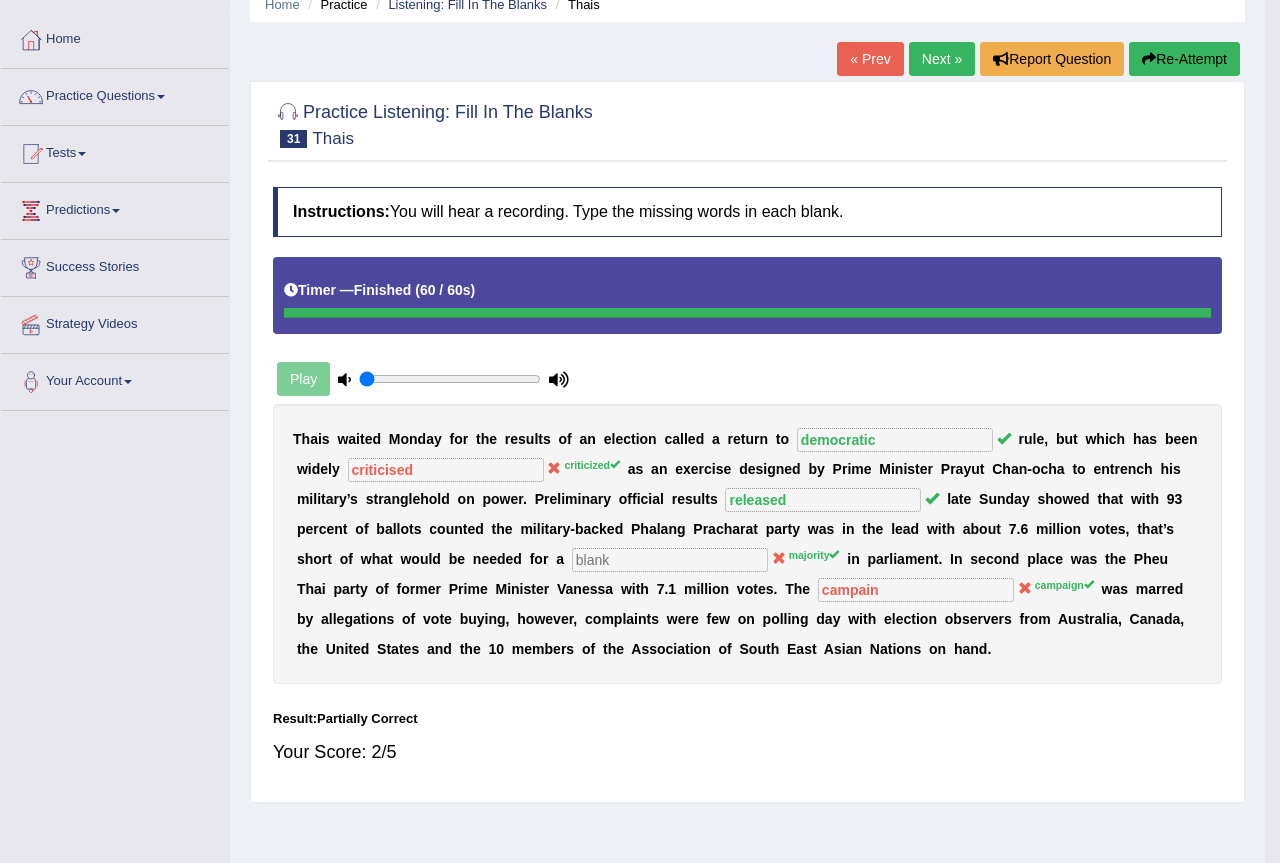 click on "a" at bounding box center (609, 589) 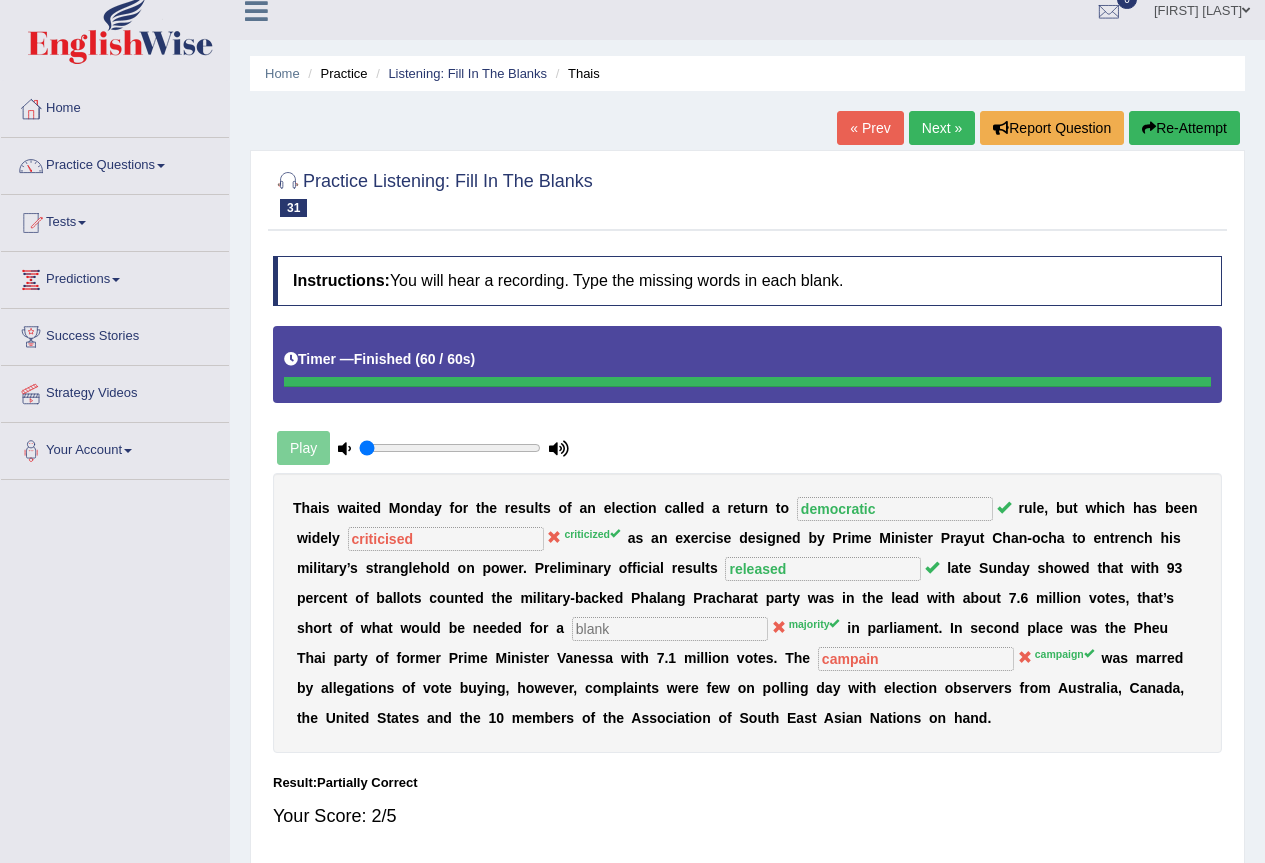 scroll, scrollTop: 0, scrollLeft: 0, axis: both 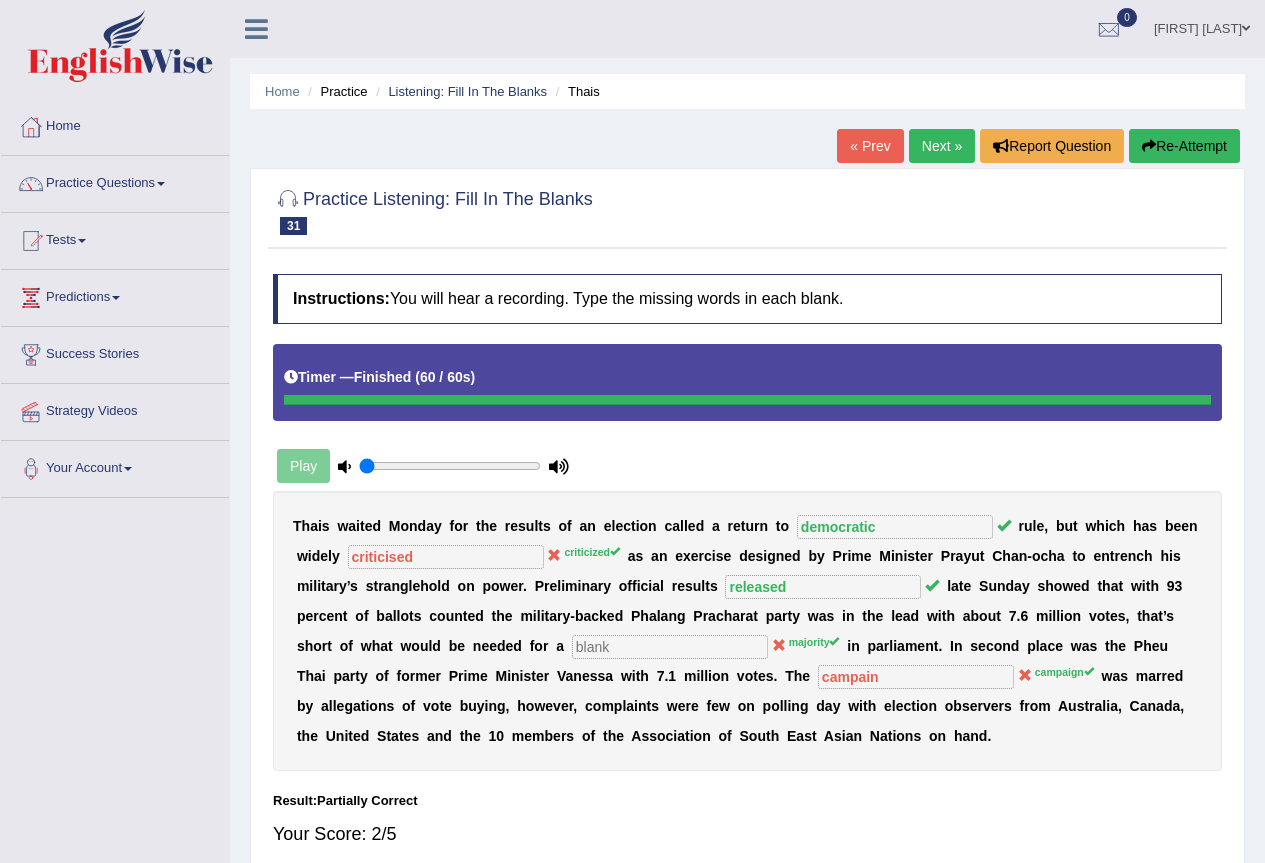 click on "« Prev Next »  Report Question  Re-Attempt" at bounding box center [1041, 148] 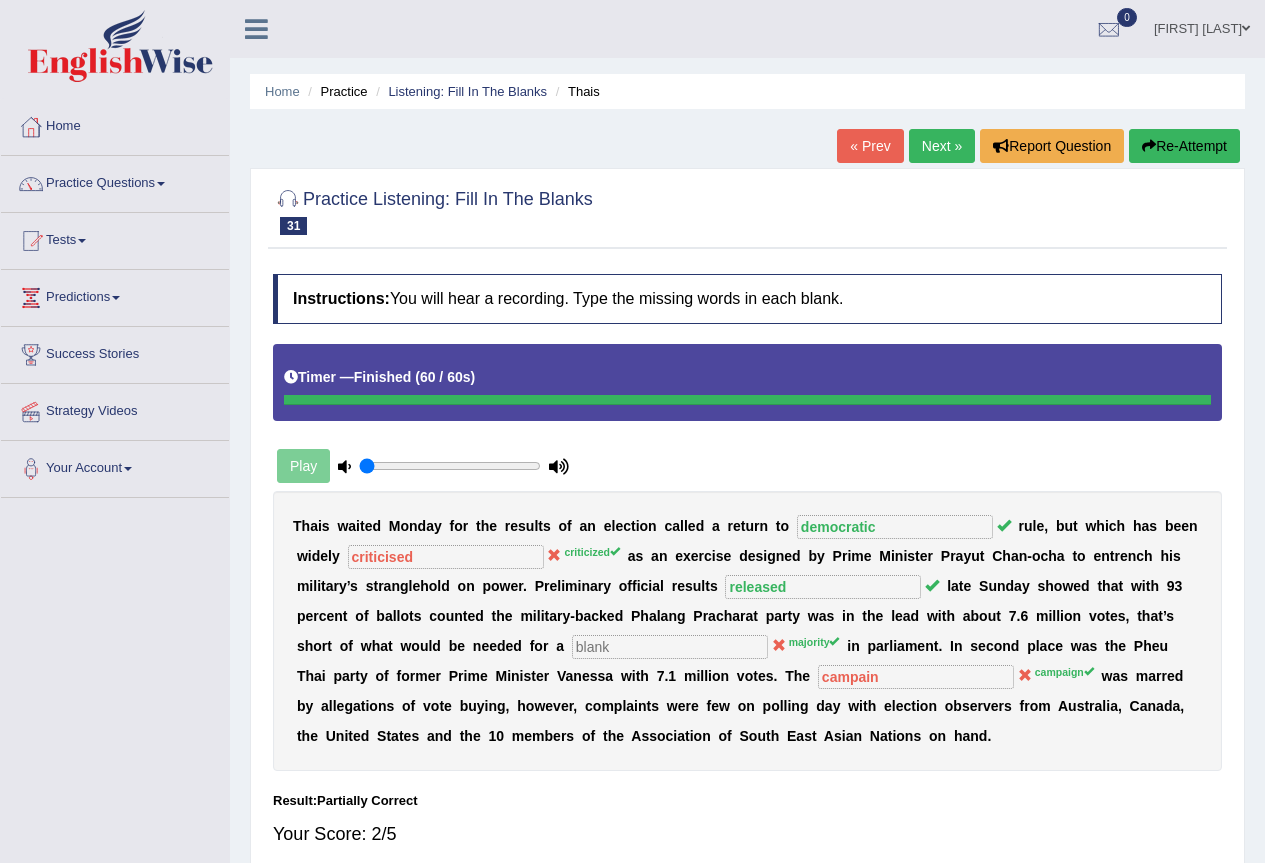 click on "Next »" at bounding box center [942, 146] 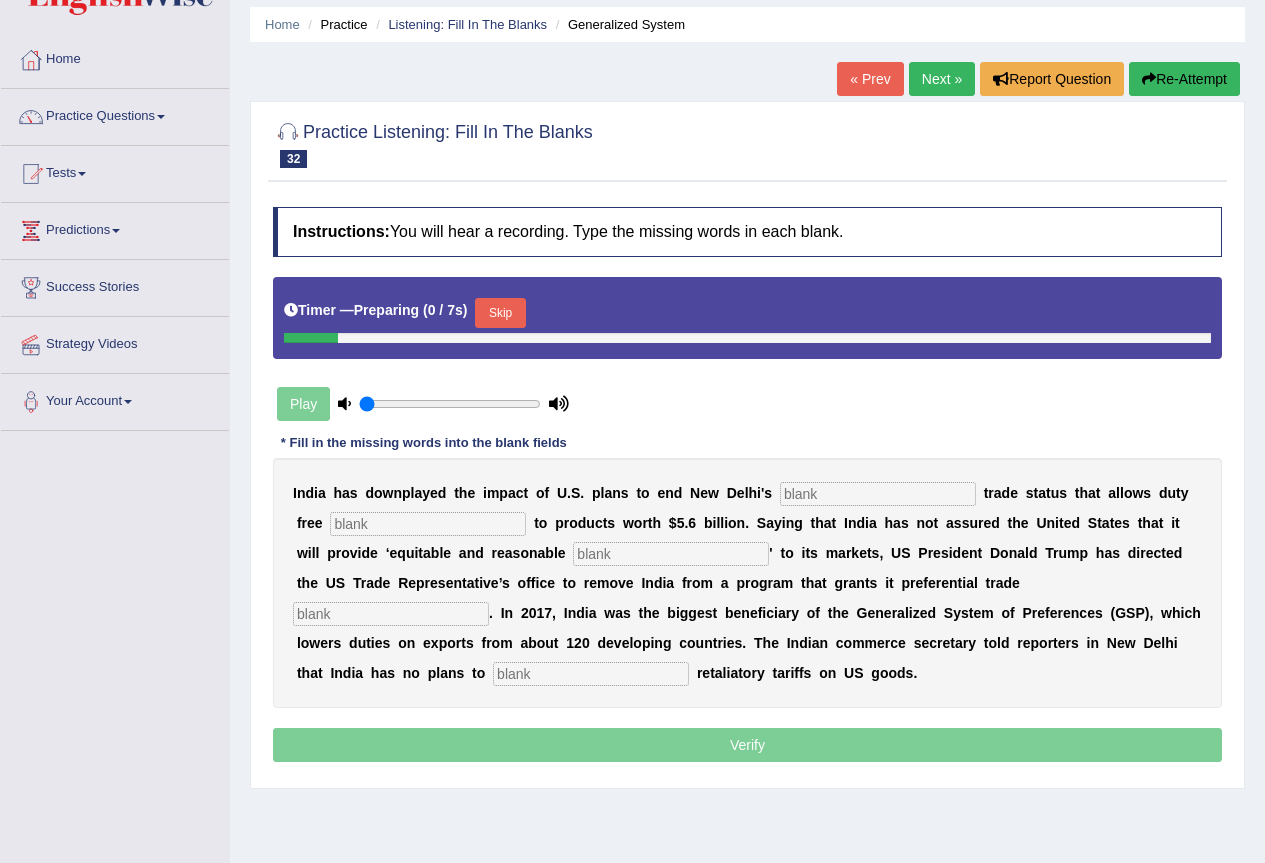scroll, scrollTop: 0, scrollLeft: 0, axis: both 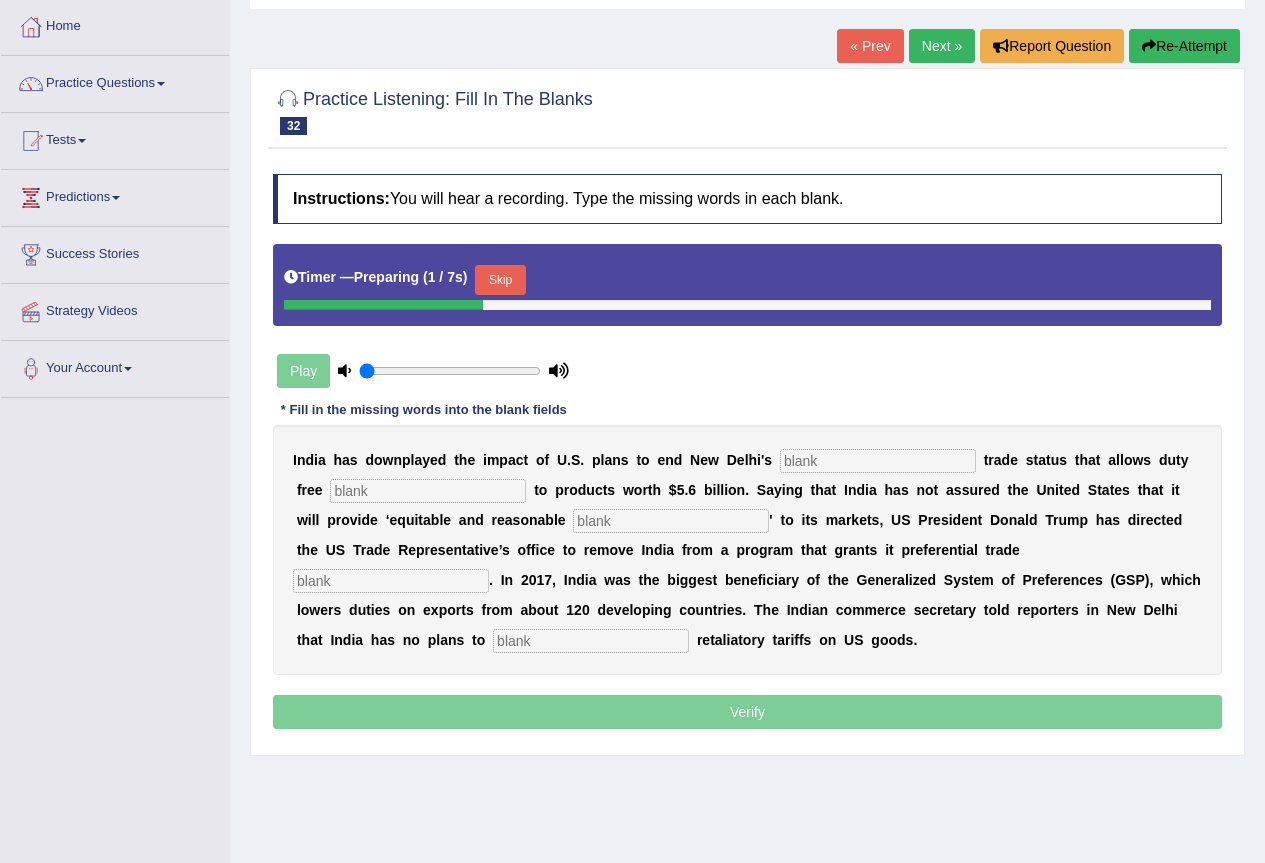 click at bounding box center (878, 461) 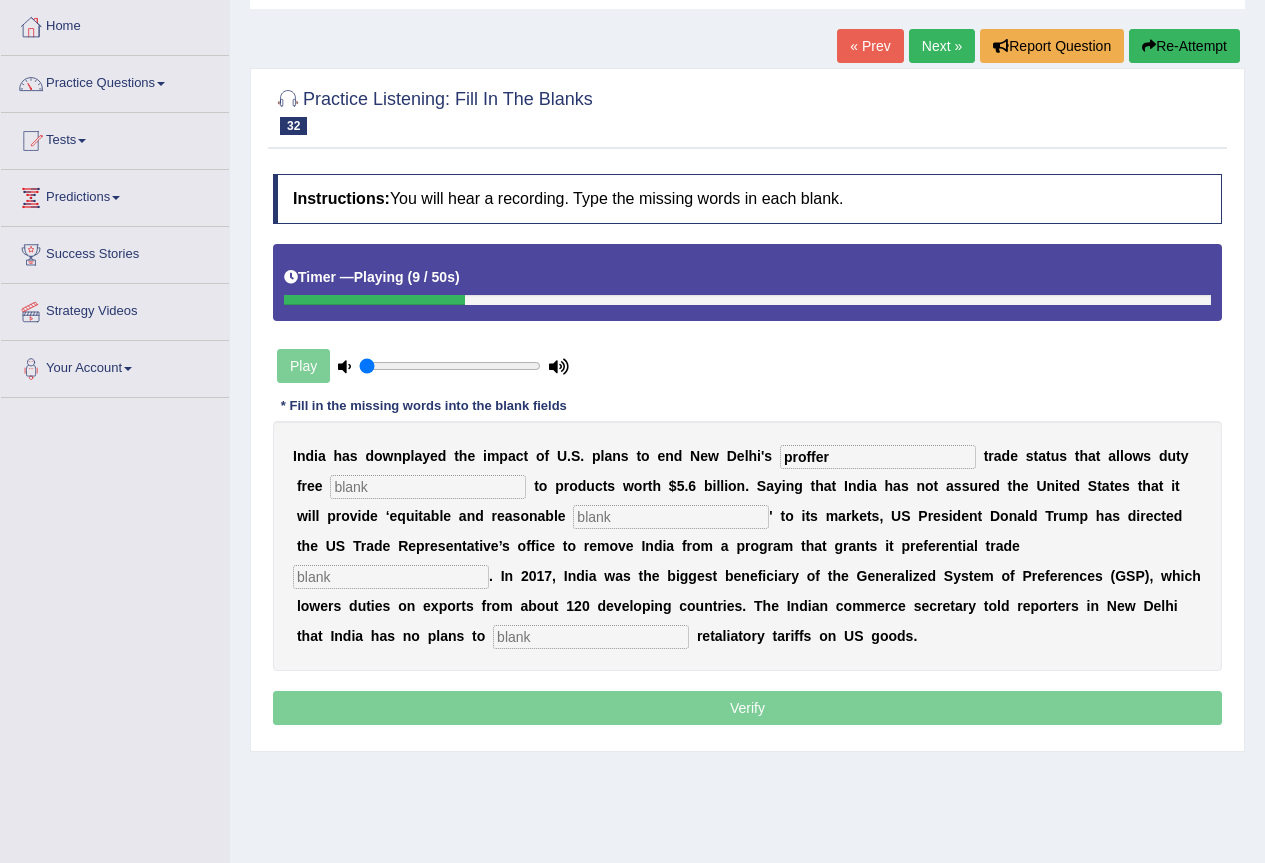 type on "proffer" 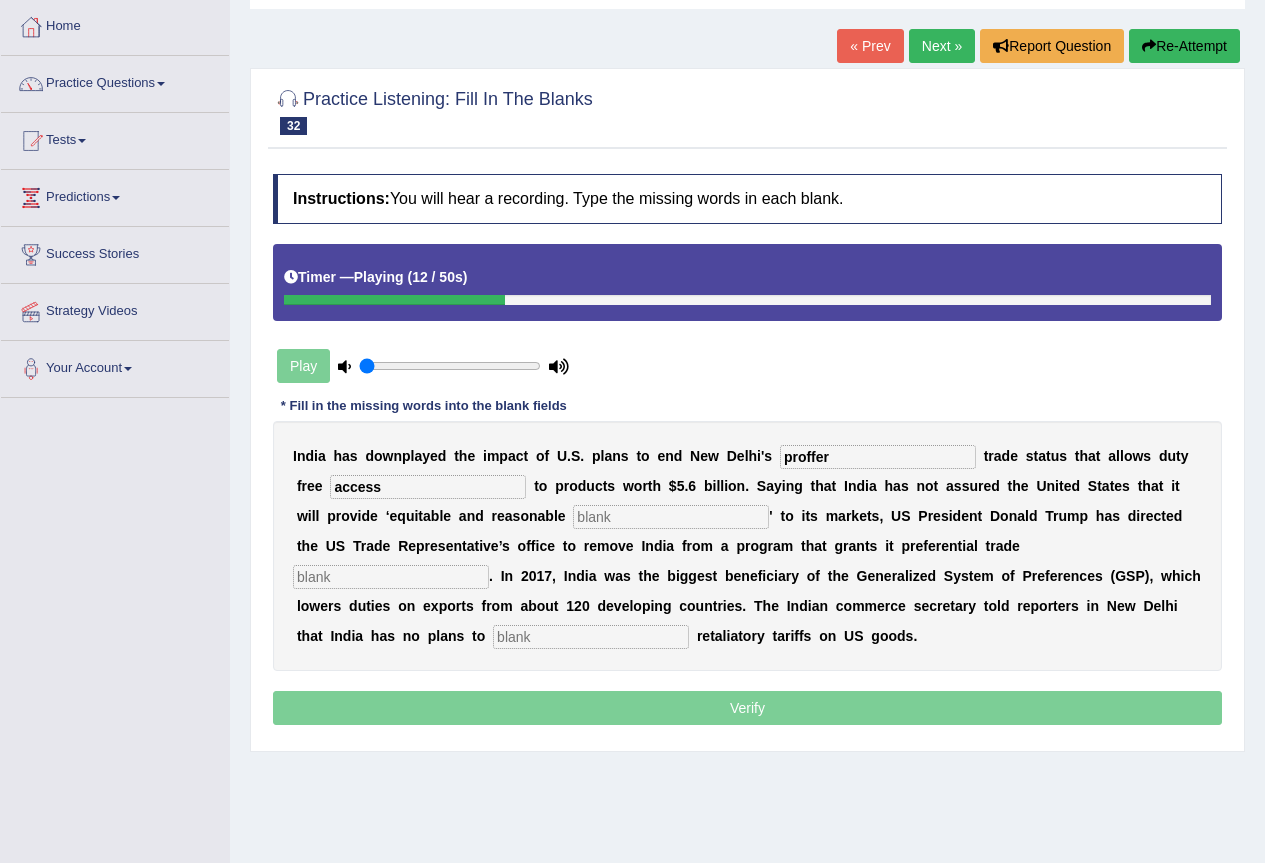 type on "access" 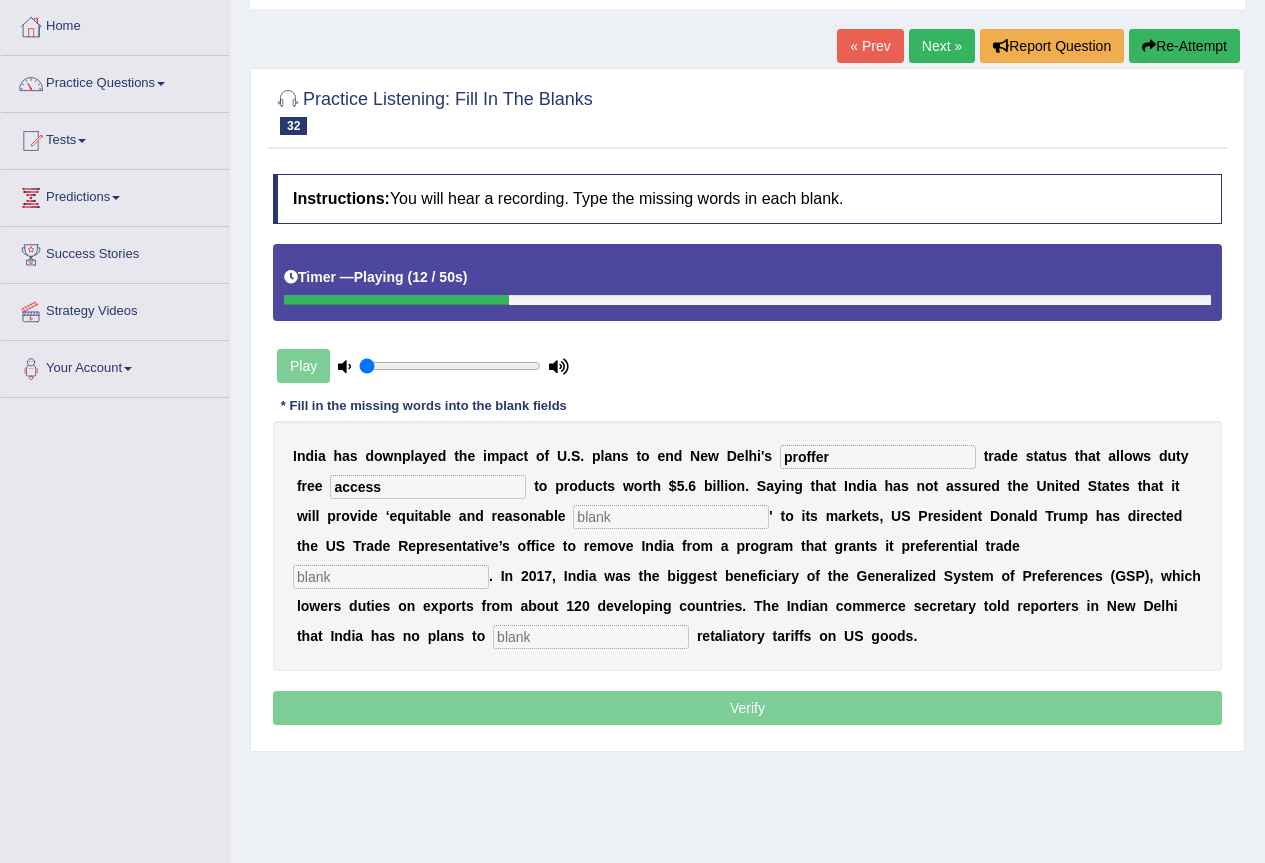 click at bounding box center [671, 517] 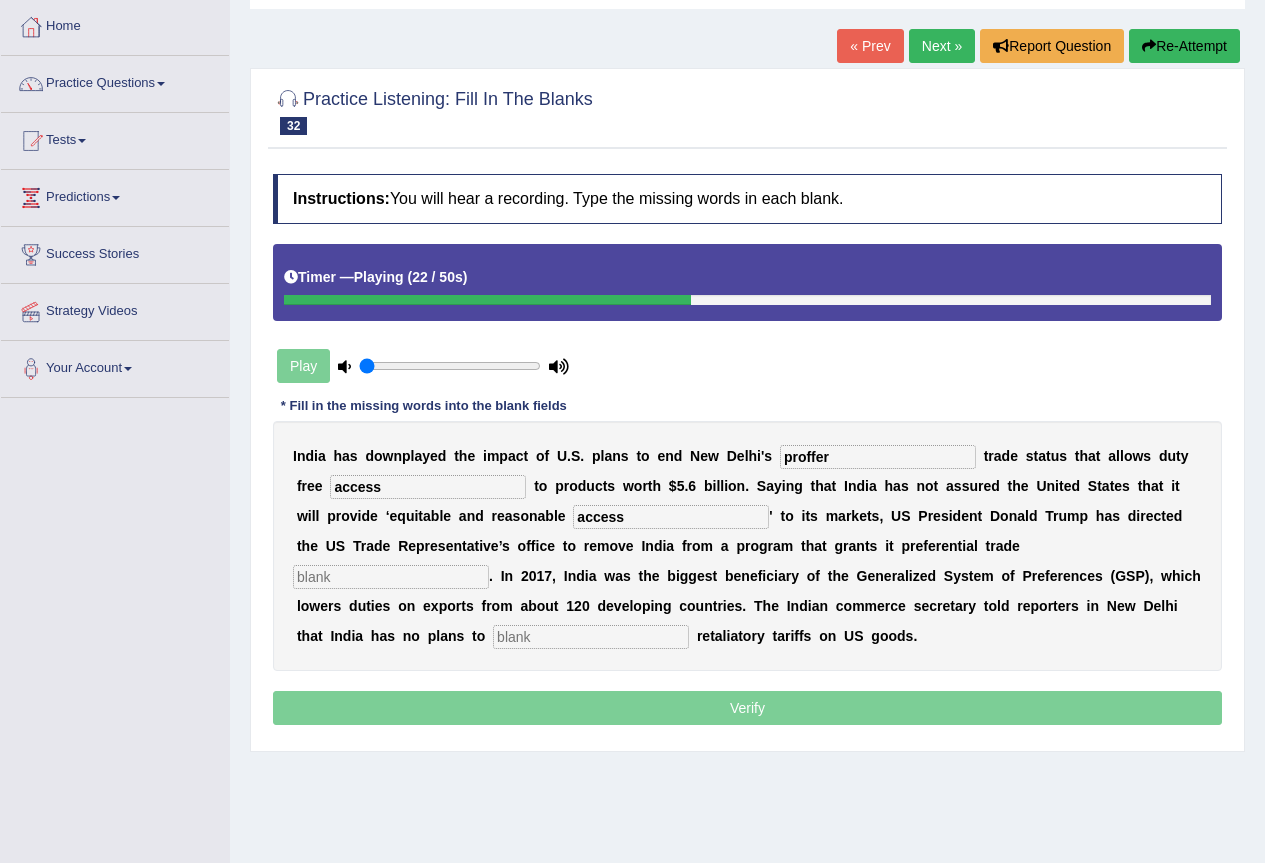 type on "access" 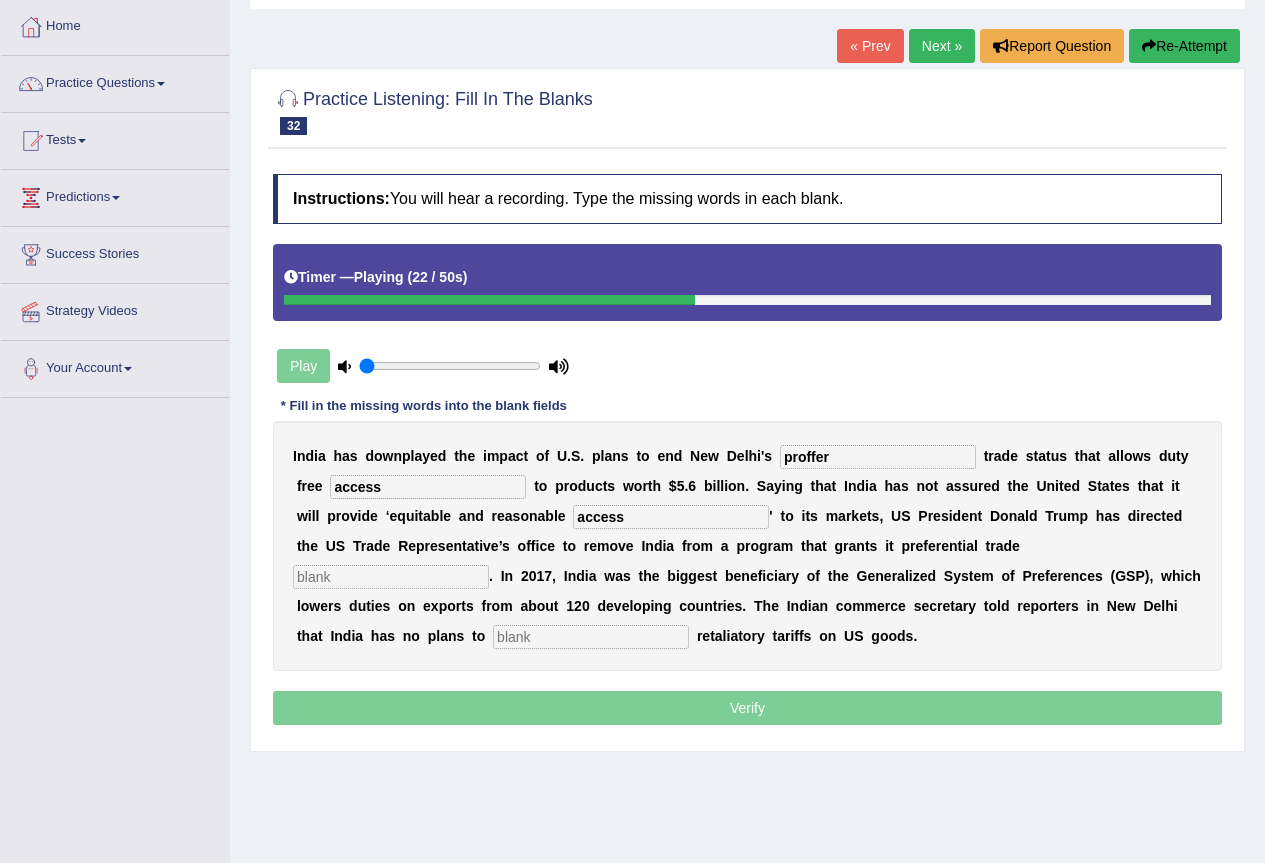 click at bounding box center (391, 577) 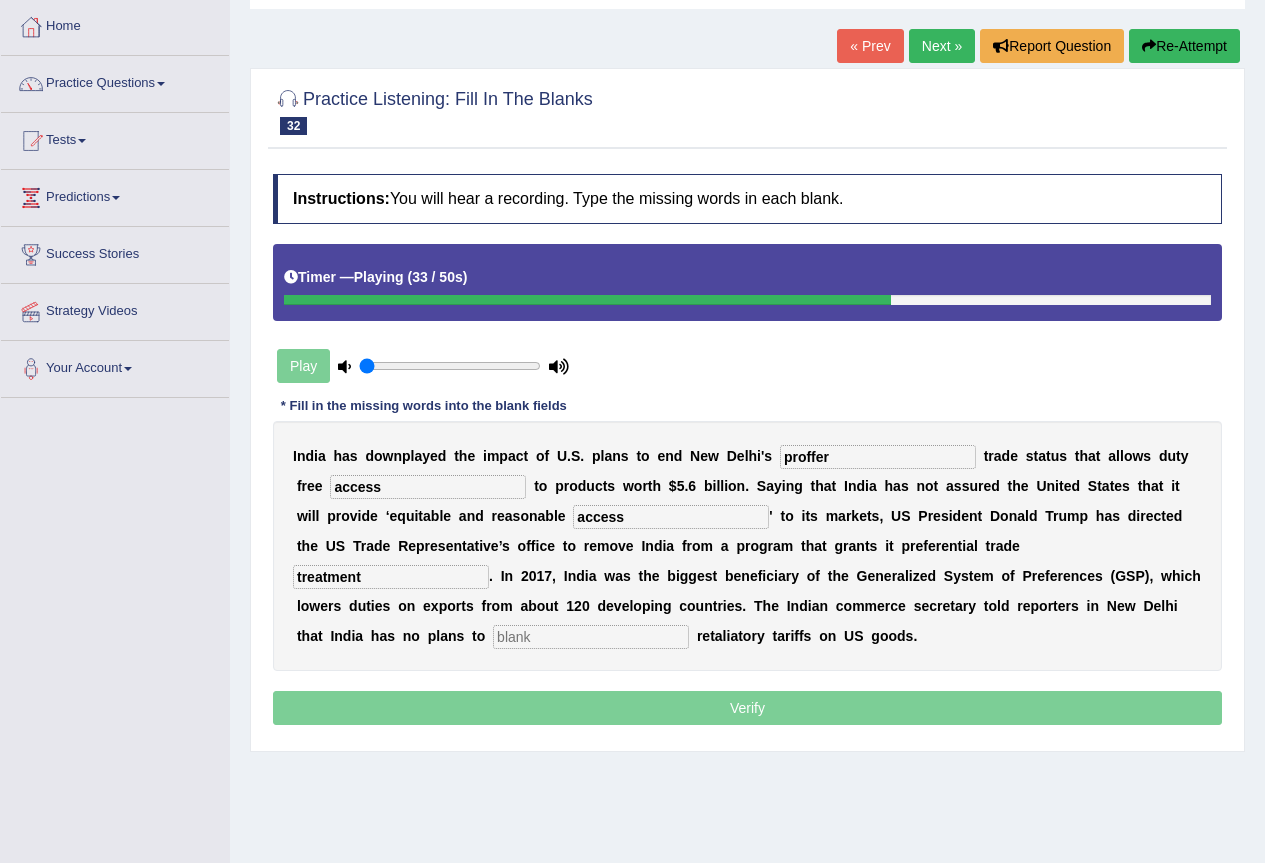 type on "treatment" 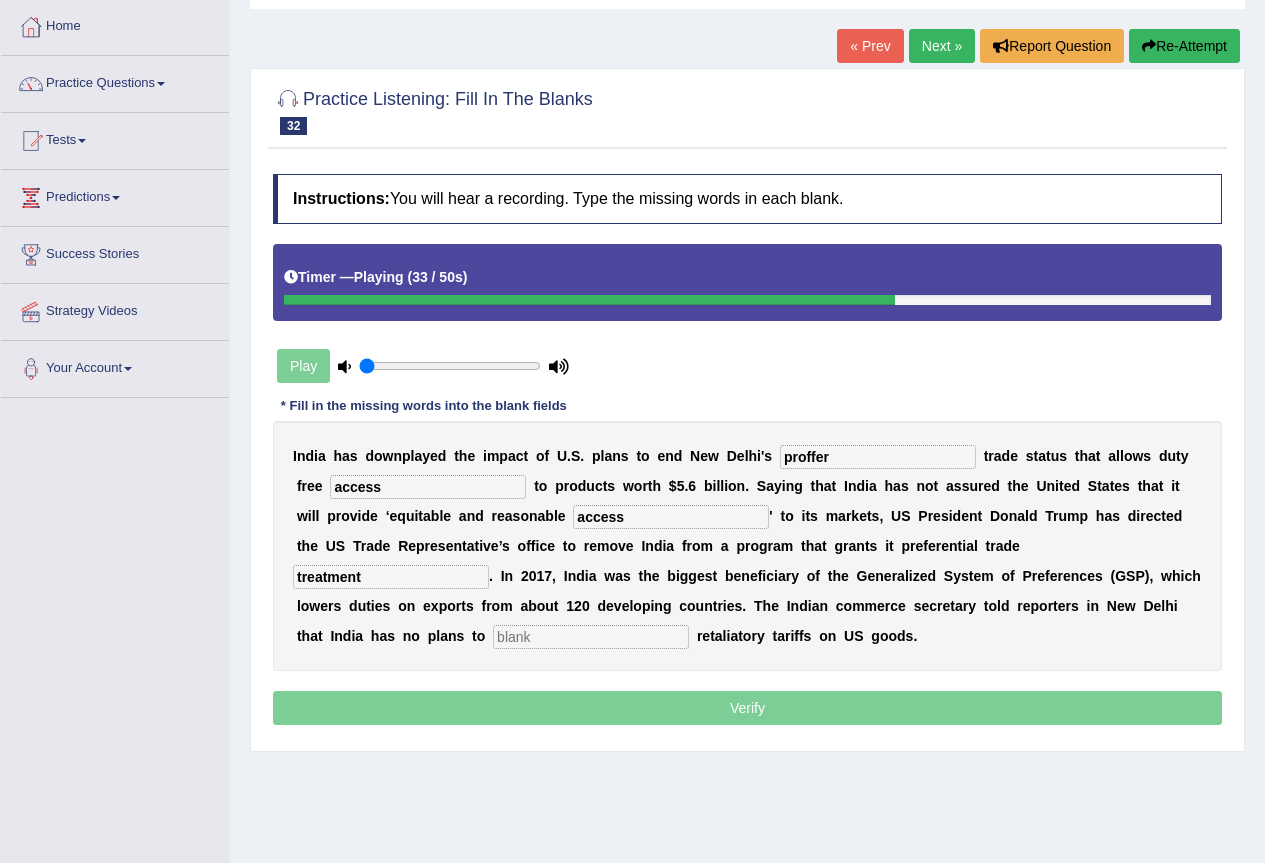 click on "India has downplayed the impact of U.S. plans to end New Delhi's proffer trade status that allows duty free access to products worth $5.6 billion. Saying that India has not assured the United States that it will provide ‘equitable and reasonable access’ to its markets, US President Donald Trump has directed the US Trade Representative’s office to remove India from a program that grants it preferential trade treatment. In 2017, India was the bigg" at bounding box center [747, 546] 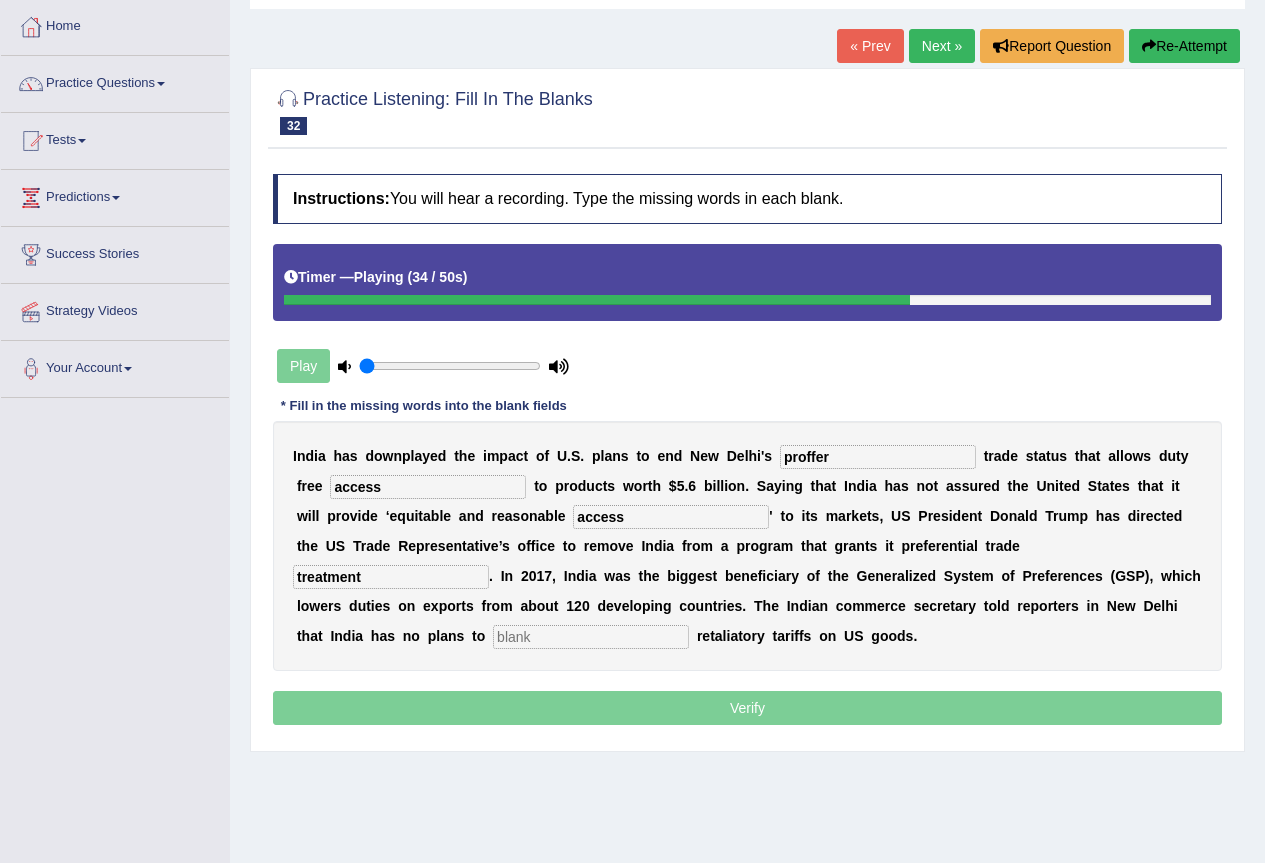 click at bounding box center [591, 637] 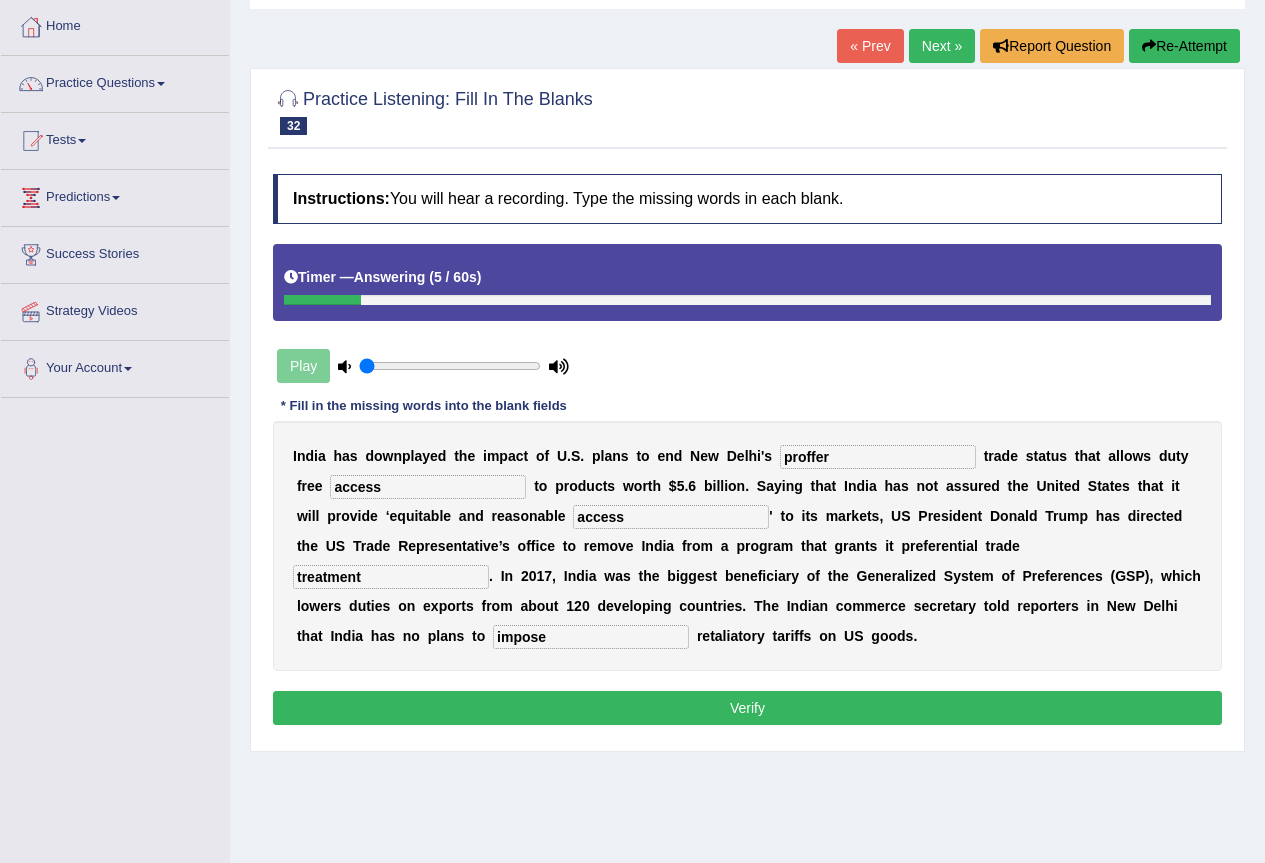 type on "impose" 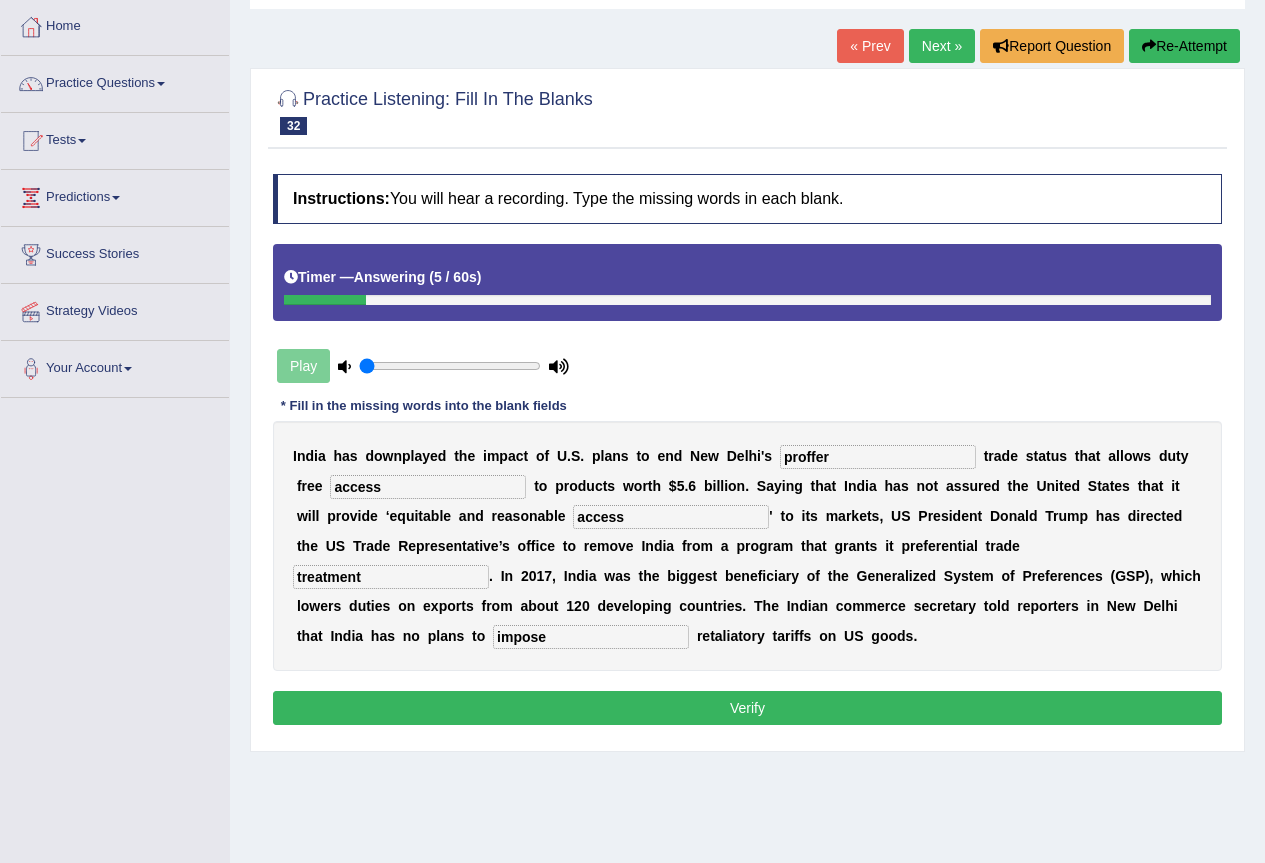 click on "proffer" at bounding box center (878, 457) 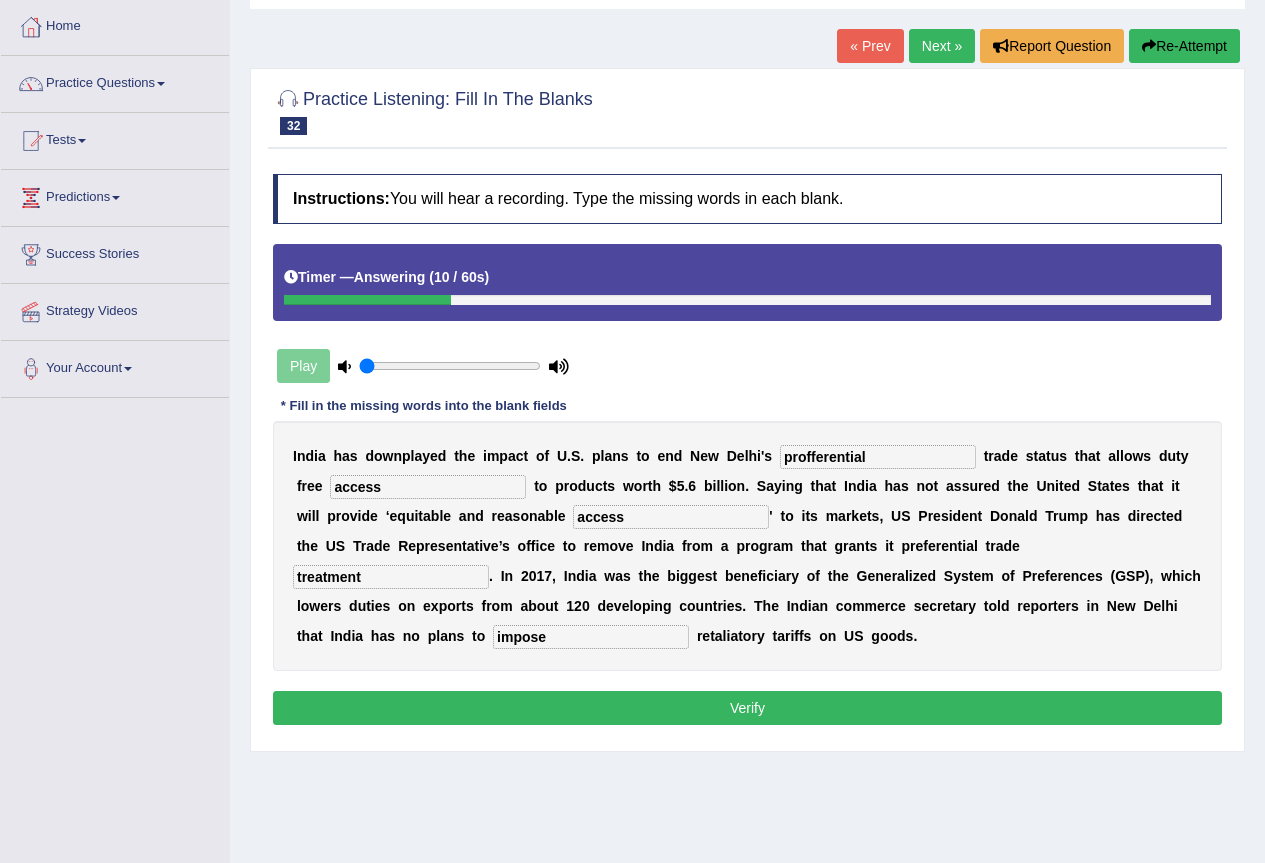 type on "profferential" 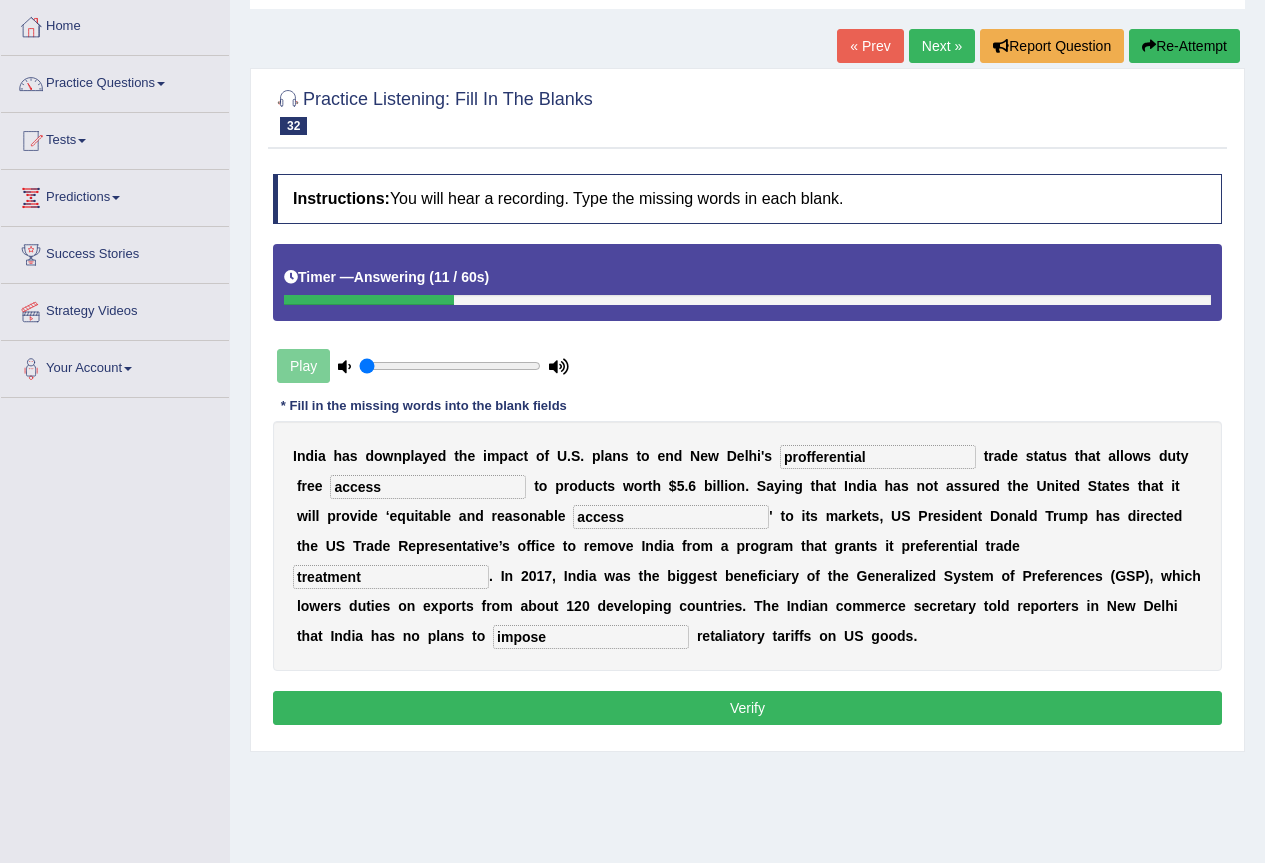 click on "Verify" at bounding box center [747, 708] 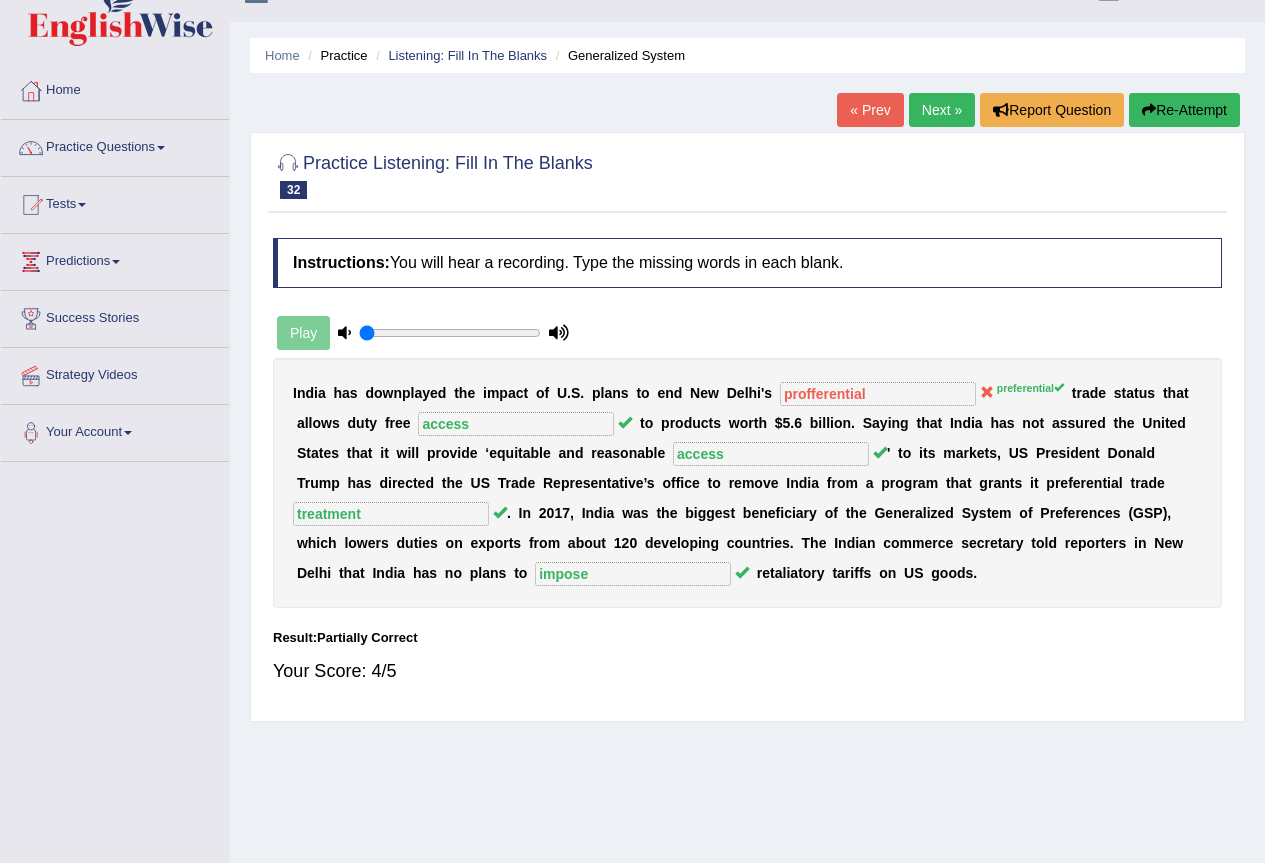scroll, scrollTop: 0, scrollLeft: 0, axis: both 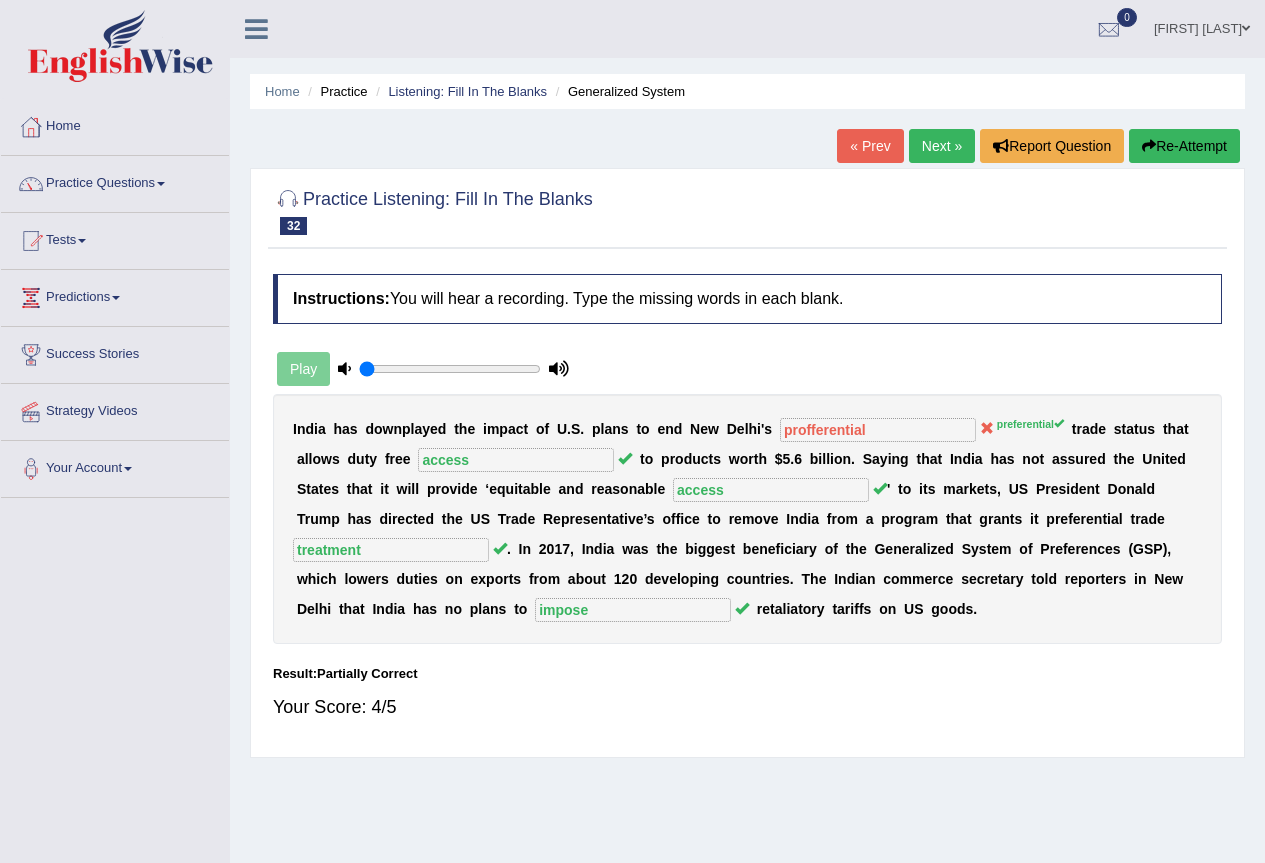 click on "Next »" at bounding box center [942, 146] 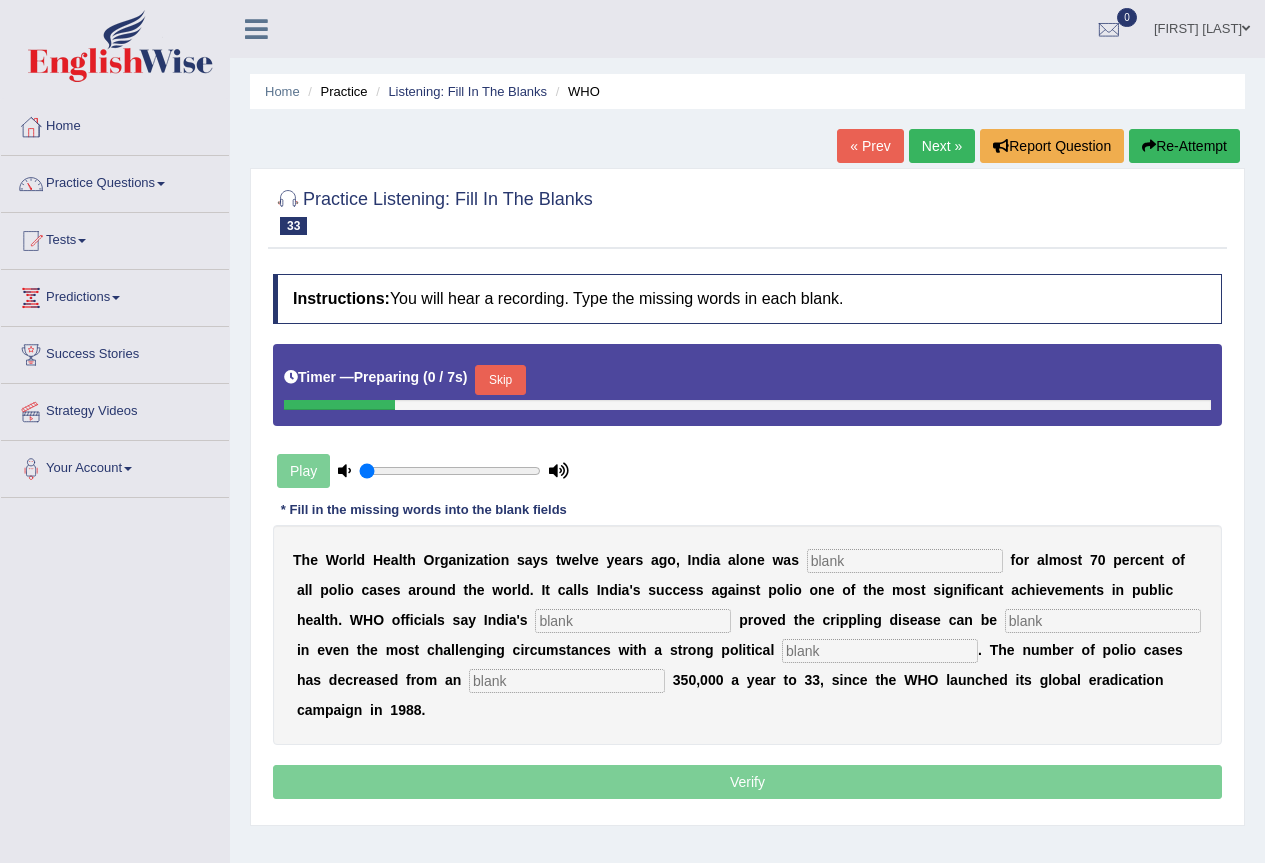 scroll, scrollTop: 0, scrollLeft: 0, axis: both 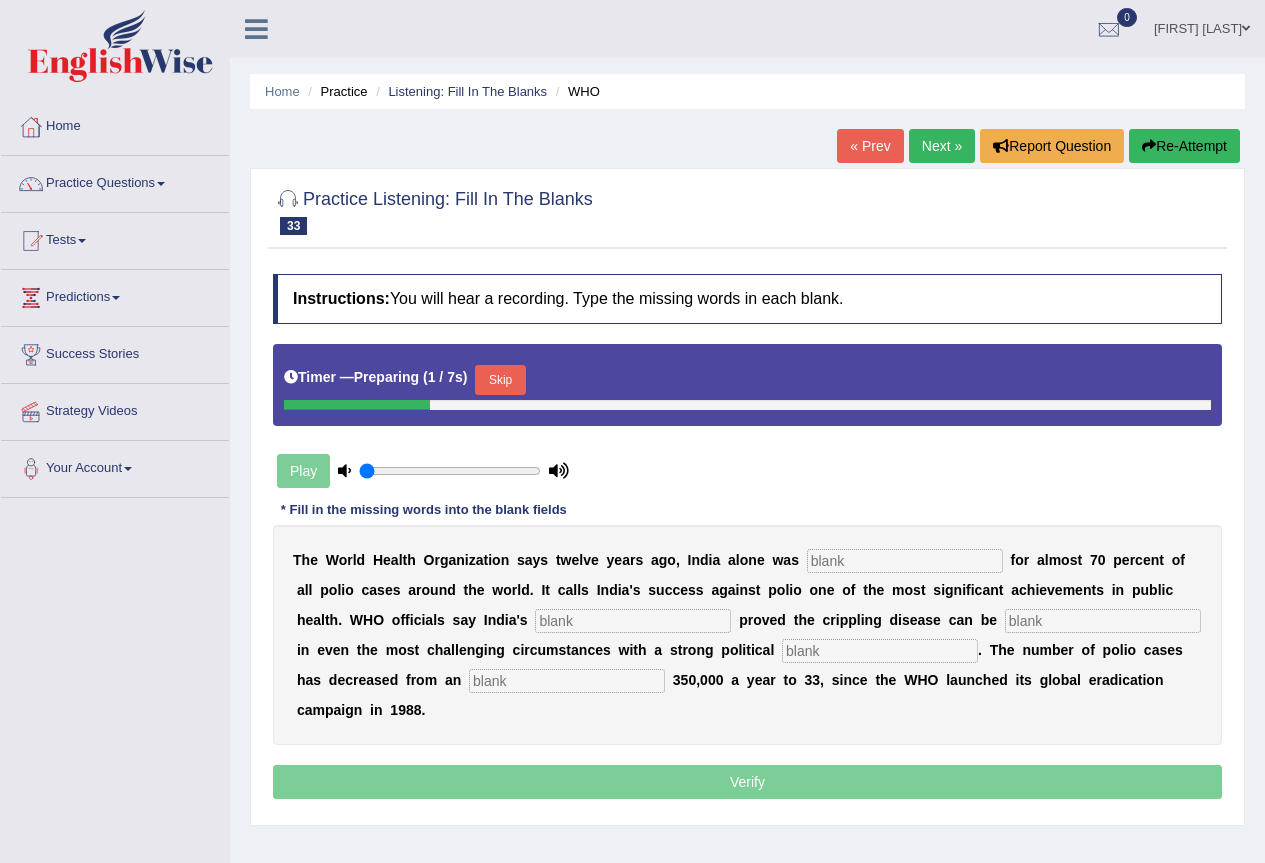 click at bounding box center [905, 561] 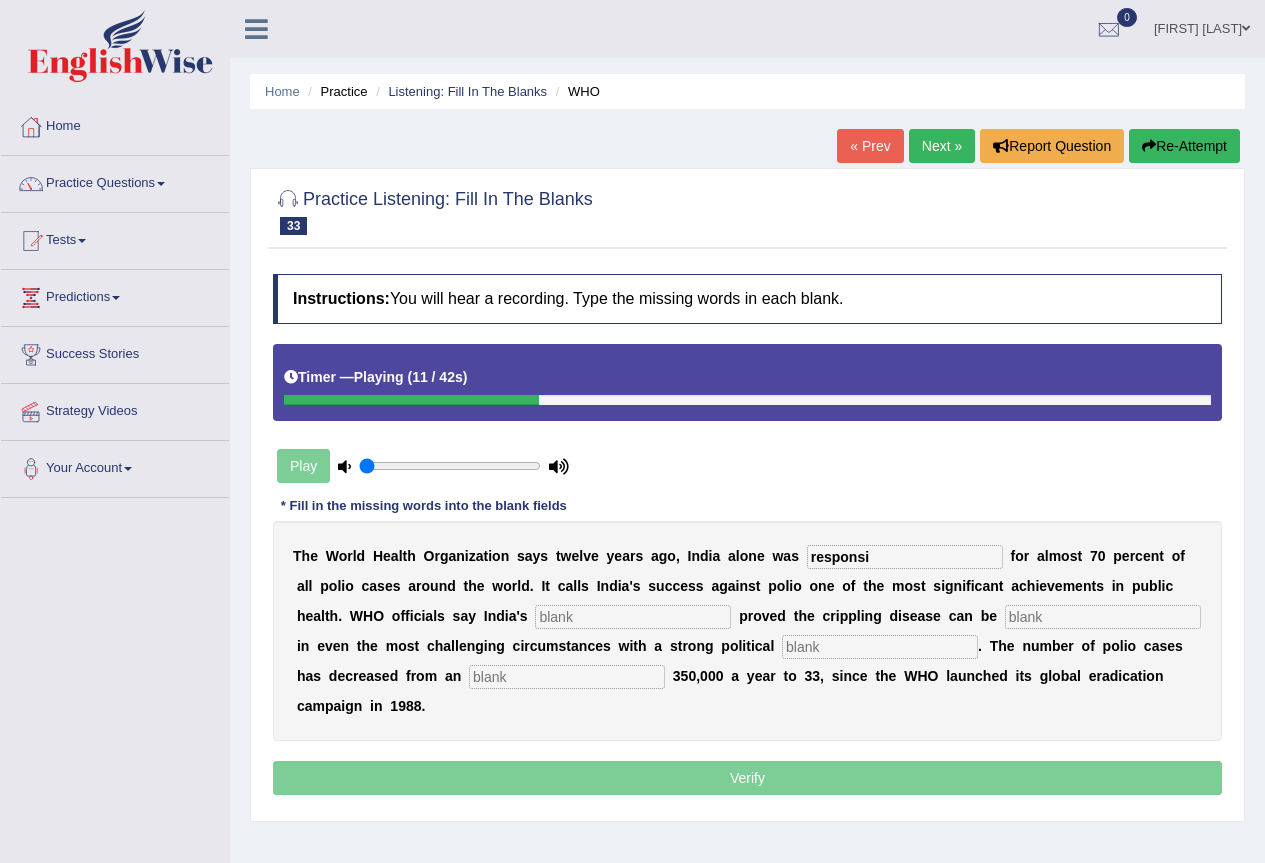 type on "responsi" 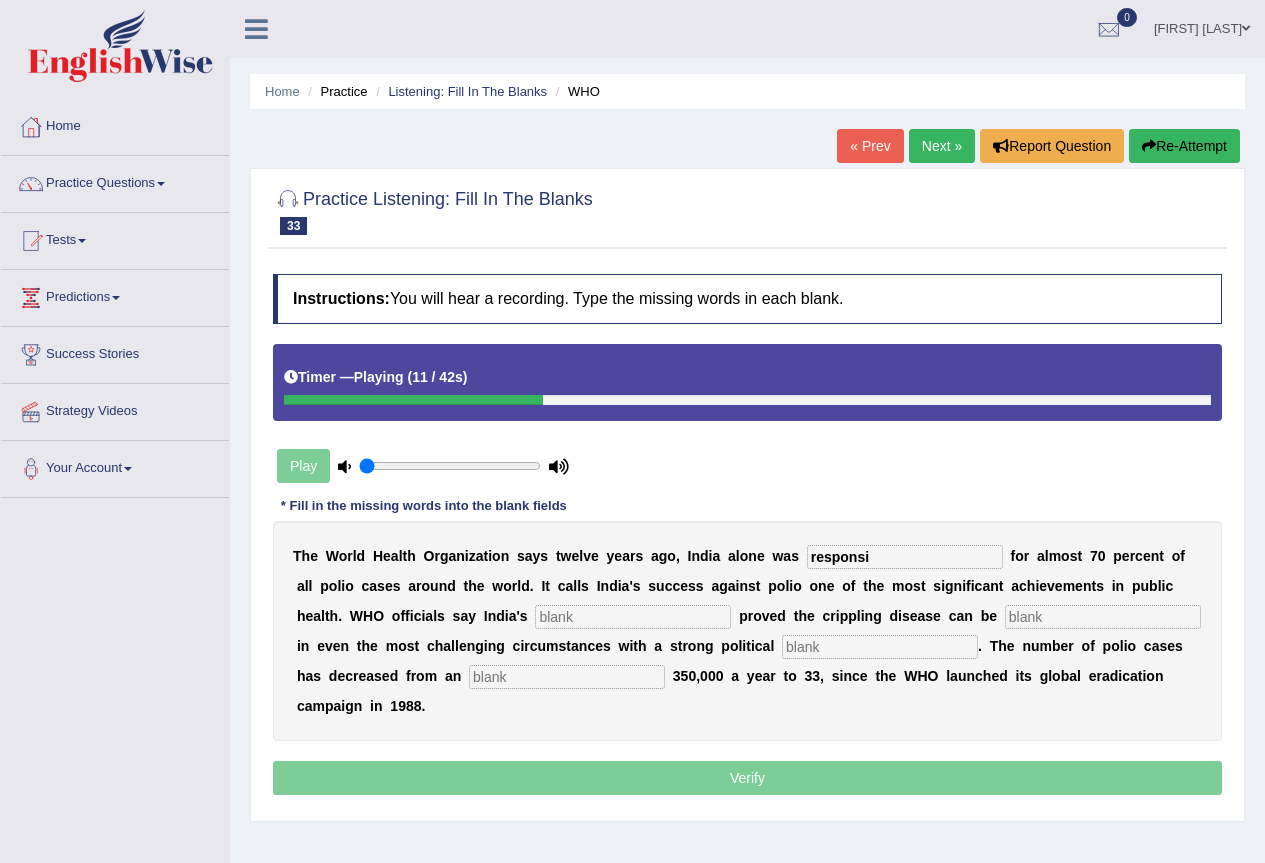 click at bounding box center [633, 617] 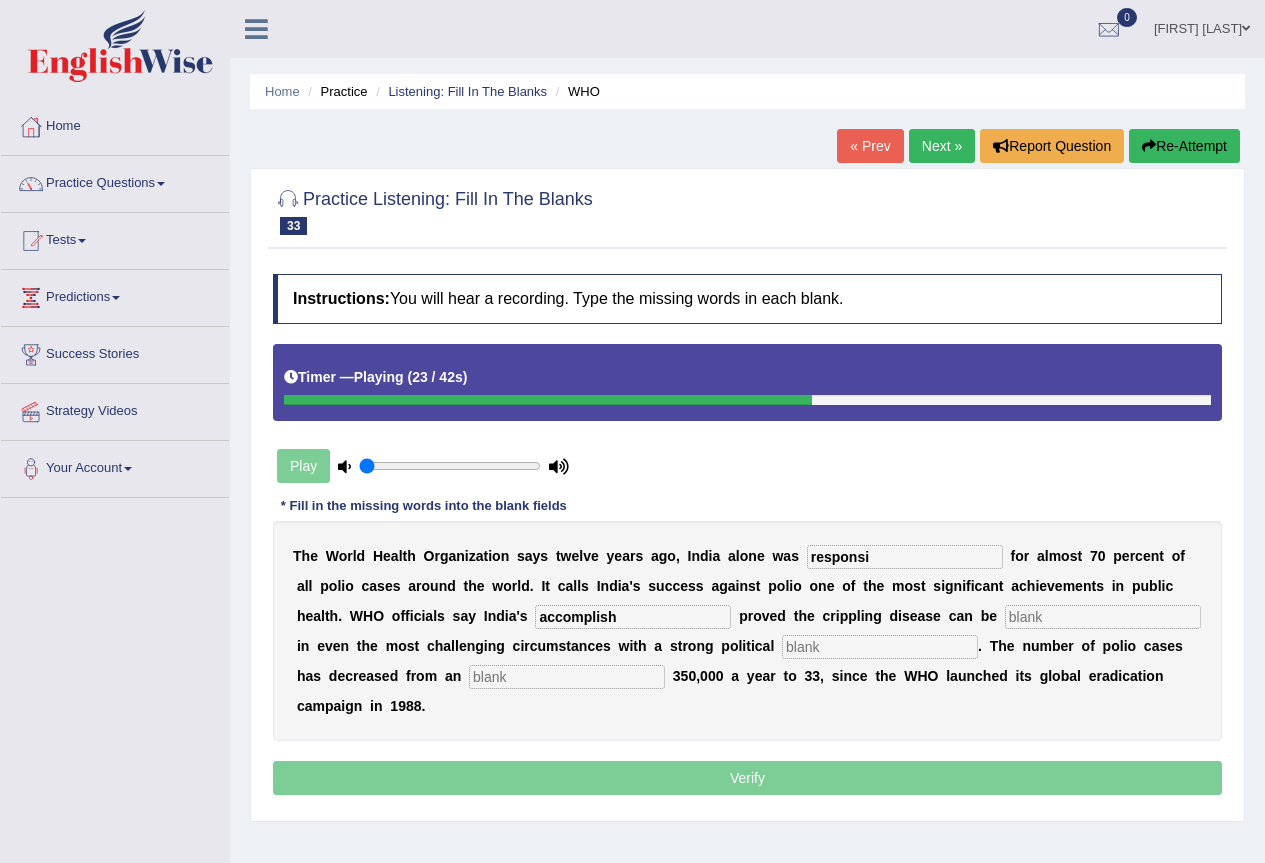 type on "accomplish" 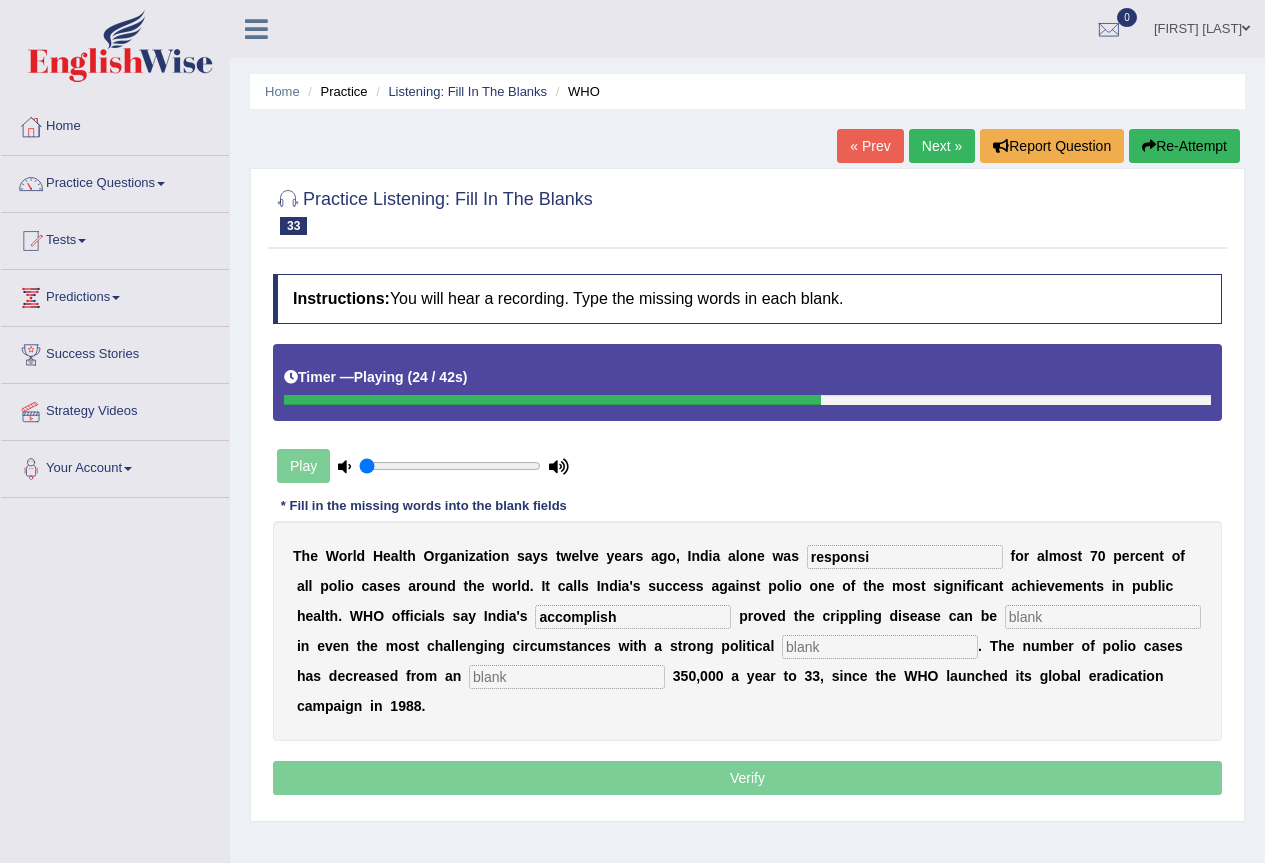 click at bounding box center (1103, 617) 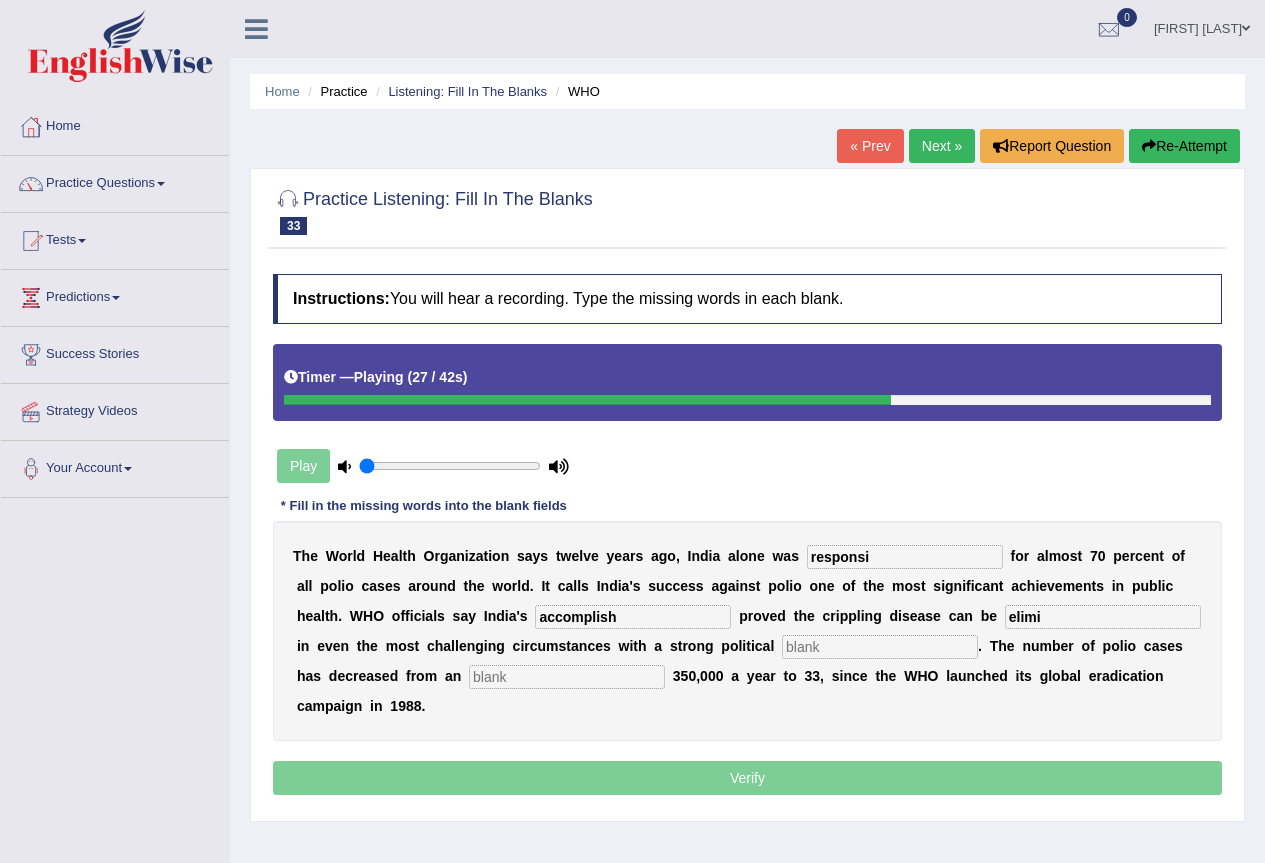 type on "elimi" 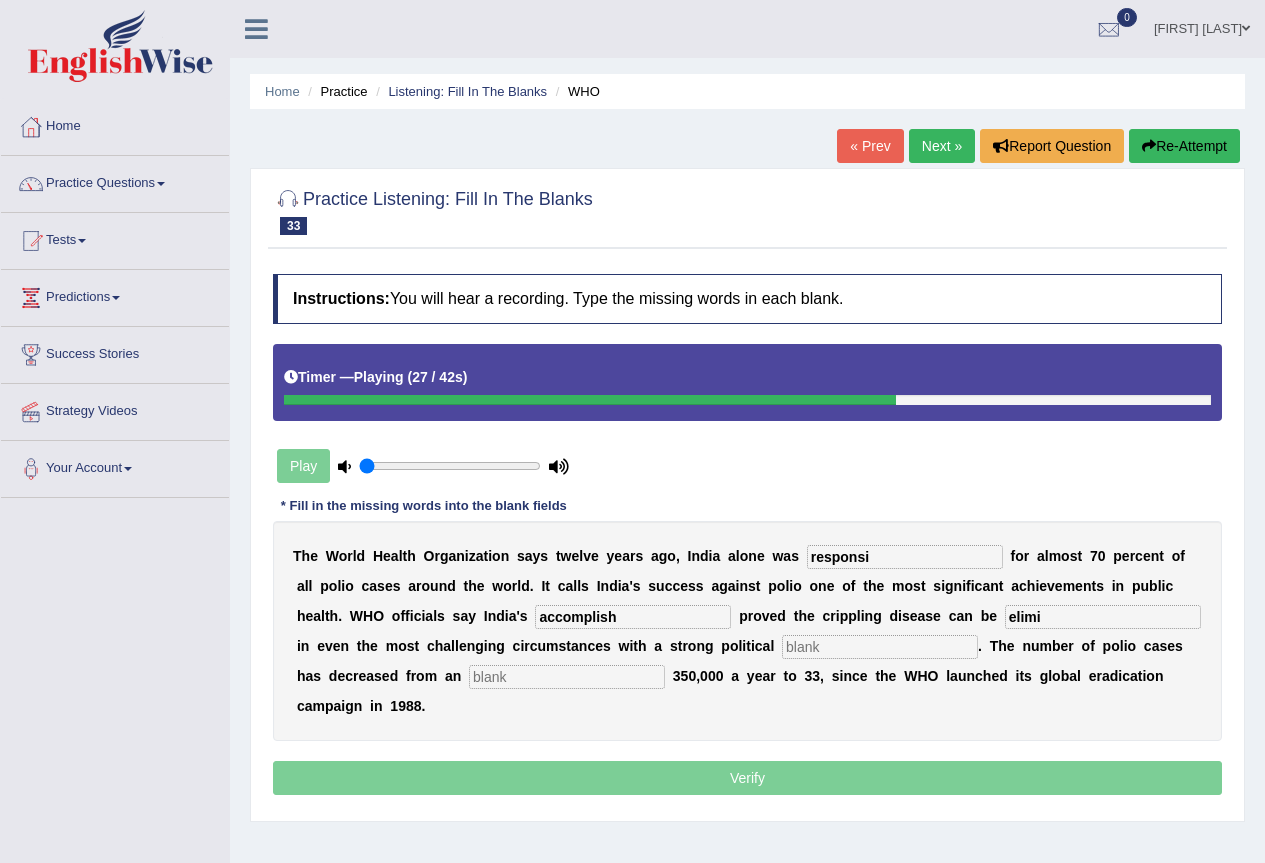 click 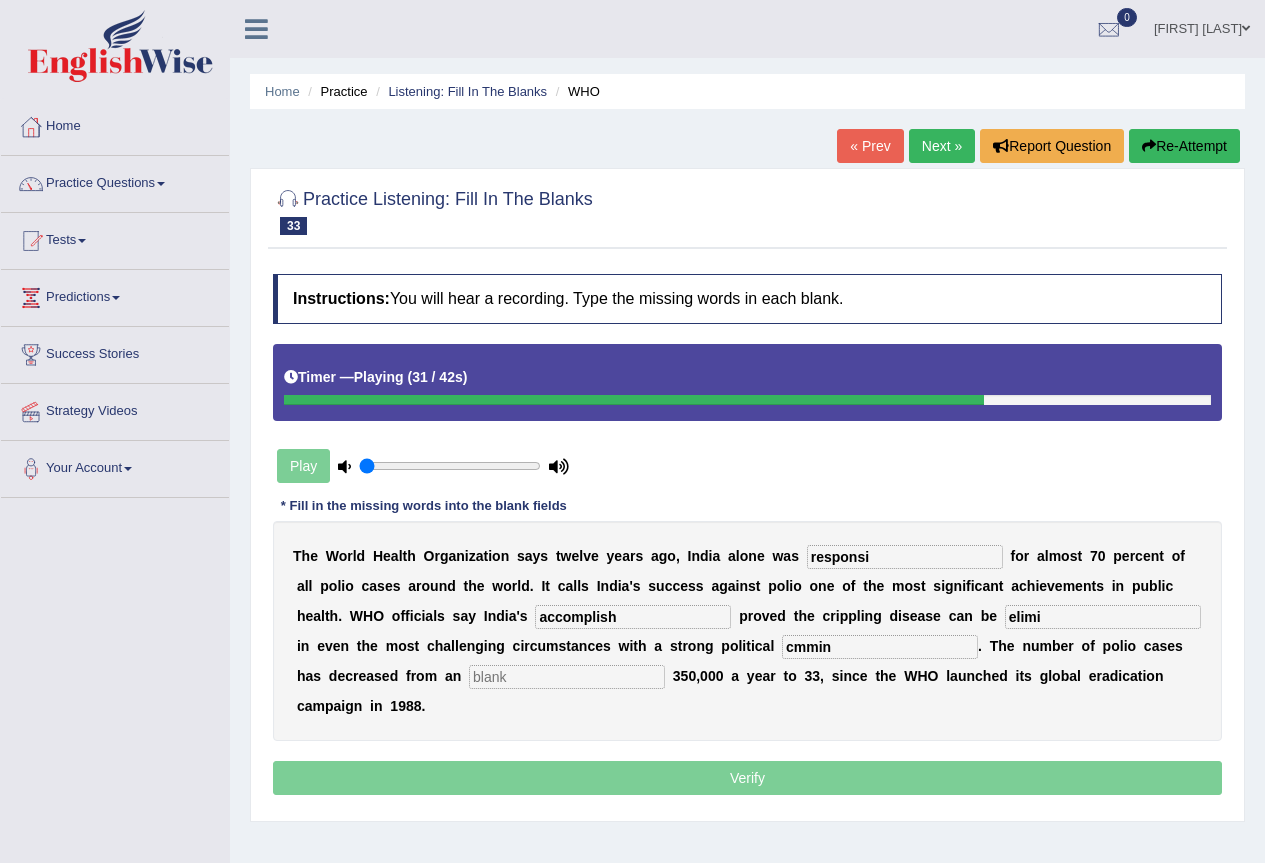 type on "cmmin" 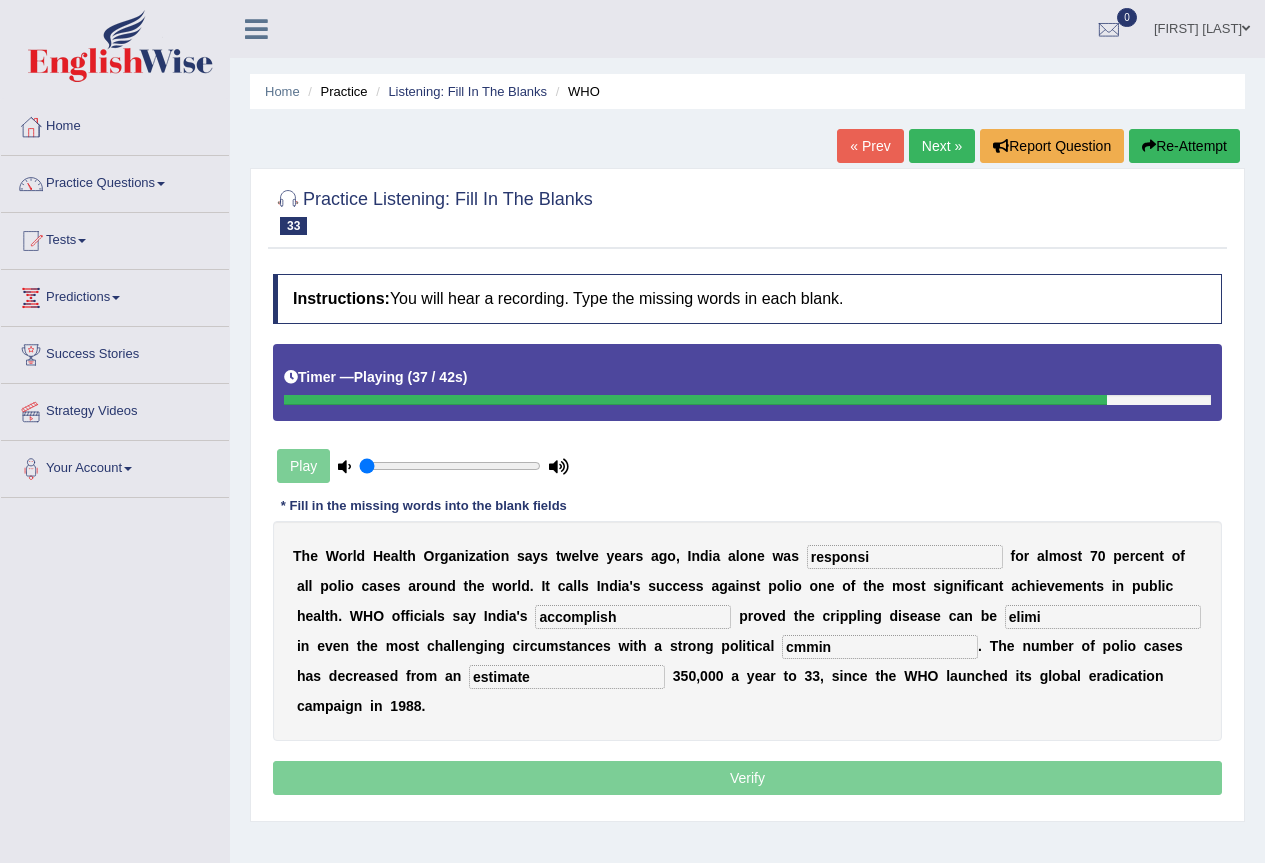 type on "estimate" 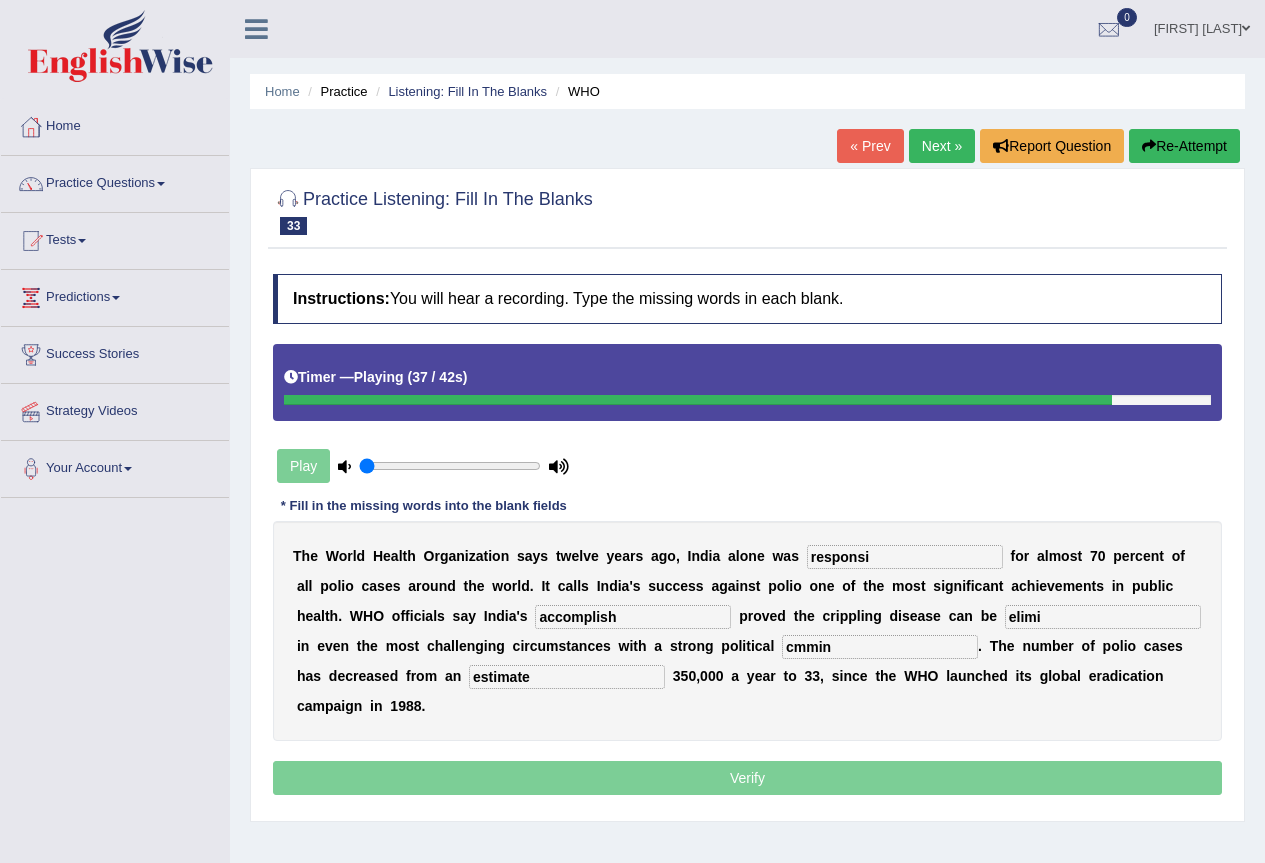 click on "responsi" 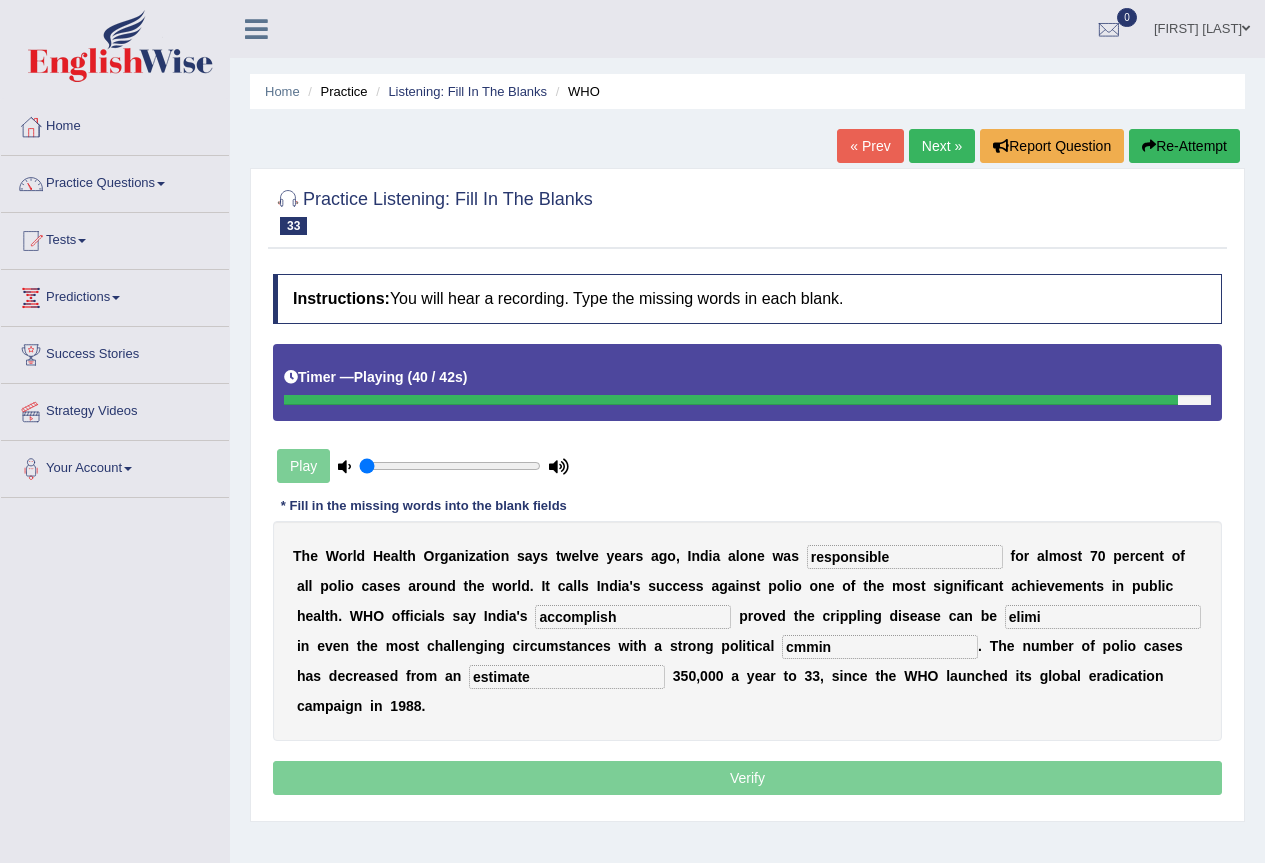 type on "responsible" 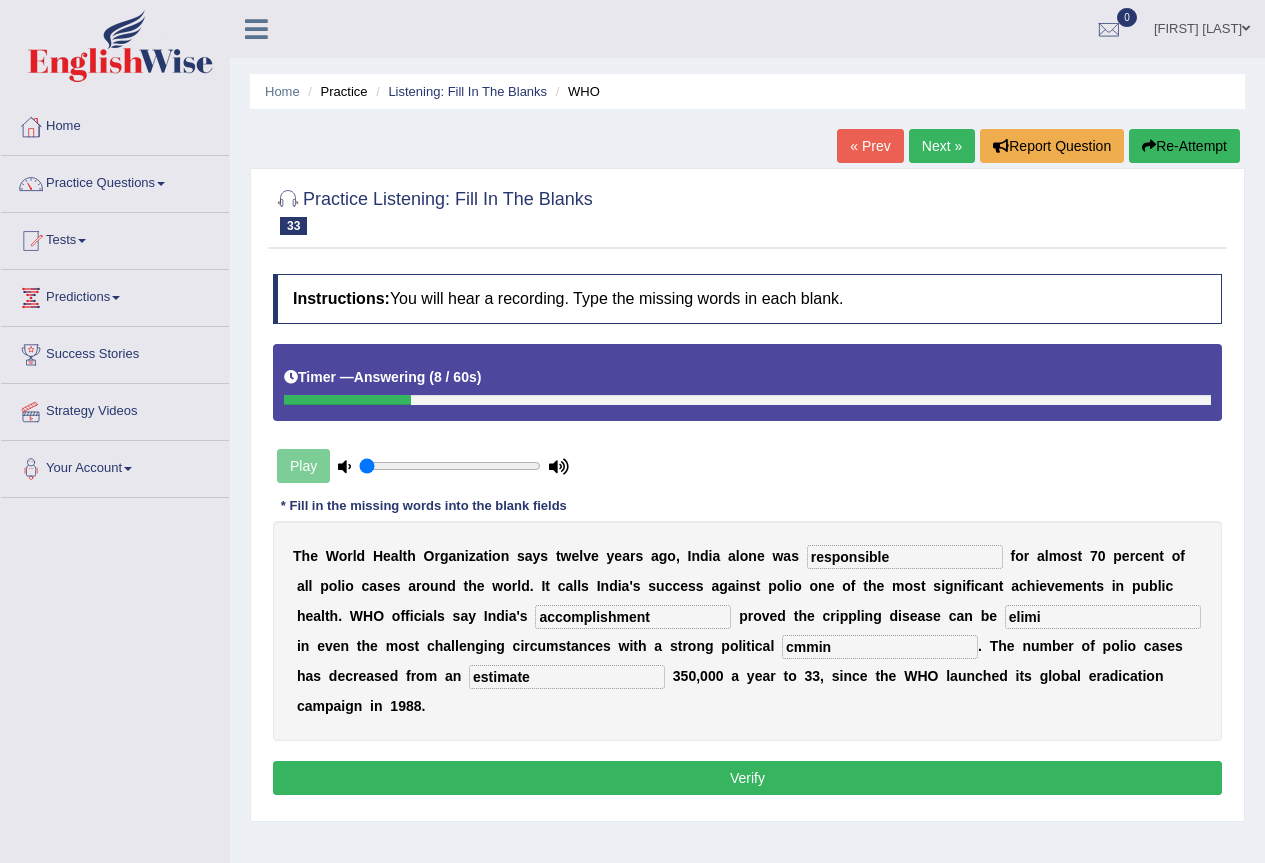 type on "accomplishment" 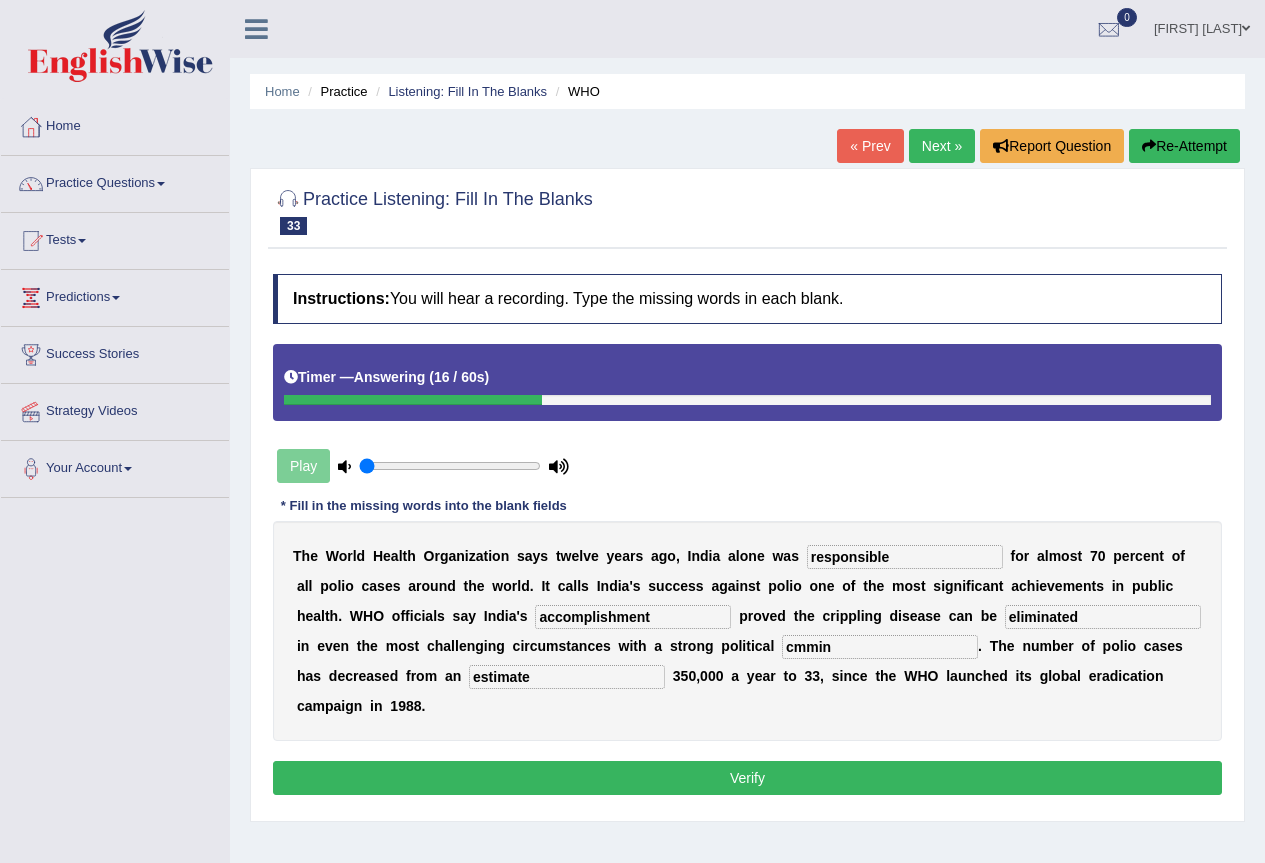 type on "eliminated" 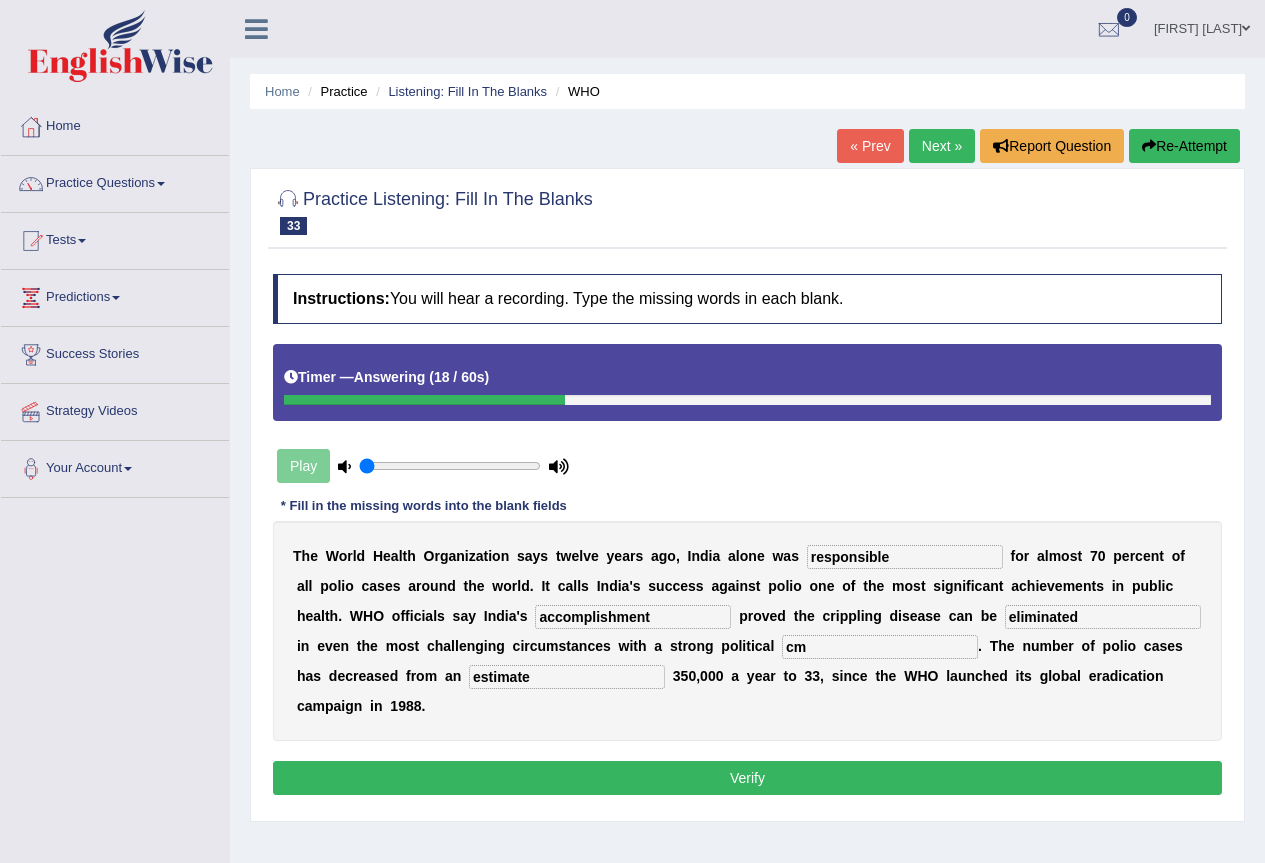 type on "c" 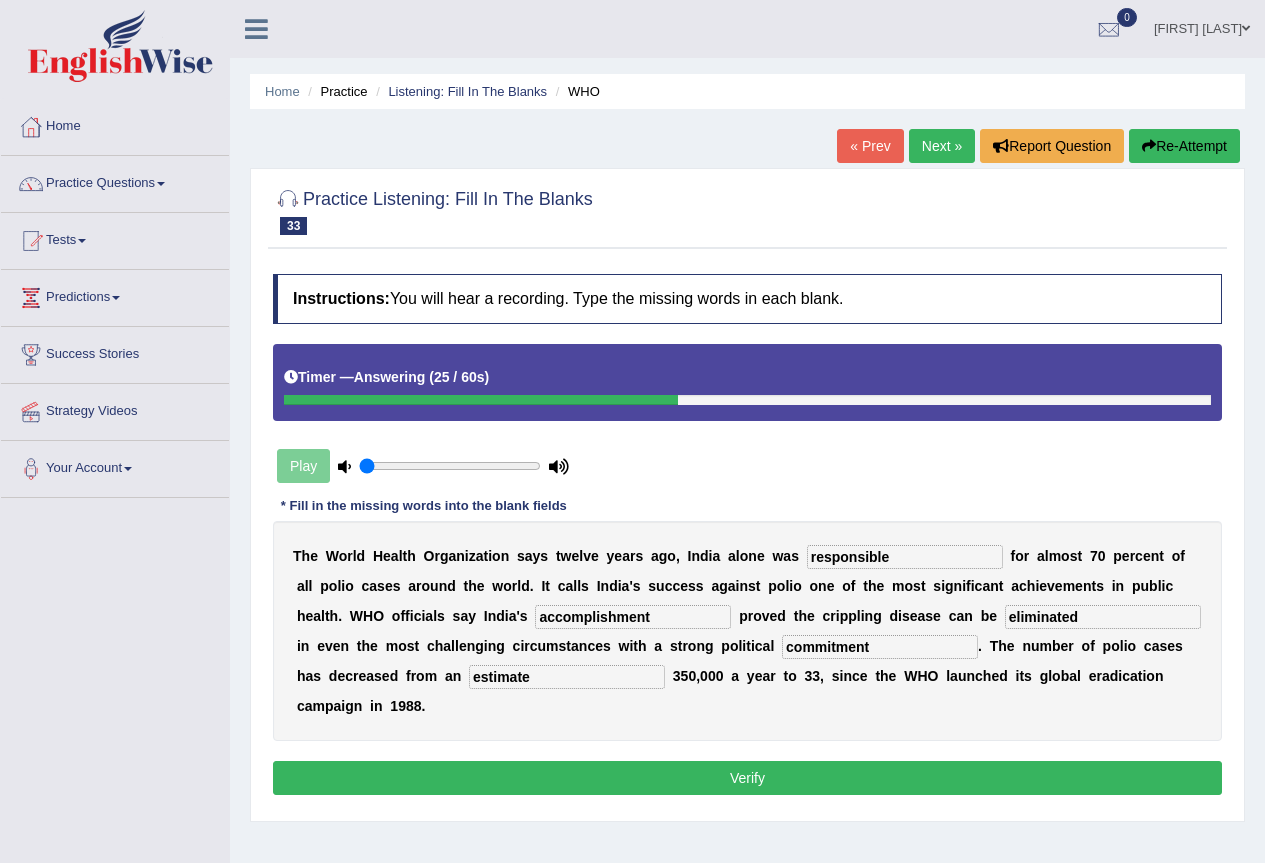 type on "commitment" 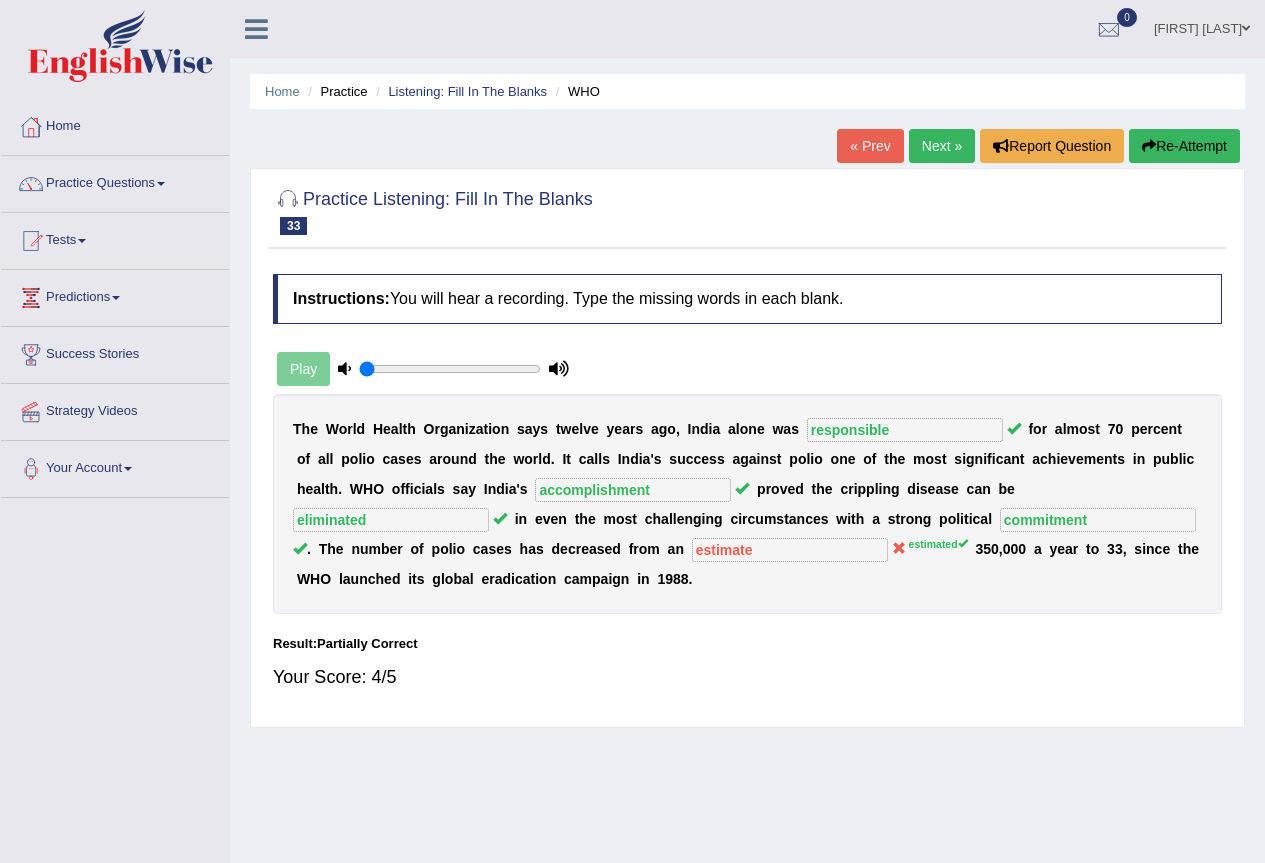 click on "T h e    W o r l d    H e a l t h    O r g a n i z a t i o n    s a y s    t w e l v e    y e a r s    a g o ,    I n d i a    a l o n e    w a s    responsible      f o r    a l m o s t    7 0    p e r c e n t    o f    a l l    p o l i o    c a s e s    a r o u n d    t h e    w o r l d .    I t    c a l l s    I n d i a ' s    s u c c e s s    a g a i n s t    p o l i o    o n e    o f    t h e    m o s t    s i g n i f i c a n t    a c h i e v e m e n t s    i n    p u b l i c    h e a l t h .    W H O    o f f i c i a l s    s a y    I n d i a ' s    accomplishment      p r o v e d    t h e    c r i p p l i n g    d i s e a s e    c a n    b e    eliminated      i n    e v e n    t h e    m o s t    c h a l l e n g i n g    c i r c u m s t a n c e s    w i t h    a    s t r o n g    p o l i t i c a l    commitment   .    T h e    n u m b e r    o f    p o l i o    c a s e s    h a s    d e c r e a s e d    f r o m    a n    estimate" 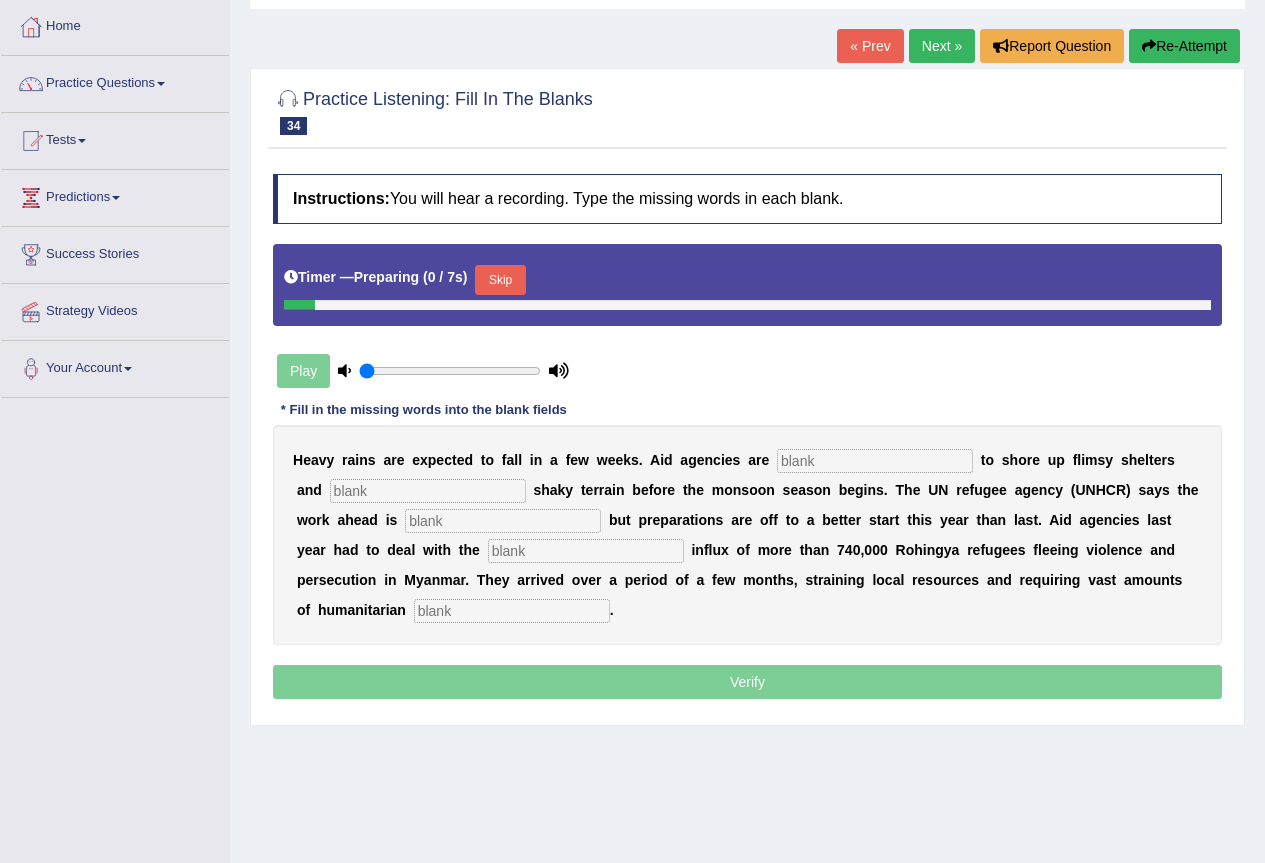 scroll, scrollTop: 0, scrollLeft: 0, axis: both 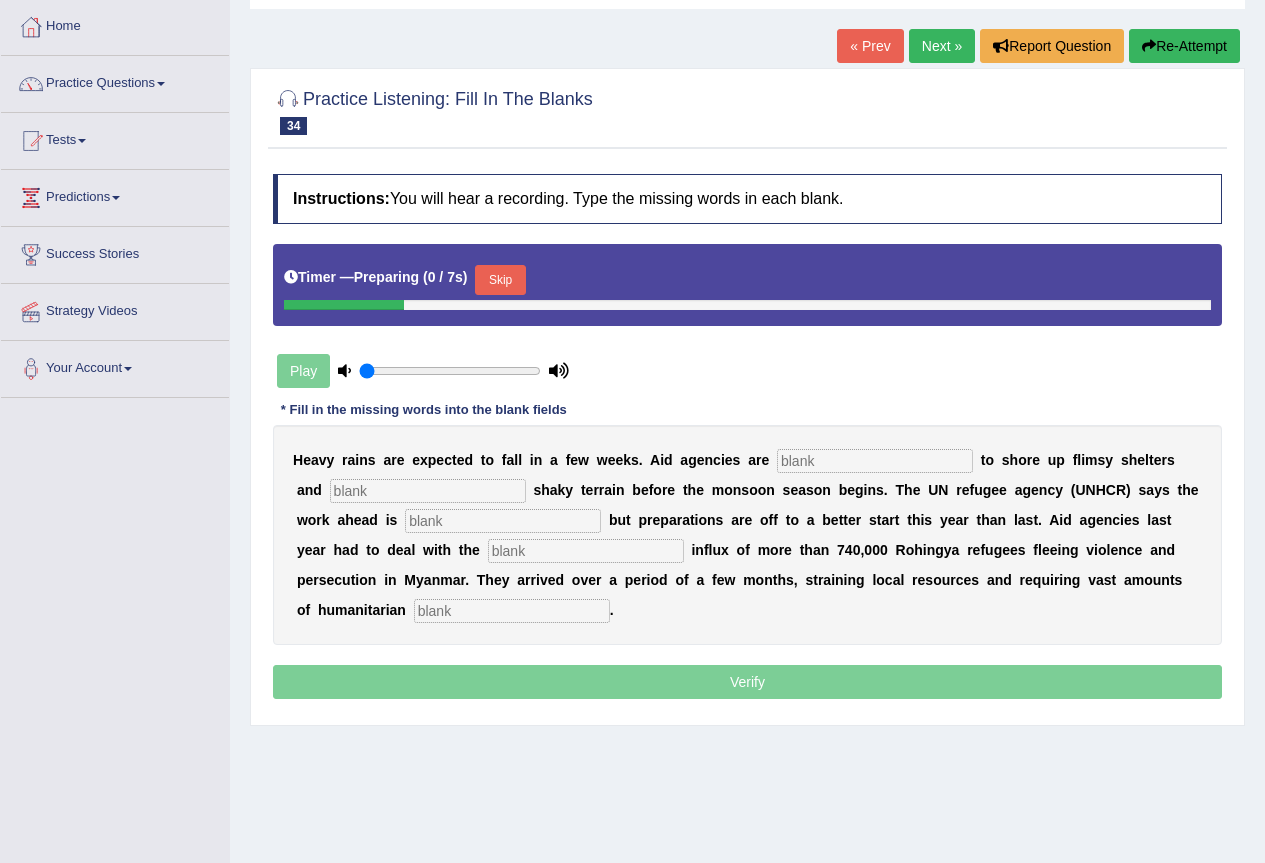 click at bounding box center [875, 461] 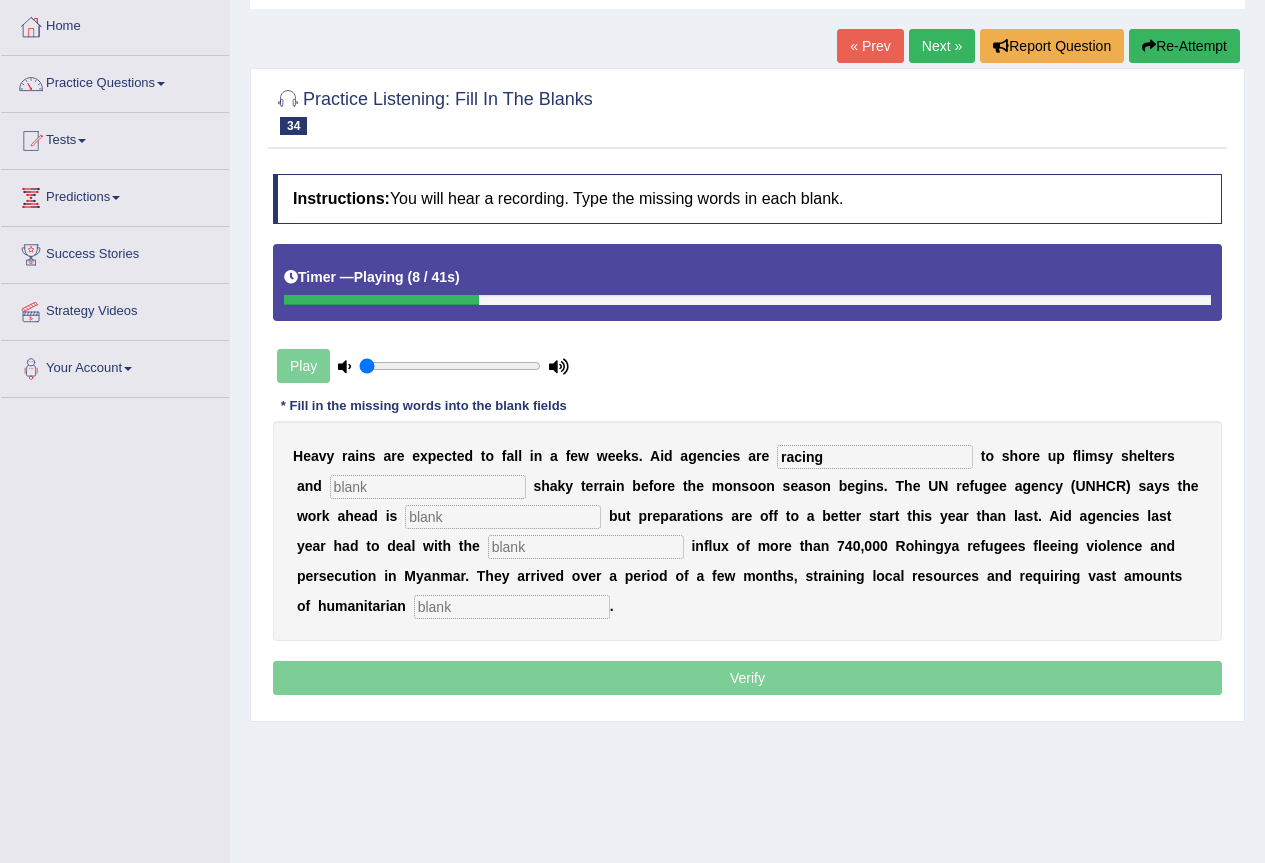 type on "racing" 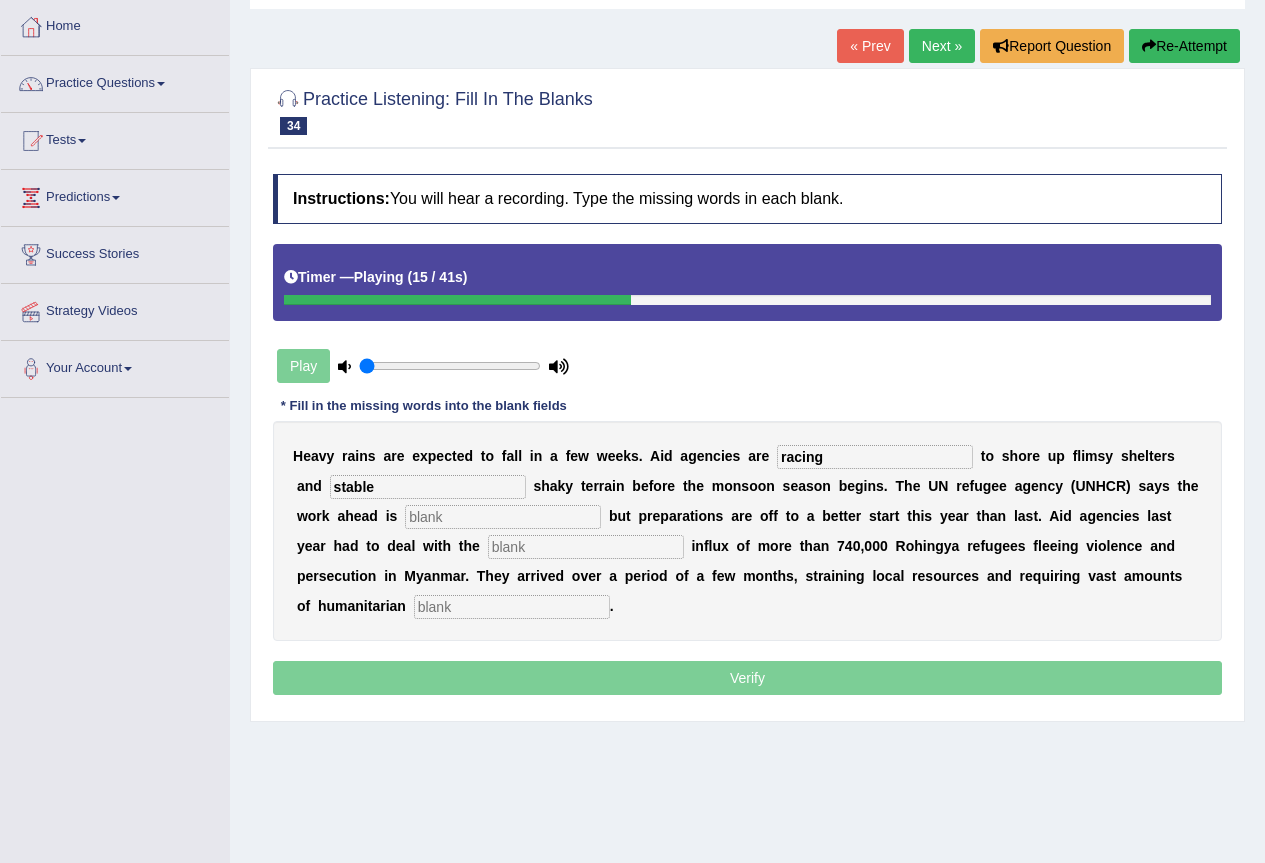 type on "stable" 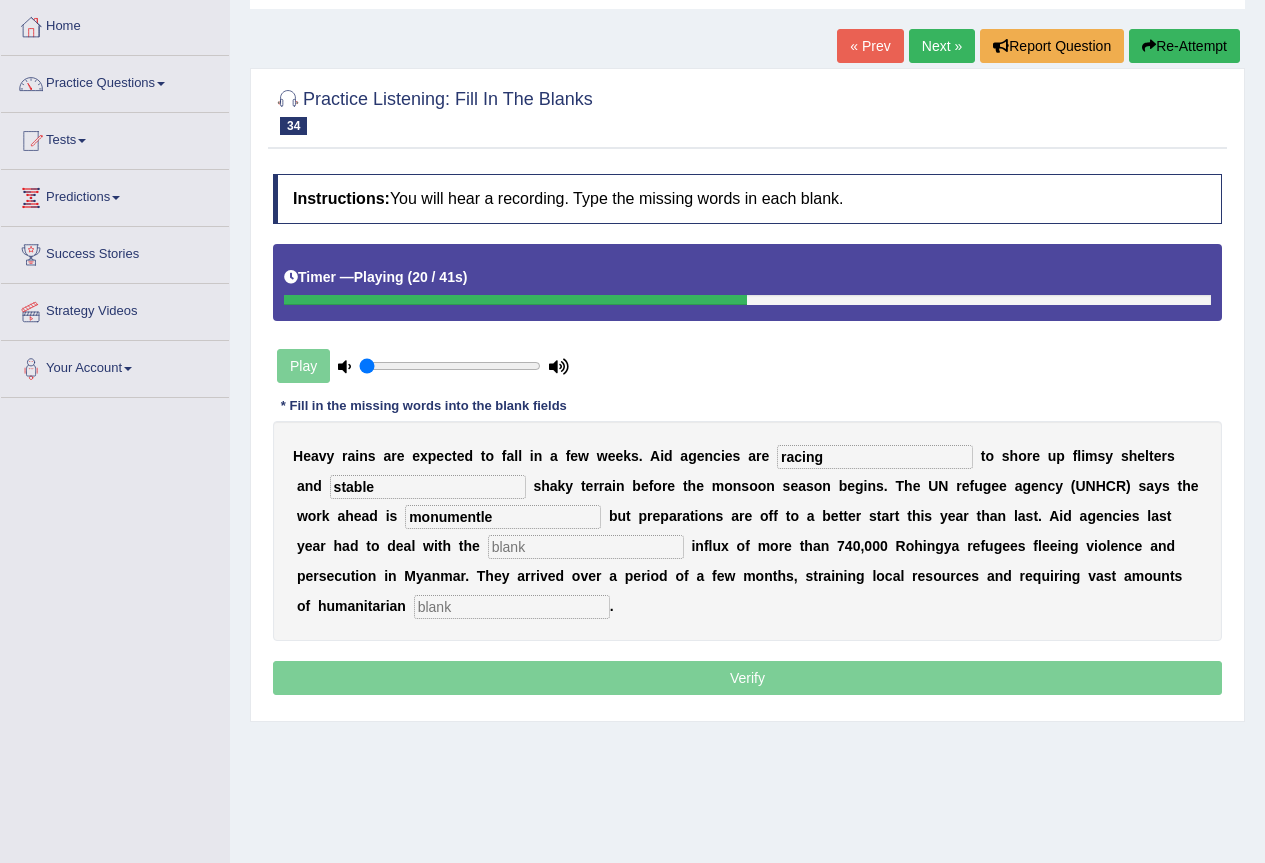 type on "monumentle" 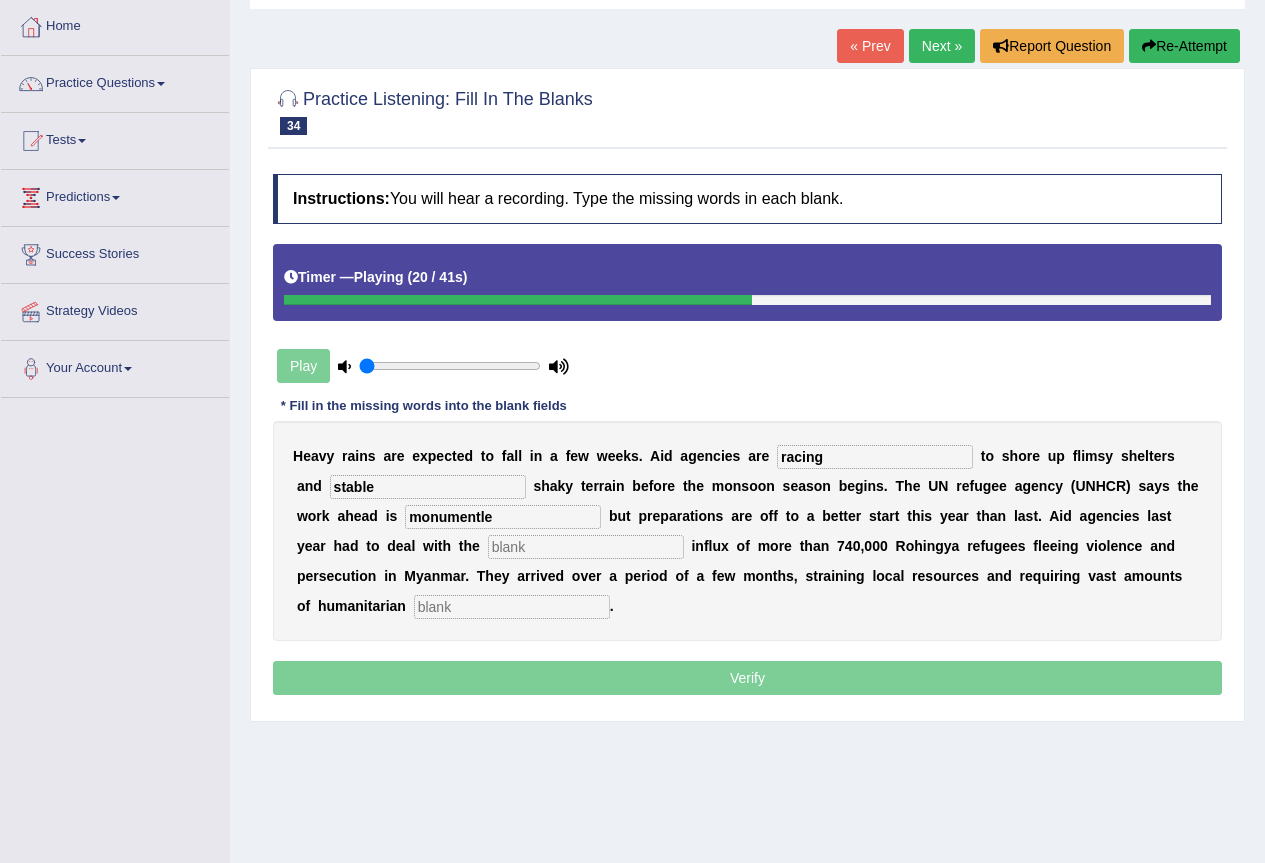 click at bounding box center [586, 547] 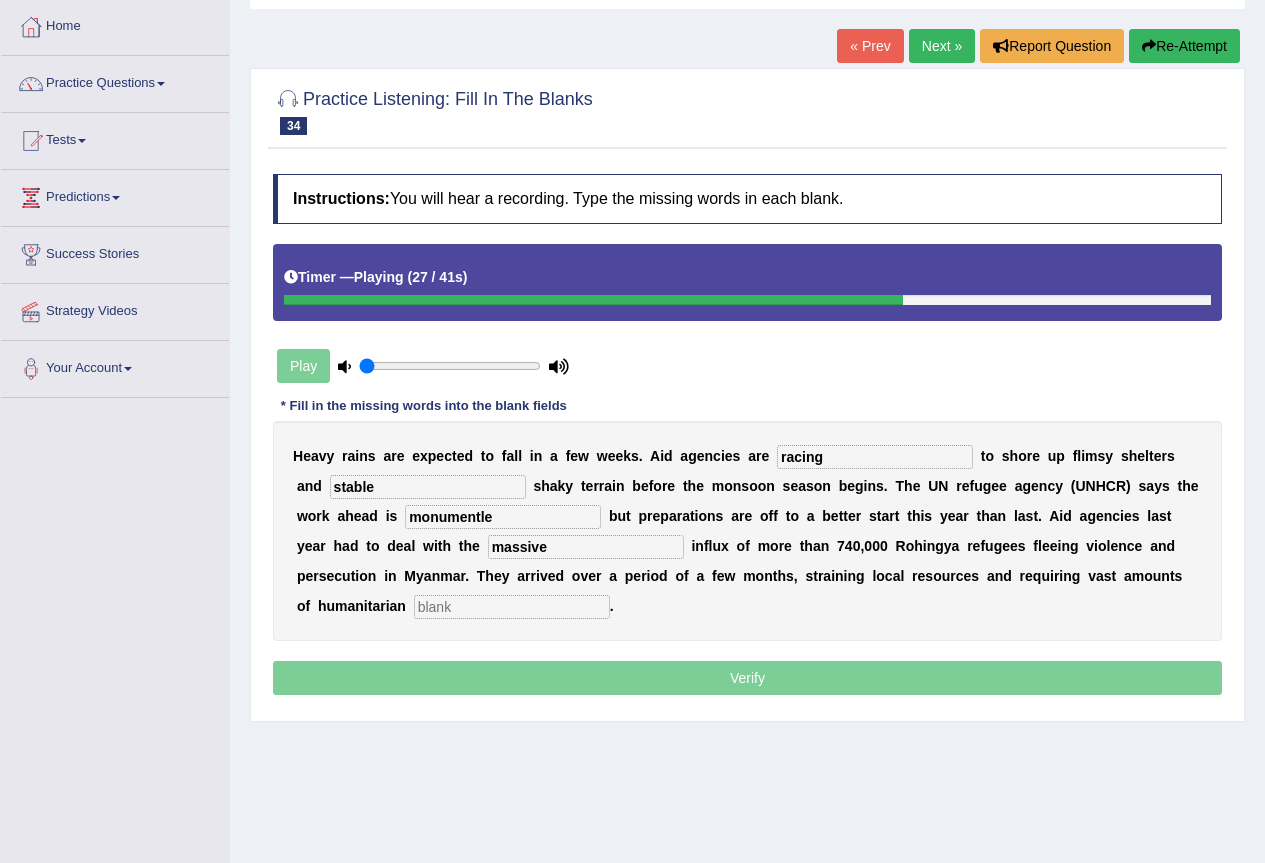 type on "massive" 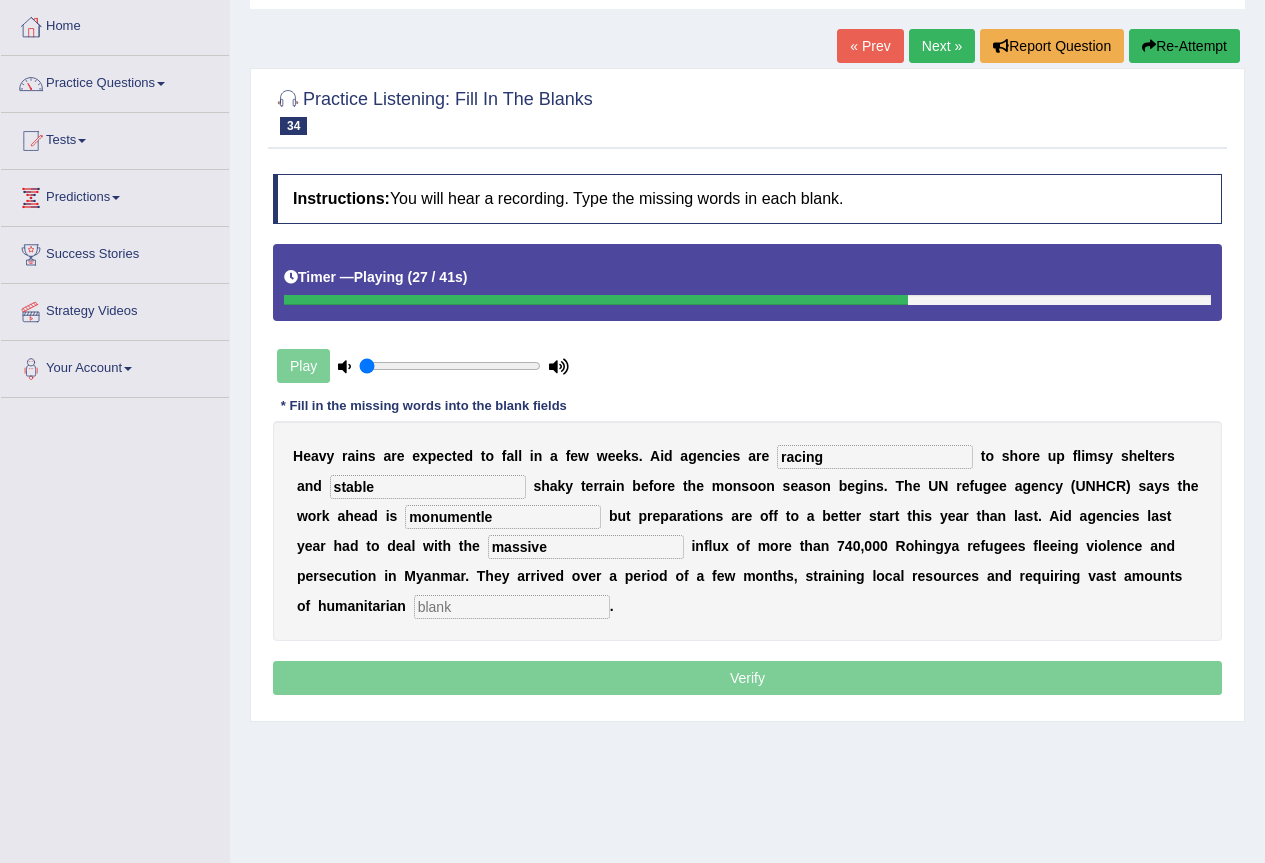 click at bounding box center [512, 607] 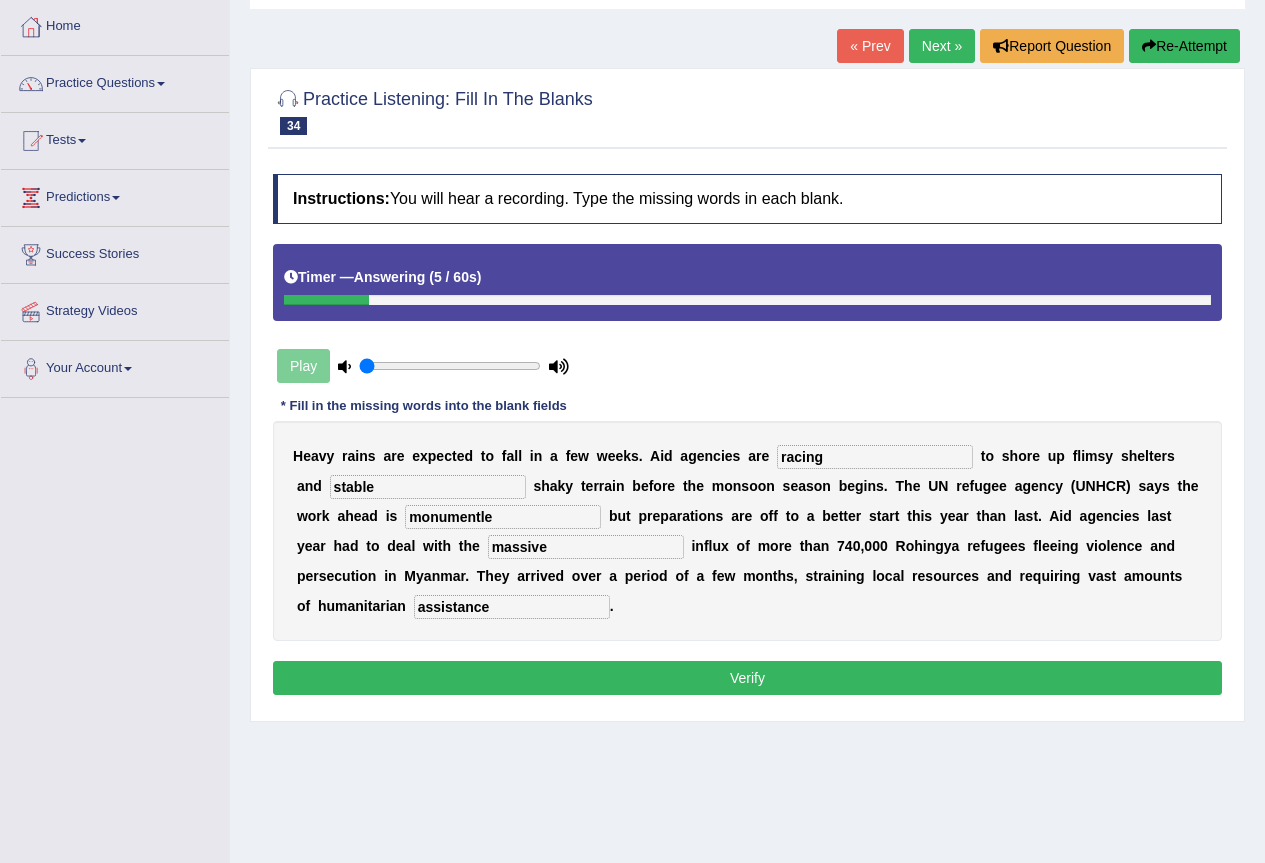 type on "assistance" 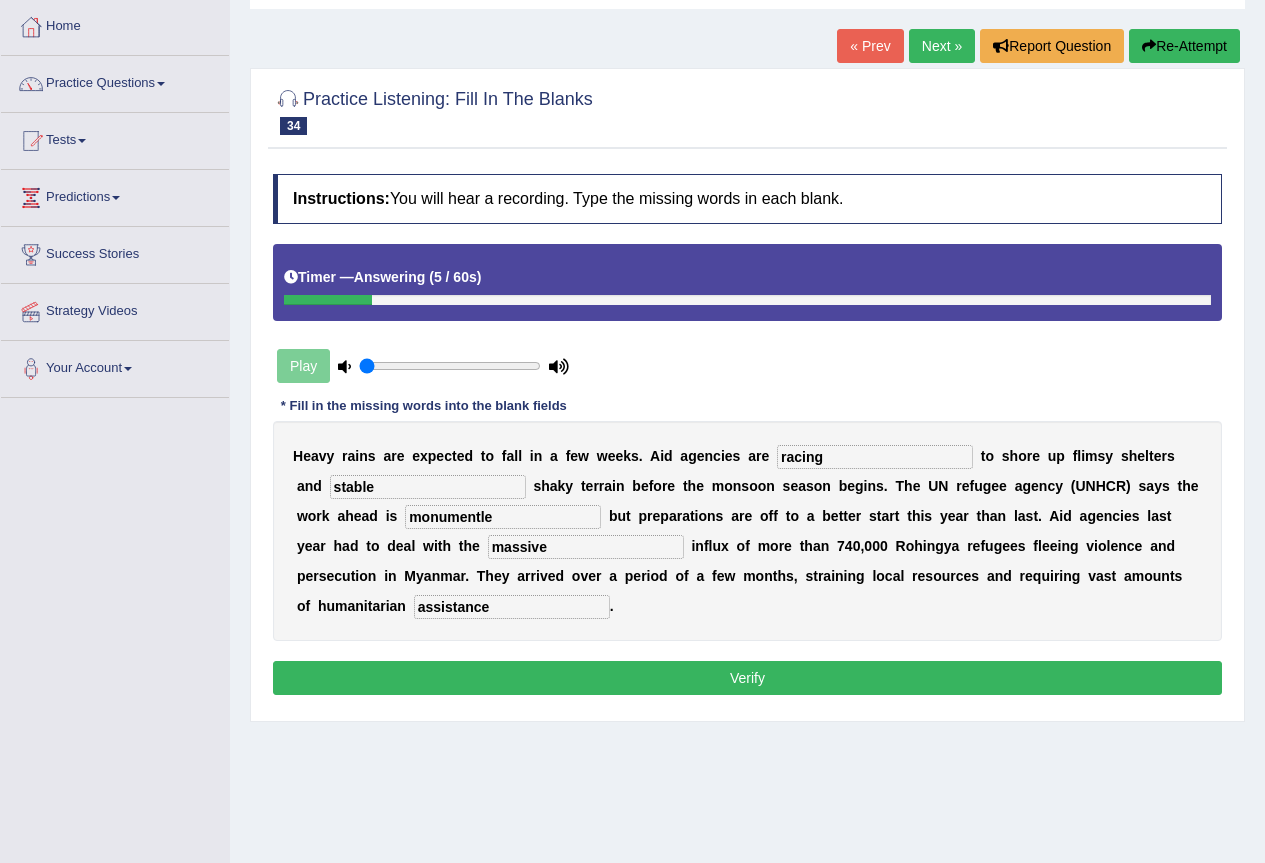 click on "stable" at bounding box center [428, 487] 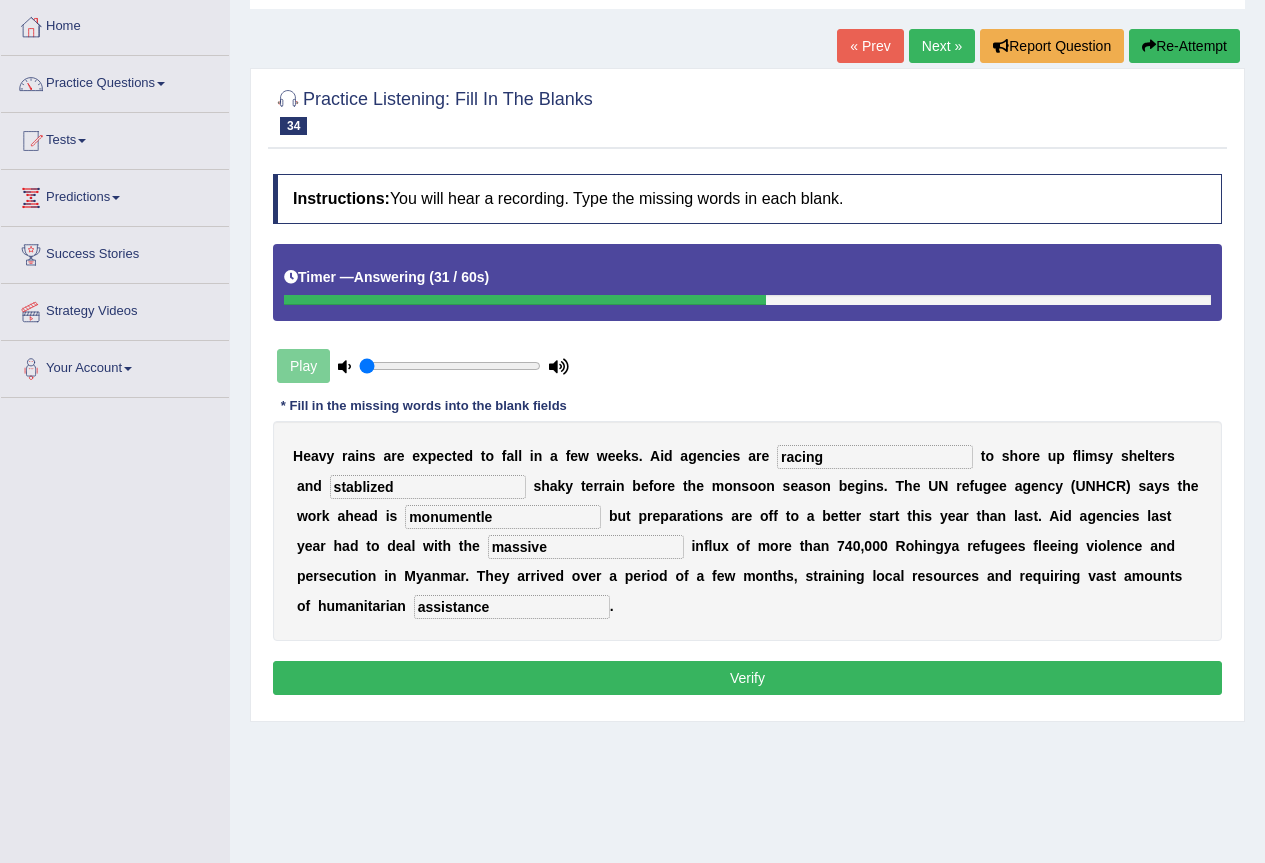 type on "stablized" 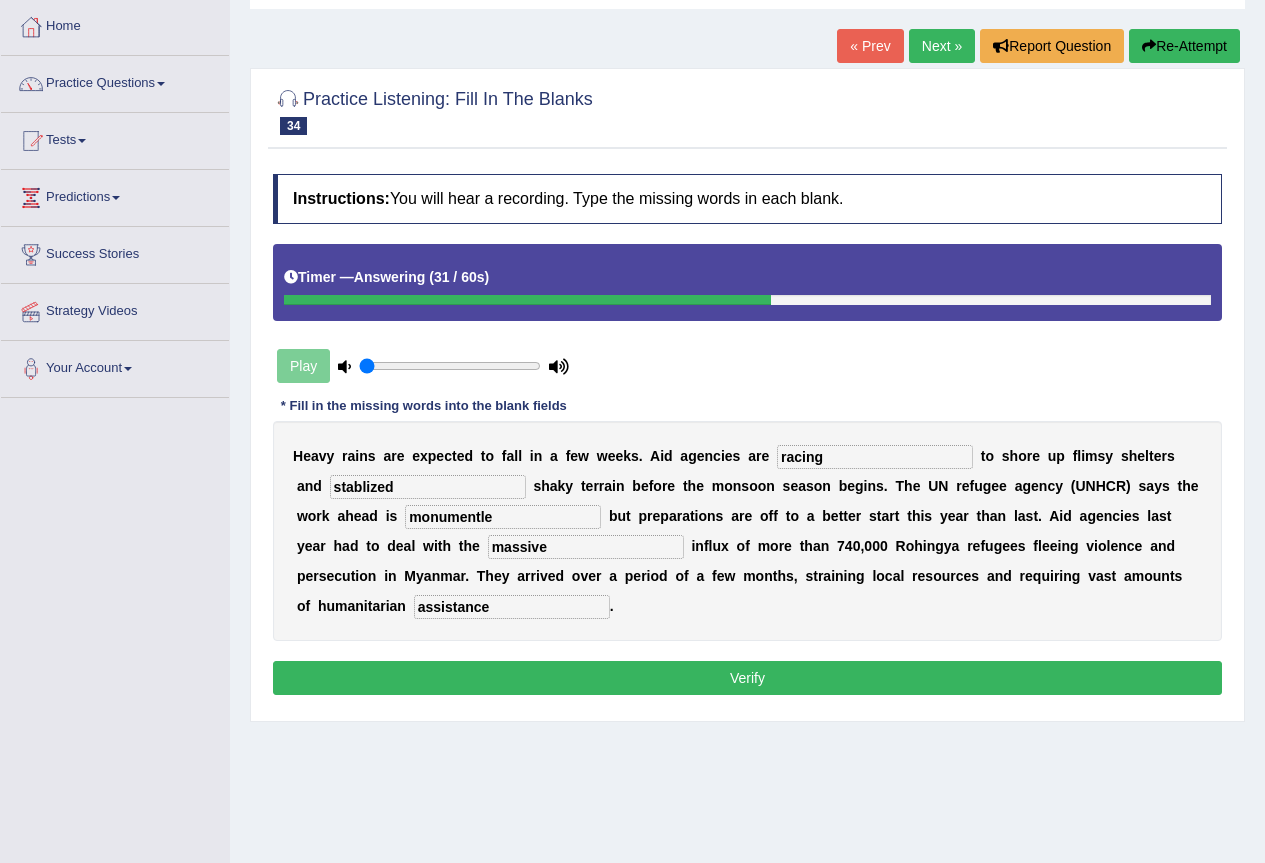 click on "monumentle" at bounding box center [503, 517] 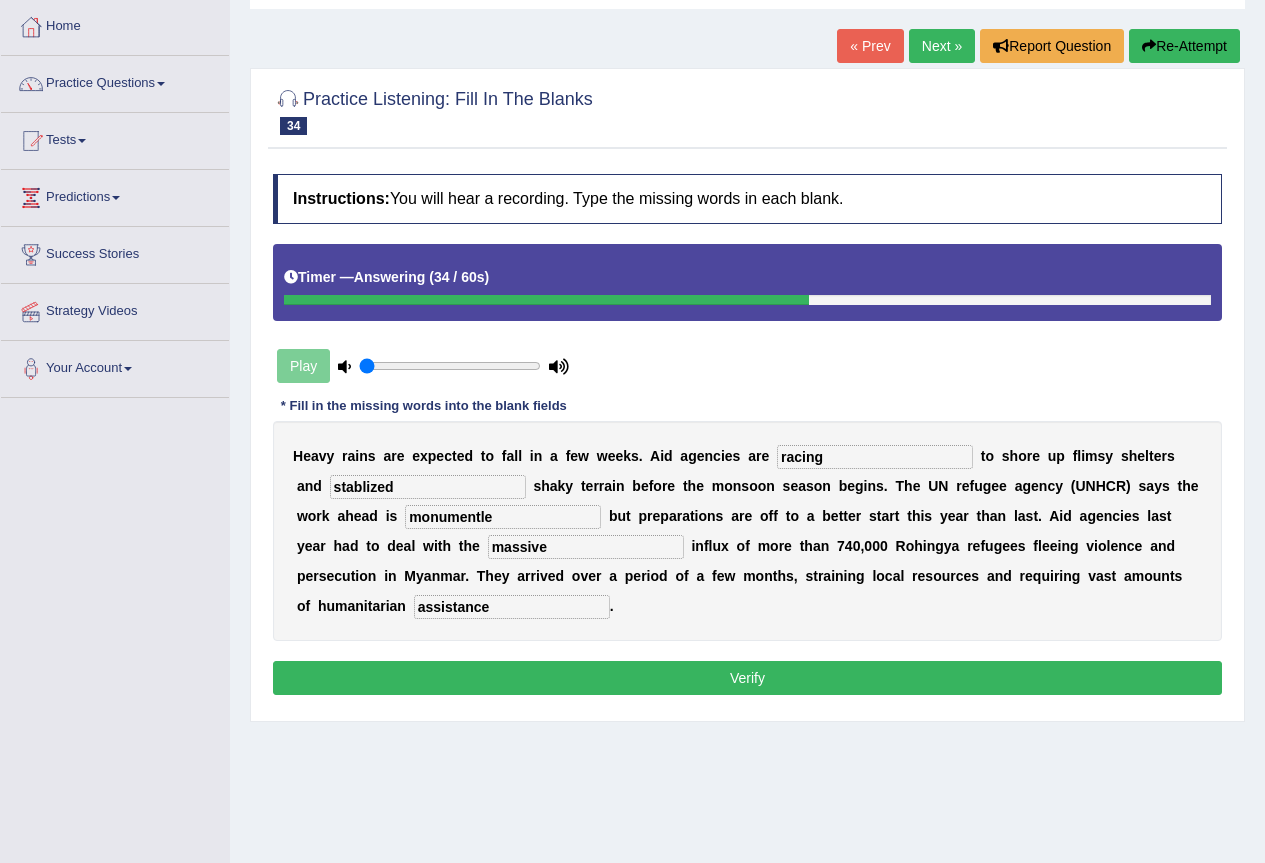 click on "Verify" at bounding box center (747, 678) 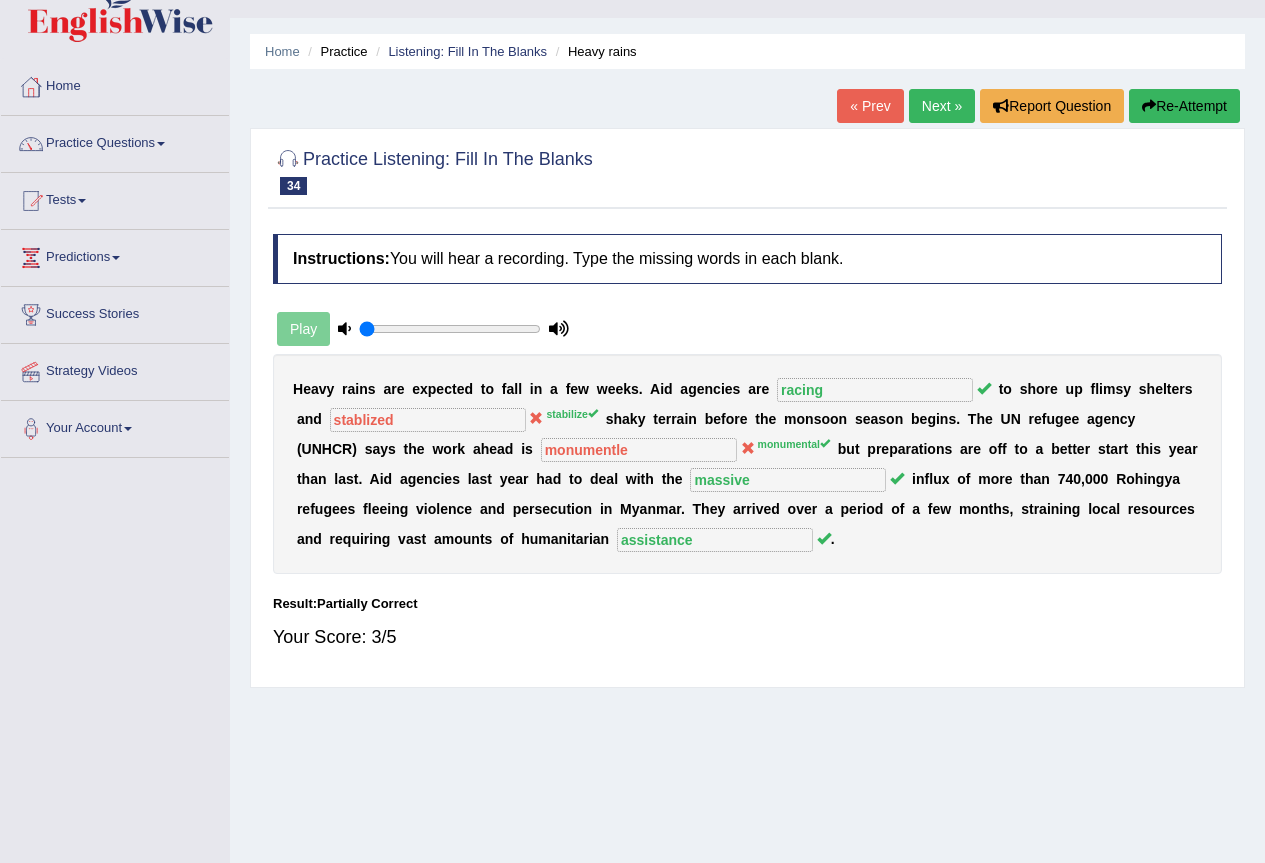 scroll, scrollTop: 0, scrollLeft: 0, axis: both 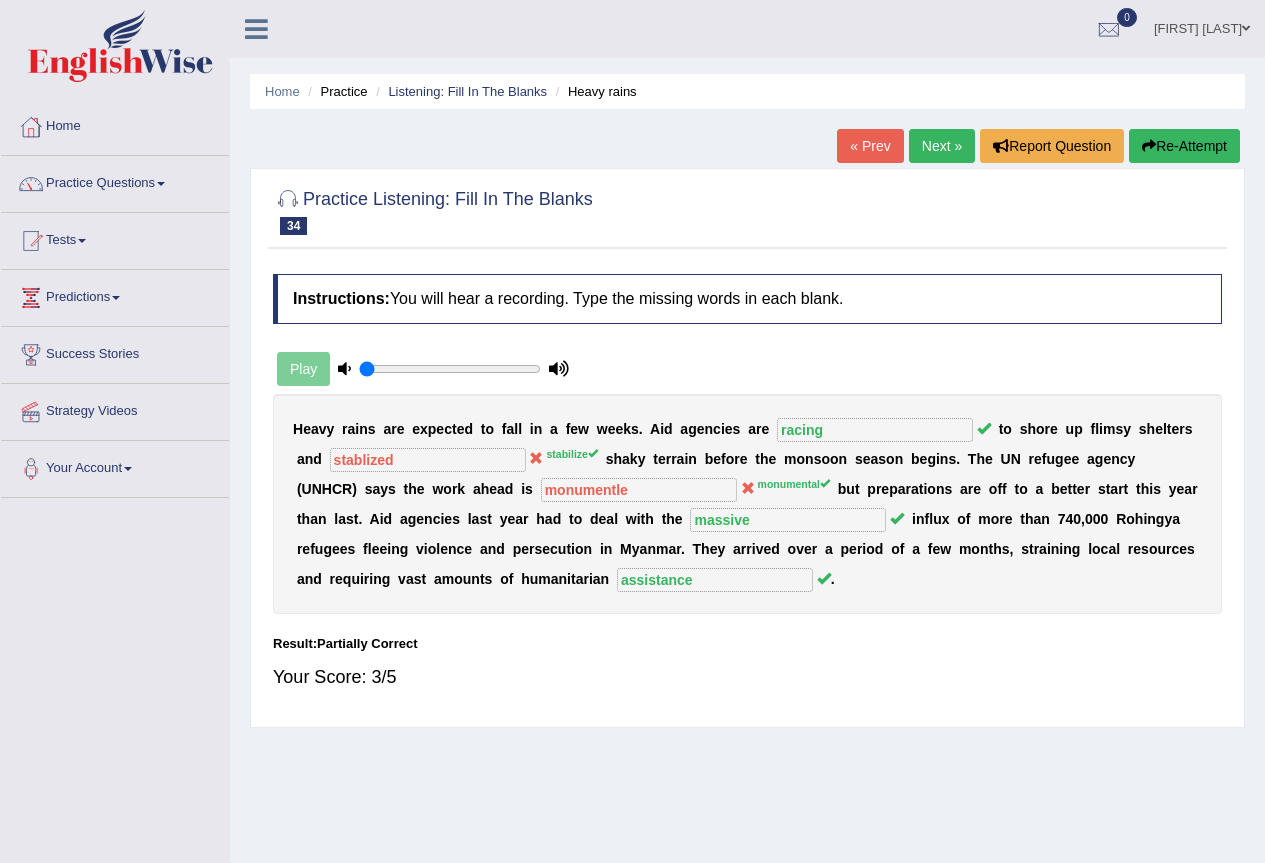 click on "Next »" at bounding box center (942, 146) 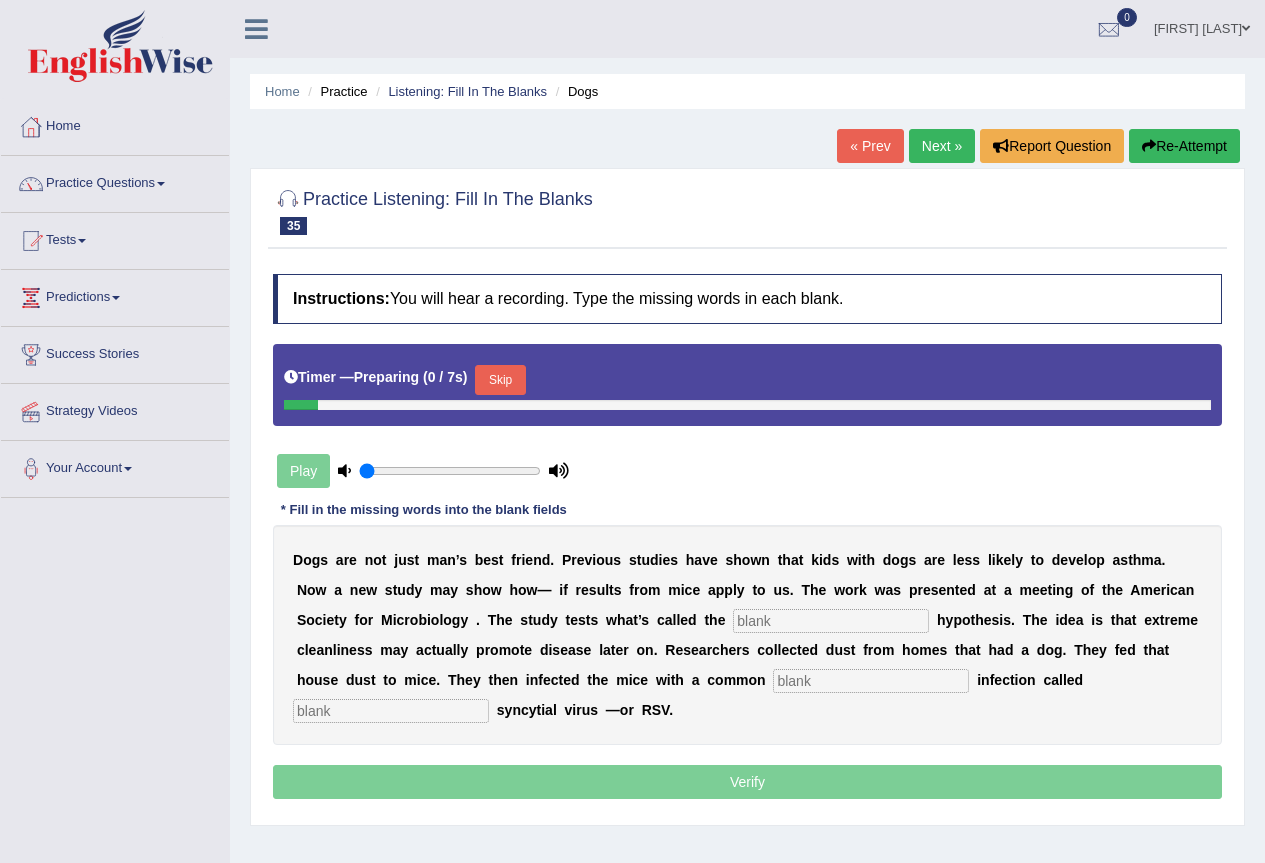 scroll, scrollTop: 100, scrollLeft: 0, axis: vertical 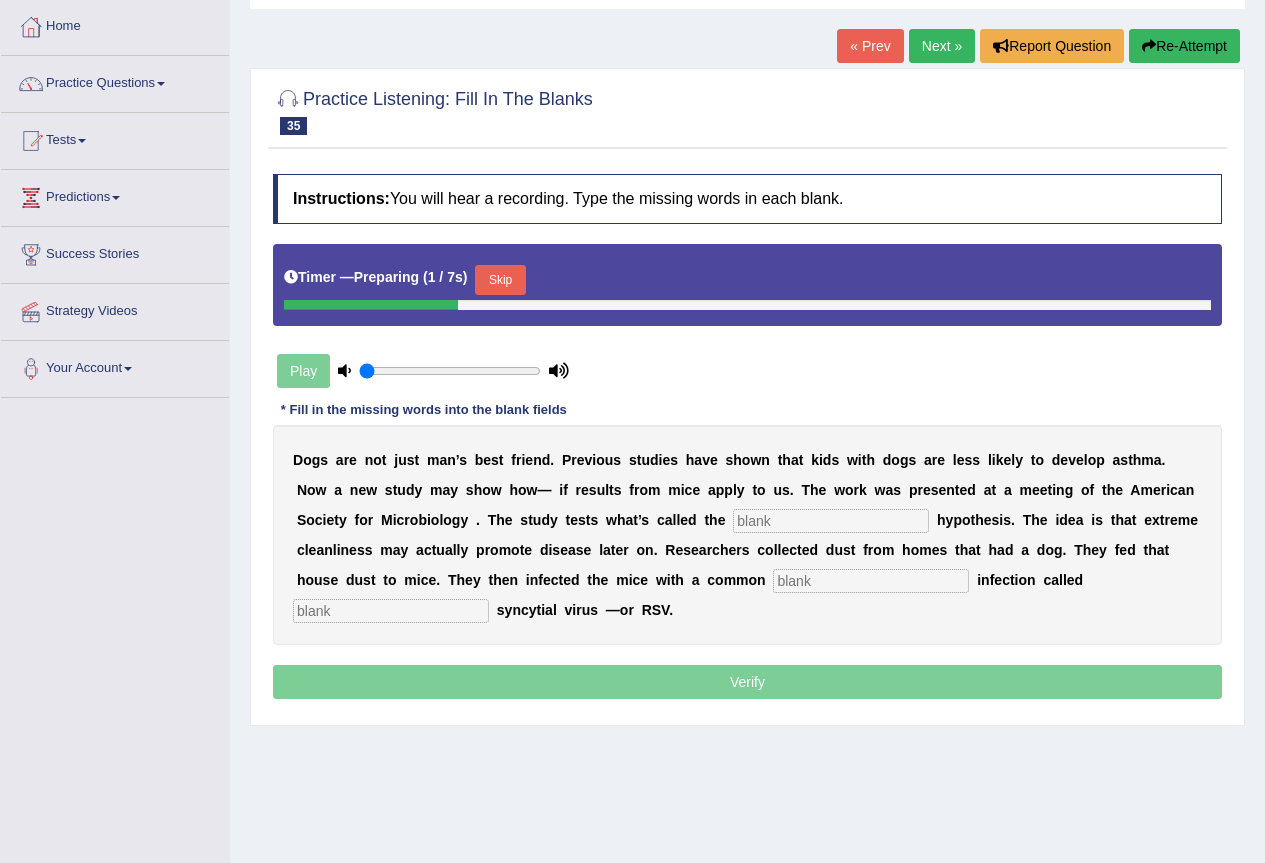 click at bounding box center (831, 521) 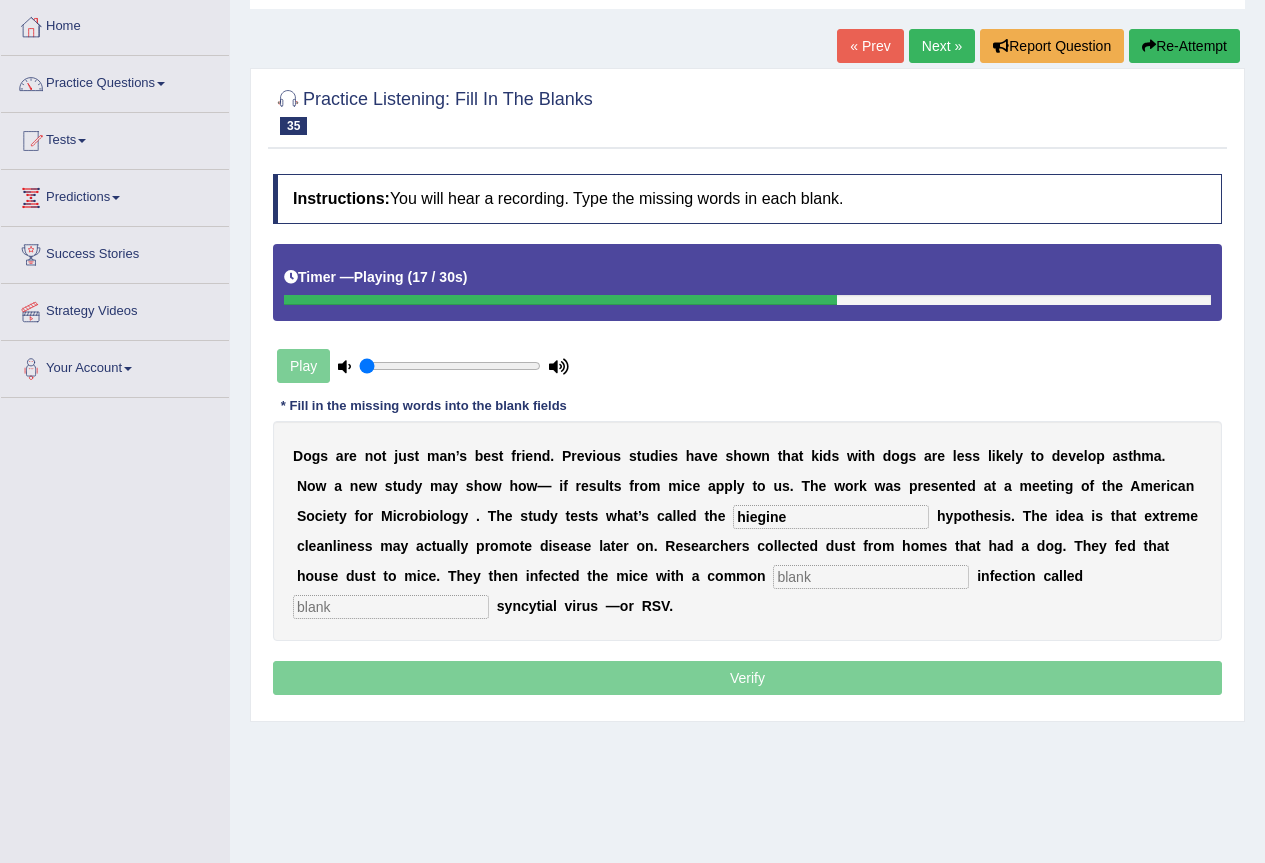 type on "hiegine" 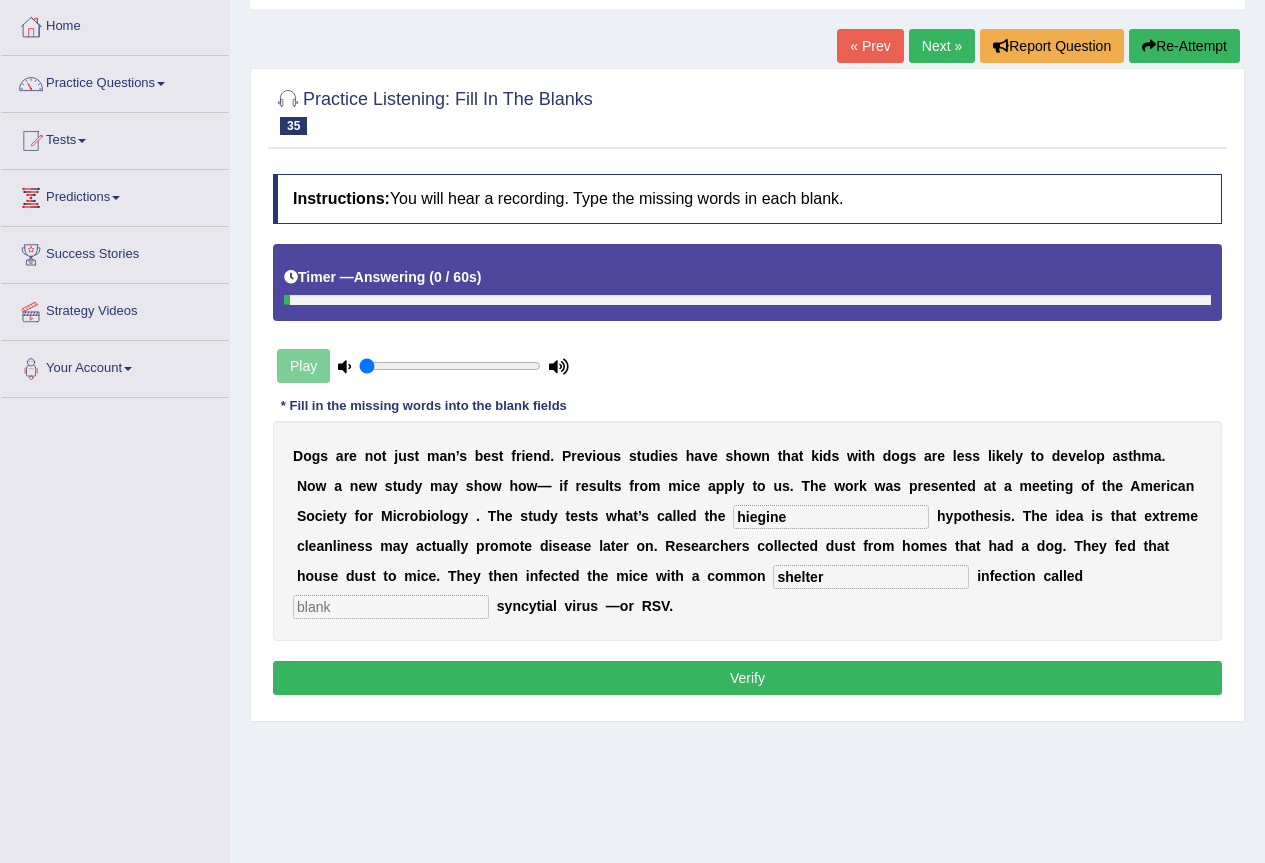 type on "shelter" 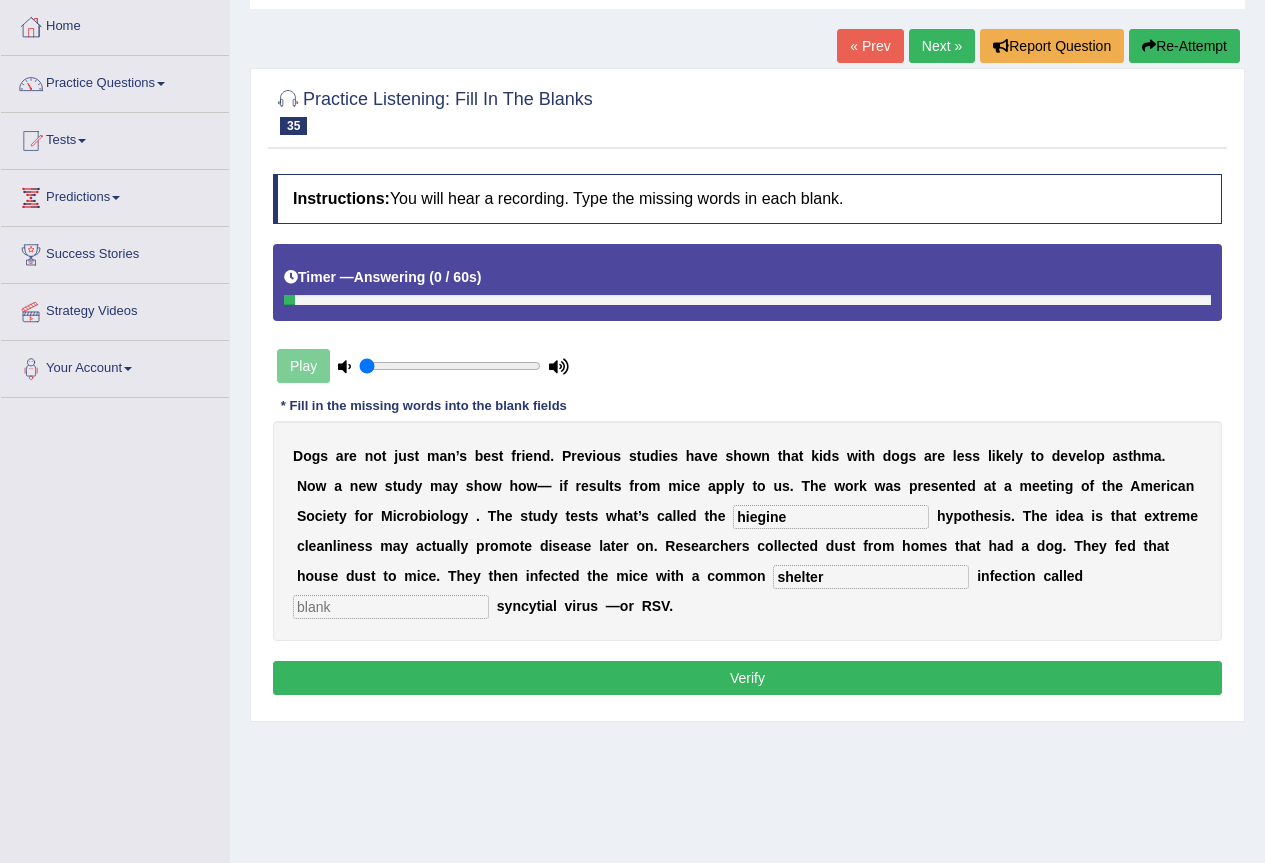 click at bounding box center (391, 607) 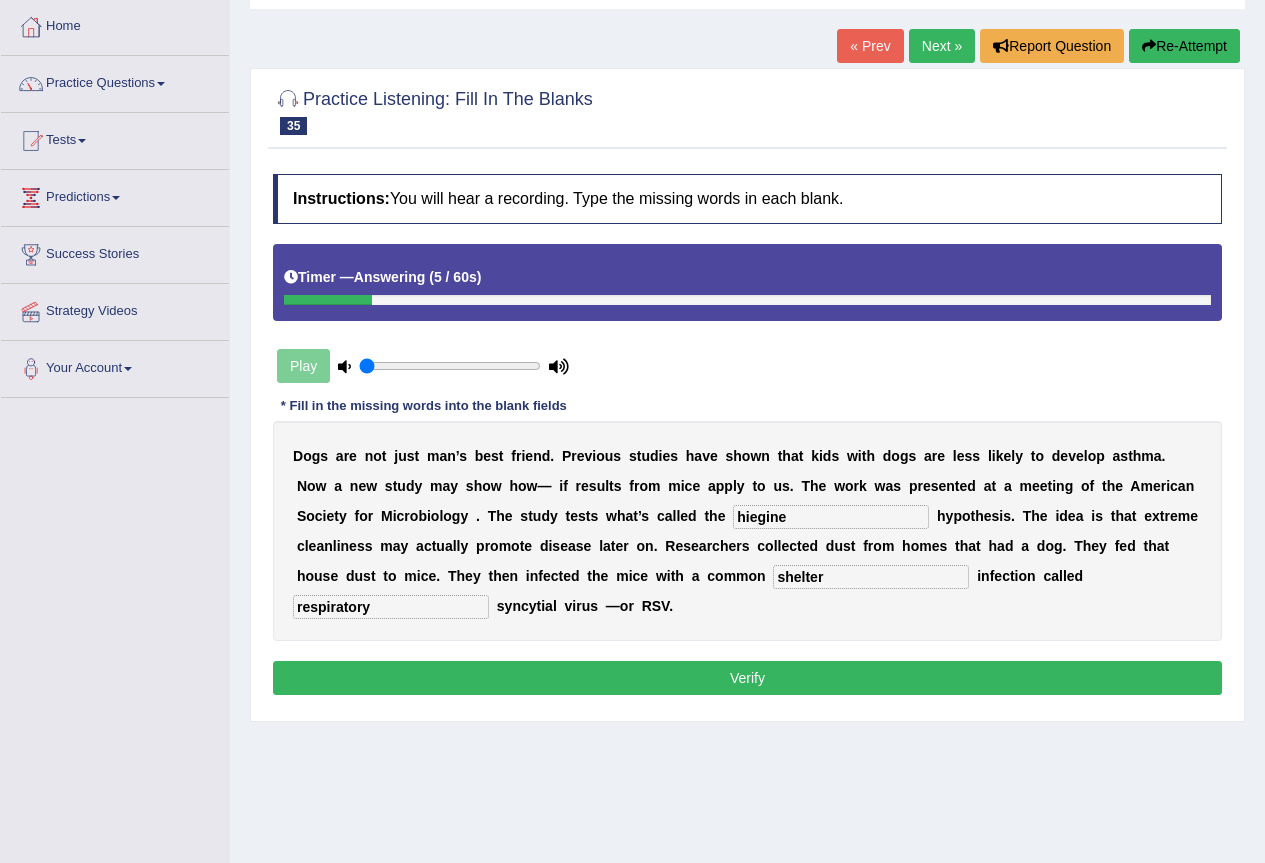 type on "respiratory" 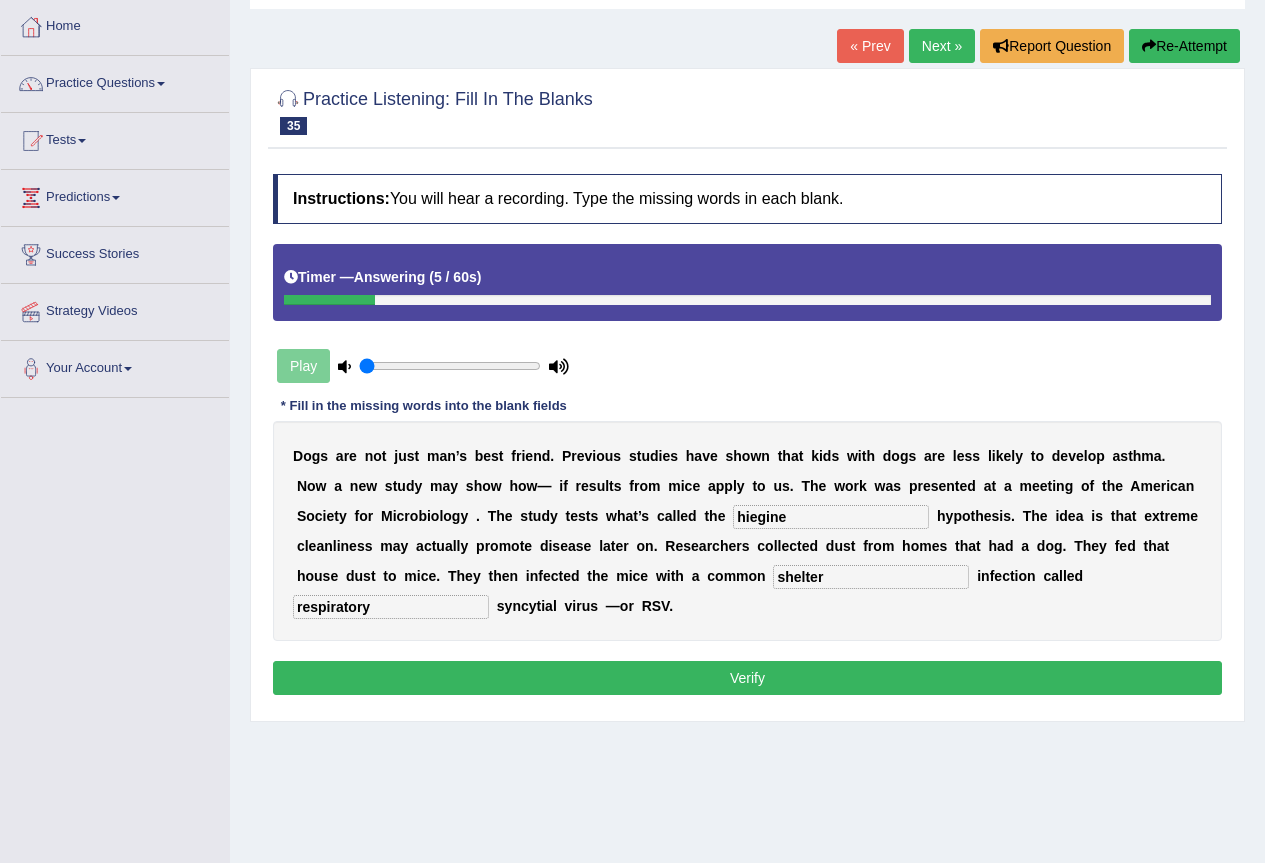 click on "hiegine" at bounding box center (831, 517) 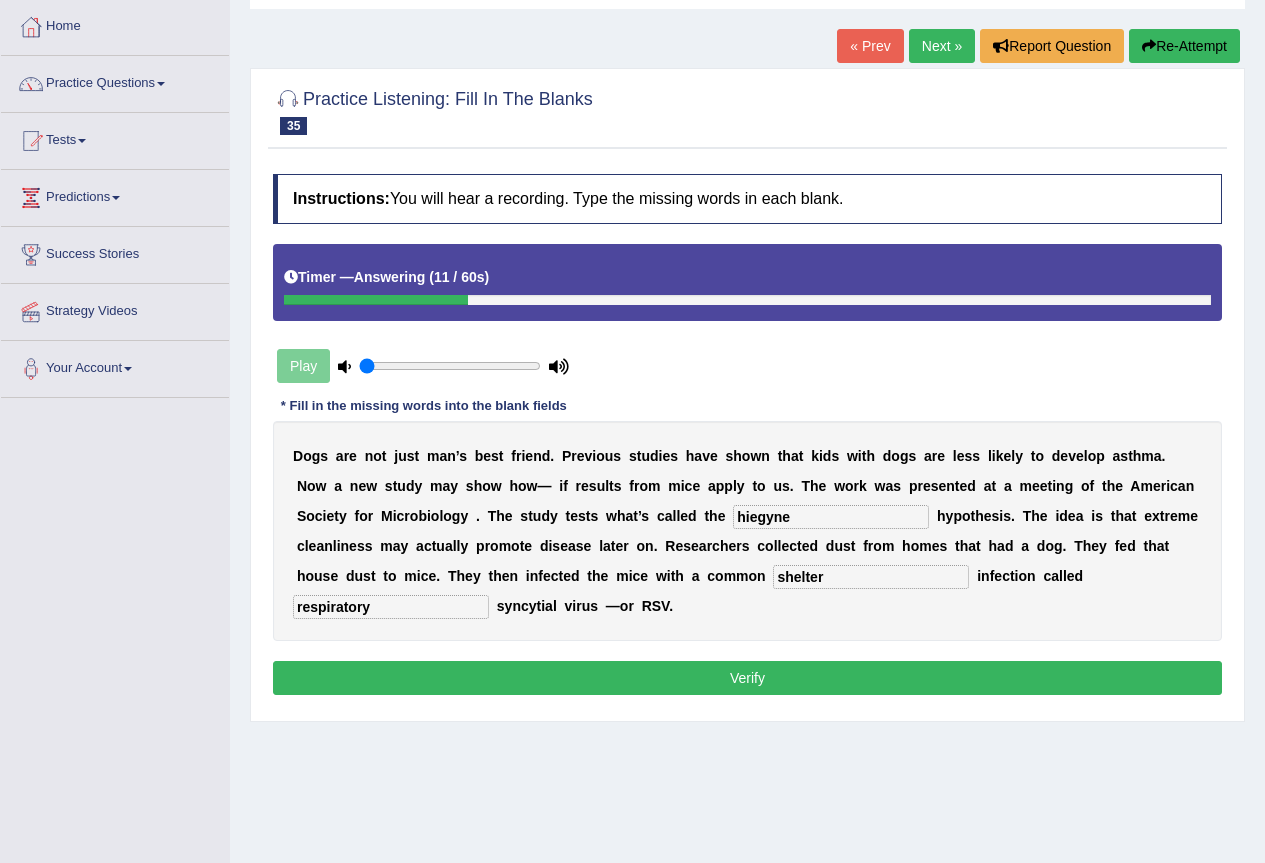 type on "hiegyne" 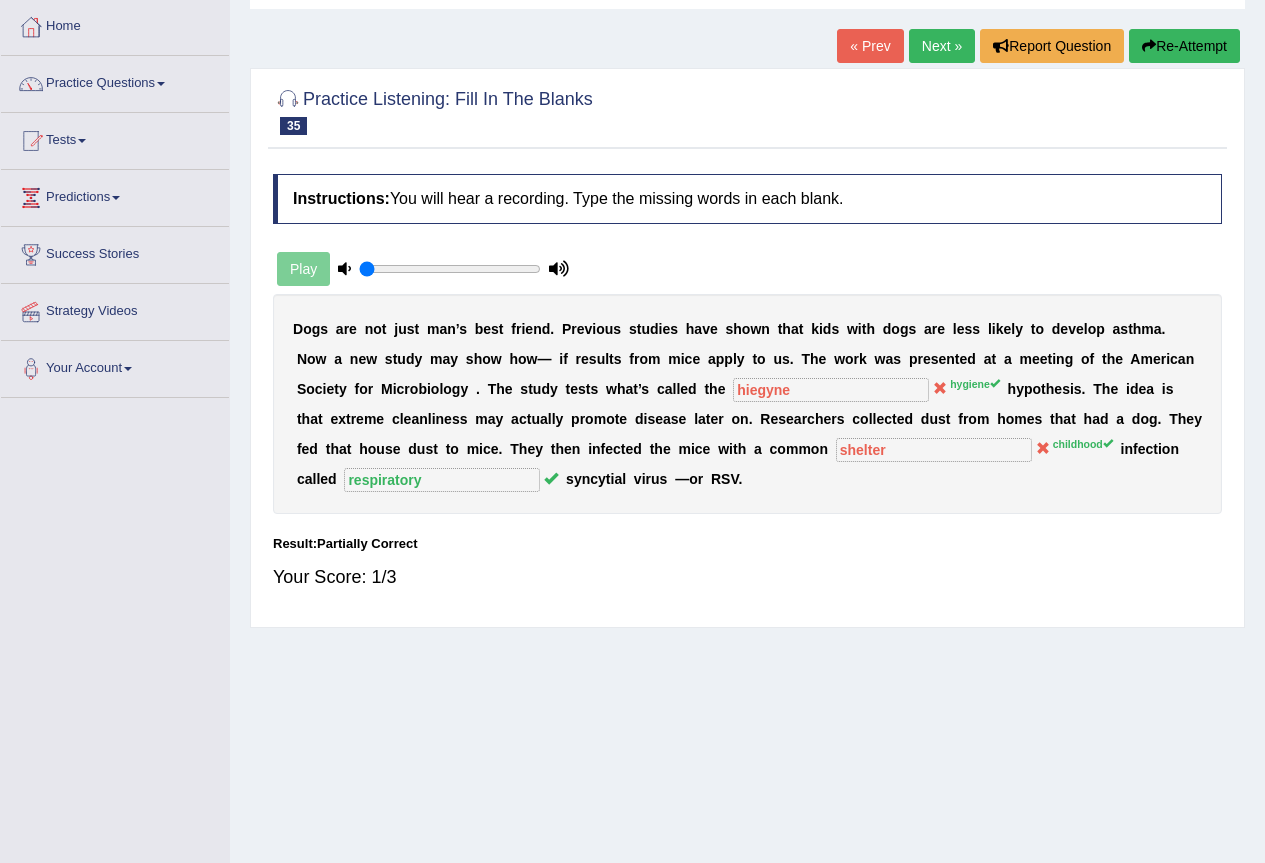 click on "Your Score: 1/3" at bounding box center [747, 577] 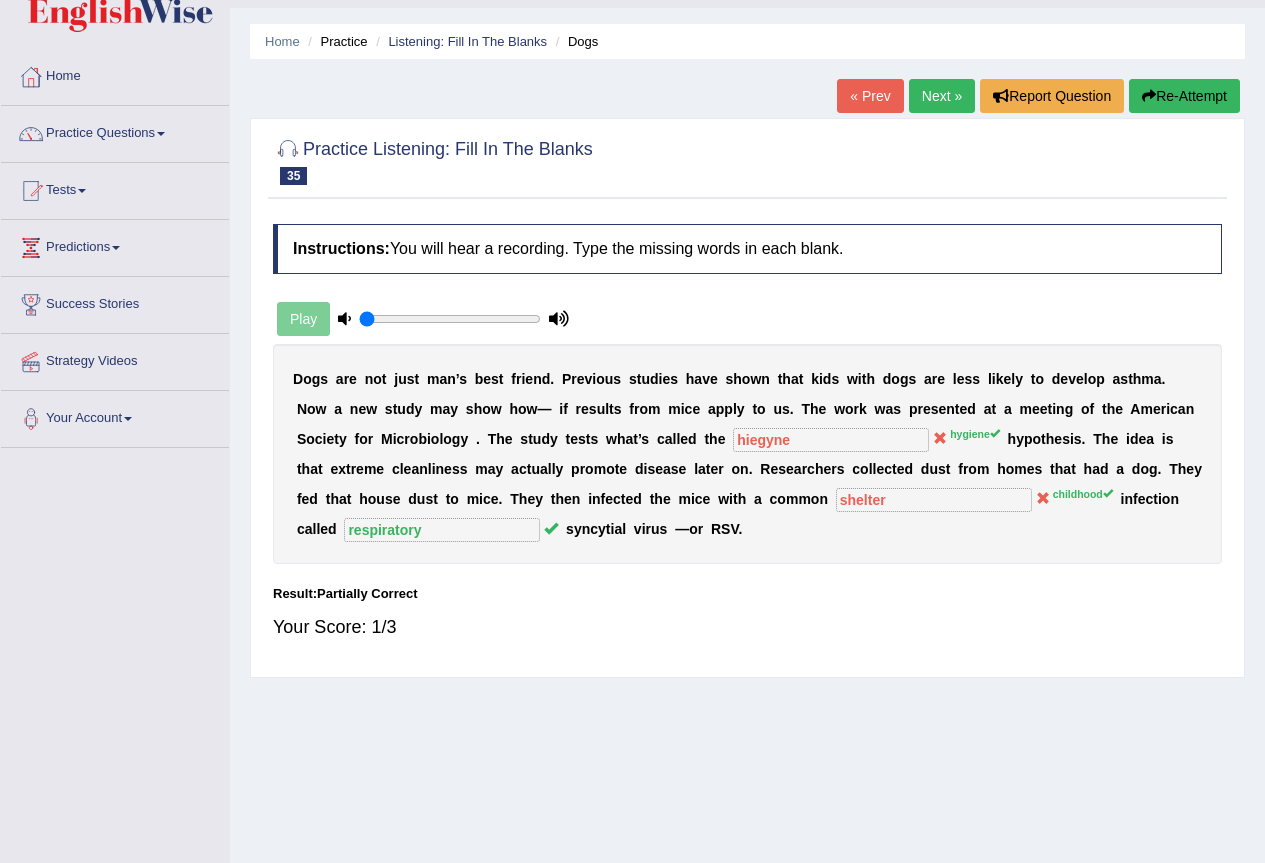 scroll, scrollTop: 0, scrollLeft: 0, axis: both 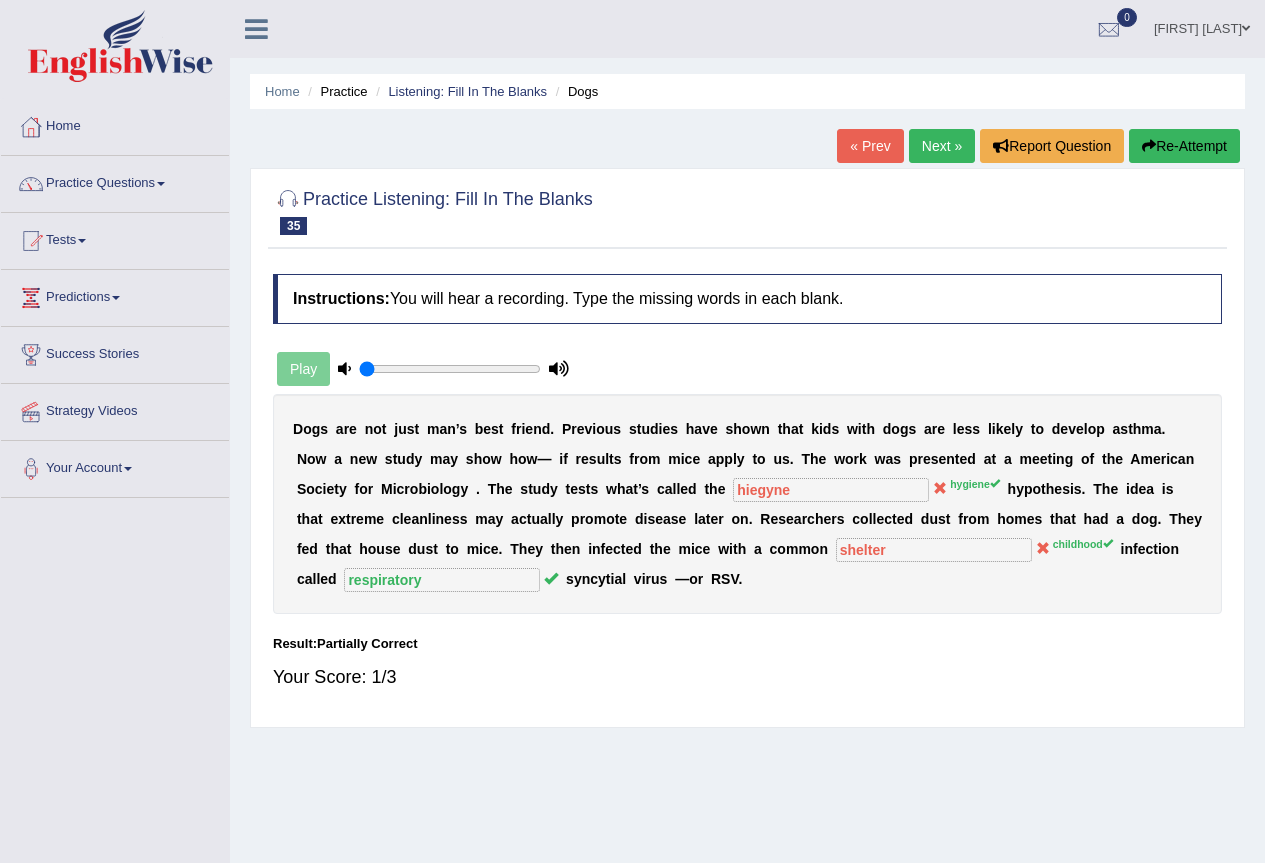 click on "Next »" at bounding box center (942, 146) 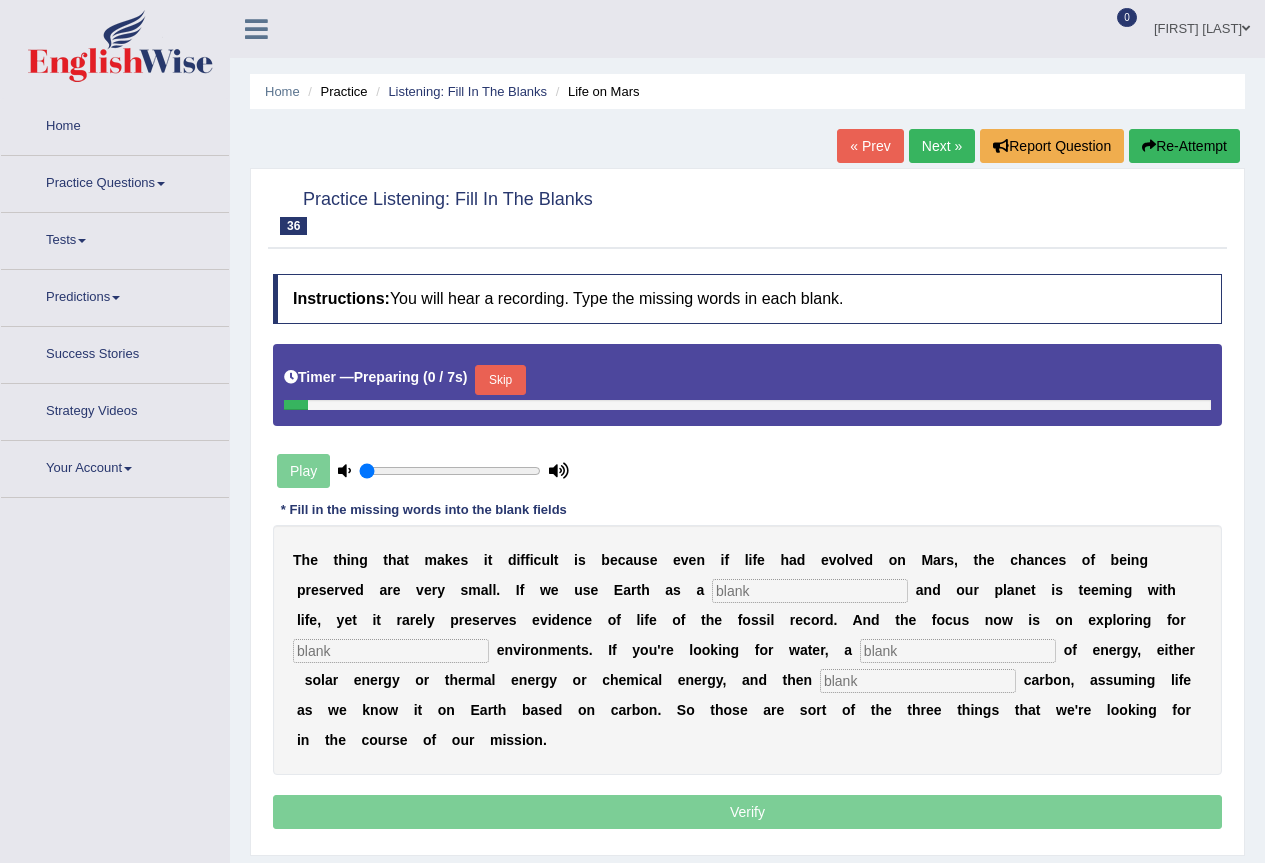 scroll, scrollTop: 0, scrollLeft: 0, axis: both 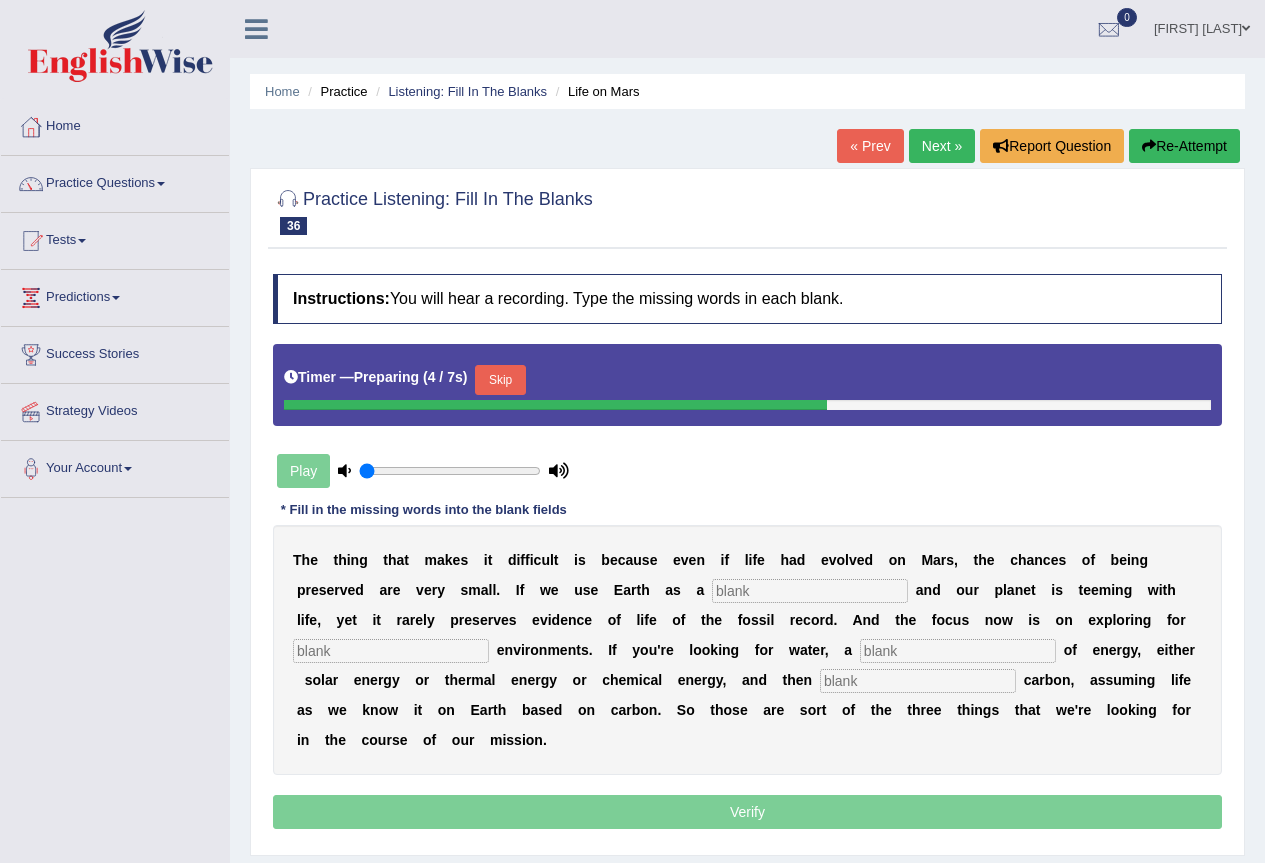 click at bounding box center (810, 591) 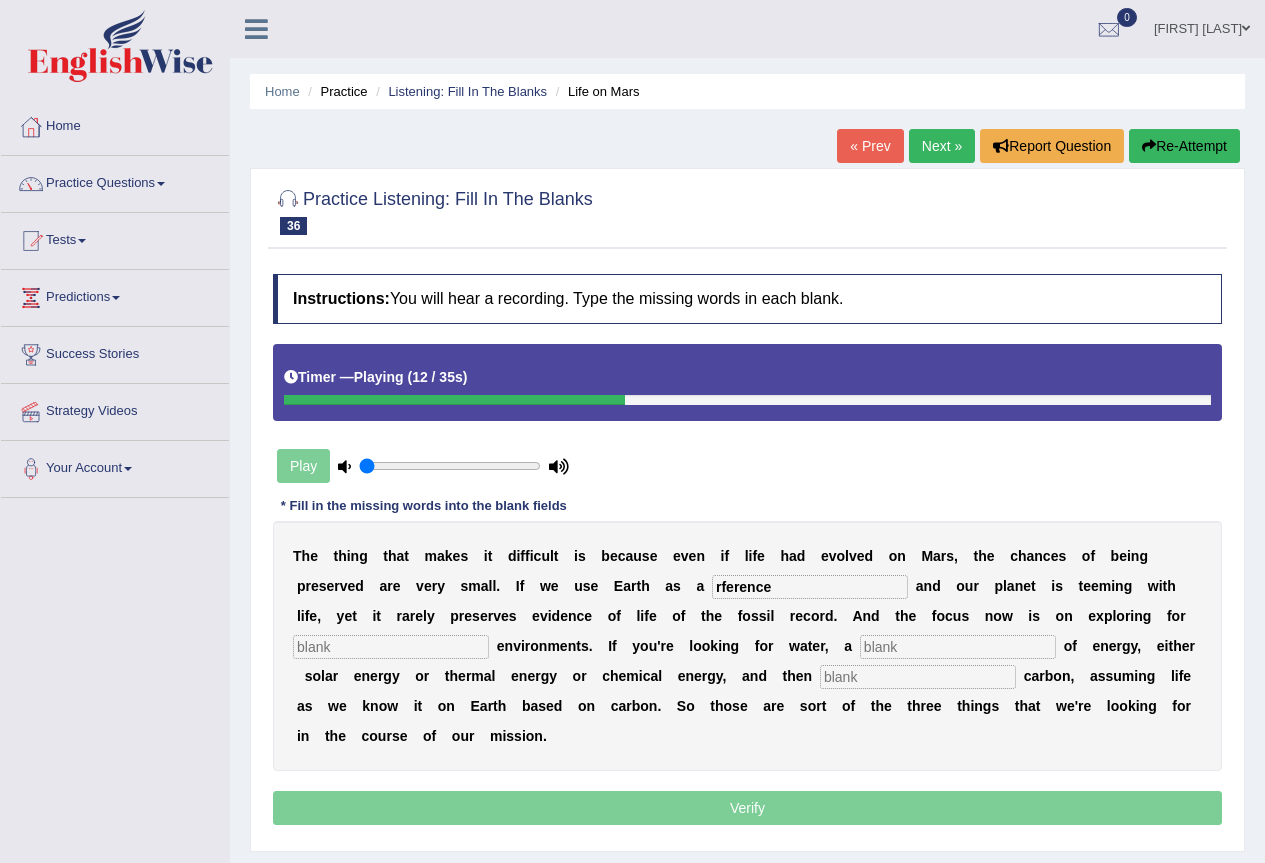 type on "rference" 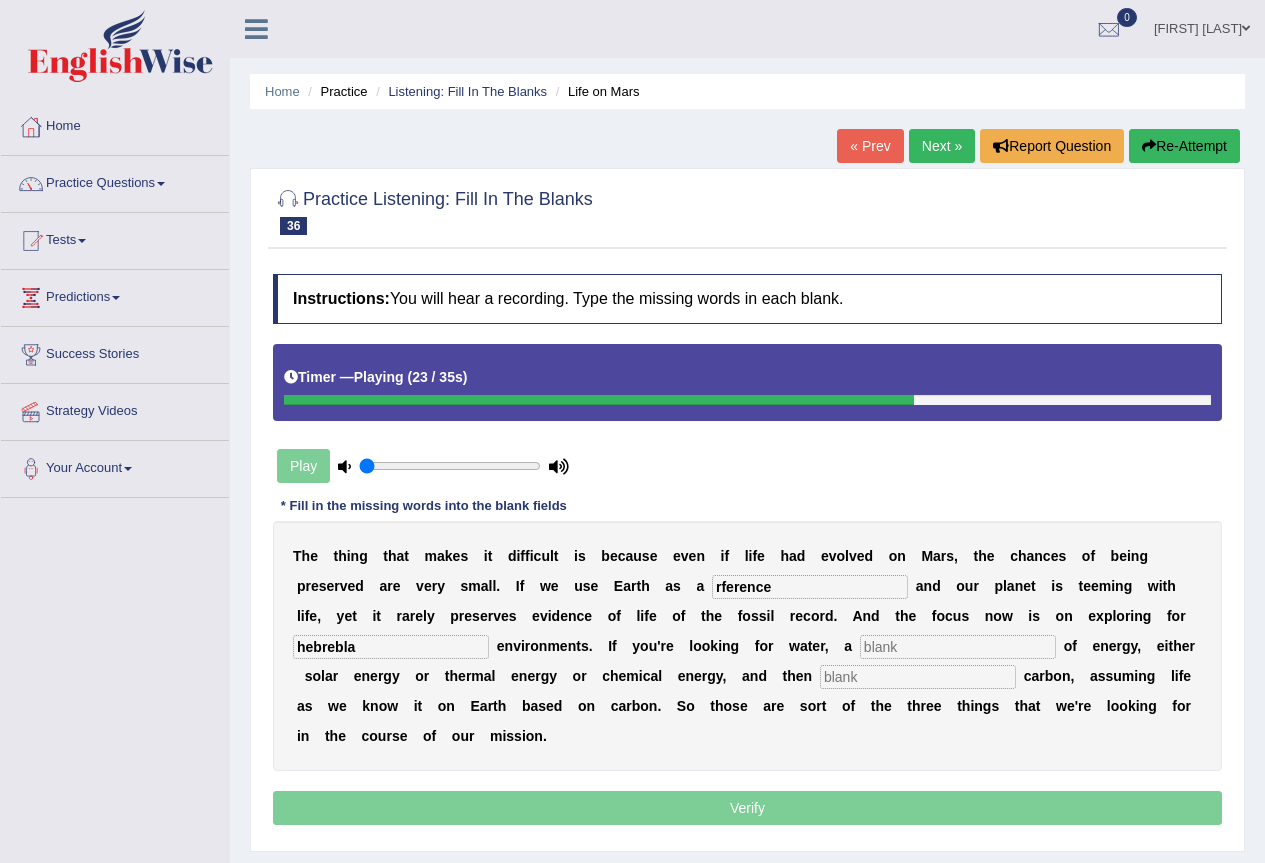 type on "hebrebla" 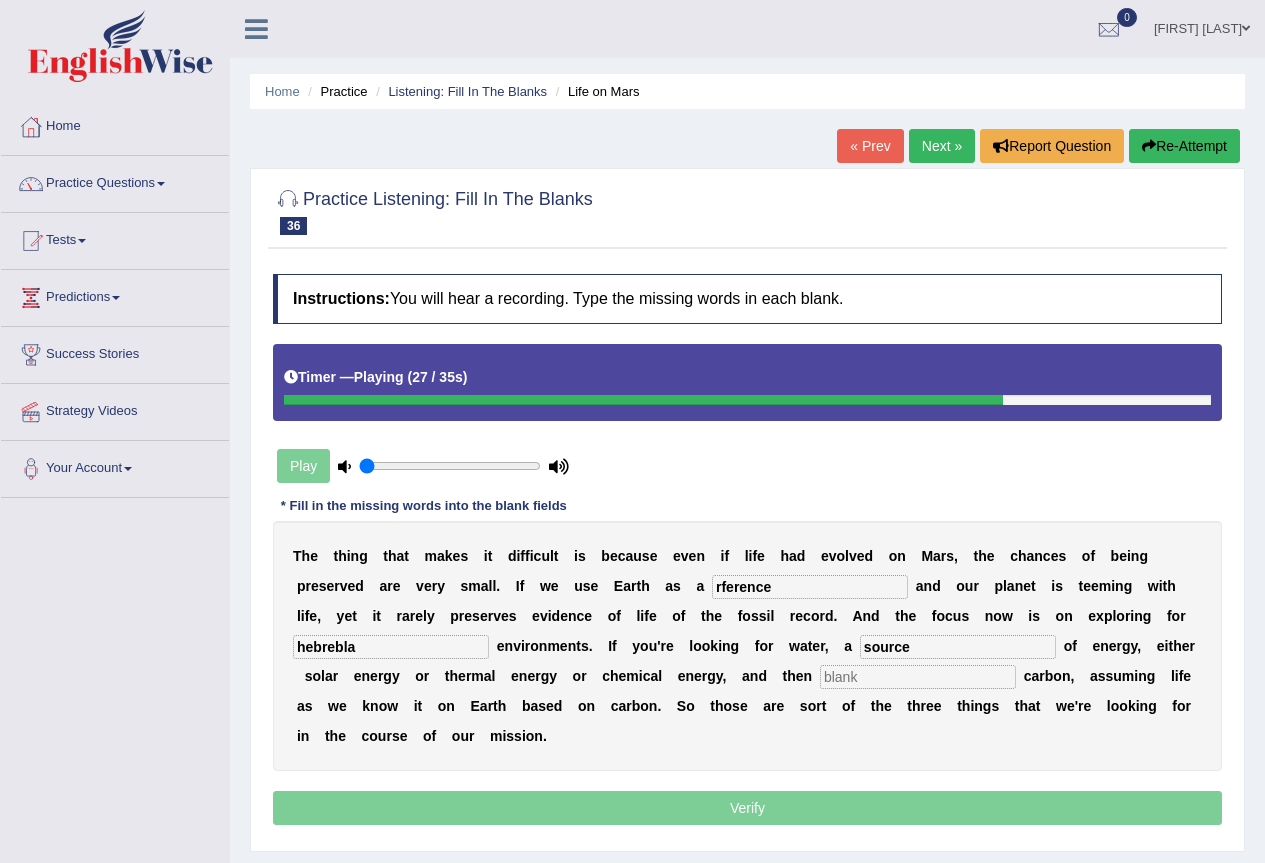 type on "source" 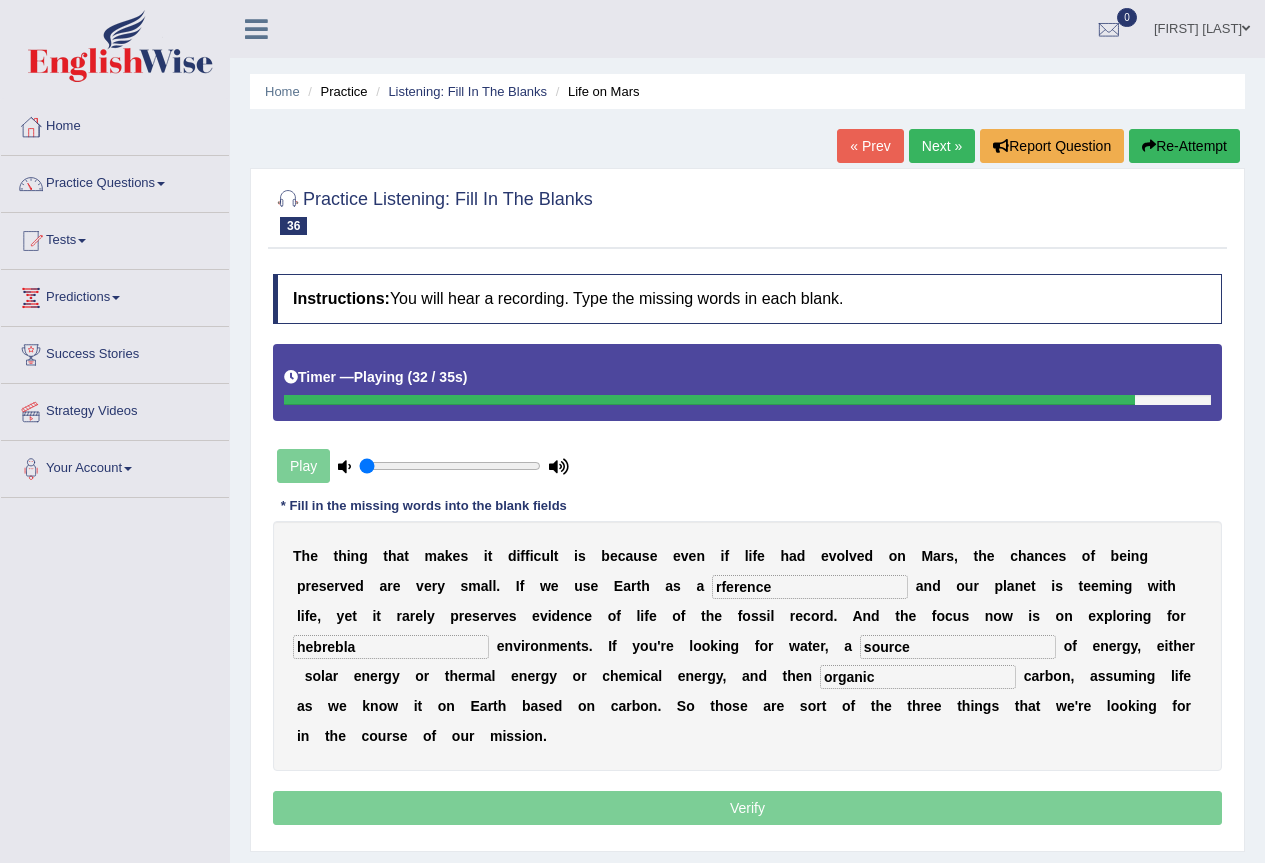 type on "organic" 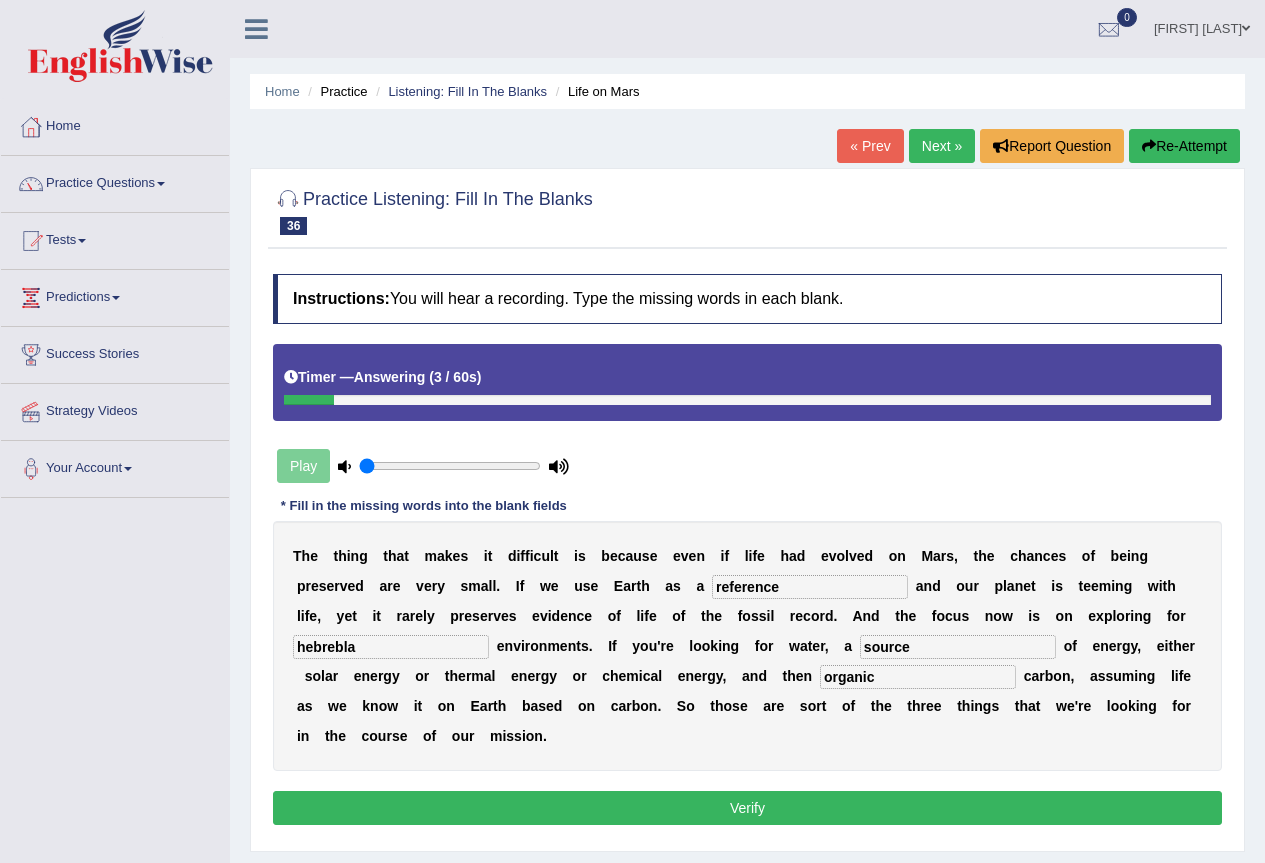 type on "reference" 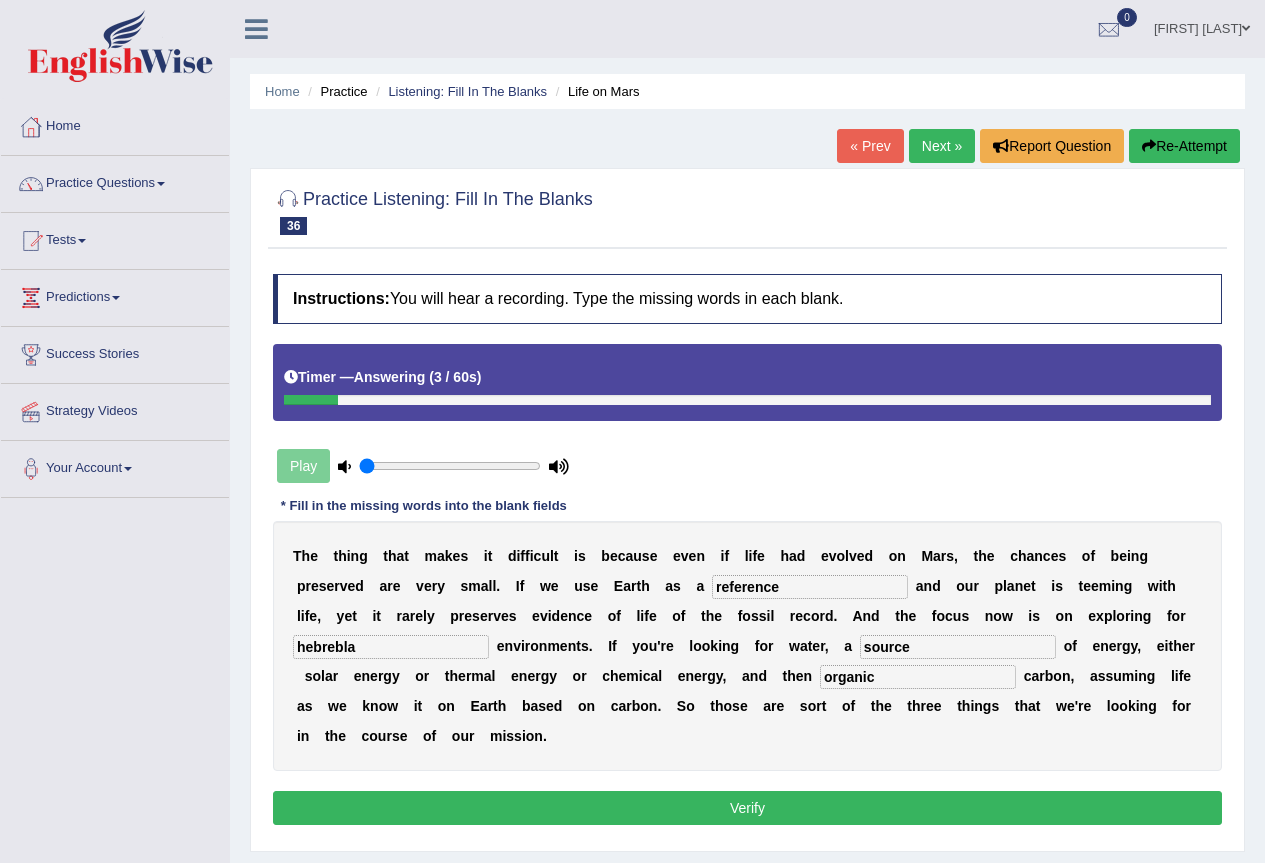 click on "hebrebla" at bounding box center (391, 647) 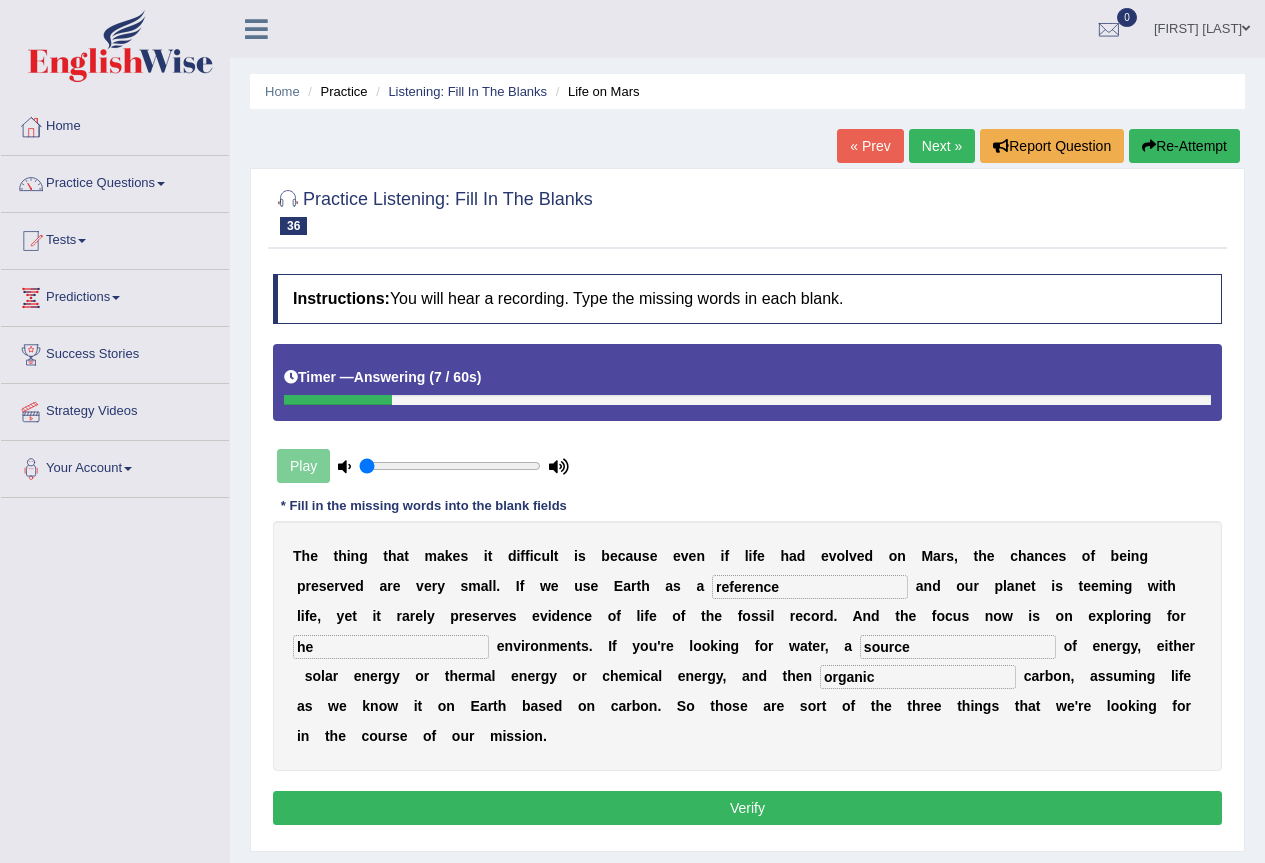 type on "h" 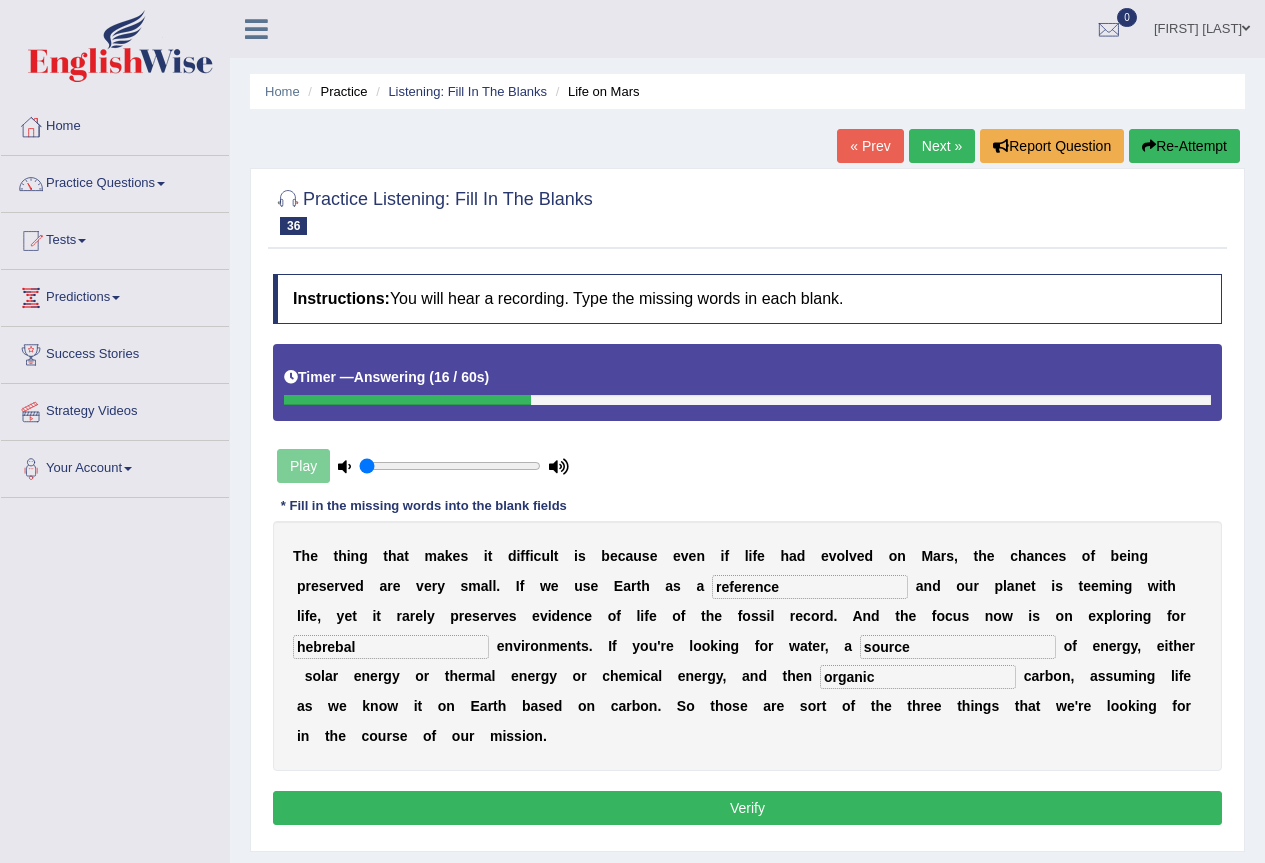 type on "hebrebal" 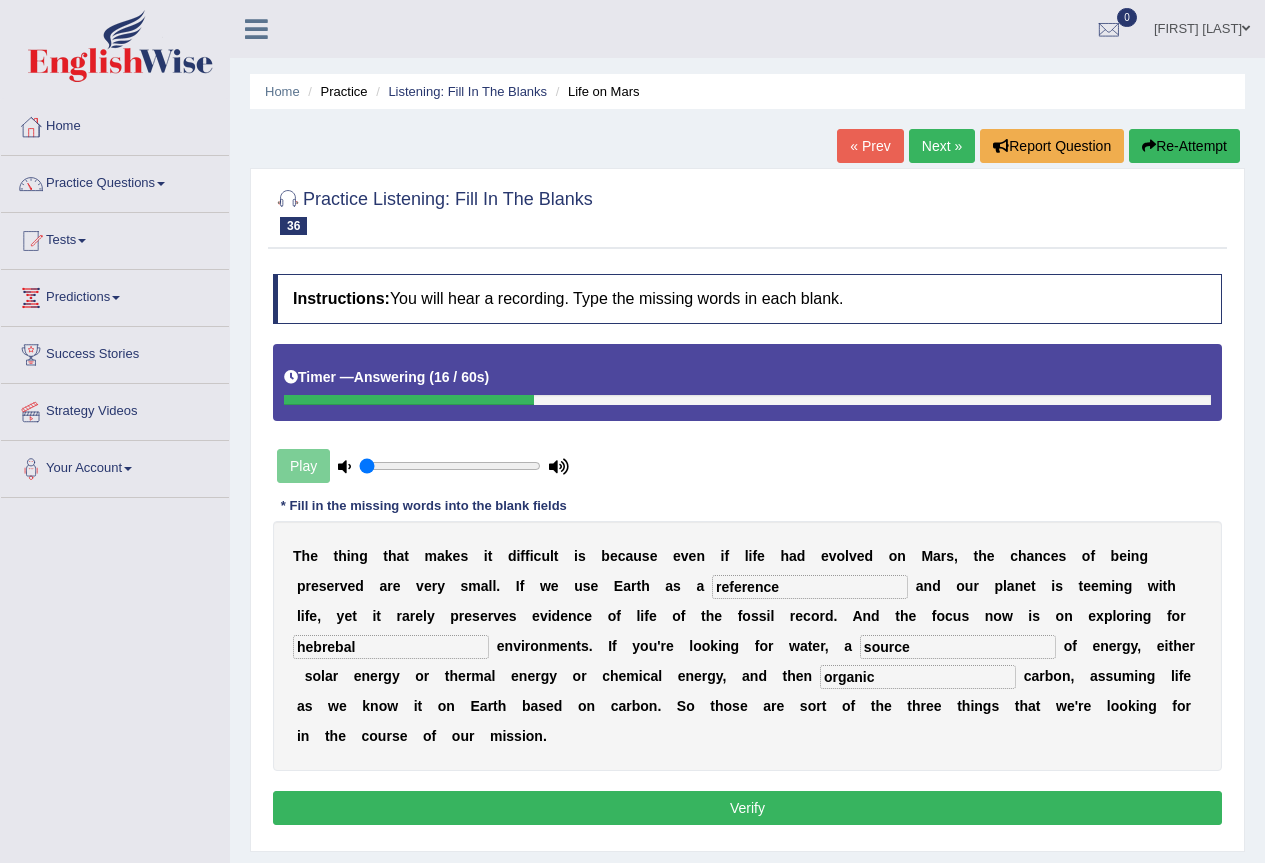 click on "Verify" at bounding box center [747, 808] 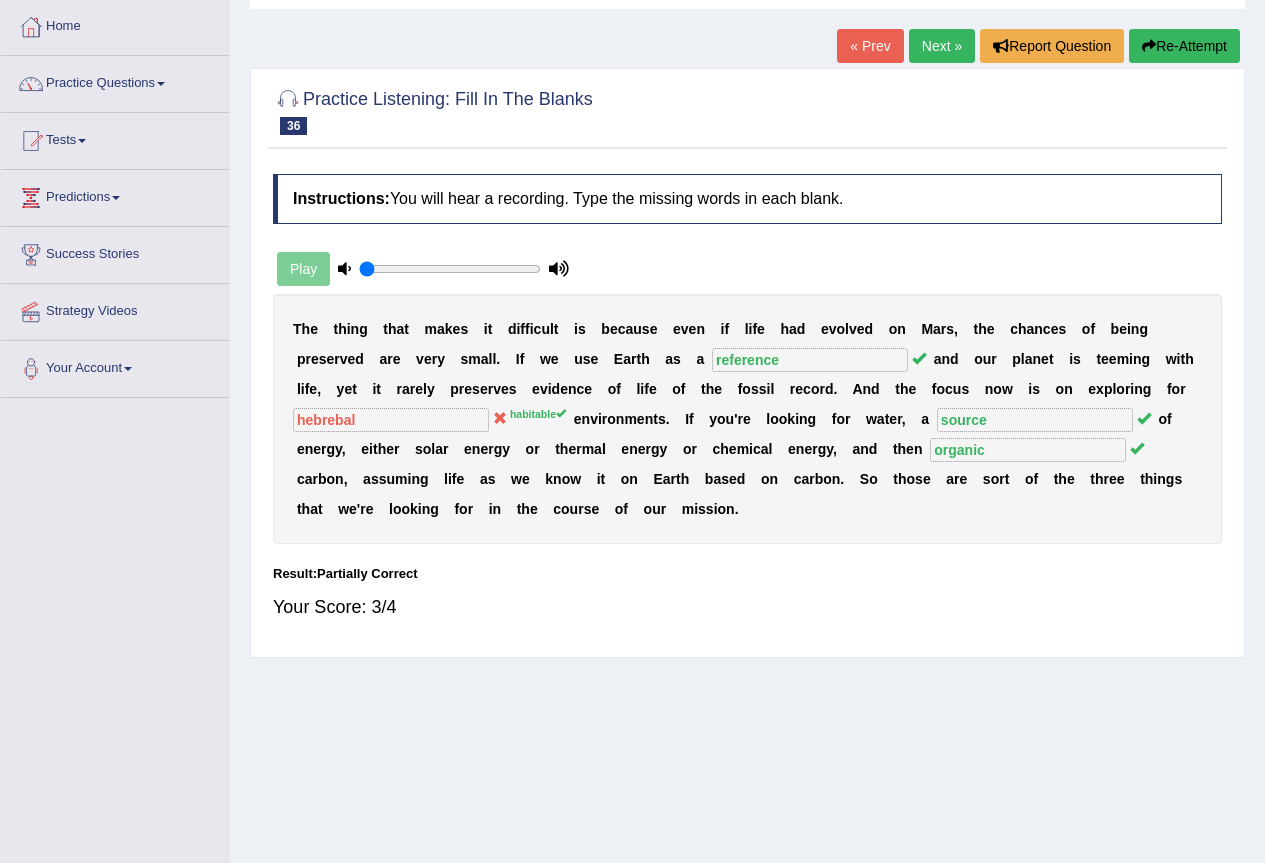 scroll, scrollTop: 0, scrollLeft: 0, axis: both 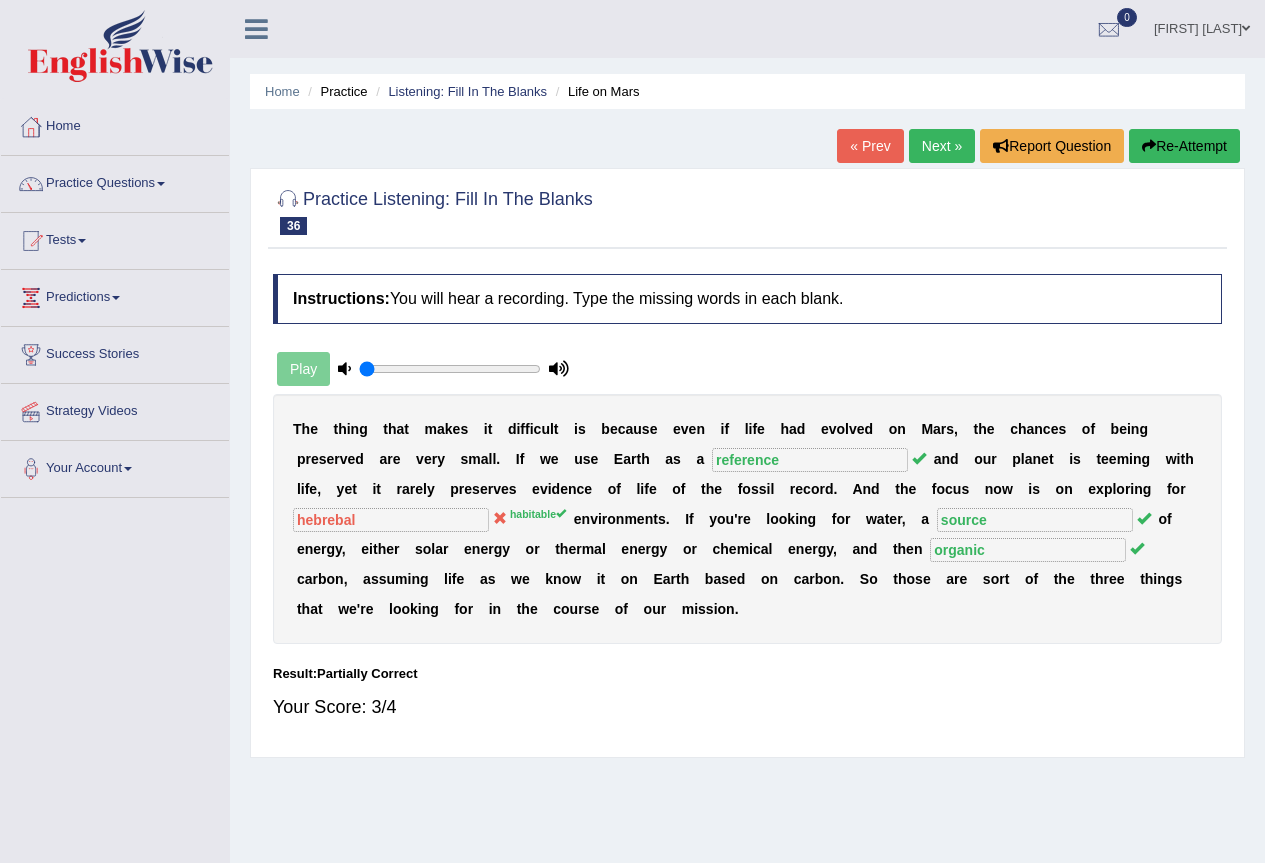 click on "Next »" at bounding box center (942, 146) 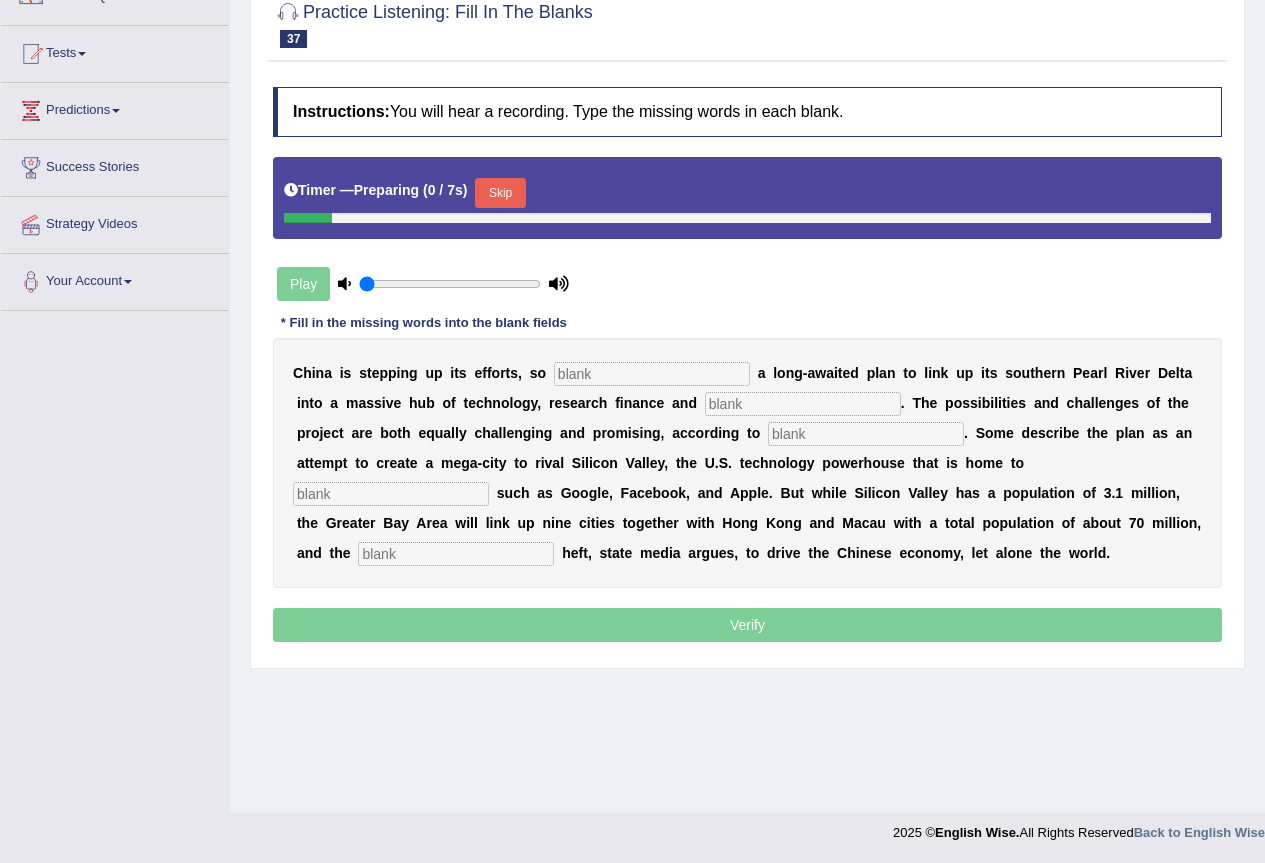scroll, scrollTop: 187, scrollLeft: 0, axis: vertical 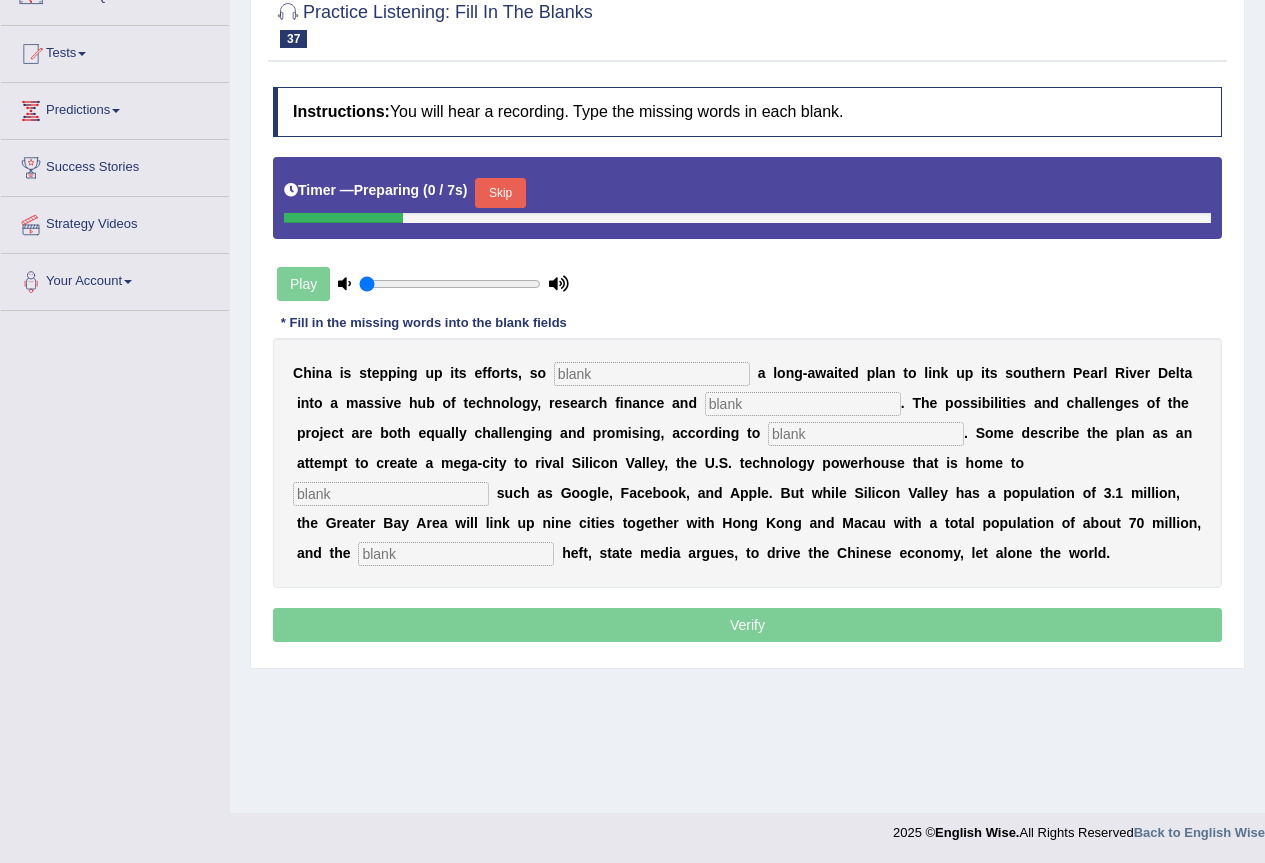 click at bounding box center [652, 374] 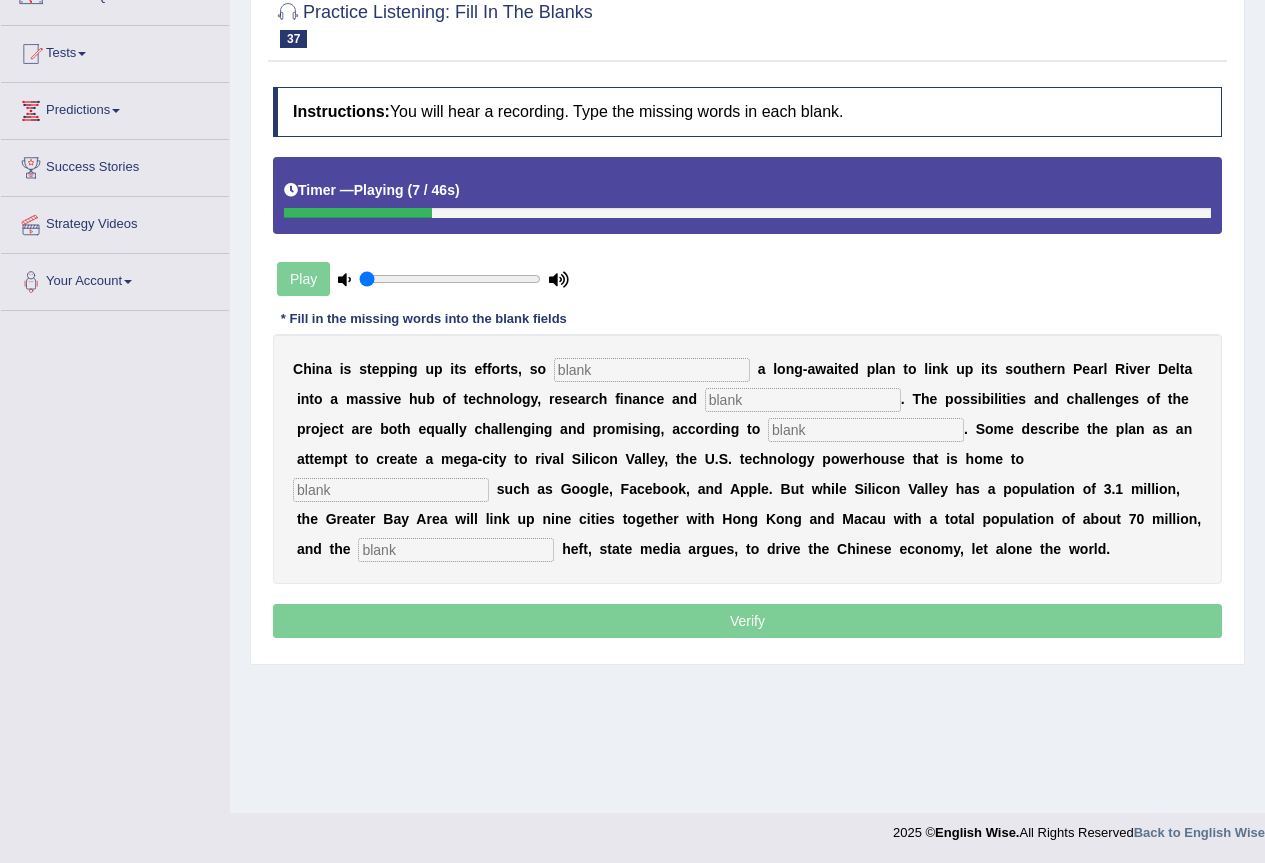 click at bounding box center (803, 400) 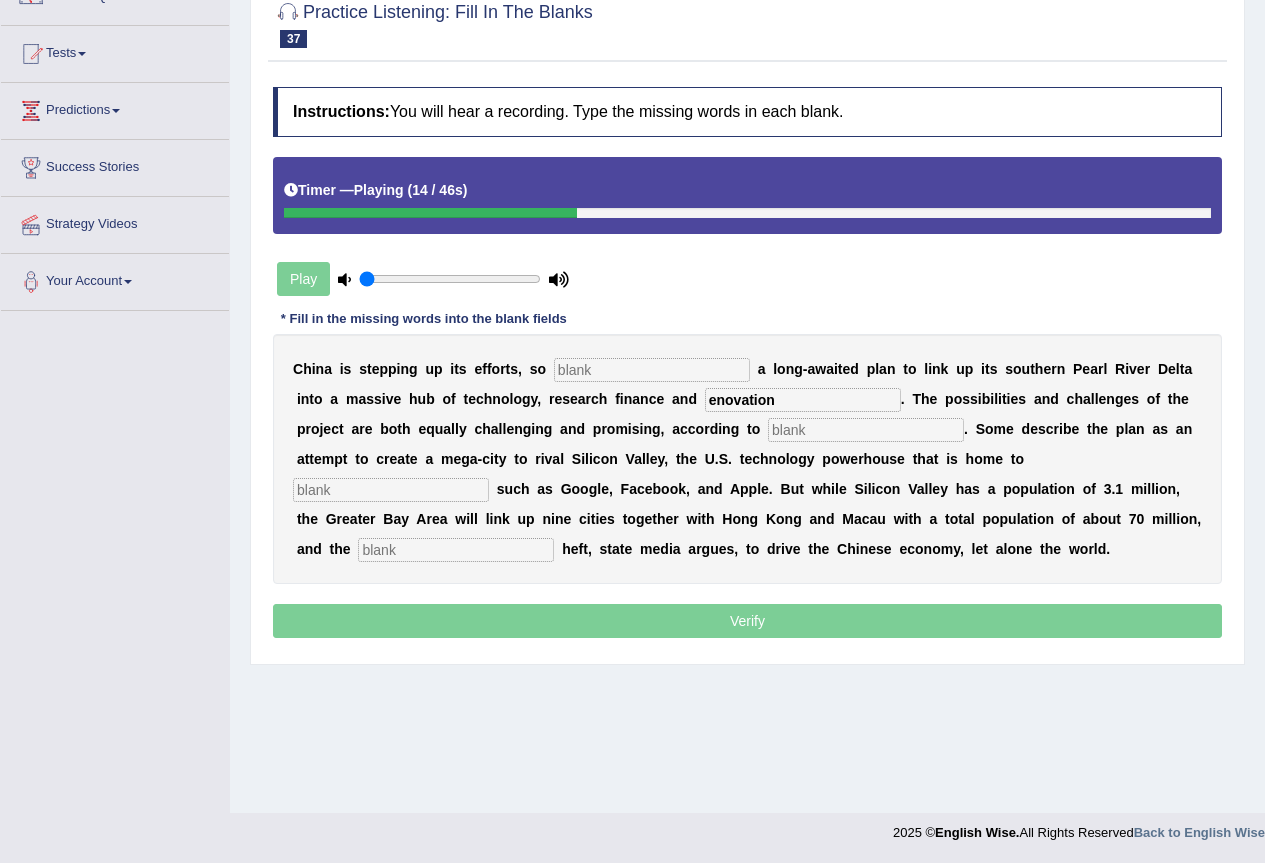type on "enovation" 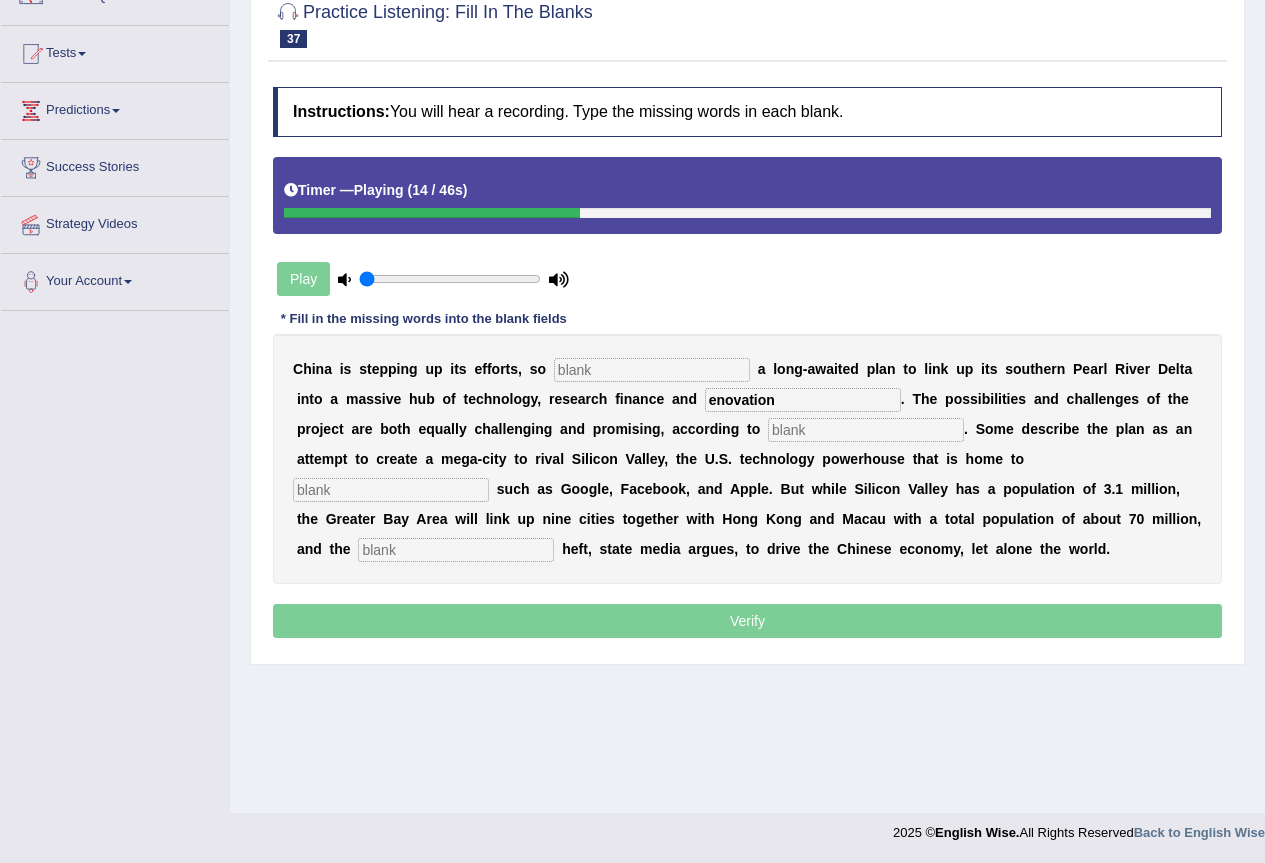 click at bounding box center [866, 430] 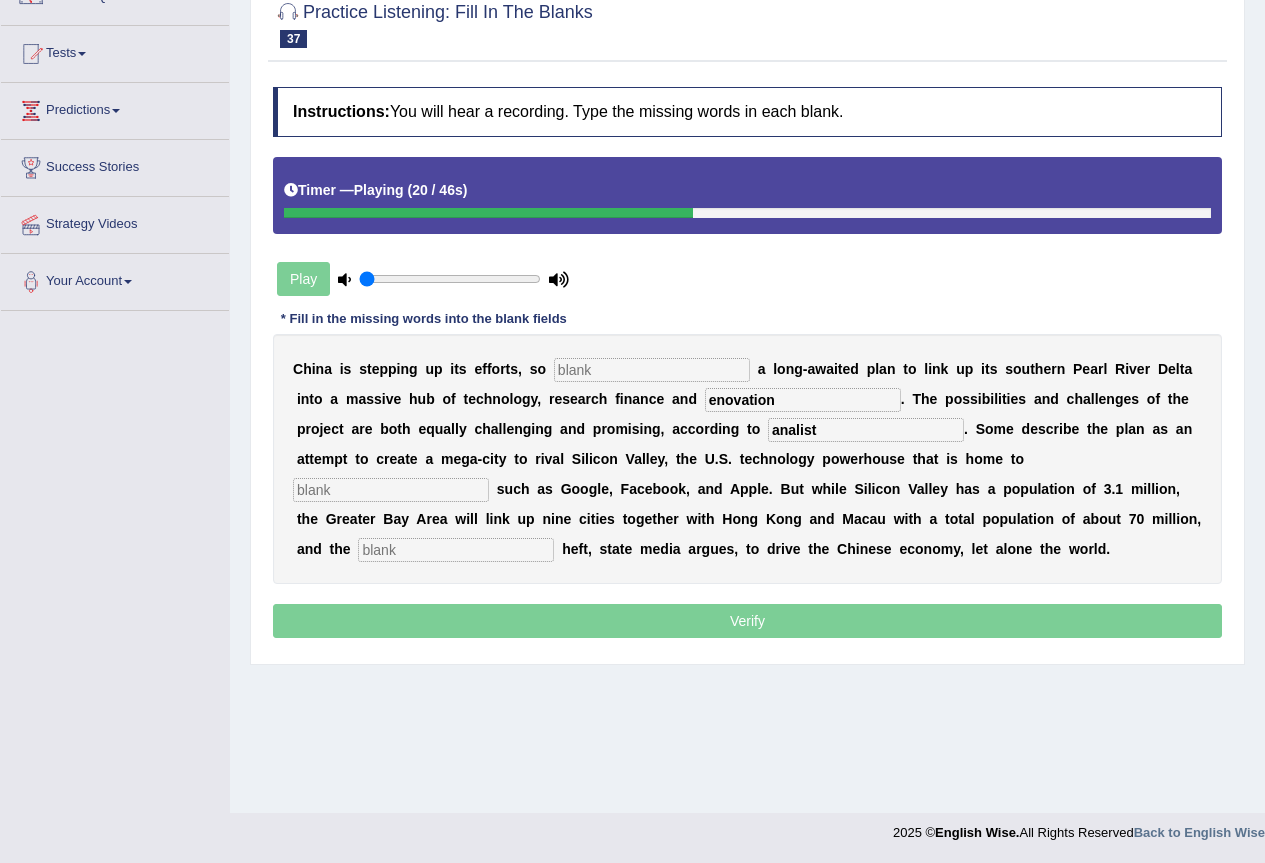 type on "analist" 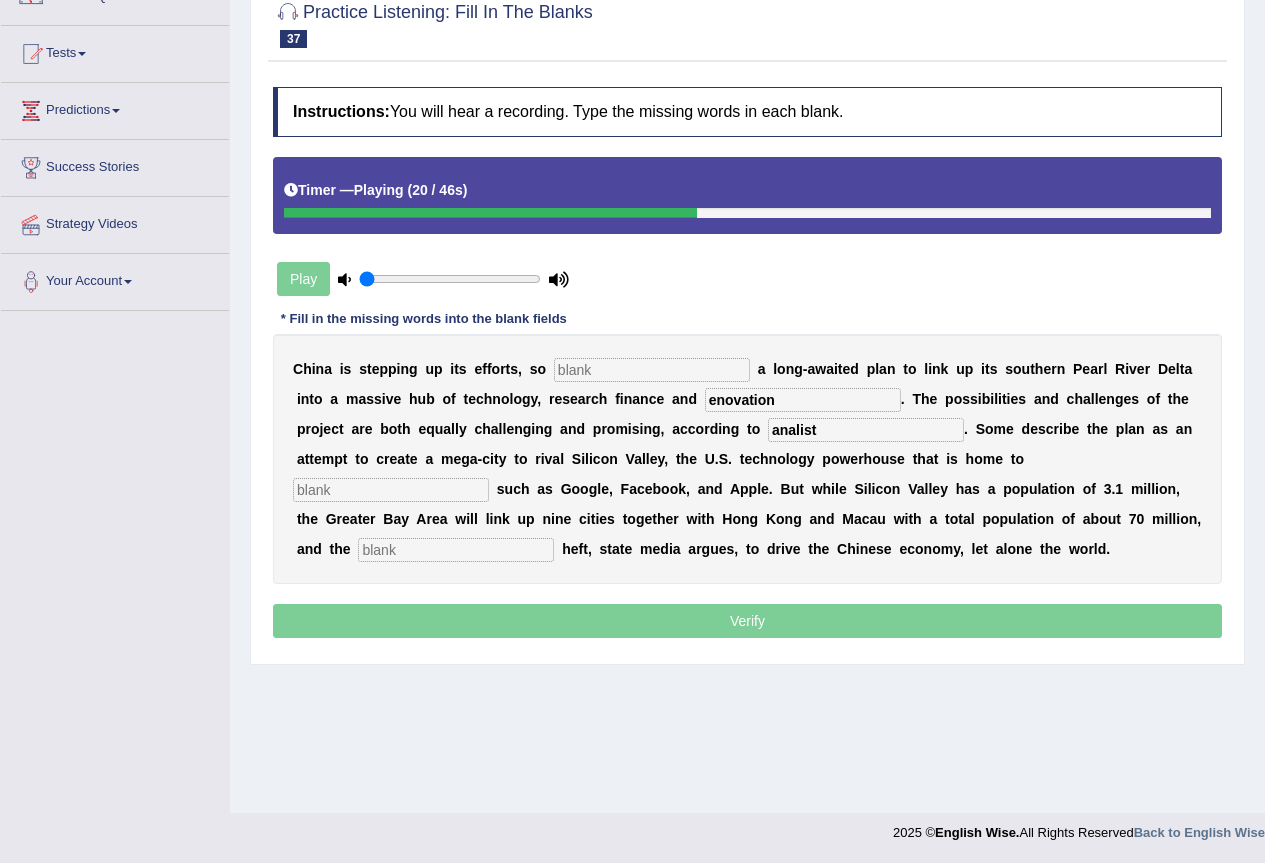 click at bounding box center [391, 490] 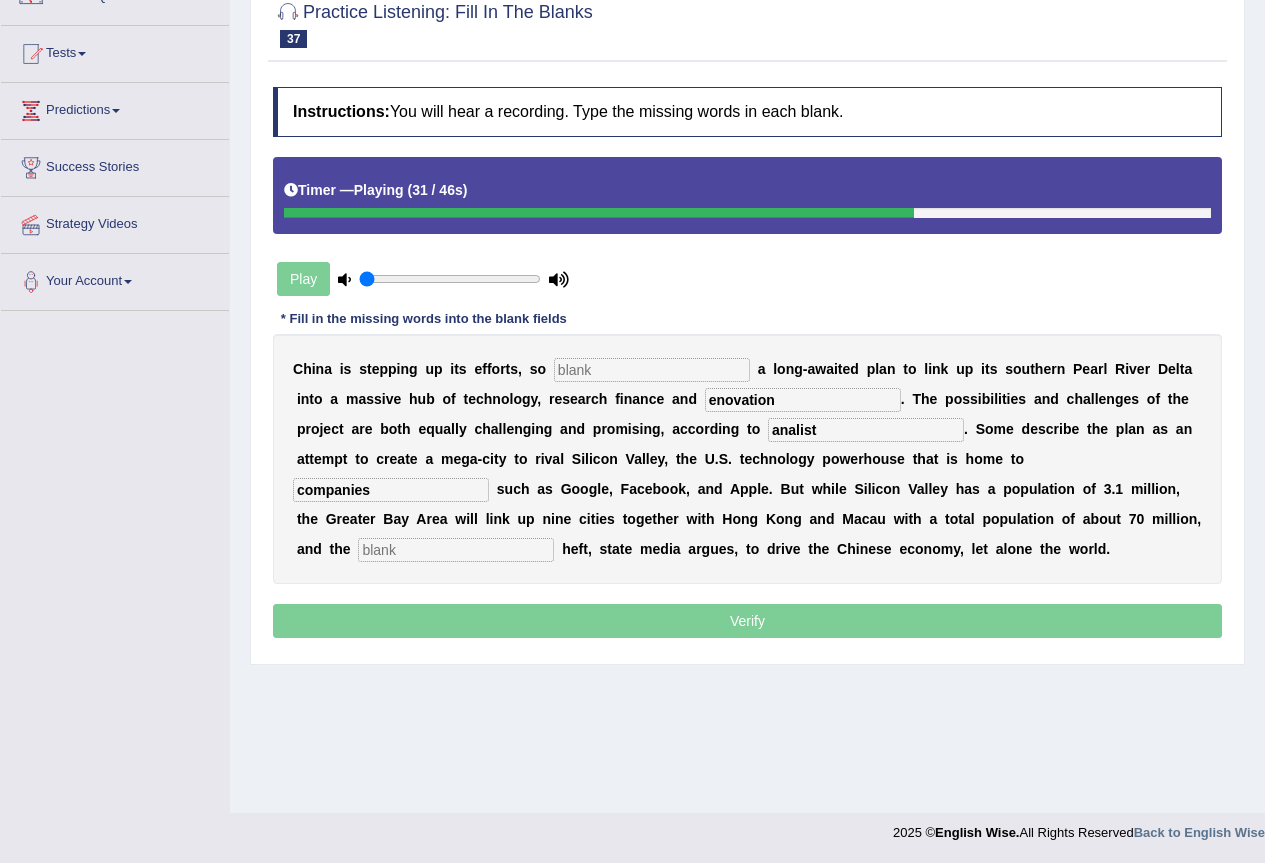 type on "companies" 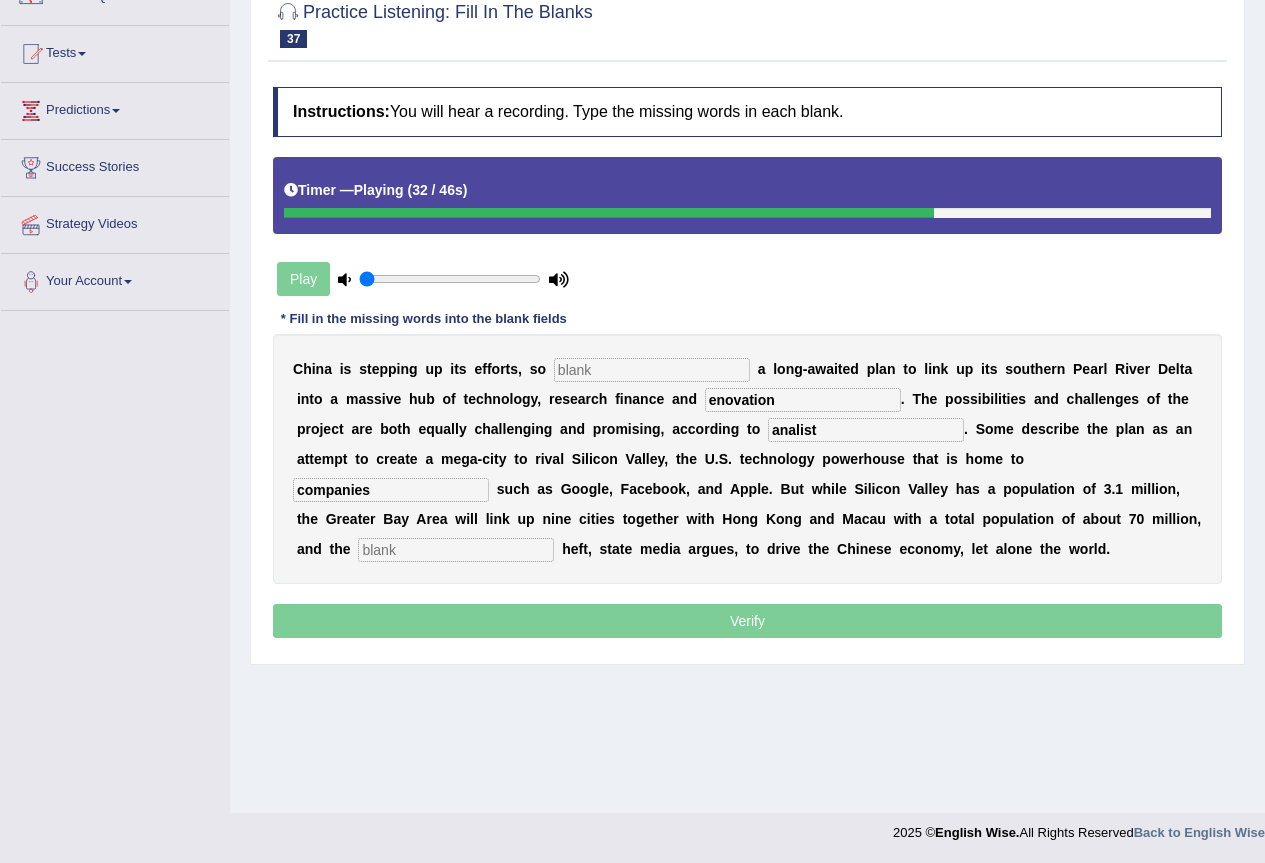 click at bounding box center [456, 550] 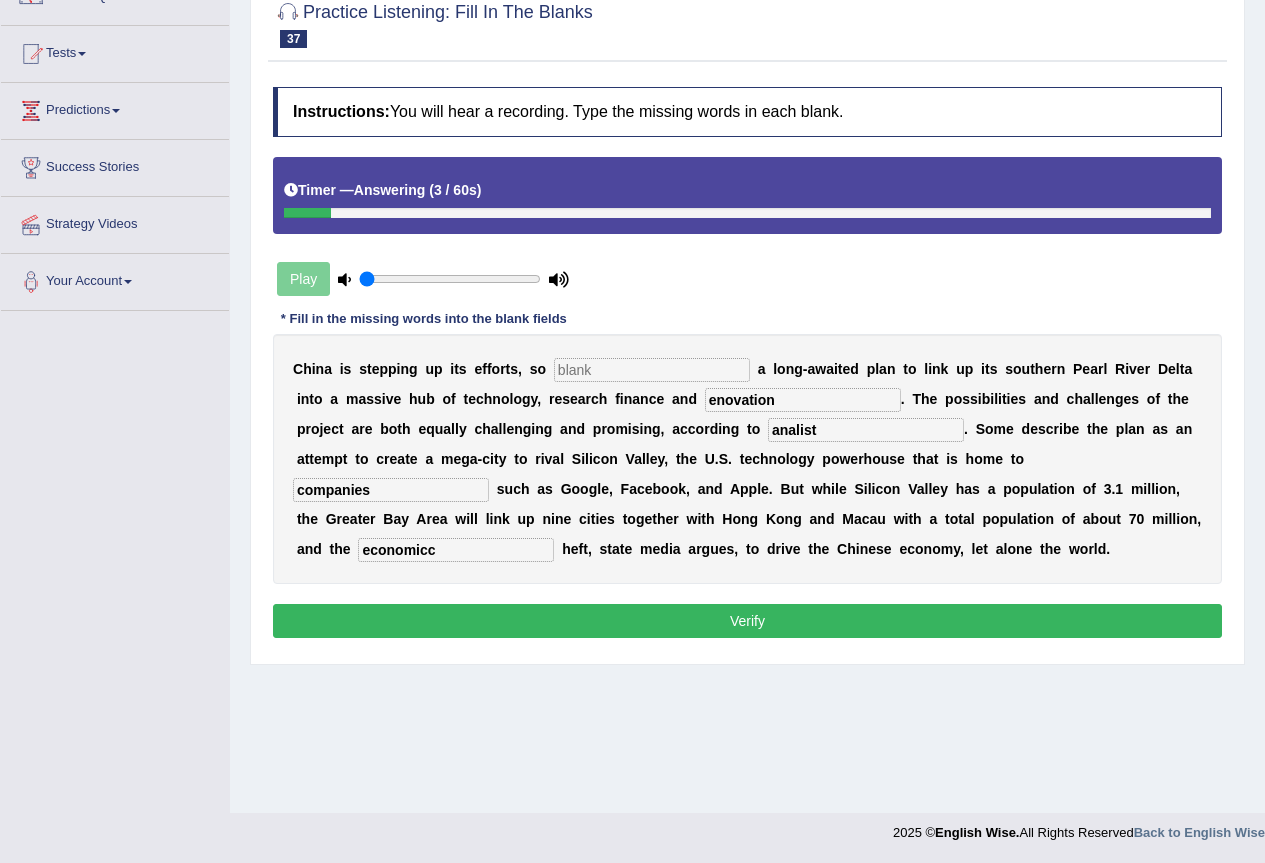 type on "economicc" 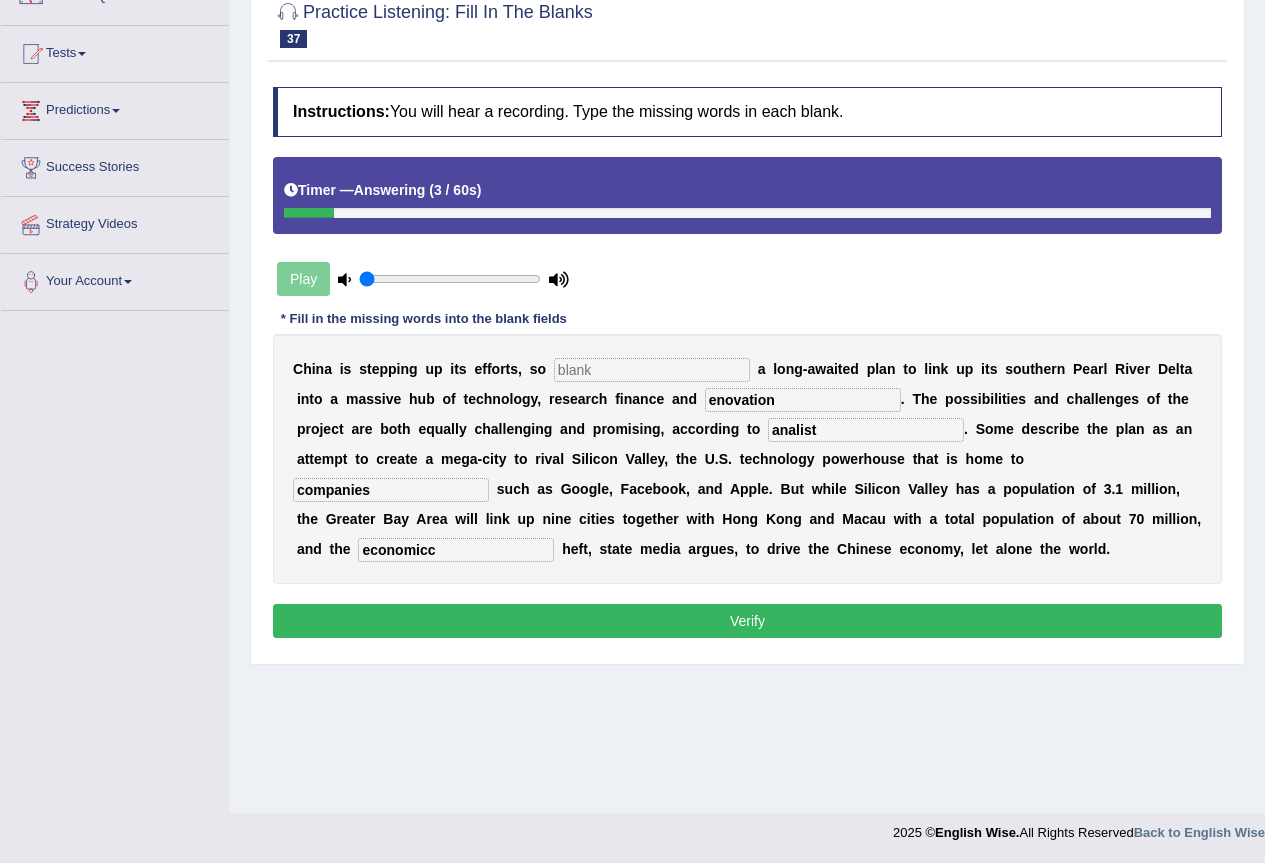 click at bounding box center [652, 370] 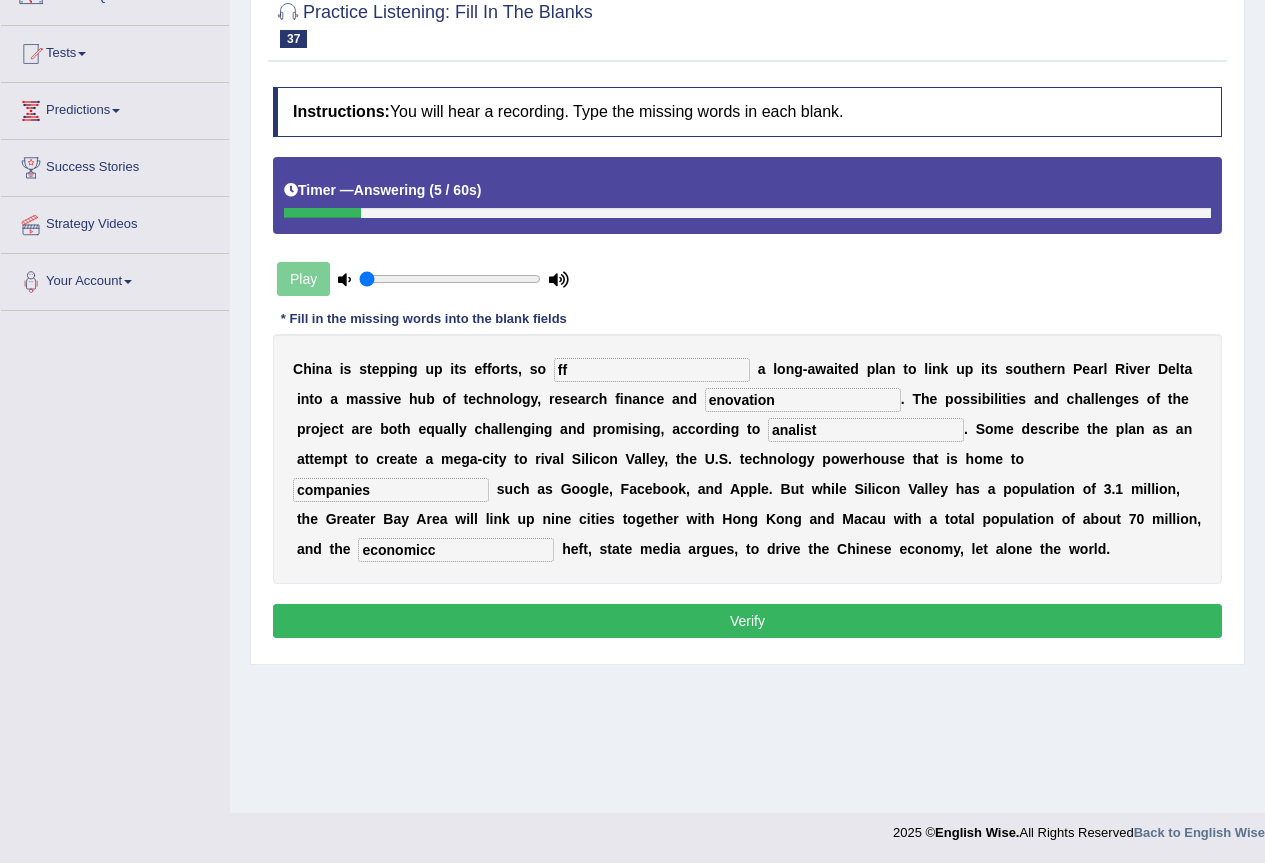 type on "ff" 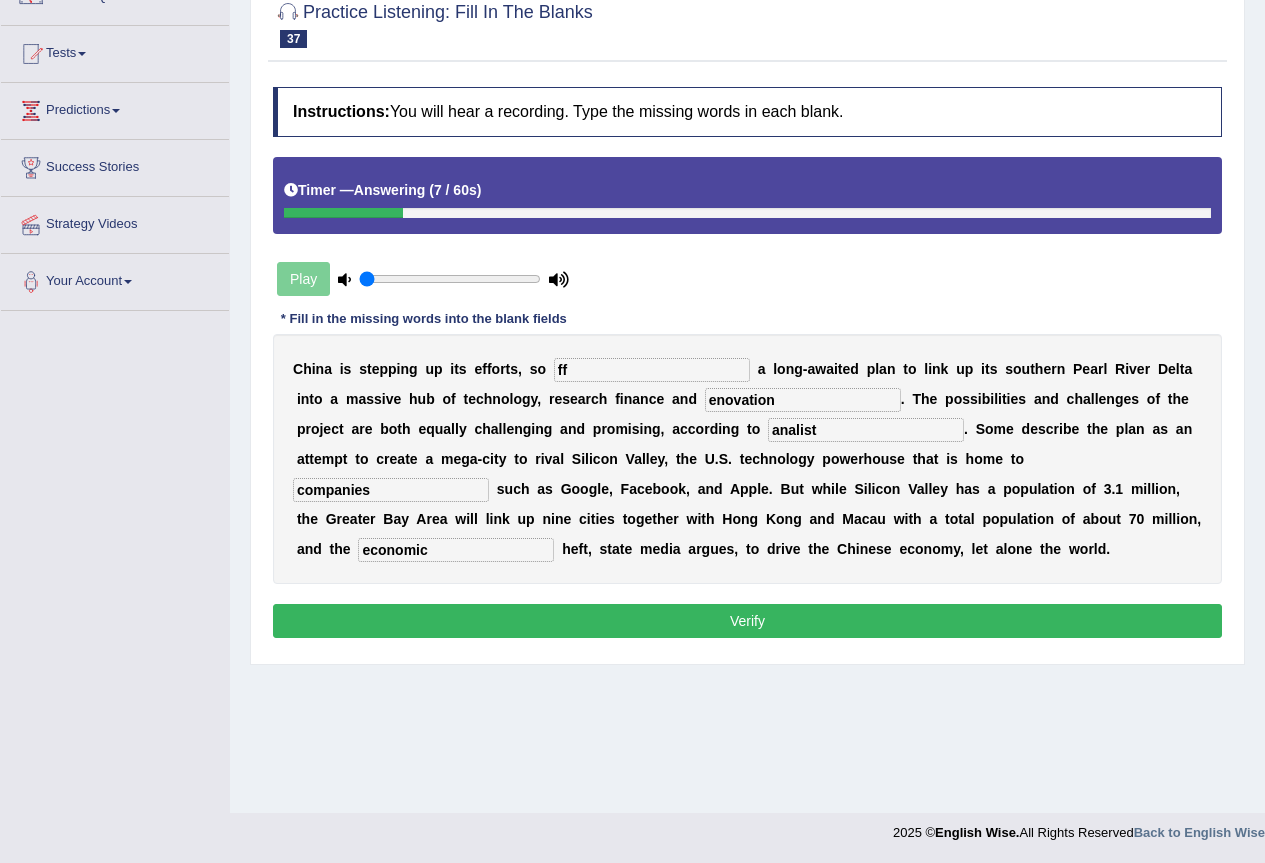 type on "economic" 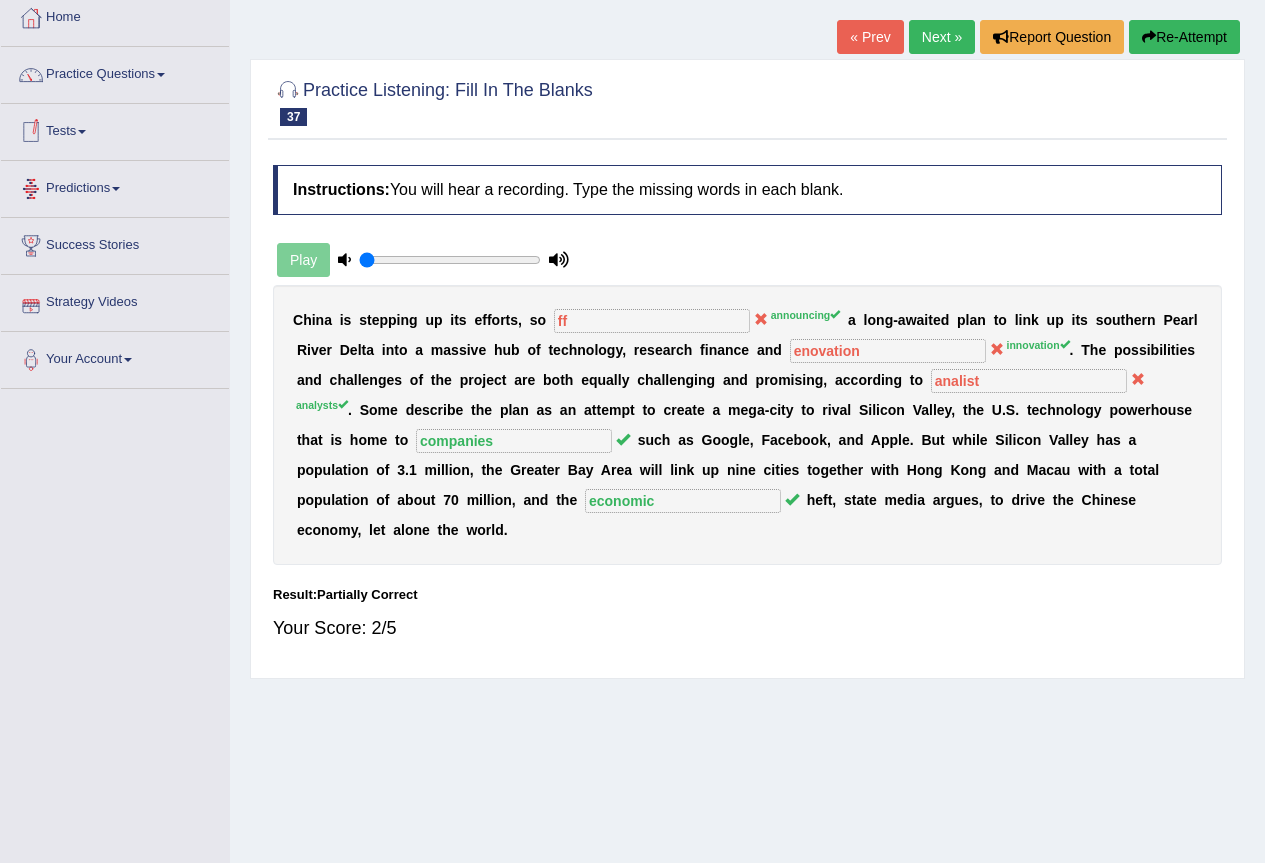 scroll, scrollTop: 0, scrollLeft: 0, axis: both 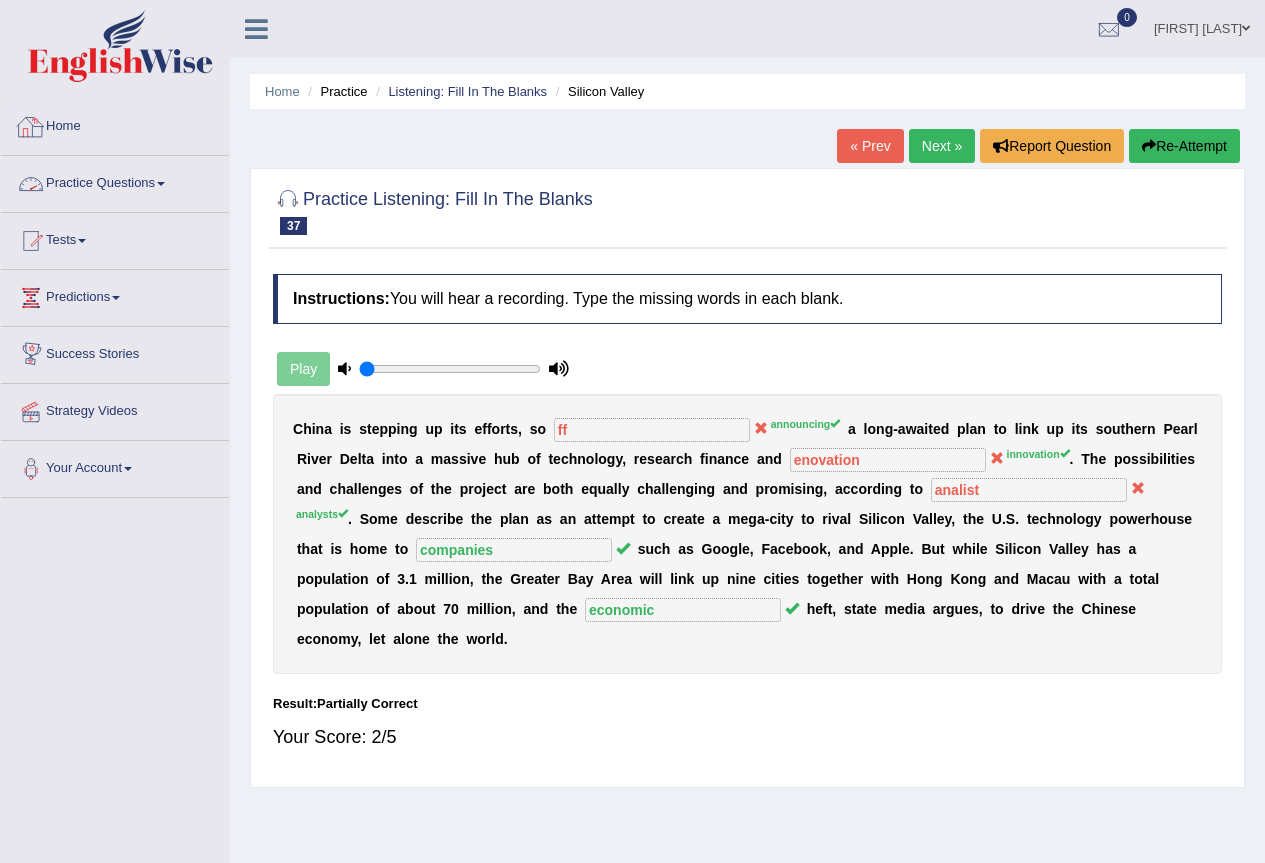 click on "Practice Questions" at bounding box center [115, 181] 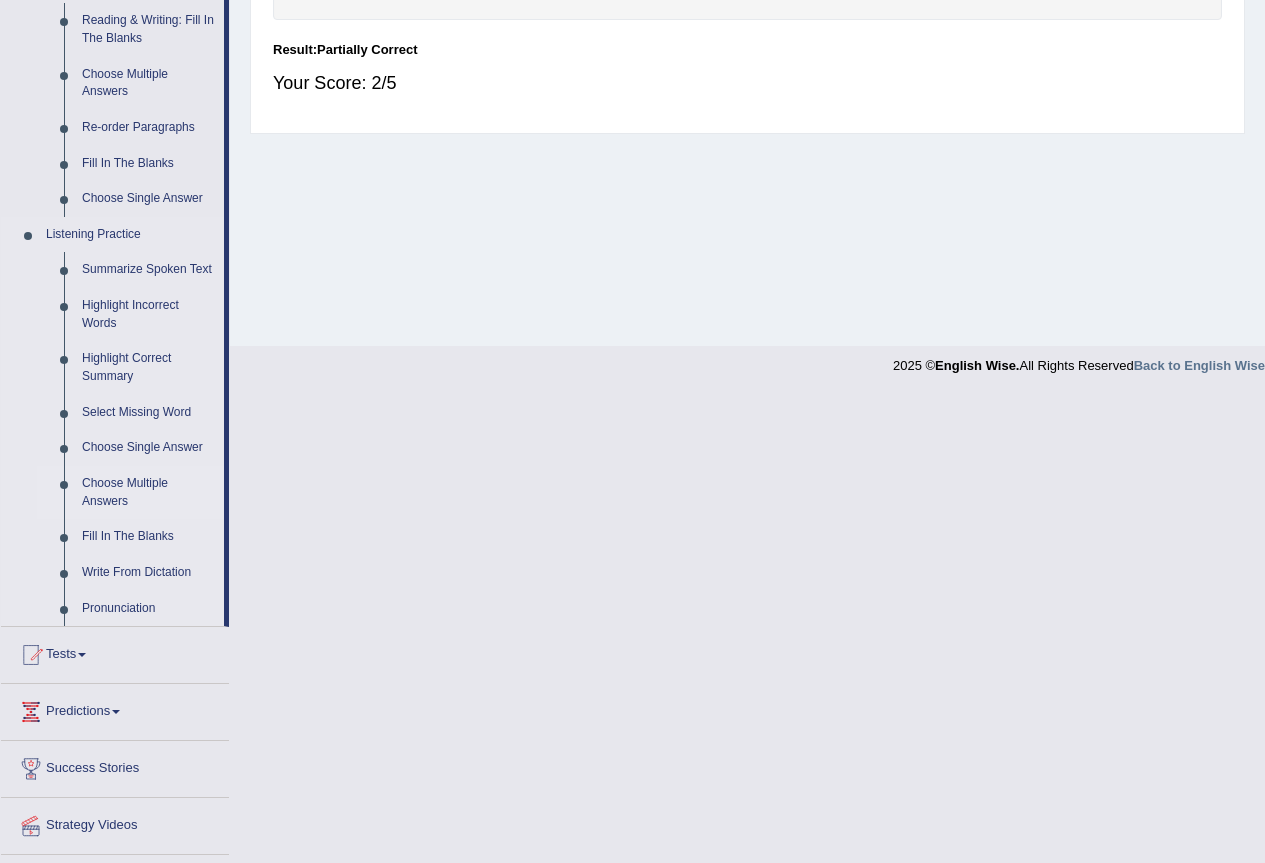 scroll, scrollTop: 700, scrollLeft: 0, axis: vertical 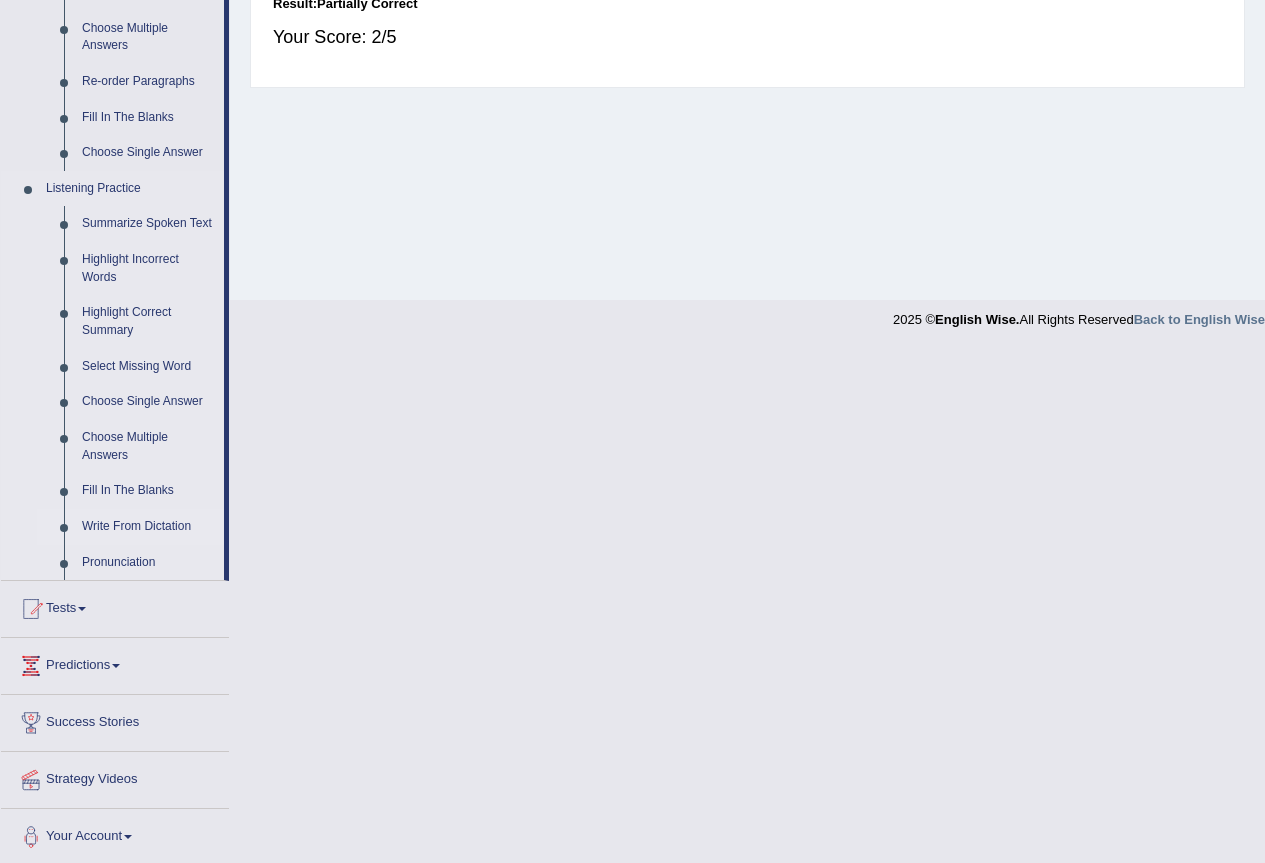 click on "Write From Dictation" at bounding box center (148, 527) 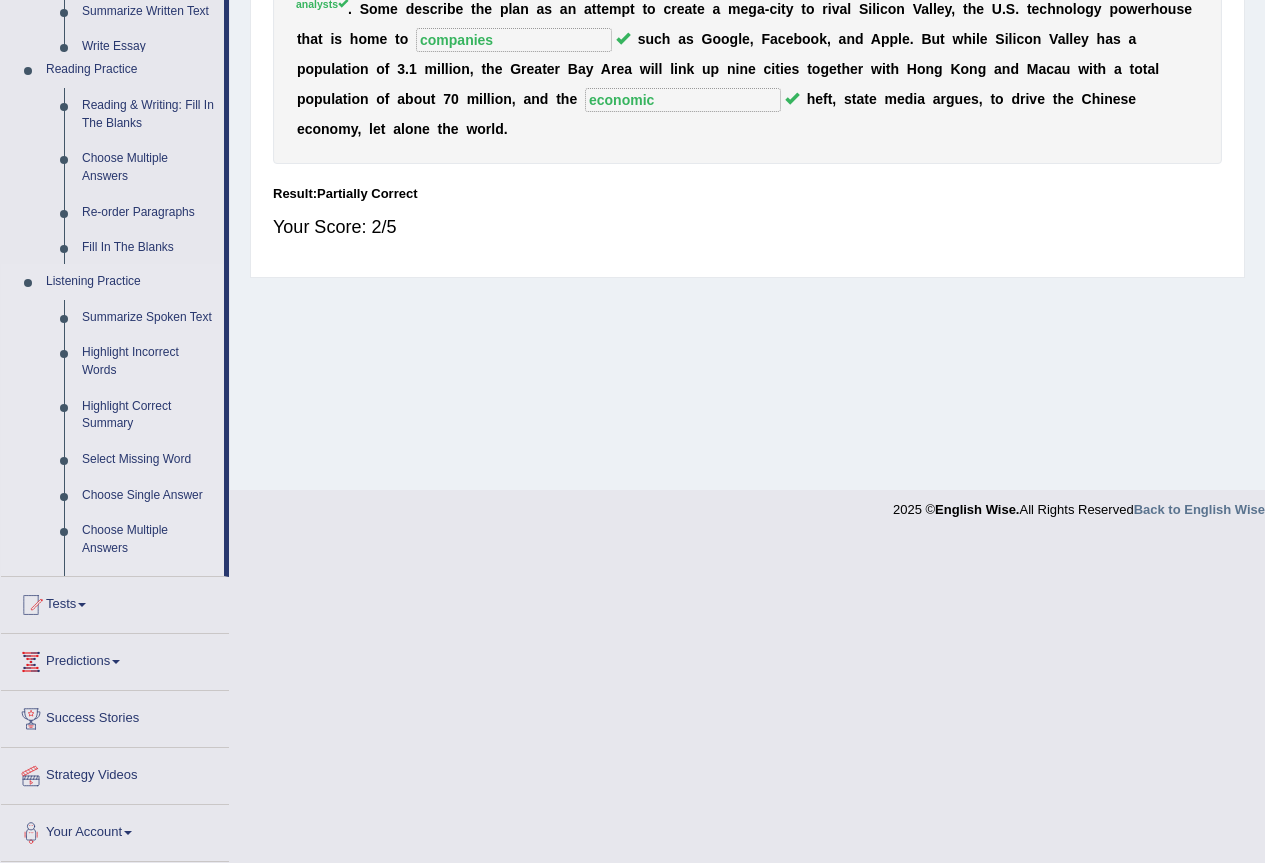 scroll, scrollTop: 401, scrollLeft: 0, axis: vertical 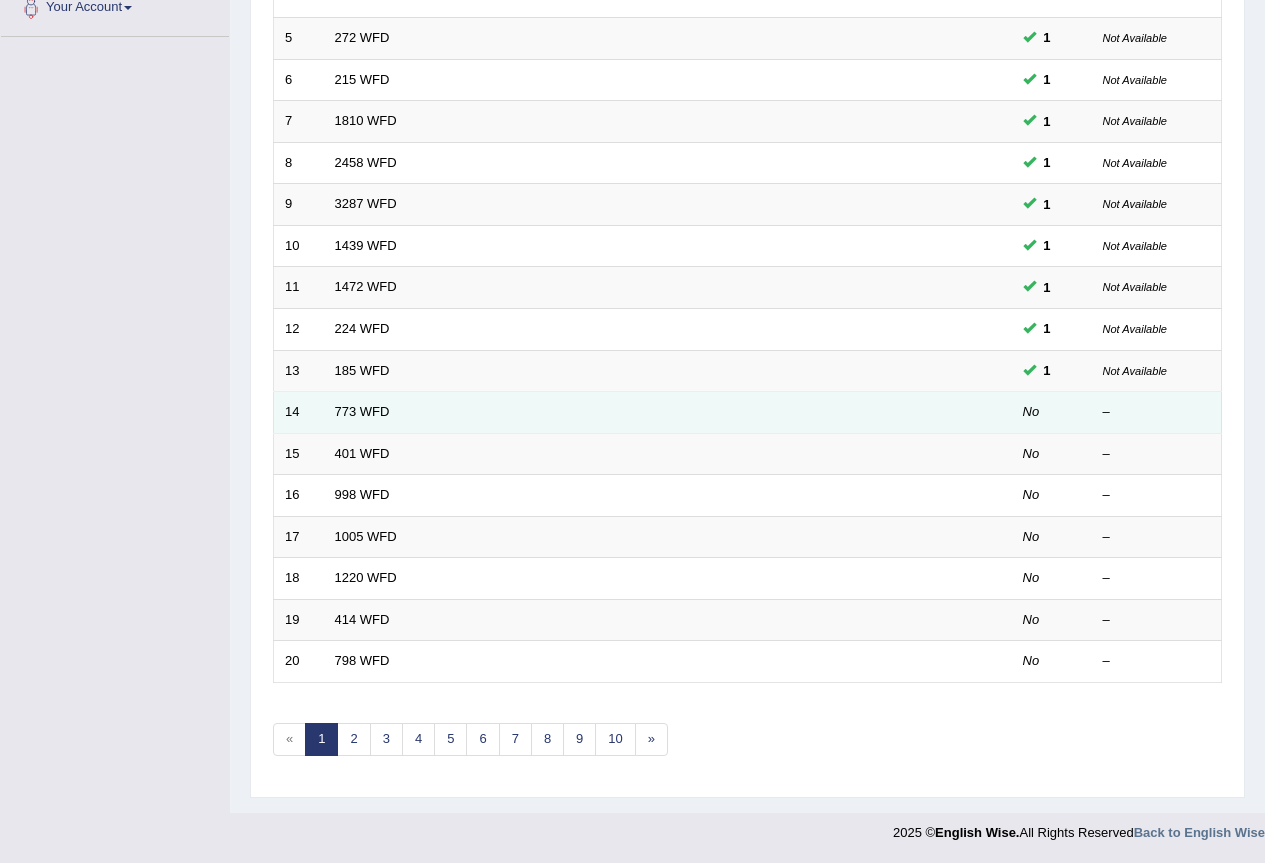 click on "14" at bounding box center (299, 413) 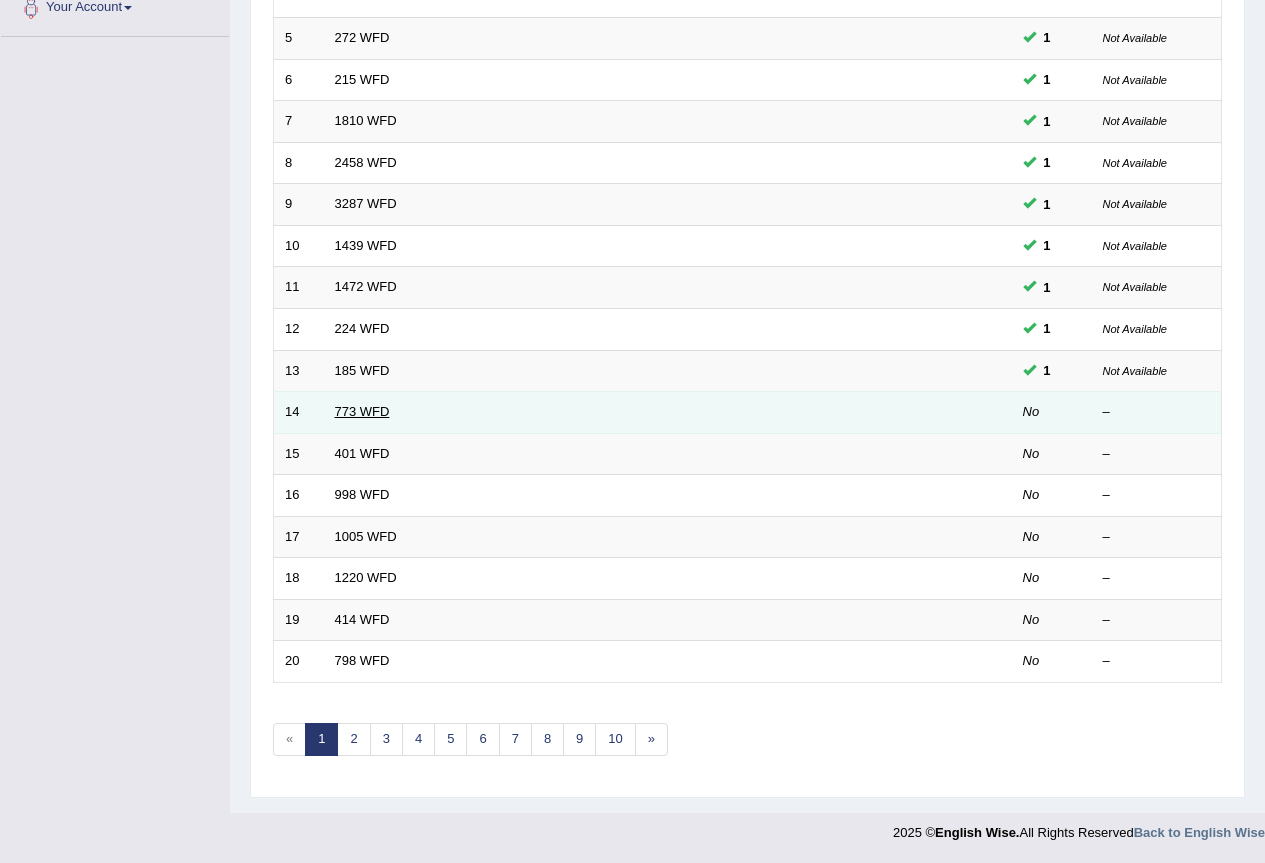click on "773 WFD" at bounding box center [362, 411] 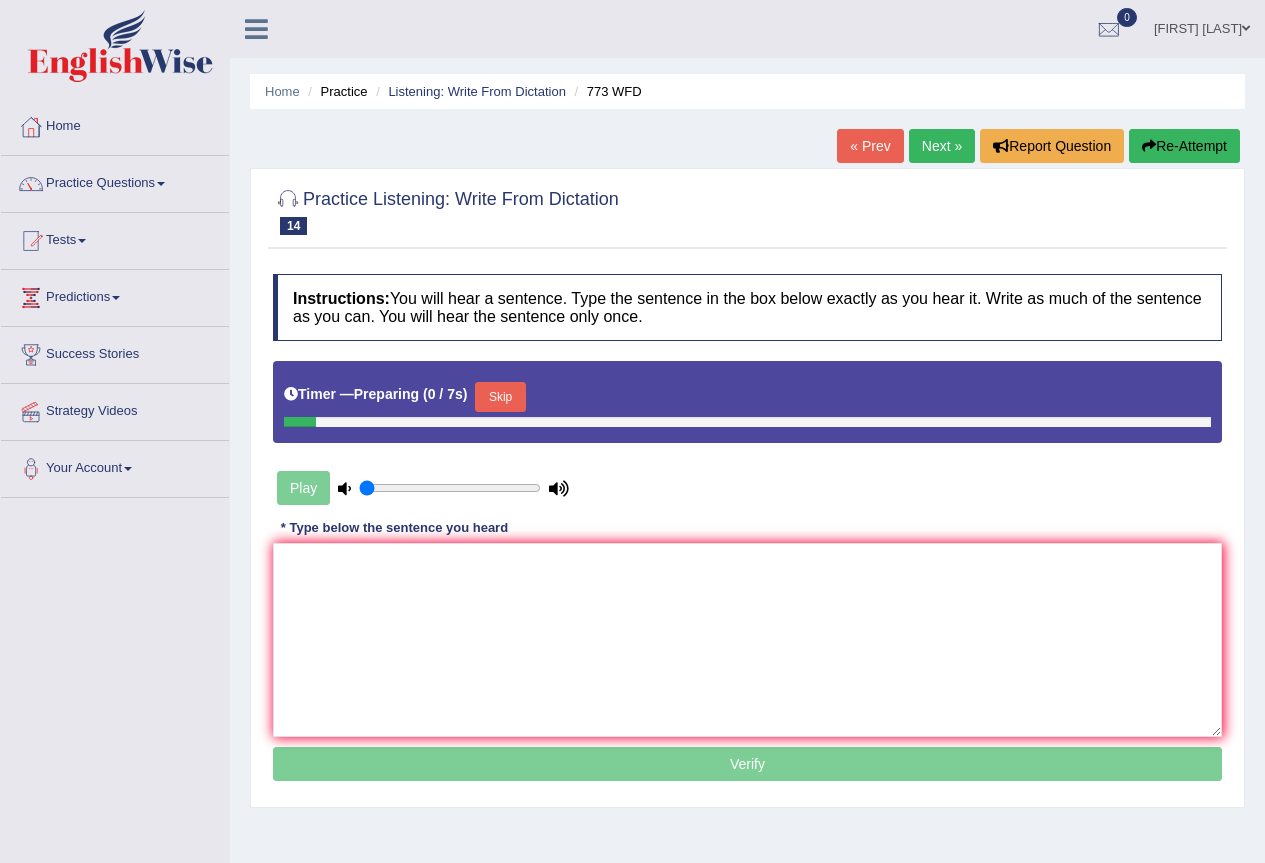 scroll, scrollTop: 0, scrollLeft: 0, axis: both 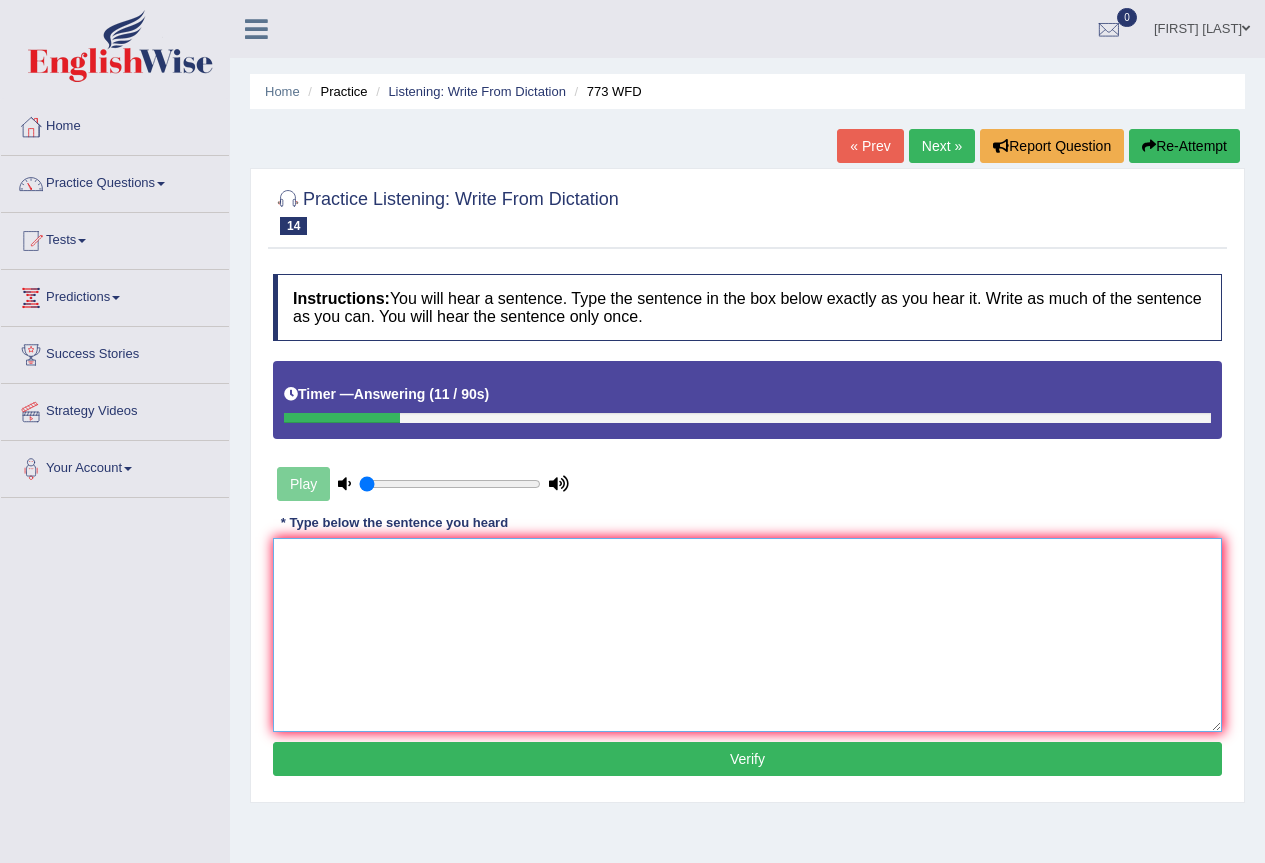 drag, startPoint x: 602, startPoint y: 549, endPoint x: 596, endPoint y: 629, distance: 80.224686 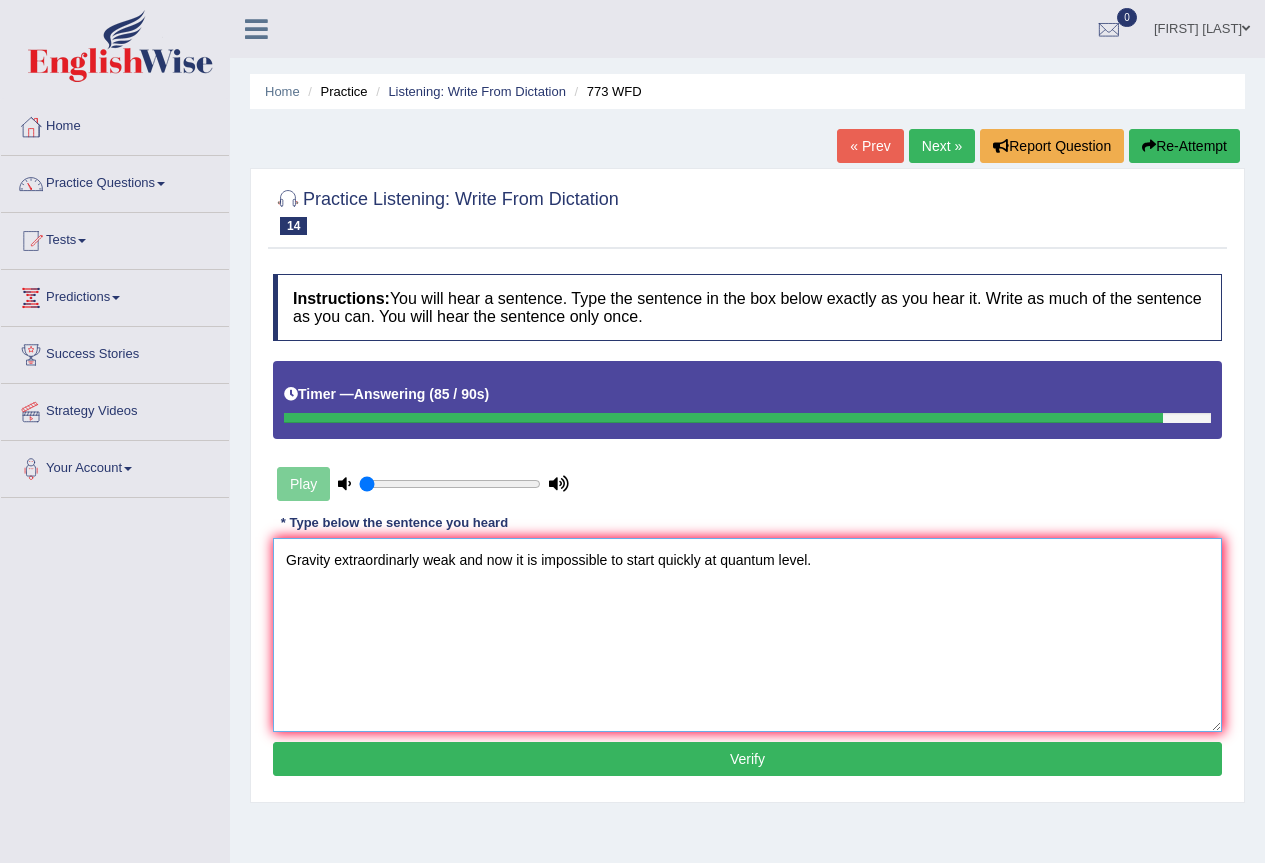 type on "Gravity extraordinarly weak and now it is impossible to start quickly at quantum level." 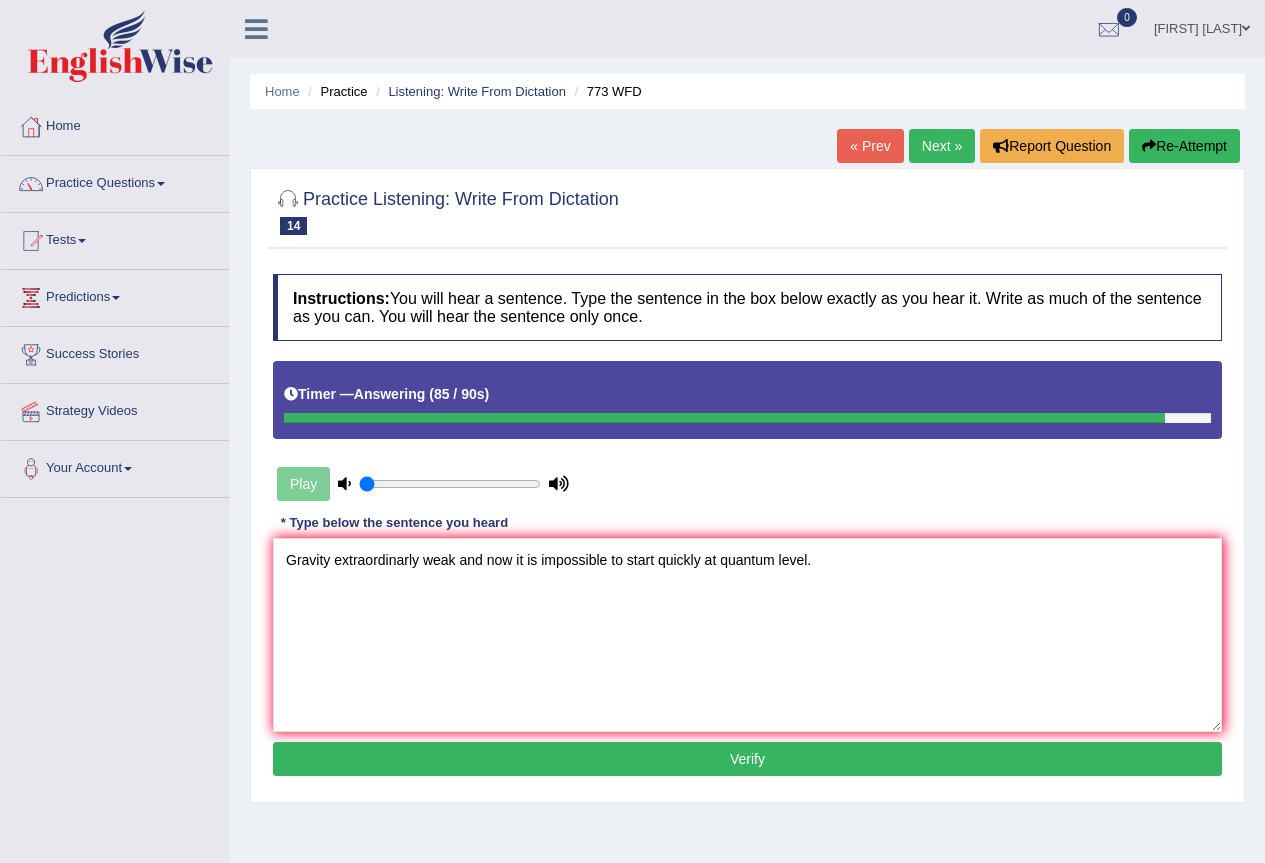 click on "Verify" at bounding box center (747, 759) 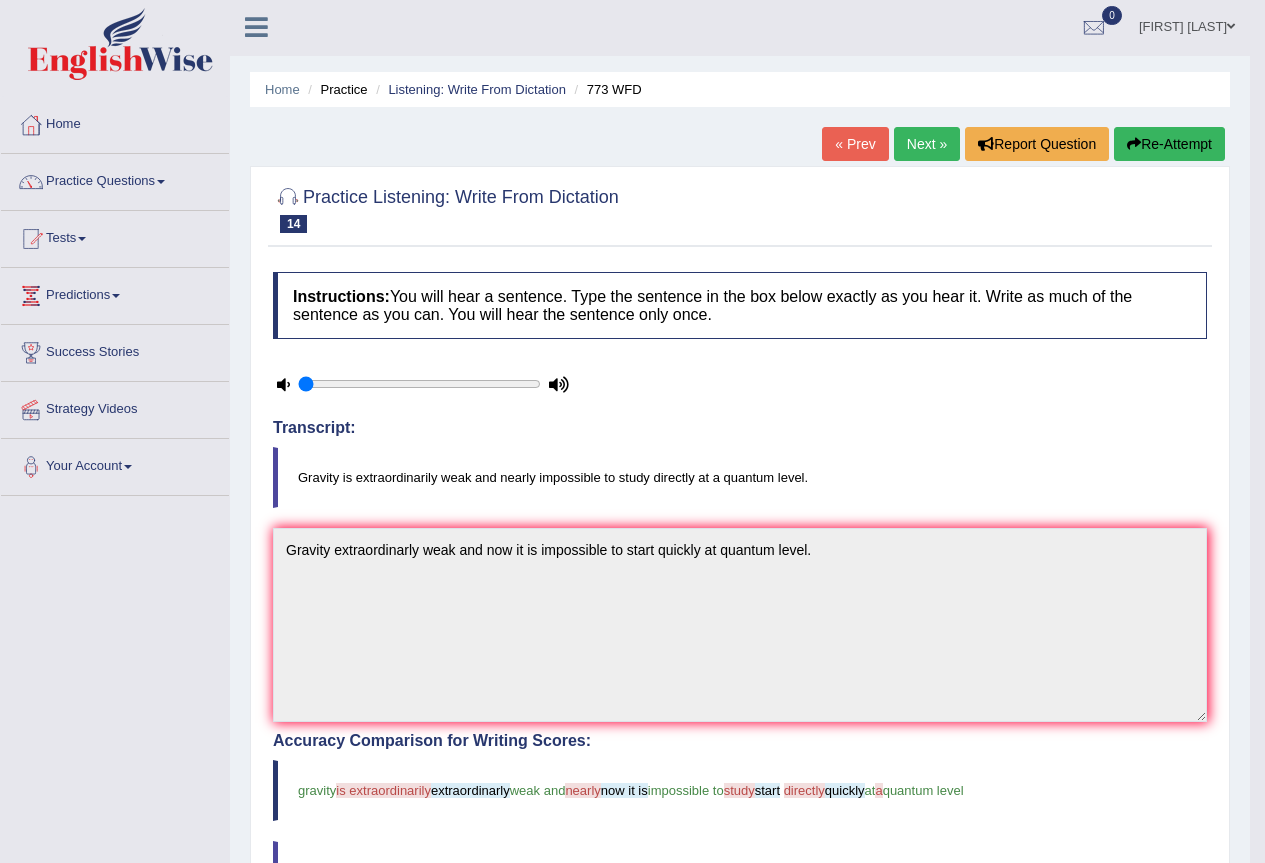 scroll, scrollTop: 0, scrollLeft: 0, axis: both 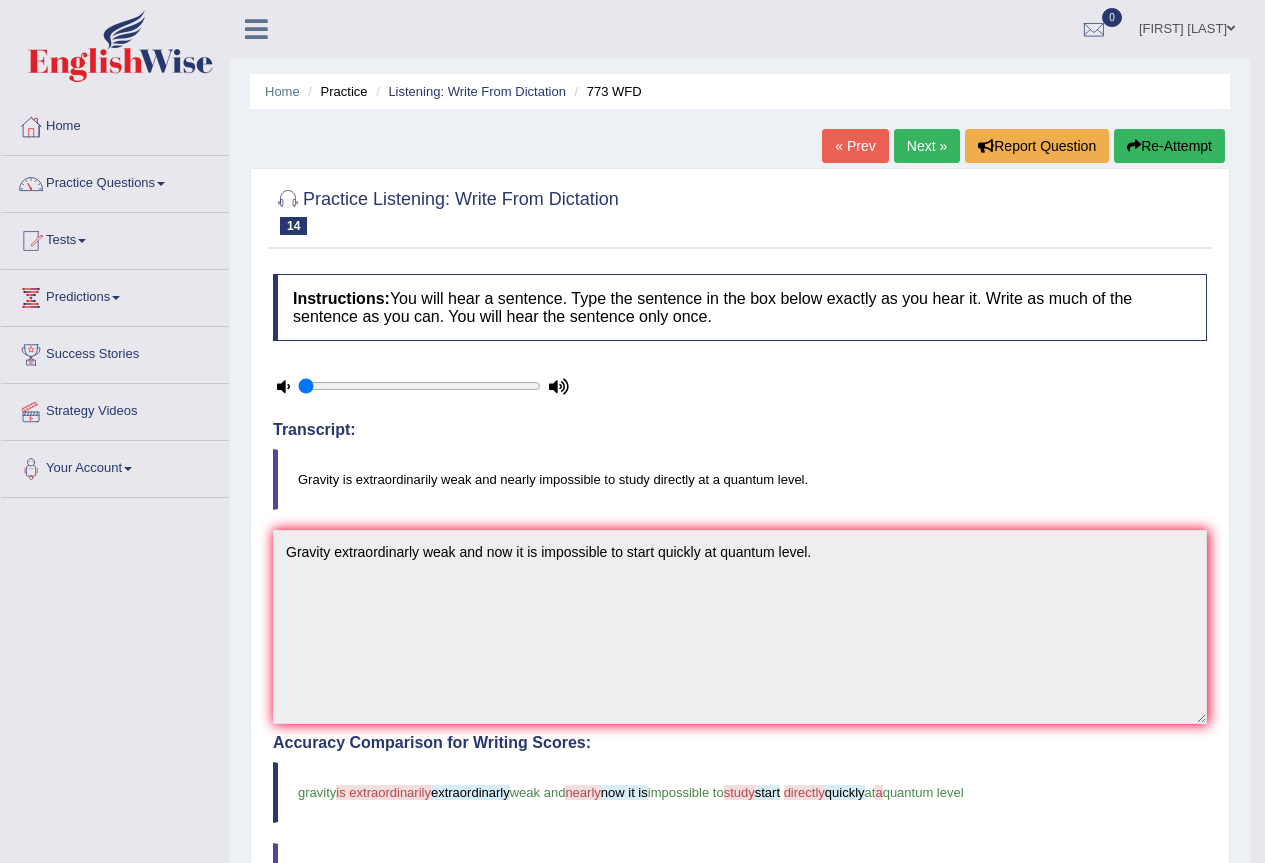 click on "Next »" at bounding box center [927, 146] 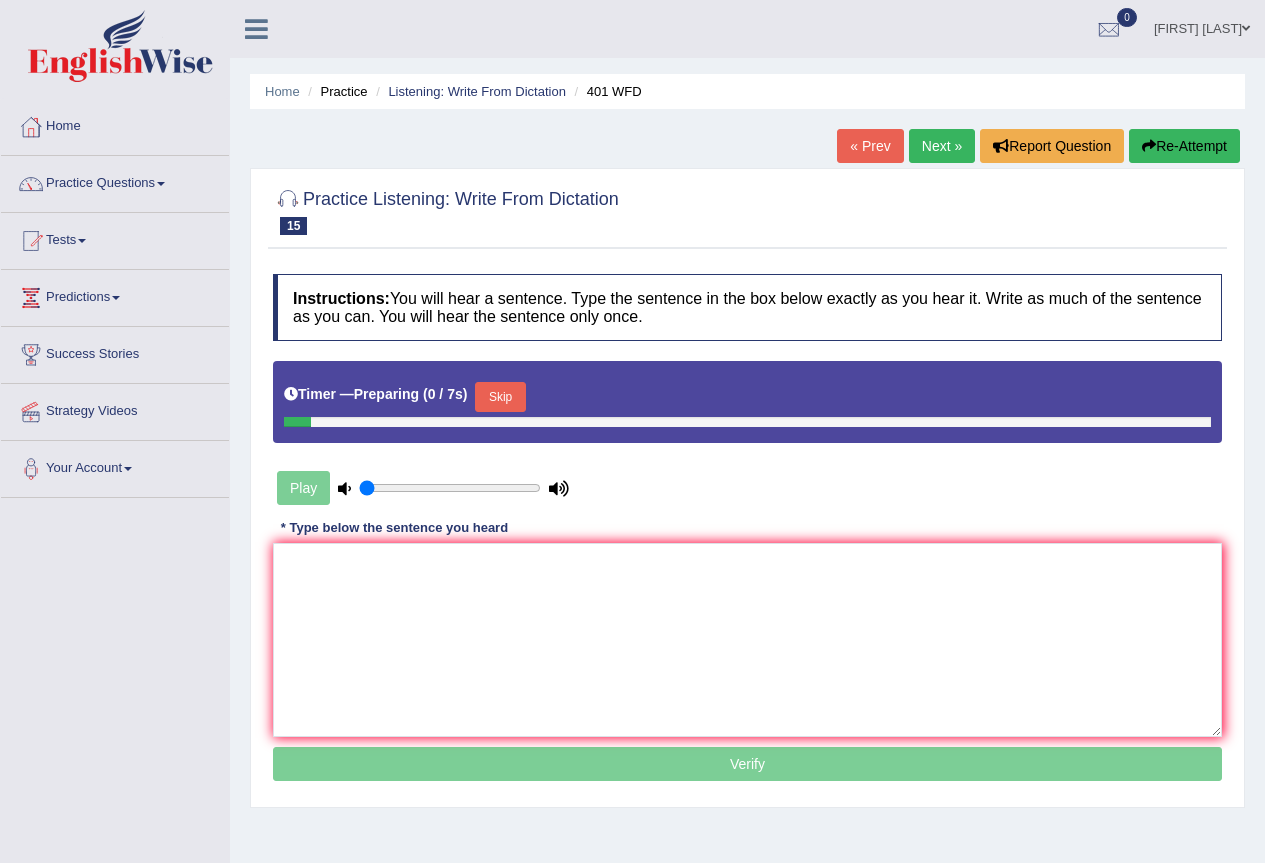 scroll, scrollTop: 0, scrollLeft: 0, axis: both 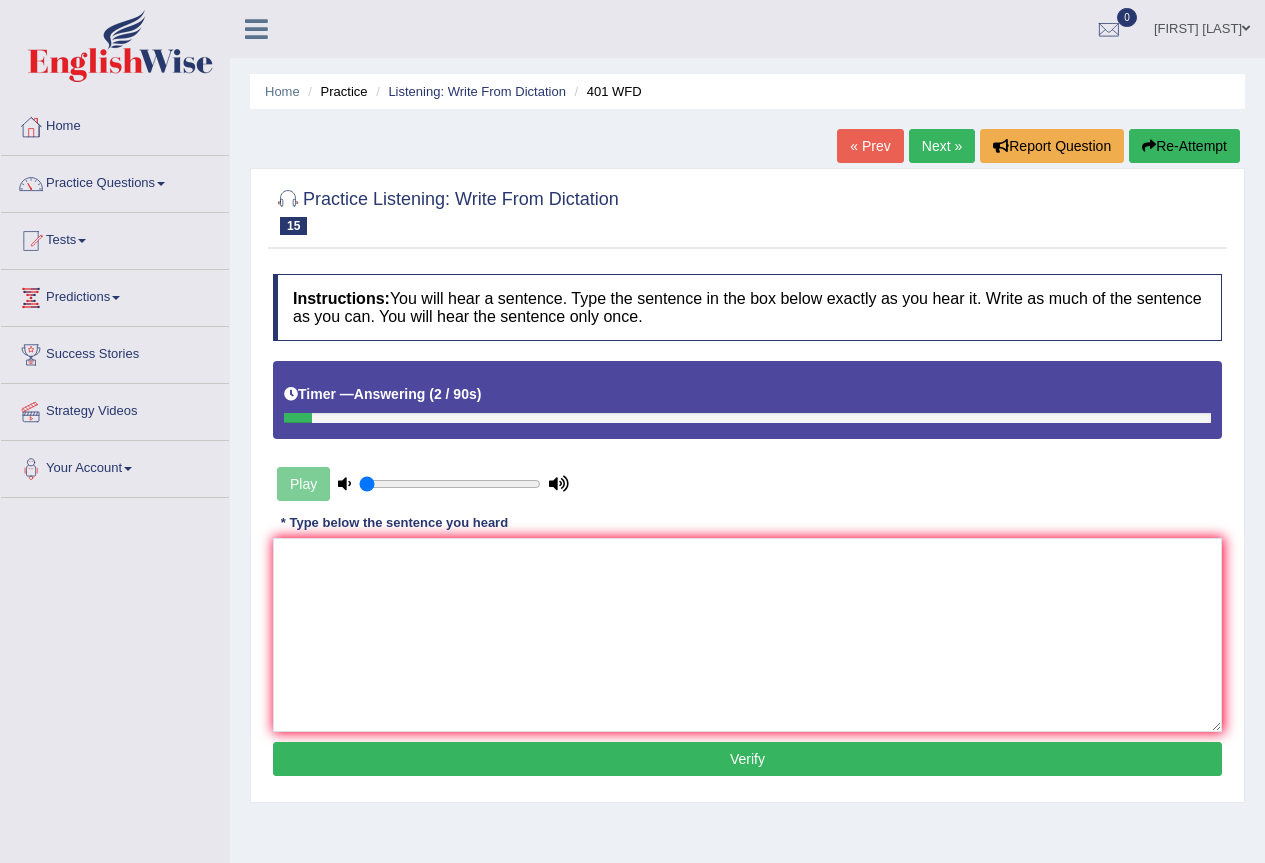 click on "Re-Attempt" at bounding box center [1184, 146] 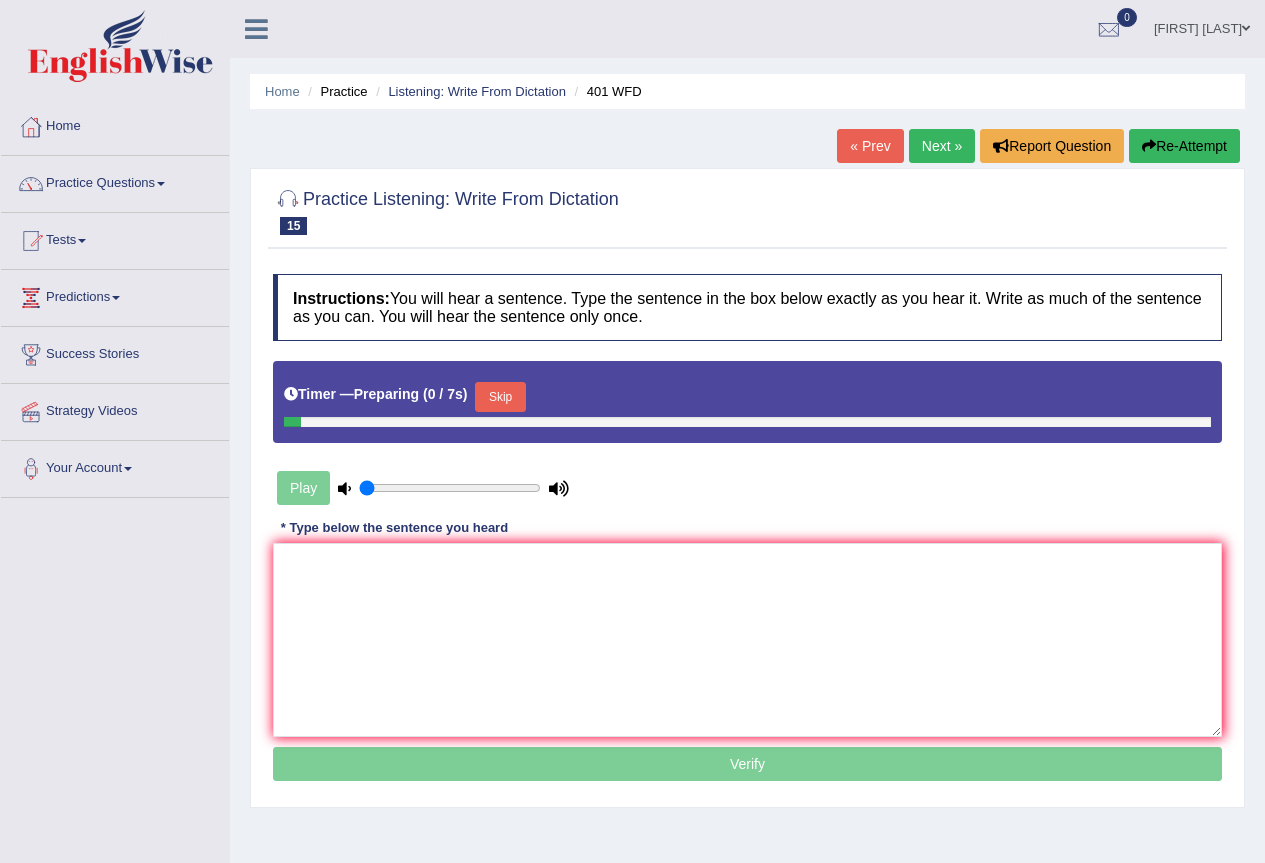 scroll, scrollTop: 0, scrollLeft: 0, axis: both 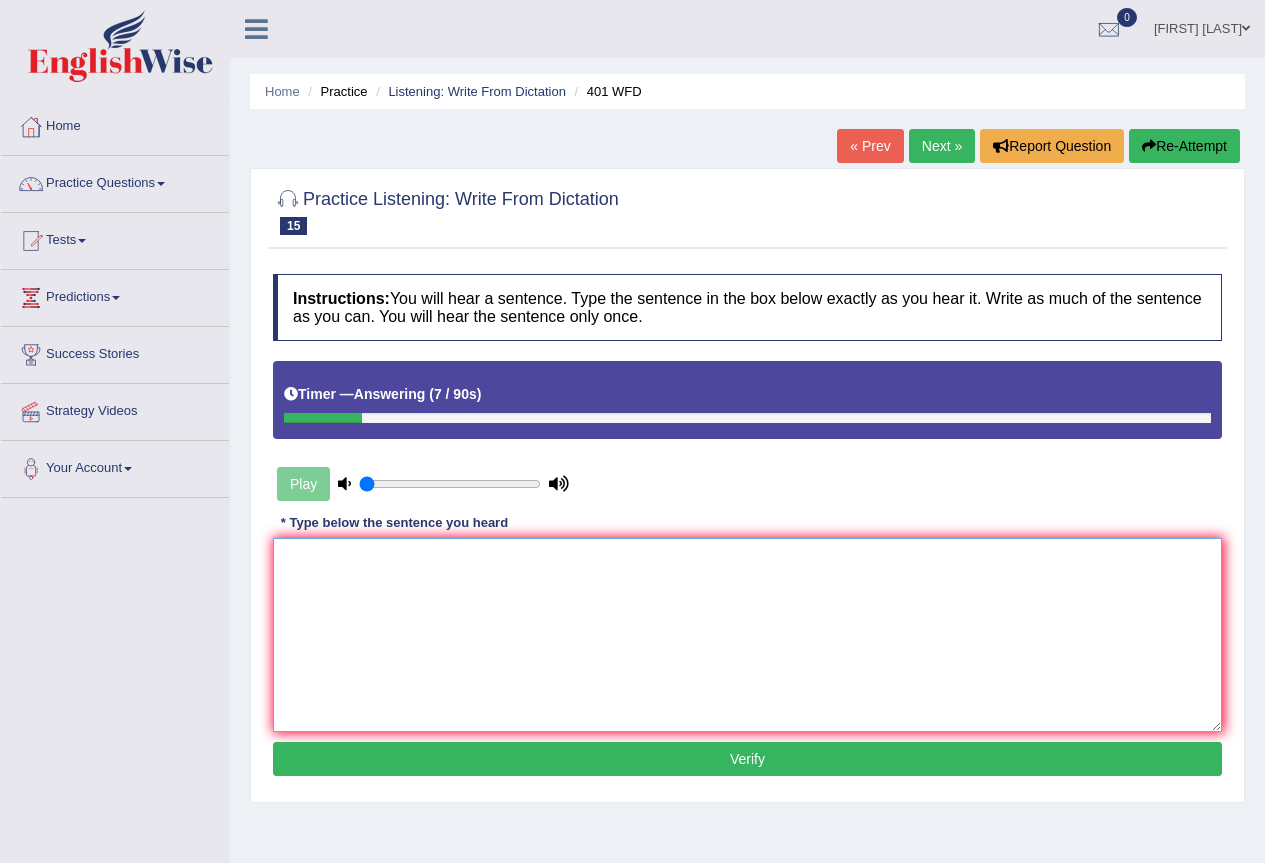 click at bounding box center (747, 635) 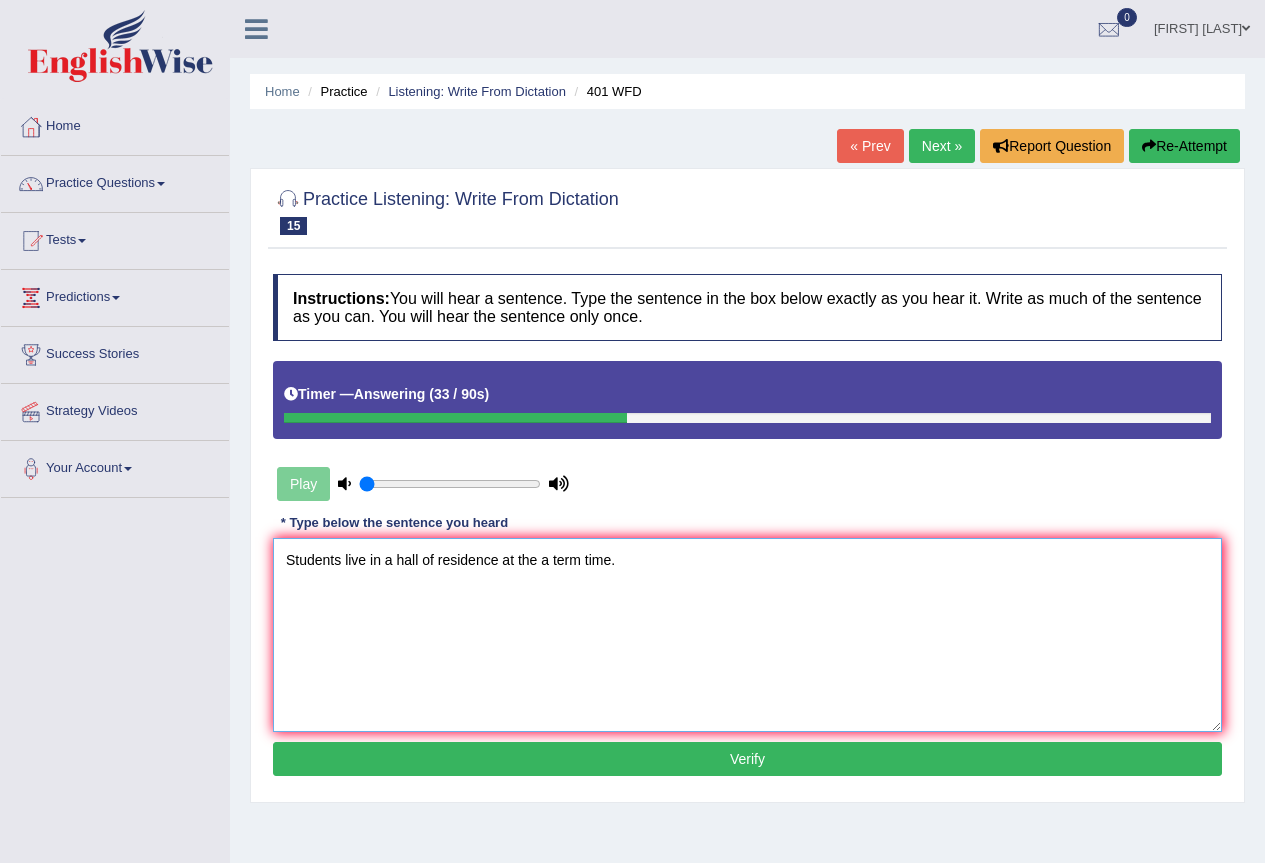 click on "Students live in a hall of residence at the a term time." at bounding box center (747, 635) 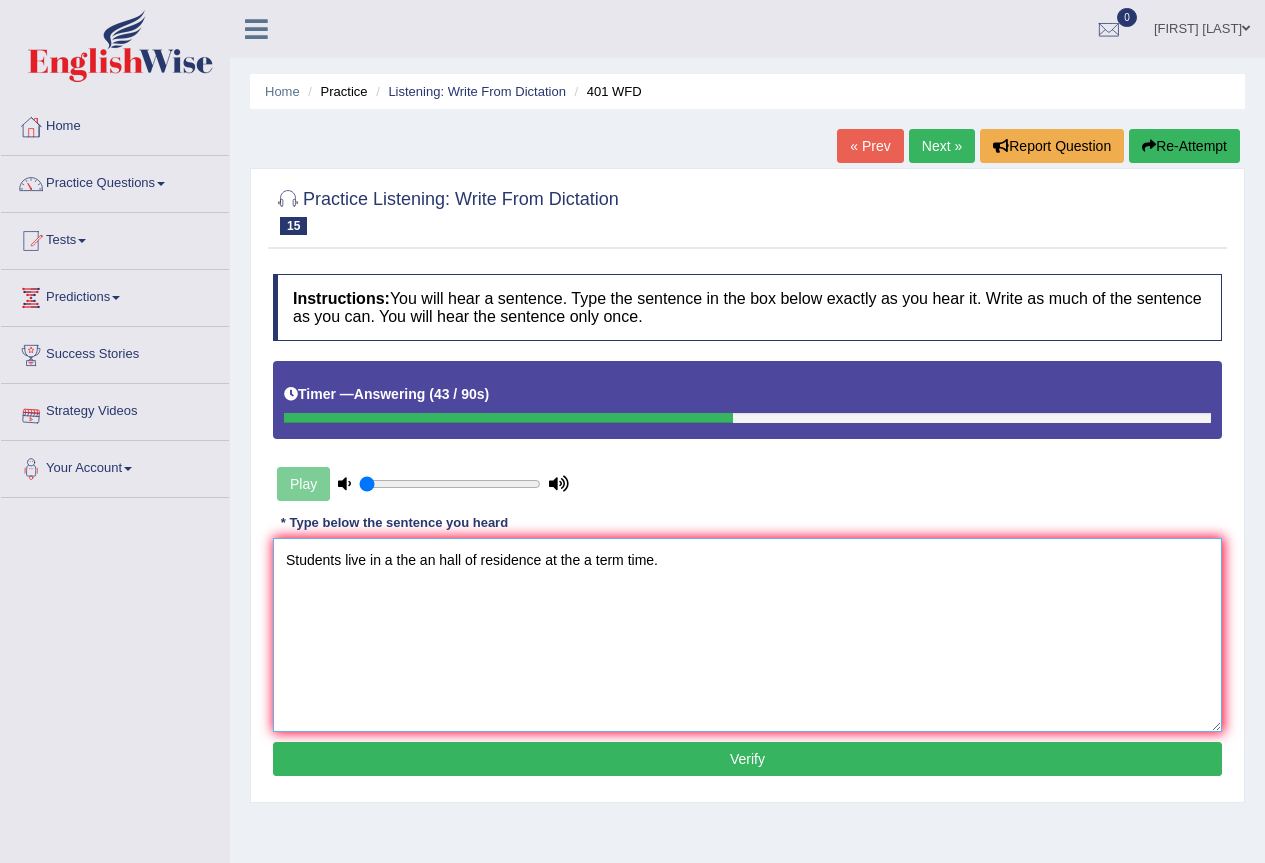 click on "Students live in a the an hall of residence at the a term time." at bounding box center (747, 635) 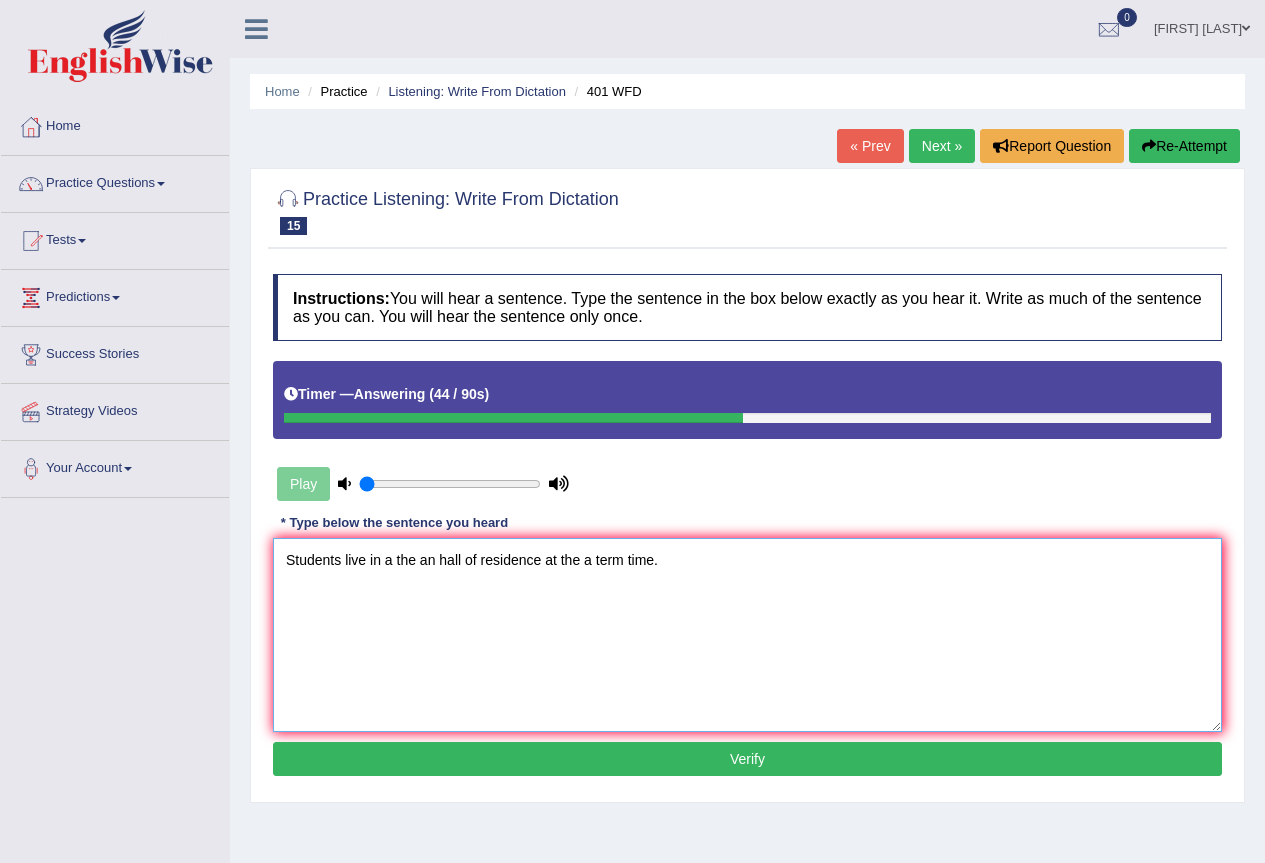 click on "Students live in a the an hall of residence at the a term time." at bounding box center [747, 635] 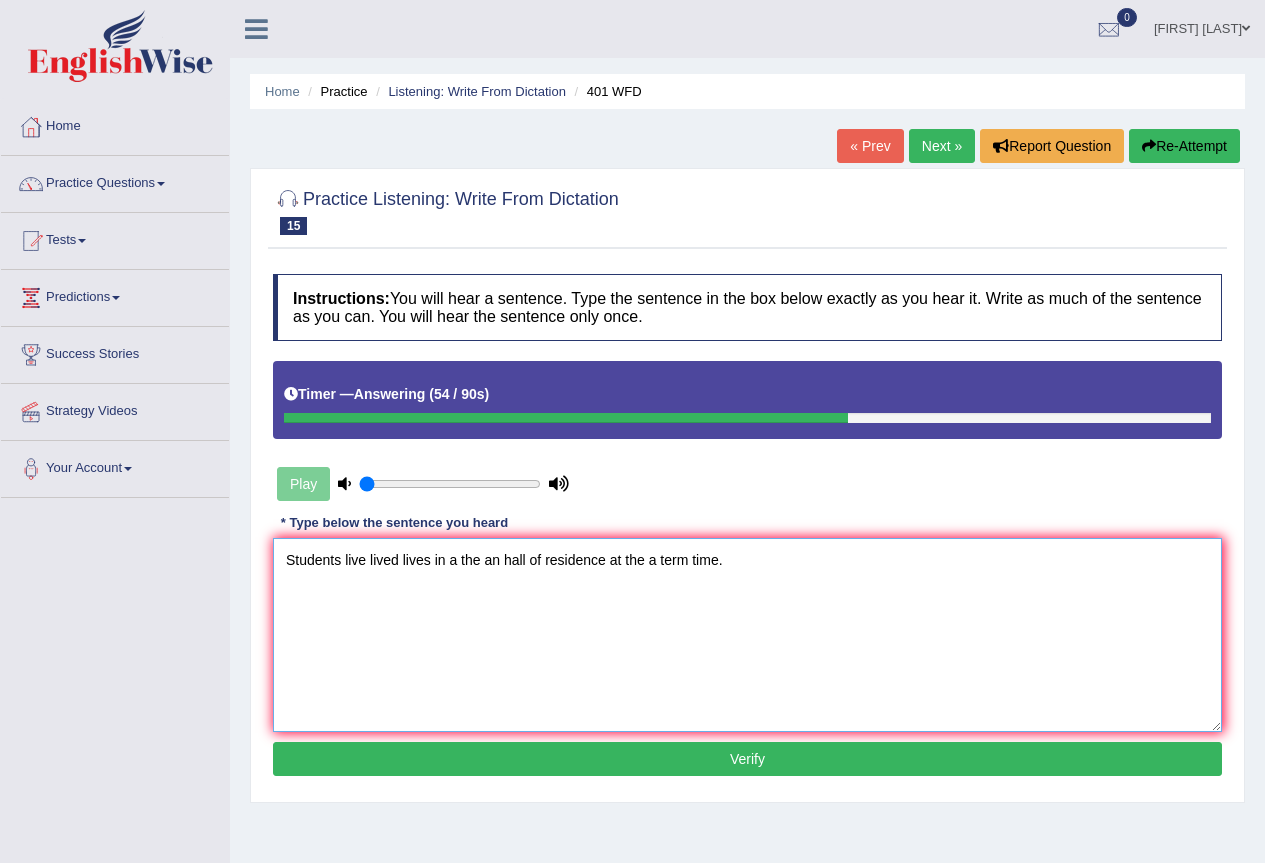click on "Students live lived lives in a the an hall of residence at the a term time." at bounding box center [747, 635] 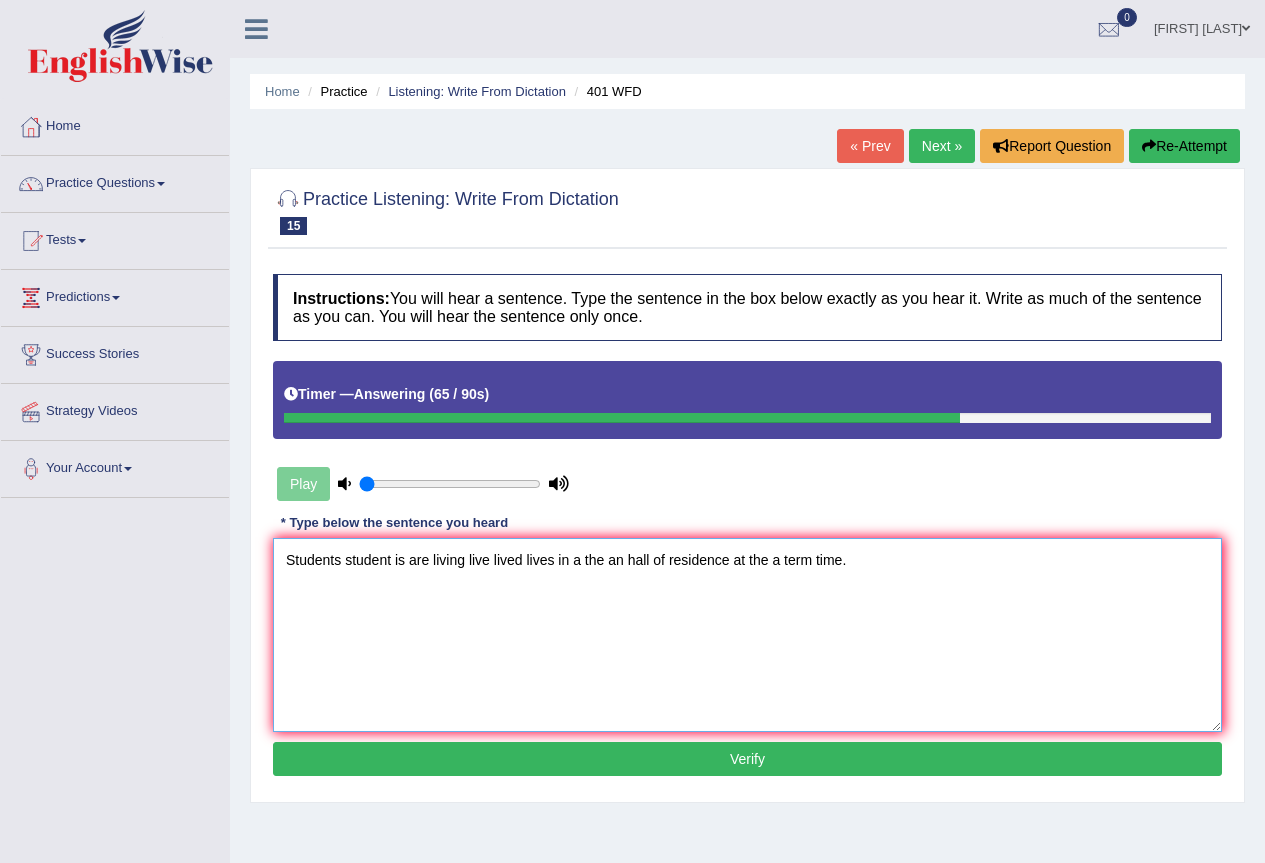 type on "Students student is are living live lived lives in a the an hall of residence at the a term time." 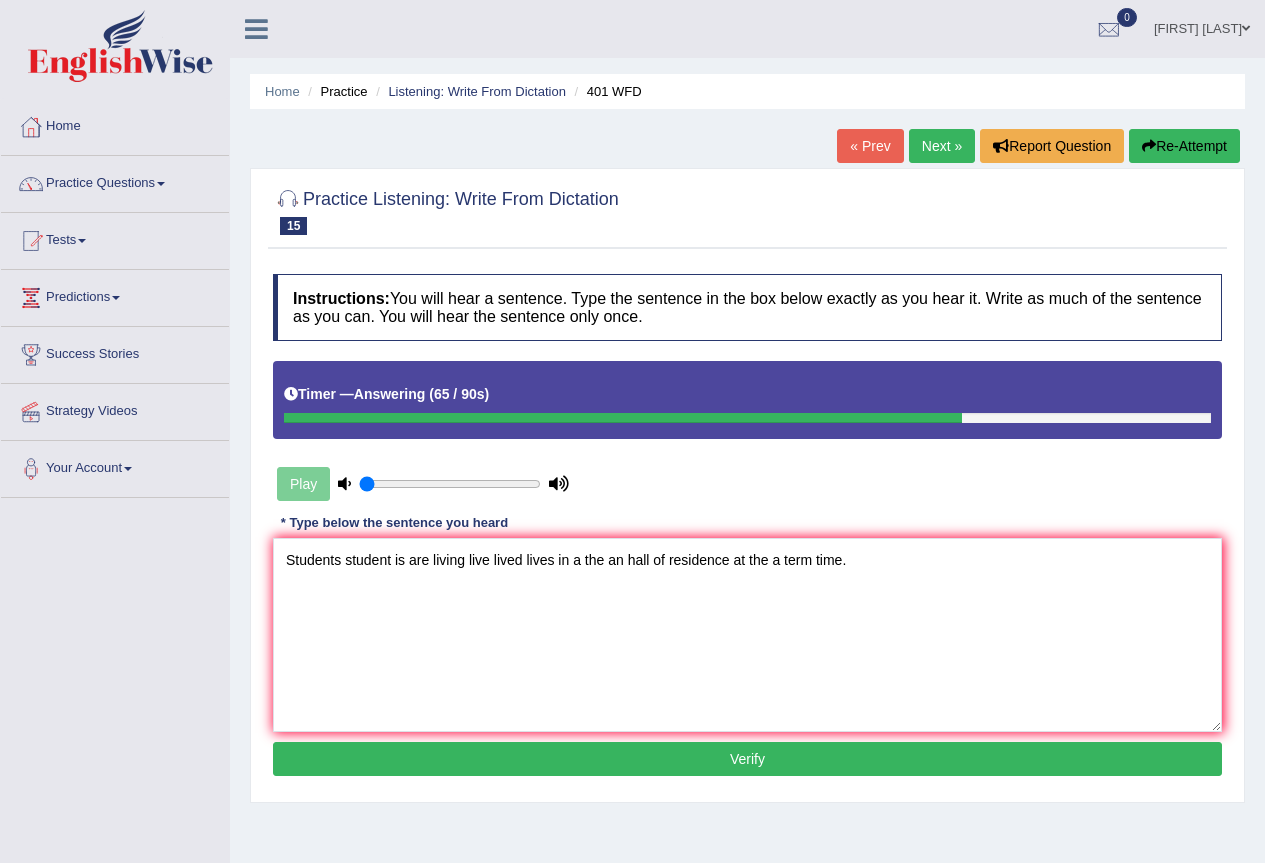 click on "Verify" at bounding box center (747, 759) 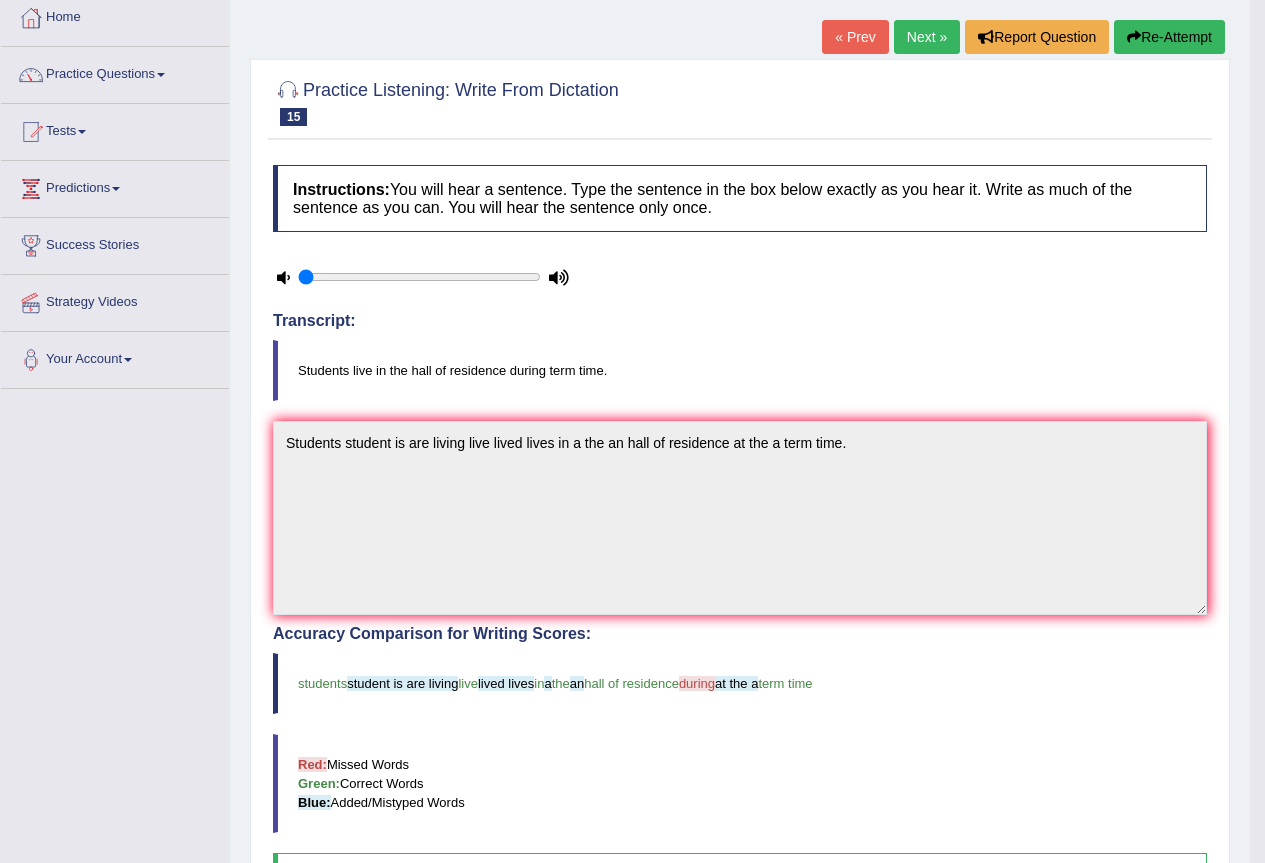 scroll, scrollTop: 0, scrollLeft: 0, axis: both 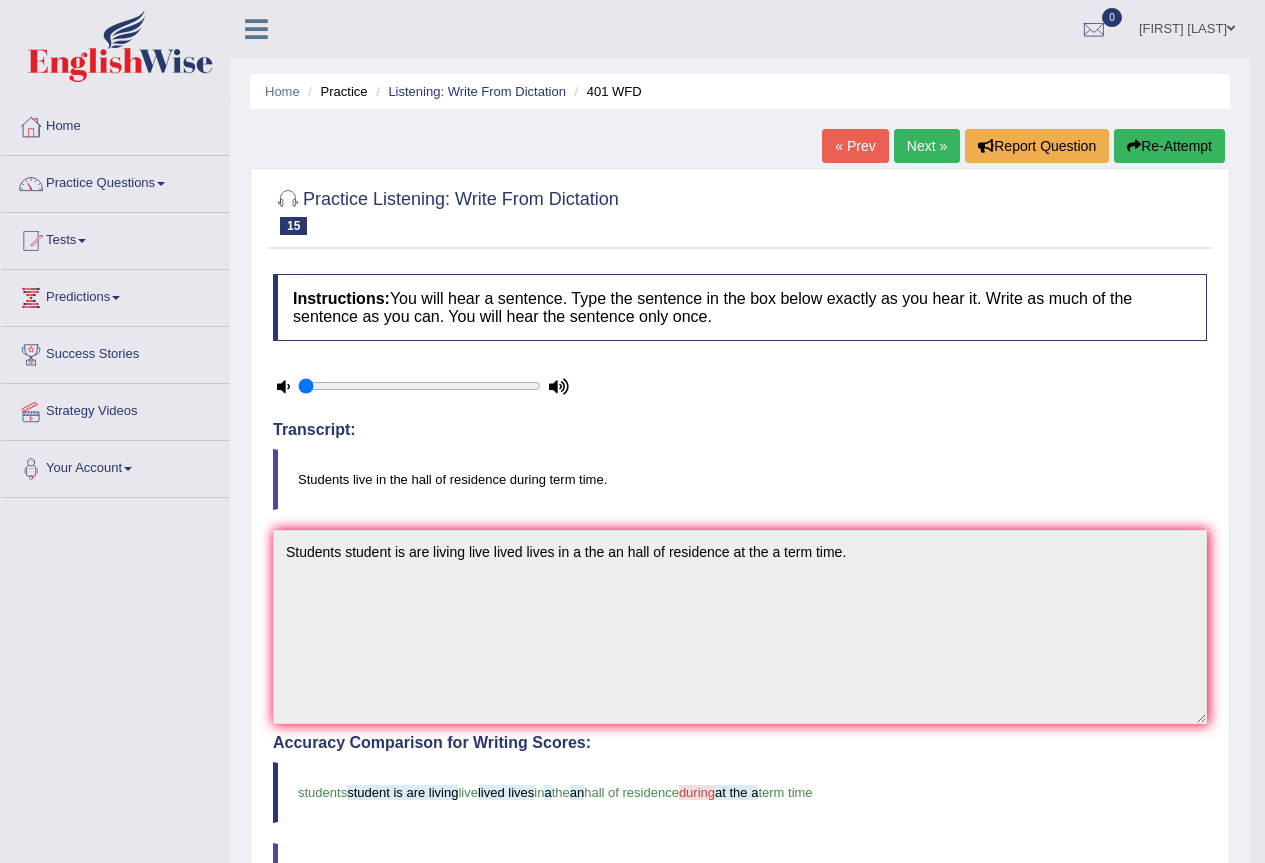 click on "Next »" at bounding box center [927, 146] 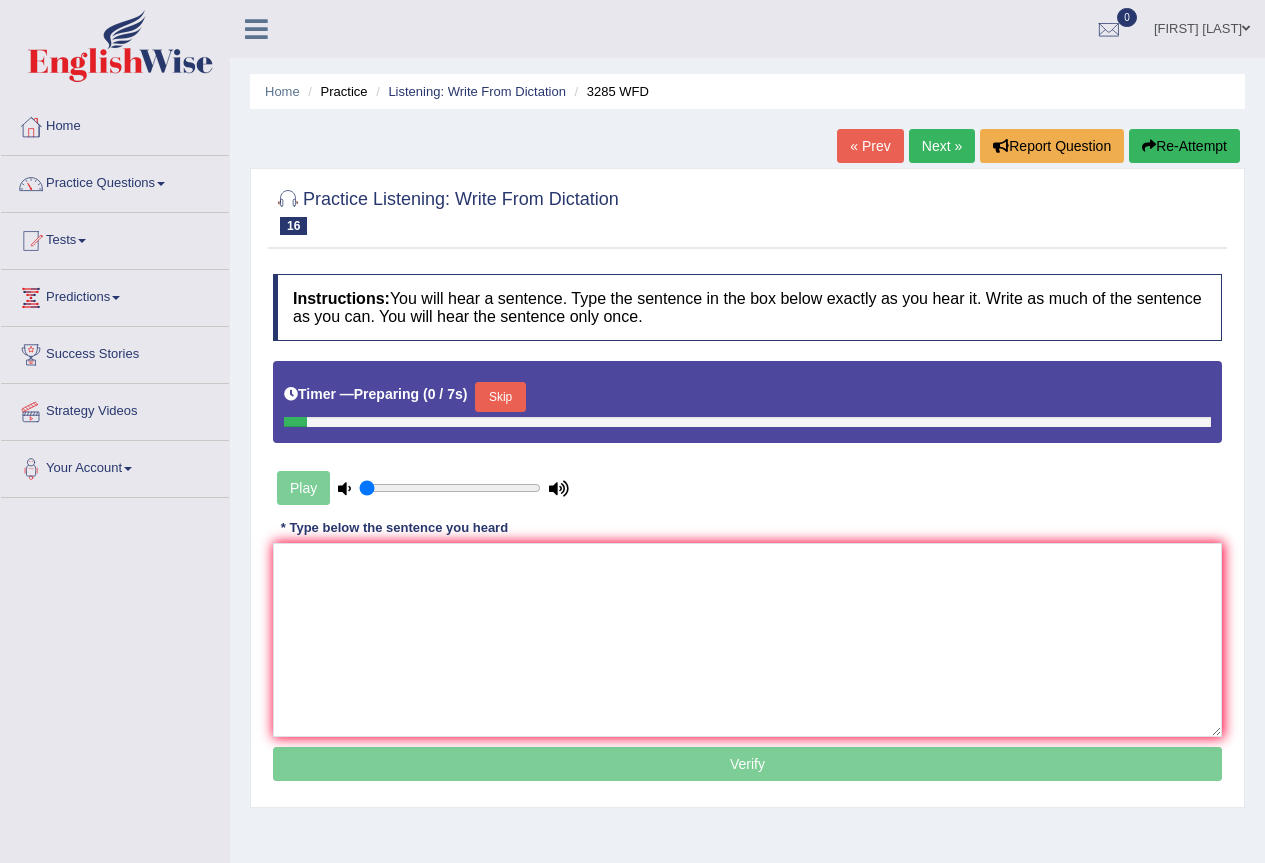 scroll, scrollTop: 0, scrollLeft: 0, axis: both 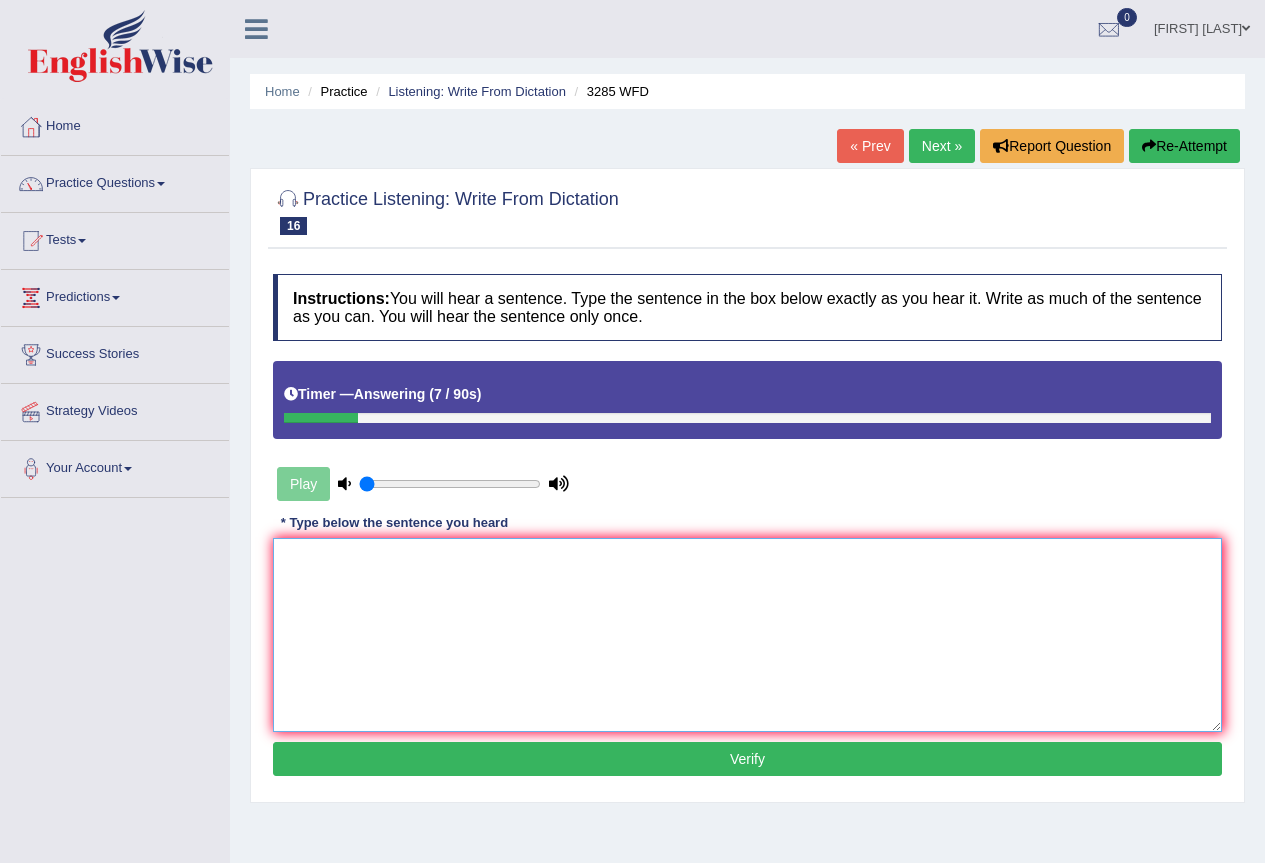 click at bounding box center [747, 635] 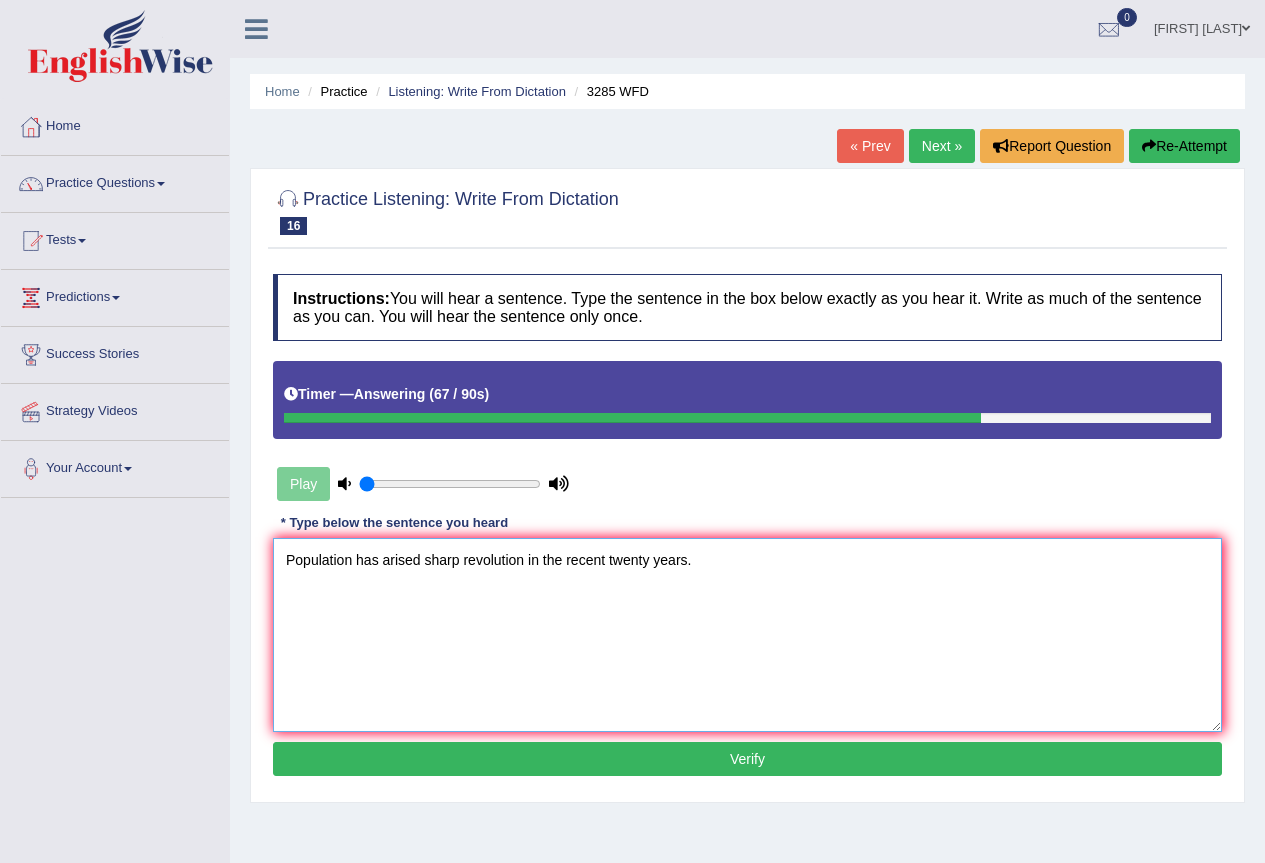 click on "Population has arised sharp revolution in the recent twenty years." at bounding box center [747, 635] 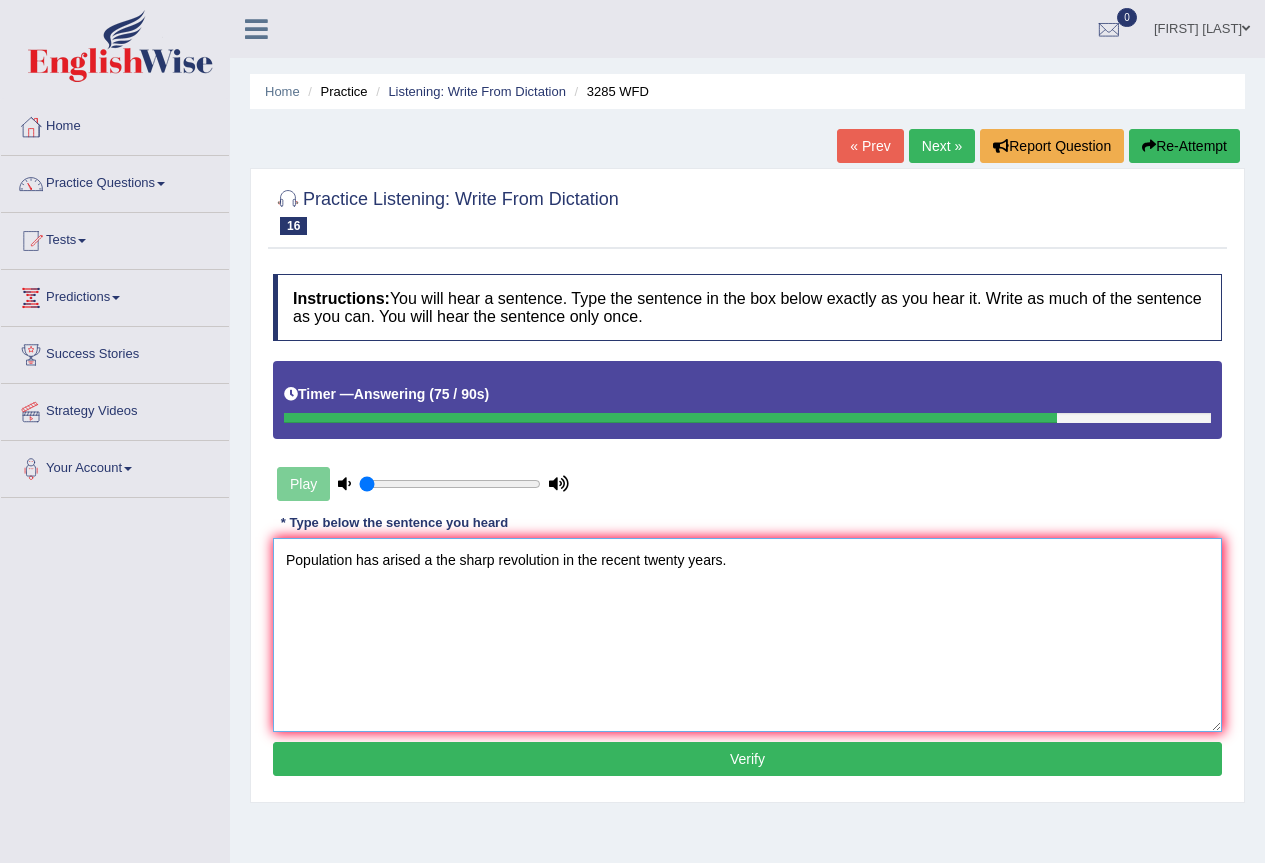 click on "Population has arised a the sharp revolution in the recent twenty years." at bounding box center (747, 635) 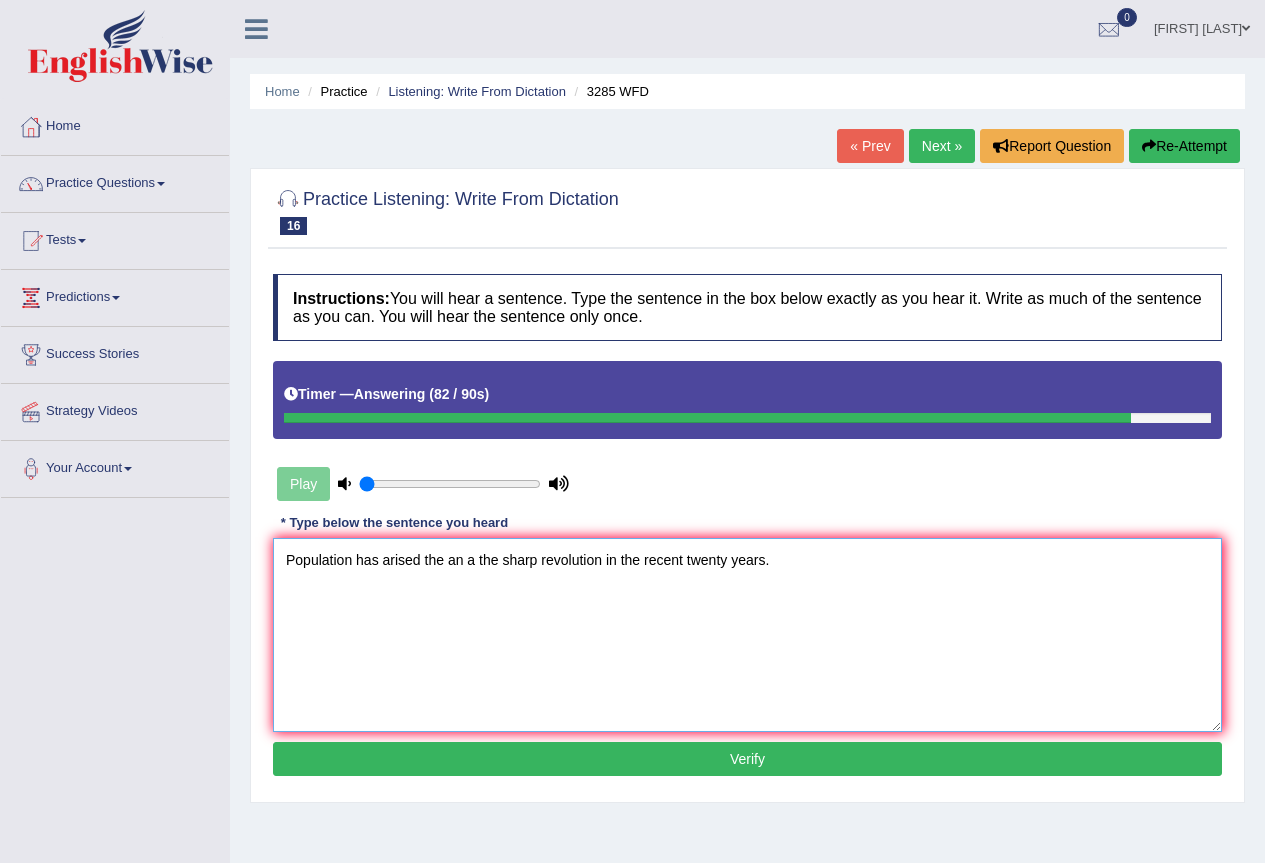 type on "Population has arised the an a the sharp revolution in the recent twenty years." 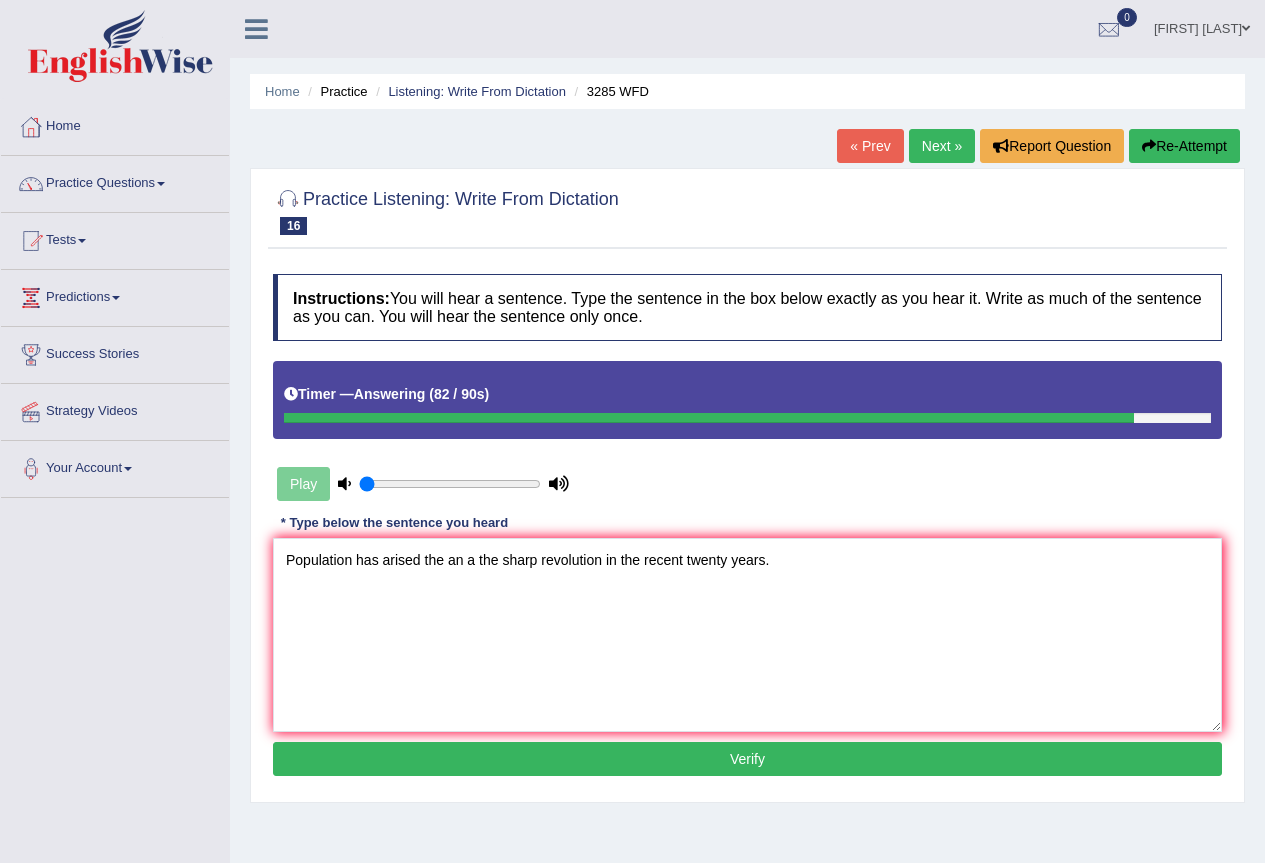 click on "Verify" at bounding box center [747, 759] 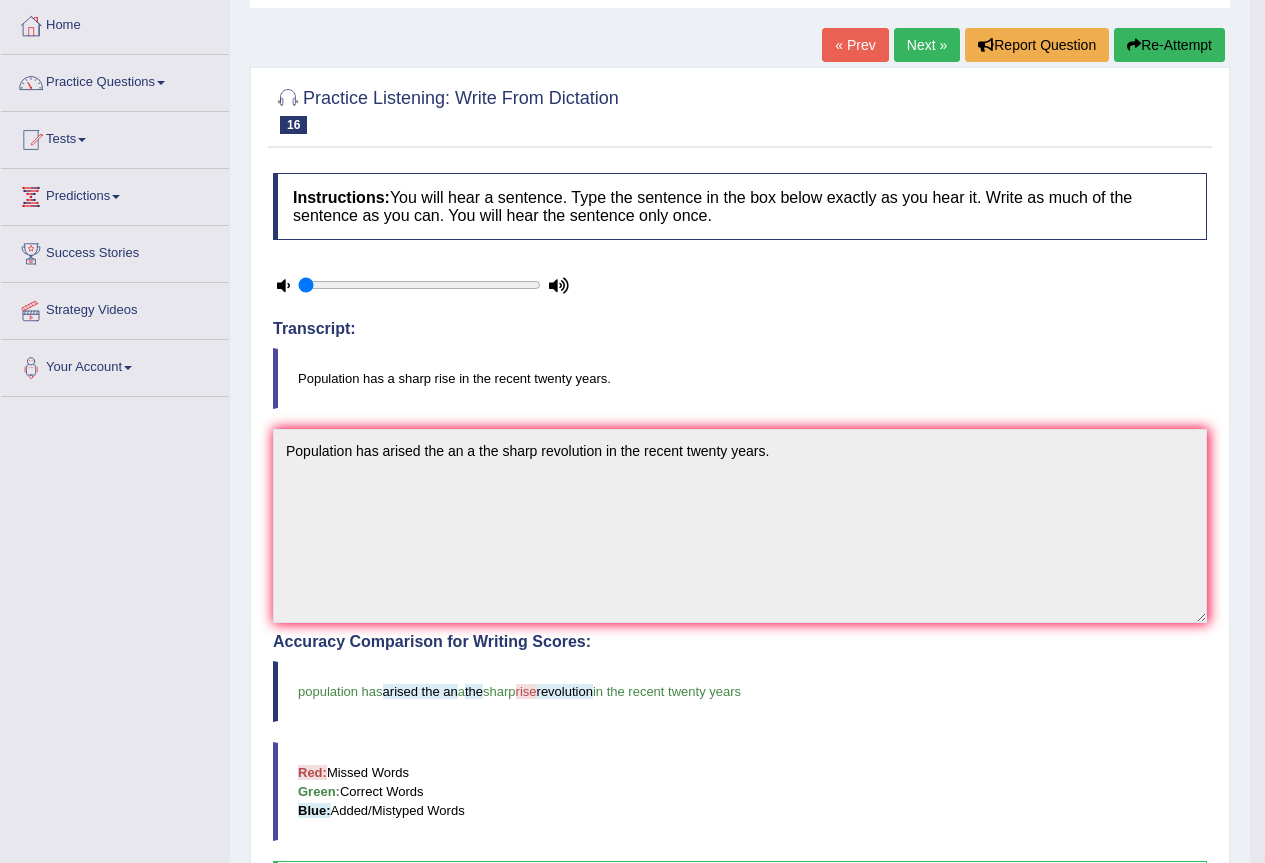 scroll, scrollTop: 92, scrollLeft: 0, axis: vertical 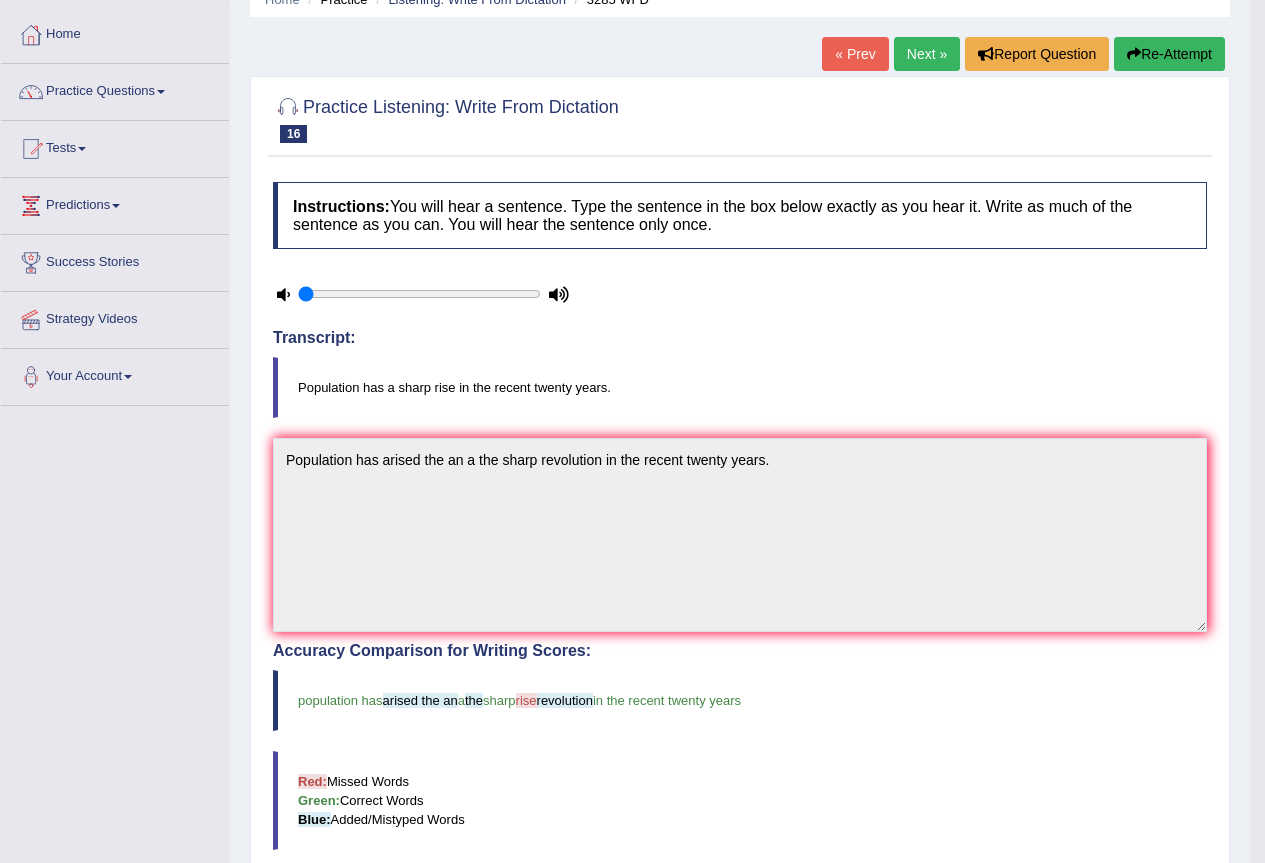 click on "Population has a sharp rise in the recent twenty years." at bounding box center (740, 387) 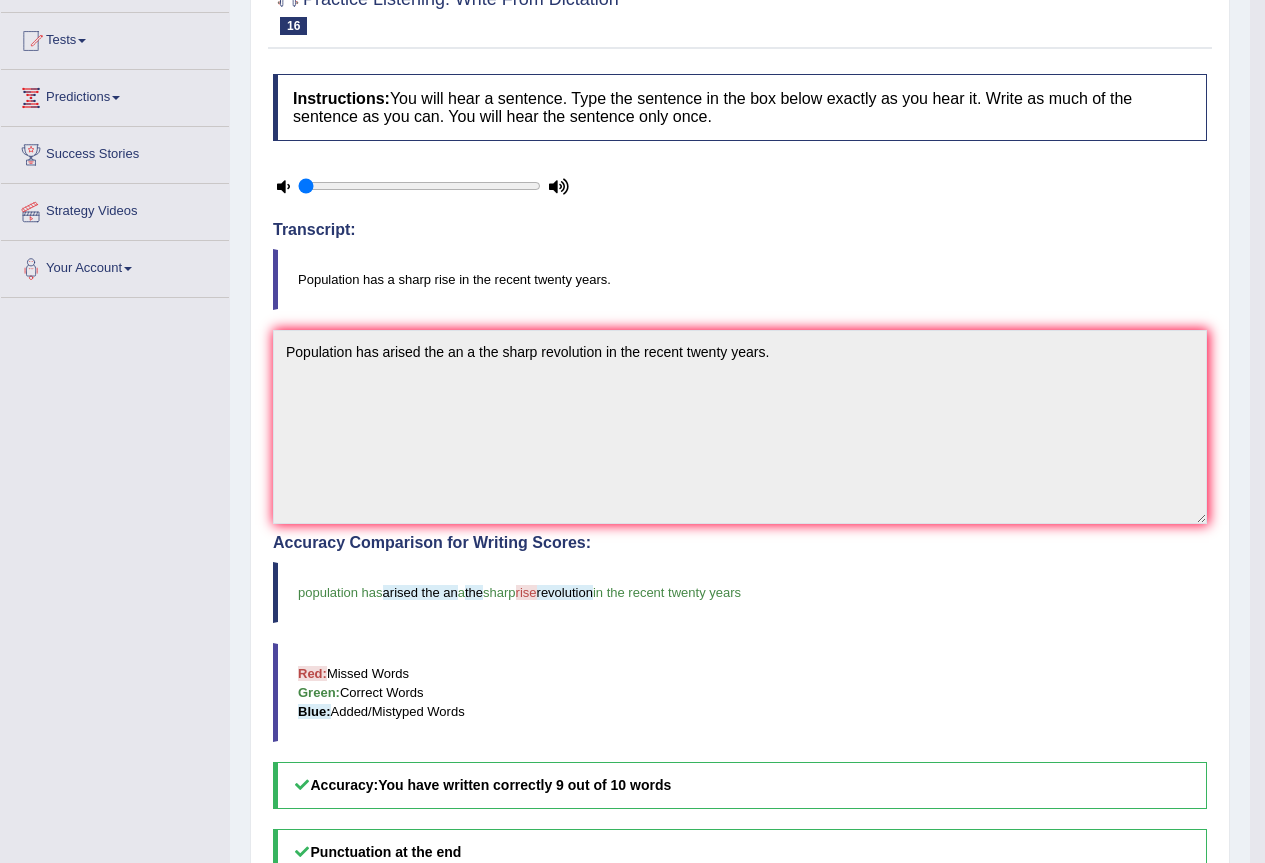 scroll, scrollTop: 0, scrollLeft: 0, axis: both 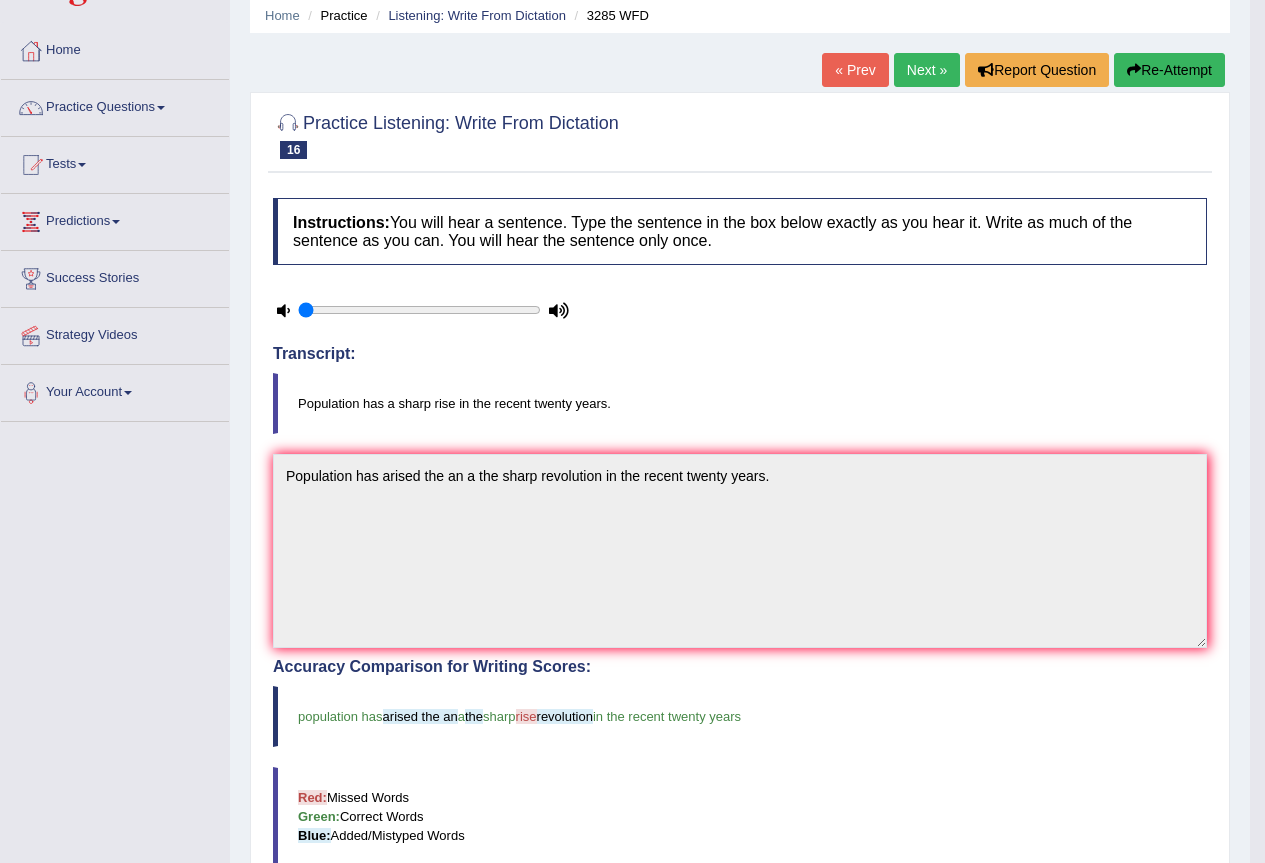 drag, startPoint x: 624, startPoint y: 266, endPoint x: 628, endPoint y: 254, distance: 12.649111 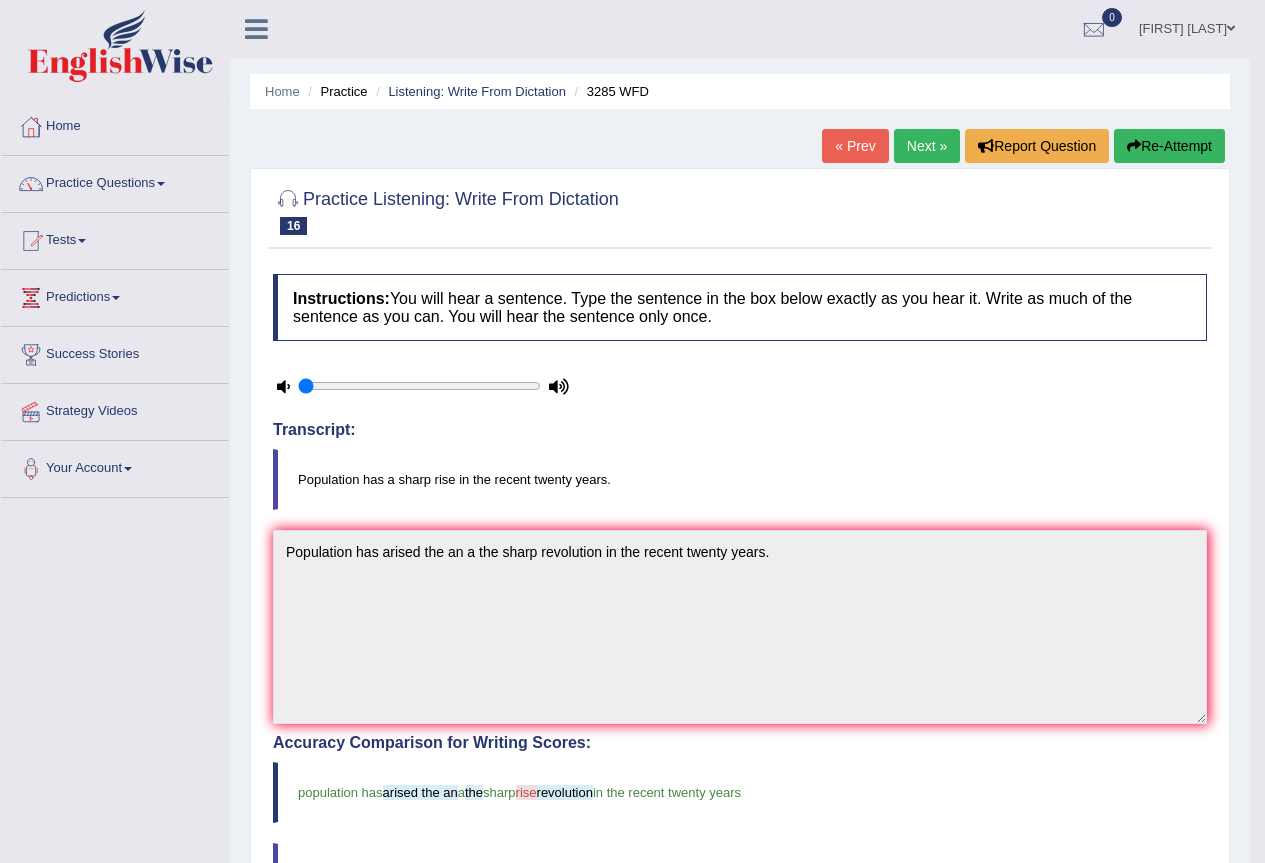 scroll, scrollTop: 2, scrollLeft: 0, axis: vertical 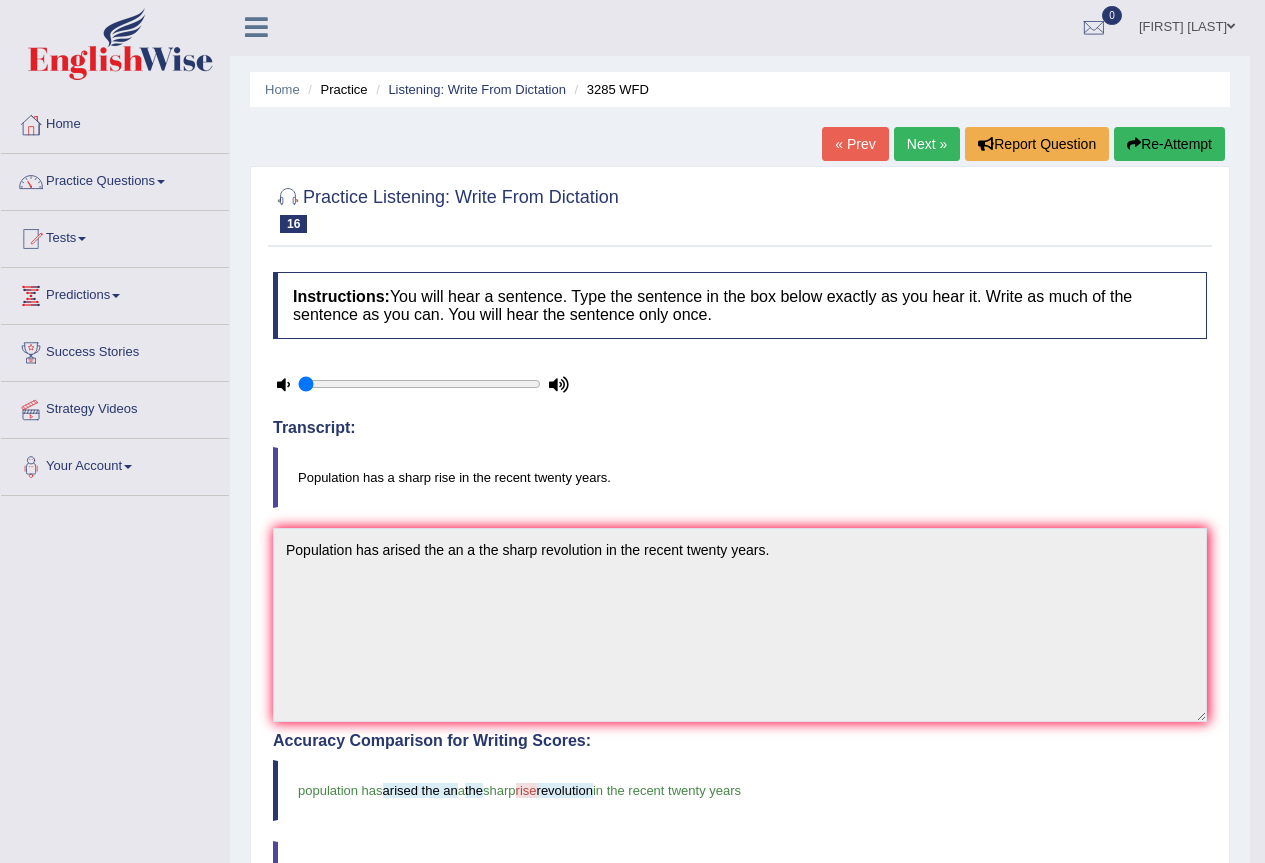 click on "Next »" at bounding box center (927, 144) 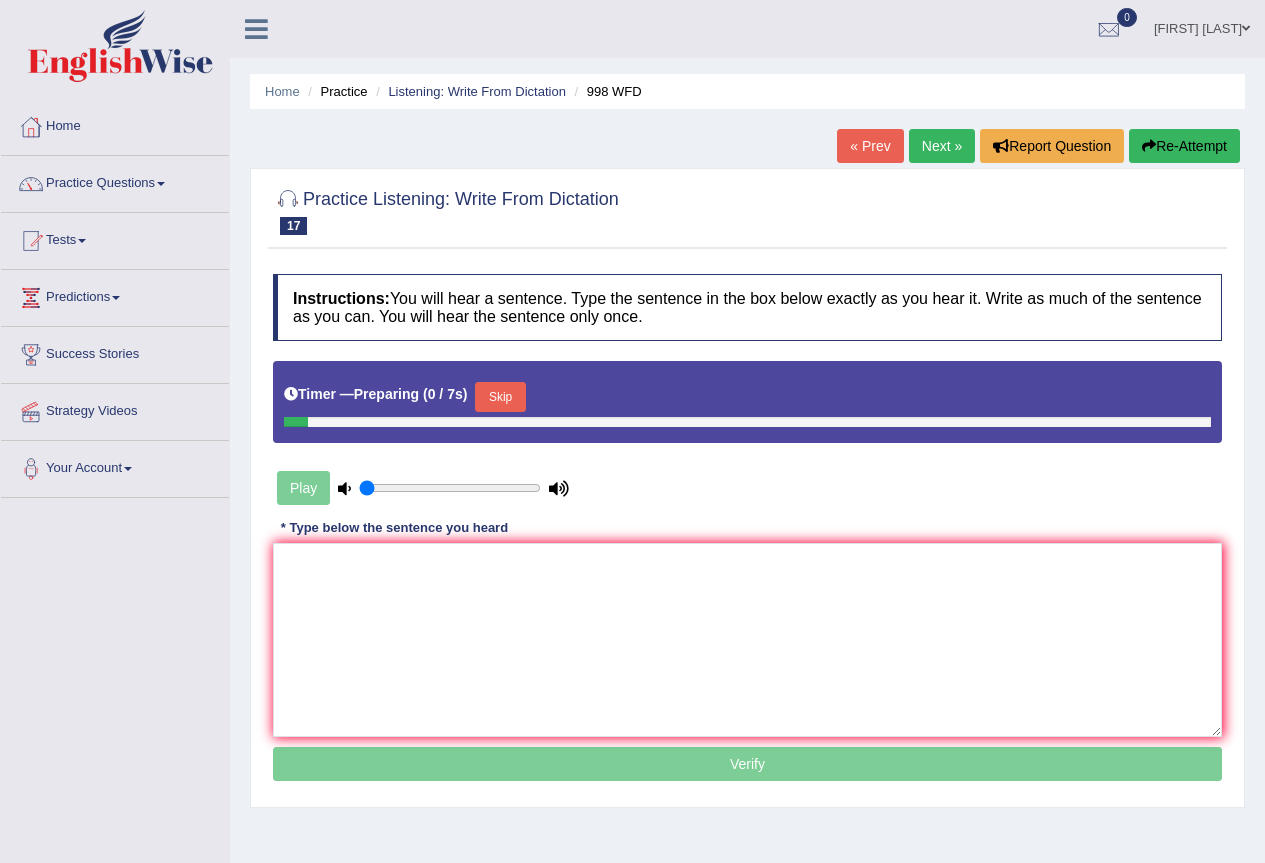 scroll, scrollTop: 0, scrollLeft: 0, axis: both 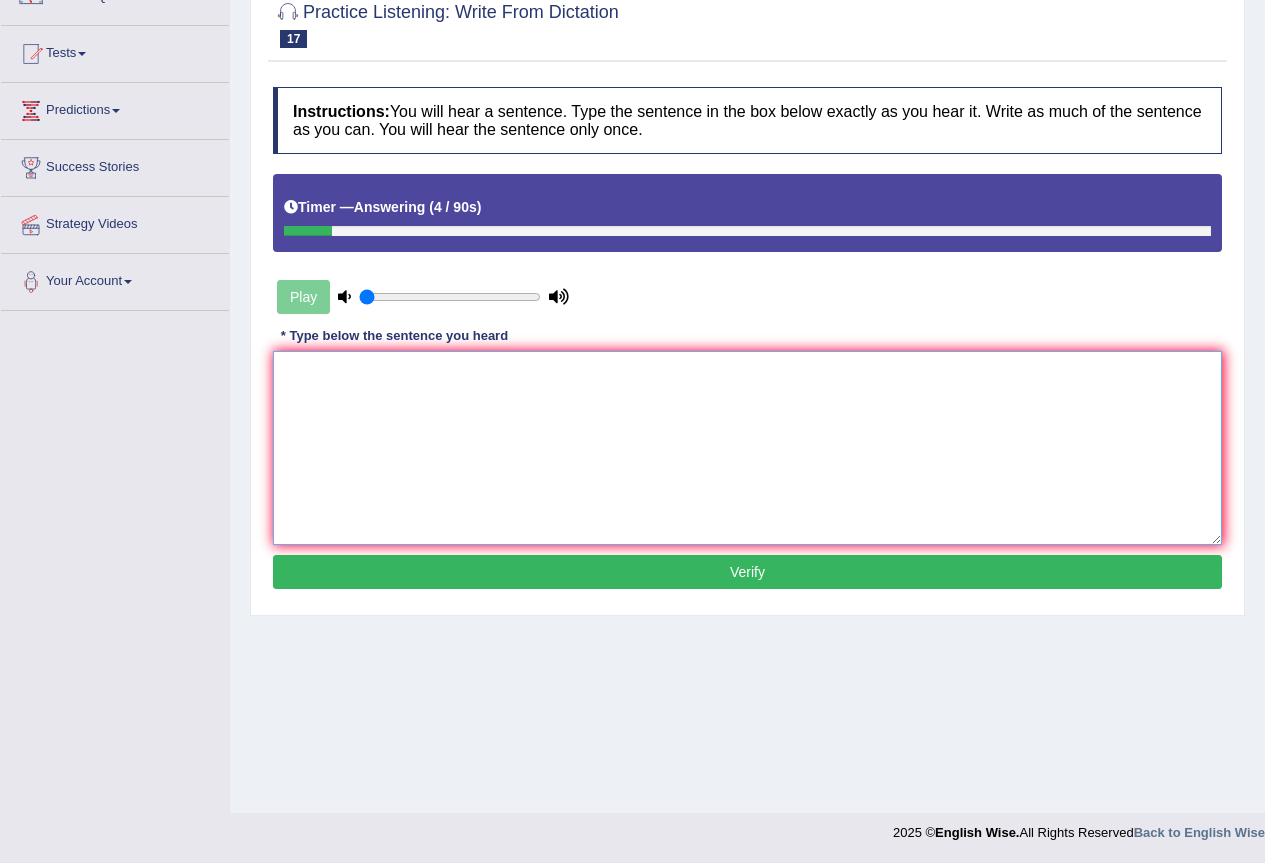 click at bounding box center (747, 448) 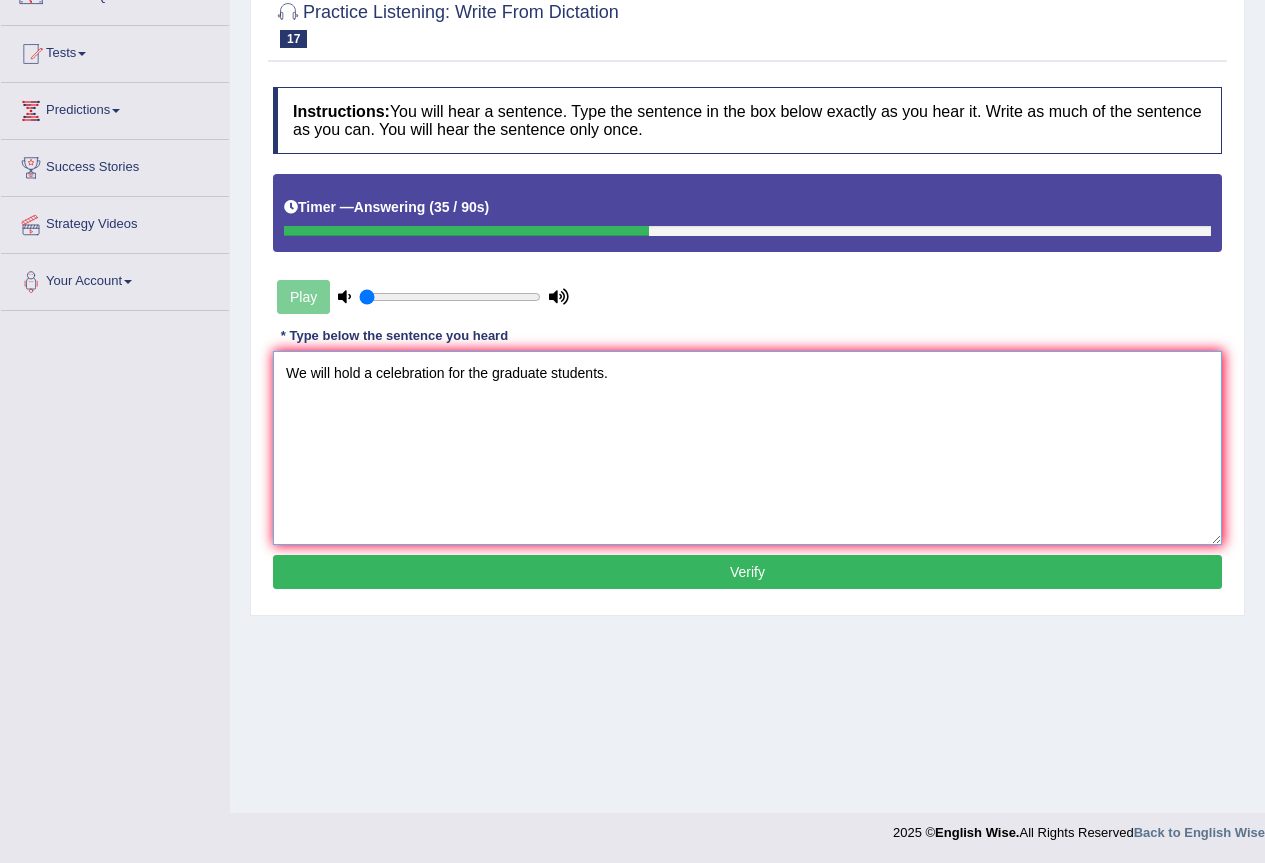 type on "We will hold a celebration for the graduate students." 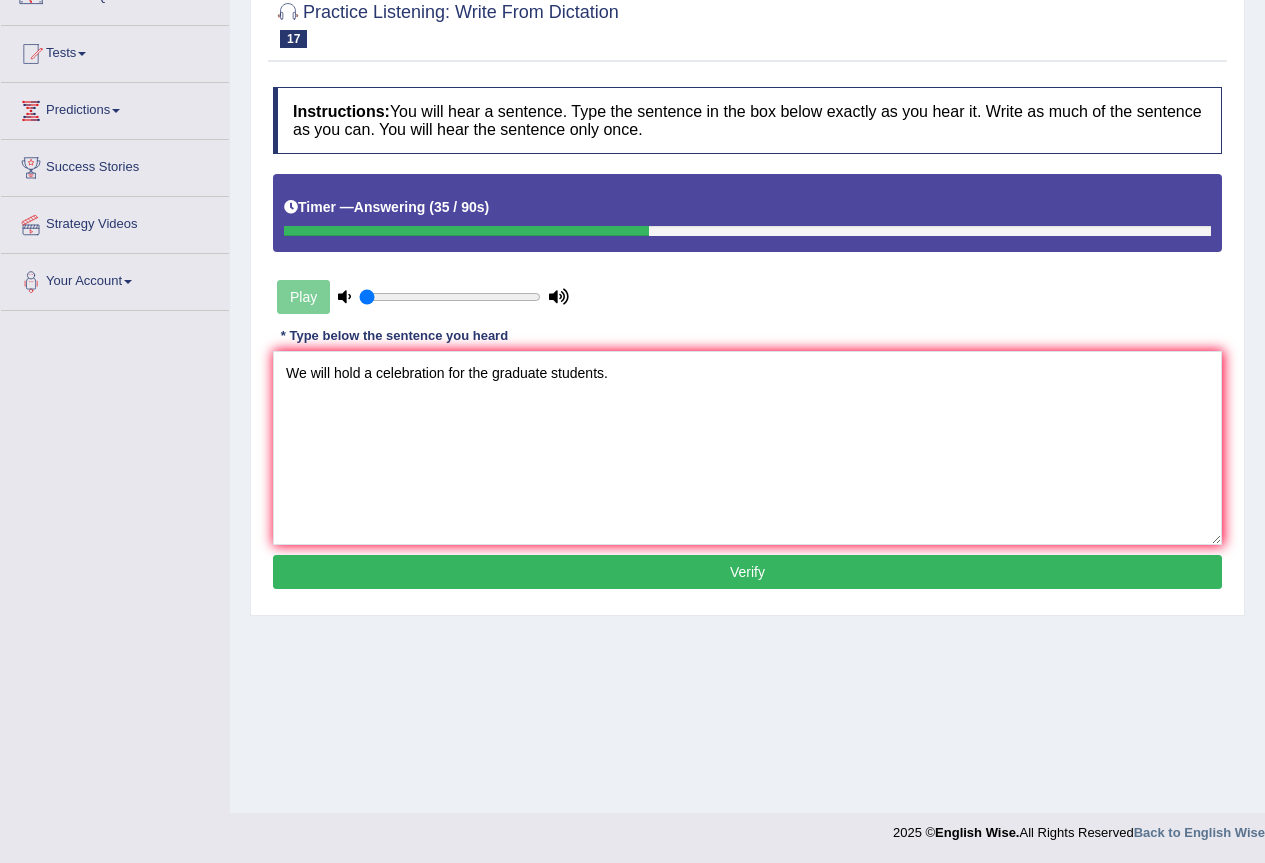 drag, startPoint x: 602, startPoint y: 558, endPoint x: 615, endPoint y: 566, distance: 15.264338 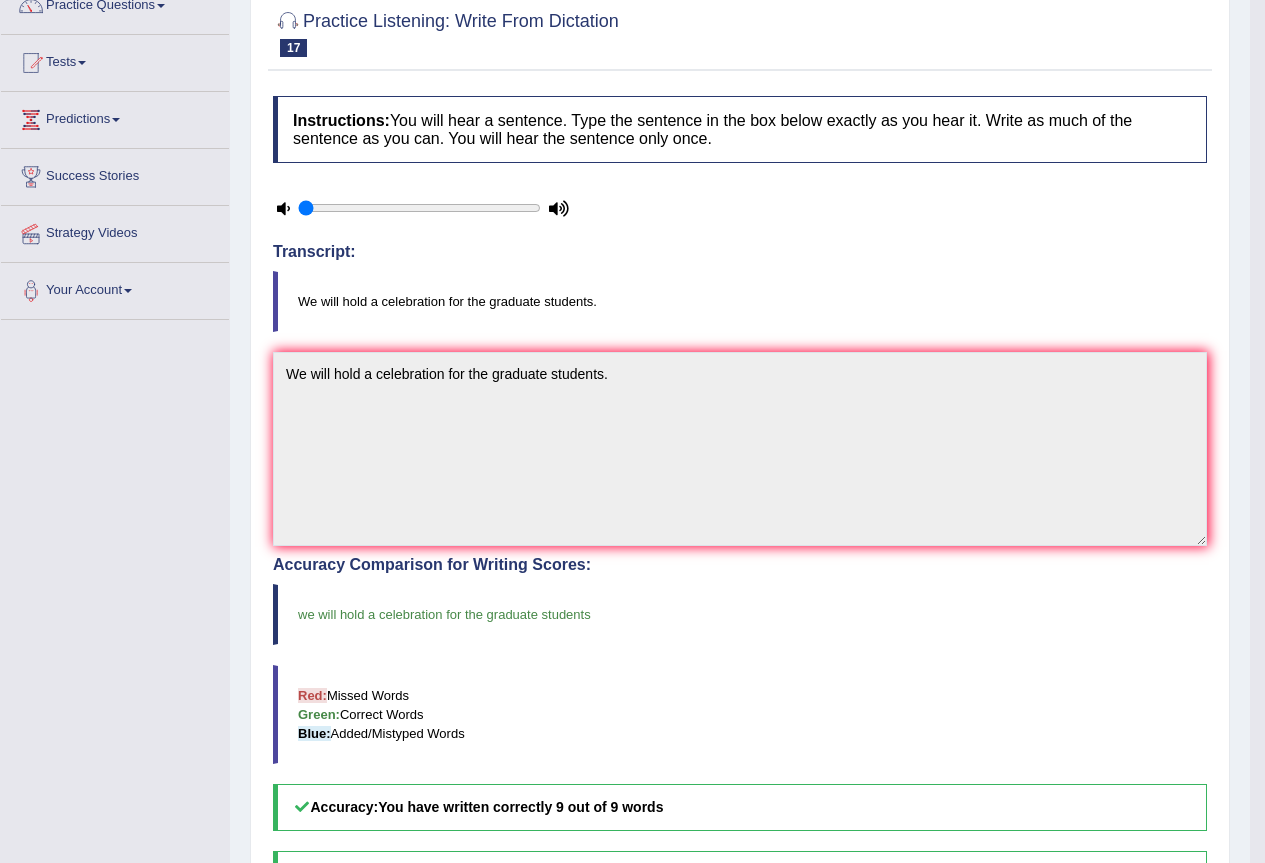 scroll, scrollTop: 0, scrollLeft: 0, axis: both 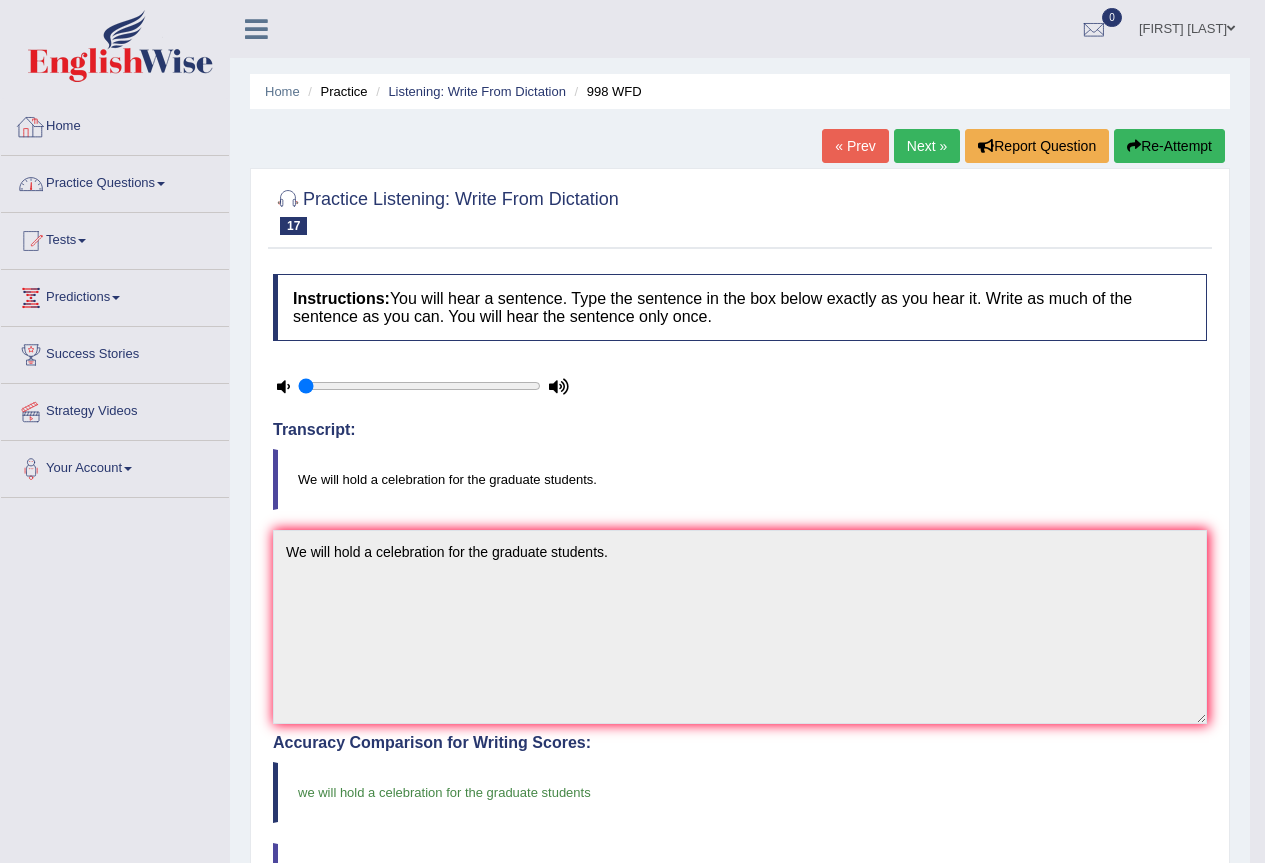 click on "Practice Questions" at bounding box center [115, 181] 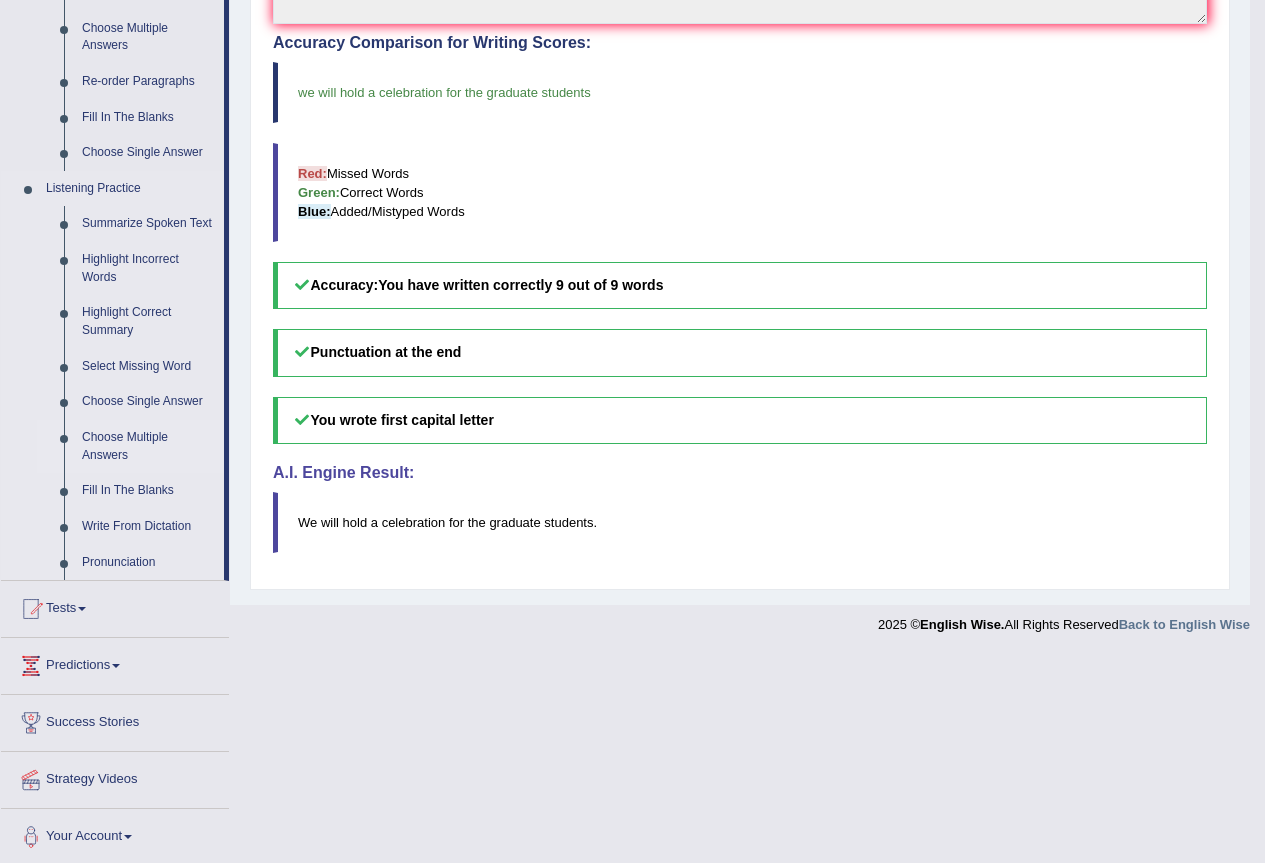 scroll, scrollTop: 704, scrollLeft: 0, axis: vertical 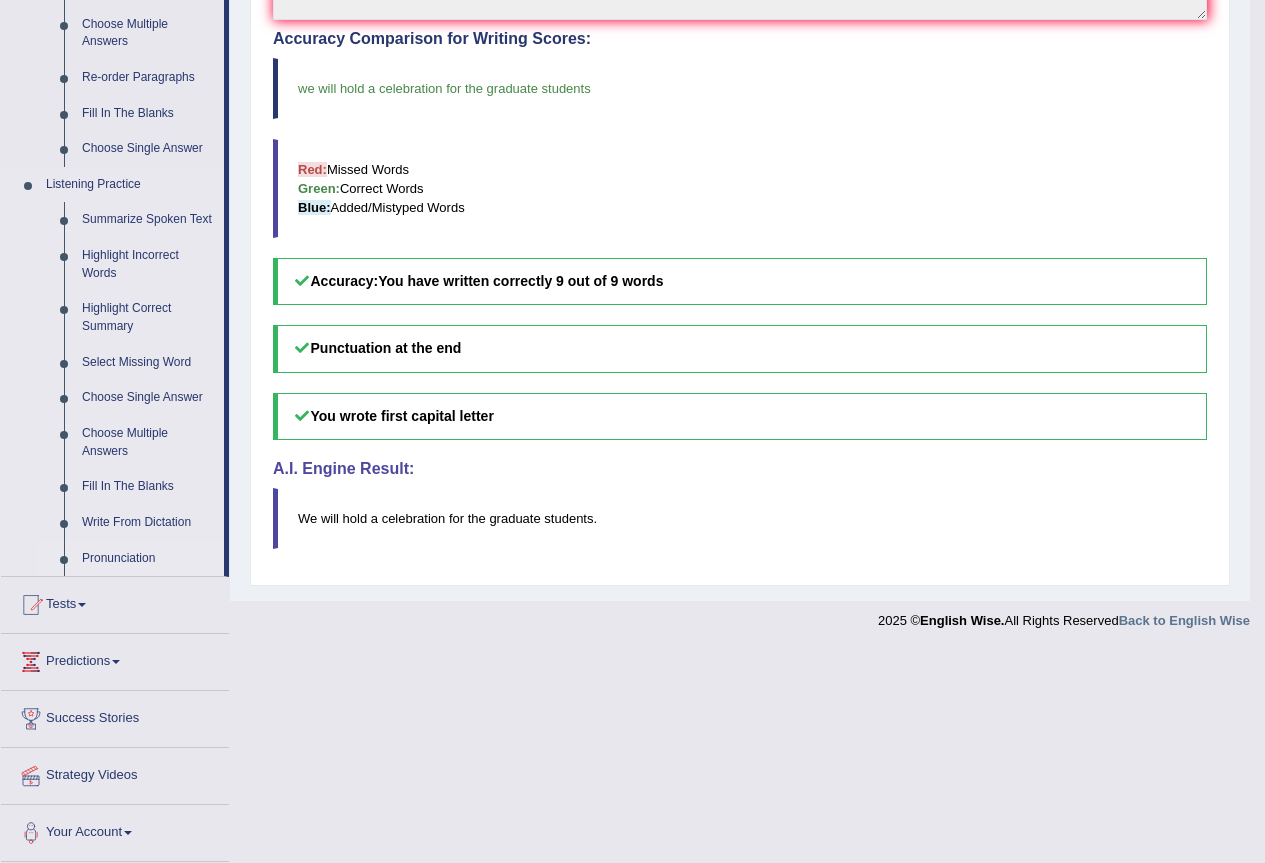 click on "Pronunciation" at bounding box center (148, 559) 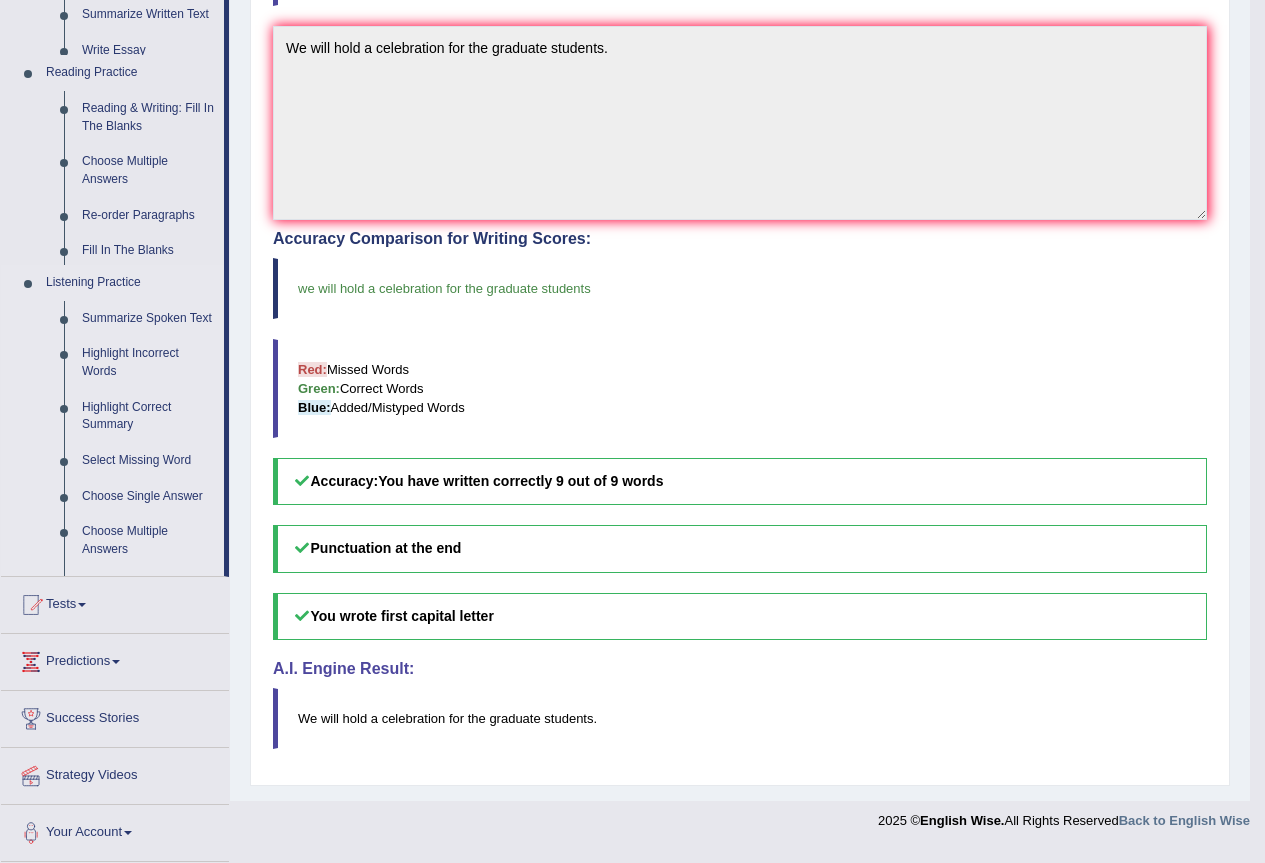 scroll, scrollTop: 492, scrollLeft: 0, axis: vertical 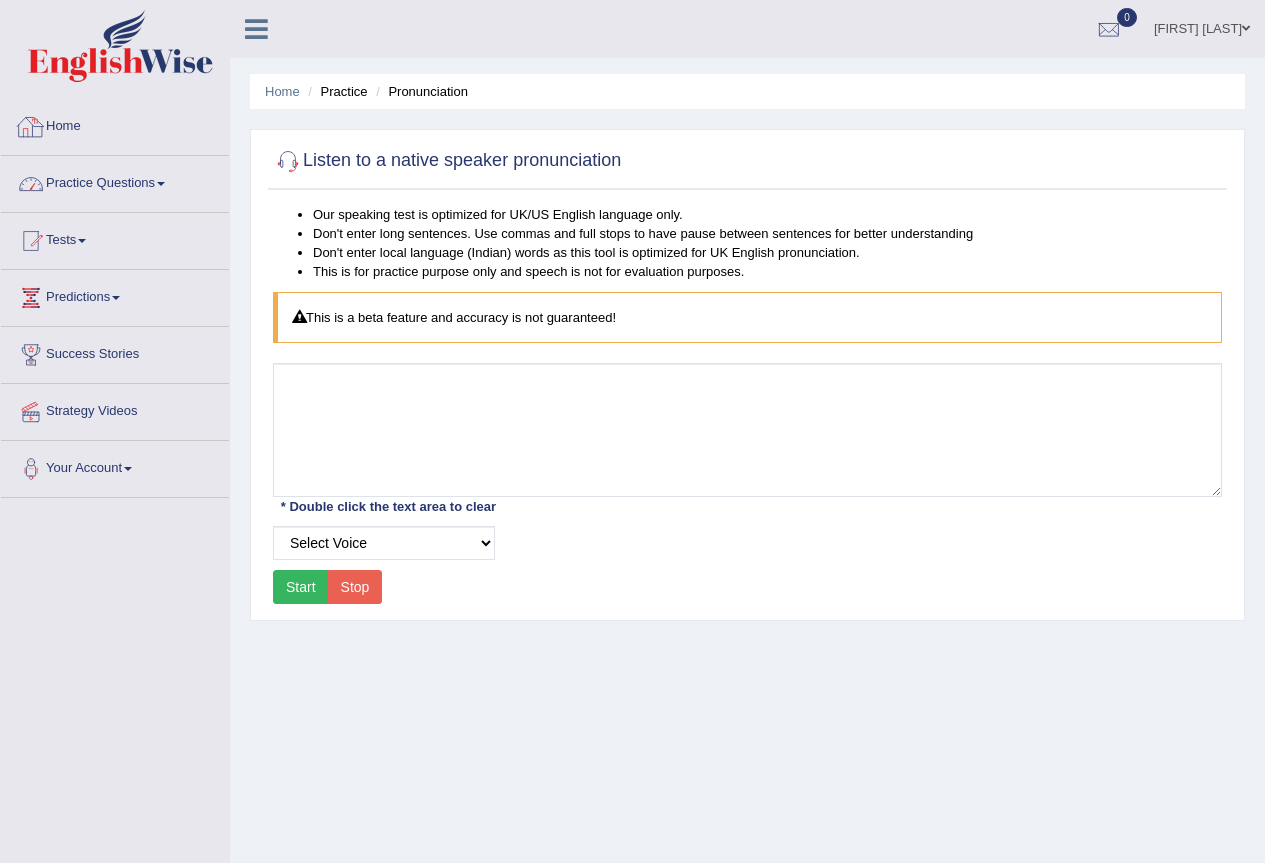 click on "Practice Questions   Speaking Practice Read Aloud
Repeat Sentence
Describe Image
Re-tell Lecture
Answer Short Question
Summarize Group Discussion
Respond To A Situation
Writing Practice  Summarize Written Text
Write Essay
Reading Practice  Reading & Writing: Fill In The Blanks
Choose Multiple Answers
Re-order Paragraphs
Fill In The Blanks
Choose Single Answer
Listening Practice  Summarize Spoken Text
Highlight Incorrect Words
Highlight Correct Summary
Select Missing Word
Choose Single Answer
Choose Multiple Answers
Fill In The Blanks
Write From Dictation
Pronunciation" at bounding box center [115, 184] 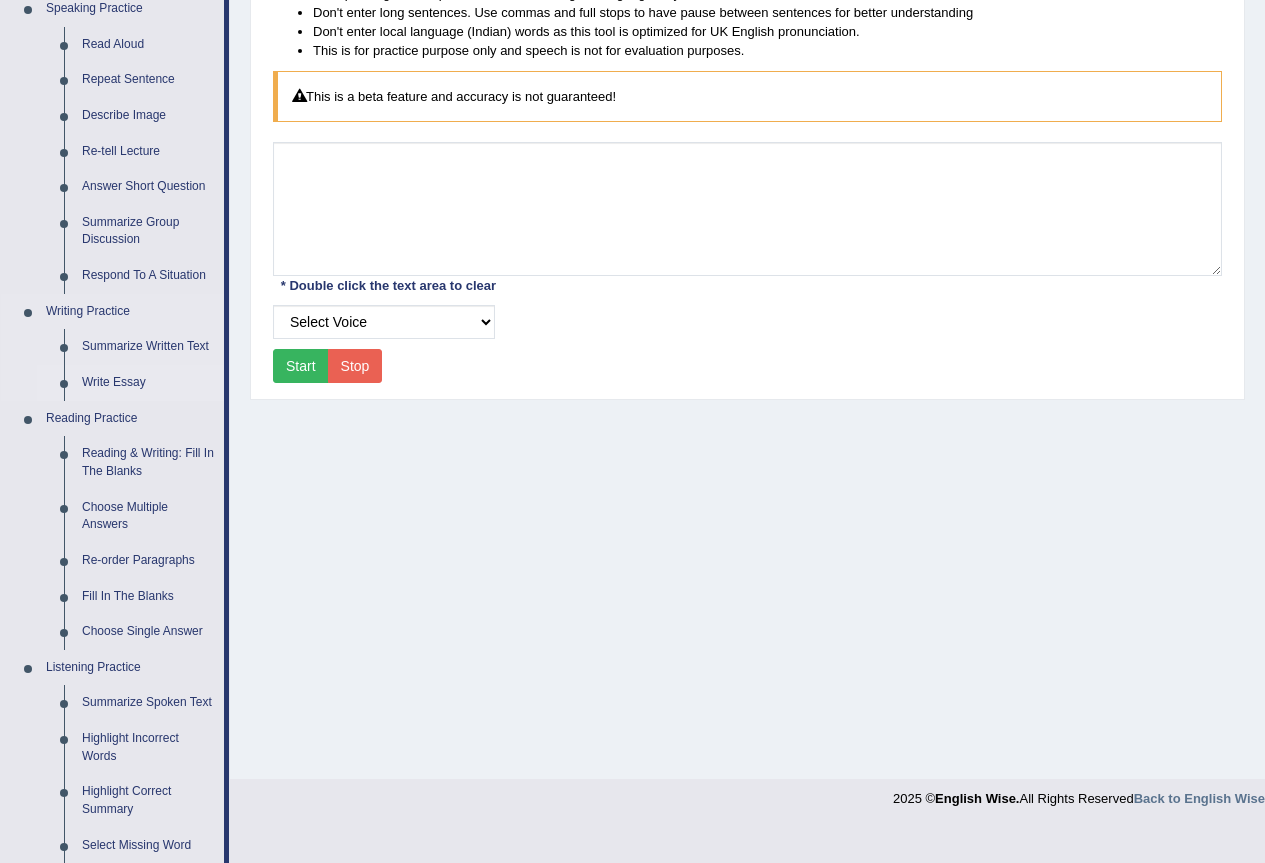 scroll, scrollTop: 104, scrollLeft: 0, axis: vertical 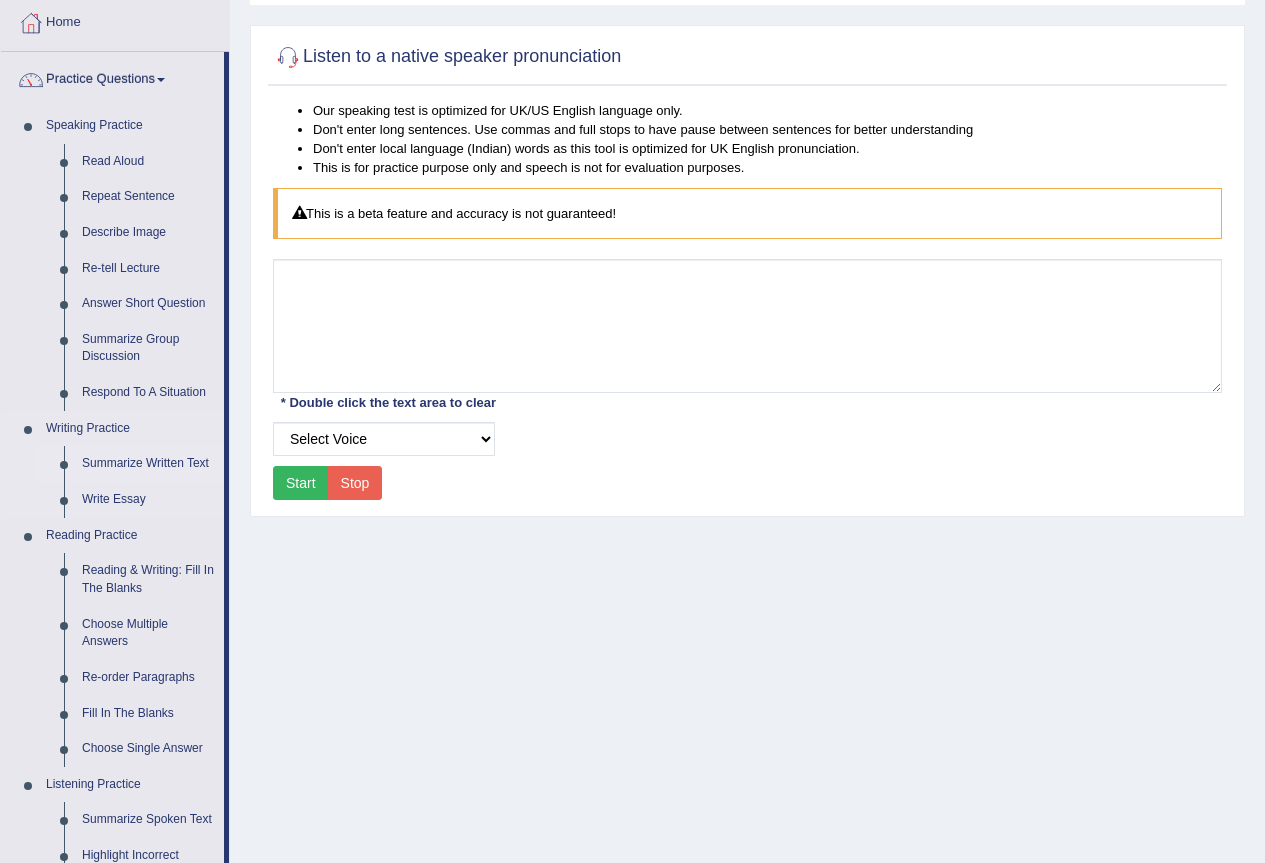 click on "Summarize Written Text" at bounding box center [148, 464] 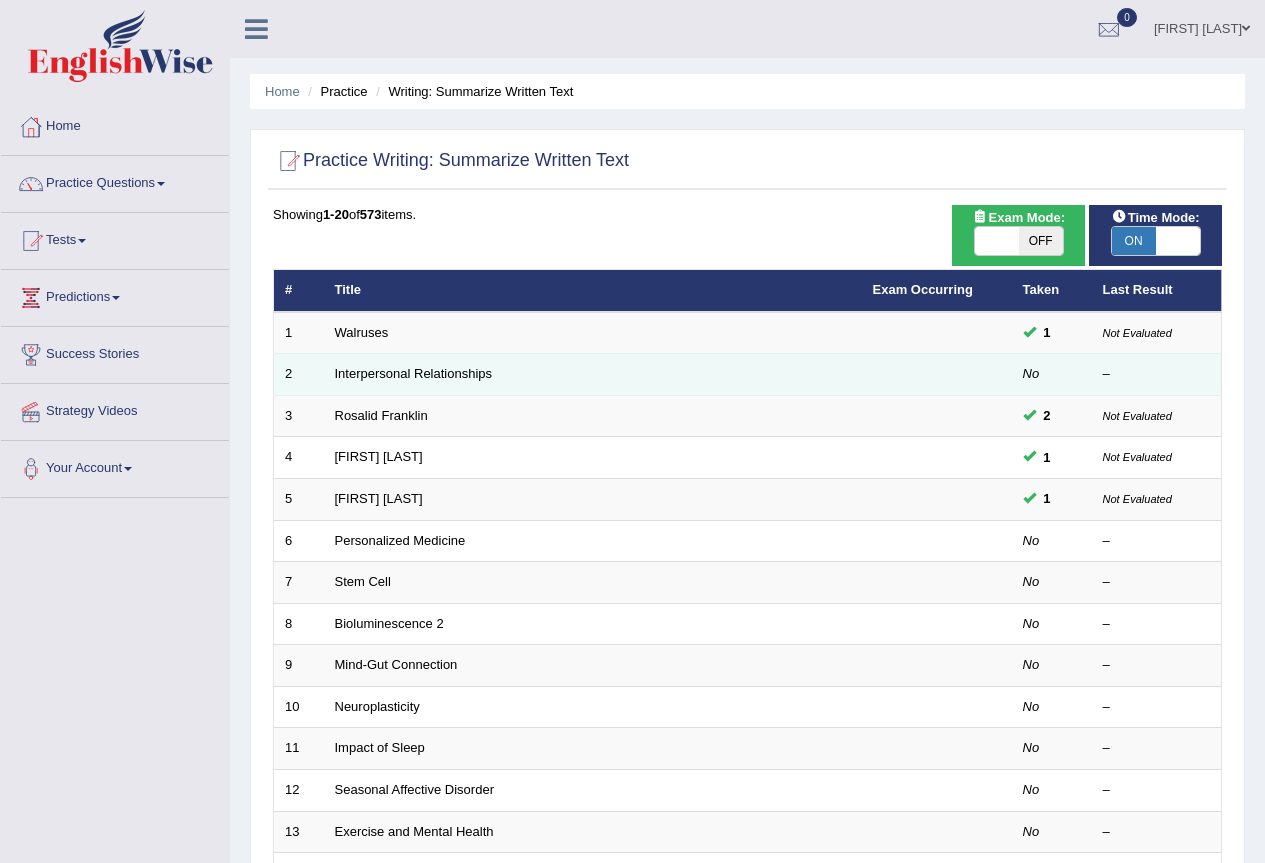 scroll, scrollTop: 0, scrollLeft: 0, axis: both 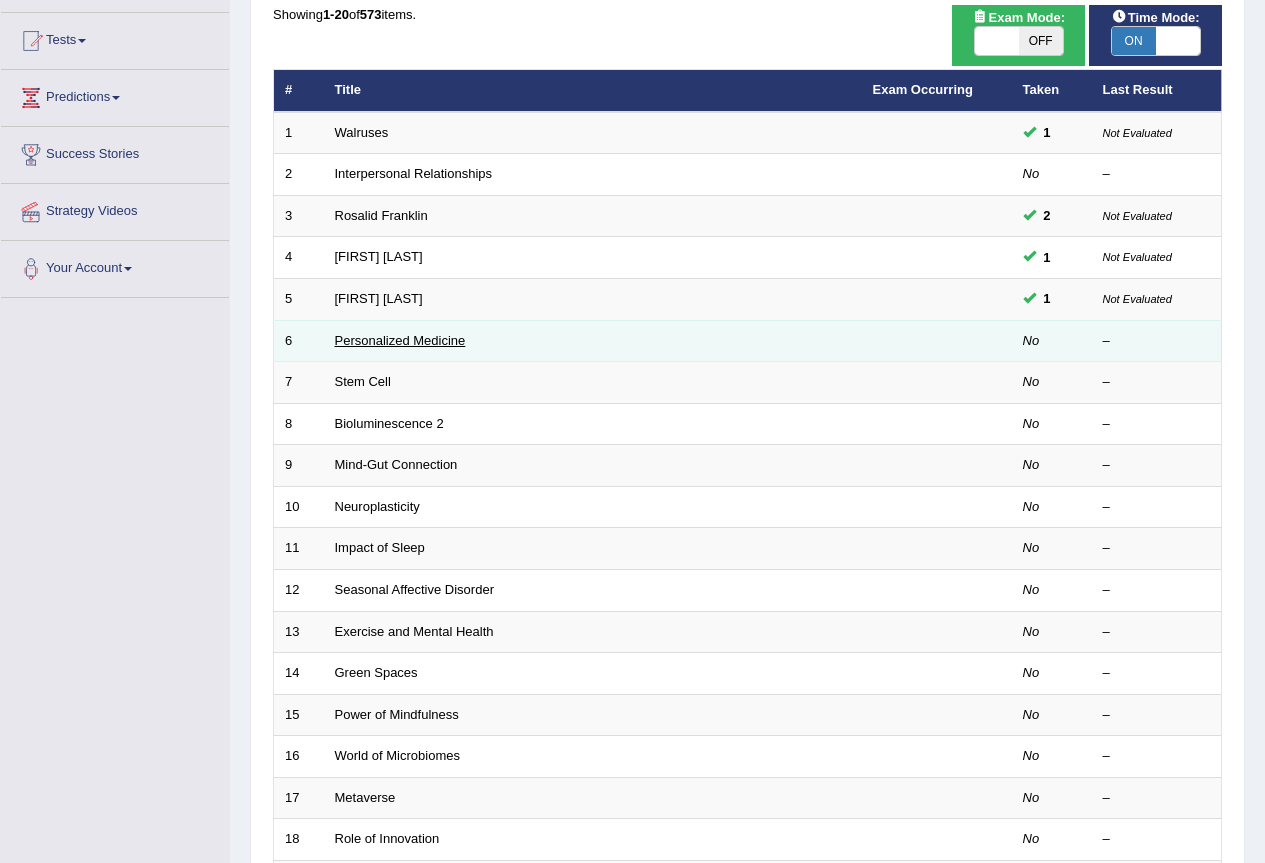 click on "Personalized Medicine" at bounding box center [400, 340] 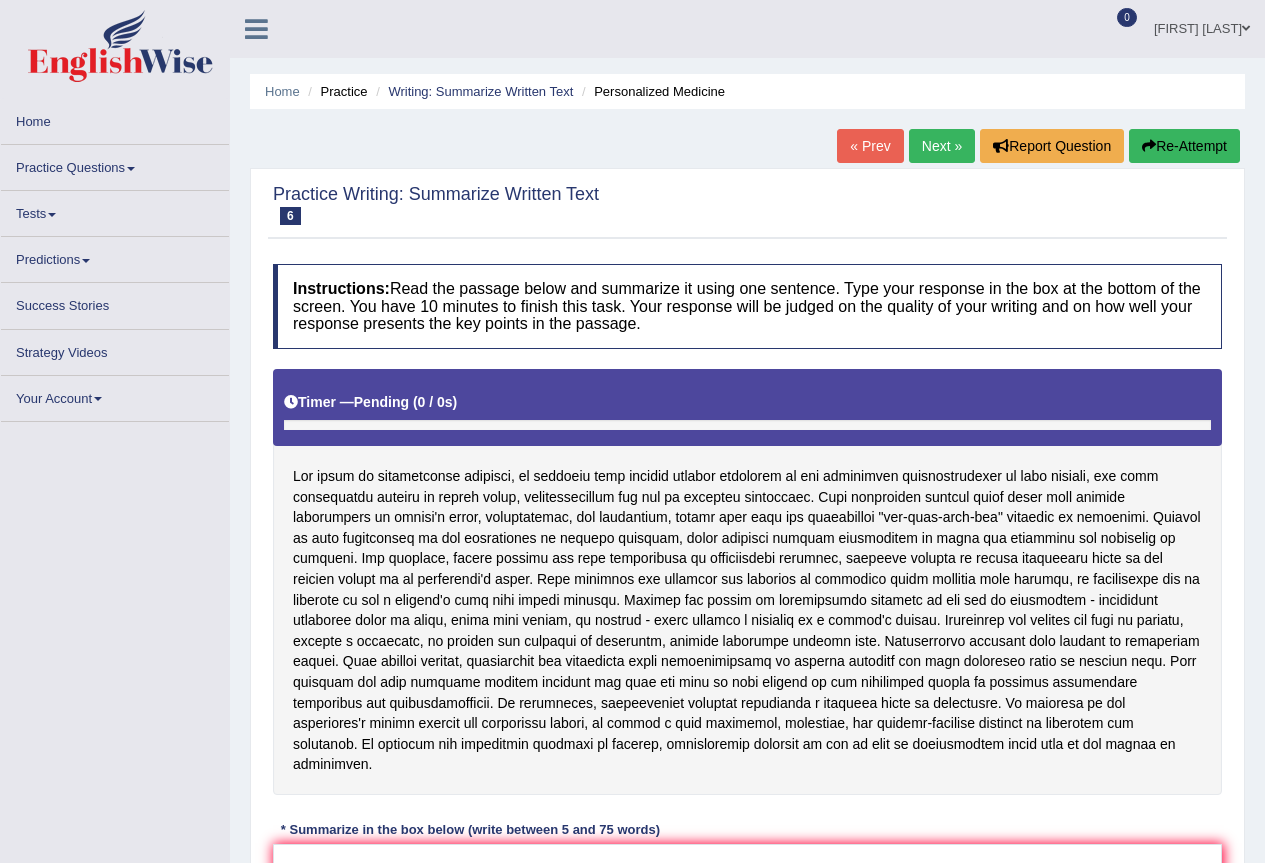 scroll, scrollTop: 0, scrollLeft: 0, axis: both 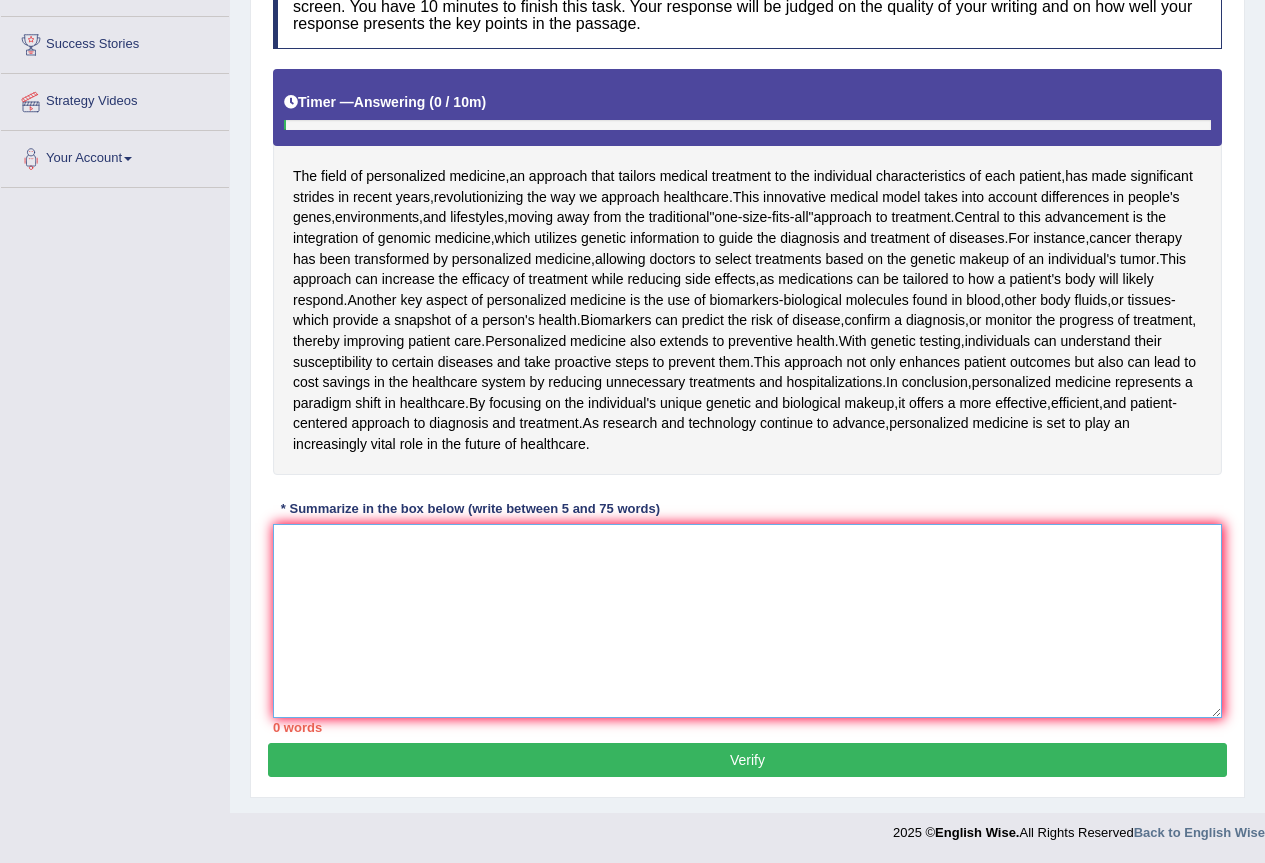 click at bounding box center [747, 621] 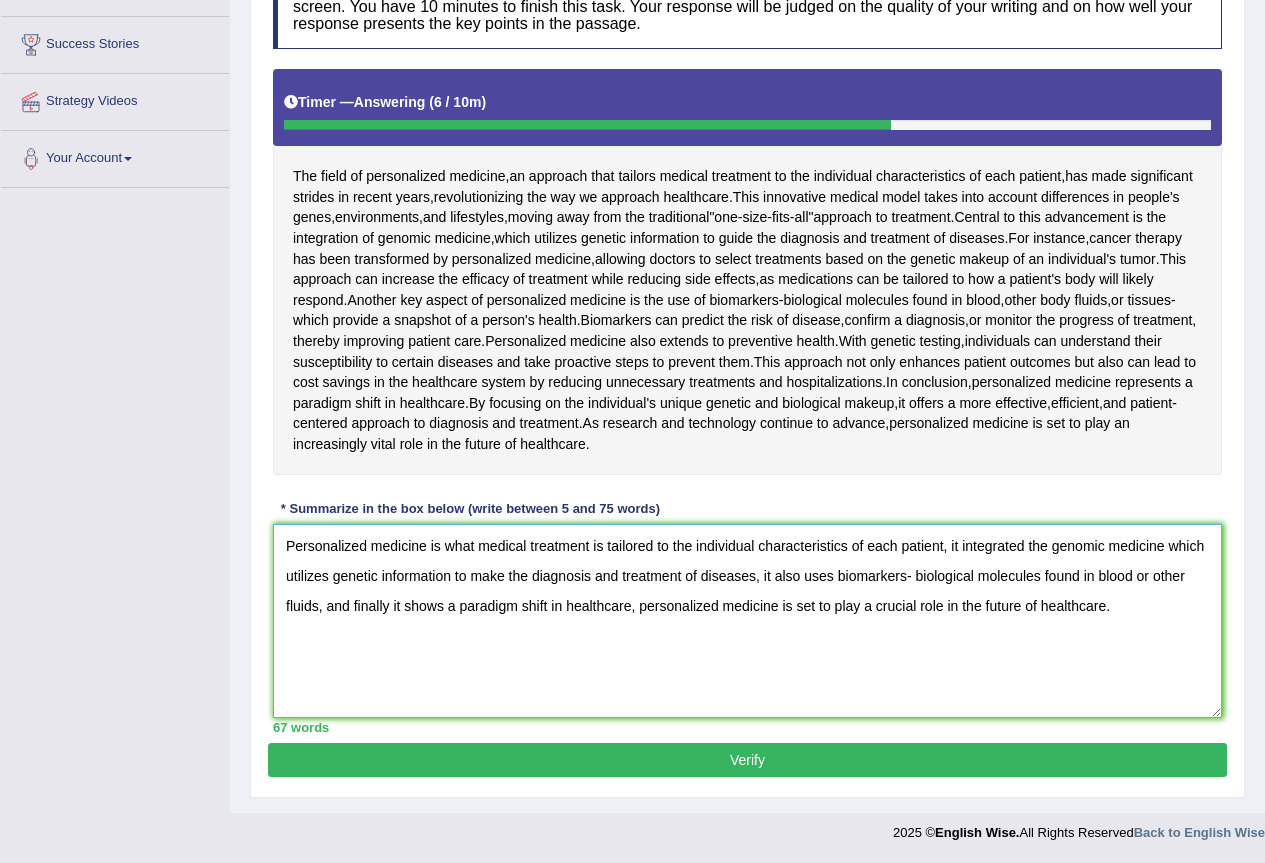 type on "Personalized medicine is what medical treatment is tailored to the individual characteristics of each patient, it integrated the genomic medicine which utilizes genetic information to make the diagnosis and treatment of diseases, it also uses biomarkers- biological molecules found in blood or other fluids, and finally it shows a paradigm shift in healthcare, personalized medicine is set to play a crucial role in the future of healthcare." 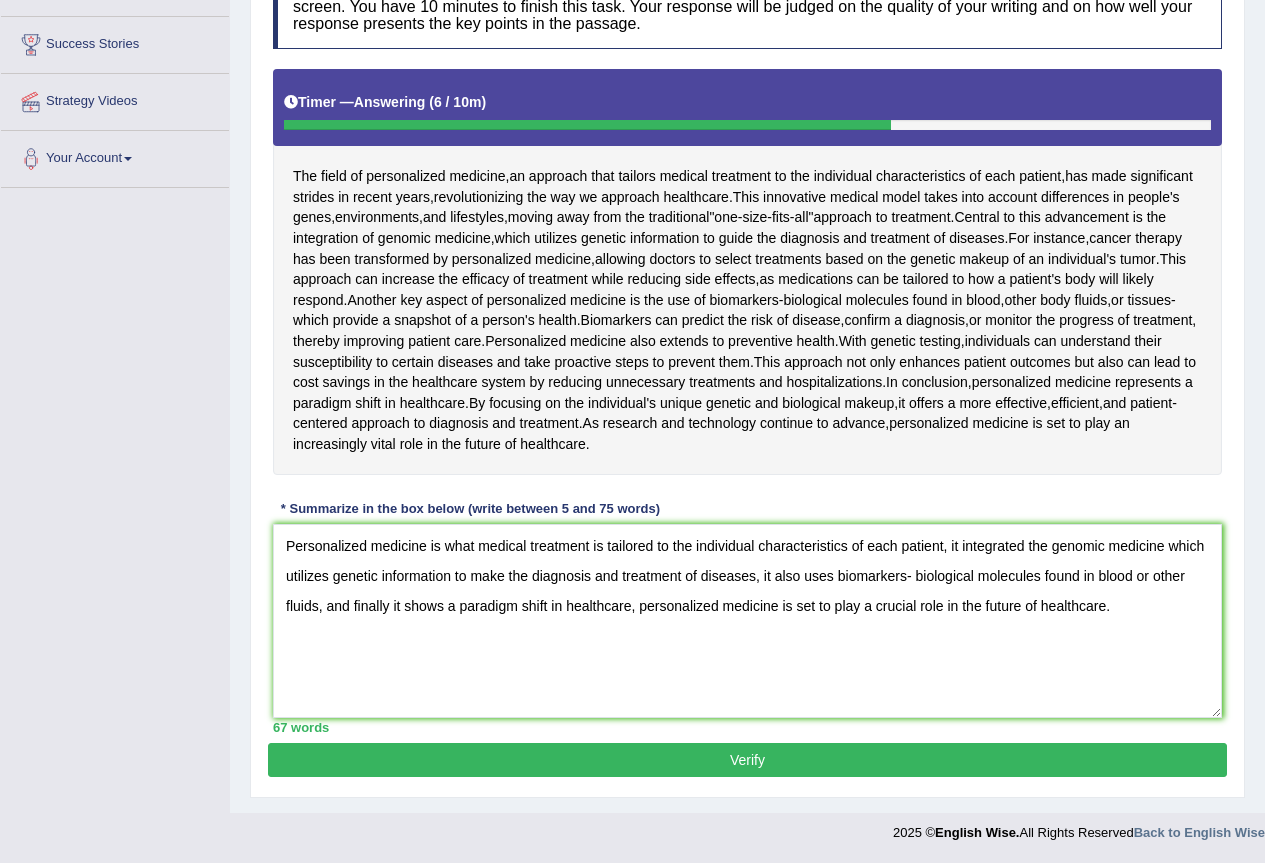 click on "Verify" at bounding box center (747, 760) 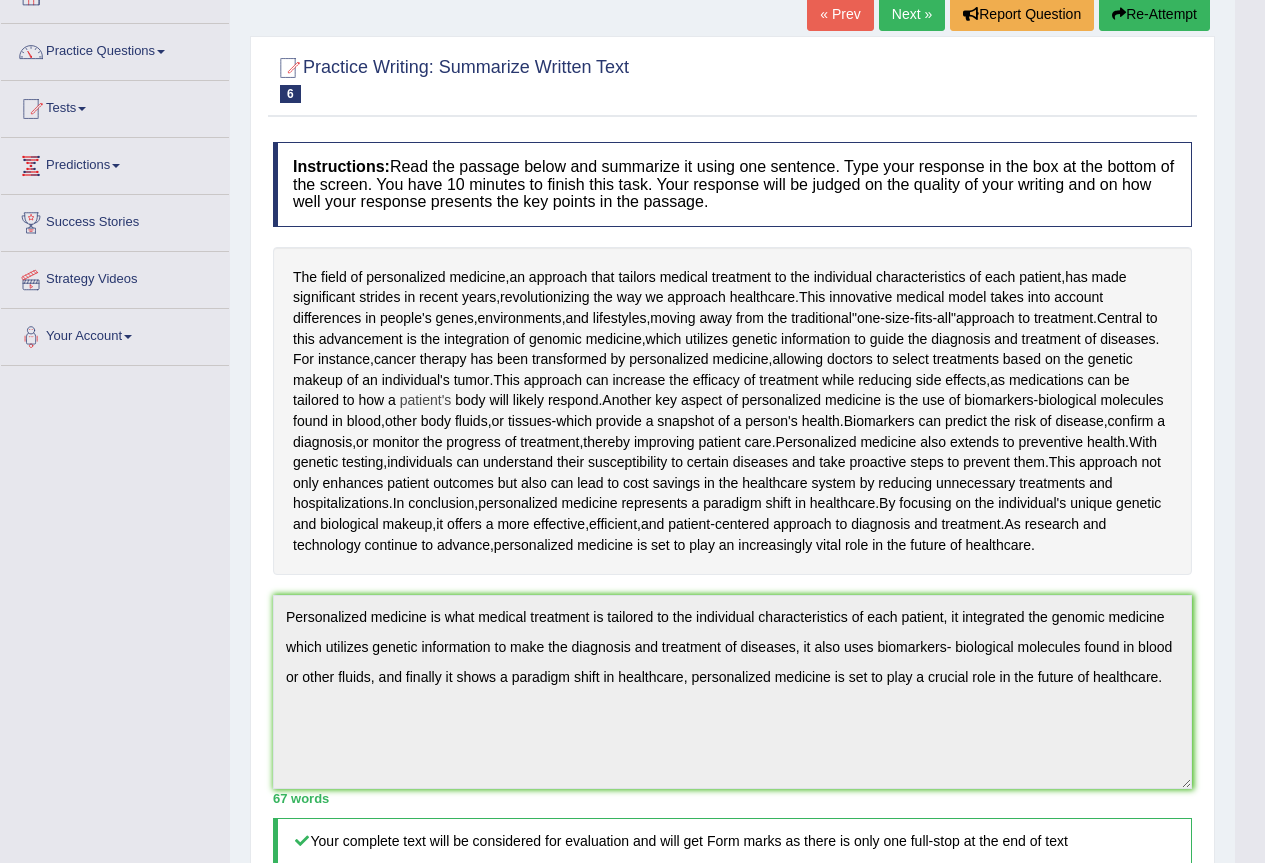 scroll, scrollTop: 100, scrollLeft: 0, axis: vertical 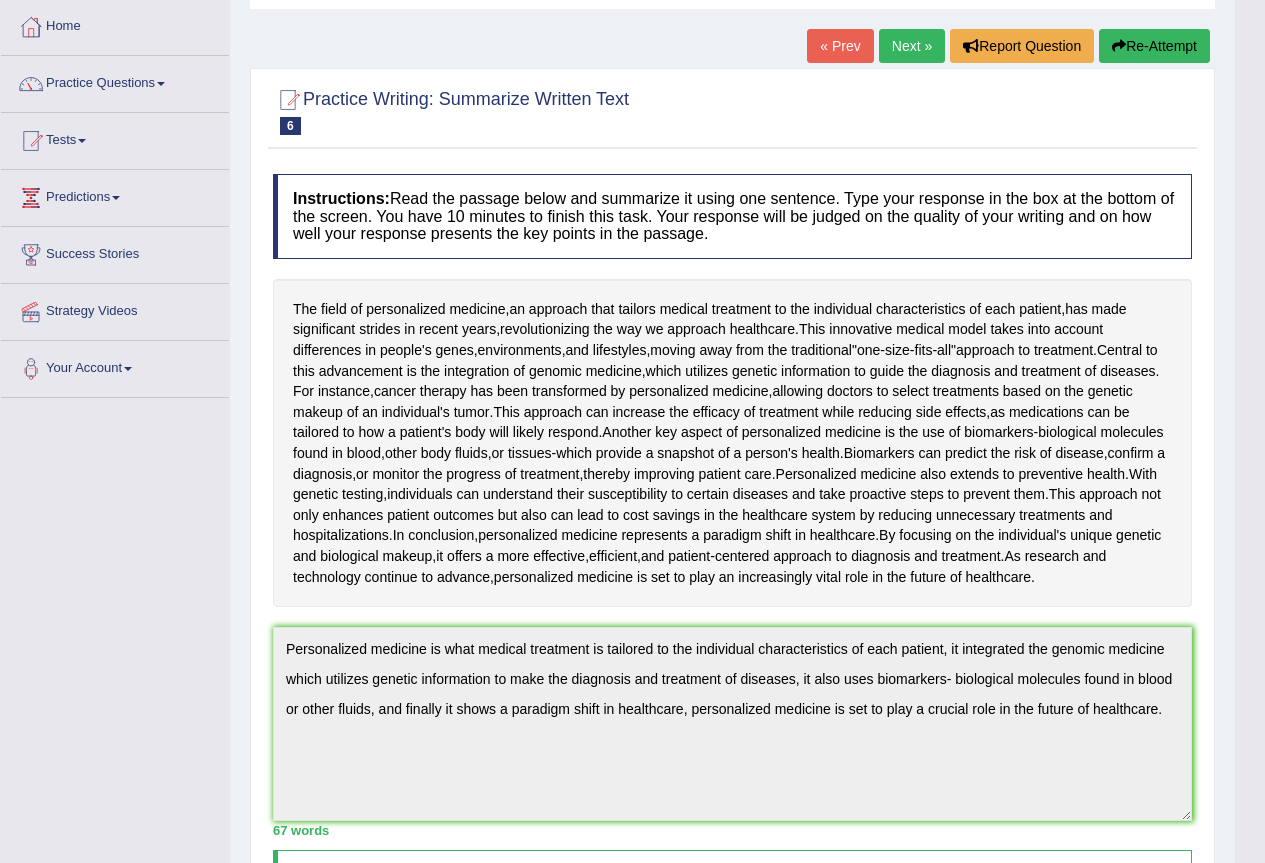 click on "Next »" at bounding box center [912, 46] 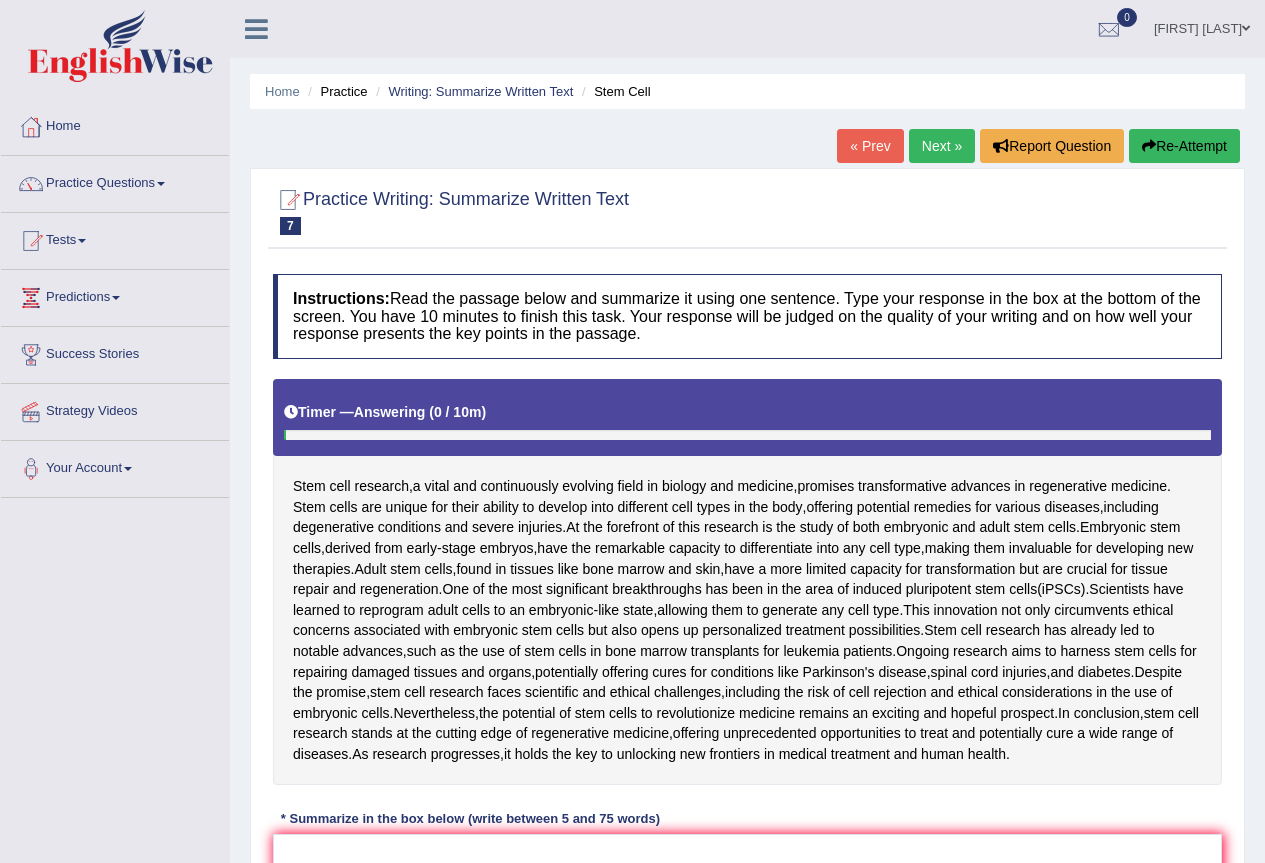scroll, scrollTop: 310, scrollLeft: 0, axis: vertical 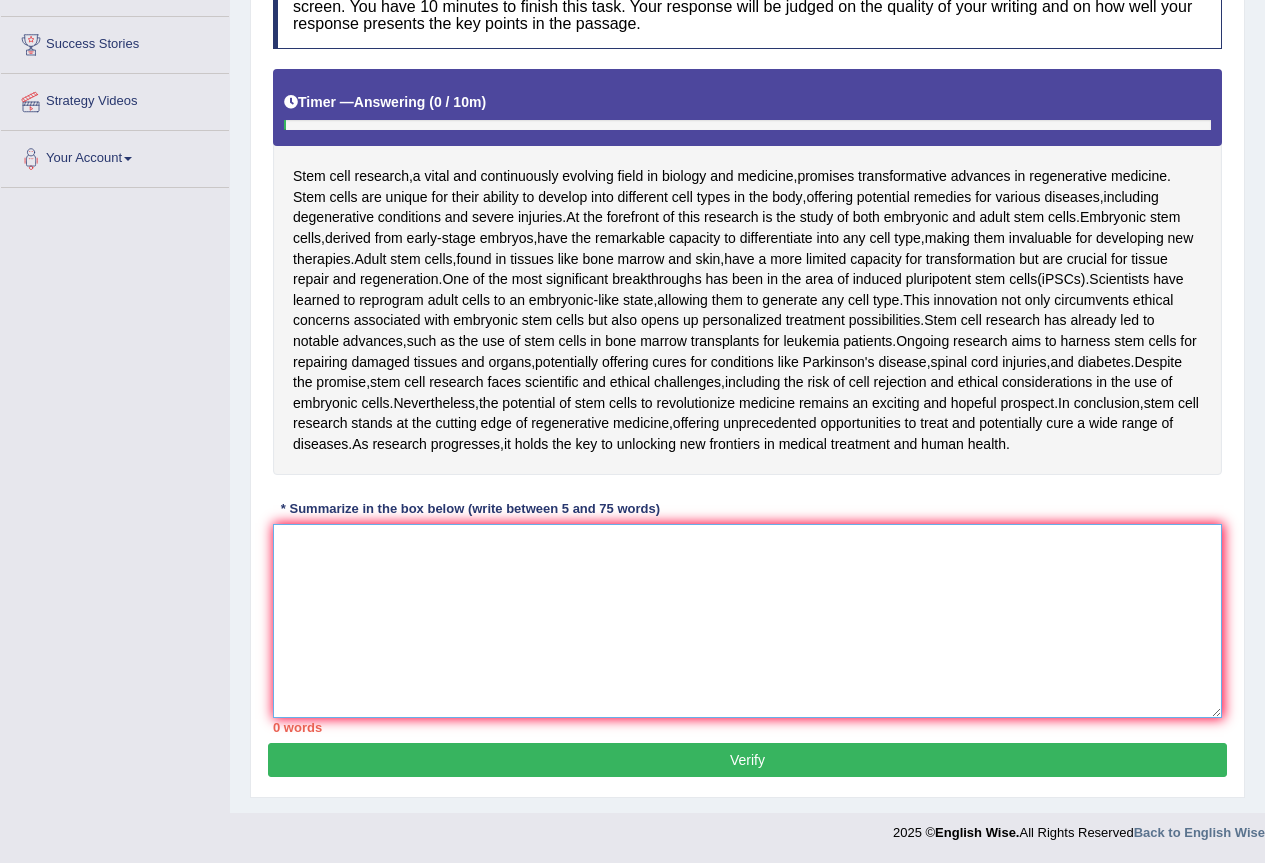 click at bounding box center (747, 621) 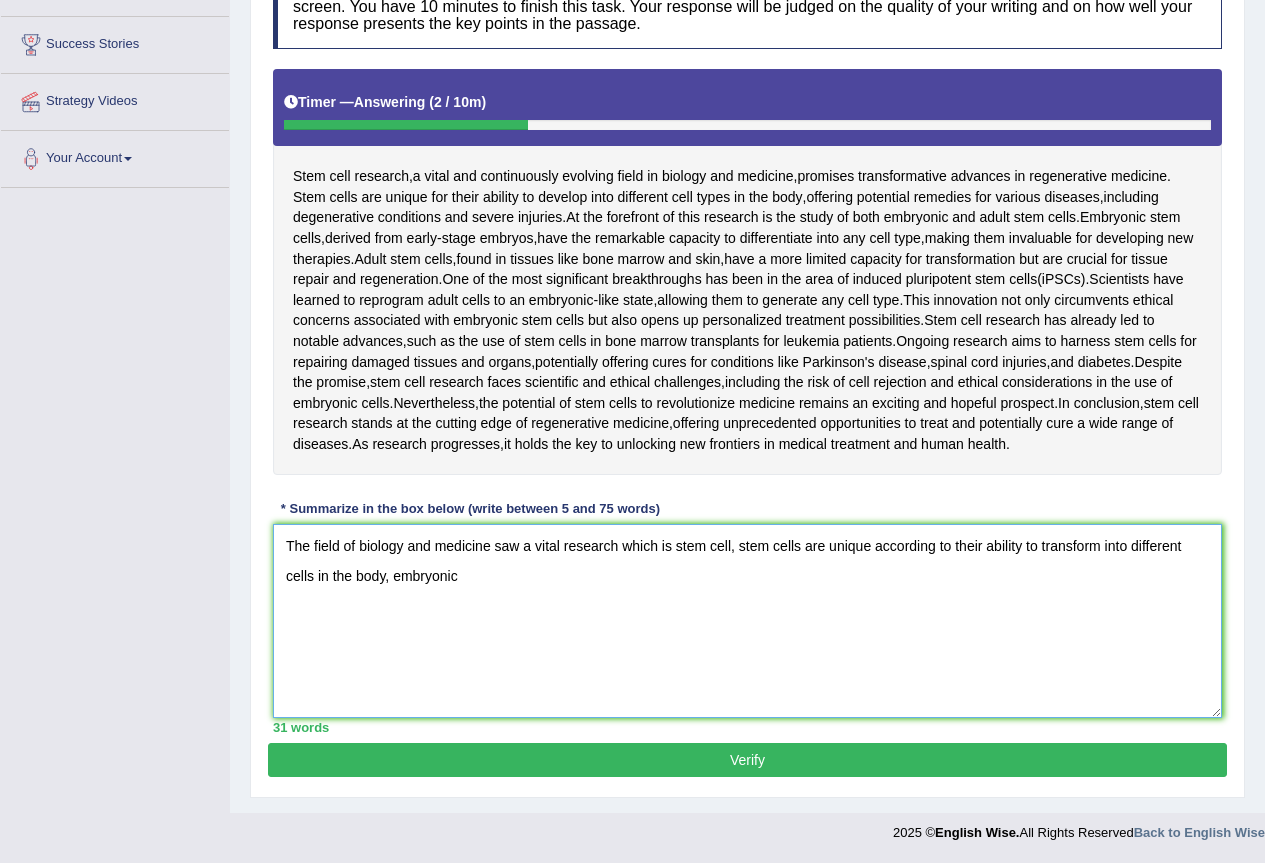 click on "The field of biology and medicine saw a vital research which is stem cell, stem cells are unique according to their ability to transform into different cells in the body, embryonic" at bounding box center (747, 621) 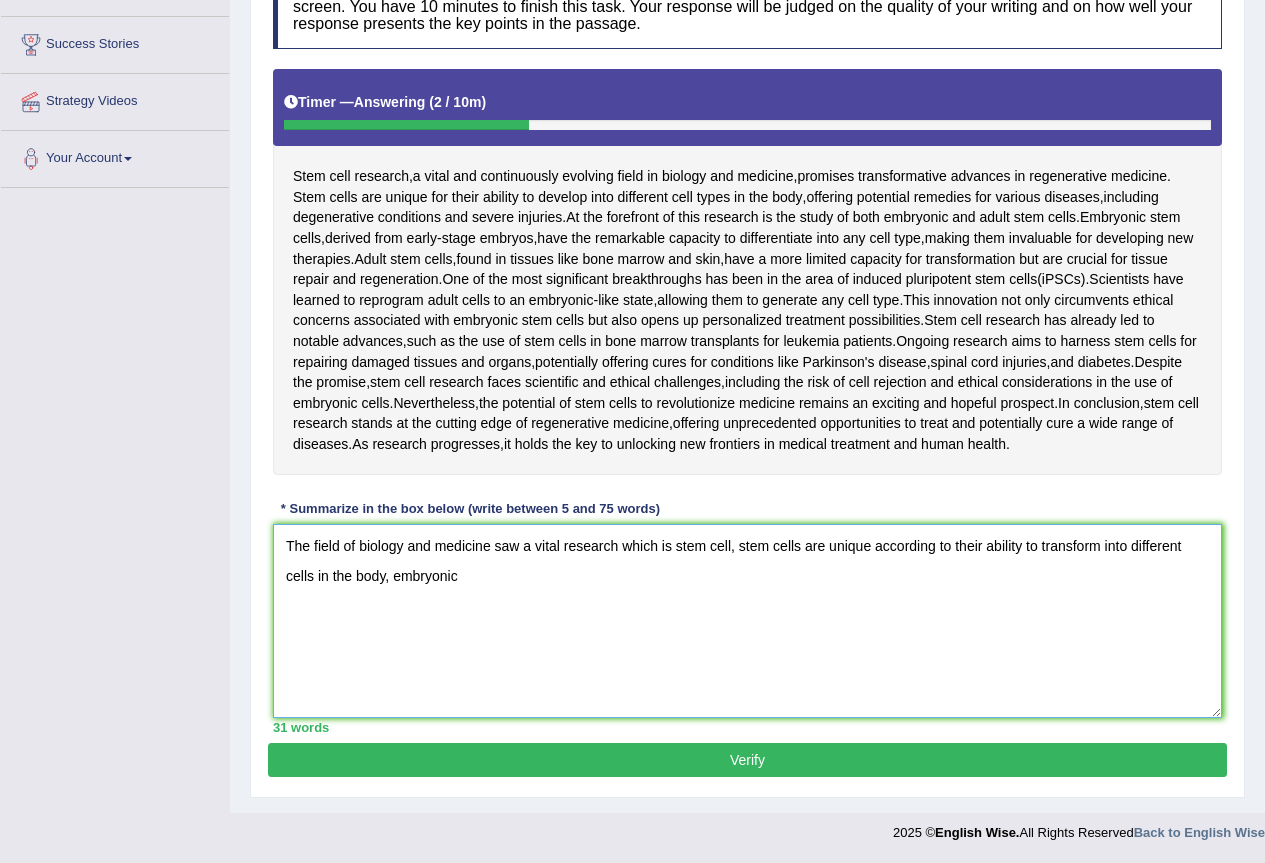 click on "The field of biology and medicine saw a vital research which is stem cell, stem cells are unique according to their ability to transform into different cells in the body, embryonic" at bounding box center (747, 621) 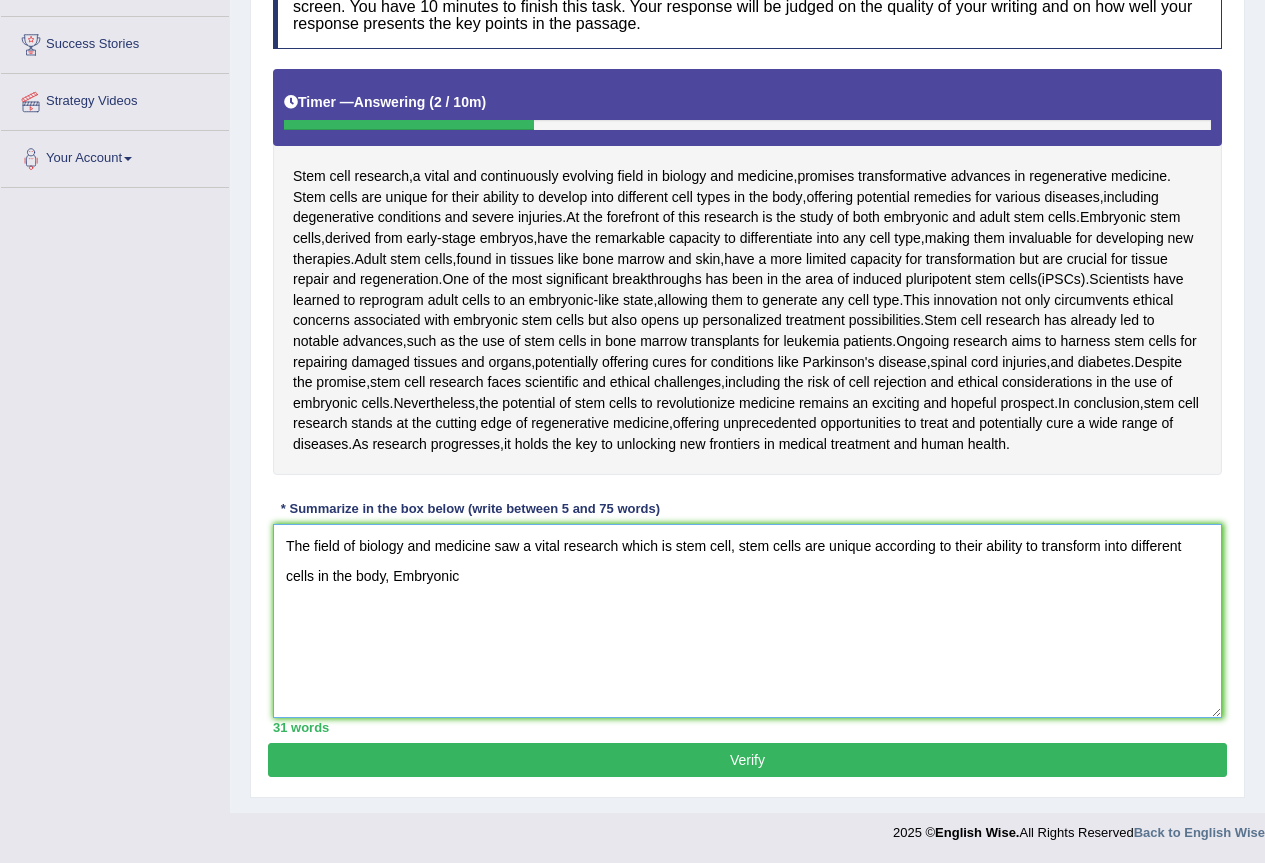 click on "The field of biology and medicine saw a vital research which is stem cell, stem cells are unique according to their ability to transform into different cells in the body, Embryonic" at bounding box center (747, 621) 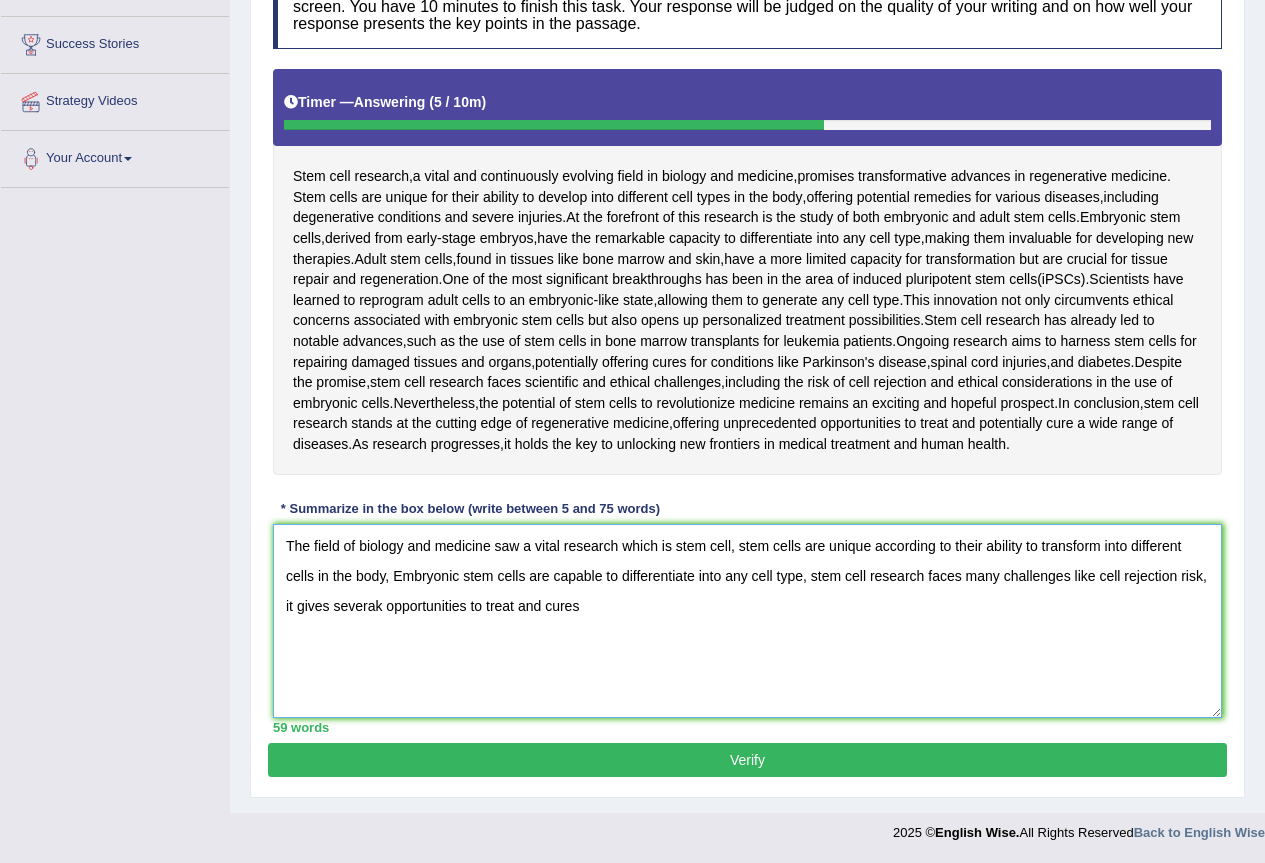 click on "The field of biology and medicine saw a vital research which is stem cell, stem cells are unique according to their ability to transform into different cells in the body, Embryonic stem cells are capable to differentiate into any cell type, stem cell research faces many challenges like cell rejection risk, it gives severak opportunities to treat and cures" at bounding box center (747, 621) 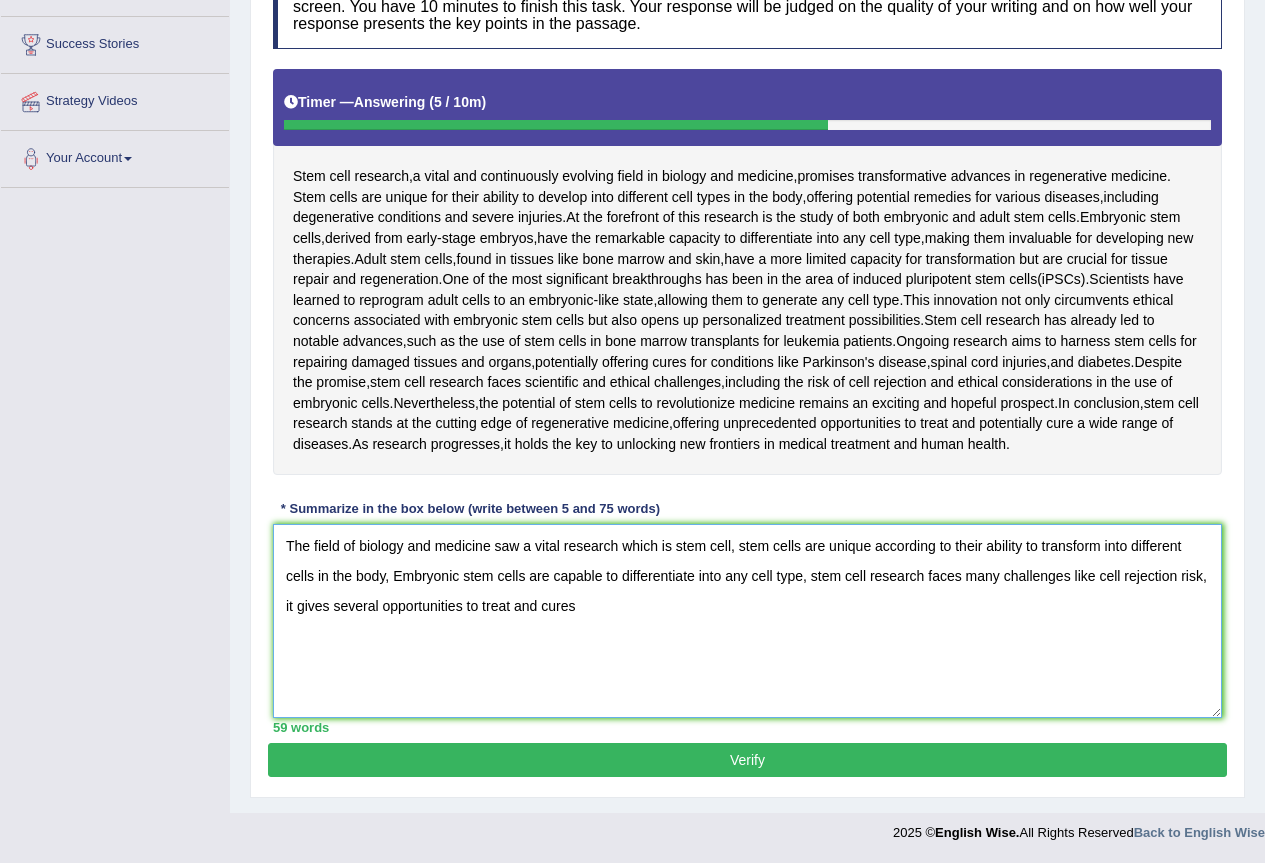 click on "The field of biology and medicine saw a vital research which is stem cell, stem cells are unique according to their ability to transform into different cells in the body, Embryonic stem cells are capable to differentiate into any cell type, stem cell research faces many challenges like cell rejection risk, it gives several opportunities to treat and cures" at bounding box center (747, 621) 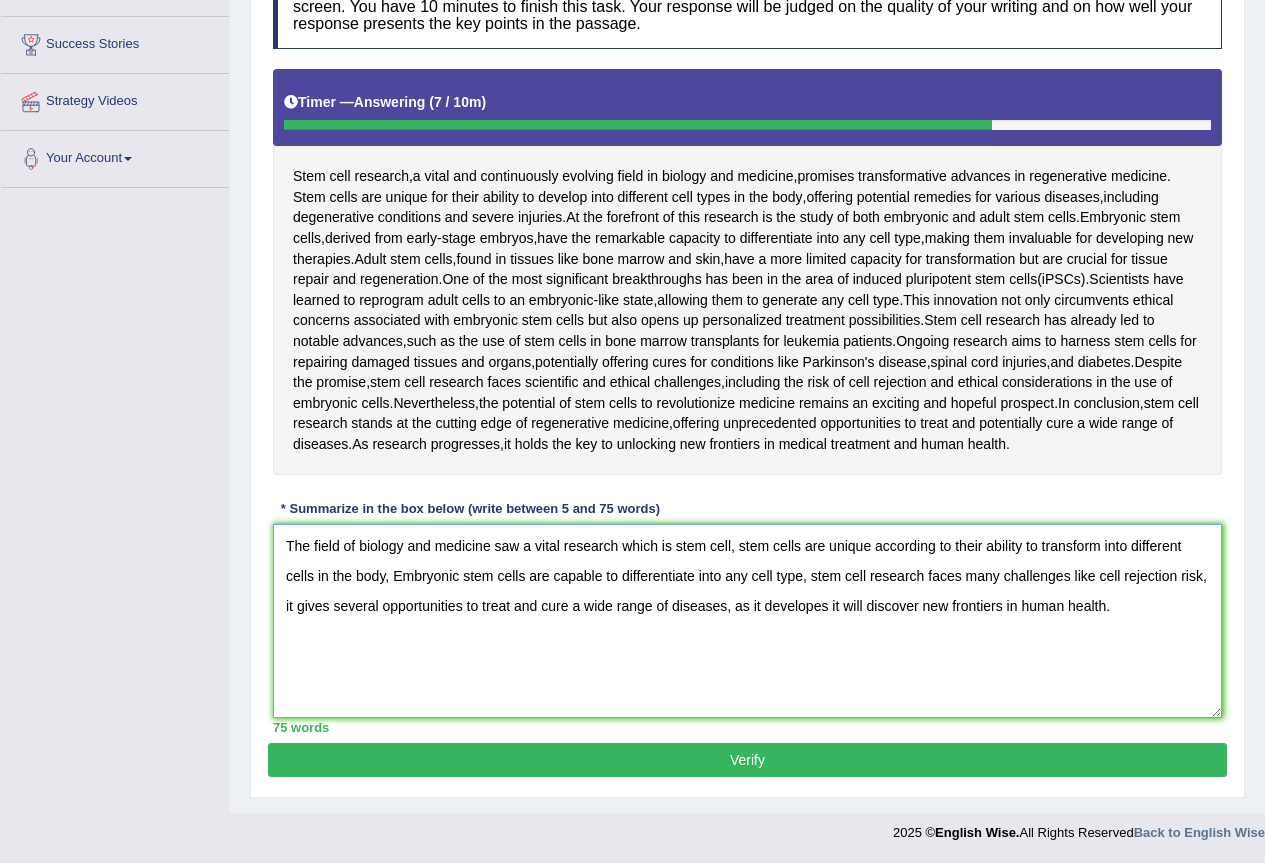 type on "The field of biology and medicine saw a vital research which is stem cell, stem cells are unique according to their ability to transform into different cells in the body, Embryonic stem cells are capable to differentiate into any cell type, stem cell research faces many challenges like cell rejection risk, it gives several opportunities to treat and cure a wide range of diseases, as it developes it will discover new frontiers in human health." 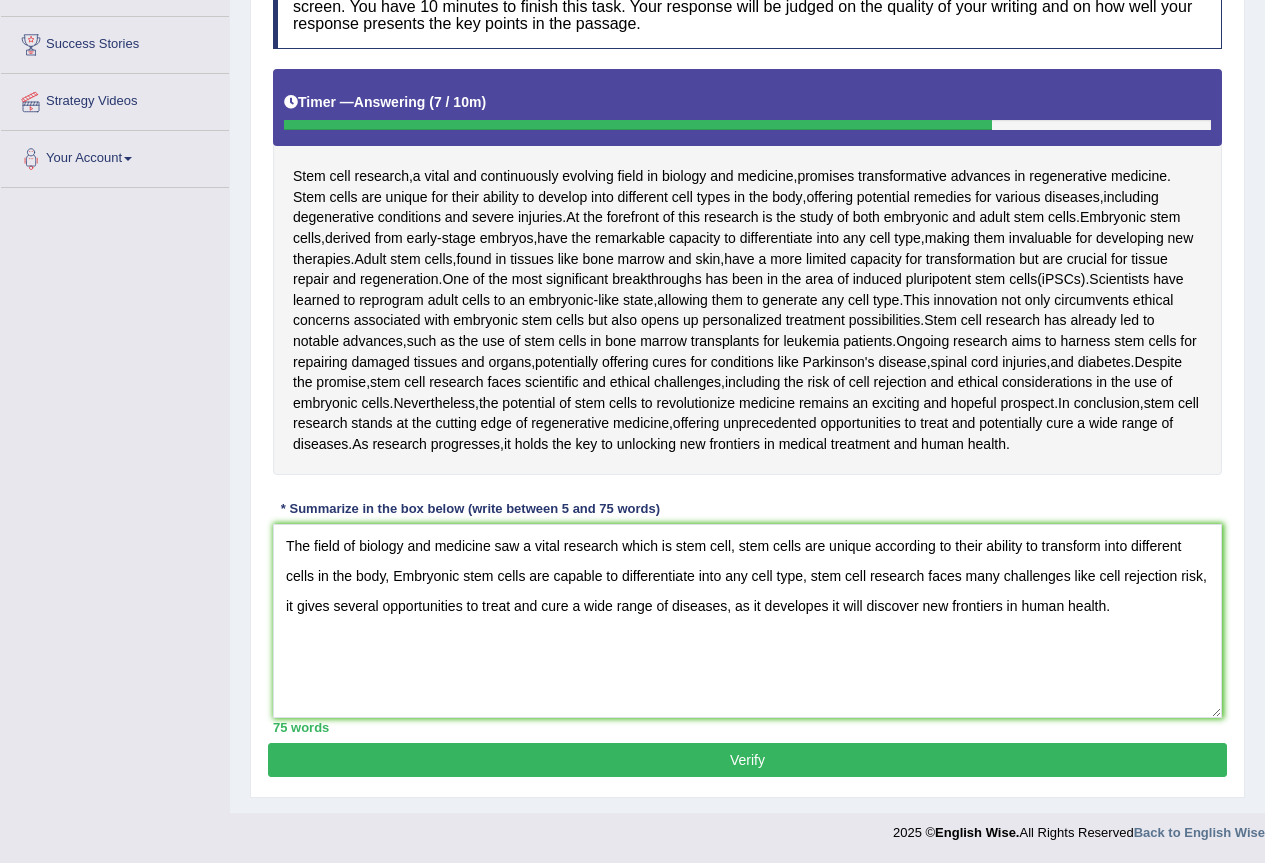 click on "Verify" at bounding box center (747, 760) 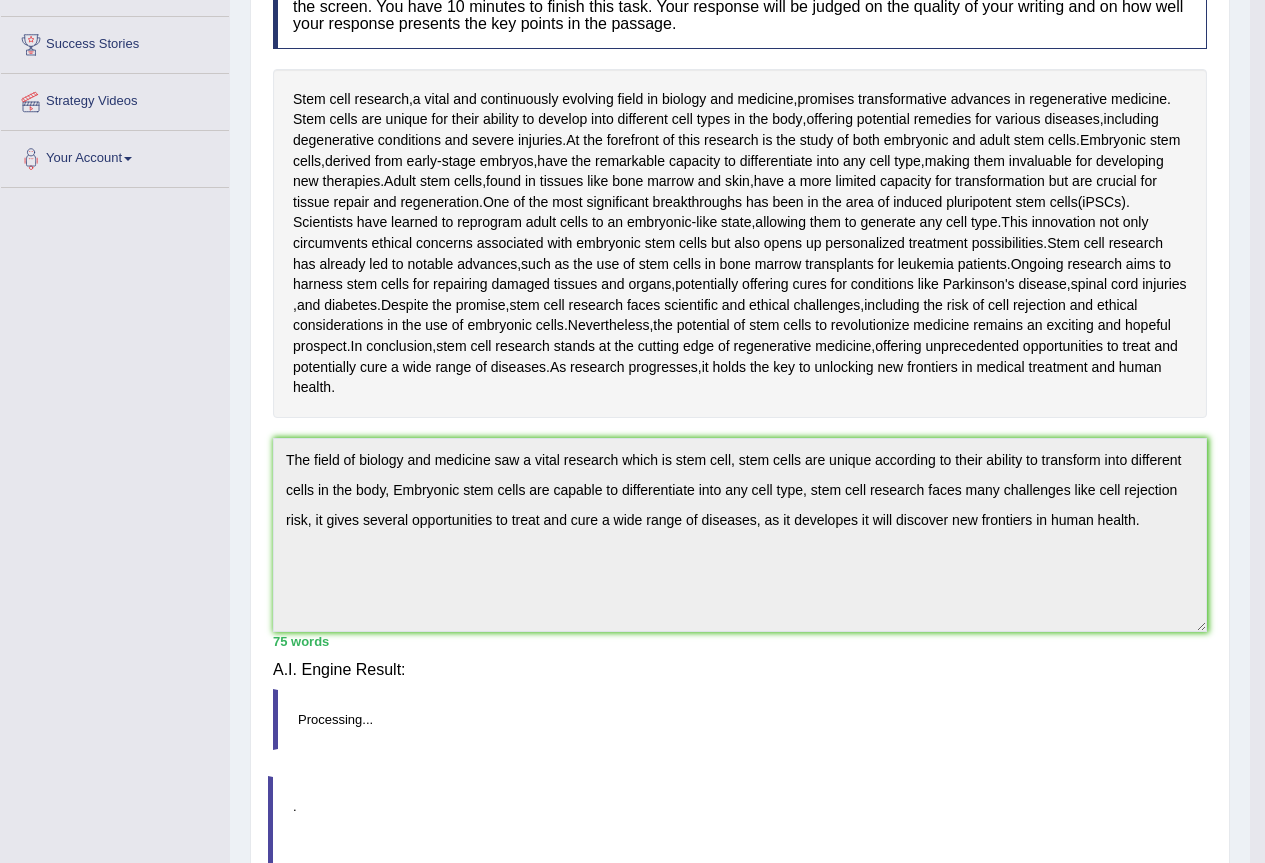 scroll, scrollTop: 221, scrollLeft: 0, axis: vertical 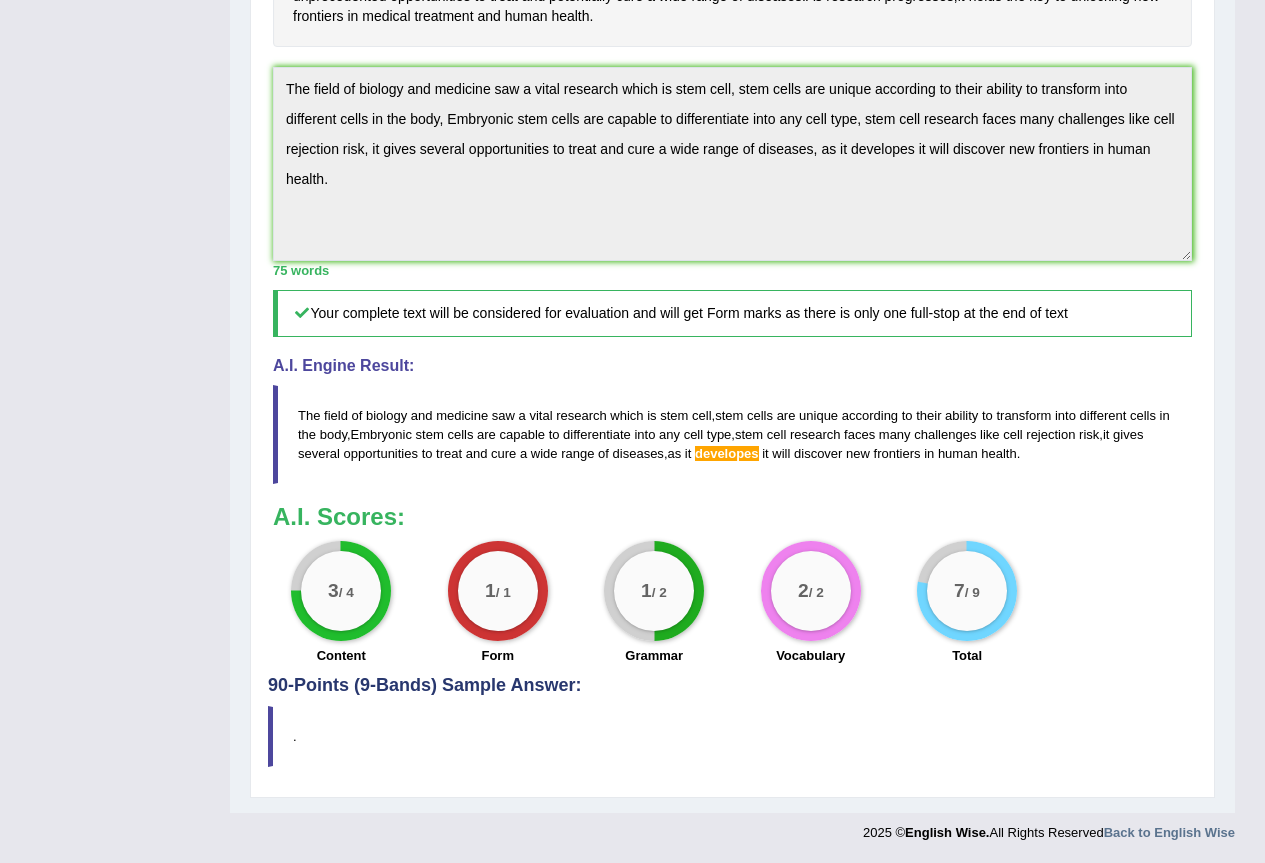 click on "developes" at bounding box center [727, 453] 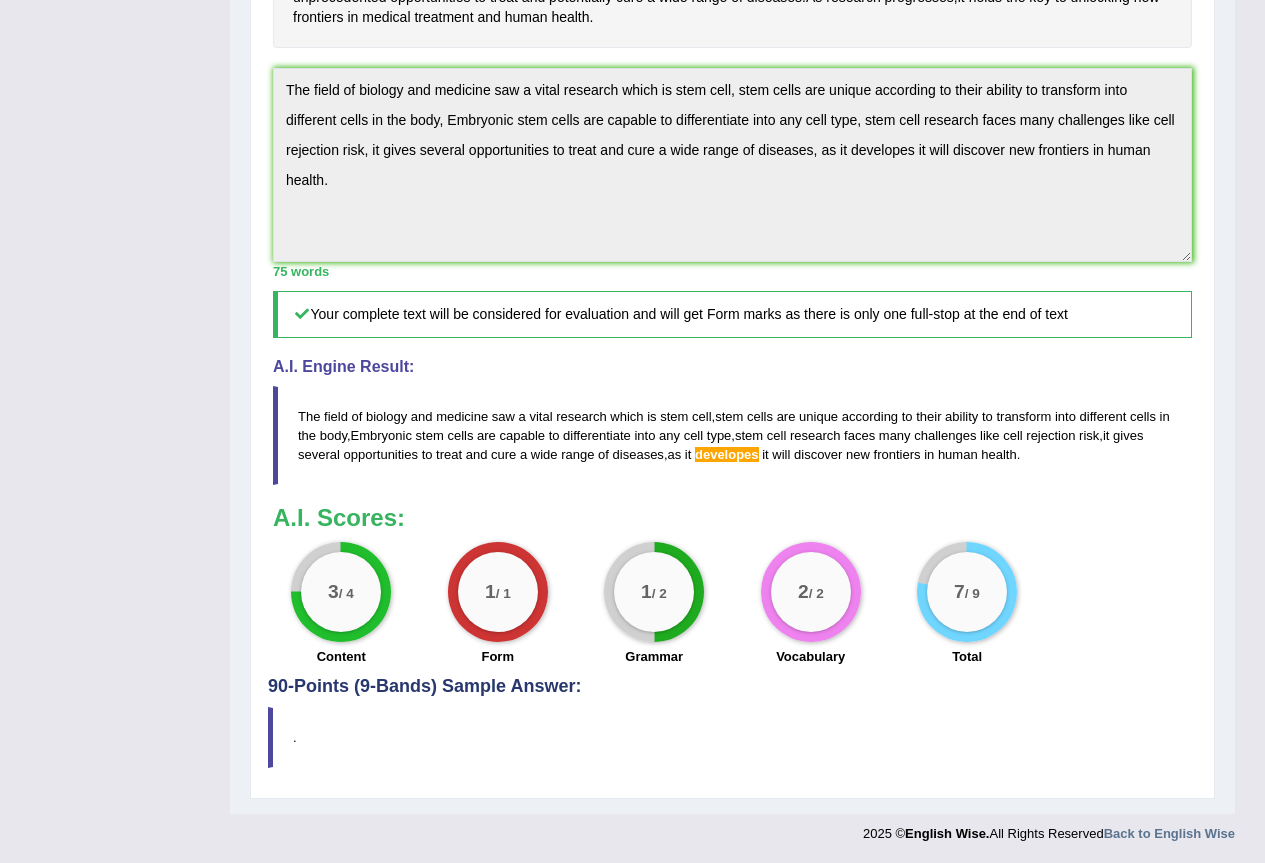 scroll, scrollTop: 681, scrollLeft: 0, axis: vertical 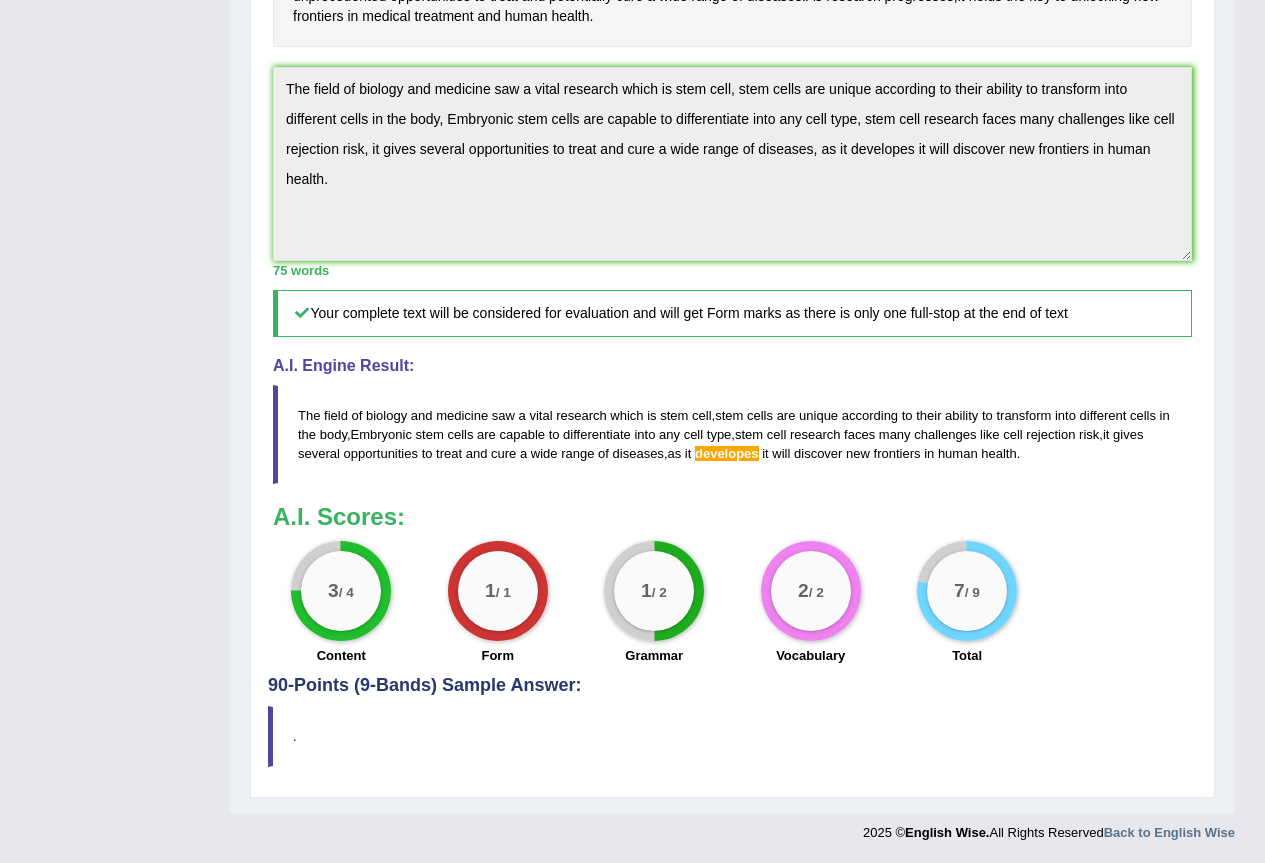 click on "The   field   of   biology   and   medicine   saw   a   vital   research   which   is   stem   cell ,  stem   cells   are   unique   according   to   their   ability   to   transform   into   different   cells   in   the   body ,  Embryonic   stem   cells   are   capable   to   differentiate   into   any   cell   type ,  stem   cell   research   faces   many   challenges   like   cell   rejection   risk ,  it   gives   several   opportunities   to   treat   and   cure   a   wide   range   of   diseases ,  as   it   developes   it   will   discover   new   frontiers   in   human   health ." at bounding box center [732, 434] 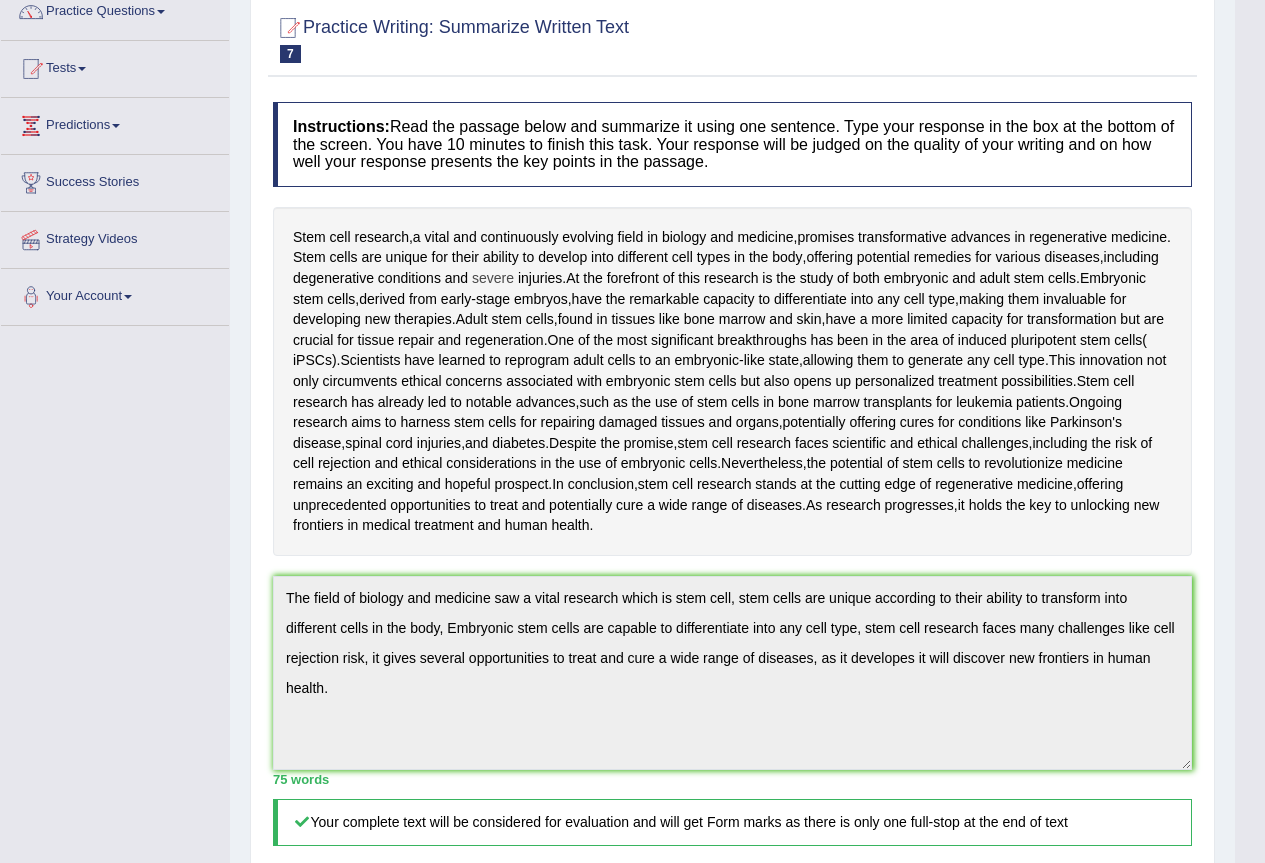 scroll, scrollTop: 0, scrollLeft: 0, axis: both 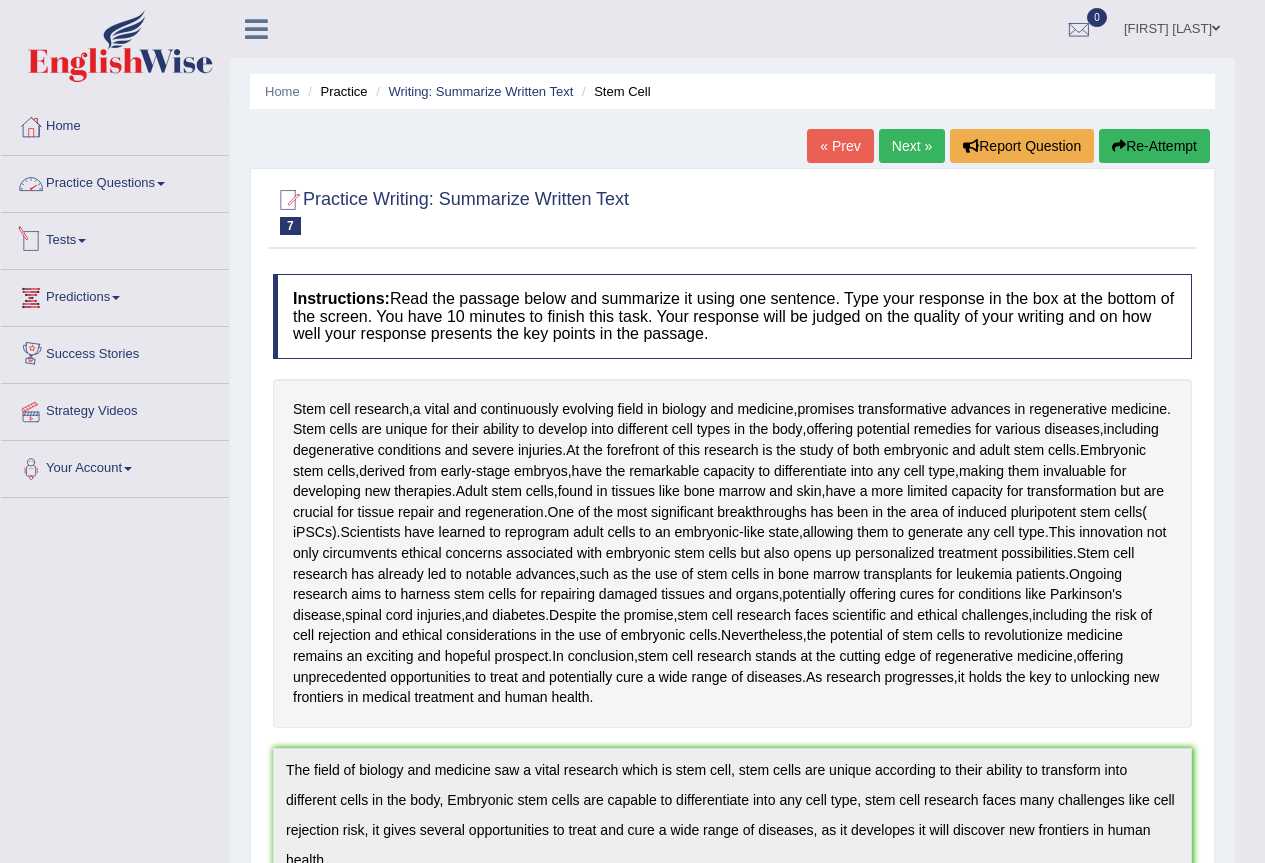 click on "Practice Questions" at bounding box center (115, 181) 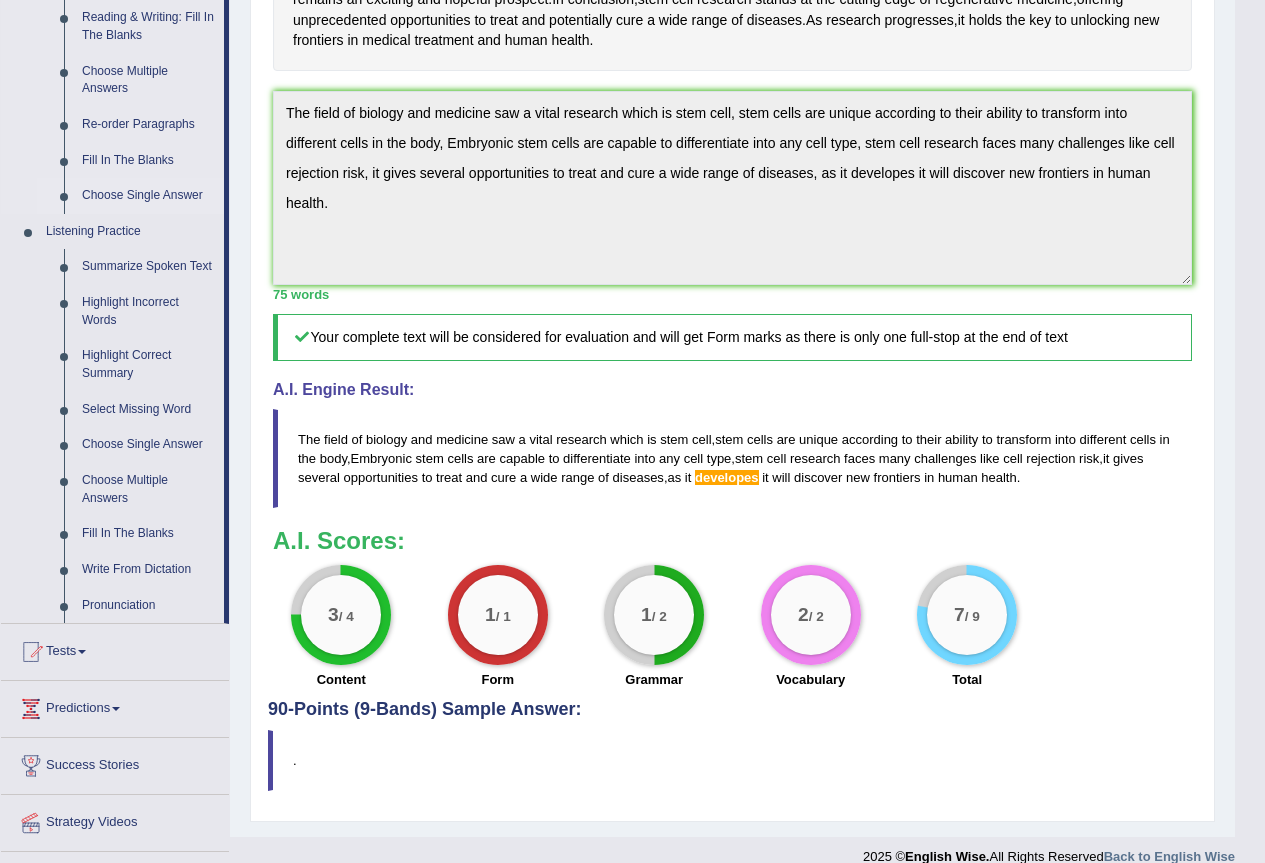 scroll, scrollTop: 704, scrollLeft: 0, axis: vertical 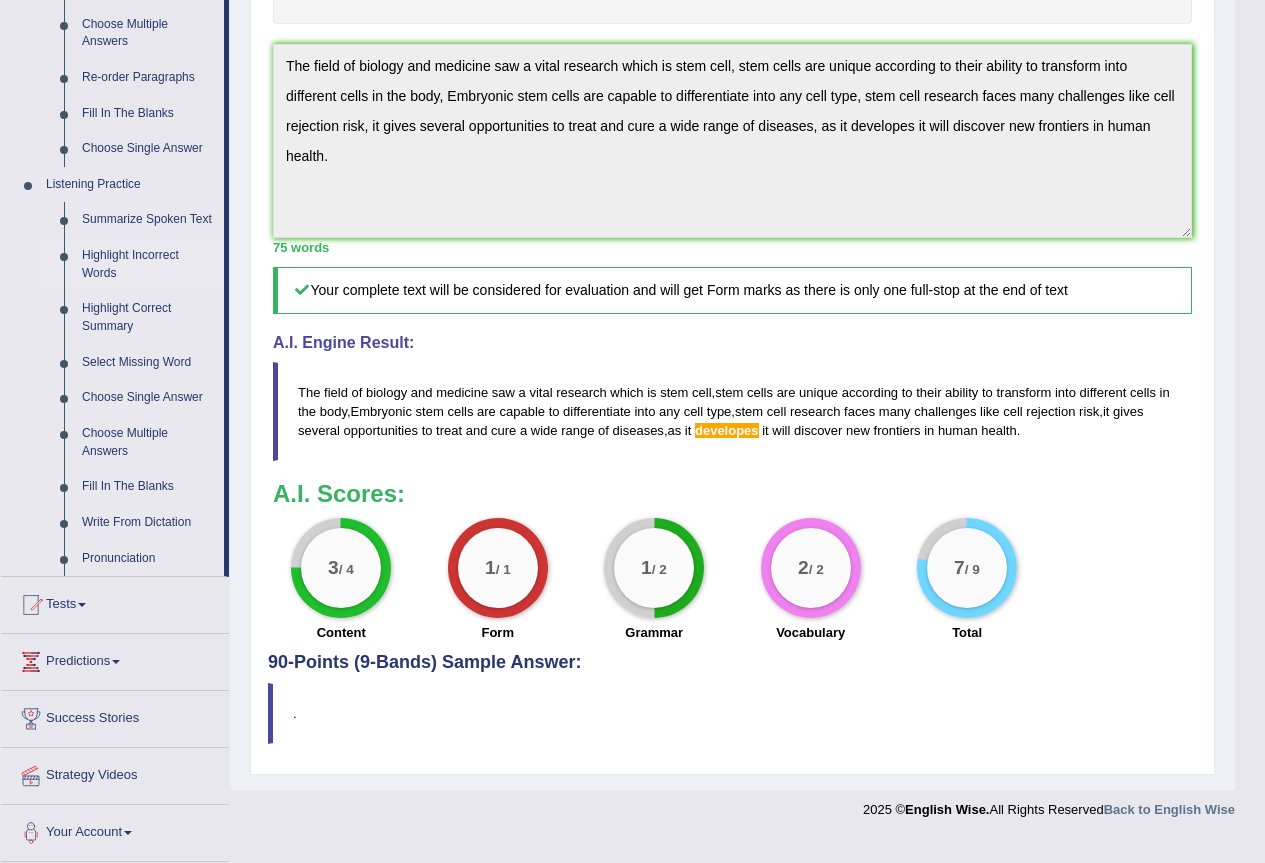click on "Highlight Incorrect Words" at bounding box center (148, 264) 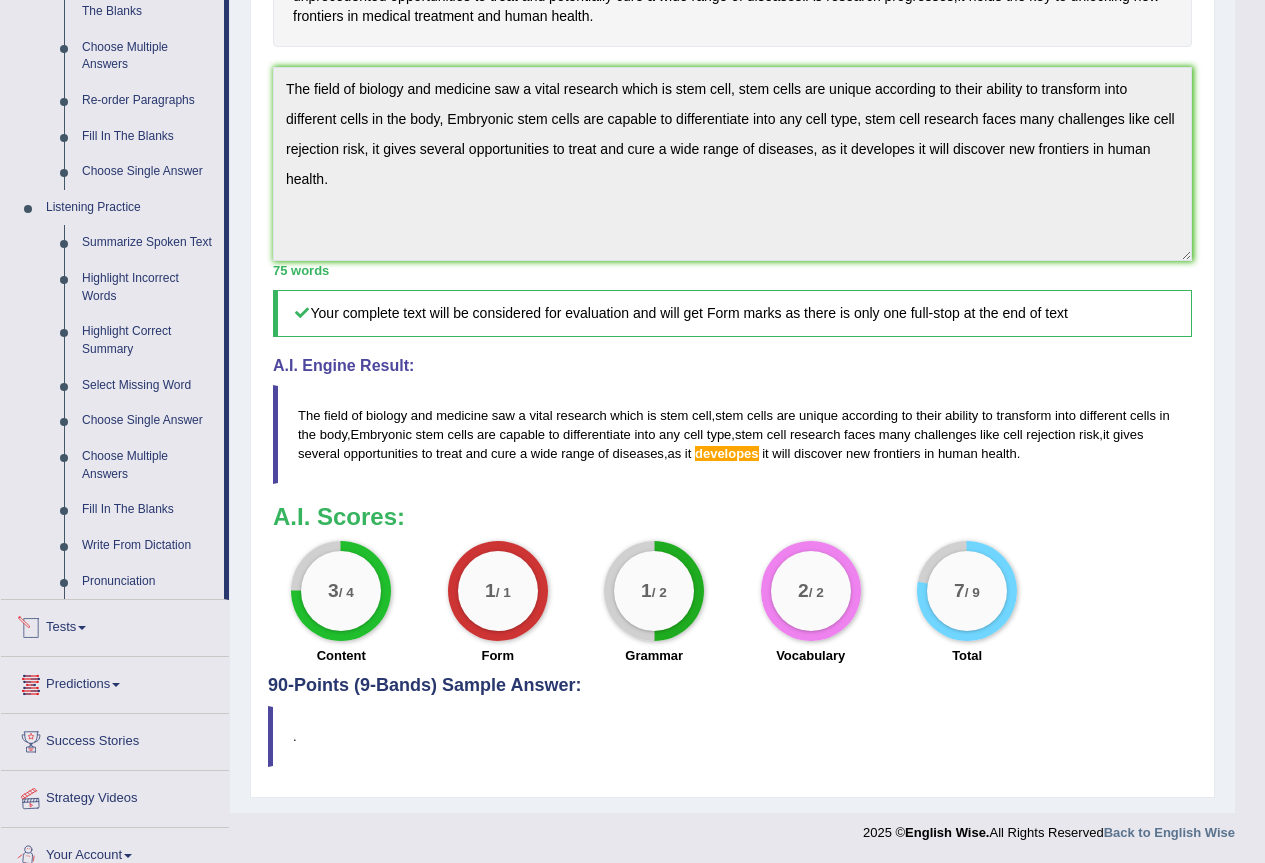 scroll, scrollTop: 681, scrollLeft: 0, axis: vertical 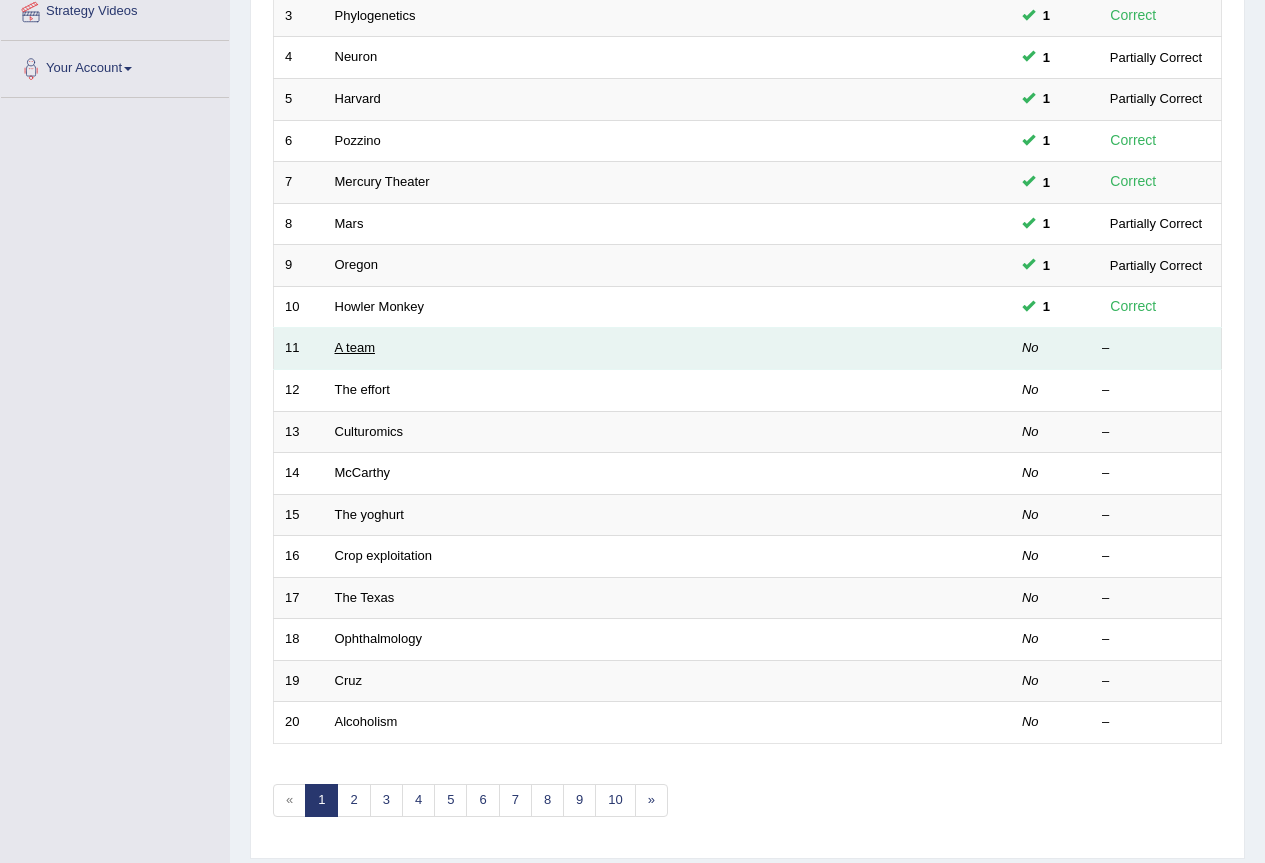 click on "A team" at bounding box center [355, 347] 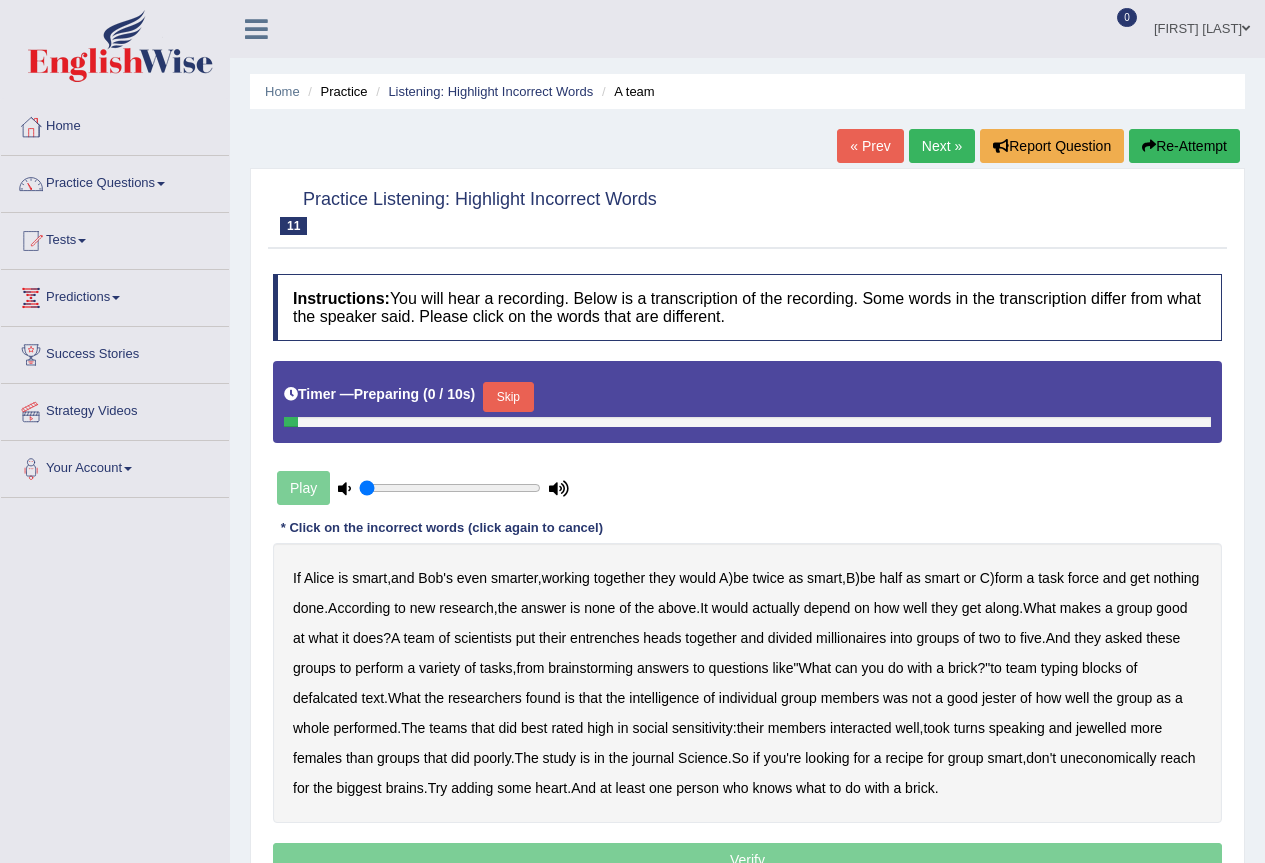 scroll, scrollTop: 0, scrollLeft: 0, axis: both 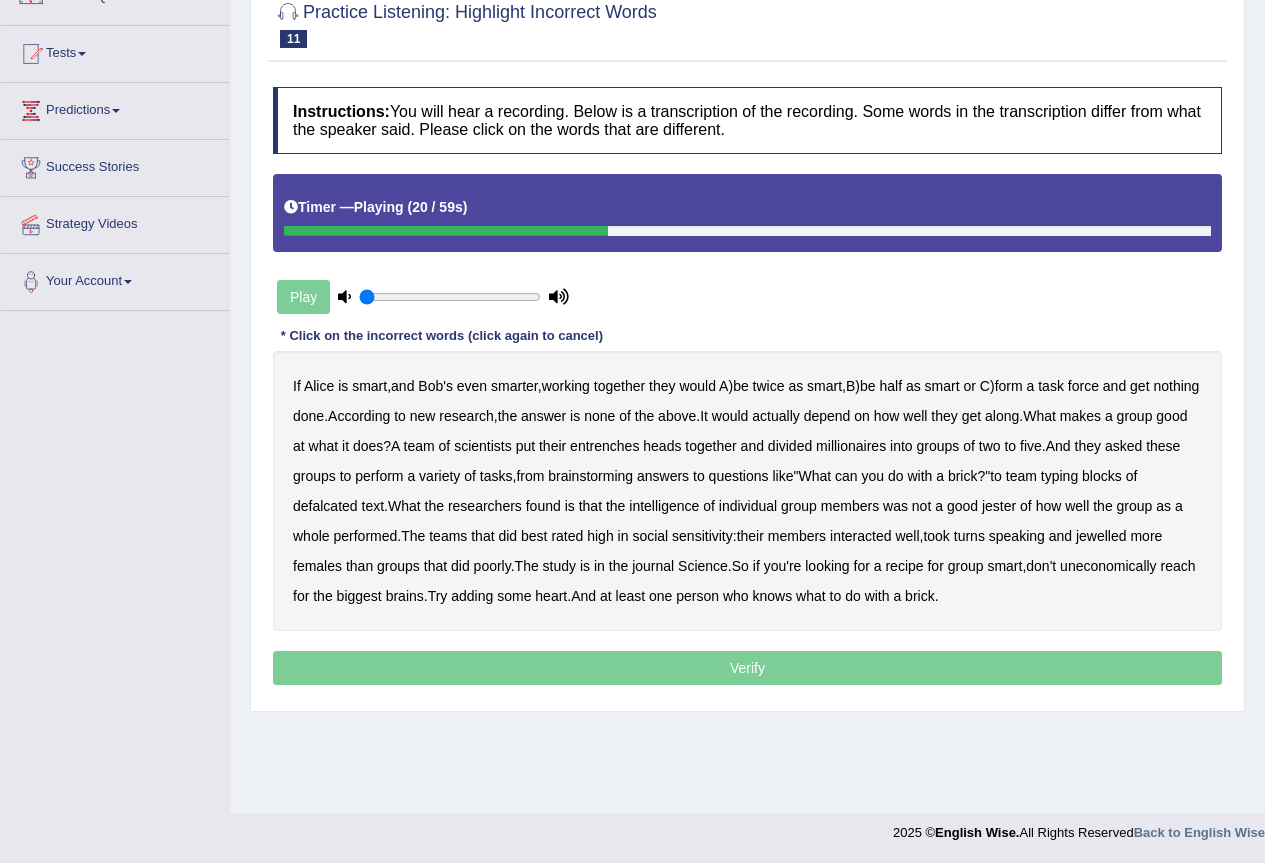 click on "entrenches" at bounding box center (604, 446) 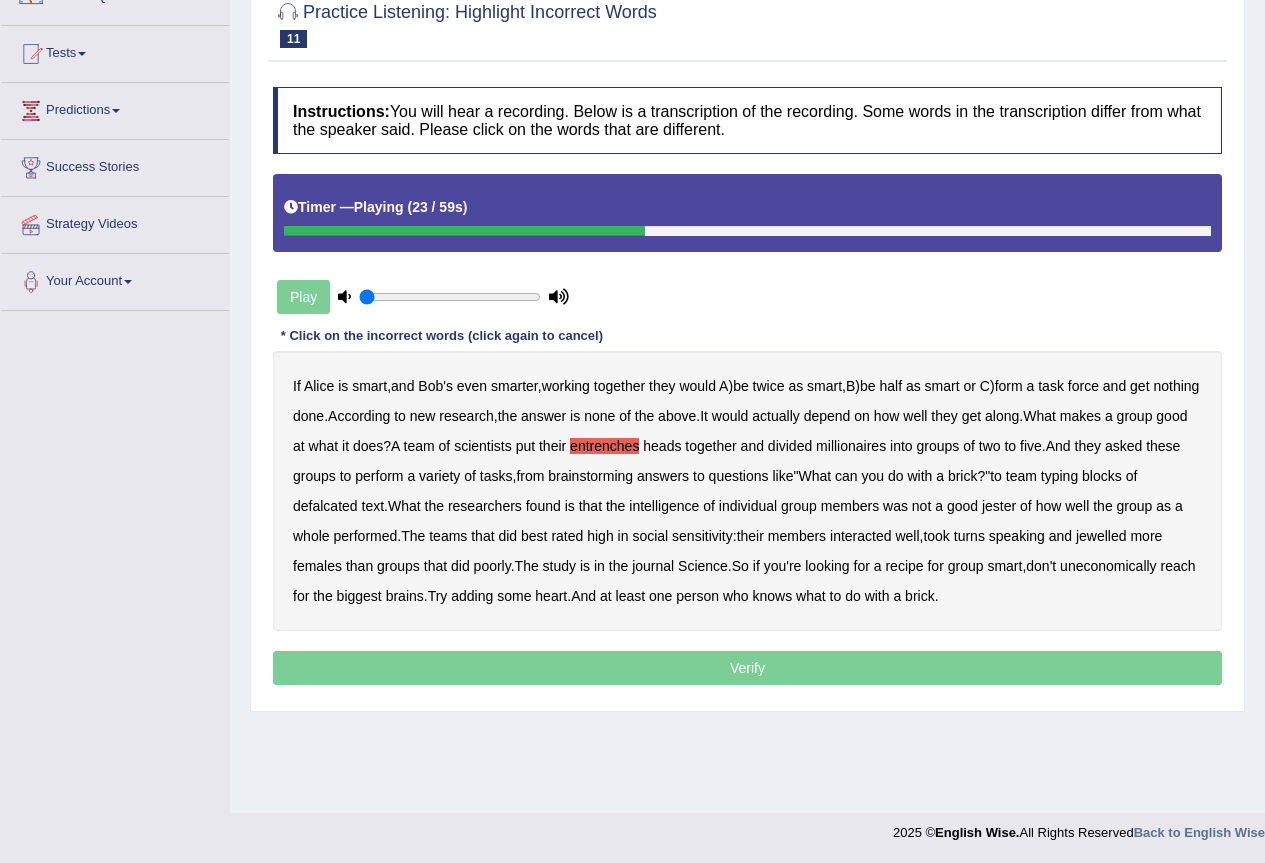 click on "millionaires" at bounding box center [851, 446] 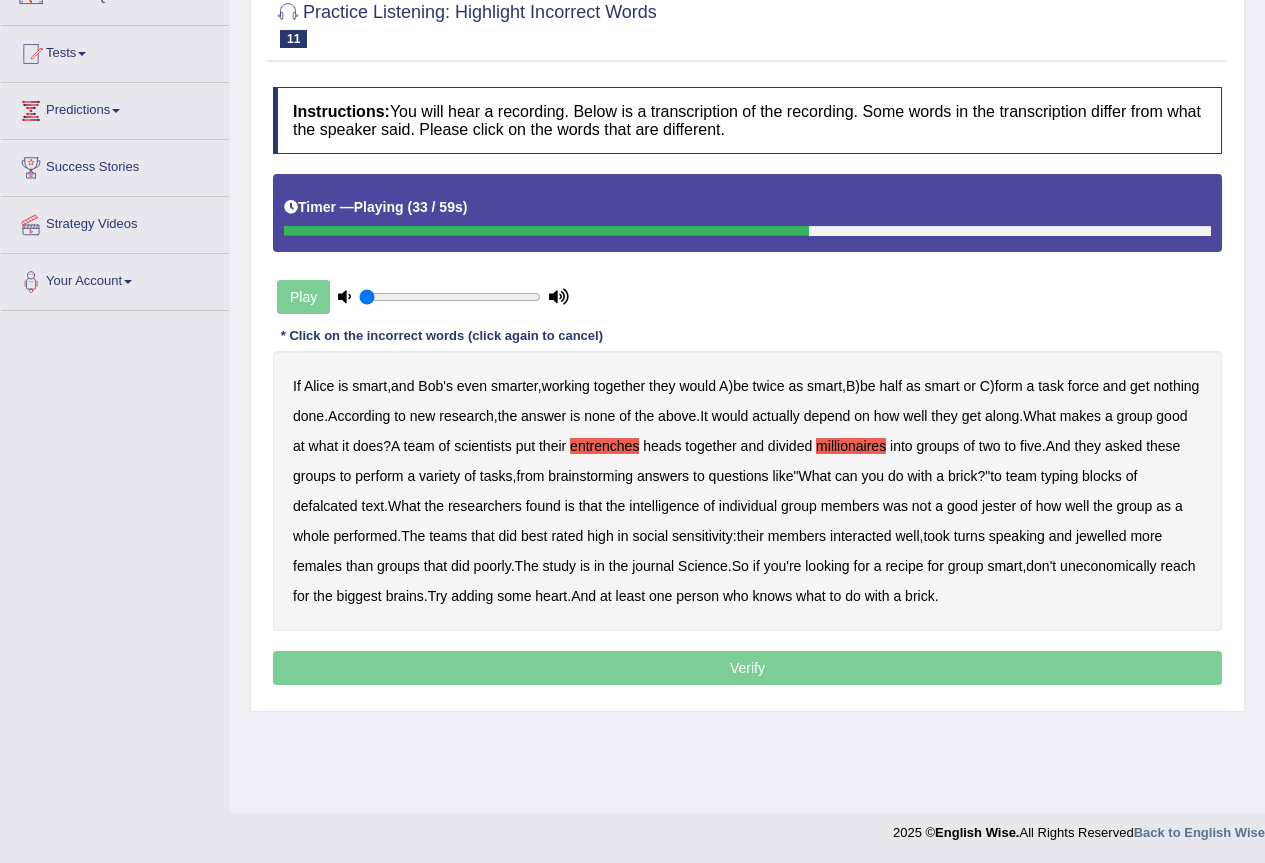 click on "defalcated" at bounding box center [325, 506] 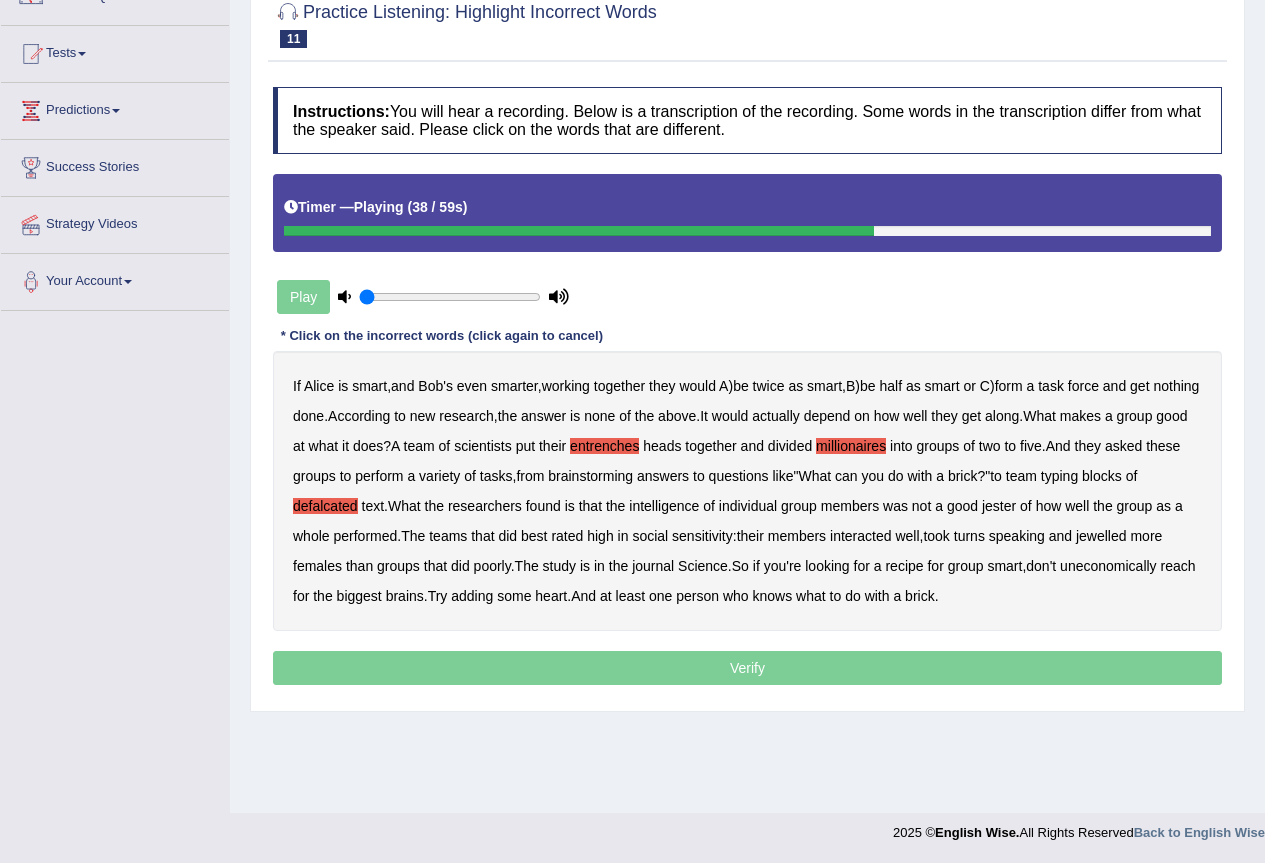 click on "jester" at bounding box center (999, 506) 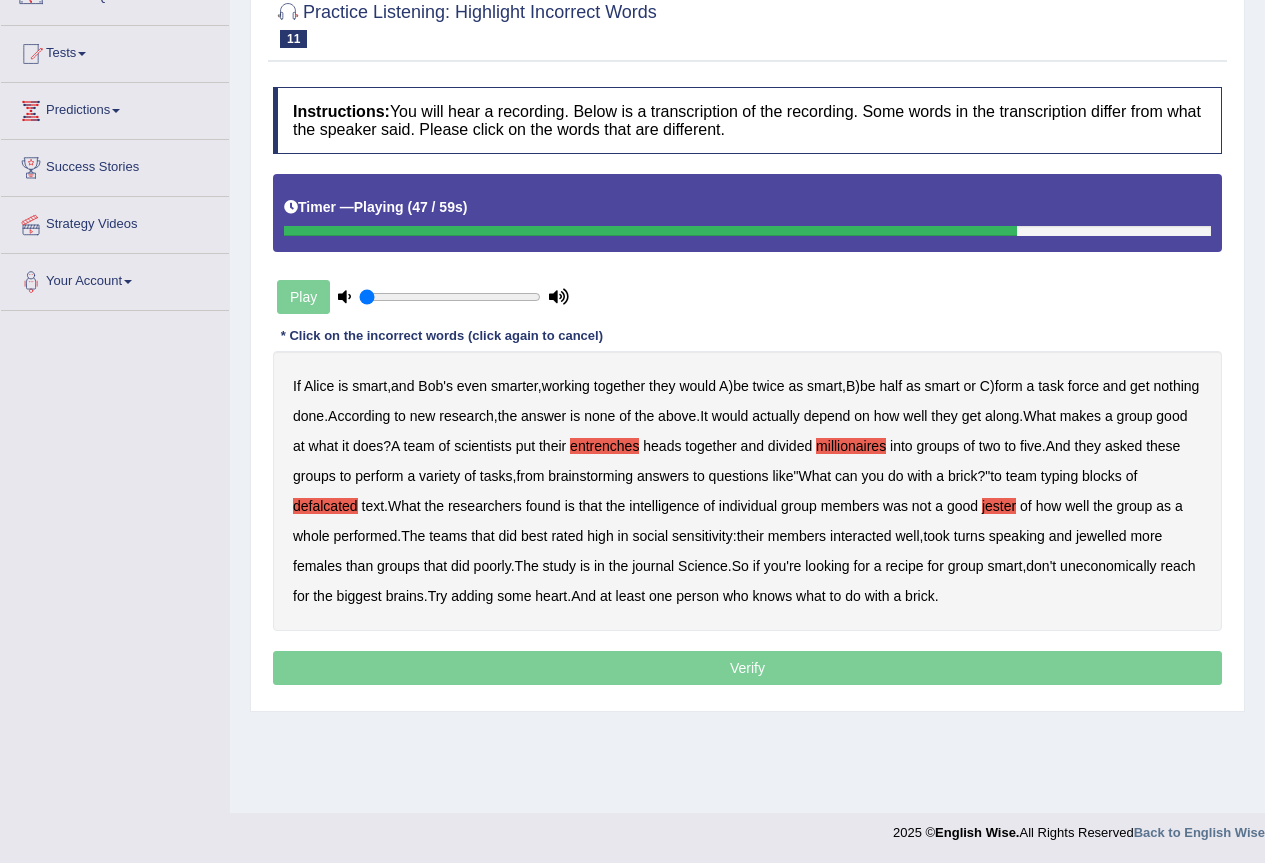 click on "jewelled" at bounding box center (1101, 536) 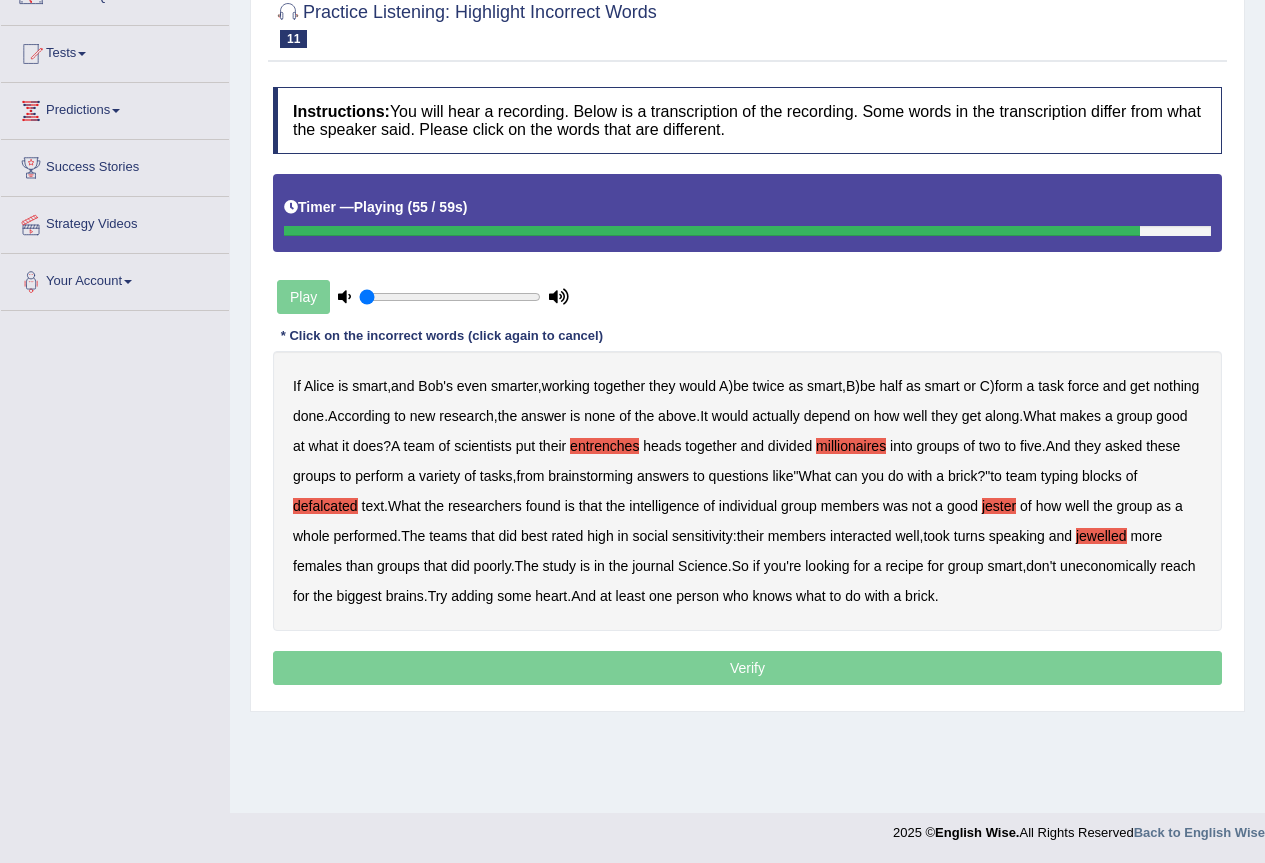 click on "uneconomically" at bounding box center (1108, 566) 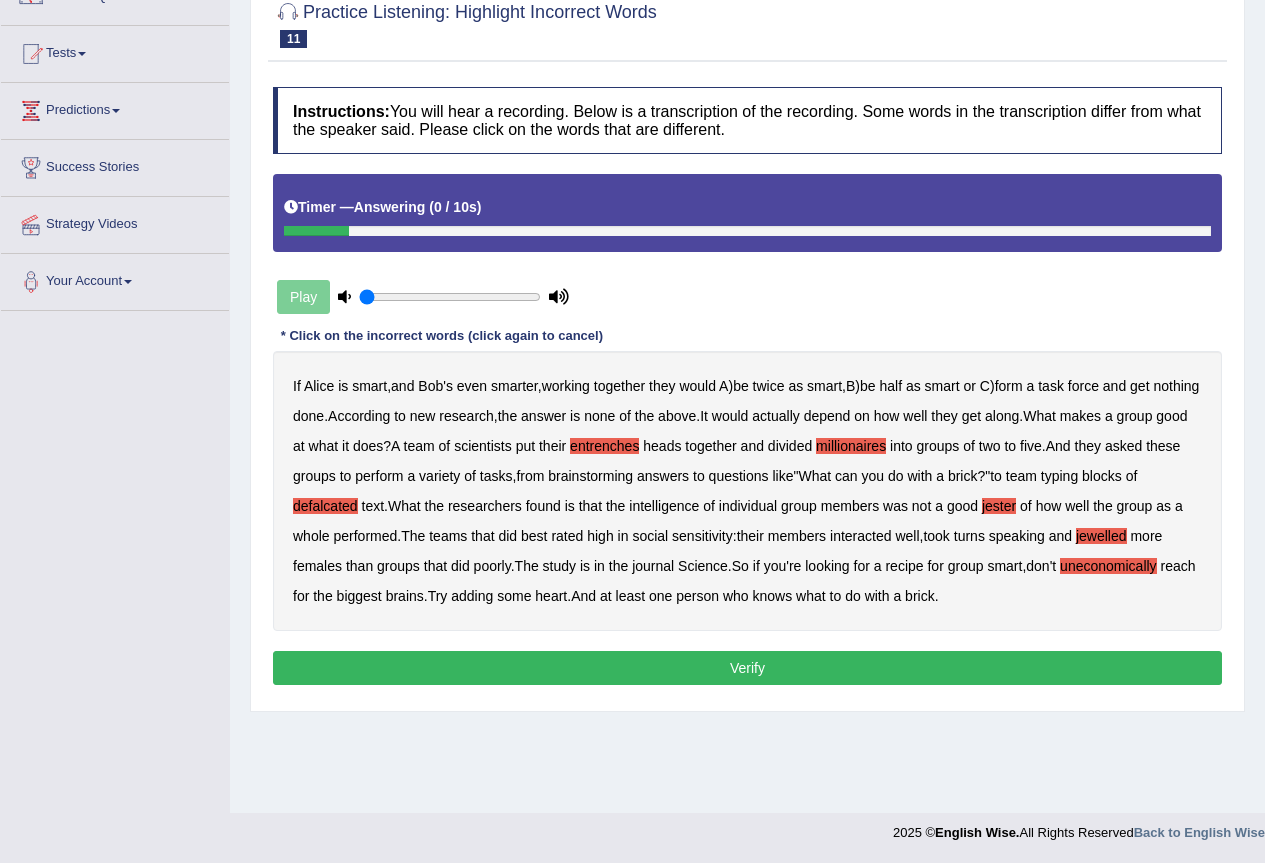 click on "Verify" at bounding box center (747, 668) 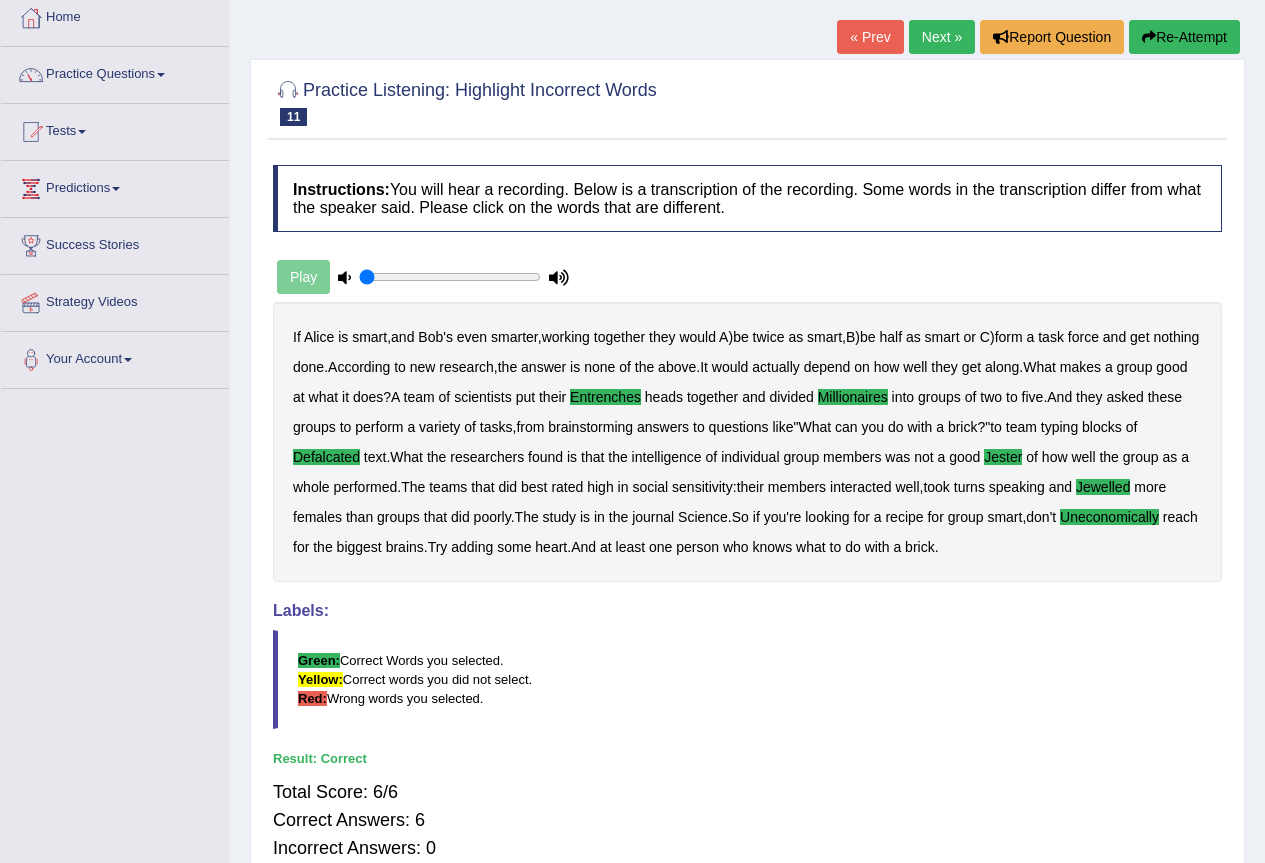 scroll, scrollTop: 0, scrollLeft: 0, axis: both 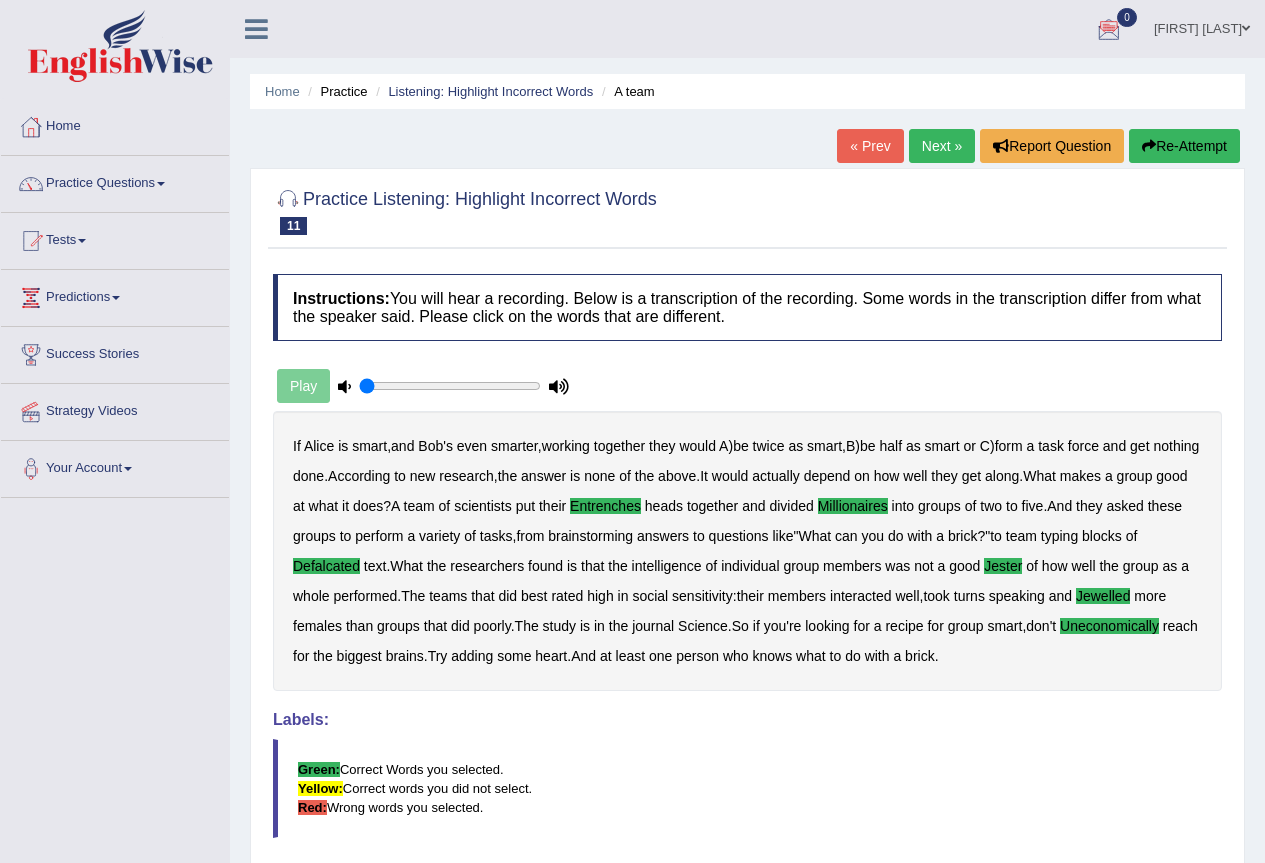 click on "Next »" at bounding box center (942, 146) 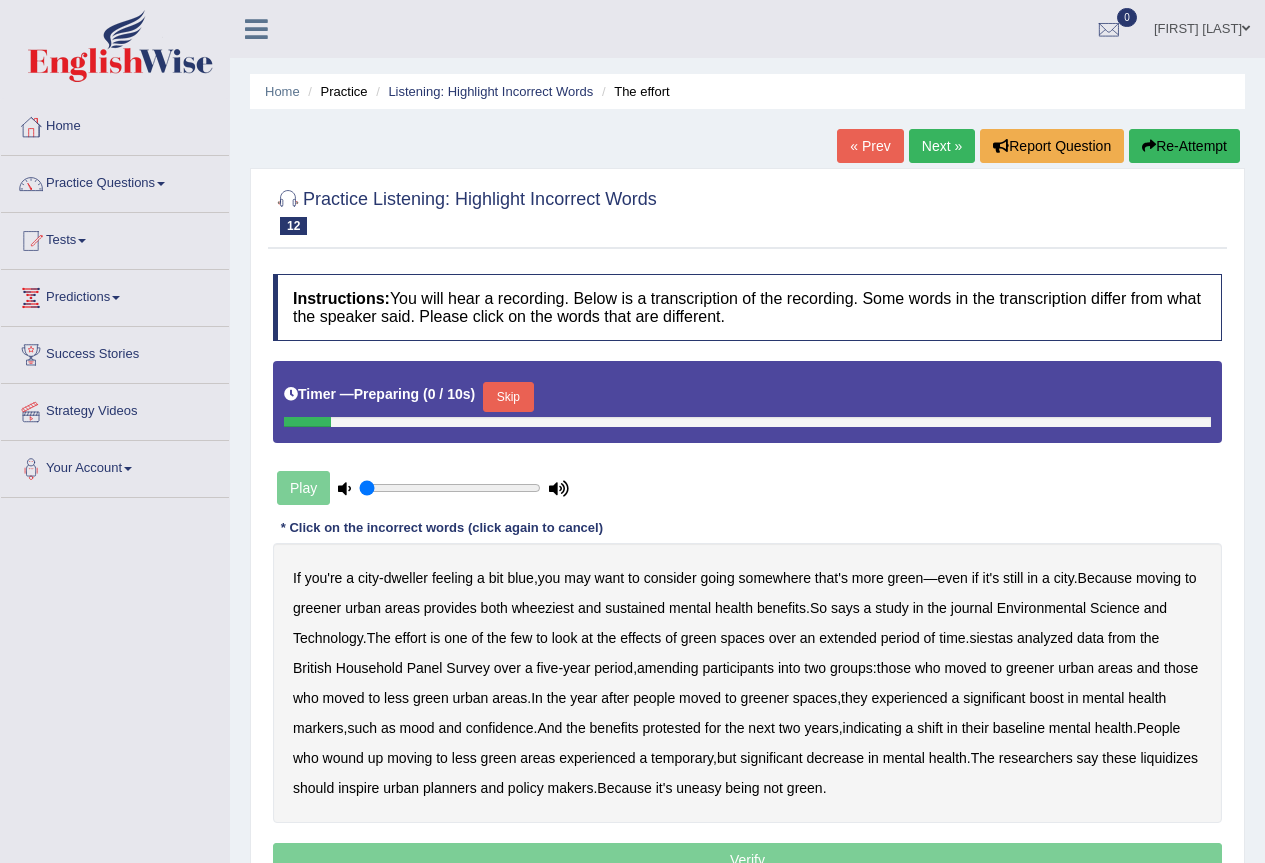 scroll, scrollTop: 0, scrollLeft: 0, axis: both 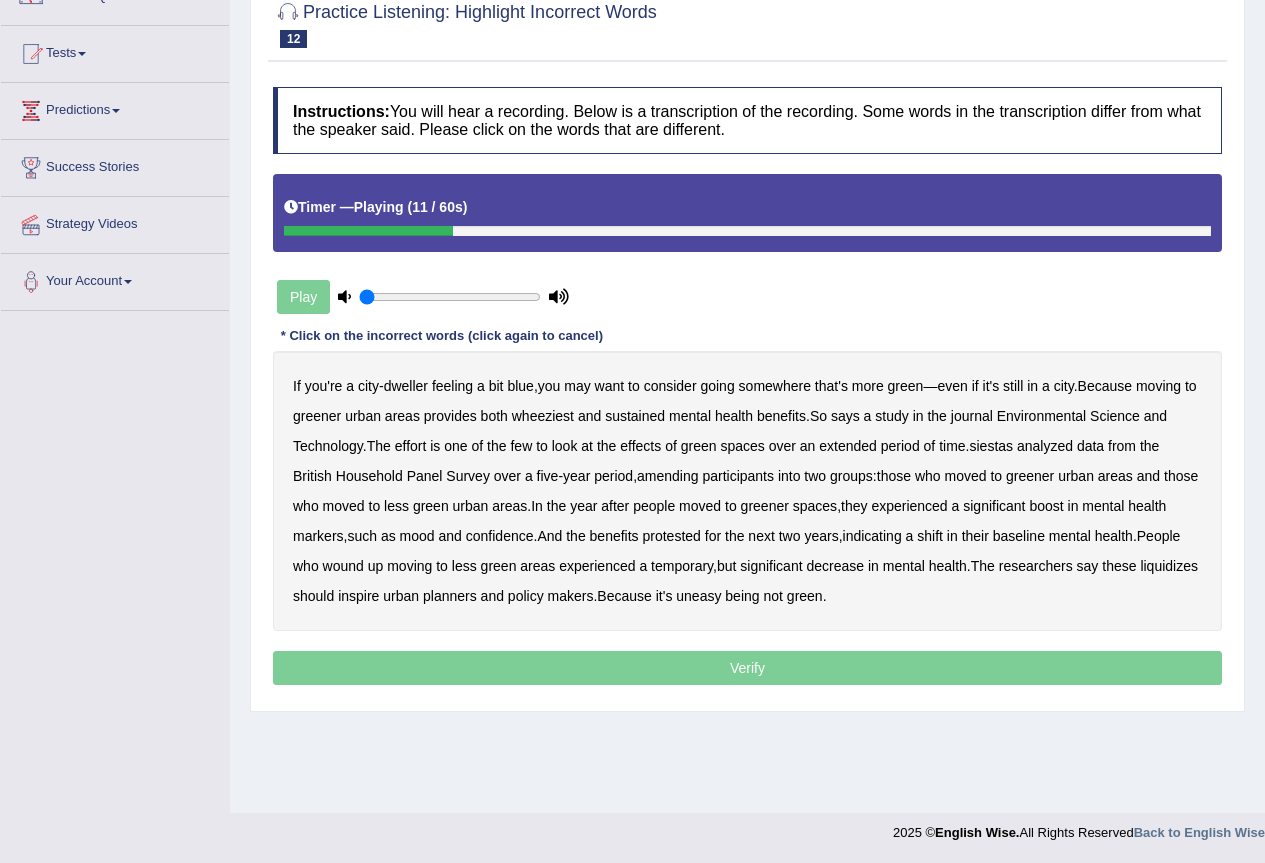 click on "If   you're   a   city - dweller   feeling   a   bit   blue ,  you   may   want   to   consider   going   somewhere   that's   more   green — even   if   it's   still   in   a   city .  Because   moving   to   greener   urban   areas   provides   both   wheeziest   and   sustained   mental   health   benefits .  So   says   a   study   in   the   journal   Environmental   Science   and   Technology .  The   effort   is   one   of   the   few   to   look   at   the   effects   of   green   spaces   over   an   extended   period   of   time .  siestas   analyzed   data   from   the   British   Household   Panel   Survey   over   a   five - year   period ,  amending   participants   into   two   groups :  those   who   moved   to   greener   urban   areas   and   those   who   moved   to   less   green   urban   areas .  In   the   year   after   people   moved   to   greener   spaces ,  they   experienced   a   significant   boost   in   mental   health   markers ,  such   as   mood   and   confidence .  And" at bounding box center [747, 491] 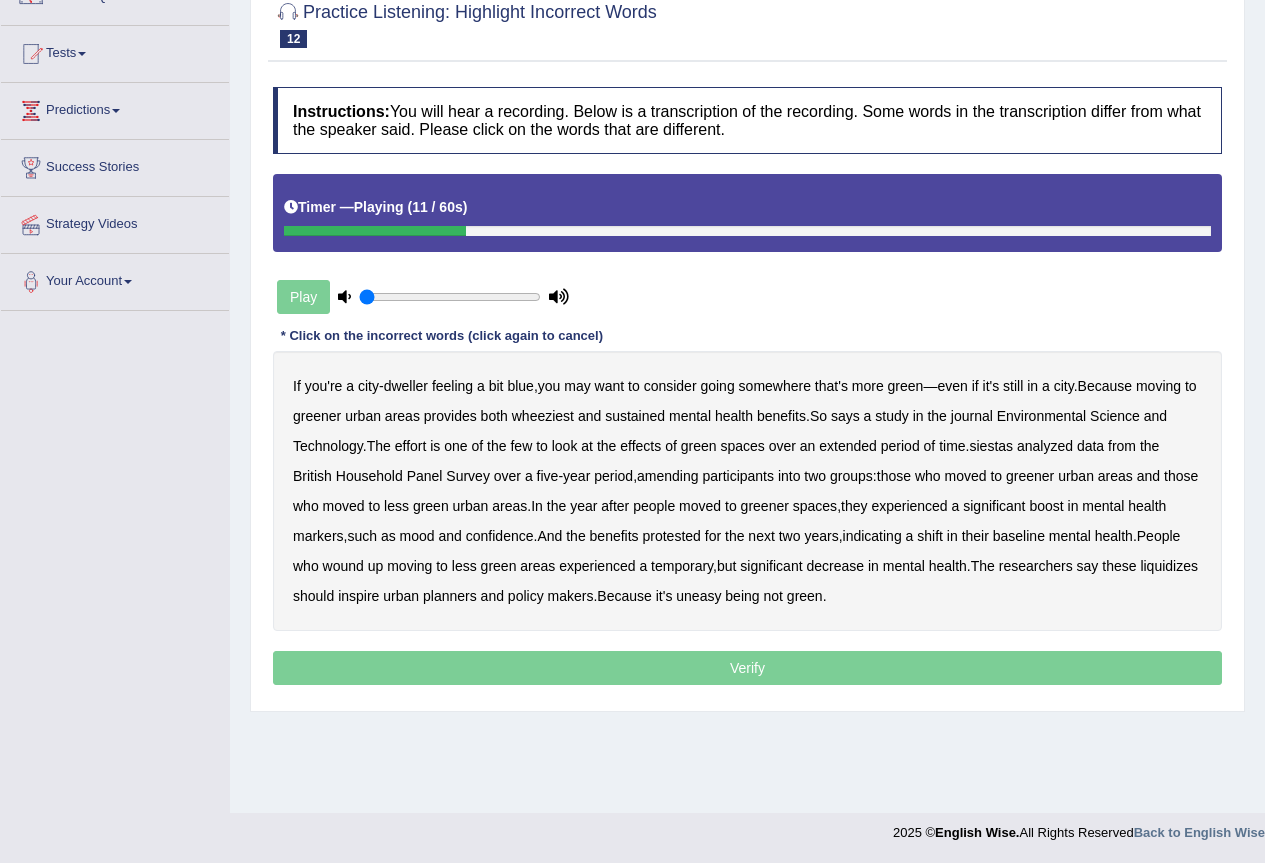 click on "wheeziest" at bounding box center [543, 416] 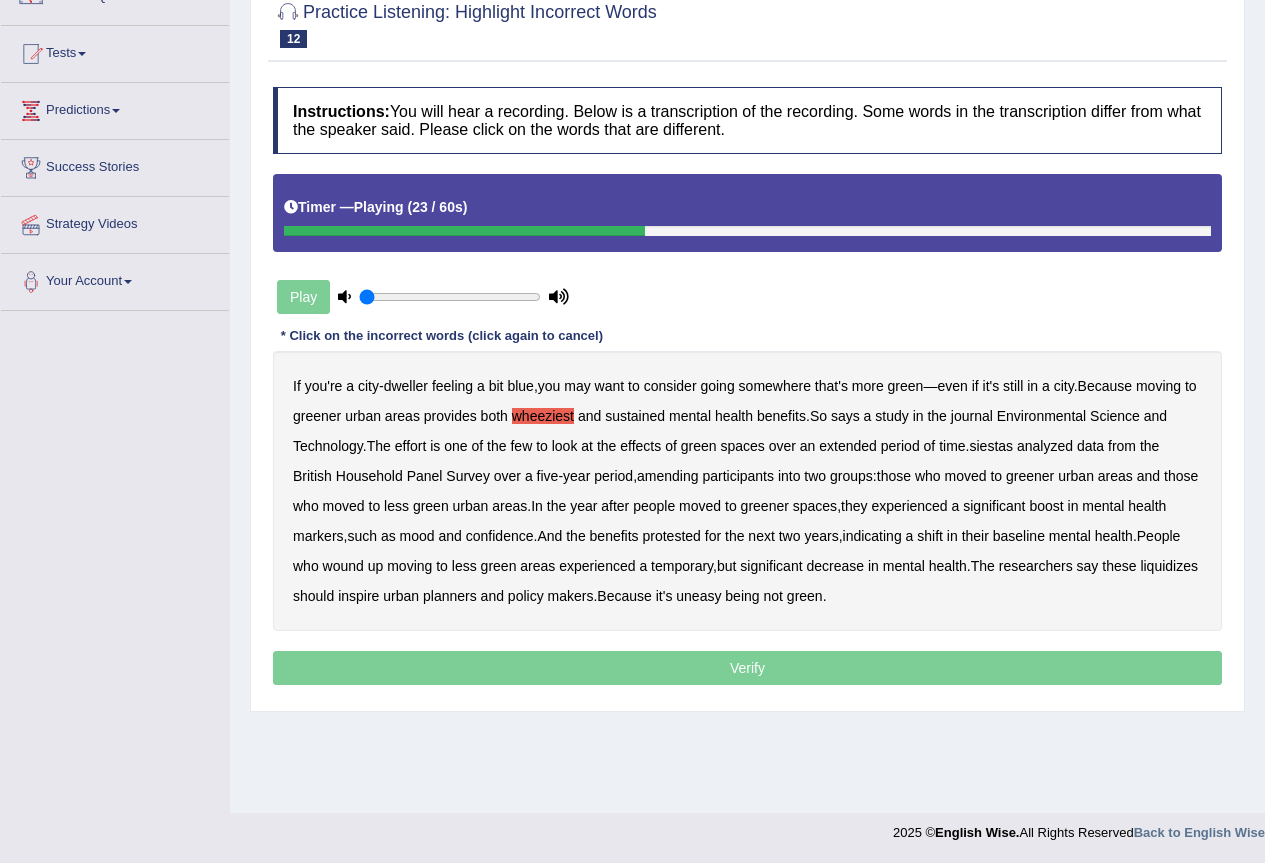 click on "siestas" at bounding box center [991, 446] 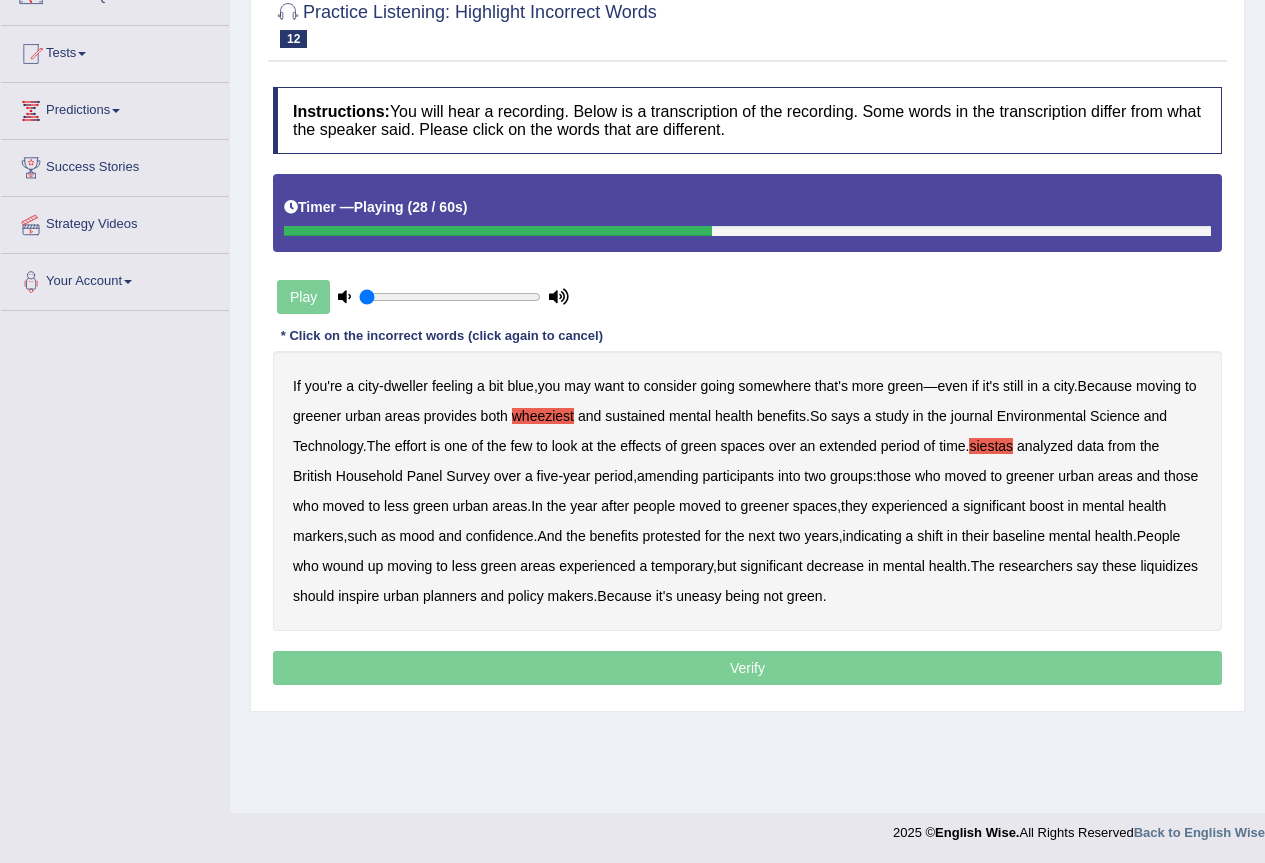 click on "amending" at bounding box center [668, 476] 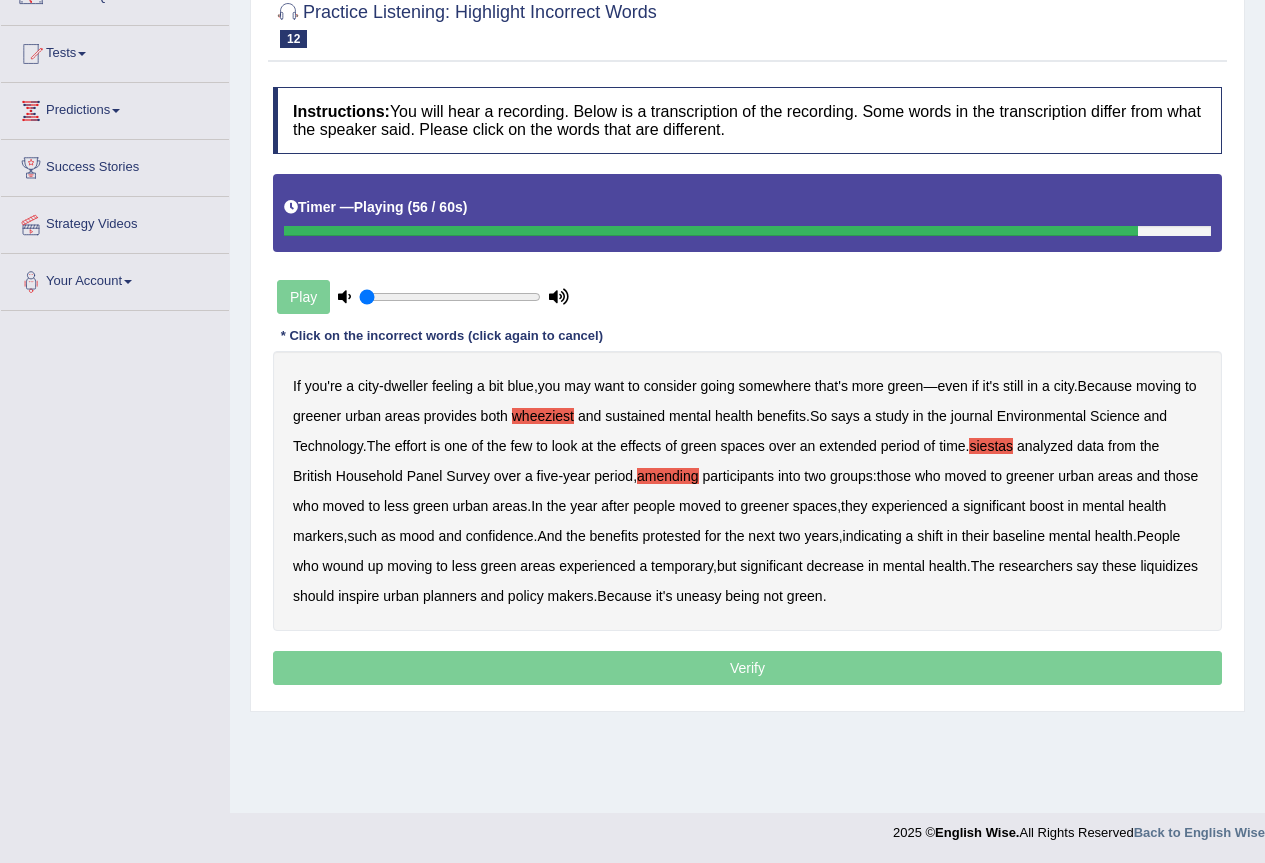 click on "liquidizes" at bounding box center (1169, 566) 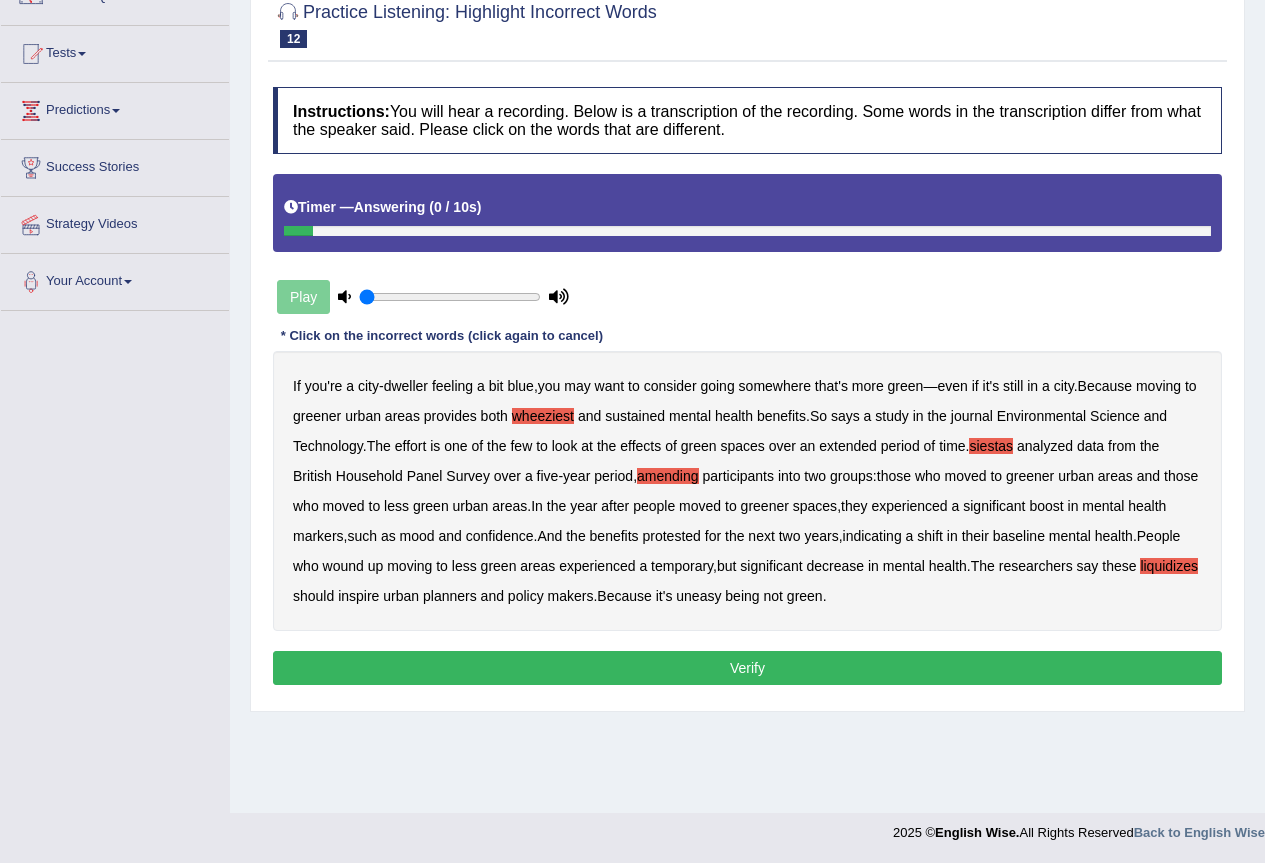 click on "Verify" at bounding box center [747, 668] 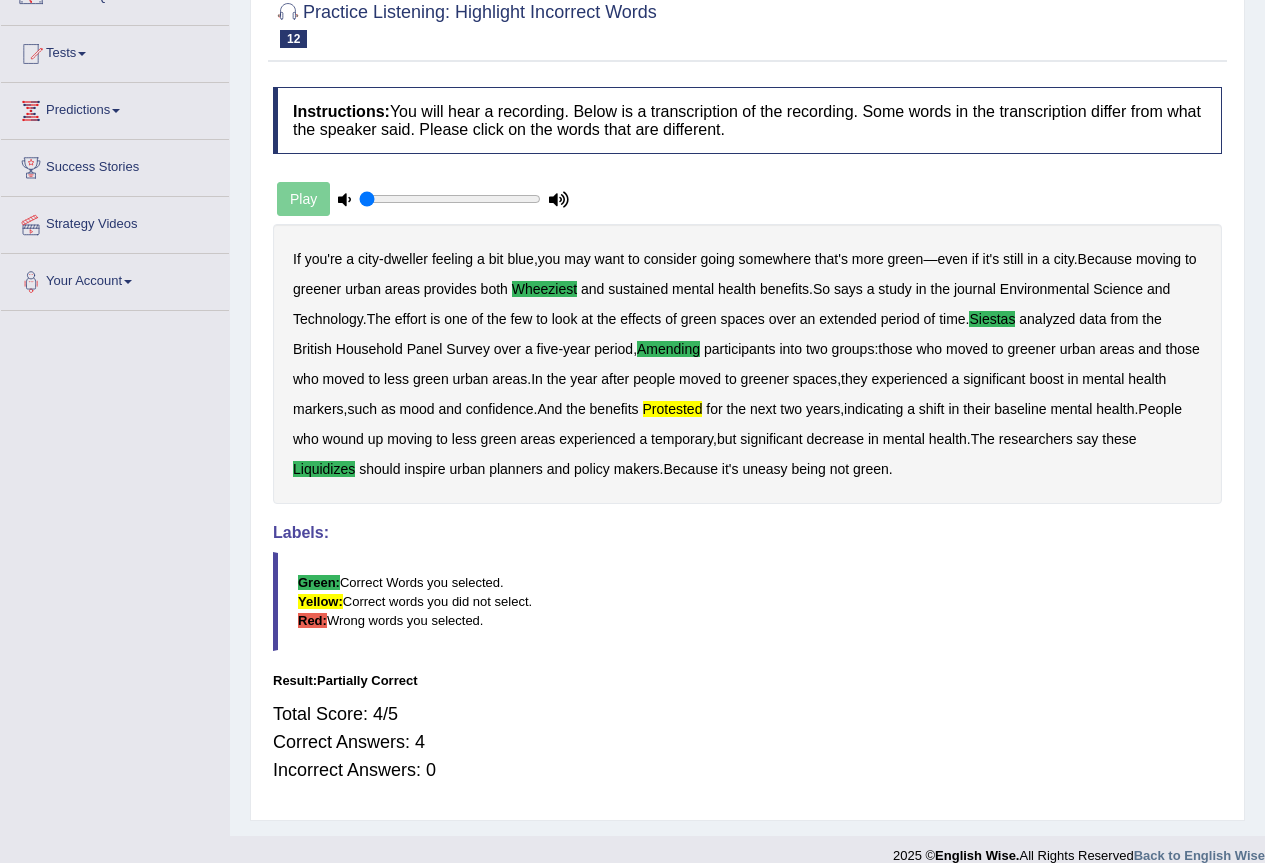 click on "If   you're   a   city - dweller   feeling   a   bit   blue ,  you   may   want   to   consider   going   somewhere   that's   more   green — even   if   it's   still   in   a   city .  Because   moving   to   greener   urban   areas   provides   both   wheeziest   and   sustained   mental   health   benefits .  So   says   a   study   in   the   journal   Environmental   Science   and   Technology .  The   effort   is   one   of   the   few   to   look   at   the   effects   of   green   spaces   over   an   extended   period   of   time .  siestas   analyzed   data   from   the   British   Household   Panel   Survey   over   a   five - year   period ,  amending   participants   into   two   groups :  those   who   moved   to   greener   urban   areas   and   those   who   moved   to   less   green   urban   areas .  In   the   year   after   people   moved   to   greener   spaces ,  they   experienced   a   significant   boost   in   mental   health   markers ,  such   as   mood   and   confidence .  And" at bounding box center [747, 364] 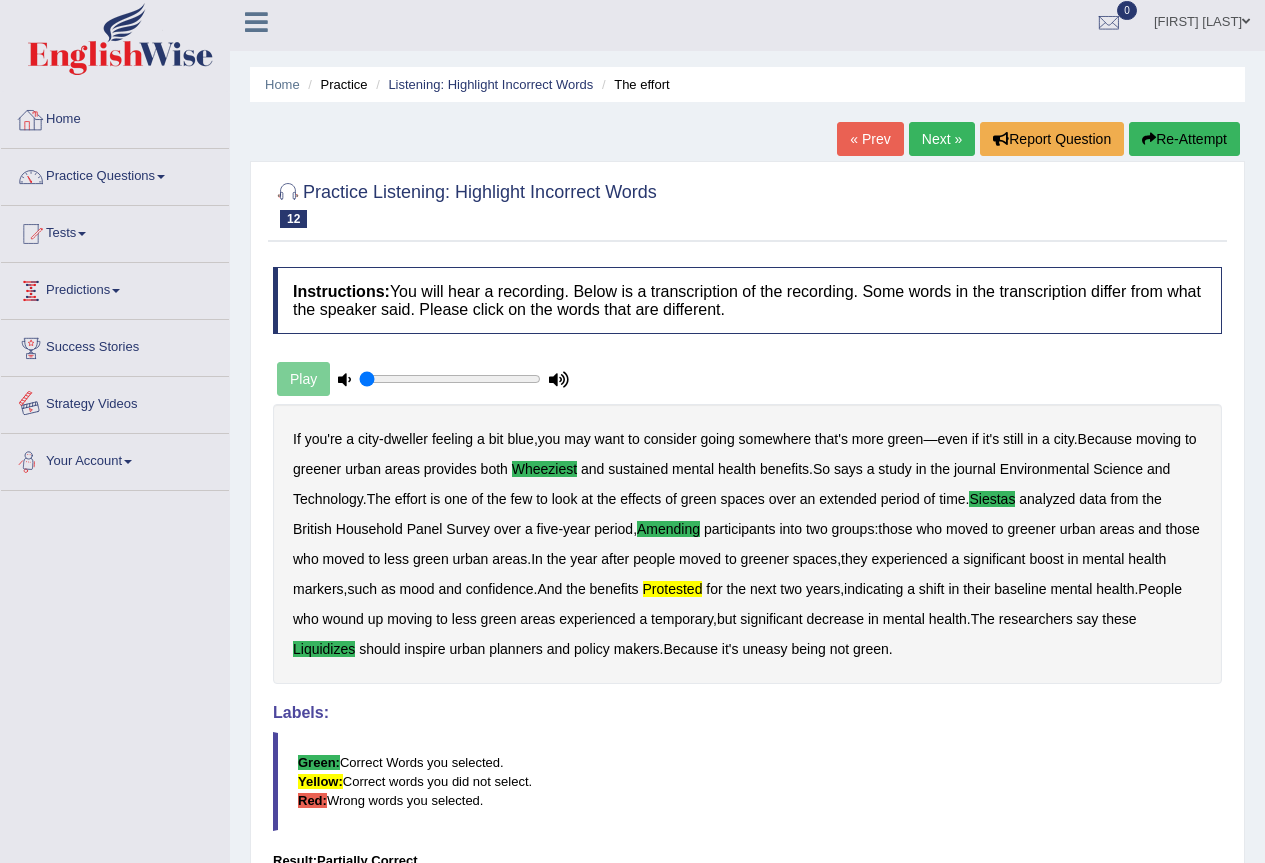 scroll, scrollTop: 0, scrollLeft: 0, axis: both 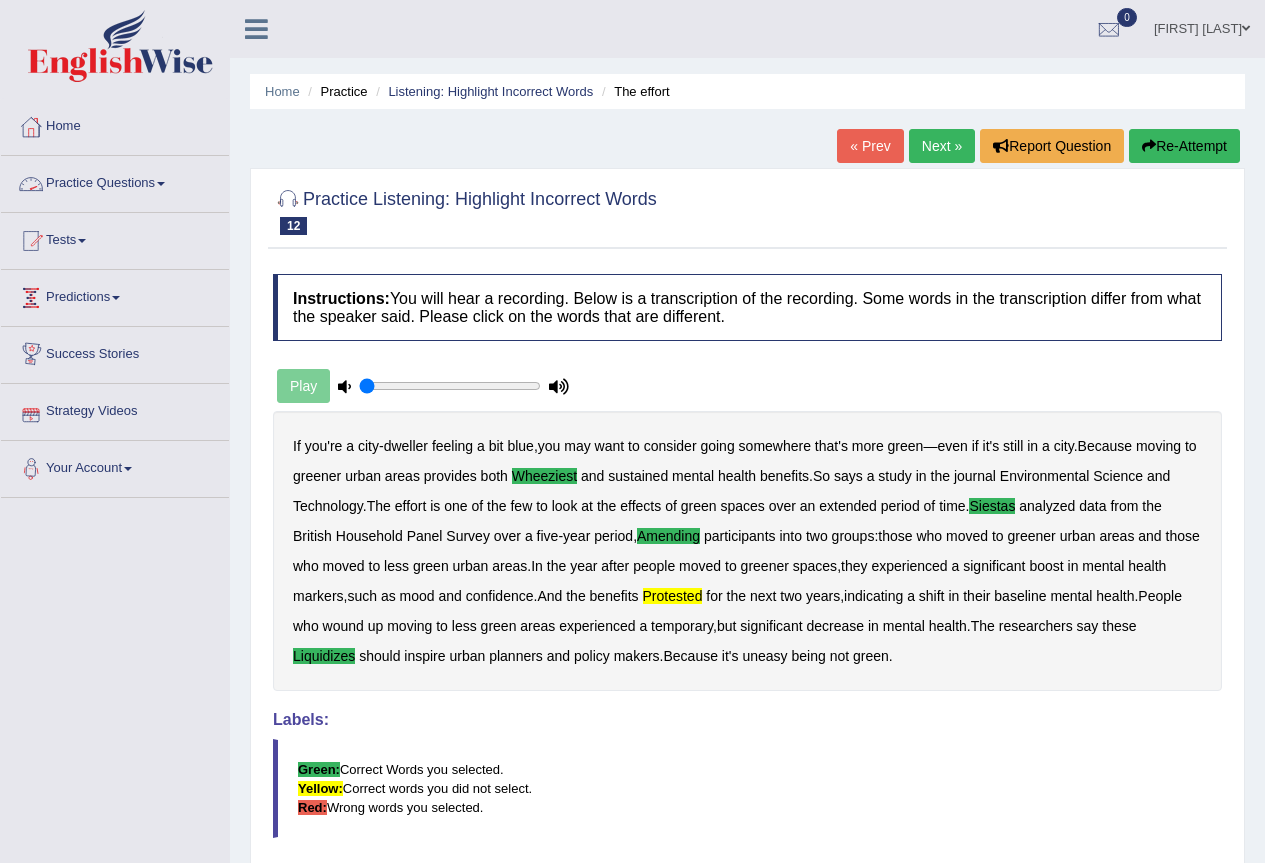 click on "Practice Questions" at bounding box center [115, 181] 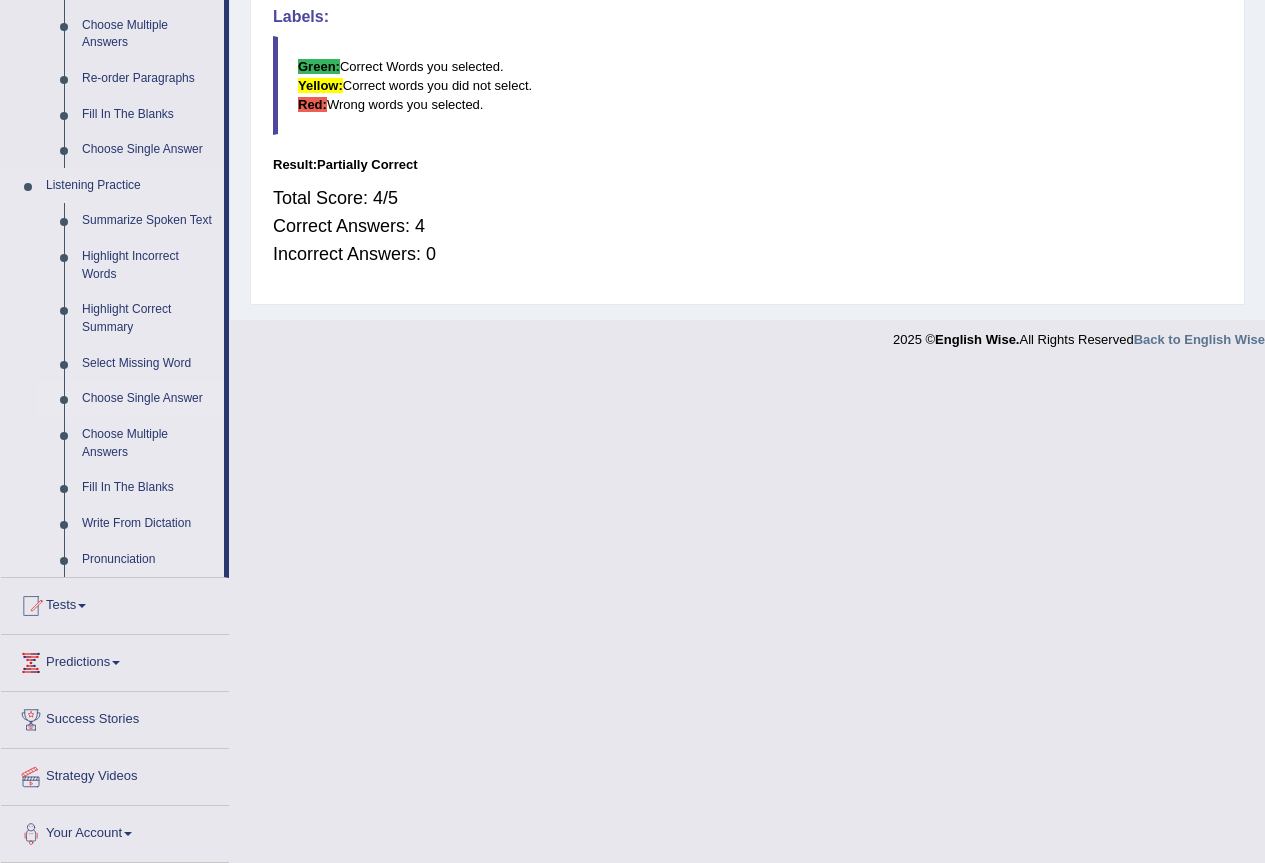 scroll, scrollTop: 704, scrollLeft: 0, axis: vertical 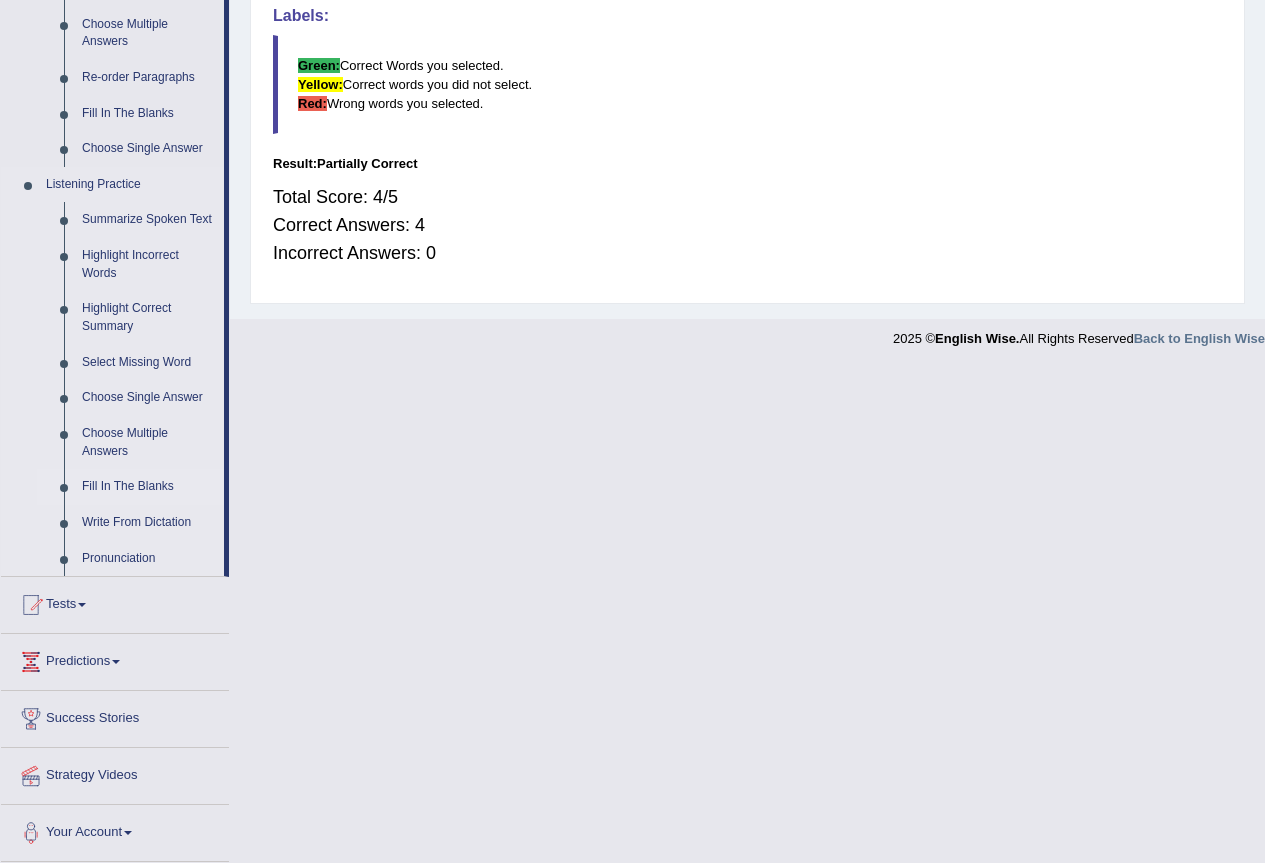 click on "Fill In The Blanks" at bounding box center (148, 487) 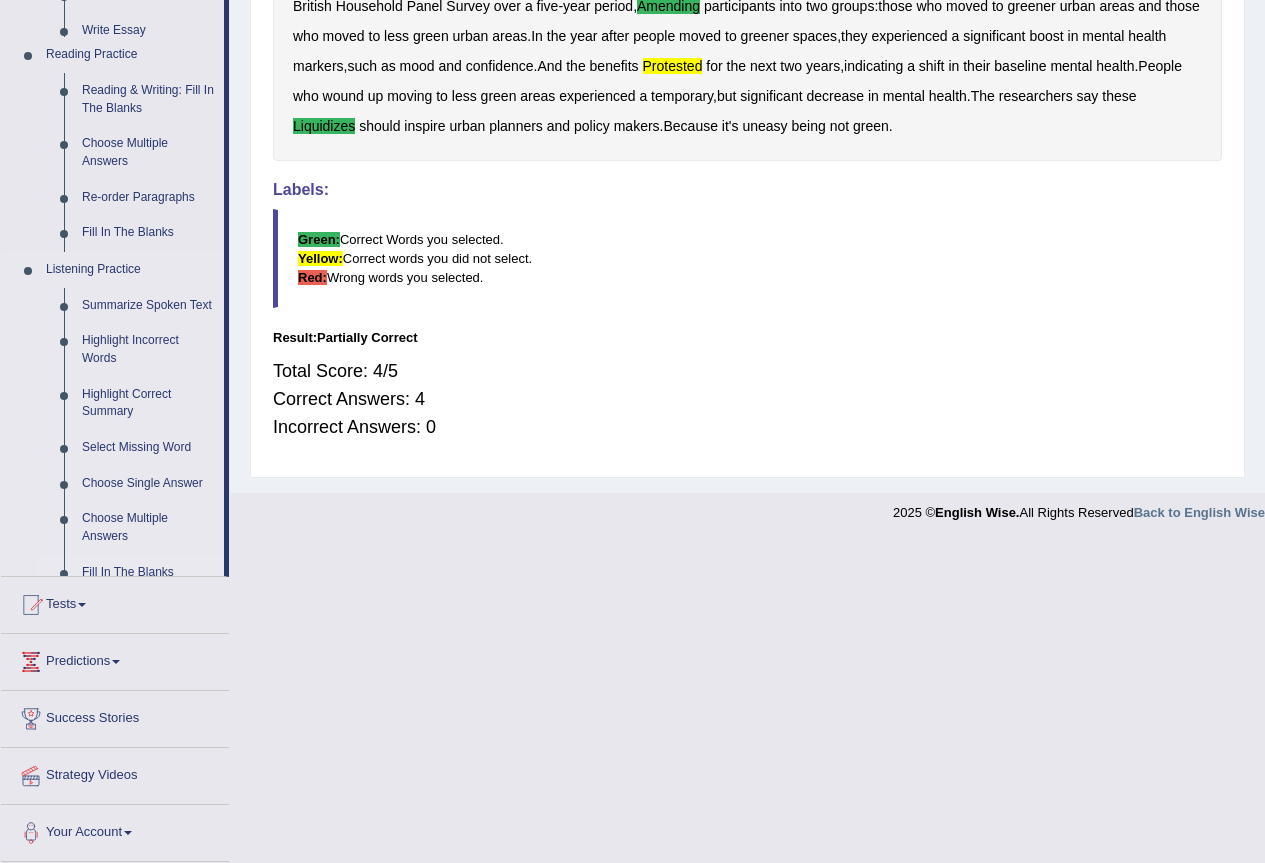scroll, scrollTop: 210, scrollLeft: 0, axis: vertical 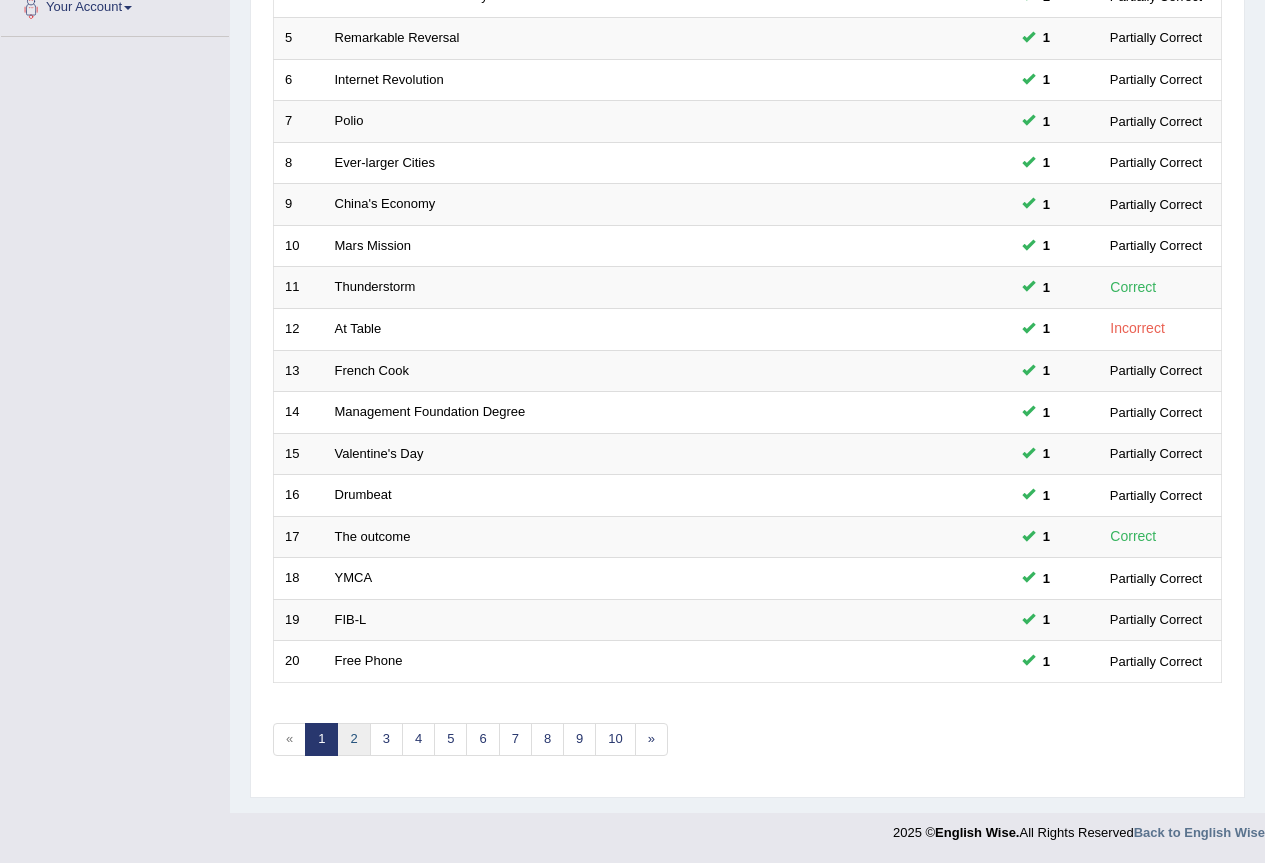 click on "2" at bounding box center [353, 739] 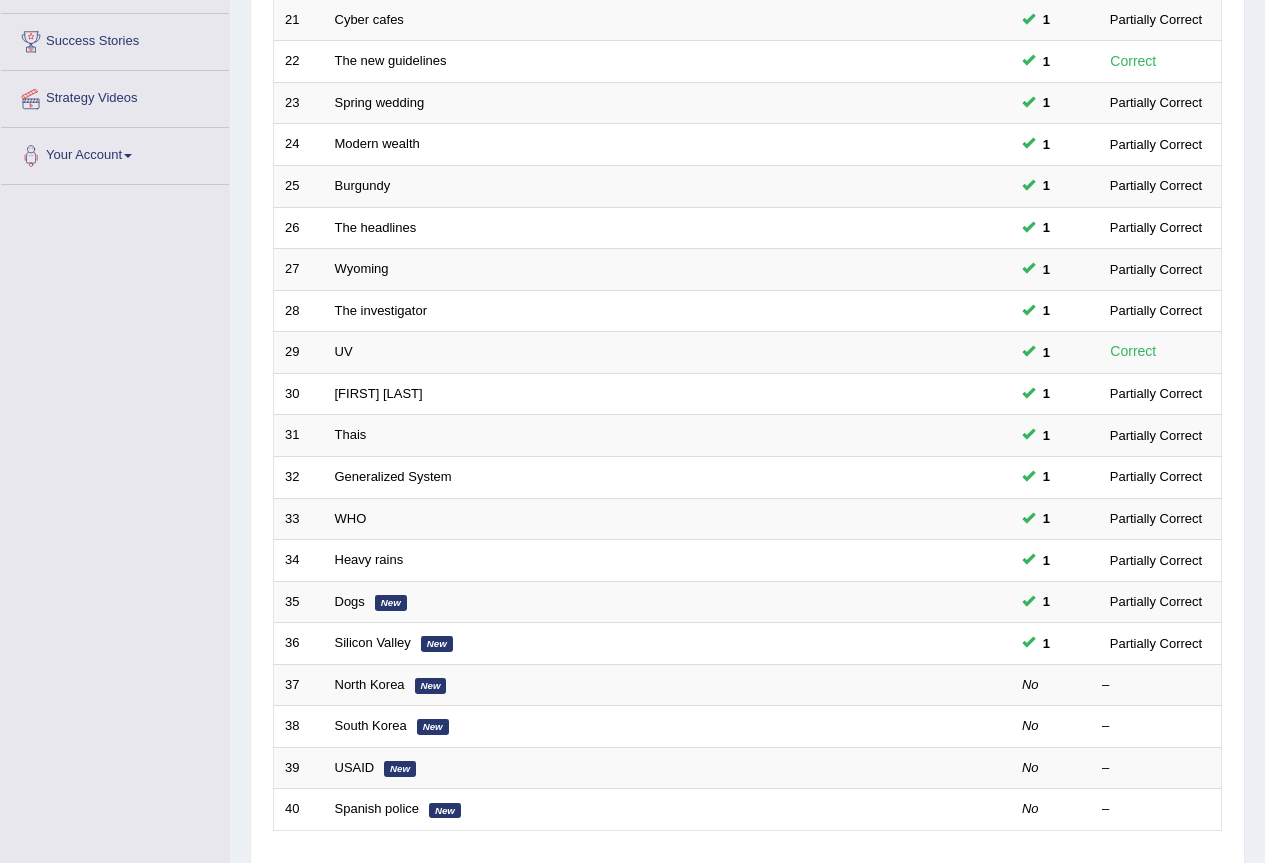scroll, scrollTop: 0, scrollLeft: 0, axis: both 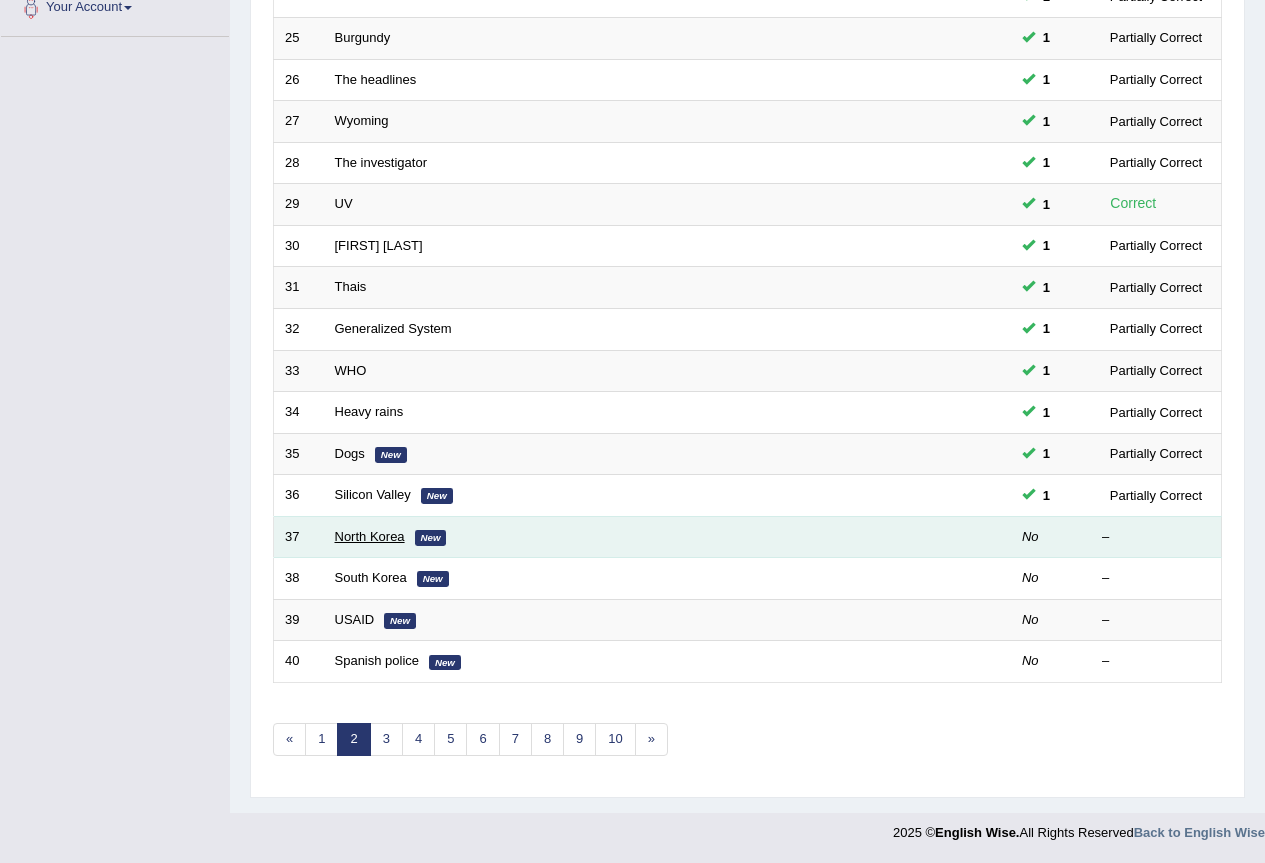 click on "North Korea" at bounding box center (370, 536) 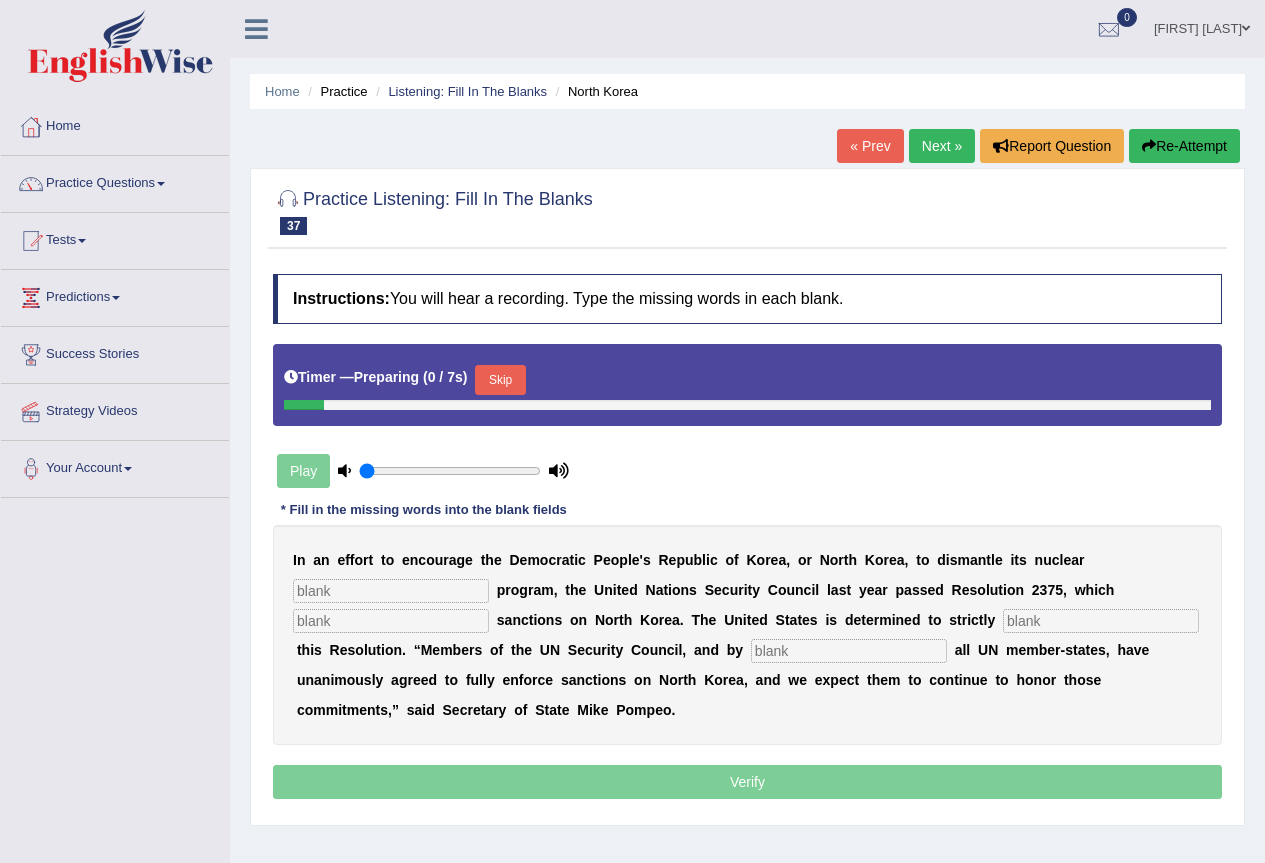 scroll, scrollTop: 0, scrollLeft: 0, axis: both 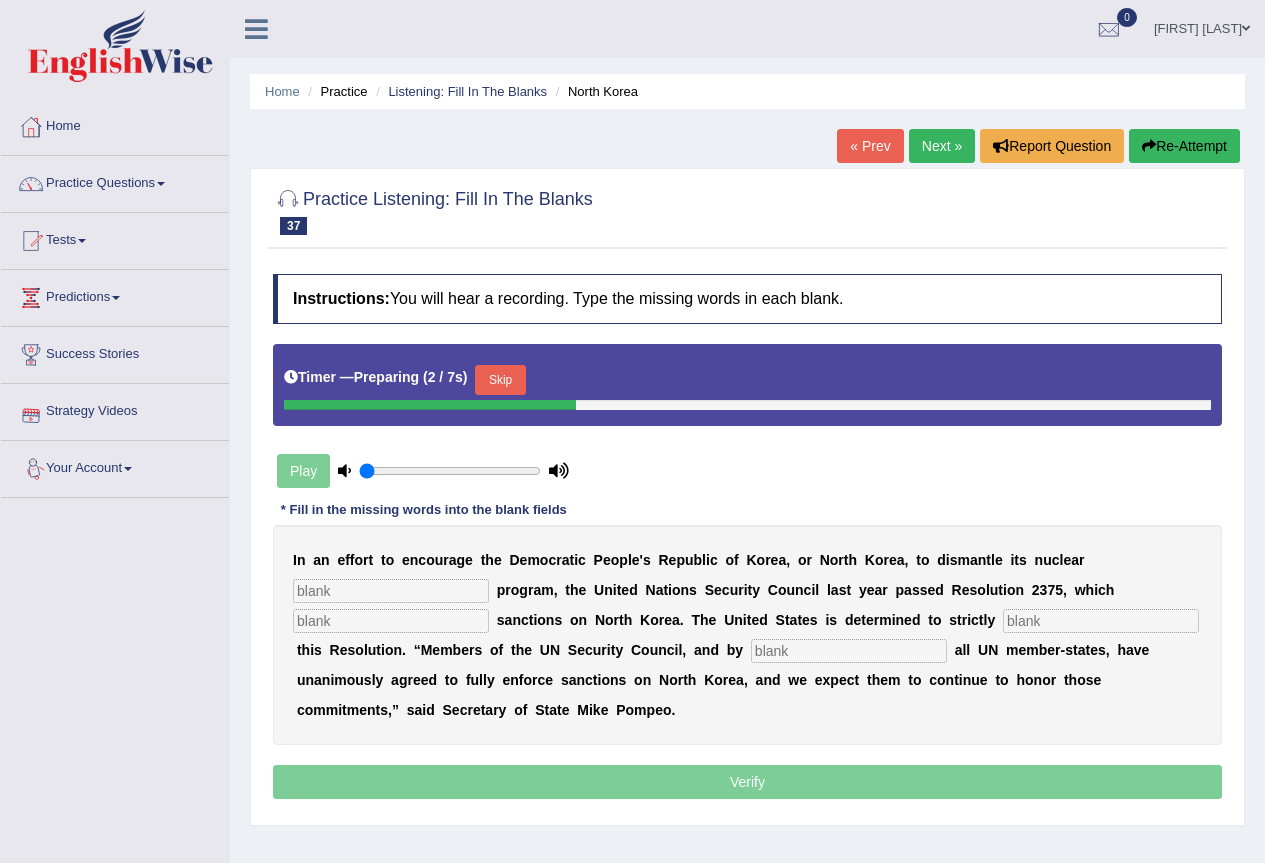 click at bounding box center [391, 591] 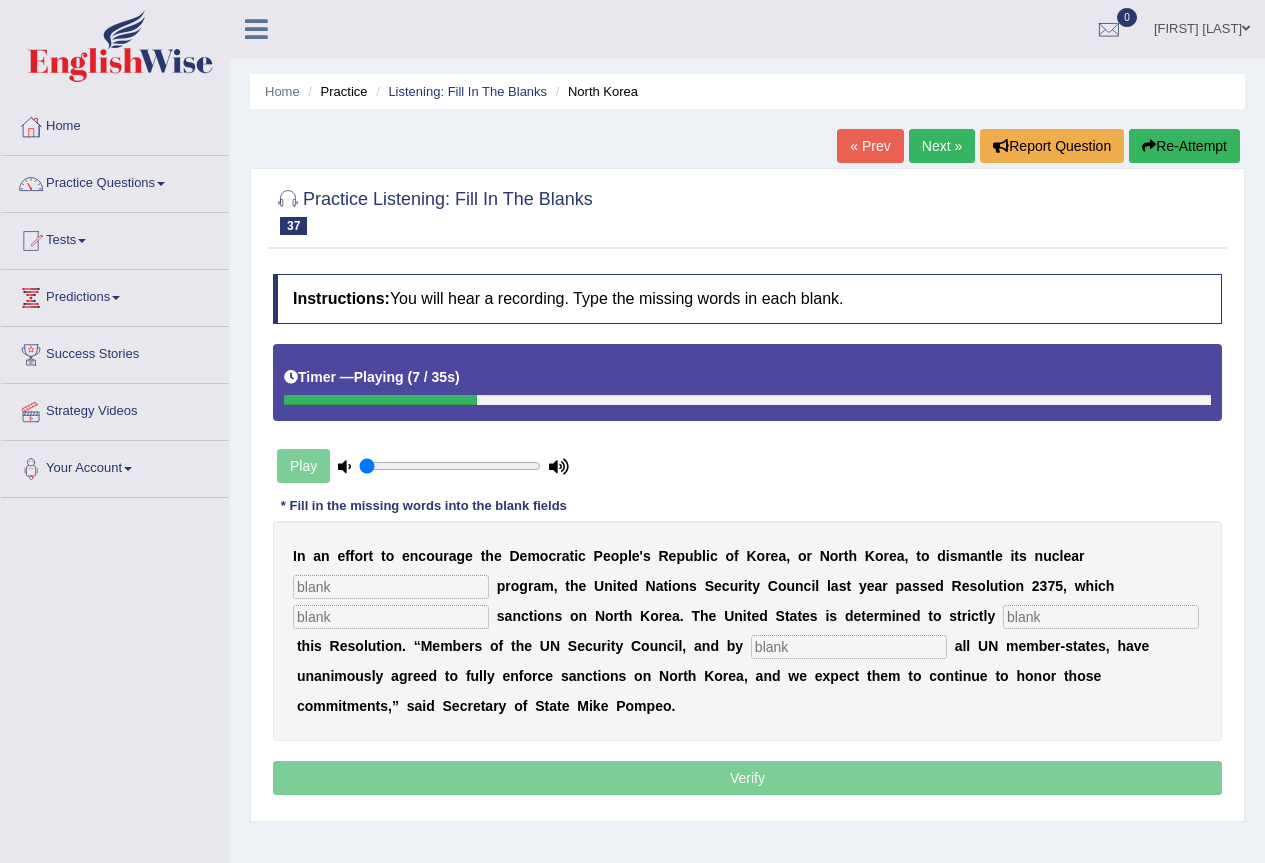 type on "e" 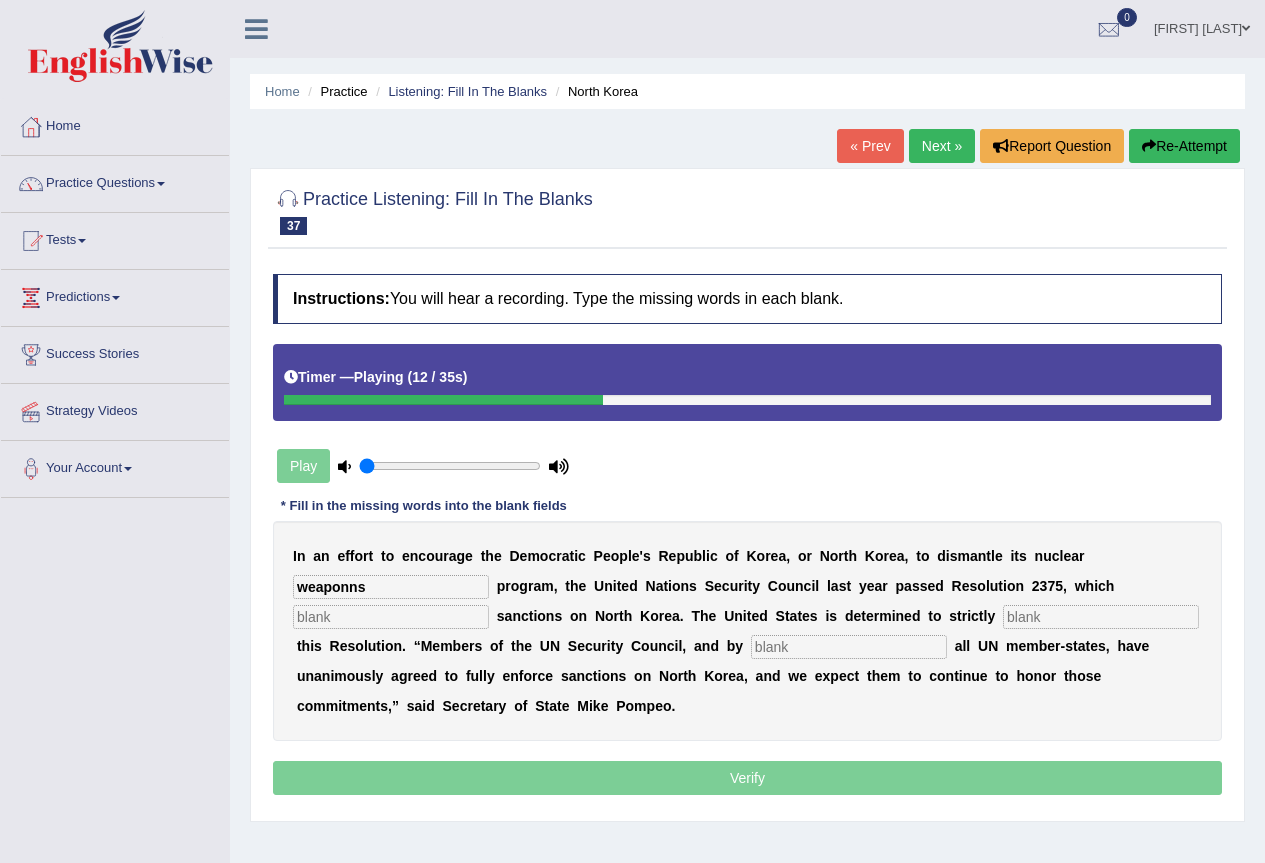 type on "weaponns" 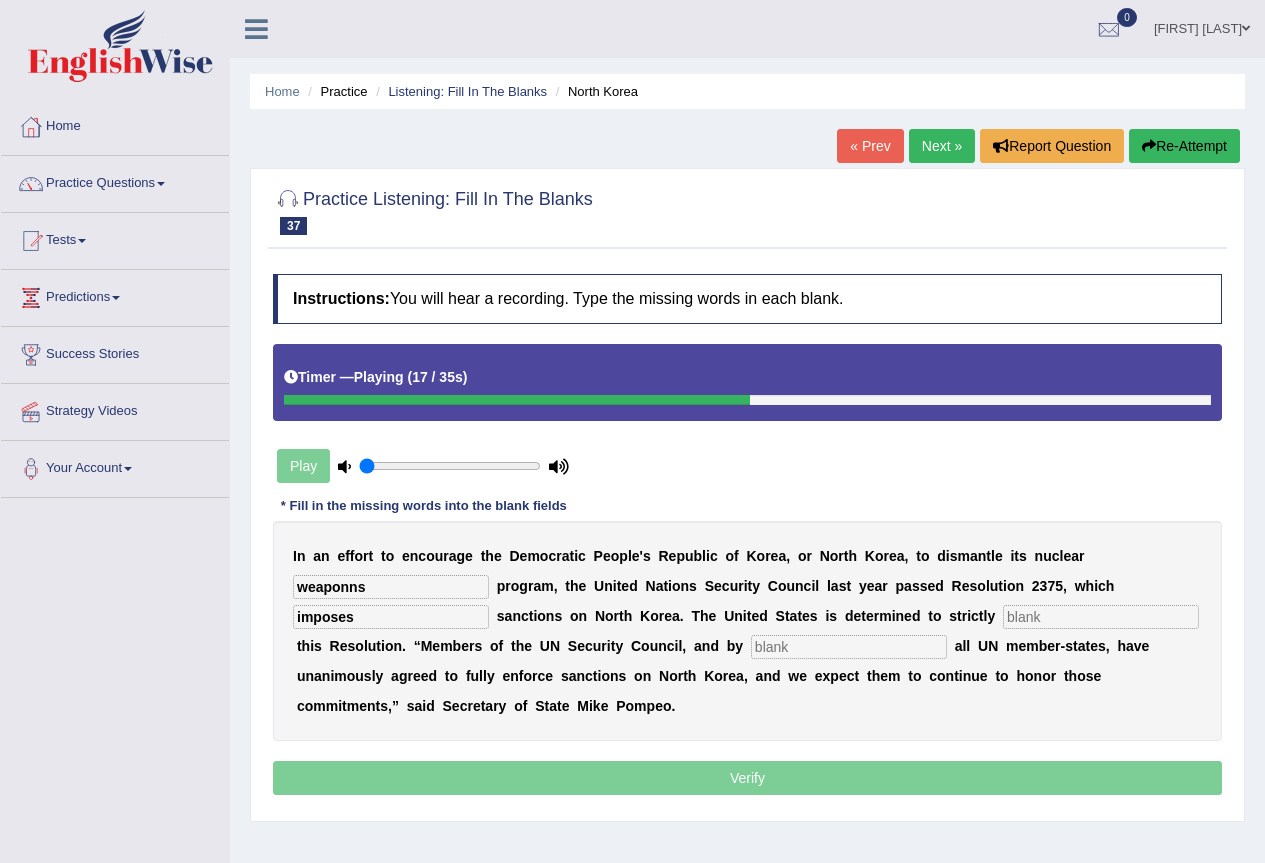 type on "imposes" 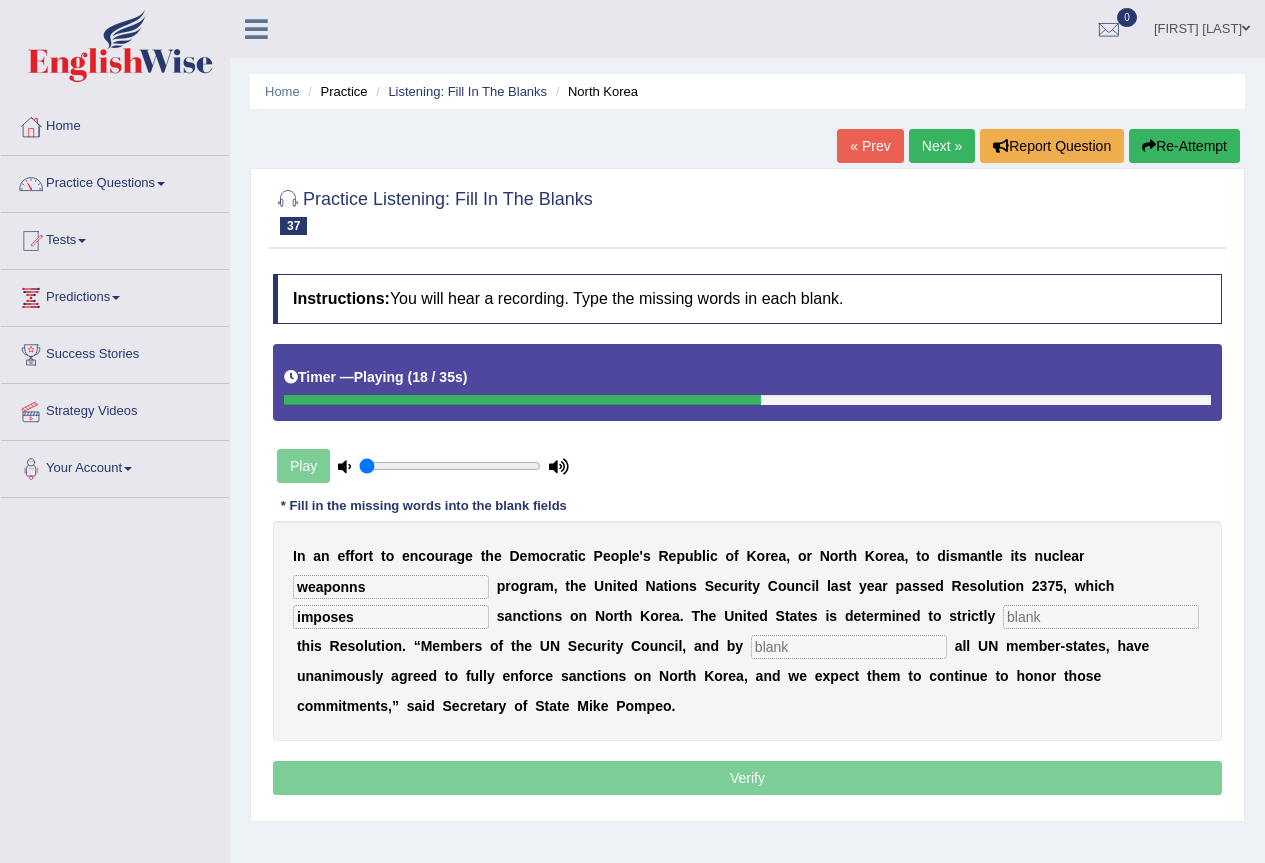 click at bounding box center [1101, 617] 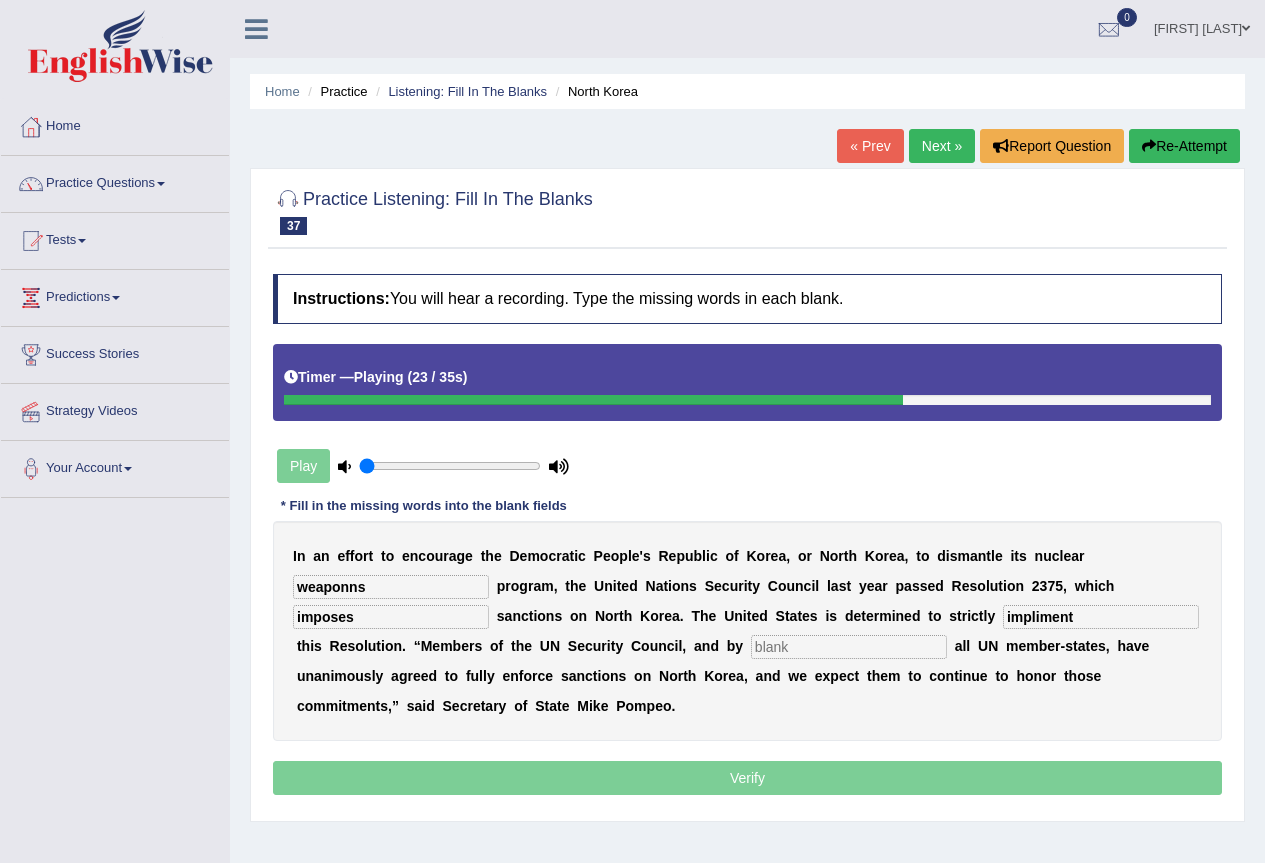 click at bounding box center (849, 647) 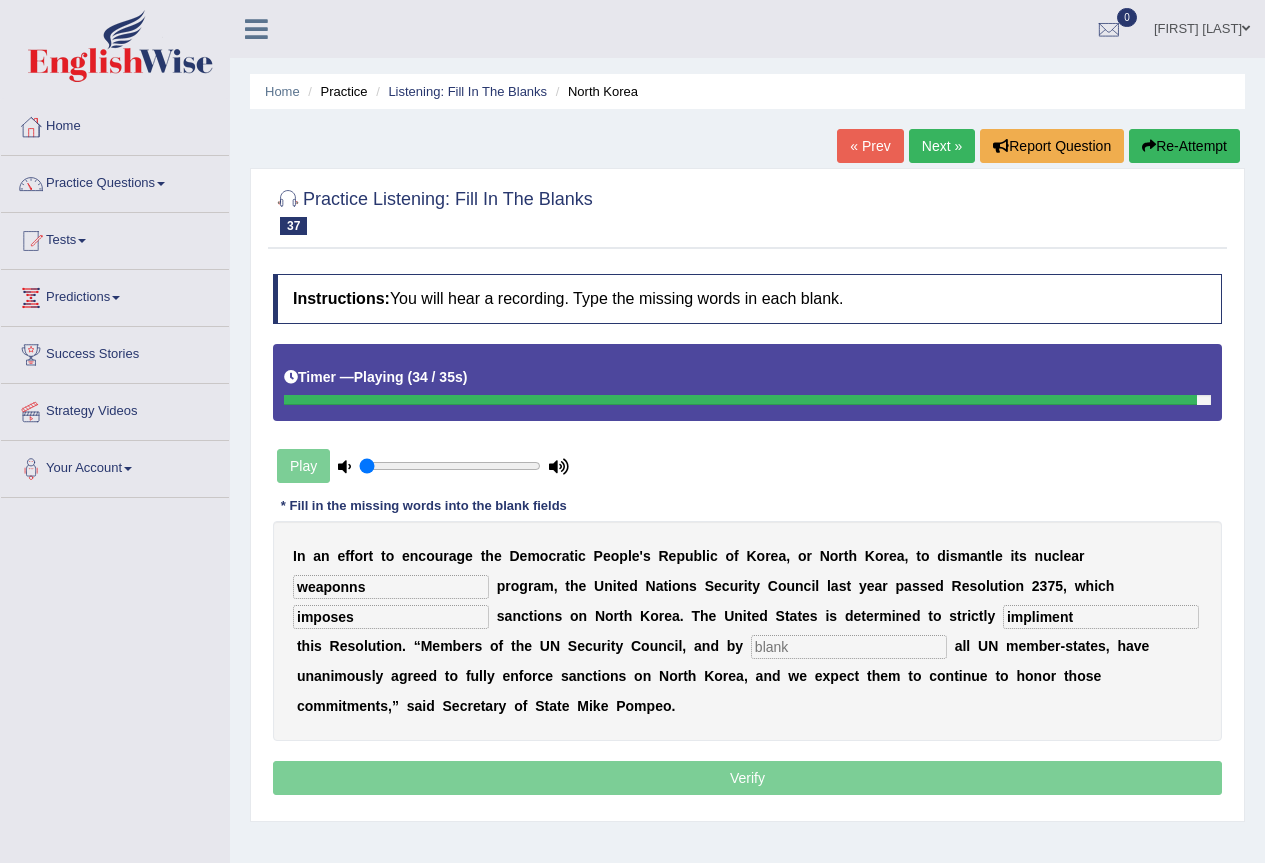 click on "impliment" at bounding box center (1101, 617) 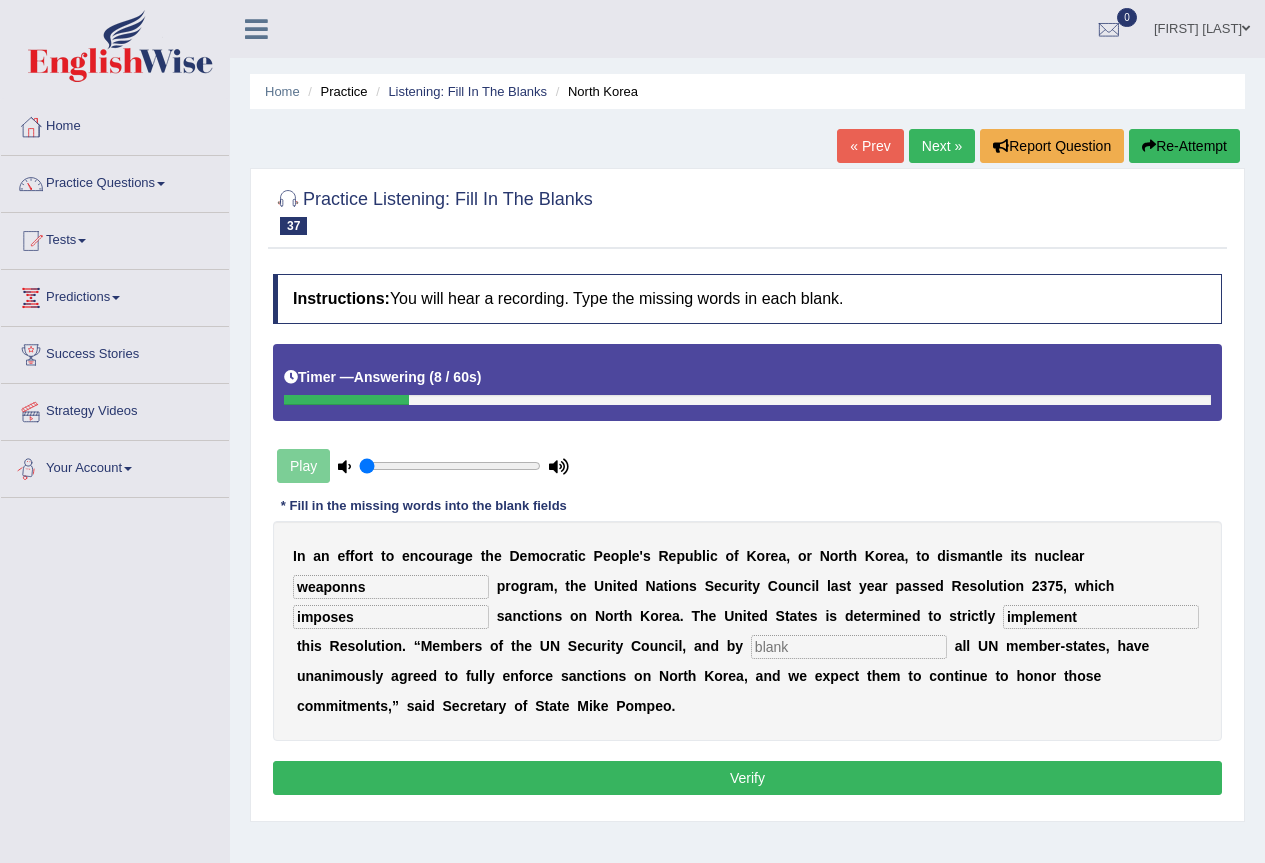 type on "implement" 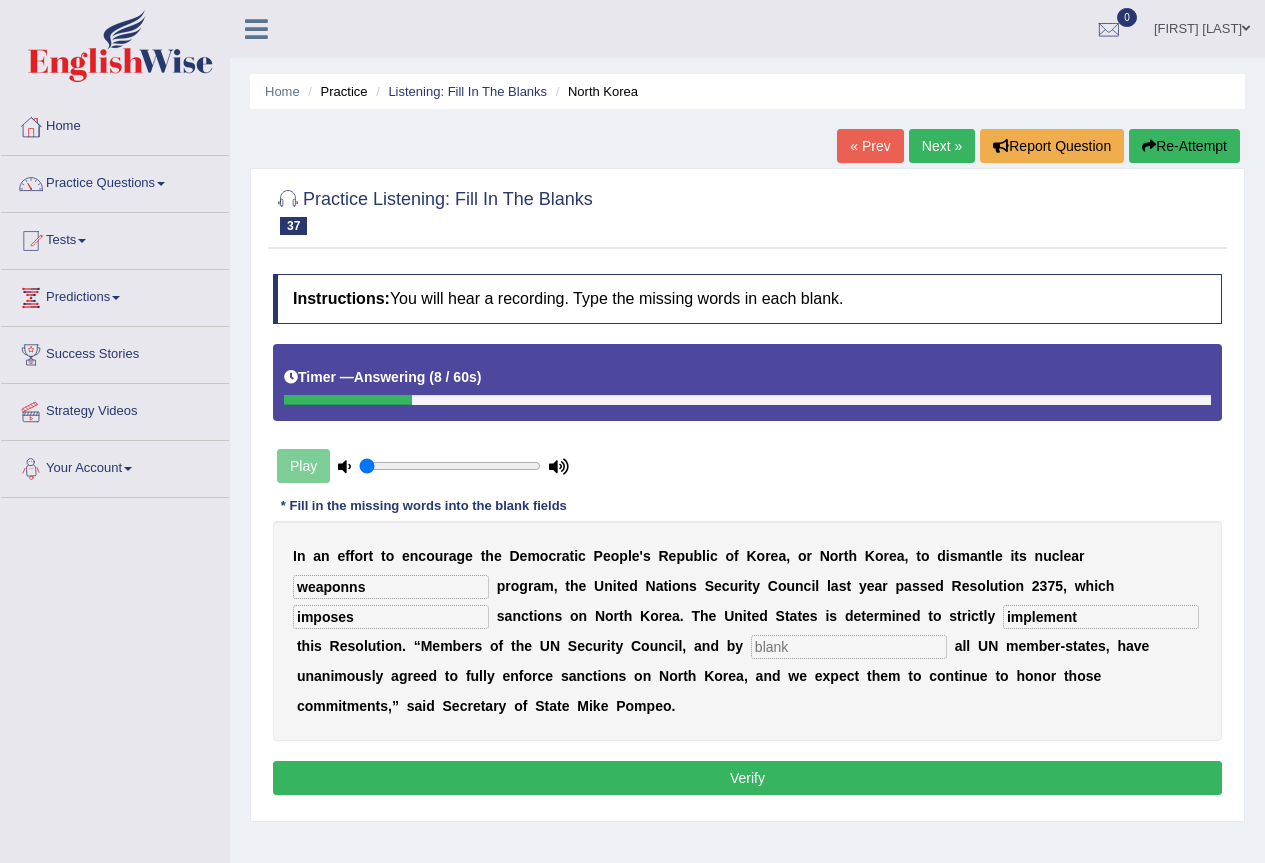 click on "weaponns" at bounding box center (391, 587) 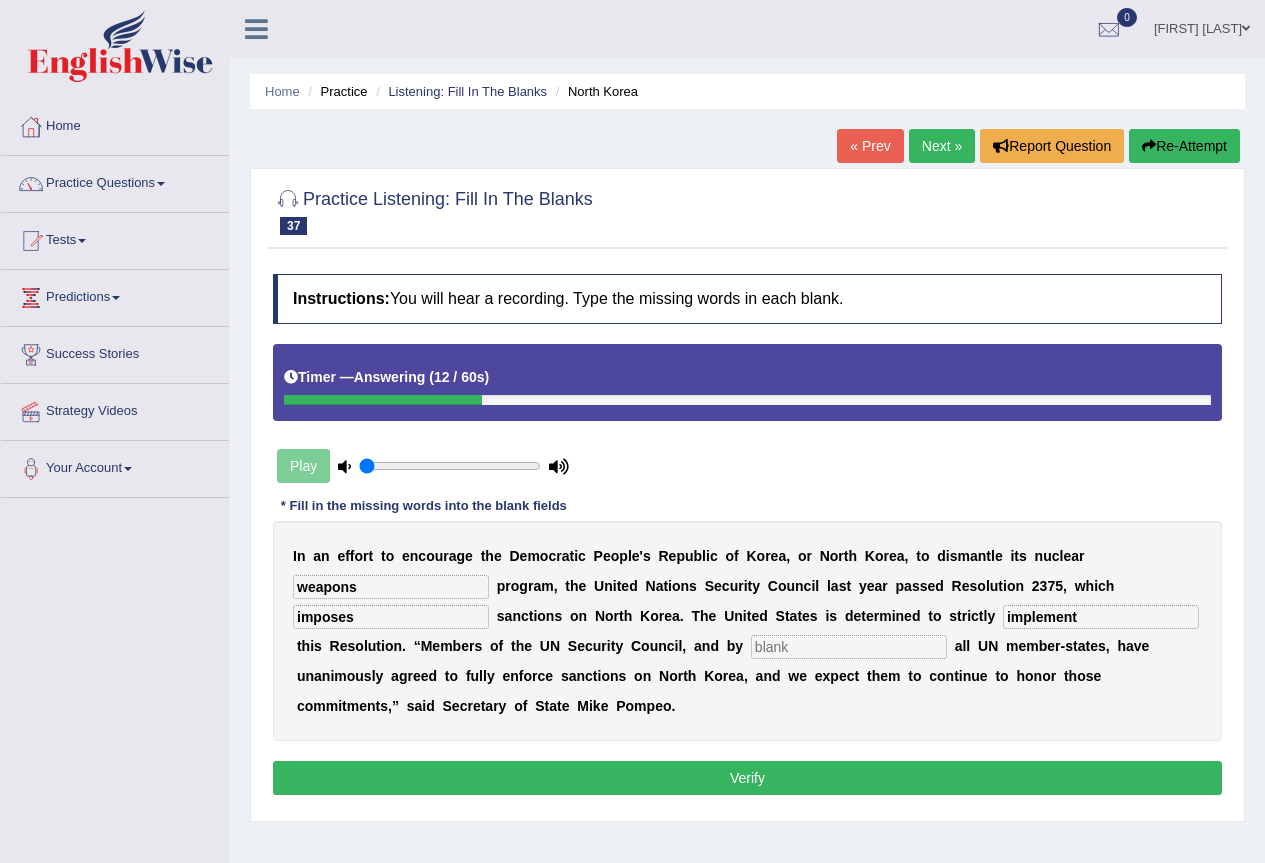 type on "weapons" 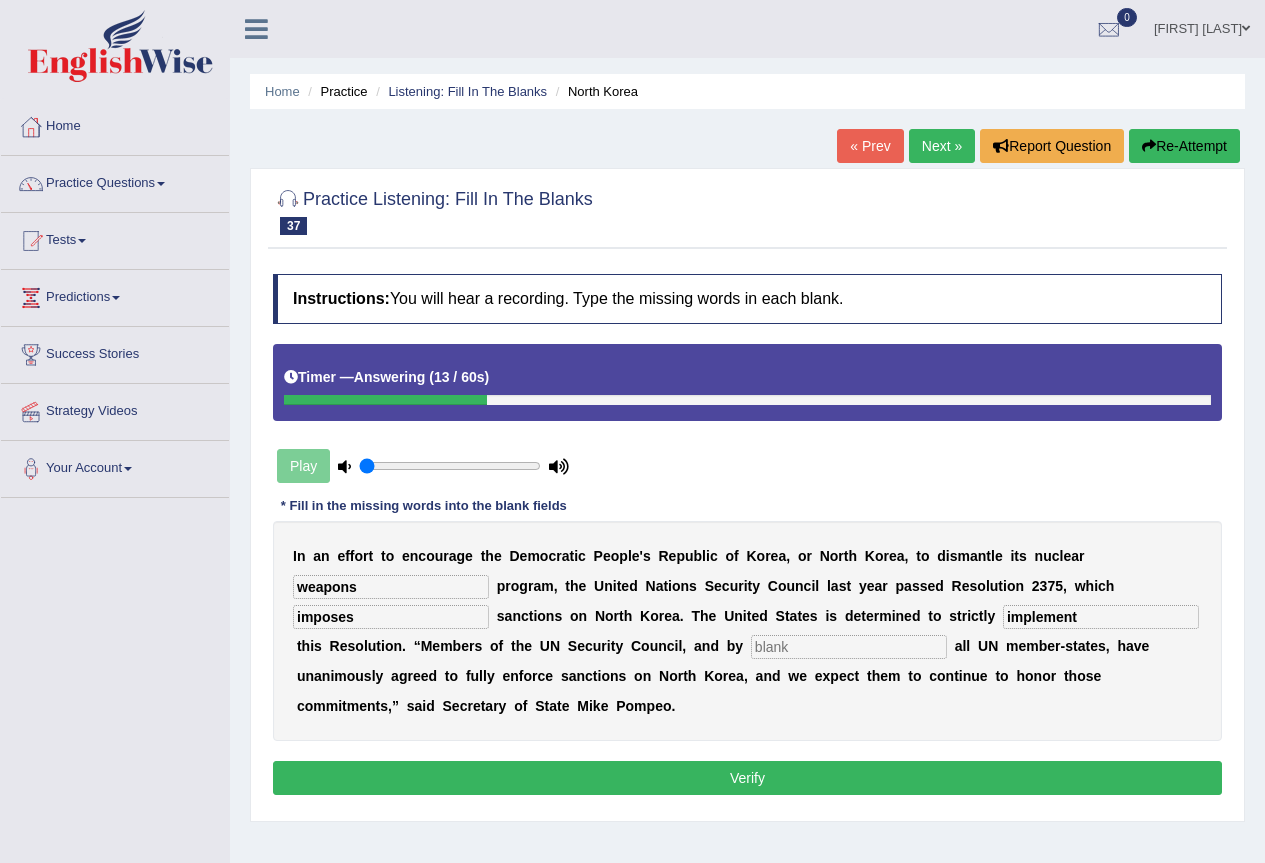 click on "Verify" at bounding box center (747, 778) 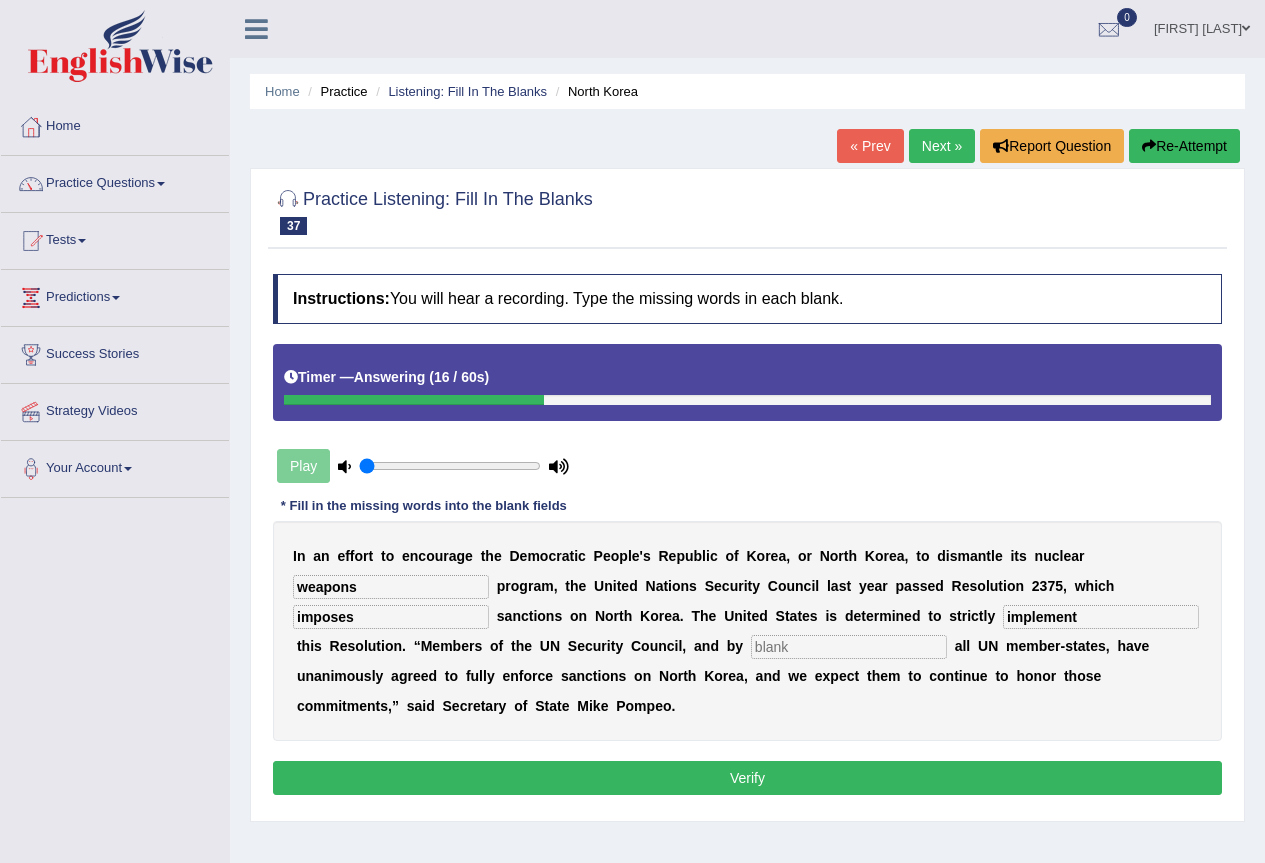 click at bounding box center (849, 647) 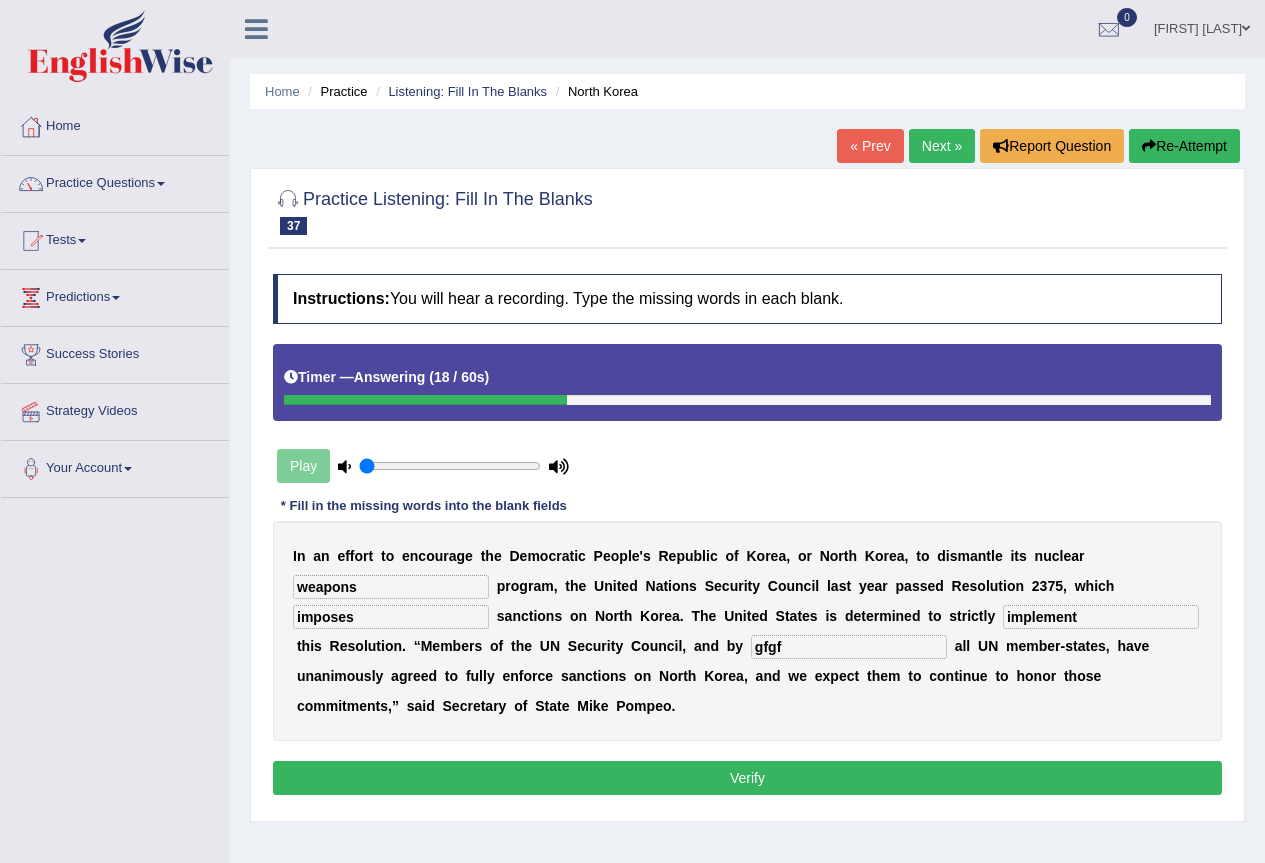 type on "gfgf" 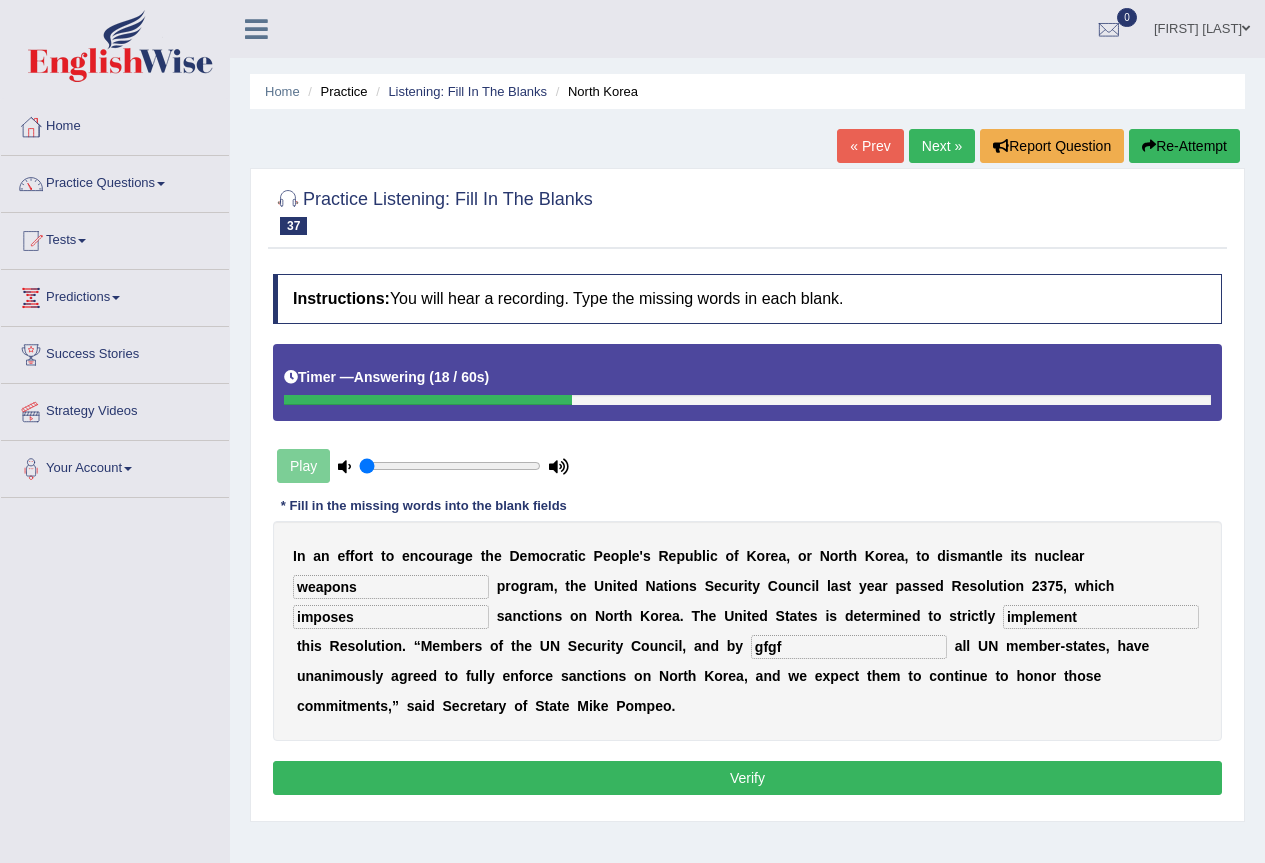 click on "Instructions:  You will hear a recording. Type the missing words in each blank.
Timer —  Answering   ( 18 / 60s ) Play * Fill in the missing words into the blank fields I n    a n    e f f o r t    t o    e n c o u r a g e    t h e    D e m o c r a t i c    P e o p l e ' s    R e p u b l i c    o f    K o r e a ,    o r    N o r t h    K o r e a ,    t o    d i s m a n t l e    i t s    n u c l e a r    weapons    p r o g r a m ,    t h e    U n i t e d    N a t i o n s    S e c u r i t y    C o u n c i l    l a s t    y e a r    p a s s e d    R e s o l u t i o n    2 3 7 5 ,    w h i c h    imposes    s a n c t i o n s    o n    N o r t h    K o r e a .    T h e    U n i t e d    S t a t e s    i s    d e t e r m i n e d    t o    s t r i c t l y    implement    t h i s    R e s o l u t i o n .    “ M e m b e r s    o f    t h e    U N    S e c u r i t y    C o u n c i l ,    a n d    b y    gfgf    a l l    U N    m e m b e r - s t" at bounding box center [747, 537] 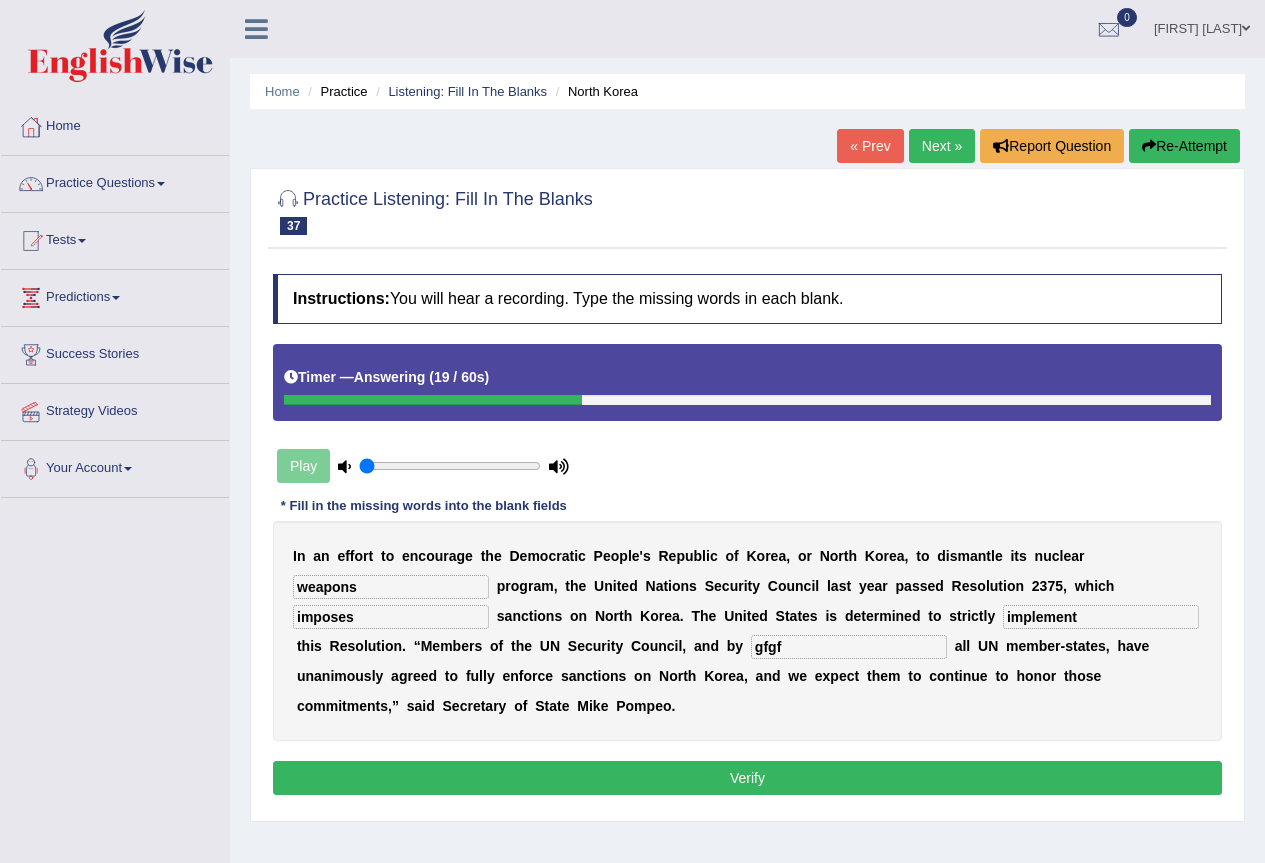 click on "Verify" at bounding box center [747, 778] 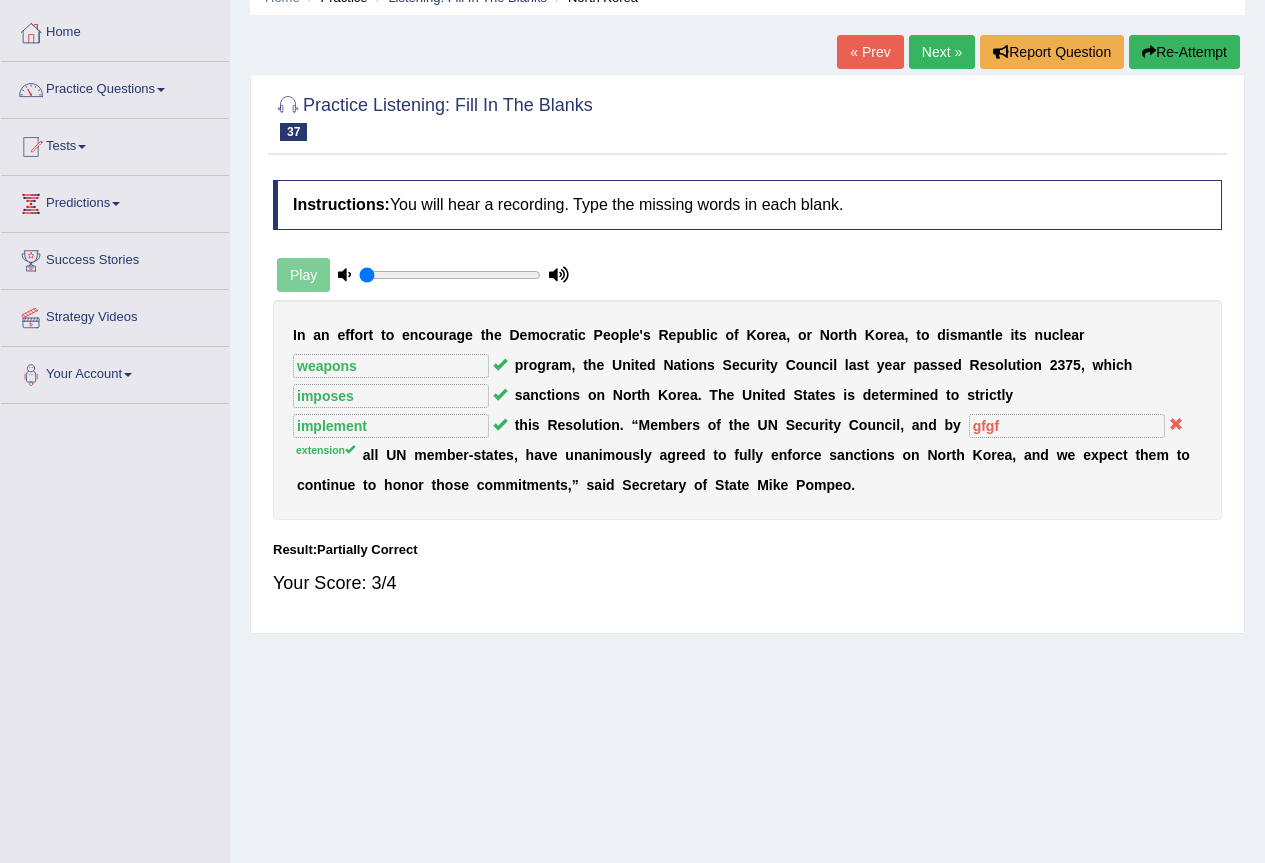 scroll, scrollTop: 0, scrollLeft: 0, axis: both 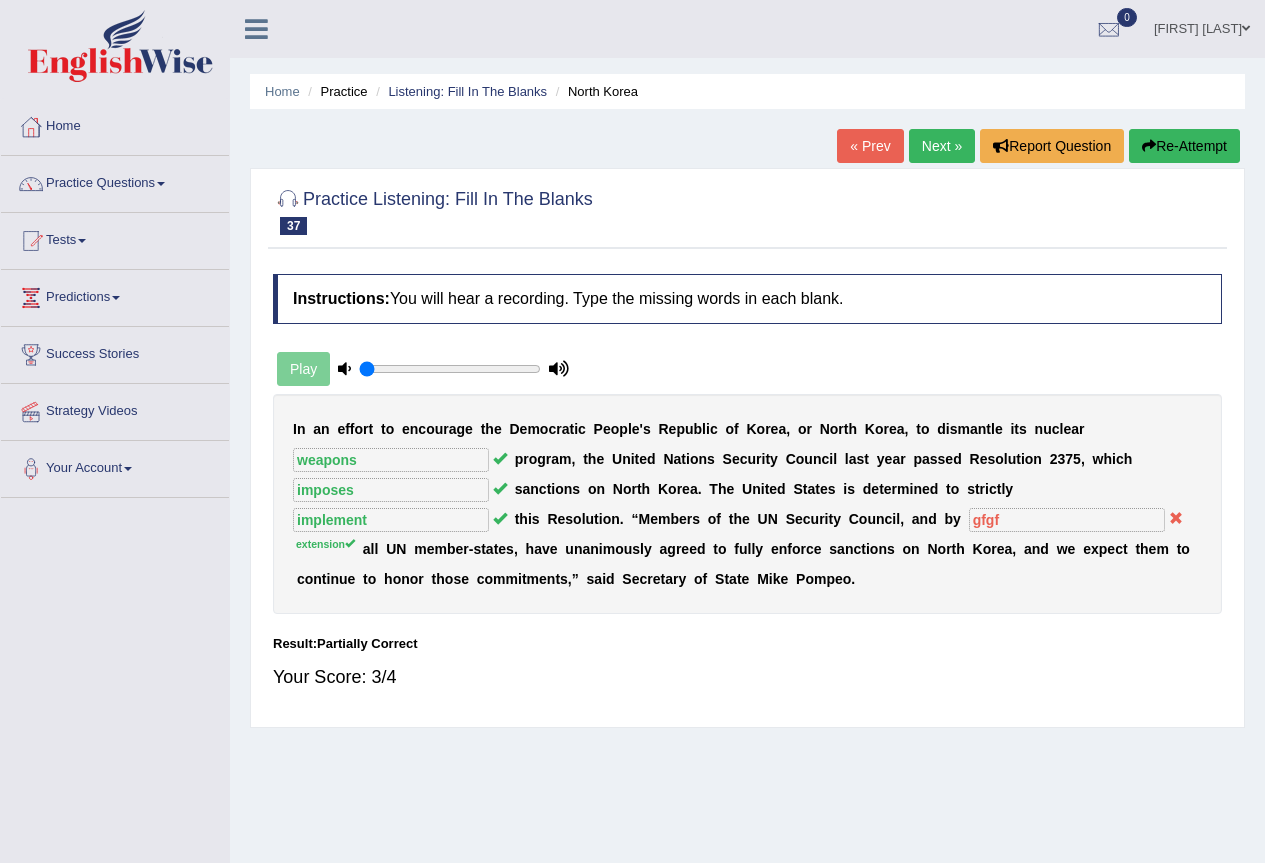 click on "Next »" at bounding box center (942, 146) 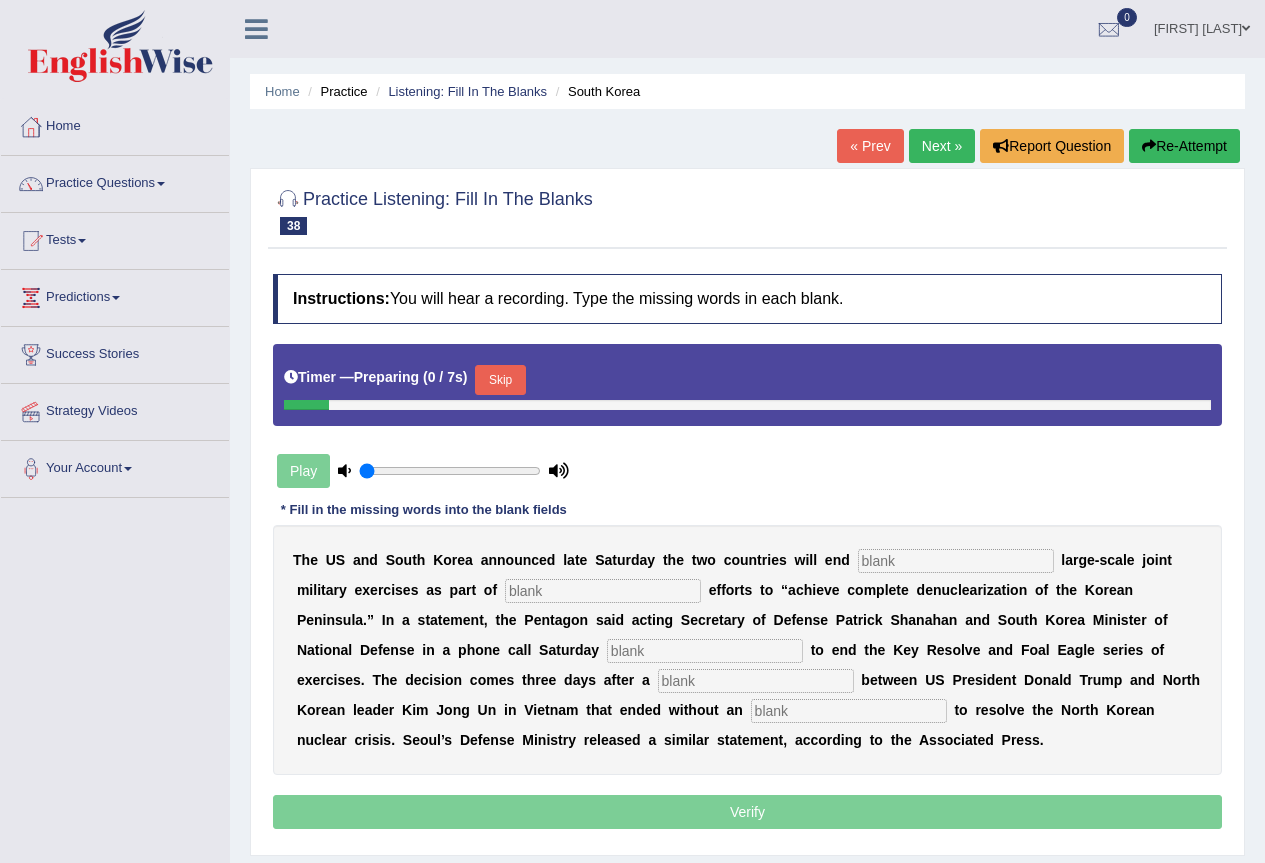 scroll, scrollTop: 177, scrollLeft: 0, axis: vertical 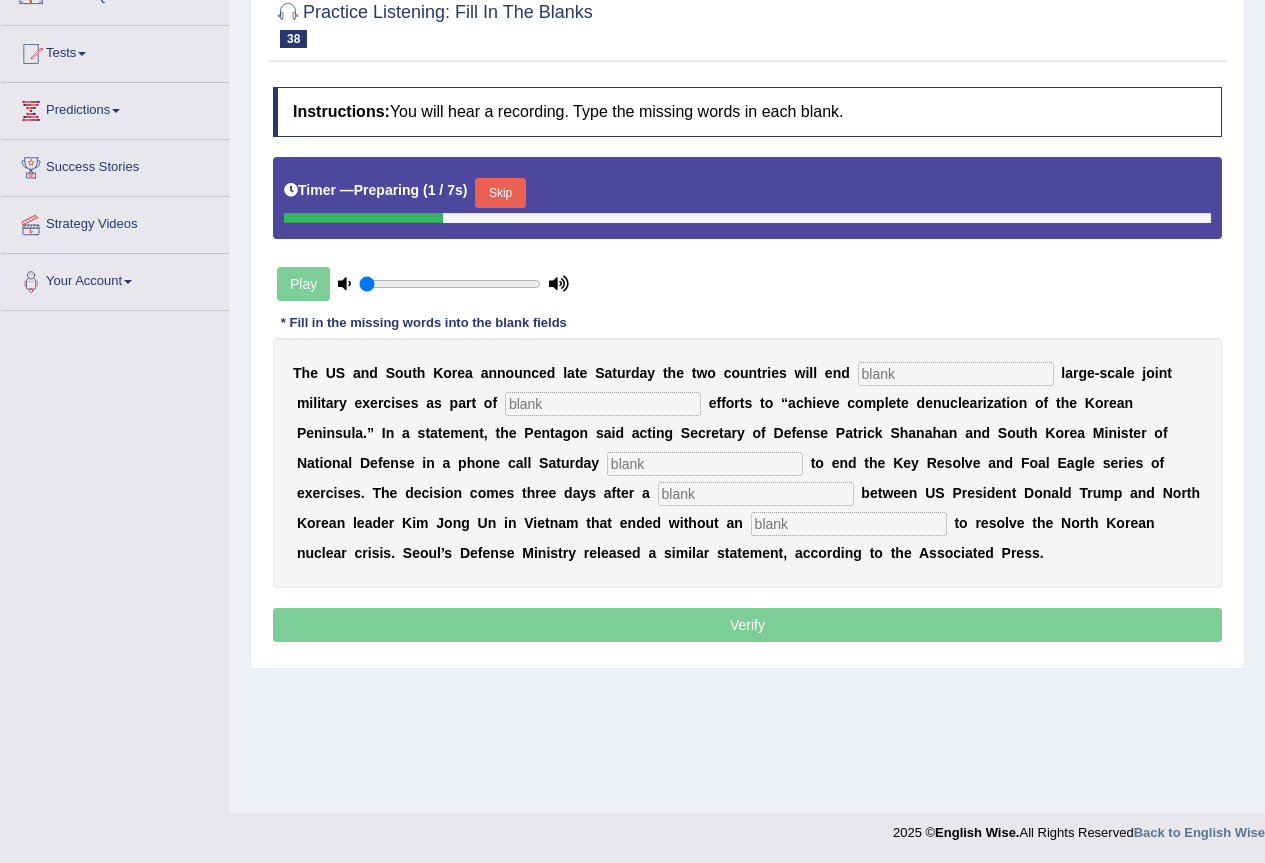 click at bounding box center [956, 374] 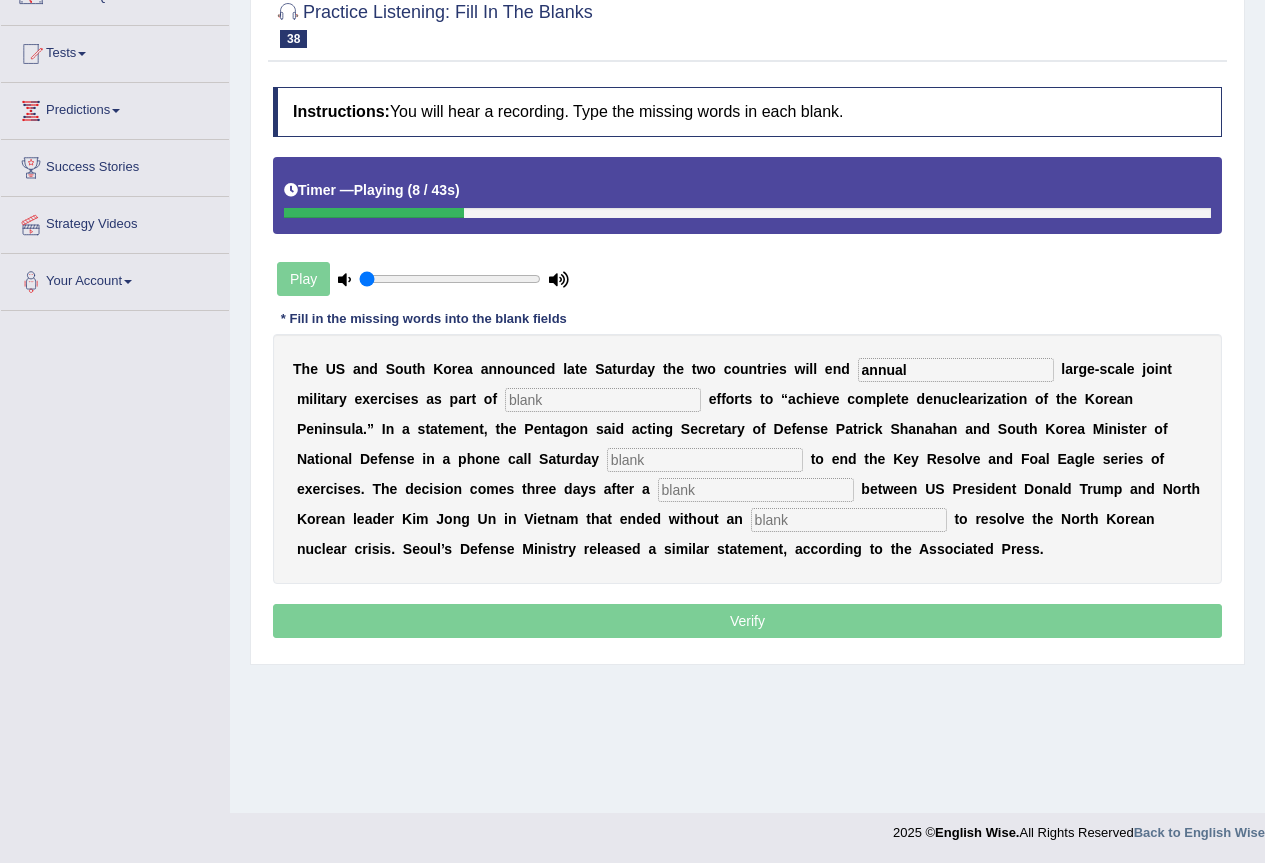 type on "annual" 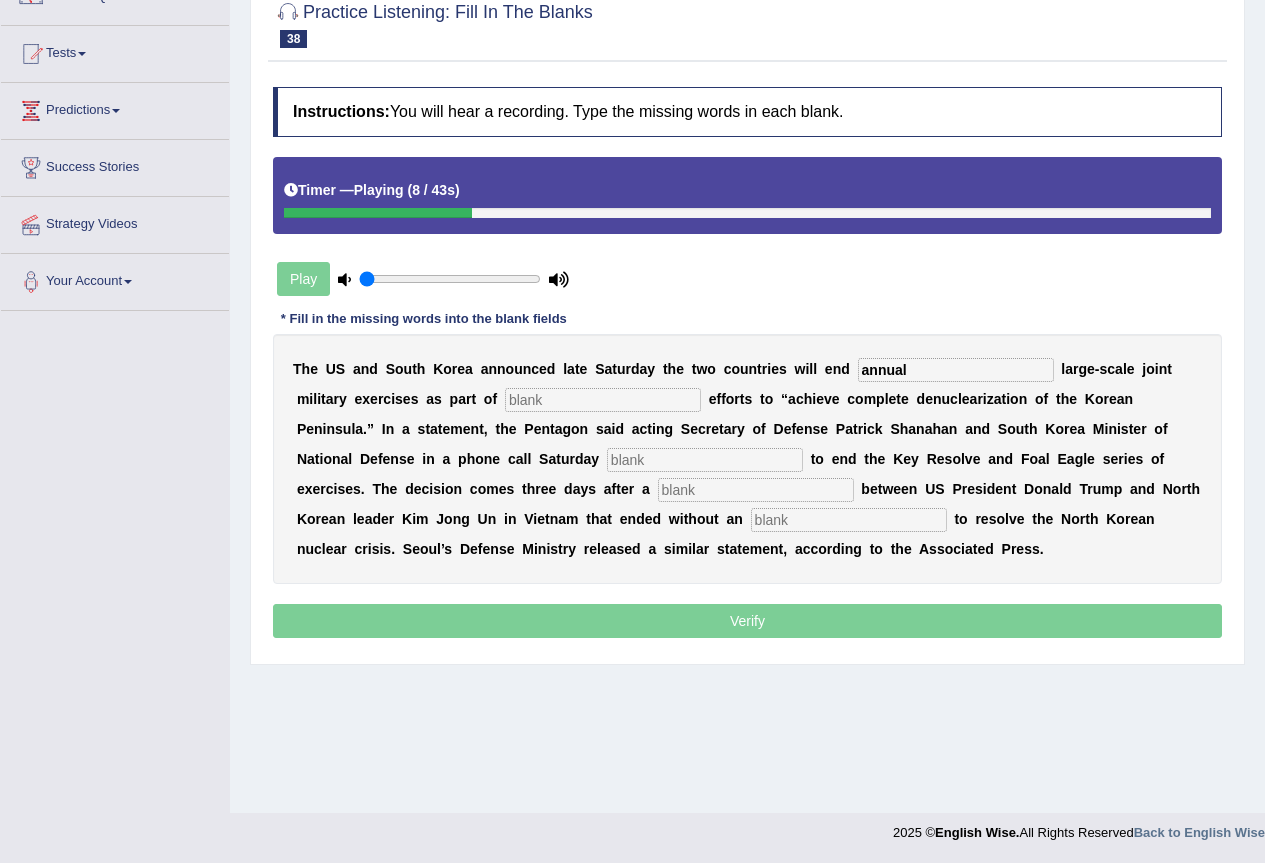 click at bounding box center [603, 400] 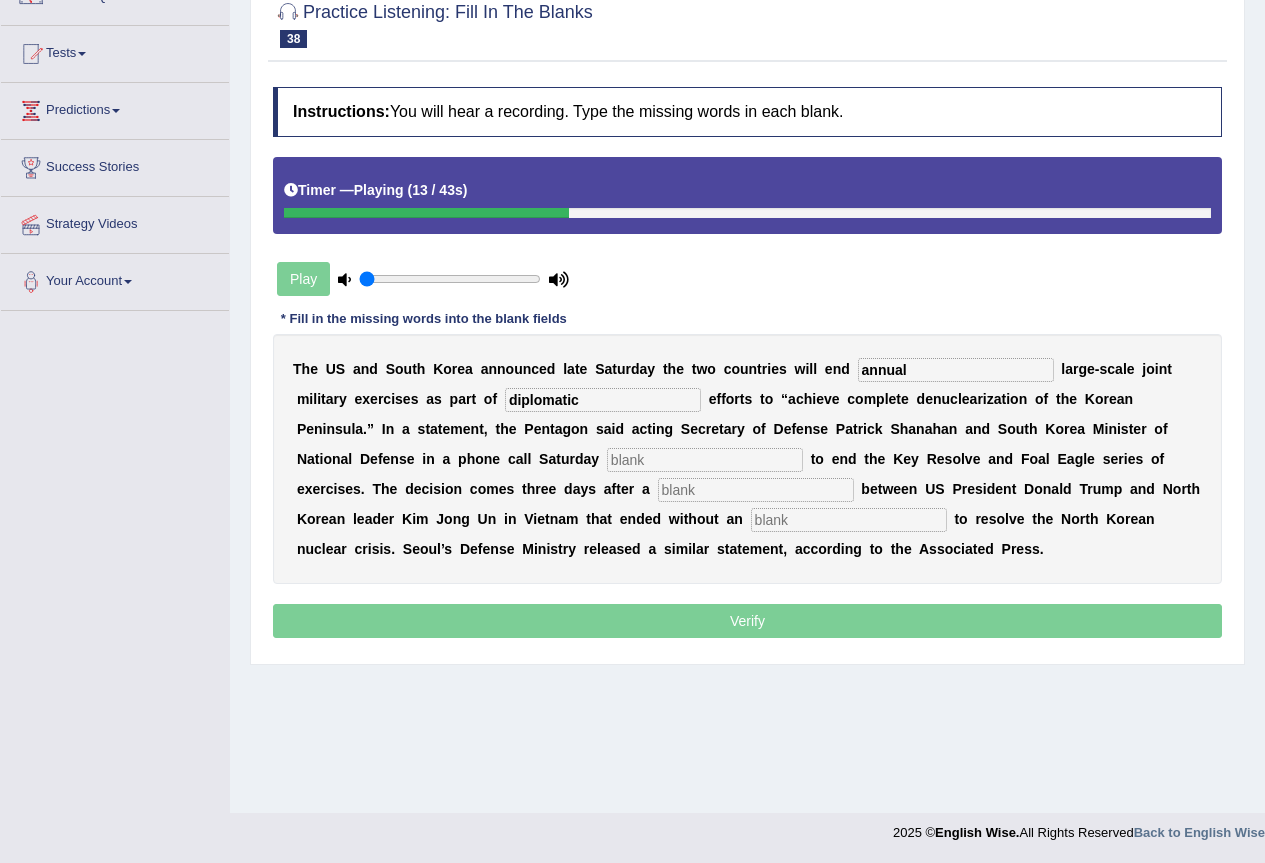 type on "diplomatic" 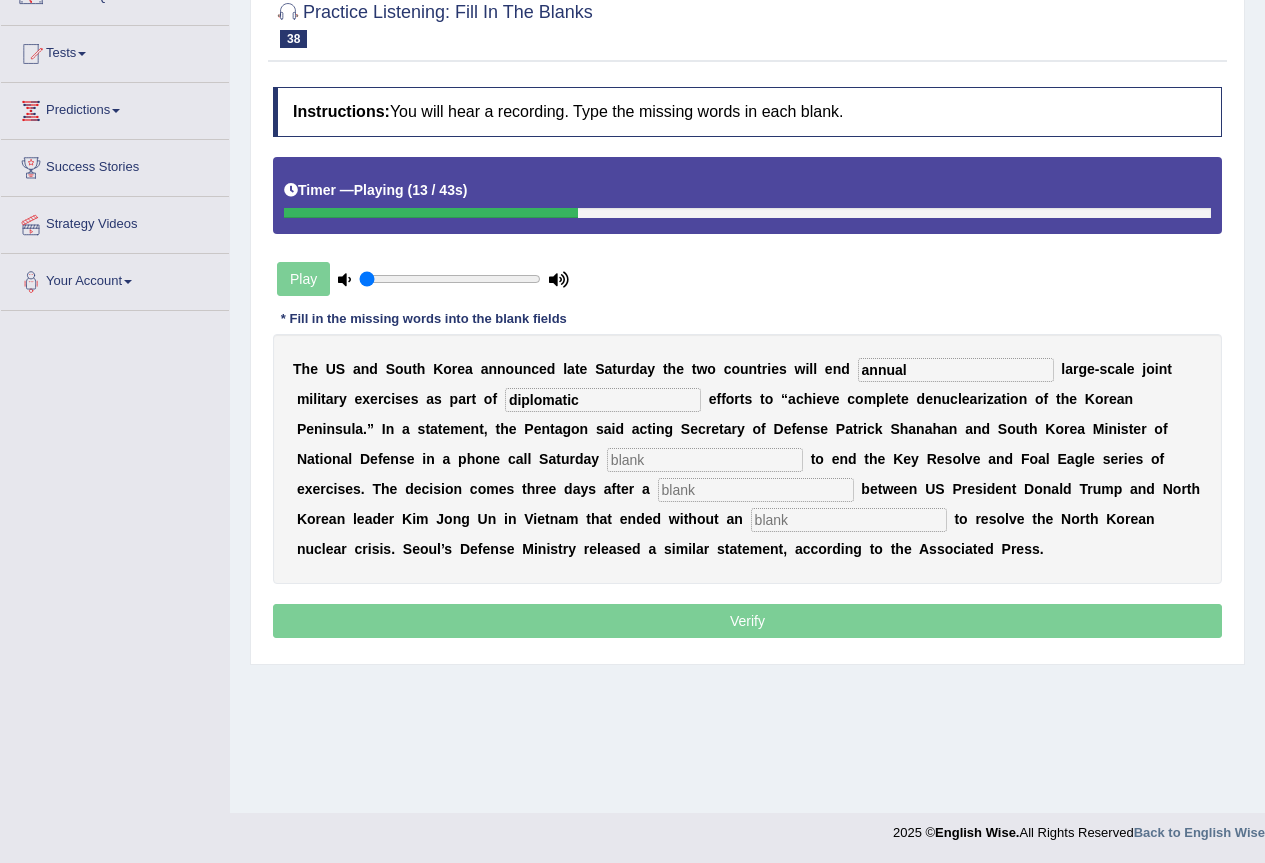 click on "T h e    U S    a n d    S o u t h    K o r e a    a n n o u n c e d    l a t e    S a t u r d a y    t h e    t w o    c o u n t r i e s    w i l l    e n d    annual    l a r g e - s c a l e    j o i n t    m i l i t a r y    e x e r c i s e s    a s    p a r t    o f    diplomatic    e f f o r t s    t o    “ a c h i e v e    c o m p l e t e    d e n u c l e a r i z a t i o n    o f    t h e    K o r e a n    P e n i n s u l a . ”    I n    a    s t a t e m e n t ,    t h e    P e n t a g o n    s a i d    a c t i n g    S e c r e t a r y    o f    D e f e n s e    [NAME]    a n d    S o u t h    K o r e a    M i n i s t e r    o f    N a t i o n a l    D e f e n s e    i n    a    p h o n e    c a l l    S a t u r d a y       t o    e n d    t h e    K e y    R e s o l v e    a n d    F o a l    E a g l e    s e r i e s    o f    e x e r c i s e s .    T h e    d e c i s i o n    c o m e s    t h r e e" at bounding box center (747, 459) 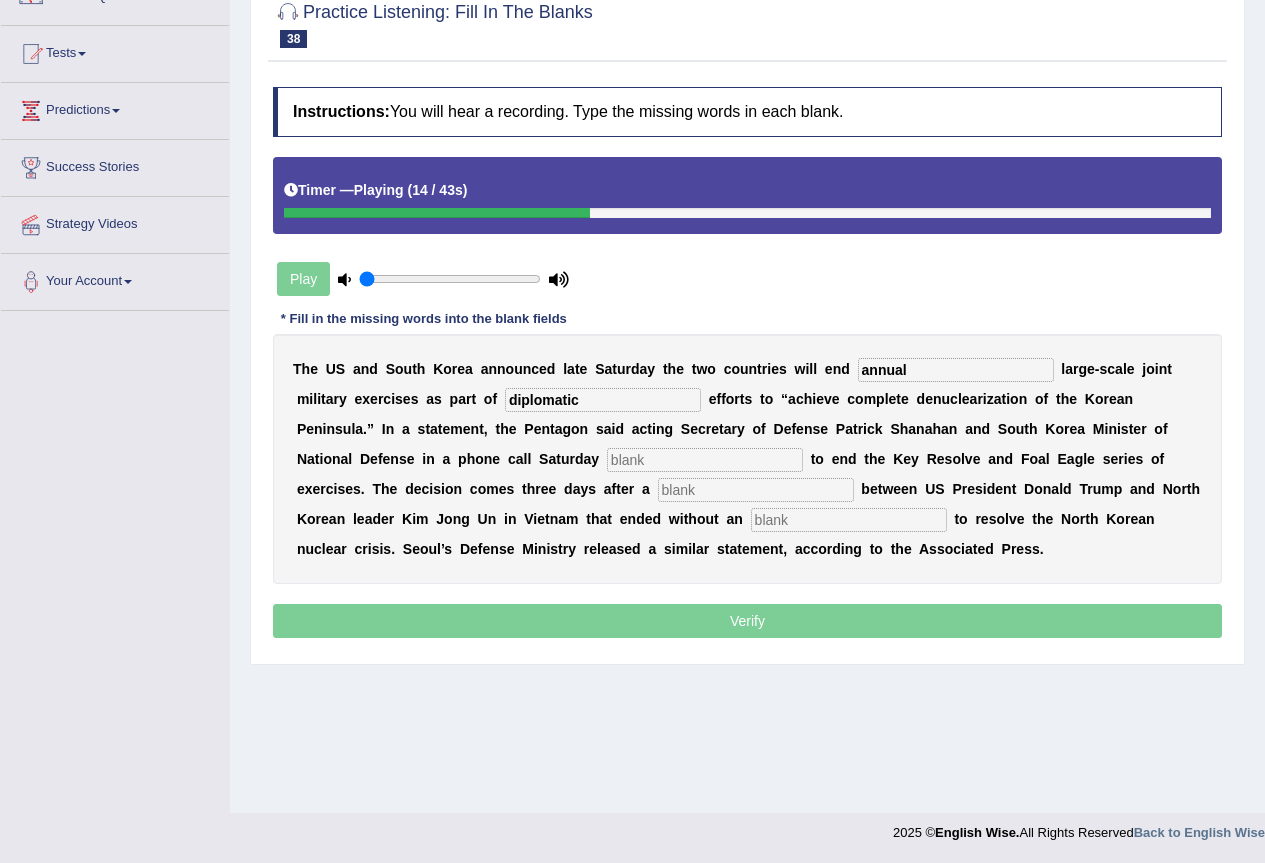 click at bounding box center [705, 460] 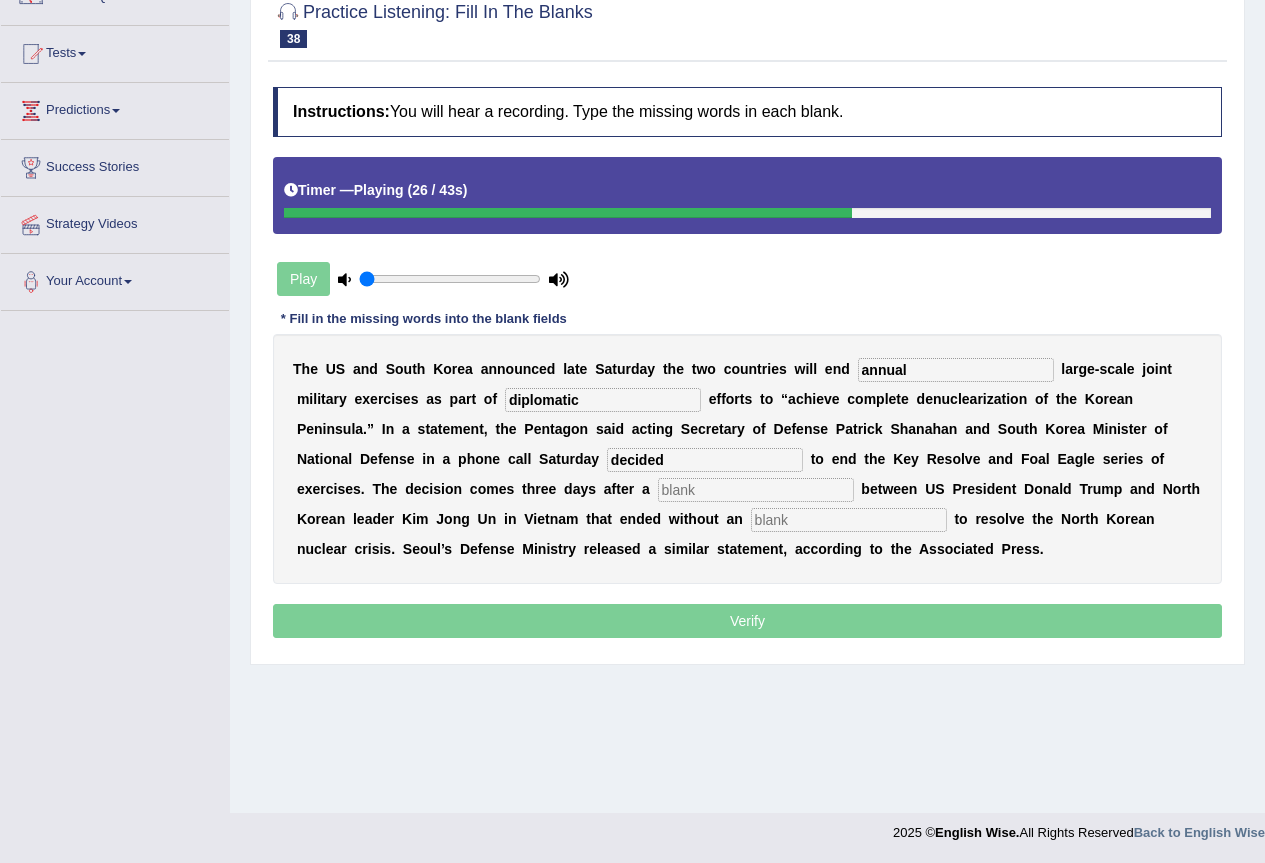 type on "decided" 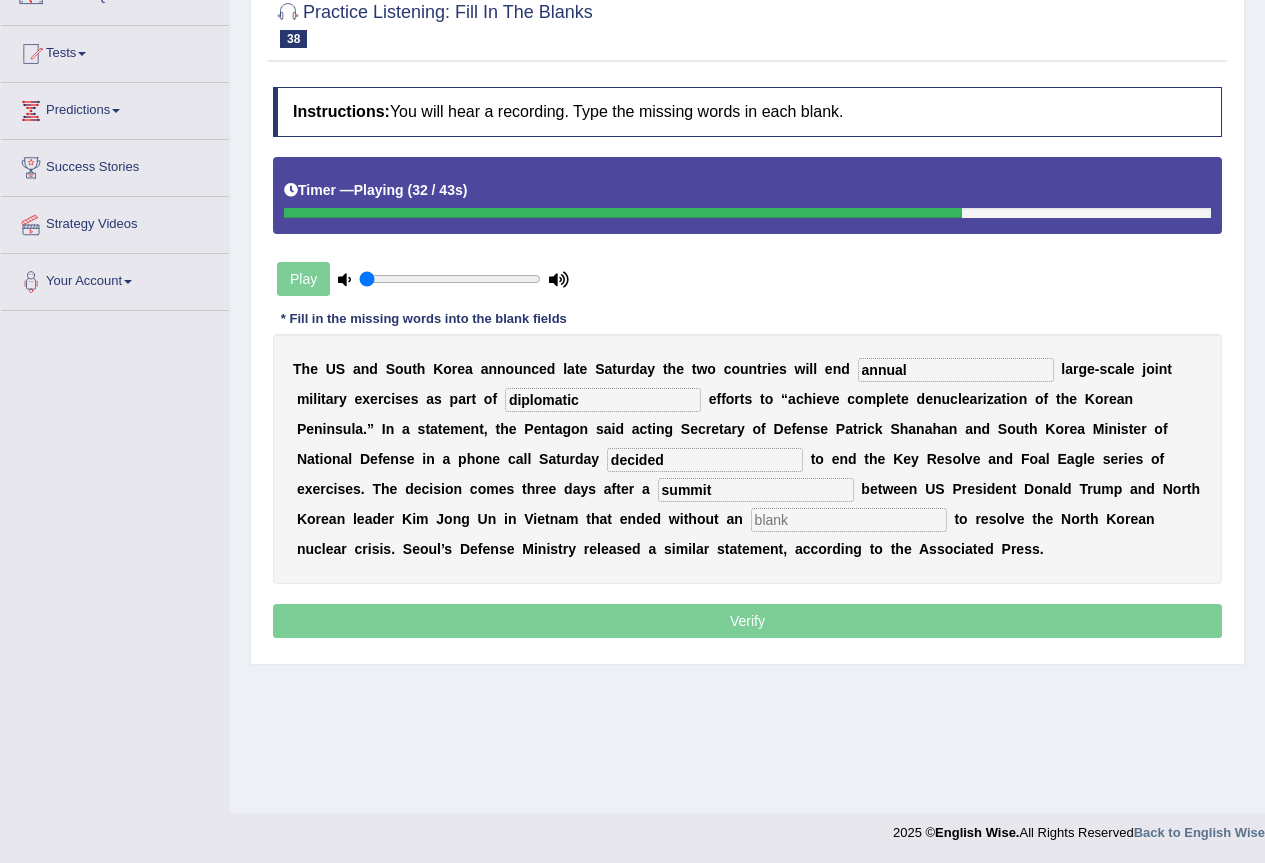 type on "summit" 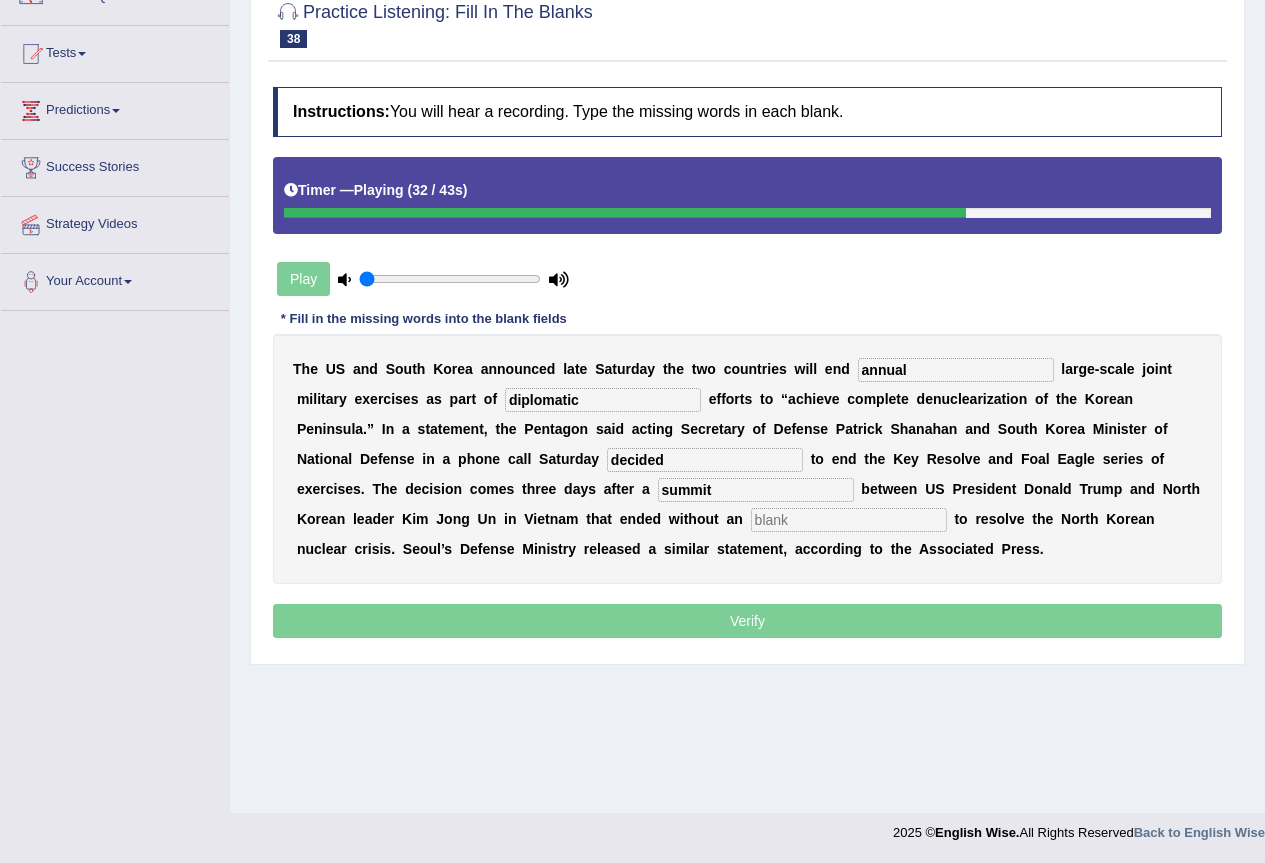 click at bounding box center [849, 520] 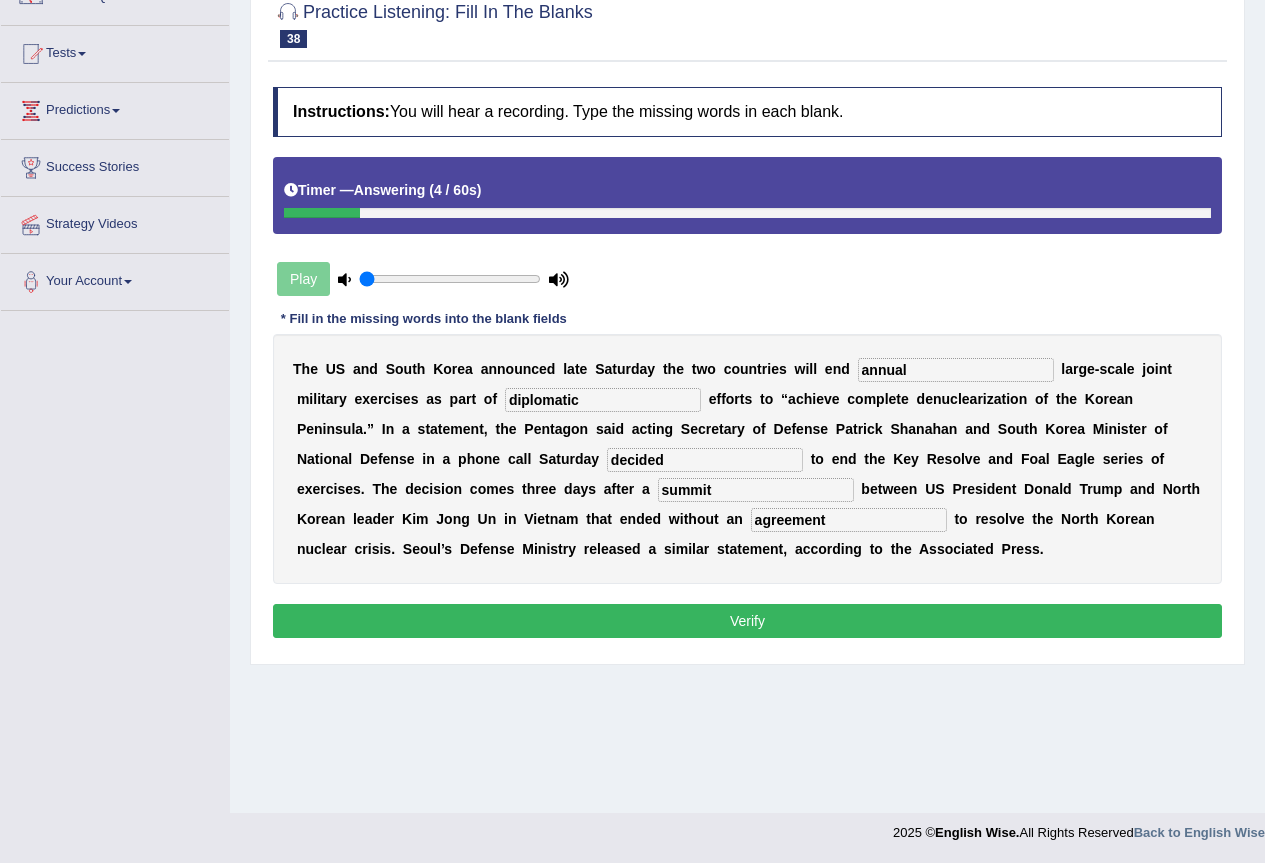 type on "agreement" 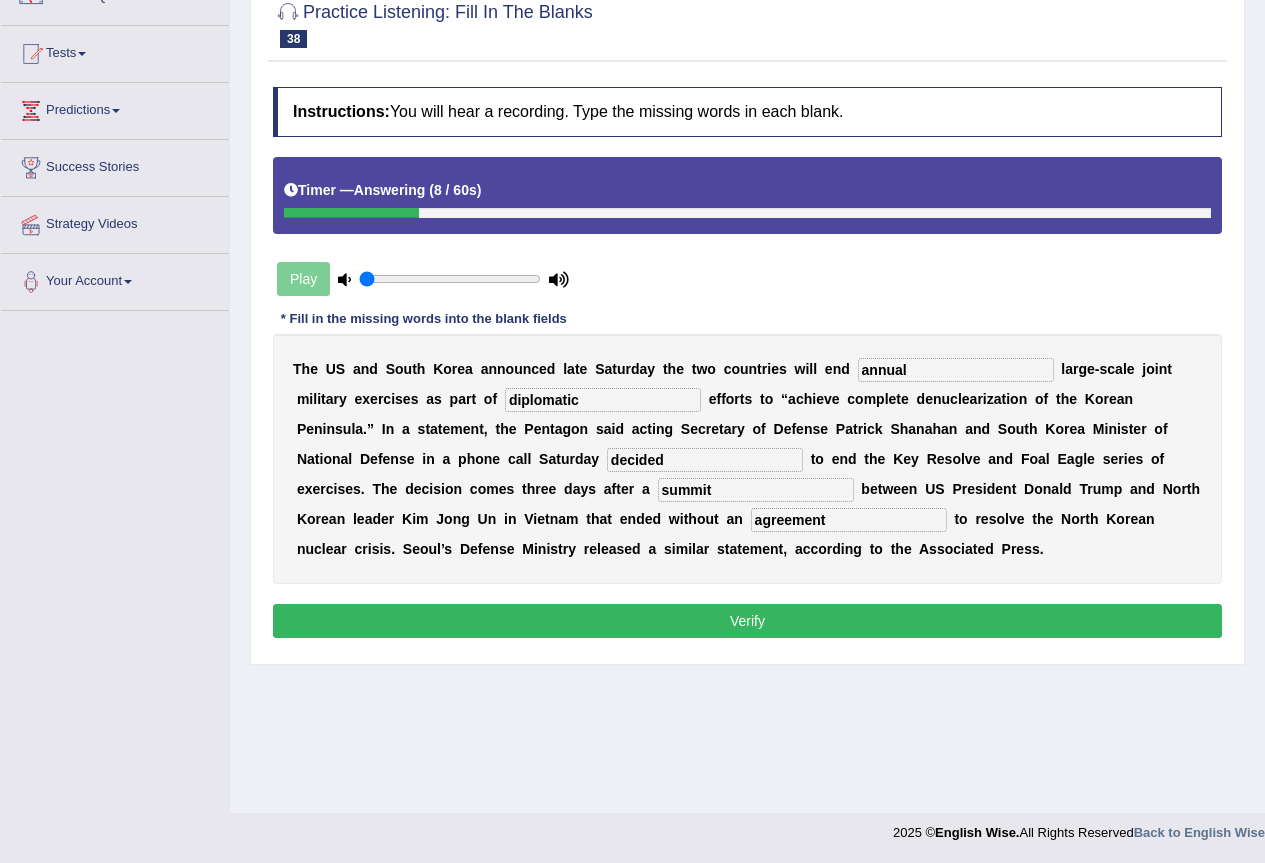click on "Verify" at bounding box center [747, 621] 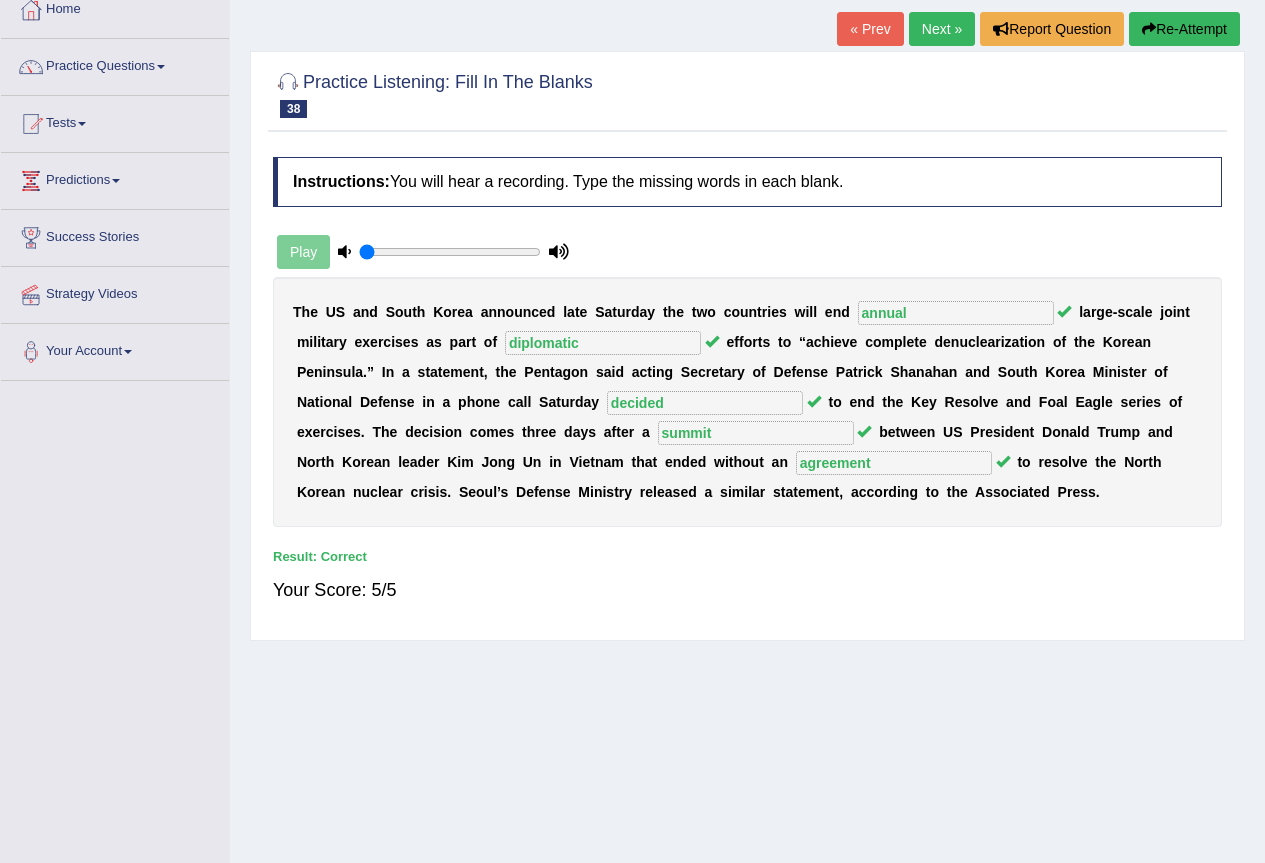 scroll, scrollTop: 0, scrollLeft: 0, axis: both 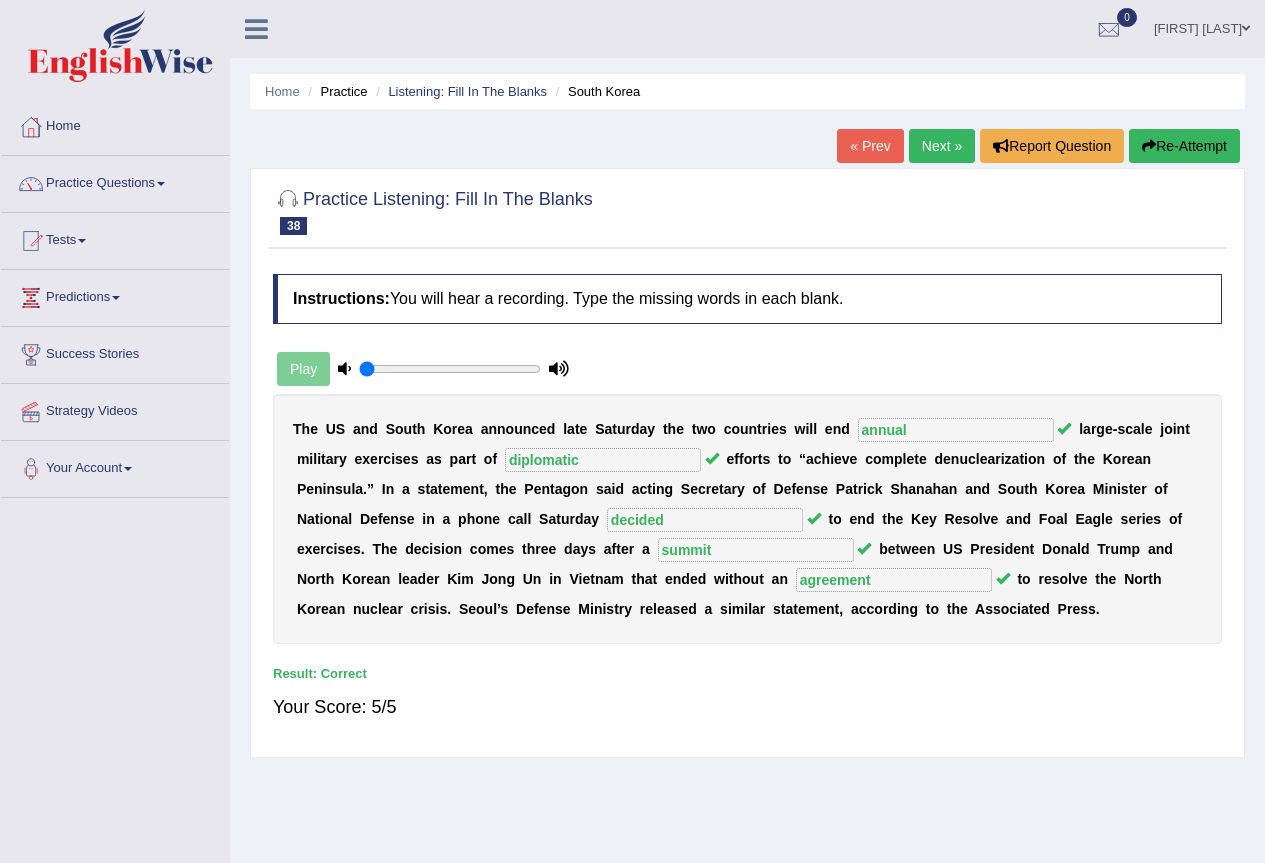 drag, startPoint x: 947, startPoint y: 149, endPoint x: 920, endPoint y: 141, distance: 28.160255 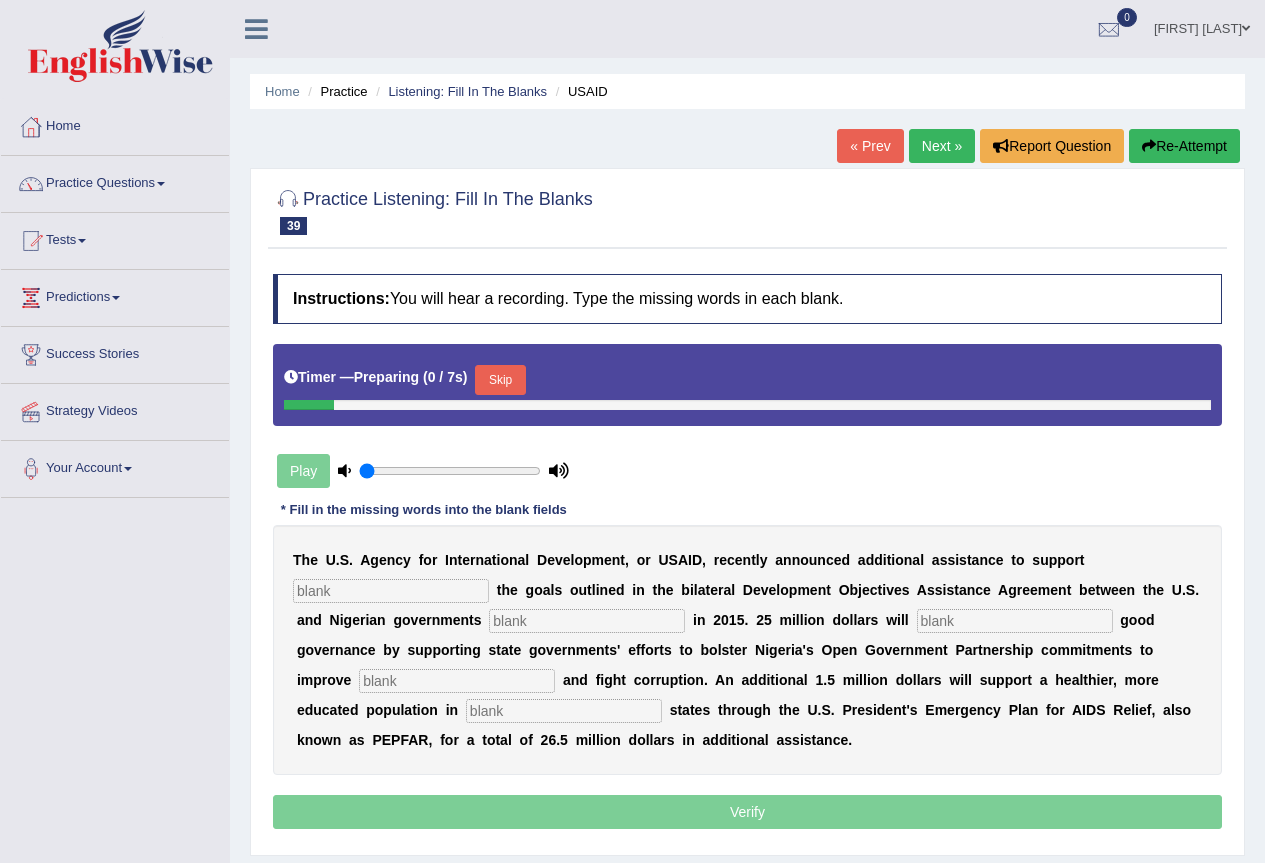 scroll, scrollTop: 0, scrollLeft: 0, axis: both 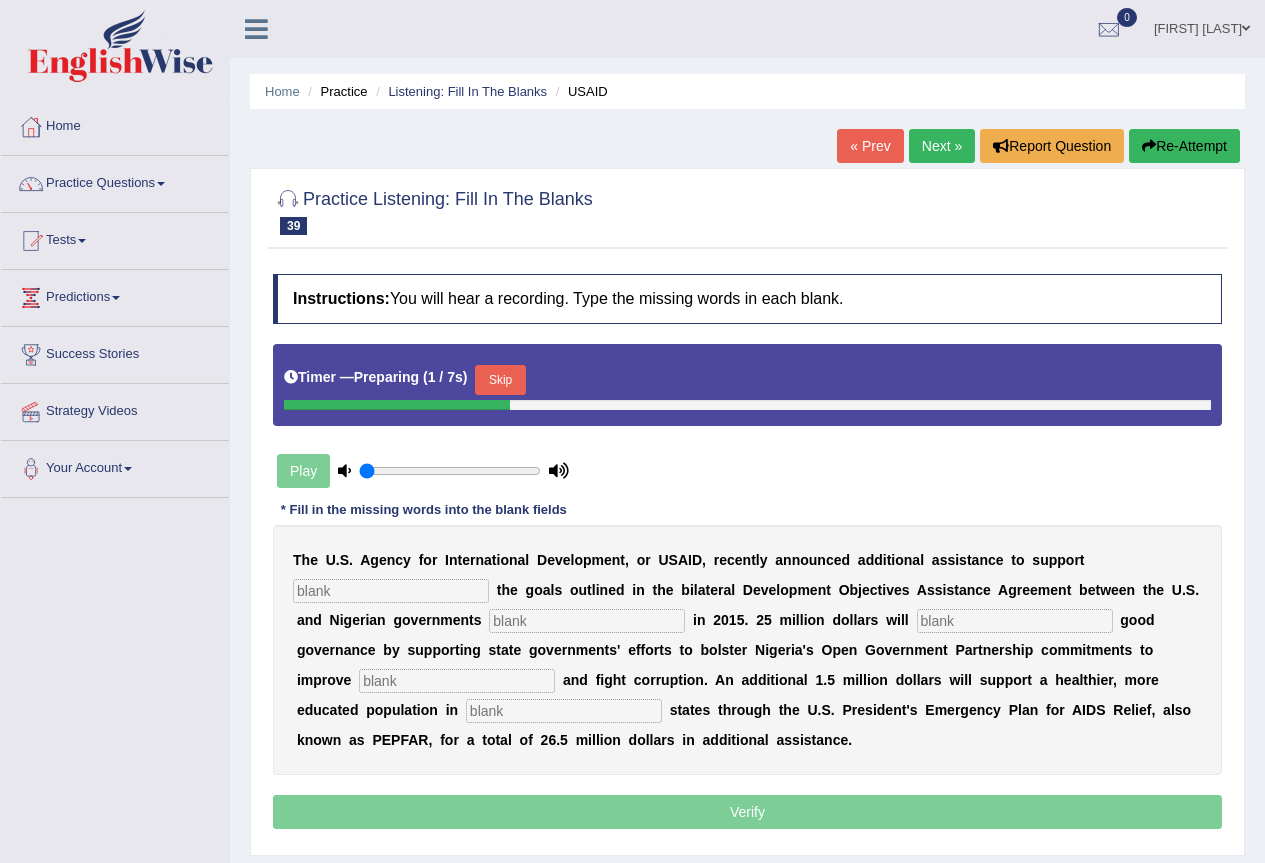 click at bounding box center (391, 591) 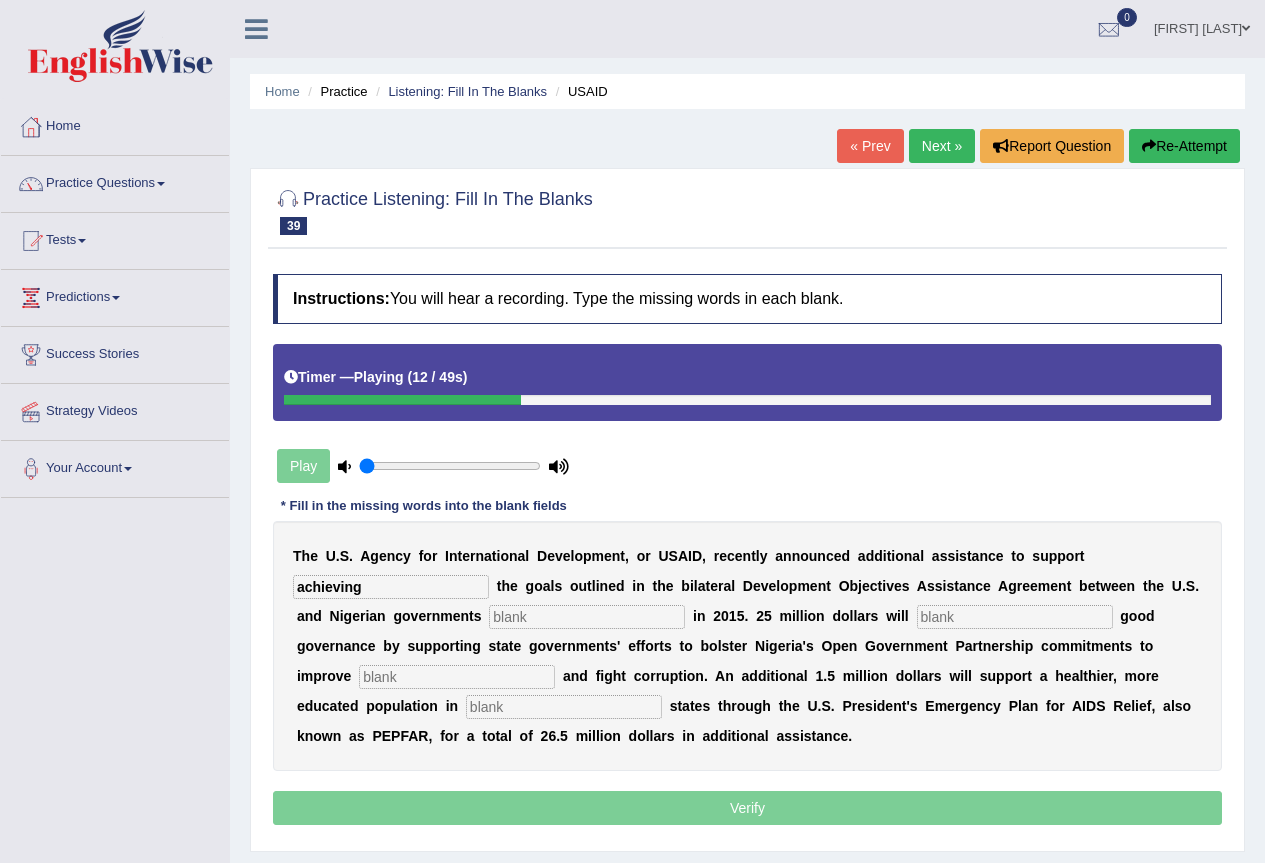 type on "achieving" 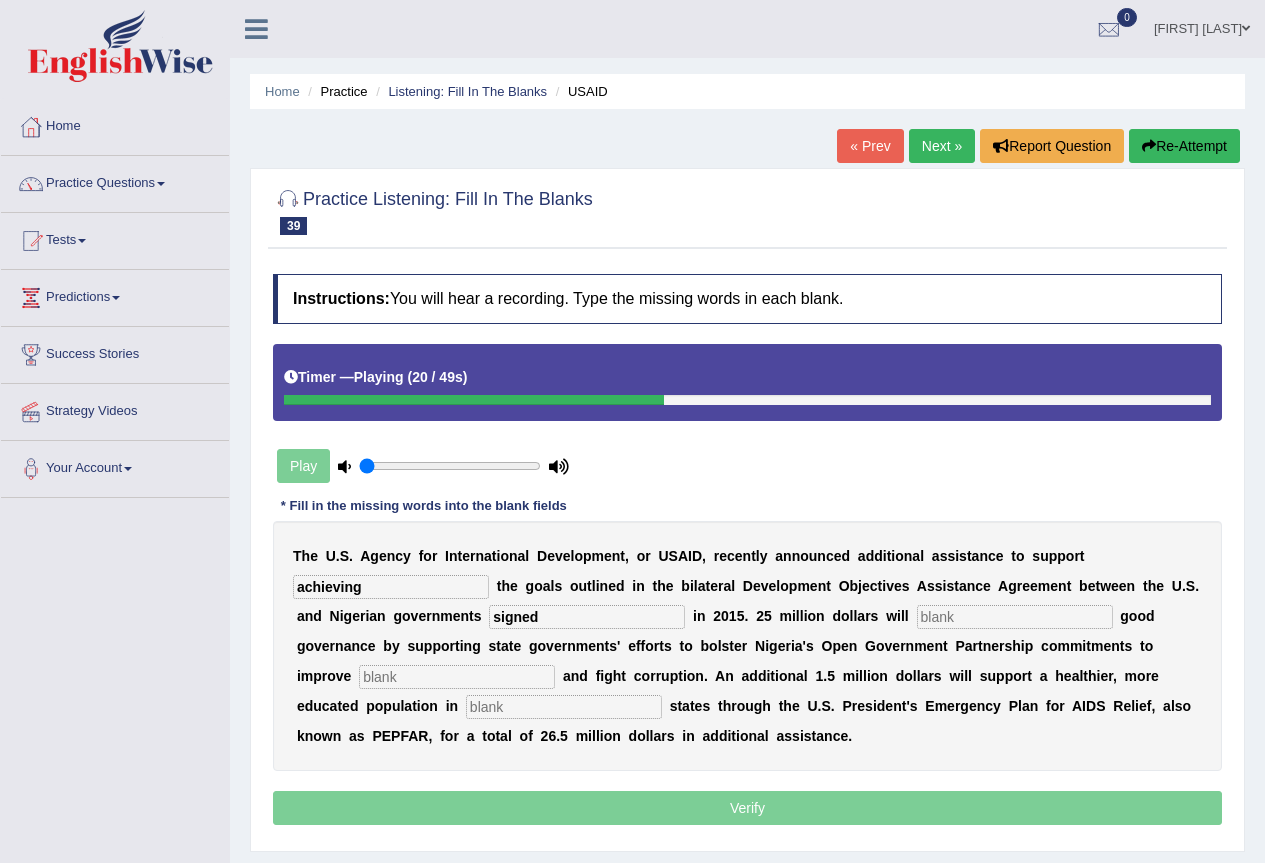 type on "signed" 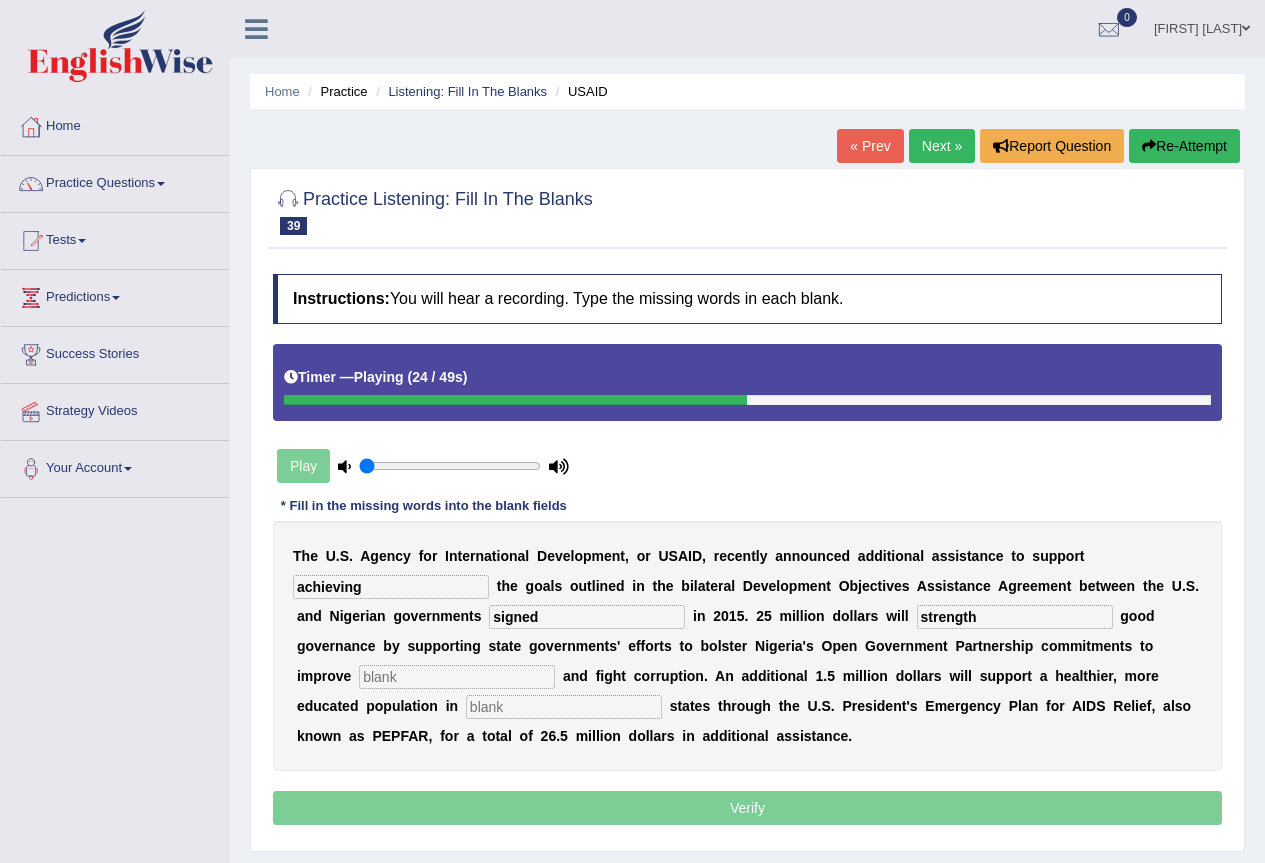 type on "strength" 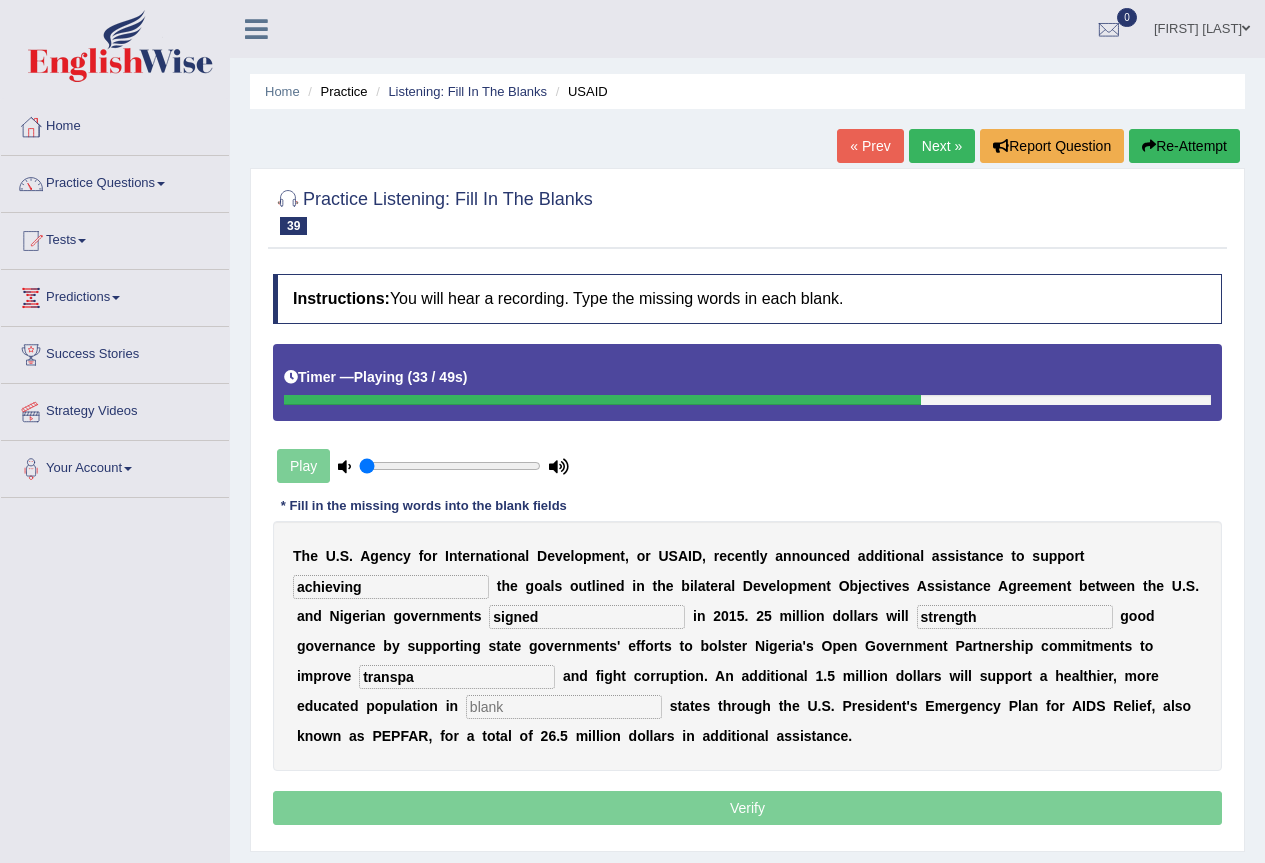 type on "transpa" 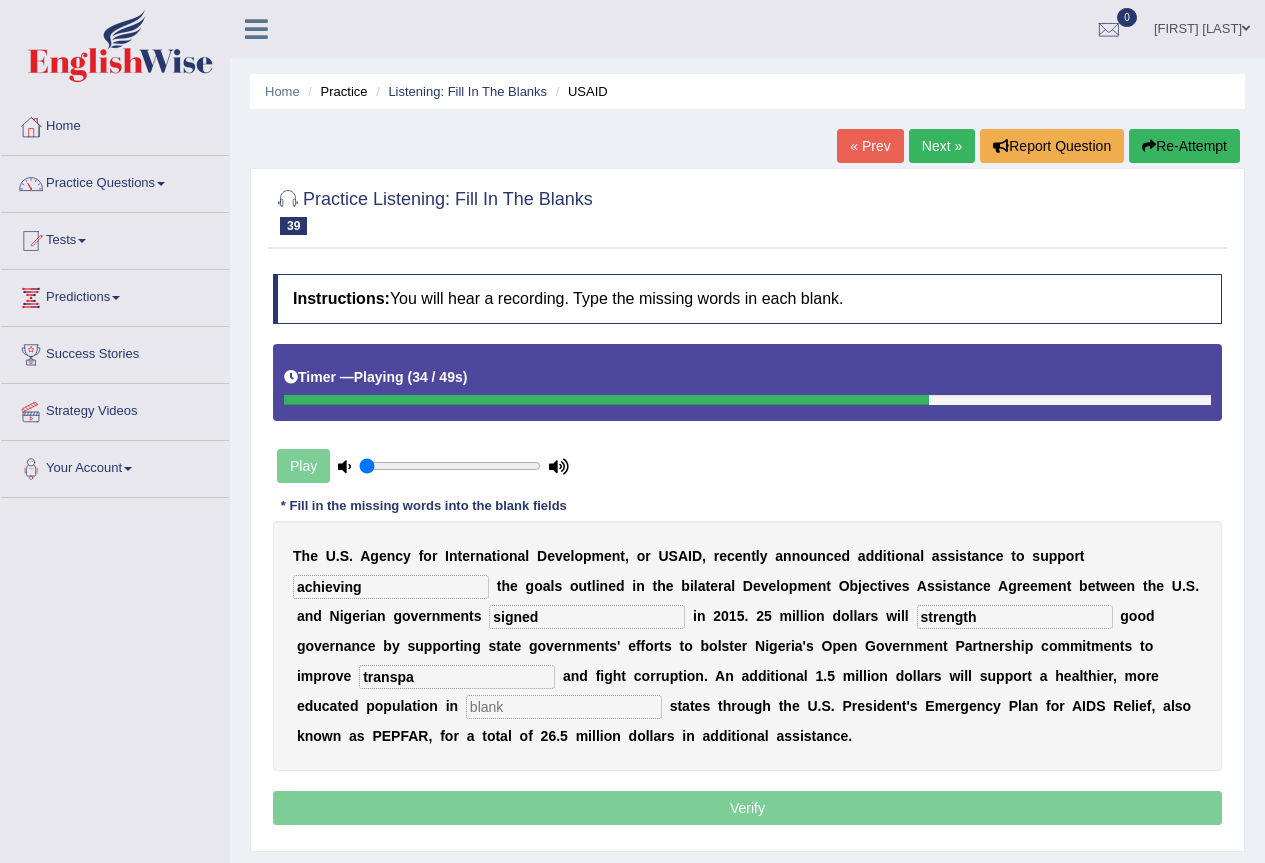 click at bounding box center (564, 707) 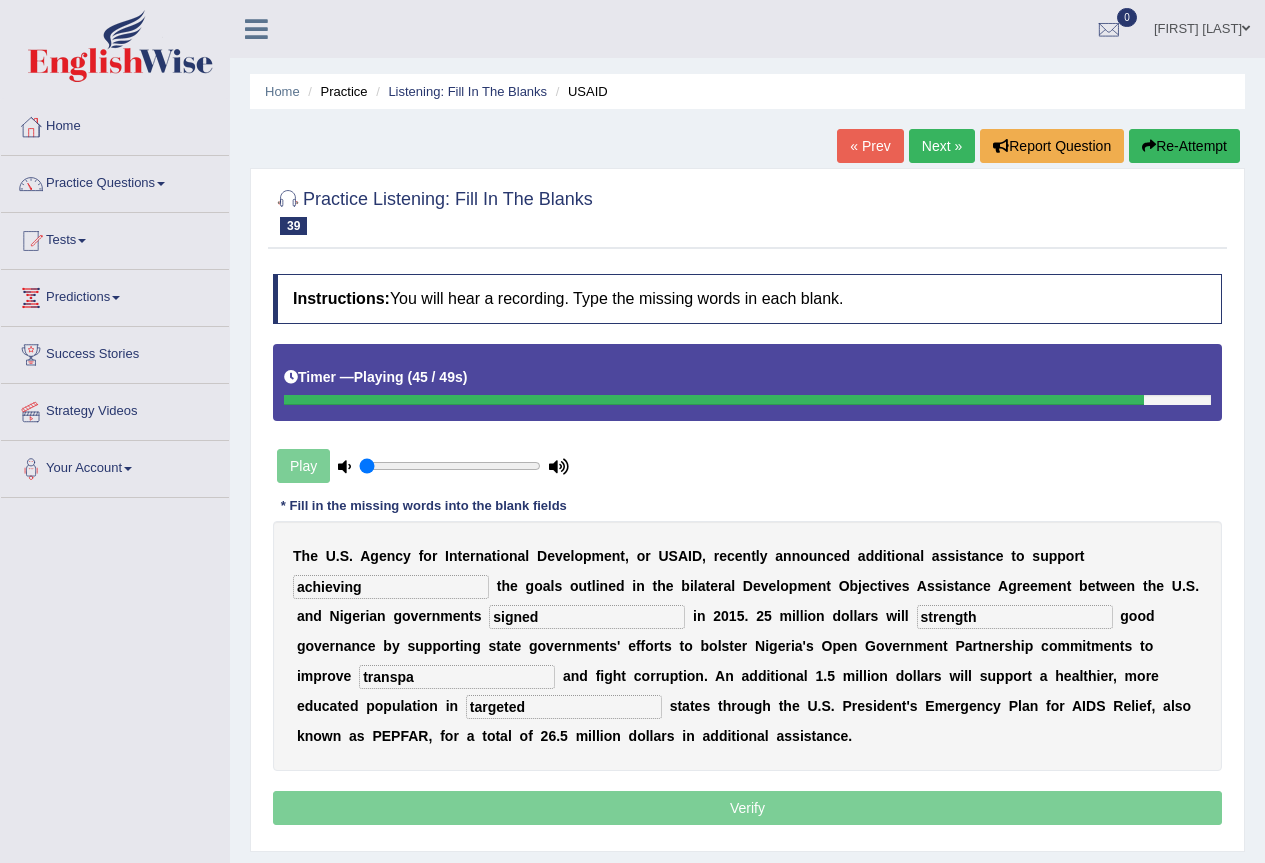 type on "targeted" 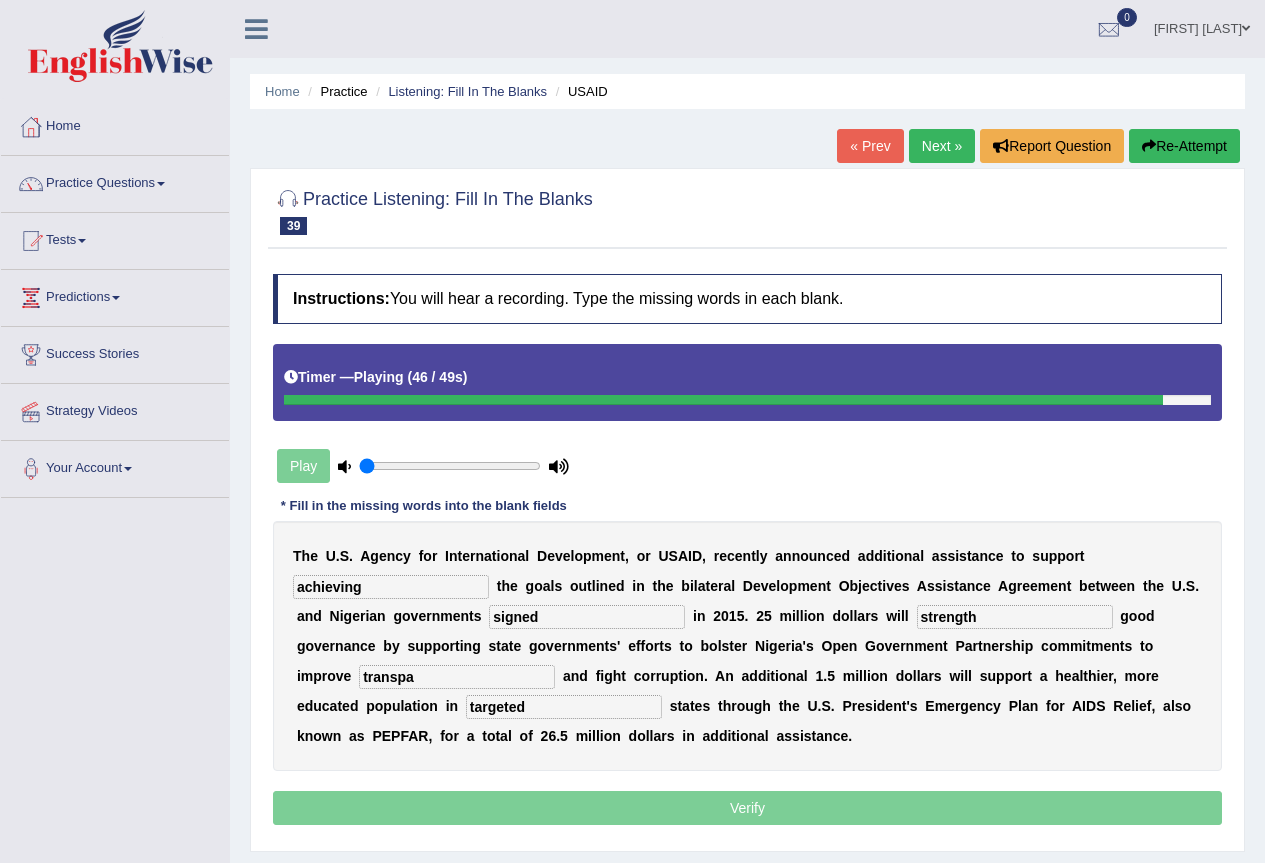 click on "signed" at bounding box center [587, 617] 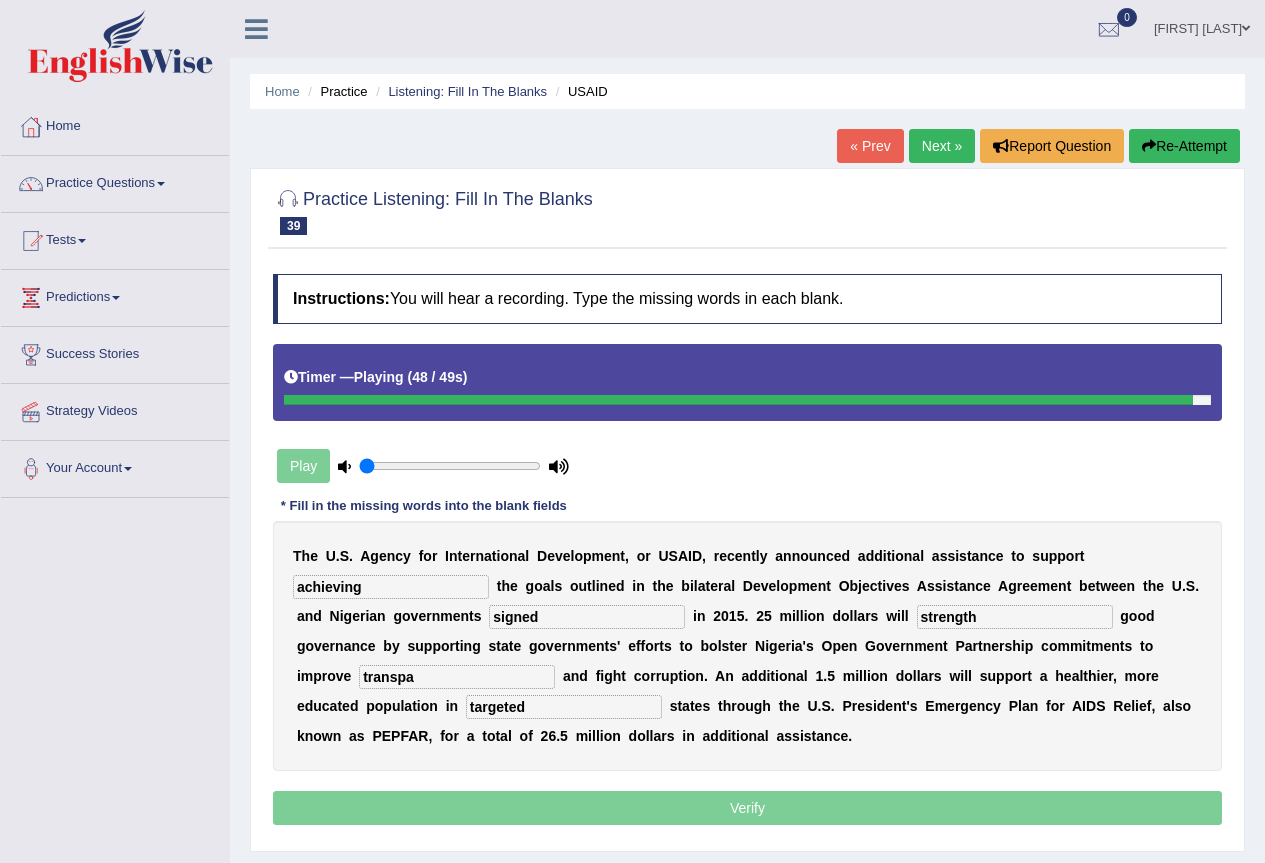 click on "strength" at bounding box center (1015, 617) 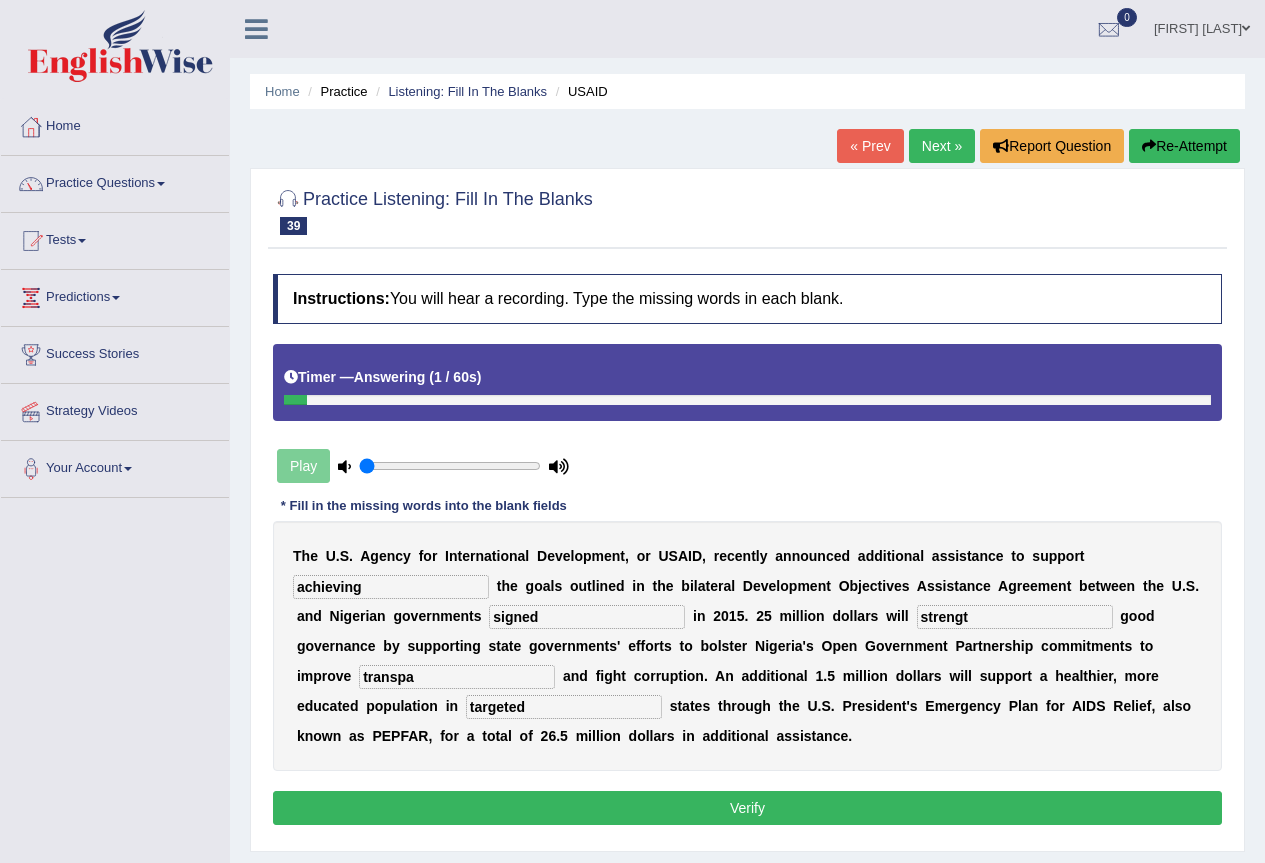 type on "strength" 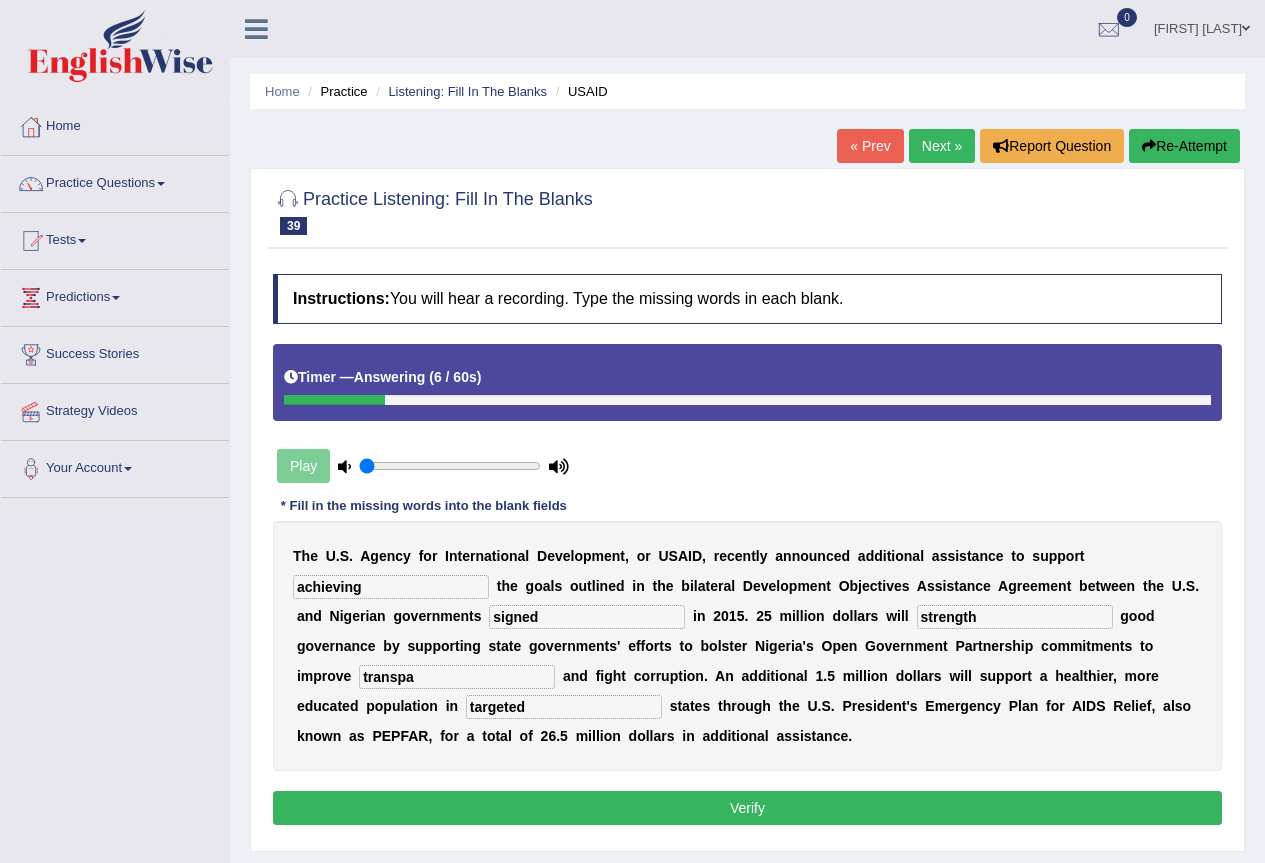 click on "transpa" at bounding box center [457, 677] 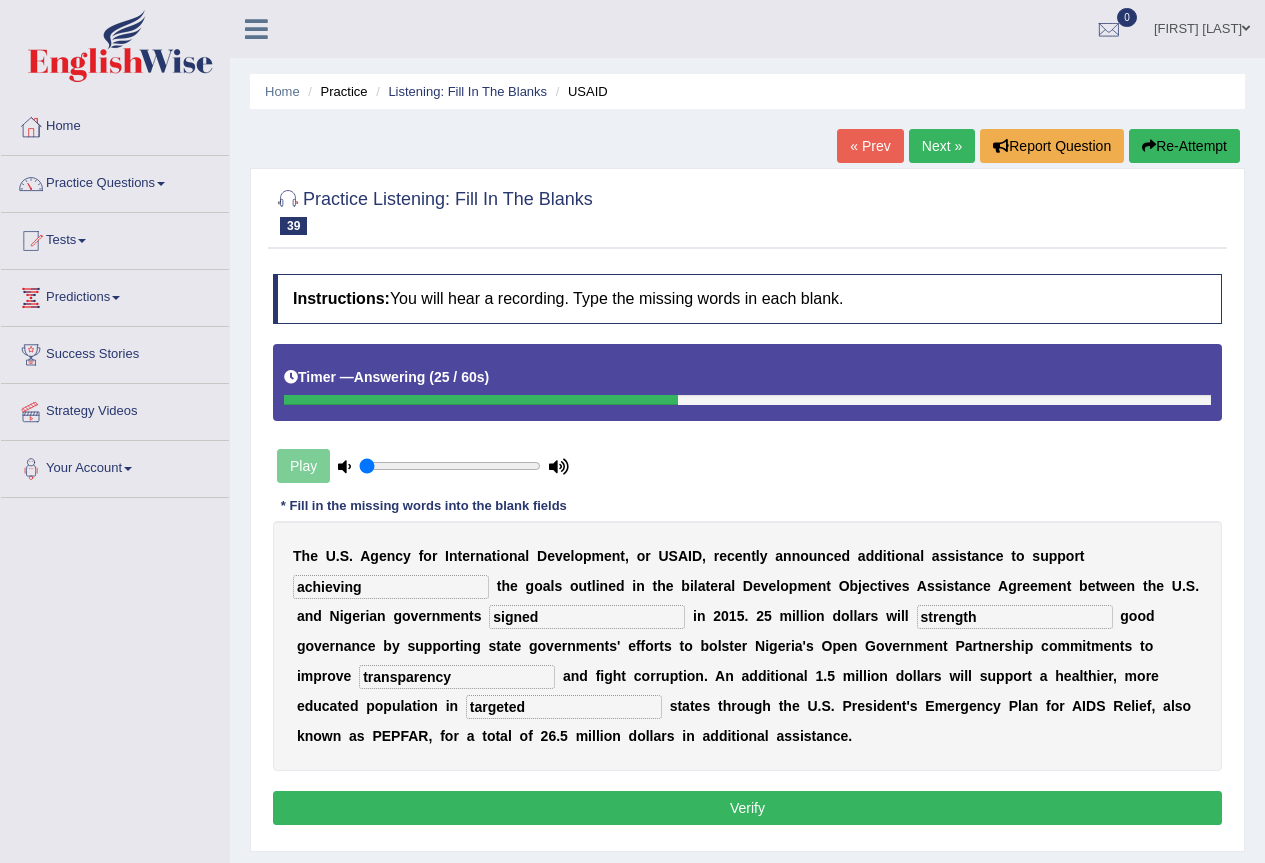 type on "transparency" 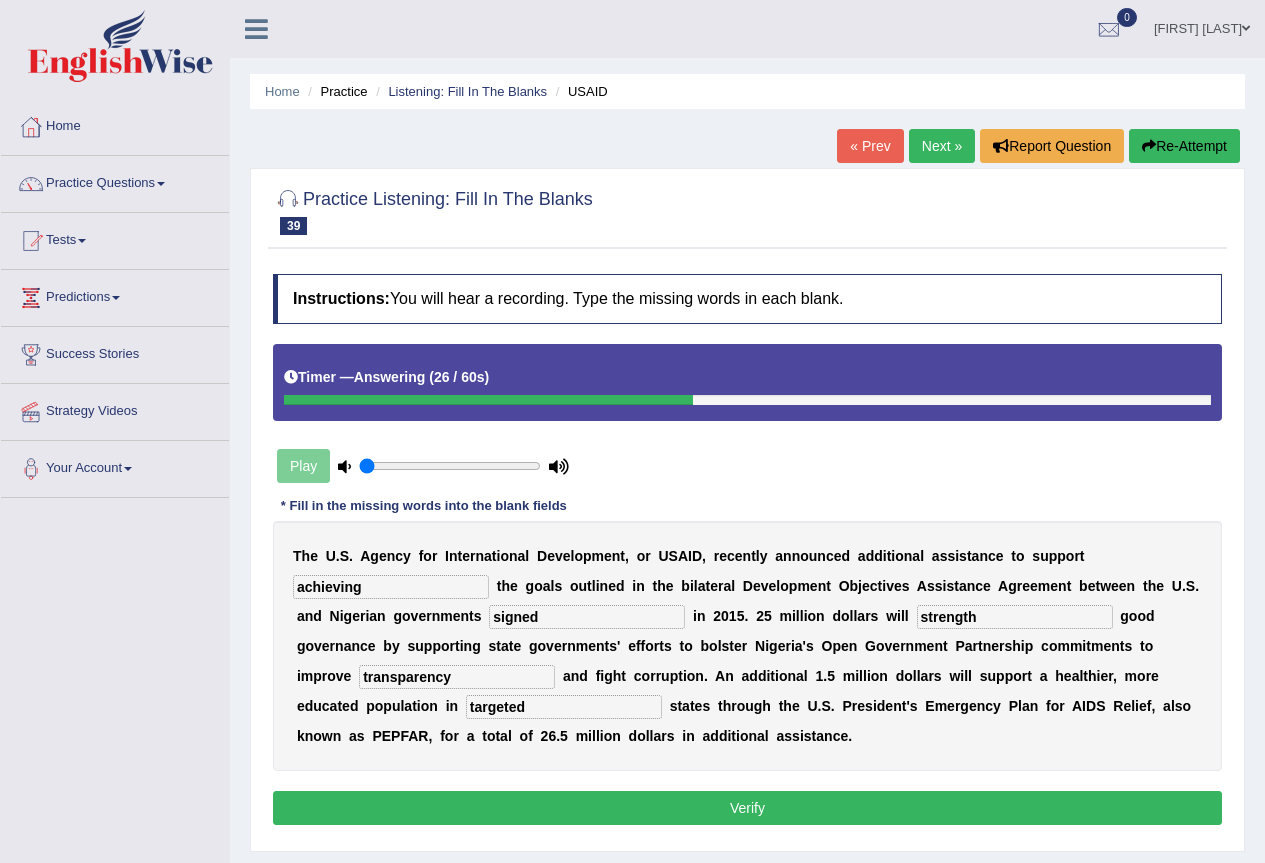 click on "Verify" at bounding box center [747, 808] 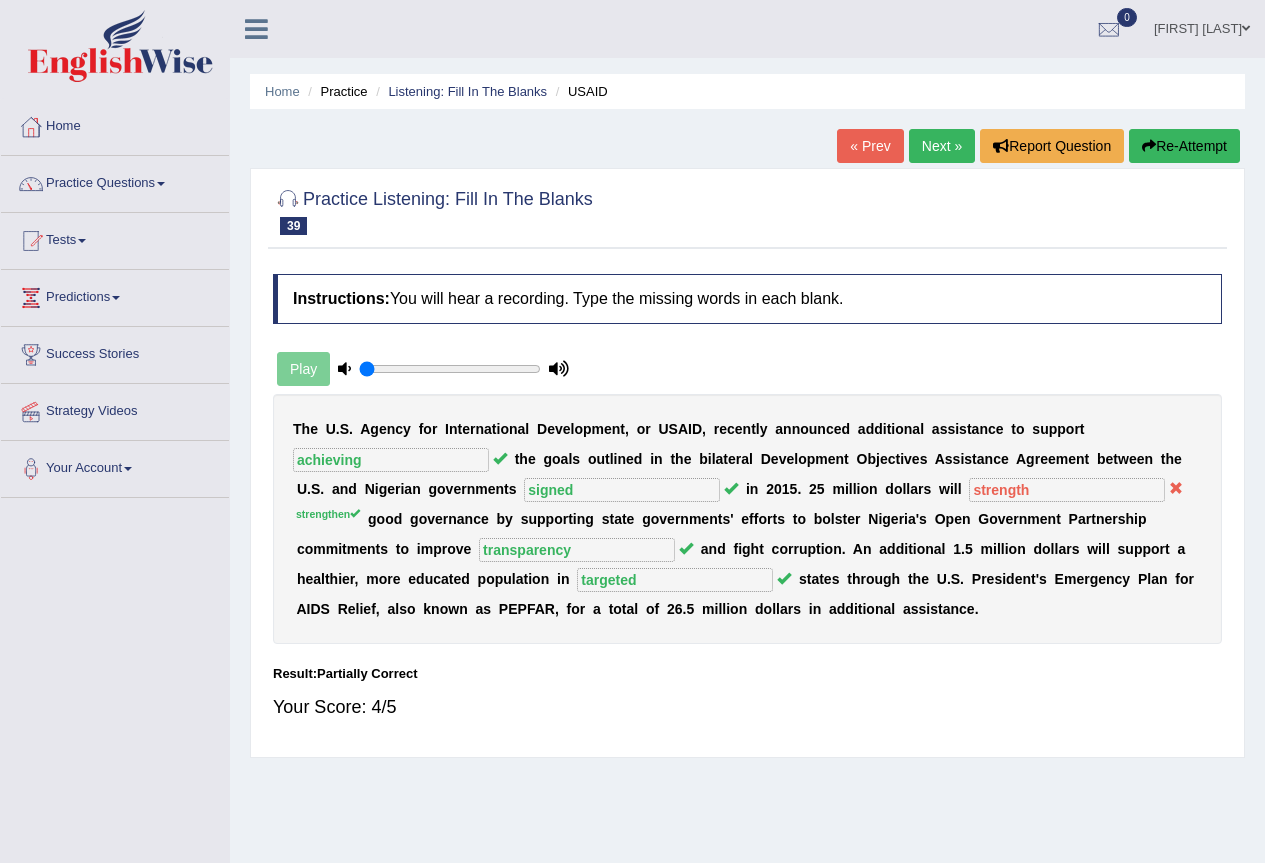 click at bounding box center [1246, 28] 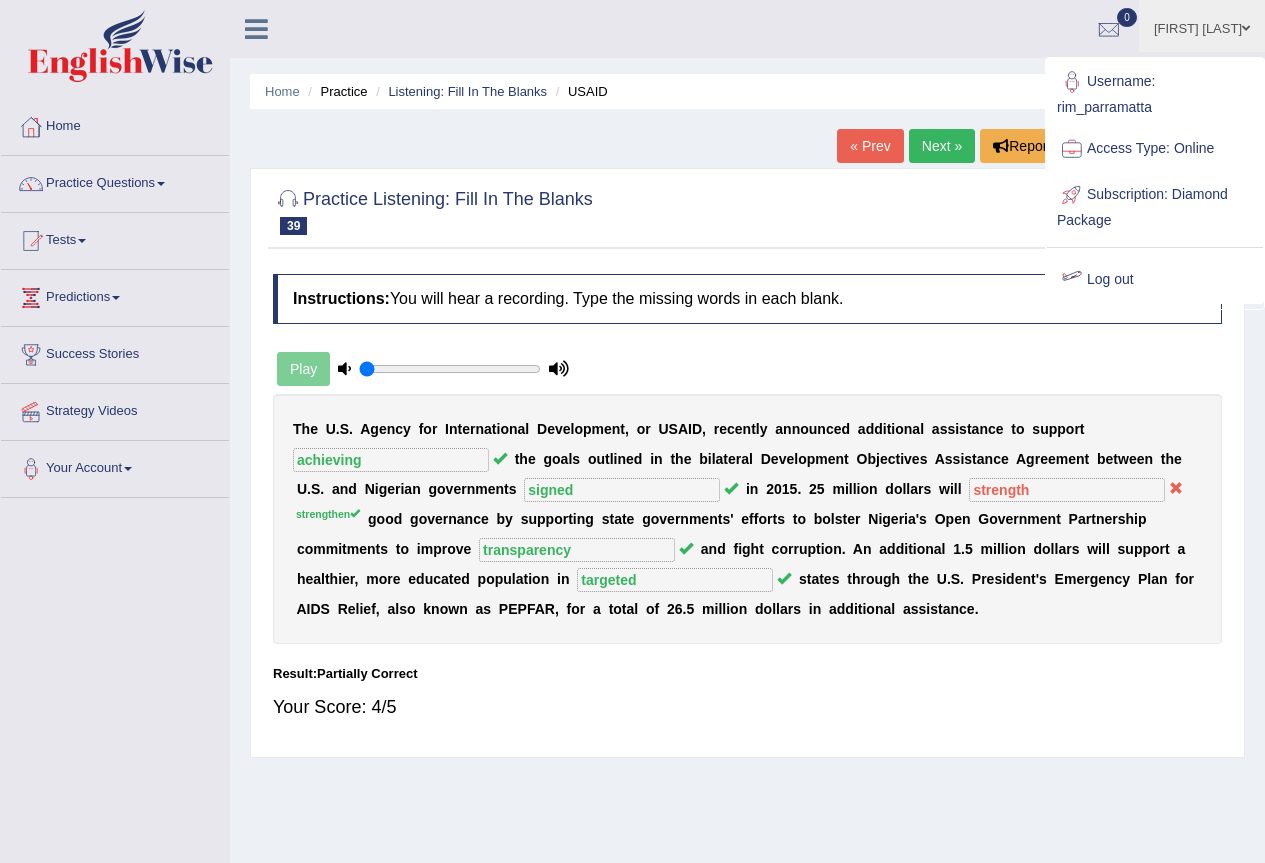 click on "Log out" at bounding box center (1155, 280) 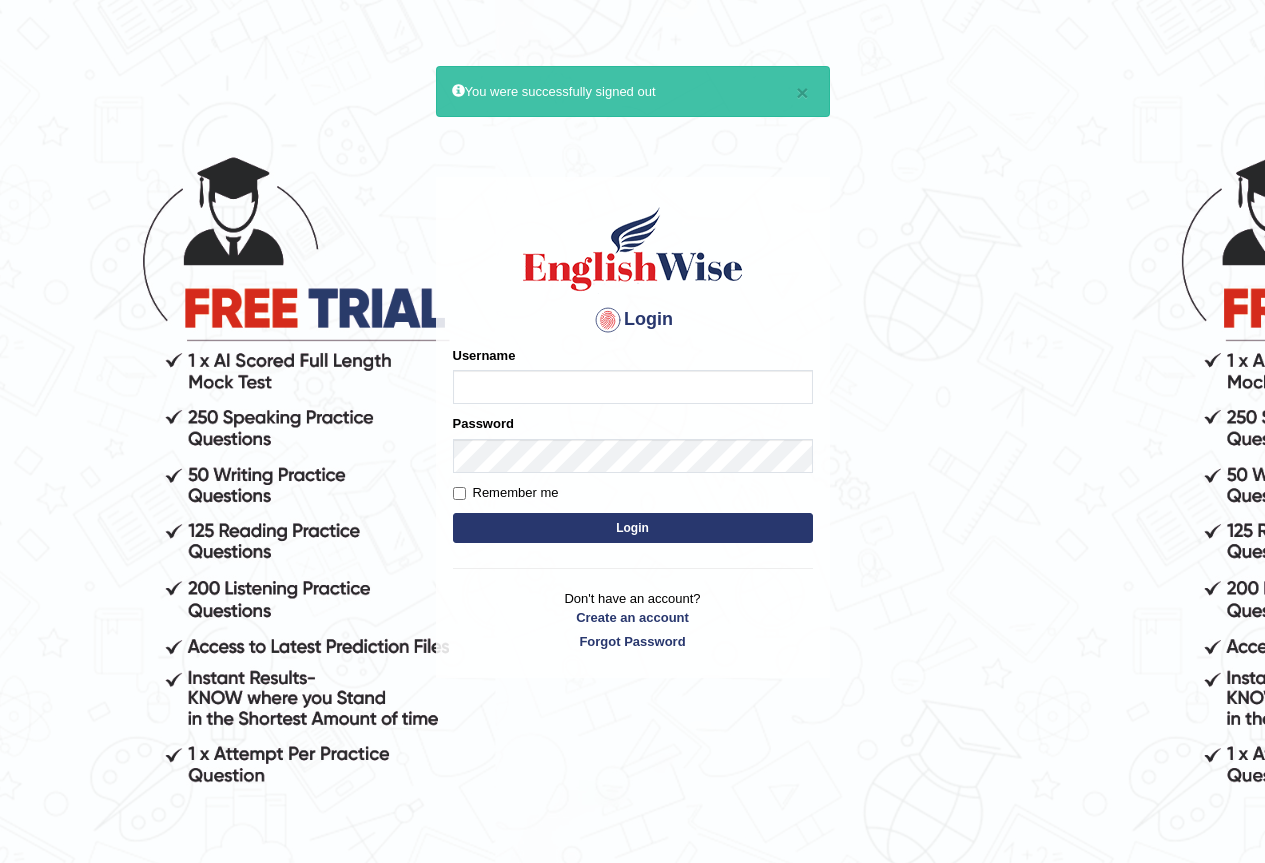 scroll, scrollTop: 0, scrollLeft: 0, axis: both 